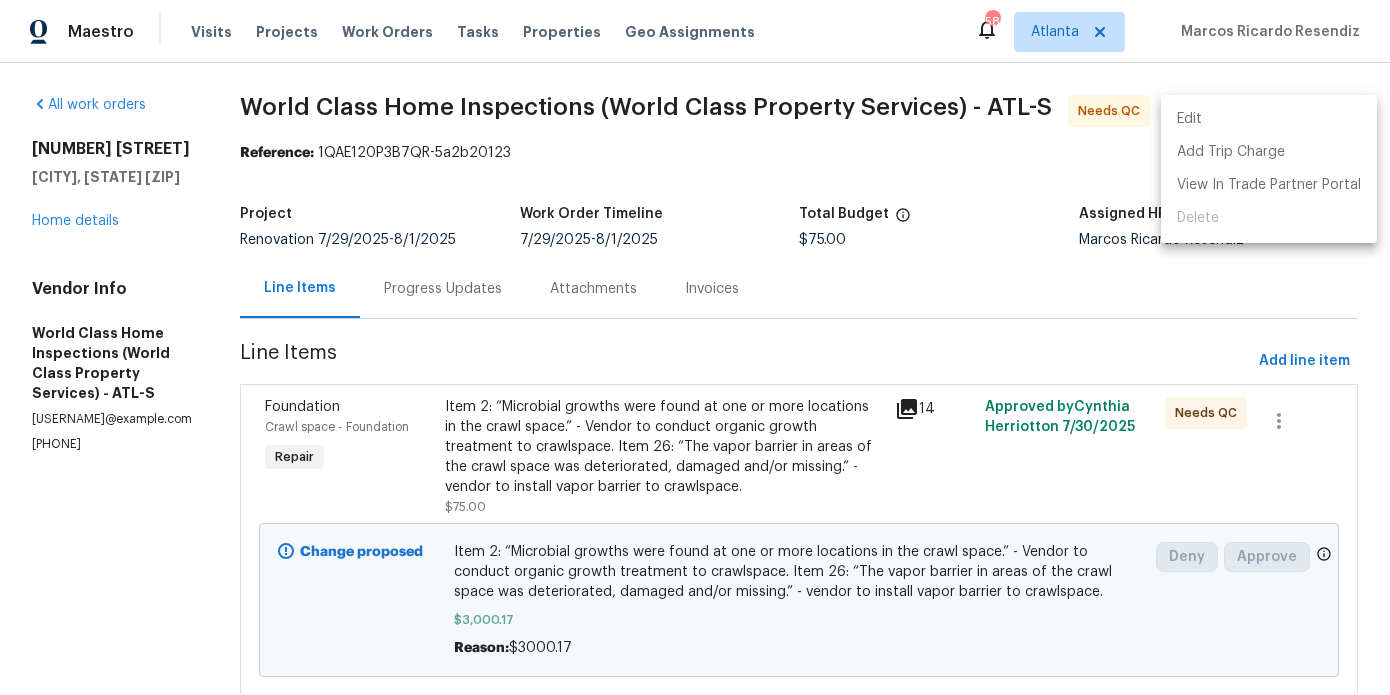 scroll, scrollTop: 0, scrollLeft: 0, axis: both 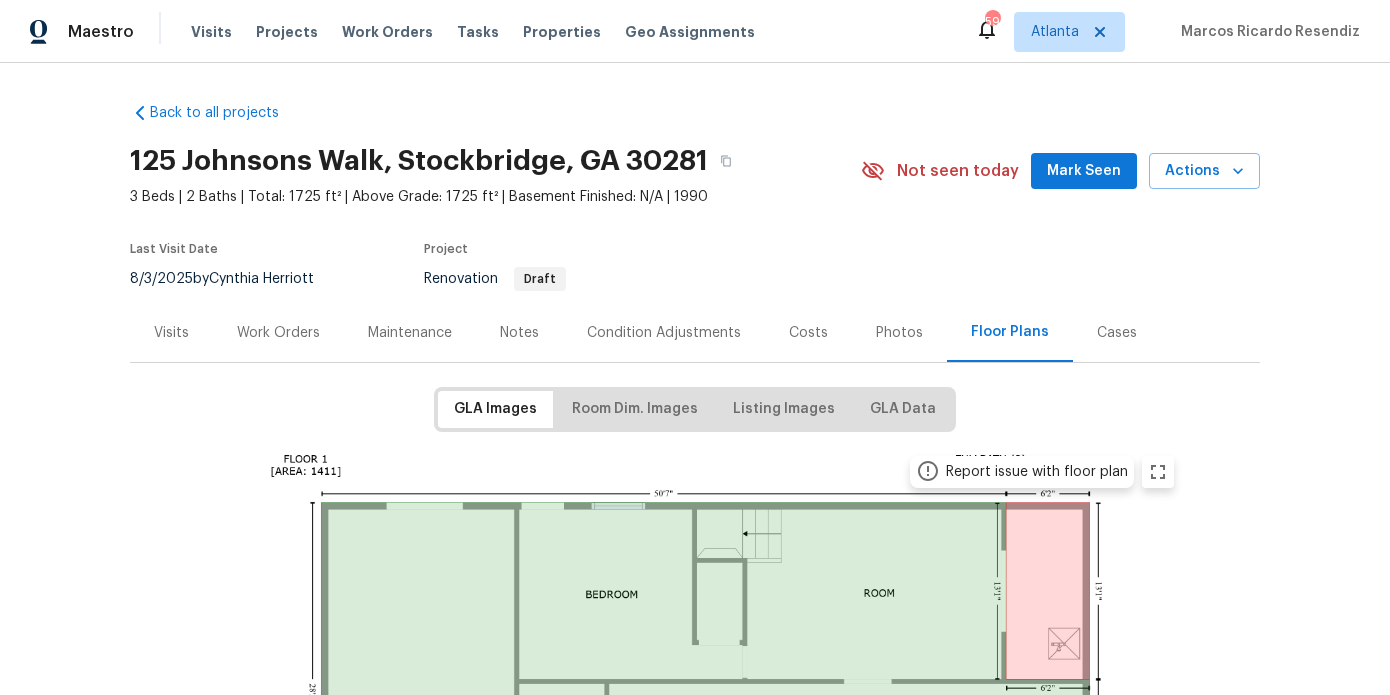 click on "Work Orders" at bounding box center (278, 333) 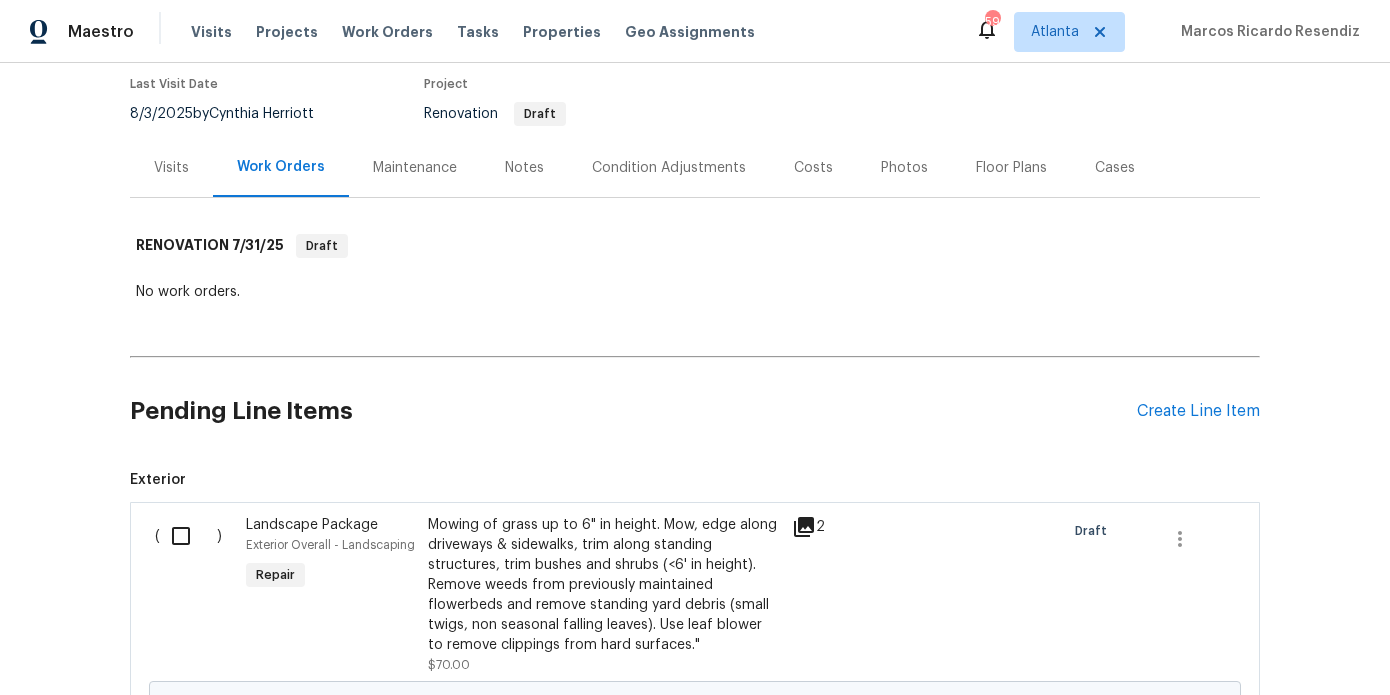 scroll, scrollTop: 203, scrollLeft: 0, axis: vertical 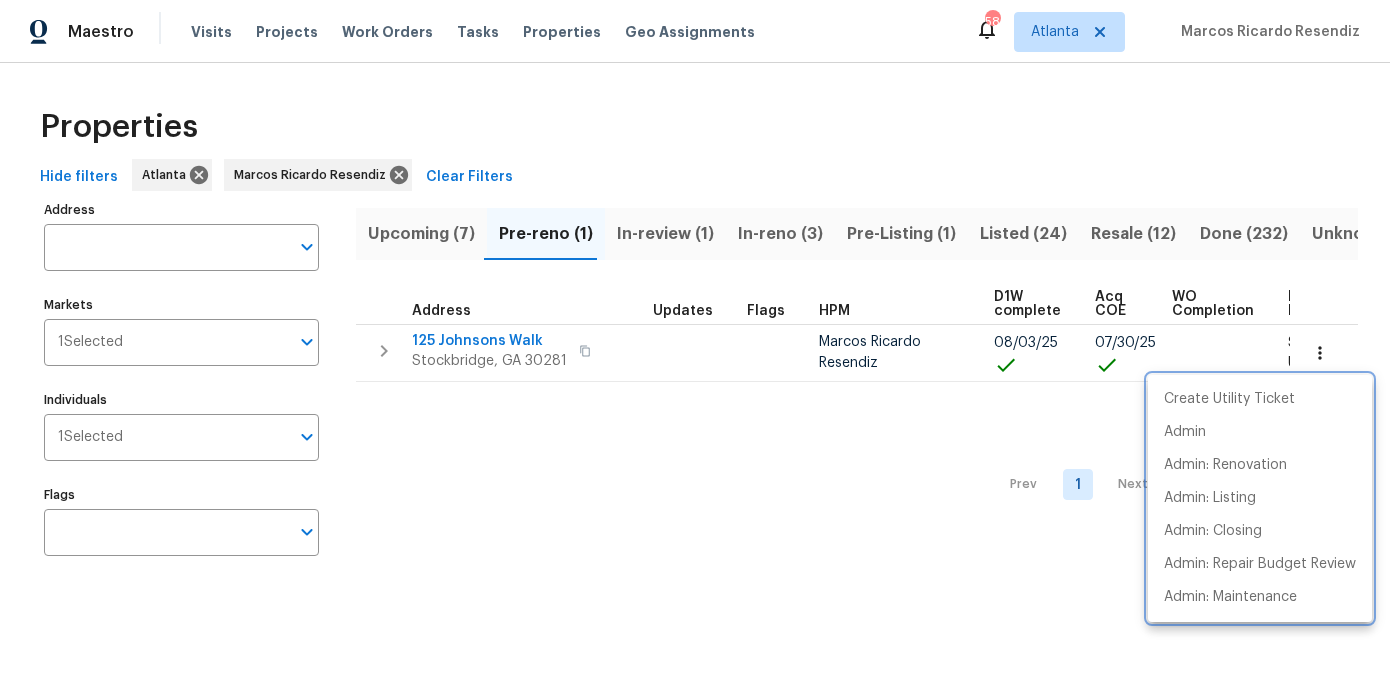 click at bounding box center (695, 347) 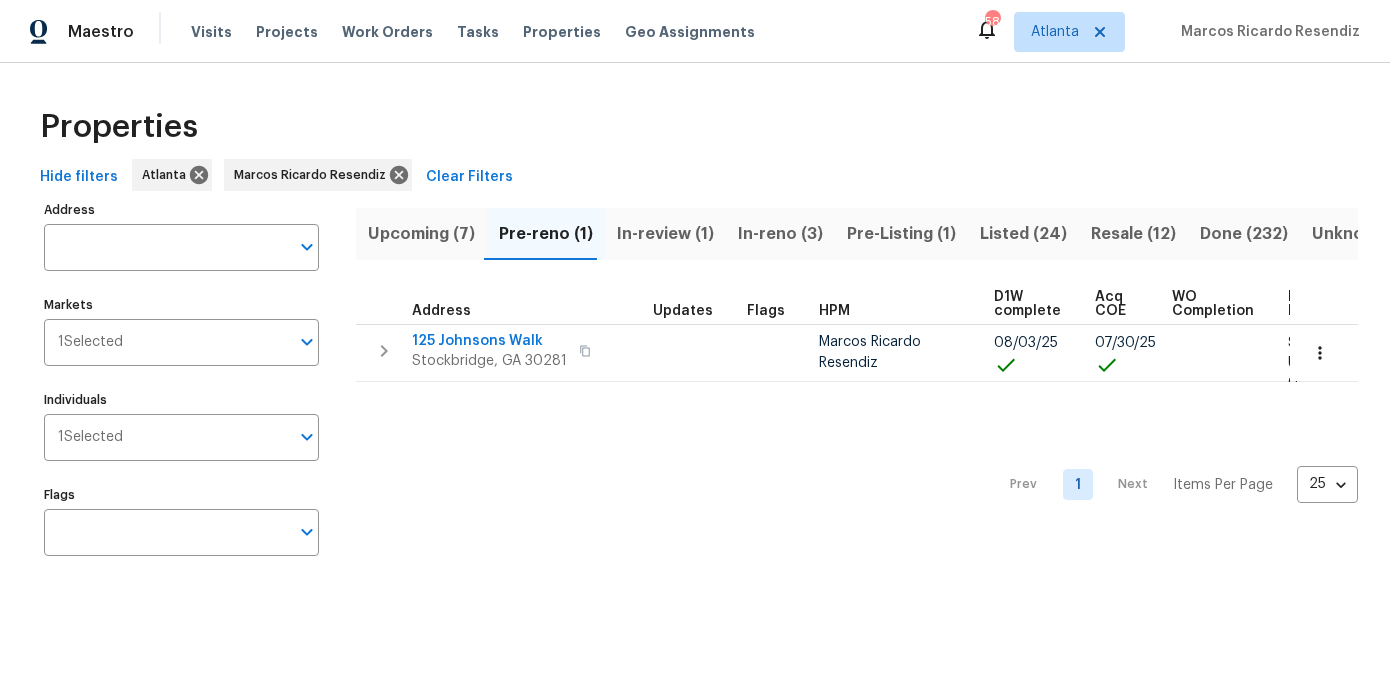 click on "In-reno (3)" at bounding box center (780, 234) 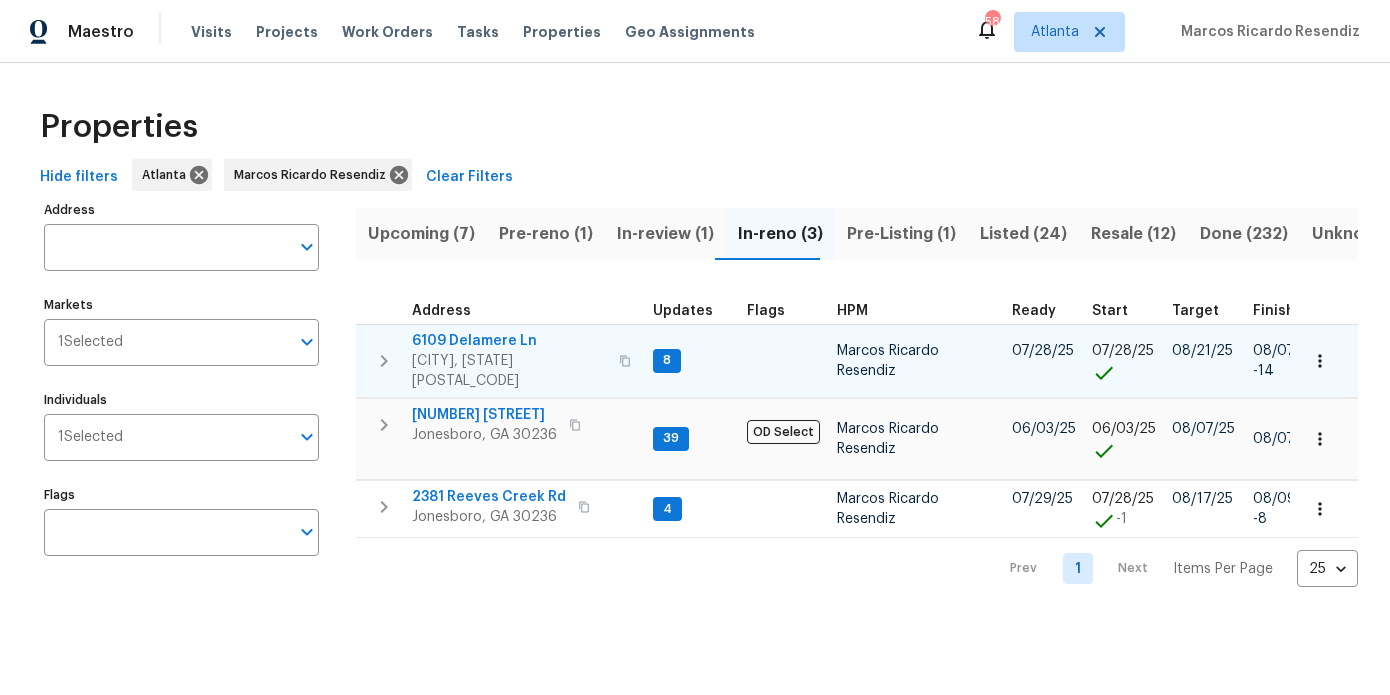 click on "6109 Delamere Ln" at bounding box center (509, 341) 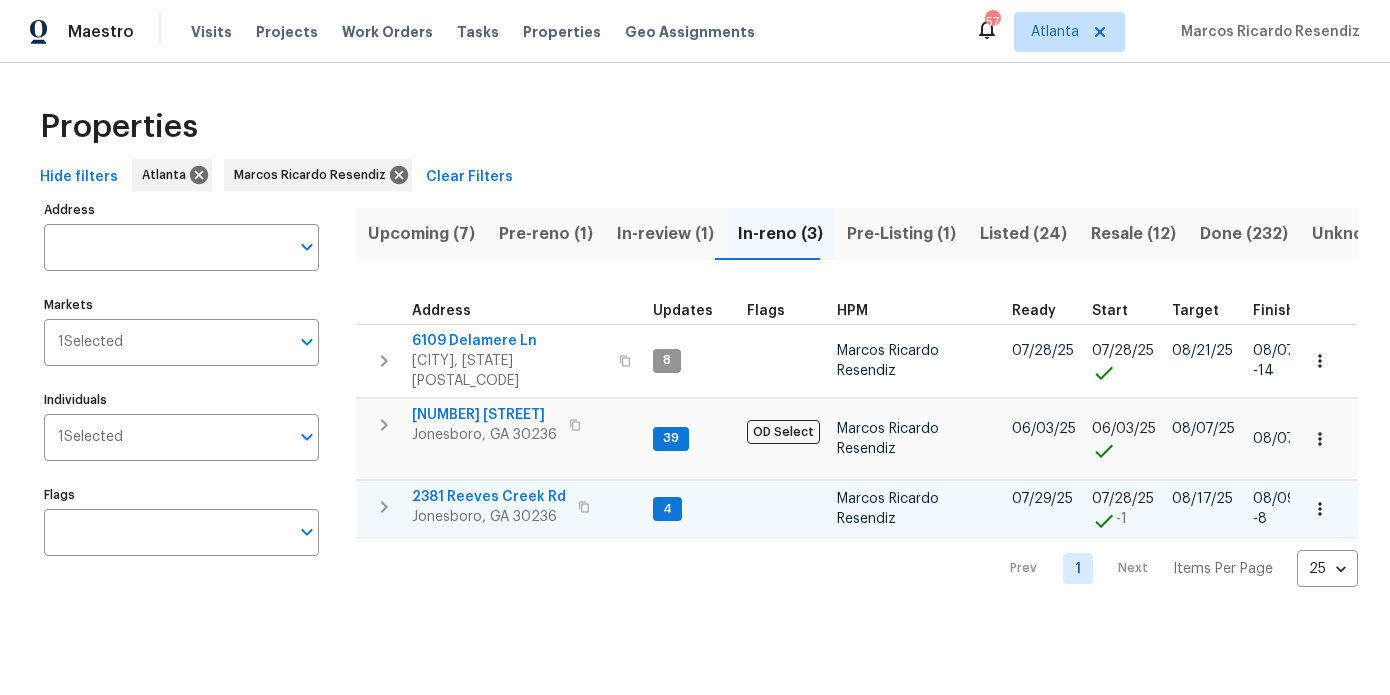 click on "2381 Reeves Creek Rd" at bounding box center [489, 497] 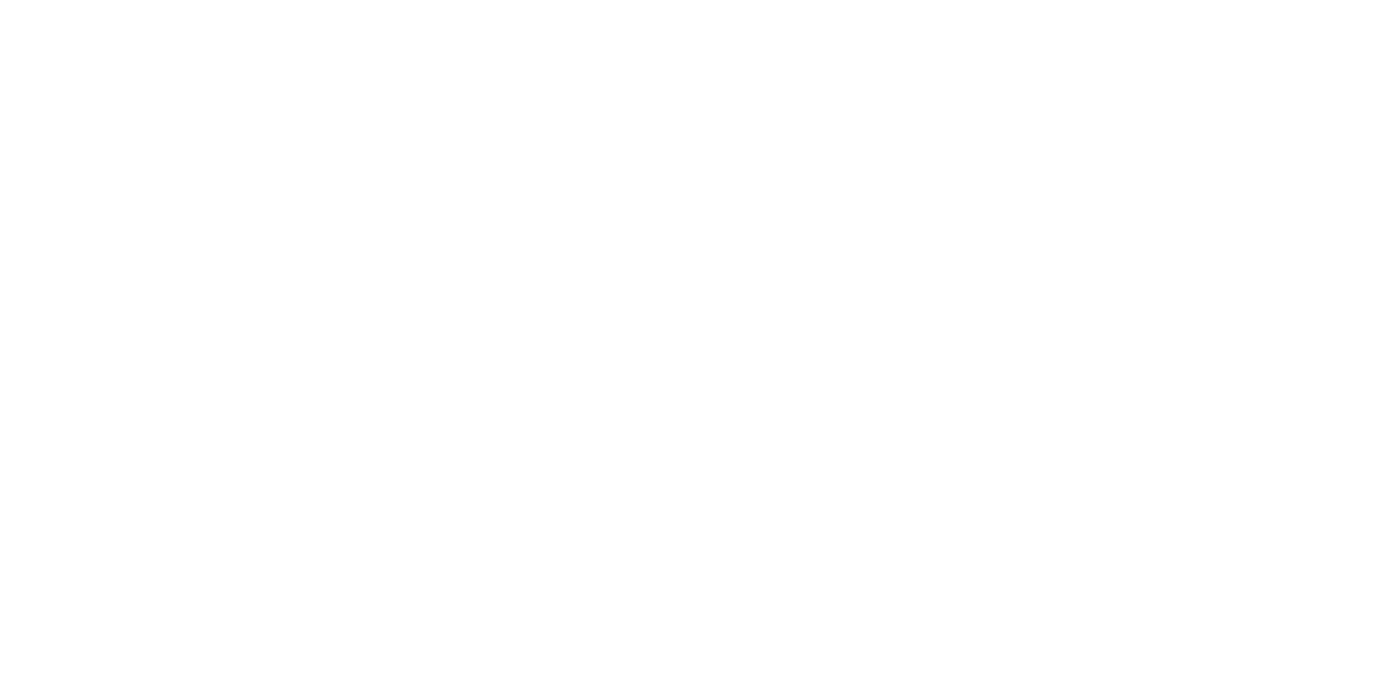 scroll, scrollTop: 0, scrollLeft: 0, axis: both 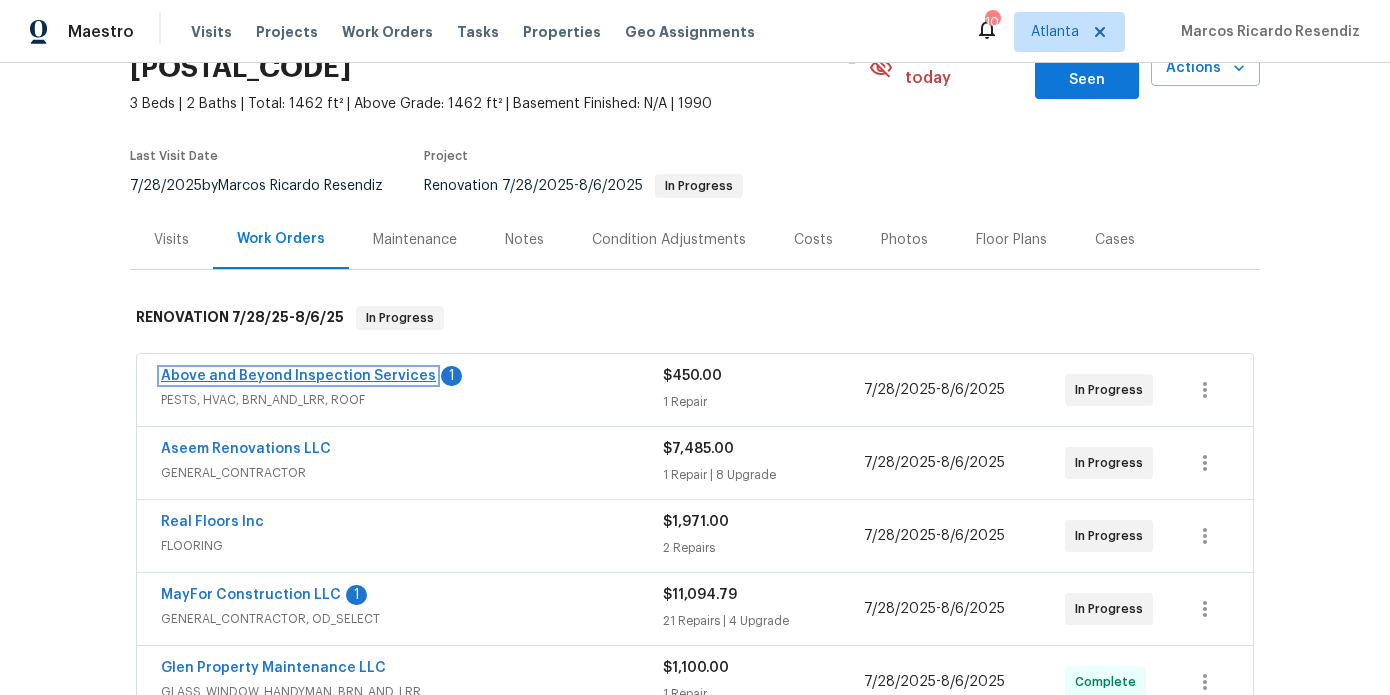 click on "Above and Beyond Inspection Services" at bounding box center (298, 376) 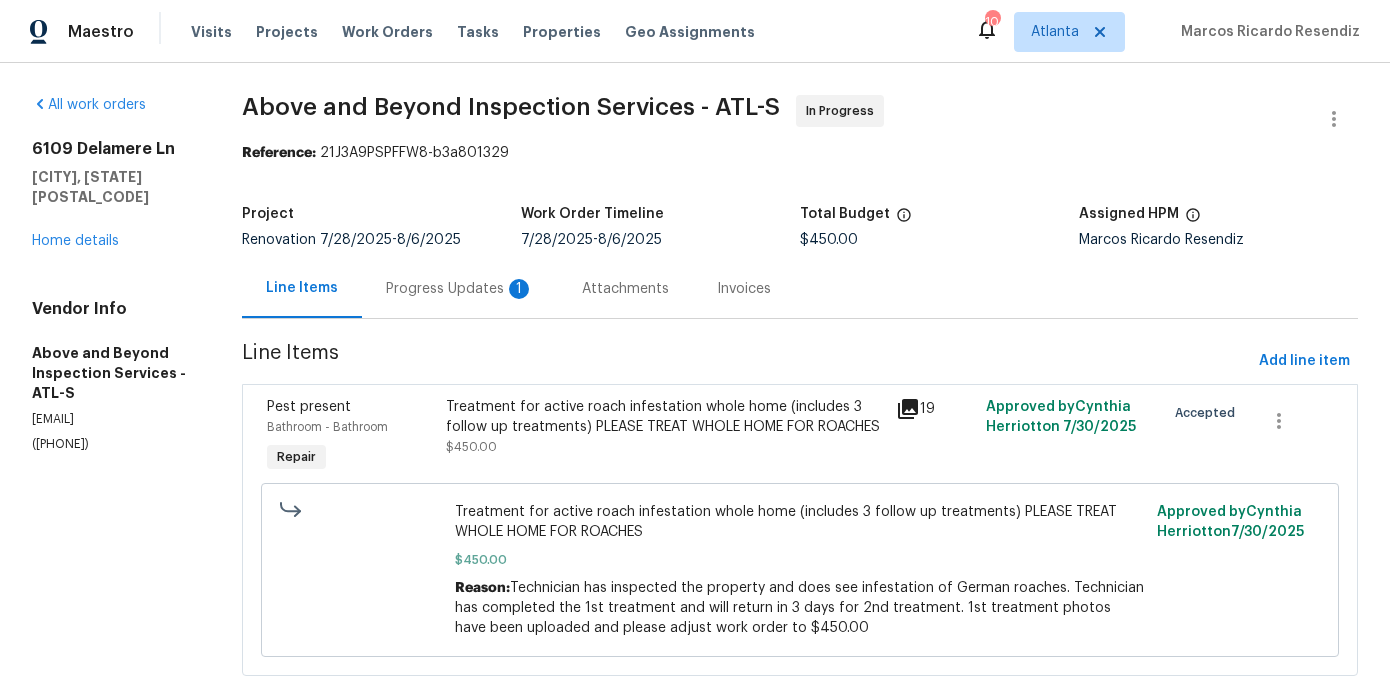 click on "Progress Updates 1" at bounding box center [460, 289] 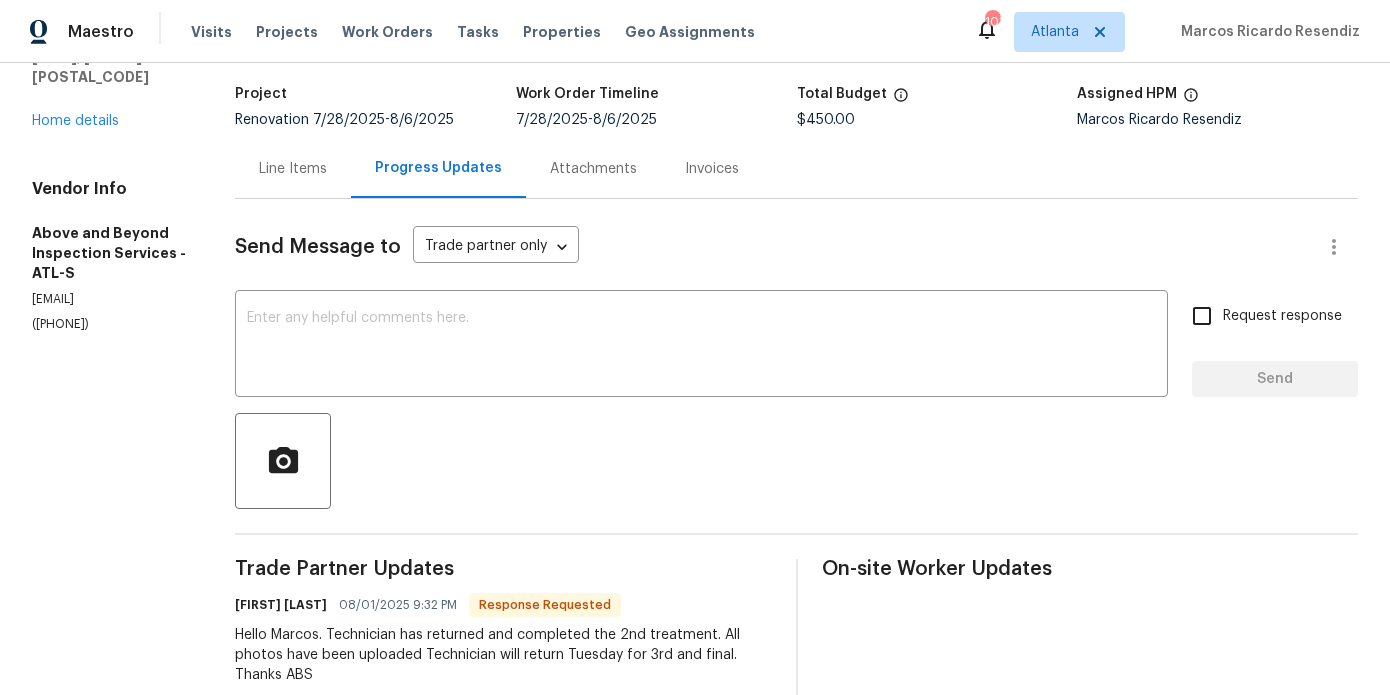 scroll, scrollTop: 0, scrollLeft: 0, axis: both 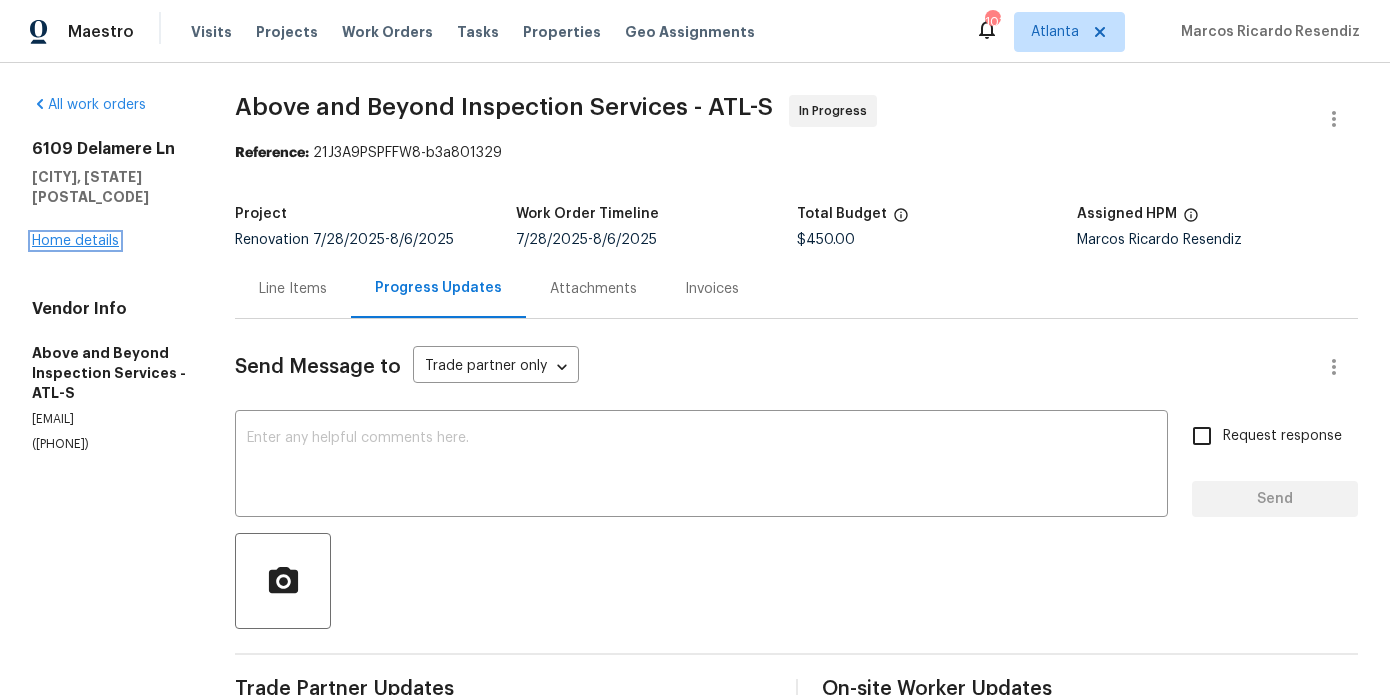 click on "Home details" at bounding box center (75, 241) 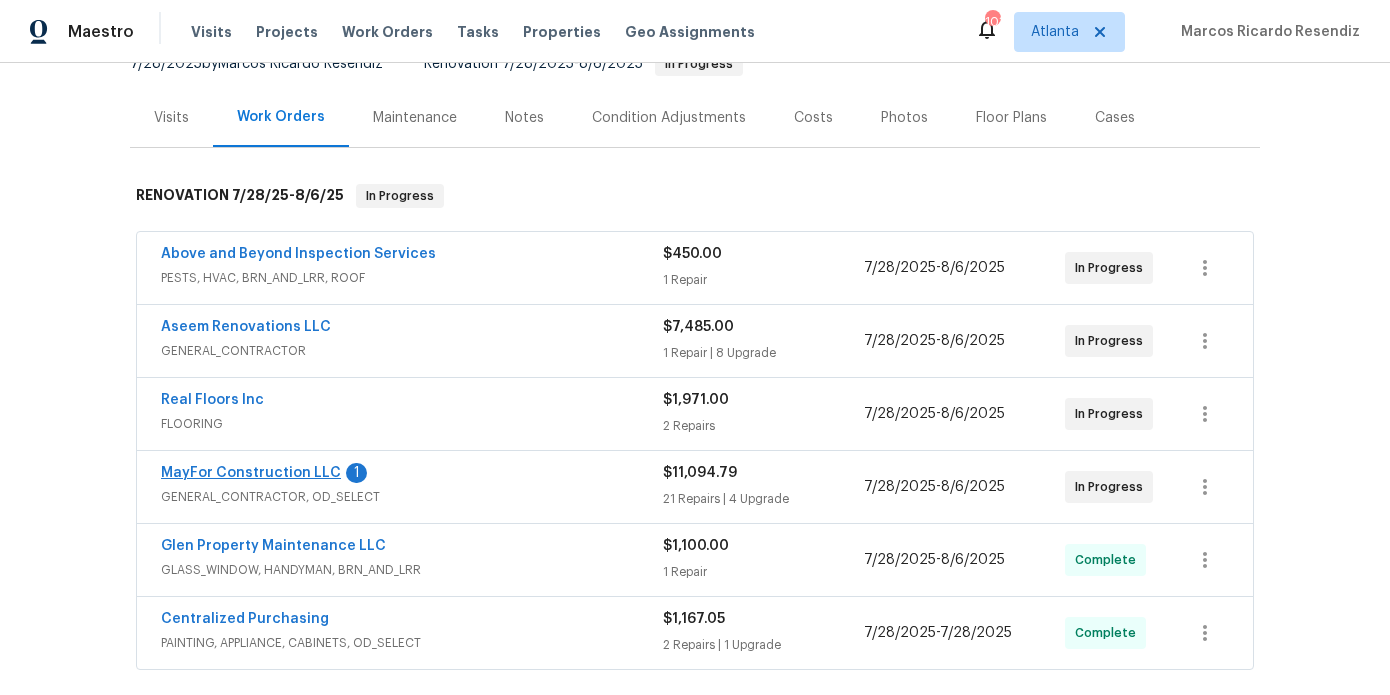 scroll, scrollTop: 247, scrollLeft: 0, axis: vertical 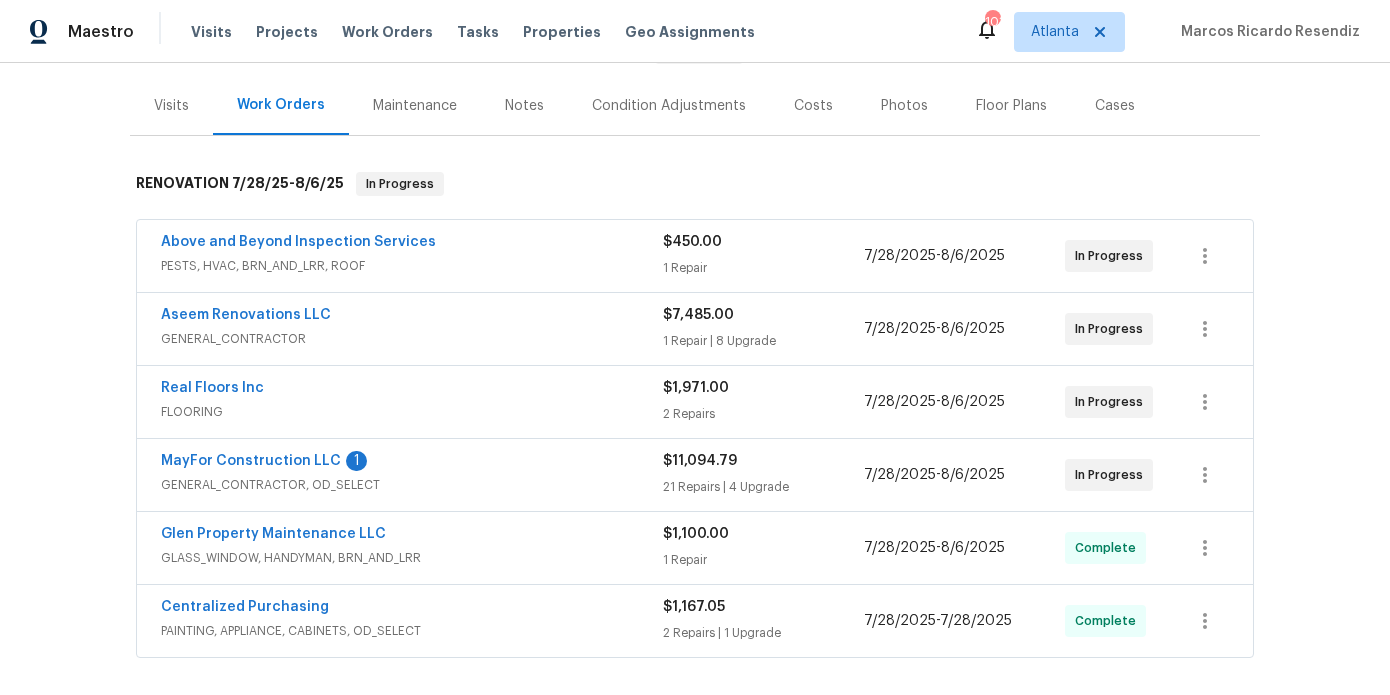 click on "Aseem Renovations LLC" at bounding box center [246, 315] 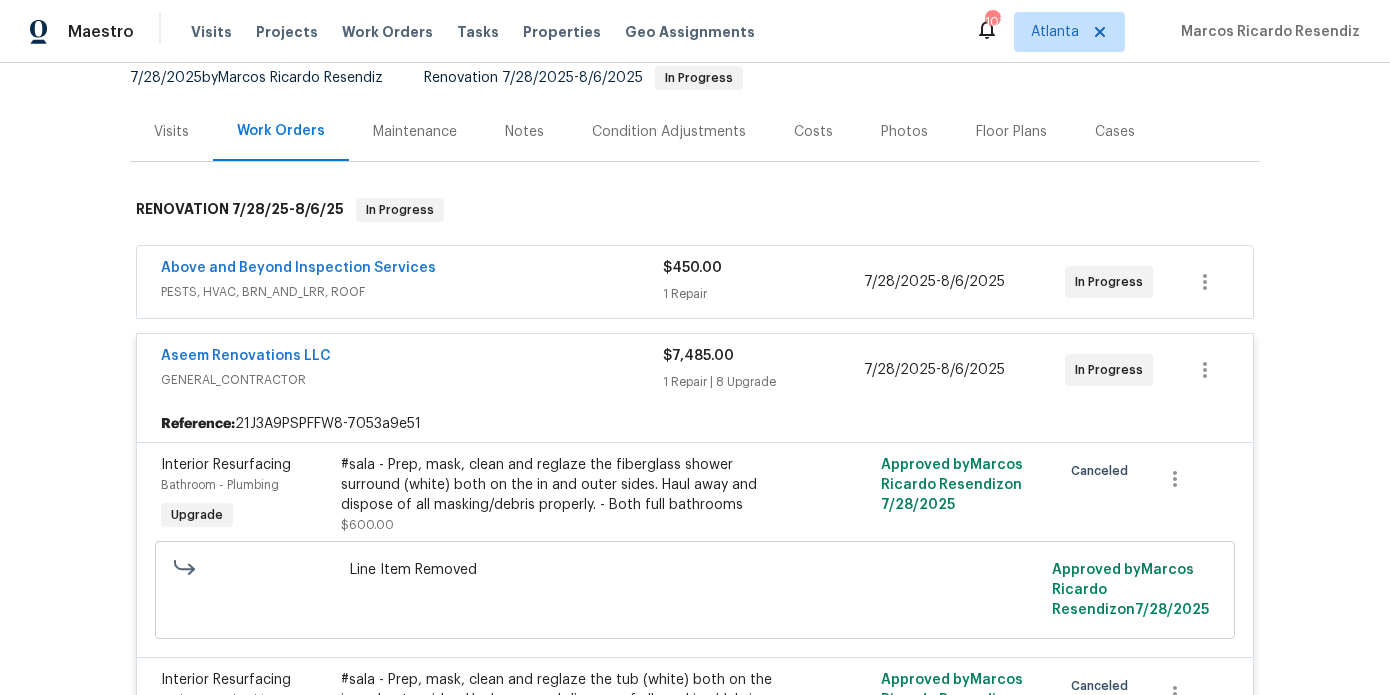 scroll, scrollTop: 219, scrollLeft: 0, axis: vertical 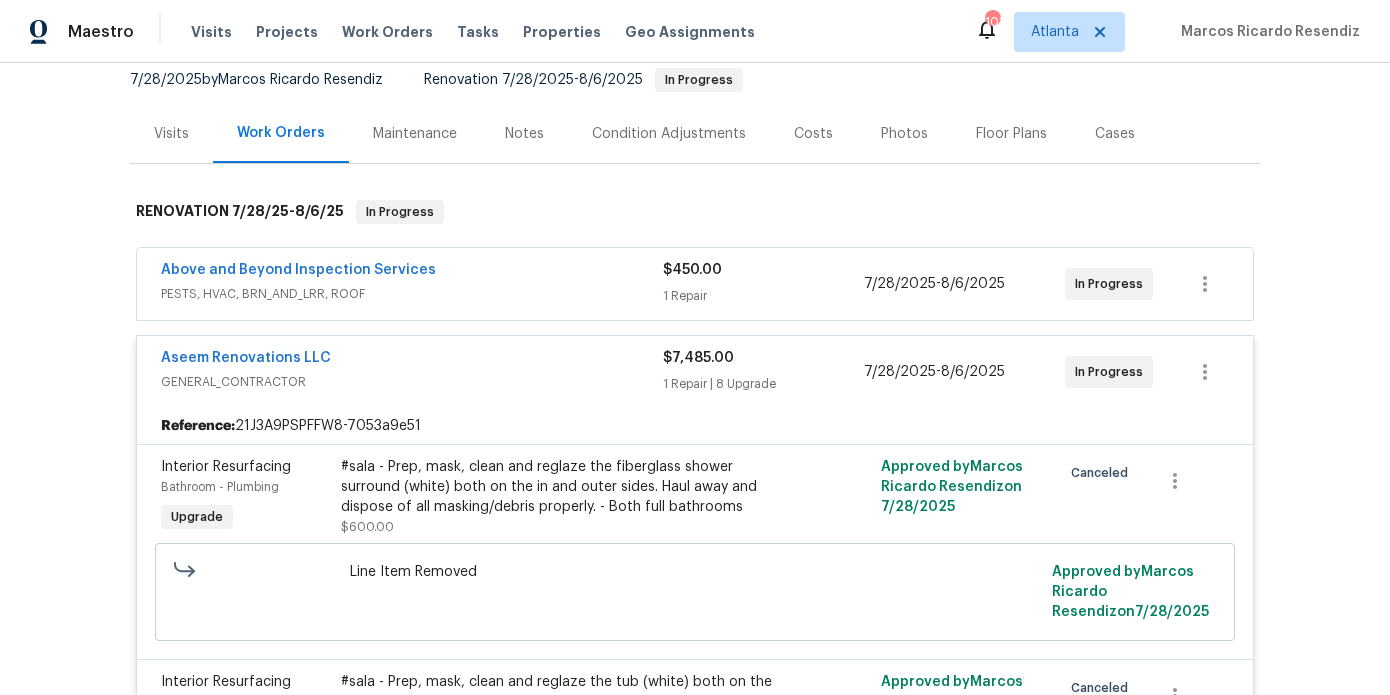 click on "Aseem Renovations LLC GENERAL_CONTRACTOR $7,485.00 1 Repair | 8 Upgrade 7/28/2025  -  8/6/2025 In Progress" at bounding box center [695, 372] 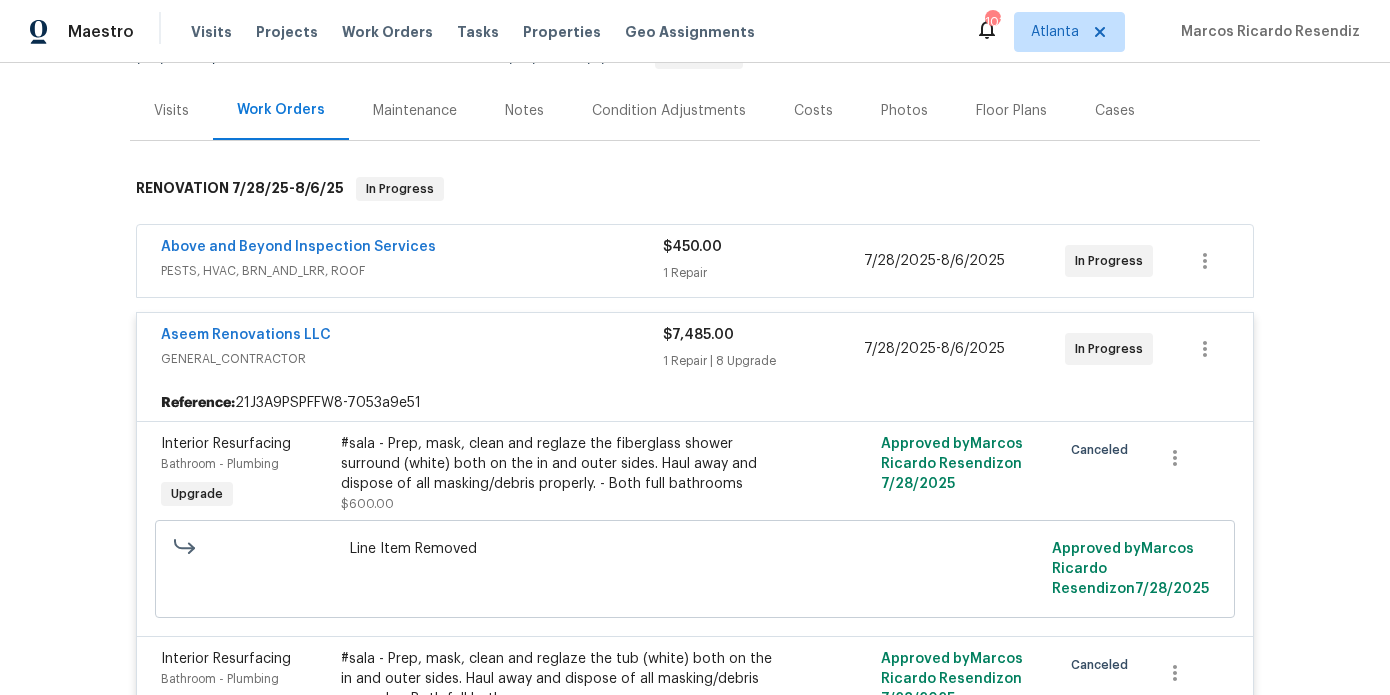 click on "Aseem Renovations LLC" at bounding box center (412, 337) 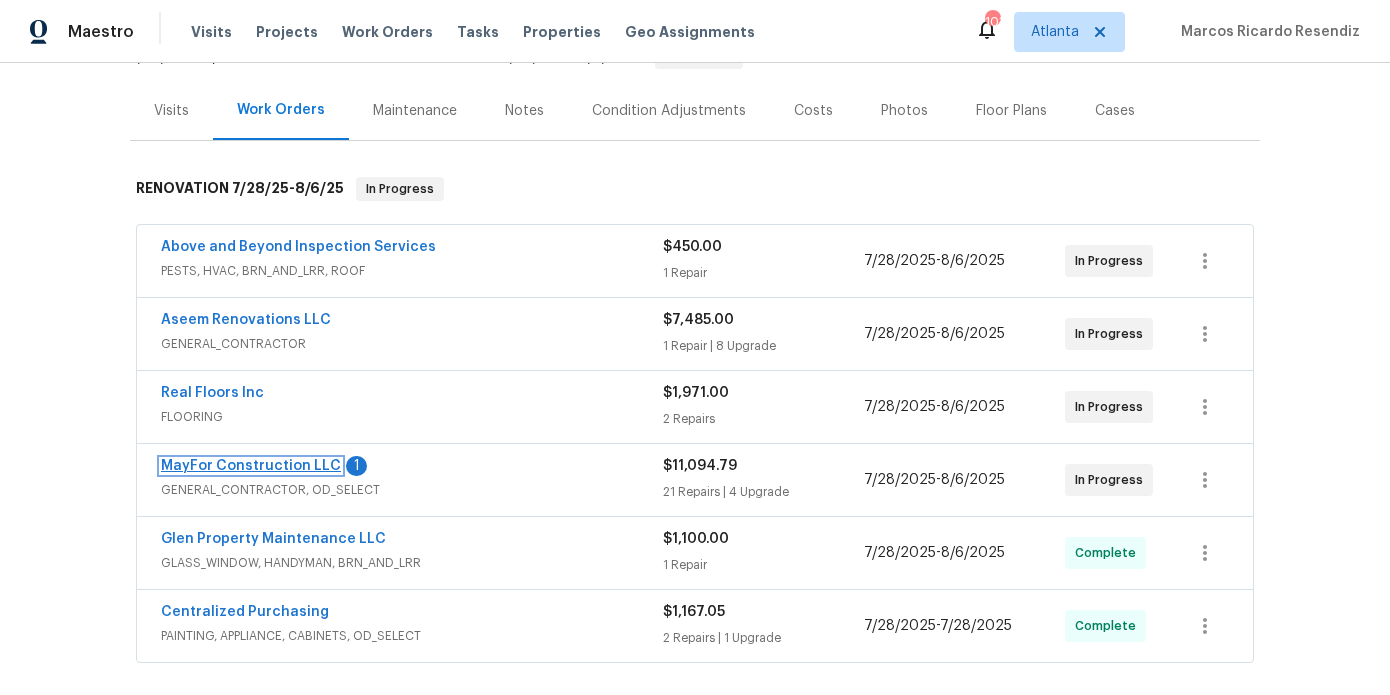 click on "MayFor Construction LLC" at bounding box center (251, 466) 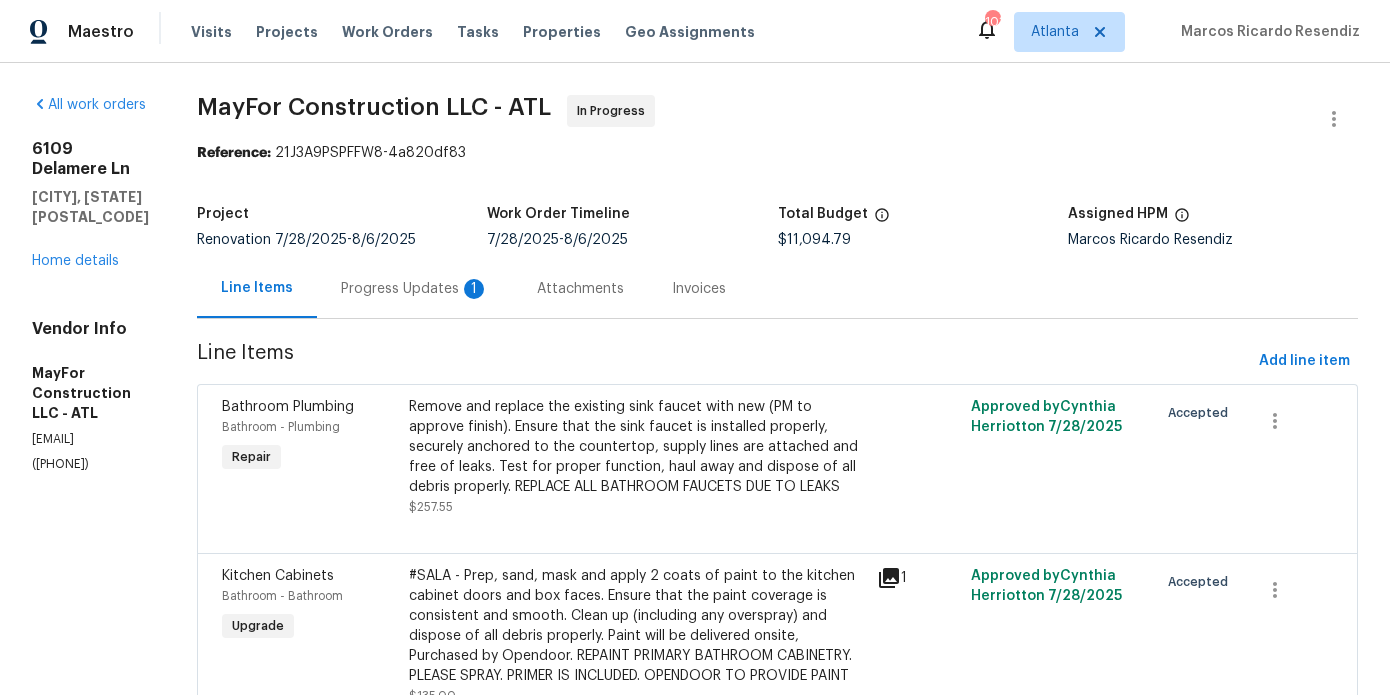 click on "Progress Updates 1" at bounding box center [415, 289] 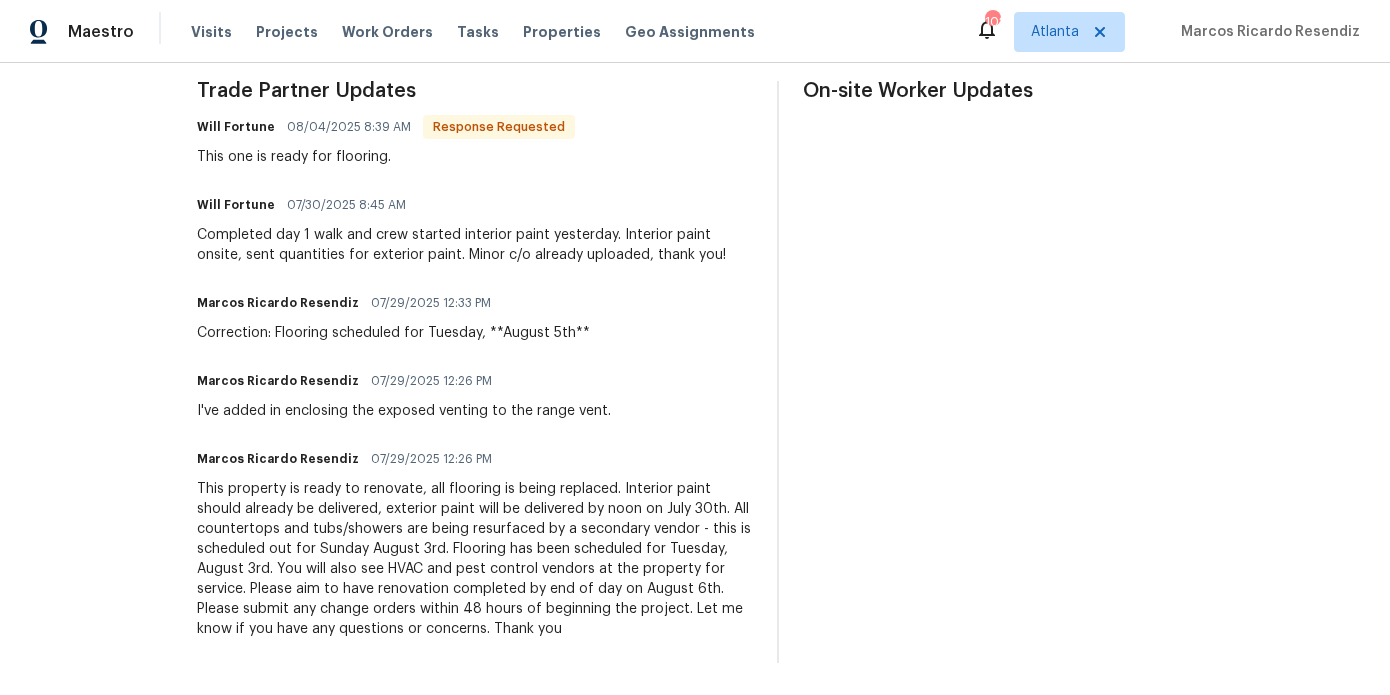 scroll, scrollTop: 0, scrollLeft: 0, axis: both 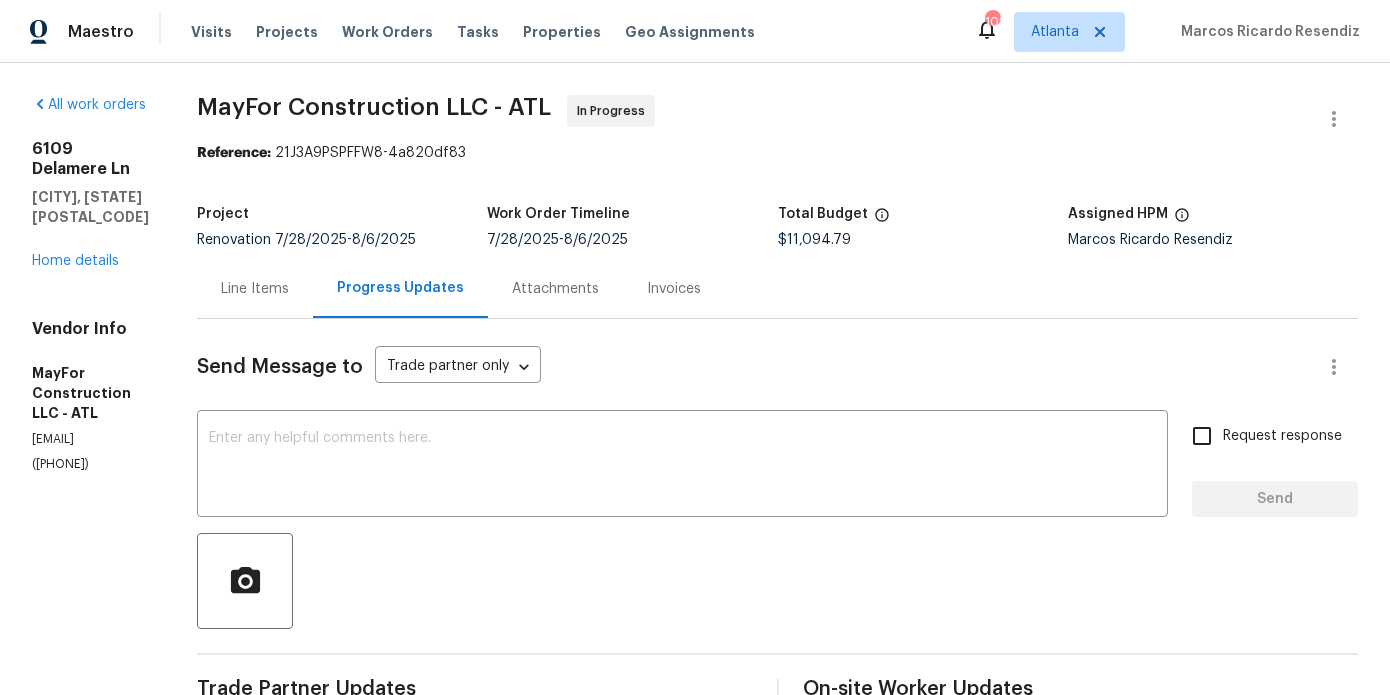 click on "Line Items" at bounding box center (255, 289) 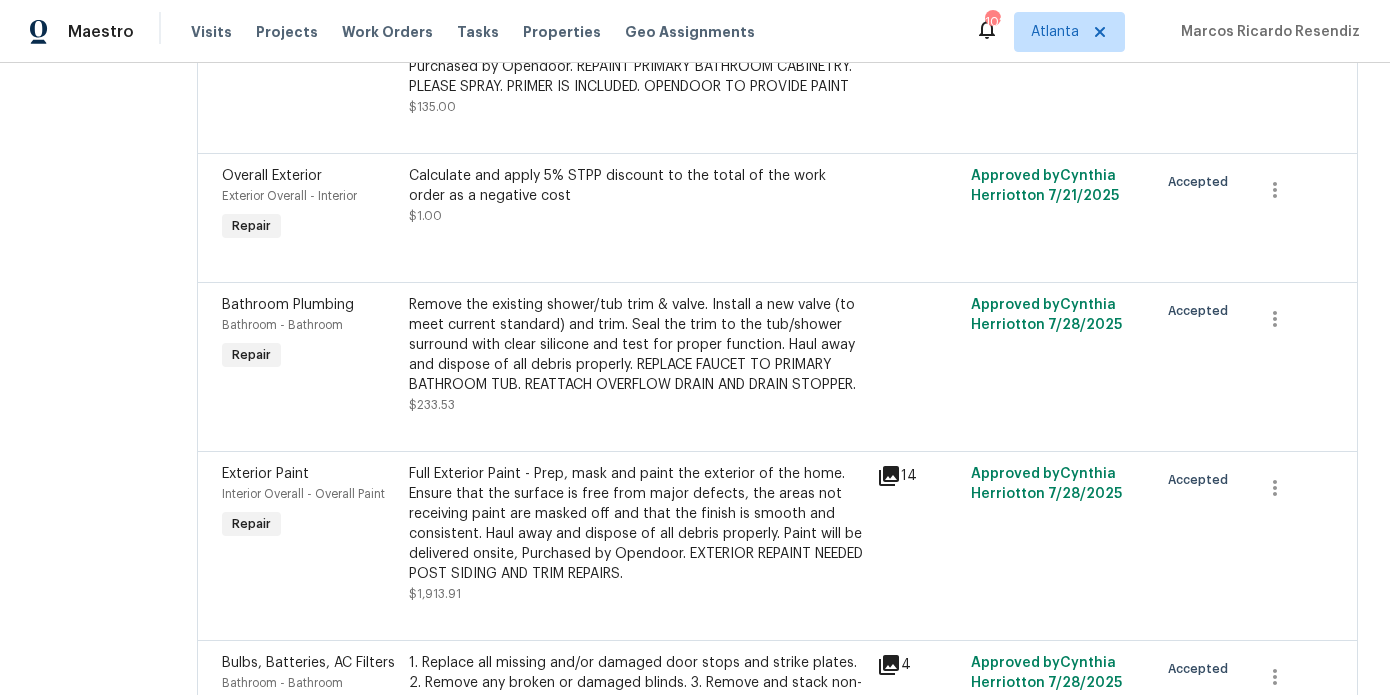 scroll, scrollTop: 0, scrollLeft: 0, axis: both 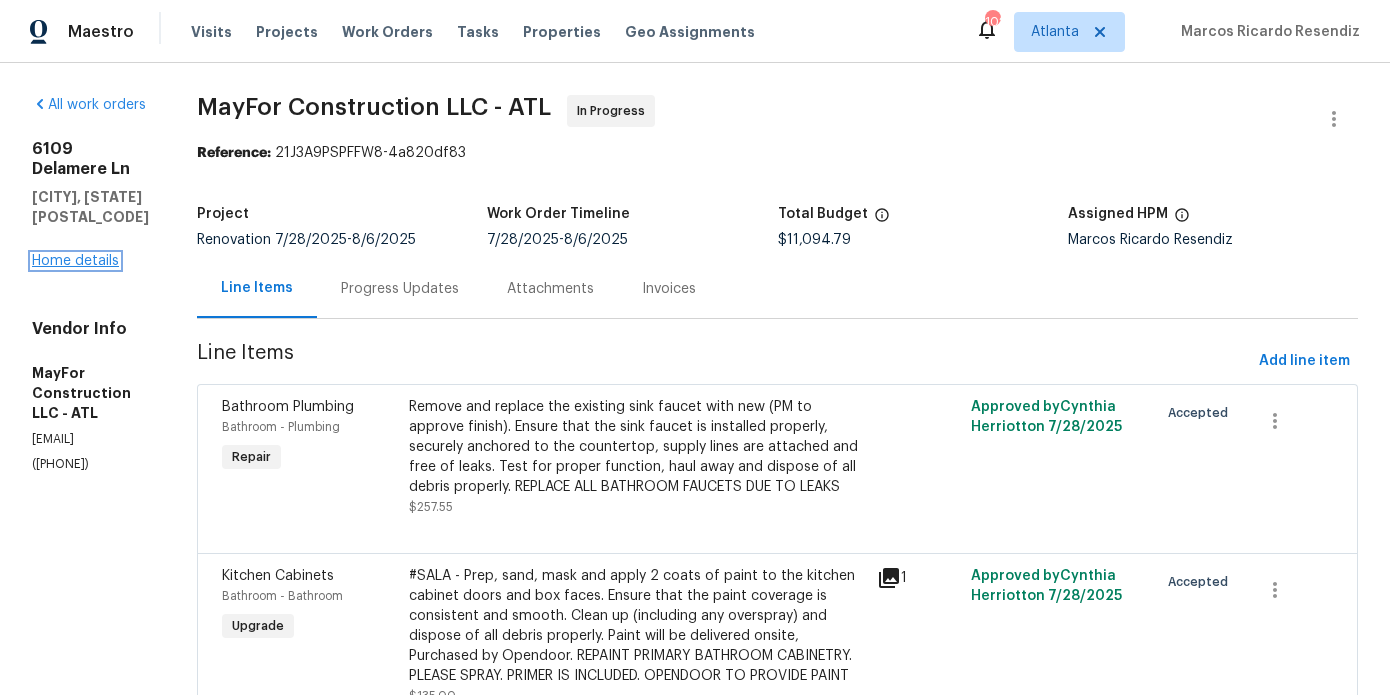 click on "Home details" at bounding box center (75, 261) 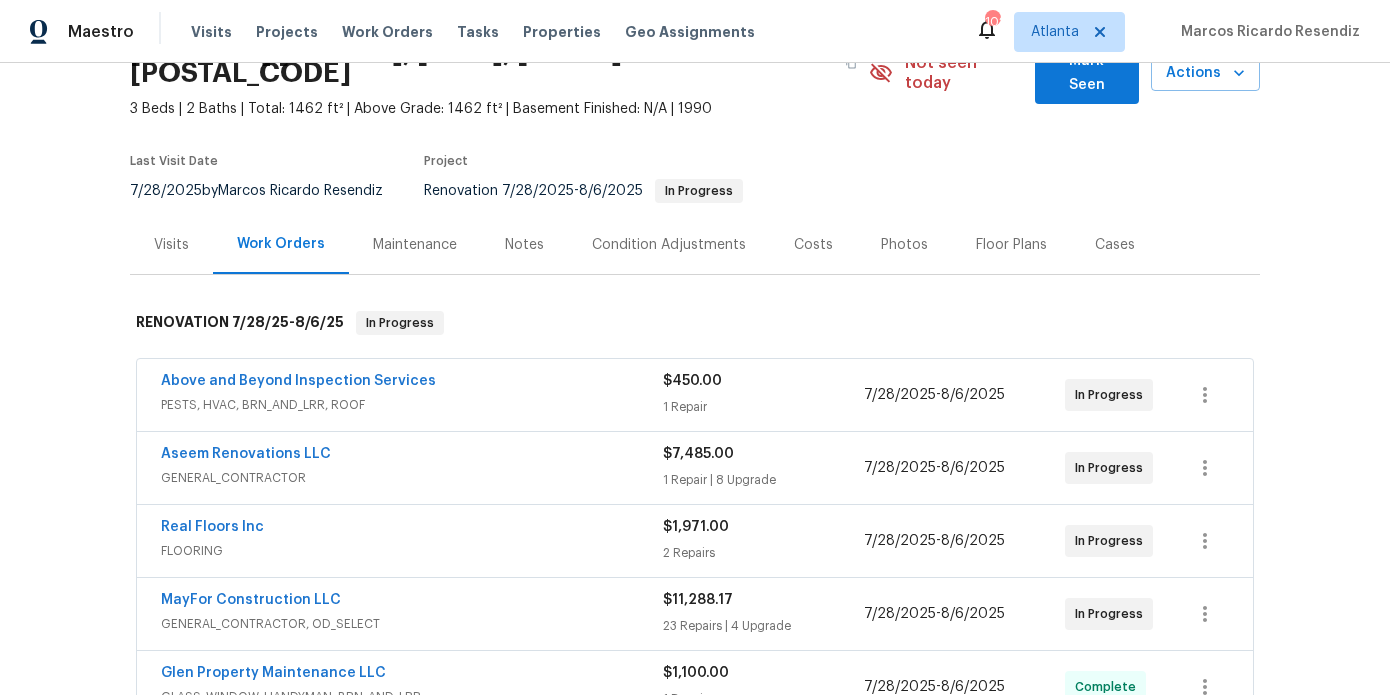 scroll, scrollTop: 117, scrollLeft: 0, axis: vertical 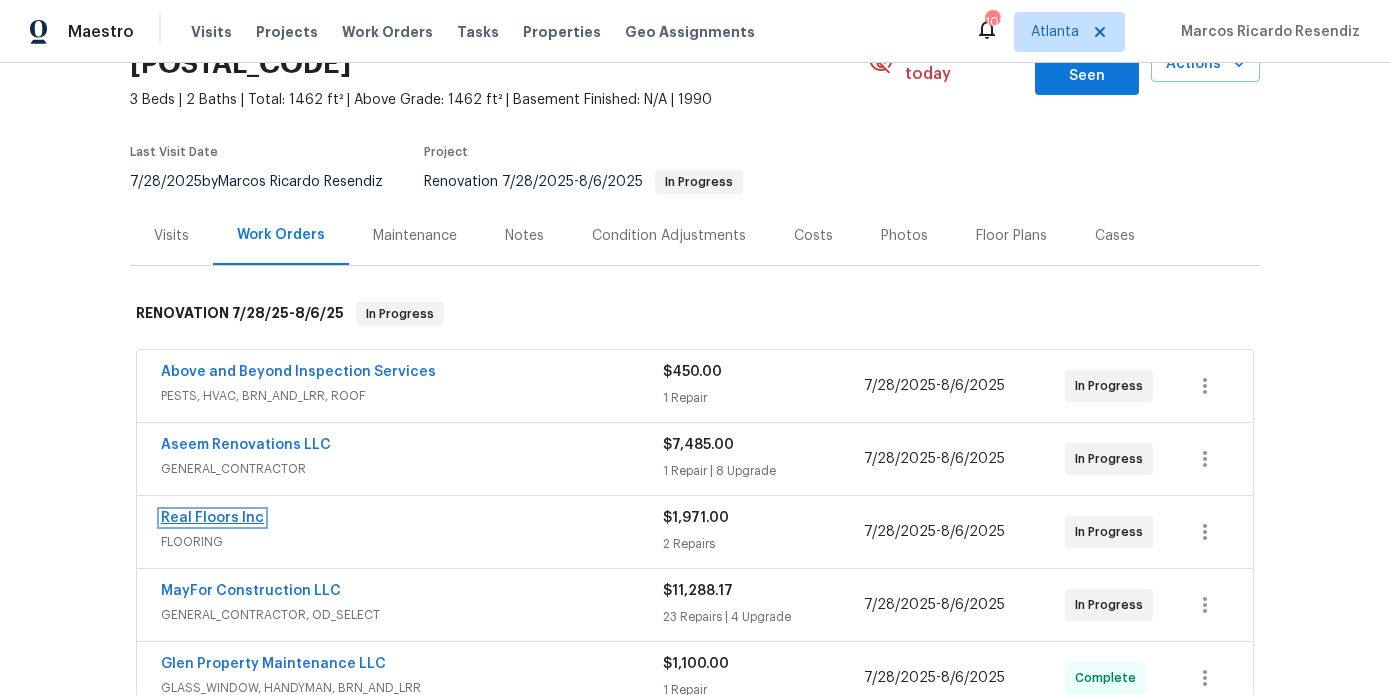 click on "Real Floors Inc" at bounding box center (212, 518) 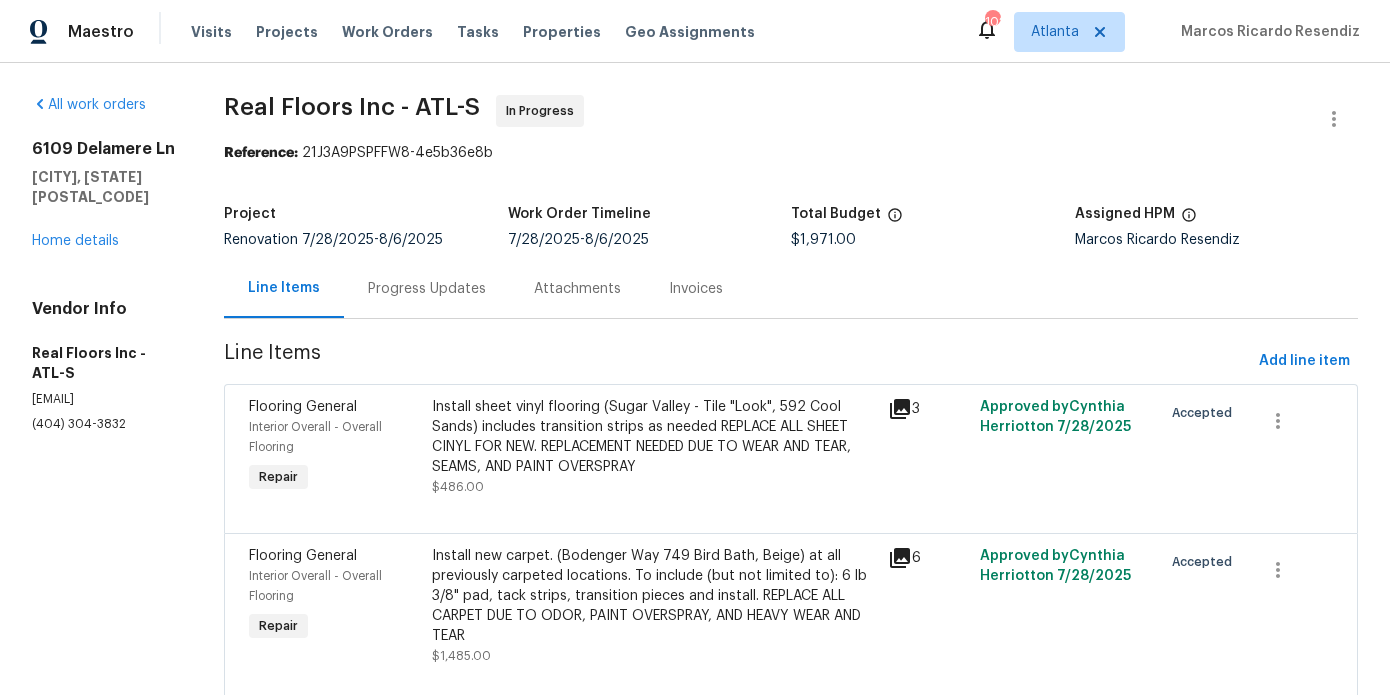 click on "Progress Updates" at bounding box center [427, 289] 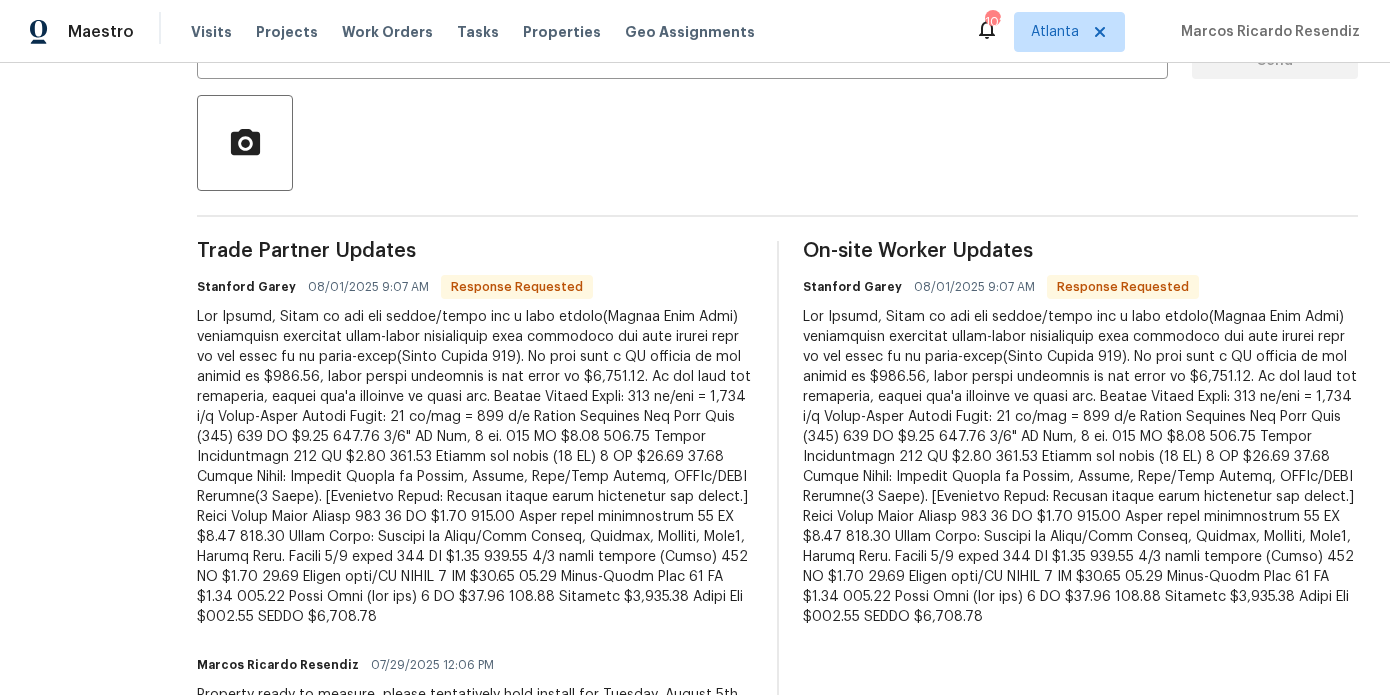 scroll, scrollTop: 505, scrollLeft: 0, axis: vertical 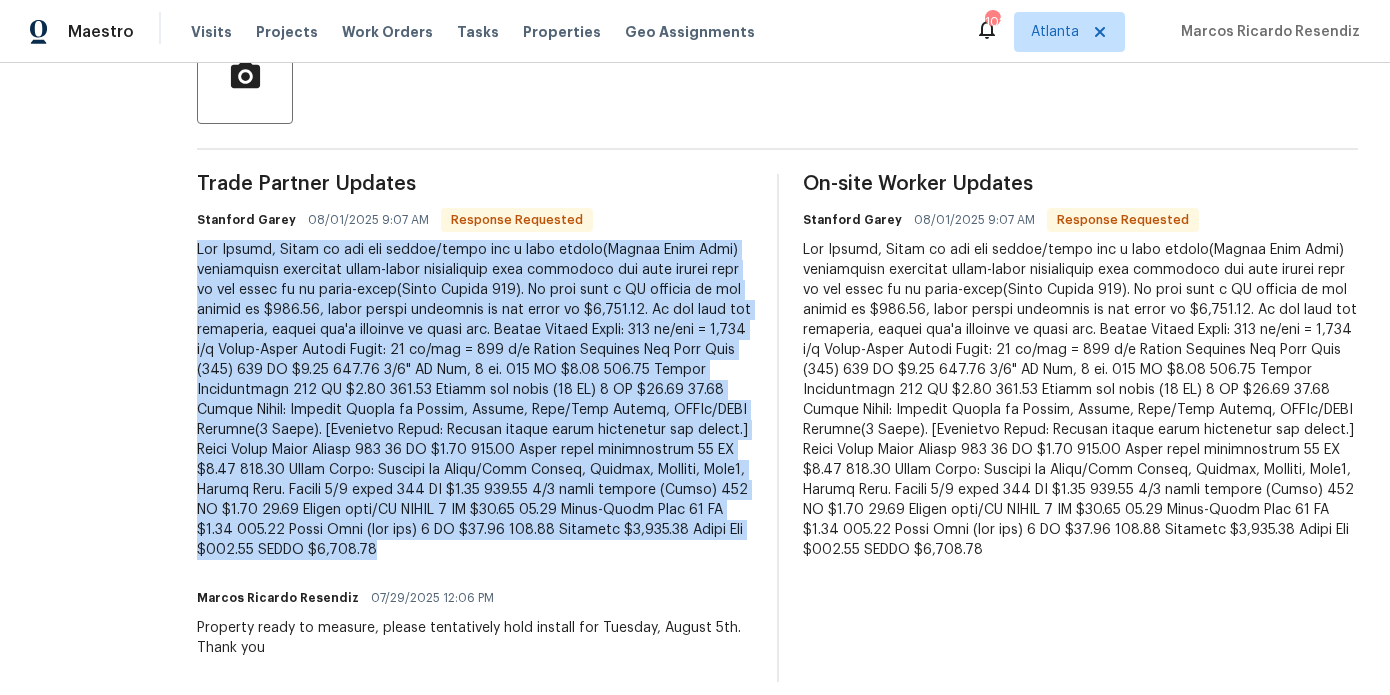 drag, startPoint x: 235, startPoint y: 246, endPoint x: 468, endPoint y: 550, distance: 383.02087 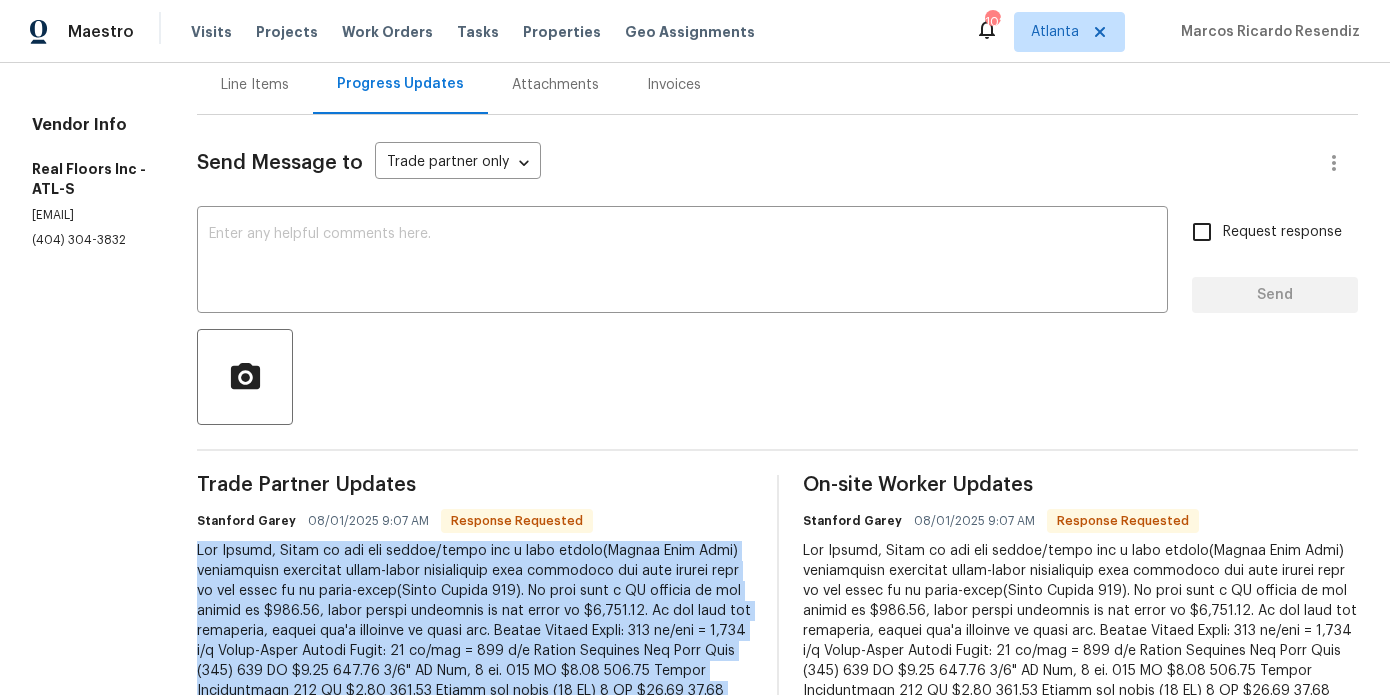 scroll, scrollTop: 41, scrollLeft: 0, axis: vertical 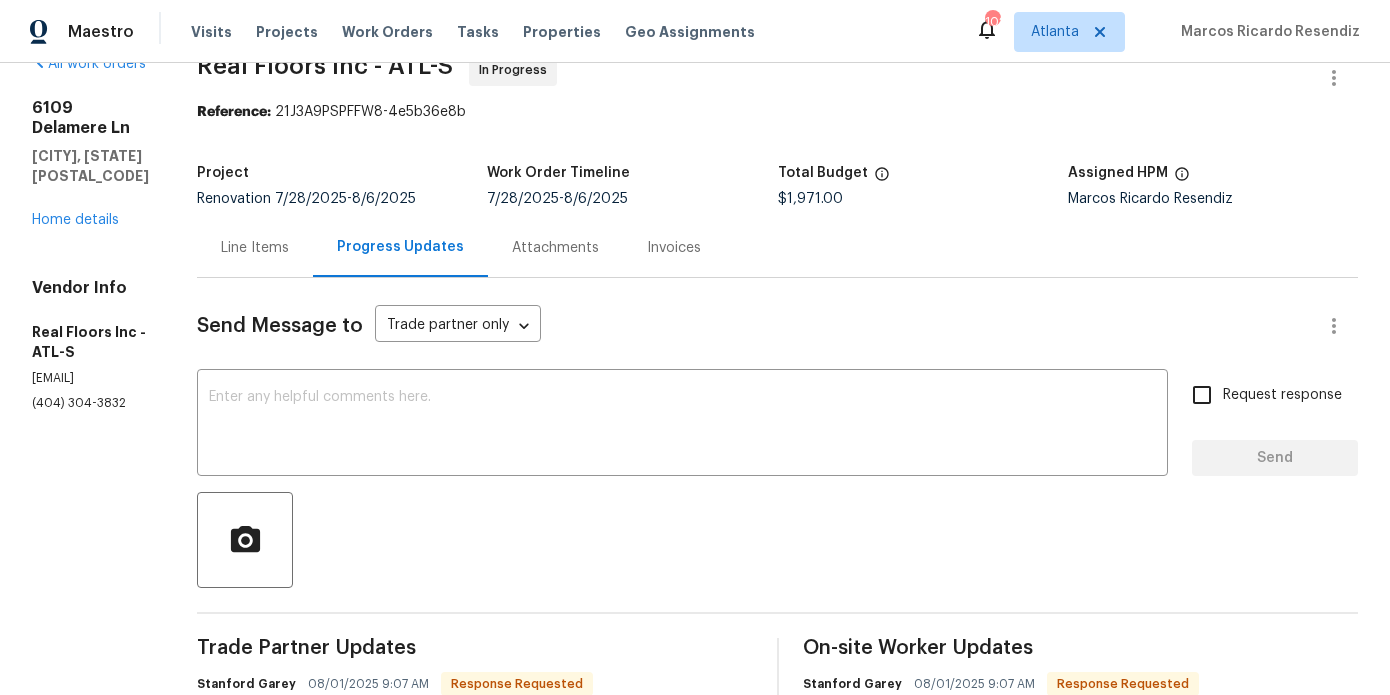 click on "Line Items" at bounding box center [255, 247] 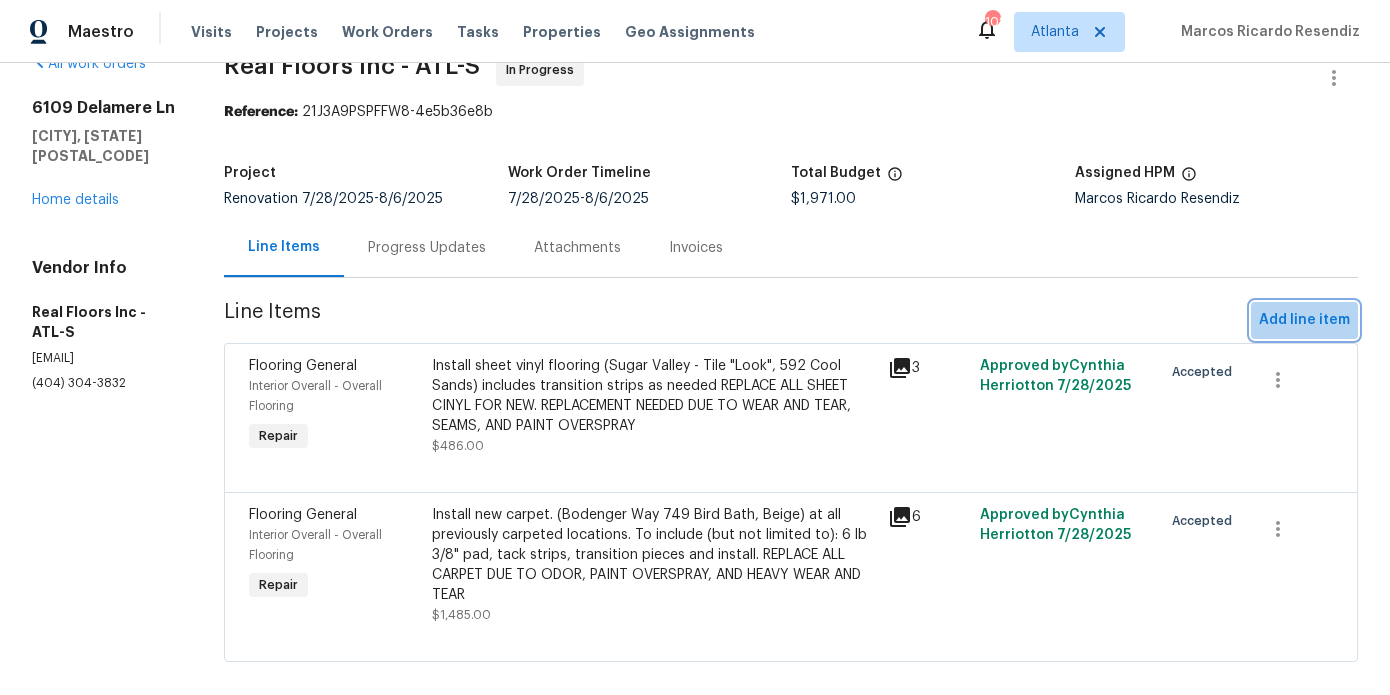 click on "Add line item" at bounding box center (1304, 320) 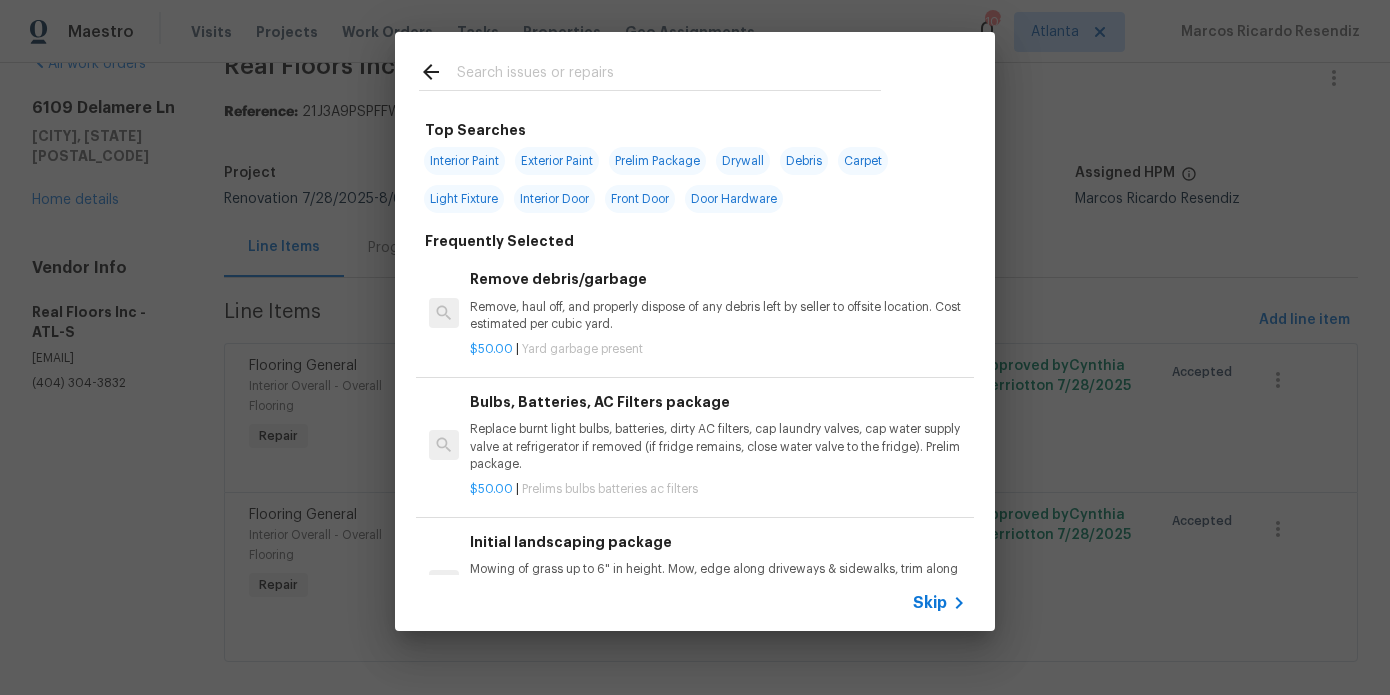 click at bounding box center (669, 75) 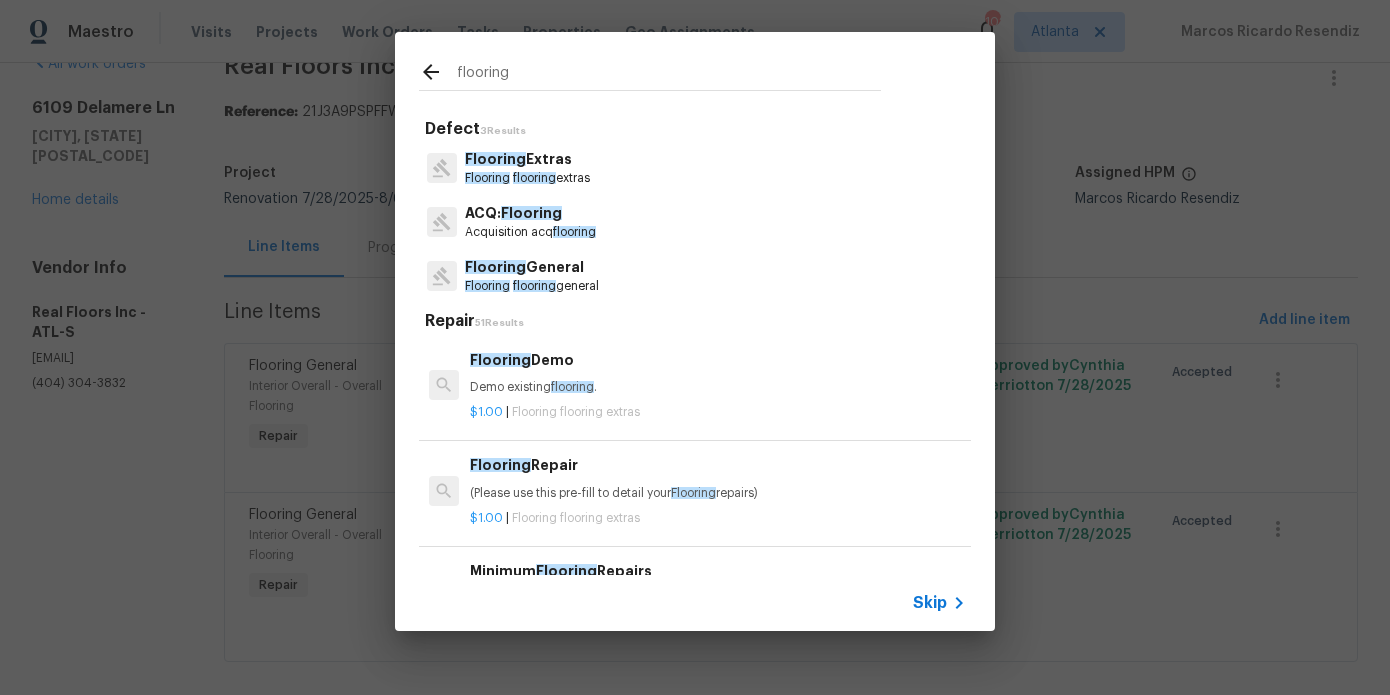 type on "flooring" 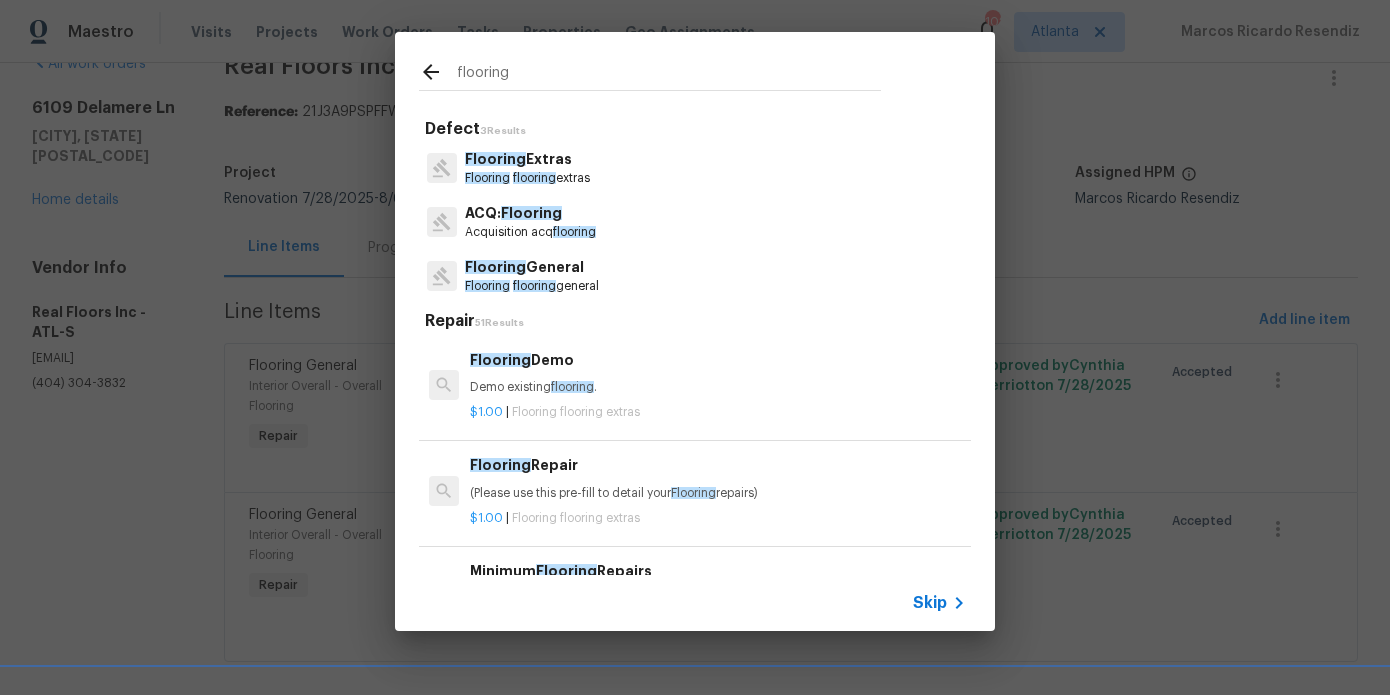 click on "flooring" at bounding box center (534, 178) 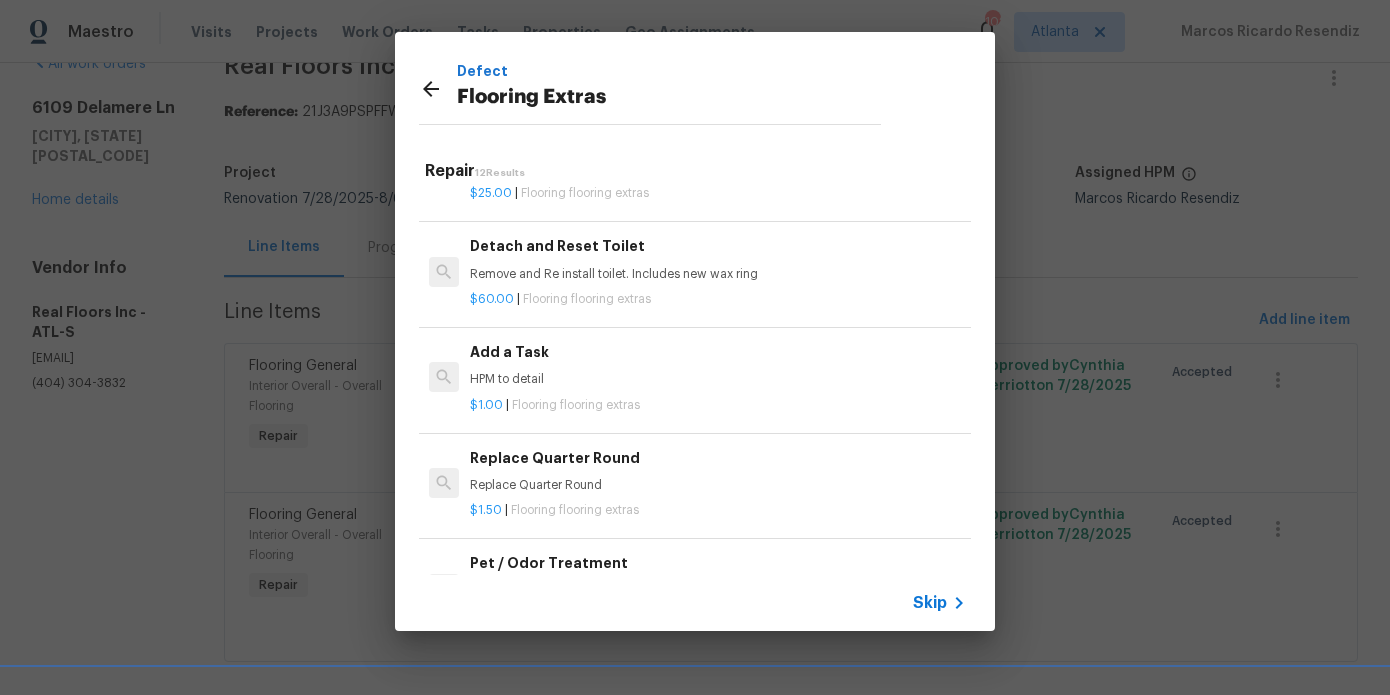 scroll, scrollTop: 494, scrollLeft: 0, axis: vertical 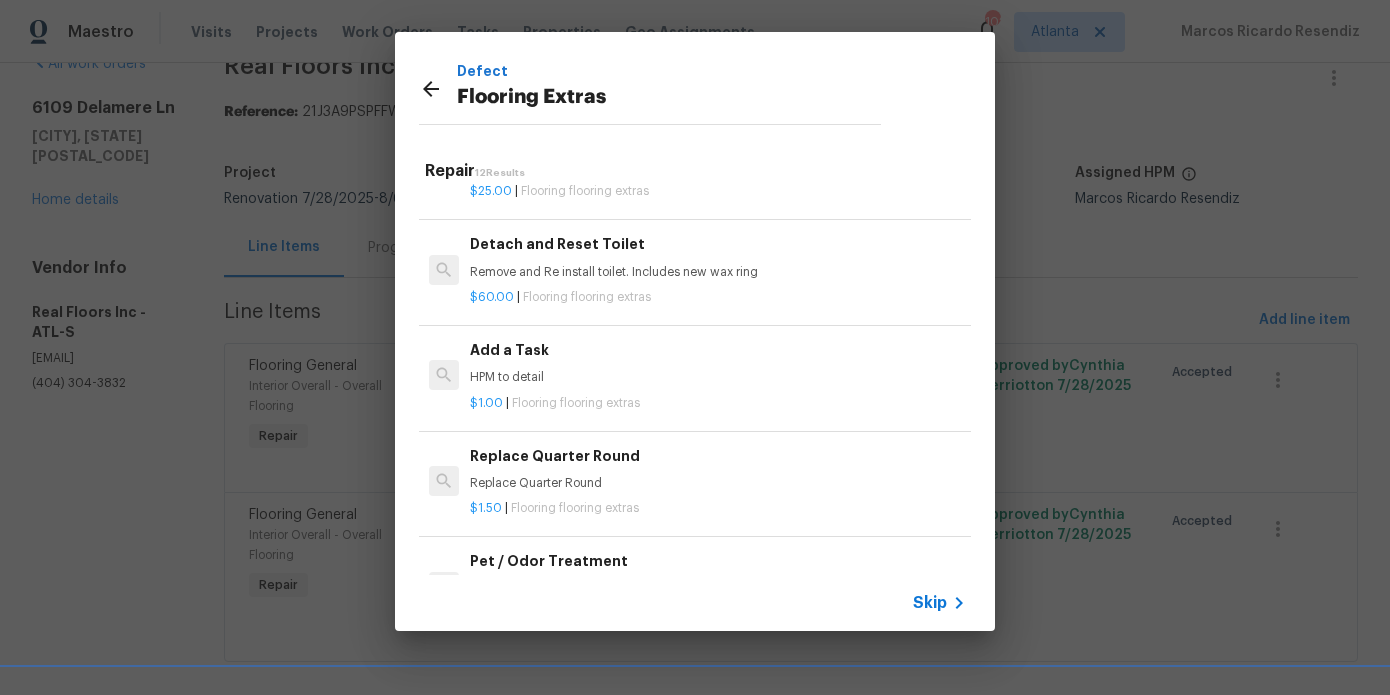 click on "Add a Task HPM to detail" at bounding box center [718, 363] 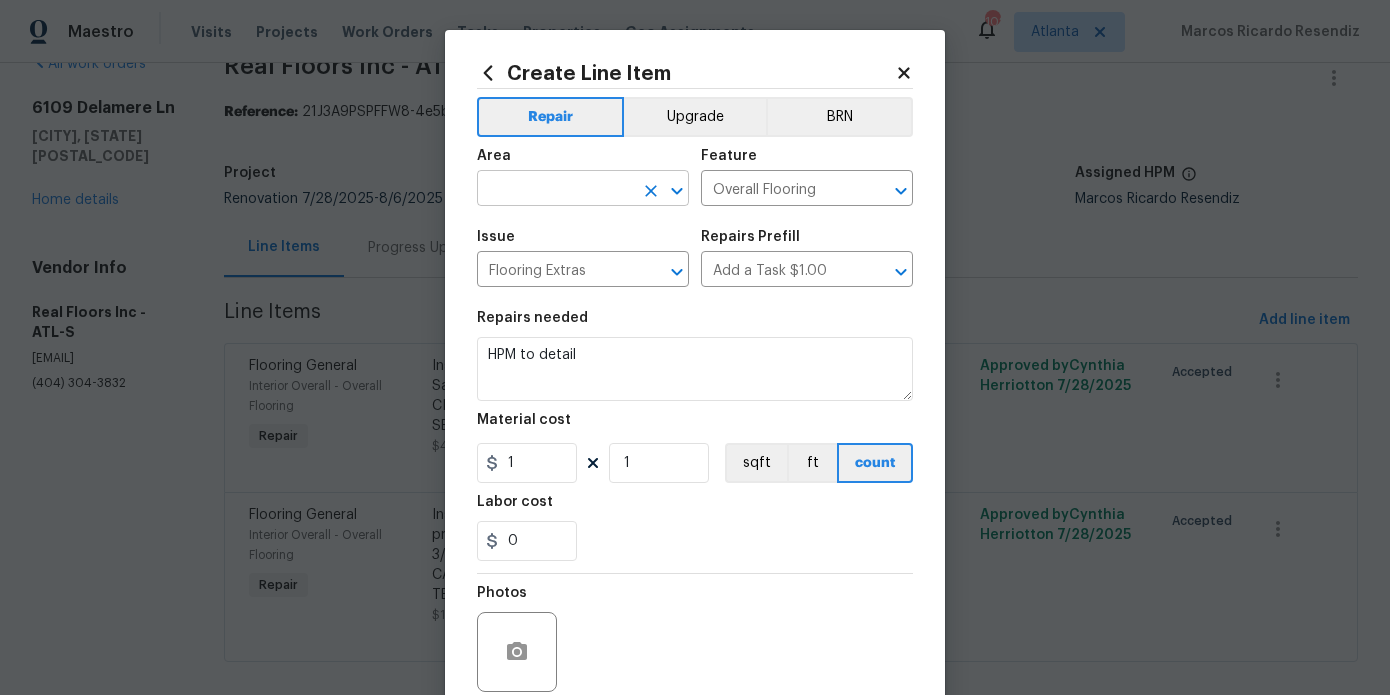 click at bounding box center (555, 190) 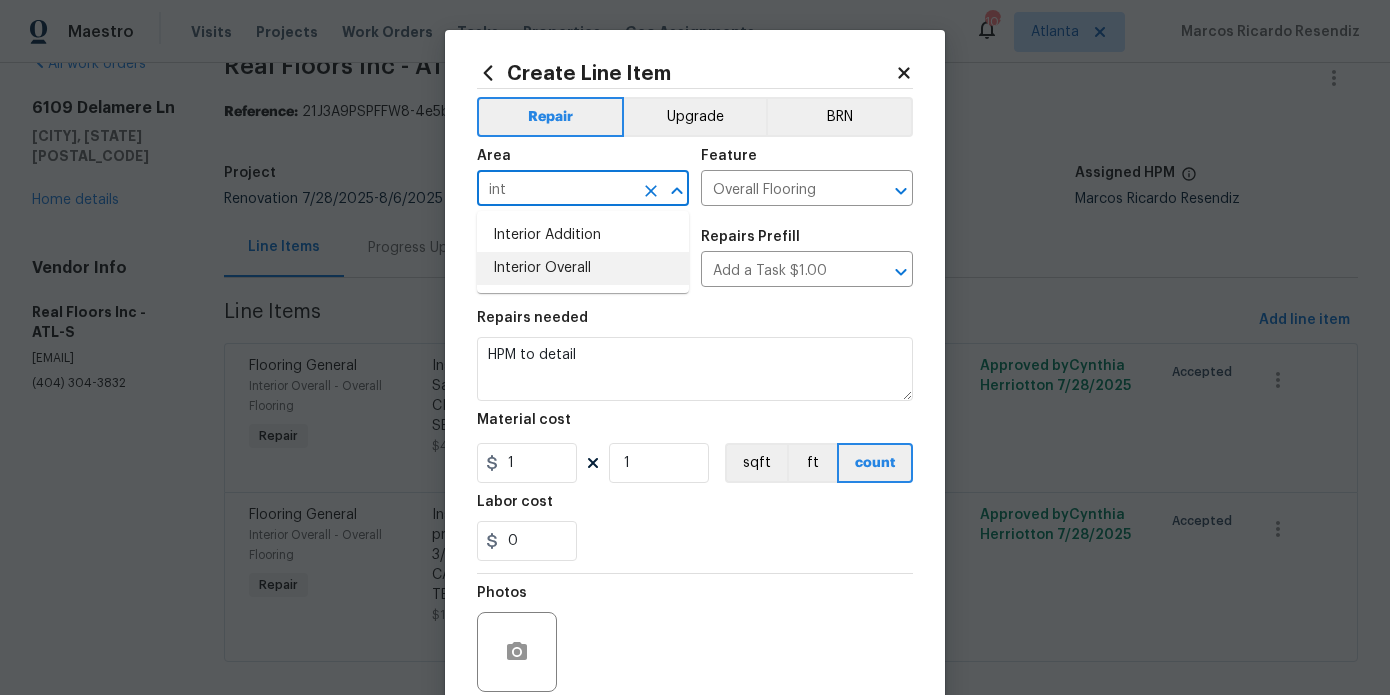 click on "Interior Overall" at bounding box center (583, 268) 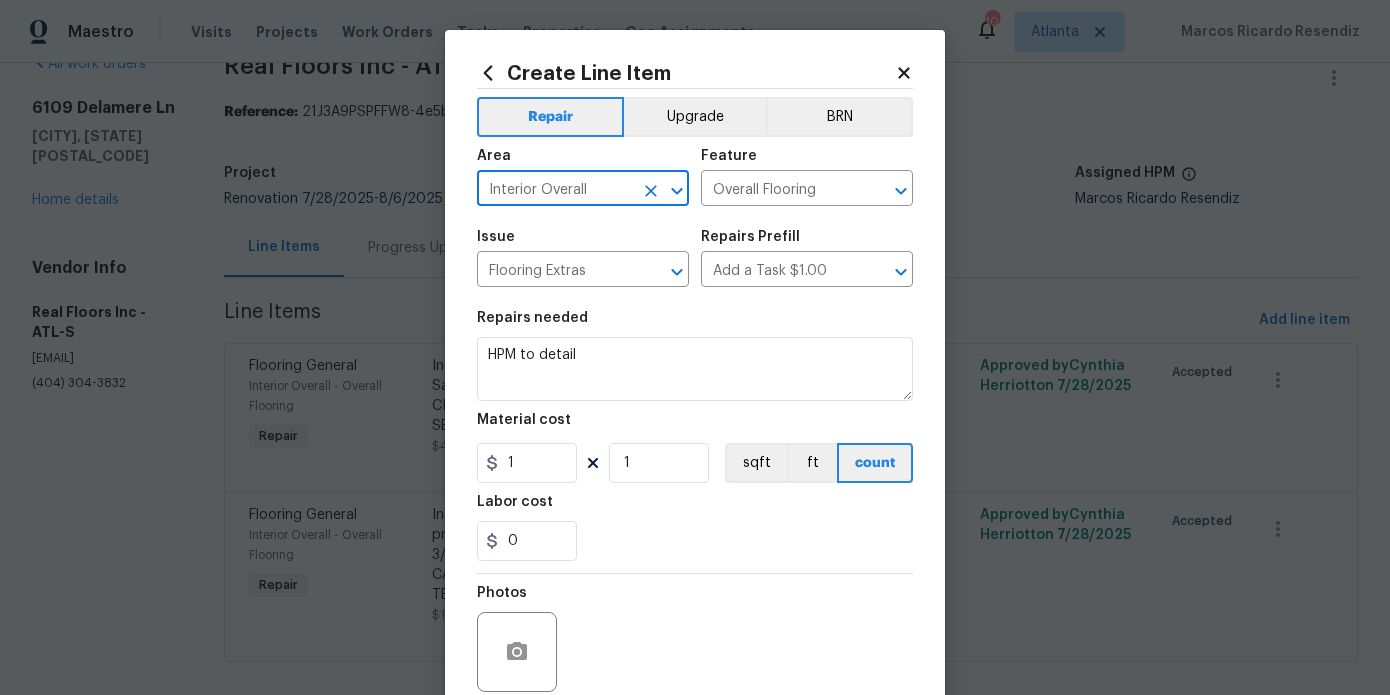 type on "Interior Overall" 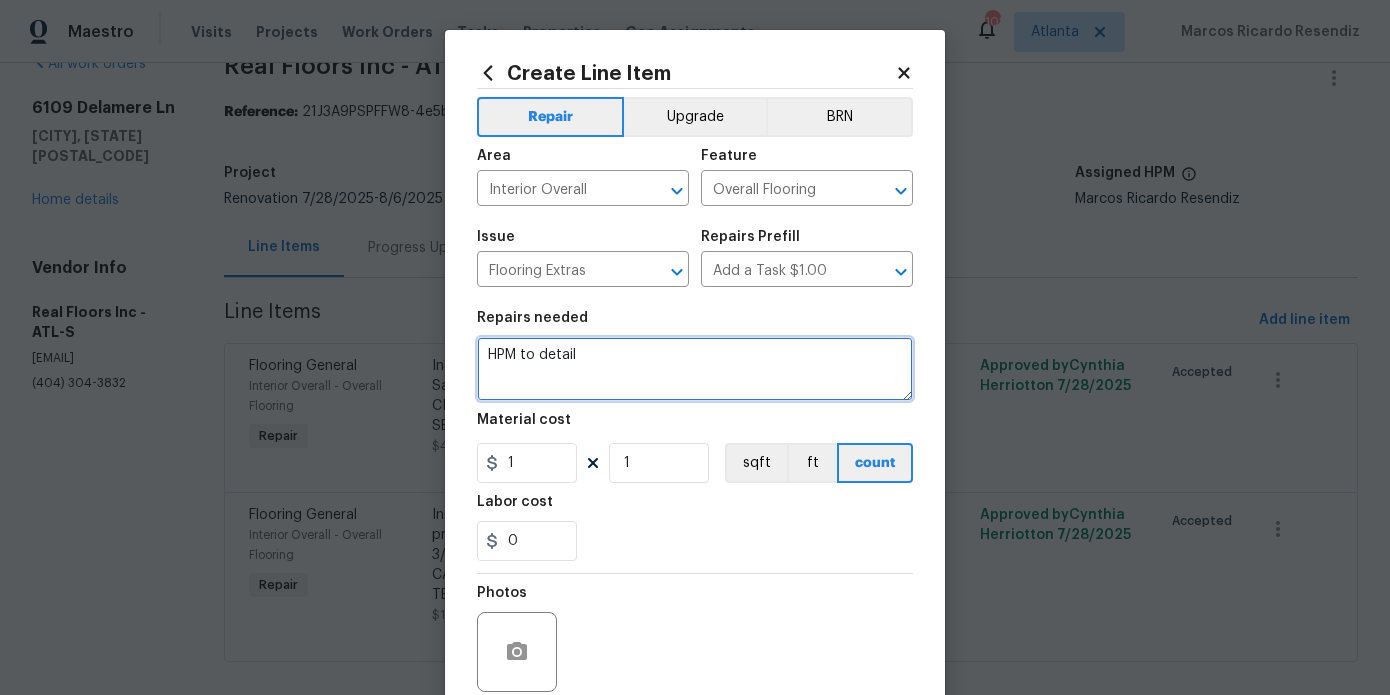 click on "HPM to detail" at bounding box center (695, 369) 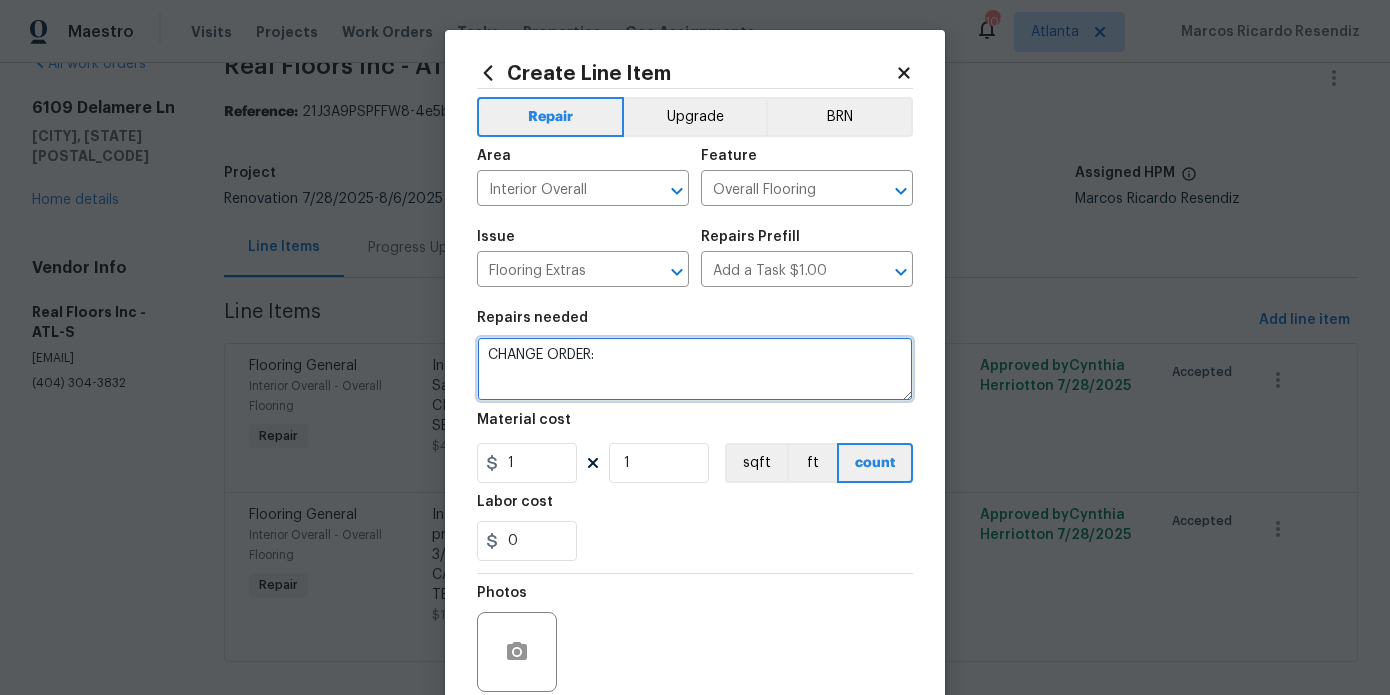 paste on "Hey Marcos, Below is the pdf layout/quote for a full carpet(Mohawk Bird Bath) replacement including sheet-vinyl replacement just including the coat closet next to the foyer to be sheet-vinyl(Sugar Valley 592). We will need a CO request to the amount of $704.26, total amount reflected on the quote is $2,675.26. If you have any questions, please don't hesitate to reach out. Carpet Amount Total: 131 sq/yds = 1,179 s/f Sheet-Vinyl Amount Total: 49 sq/yds = 441 s/f Mohawk Bodenger Way Bird Bath (749) 131 SY $6.73 881.63 3/8" HD Pad, 6 lb. 131 SY $1.45 189.95 Carpet Installation 131 SY $3.00 393.00 Silver pin metal (12 LF) 2 EA $12.00 24.00 Carpet Areas: Install Carpet in Family, Dining, Hall/Hall Closet, BDRMs/BDRM Closets(3 Total). [Installer Notes: Vaccuum carpet after installing new carpet.] Sheet Vinyl Sugar Valley 592 49 SY $6.05 296.45 Sheet vinyl installation 49 SY $5.75 281.75 Vinyl Areas: Install in Foyer/Coat Closet, Laundry, Kitchen, Bath1, Master Bath. Extras 1/4 round 152 LF $0.75 114.00 1/4 round ..." 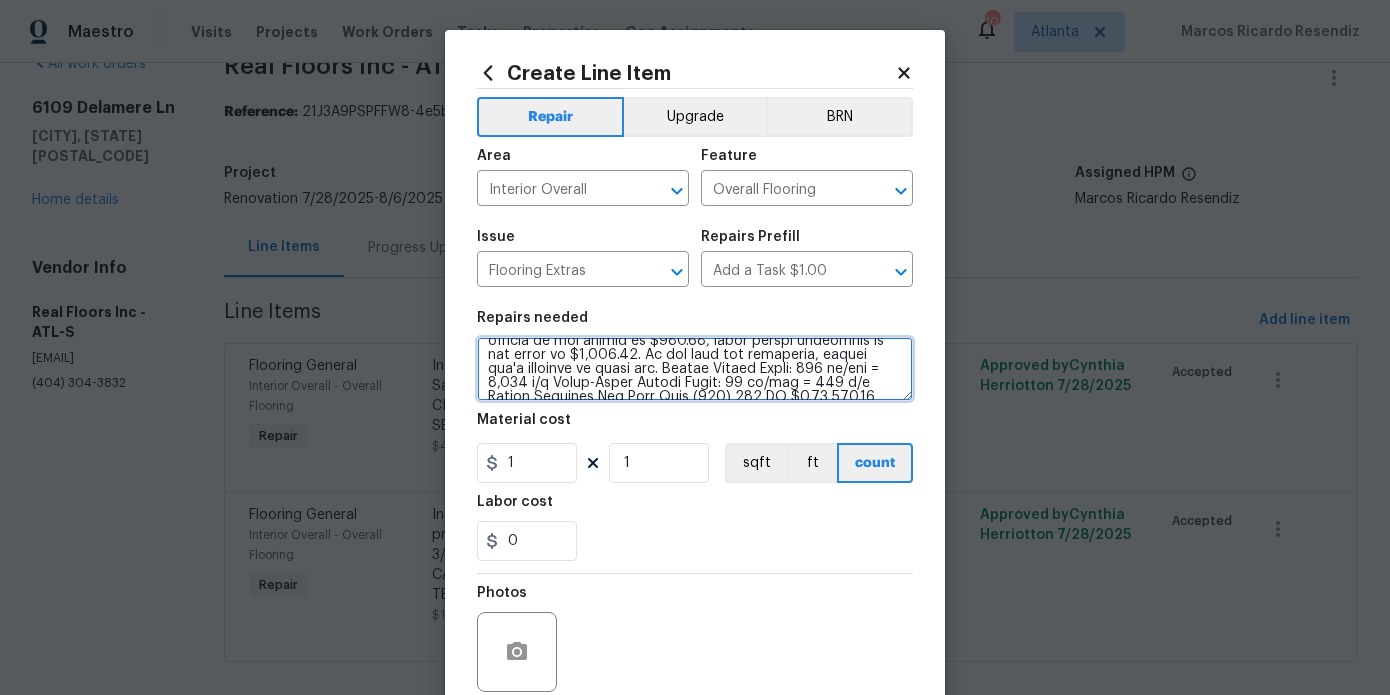 scroll, scrollTop: 77, scrollLeft: 0, axis: vertical 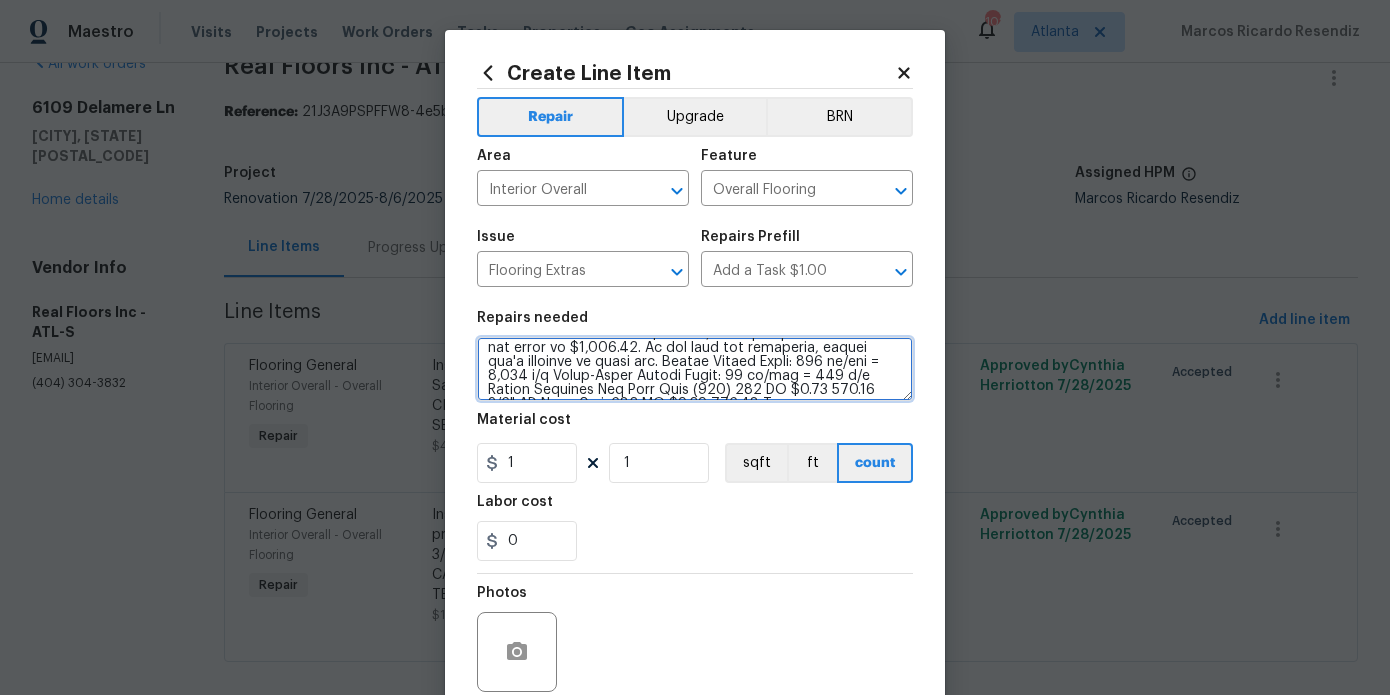 type on "CHANGE ORDER: Hey Marcos, Below is the pdf layout/quote for a full carpet(Mohawk Bird Bath) replacement including sheet-vinyl replacement just including the coat closet next to the foyer to be sheet-vinyl(Sugar Valley 592). We will need a CO request to the amount of $704.26, total amount reflected on the quote is $2,675.26. If you have any questions, please don't hesitate to reach out. Carpet Amount Total: 131 sq/yds = 1,179 s/f Sheet-Vinyl Amount Total: 49 sq/yds = 441 s/f Mohawk Bodenger Way Bird Bath (749) 131 SY $6.73 881.63 3/8" HD Pad, 6 lb. 131 SY $1.45 189.95 Carpet Installation 131 SY $3.00 393.00 Silver pin metal (12 LF) 2 EA $12.00 24.00 Carpet Areas: Install Carpet in Family, Dining, Hall/Hall Closet, BDRMs/BDRM Closets(3 Total). [Installer Notes: Vaccuum carpet after installing new carpet.] Sheet Vinyl Sugar Valley 592 49 SY $6.05 296.45 Sheet vinyl installation 49 SY $5.75 281.75 Vinyl Areas: Install in Foyer/Coat Closet, Laundry, Kitchen, Bath1, Master Bath. Extras 1/4 round 152 LF $0.75 114..." 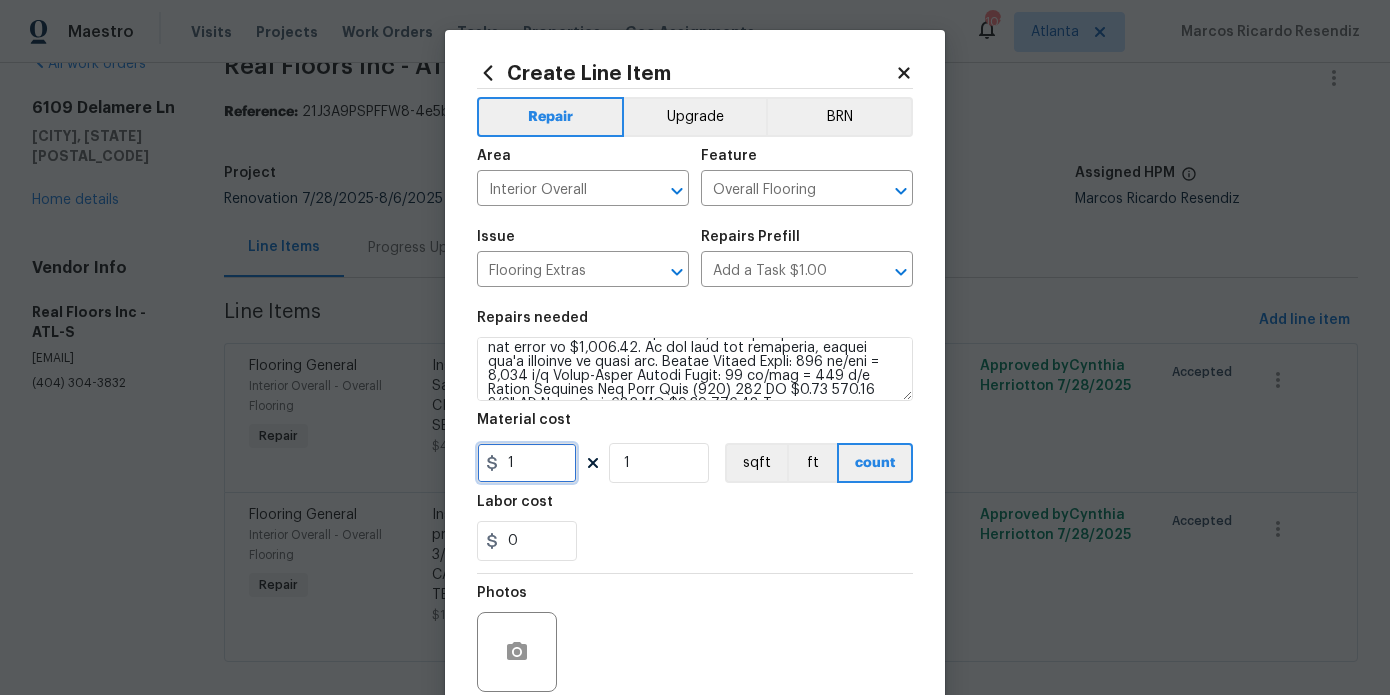 click on "1" at bounding box center [527, 463] 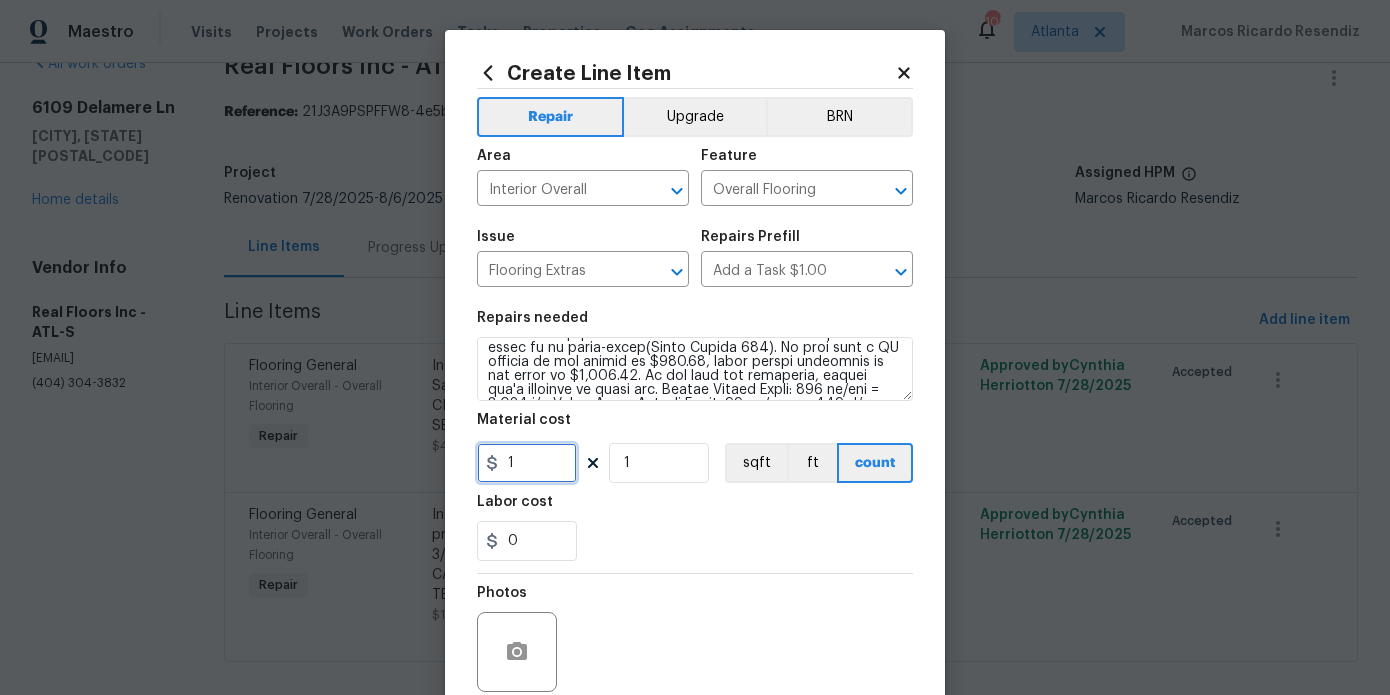 scroll, scrollTop: 42, scrollLeft: 0, axis: vertical 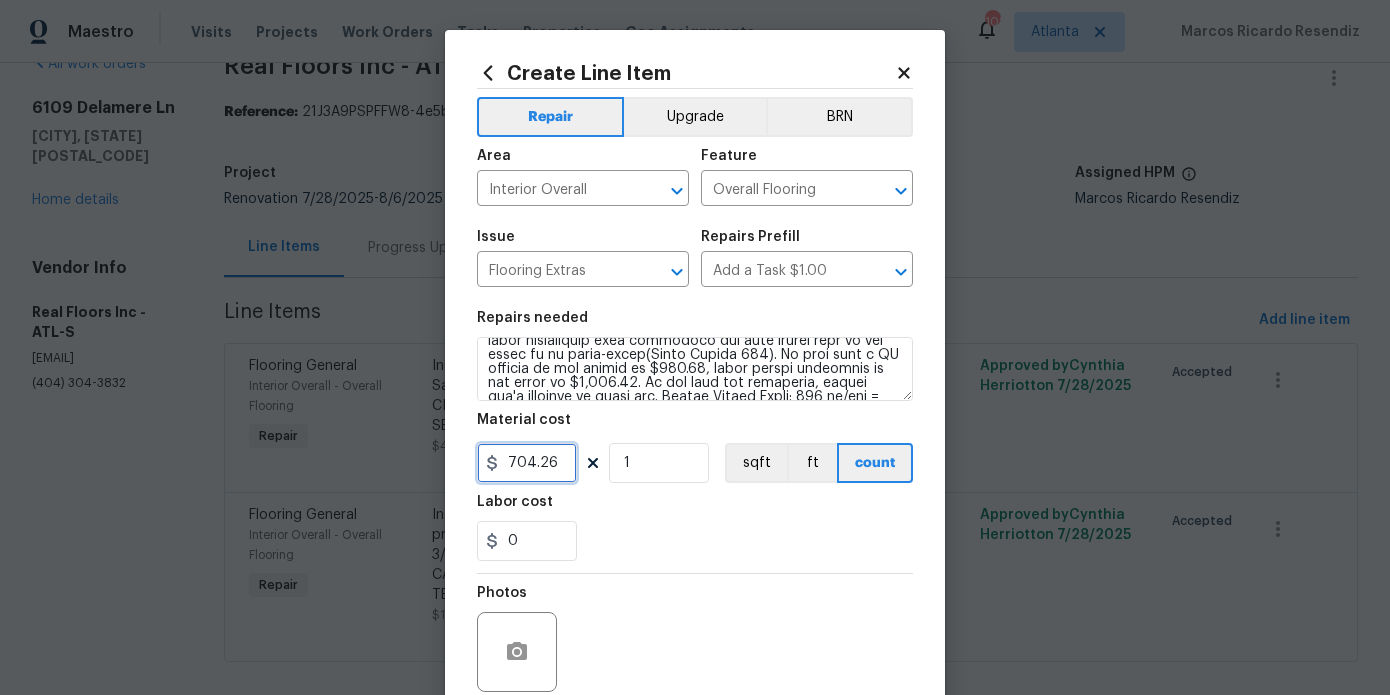 type on "704.26" 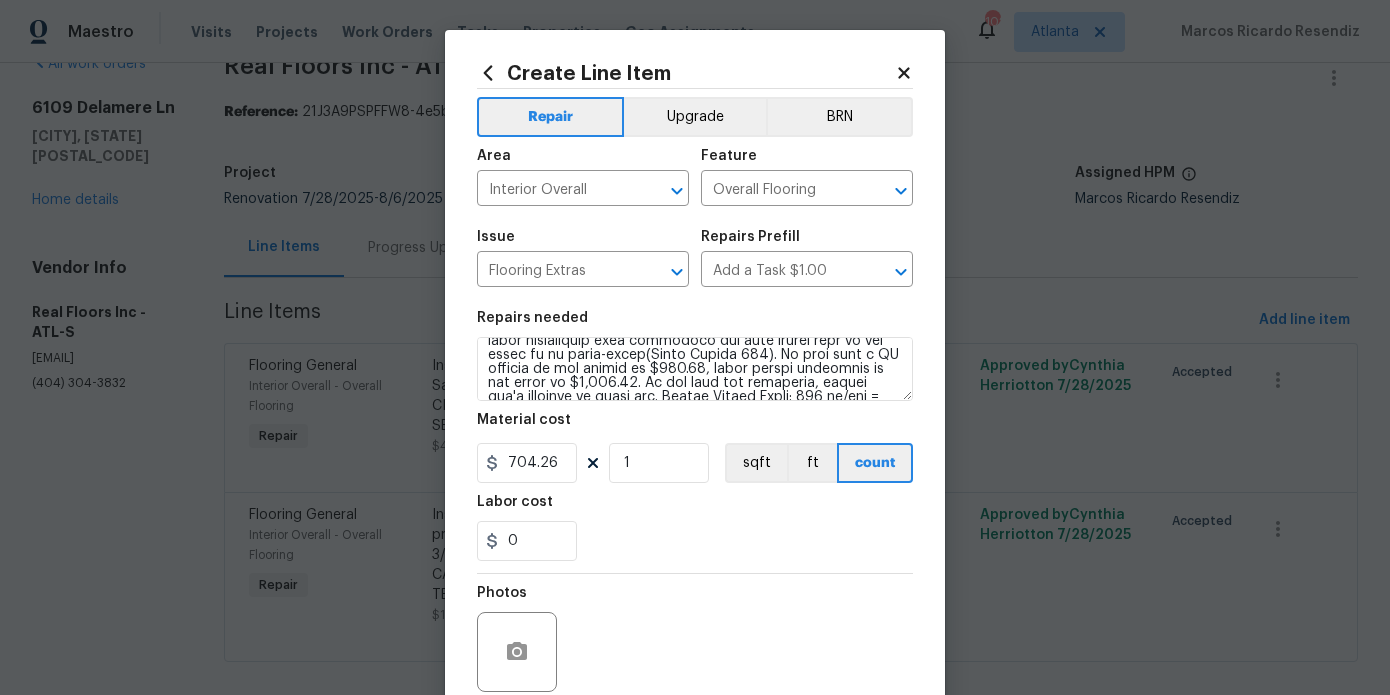 click on "0" at bounding box center [695, 541] 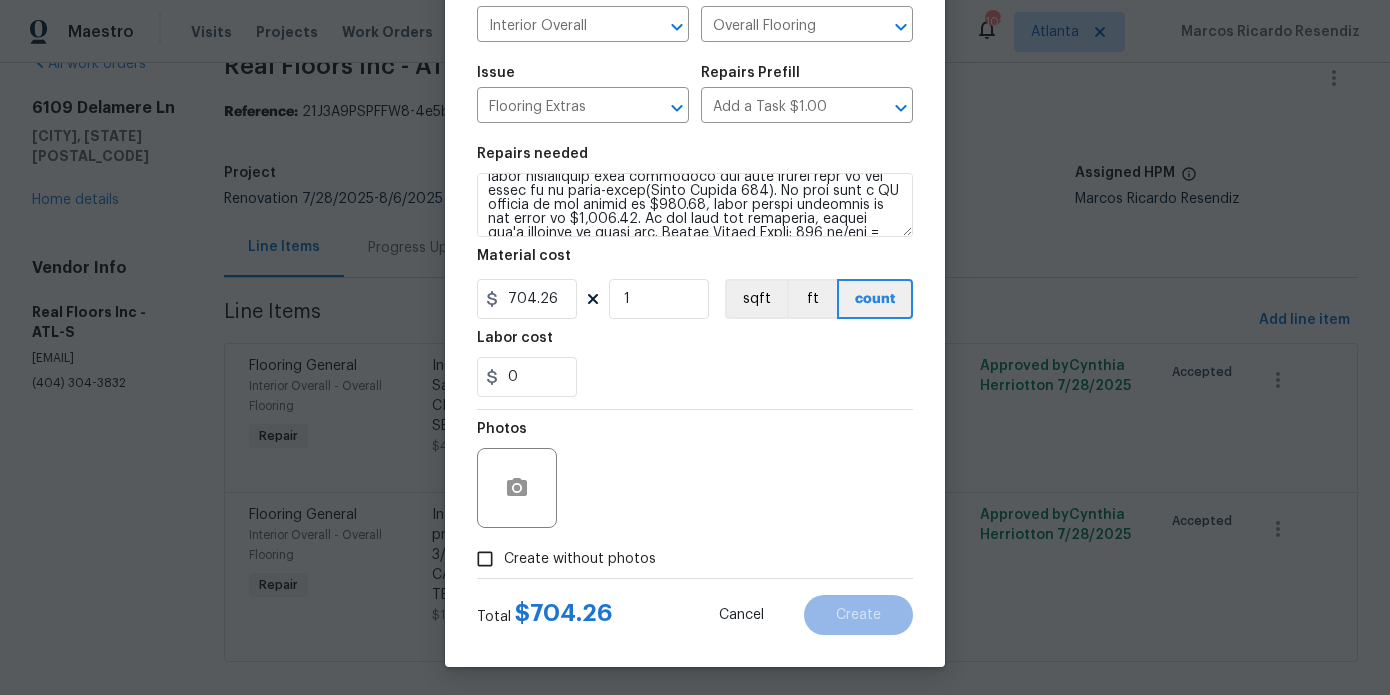 scroll, scrollTop: 167, scrollLeft: 0, axis: vertical 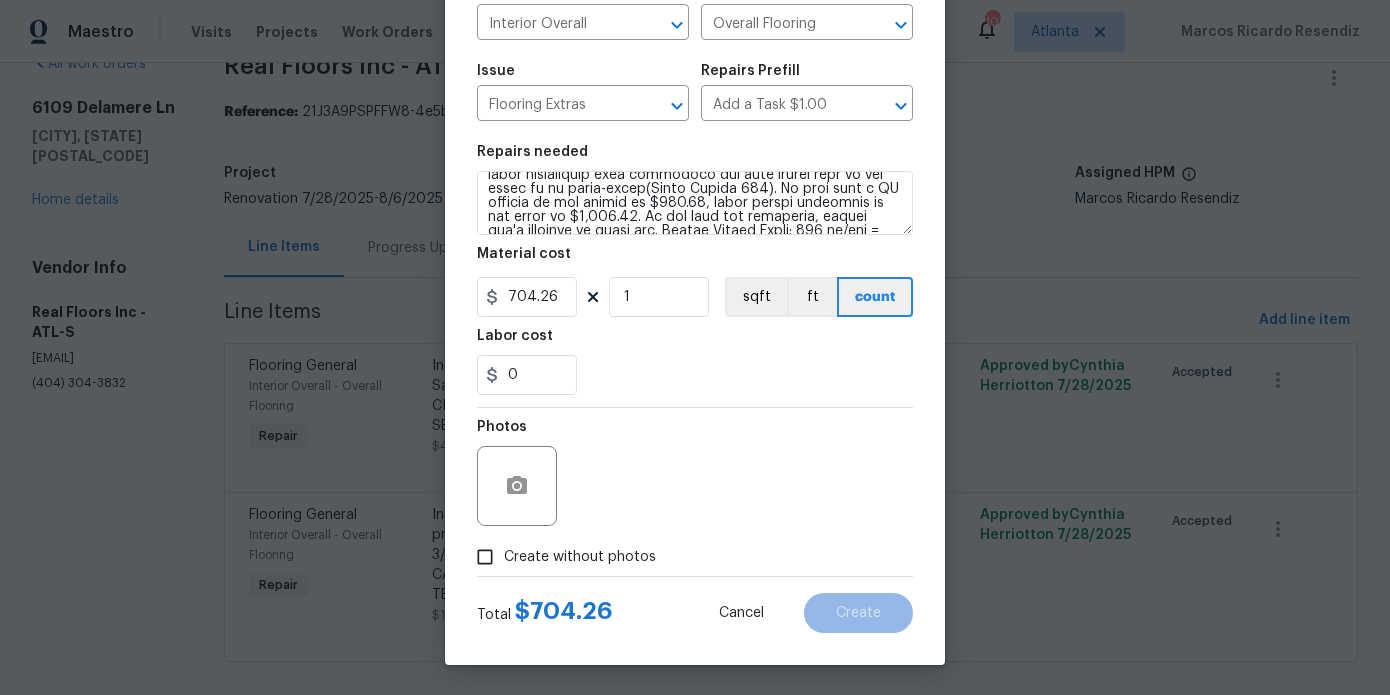 click on "Create without photos" at bounding box center (580, 557) 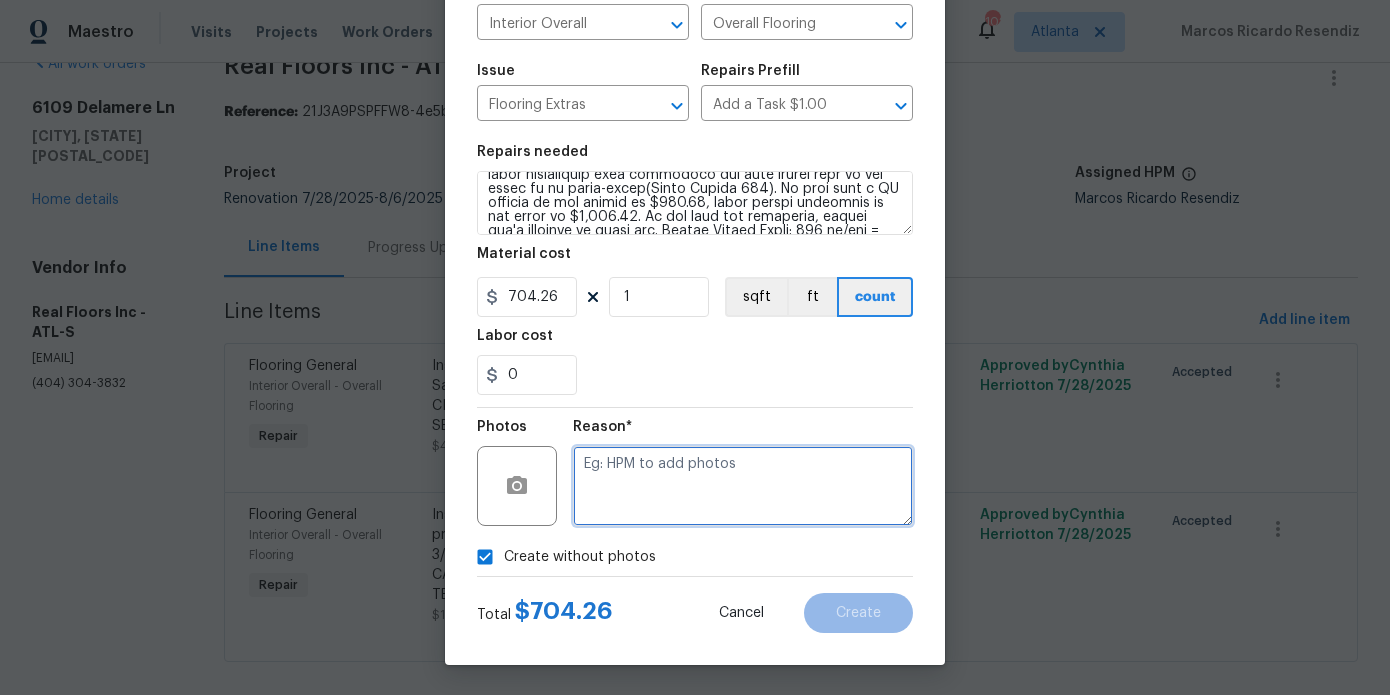 click at bounding box center [743, 486] 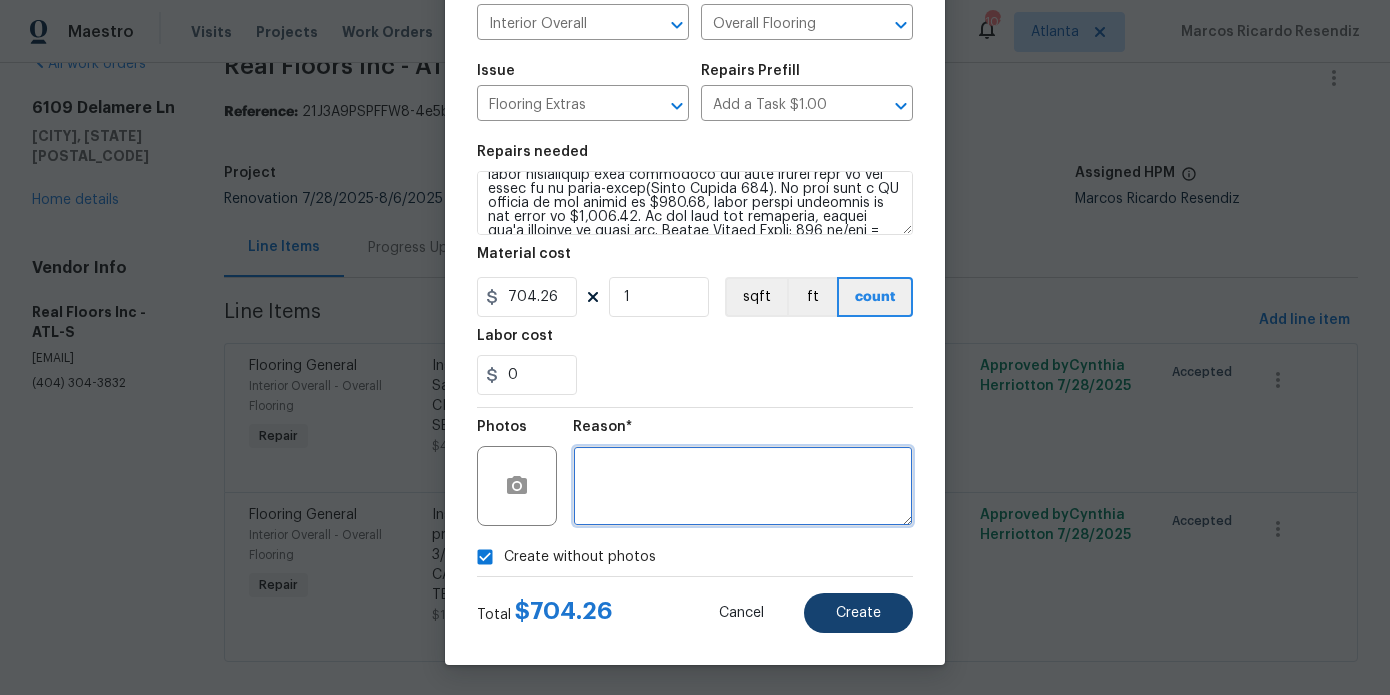 type 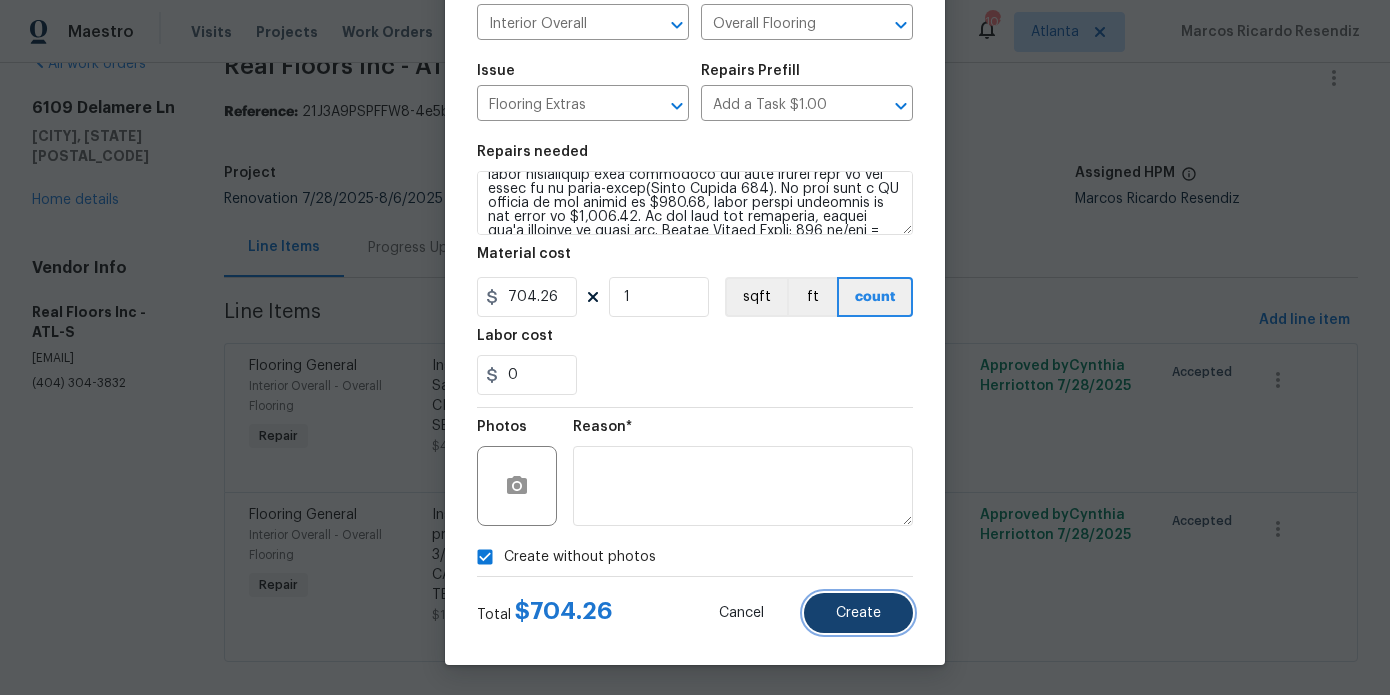 click on "Create" at bounding box center [858, 613] 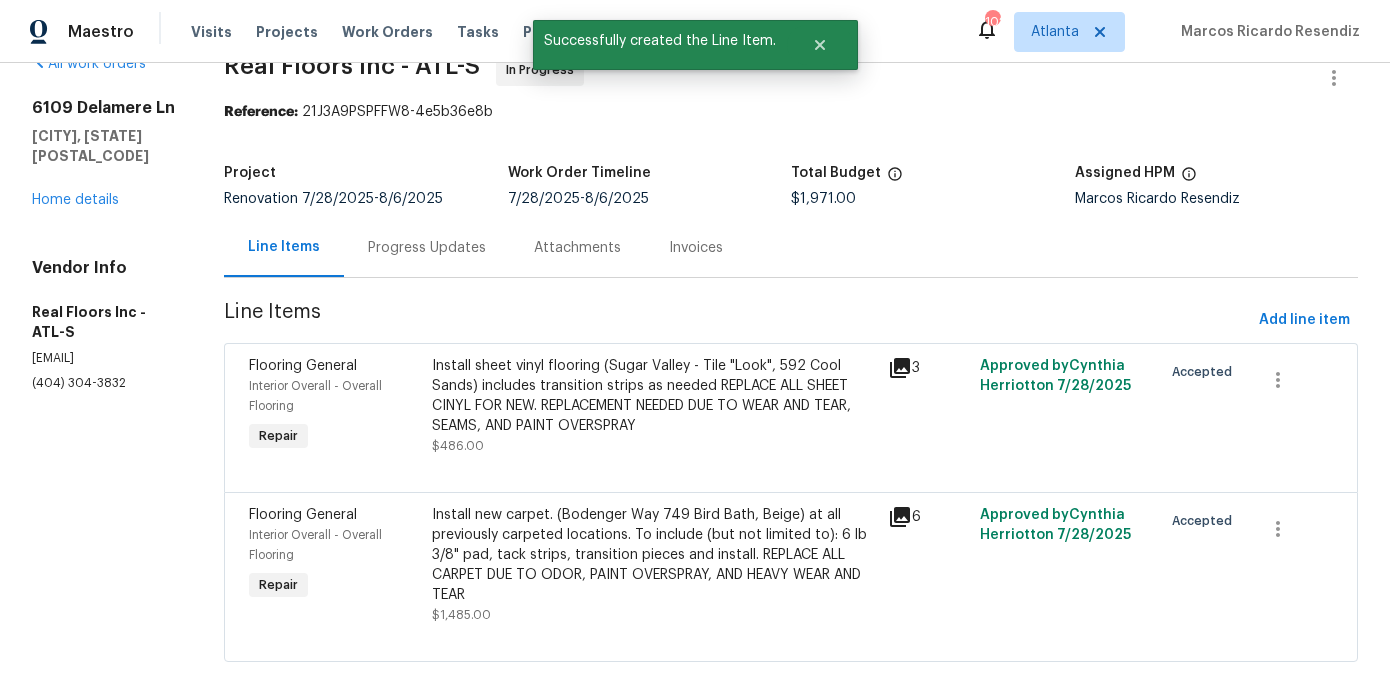 scroll, scrollTop: 0, scrollLeft: 0, axis: both 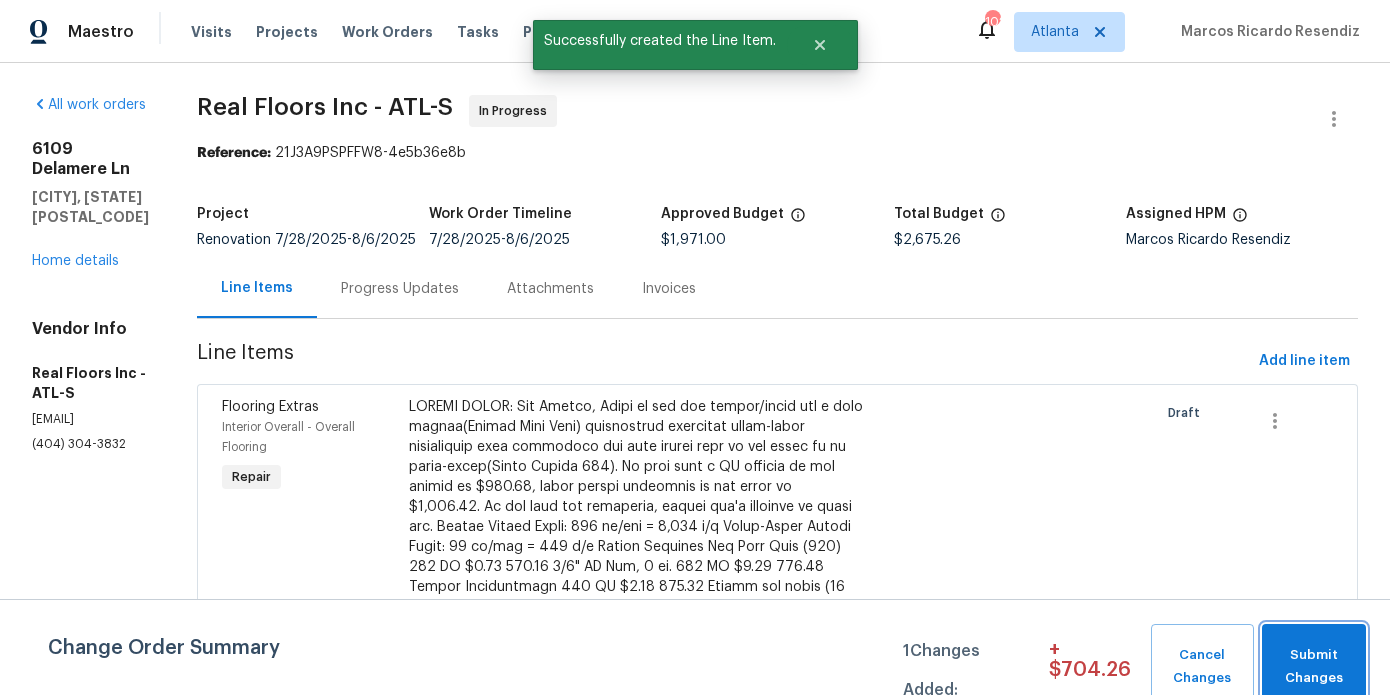 click on "Submit Changes" at bounding box center [1314, 667] 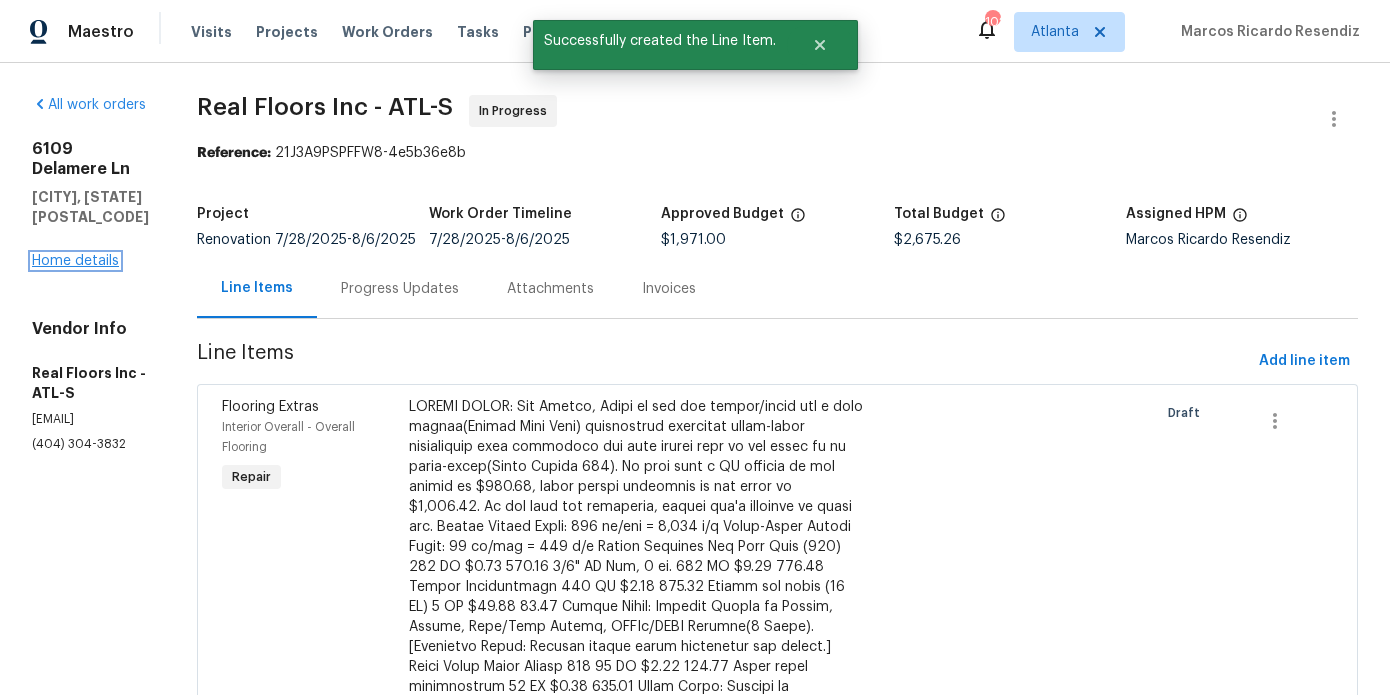 click on "Home details" at bounding box center (75, 261) 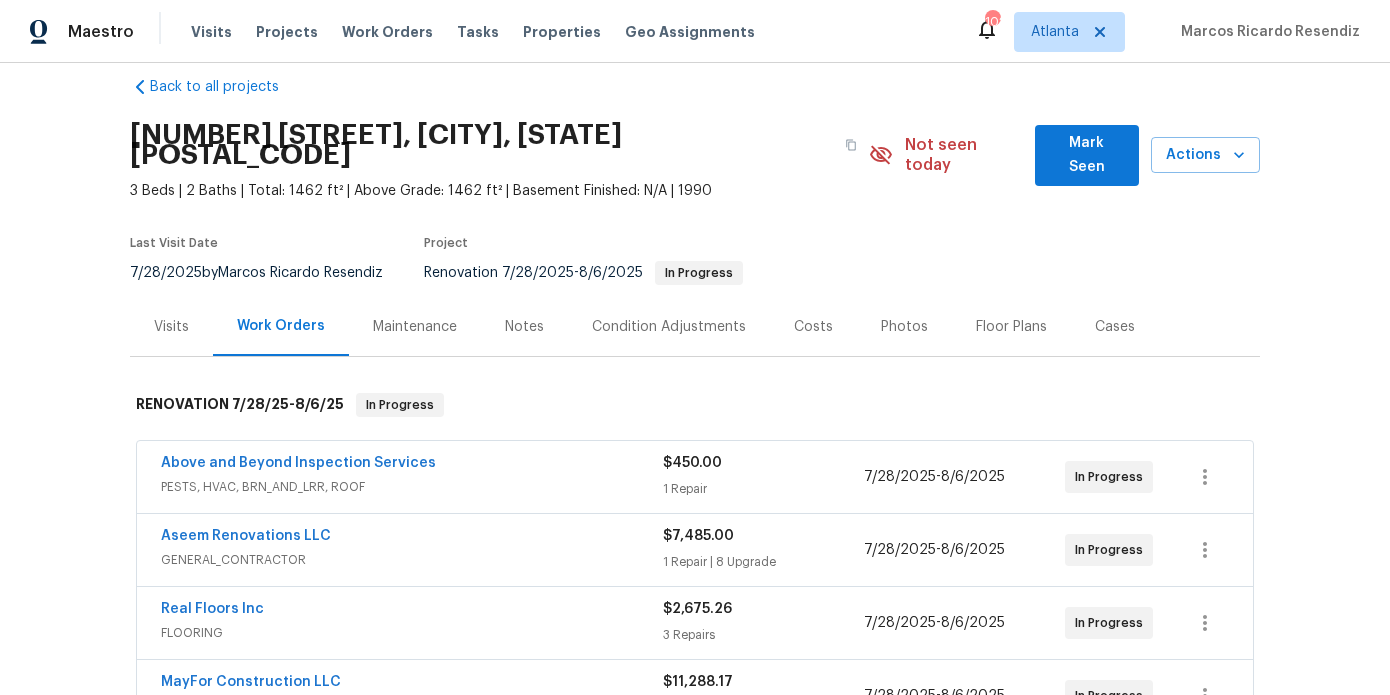 scroll, scrollTop: 53, scrollLeft: 0, axis: vertical 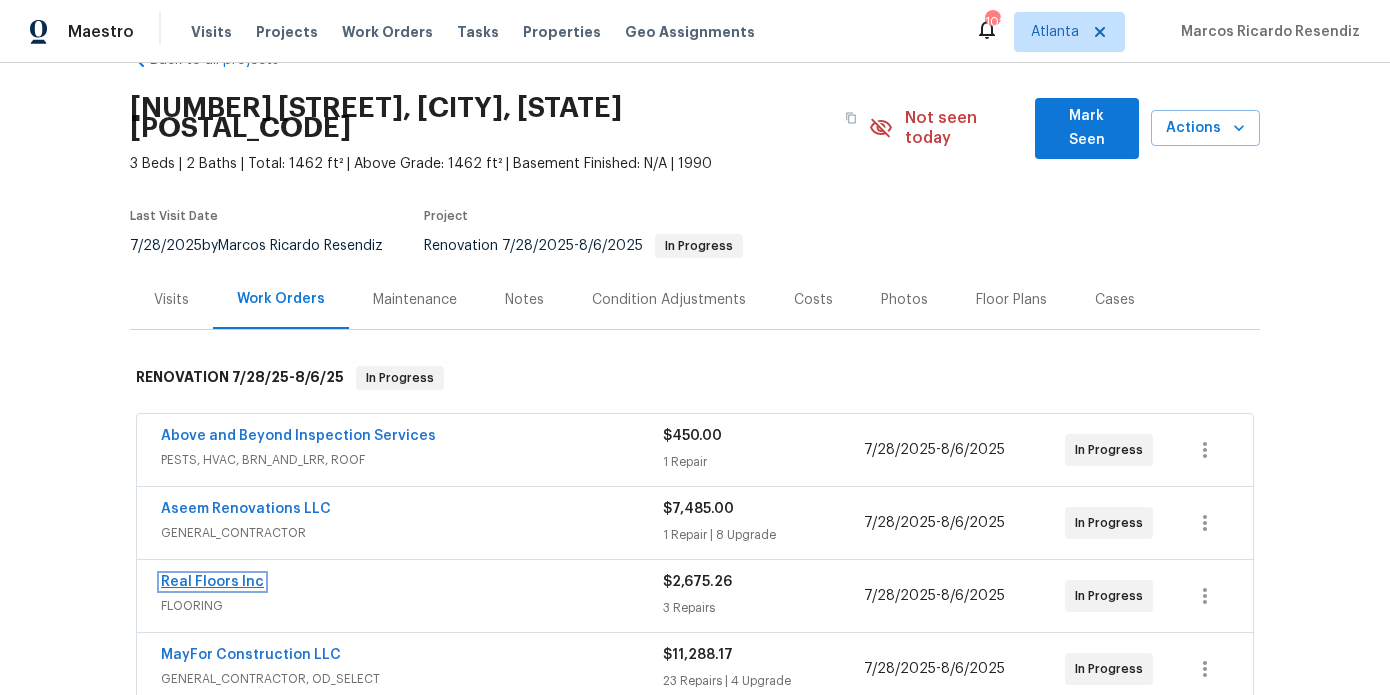 click on "Real Floors Inc" at bounding box center [212, 582] 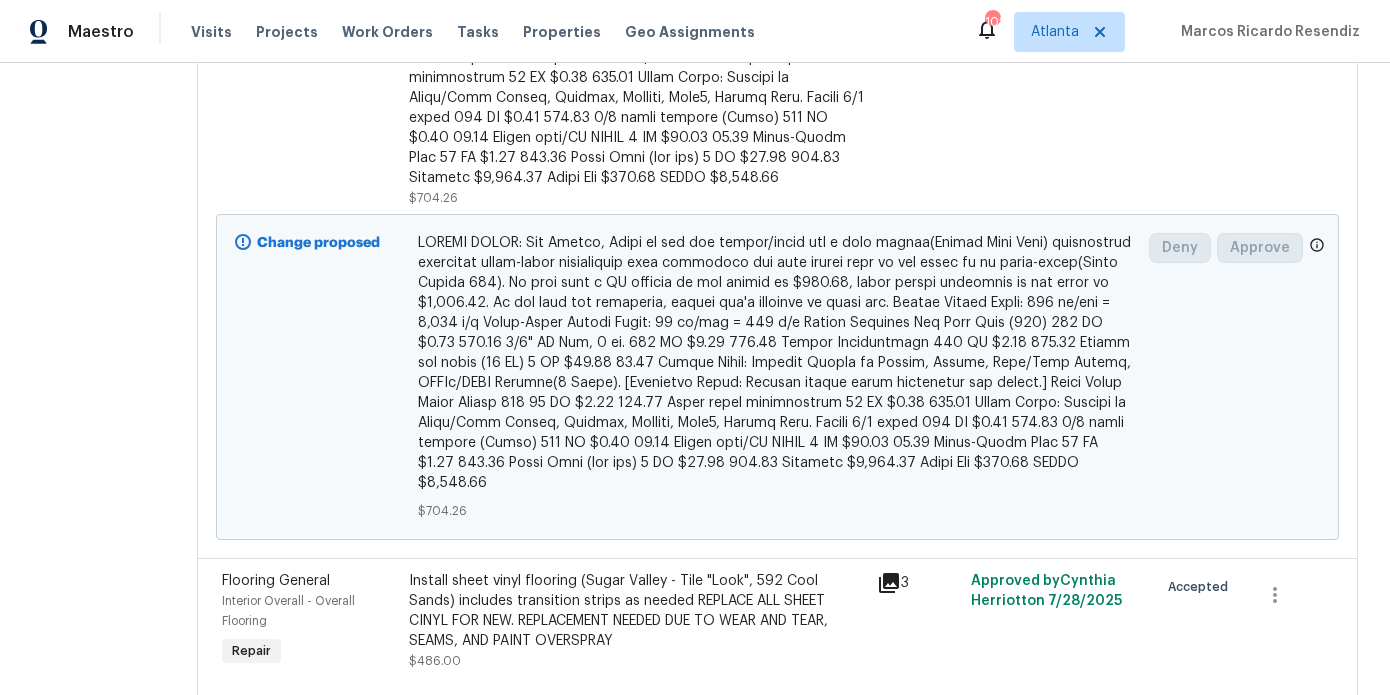 scroll, scrollTop: 849, scrollLeft: 0, axis: vertical 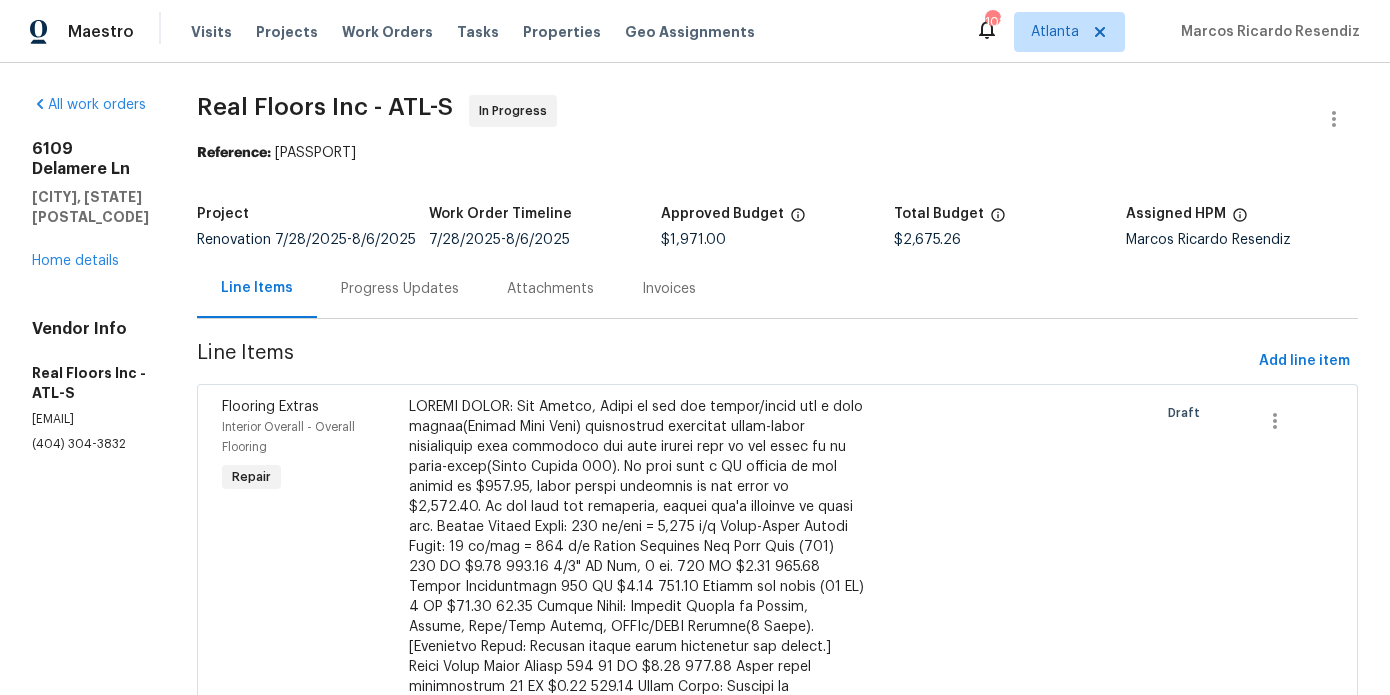 click on "[NUMBER] [STREET] [CITY], [STATE] [POSTAL_CODE] Home details" at bounding box center [90, 205] 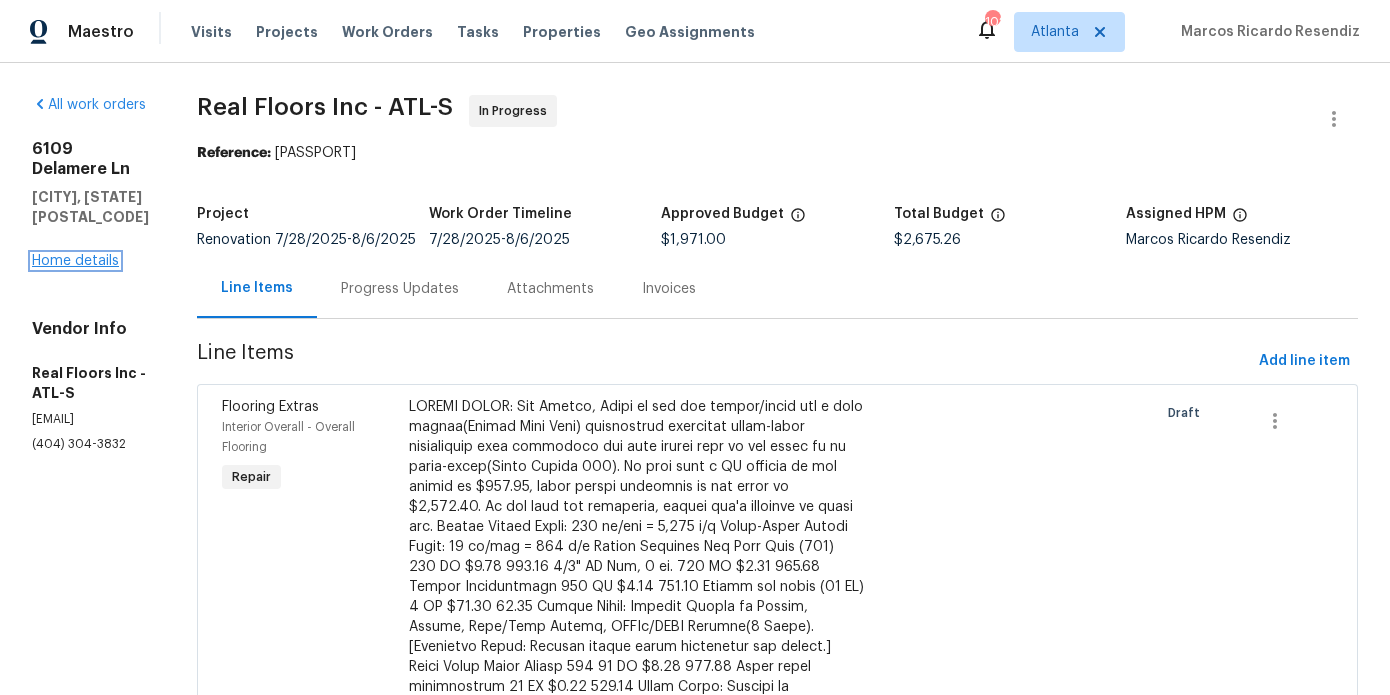 click on "Home details" at bounding box center [75, 261] 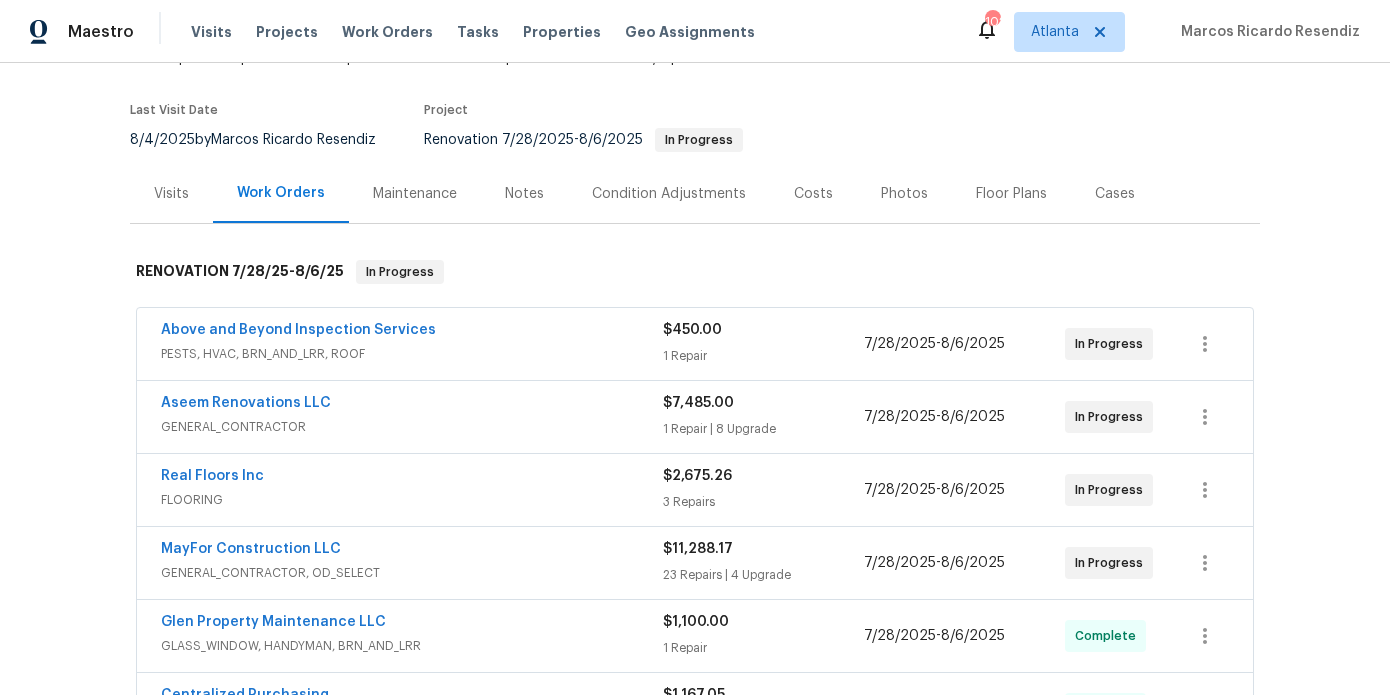 scroll, scrollTop: 166, scrollLeft: 0, axis: vertical 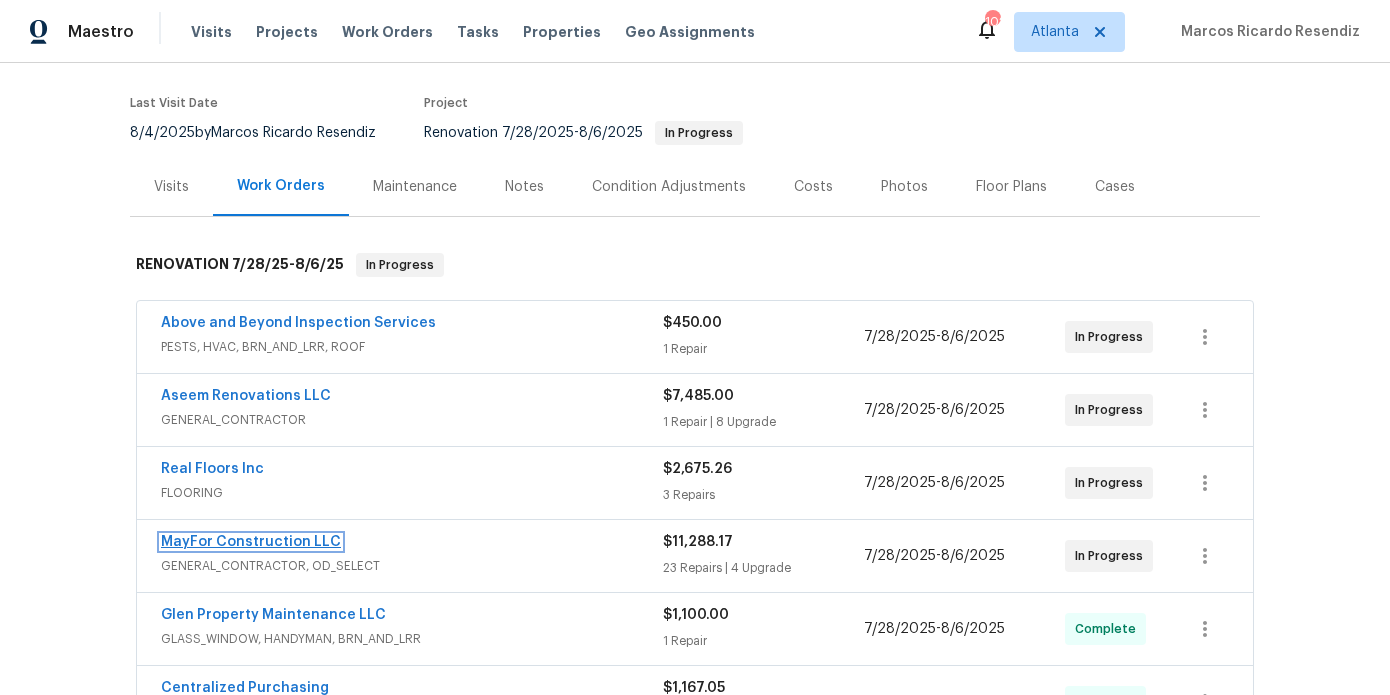 click on "MayFor Construction LLC" at bounding box center [251, 542] 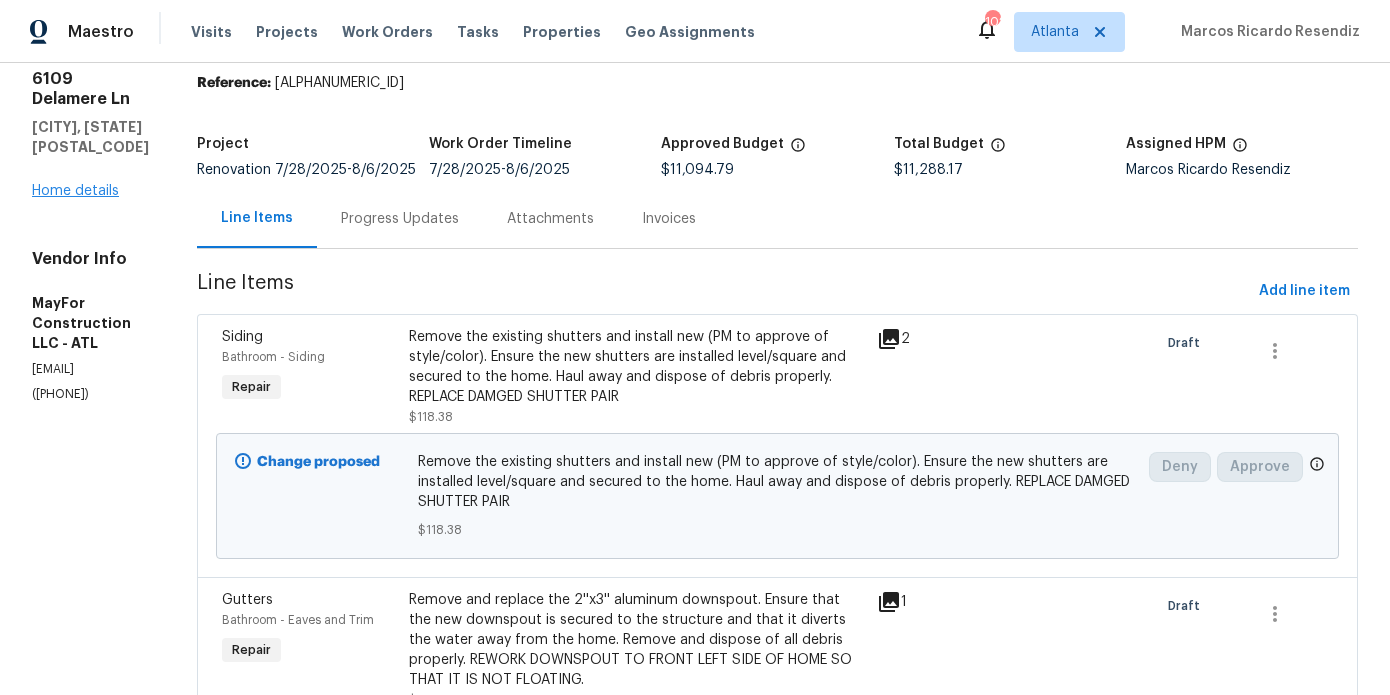 scroll, scrollTop: 71, scrollLeft: 0, axis: vertical 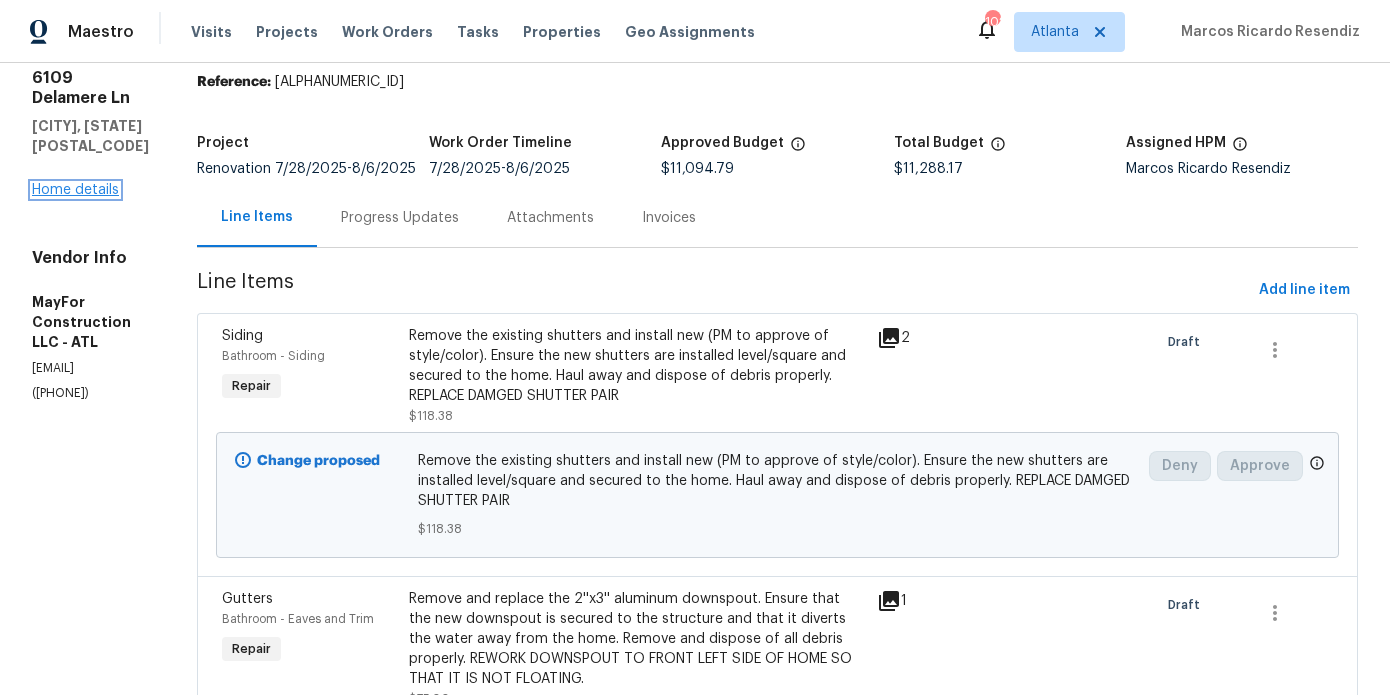 click on "Home details" at bounding box center (75, 190) 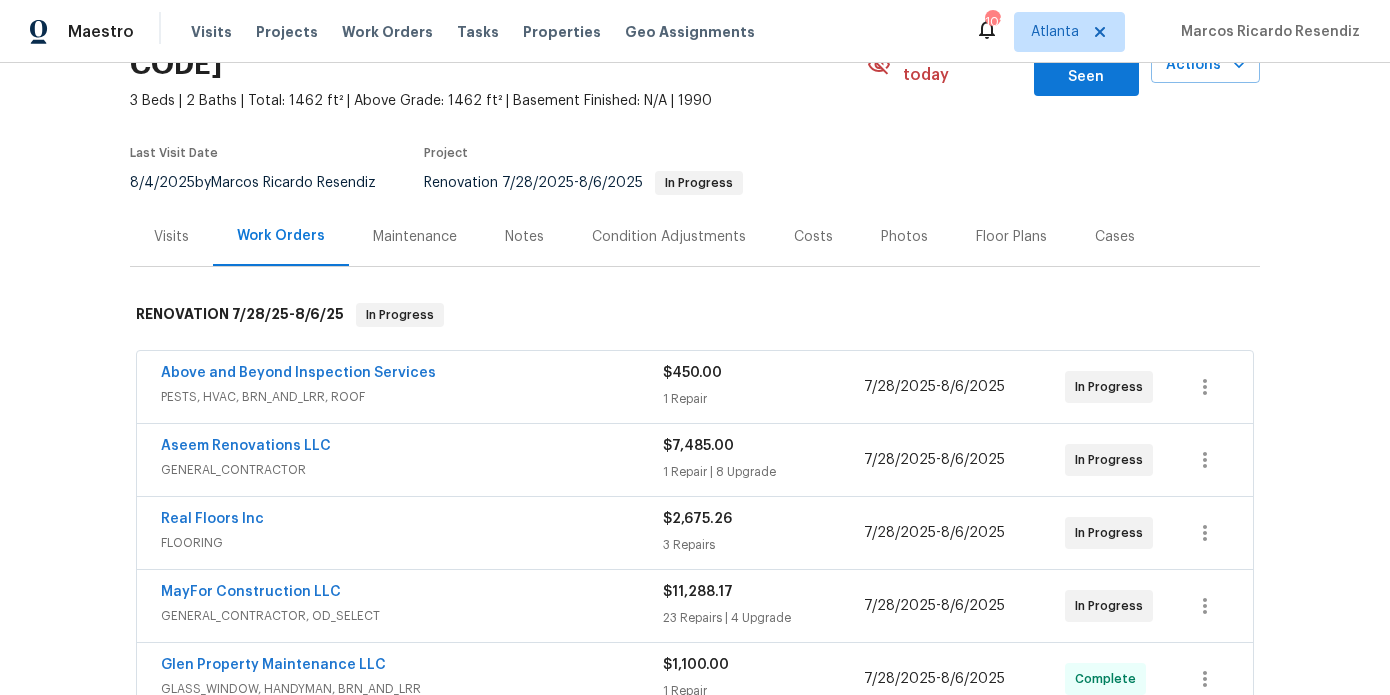 scroll, scrollTop: 126, scrollLeft: 0, axis: vertical 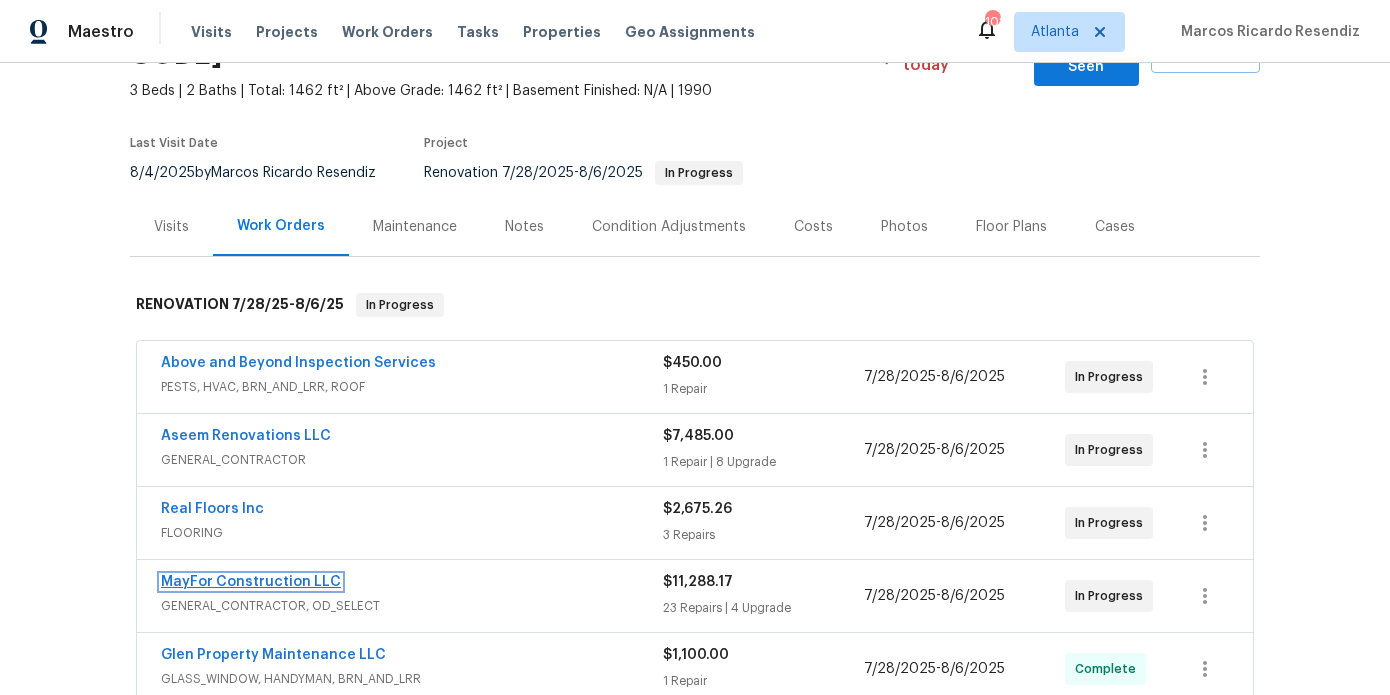 click on "MayFor Construction LLC" at bounding box center (251, 582) 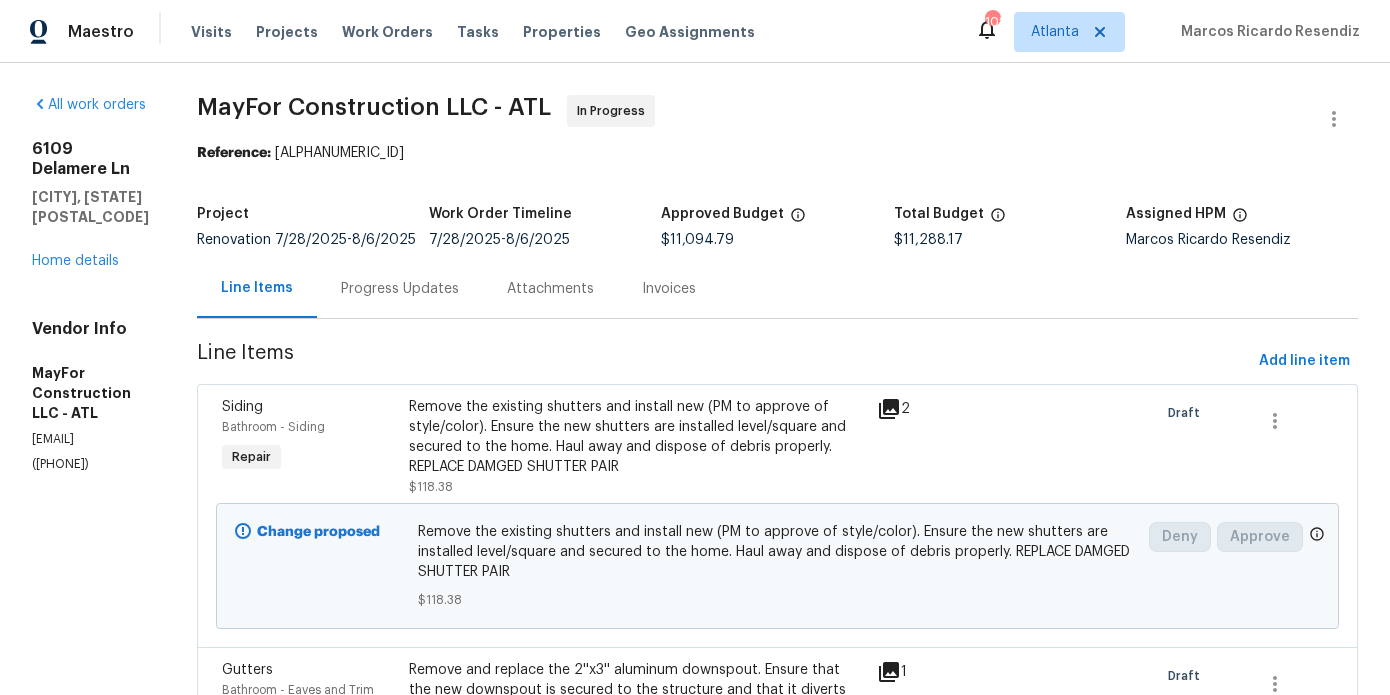 click on "Progress Updates" at bounding box center [400, 289] 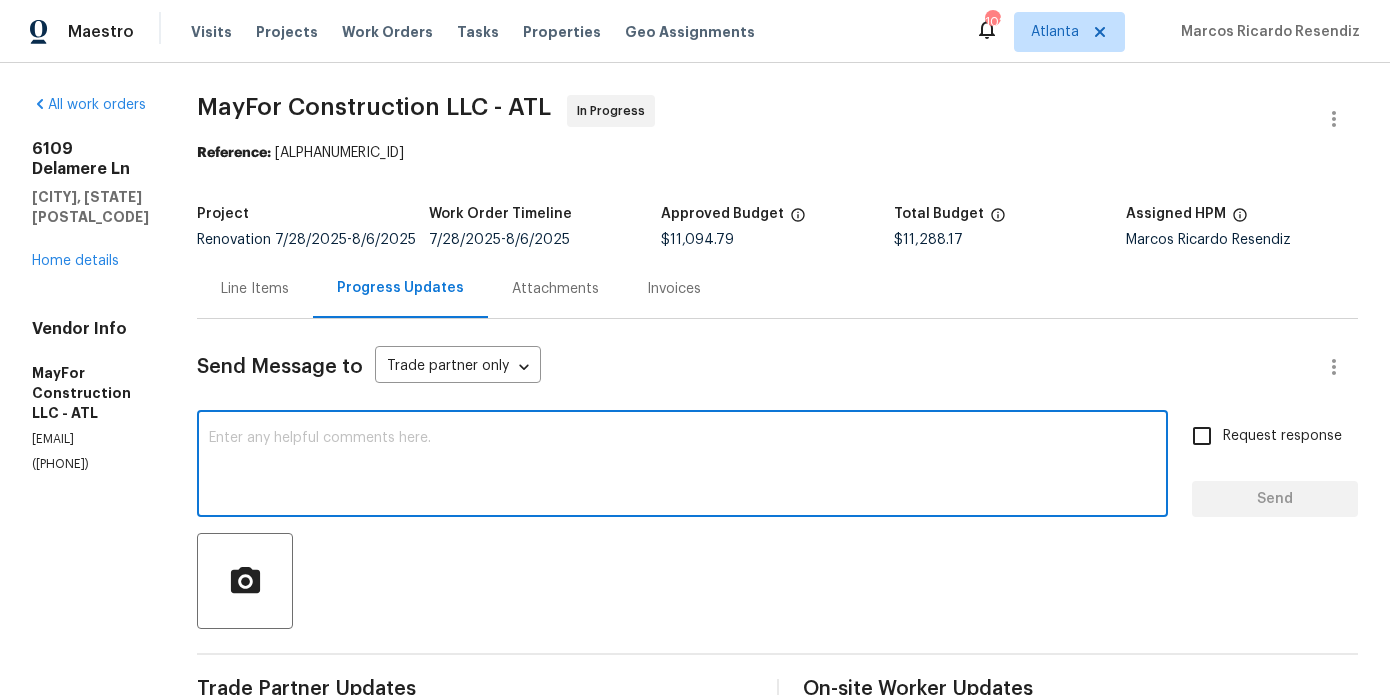 click at bounding box center [682, 466] 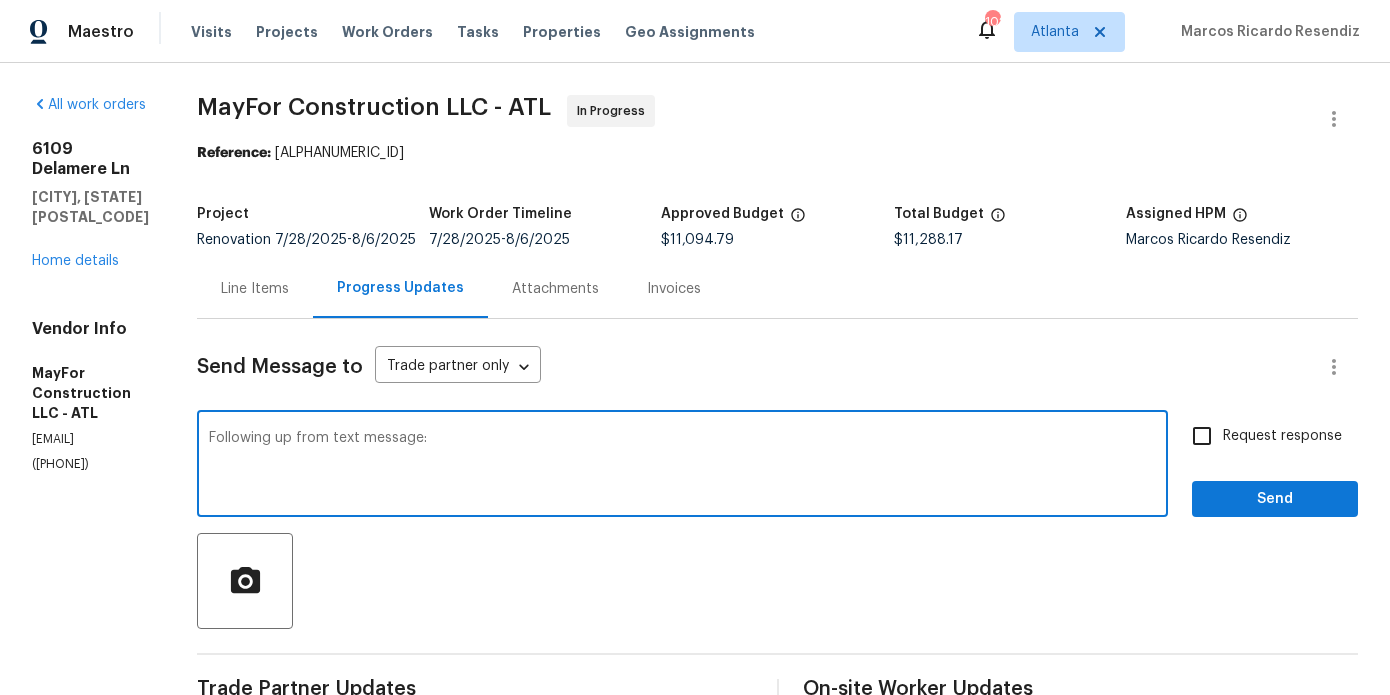paste on "[NUMBER] [STREET], [CITY], [STATE] [POSTAL CODE] - I walked this one today and had a few items I wanted to call out (I’ll also add this to the portal for reference):
1. There are some areas of the exterior siding and trim that still need replacement due to being damaged or rotted, areas include around garage doors, top half of left side of home, along chimney, etc. Can you please ensure you walk the property and replace all areas?
2. I noticed 2 shutters that are damaged - let’s go ahead and replace them. (I’ll add this to scope)
3. The sinks to the primary bathroom are missing - do you know what happened there or was this removed by the resurfacer?
4. Various cabinets have paint drips - can you please get those areas sanded and painted again?
5. Can the downspout on the left side of the home be reworked to better sit along the column rather than floating? (I’ll add this to the scope)
Are there any COs that I missed for this one? Are we still on schedule to complete by end of day Wednesday?" 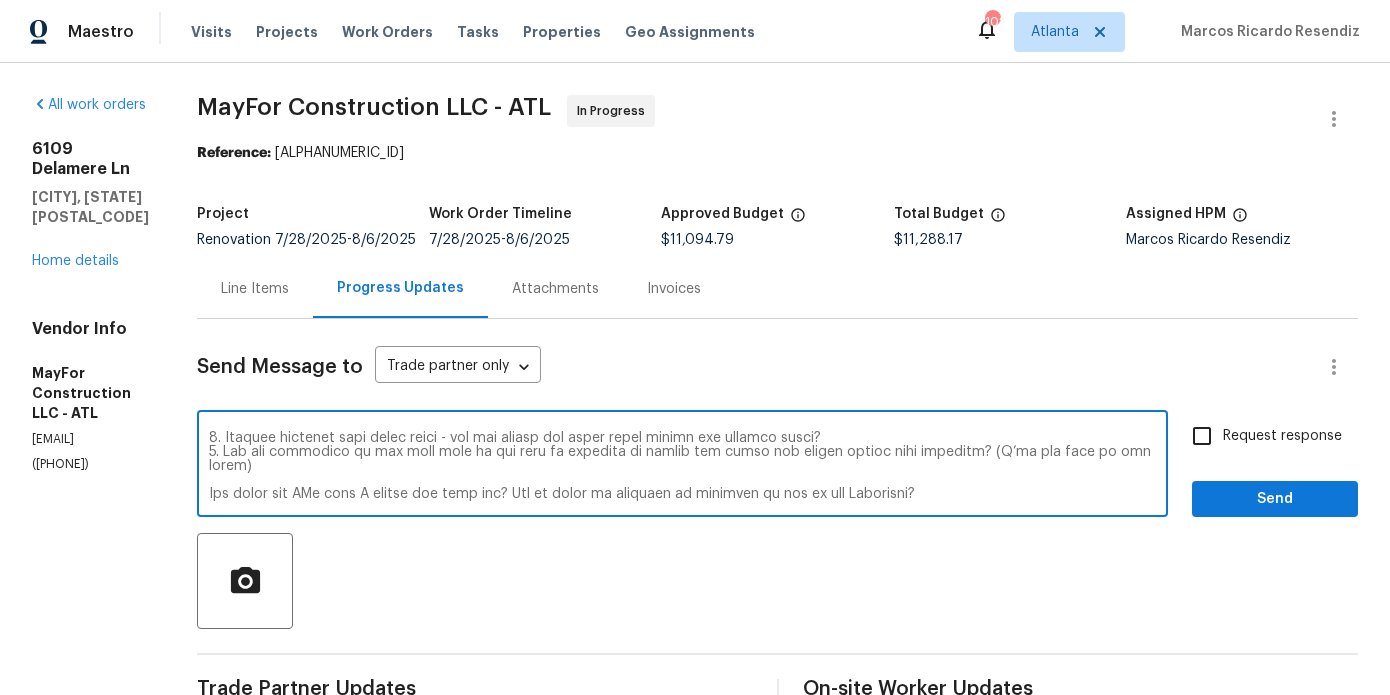 scroll, scrollTop: 0, scrollLeft: 0, axis: both 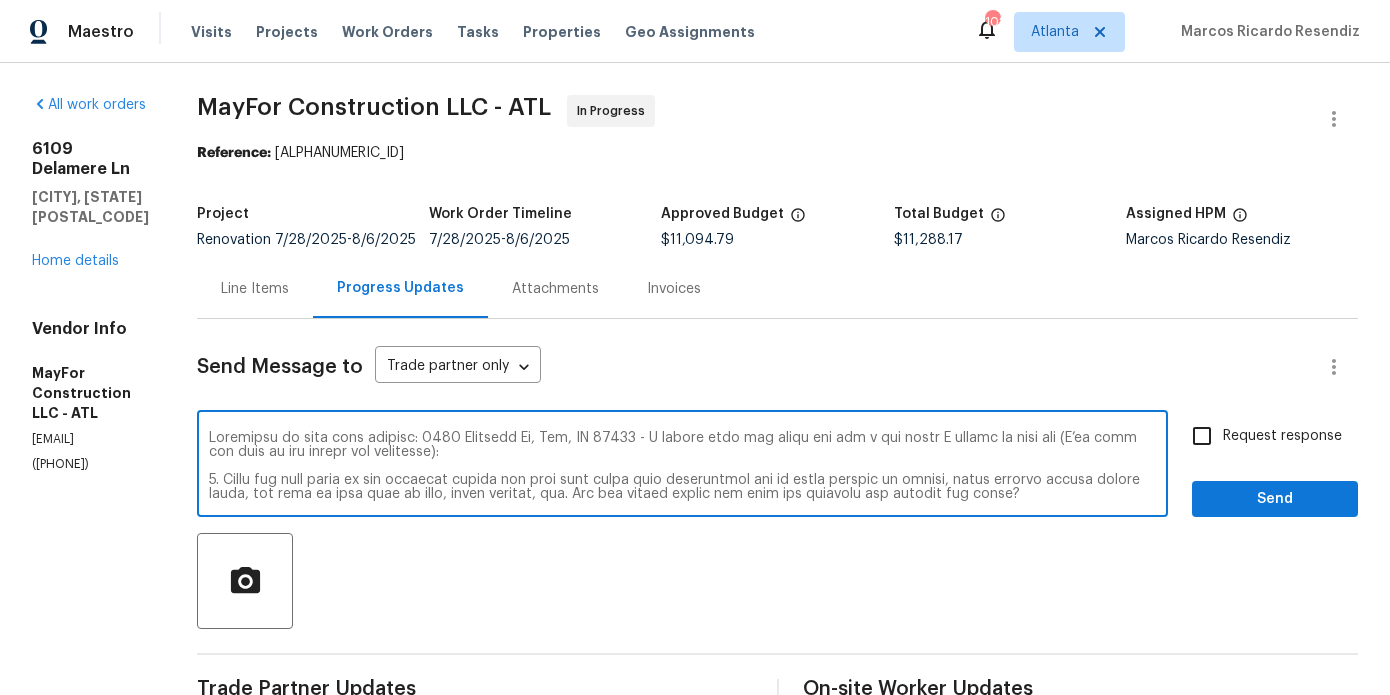 click at bounding box center (682, 466) 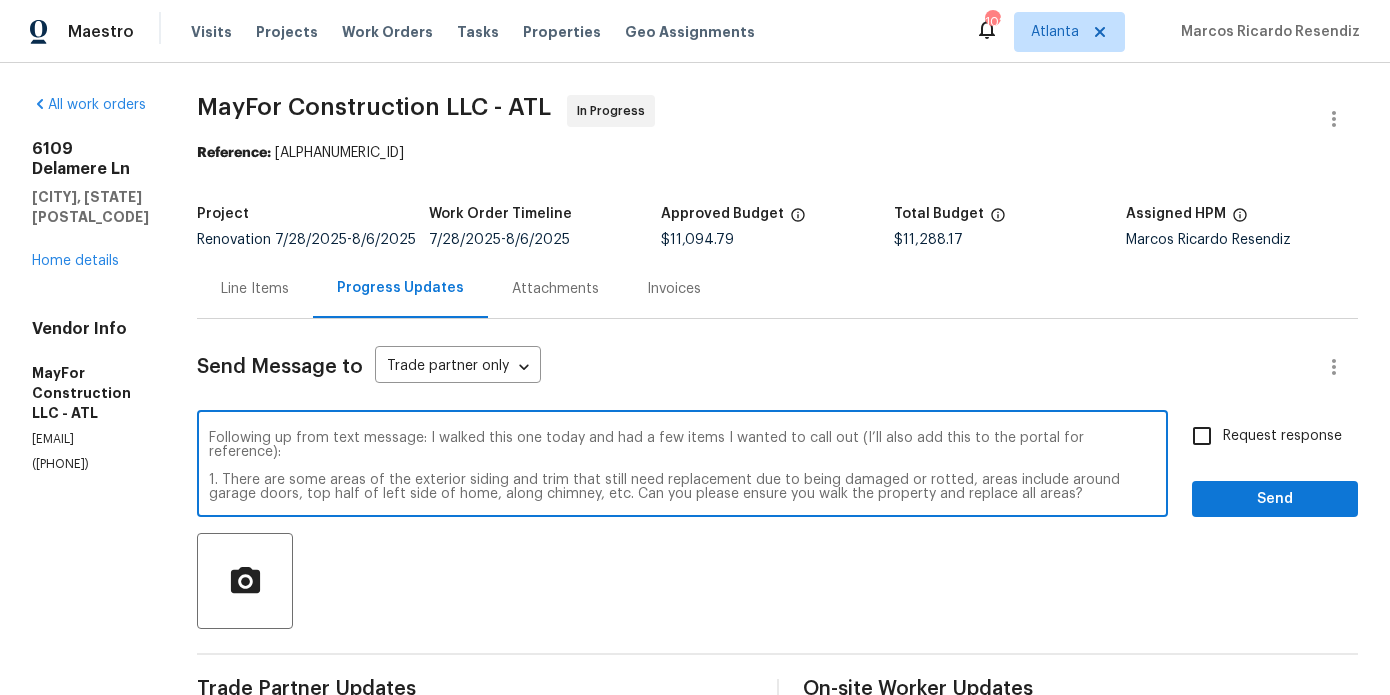 drag, startPoint x: 905, startPoint y: 436, endPoint x: 340, endPoint y: 456, distance: 565.3539 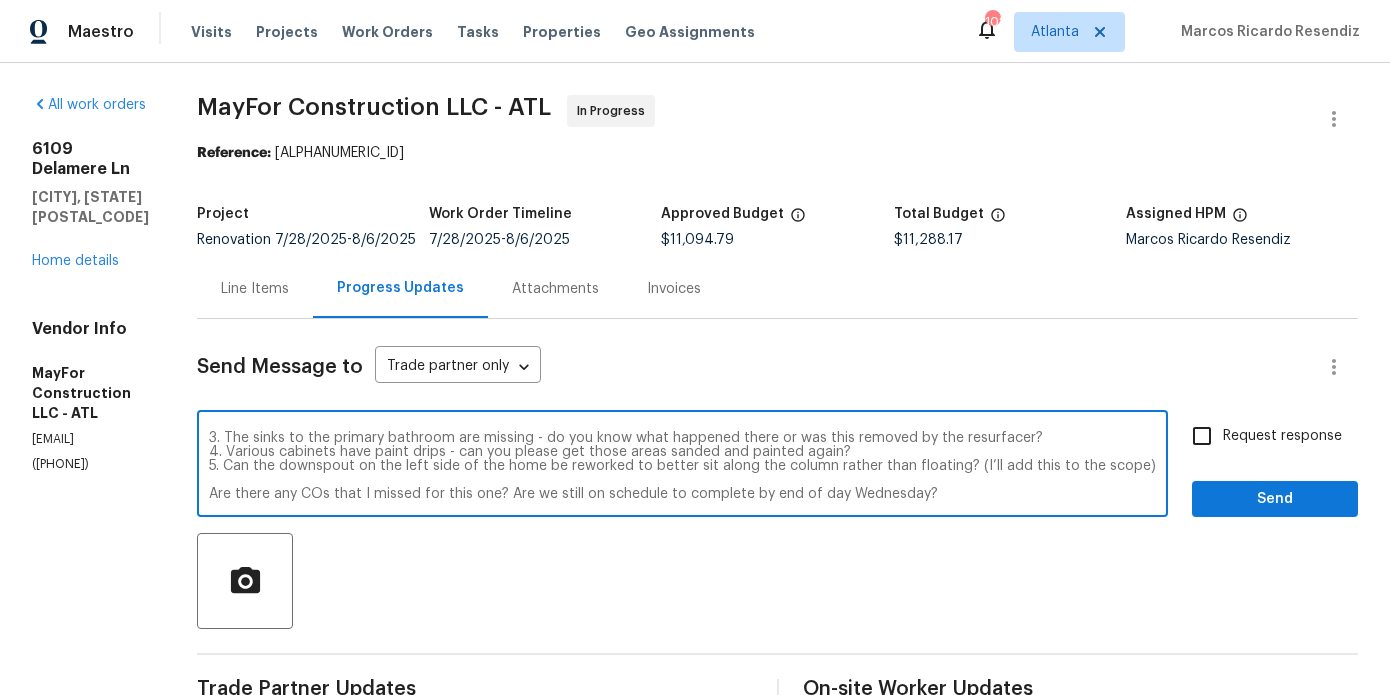 scroll, scrollTop: 86, scrollLeft: 0, axis: vertical 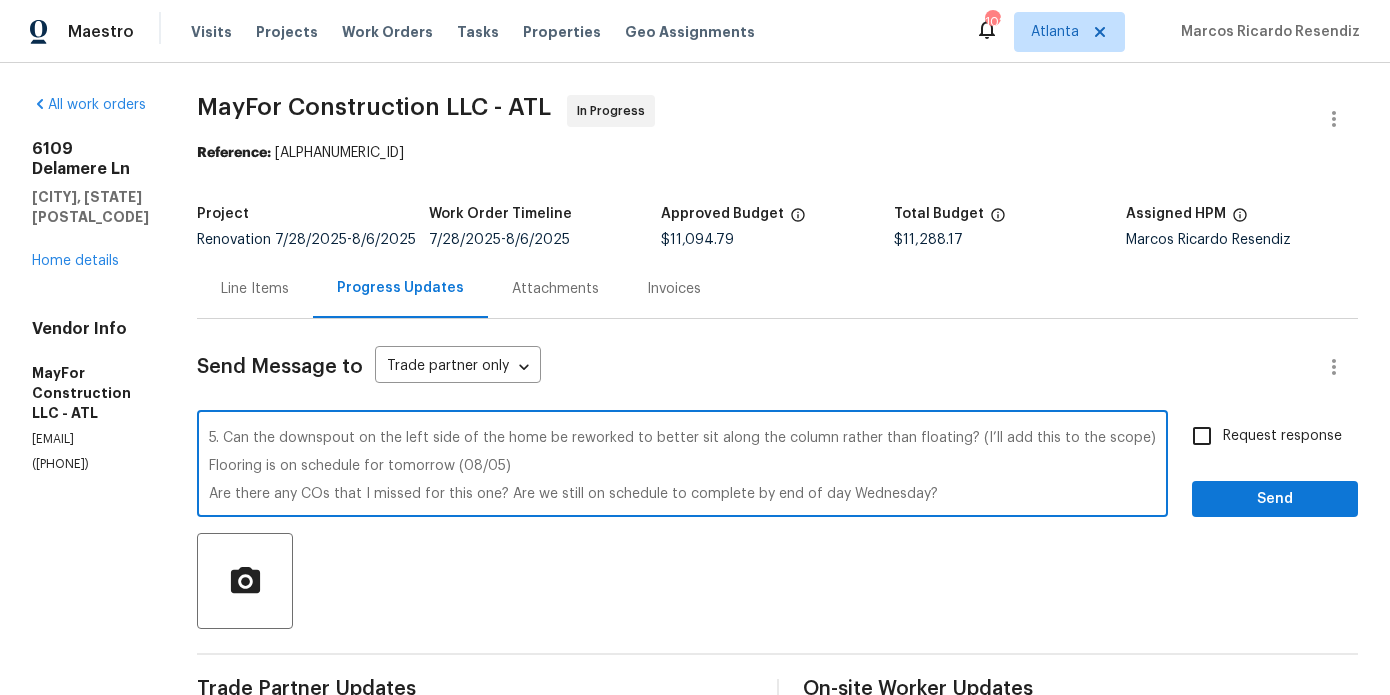 type on "Following up from text message: I walked this one today and had a few items I wanted to call out:
1. There are some areas of the exterior siding and trim that still need replacement due to being damaged or rotted, areas include around garage doors, top half of left side of home, along chimney, etc. Can you please ensure you walk the property and replace all areas?
2. I noticed 2 shutters that are damaged - let’s go ahead and replace them. (I’ll add this to scope)
3. The sinks to the primary bathroom are missing - do you know what happened there or was this removed by the resurfacer?
4. Various cabinets have paint drips - can you please get those areas sanded and painted again?
5. Can the downspout on the left side of the home be reworked to better sit along the column rather than floating? (I’ll add this to the scope)
Flooring is on schedule for tomorrow (08/05)
Are there any COs that I missed for this one? Are we still on schedule to complete by end of day Wednesday?" 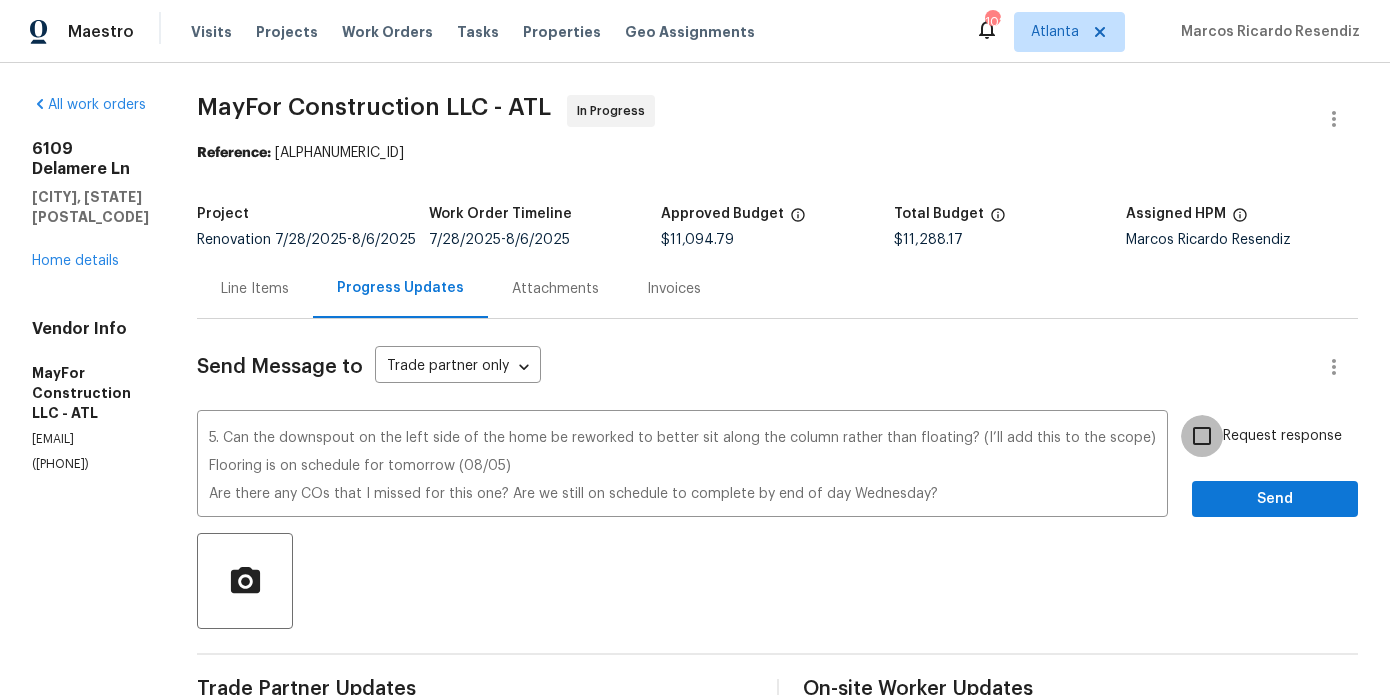 click on "Request response" at bounding box center (1202, 436) 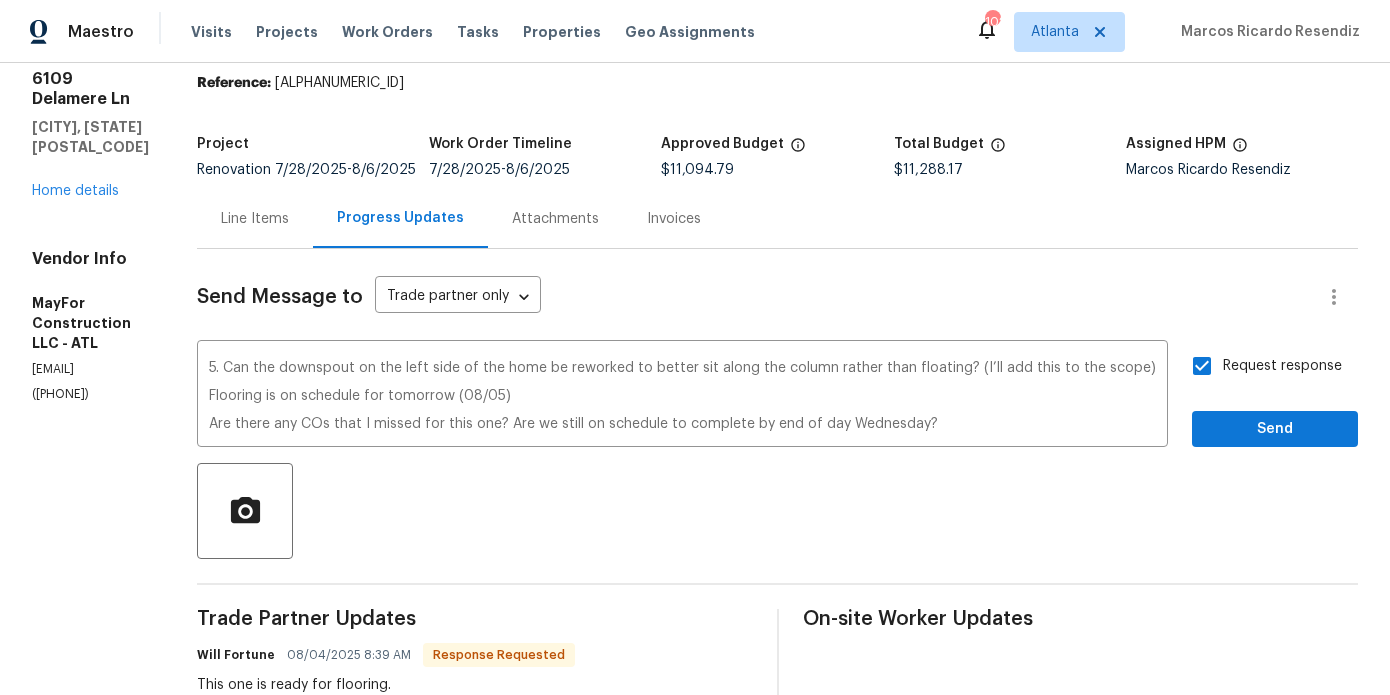 scroll, scrollTop: 59, scrollLeft: 0, axis: vertical 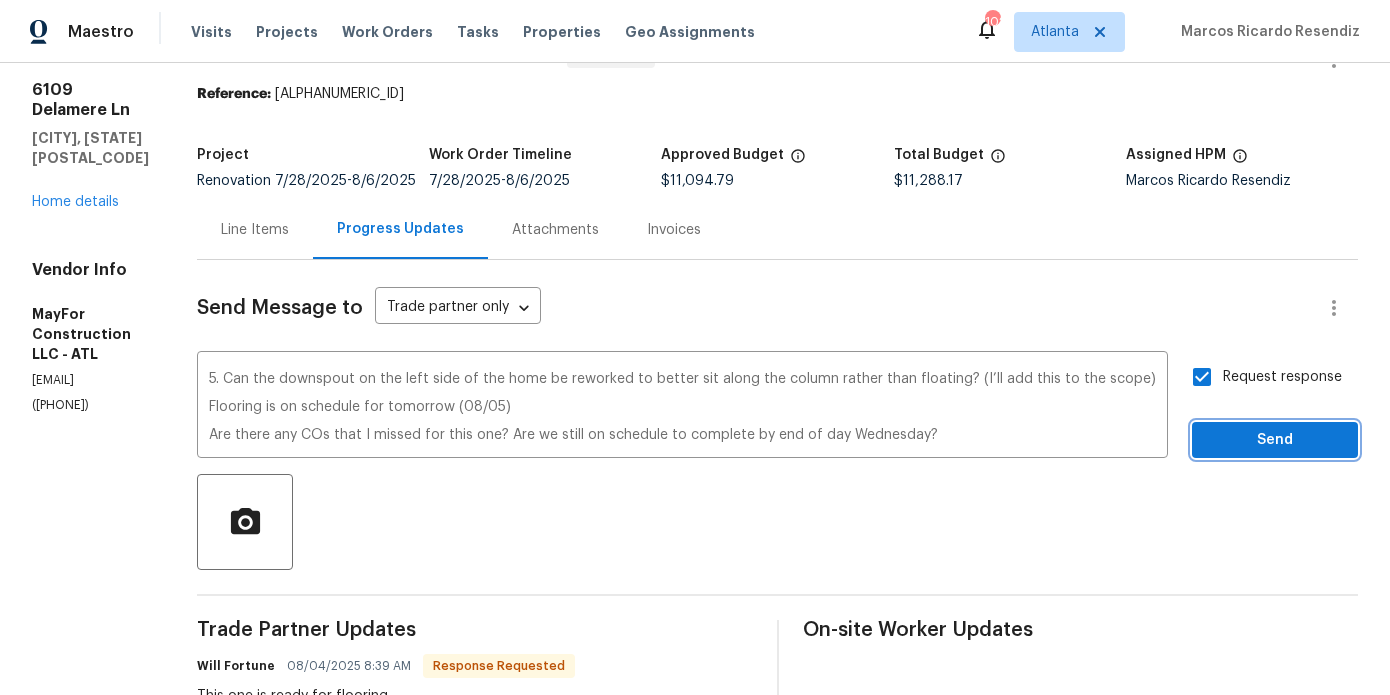 click on "Send" at bounding box center (1275, 440) 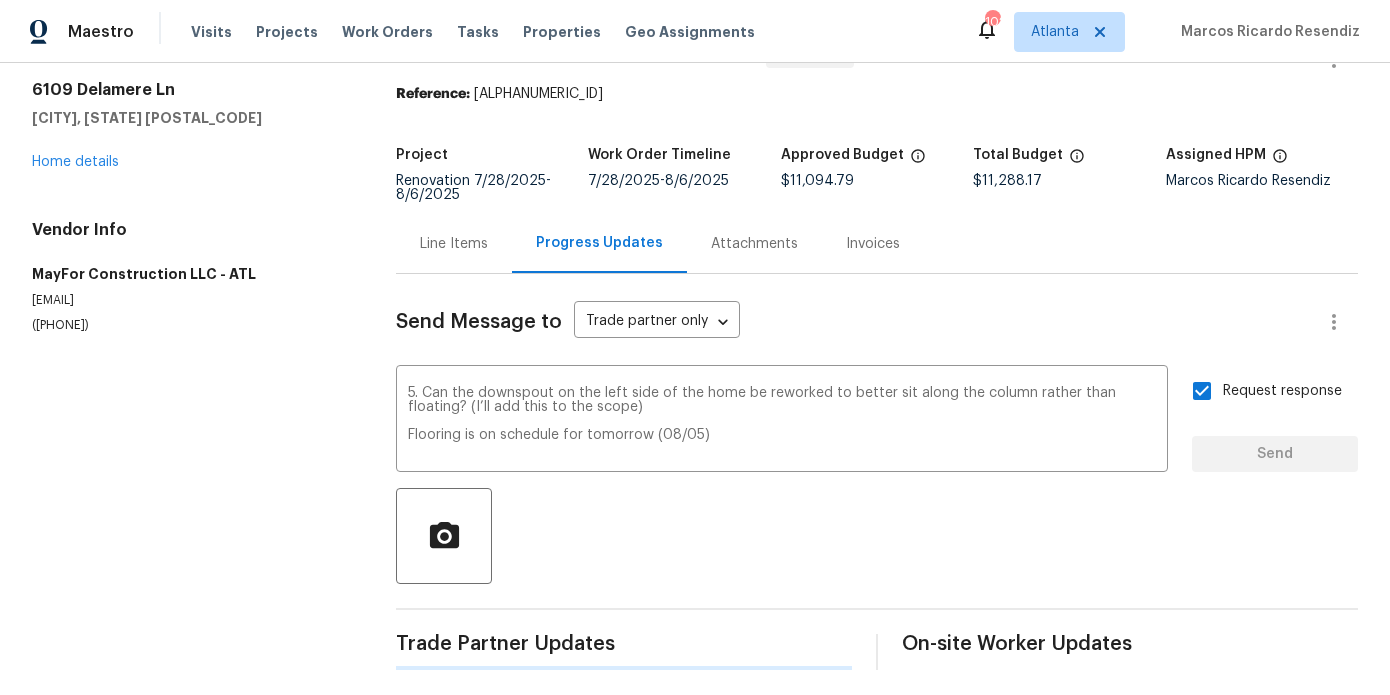 scroll, scrollTop: 140, scrollLeft: 0, axis: vertical 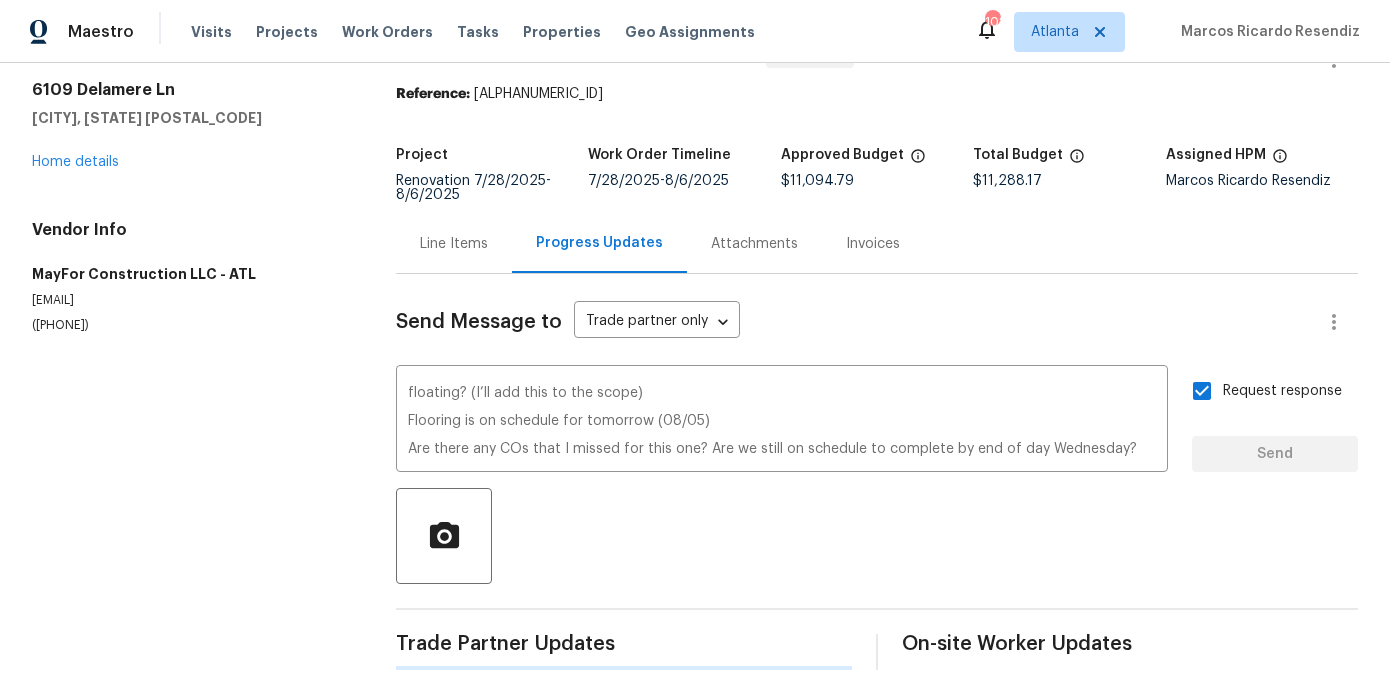 type 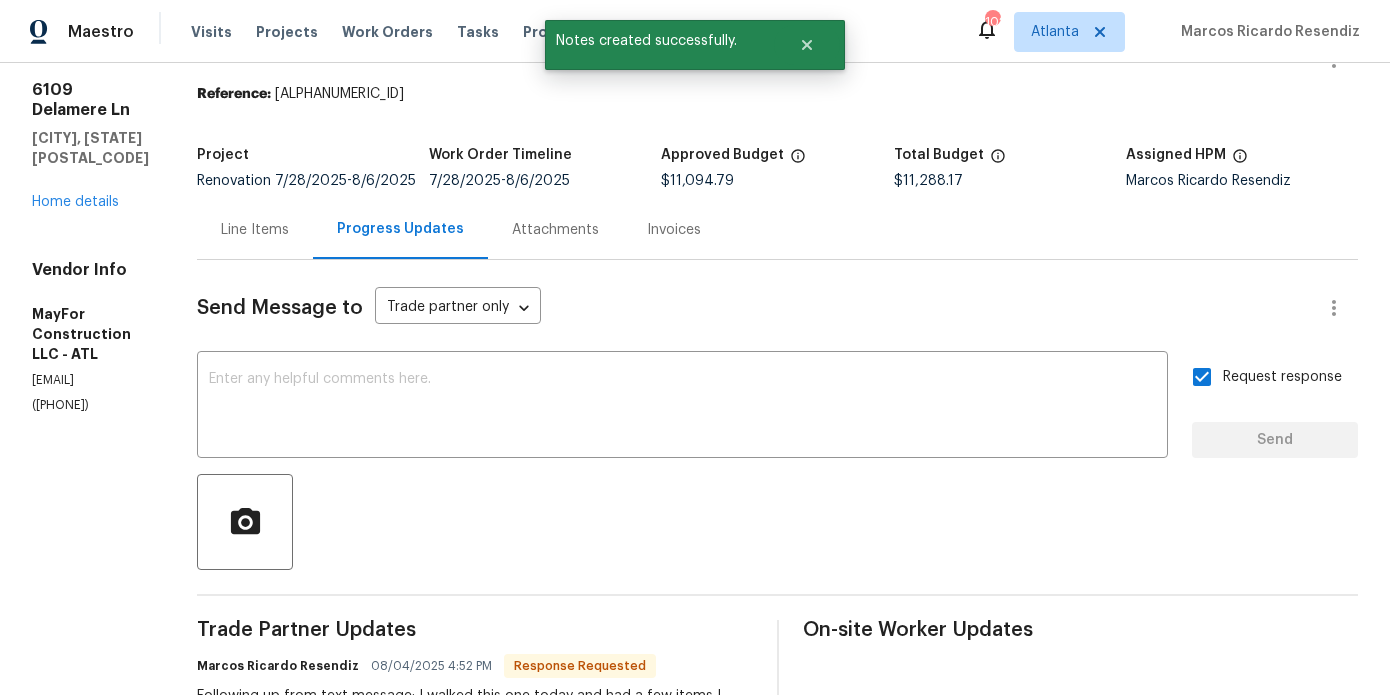 scroll, scrollTop: 0, scrollLeft: 0, axis: both 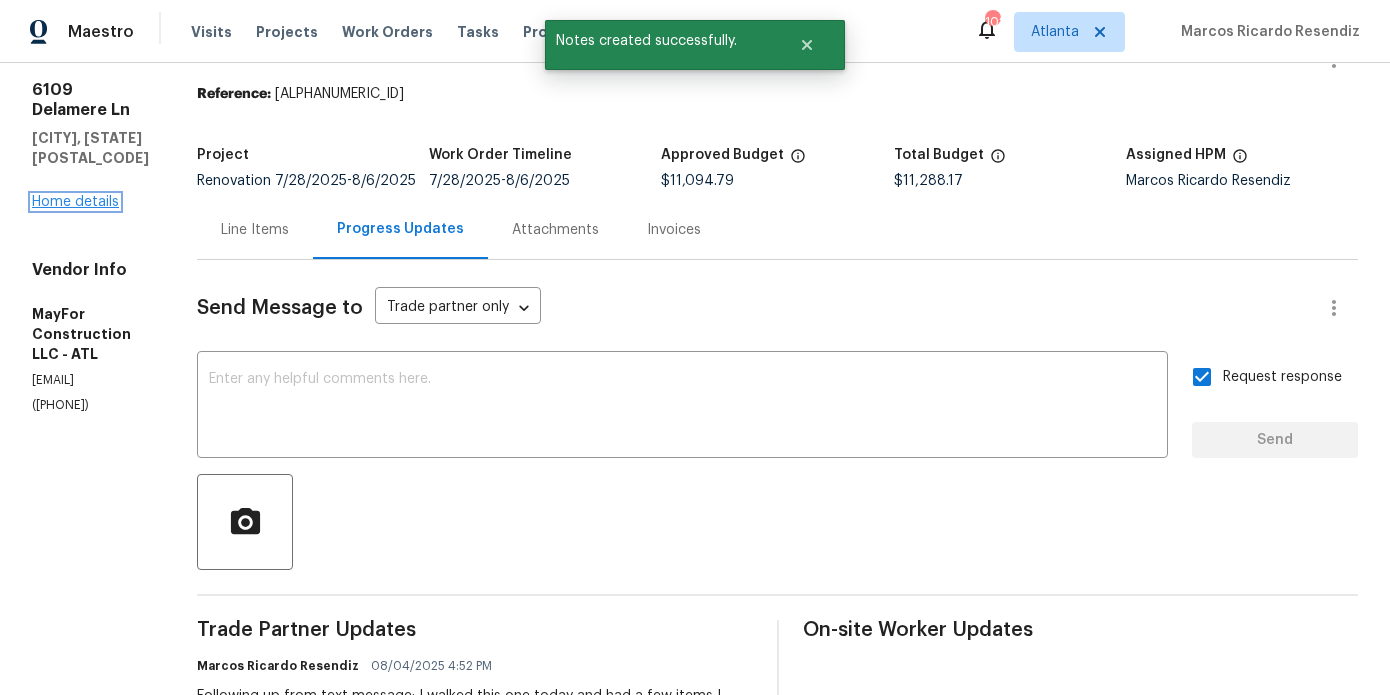 click on "Home details" at bounding box center [75, 202] 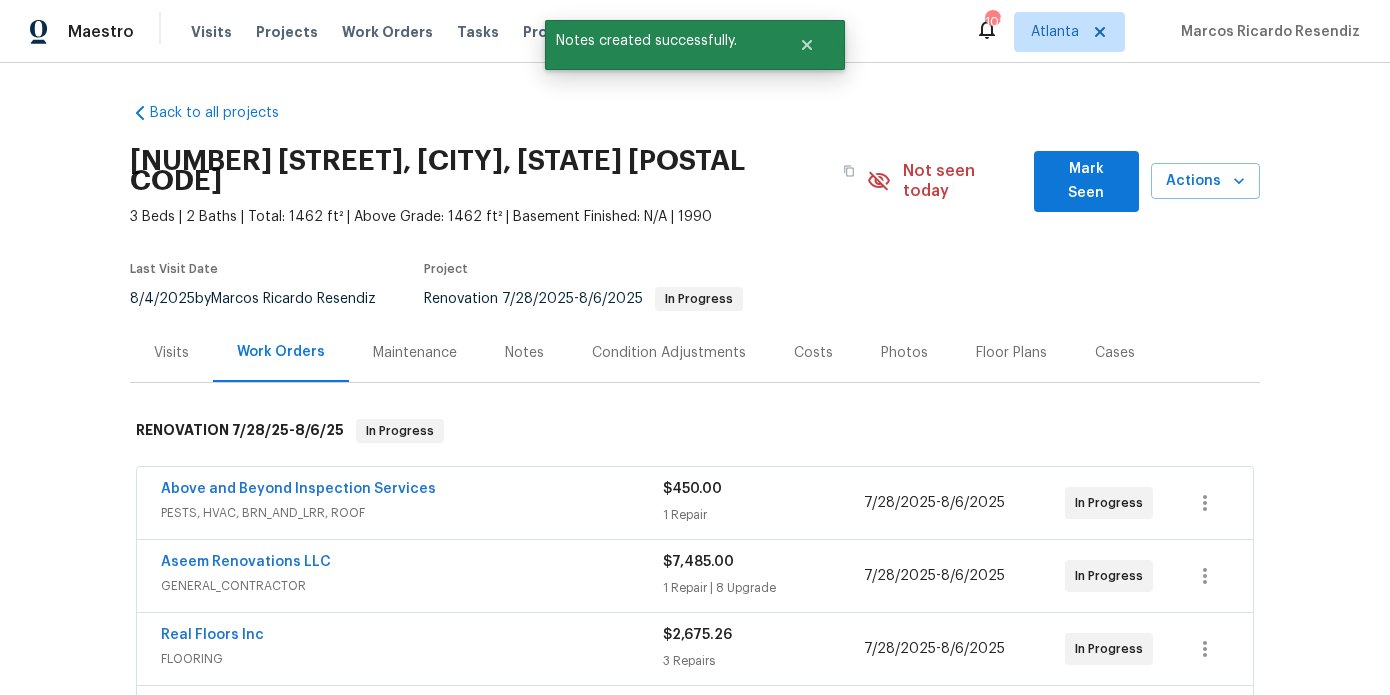 click on "Notes" at bounding box center (524, 353) 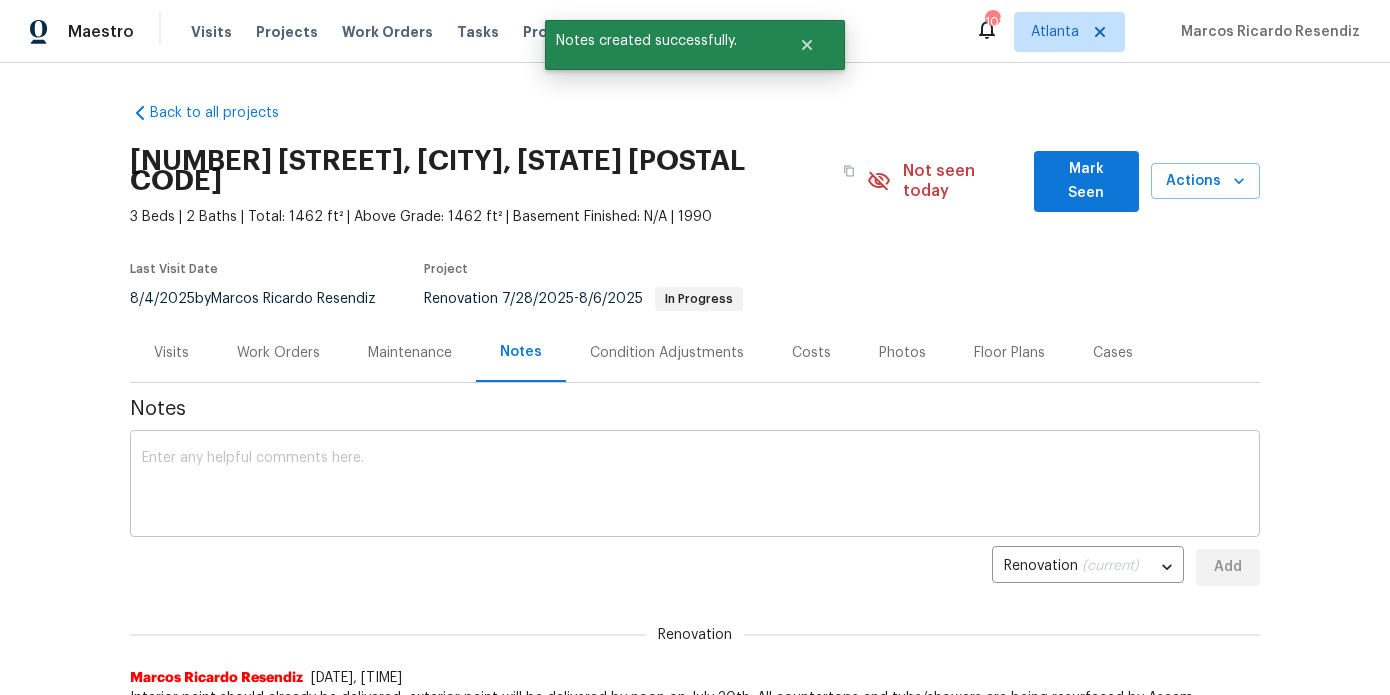 click at bounding box center [695, 486] 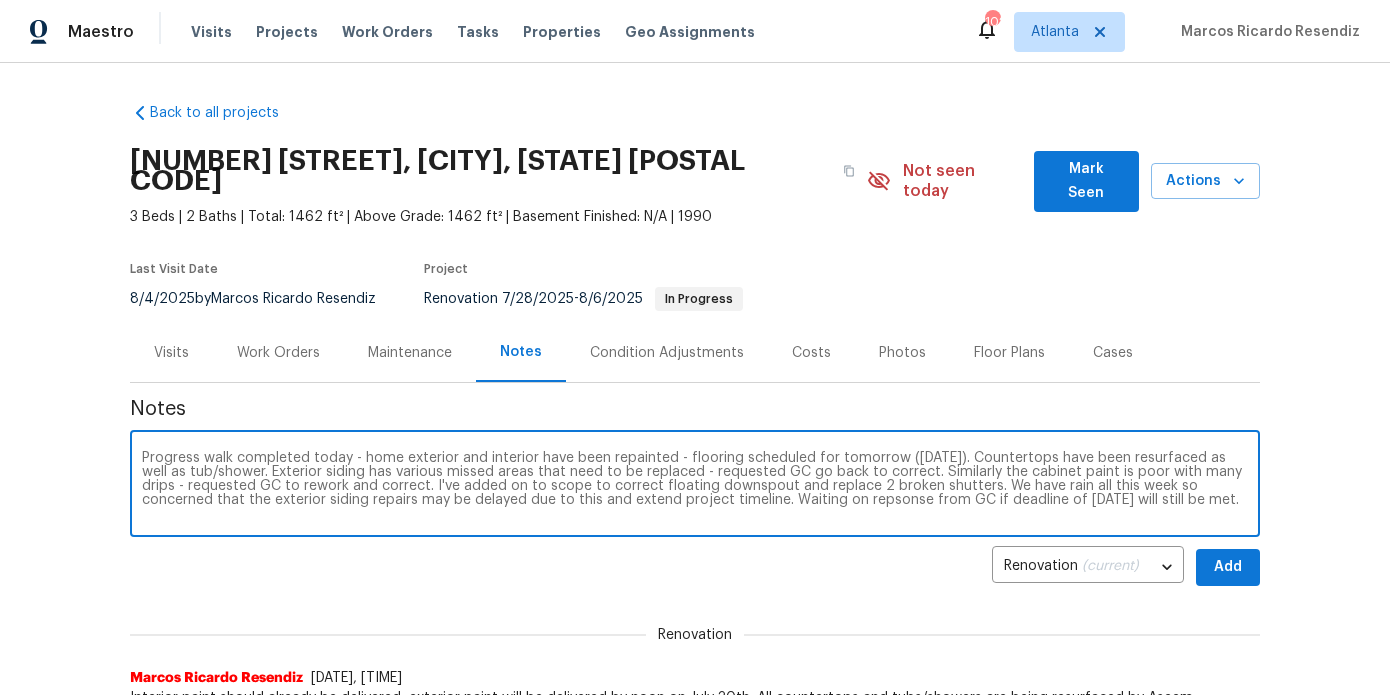 click on "Progress walk completed today - home exterior and interior have been repainted - flooring scheduled for tomorrow ([DATE]). Countertops have been resurfaced as well as tub/shower. Exterior siding has various missed areas that need to be replaced - requested GC go back to correct. Similarly the cabinet paint is poor with many drips - requested GC to rework and correct. I've added on to scope to correct floating downspout and replace 2 broken shutters. We have rain all this week so concerned that the exterior siding repairs may be delayed due to this and extend project timeline. Waiting on repsonse from GC if deadline of [DATE] will still be met." at bounding box center [695, 486] 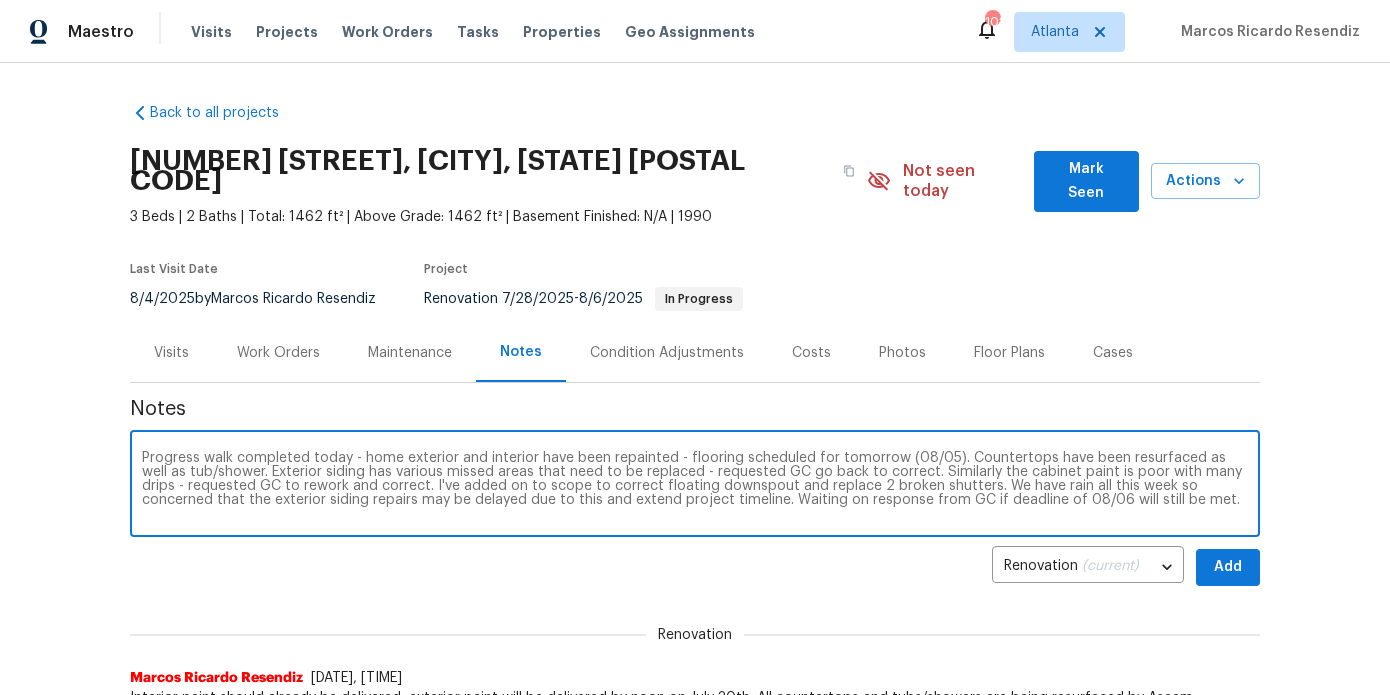 click on "Progress walk completed today - home exterior and interior have been repainted - flooring scheduled for tomorrow (08/05). Countertops have been resurfaced as well as tub/shower. Exterior siding has various missed areas that need to be replaced - requested GC go back to correct. Similarly the cabinet paint is poor with many drips - requested GC to rework and correct. I've added on to scope to correct floating downspout and replace 2 broken shutters. We have rain all this week so concerned that the exterior siding repairs may be delayed due to this and extend project timeline. Waiting on response from GC if deadline of 08/06 will still be met." at bounding box center [695, 486] 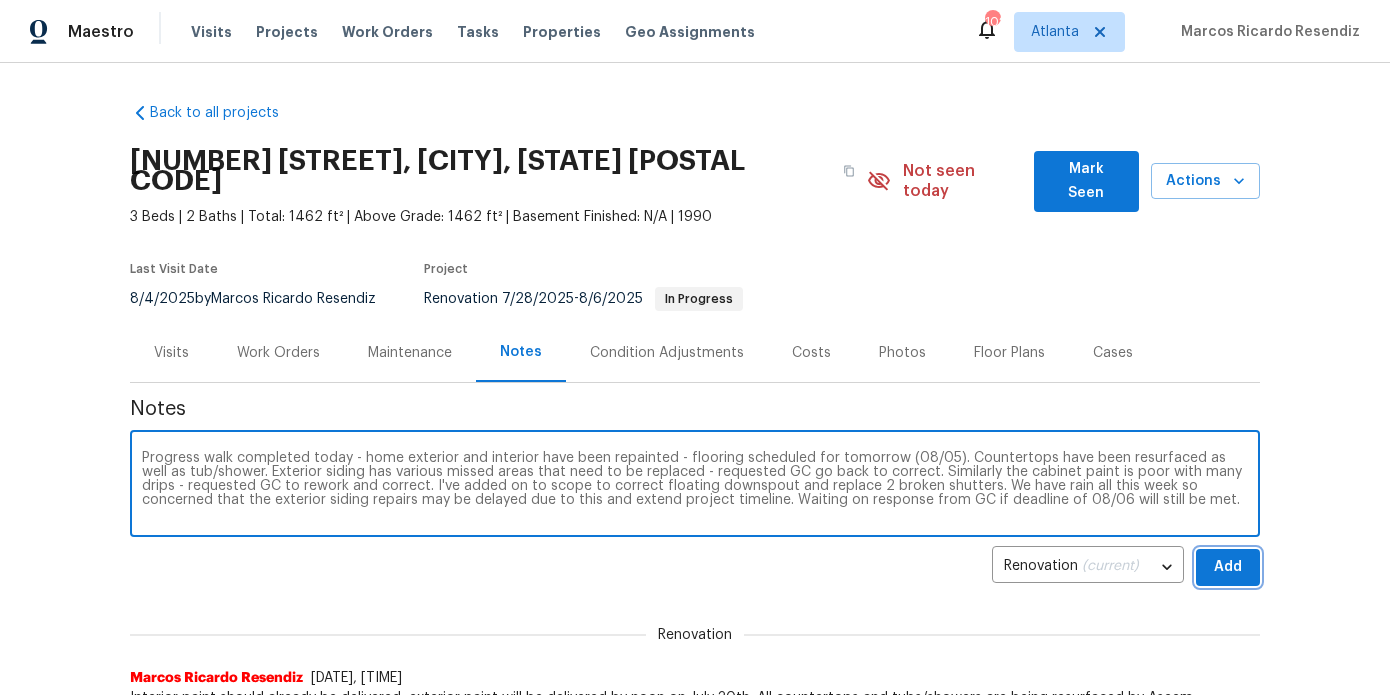 click on "Add" at bounding box center (1228, 567) 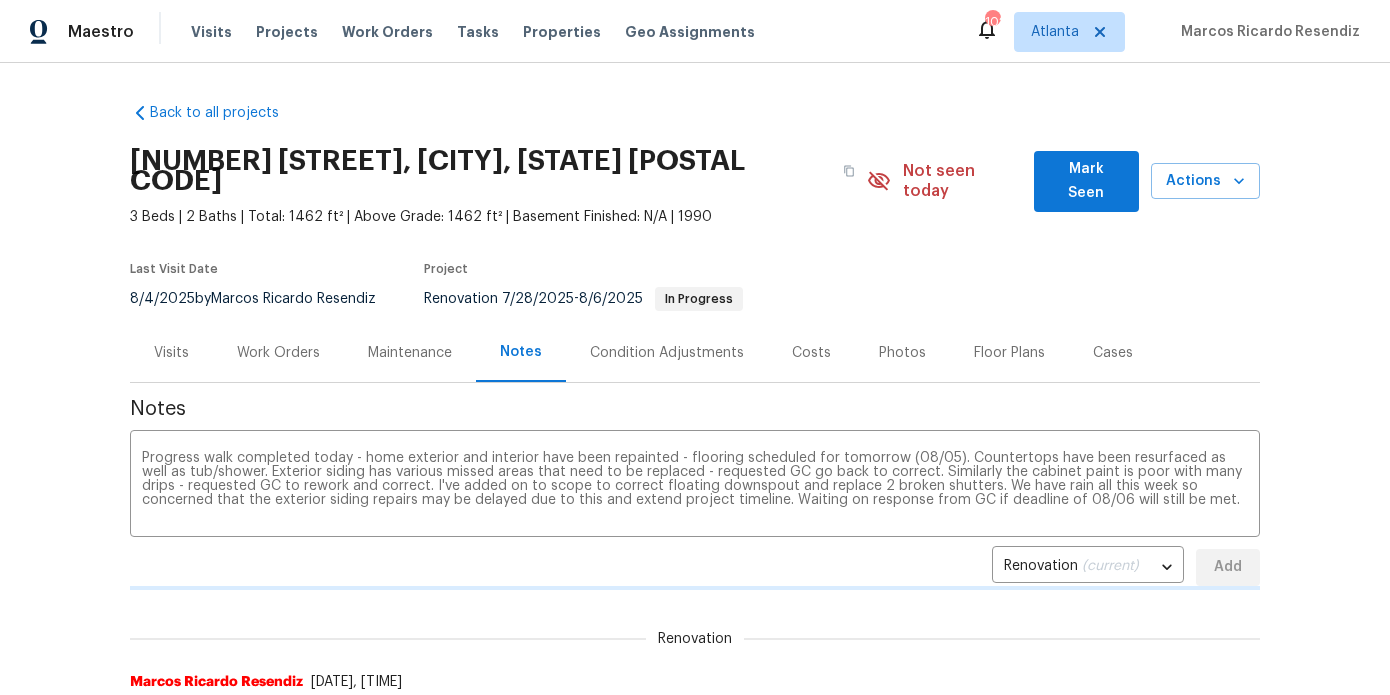 type 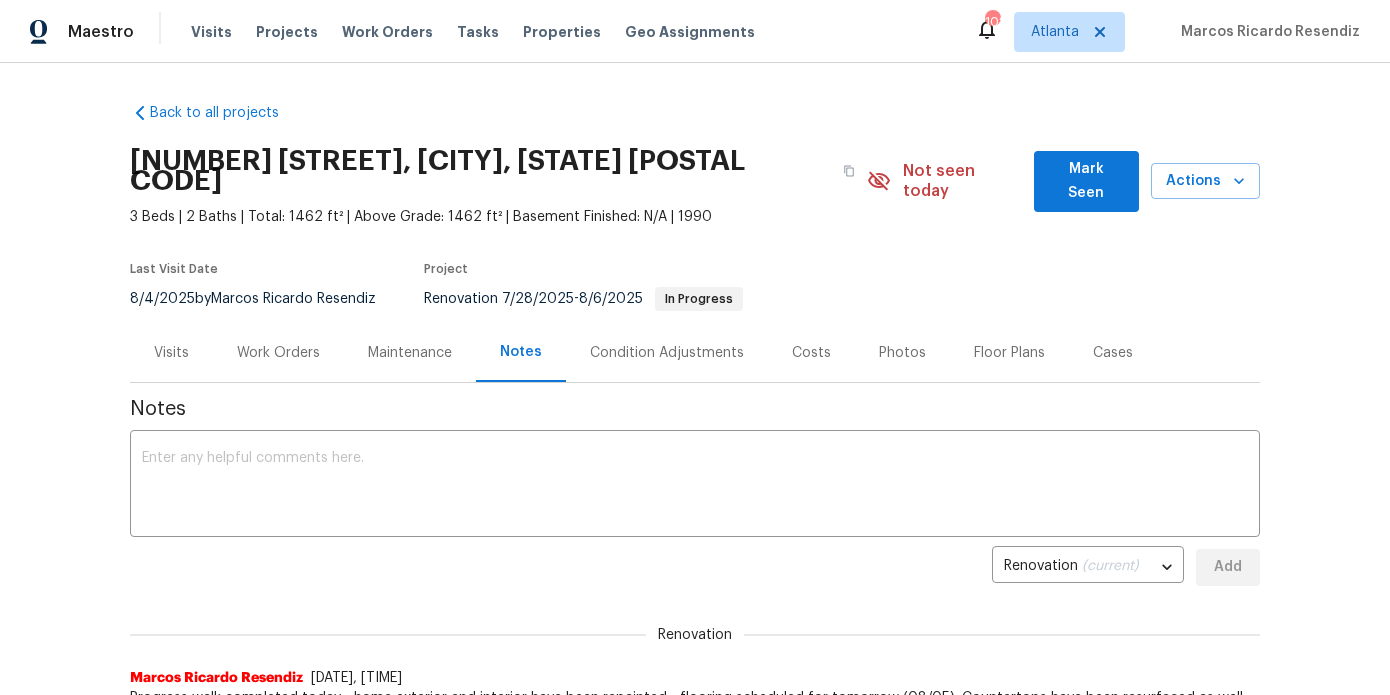 click on "Mark Seen" at bounding box center [1086, 181] 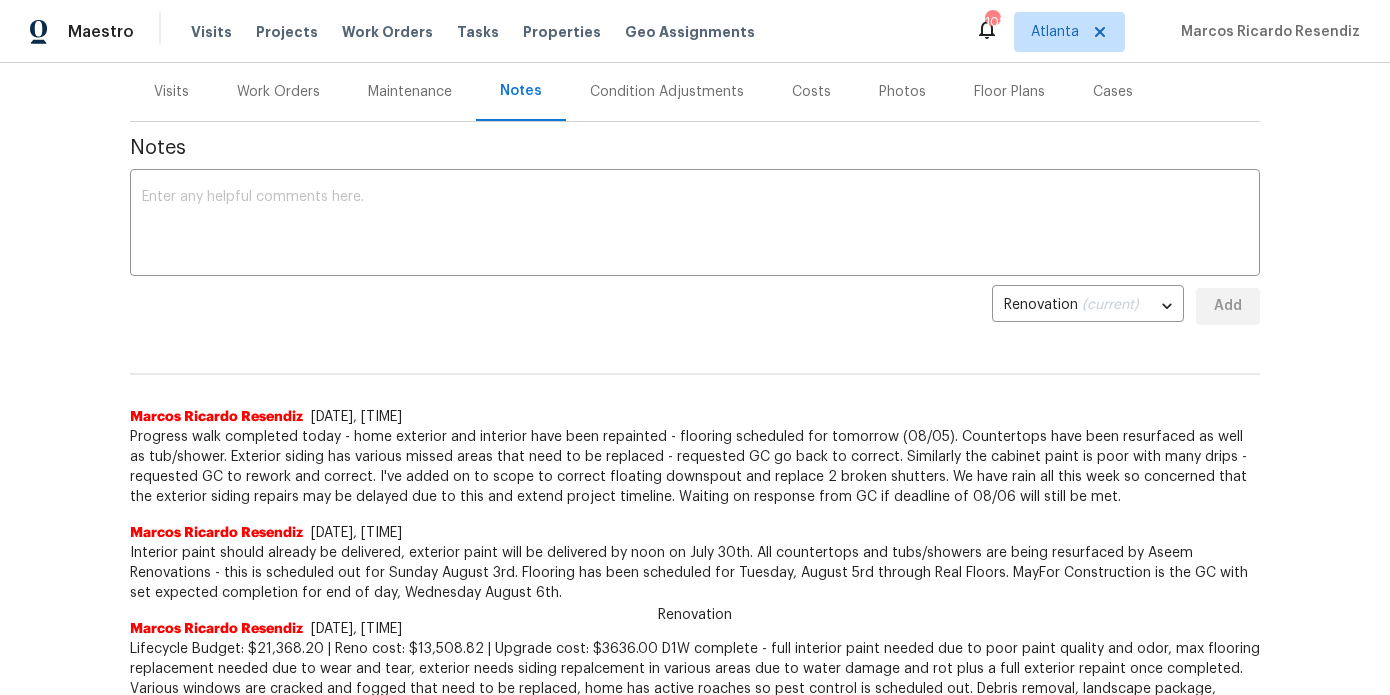 scroll, scrollTop: 0, scrollLeft: 0, axis: both 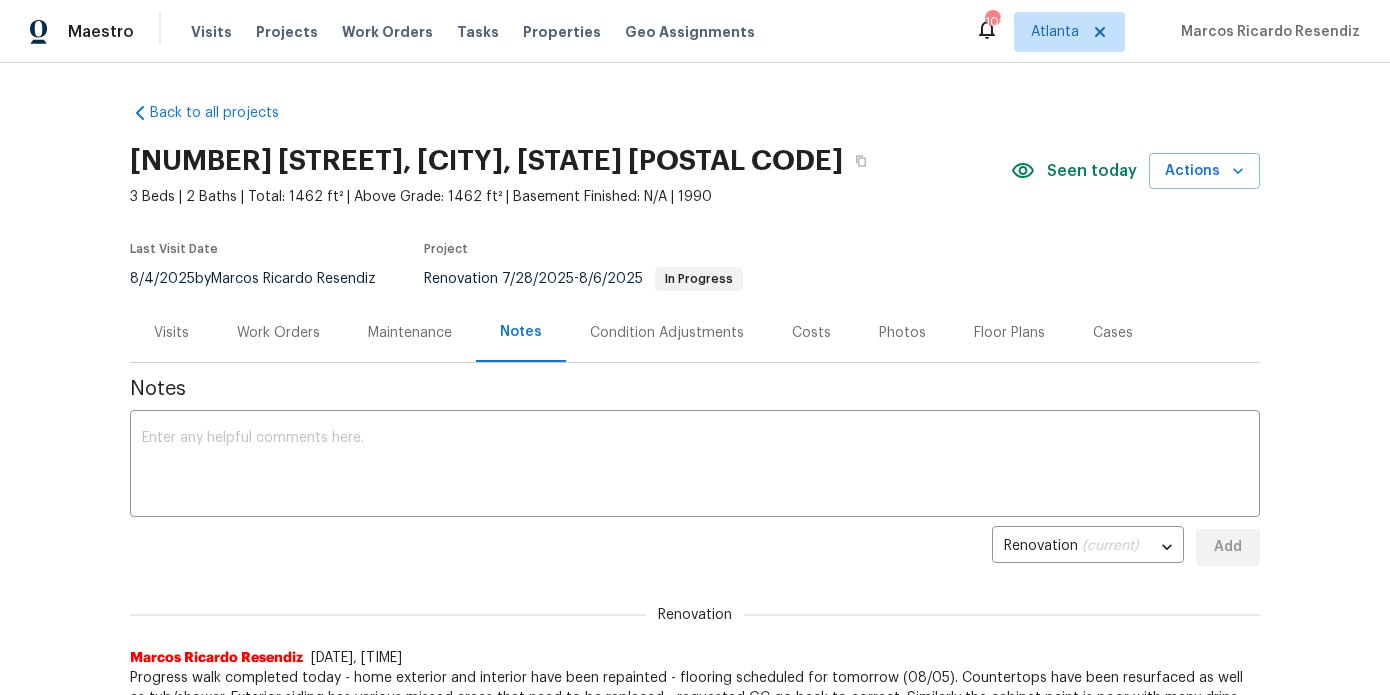 click on "Work Orders" at bounding box center (278, 333) 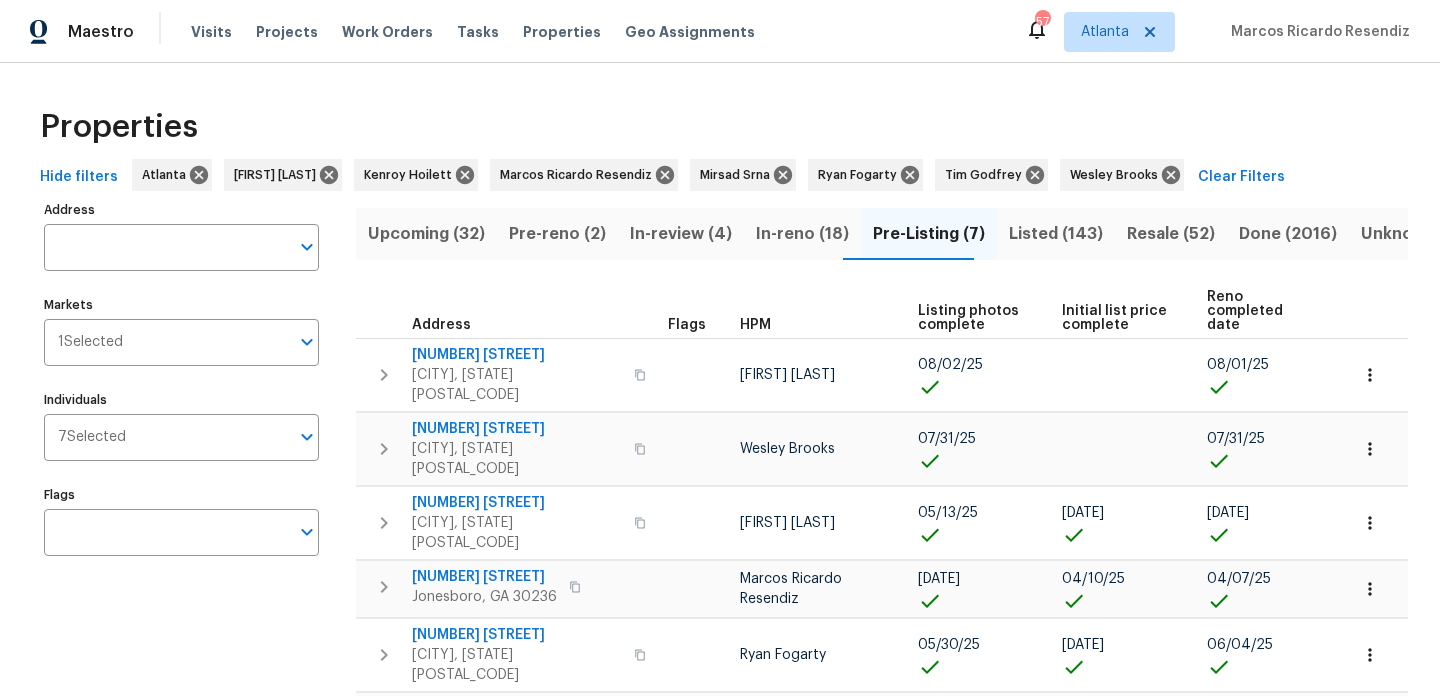 scroll, scrollTop: 0, scrollLeft: 0, axis: both 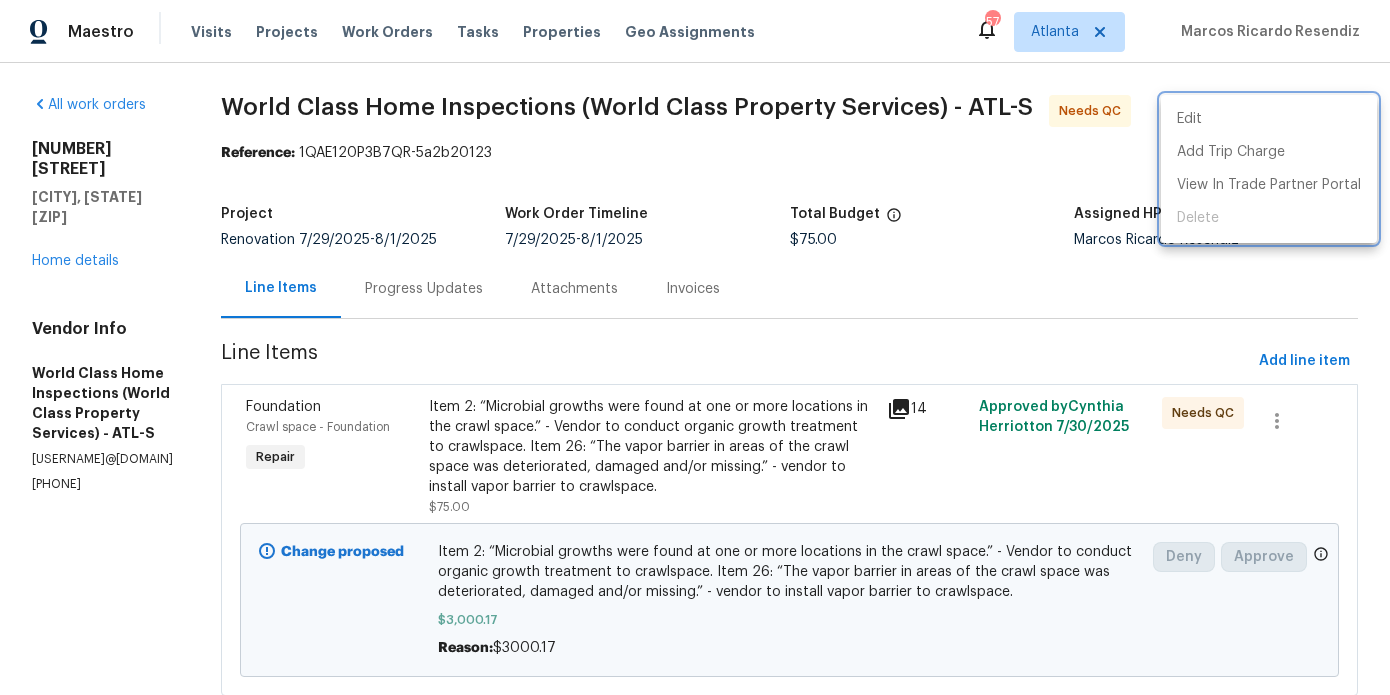 click at bounding box center (695, 347) 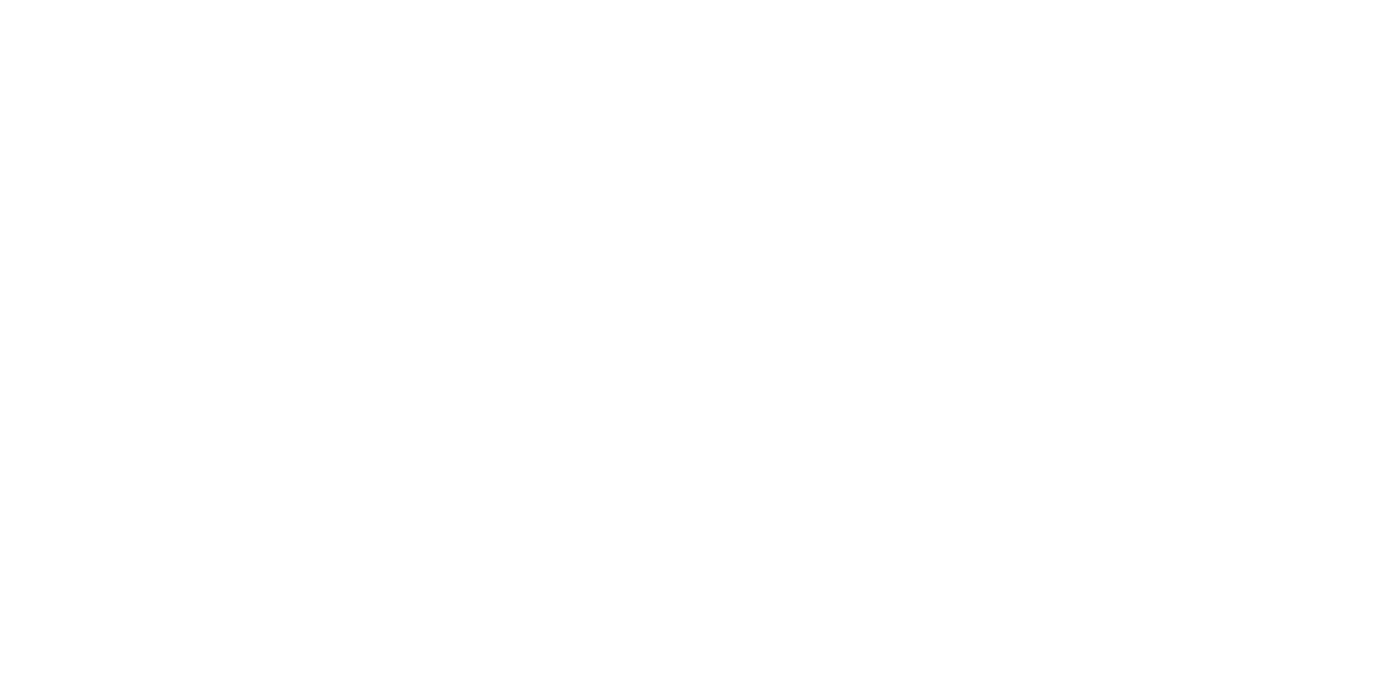 scroll, scrollTop: 0, scrollLeft: 0, axis: both 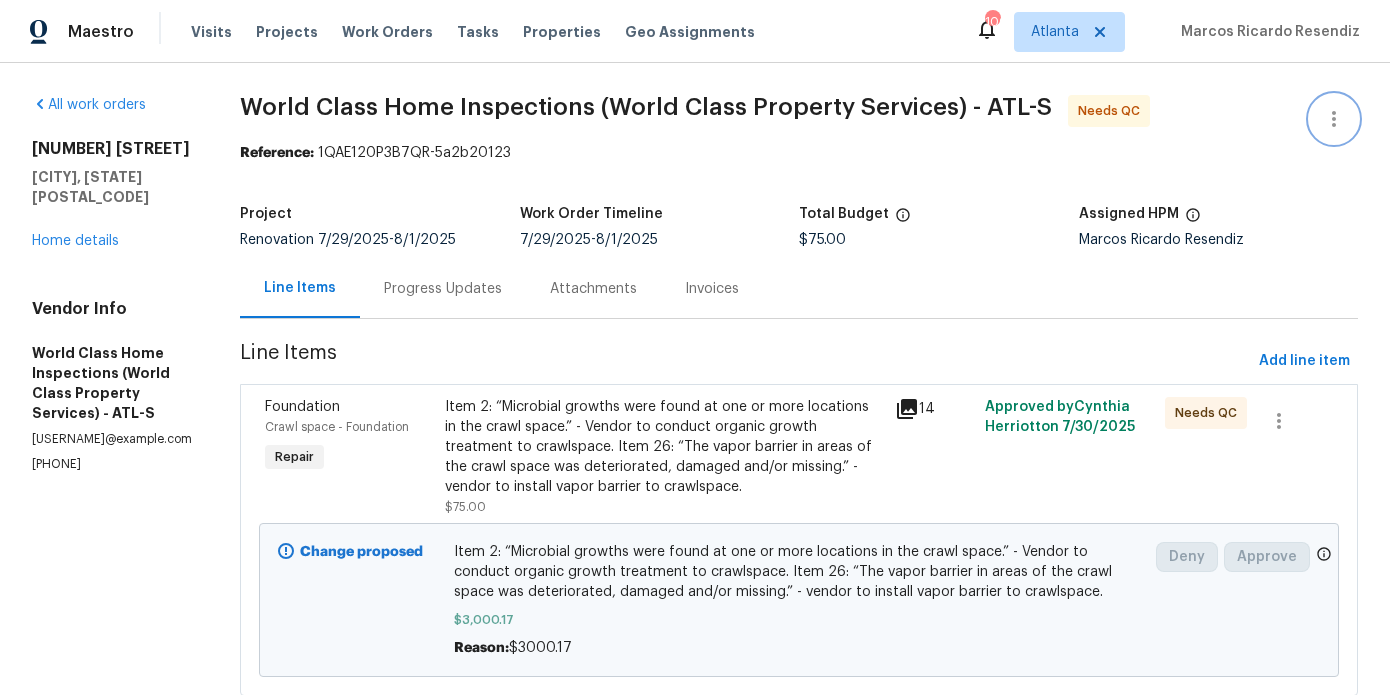click 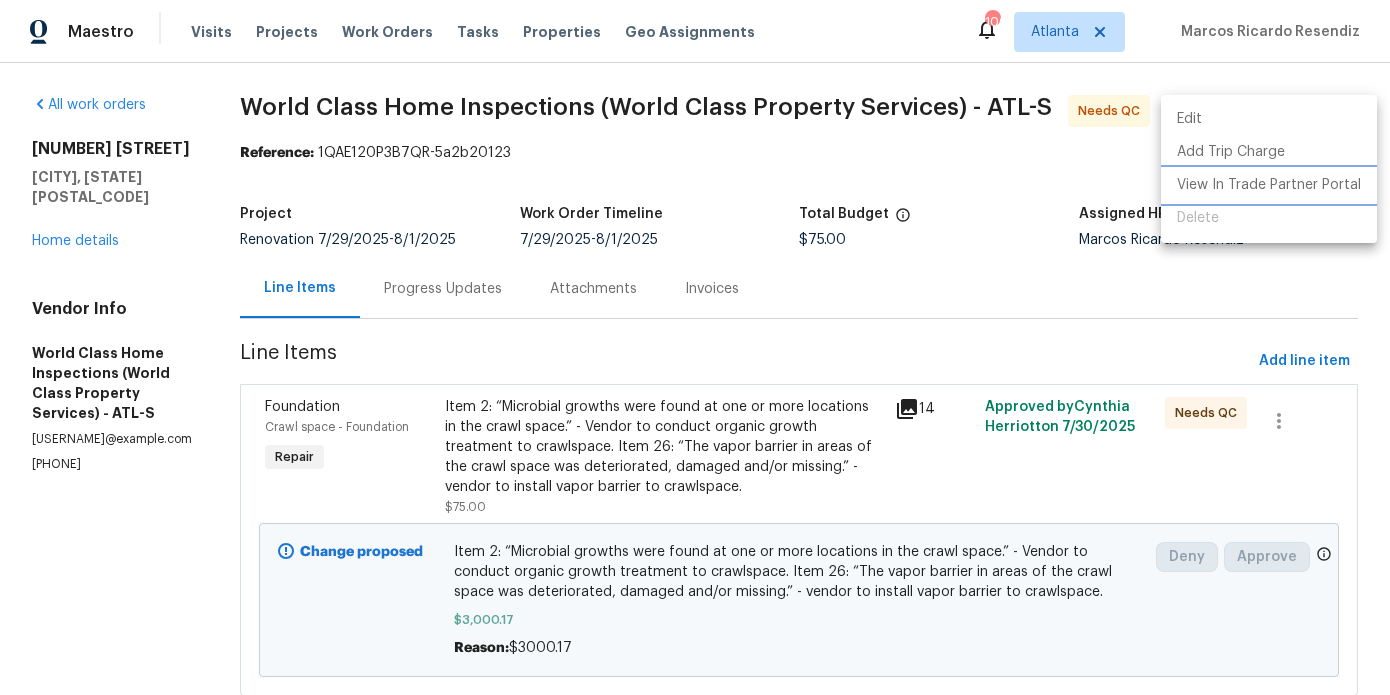 click on "View In Trade Partner Portal" at bounding box center (1269, 185) 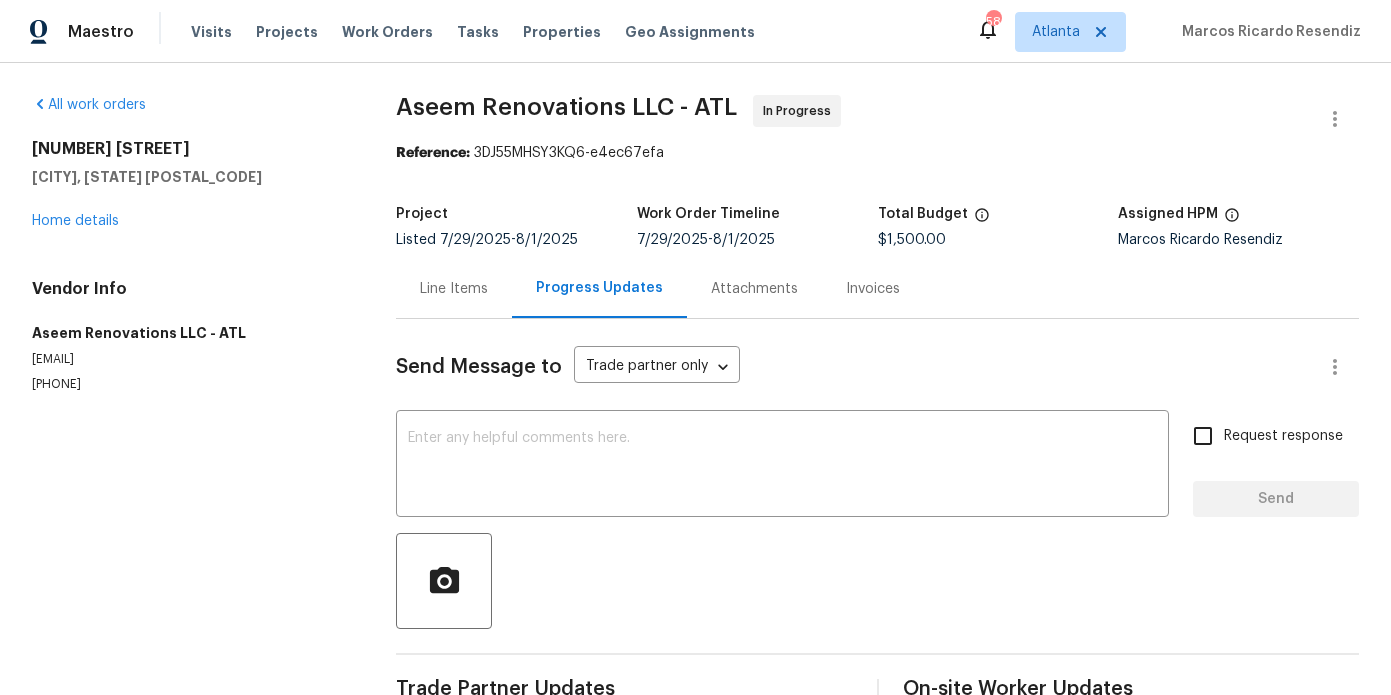scroll, scrollTop: 0, scrollLeft: 0, axis: both 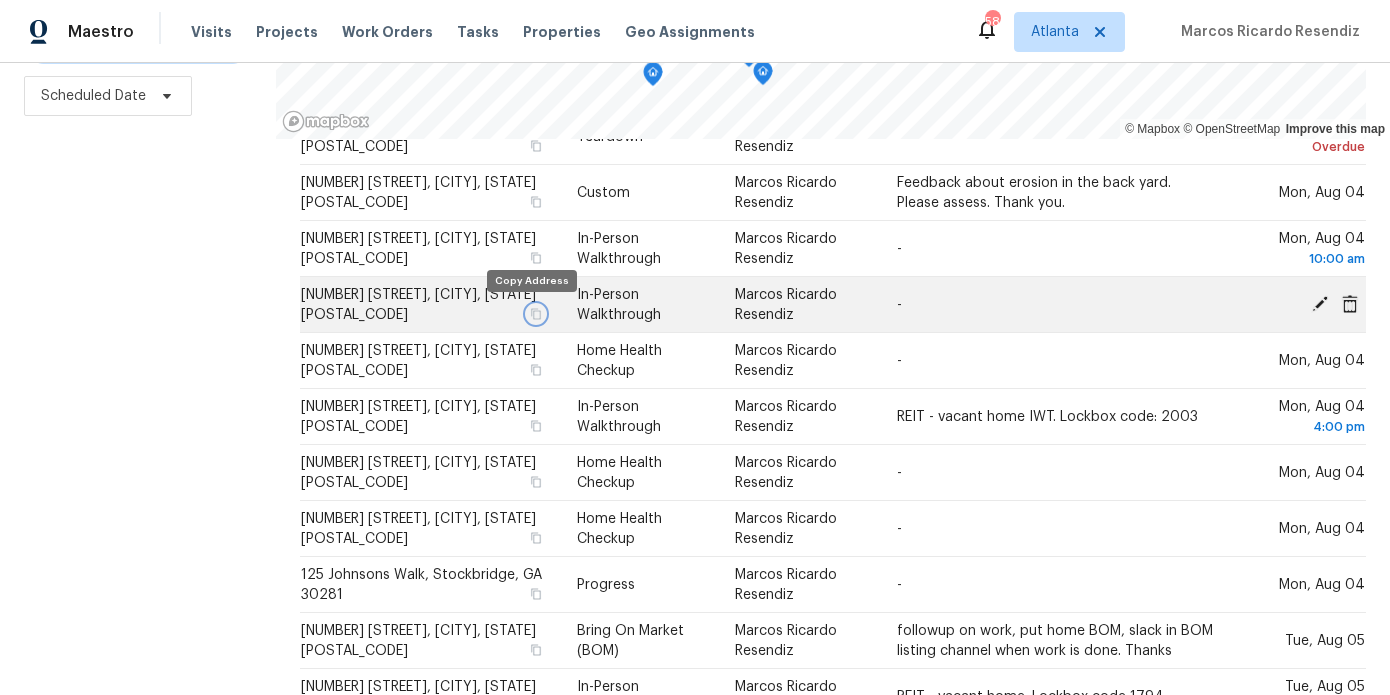 click 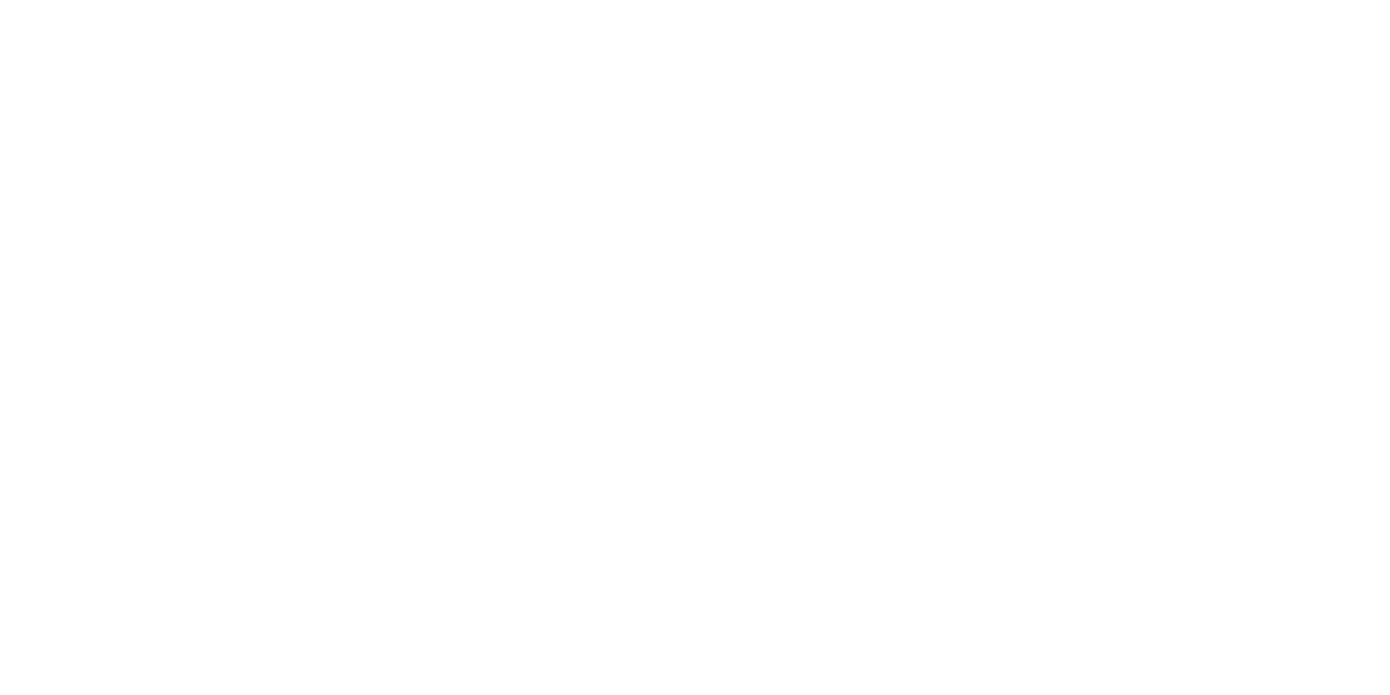 scroll, scrollTop: 0, scrollLeft: 0, axis: both 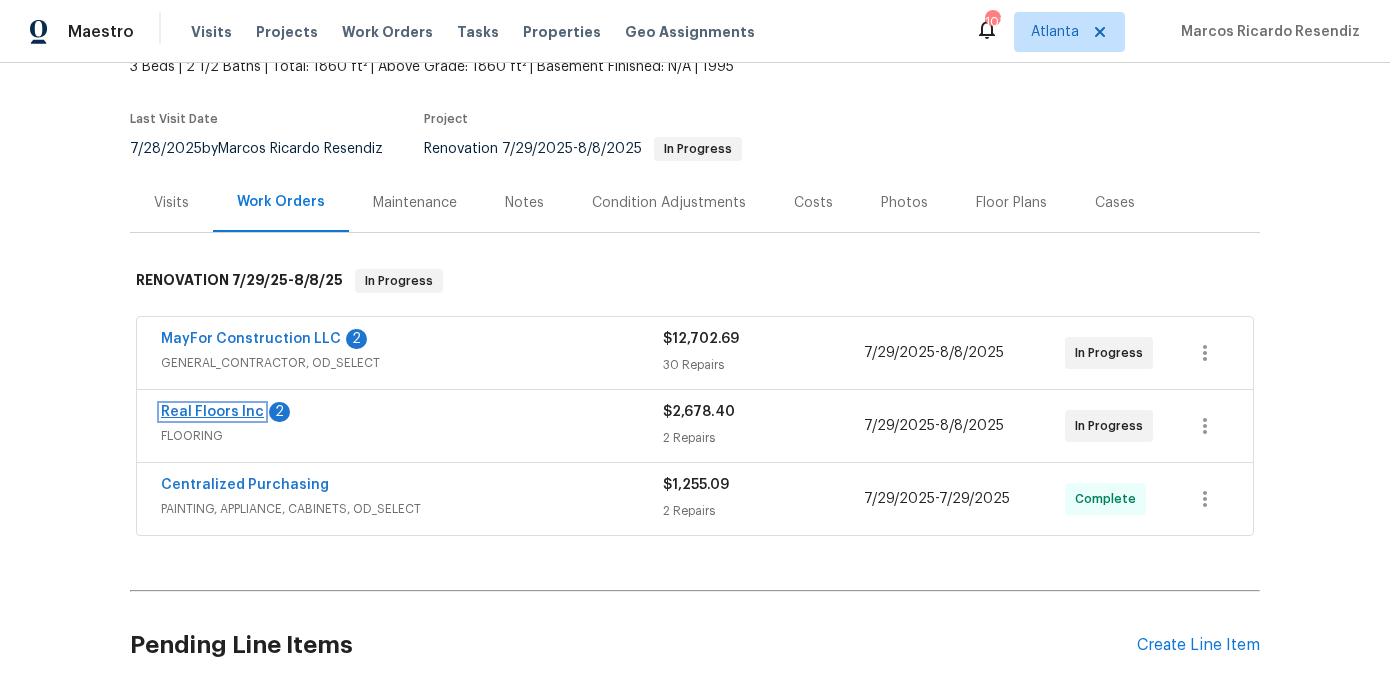 click on "Real Floors Inc" at bounding box center [212, 412] 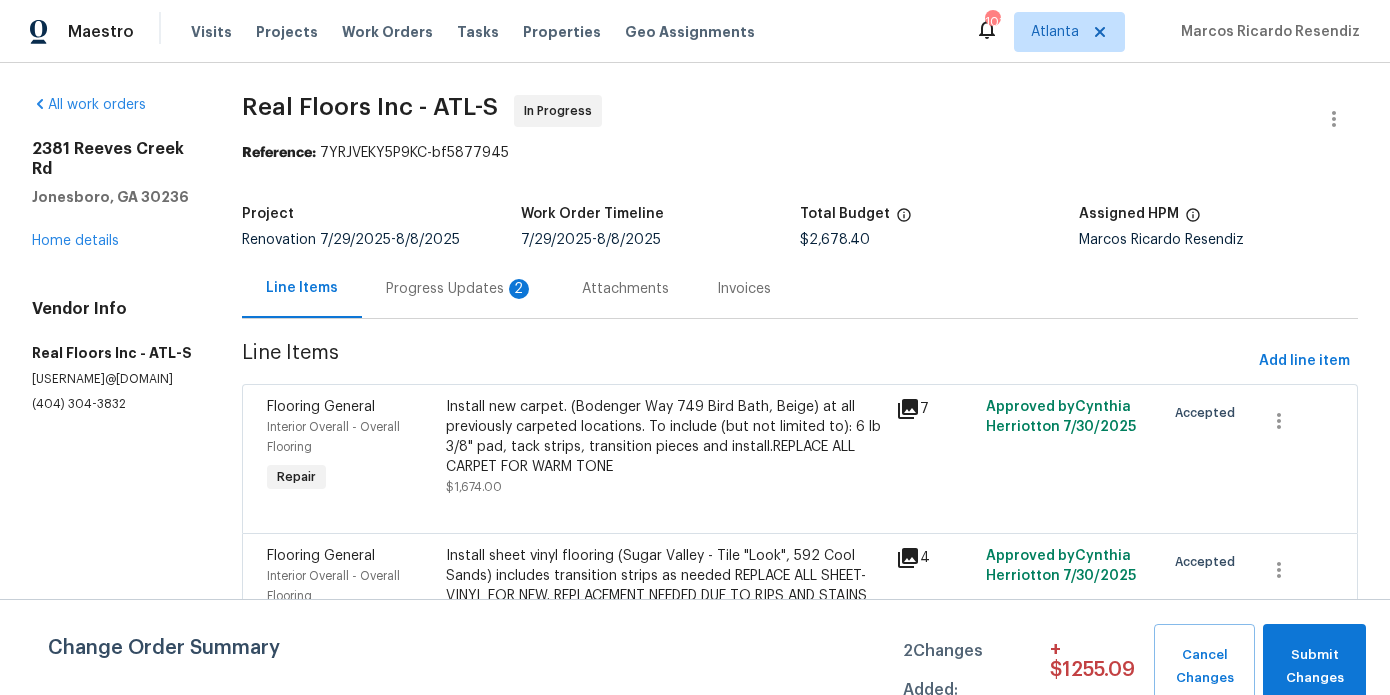 click on "Progress Updates 2" at bounding box center (460, 289) 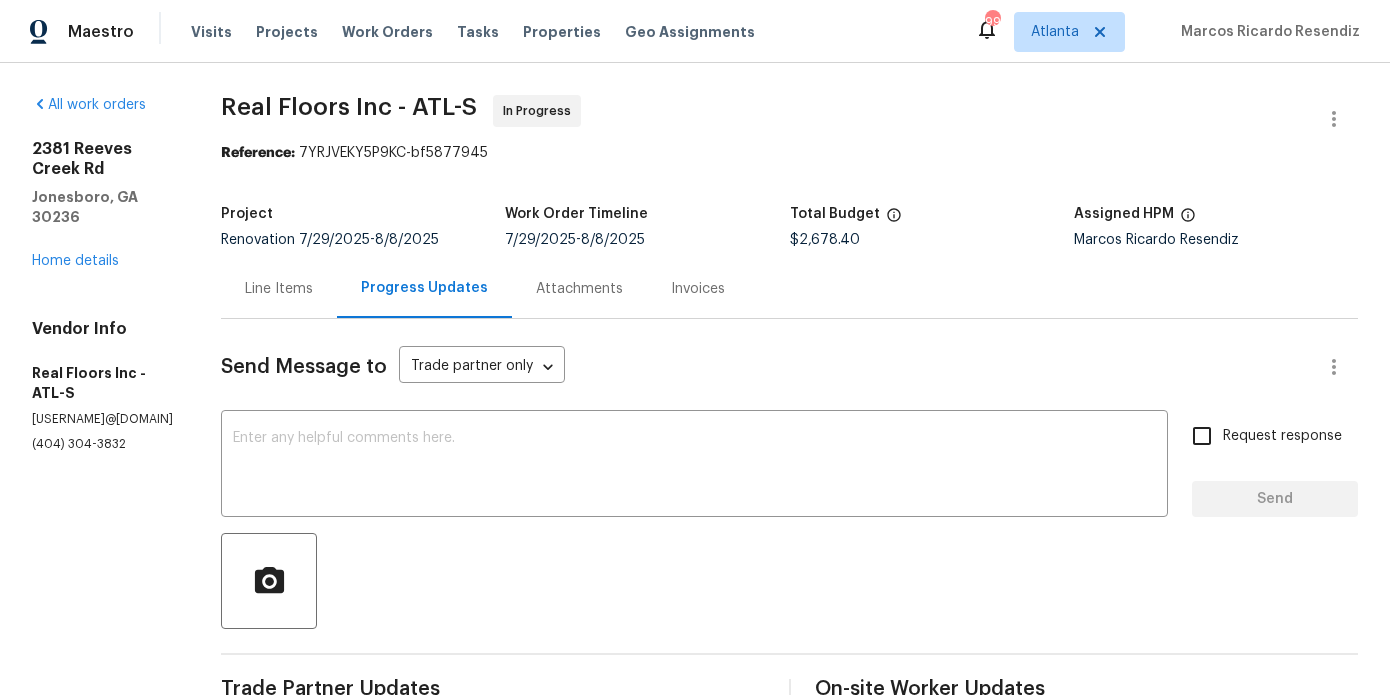click on "Line Items" at bounding box center (279, 289) 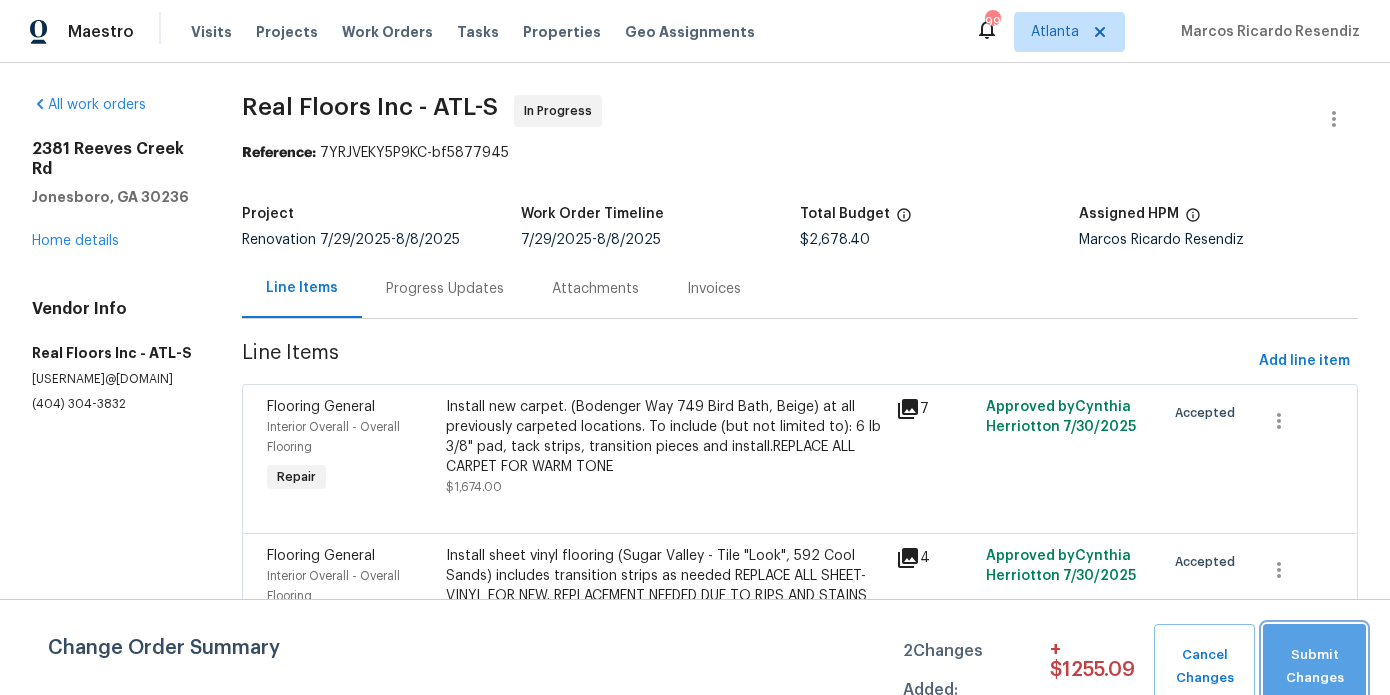 click on "Submit Changes" at bounding box center [1314, 667] 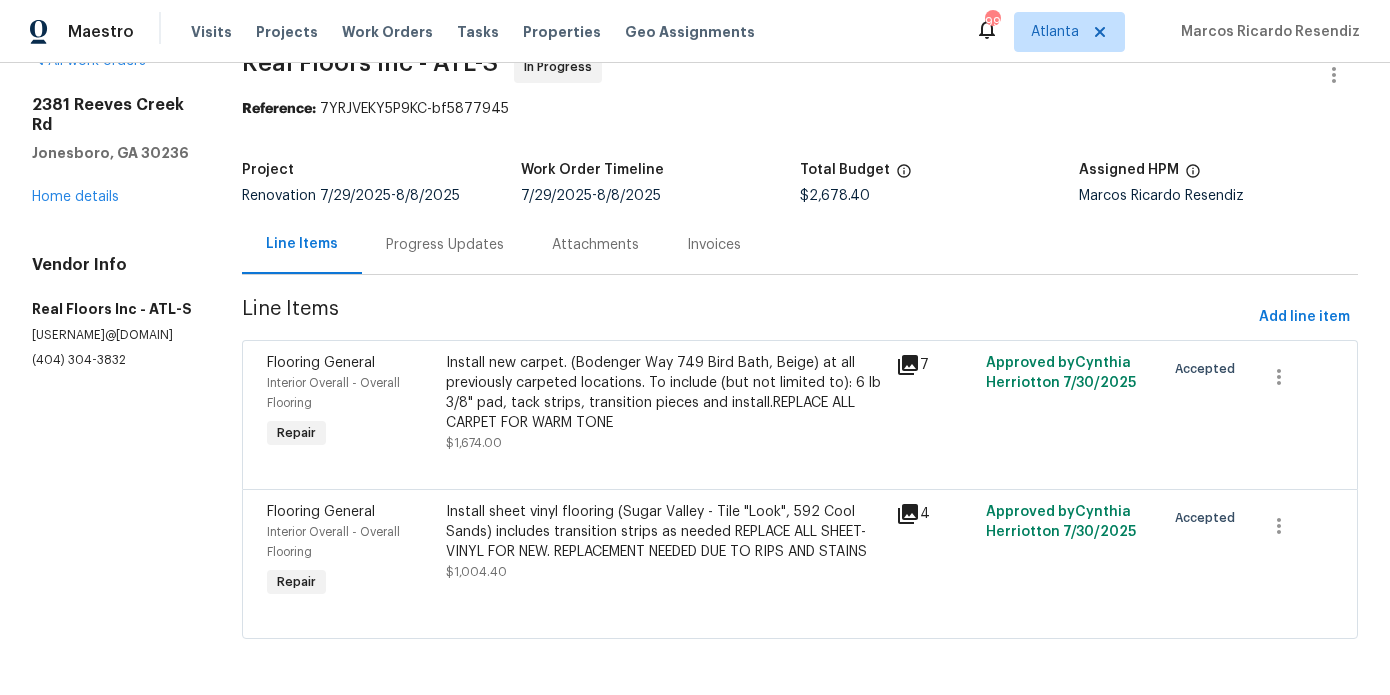 click on "Progress Updates" at bounding box center [445, 244] 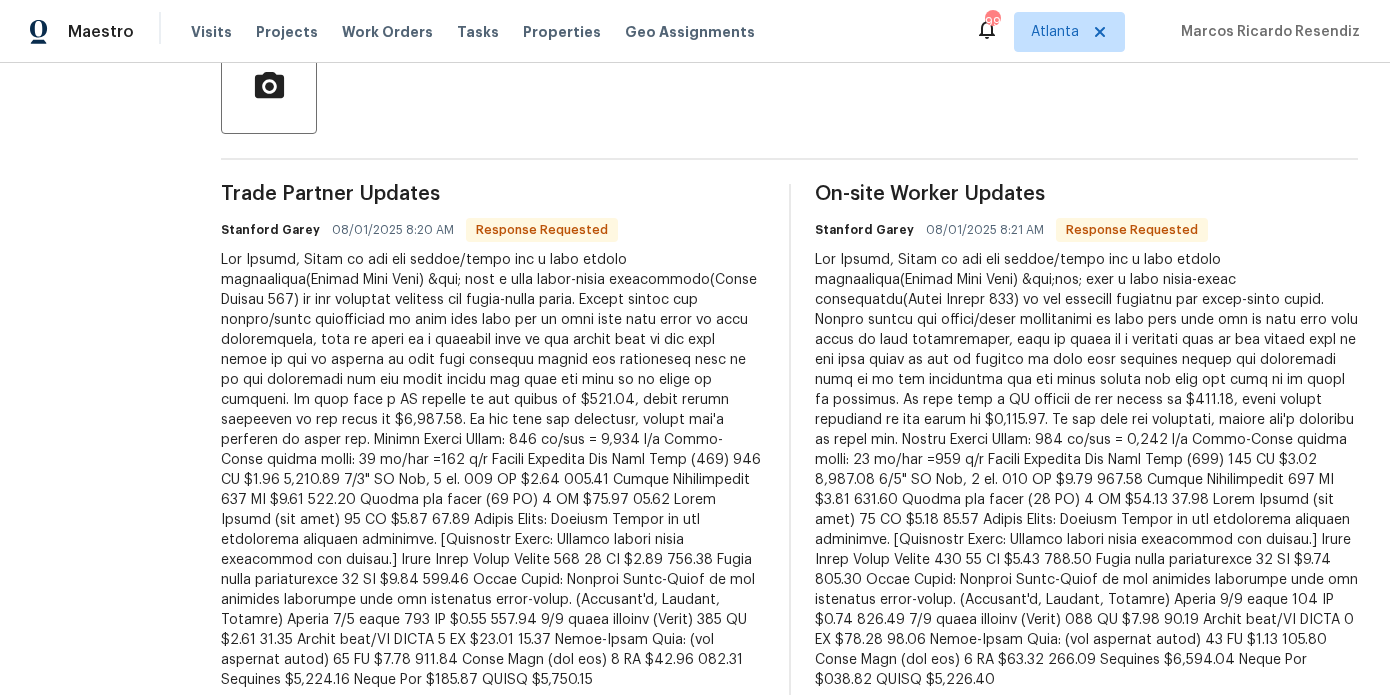 scroll, scrollTop: 526, scrollLeft: 0, axis: vertical 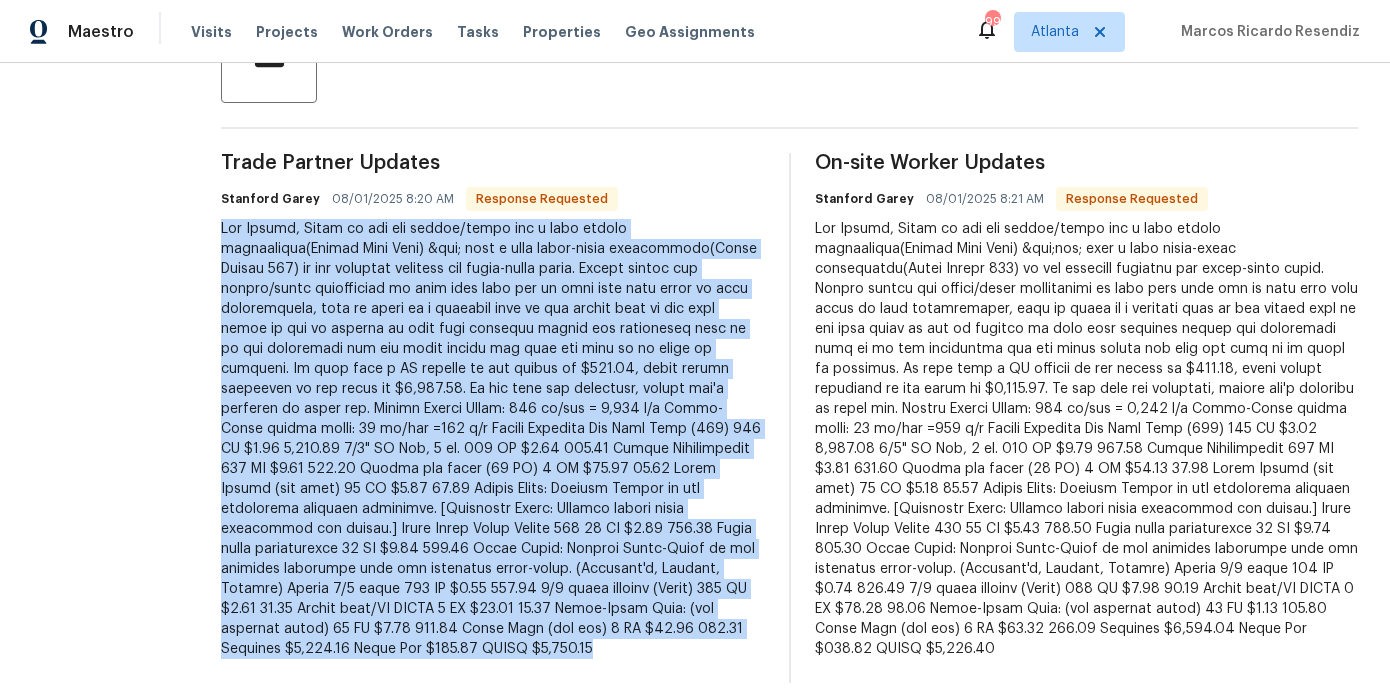 drag, startPoint x: 427, startPoint y: 633, endPoint x: 227, endPoint y: 229, distance: 450.79486 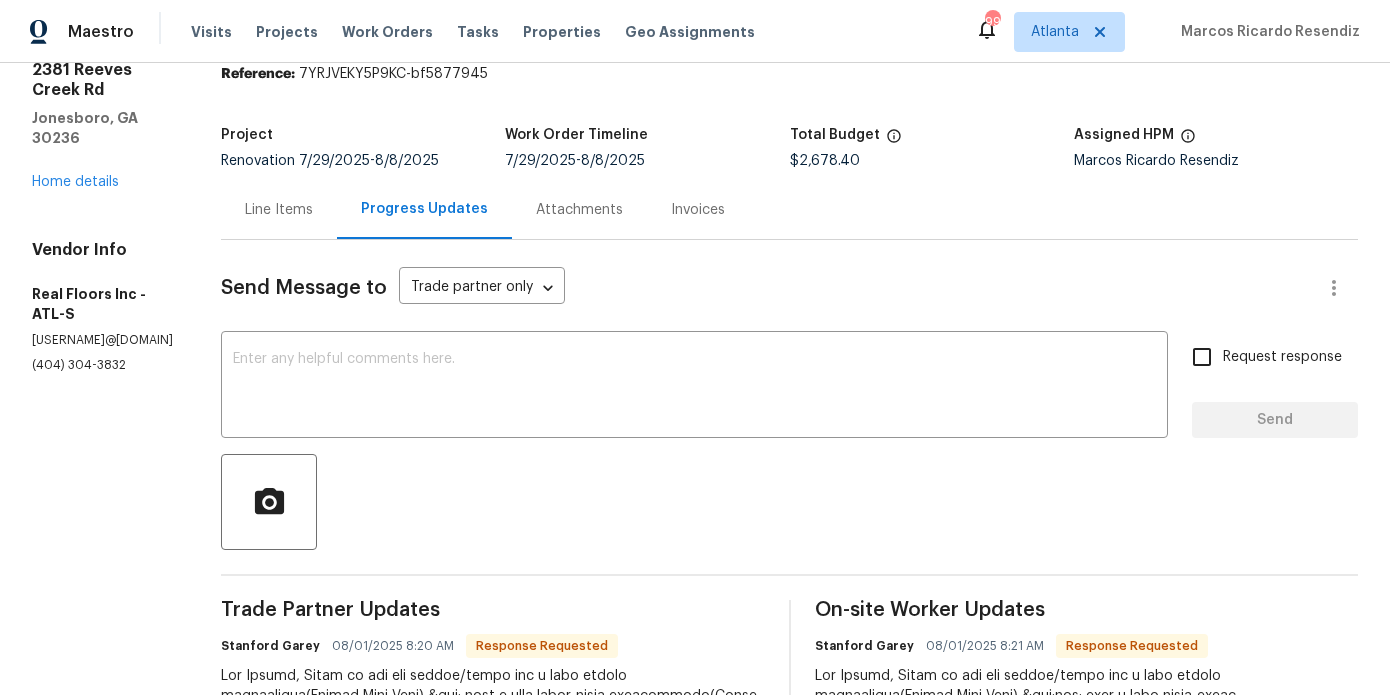 click on "Line Items" at bounding box center (279, 209) 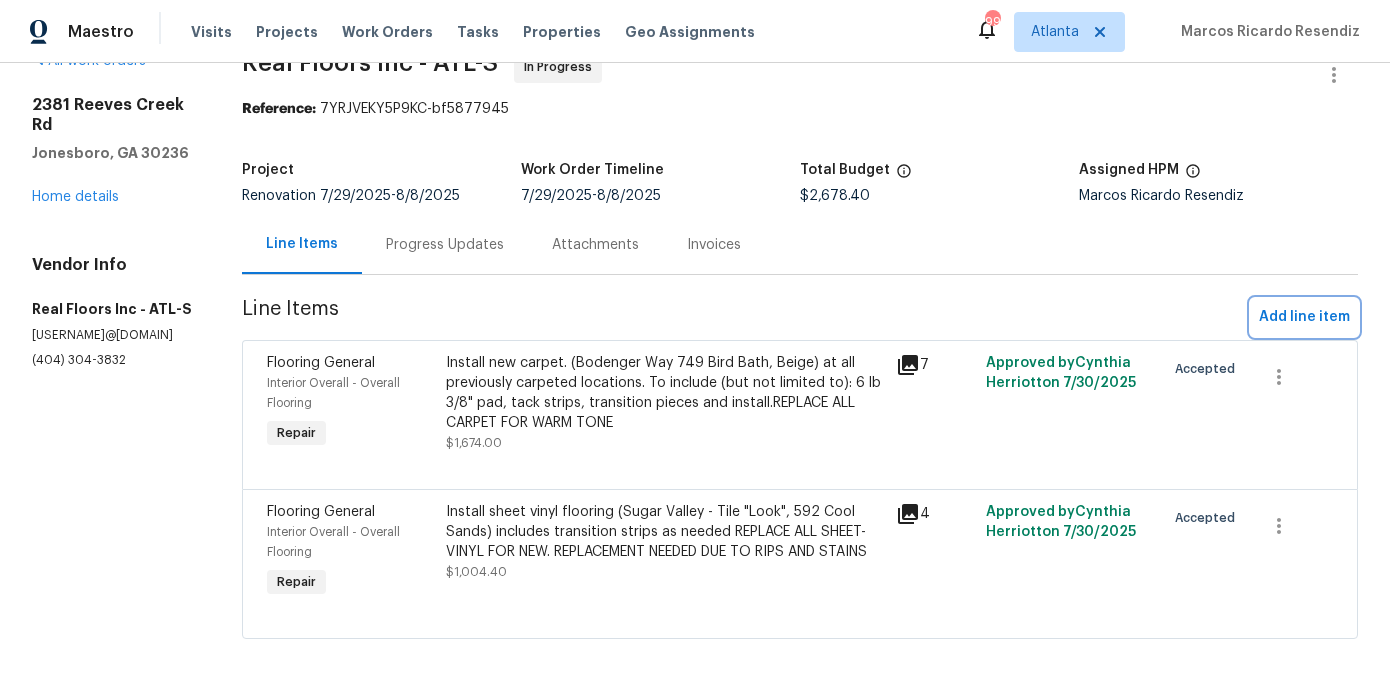 click on "Add line item" at bounding box center (1304, 317) 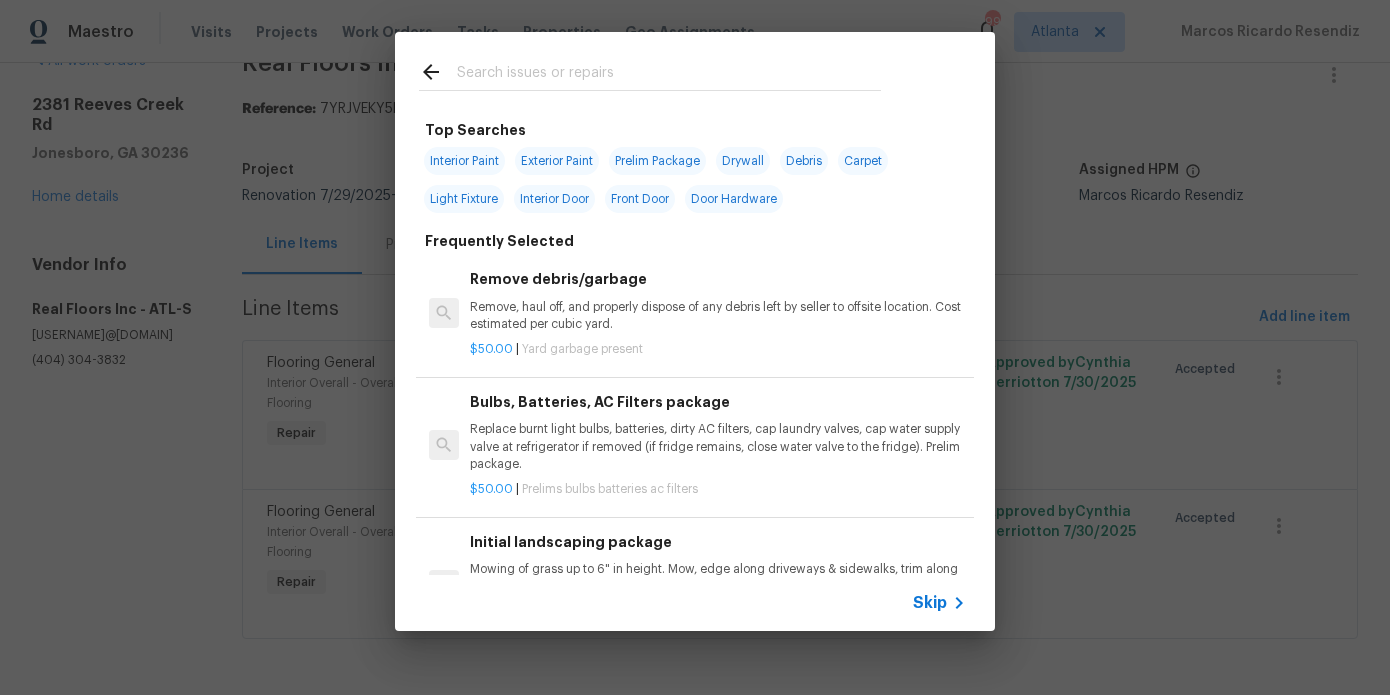 click at bounding box center (669, 75) 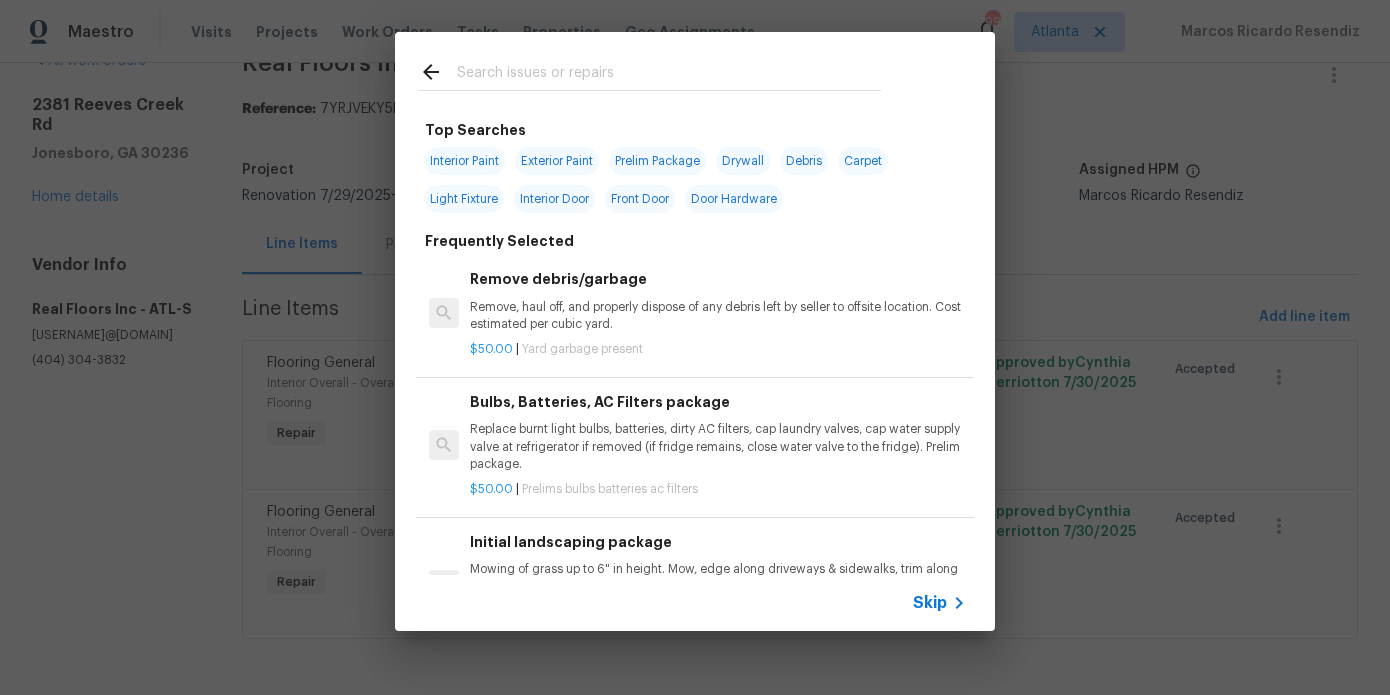 type on "g" 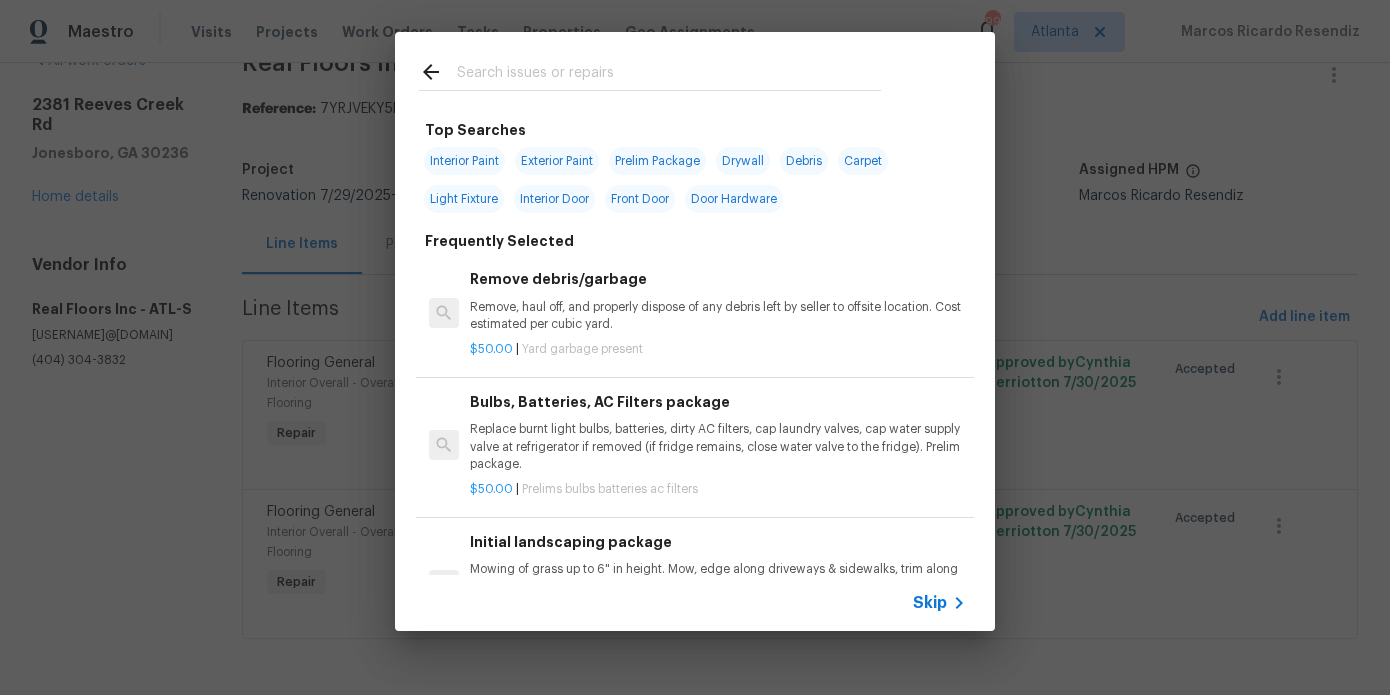 type on "g" 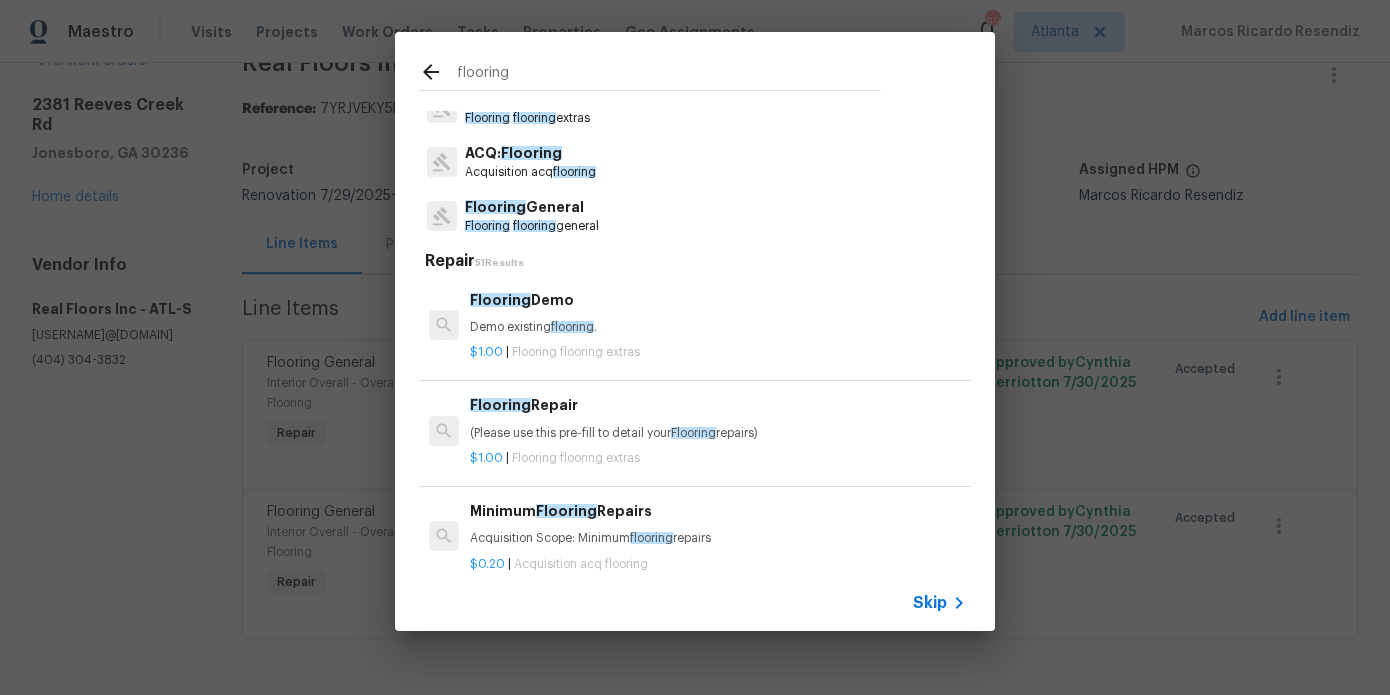 scroll, scrollTop: 0, scrollLeft: 0, axis: both 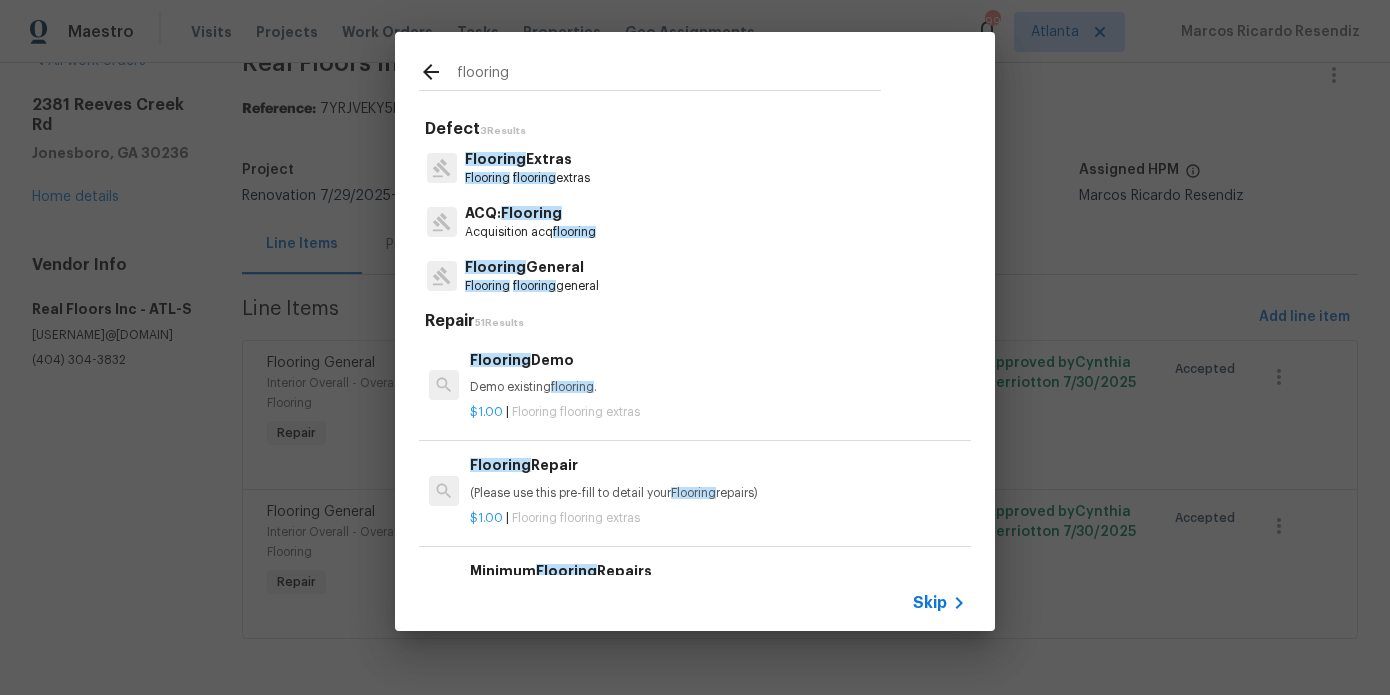type on "flooring" 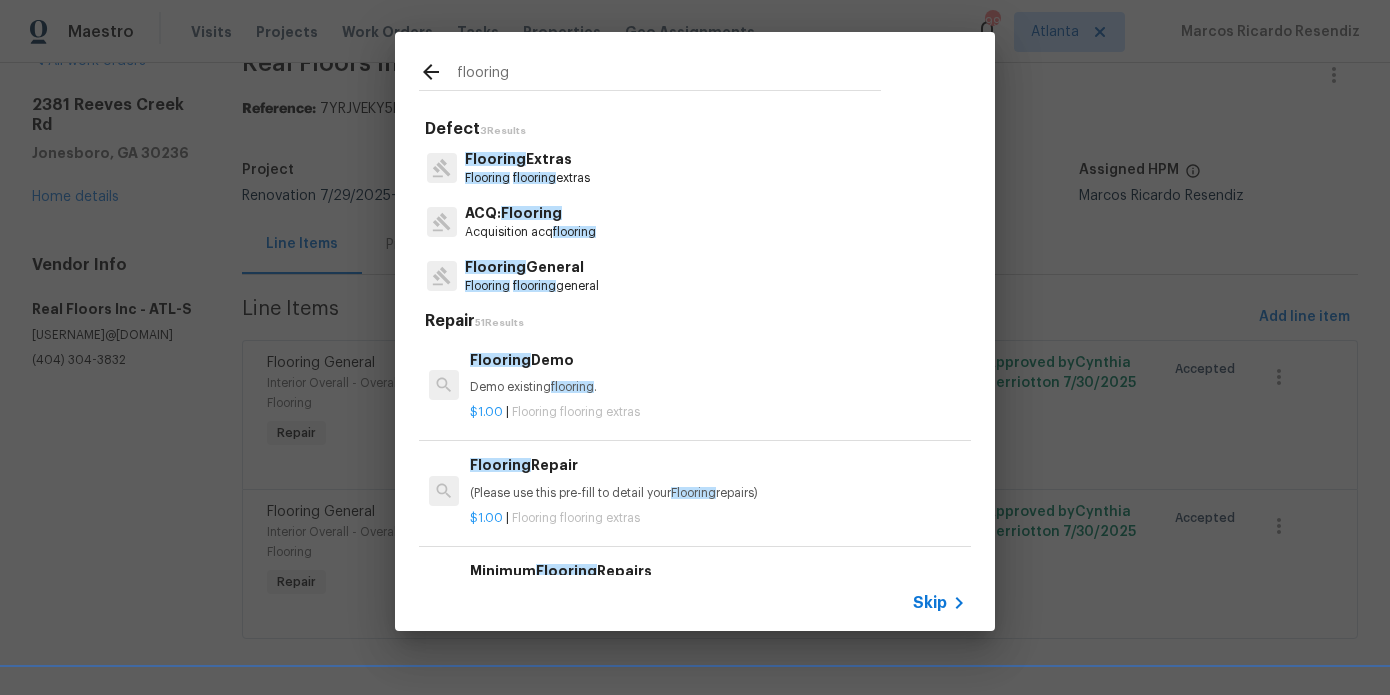 click on "Flooring   flooring  extras" at bounding box center [527, 178] 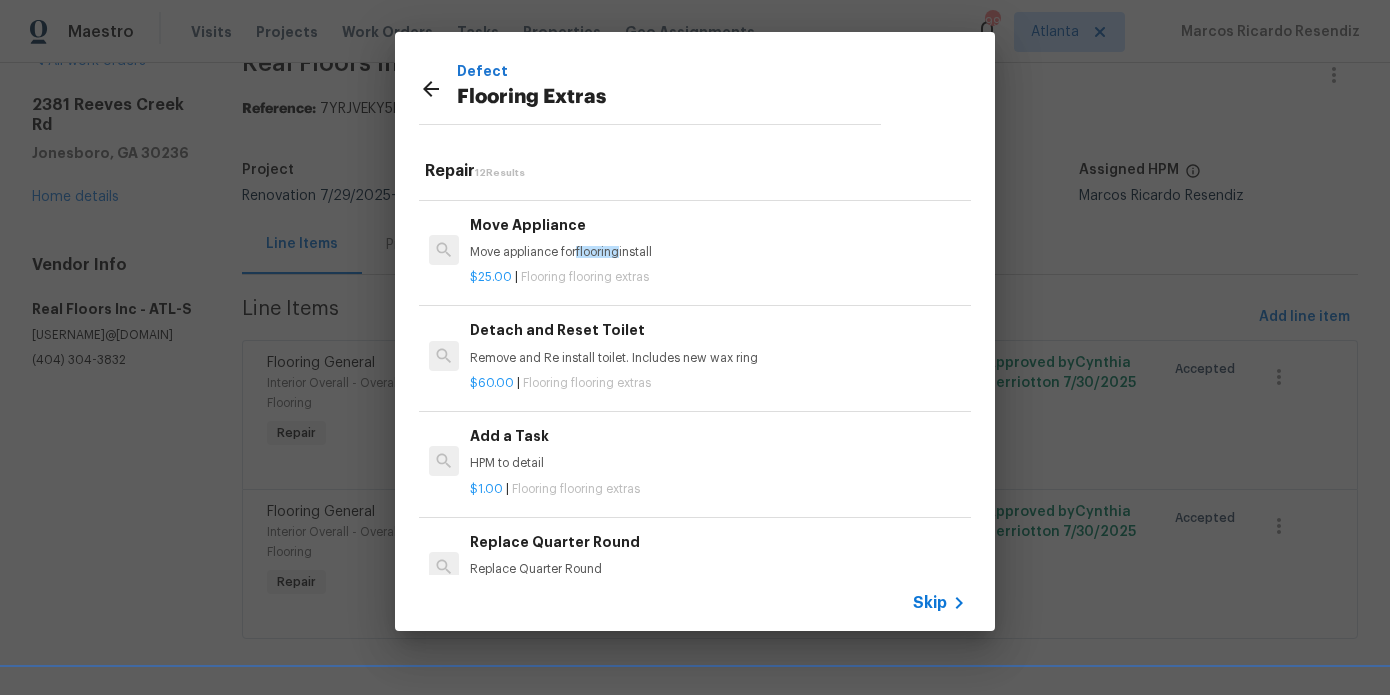 scroll, scrollTop: 431, scrollLeft: 0, axis: vertical 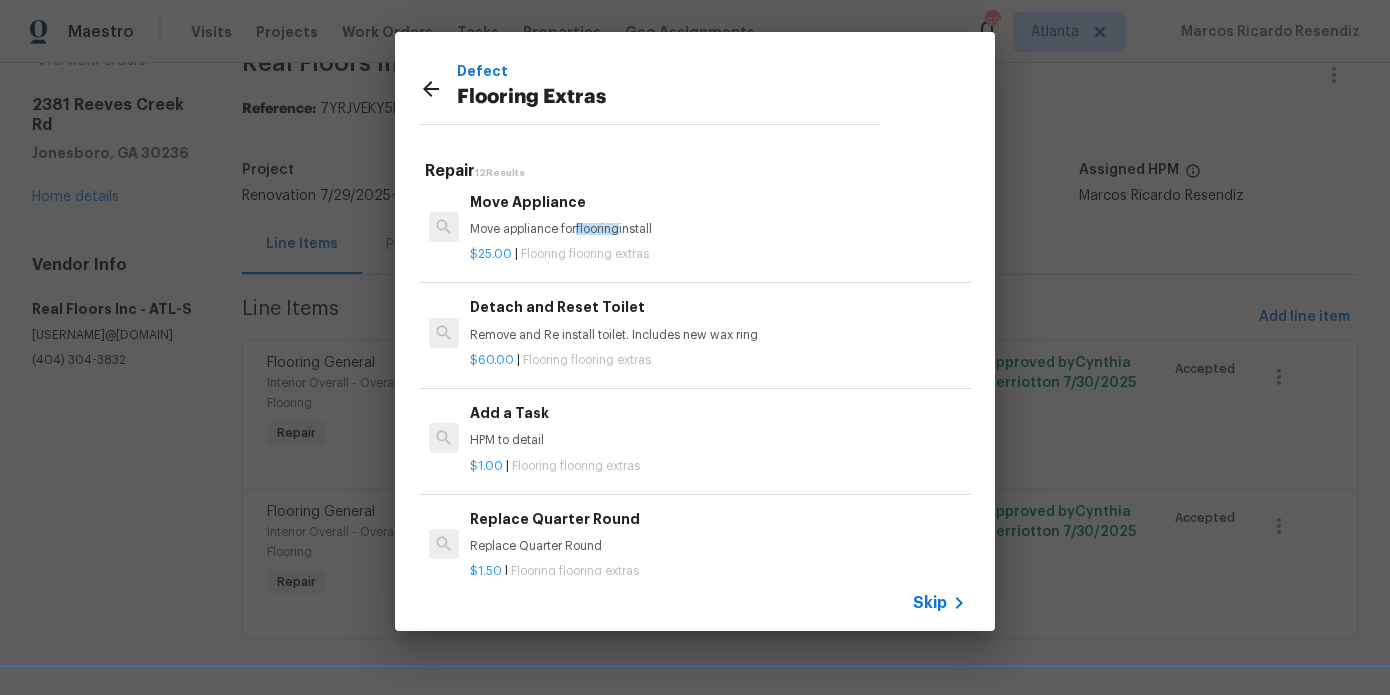 click on "HPM to detail" at bounding box center [718, 440] 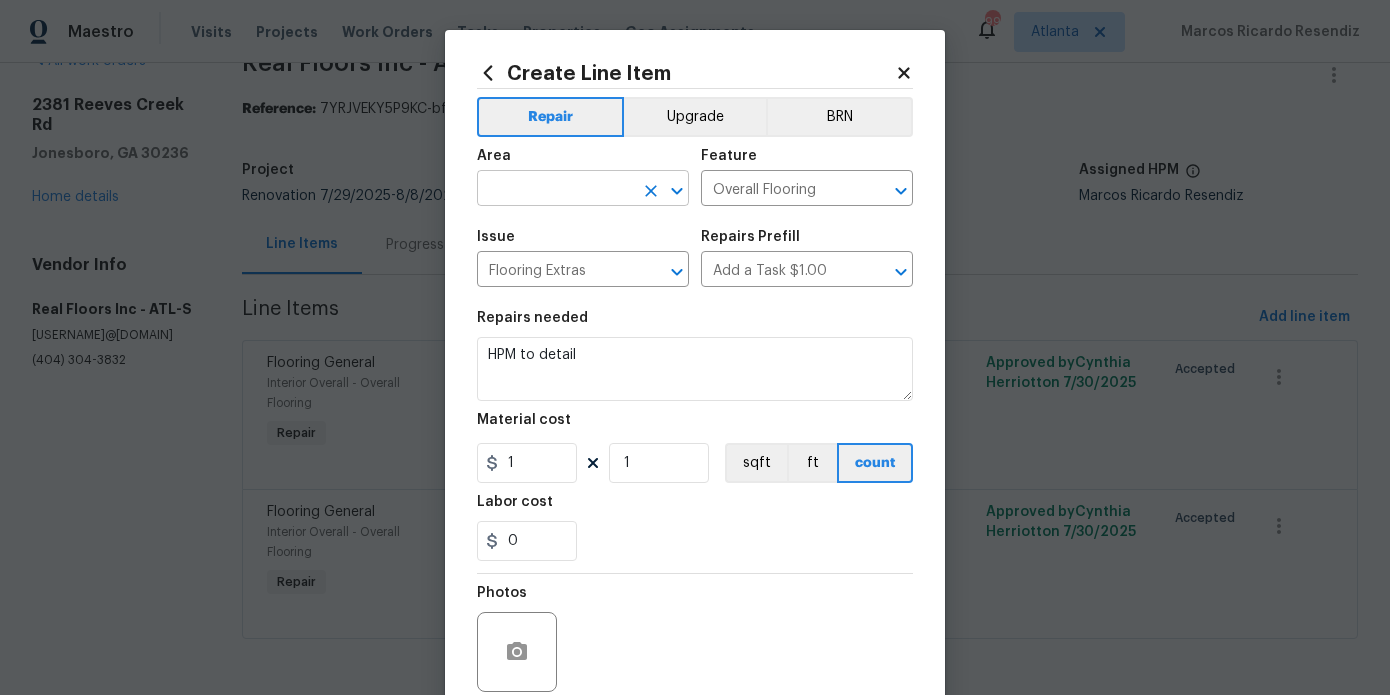 click at bounding box center (555, 190) 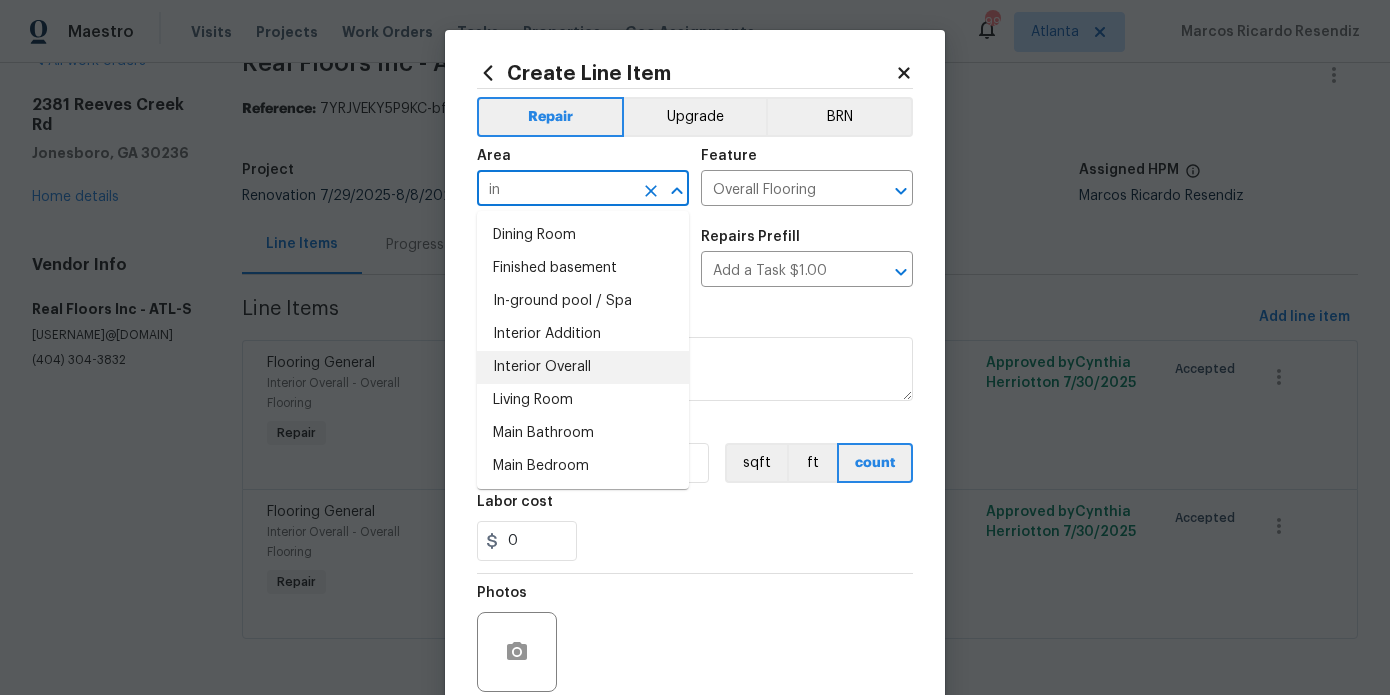click on "Interior Overall" at bounding box center [583, 367] 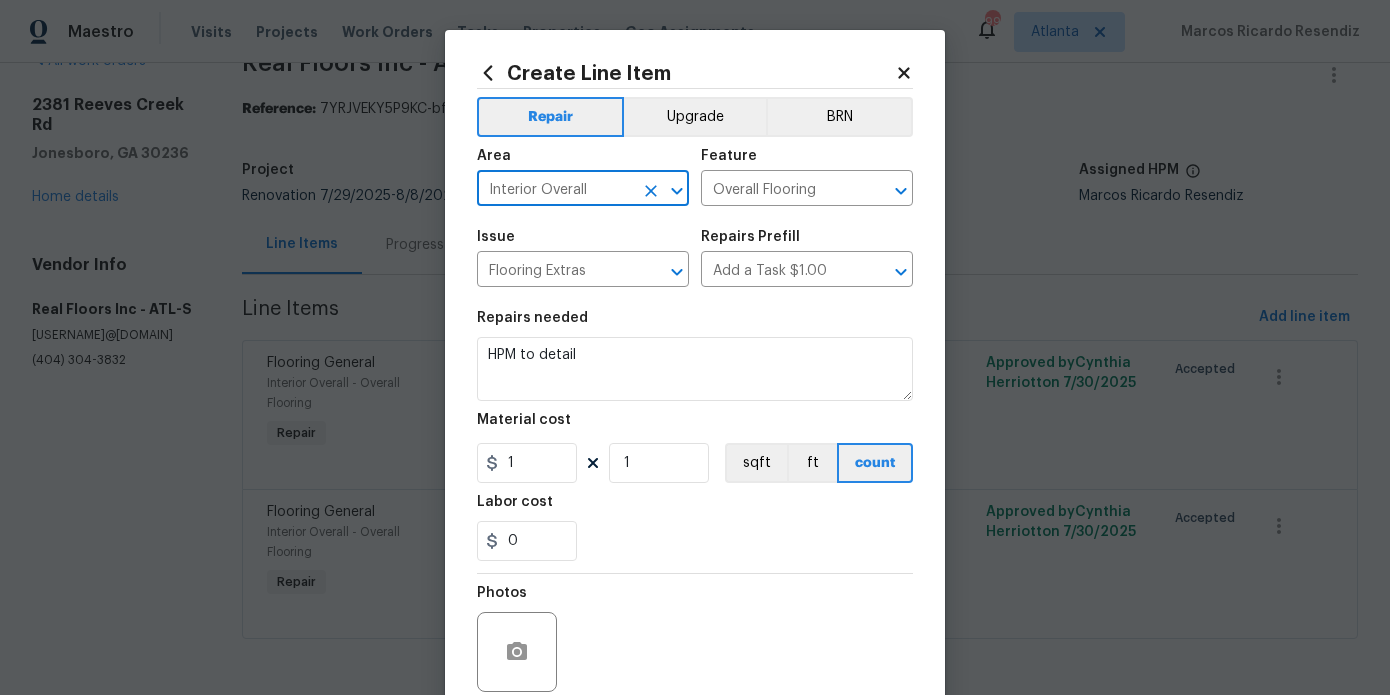 type on "Interior Overall" 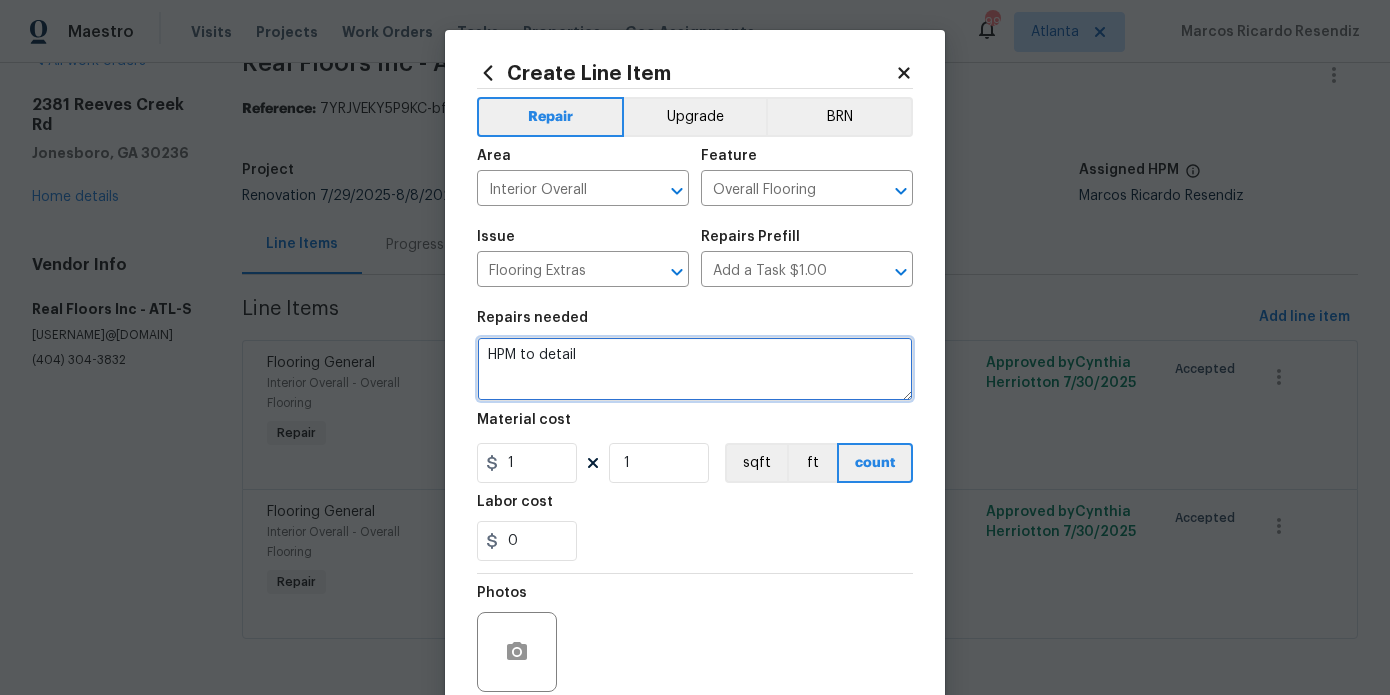 click on "HPM to detail" at bounding box center (695, 369) 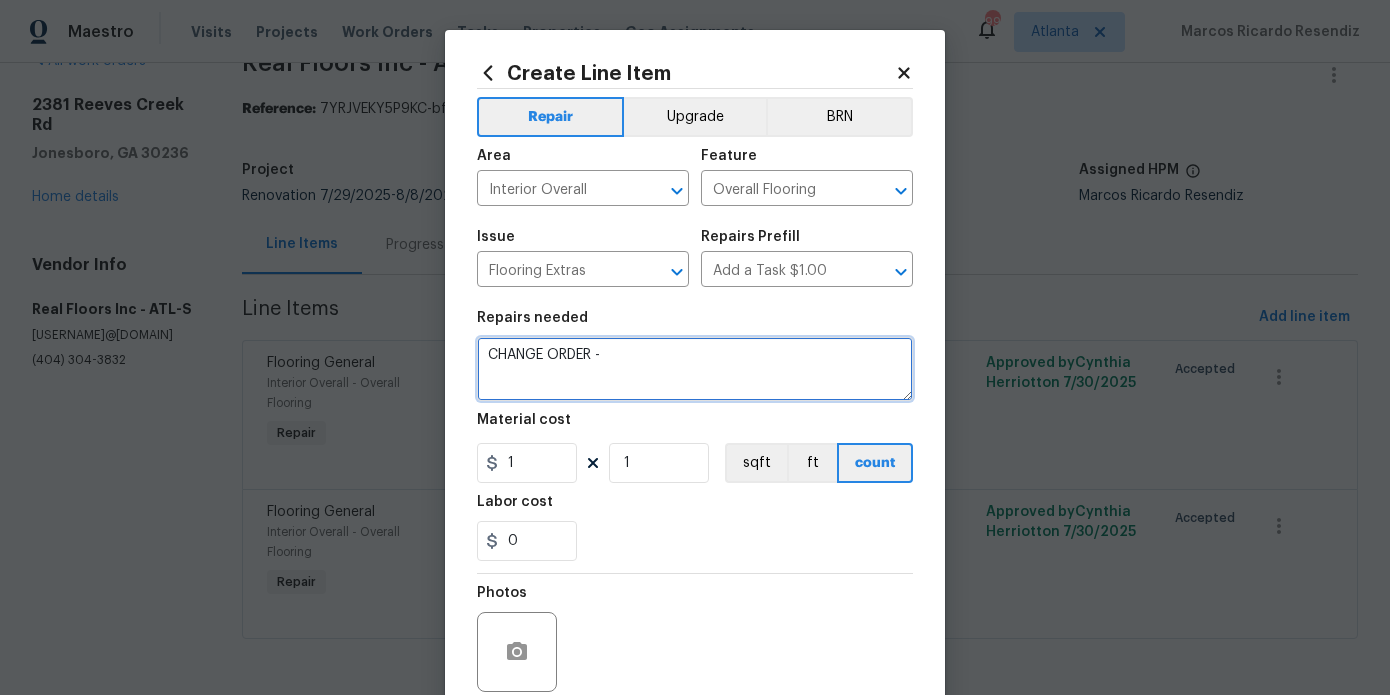 paste on "Hey Marcos, Below is the pdf layout/quote for a full carpet replacement(Mohawk Bird Bath) &amp; also a full sheet-vinyl replacement(Sugar Valley 592) in all existing carpeted and sheet-vinyl areas. Please review the layout/quote accordingly to make sure they are in line with your scope of work requirements, also if there is a pedestal sink in the powder room on the main level it may be helpful to have that detached before our installers show up or our installers cut the vinyl around the sink and make it as flush as possible. We will need a CO request to the amount of $546.46, total amount reflected on the quote is $3,224.86. If you have any questions, please don't hesitate to reach out. Carpet Amount Total: 167 sq/yds = 1,503 s/f Sheet-Vinyl amount total: 52 sq/yds =468 s/f Mohawk Bodenger Way Bird Bath (749) 167 SY $6.73 1,123.91 3/8" HD Pad, 6 lb. 167 SY $1.45 242.15 Carpet Installation 167 SY $3.00 501.00 Silver pin metal (12 LF) 2 EA $12.00 24.00 Stair Charge (per step) 13 EA $3.00 39.00 Carpet Areas: ..." 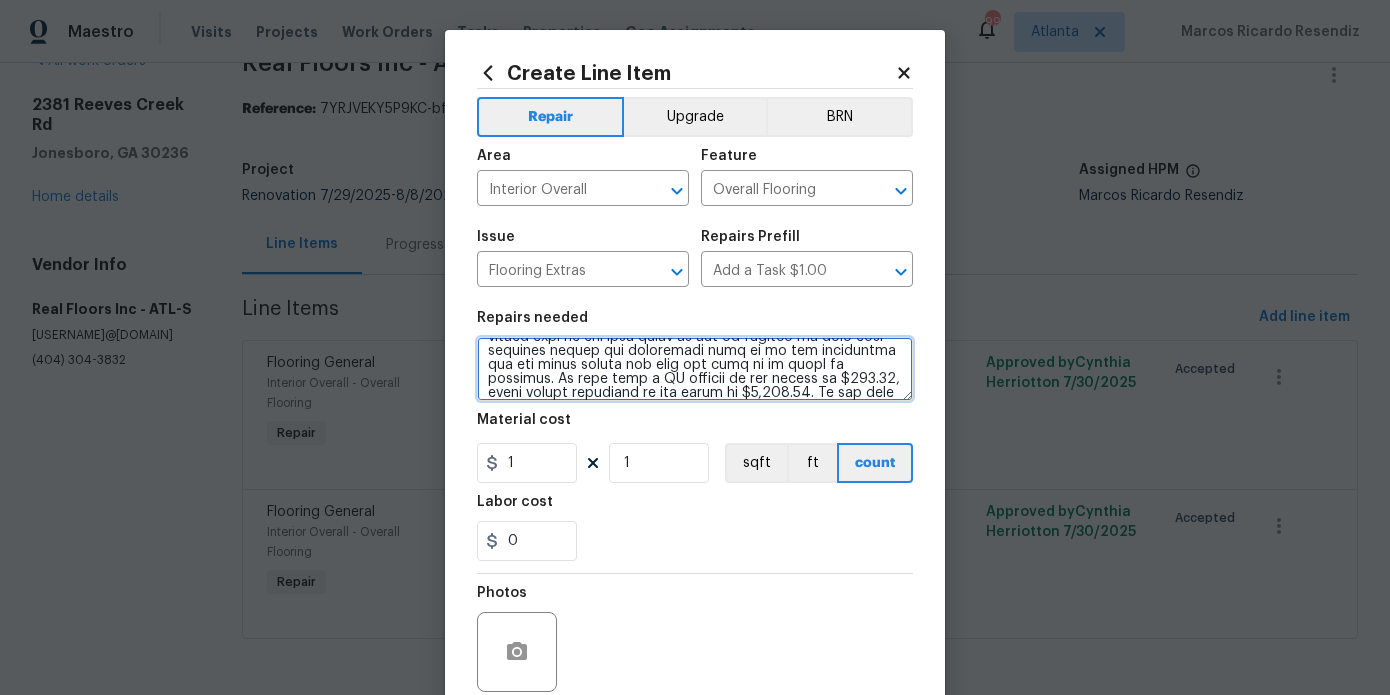 scroll, scrollTop: 104, scrollLeft: 0, axis: vertical 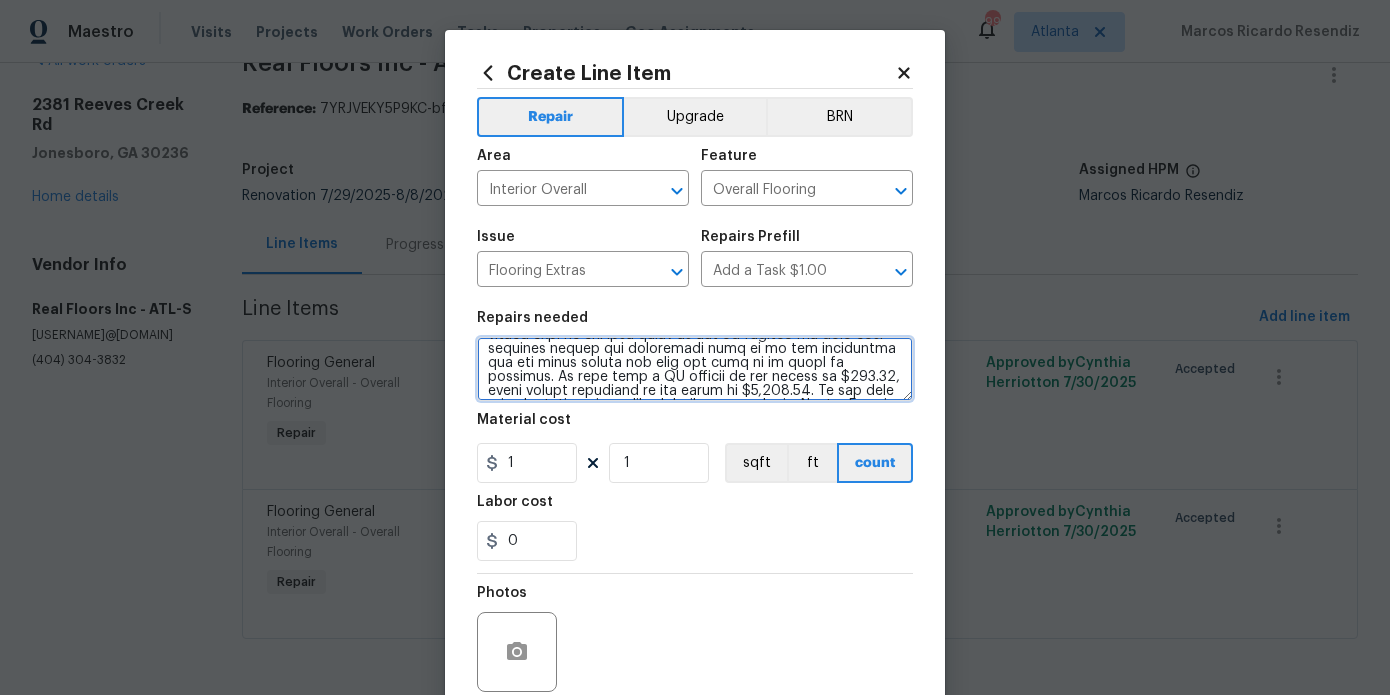 type on "CHANGE ORDER - Hey Marcos, Below is the pdf layout/quote for a full carpet replacement(Mohawk Bird Bath) &amp; also a full sheet-vinyl replacement(Sugar Valley 592) in all existing carpeted and sheet-vinyl areas. Please review the layout/quote accordingly to make sure they are in line with your scope of work requirements, also if there is a pedestal sink in the powder room on the main level it may be helpful to have that detached before our installers show up or our installers cut the vinyl around the sink and make it as flush as possible. We will need a CO request to the amount of $546.46, total amount reflected on the quote is $3,224.86. If you have any questions, please don't hesitate to reach out. Carpet Amount Total: 167 sq/yds = 1,503 s/f Sheet-Vinyl amount total: 52 sq/yds =468 s/f Mohawk Bodenger Way Bird Bath (749) 167 SY $6.73 1,123.91 3/8" HD Pad, 6 lb. 167 SY $1.45 242.15 Carpet Installation 167 SY $3.00 501.00 Silver pin metal (12 LF) 2 EA $12.00 24.00 Stair Charge (per step) 13 EA $3.00 39.00..." 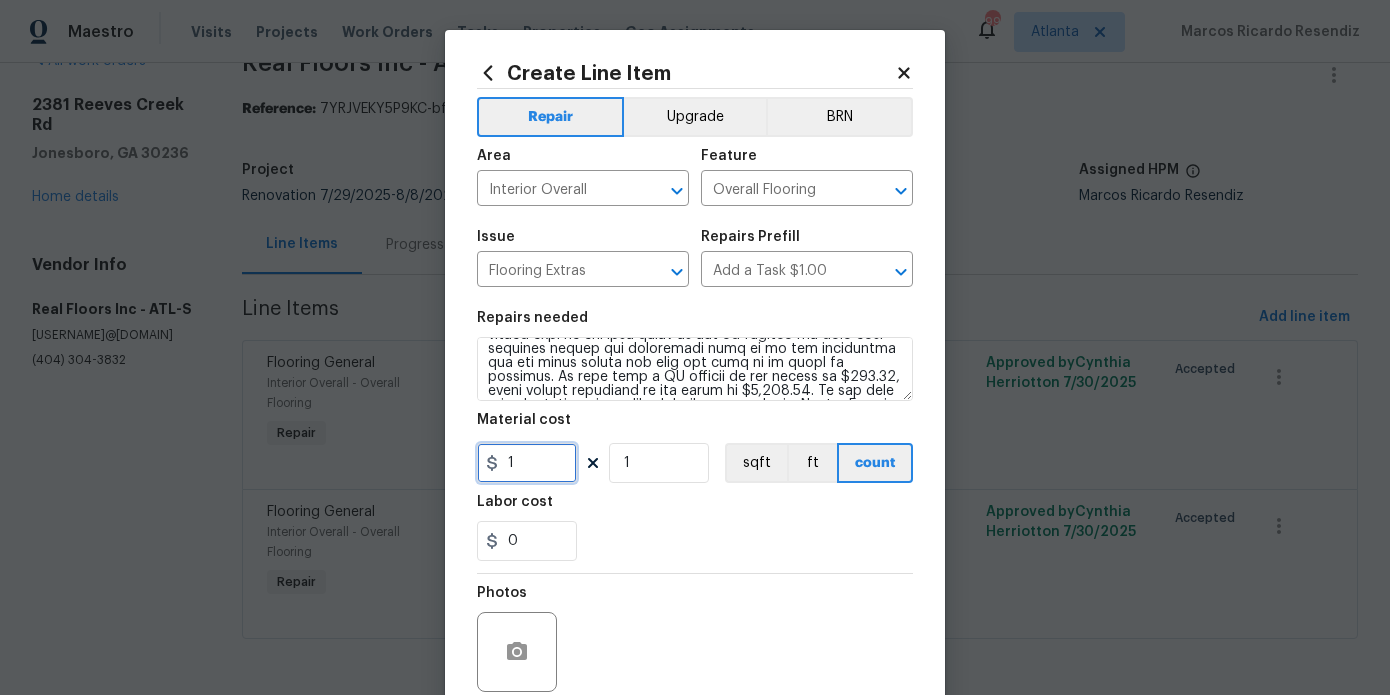 click on "1" at bounding box center (527, 463) 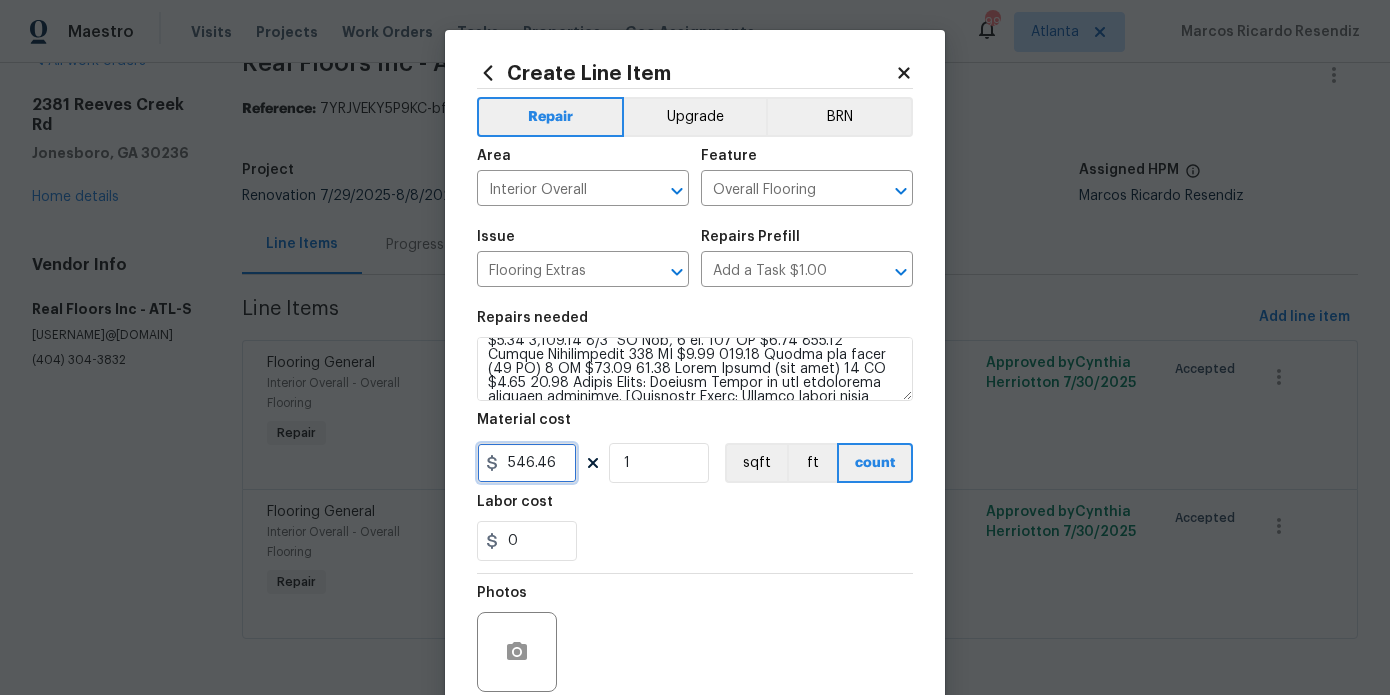scroll, scrollTop: 336, scrollLeft: 0, axis: vertical 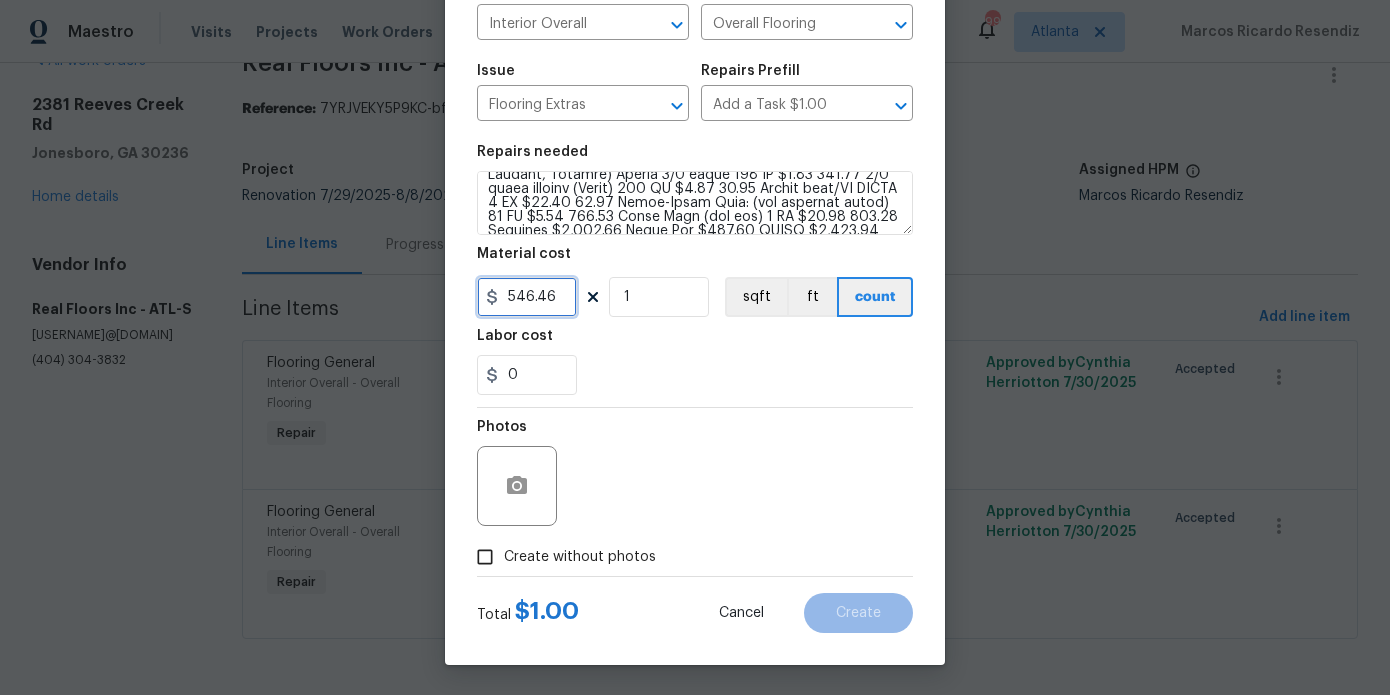 type on "546.46" 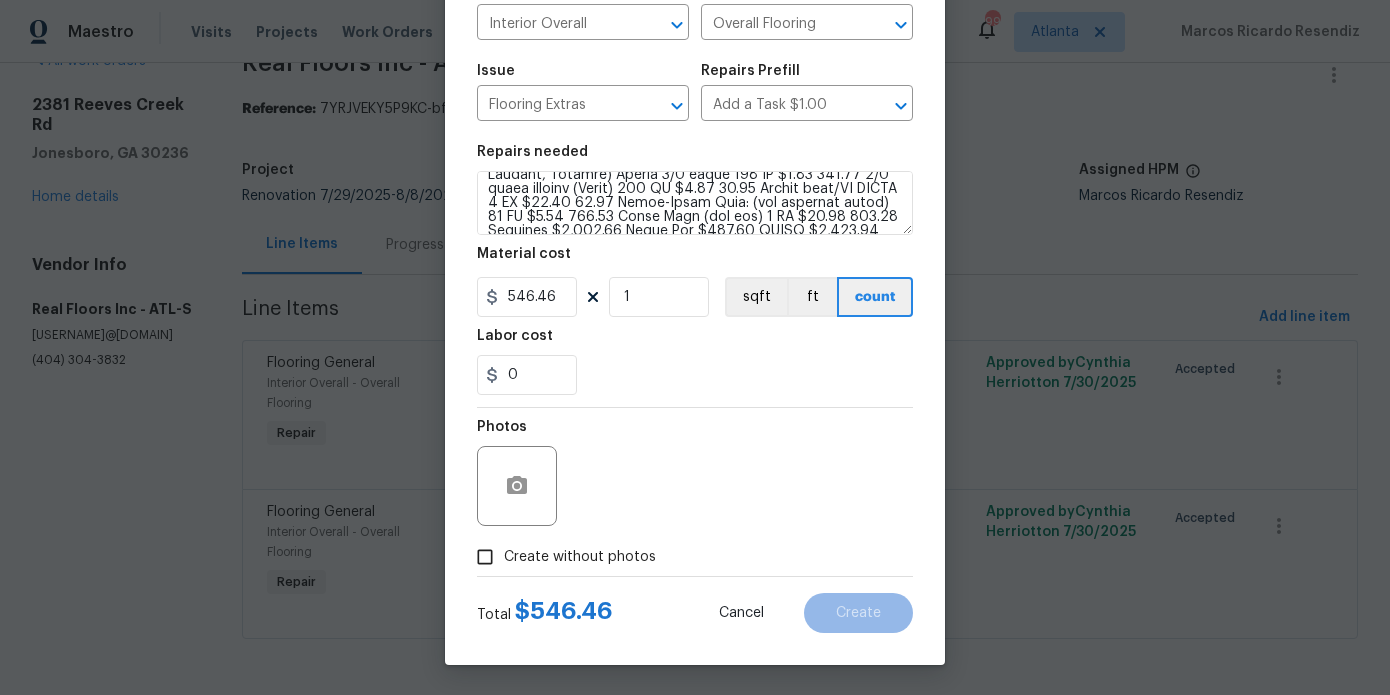 click on "Create without photos" at bounding box center (580, 557) 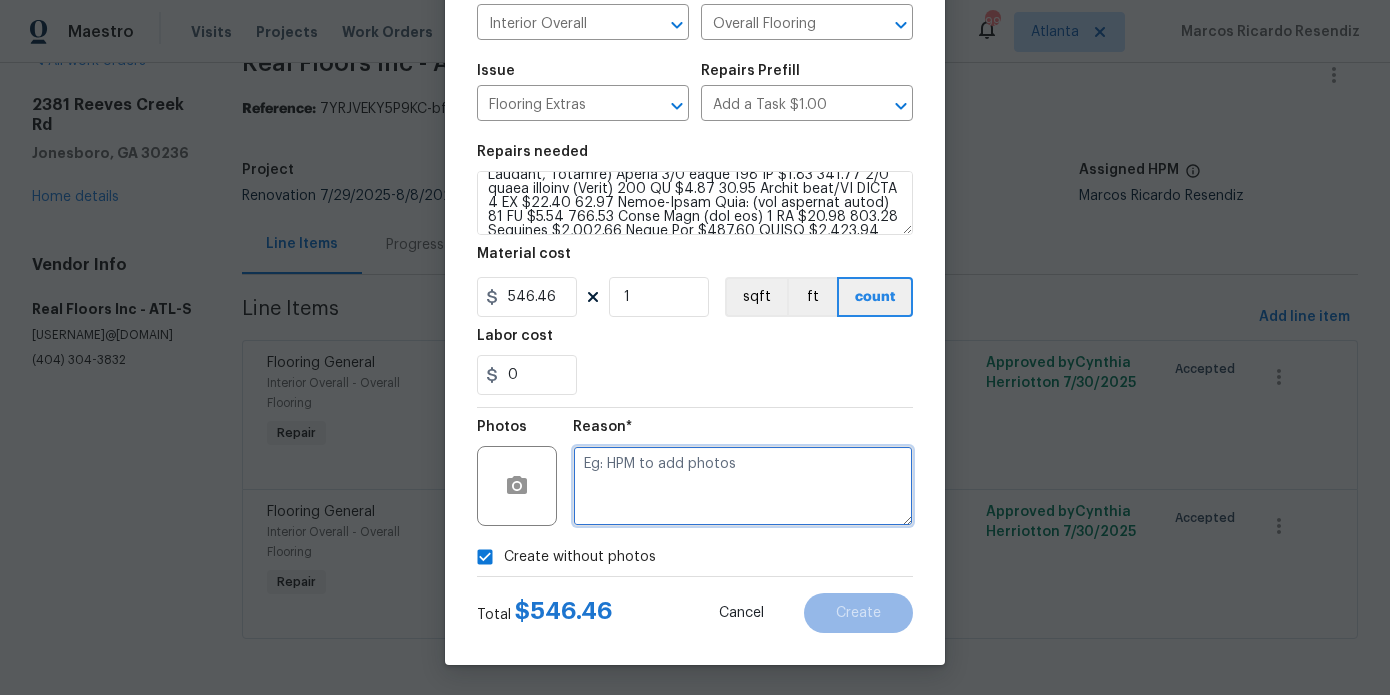 click at bounding box center (743, 486) 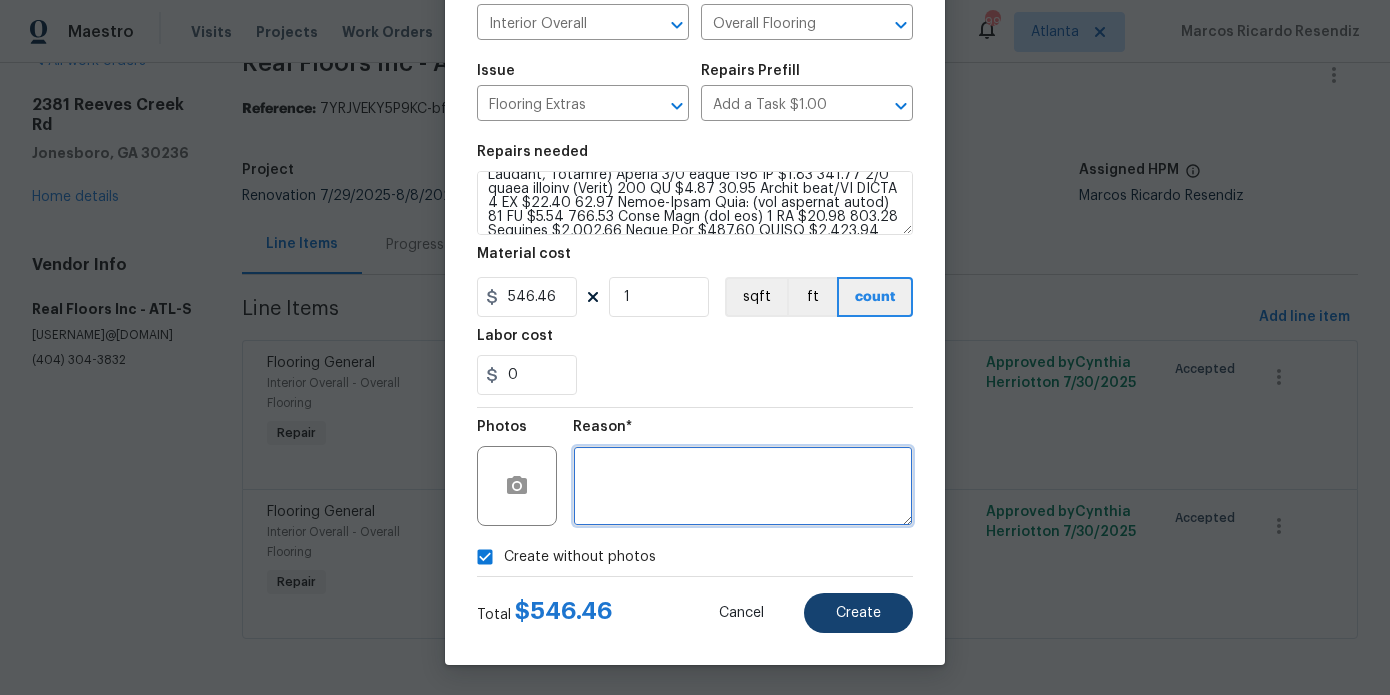 type 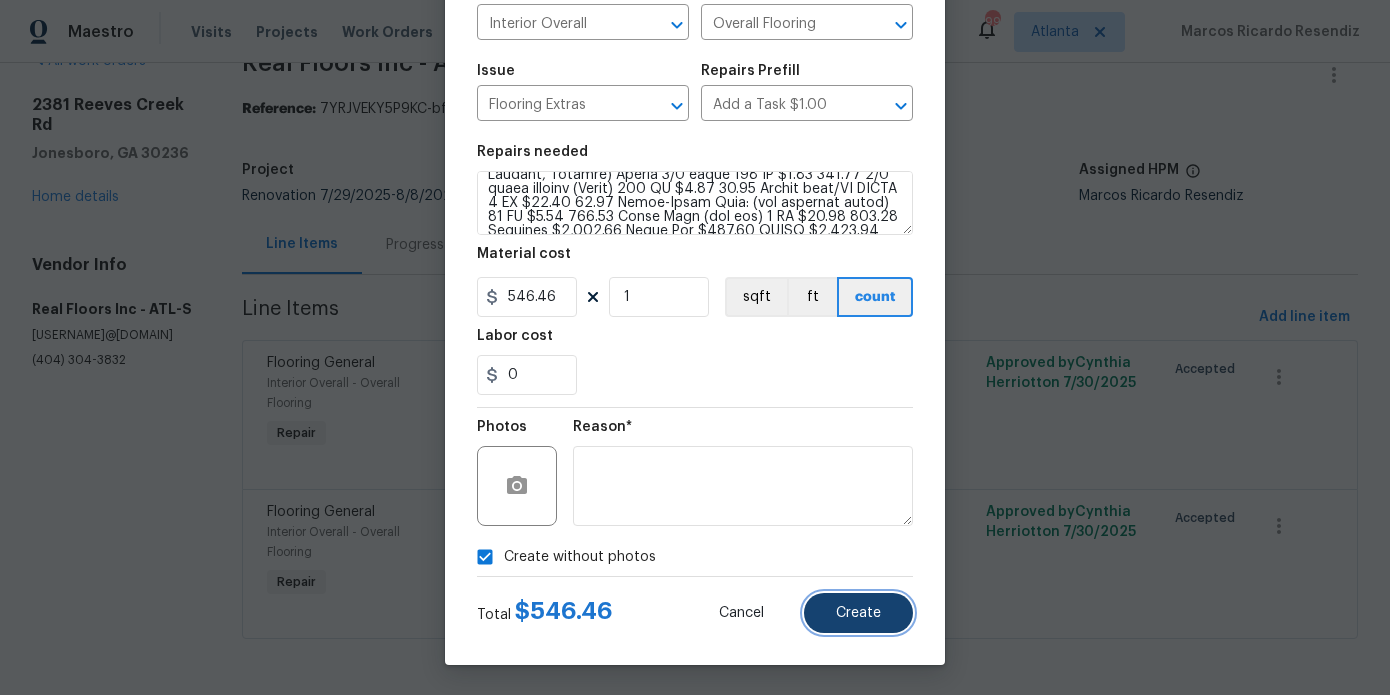 click on "Create" at bounding box center [858, 613] 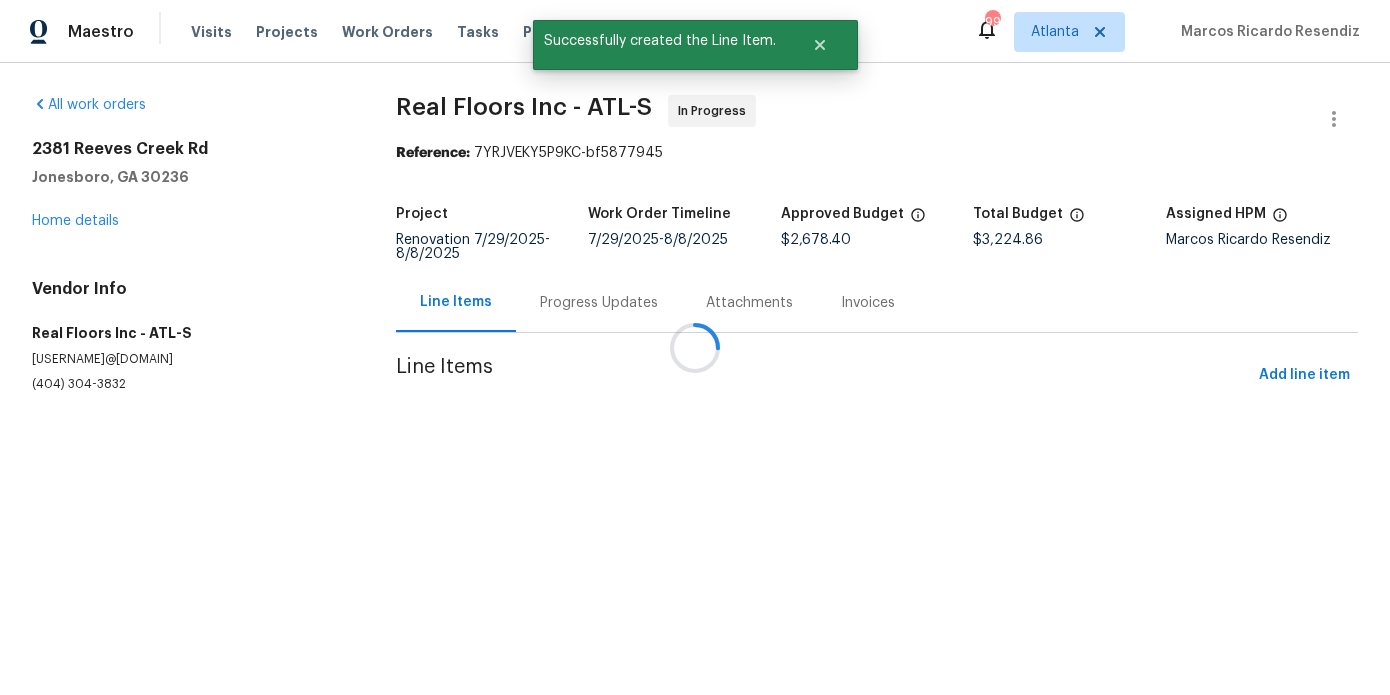 scroll, scrollTop: 0, scrollLeft: 0, axis: both 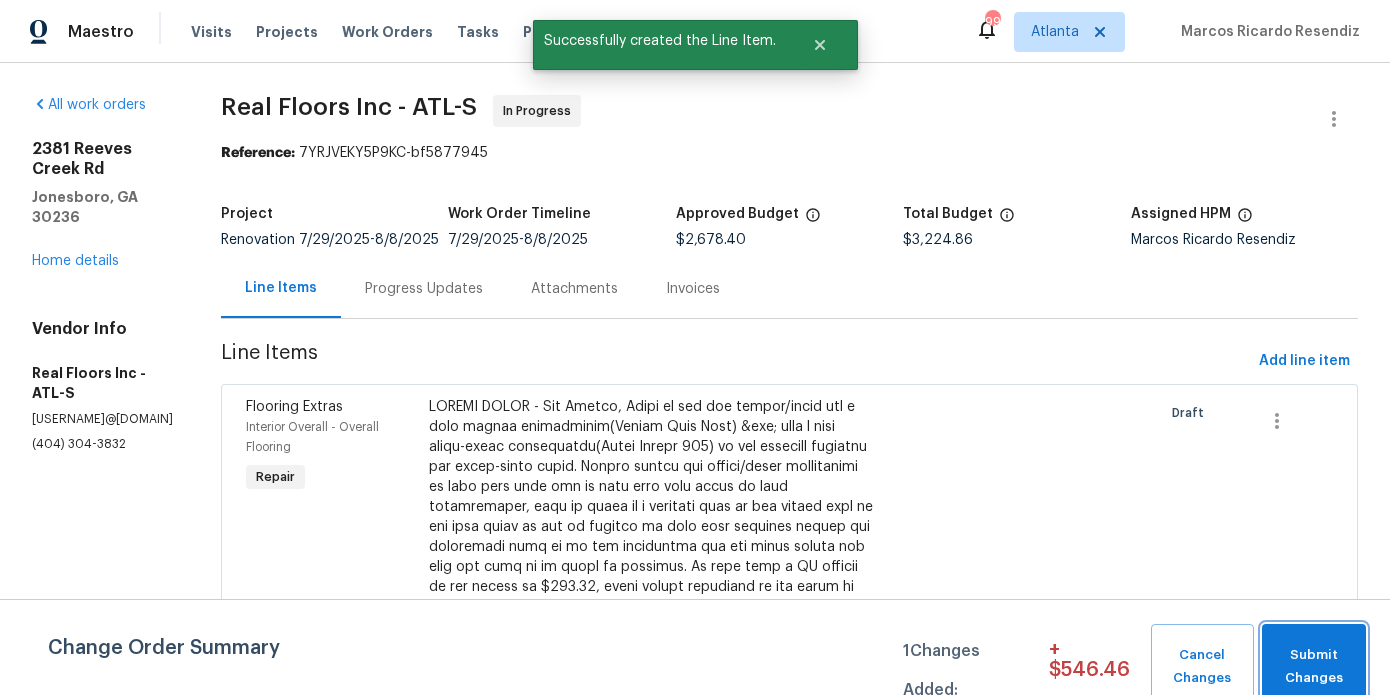 click on "Submit Changes" at bounding box center [1314, 667] 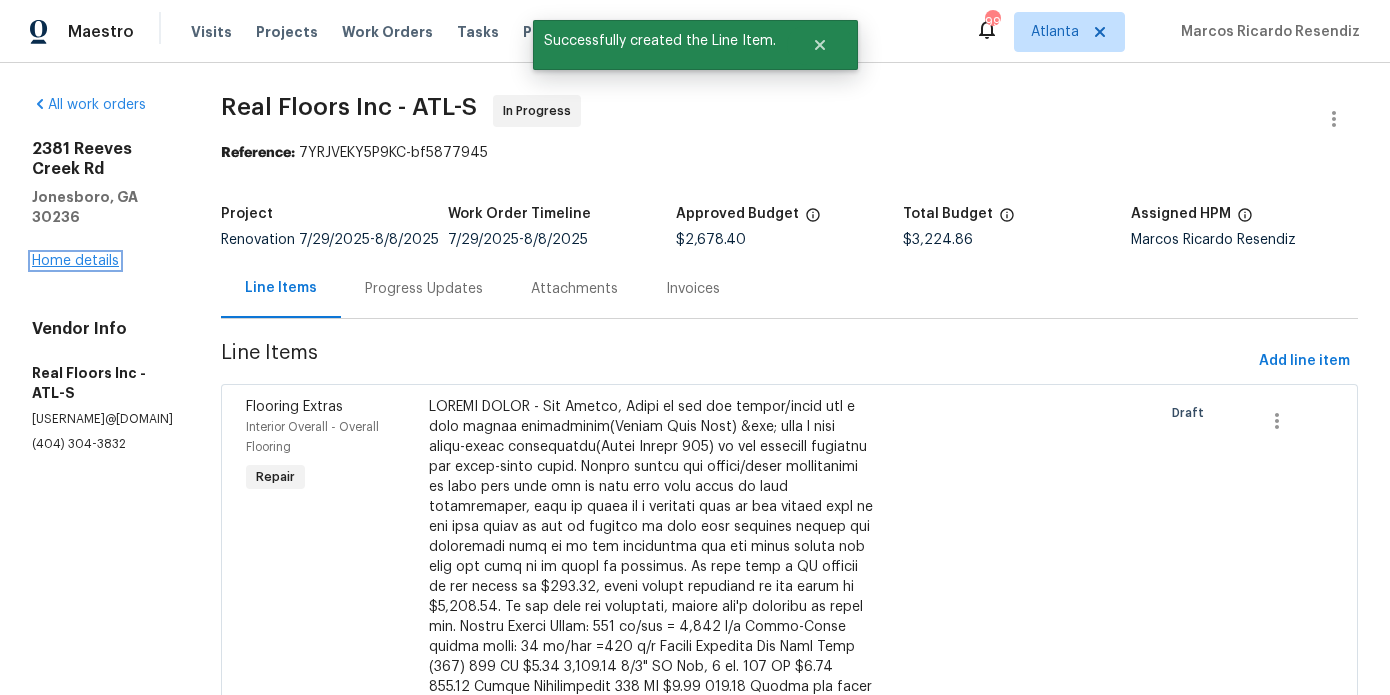 click on "Home details" at bounding box center (75, 261) 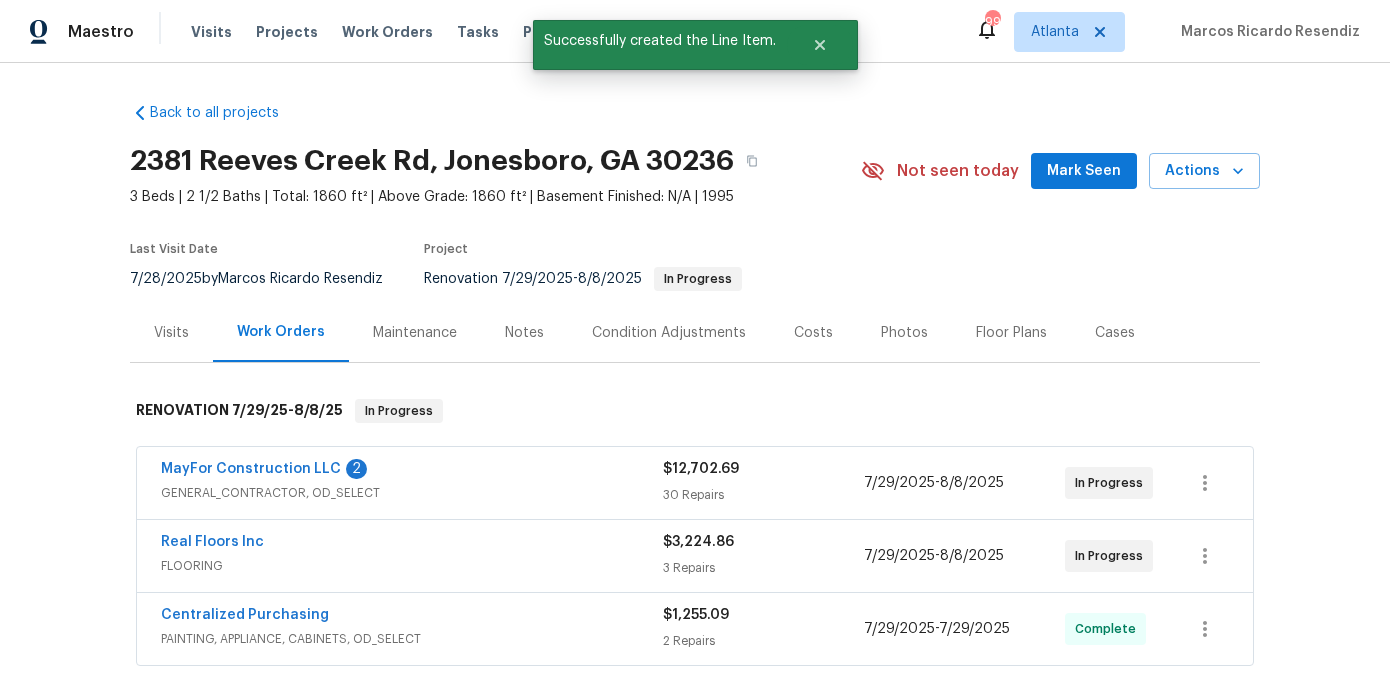 scroll, scrollTop: 11, scrollLeft: 0, axis: vertical 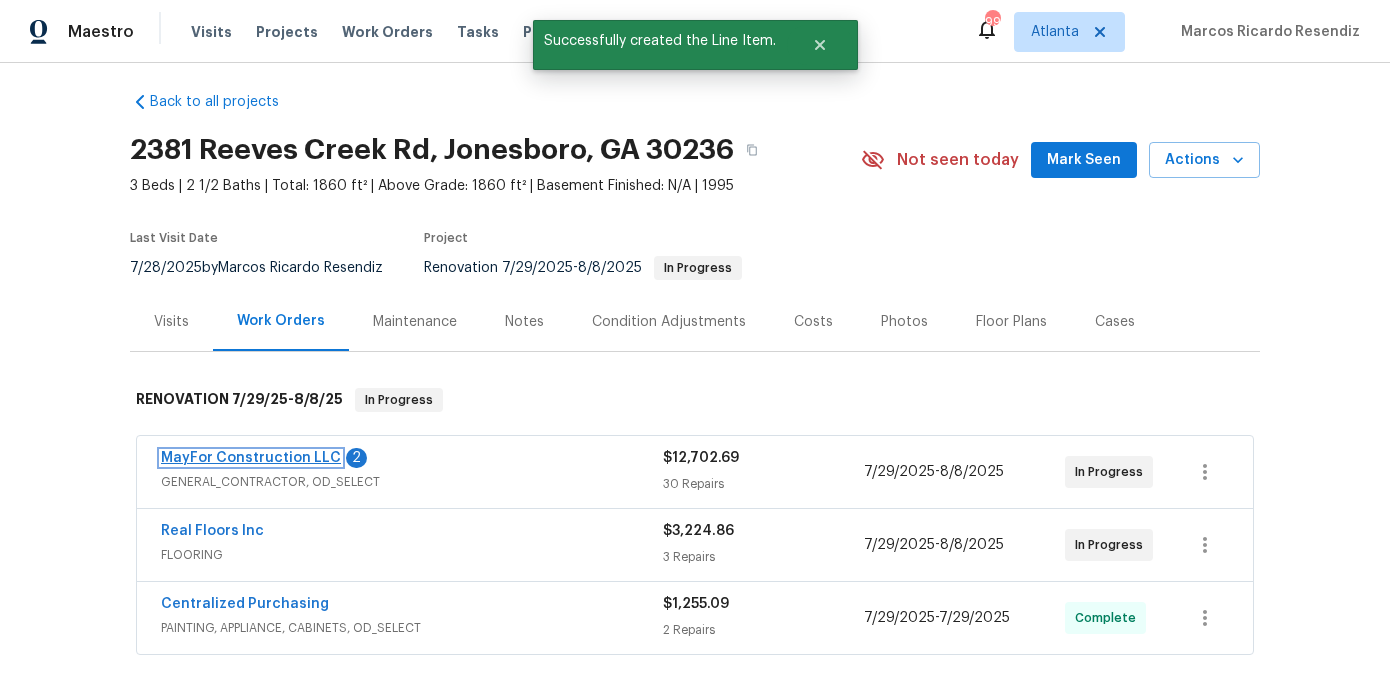 click on "MayFor Construction LLC" at bounding box center (251, 458) 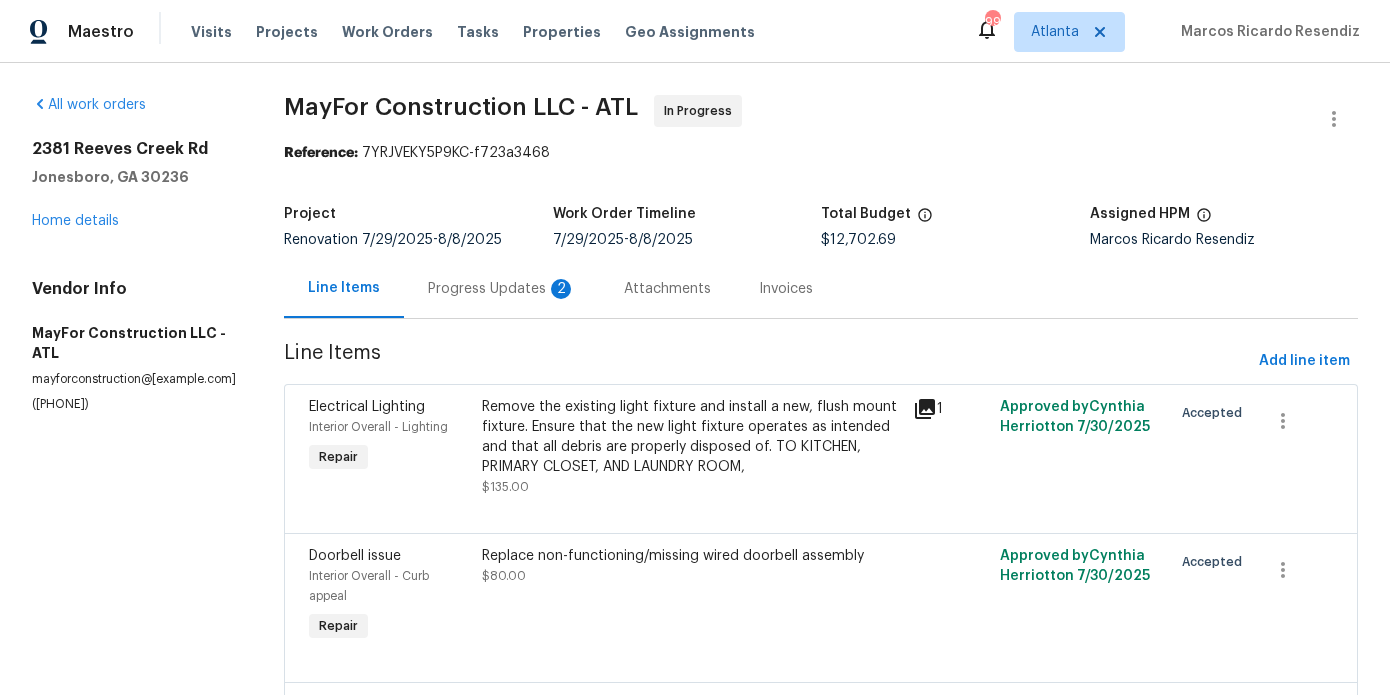 click on "Progress Updates 2" at bounding box center (502, 288) 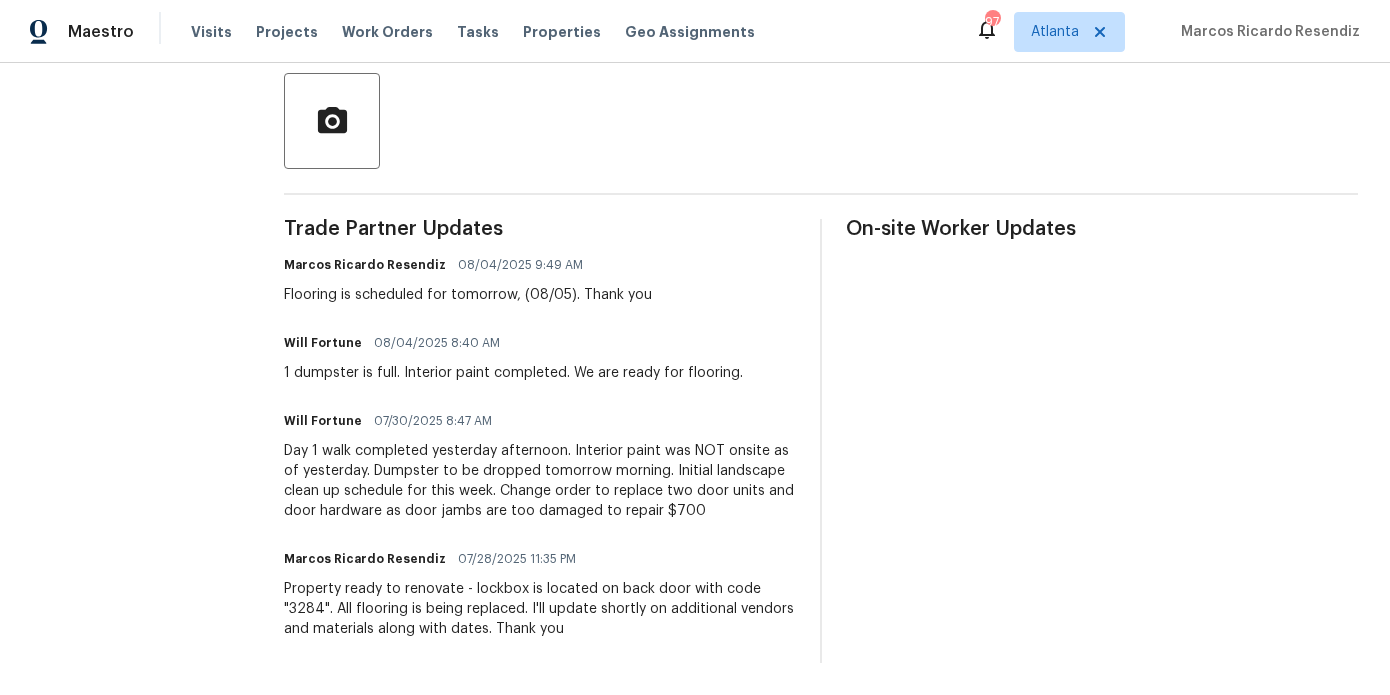 scroll, scrollTop: 0, scrollLeft: 0, axis: both 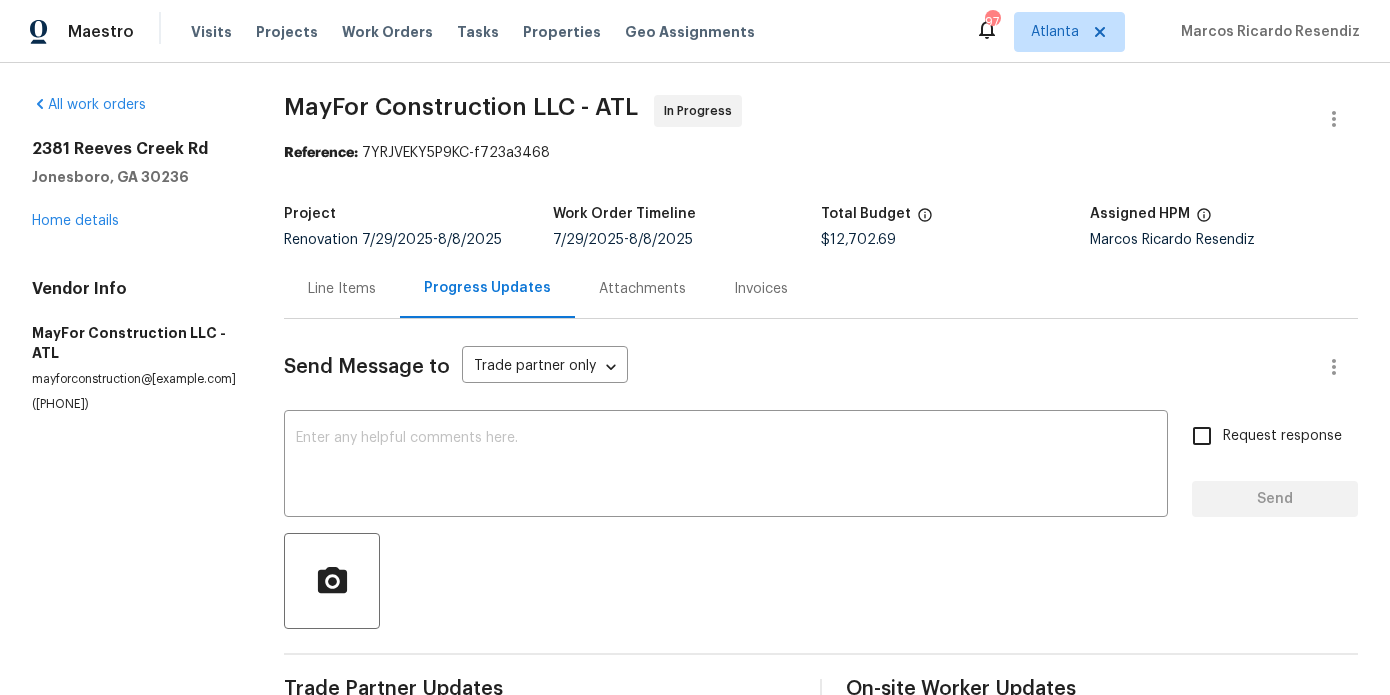 click on "All work orders 2381 Reeves Creek Rd Jonesboro, GA 30236 Home details Vendor Info MayFor Construction LLC - ATL mayforconstruction@gmail.com (404) 886-1180 MayFor Construction LLC - ATL In Progress Reference:   7YRJVEKY5P9KC-f723a3468 Project Renovation   7/29/2025  -  8/8/2025 Work Order Timeline 7/29/2025  -  8/8/2025 Total Budget $12,702.69 Assigned HPM Marcos Ricardo Resendiz Line Items Progress Updates Attachments Invoices Send Message to Trade partner only Trade partner only ​ x ​ Request response Send Trade Partner Updates Marcos Ricardo Resendiz 08/04/2025 9:49 AM Flooring is scheduled for tomorrow, (08/05). Thank you Will Fortune 08/04/2025 8:40 AM 1 dumpster is full. Interior paint completed. We are ready for flooring. Will Fortune 07/30/2025 8:47 AM Marcos Ricardo Resendiz 07/28/2025 11:35 PM Property ready to renovate - lockbox is located on back door with code "3284". All flooring is being replaced. I'll update shortly on additional vendors and materials along with dates. Thank you" at bounding box center [695, 609] 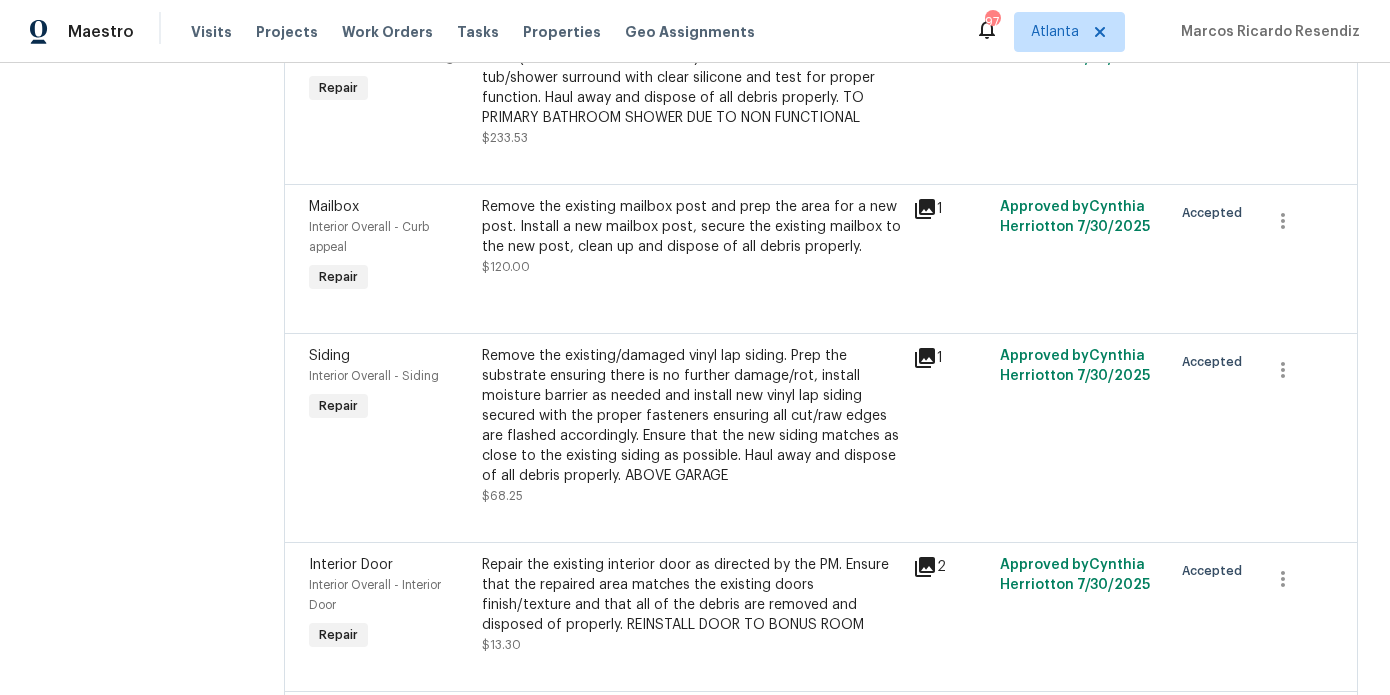 scroll, scrollTop: 0, scrollLeft: 0, axis: both 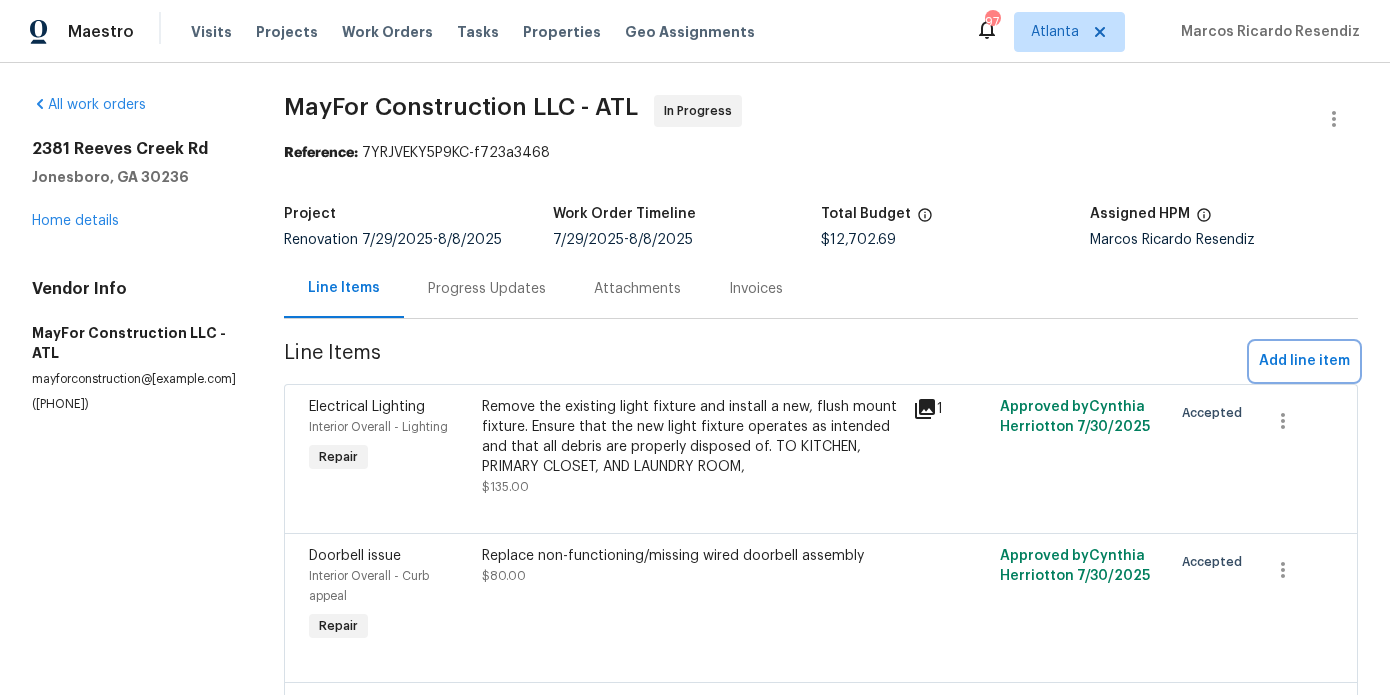 click on "Add line item" at bounding box center [1304, 361] 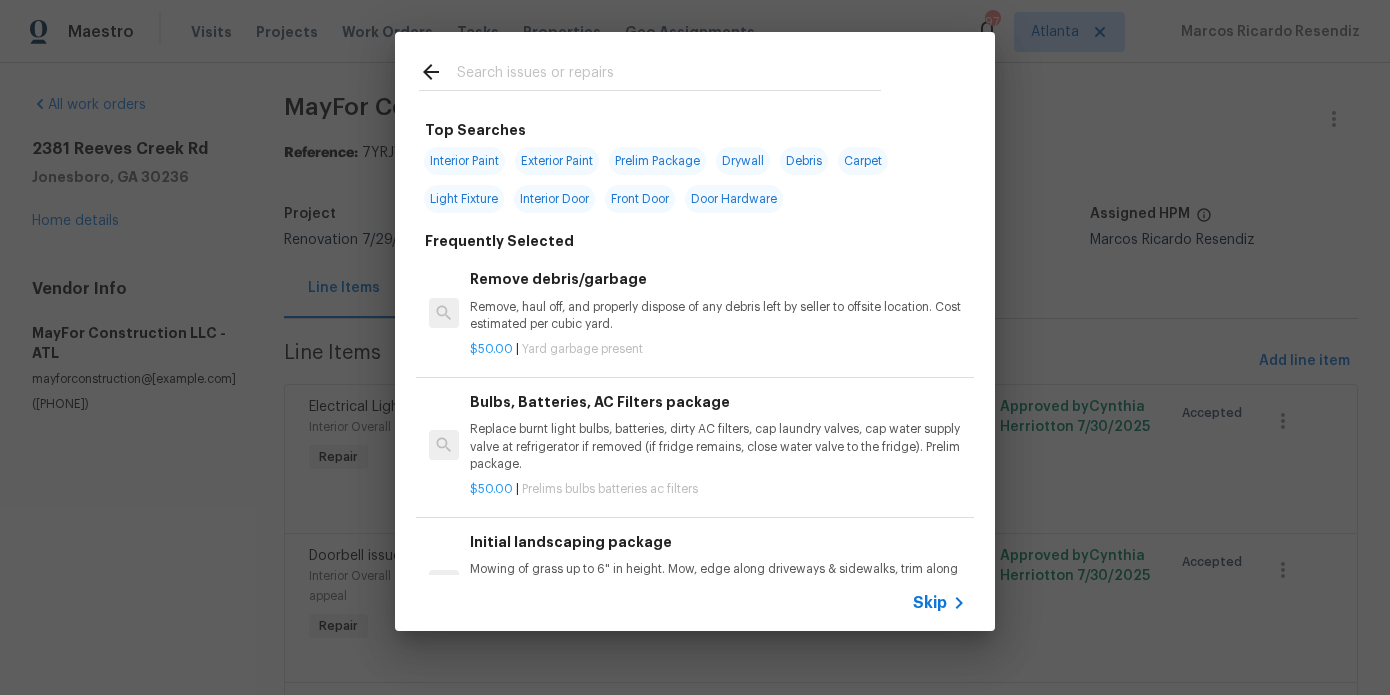 click at bounding box center (669, 75) 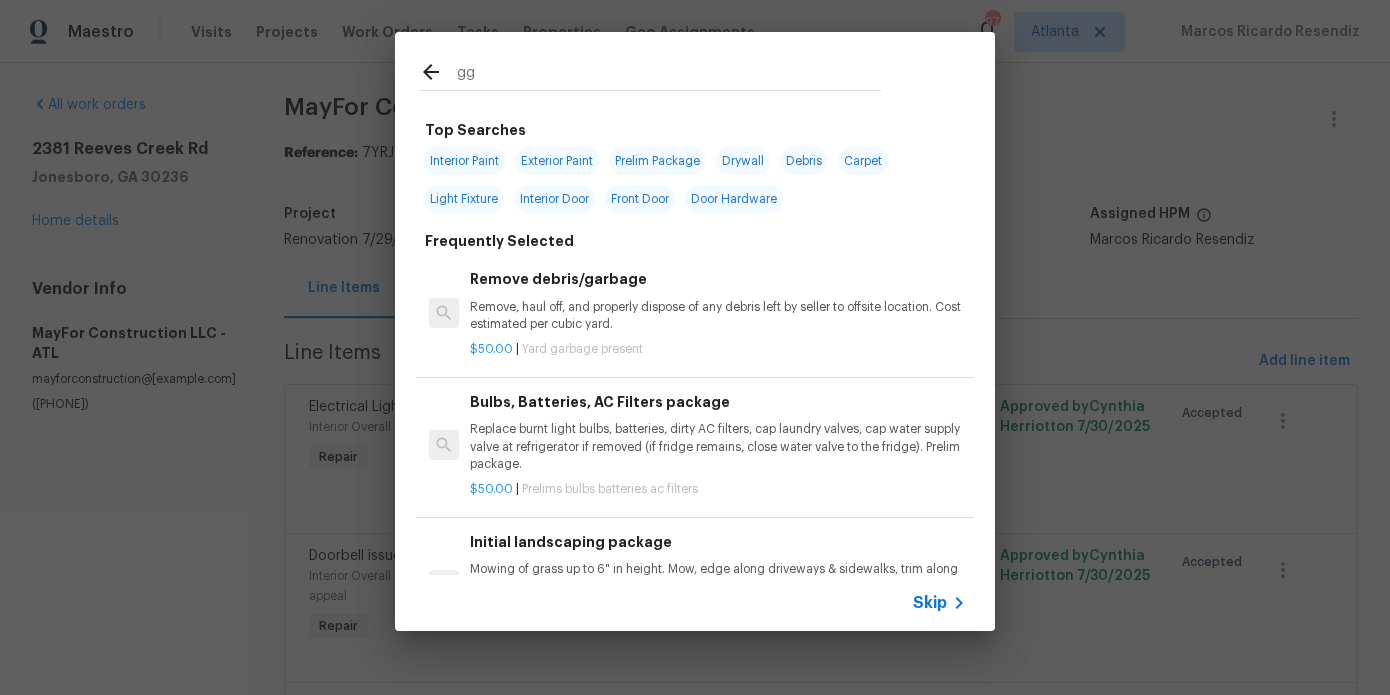type on "g" 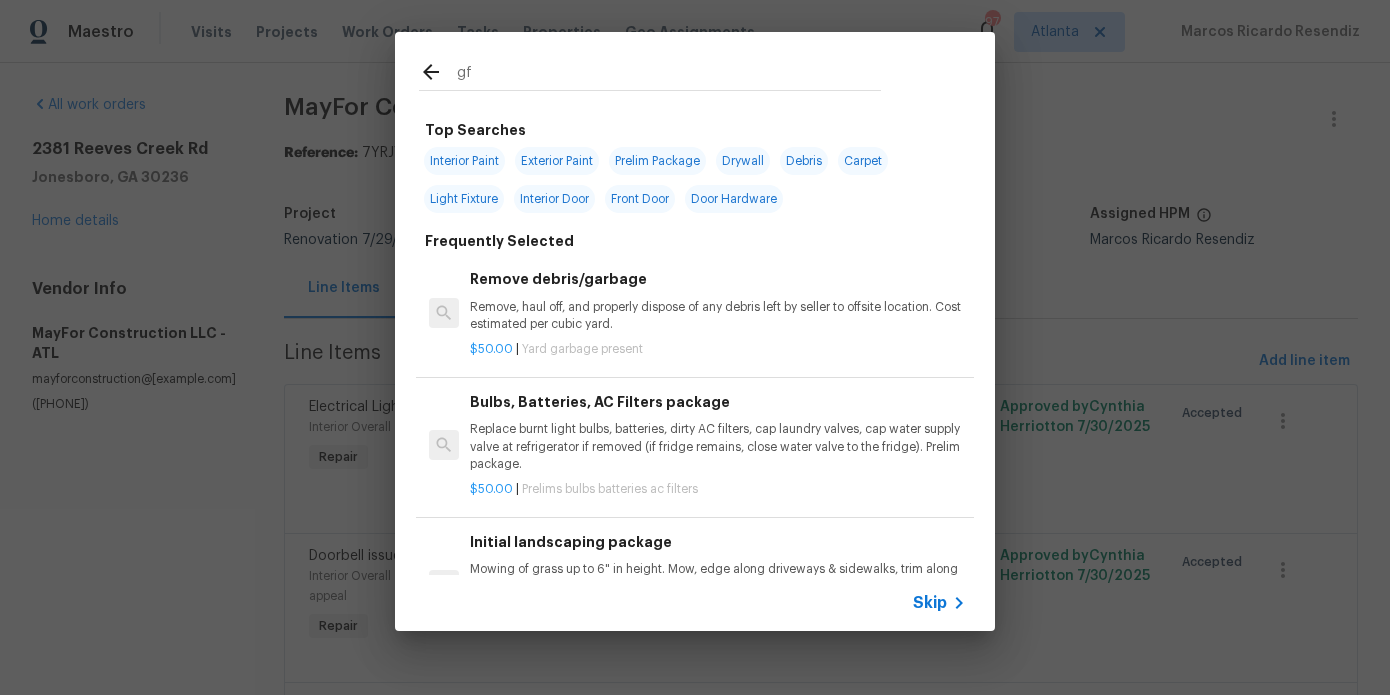 type on "g" 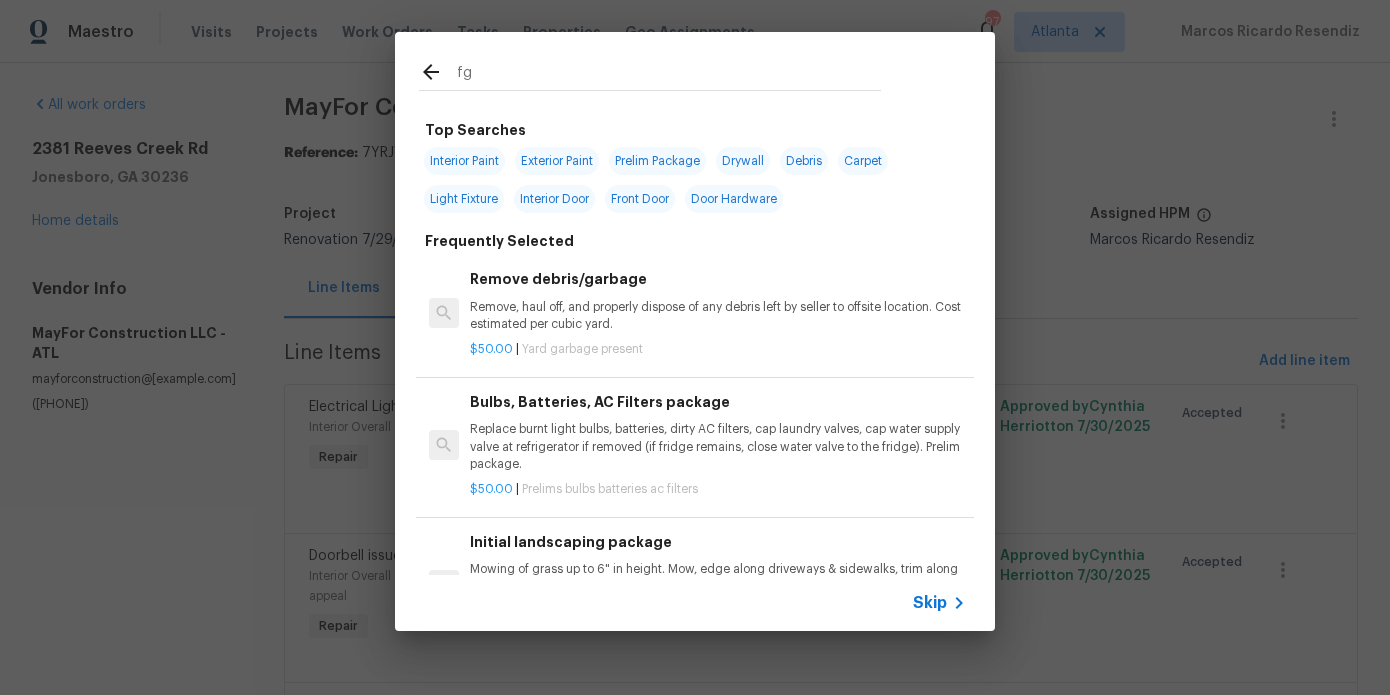 type on "f" 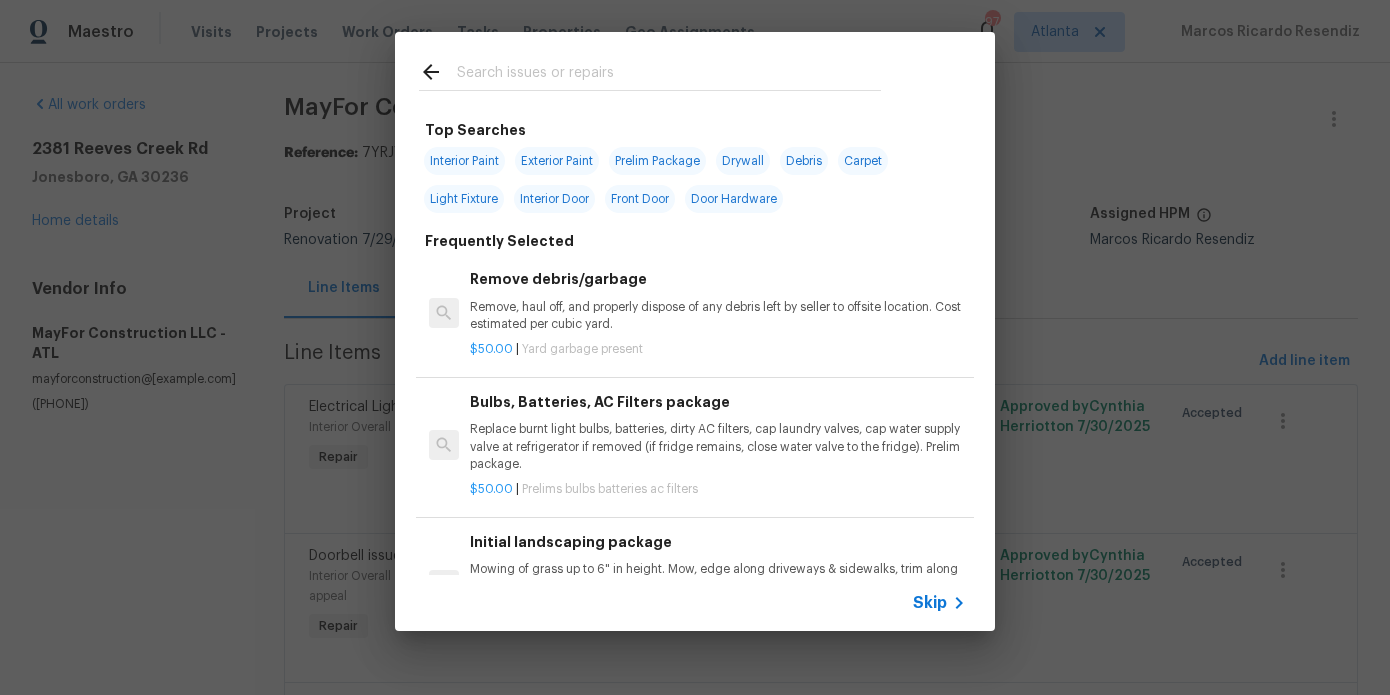 type on "g" 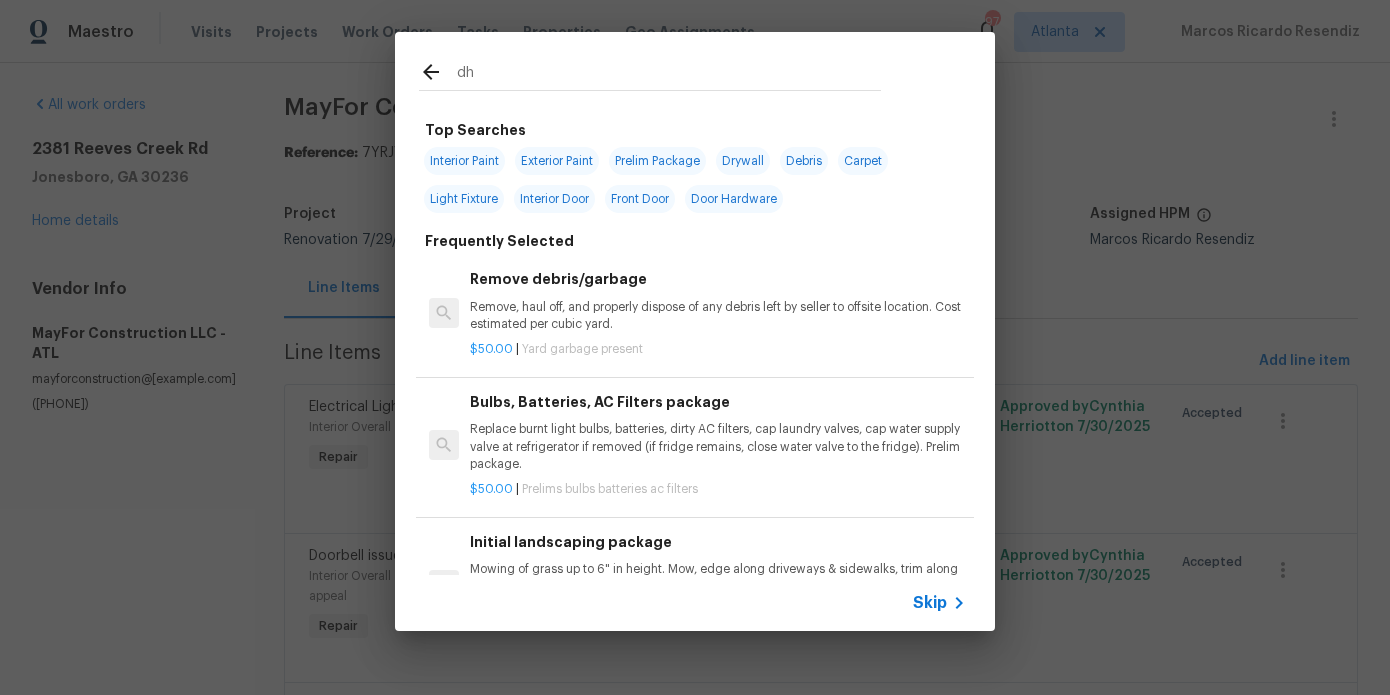 type on "d" 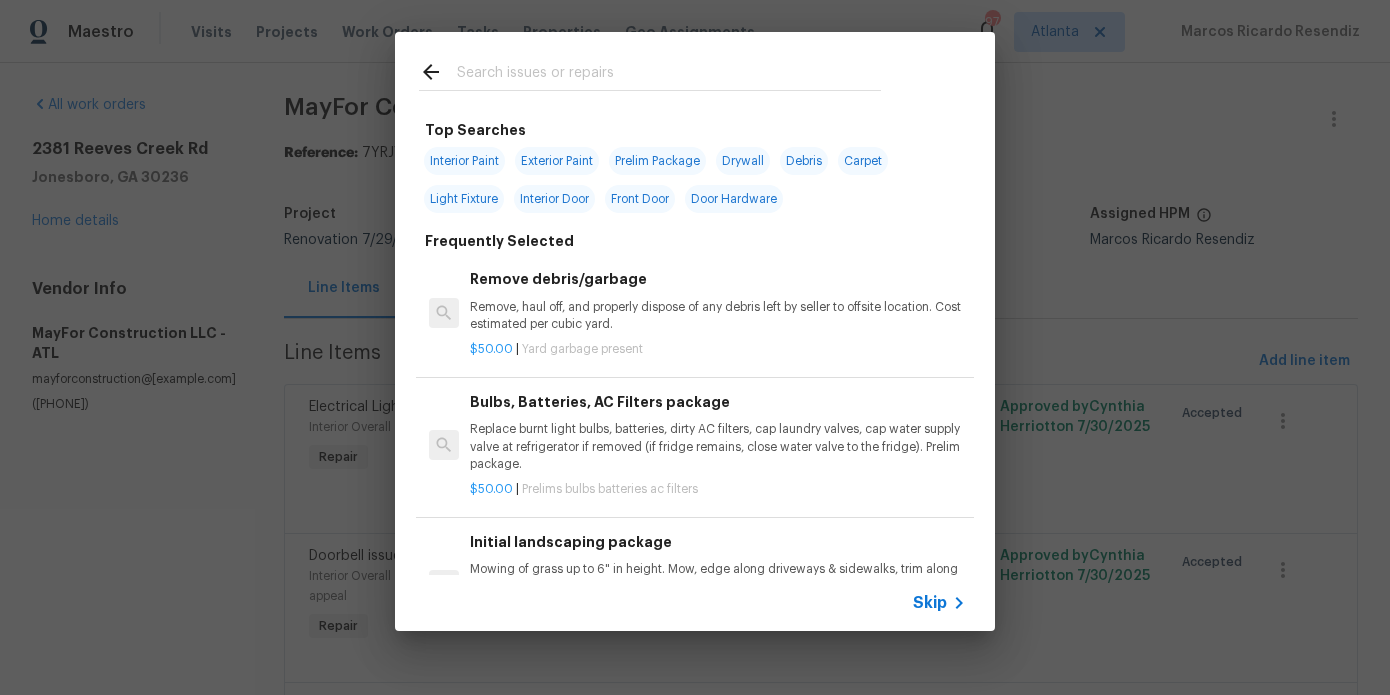 type on "g" 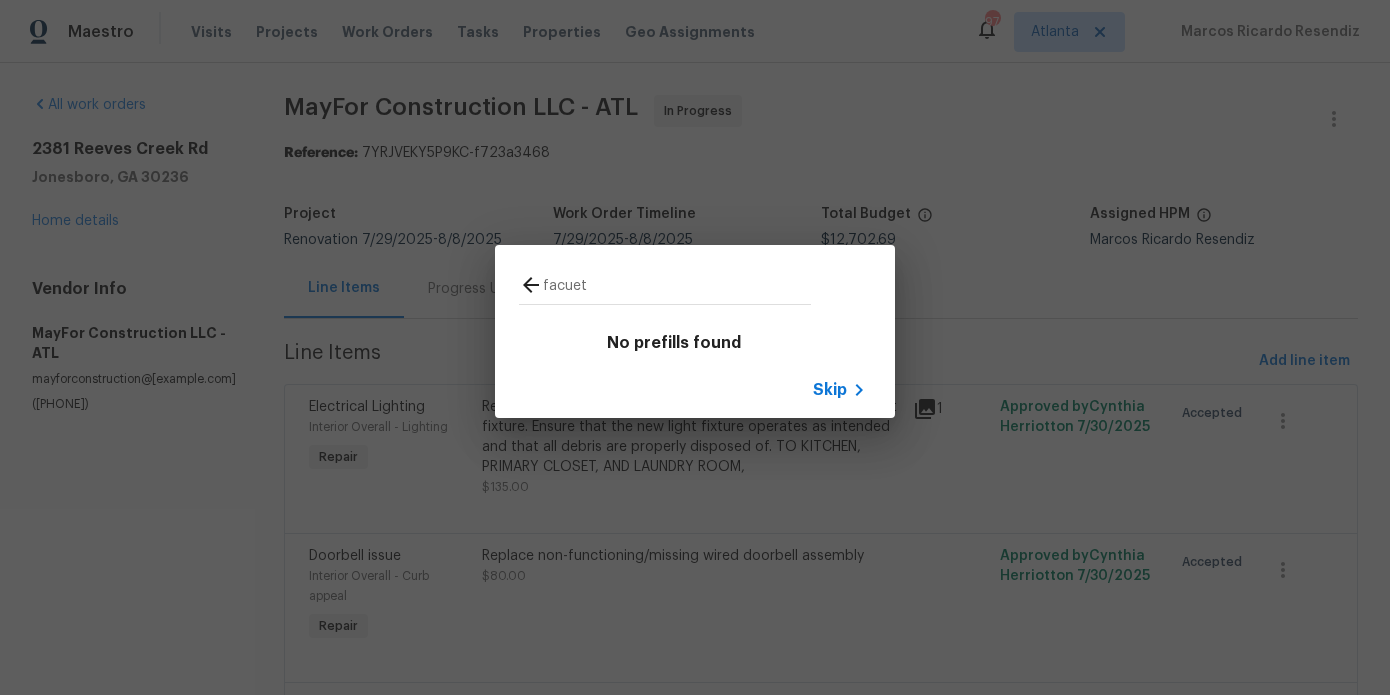 type on "facuet" 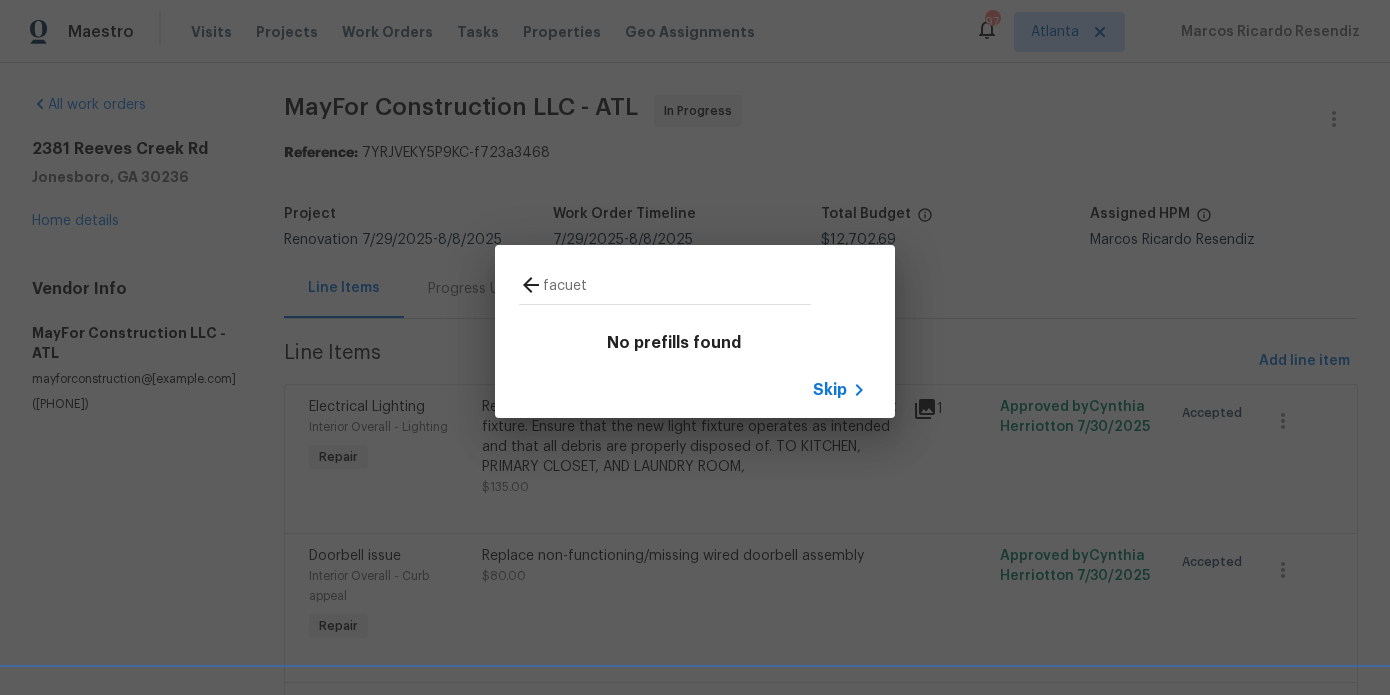 click 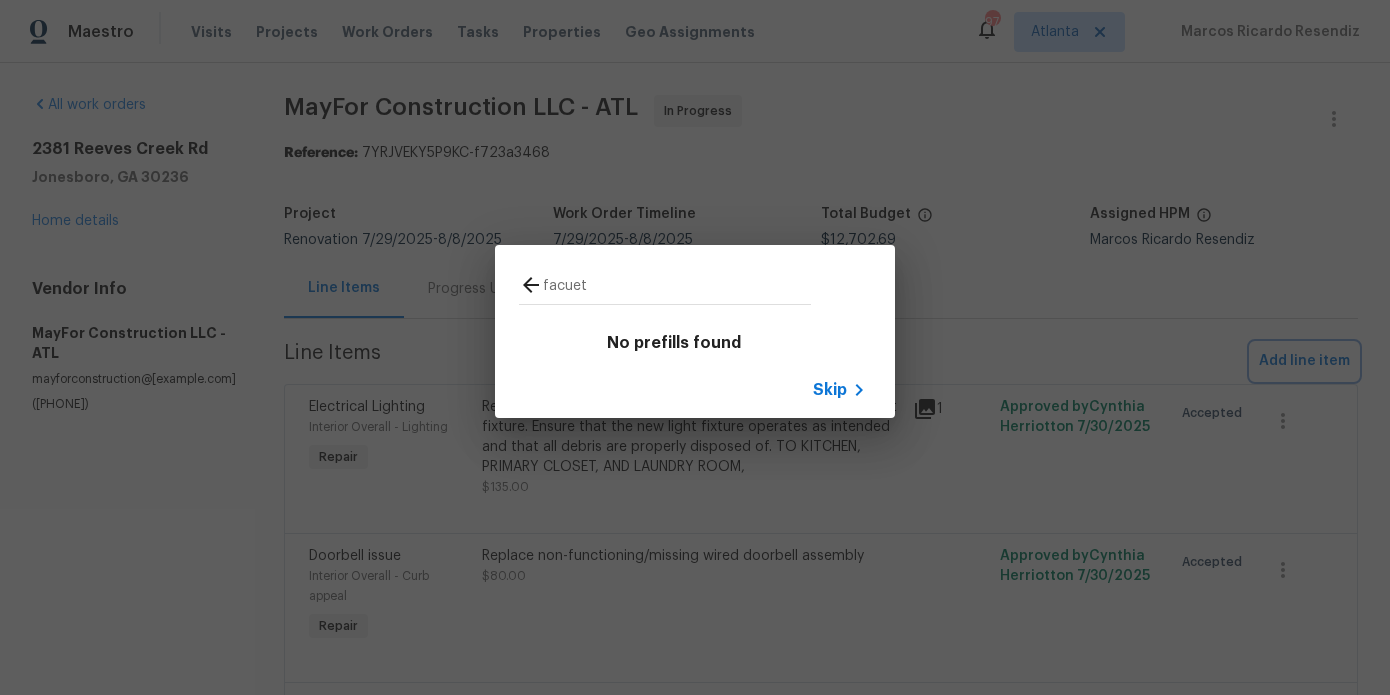 type 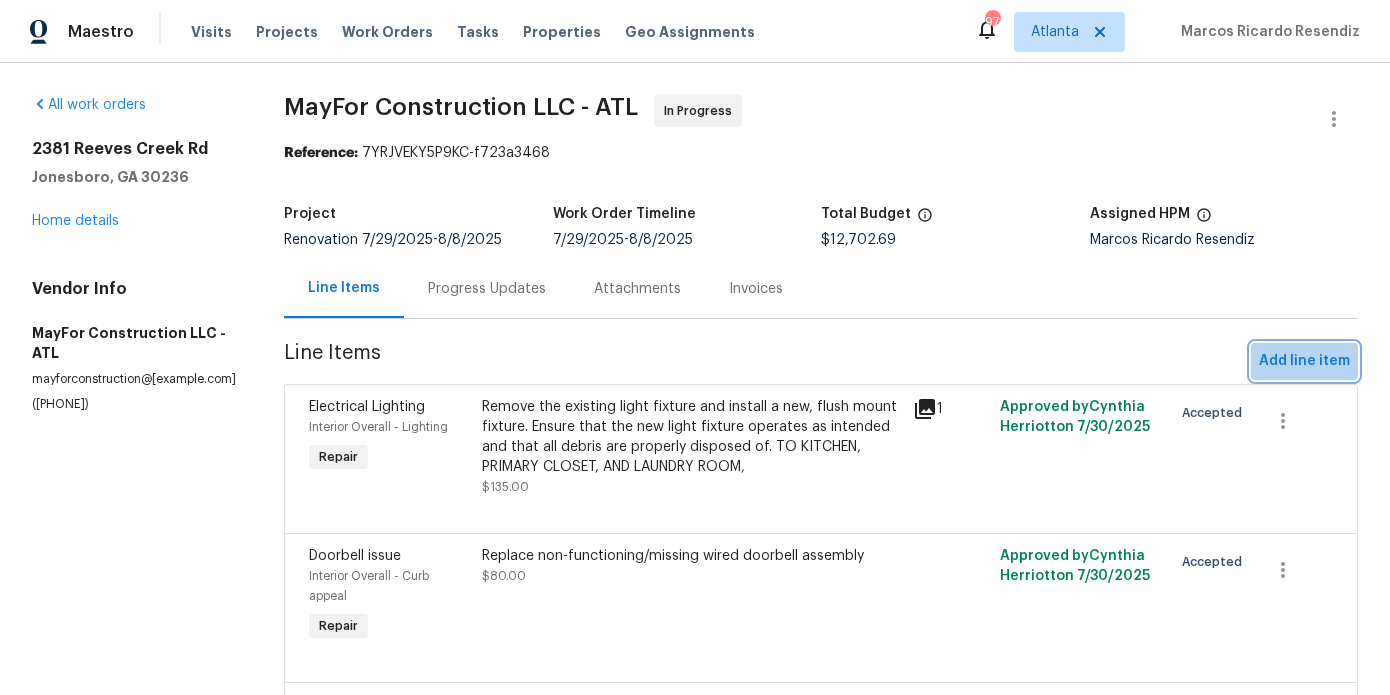 click on "Add line item" at bounding box center (1304, 361) 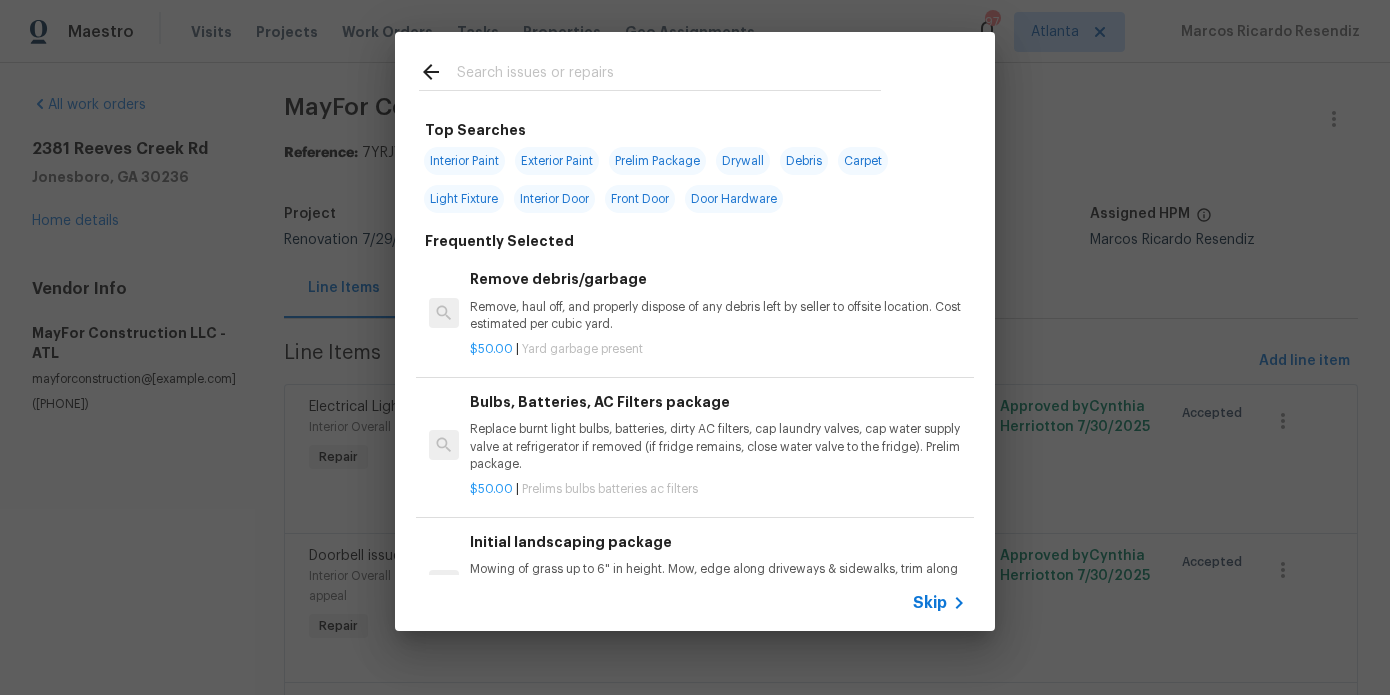 click at bounding box center [669, 75] 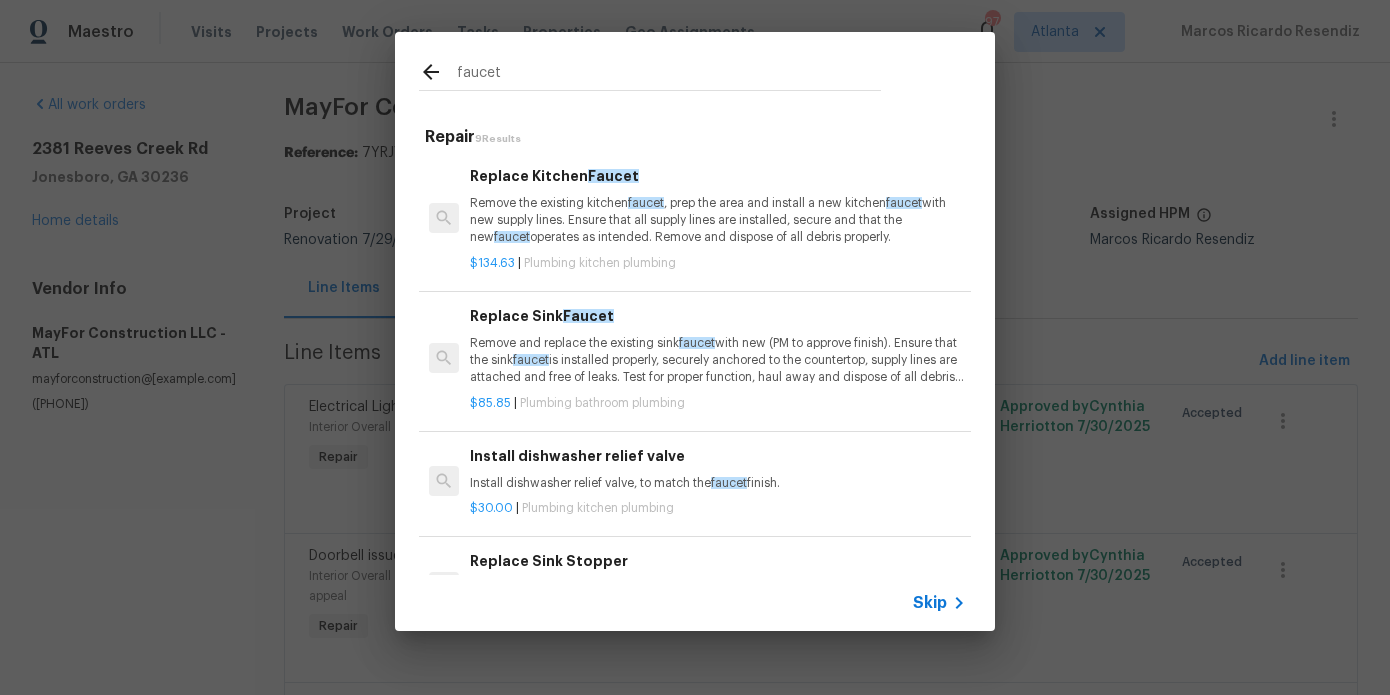 type on "faucet" 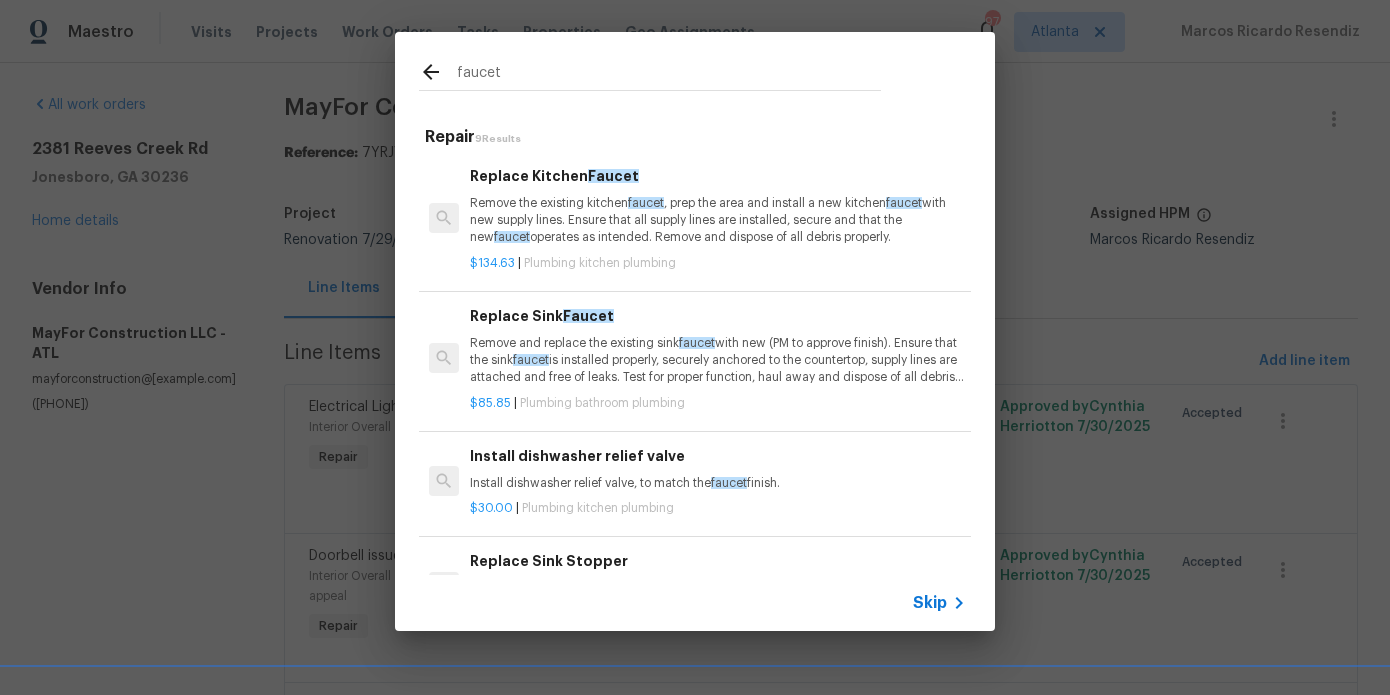 click on "Remove and replace the existing sink  faucet  with new (PM to approve finish). Ensure that the sink  faucet  is installed properly, securely anchored to the countertop, supply lines are attached and free of leaks. Test for proper function, haul away and dispose of all debris properly." at bounding box center (718, 360) 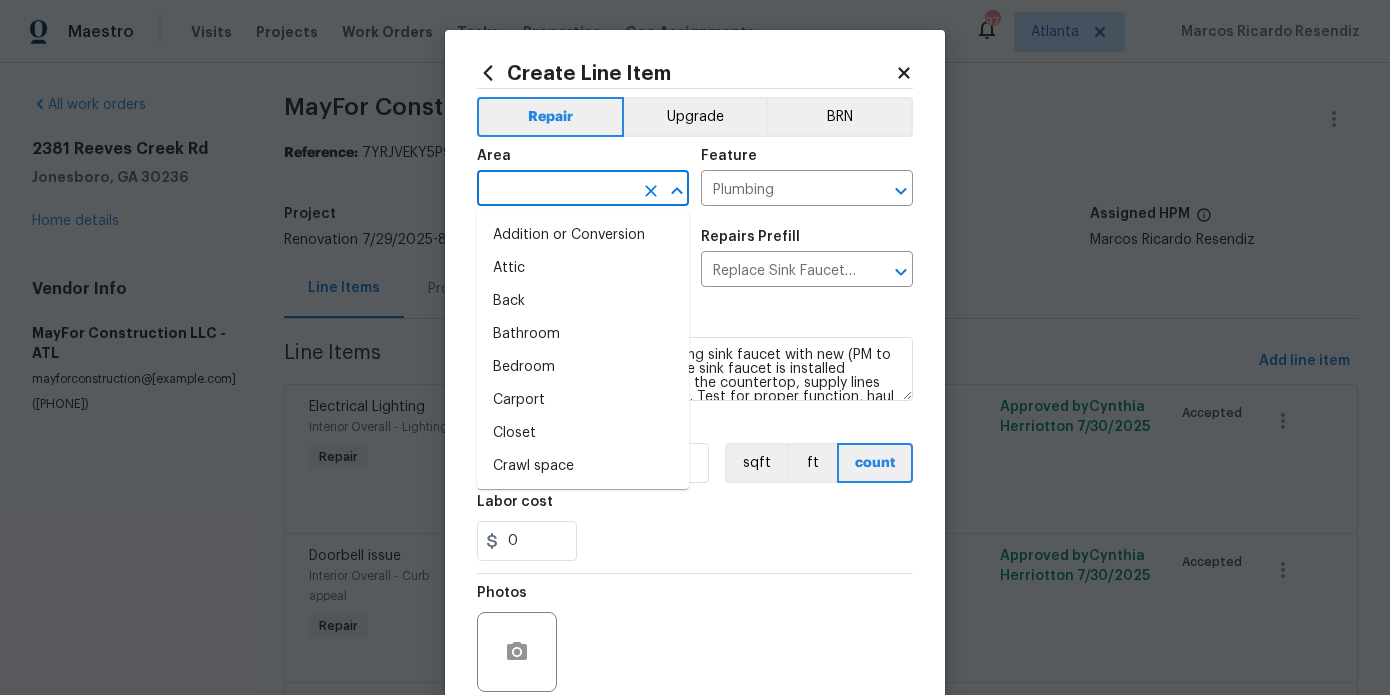 click at bounding box center [555, 190] 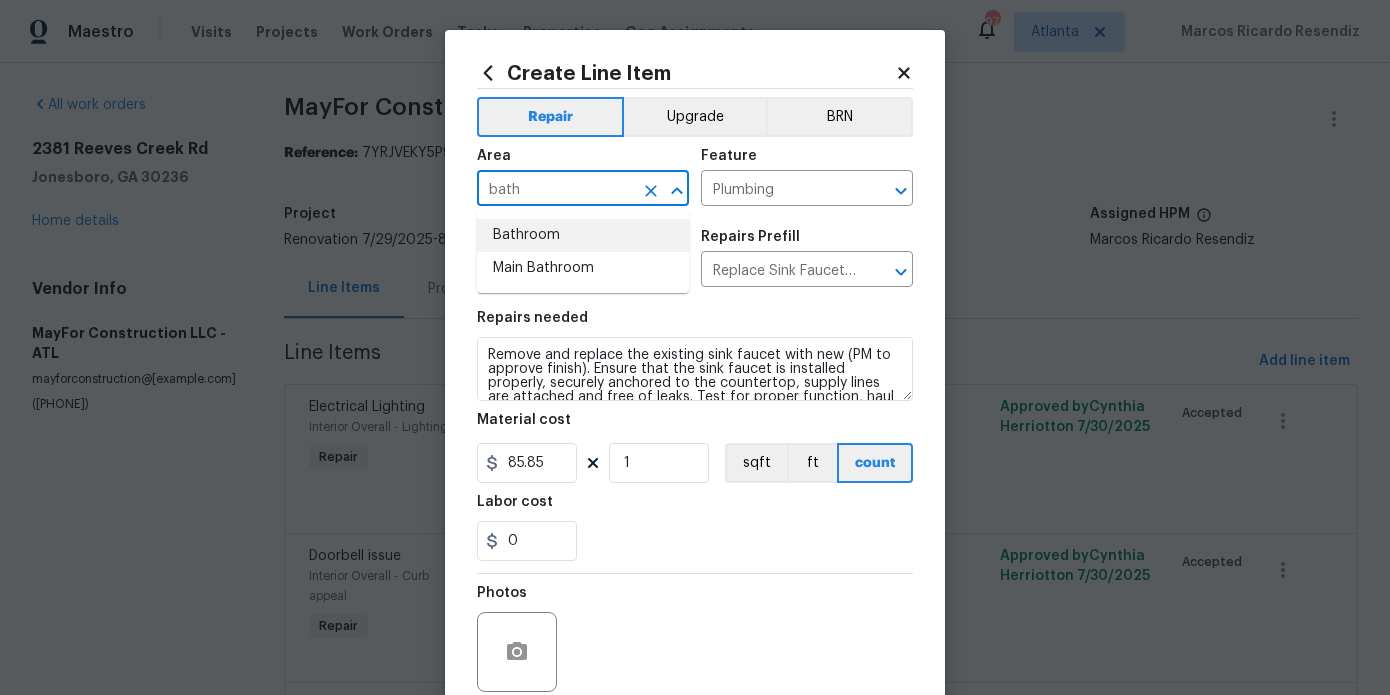 click on "Bathroom" at bounding box center [583, 235] 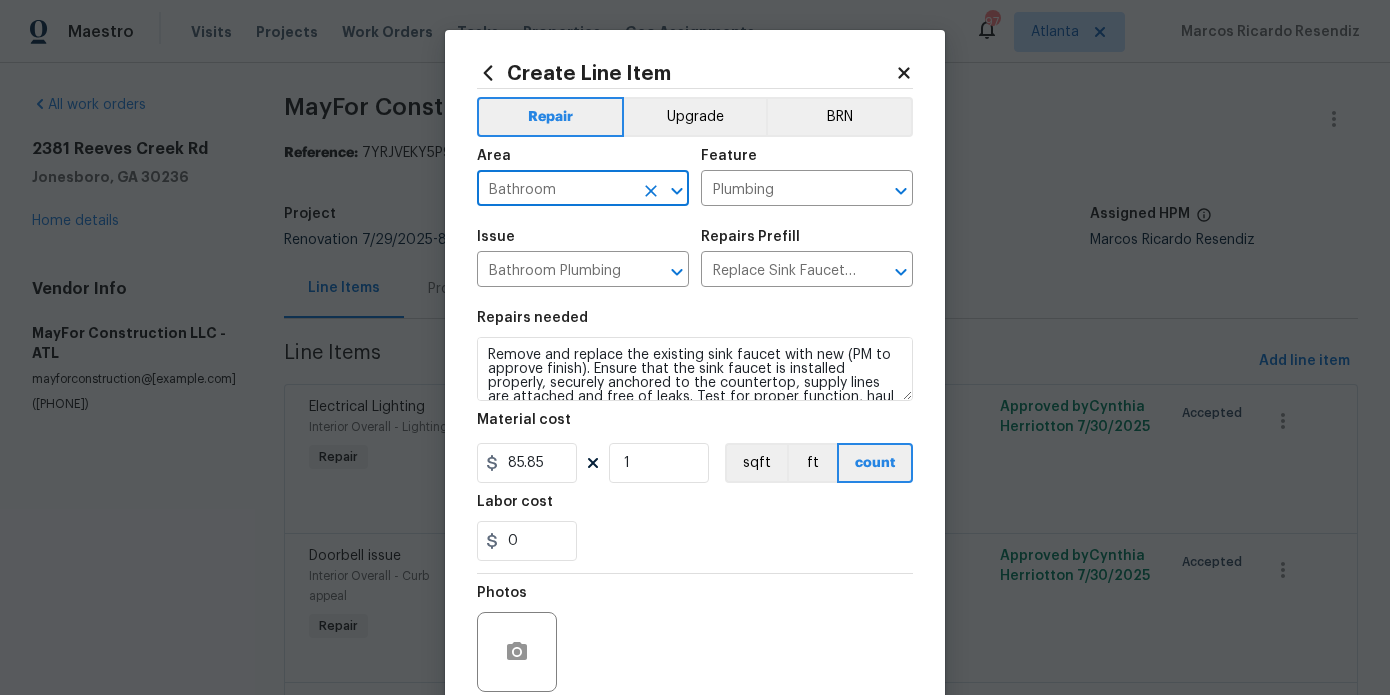 type on "Bathroom" 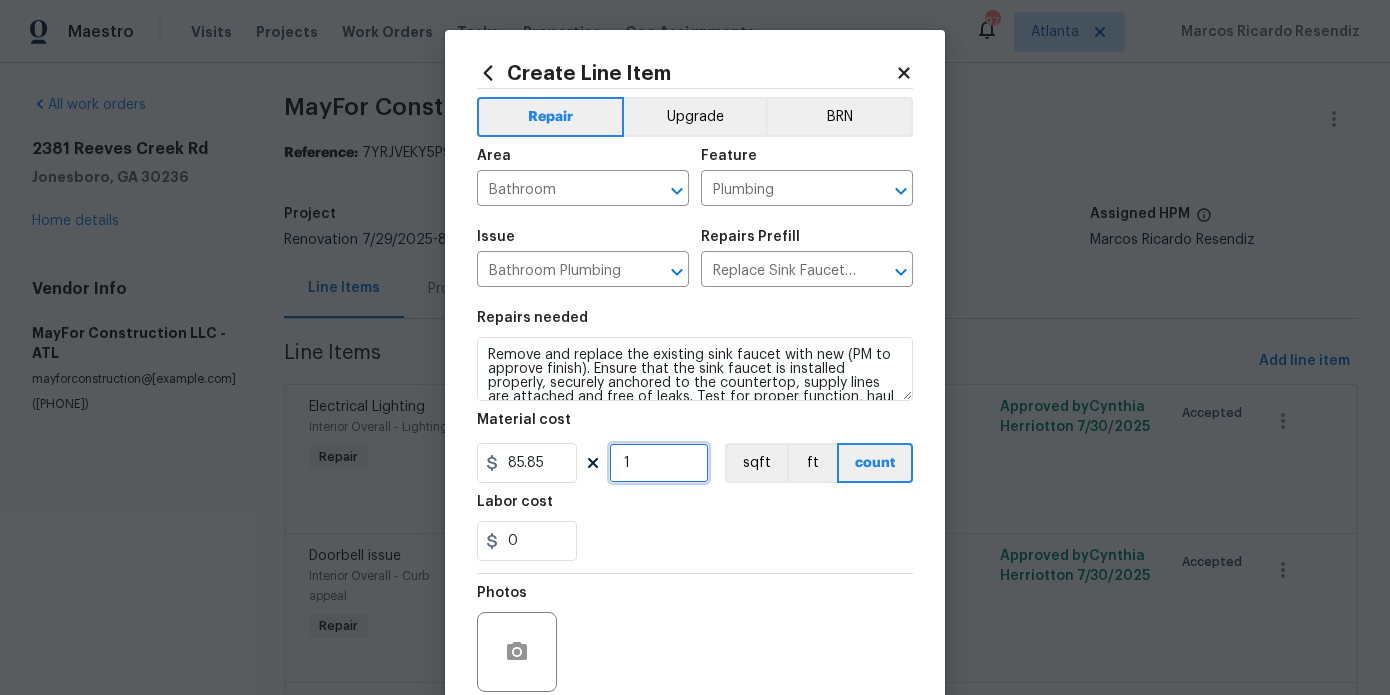 click on "1" at bounding box center [659, 463] 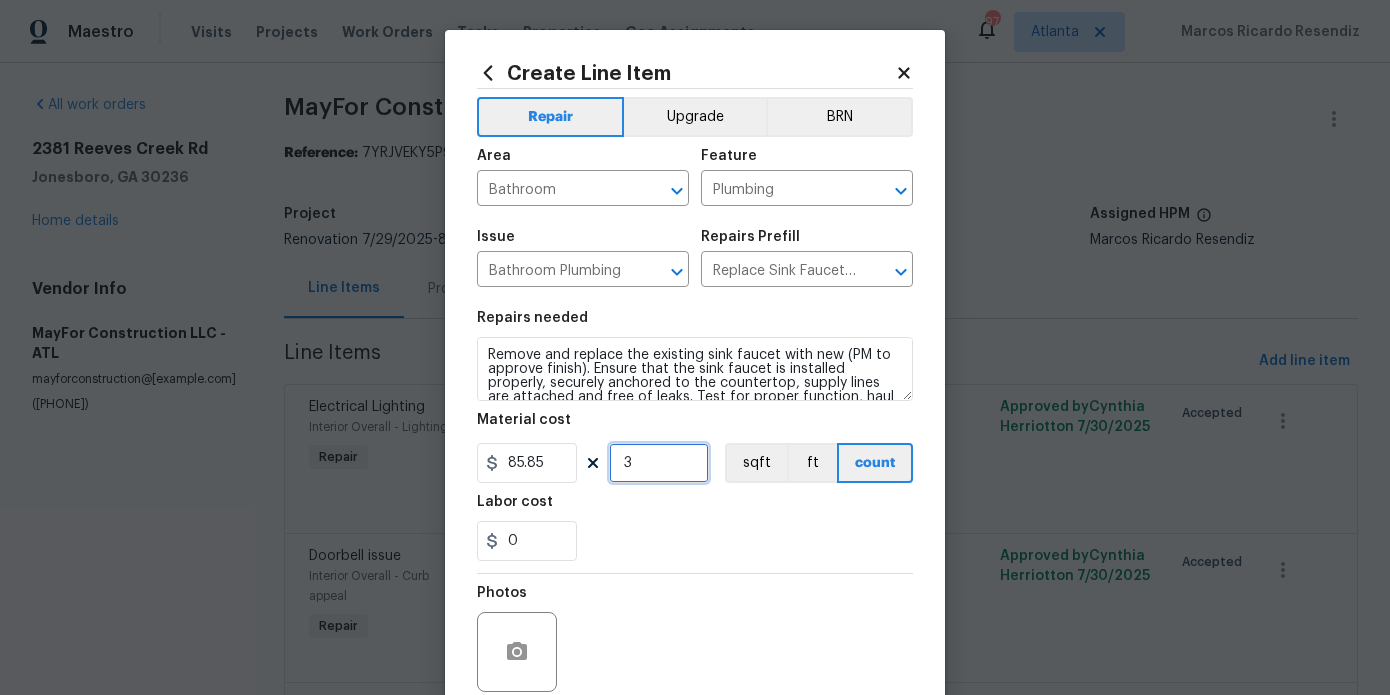scroll, scrollTop: 28, scrollLeft: 0, axis: vertical 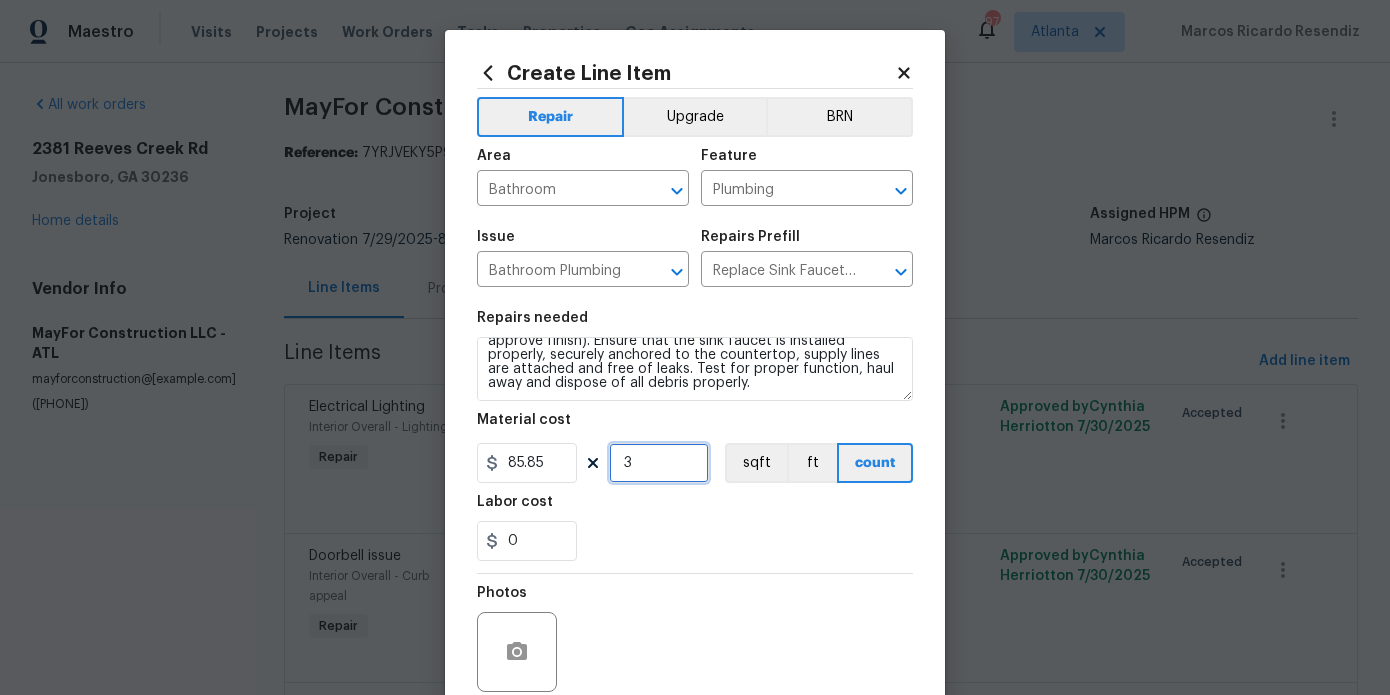 type on "3" 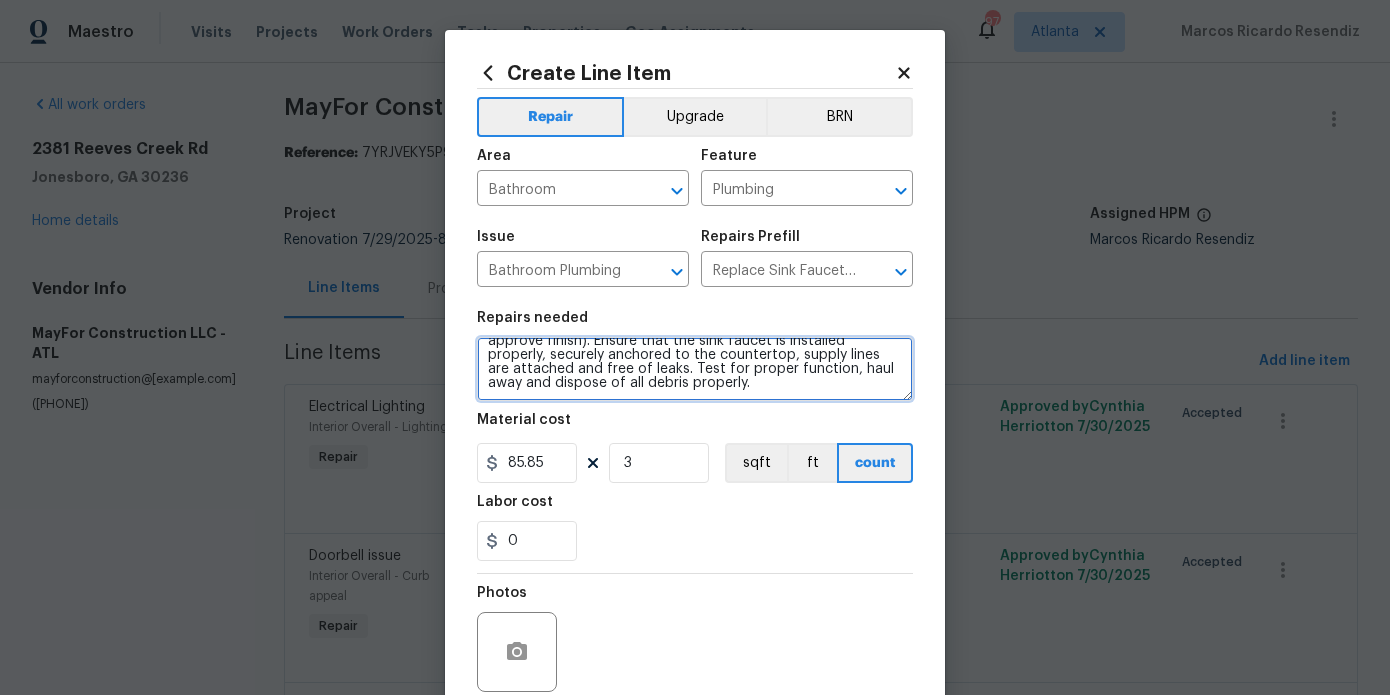 click on "Remove and replace the existing sink faucet with new (PM to approve finish). Ensure that the sink faucet is installed properly, securely anchored to the countertop, supply lines are attached and free of leaks. Test for proper function, haul away and dispose of all debris properly." at bounding box center (695, 369) 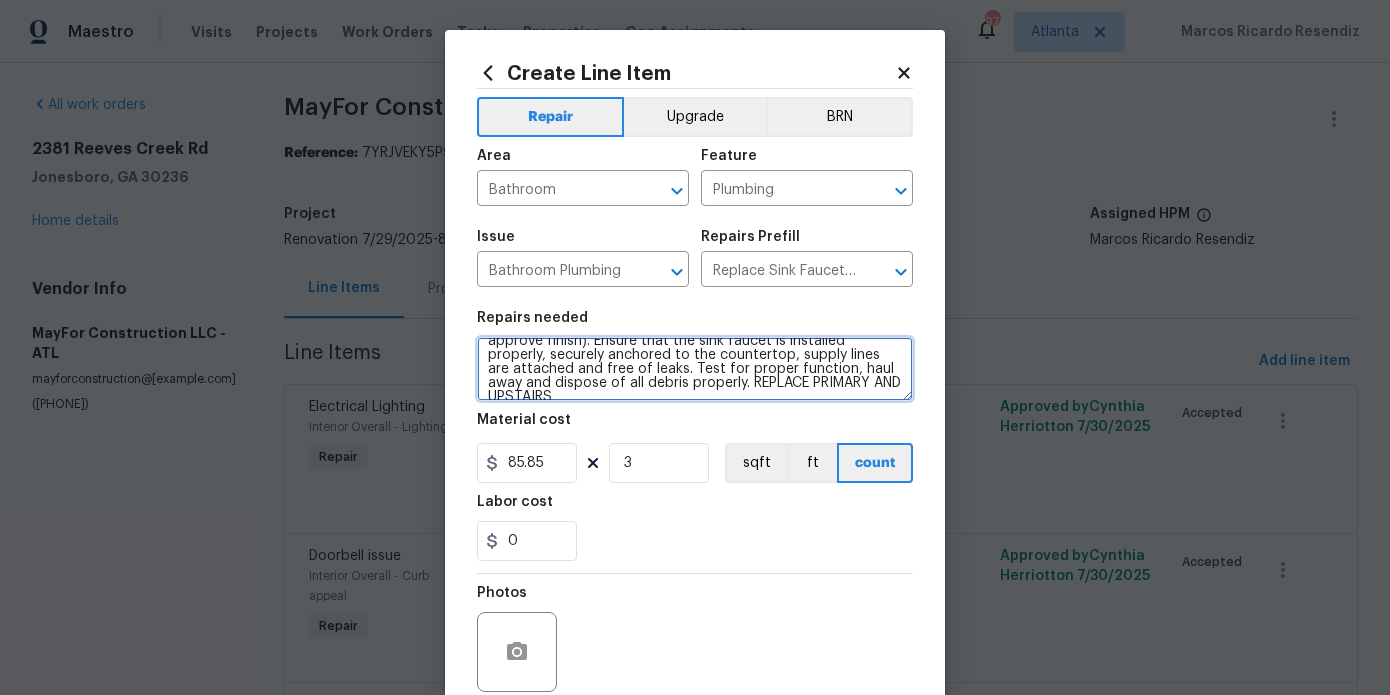 scroll, scrollTop: 32, scrollLeft: 0, axis: vertical 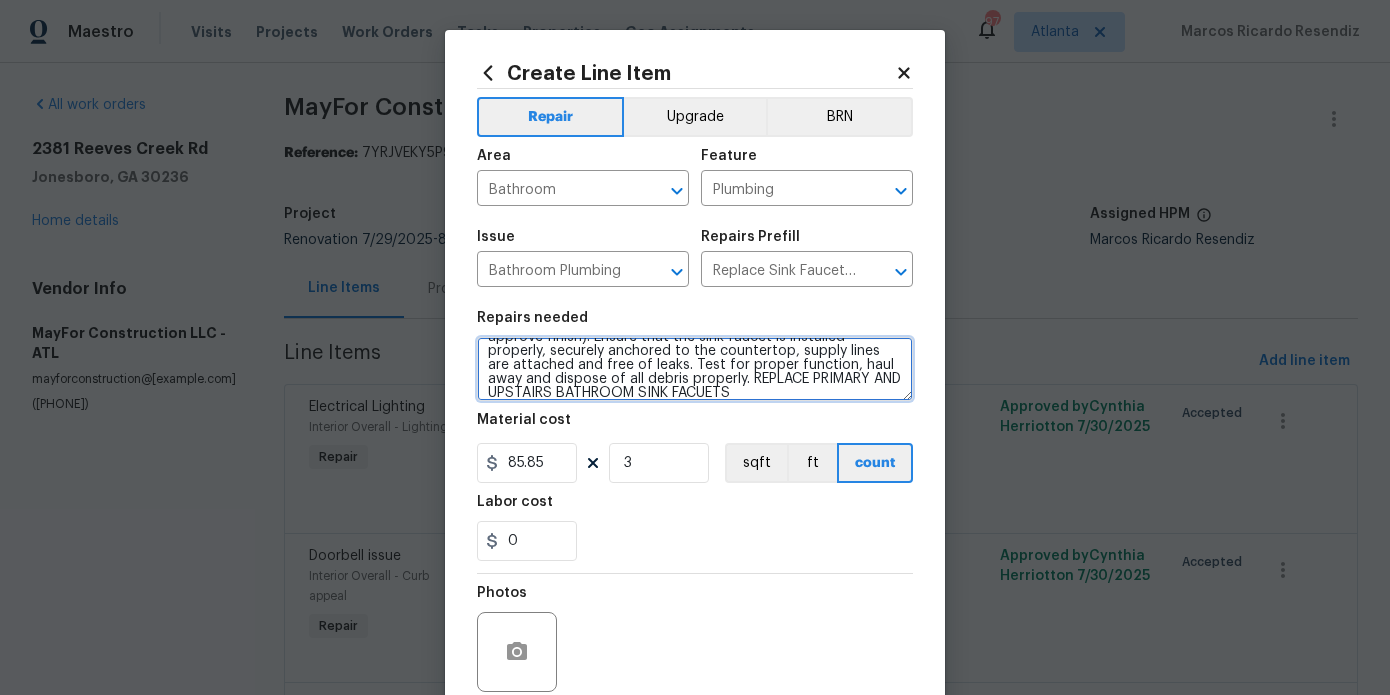 click on "Remove and replace the existing sink faucet with new (PM to approve finish). Ensure that the sink faucet is installed properly, securely anchored to the countertop, supply lines are attached and free of leaks. Test for proper function, haul away and dispose of all debris properly. REPLACE PRIMARY AND UPSTAIRS BATHROOM SINK FACUETS" at bounding box center [695, 369] 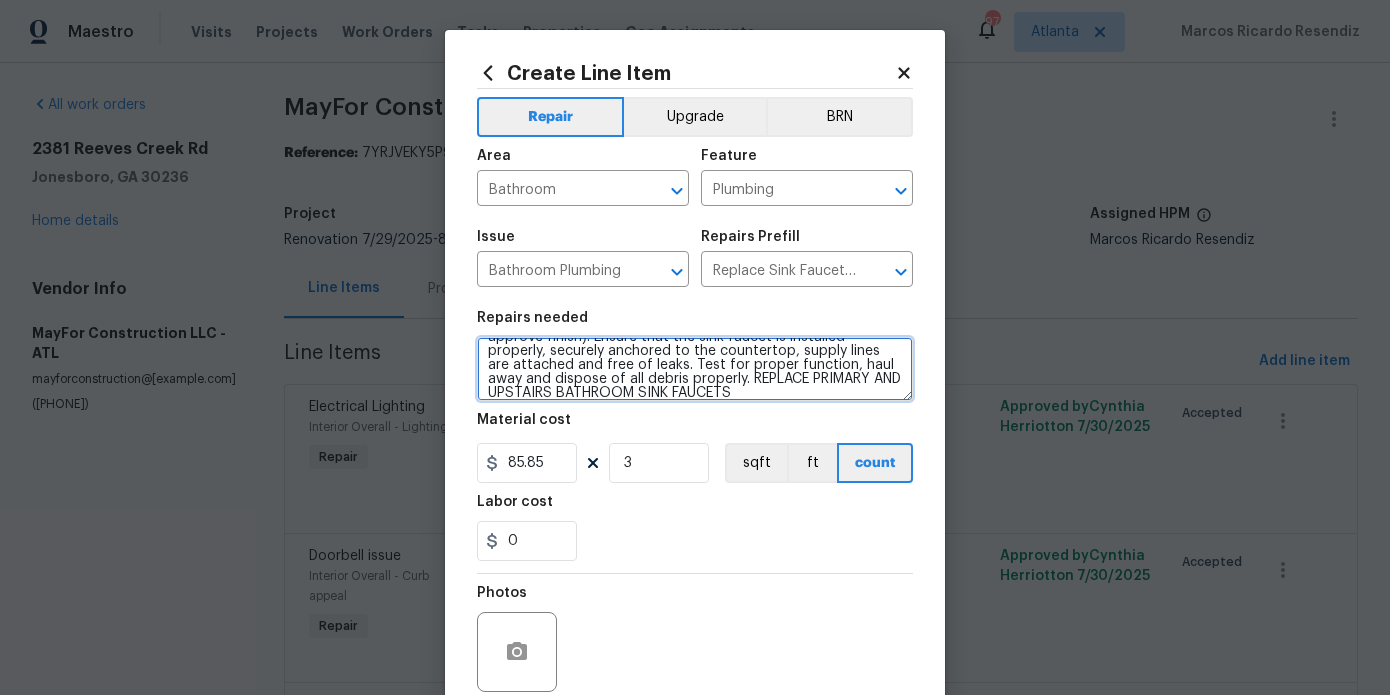 scroll, scrollTop: 167, scrollLeft: 0, axis: vertical 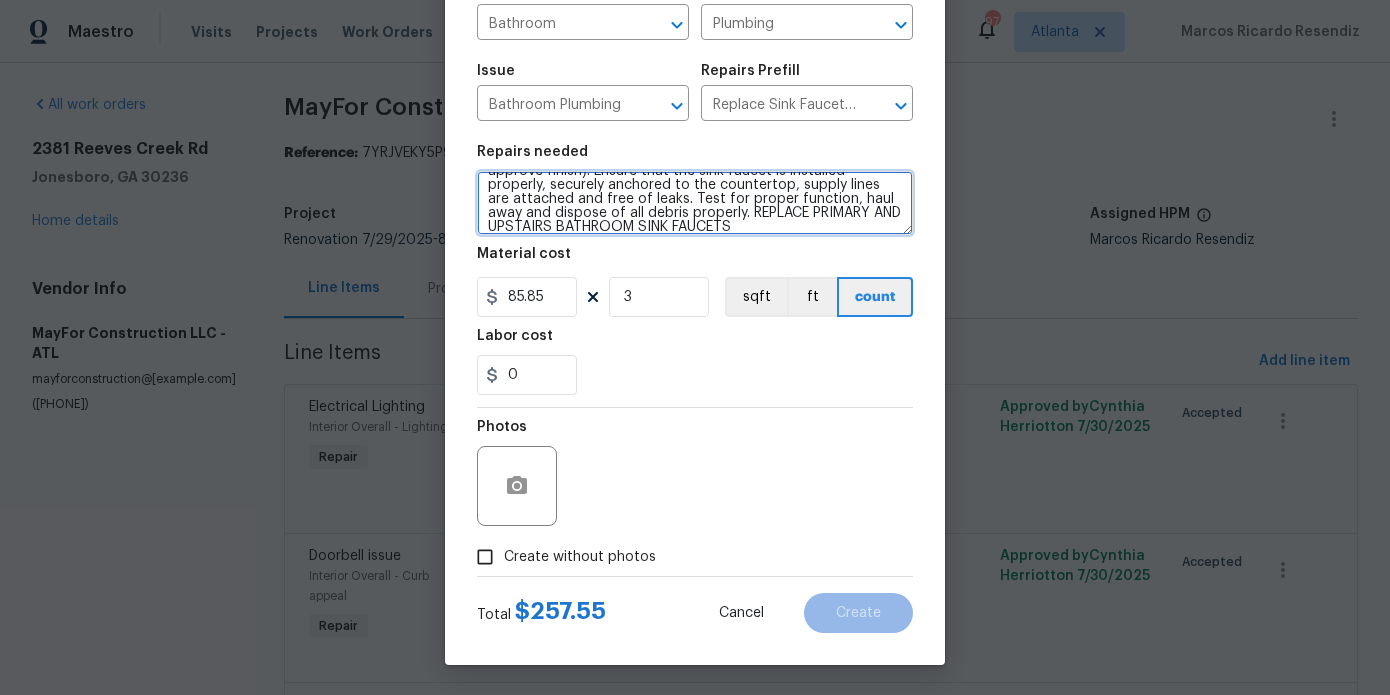 type on "Remove and replace the existing sink faucet with new (PM to approve finish). Ensure that the sink faucet is installed properly, securely anchored to the countertop, supply lines are attached and free of leaks. Test for proper function, haul away and dispose of all debris properly. REPLACE PRIMARY AND UPSTAIRS BATHROOM SINK FAUCETS" 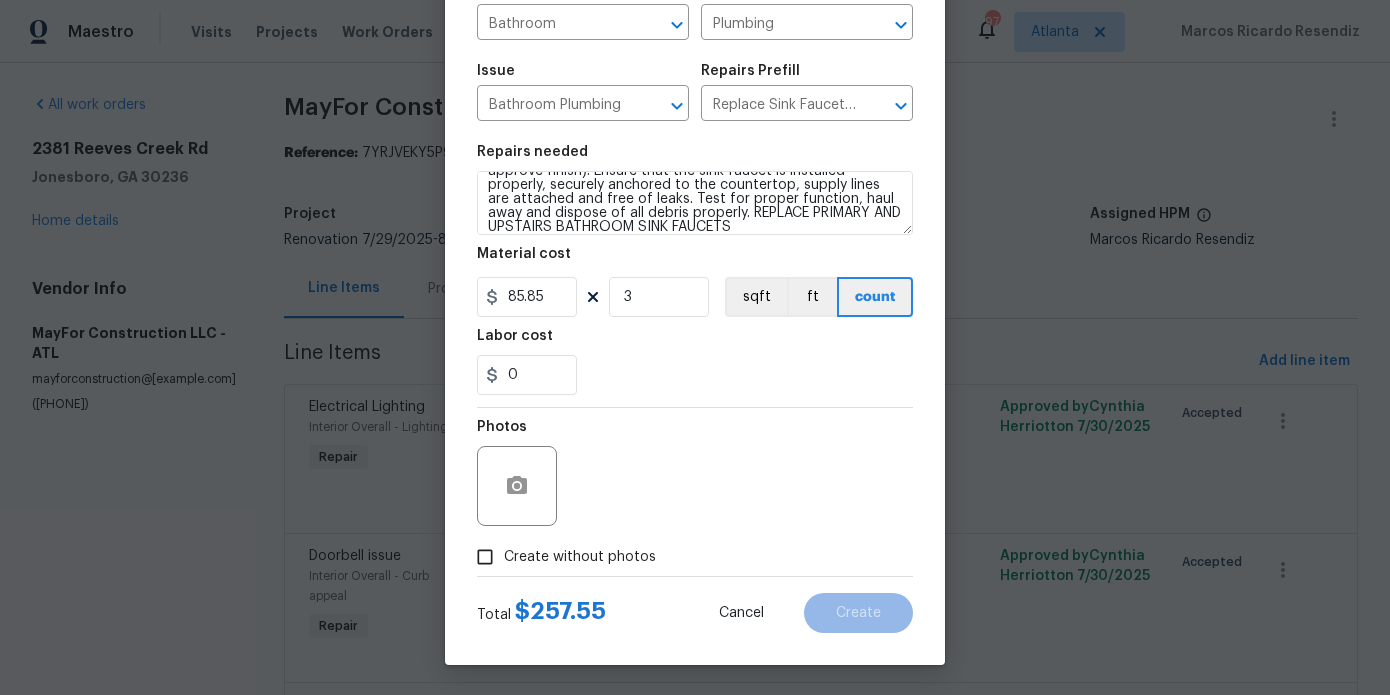 click on "Create without photos" at bounding box center [580, 557] 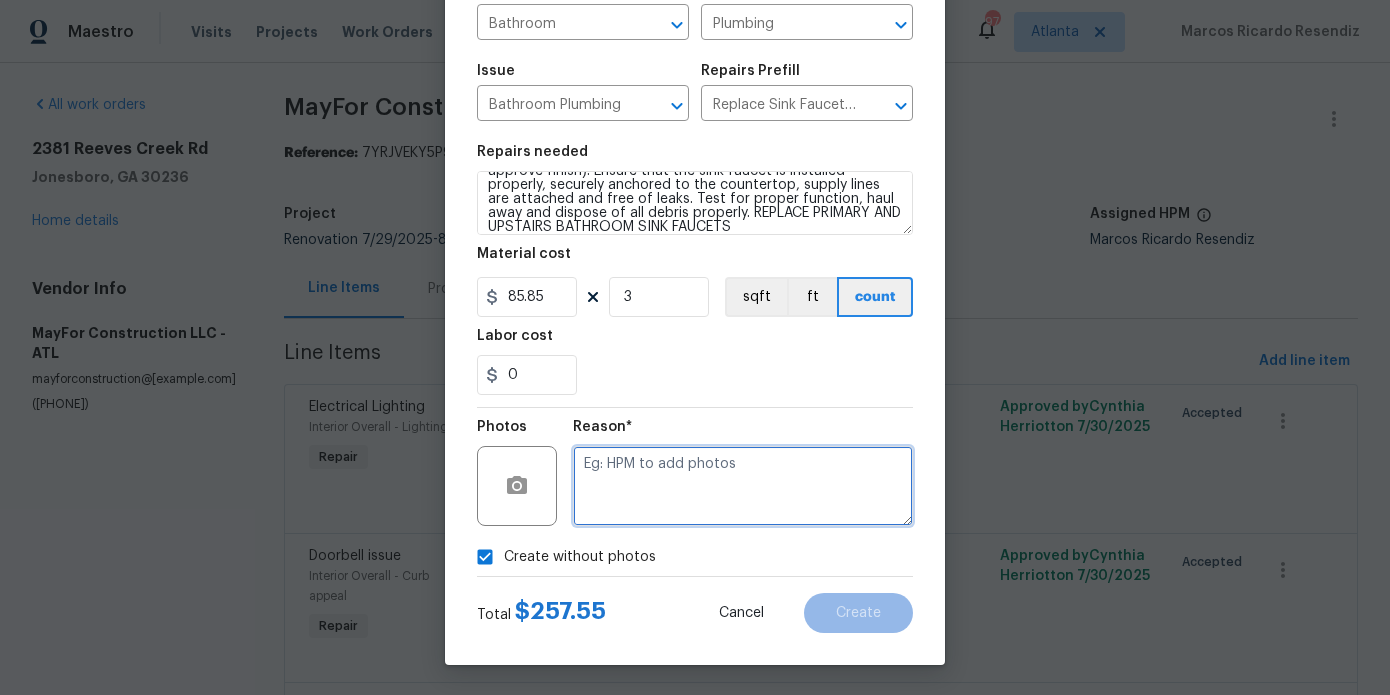 click at bounding box center (743, 486) 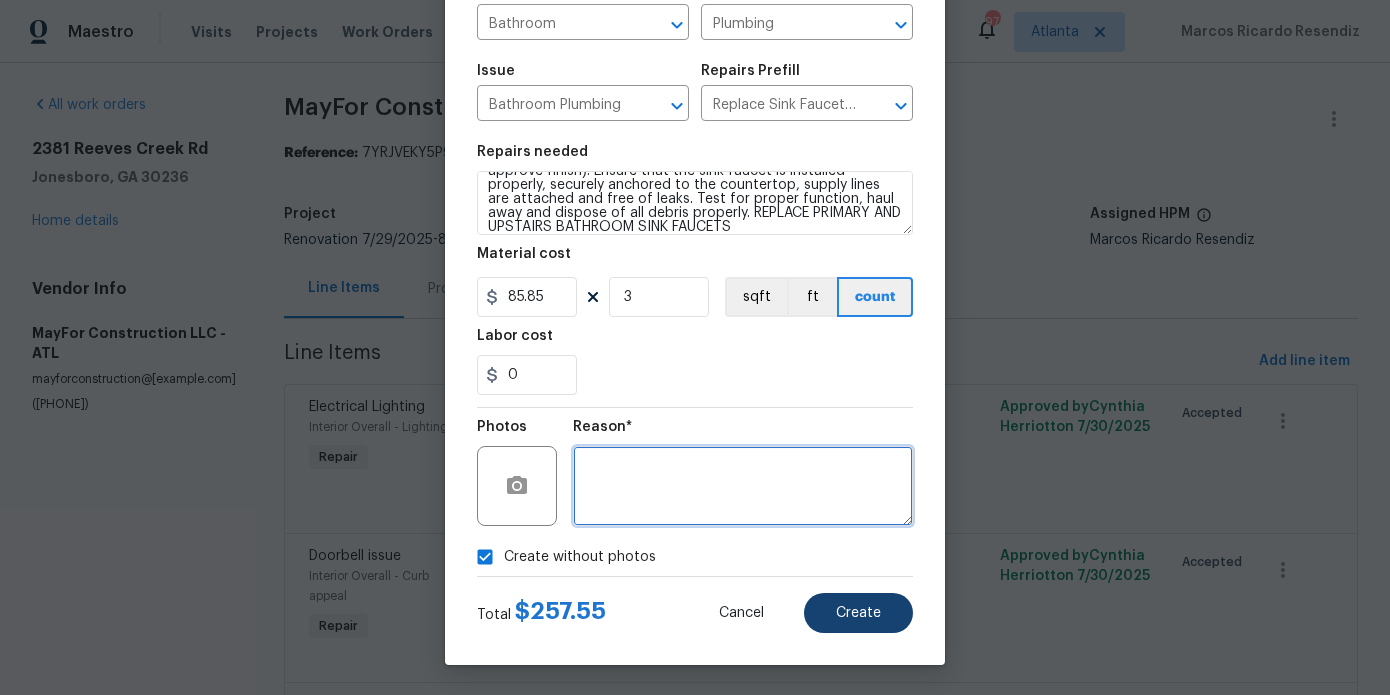 type 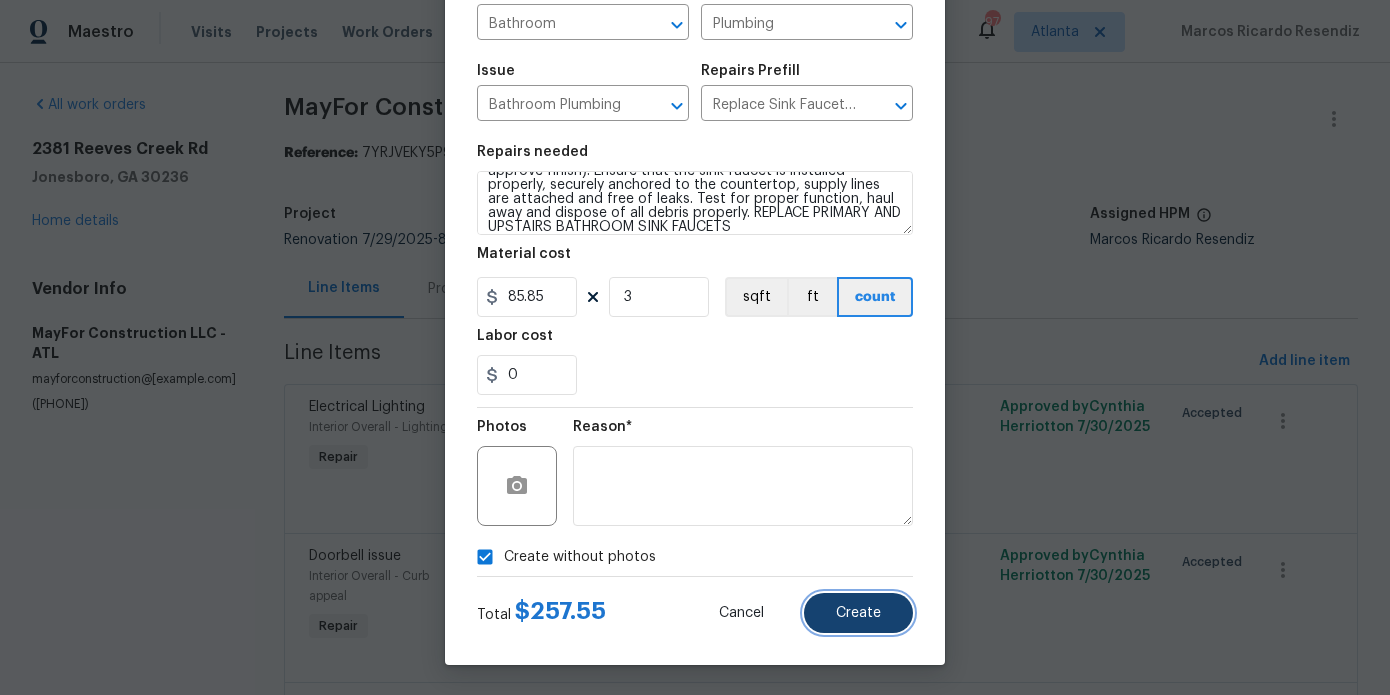 click on "Create" at bounding box center [858, 613] 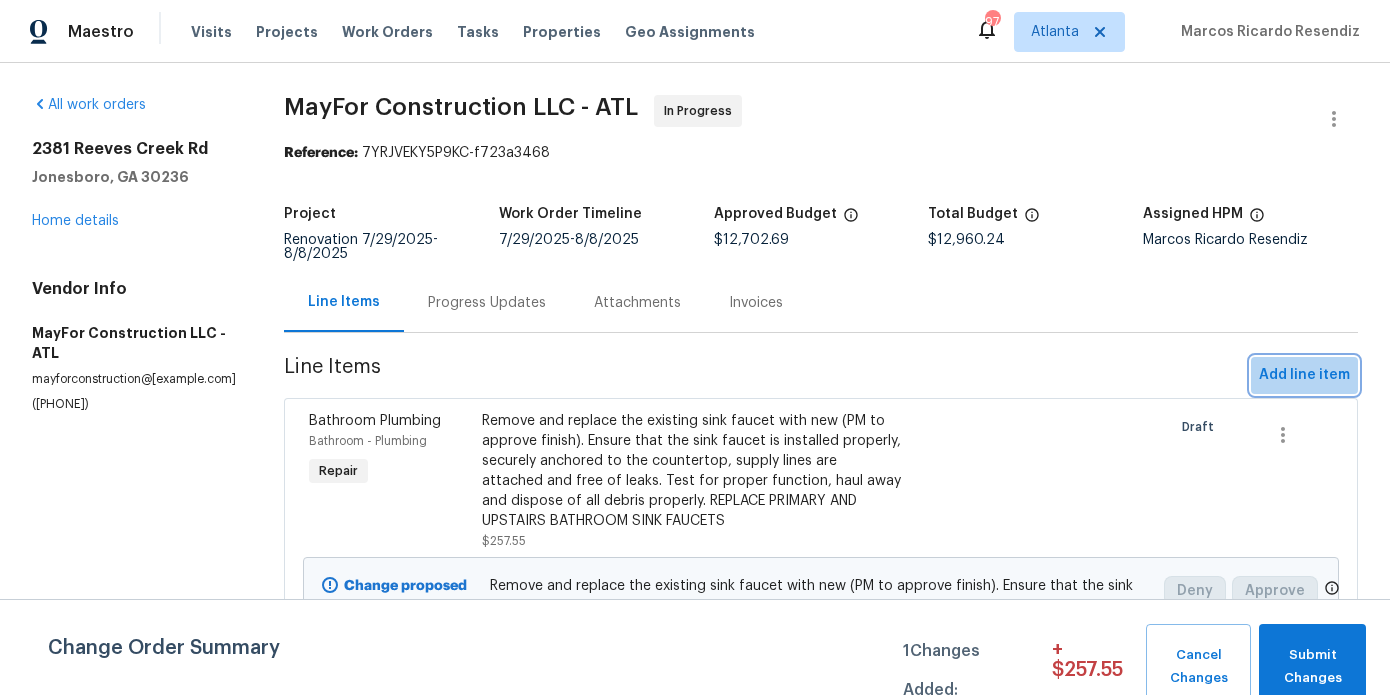 click on "Add line item" at bounding box center (1304, 375) 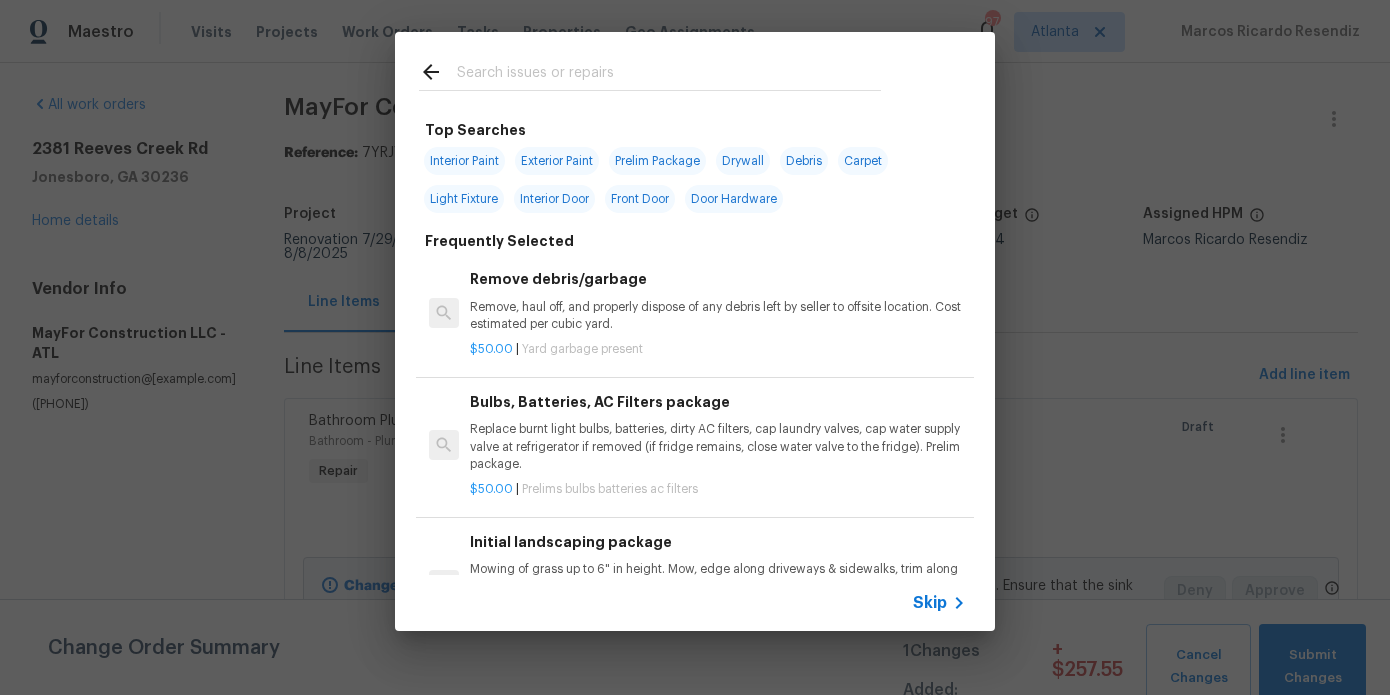 click at bounding box center [669, 75] 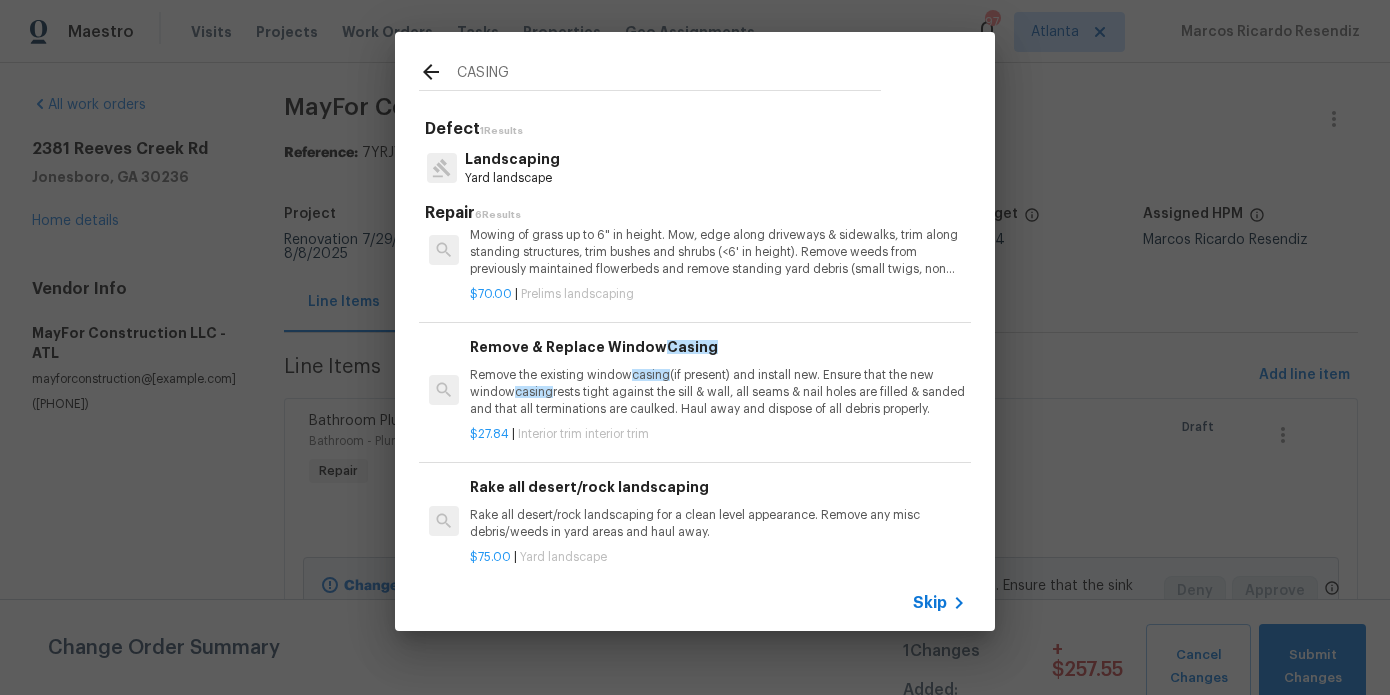 scroll, scrollTop: 291, scrollLeft: 0, axis: vertical 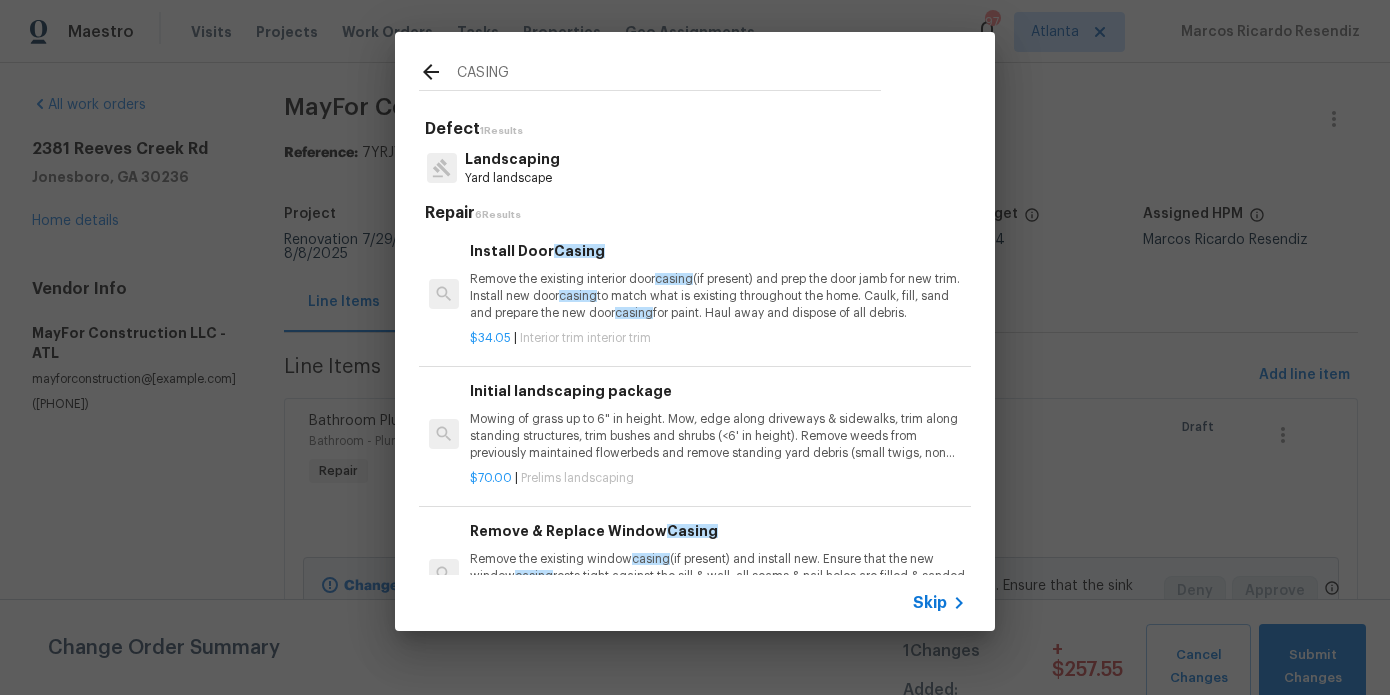 type on "CASING" 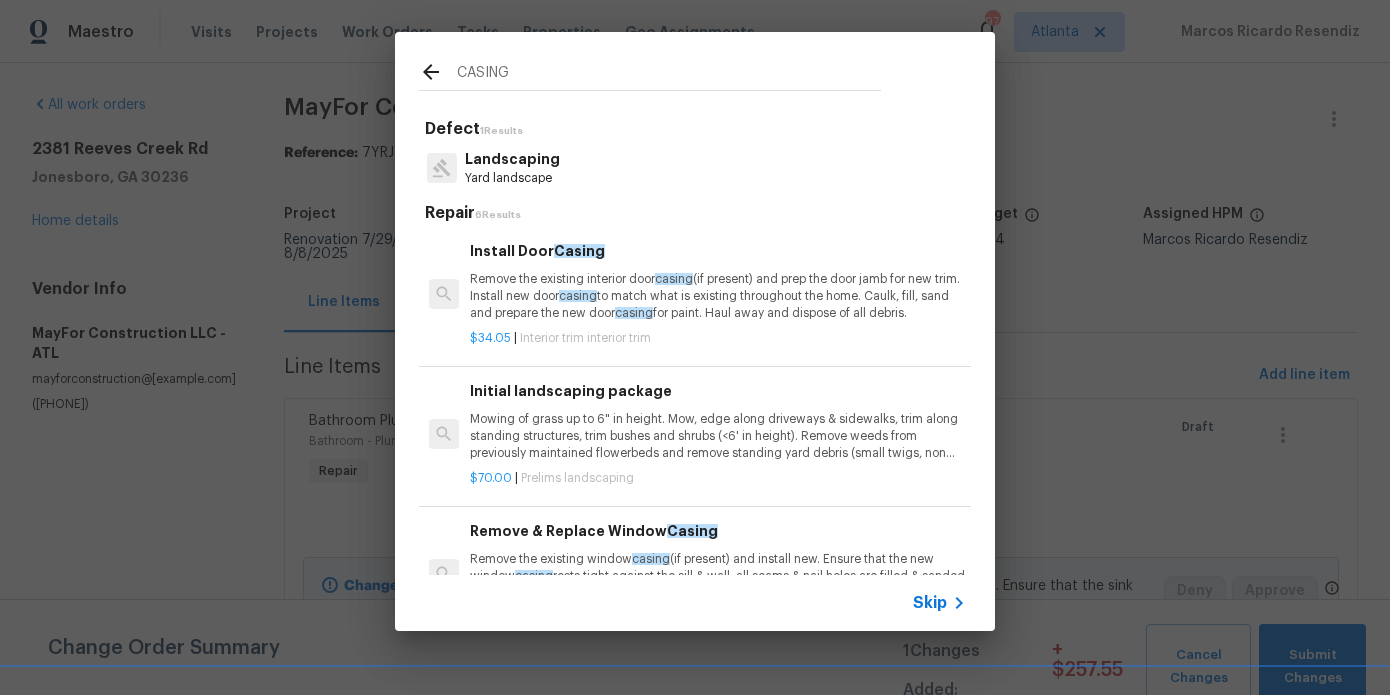 click on "Remove the existing interior door  casing  (if present) and prep the door jamb for new trim. Install new door  casing  to match what is existing throughout the home. Caulk, fill, sand and prepare the new door  casing  for paint. Haul away and dispose of all debris." at bounding box center (718, 296) 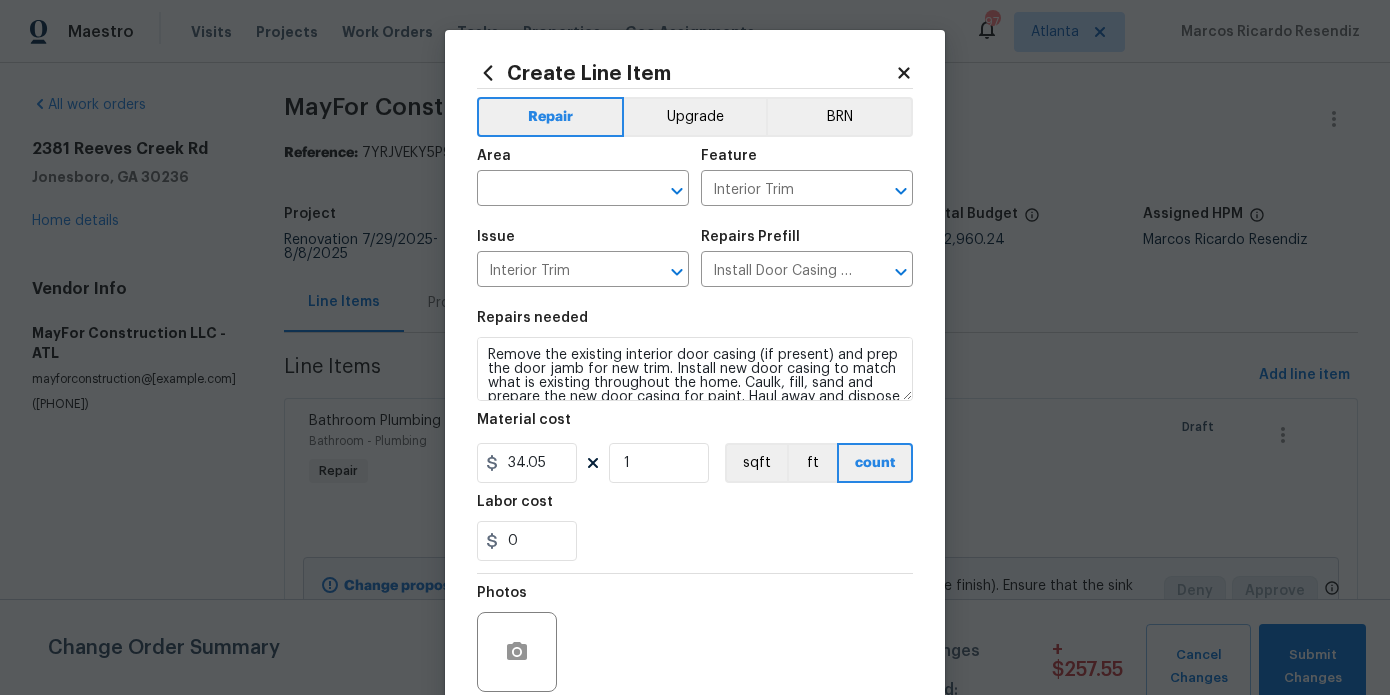click on "Area" at bounding box center [583, 162] 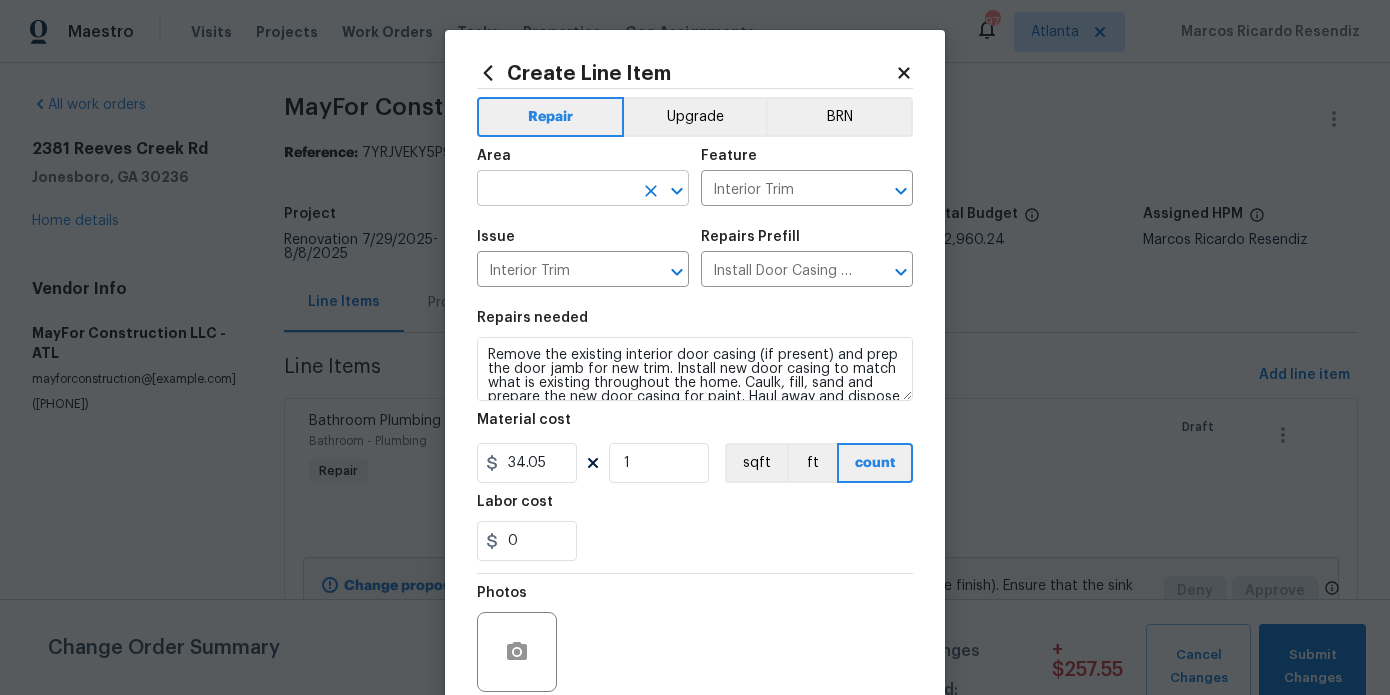click at bounding box center [555, 190] 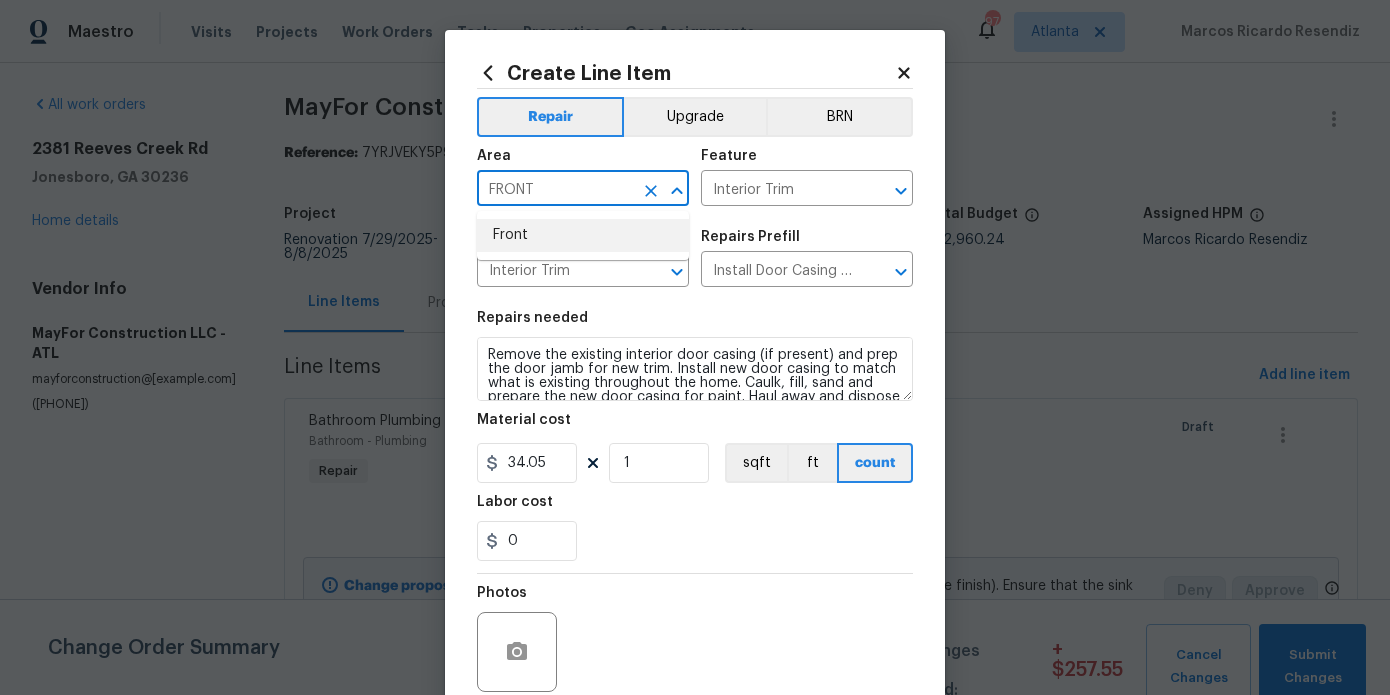 click on "Front" at bounding box center [583, 235] 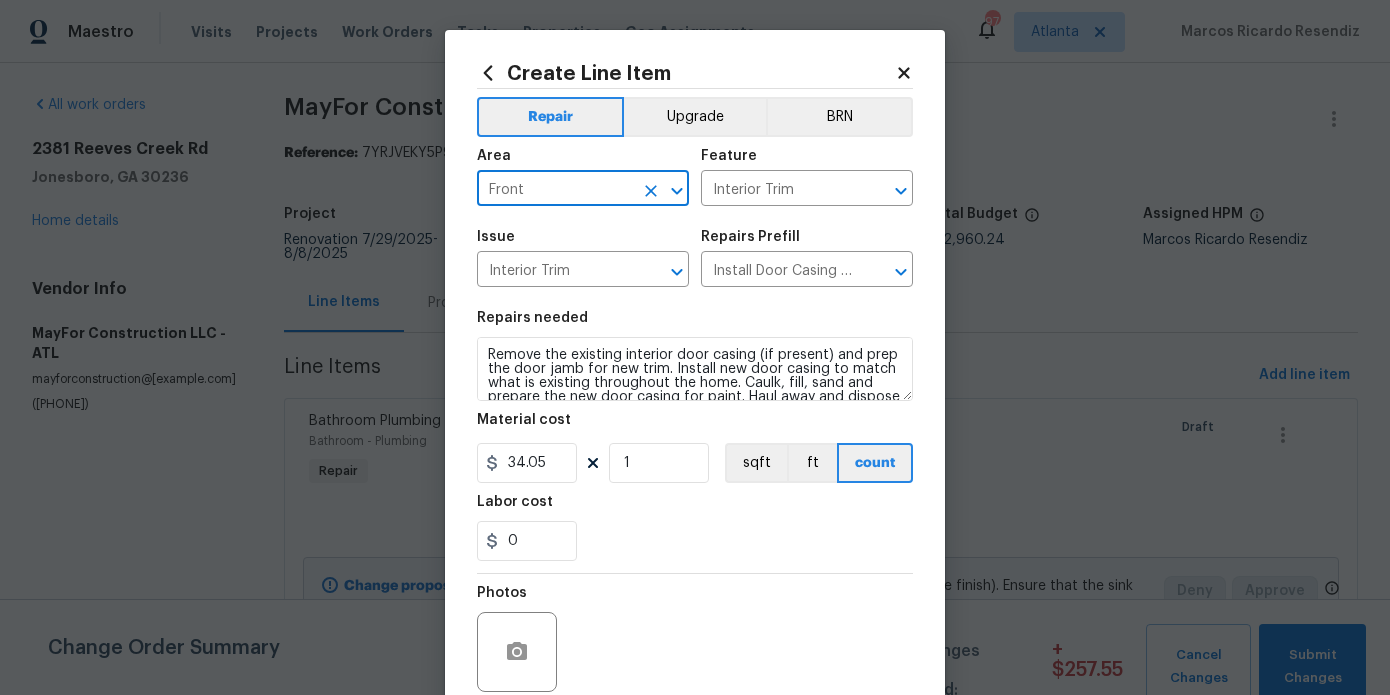 scroll, scrollTop: 28, scrollLeft: 0, axis: vertical 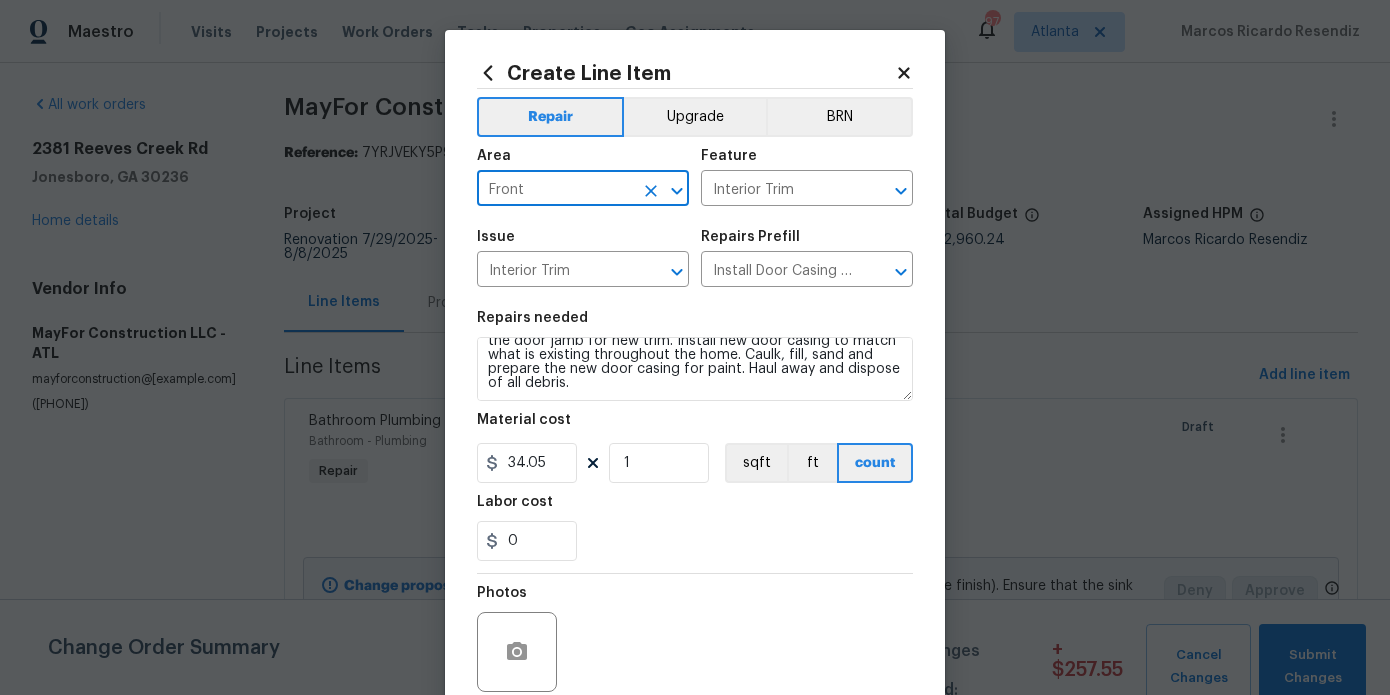 type on "Front" 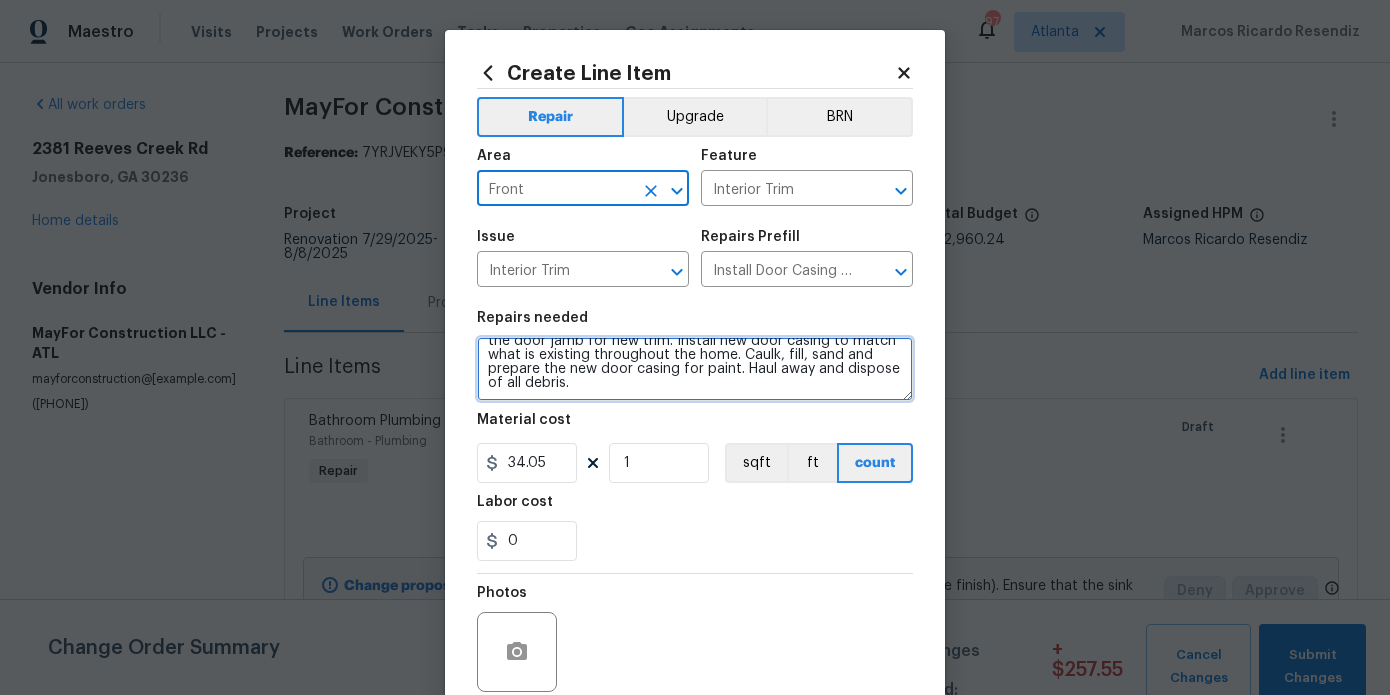 click on "Remove the existing interior door casing (if present) and prep the door jamb for new trim. Install new door casing to match what is existing throughout the home. Caulk, fill, sand and prepare the new door casing for paint. Haul away and dispose of all debris." at bounding box center (695, 369) 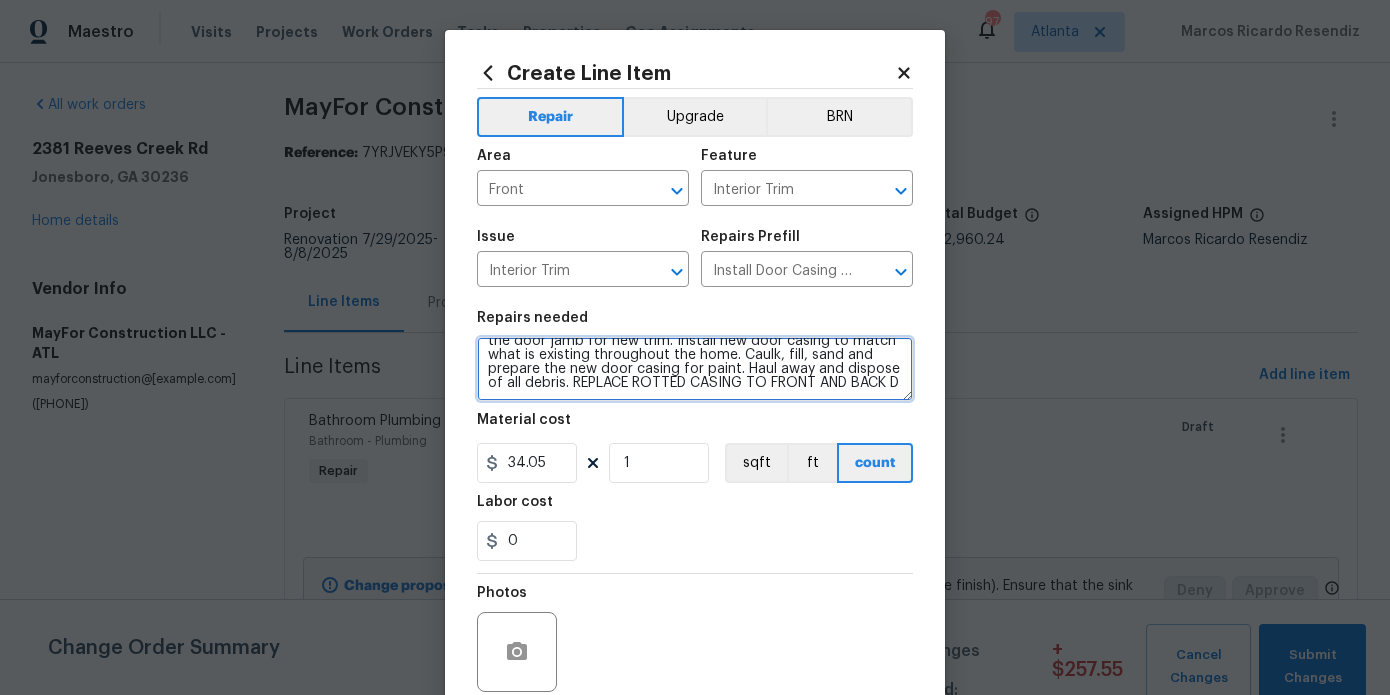 scroll, scrollTop: 32, scrollLeft: 0, axis: vertical 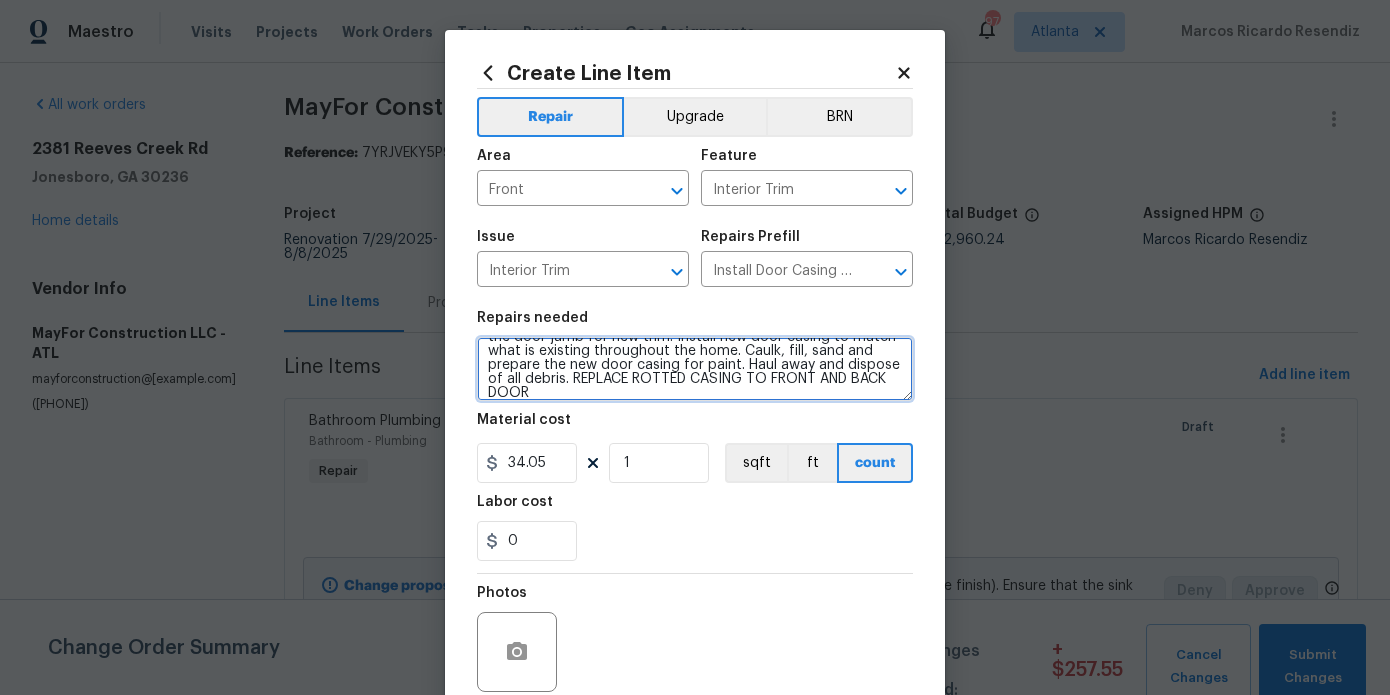 click on "Remove the existing interior door casing (if present) and prep the door jamb for new trim. Install new door casing to match what is existing throughout the home. Caulk, fill, sand and prepare the new door casing for paint. Haul away and dispose of all debris. REPLACE ROTTED CASING TO FRONT AND BACK DOOR" at bounding box center [695, 369] 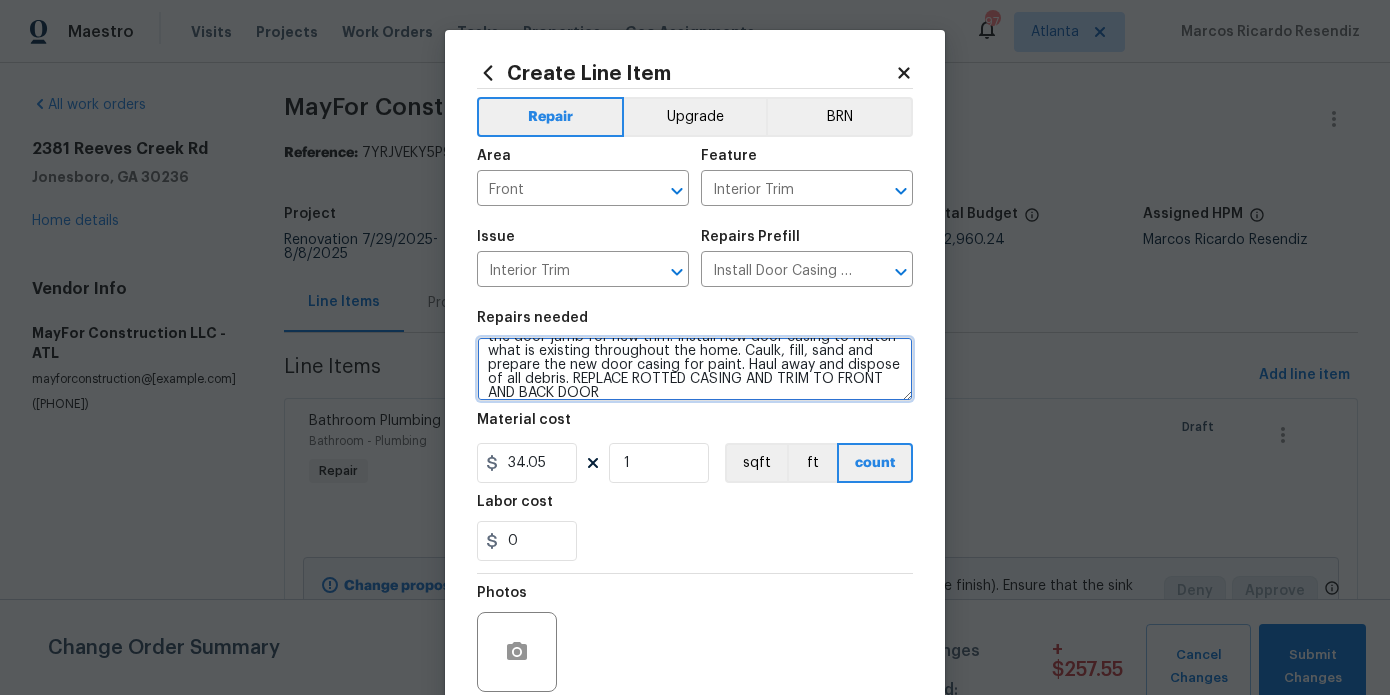 type on "Remove the existing interior door casing (if present) and prep the door jamb for new trim. Install new door casing to match what is existing throughout the home. Caulk, fill, sand and prepare the new door casing for paint. Haul away and dispose of all debris. REPLACE ROTTED CASING AND TRIM TO FRONT AND BACK DOOR" 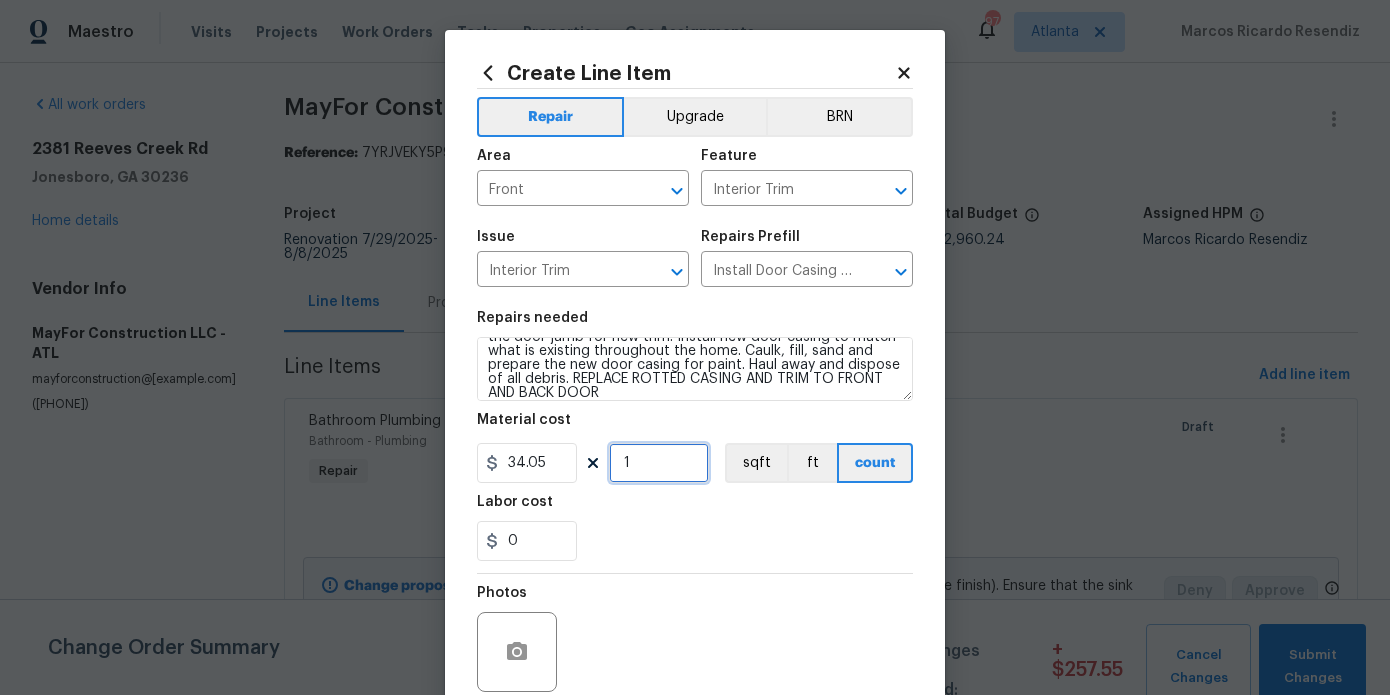 click on "1" at bounding box center [659, 463] 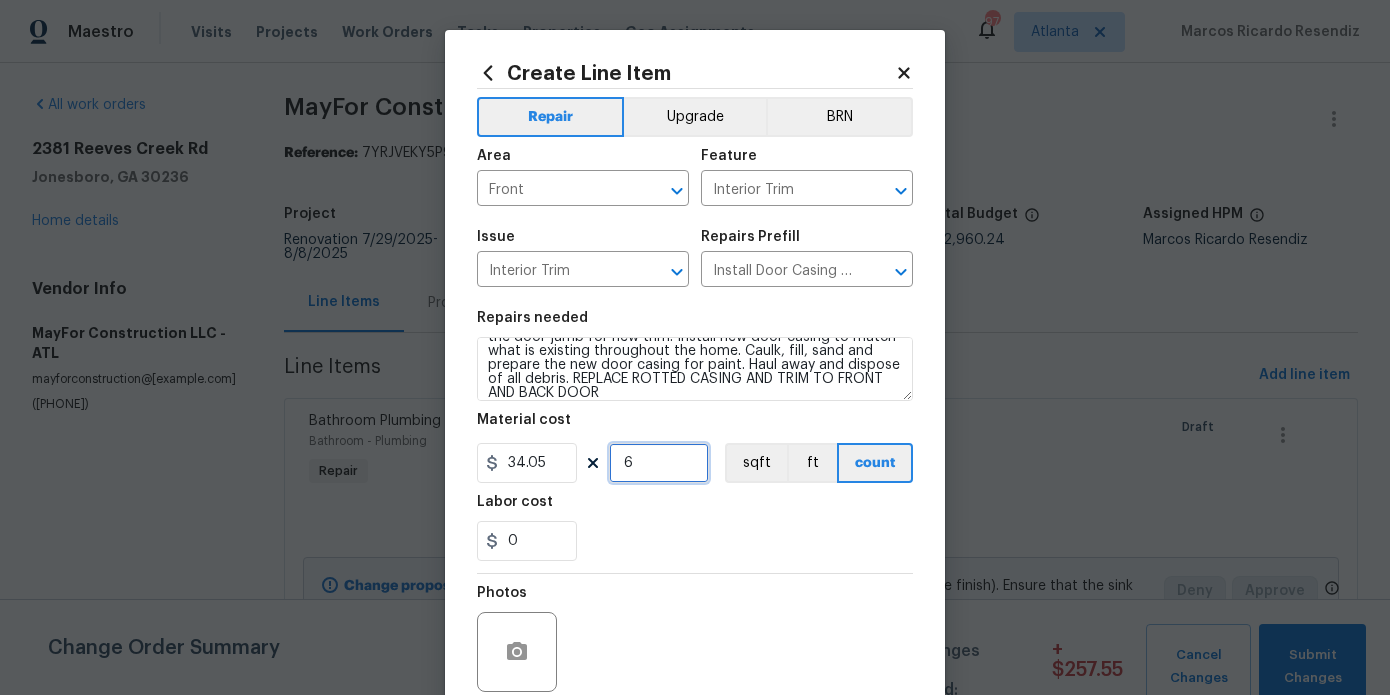 type on "6" 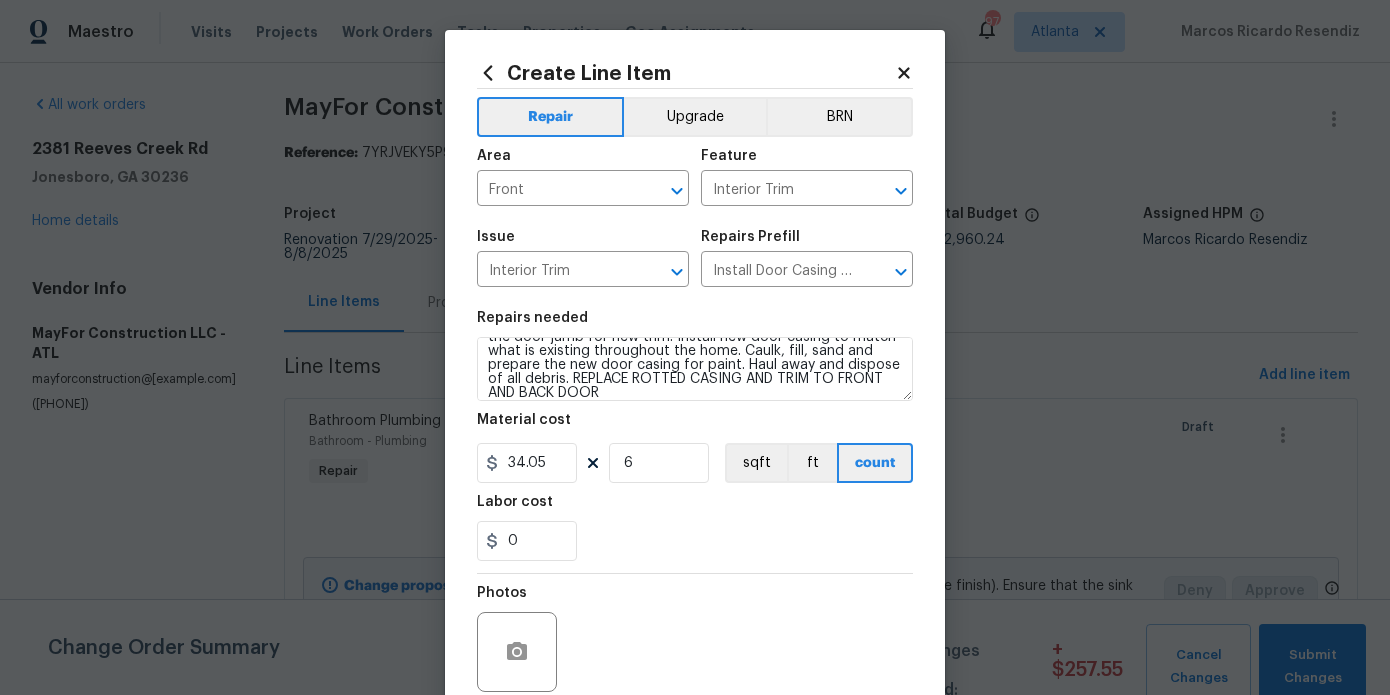 click on "Repairs needed Remove the existing interior door casing (if present) and prep the door jamb for new trim. Install new door casing to match what is existing throughout the home. Caulk, fill, sand and prepare the new door casing for paint. Haul away and dispose of all debris. REPLACE ROTTED CASING AND TRIM TO FRONT AND BACK DOOR Material cost 34.05 6 sqft ft count Labor cost 0" at bounding box center (695, 436) 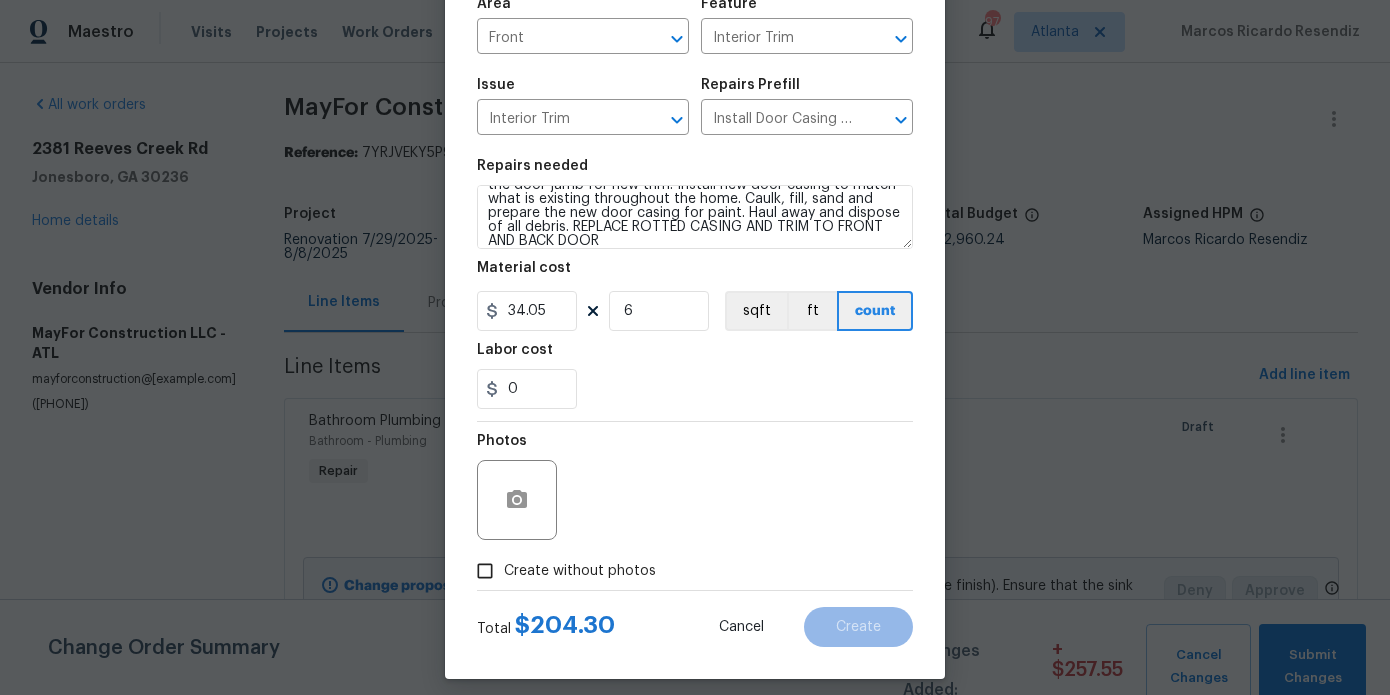 scroll, scrollTop: 167, scrollLeft: 0, axis: vertical 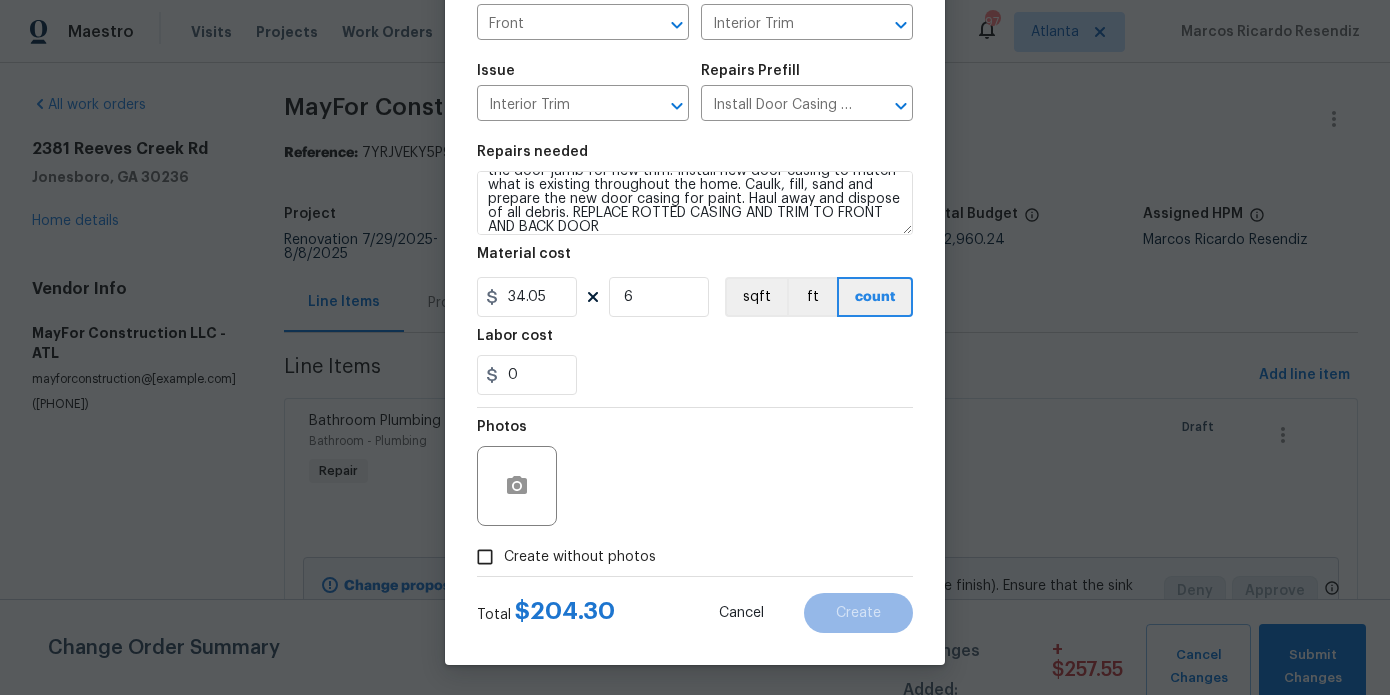 click on "Create without photos" at bounding box center [580, 557] 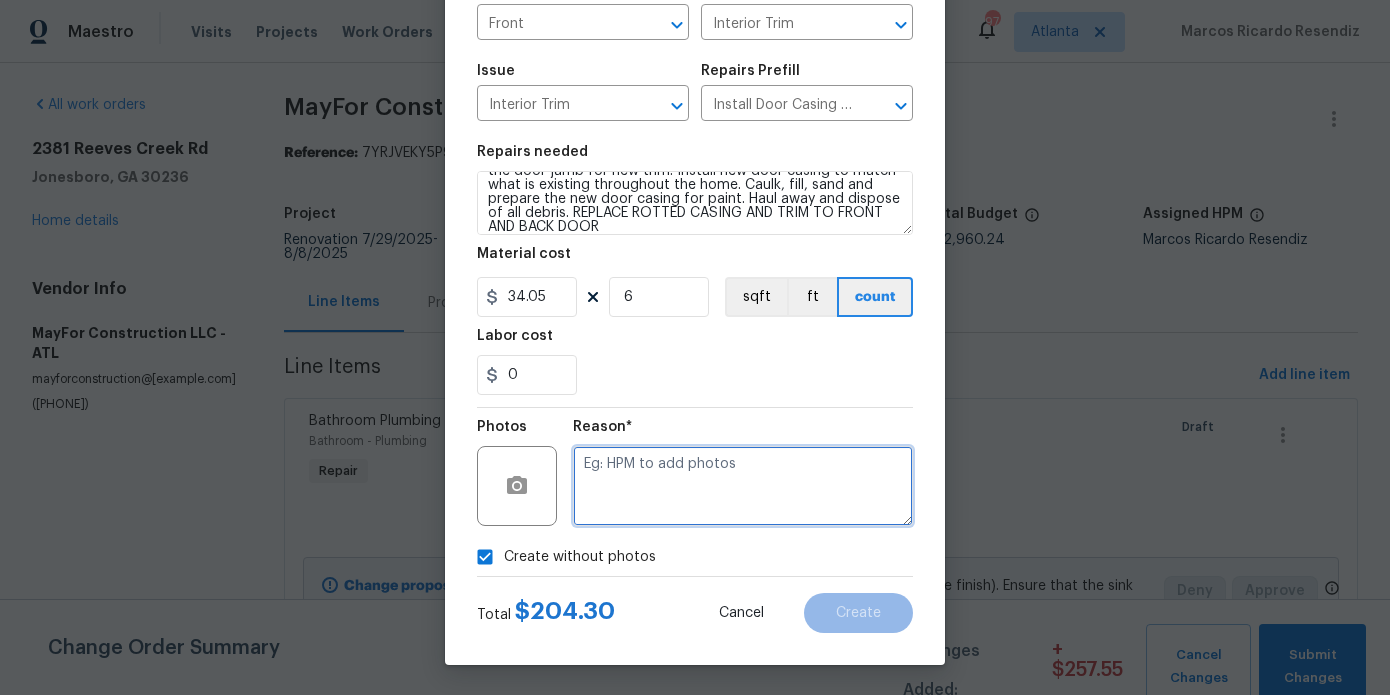 click at bounding box center [743, 486] 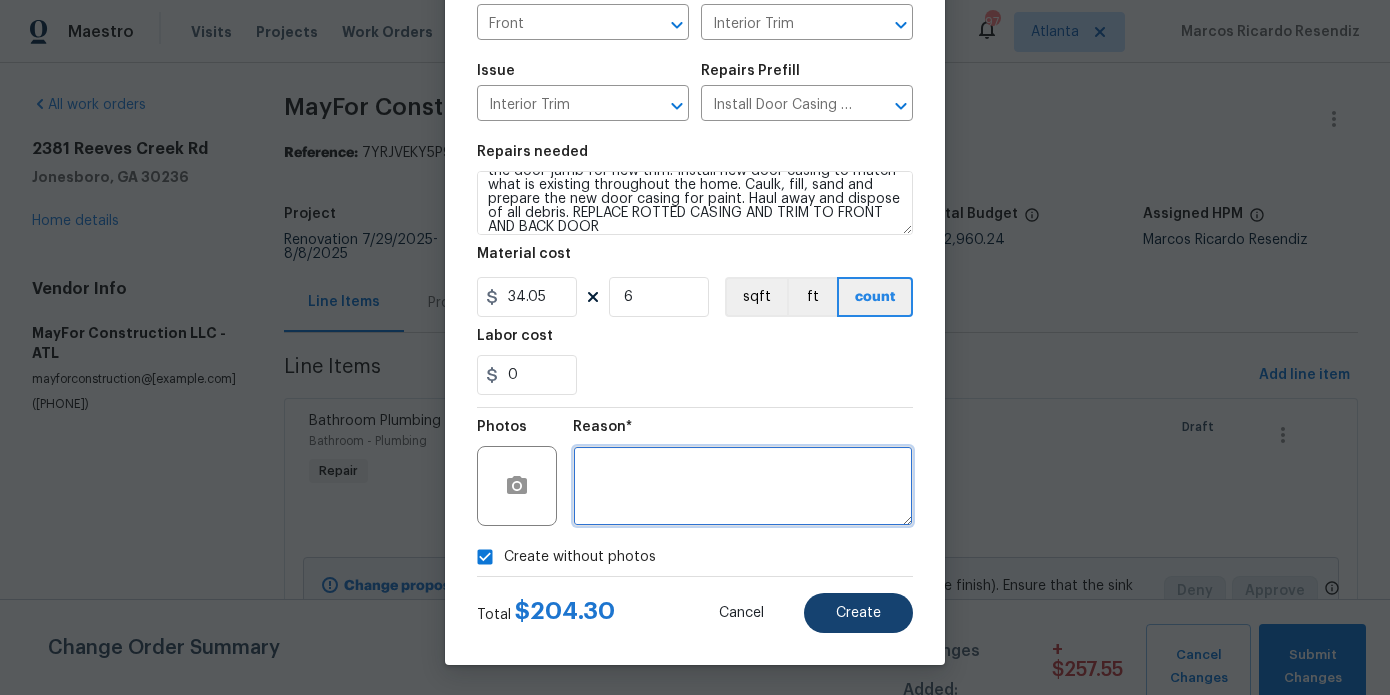 type 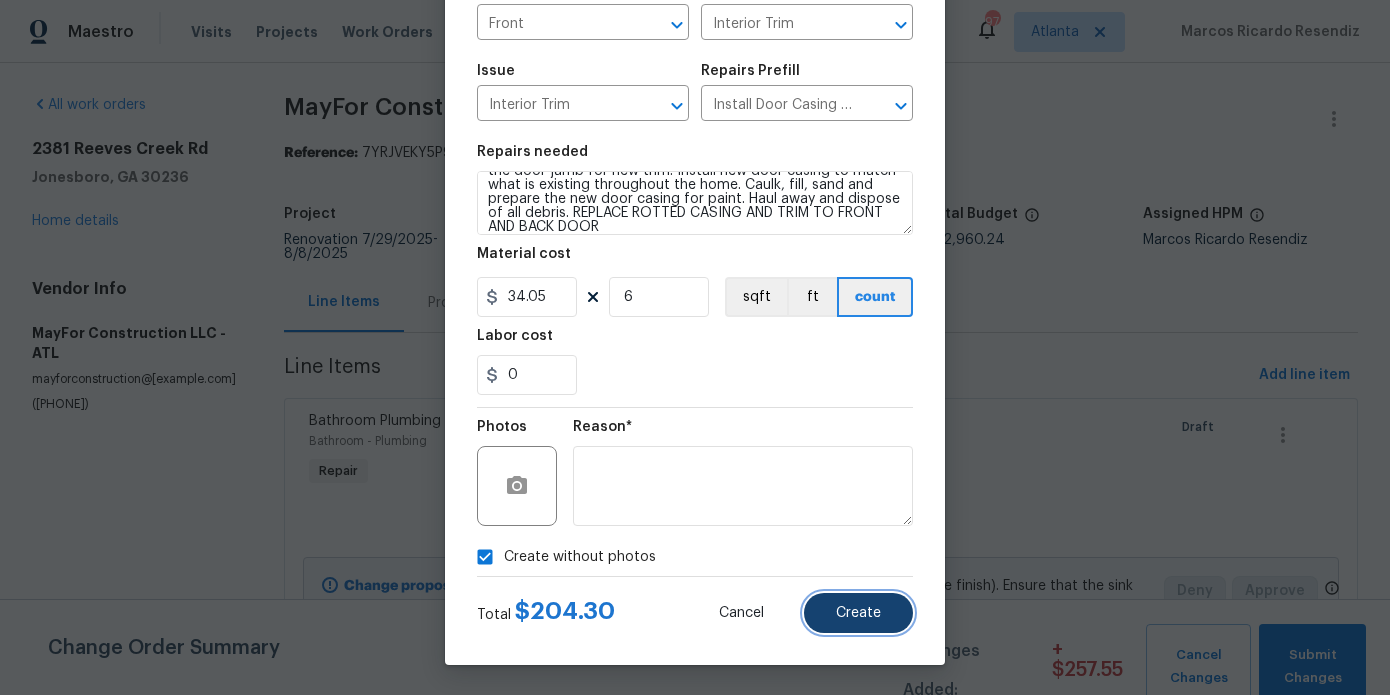 click on "Create" at bounding box center [858, 613] 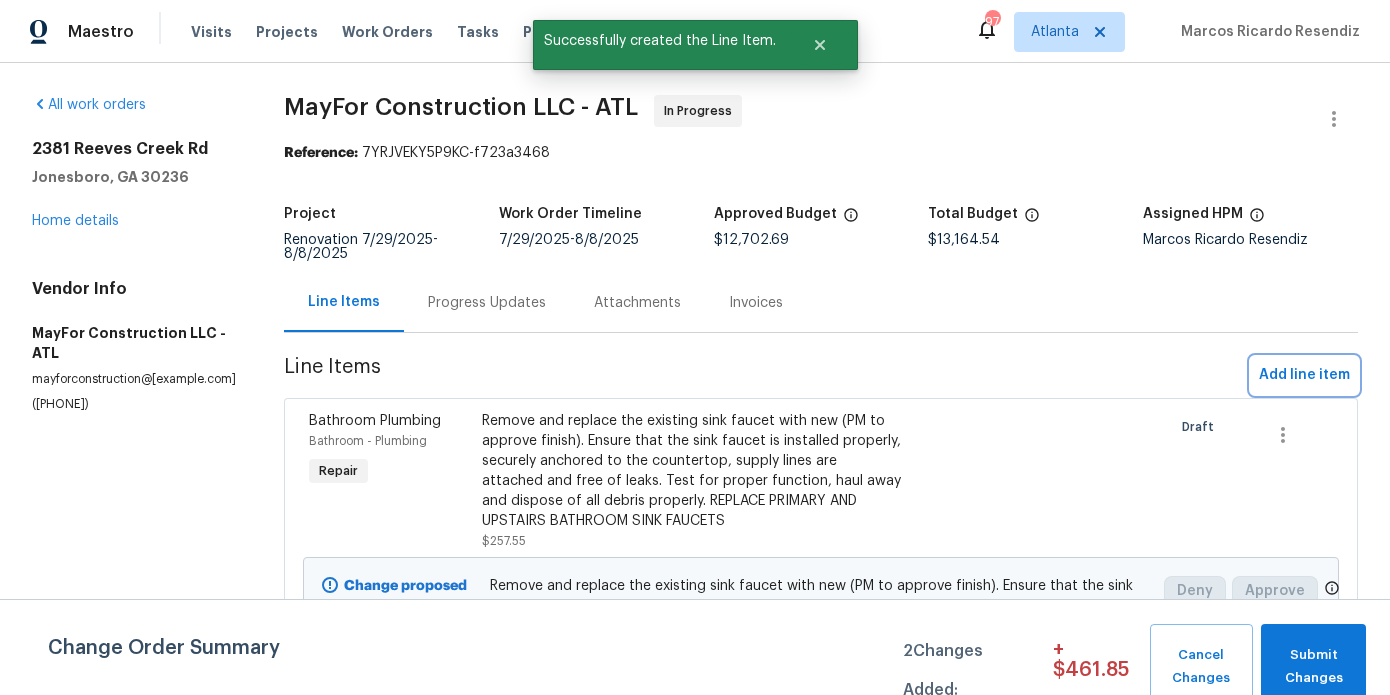click on "Add line item" at bounding box center [1304, 375] 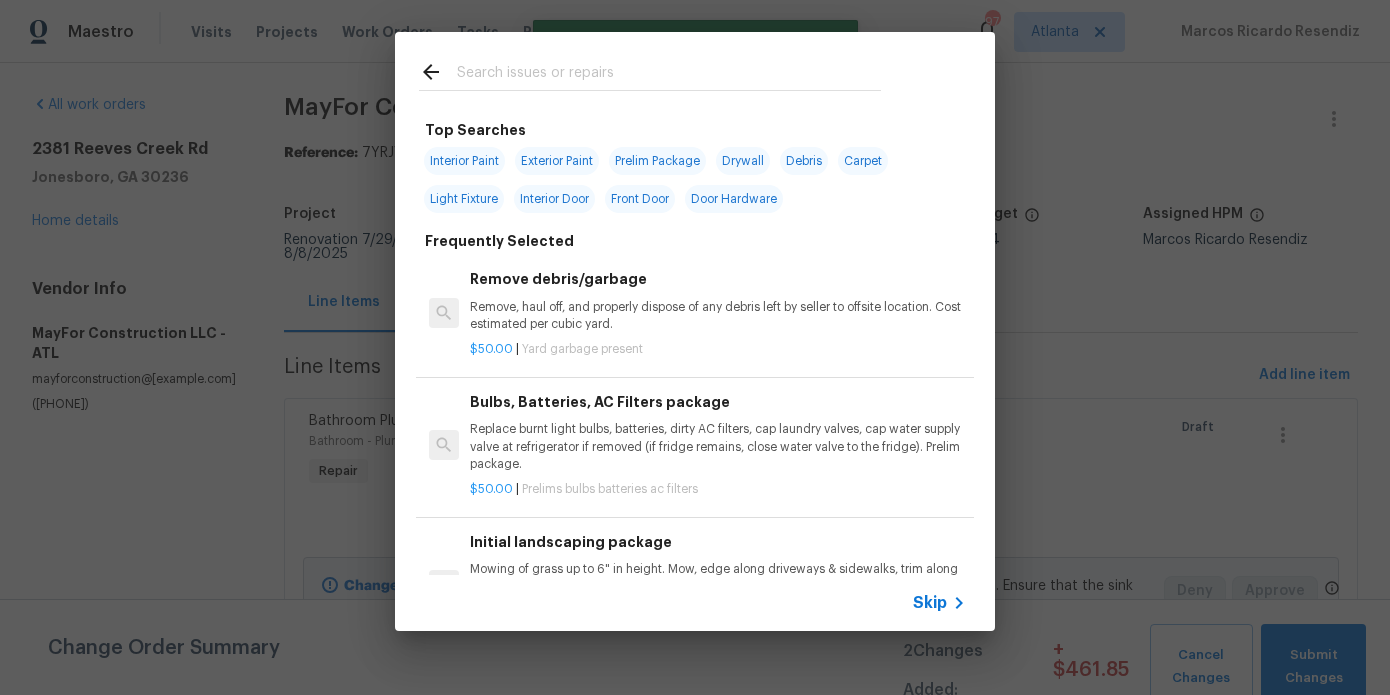 click on "Exterior Paint" at bounding box center [557, 161] 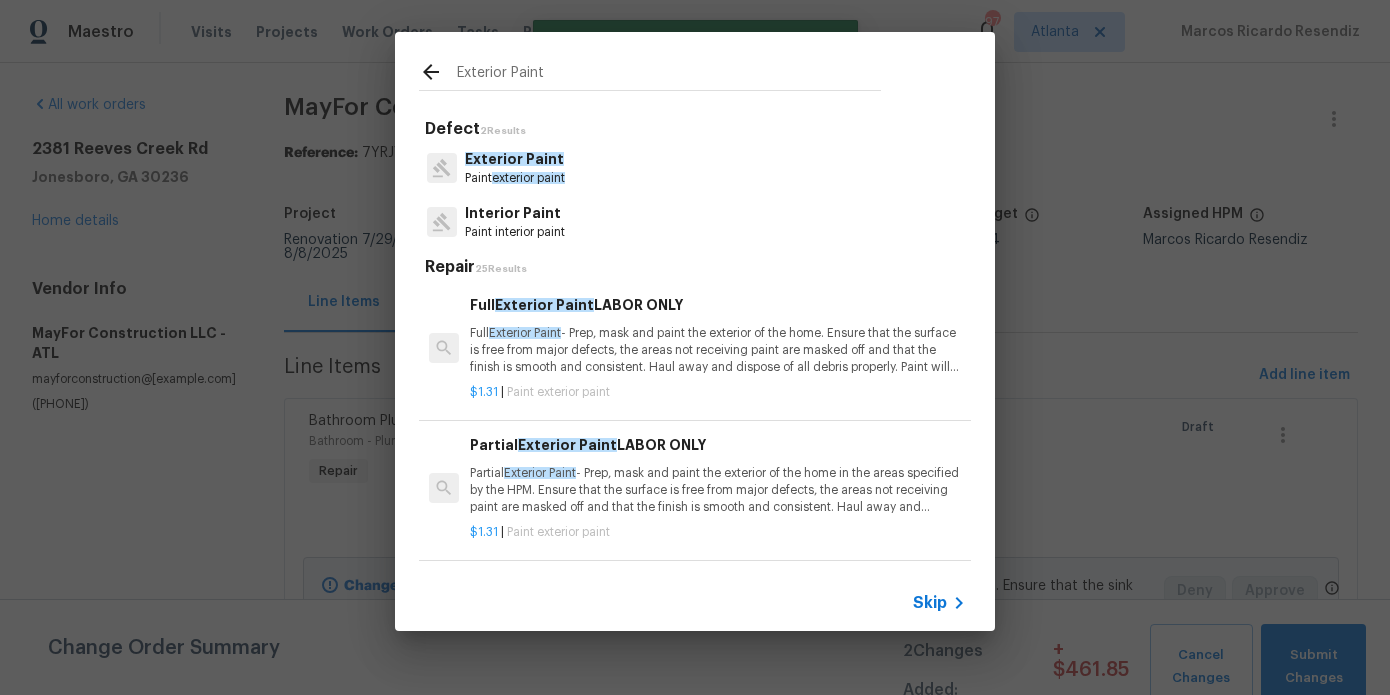 click on "Exterior Paint" at bounding box center [514, 159] 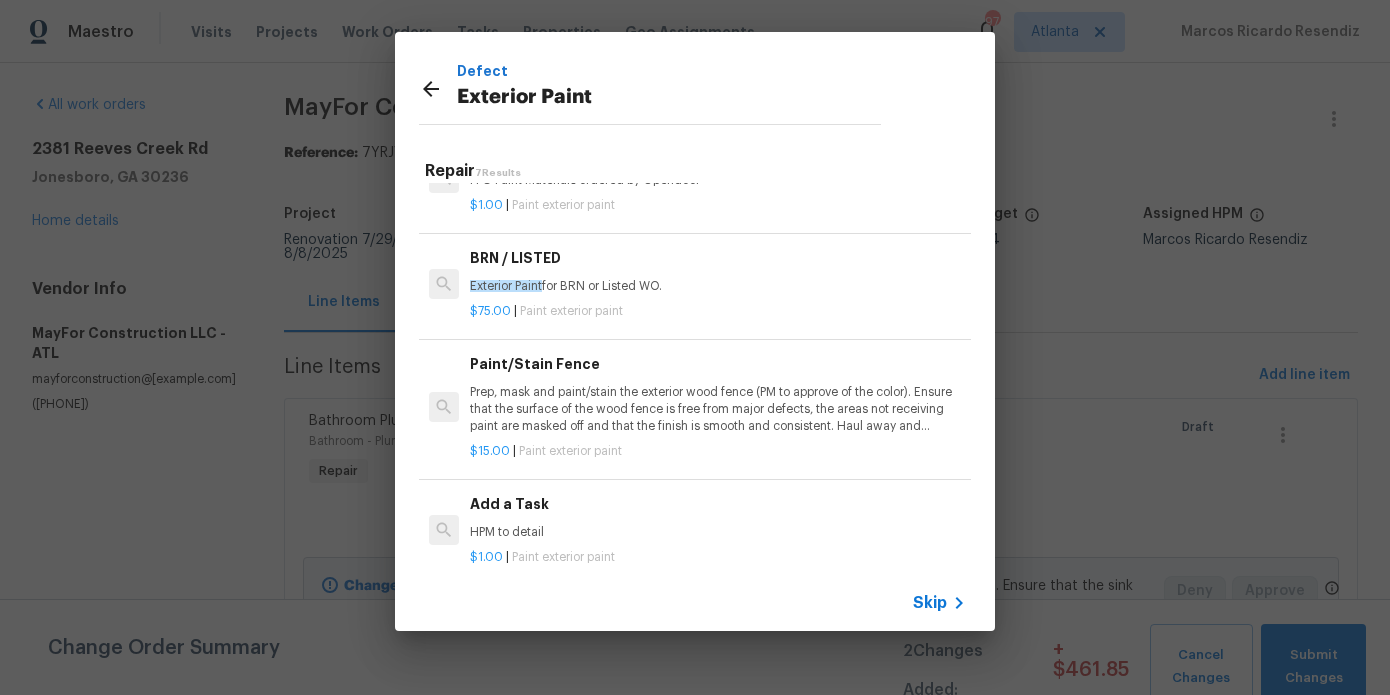 scroll, scrollTop: 380, scrollLeft: 0, axis: vertical 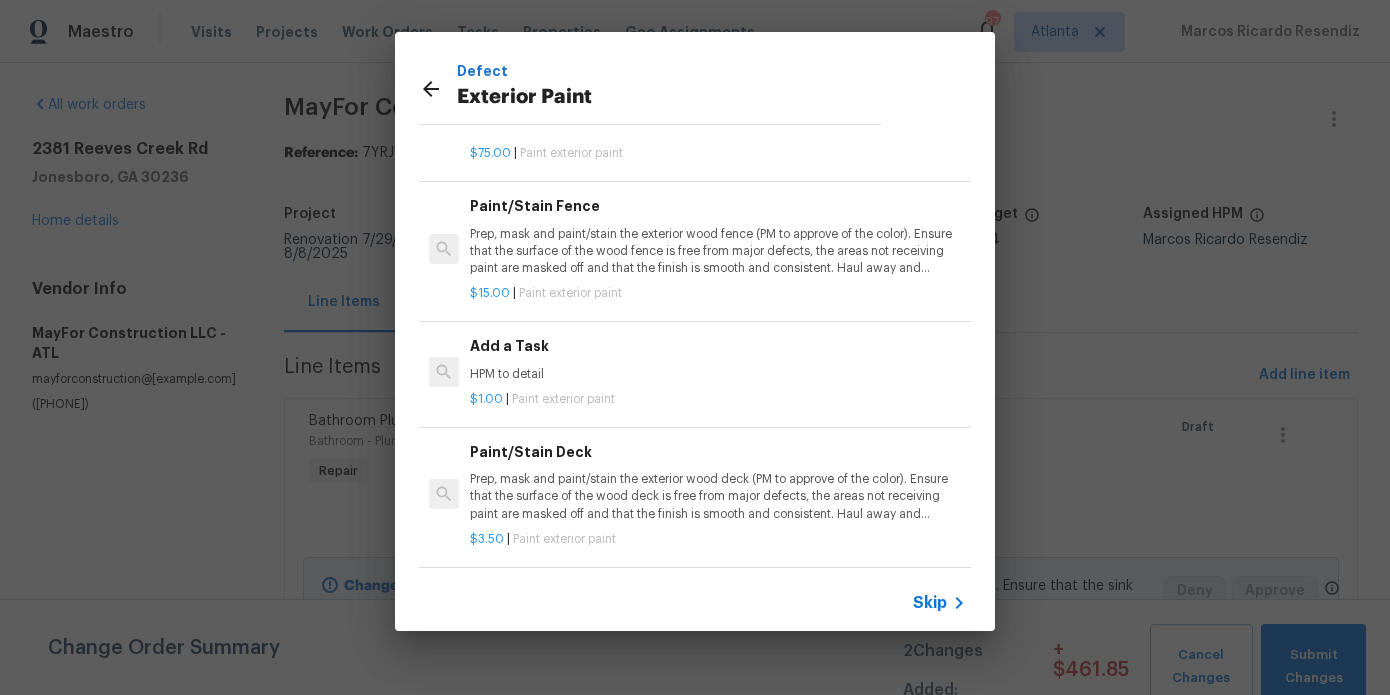 click on "$1.00   |   Paint exterior paint" at bounding box center (718, 395) 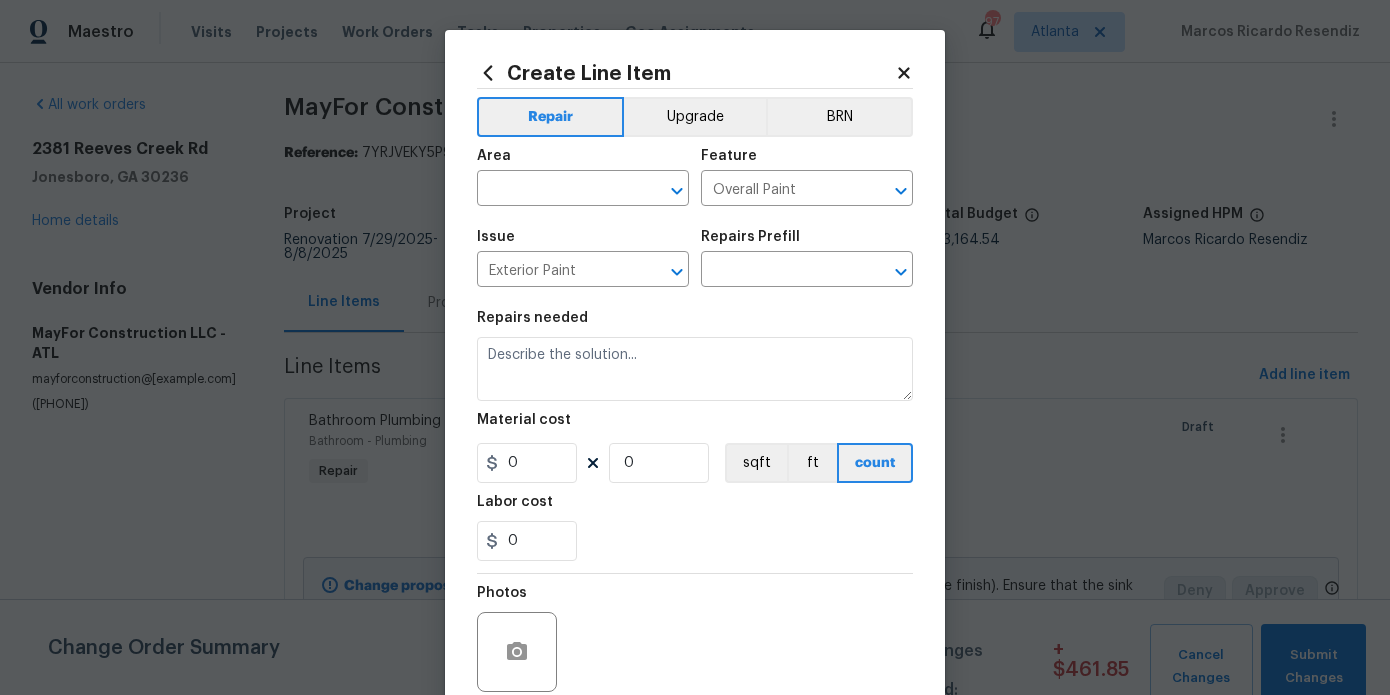 type on "HPM to detail" 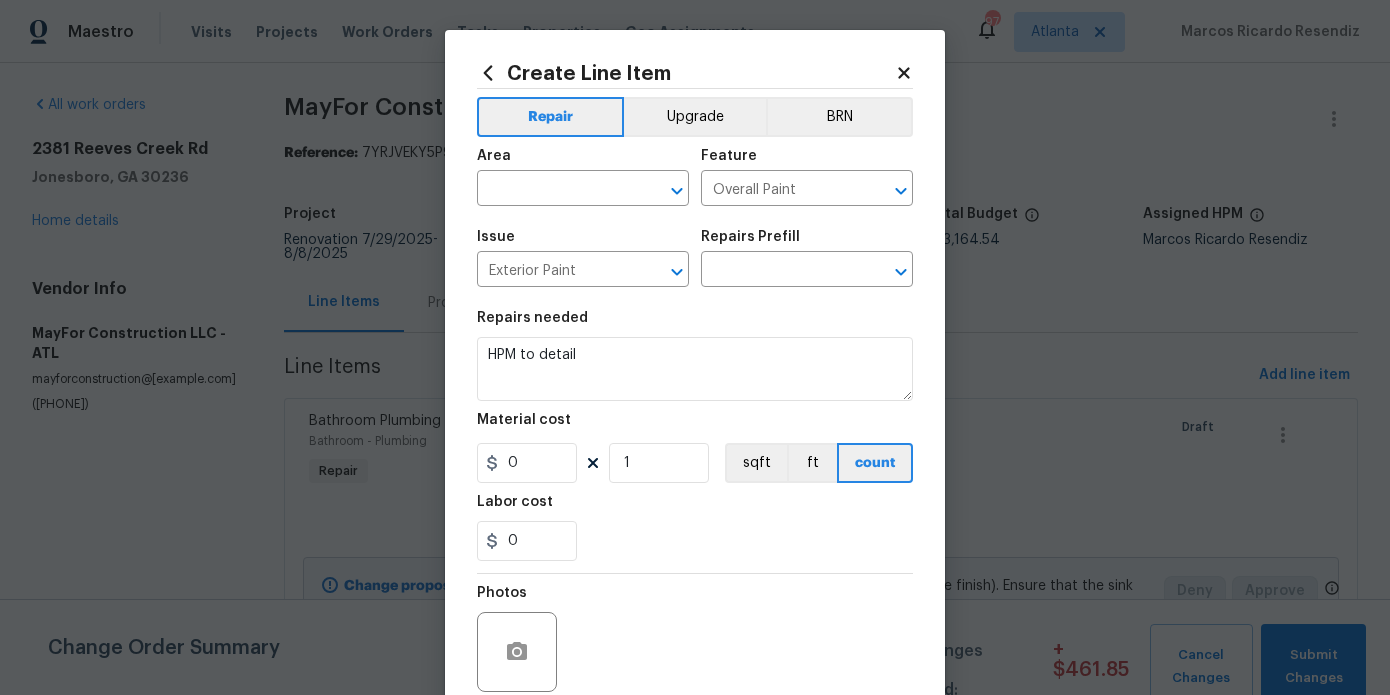 type on "Add a Task $1.00" 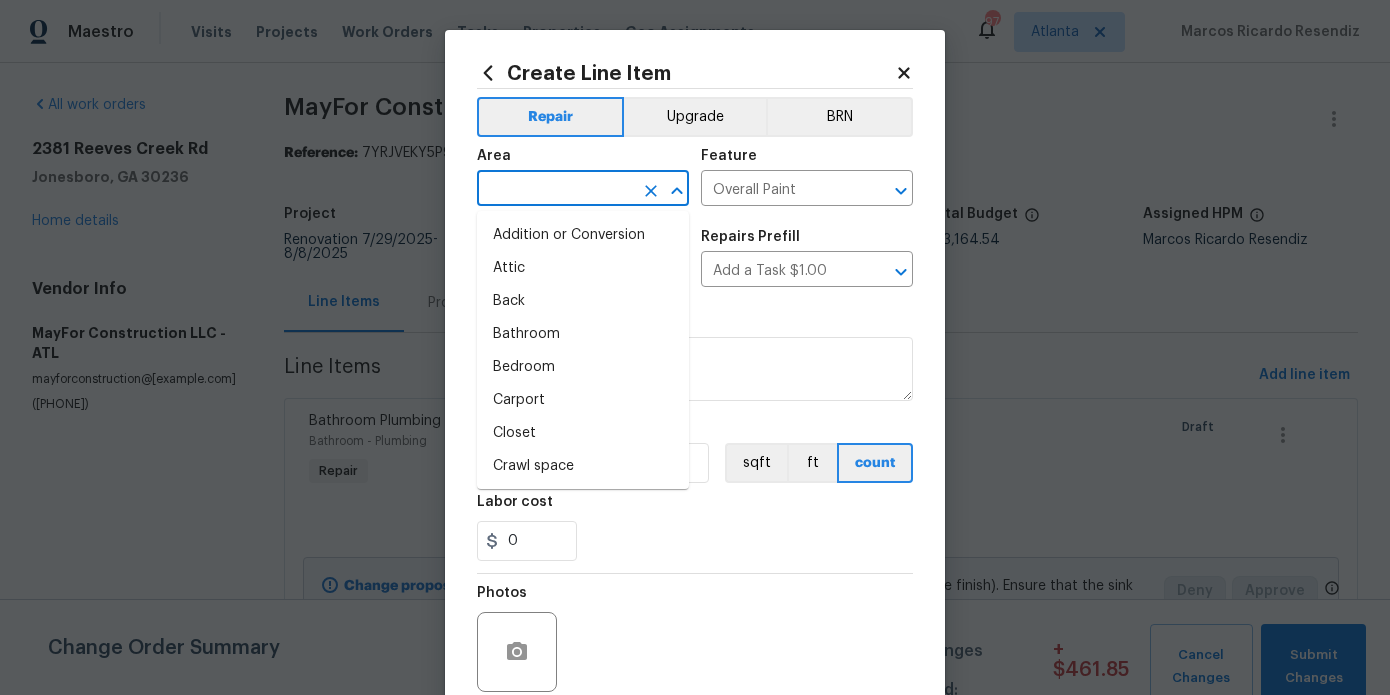 click at bounding box center [555, 190] 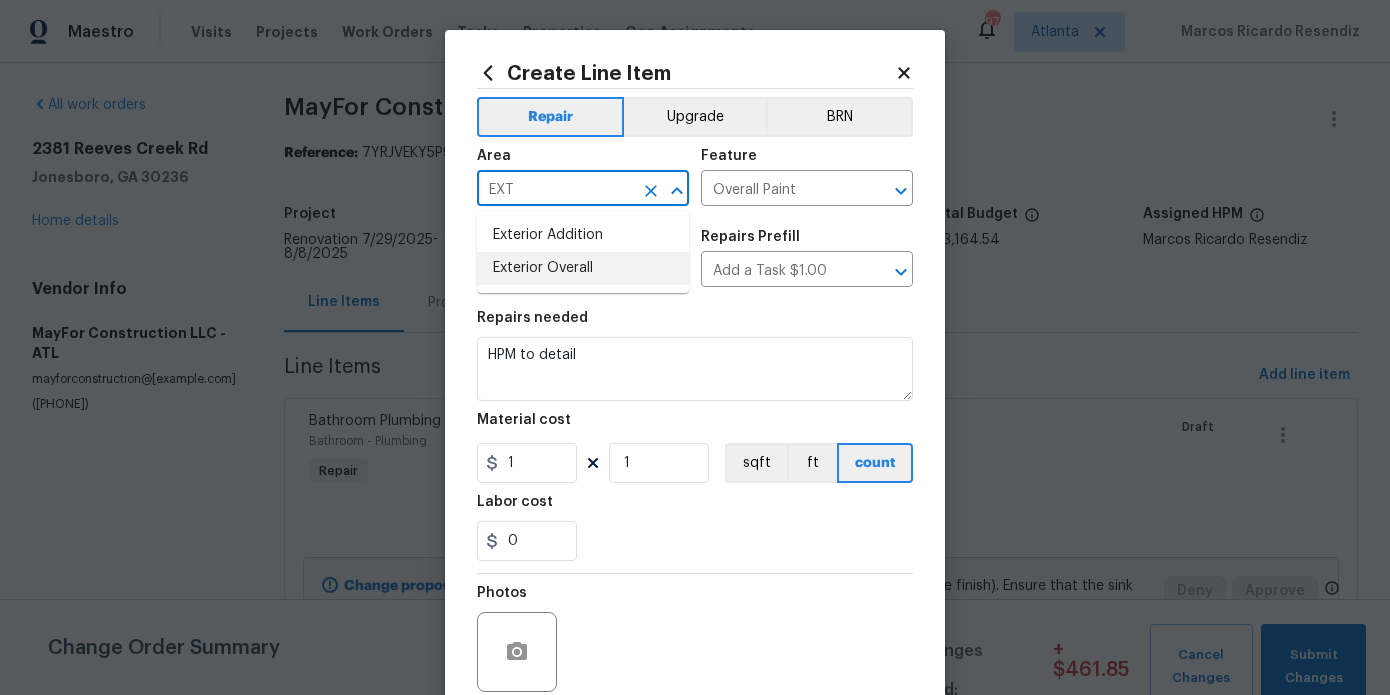 click on "Exterior Overall" at bounding box center (583, 268) 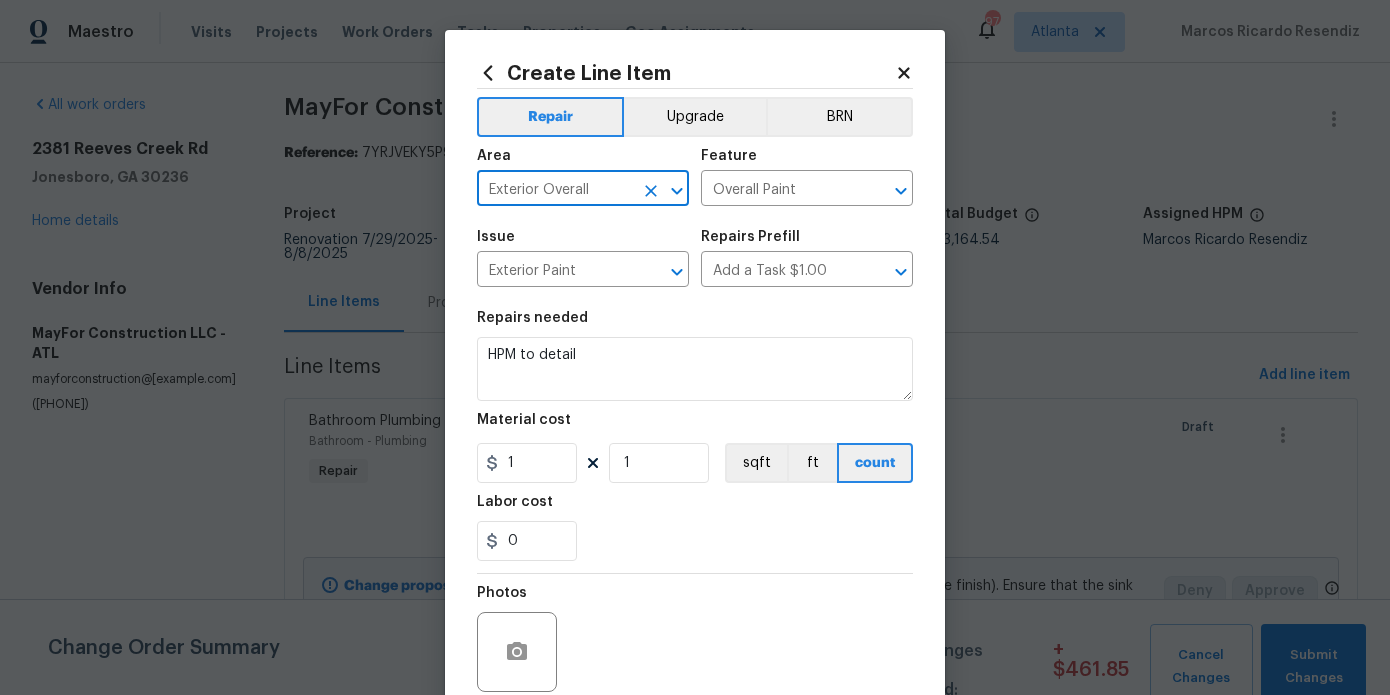 type on "Exterior Overall" 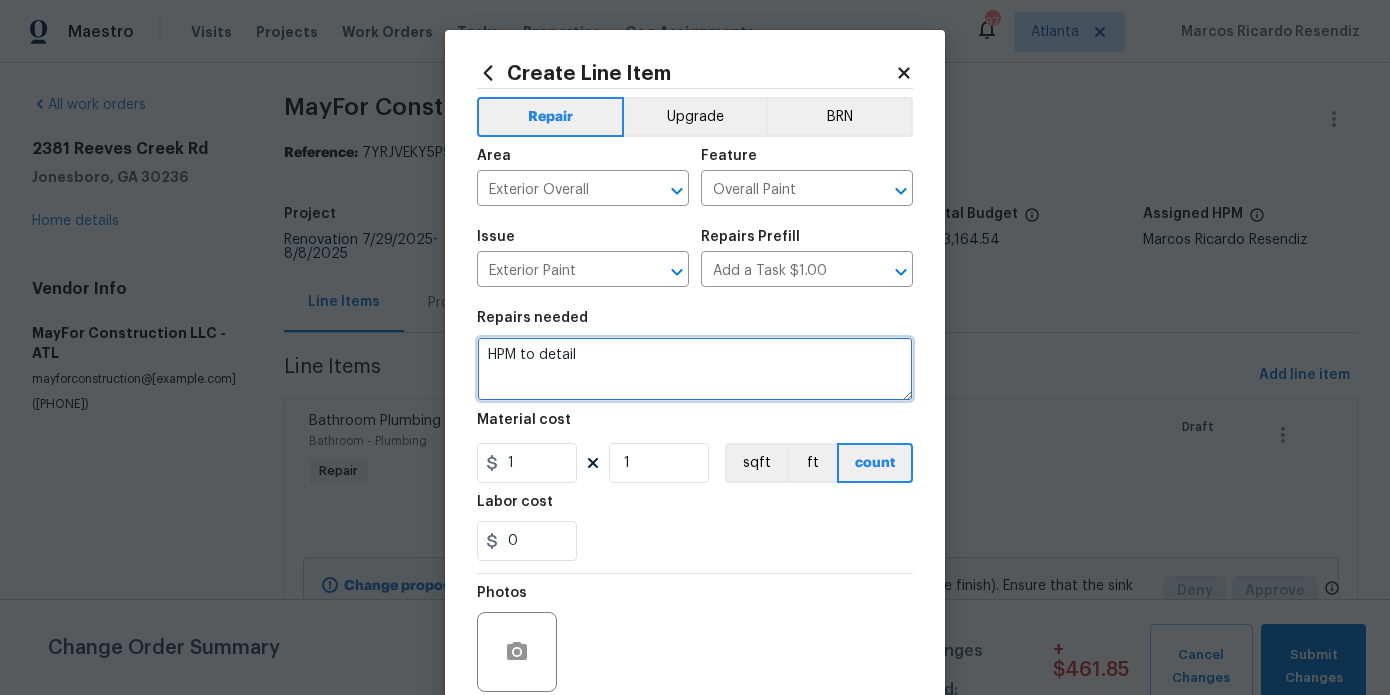 click on "HPM to detail" at bounding box center [695, 369] 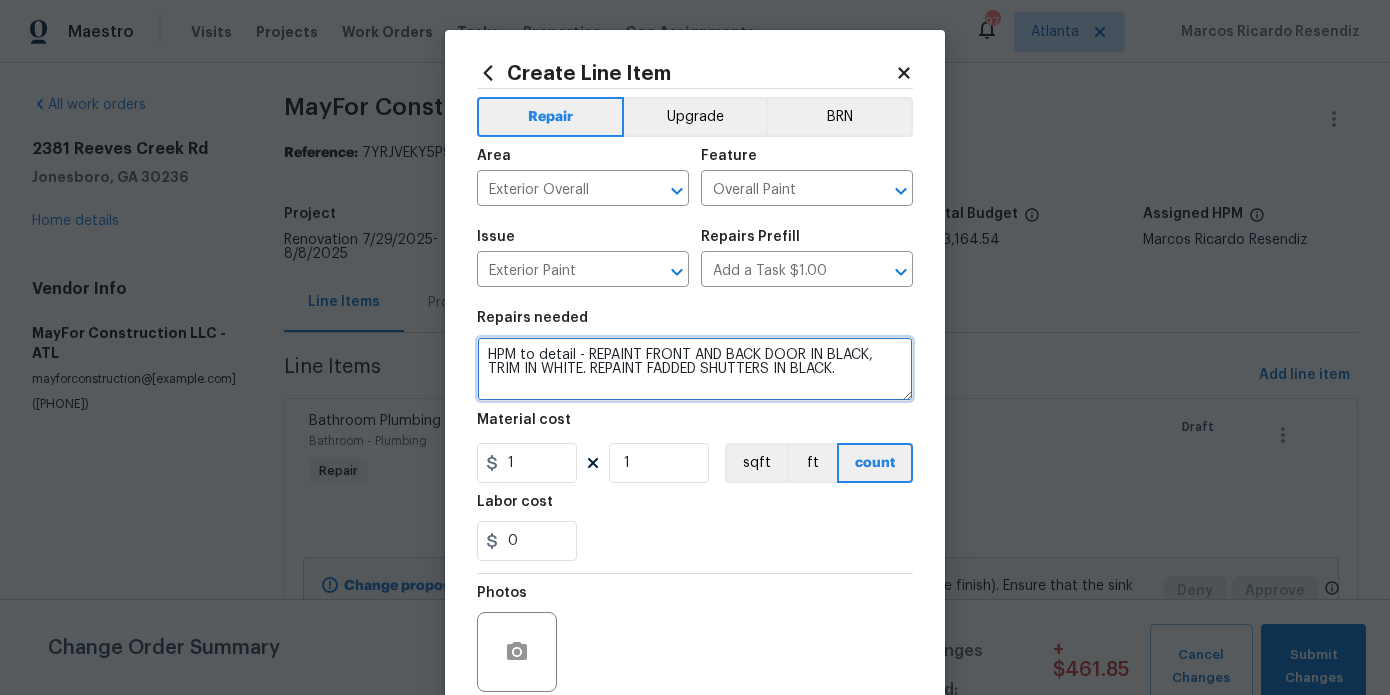 type on "HPM to detail - REPAINT FRONT AND BACK DOOR IN BLACK, TRIM IN WHITE. REPAINT FADDED SHUTTERS IN BLACK." 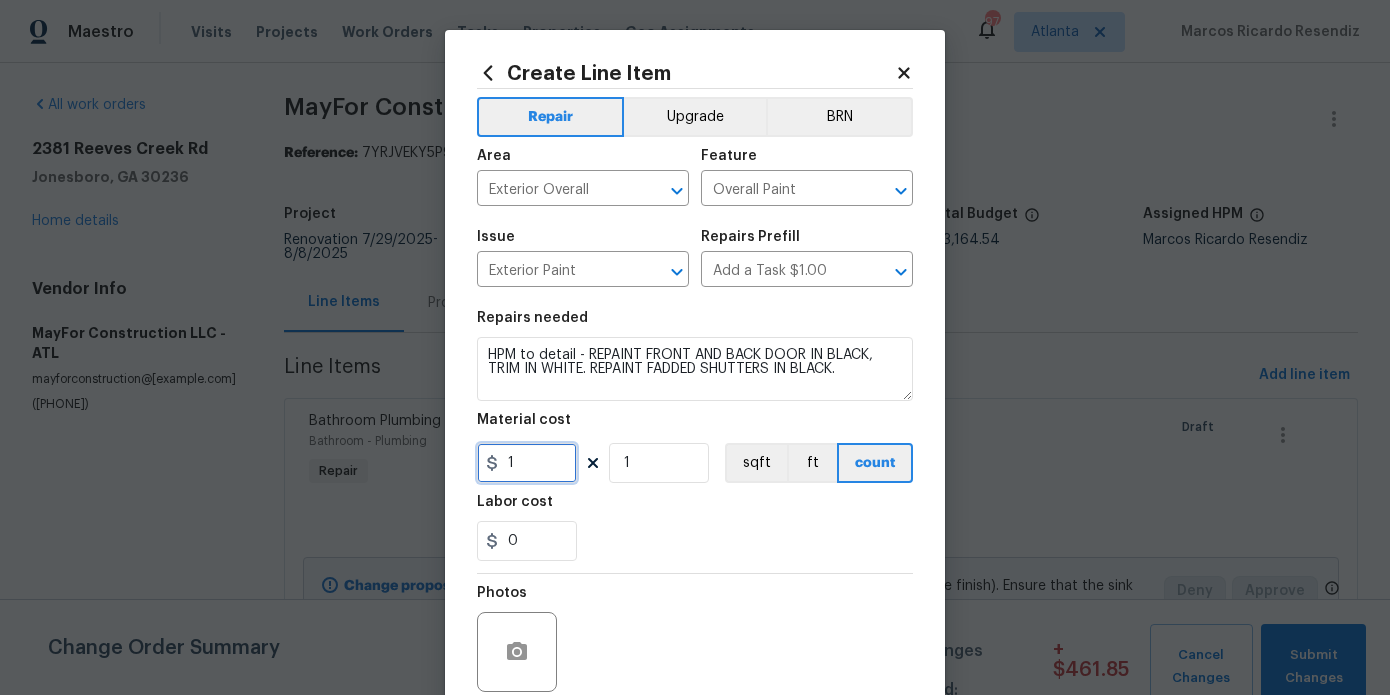 click on "1" at bounding box center (527, 463) 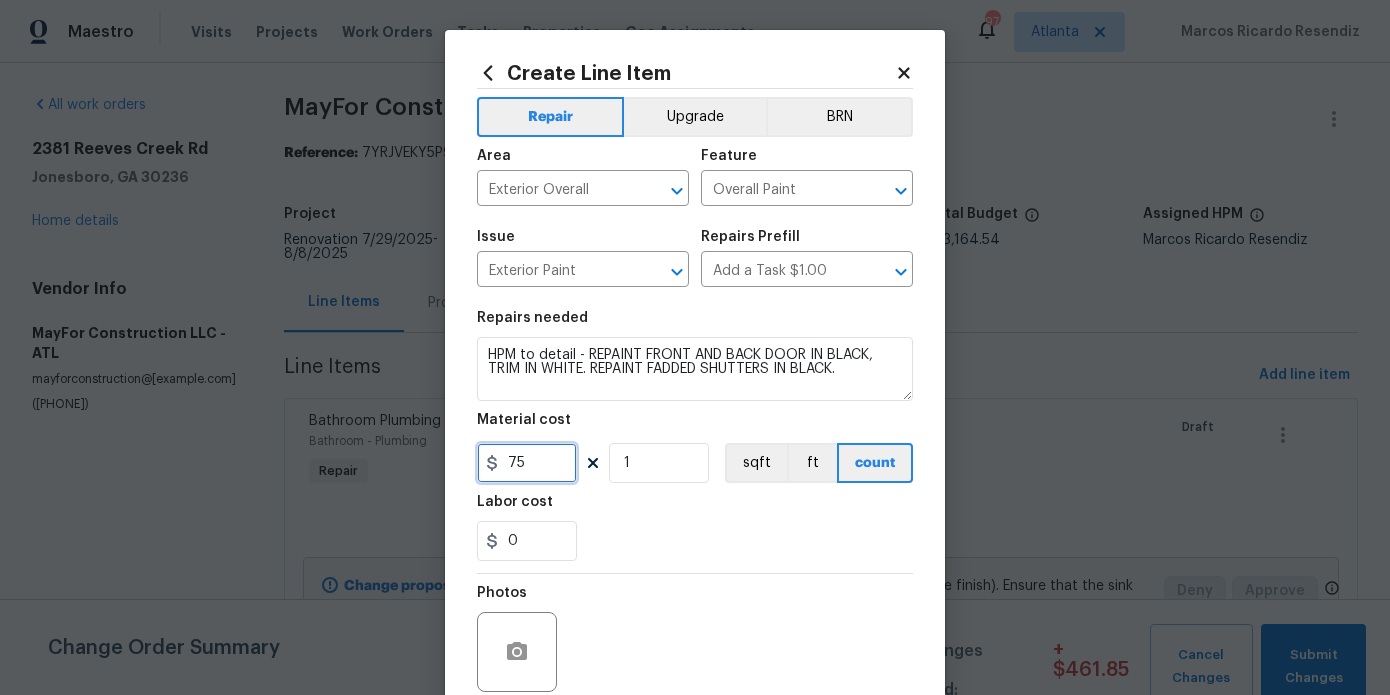 type on "75" 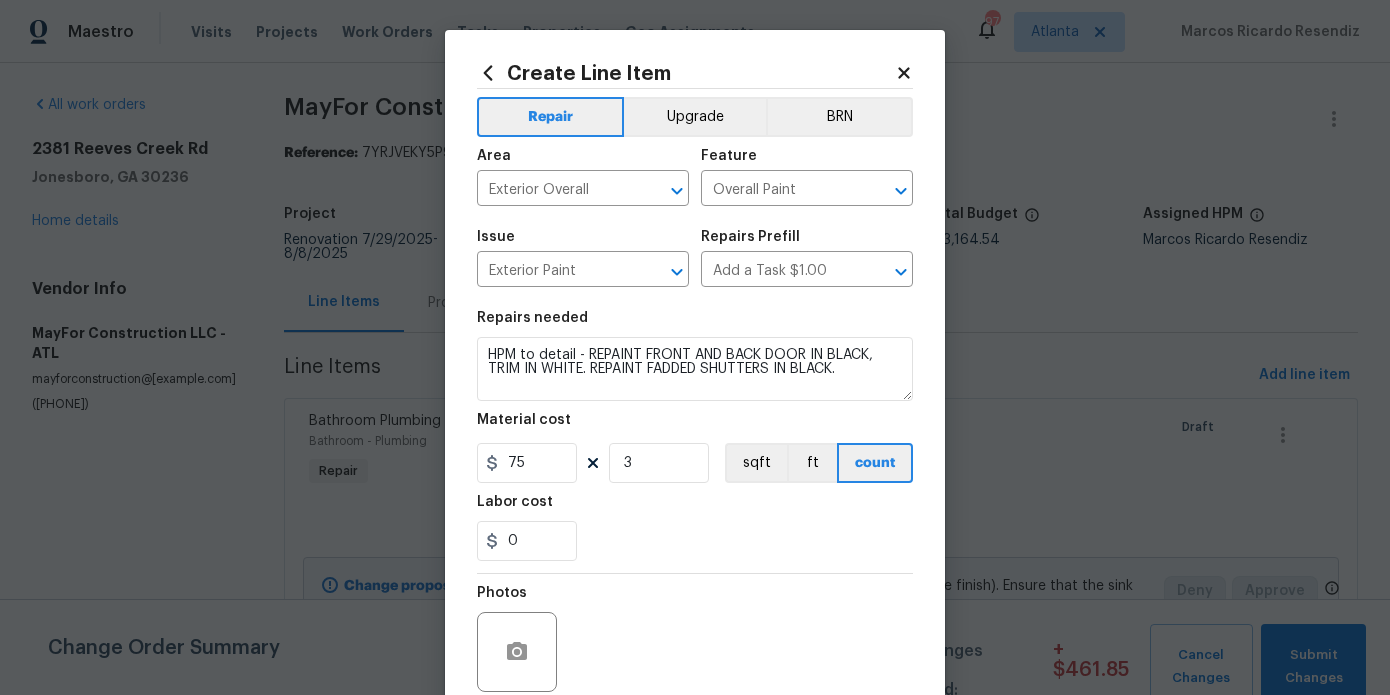 click on "0" at bounding box center [695, 541] 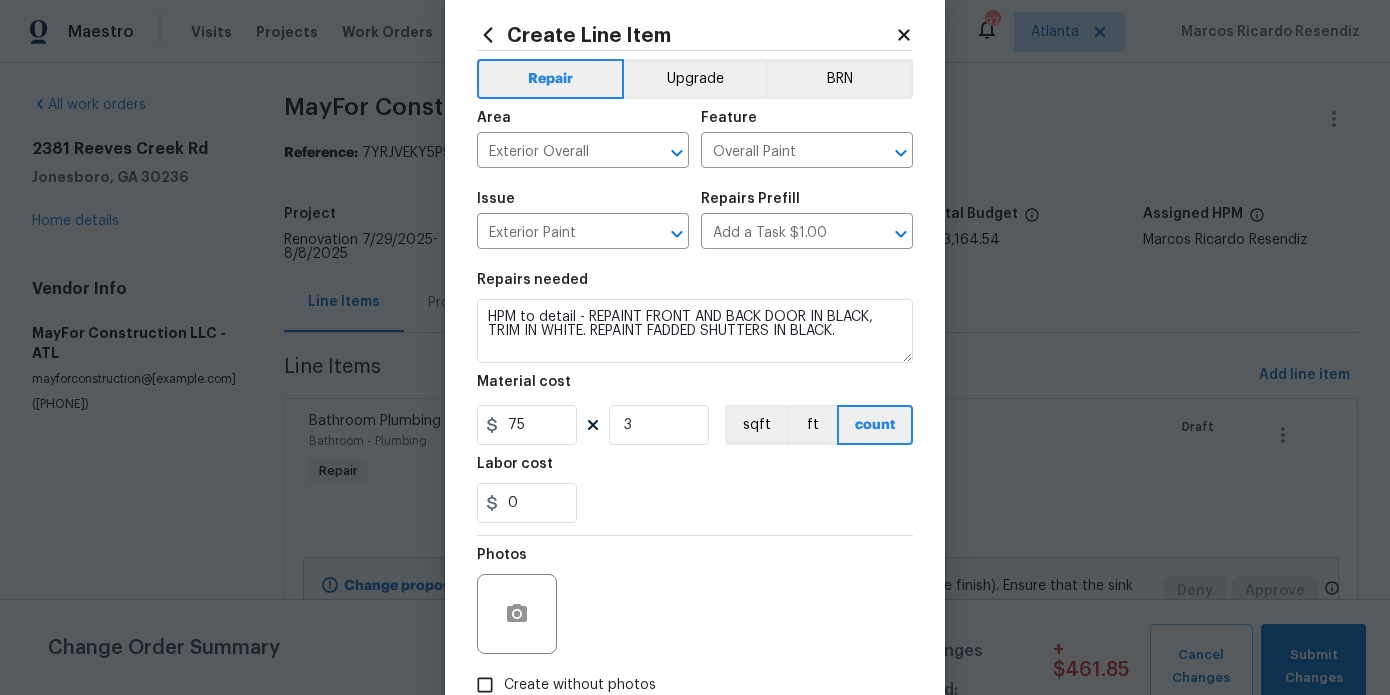 scroll, scrollTop: 92, scrollLeft: 0, axis: vertical 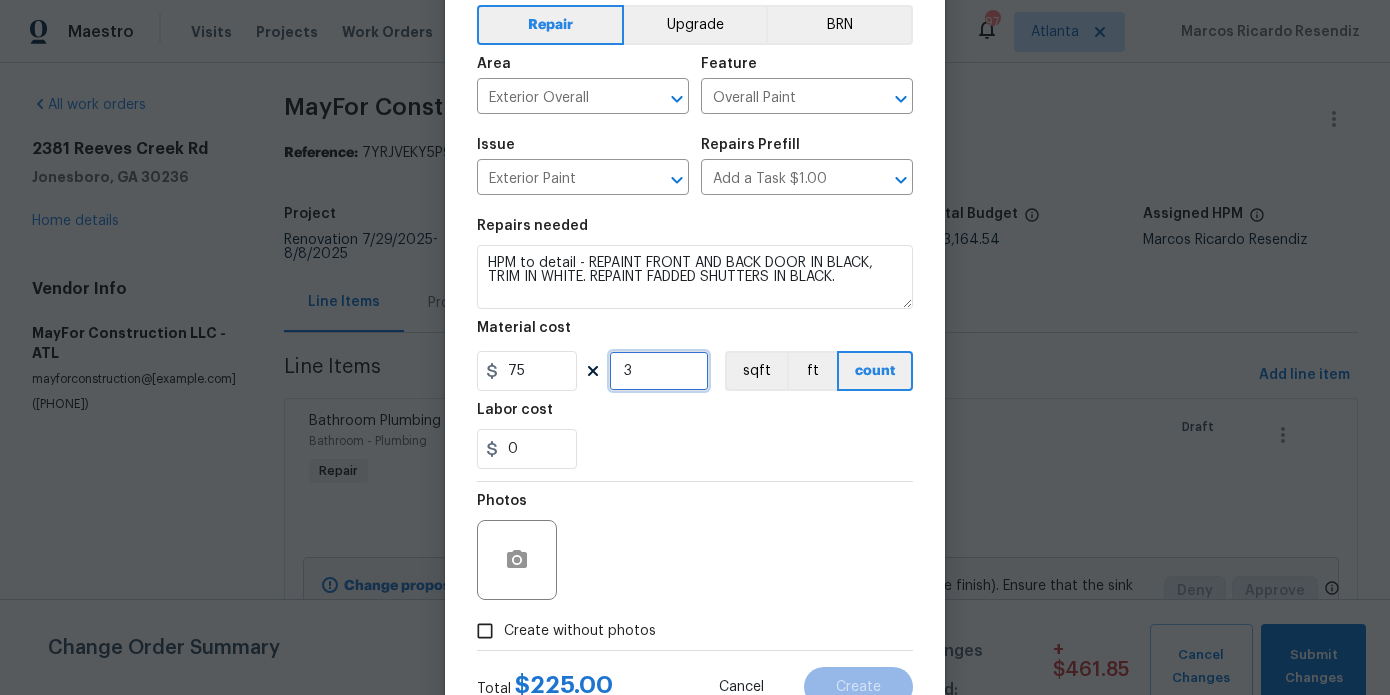 click on "3" at bounding box center (659, 371) 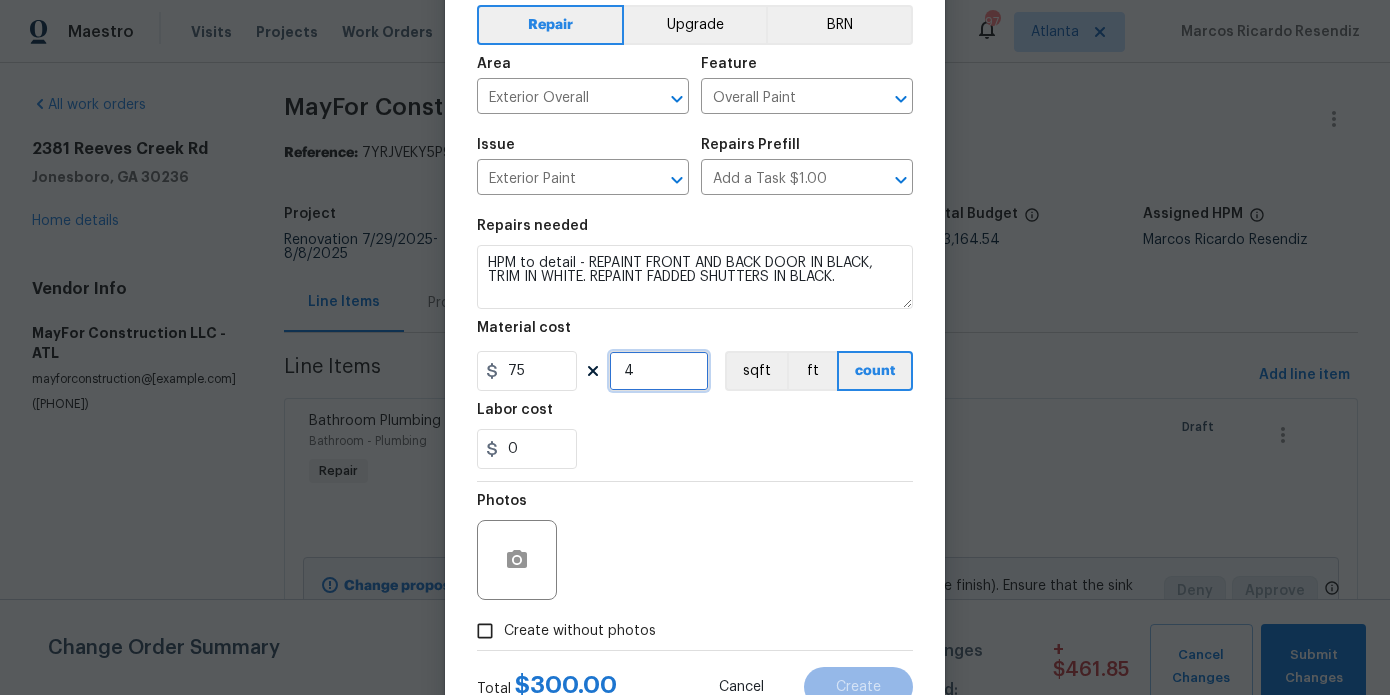 type on "4" 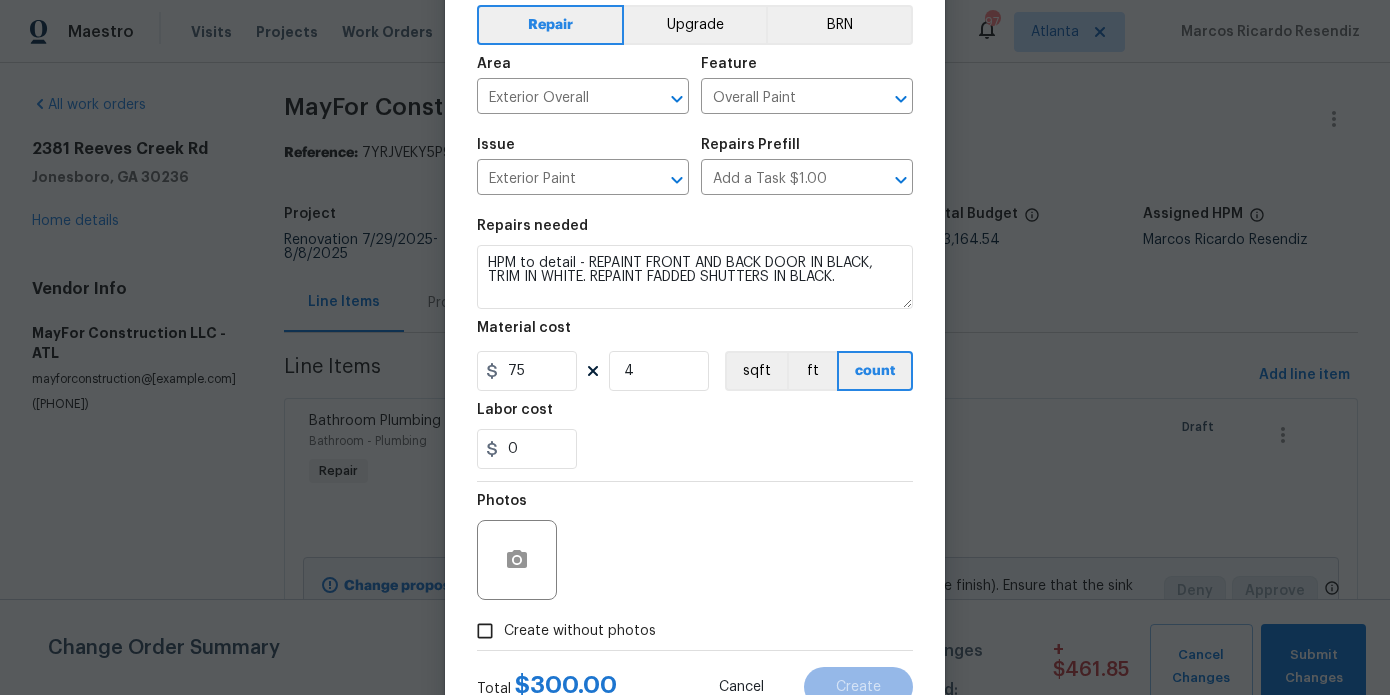 click on "0" at bounding box center [695, 449] 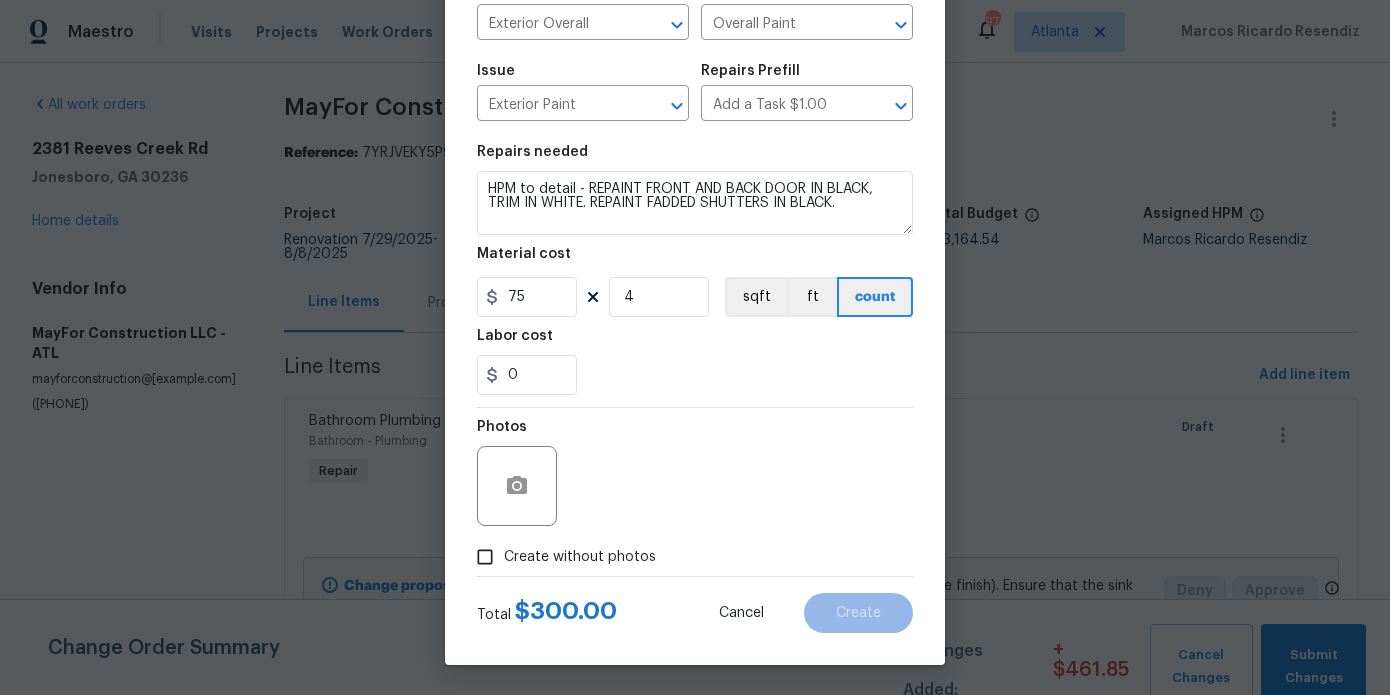 click on "Create without photos" at bounding box center [580, 557] 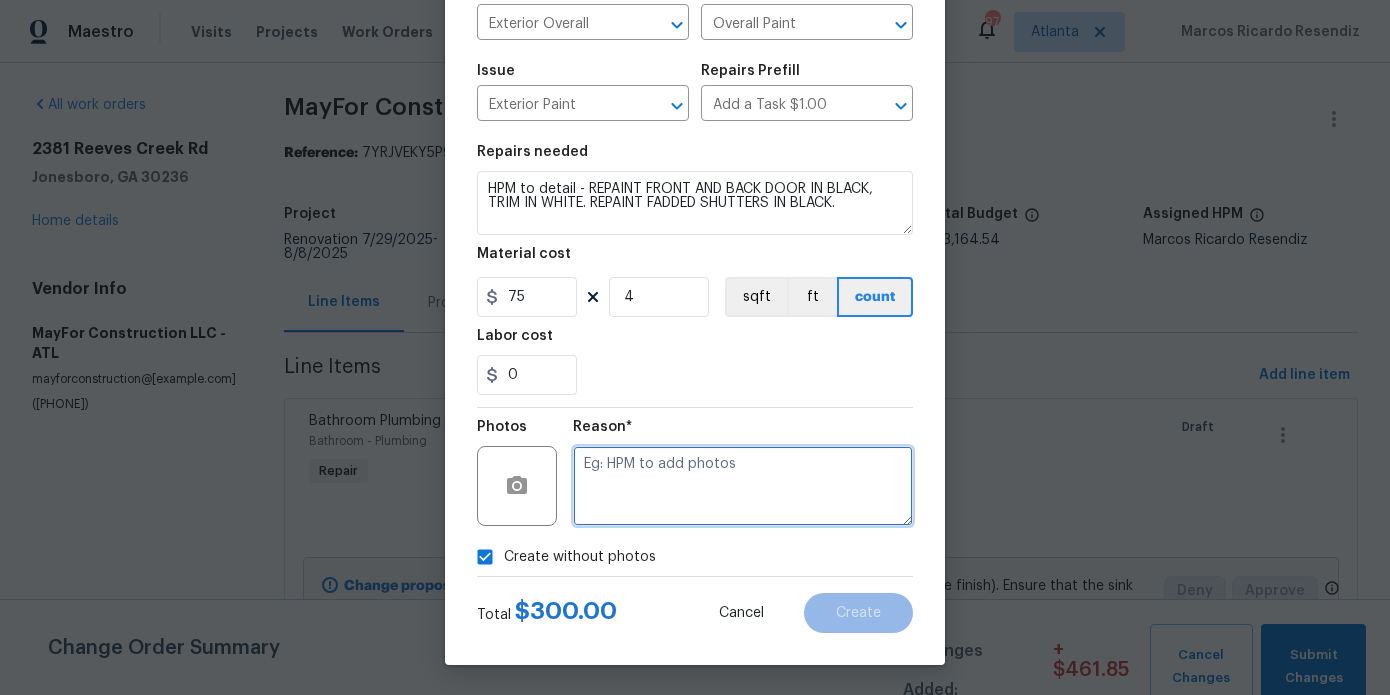 click at bounding box center (743, 486) 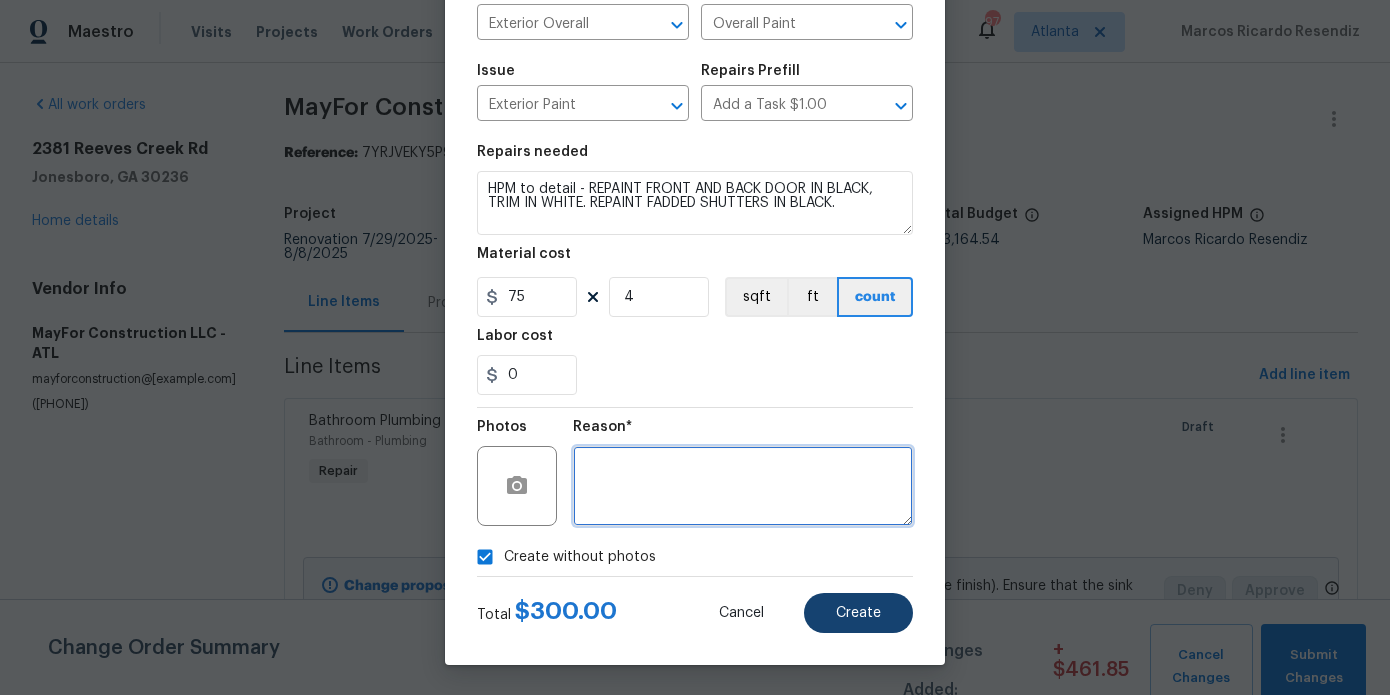type 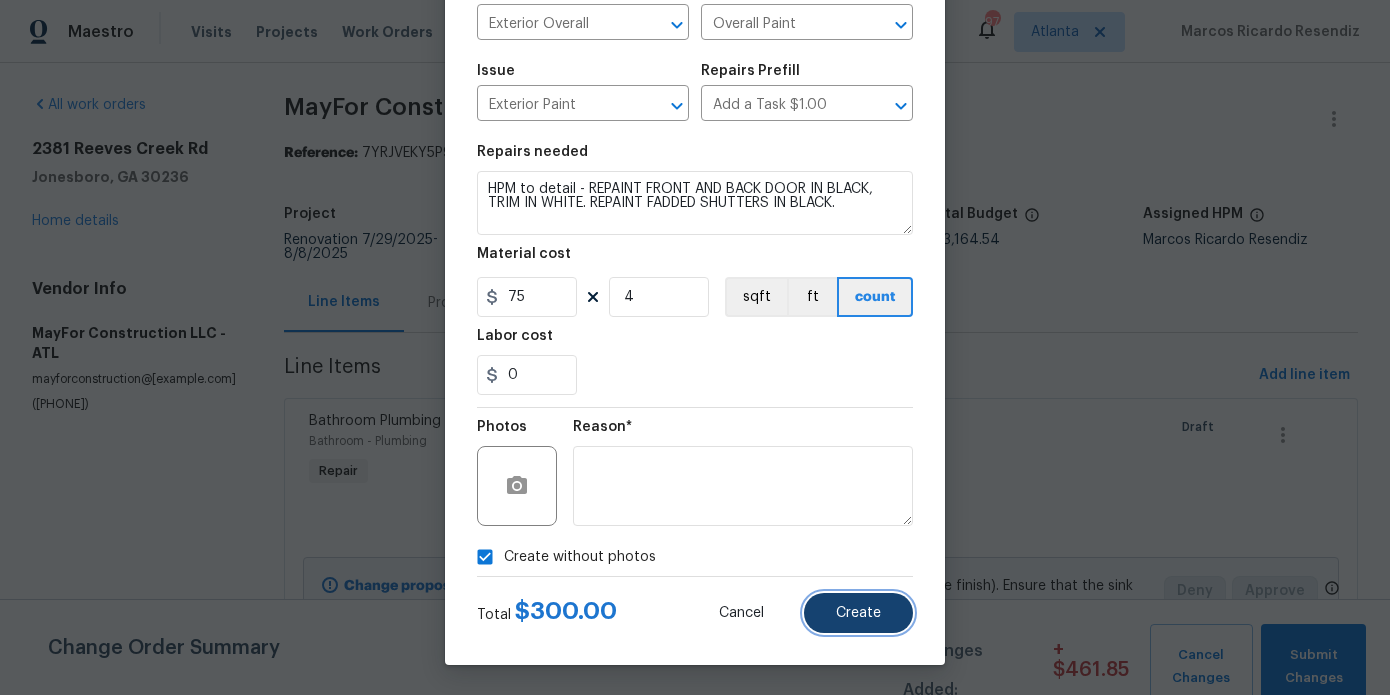 click on "Create" at bounding box center [858, 613] 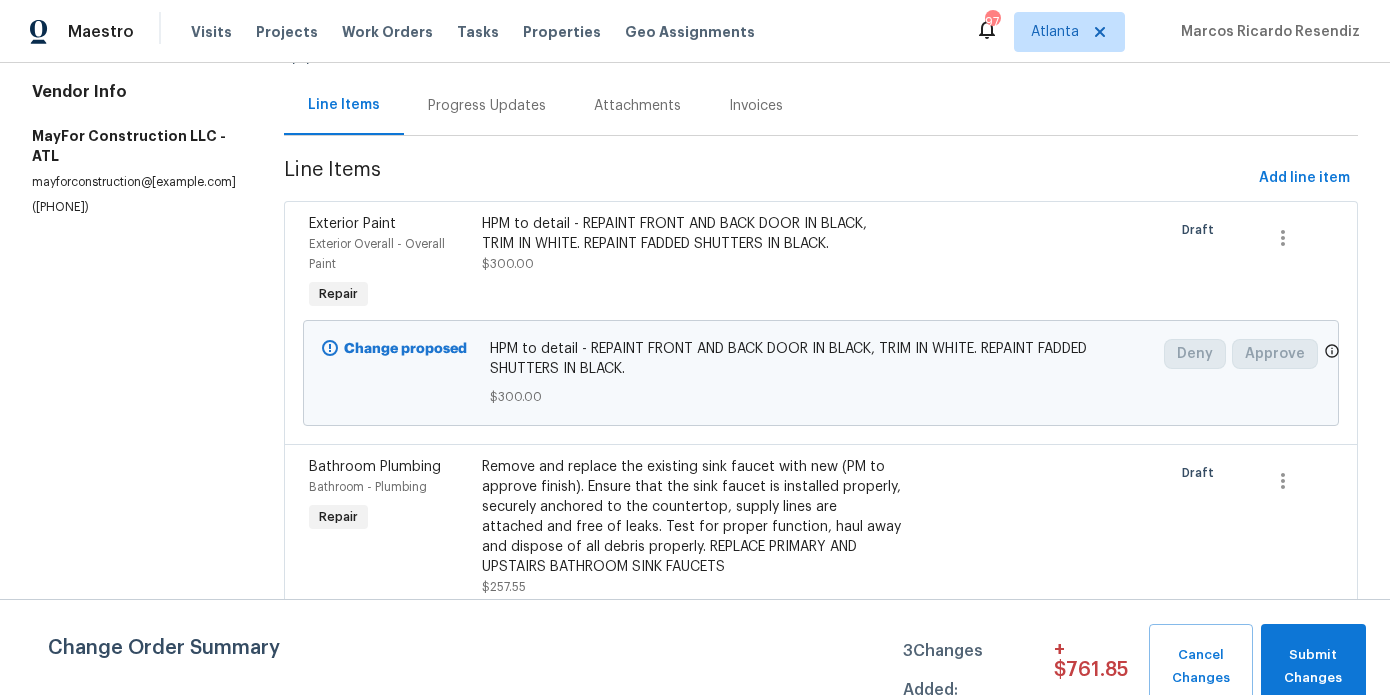 scroll, scrollTop: 0, scrollLeft: 0, axis: both 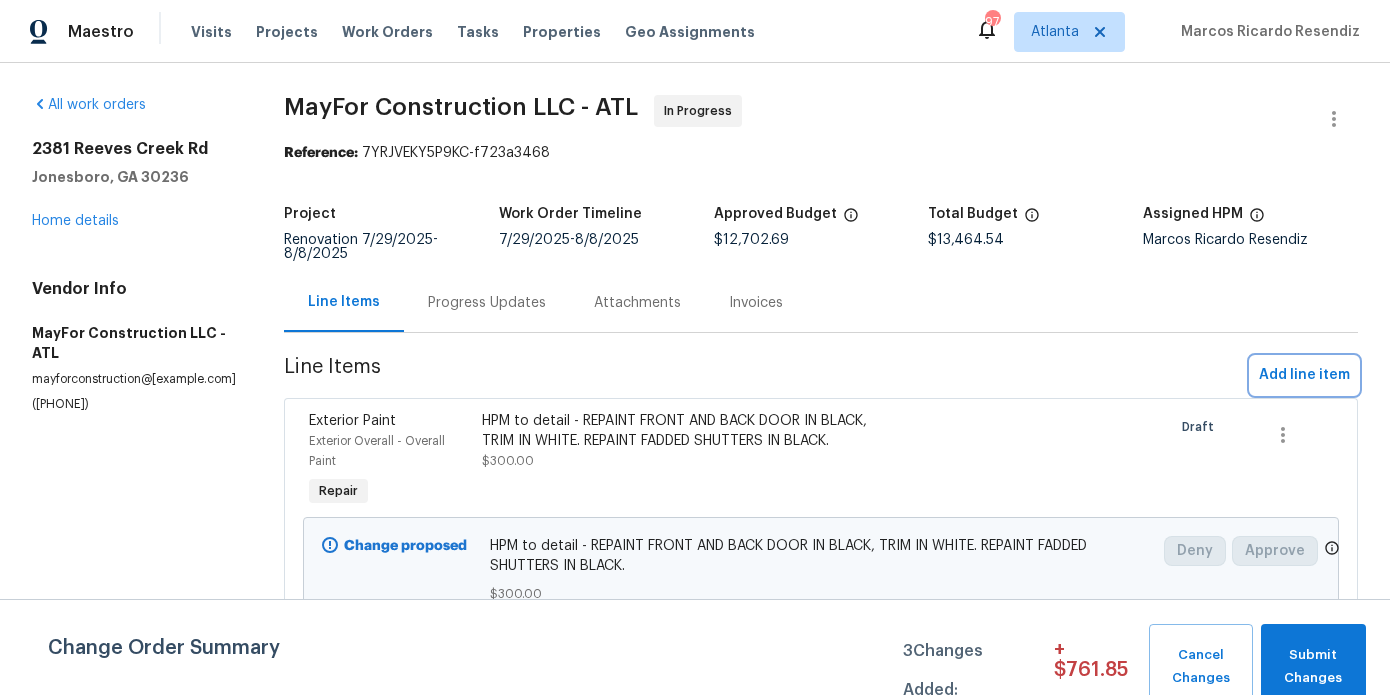 click on "Add line item" at bounding box center [1304, 375] 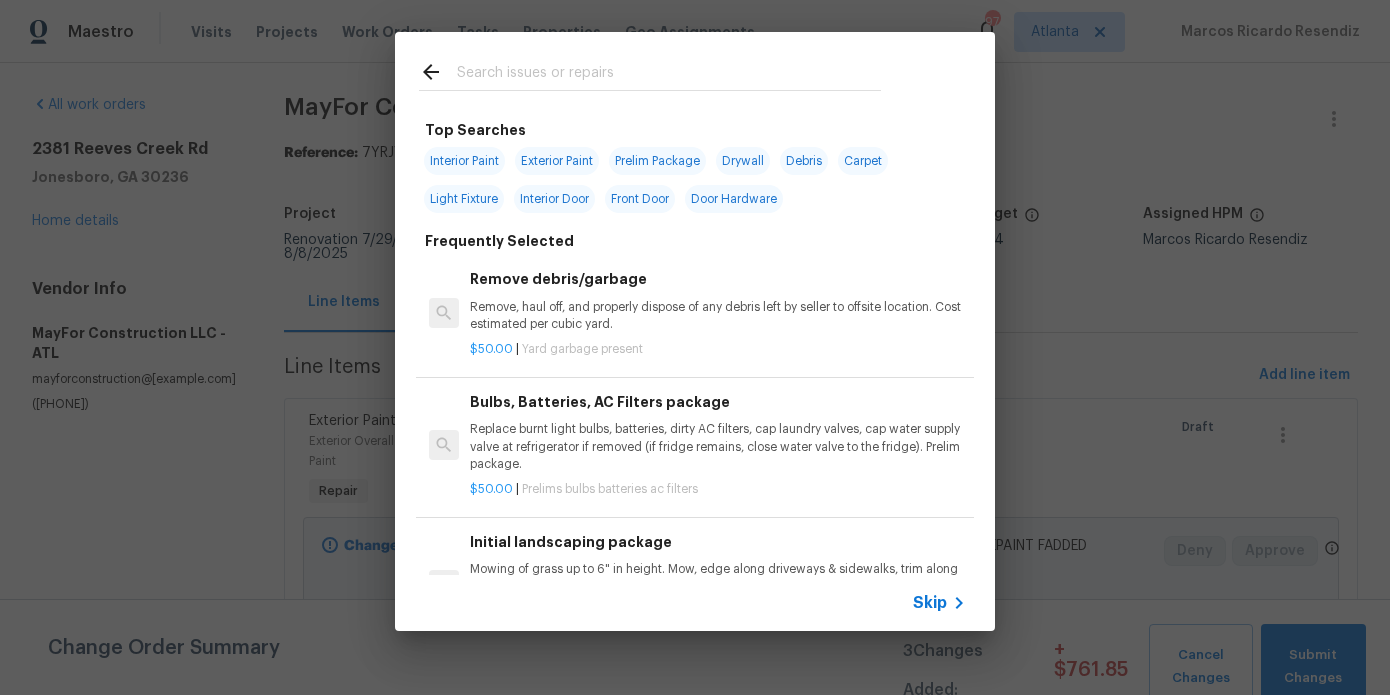 click at bounding box center (669, 75) 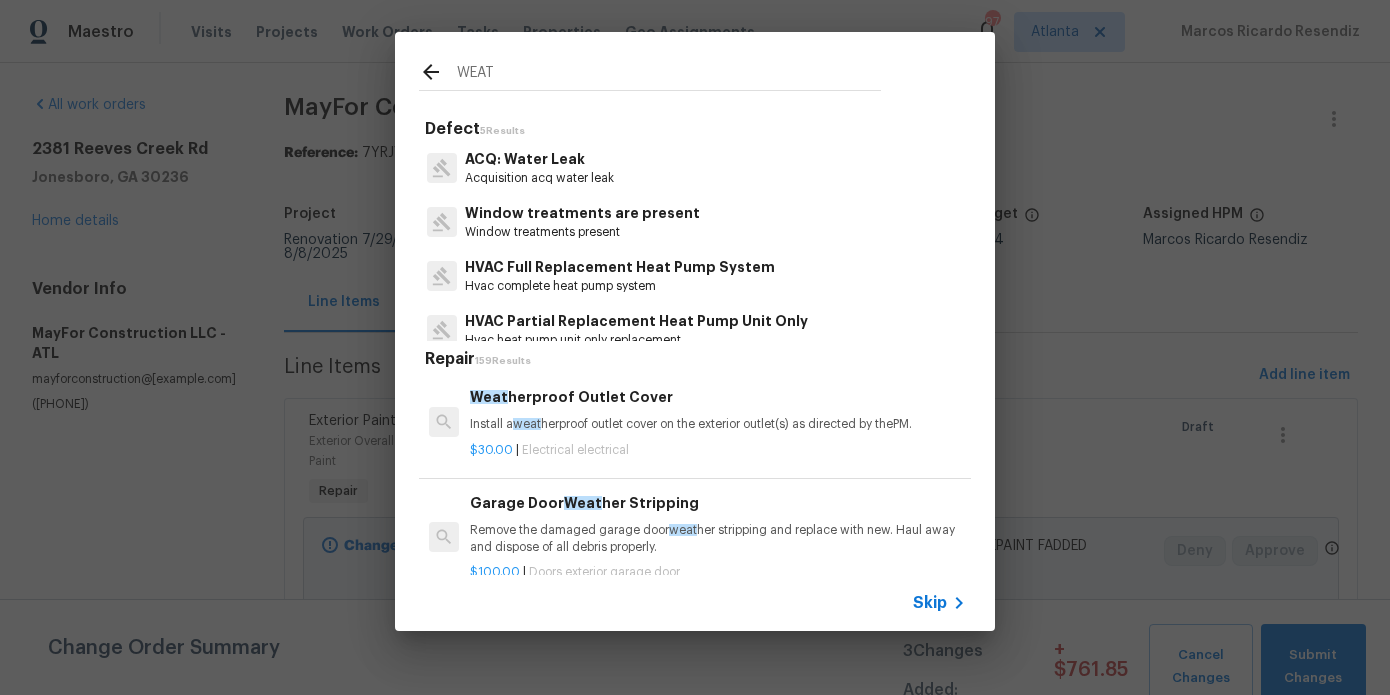 type on "WEAT" 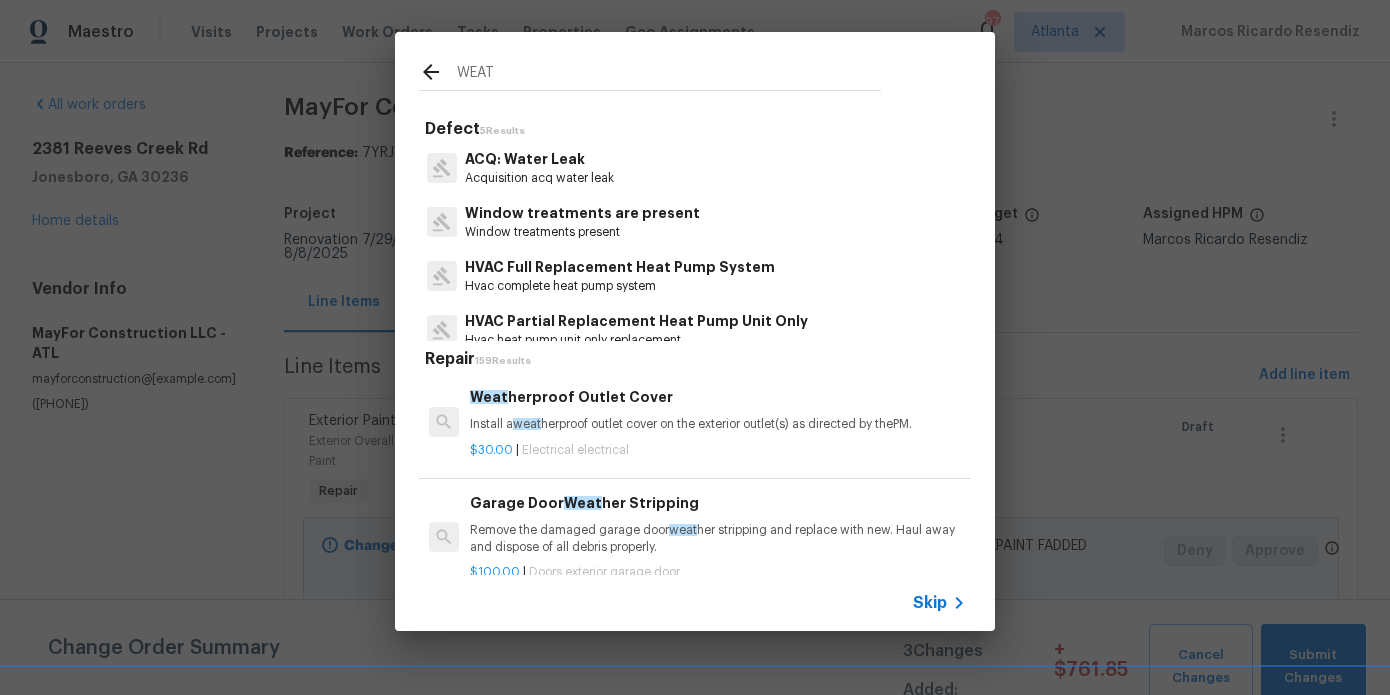 click on "Install a  weat herproof outlet cover on the exterior outlet(s) as directed by thePM." at bounding box center [718, 424] 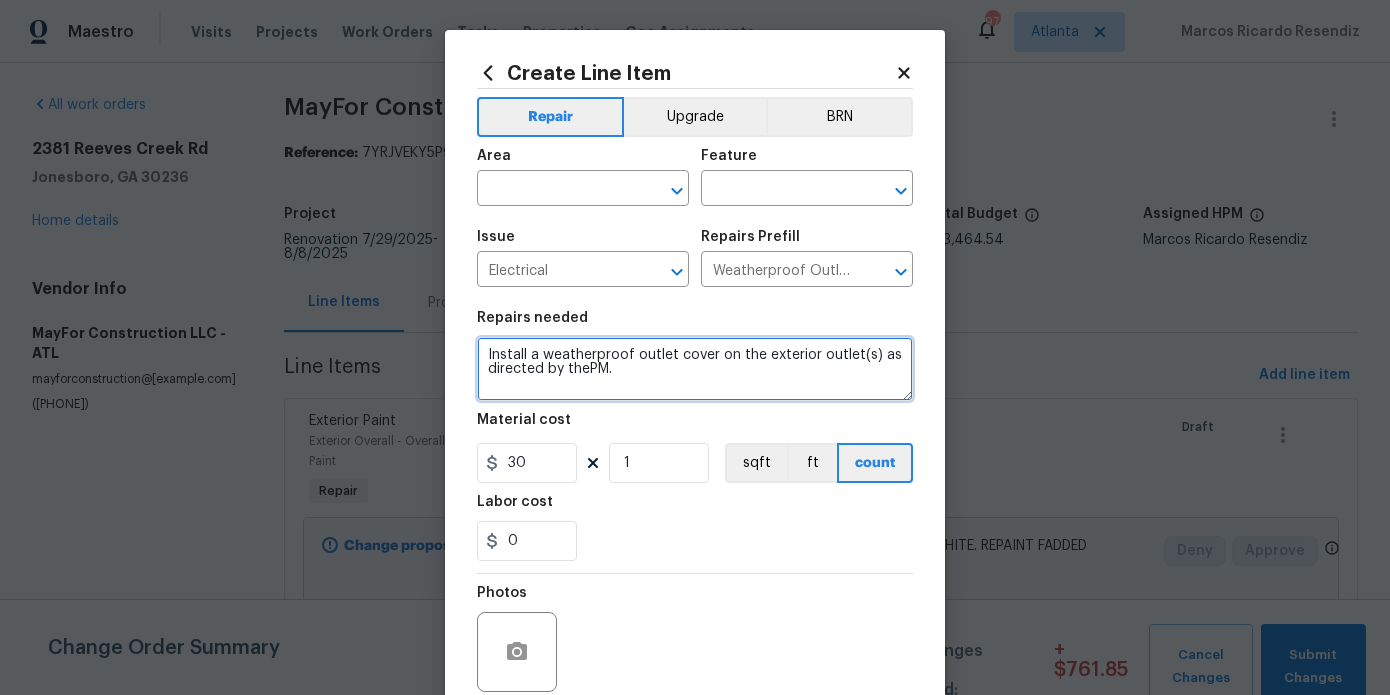 click on "Install a weatherproof outlet cover on the exterior outlet(s) as directed by thePM." at bounding box center [695, 369] 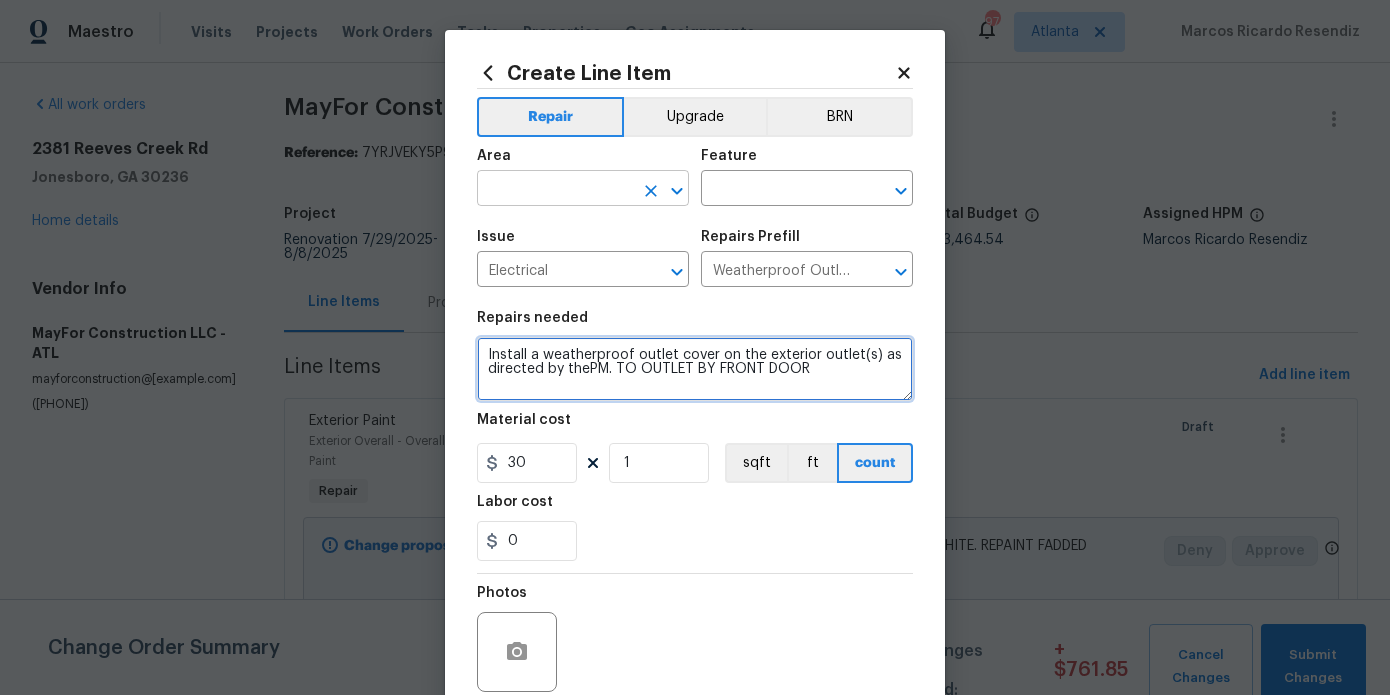 type on "Install a weatherproof outlet cover on the exterior outlet(s) as directed by thePM. TO OUTLET BY FRONT DOOR" 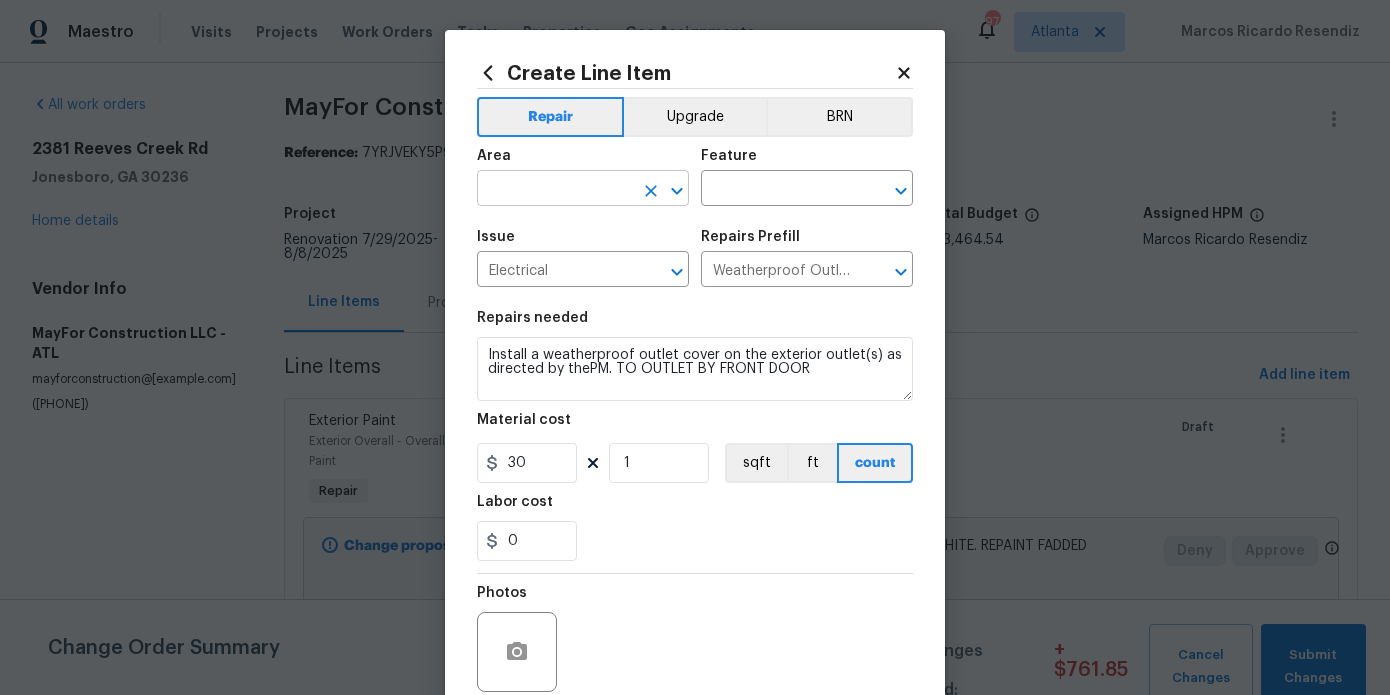 click at bounding box center (555, 190) 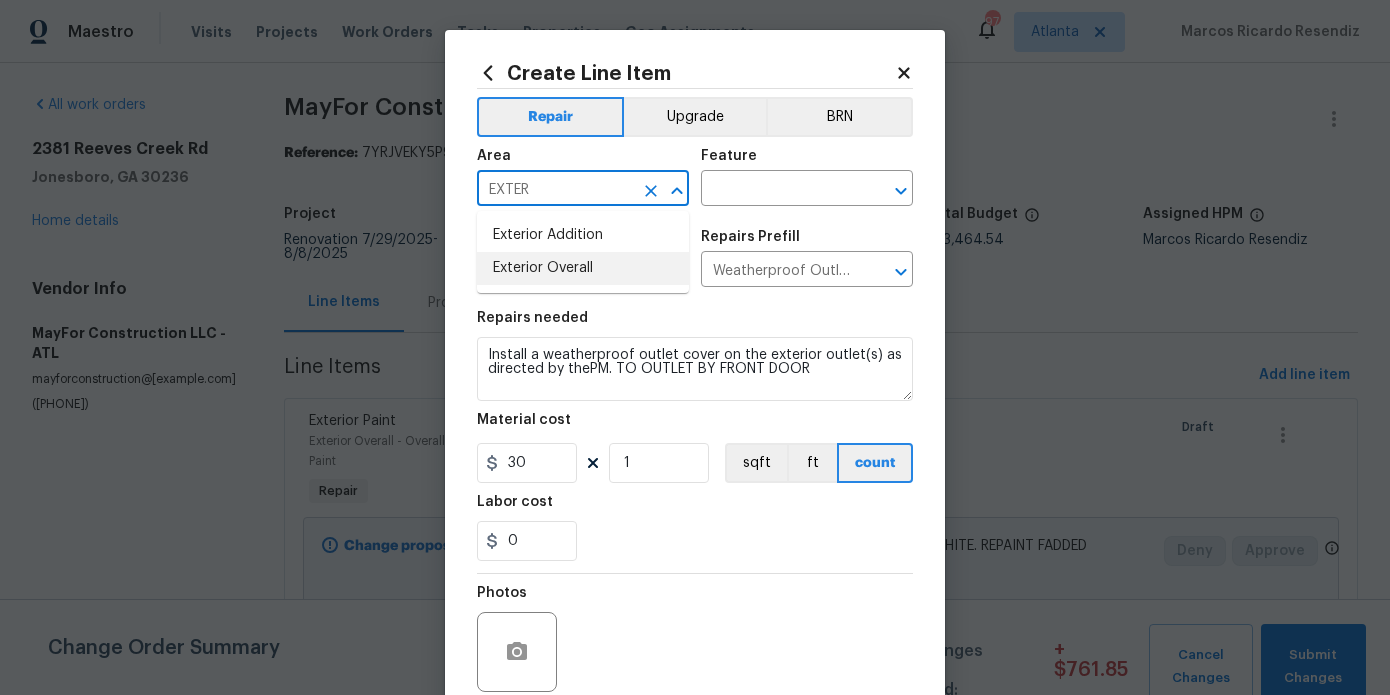 click on "Exterior Overall" at bounding box center (583, 268) 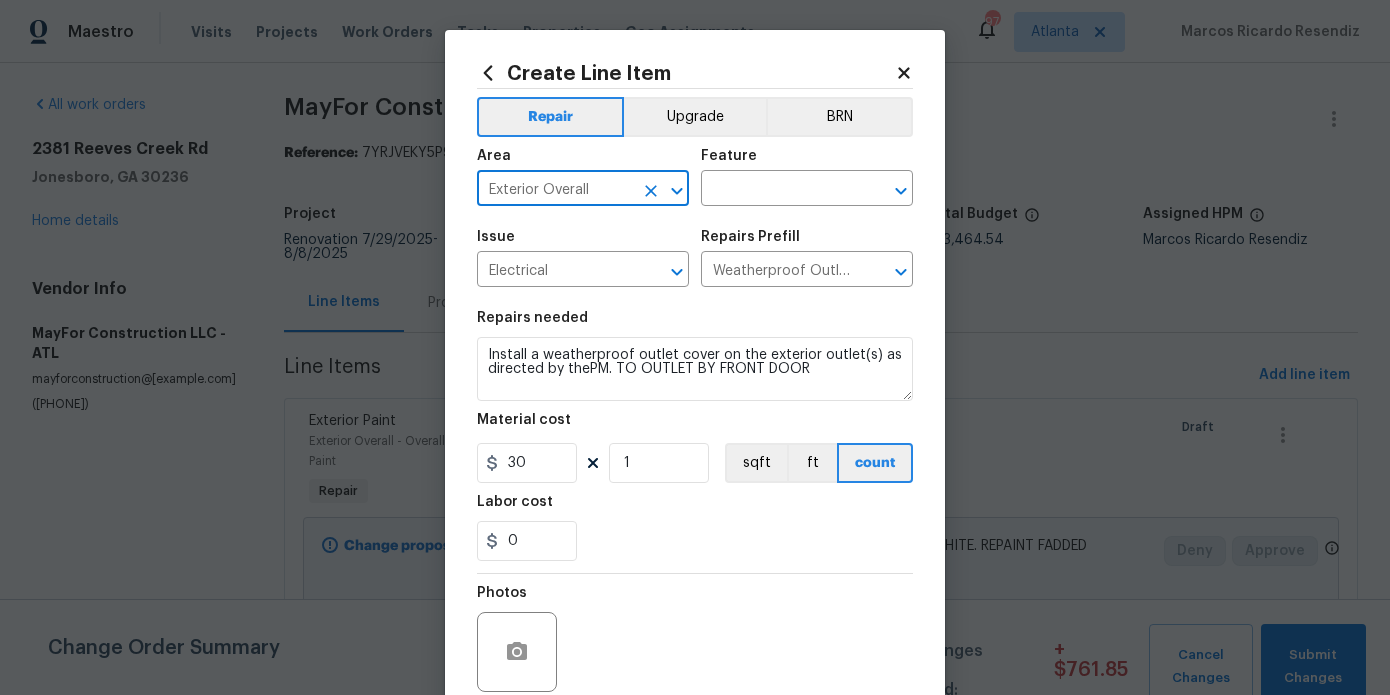 scroll, scrollTop: 167, scrollLeft: 0, axis: vertical 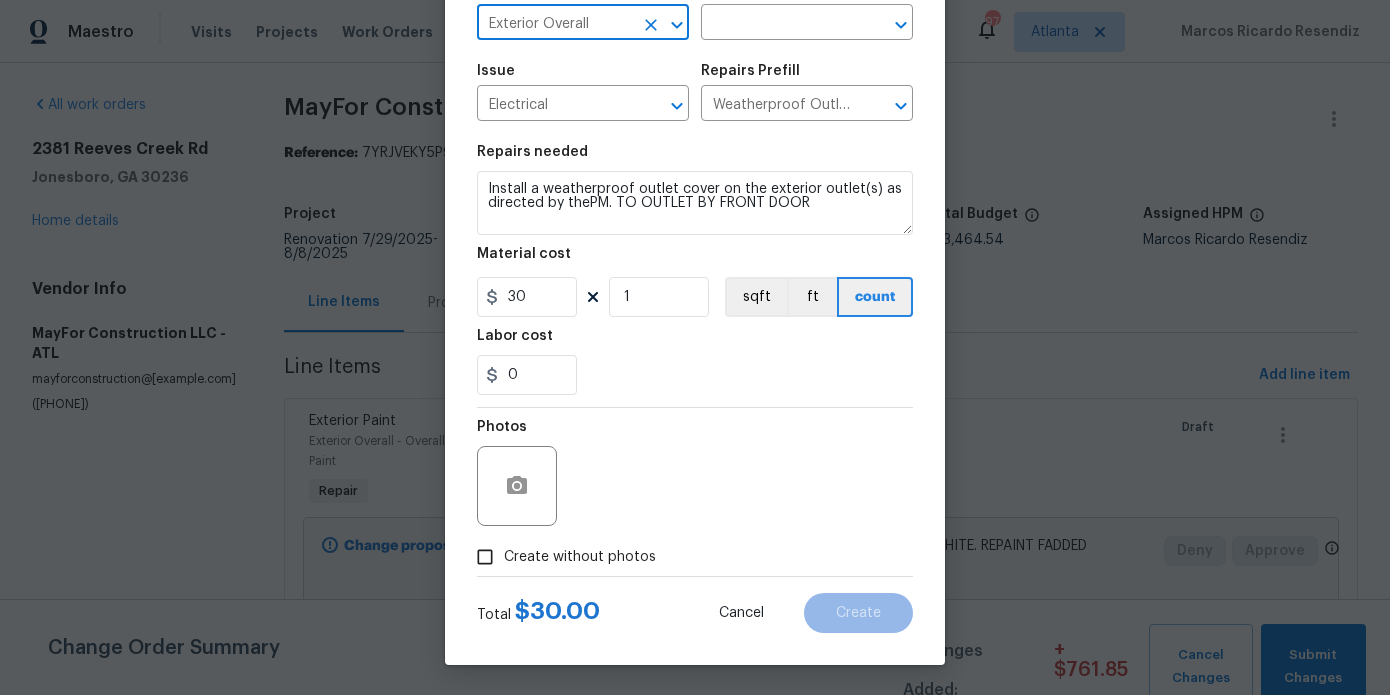 type on "Exterior Overall" 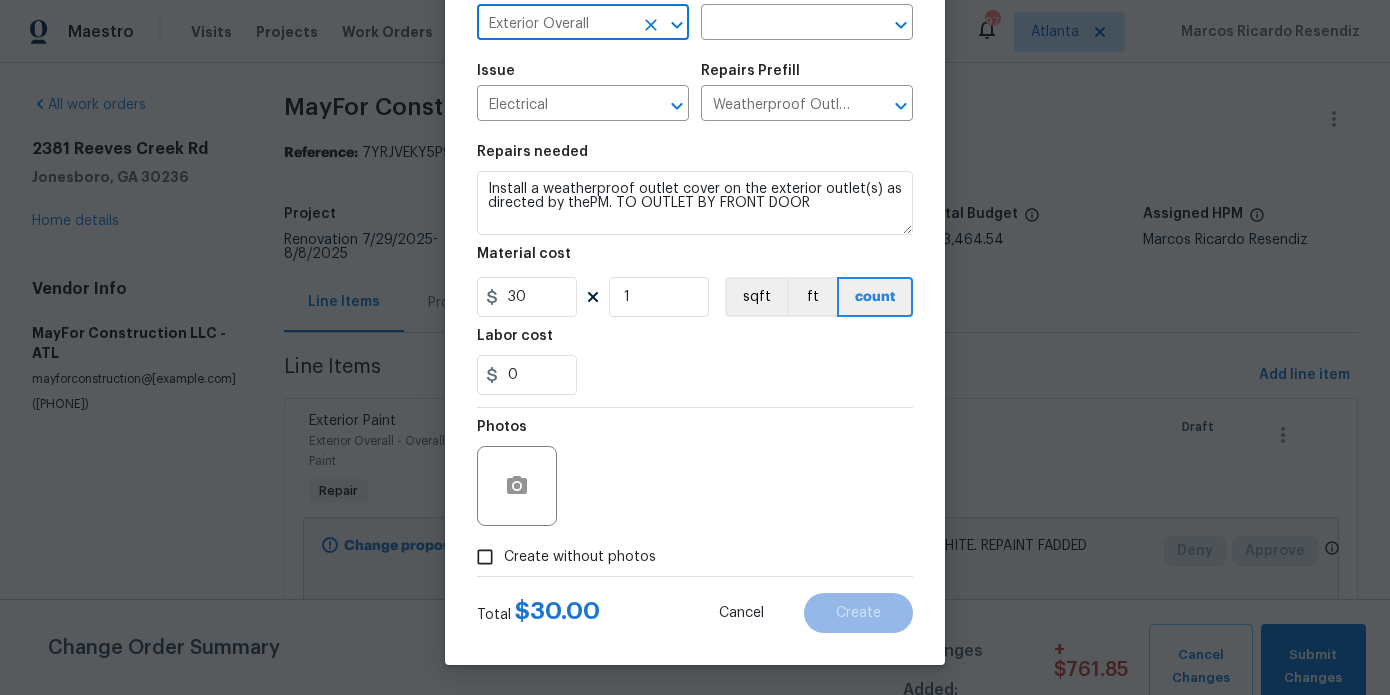 click on "Create without photos" at bounding box center [561, 557] 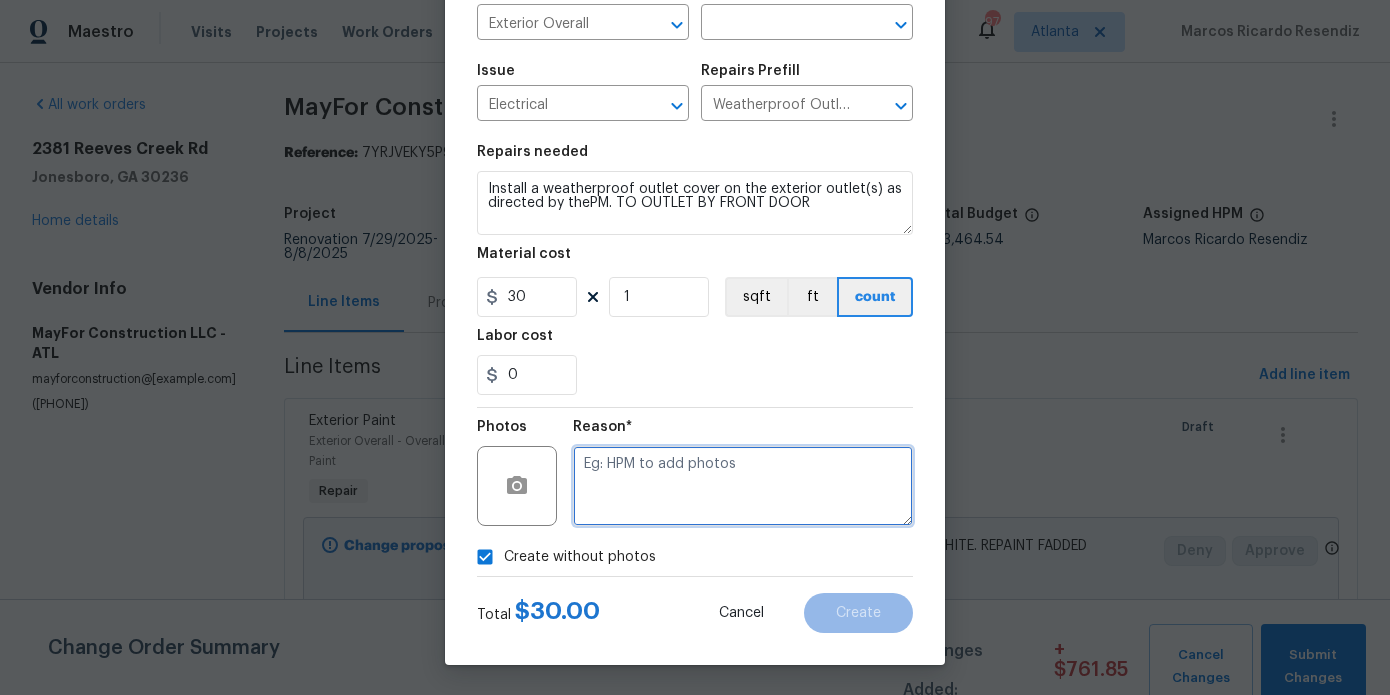 click at bounding box center (743, 486) 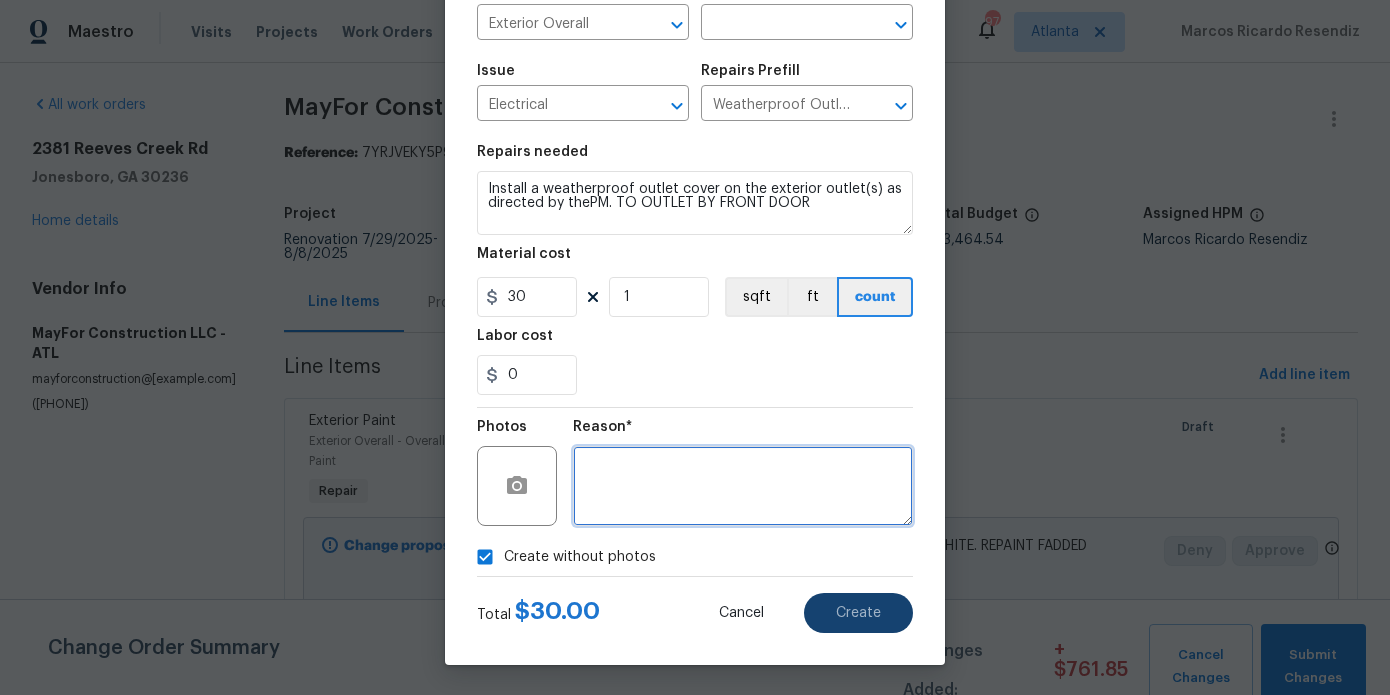 type 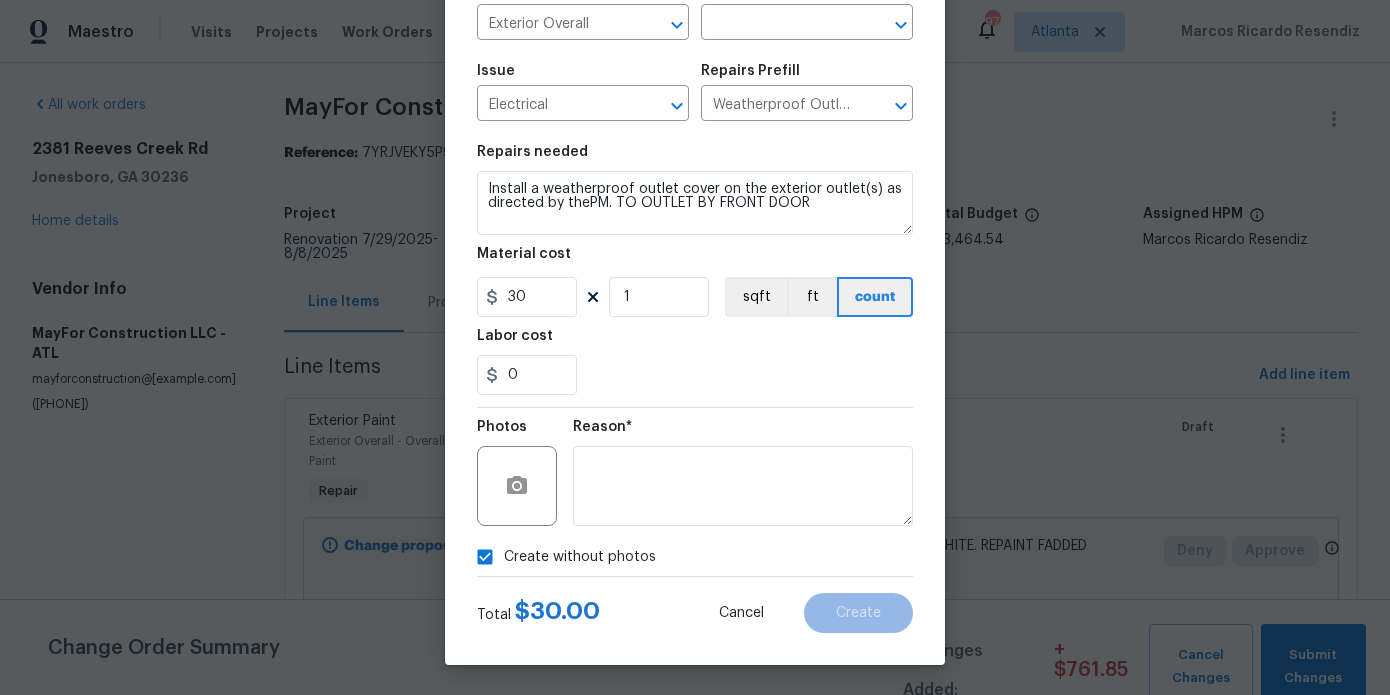 scroll, scrollTop: 0, scrollLeft: 0, axis: both 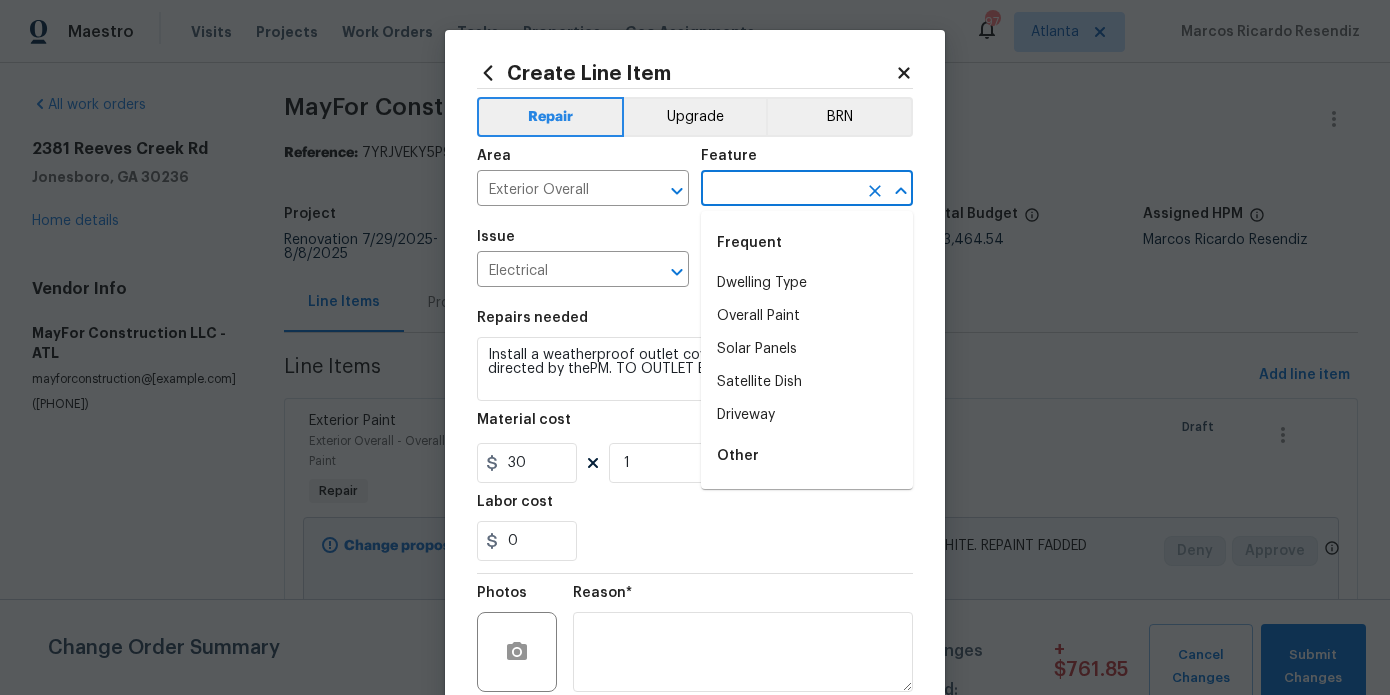 click at bounding box center [779, 190] 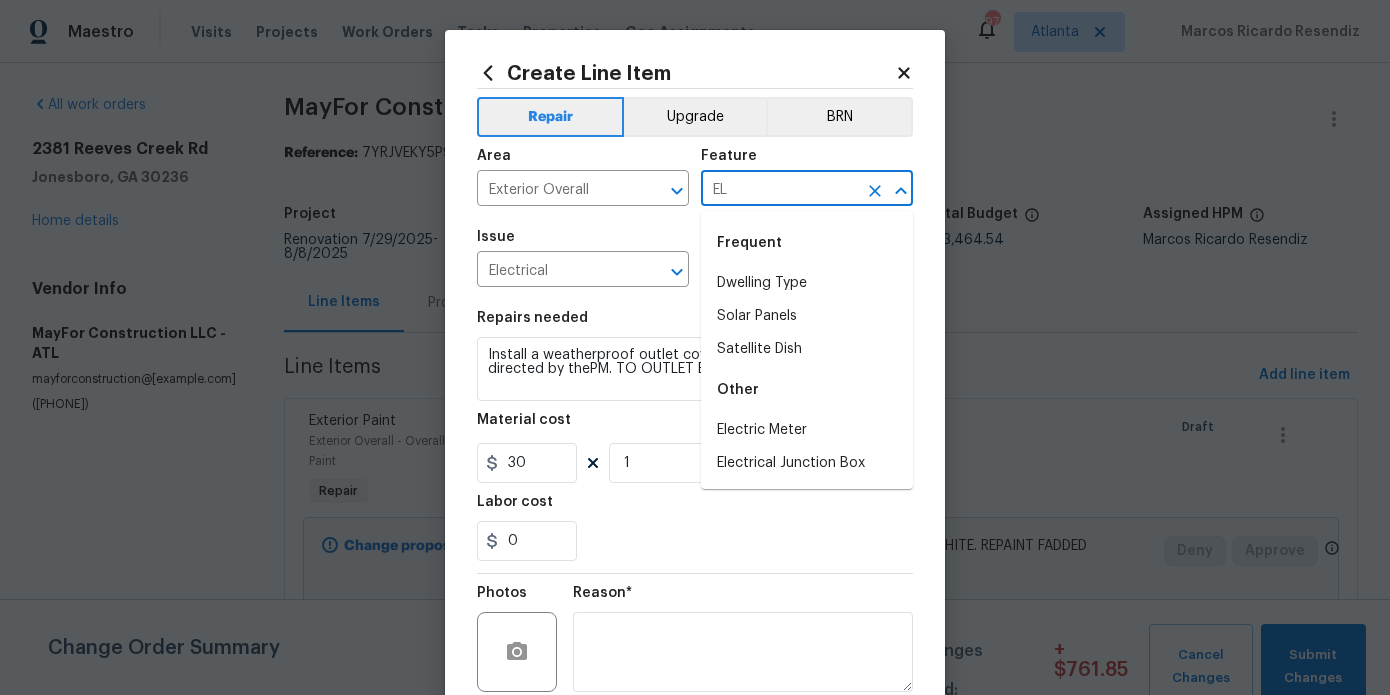 type on "E" 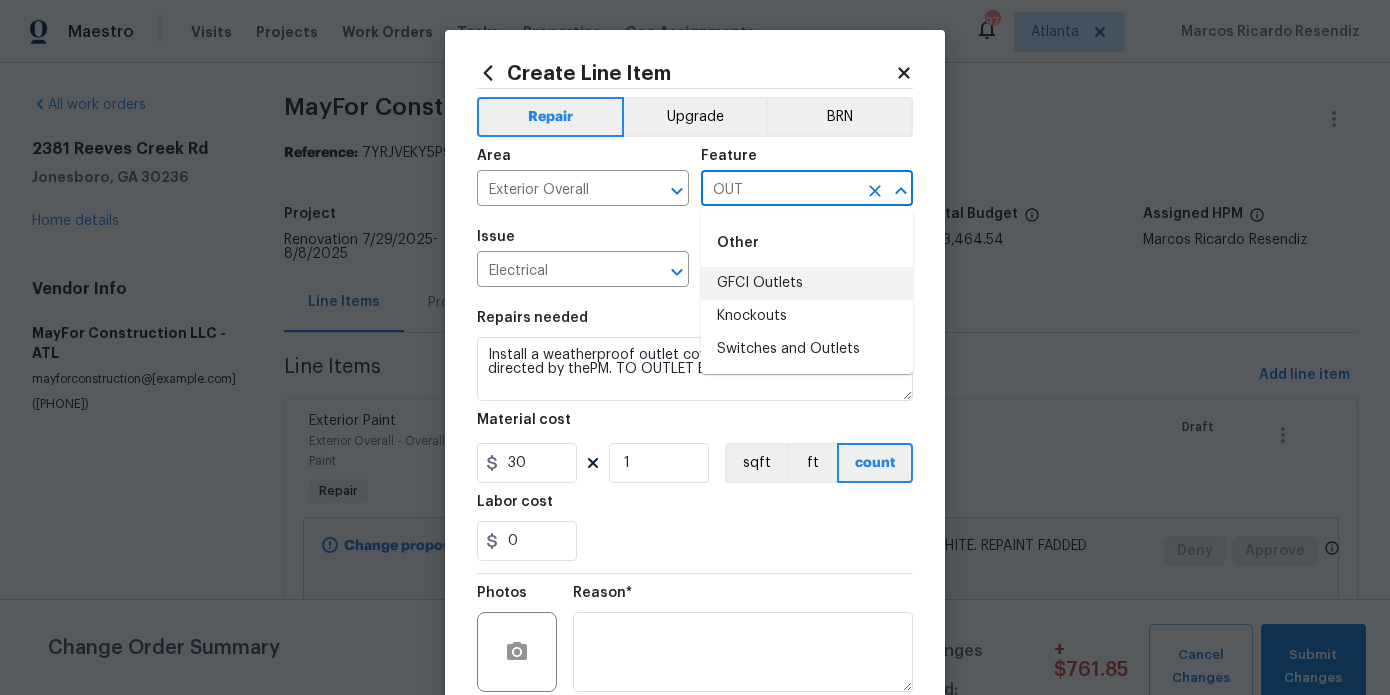 click on "GFCI Outlets" at bounding box center [807, 283] 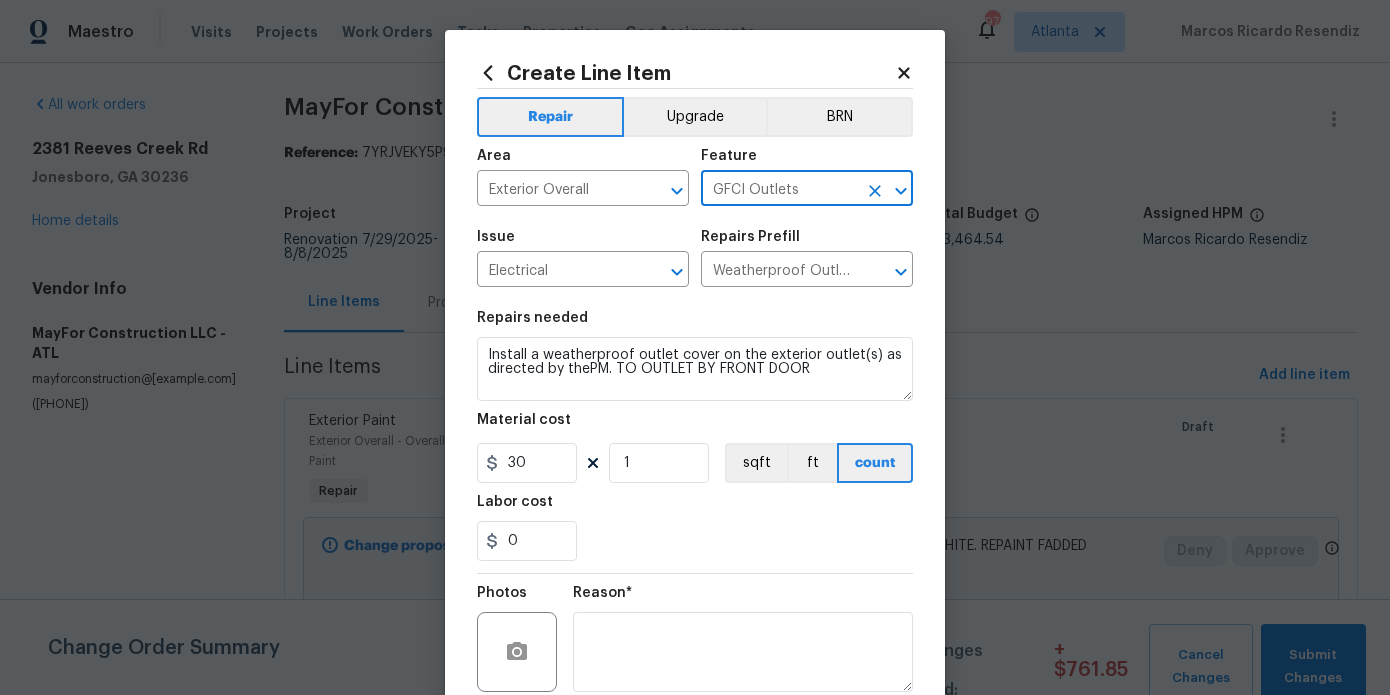 scroll, scrollTop: 167, scrollLeft: 0, axis: vertical 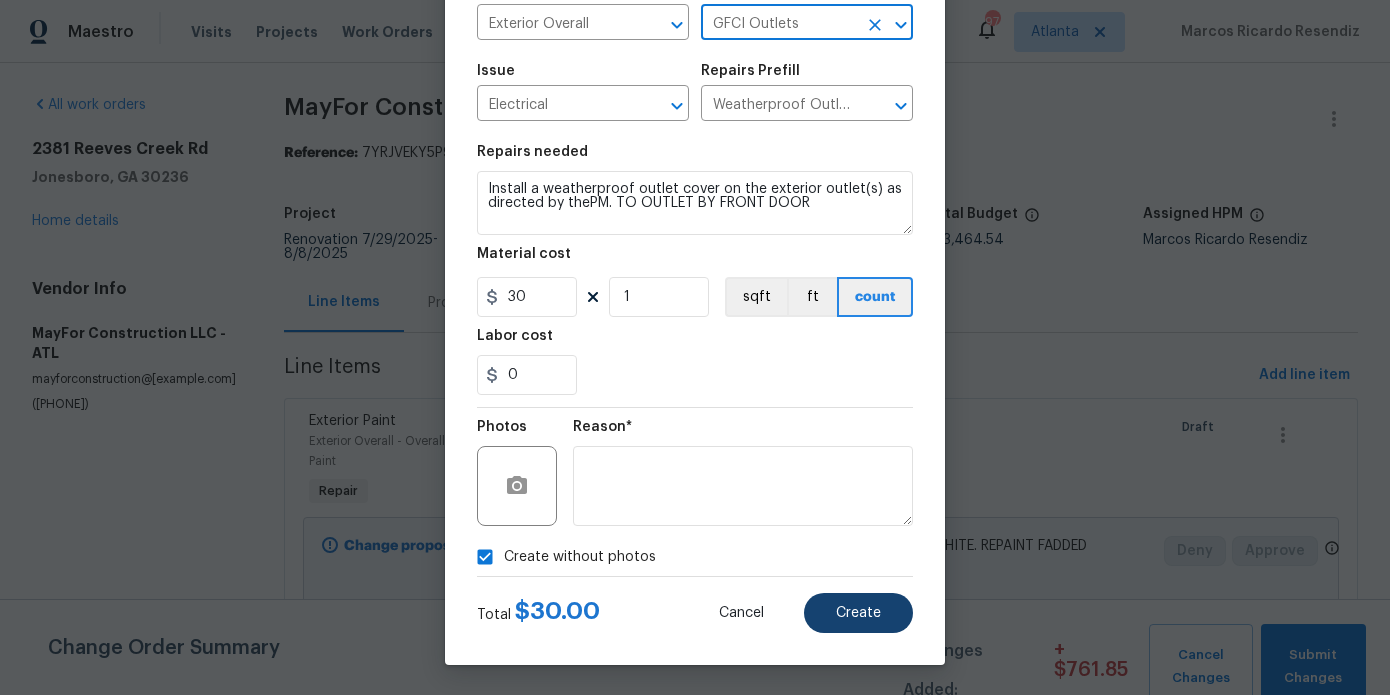 type on "GFCI Outlets" 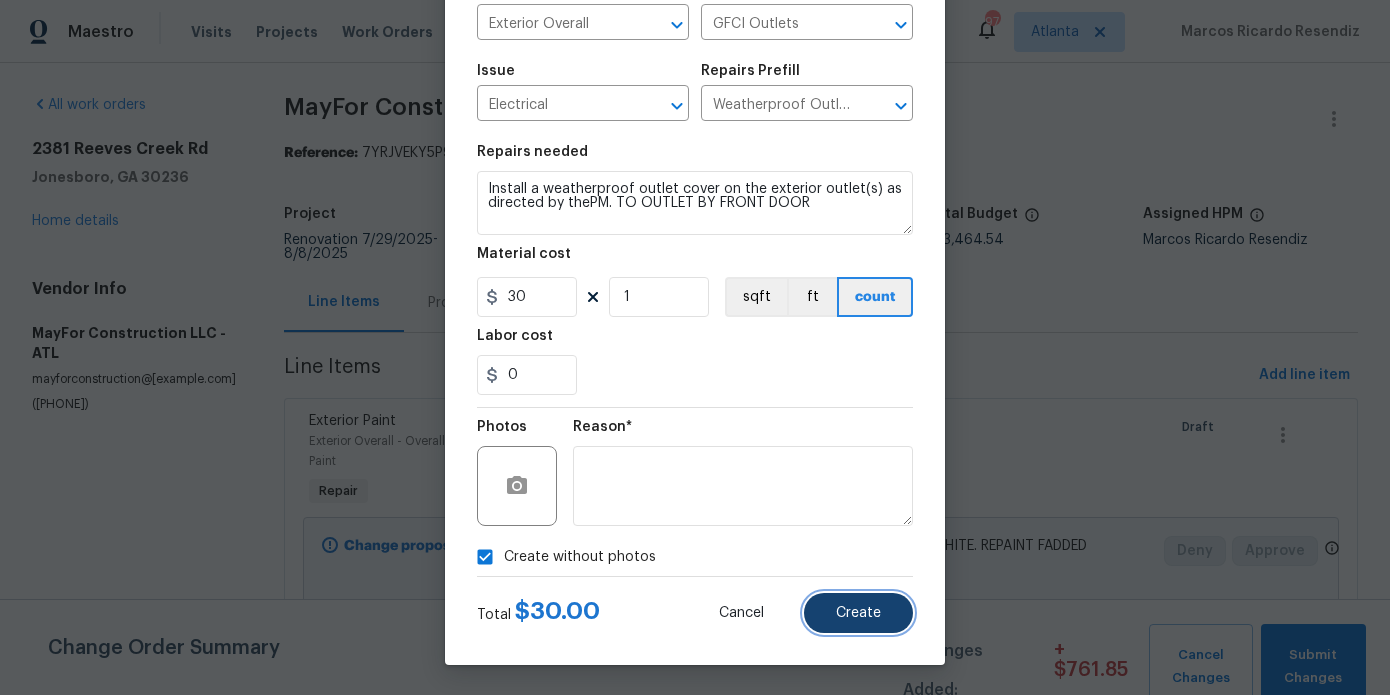 click on "Create" at bounding box center (858, 613) 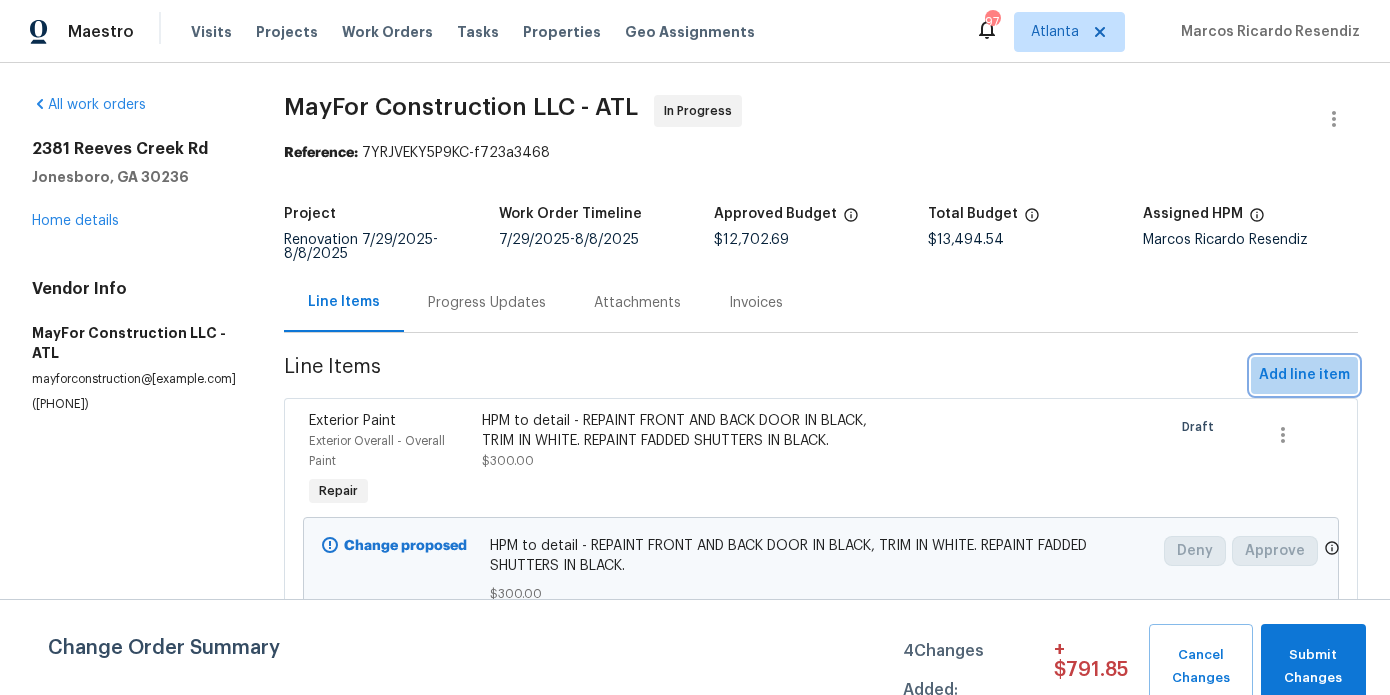 click on "Add line item" at bounding box center (1304, 375) 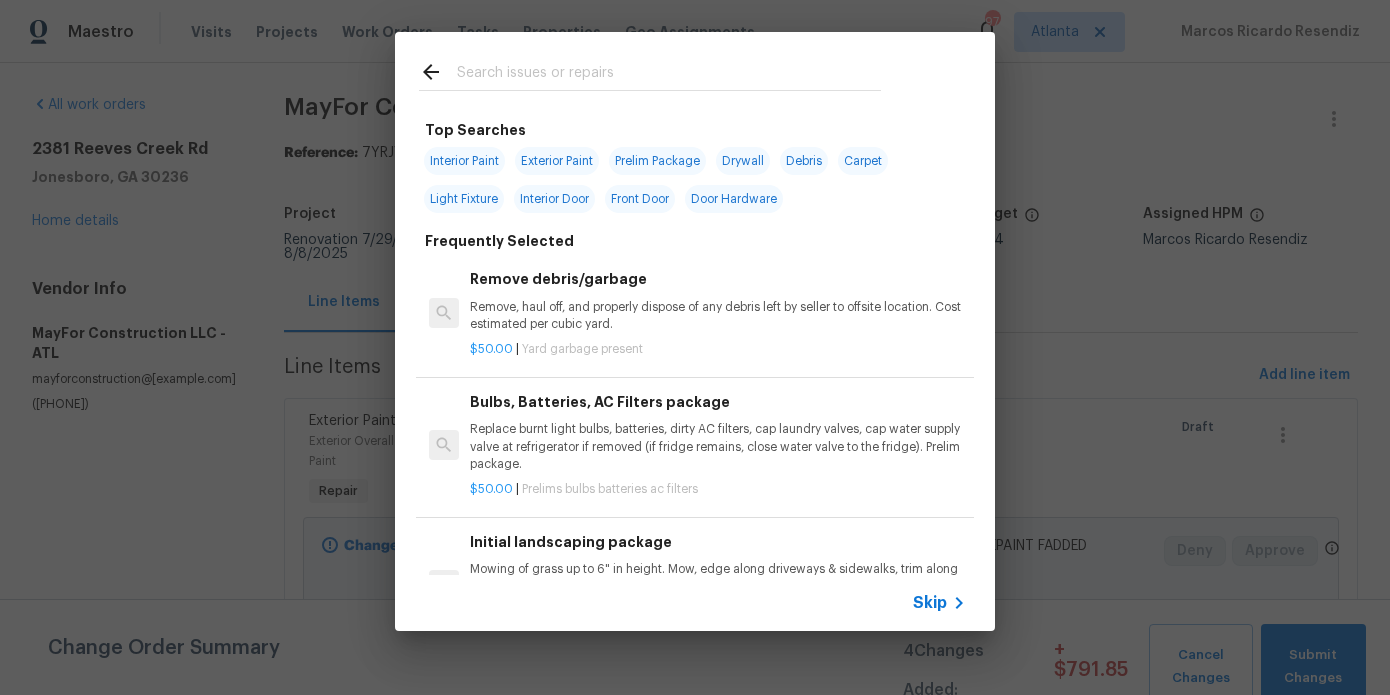 click at bounding box center [669, 75] 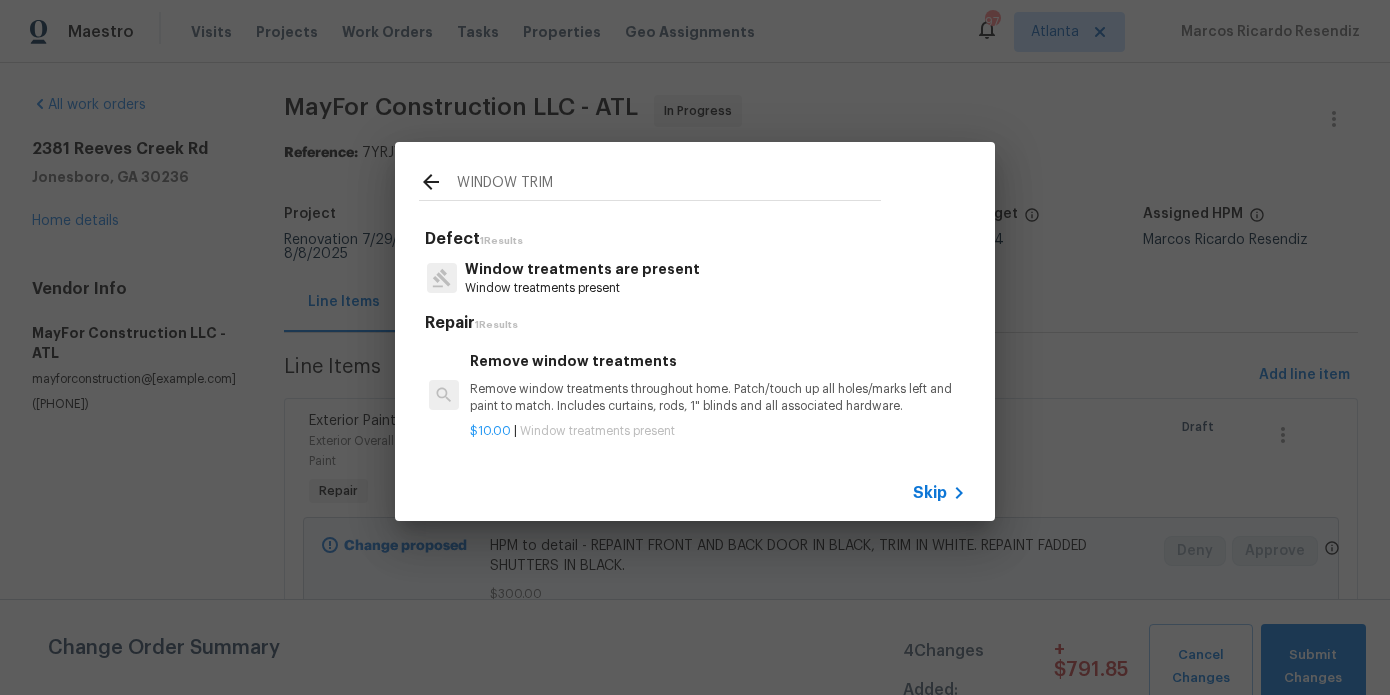 click on "WINDOW TRIM" at bounding box center [669, 185] 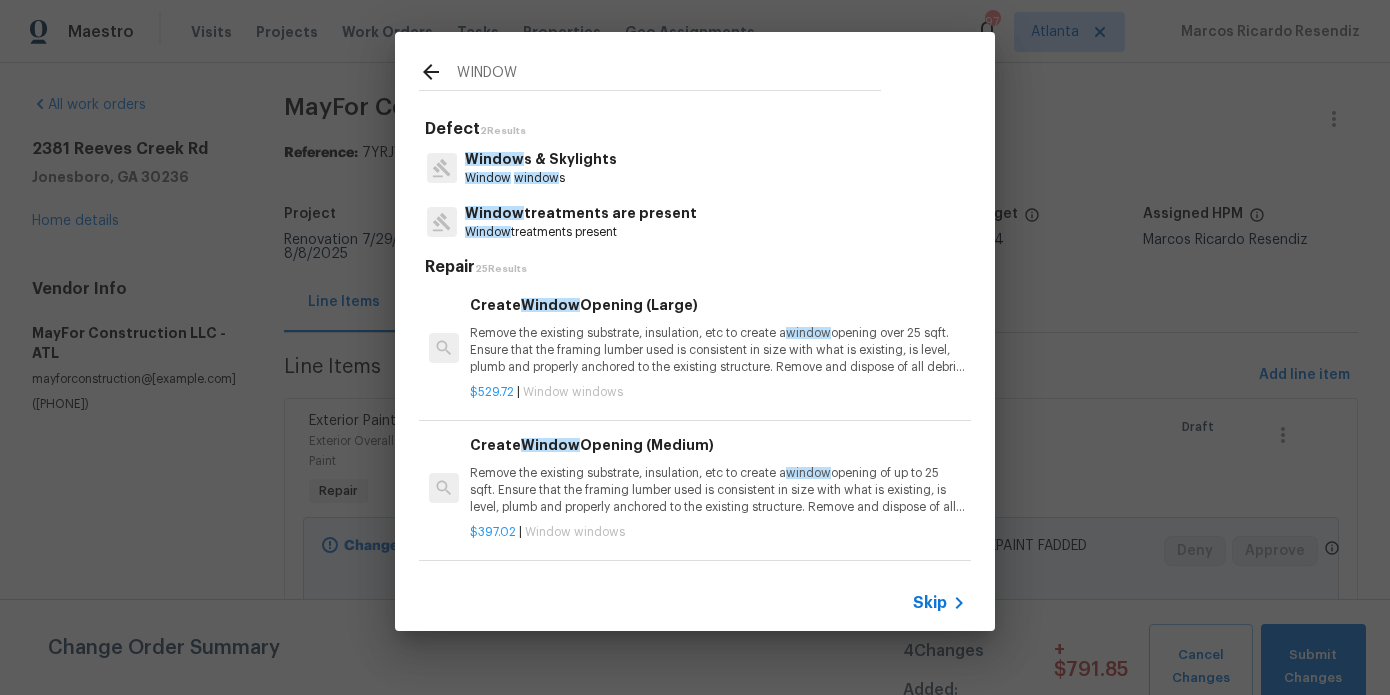 drag, startPoint x: 533, startPoint y: 78, endPoint x: 469, endPoint y: 78, distance: 64 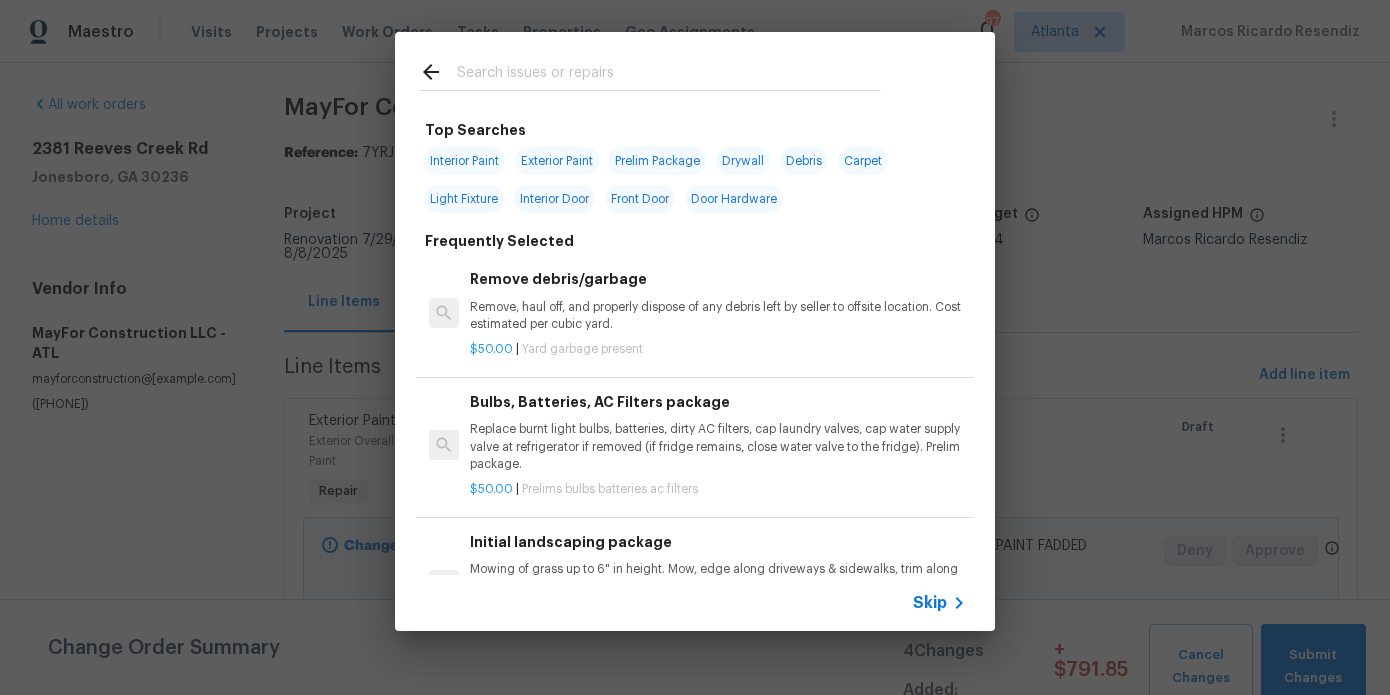 type on "W" 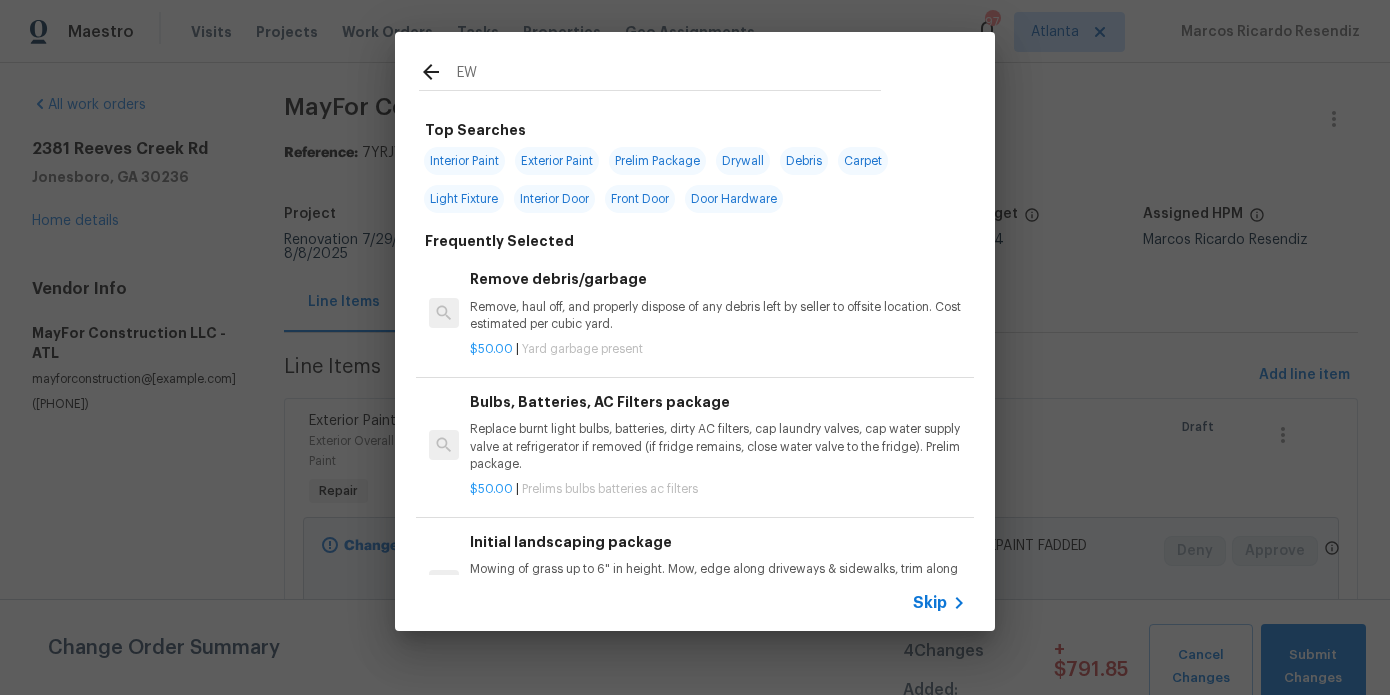 type on "E" 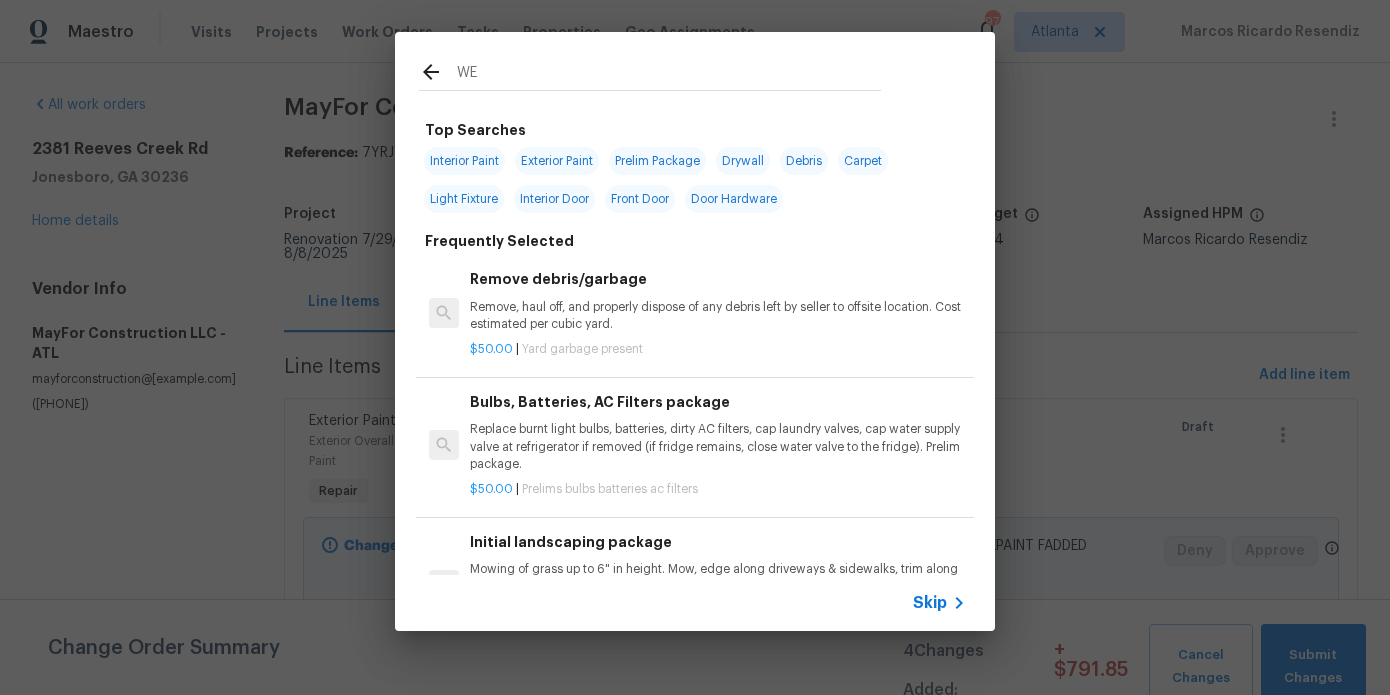 type on "W" 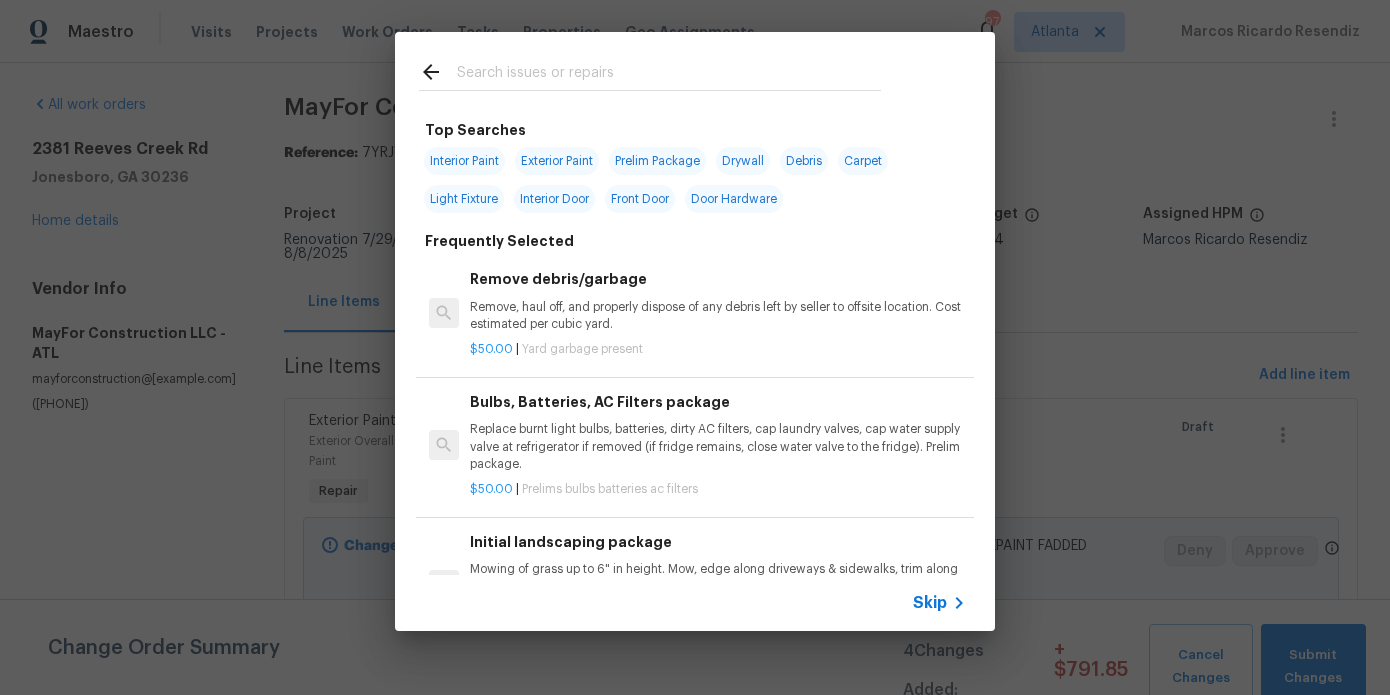 type on "W" 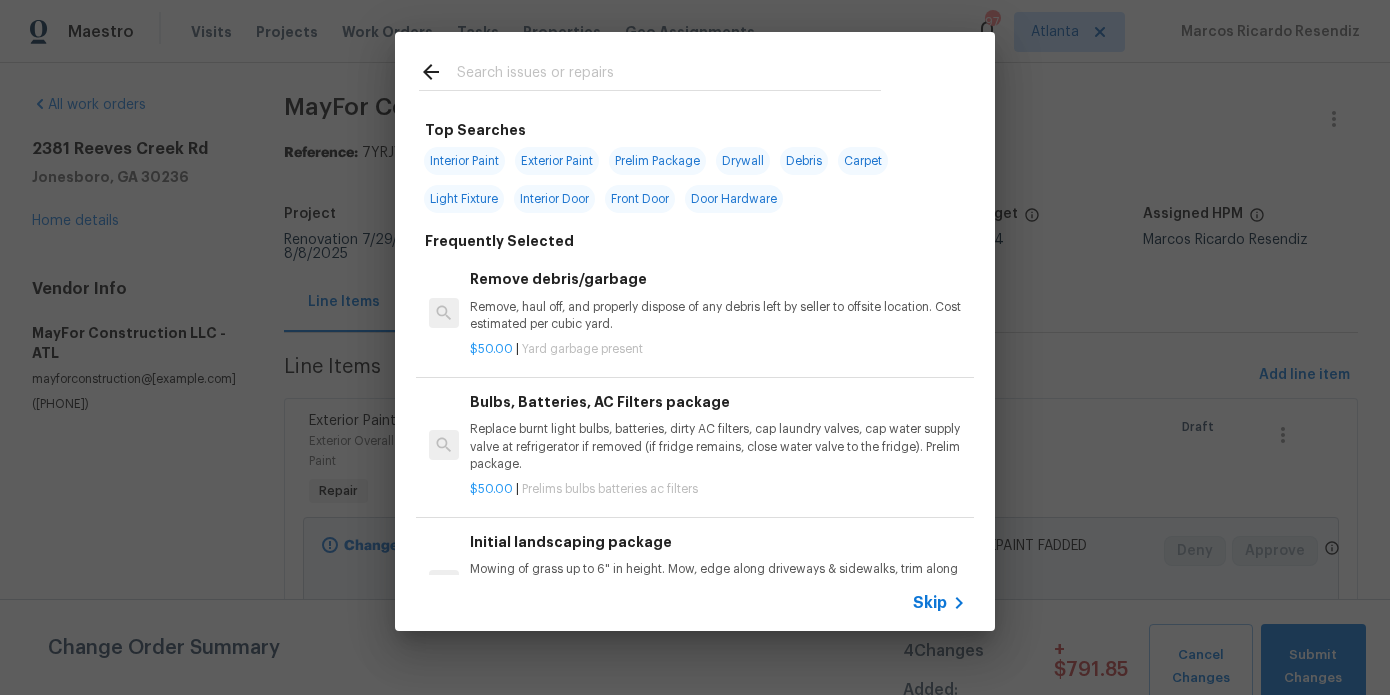 type on "W" 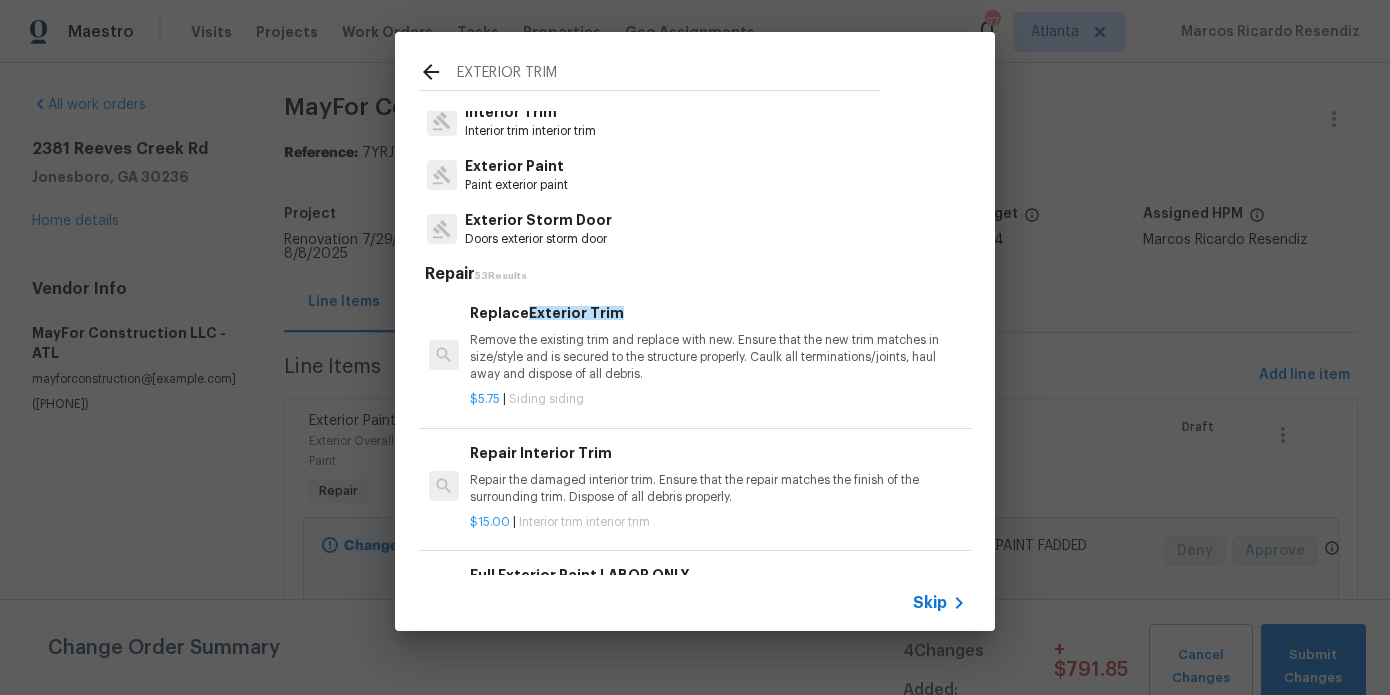 scroll, scrollTop: 48, scrollLeft: 0, axis: vertical 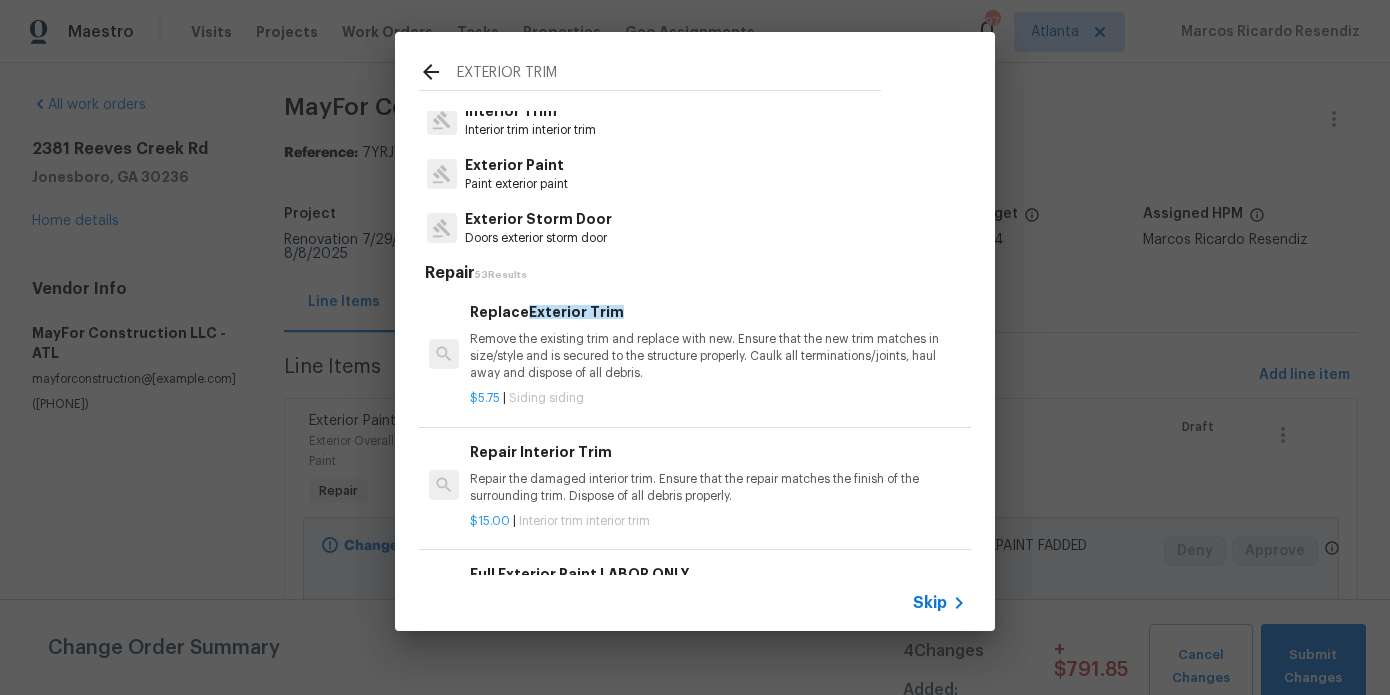 type on "EXTERIOR TRIM" 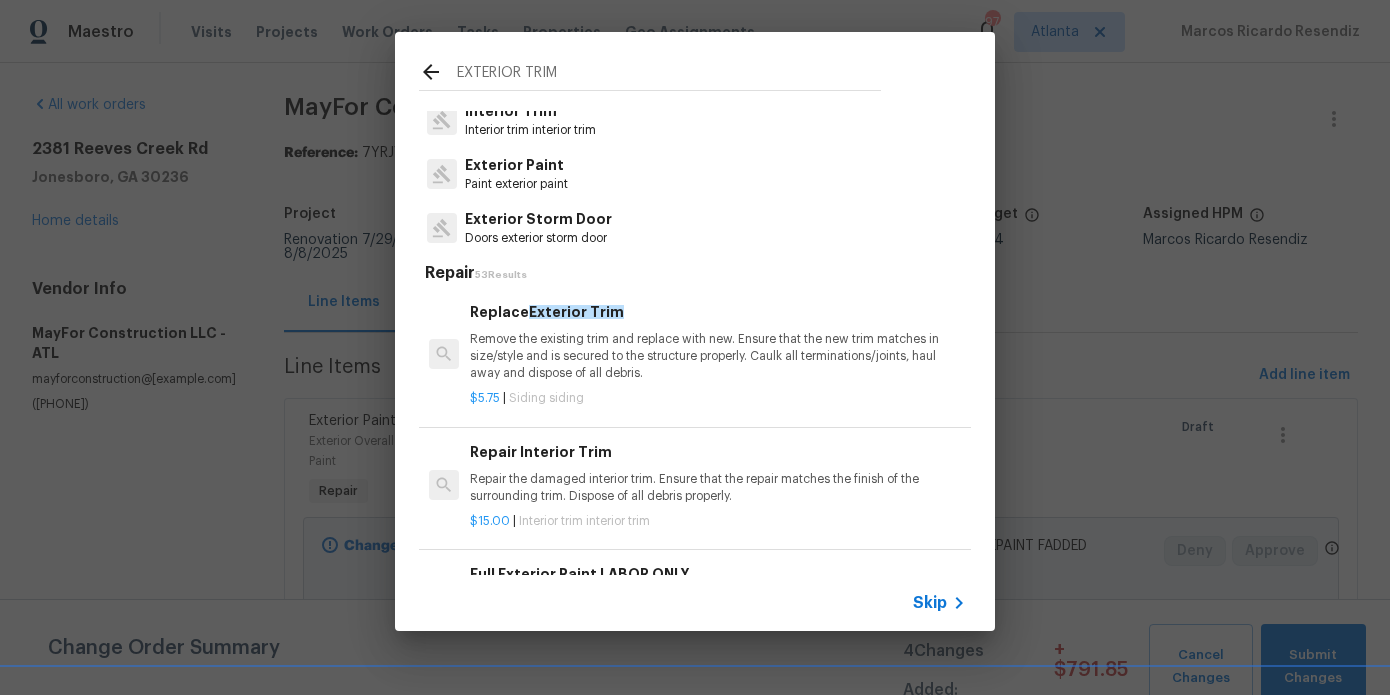 click on "Remove the existing trim and replace with new. Ensure that the new trim matches in size/style and is secured to the structure properly. Caulk all terminations/joints, haul away and dispose of all debris." at bounding box center (718, 356) 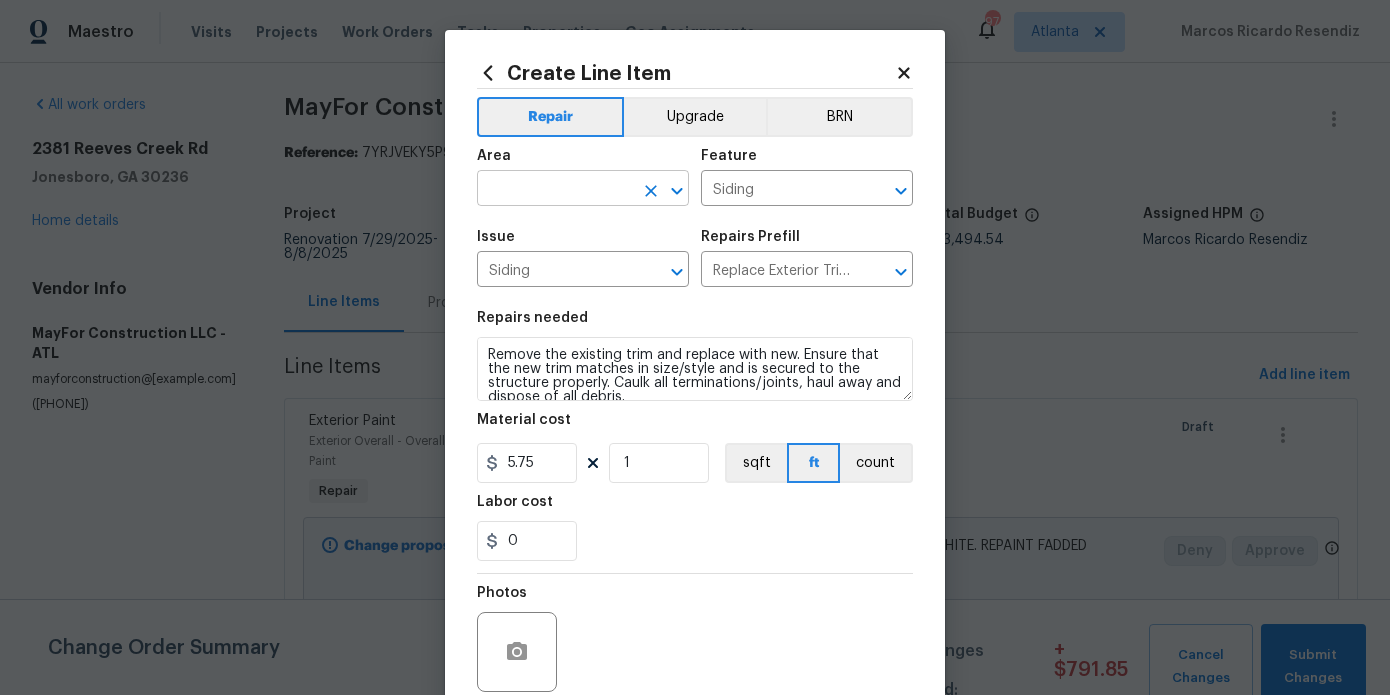 click at bounding box center [555, 190] 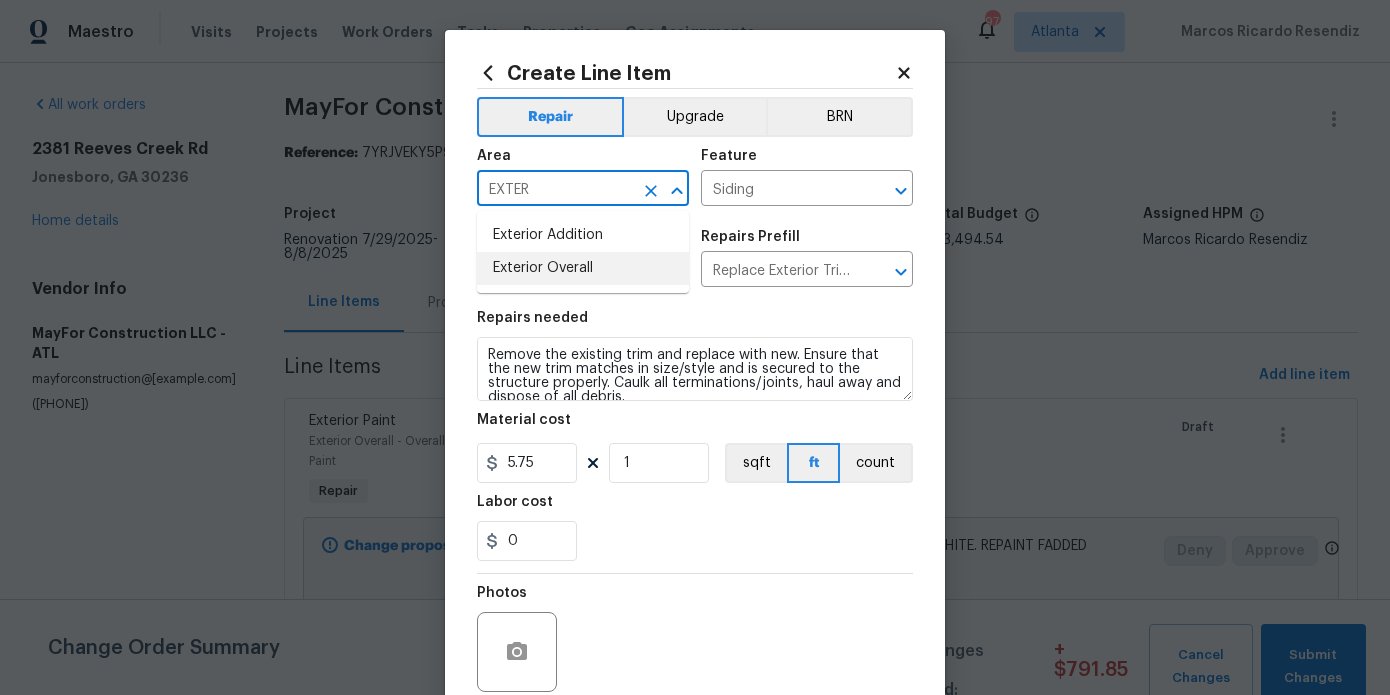 click on "Exterior Overall" at bounding box center [583, 268] 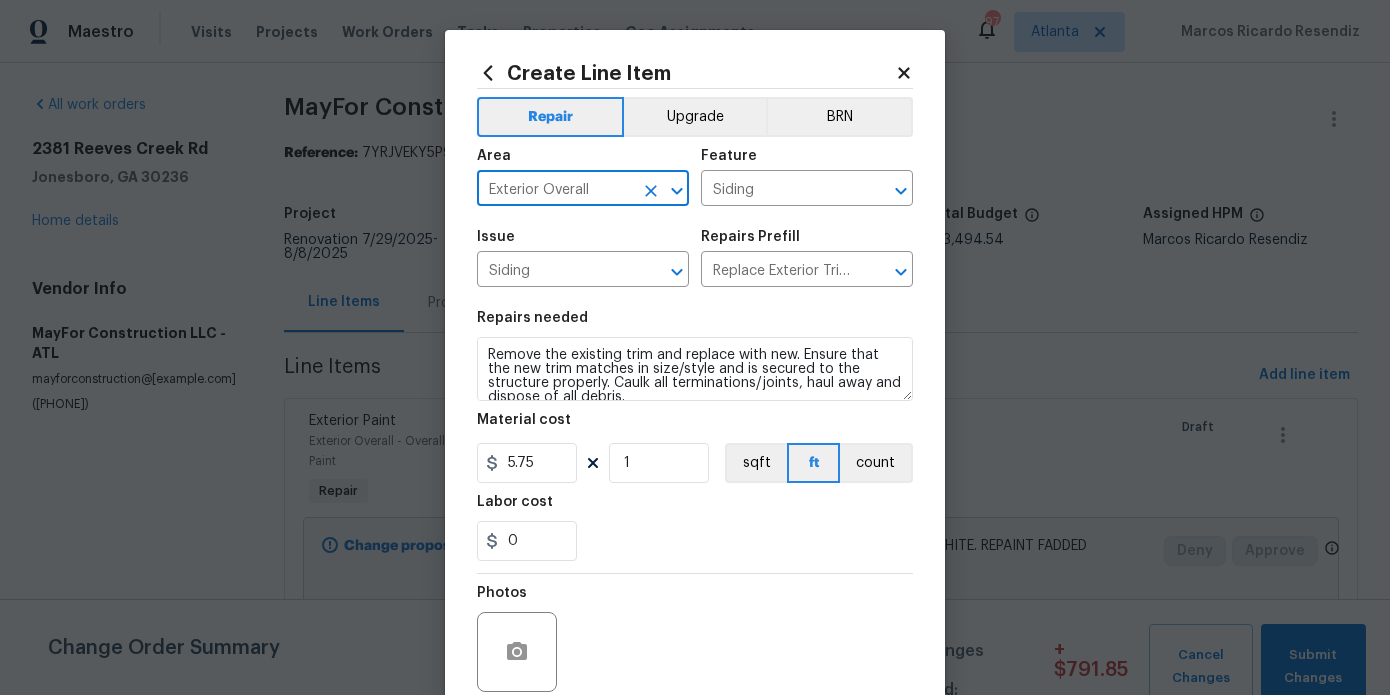 type on "Exterior Overall" 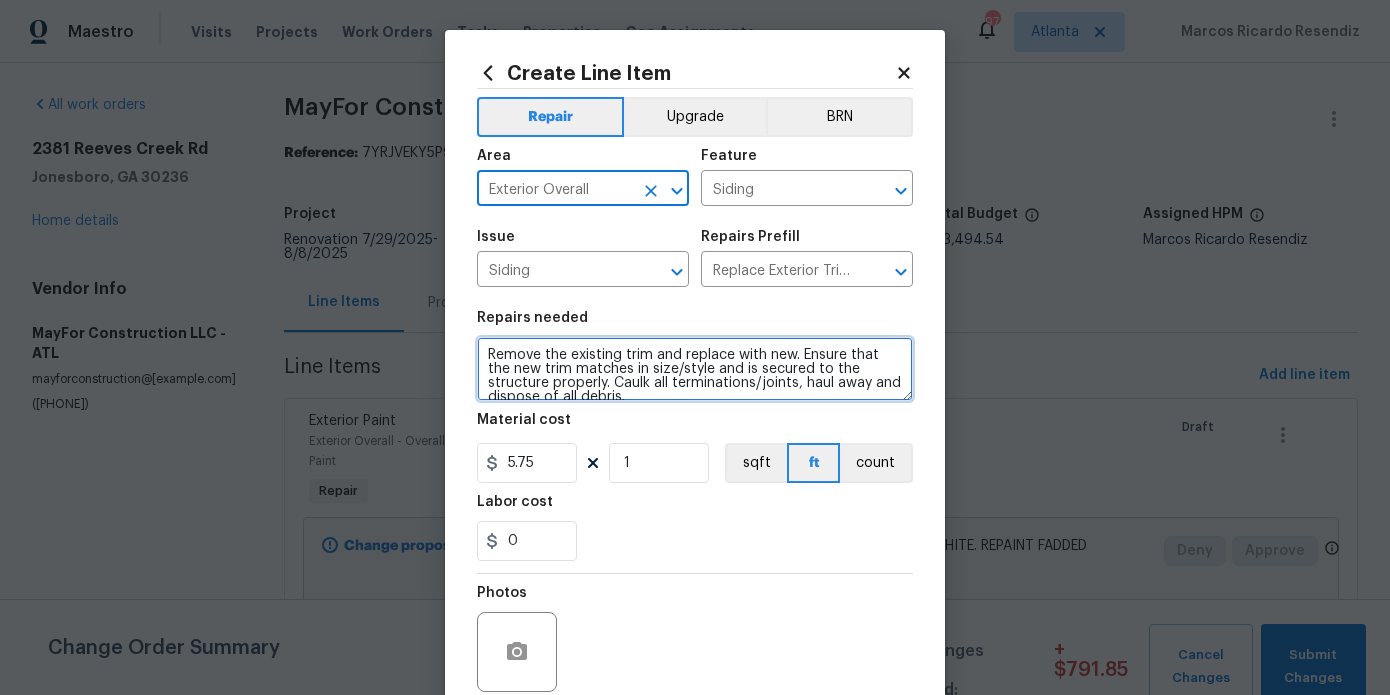 click on "Remove the existing trim and replace with new. Ensure that the new trim matches in size/style and is secured to the structure properly. Caulk all terminations/joints, haul away and dispose of all debris." at bounding box center (695, 369) 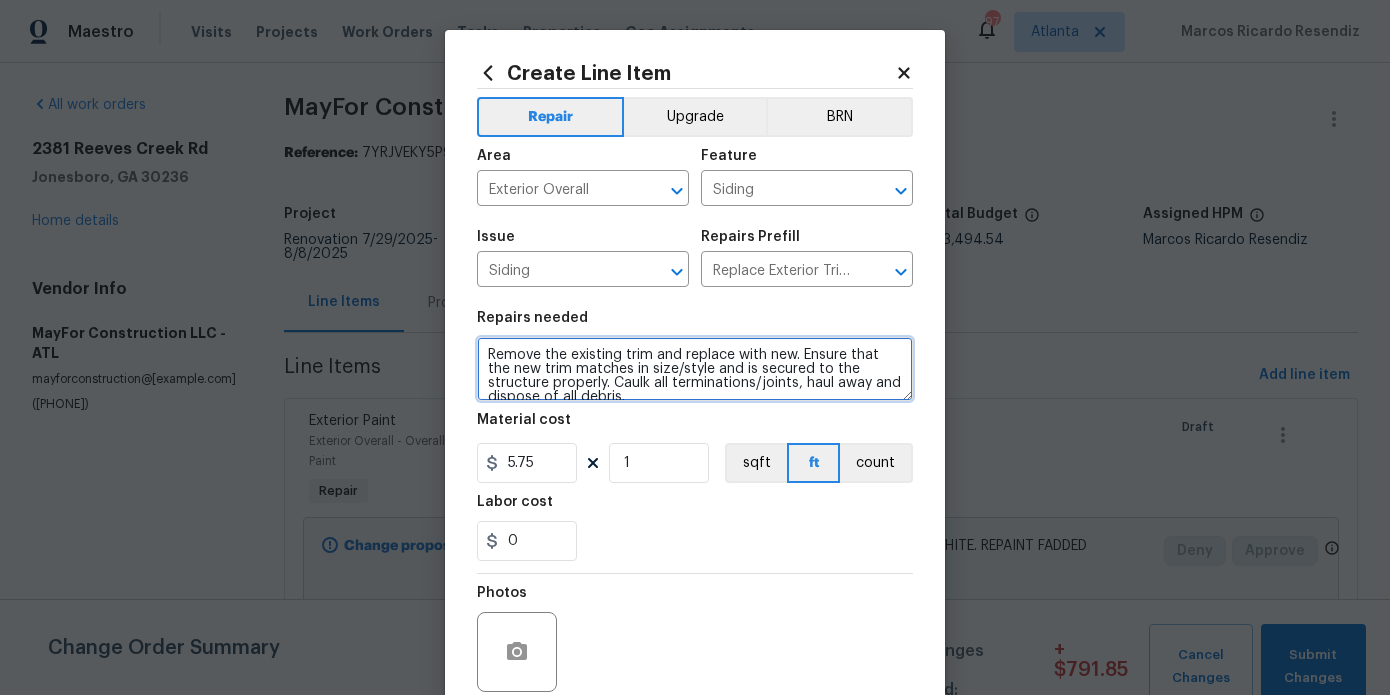 scroll, scrollTop: 14, scrollLeft: 0, axis: vertical 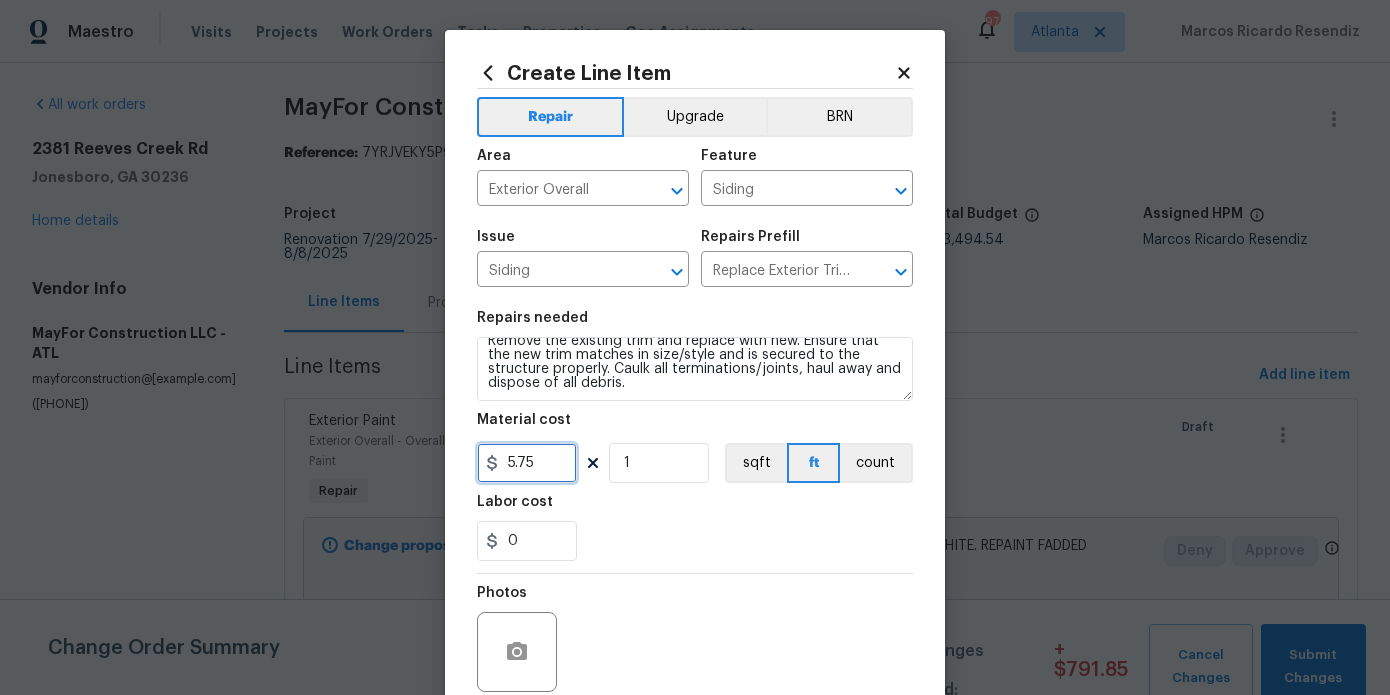 click on "5.75" at bounding box center [527, 463] 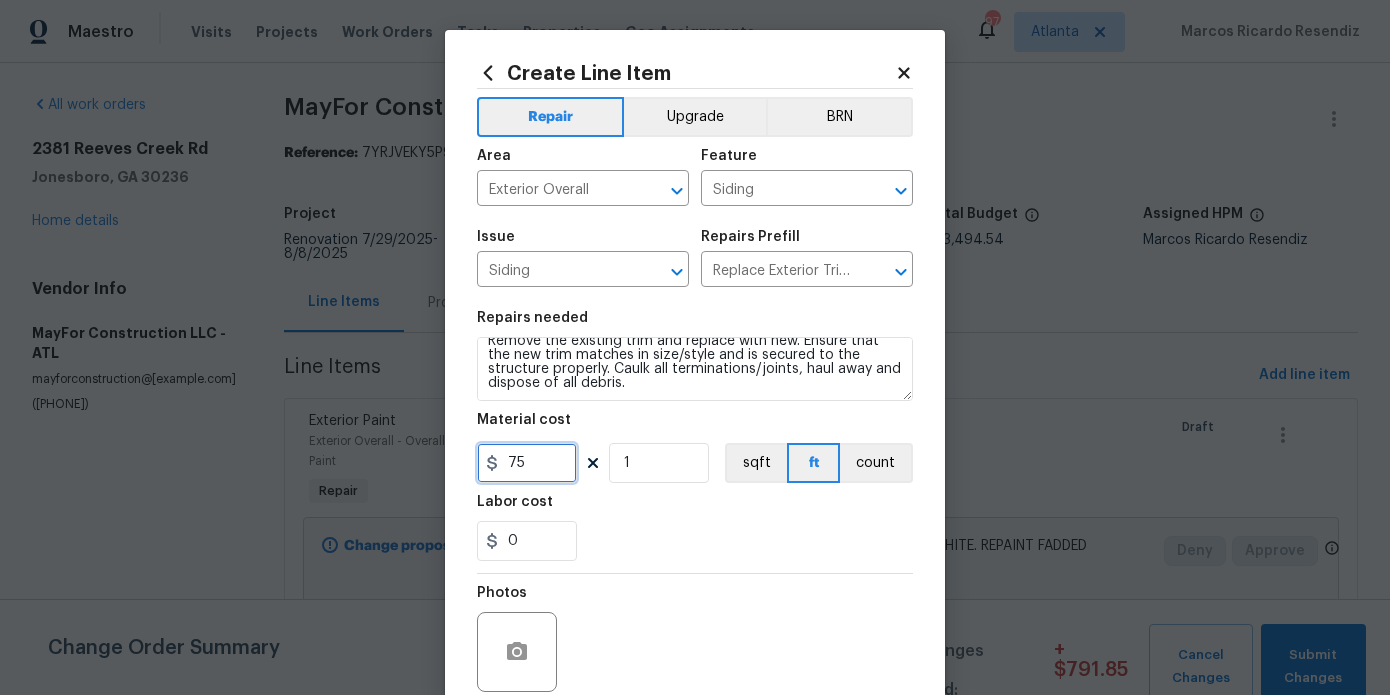 type on "75" 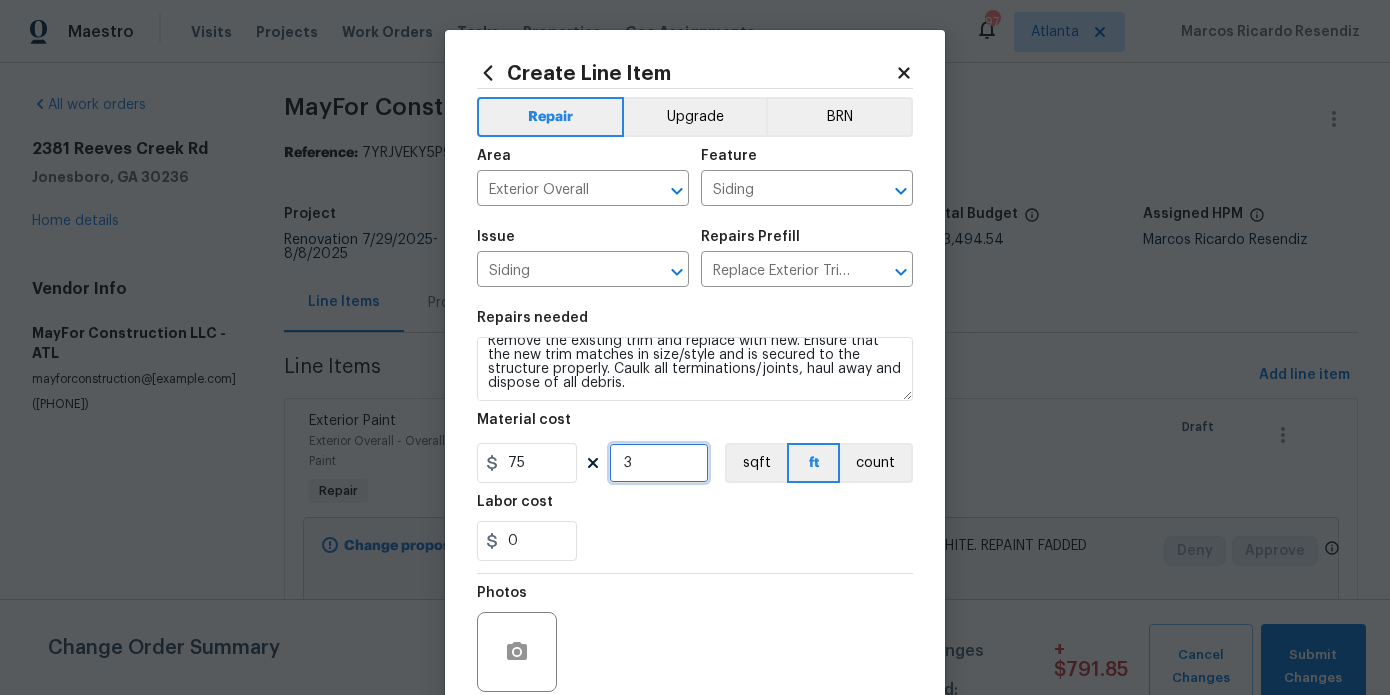 type on "3" 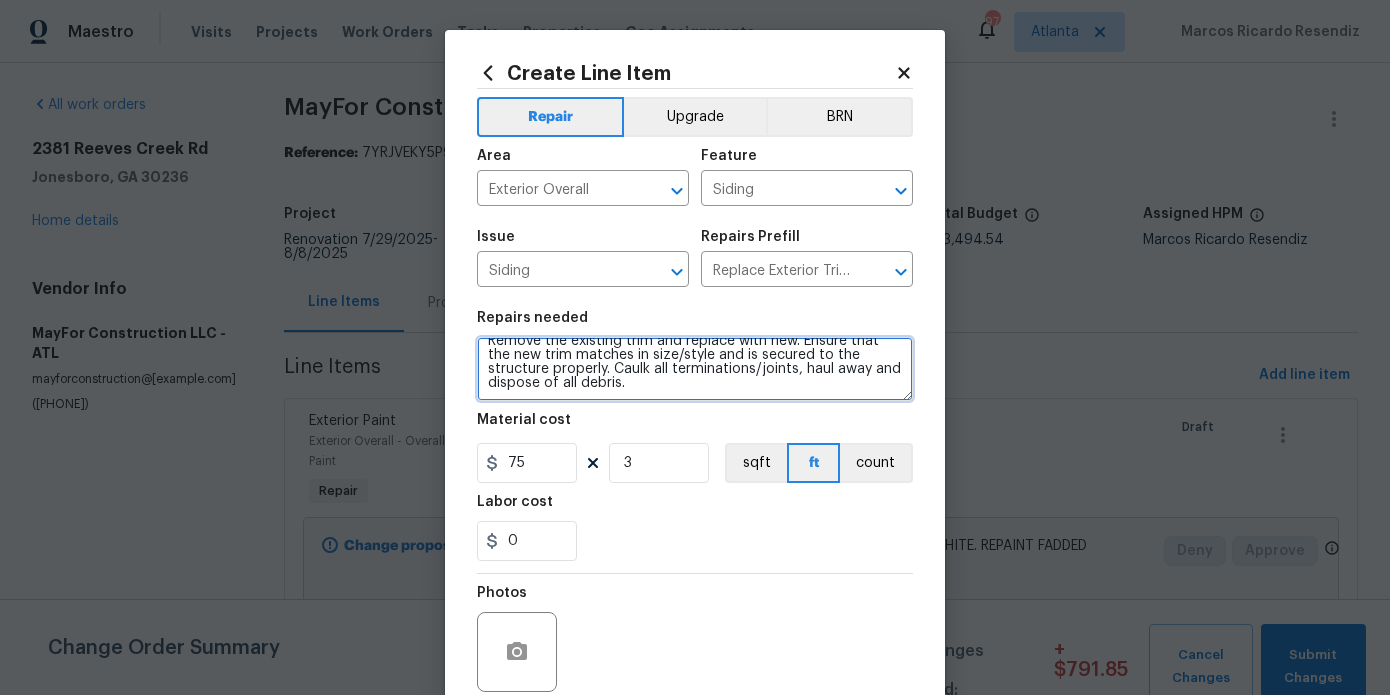 click on "Remove the existing trim and replace with new. Ensure that the new trim matches in size/style and is secured to the structure properly. Caulk all terminations/joints, haul away and dispose of all debris." at bounding box center [695, 369] 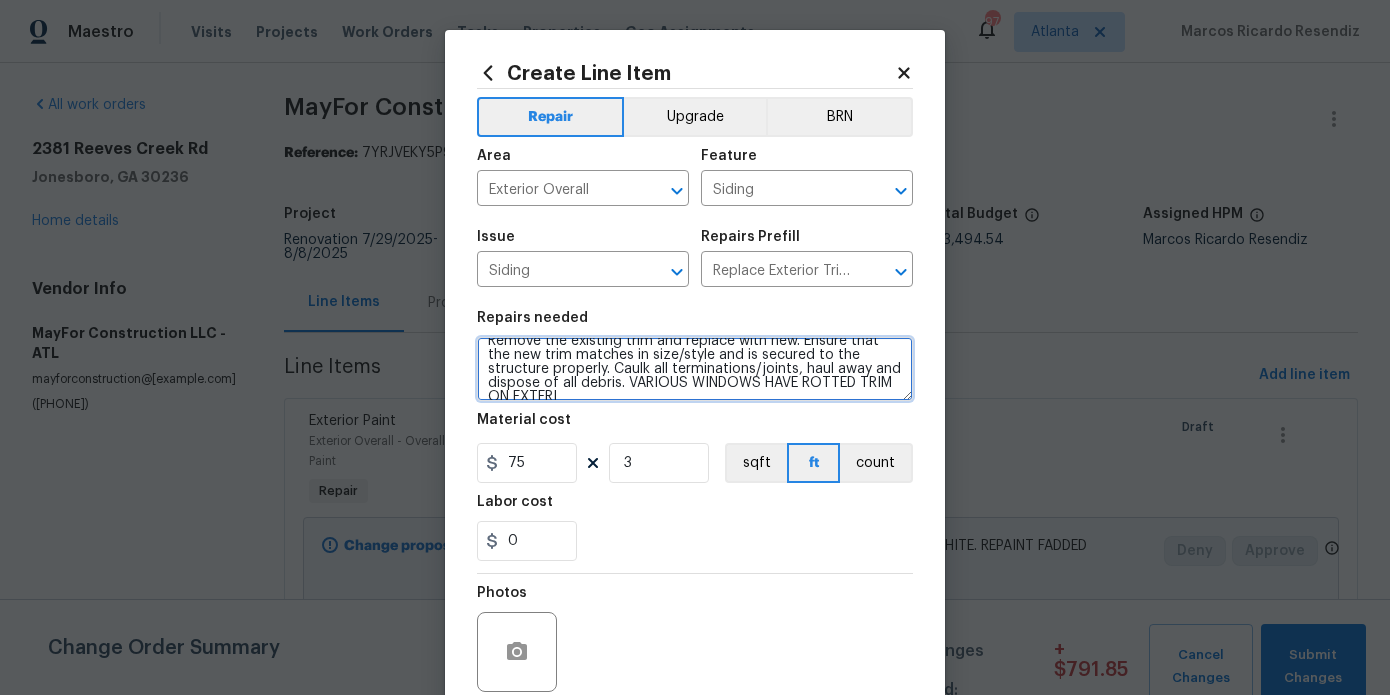 scroll, scrollTop: 18, scrollLeft: 0, axis: vertical 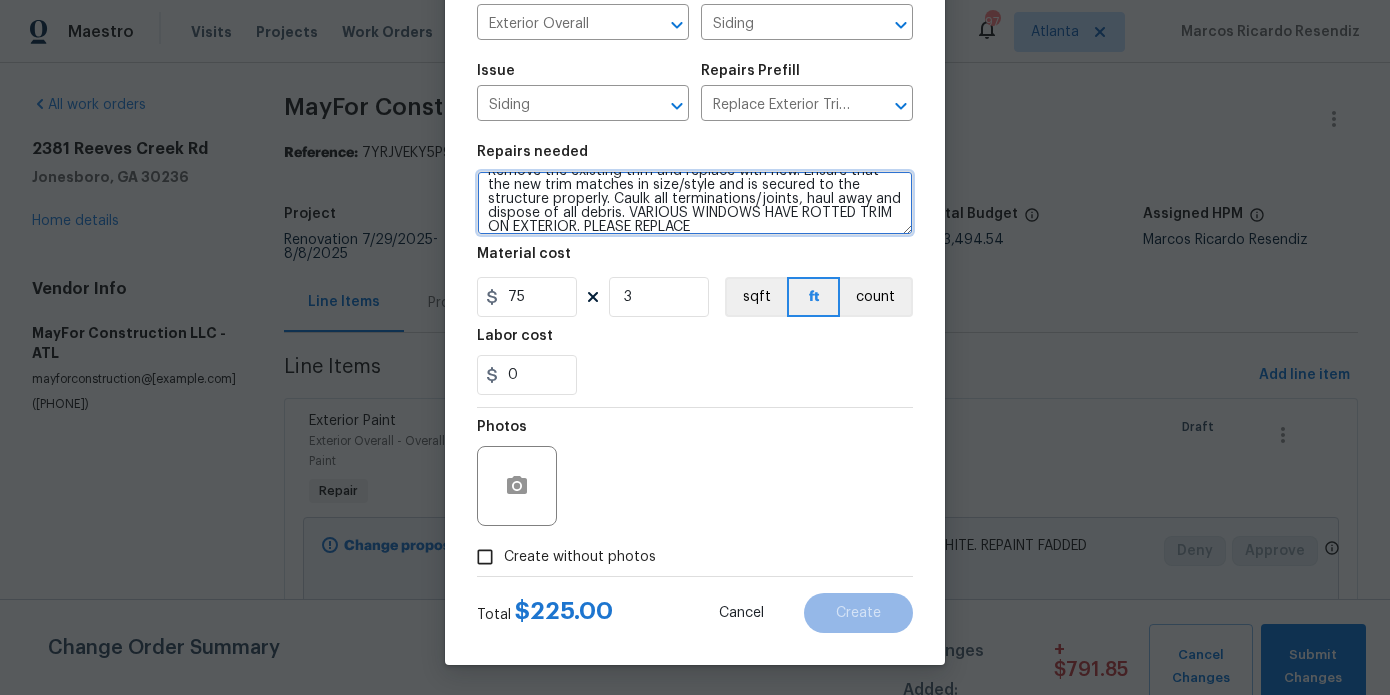 type on "Remove the existing trim and replace with new. Ensure that the new trim matches in size/style and is secured to the structure properly. Caulk all terminations/joints, haul away and dispose of all debris. VARIOUS WINDOWS HAVE ROTTED TRIM ON EXTERIOR. PLEASE REPLACE" 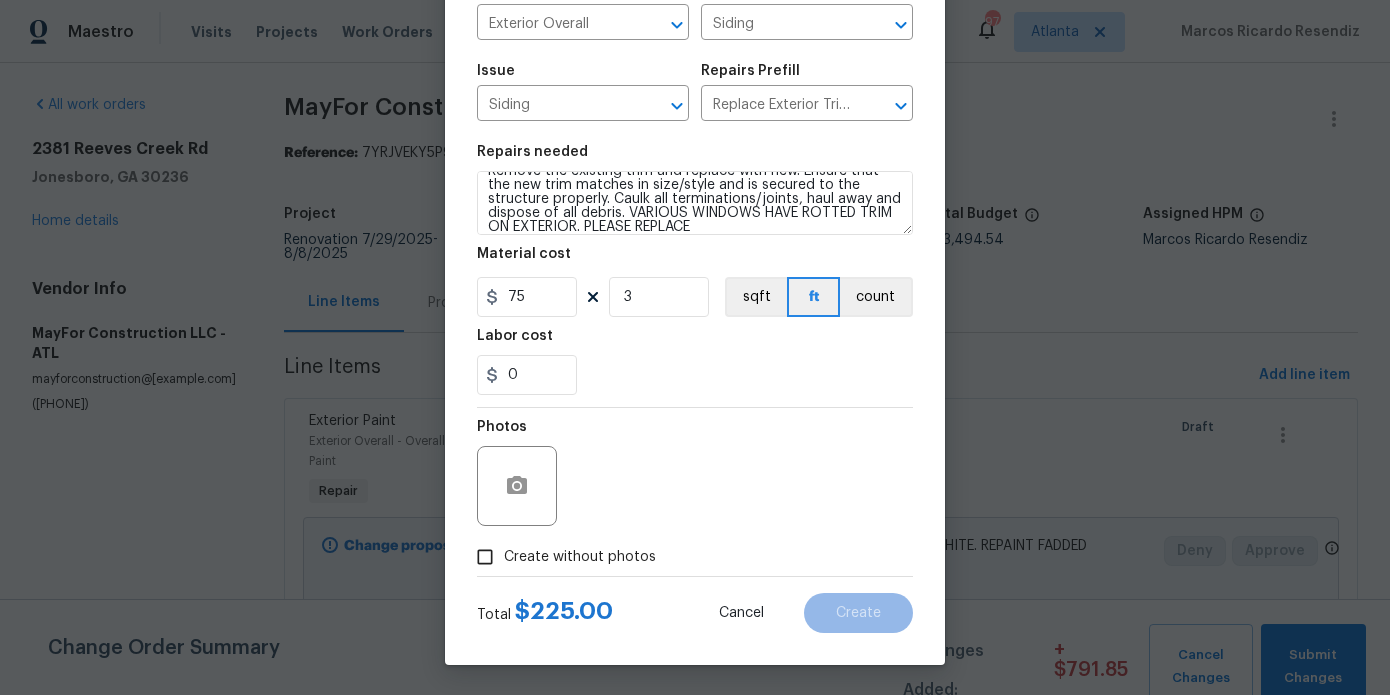 click on "Create without photos" at bounding box center (580, 557) 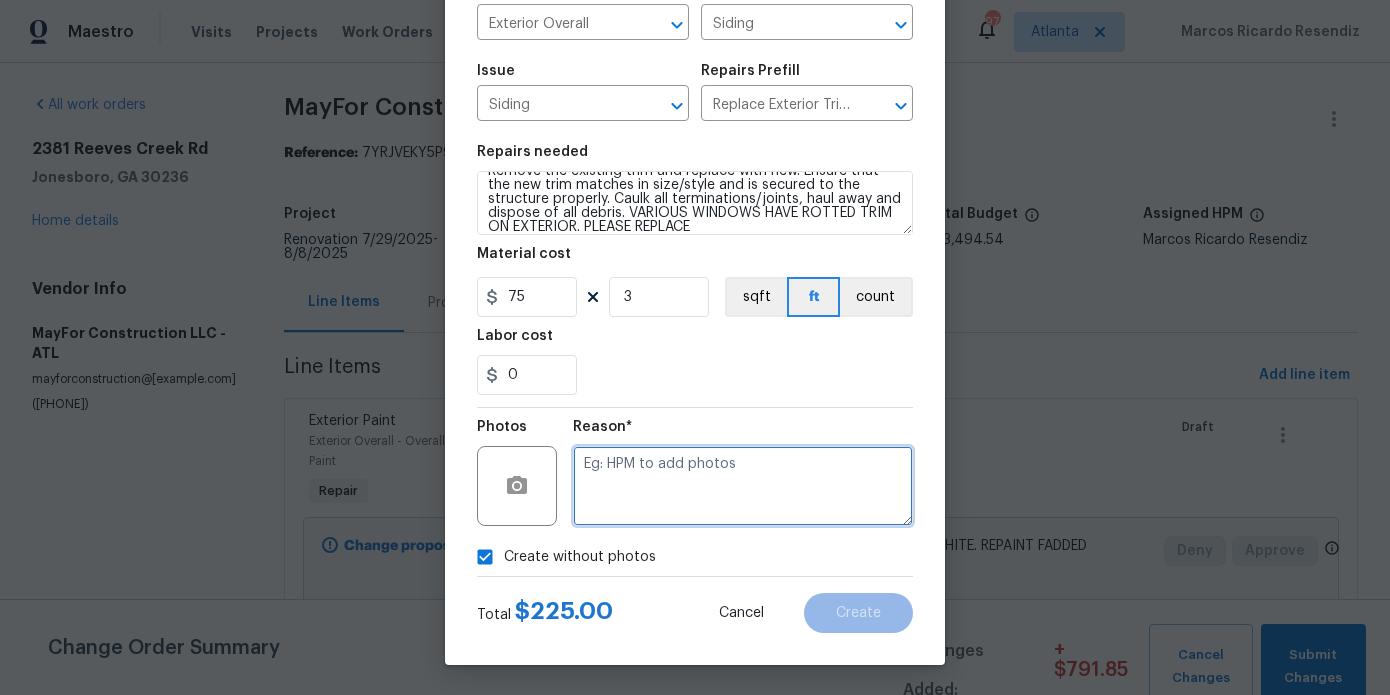 click at bounding box center [743, 486] 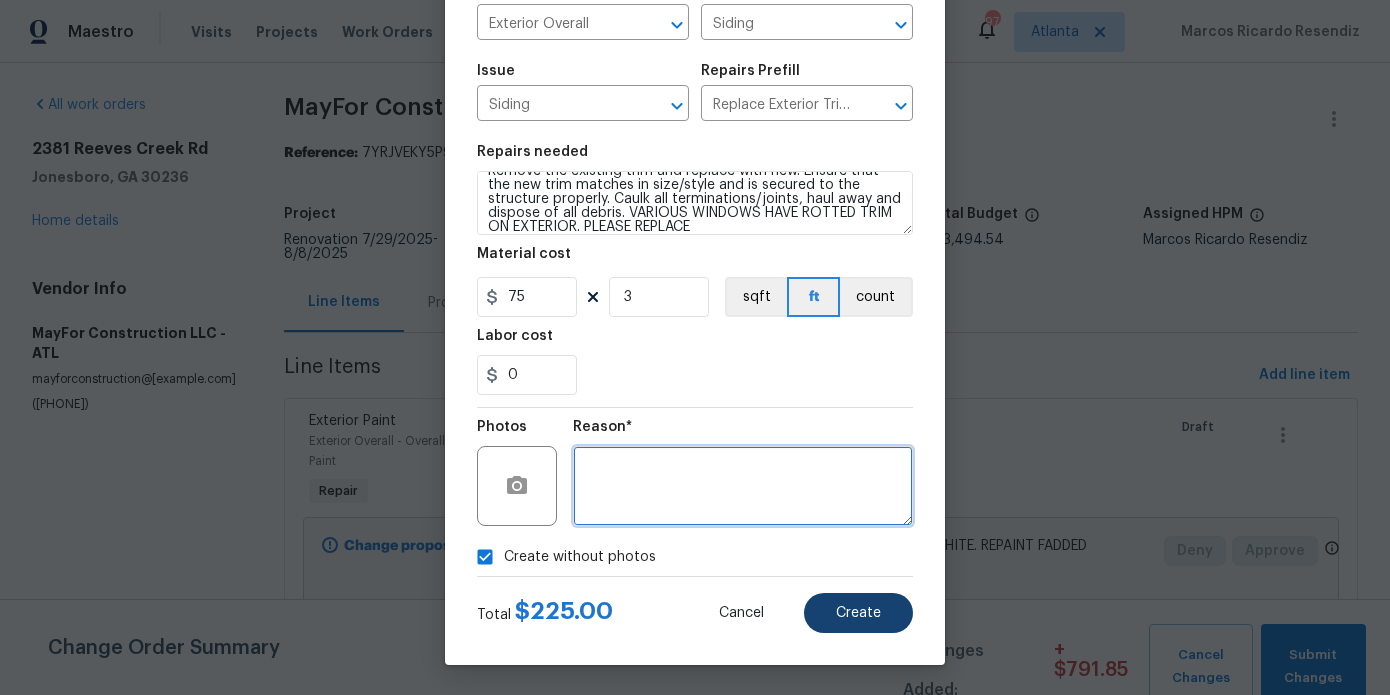 type 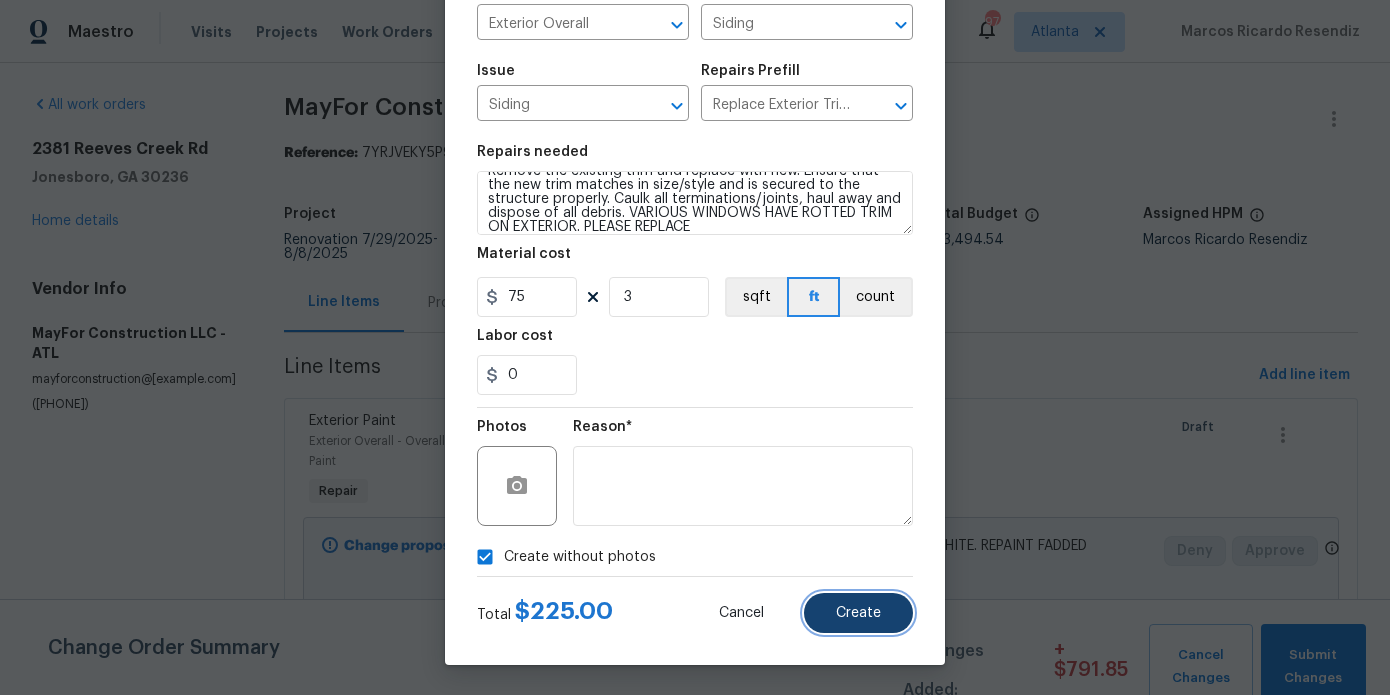 click on "Create" at bounding box center [858, 613] 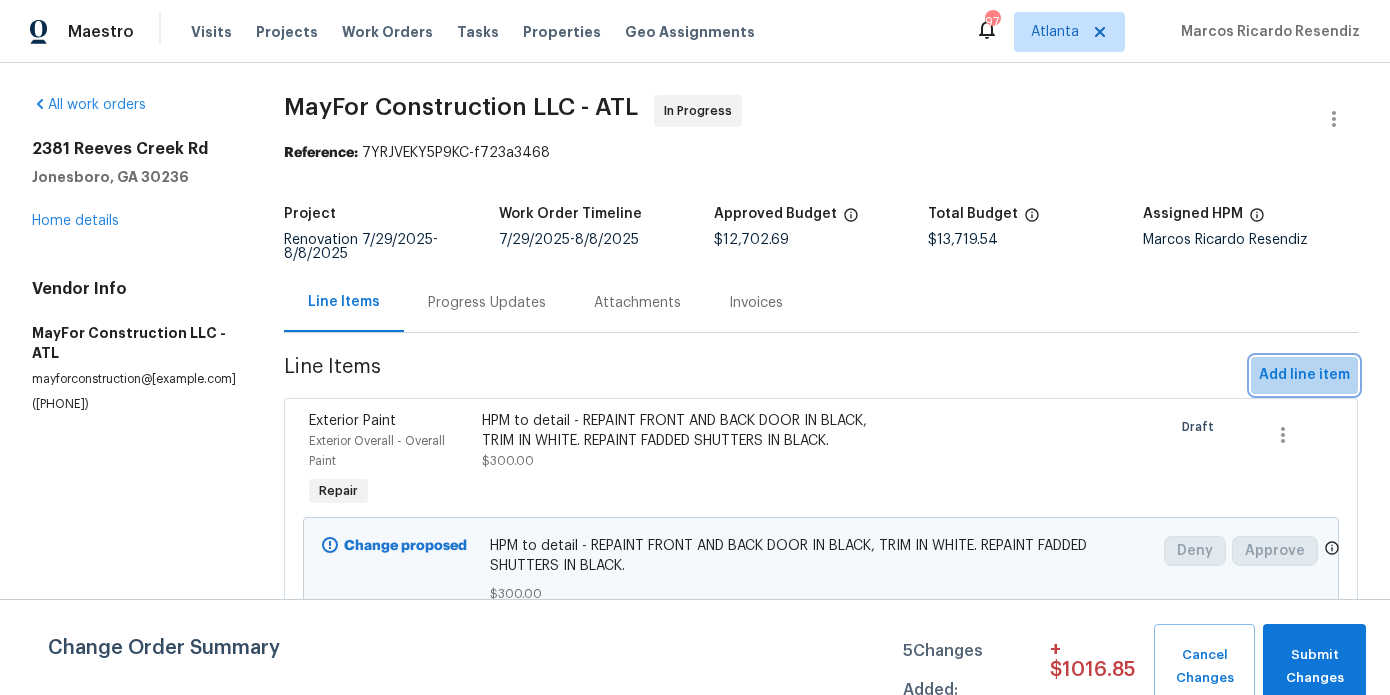 click on "Add line item" at bounding box center (1304, 375) 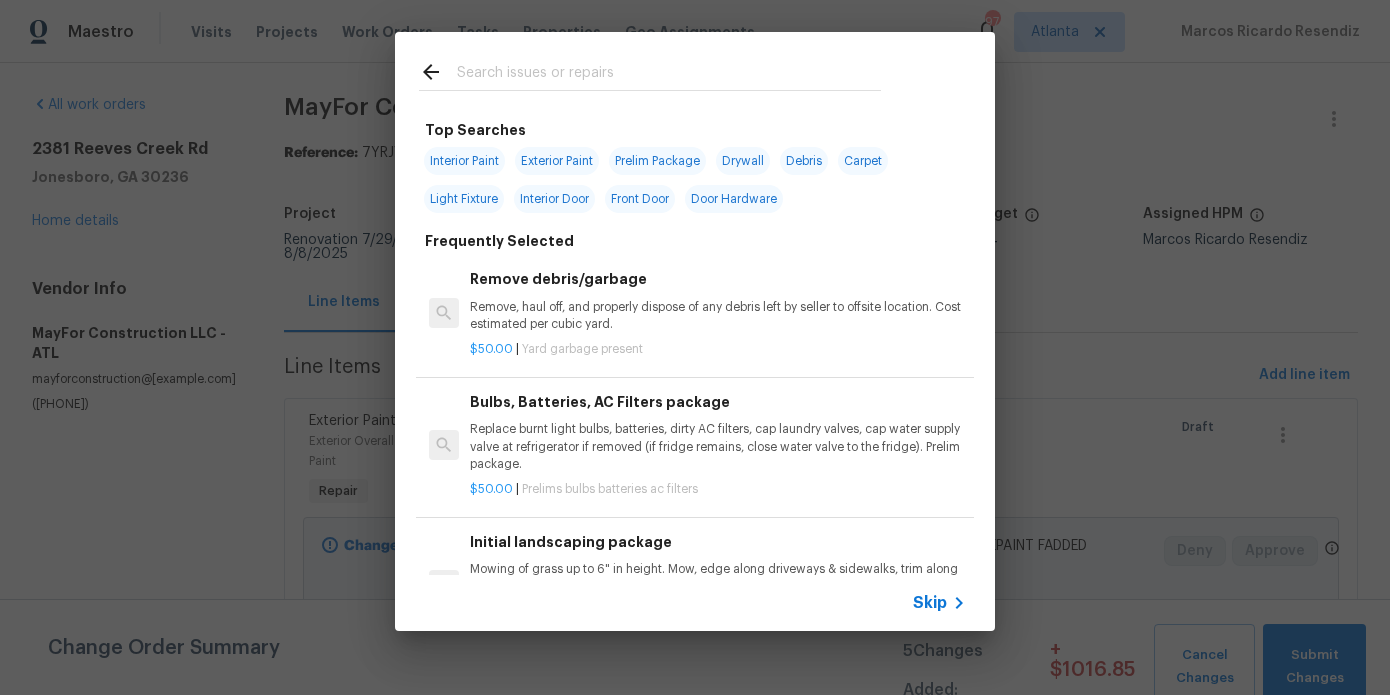 click at bounding box center (669, 75) 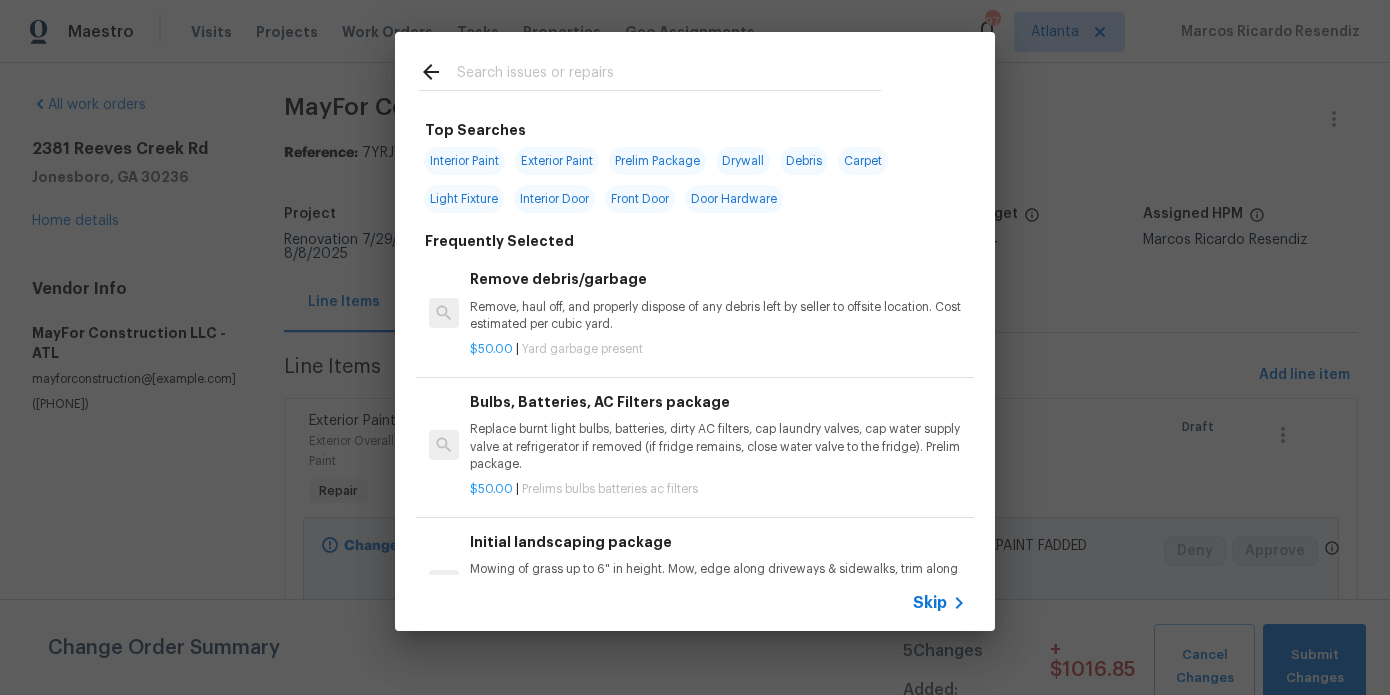 type on "G" 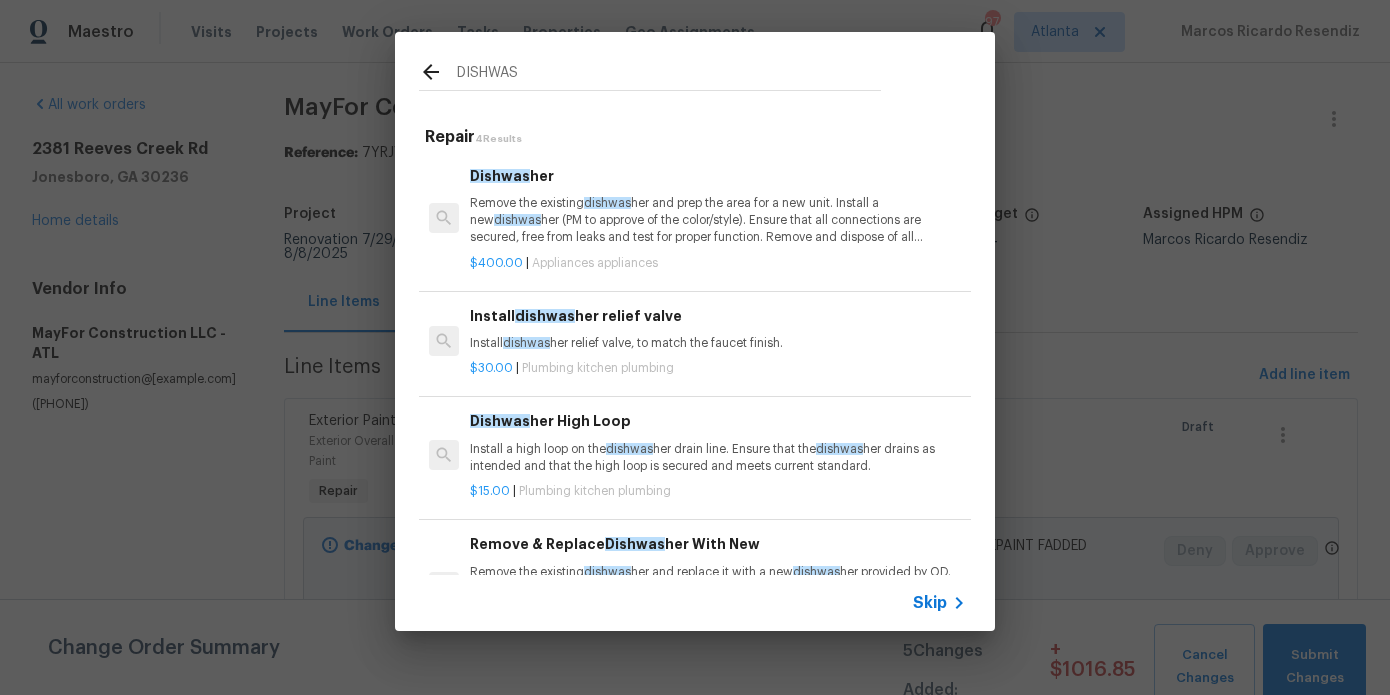 scroll, scrollTop: 11, scrollLeft: 0, axis: vertical 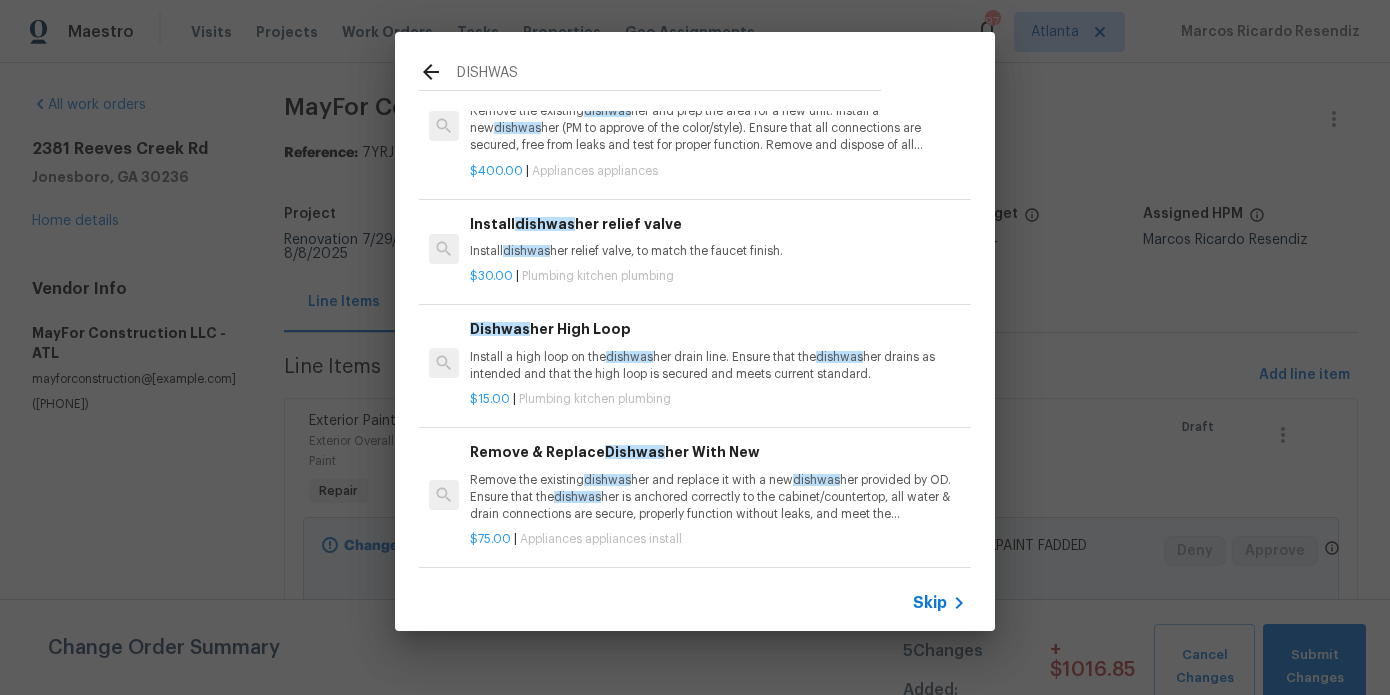 type on "DISHWAS" 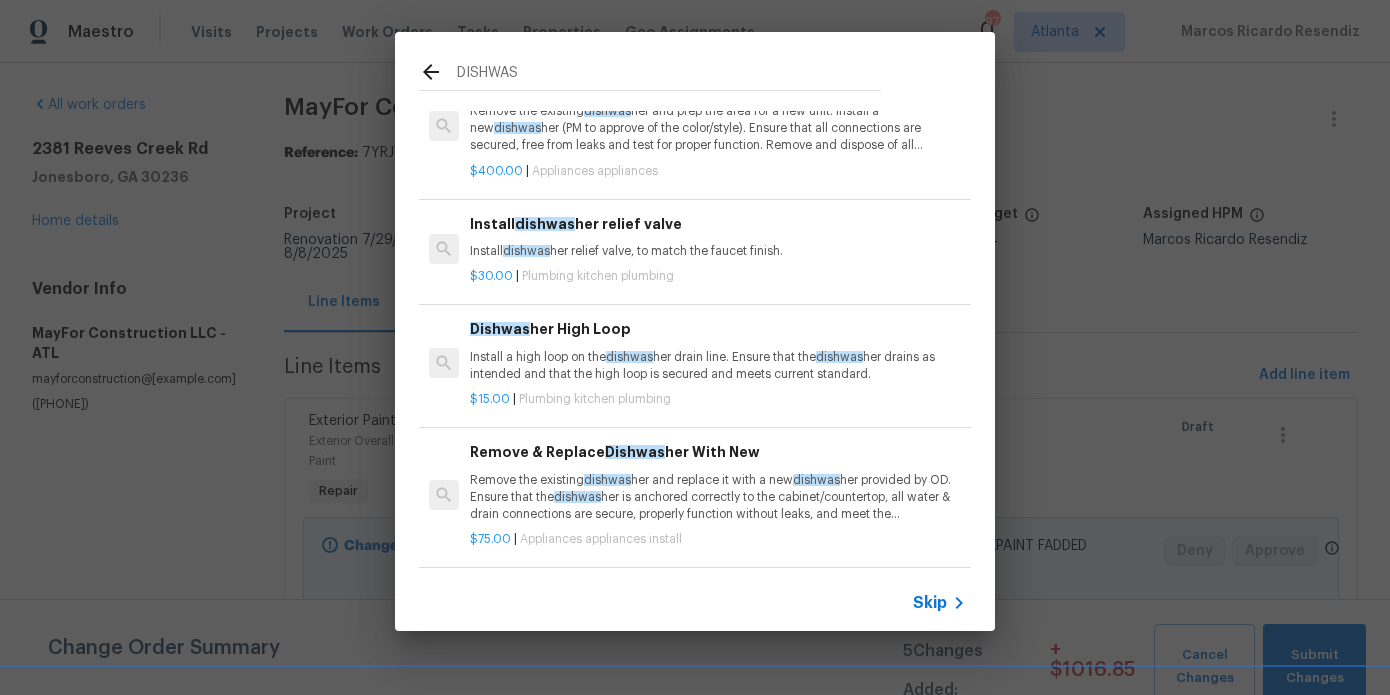 click on "Remove the existing  dishwas her and replace it with a new  dishwas her provided by OD. Ensure that the  dishwas her is anchored correctly to the cabinet/countertop, all water & drain connections are secure, properly function without leaks, and meet the manufactures specifications. Haul away and dispose of the old unit properly." at bounding box center (718, 497) 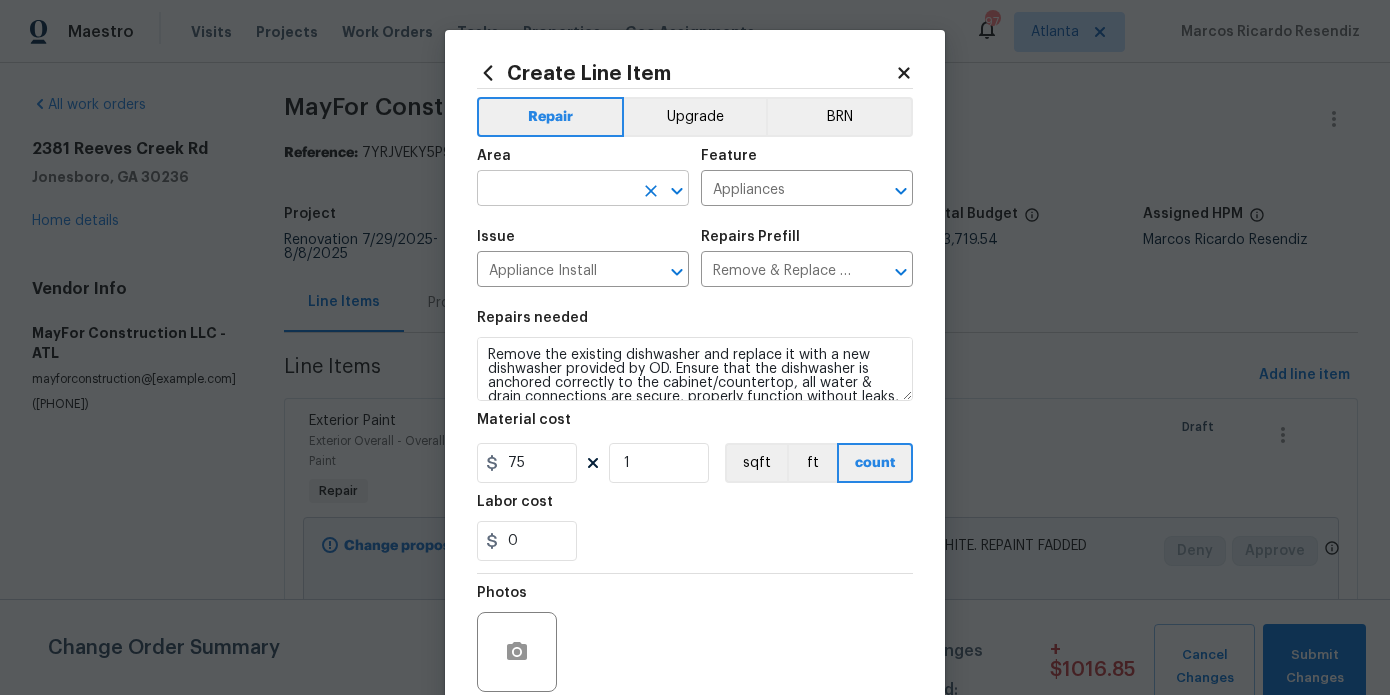 click at bounding box center [555, 190] 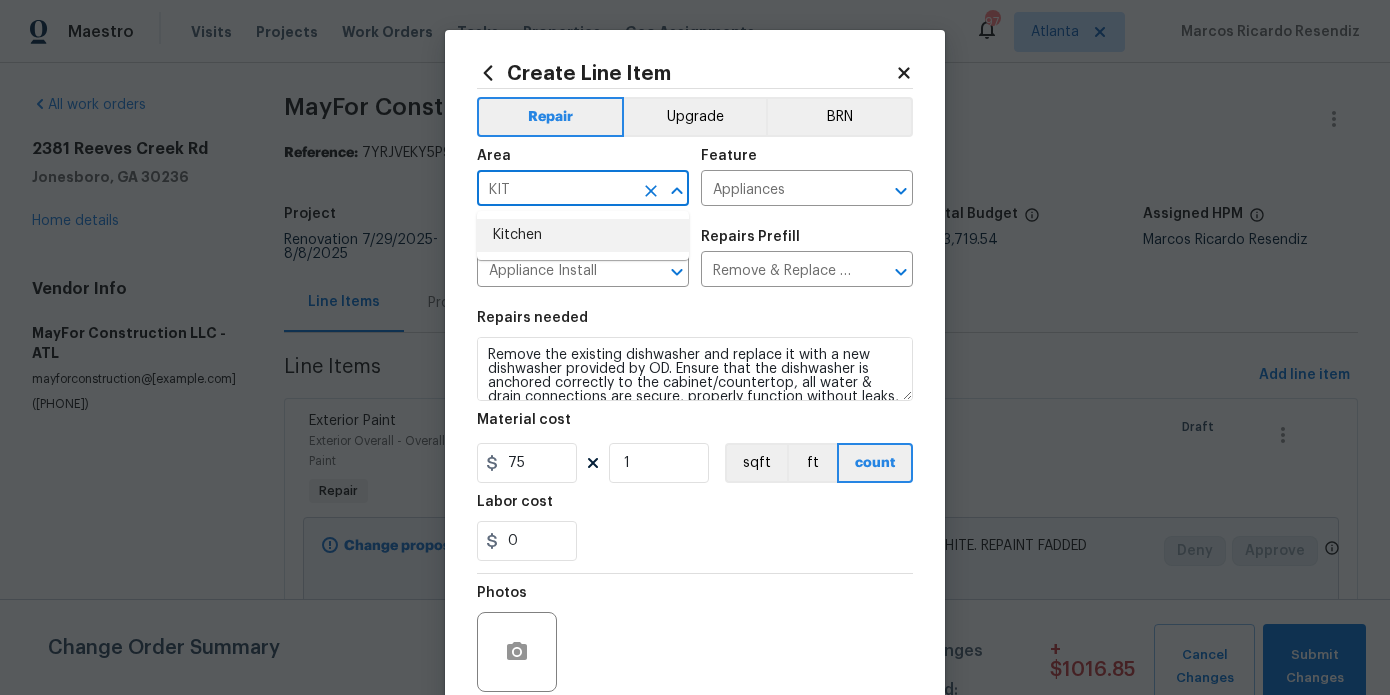 click on "Kitchen" at bounding box center (583, 235) 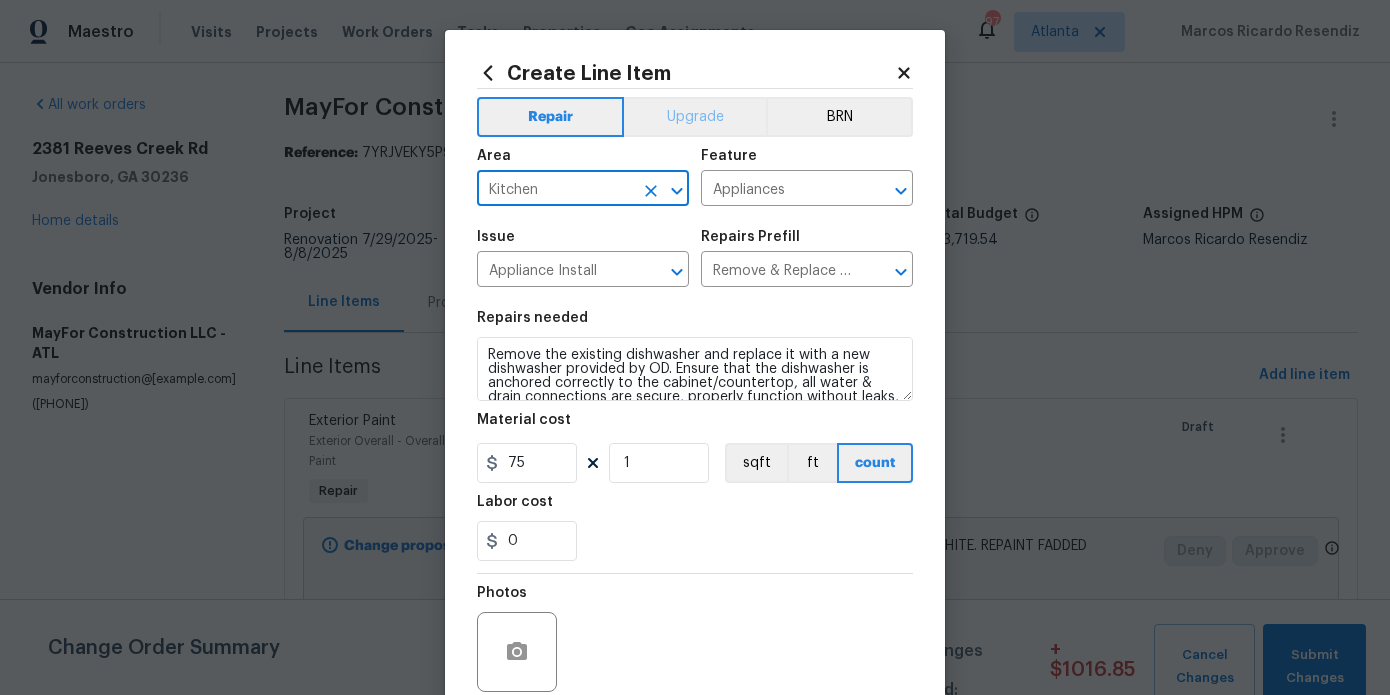 type on "Kitchen" 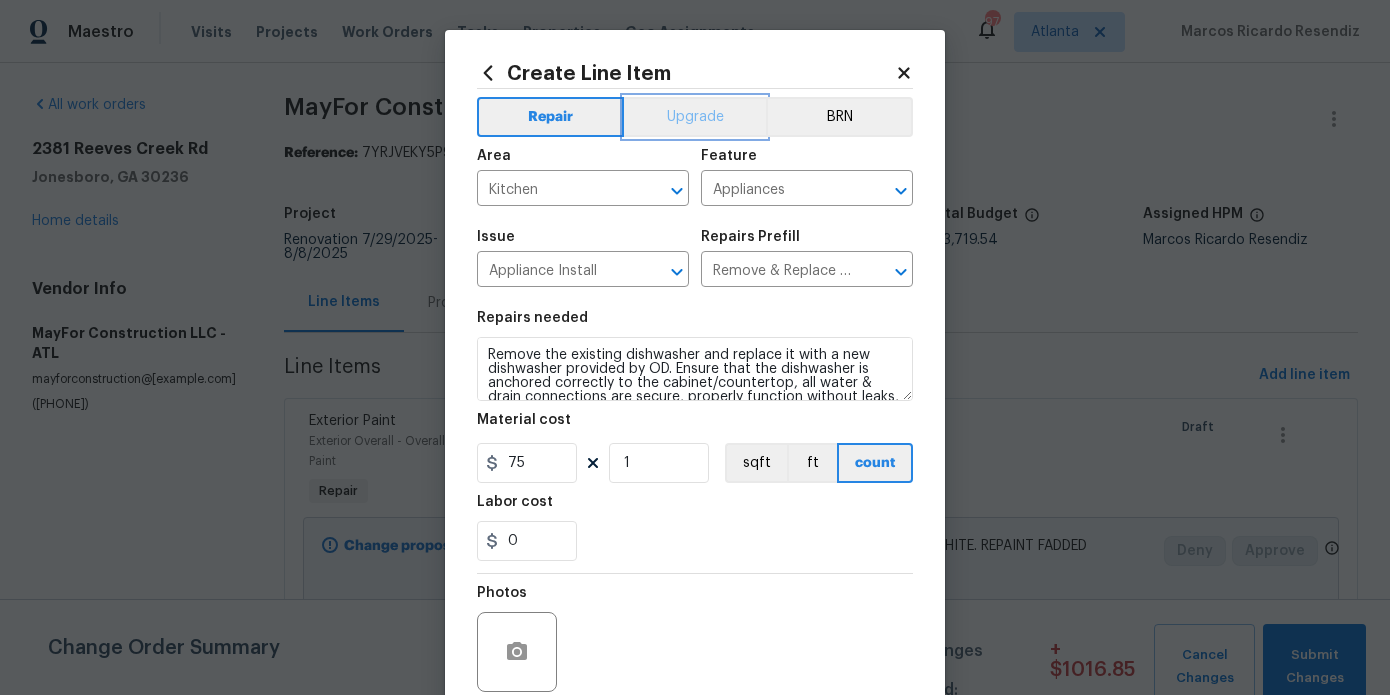 click on "Upgrade" at bounding box center [695, 117] 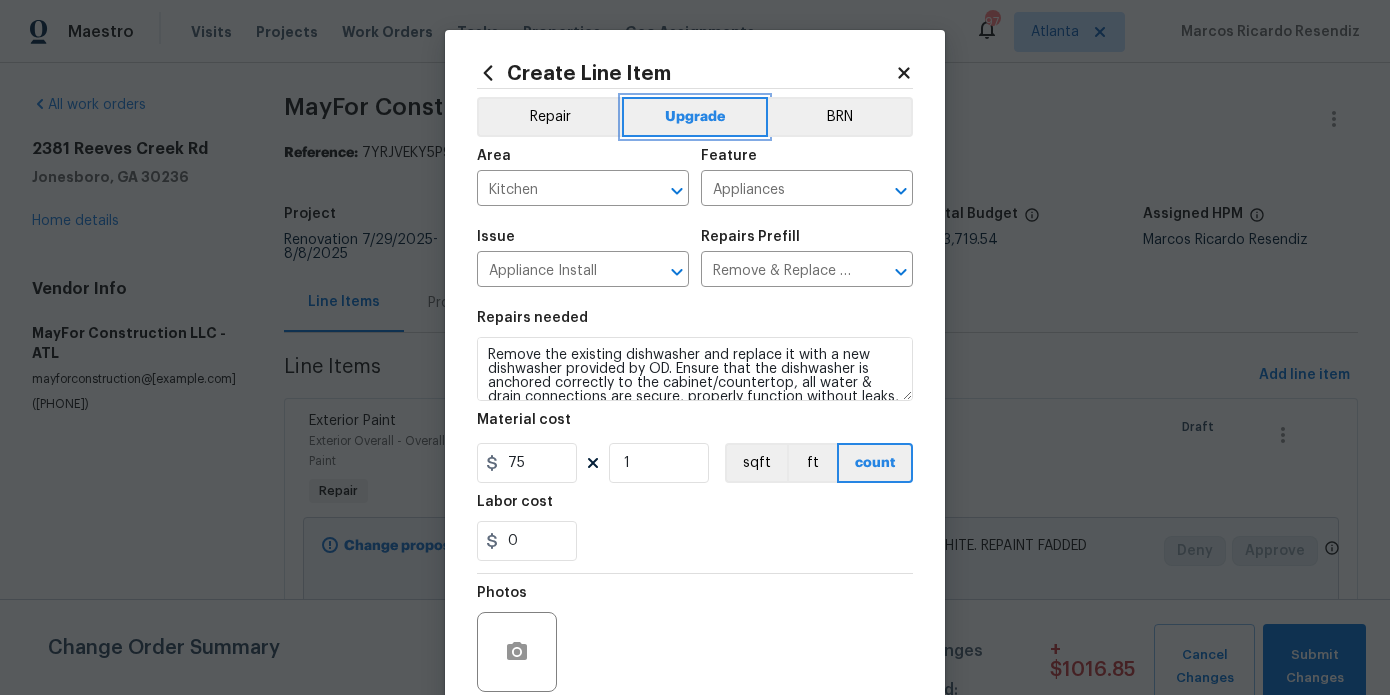 scroll, scrollTop: 167, scrollLeft: 0, axis: vertical 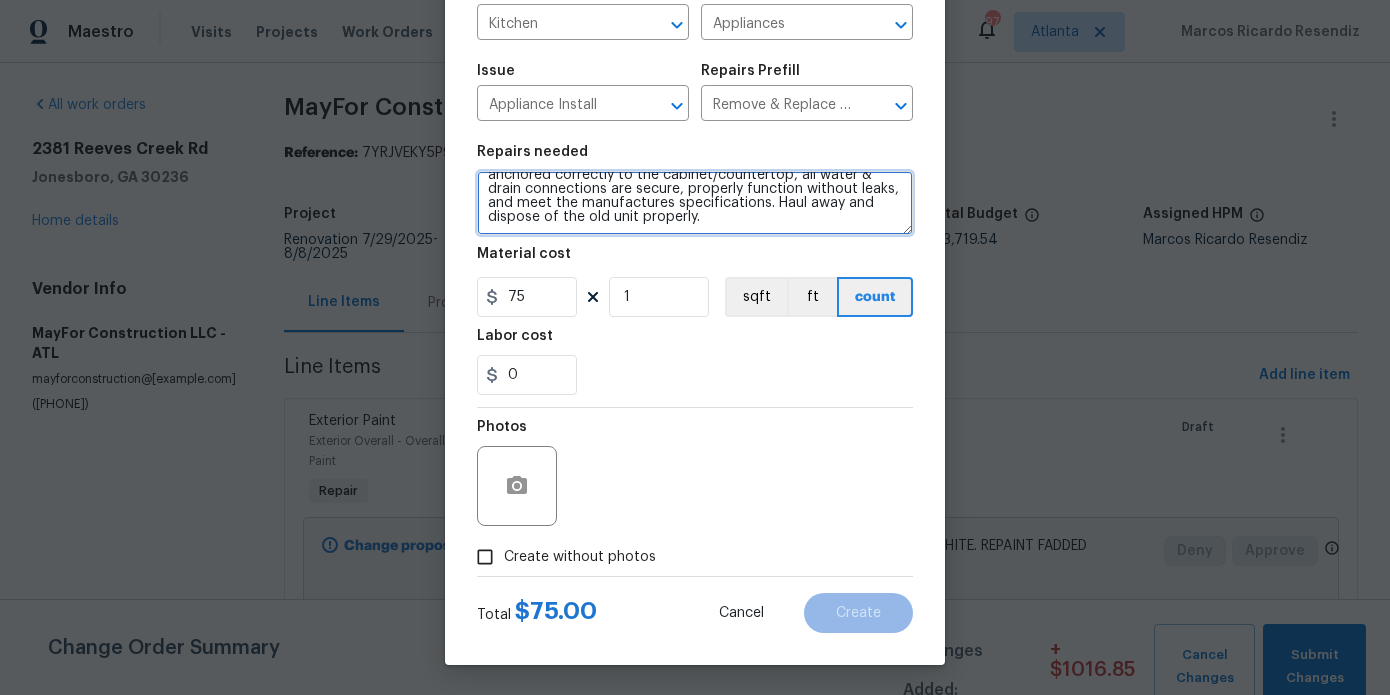 click on "Remove the existing dishwasher and replace it with a new dishwasher provided by OD. Ensure that the dishwasher is anchored correctly to the cabinet/countertop, all water & drain connections are secure, properly function without leaks, and meet the manufactures specifications. Haul away and dispose of the old unit properly." at bounding box center [695, 203] 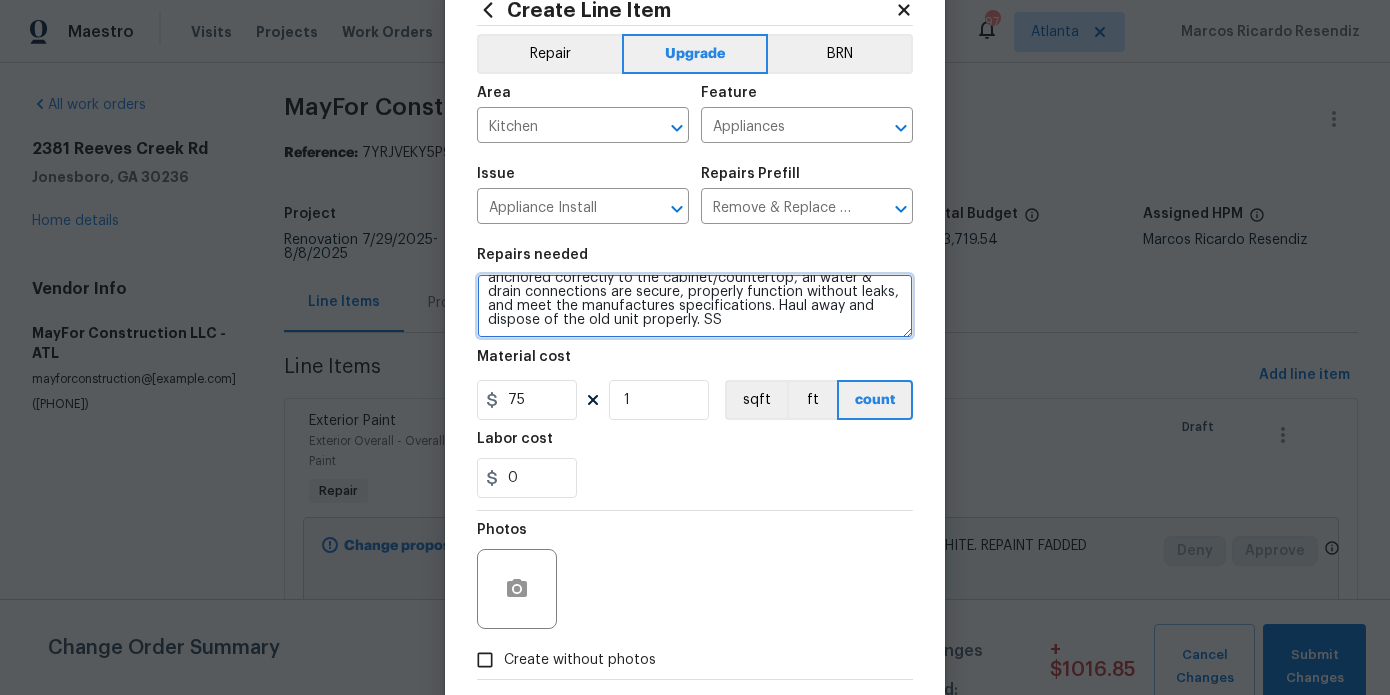 scroll, scrollTop: 53, scrollLeft: 0, axis: vertical 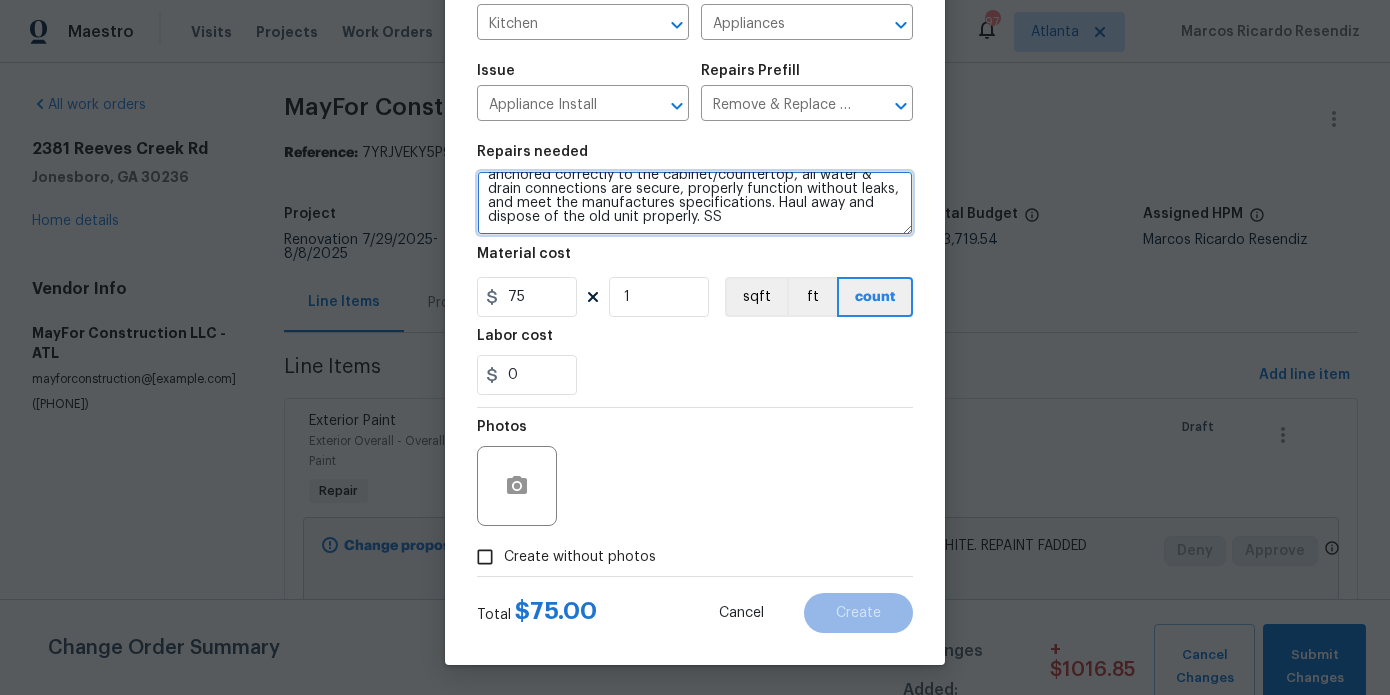 type on "Remove the existing dishwasher and replace it with a new dishwasher provided by OD. Ensure that the dishwasher is anchored correctly to the cabinet/countertop, all water & drain connections are secure, properly function without leaks, and meet the manufactures specifications. Haul away and dispose of the old unit properly. SS" 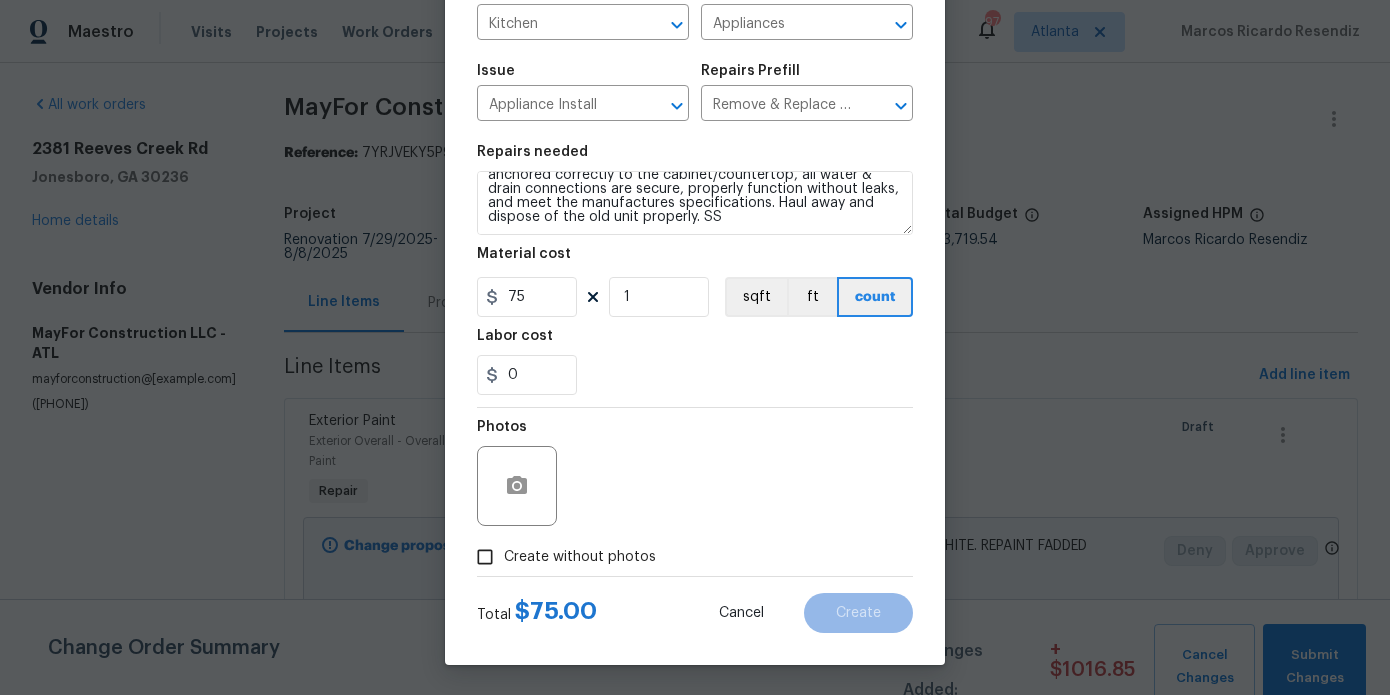 click on "Create without photos" at bounding box center (580, 557) 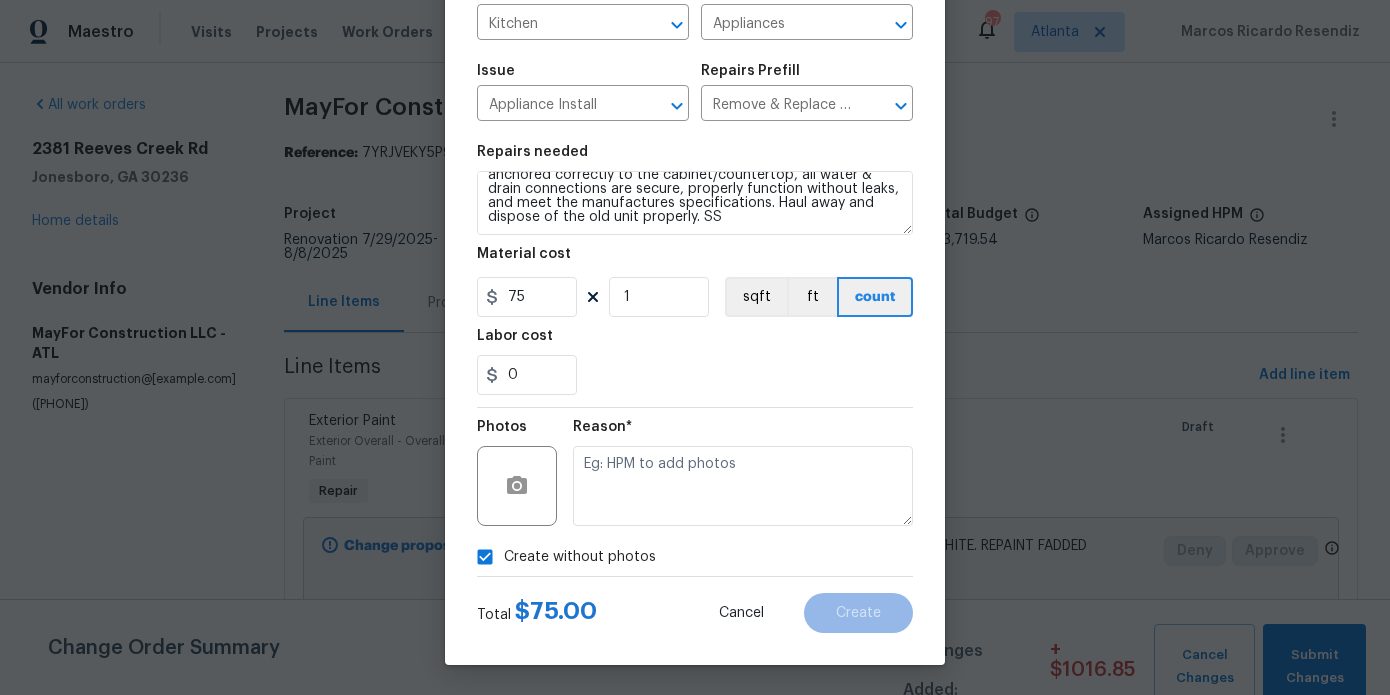click on "Create without photos" at bounding box center (580, 557) 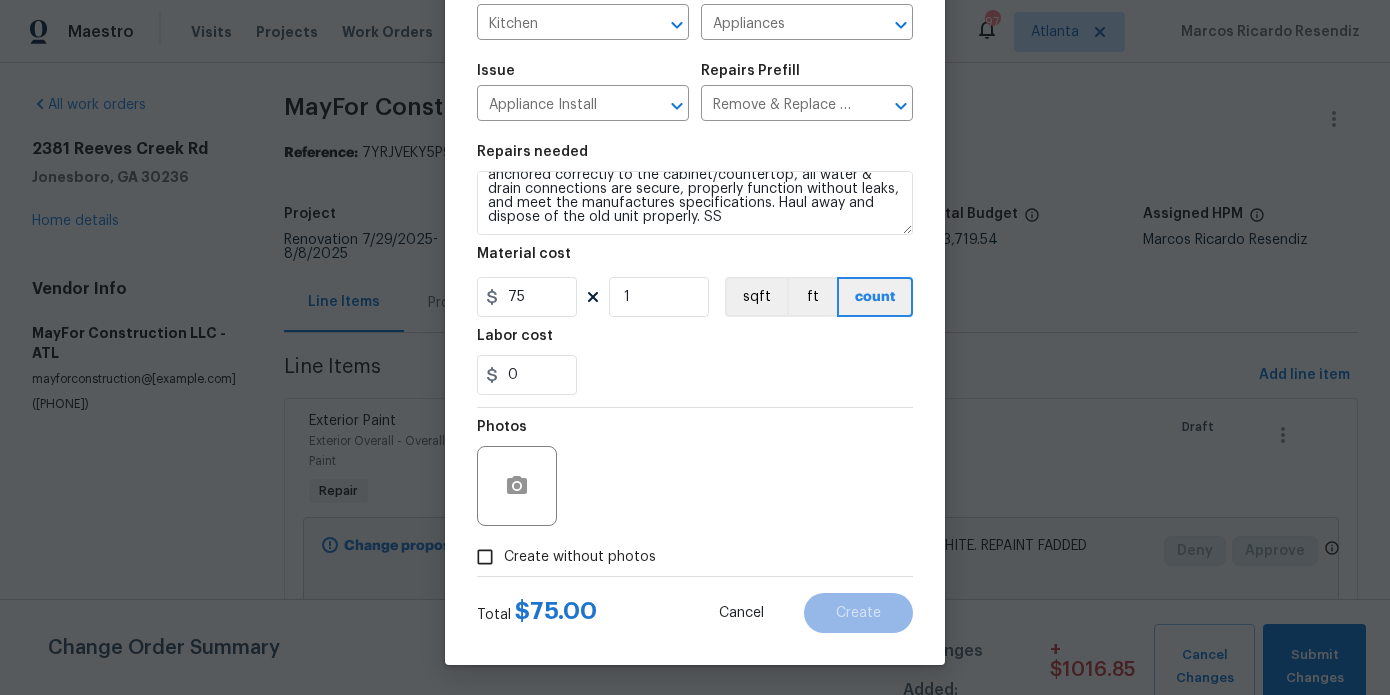 click on "Create without photos" at bounding box center [580, 557] 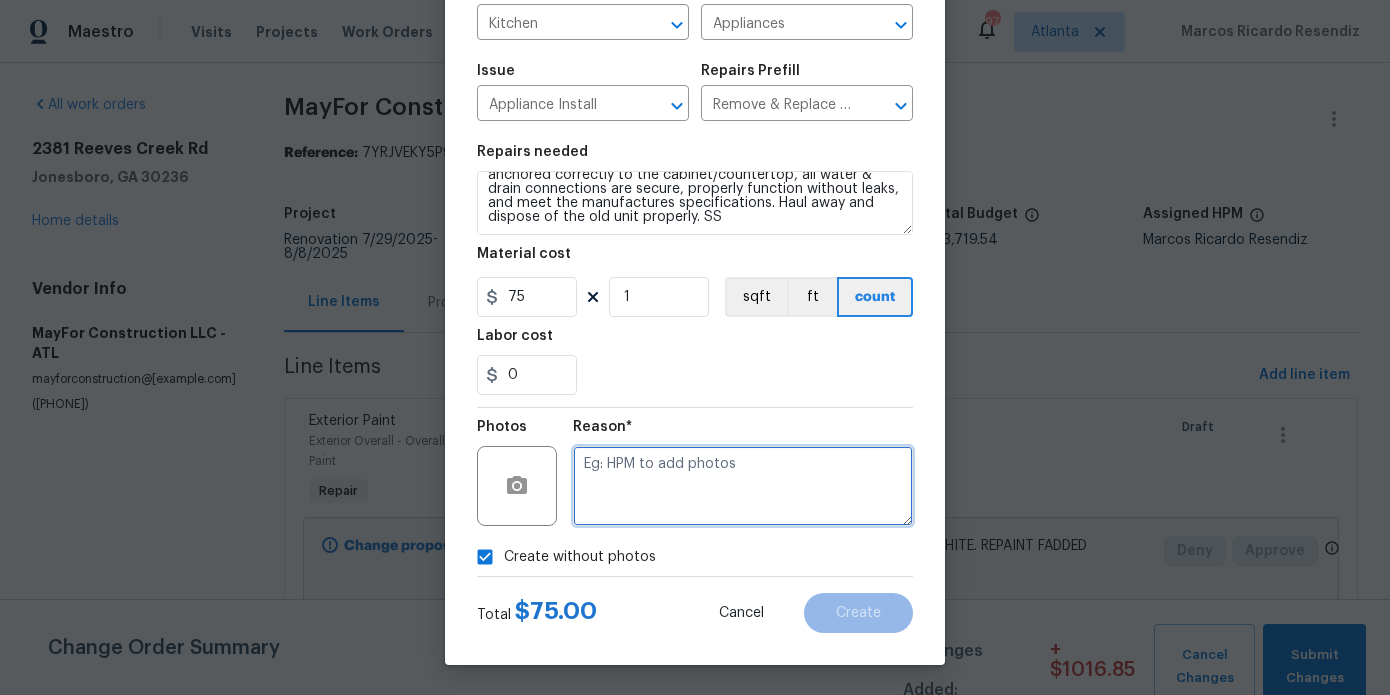 click at bounding box center [743, 486] 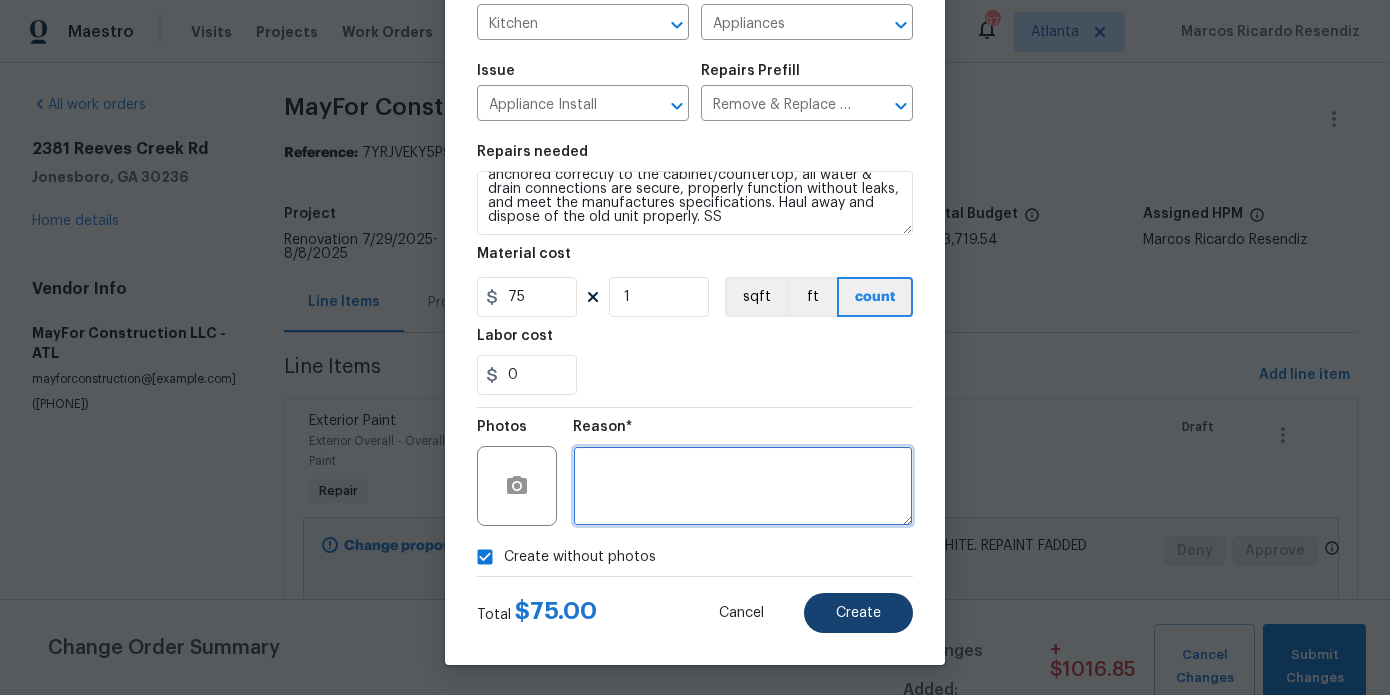 type 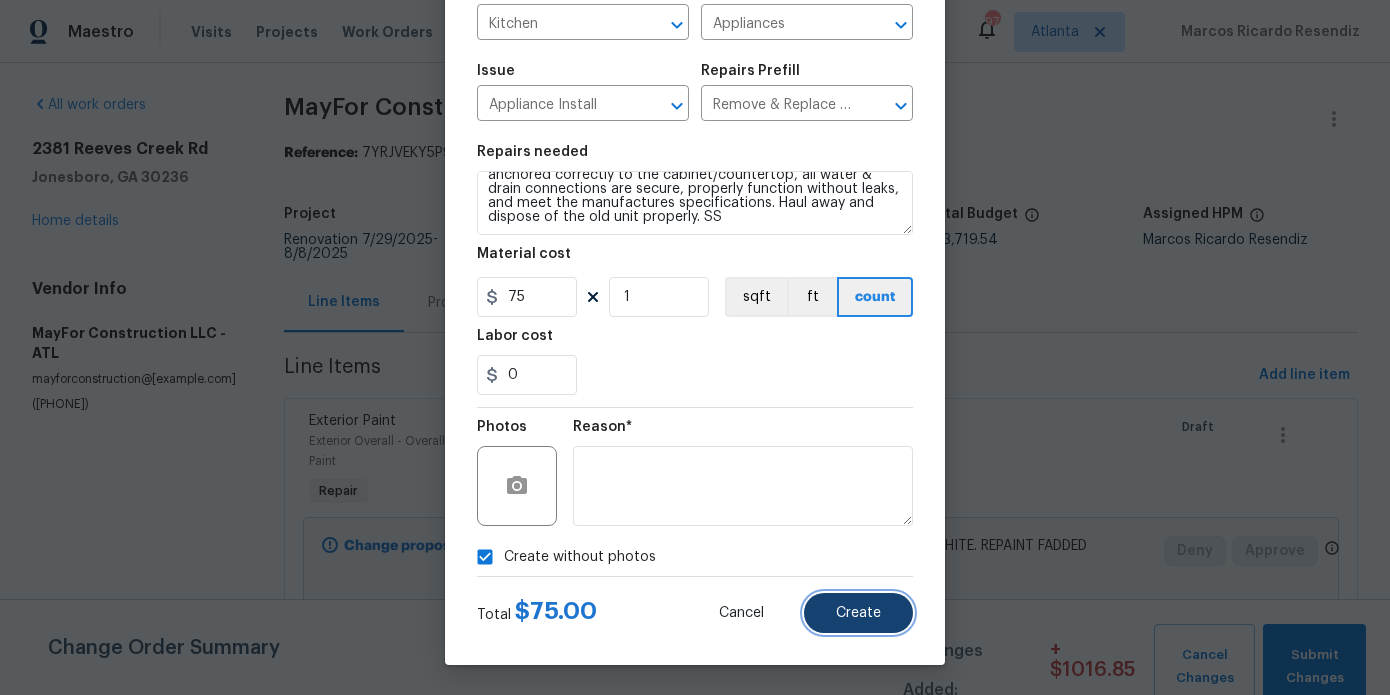 click on "Create" at bounding box center (858, 613) 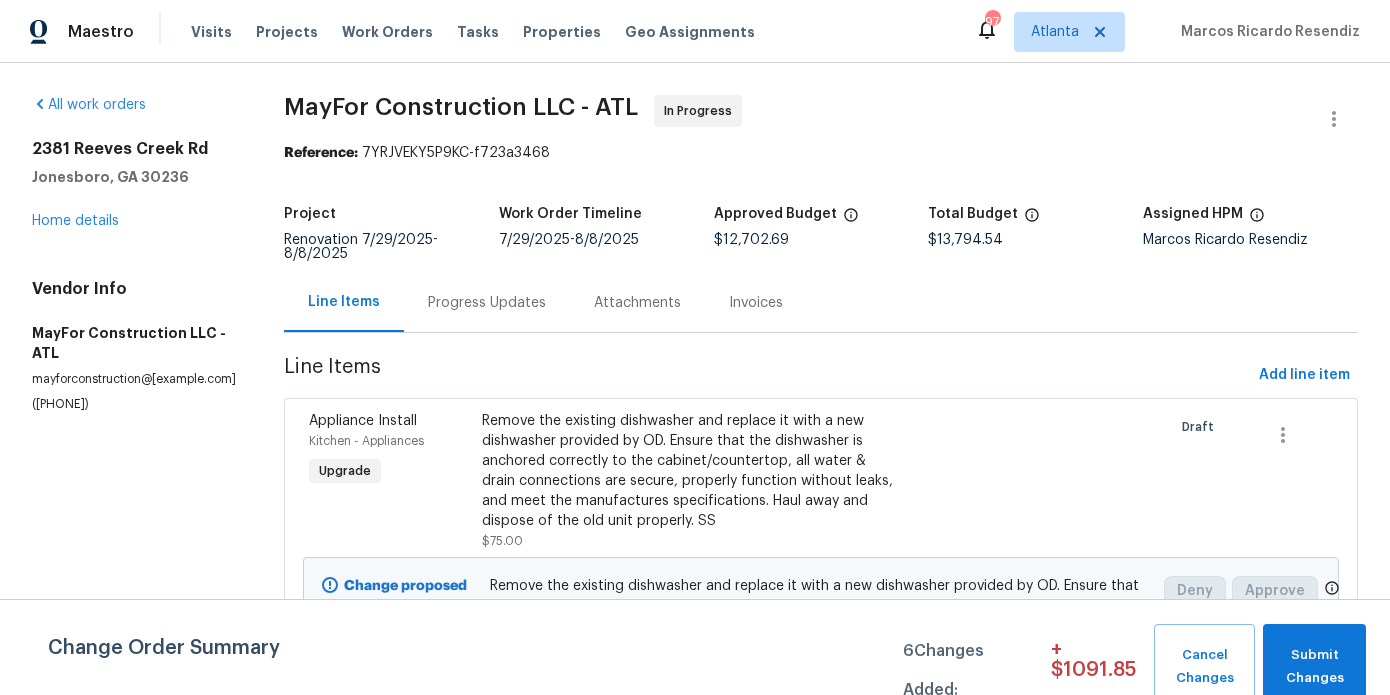 click on "MayFor Construction LLC - ATL In Progress" at bounding box center (797, 119) 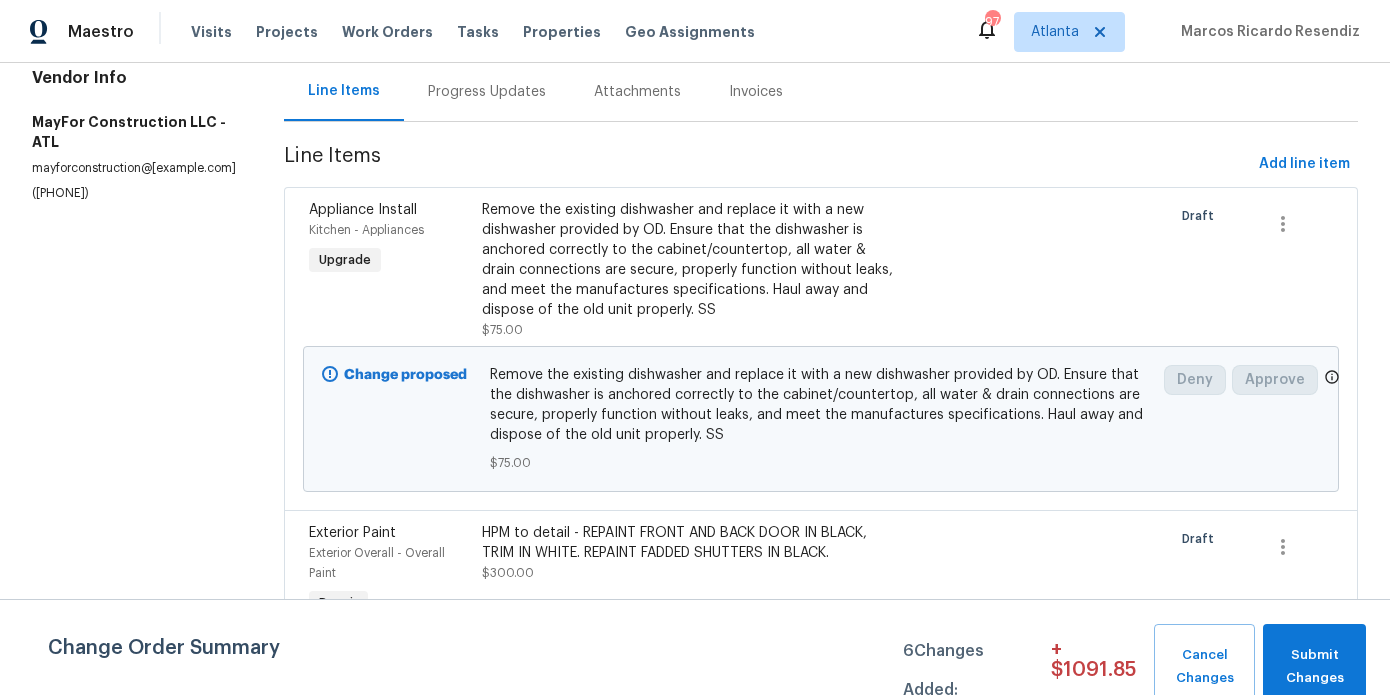 scroll, scrollTop: 0, scrollLeft: 0, axis: both 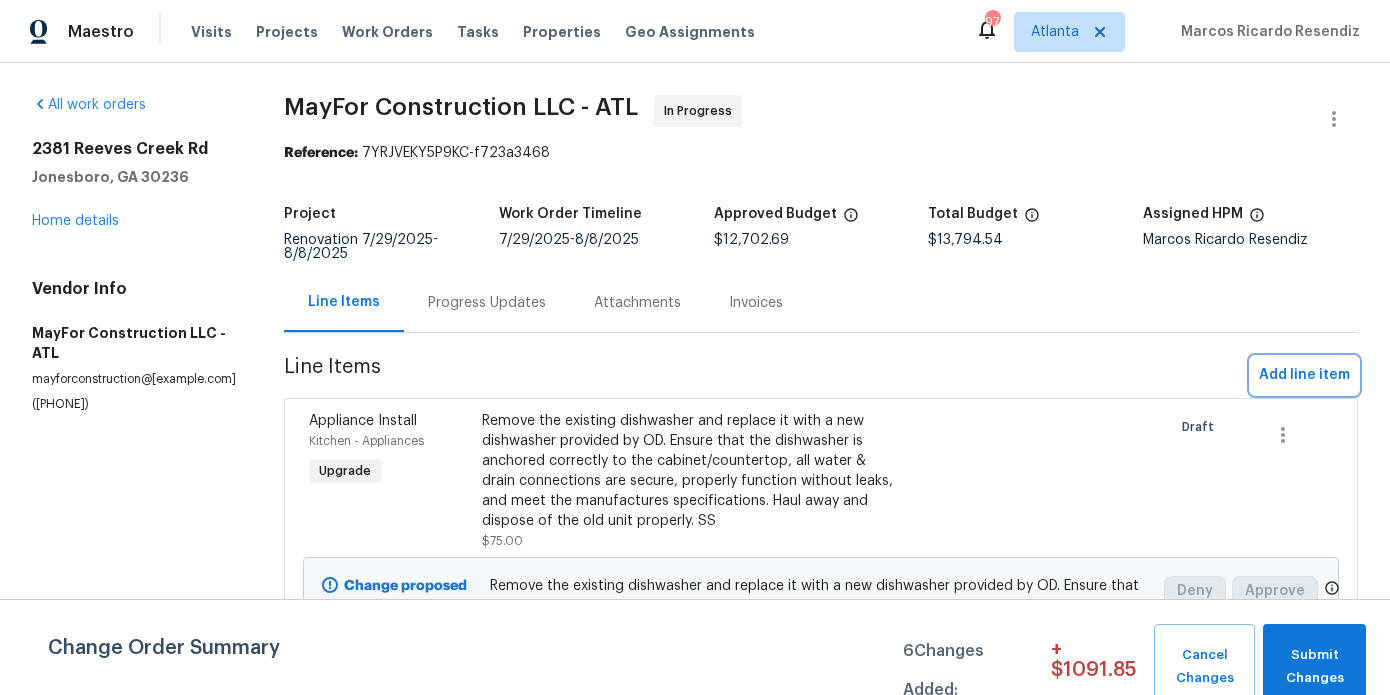 click on "Add line item" at bounding box center [1304, 375] 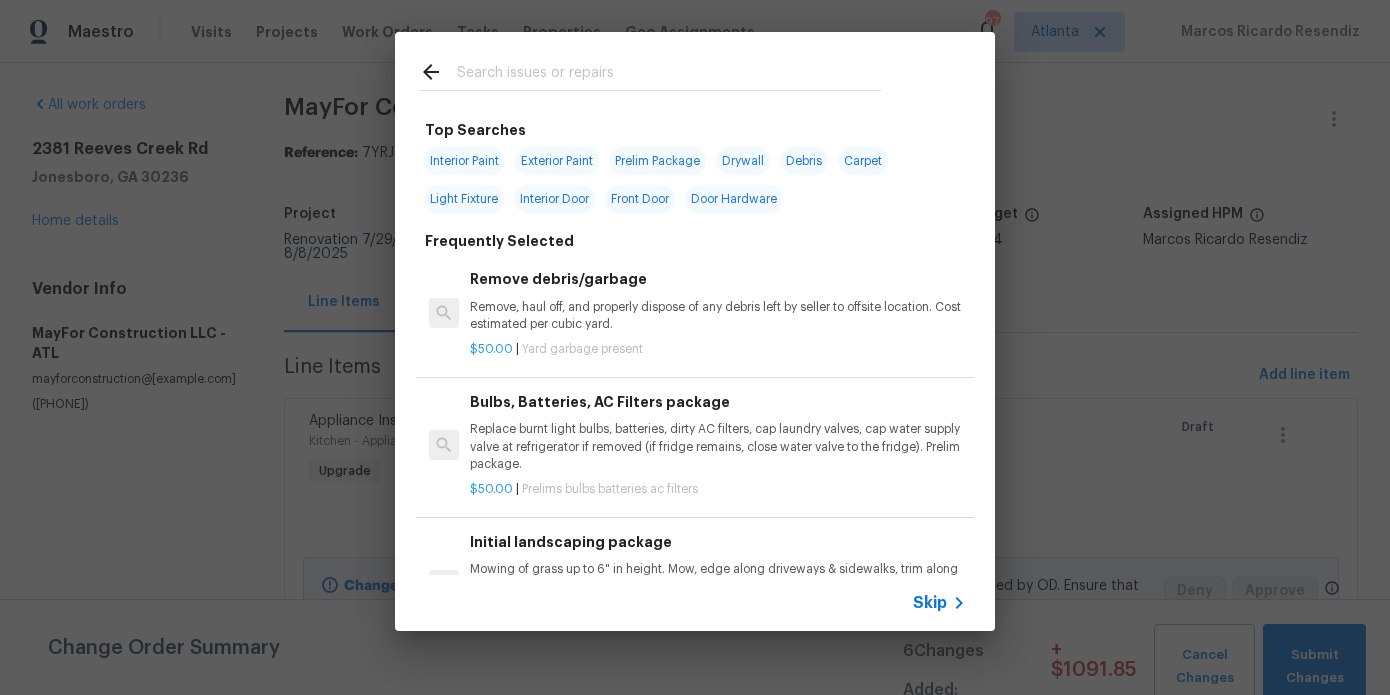 click at bounding box center [669, 75] 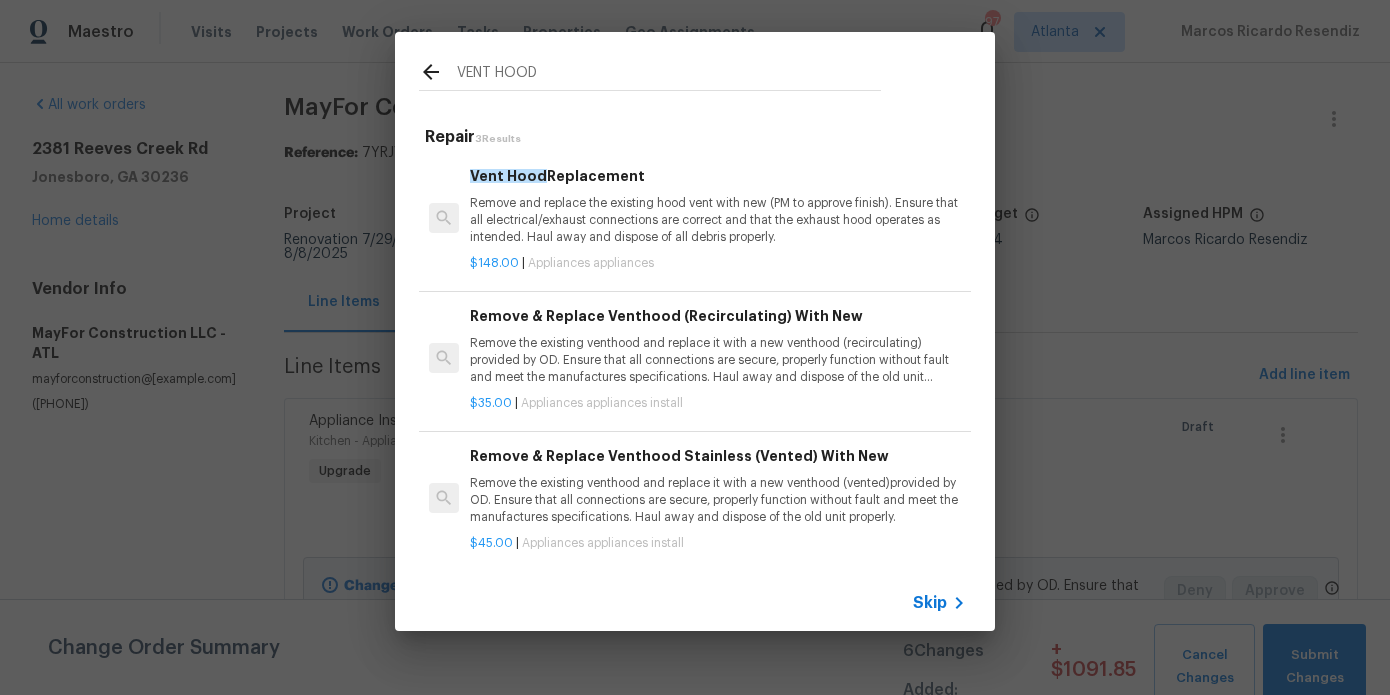 scroll, scrollTop: 3, scrollLeft: 0, axis: vertical 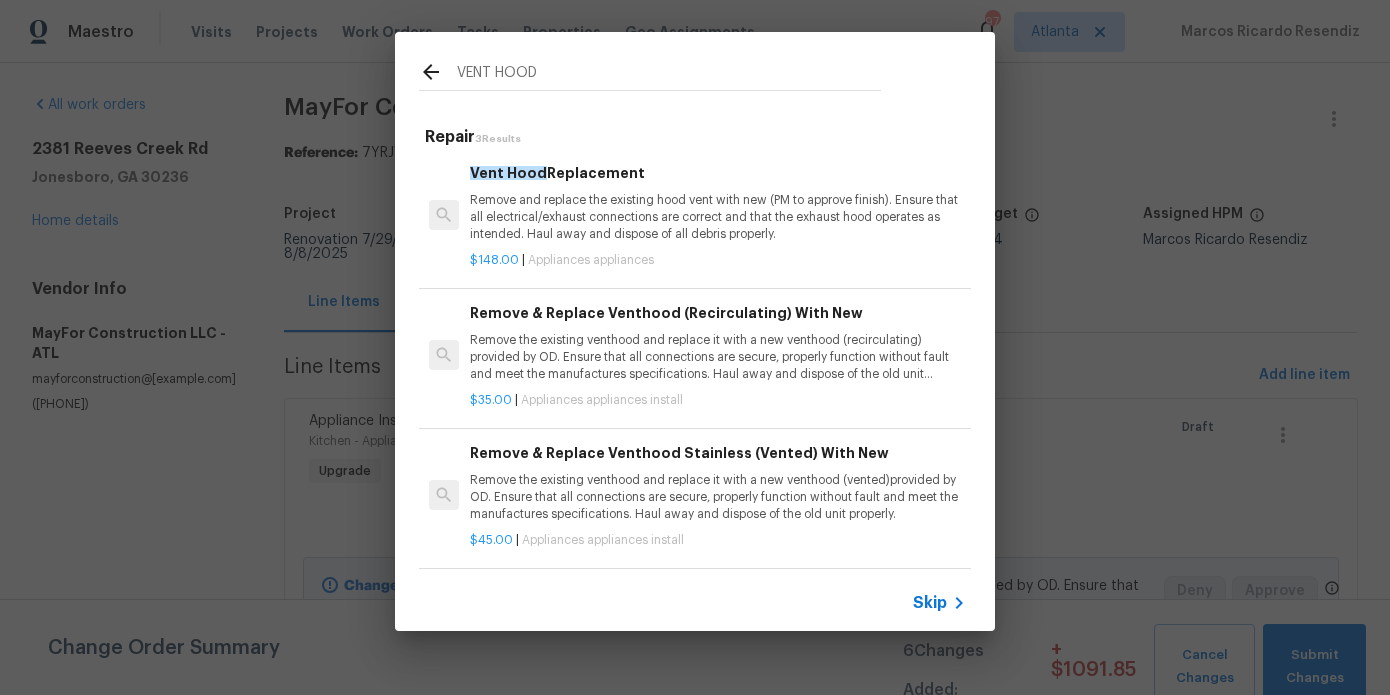 type on "VENT HOOD" 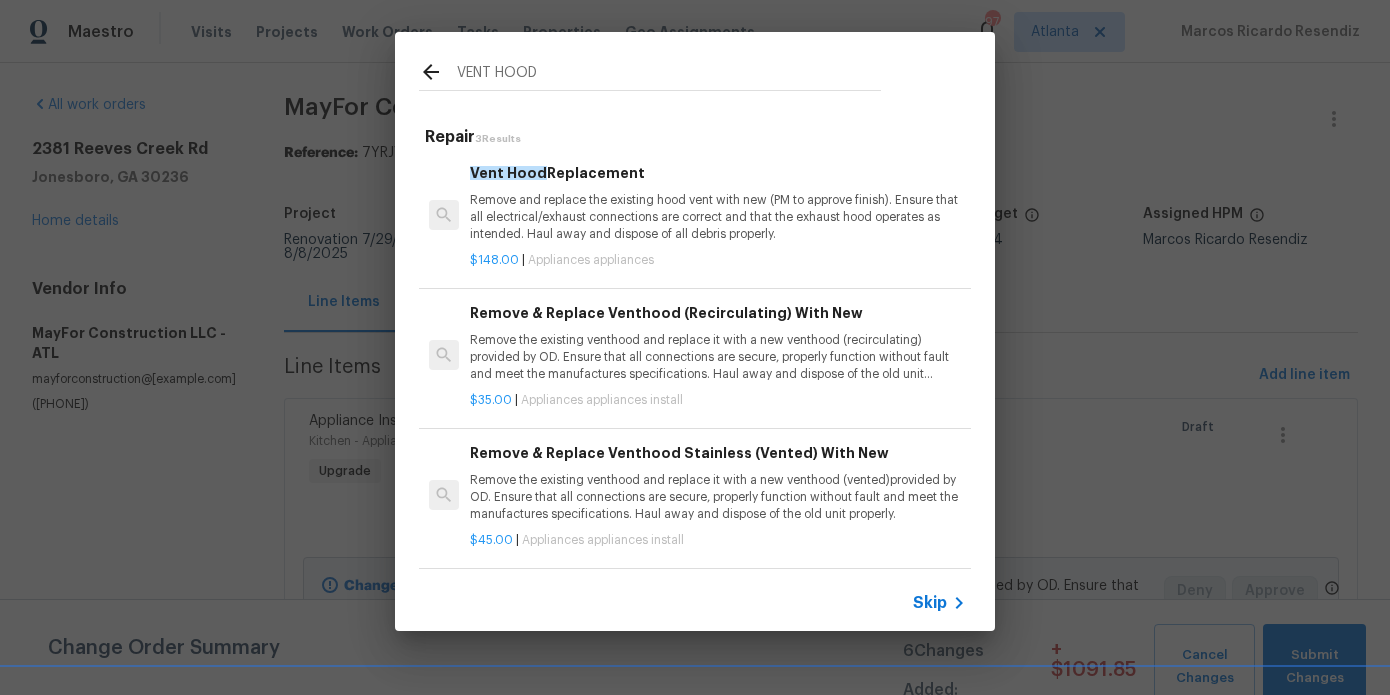 click on "Remove the existing venthood and replace it with a new venthood (recirculating) provided by OD. Ensure that all connections are secure, properly function without fault and meet the manufactures specifications. Haul away and dispose of the old unit properly." at bounding box center [718, 357] 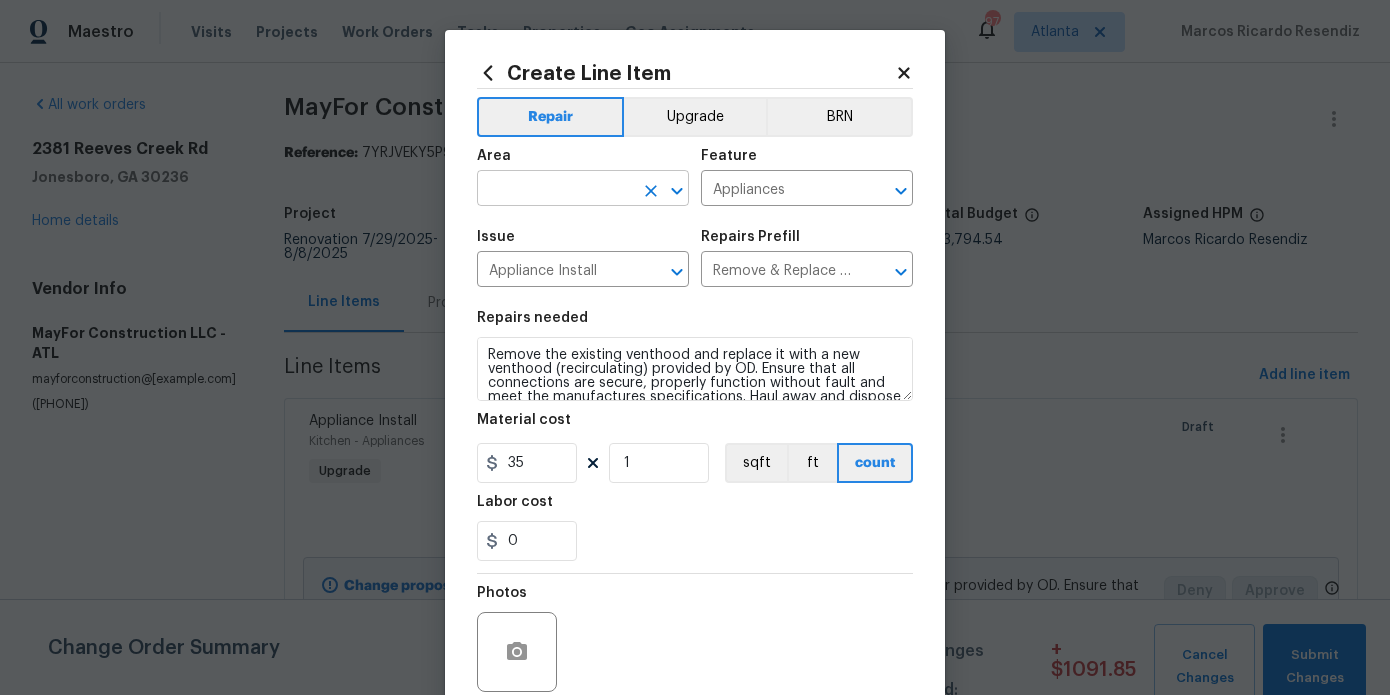 click at bounding box center [555, 190] 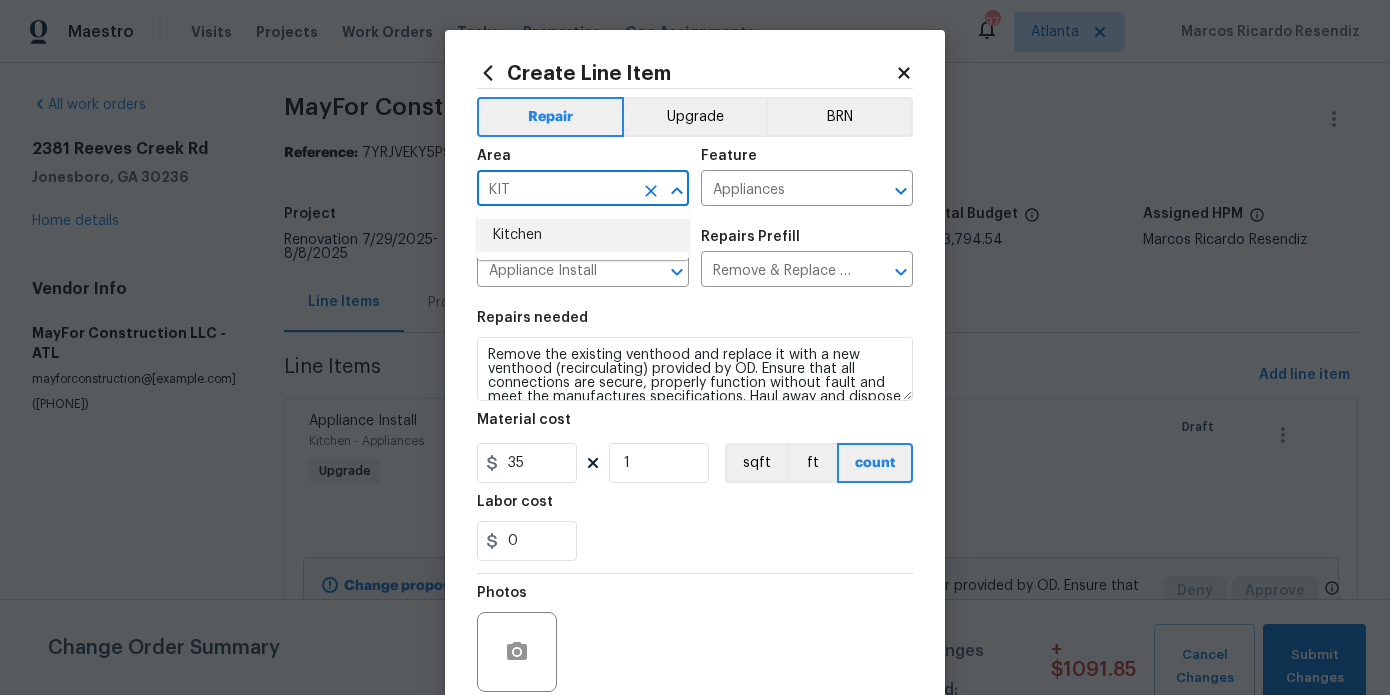 click on "Kitchen" at bounding box center (583, 235) 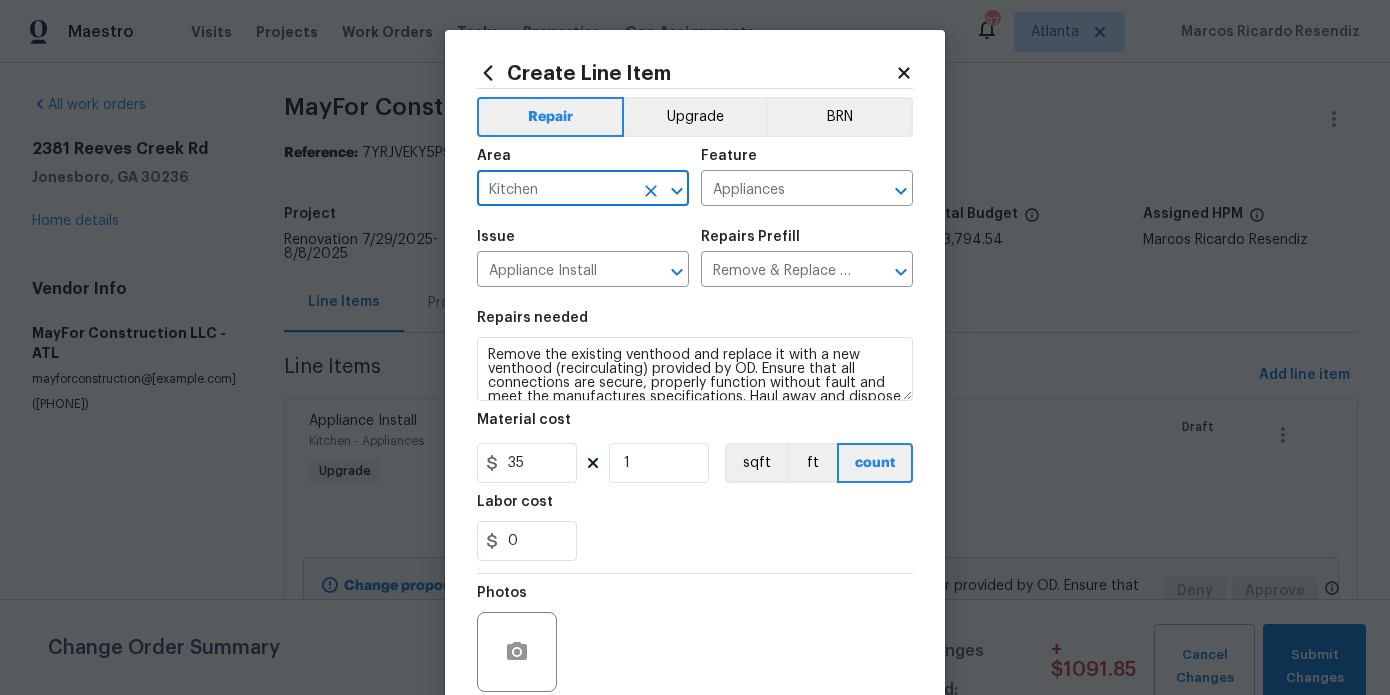 scroll, scrollTop: 28, scrollLeft: 0, axis: vertical 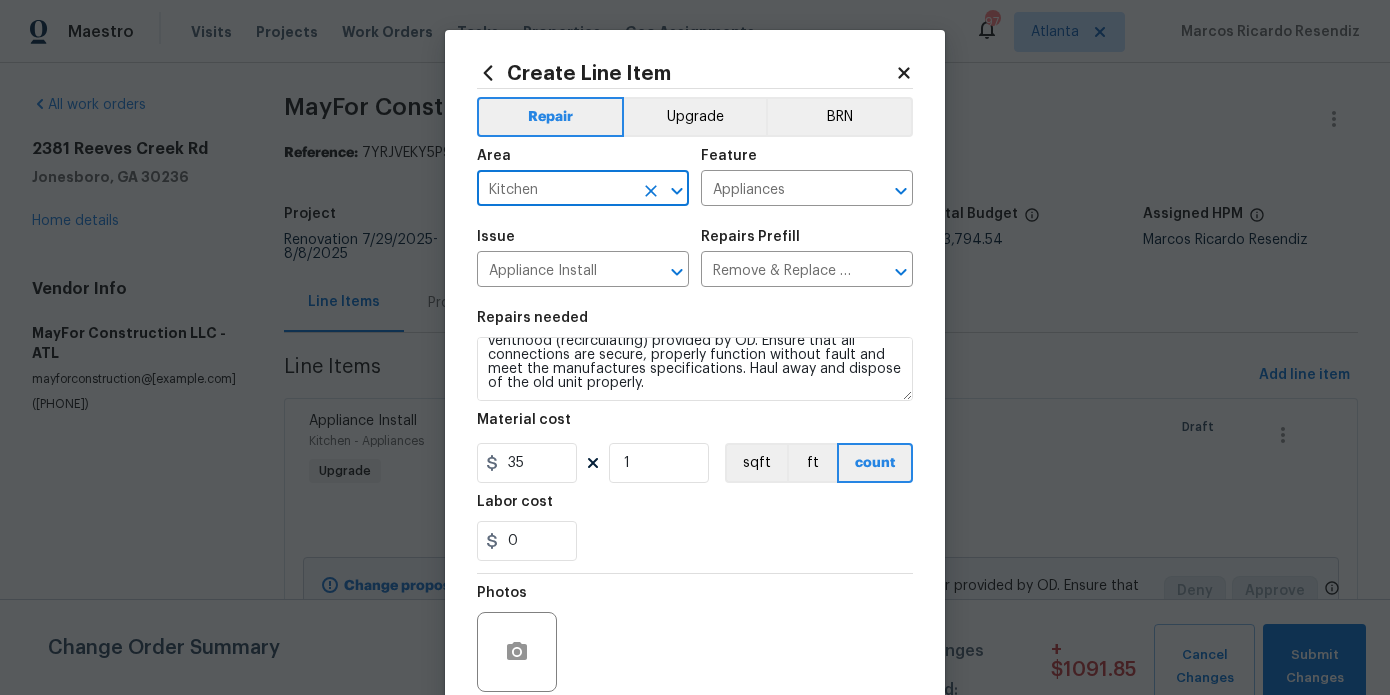 type on "Kitchen" 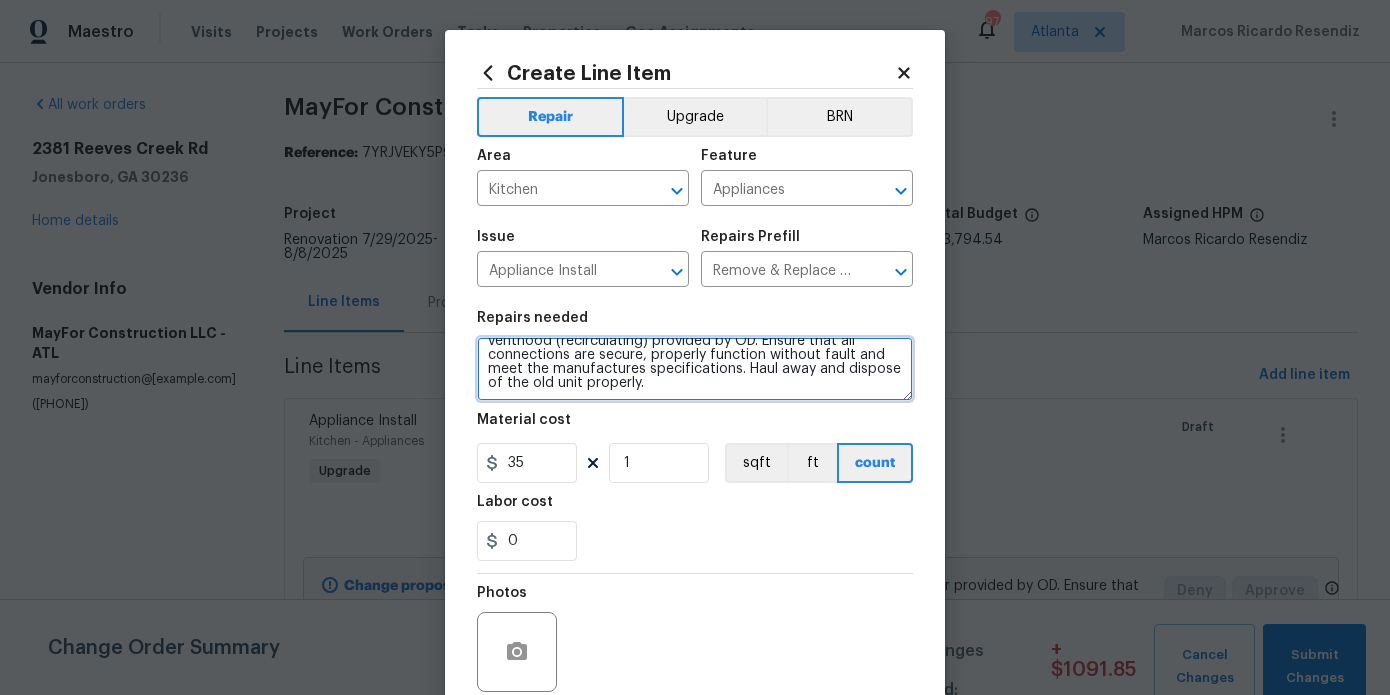click on "Remove the existing venthood and replace it with a new venthood (recirculating) provided by OD. Ensure that all connections are secure, properly function without fault and meet the manufactures specifications. Haul away and dispose of the old unit properly." at bounding box center [695, 369] 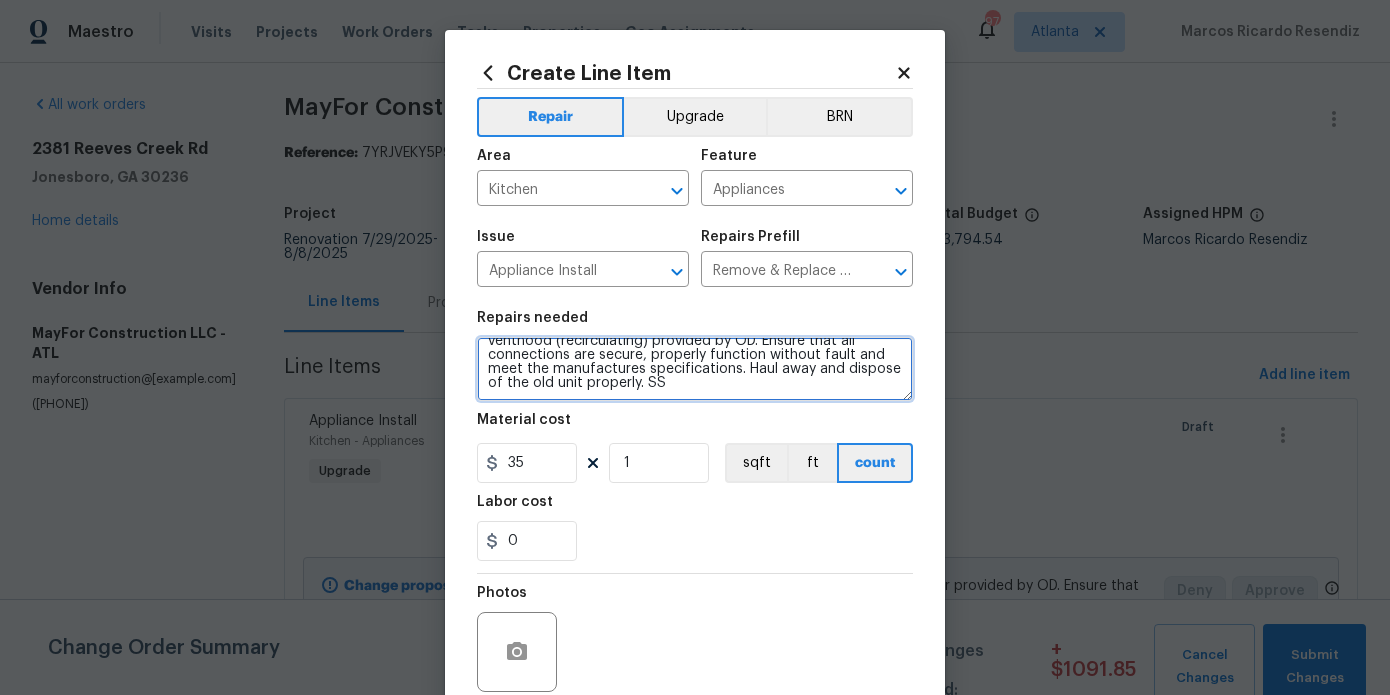 scroll, scrollTop: 167, scrollLeft: 0, axis: vertical 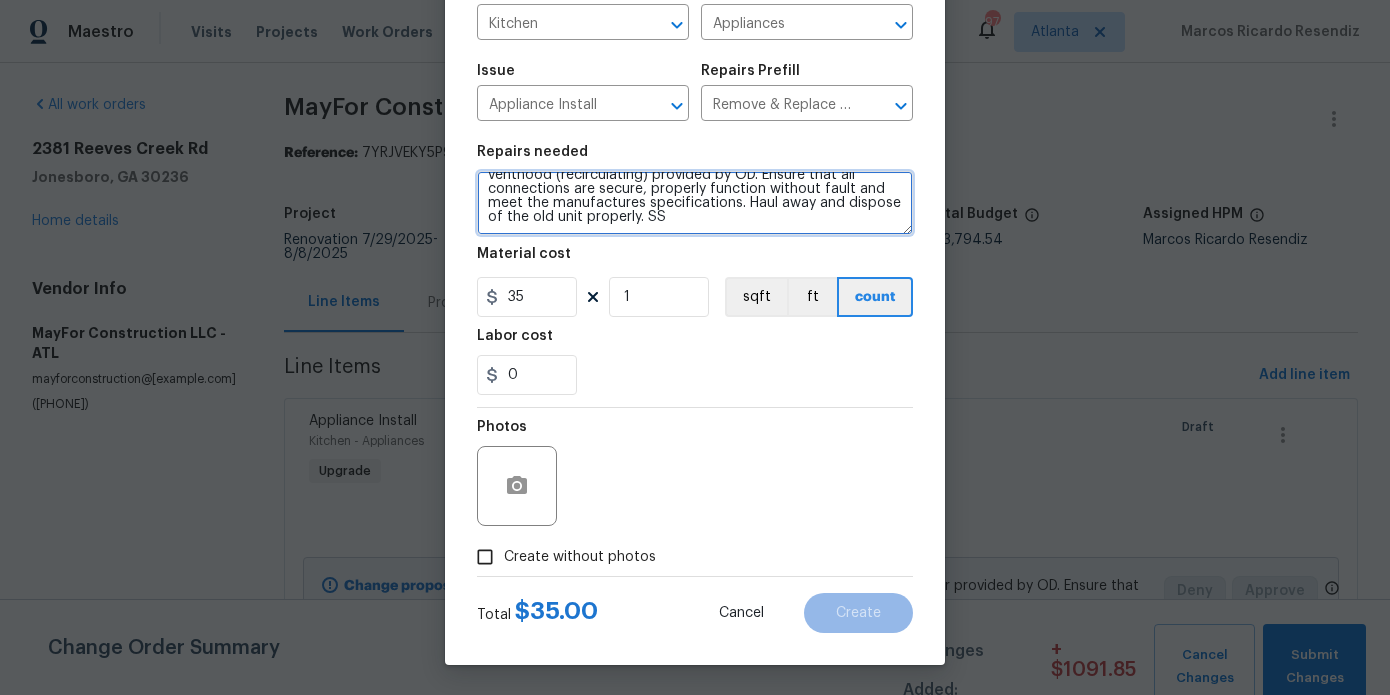 type on "Remove the existing venthood and replace it with a new venthood (recirculating) provided by OD. Ensure that all connections are secure, properly function without fault and meet the manufactures specifications. Haul away and dispose of the old unit properly. SS" 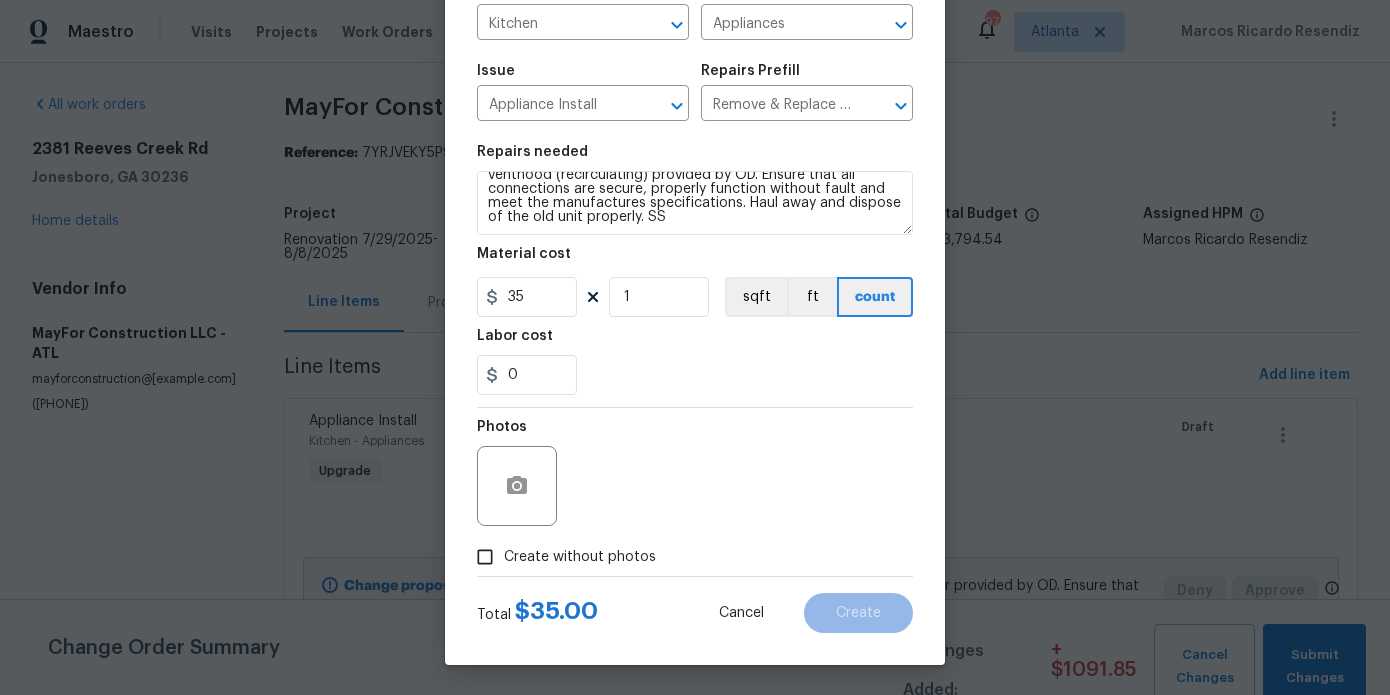 click on "Create without photos" at bounding box center (580, 557) 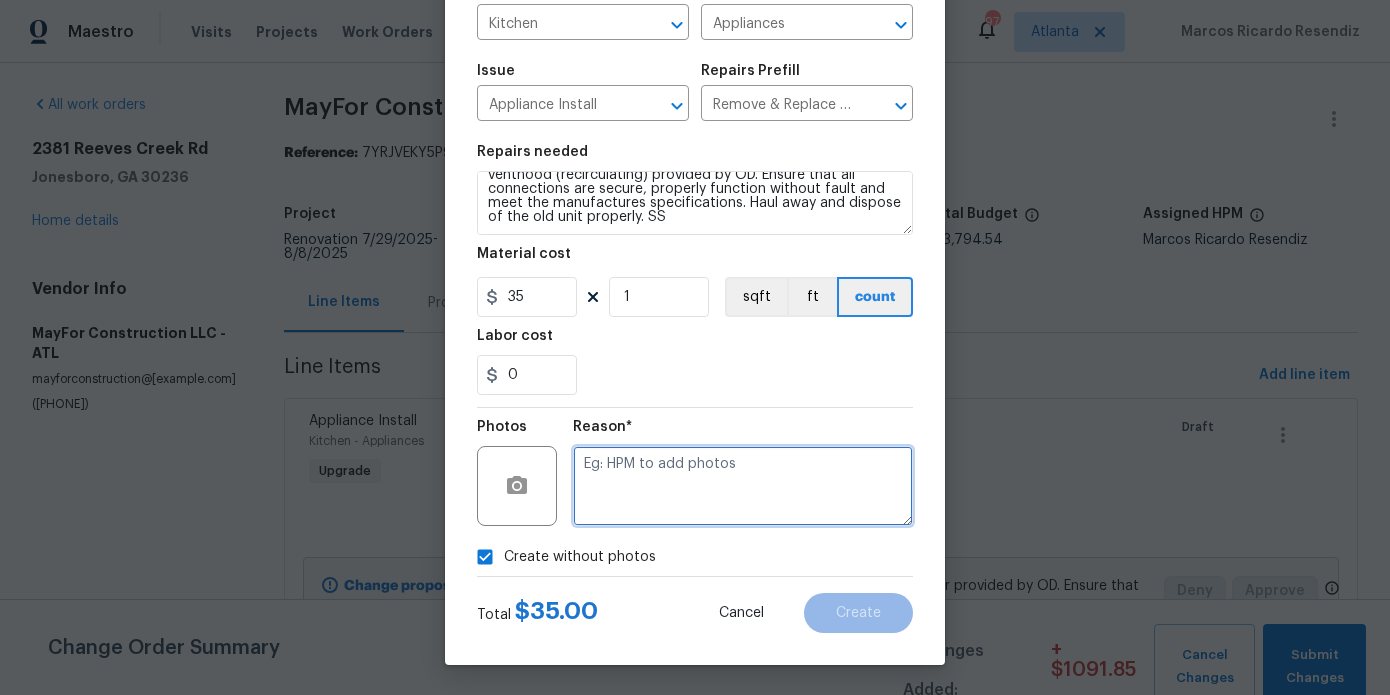 click at bounding box center (743, 486) 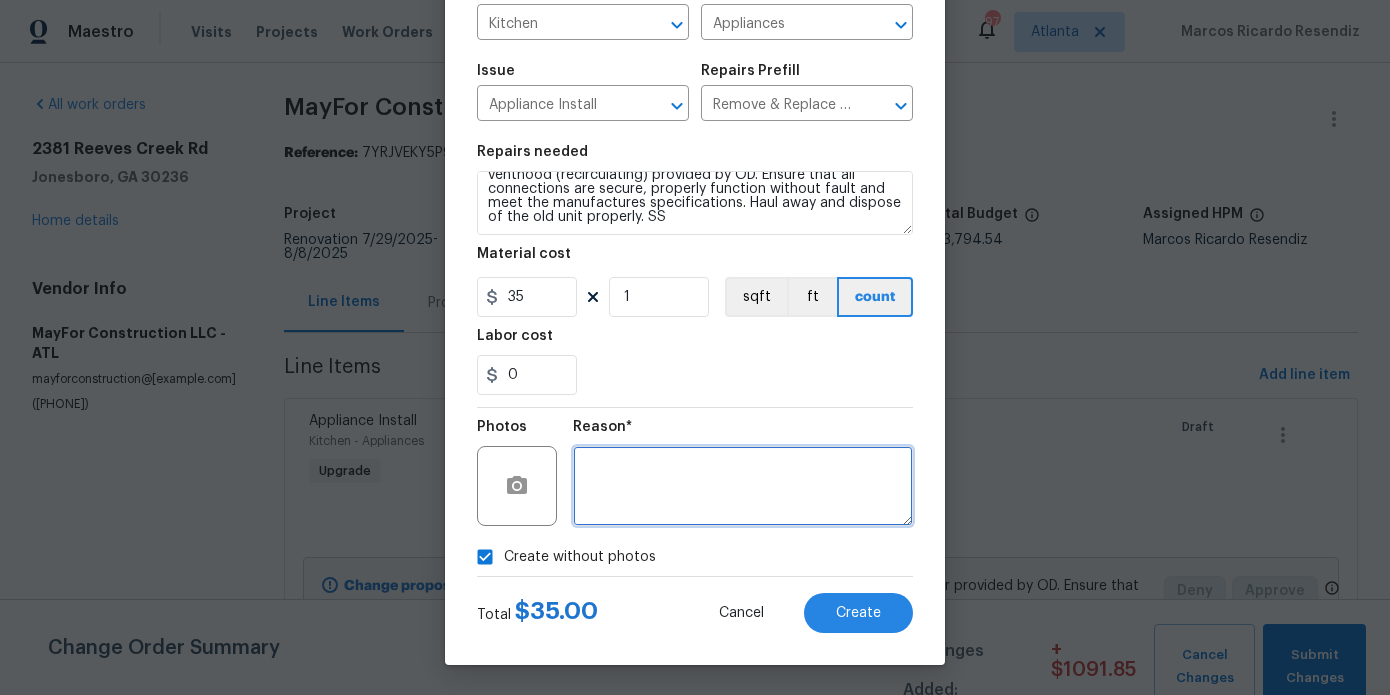 scroll, scrollTop: 0, scrollLeft: 0, axis: both 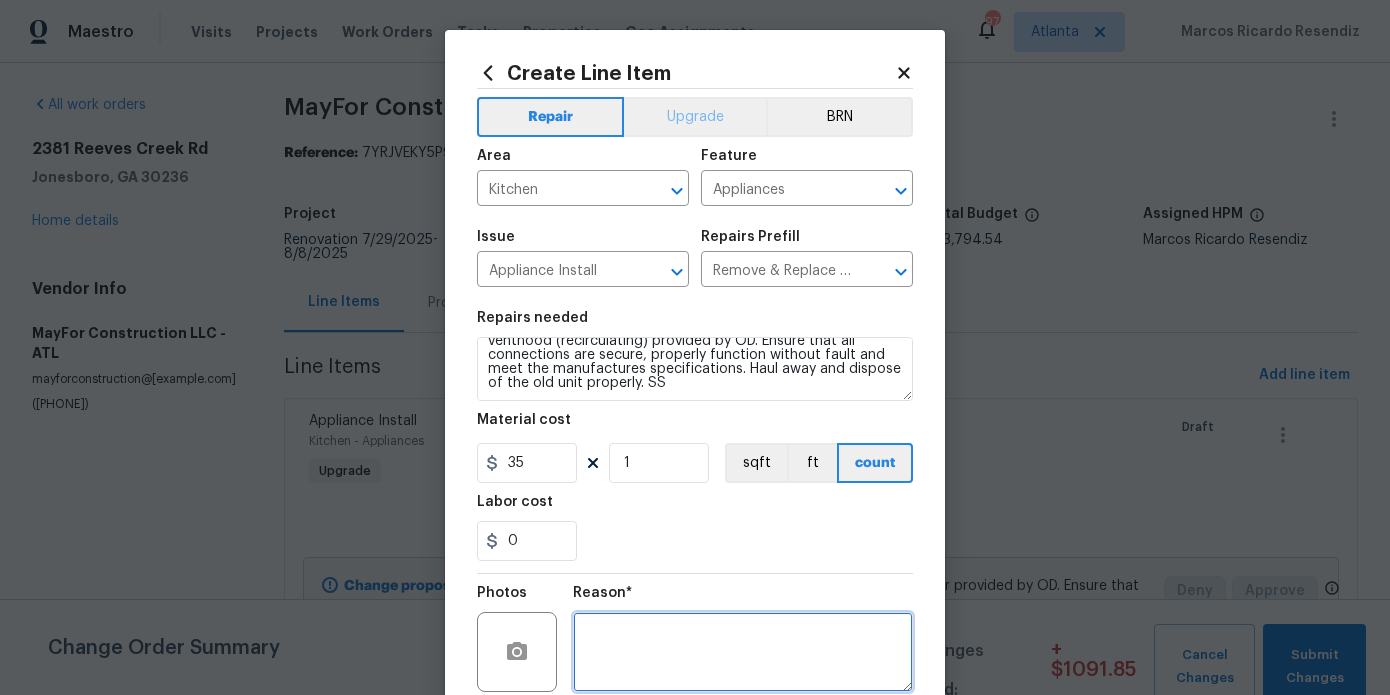 type 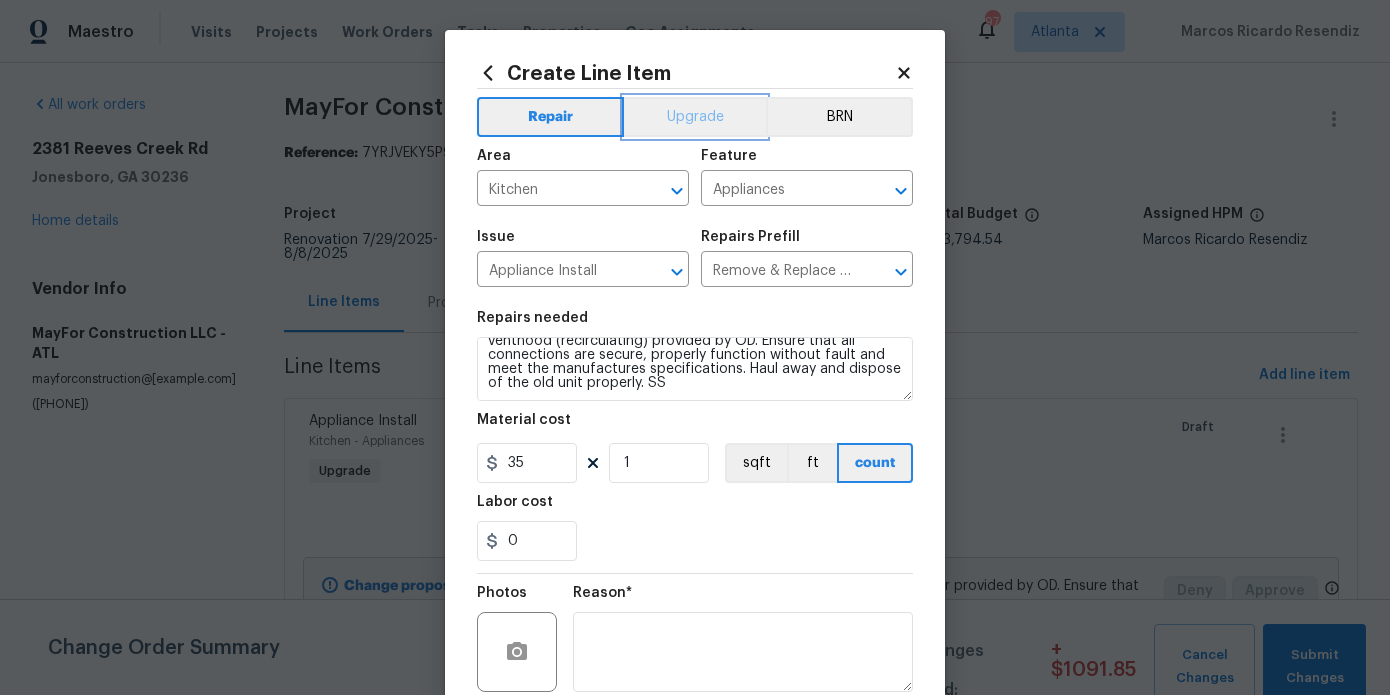 click on "Upgrade" at bounding box center [695, 117] 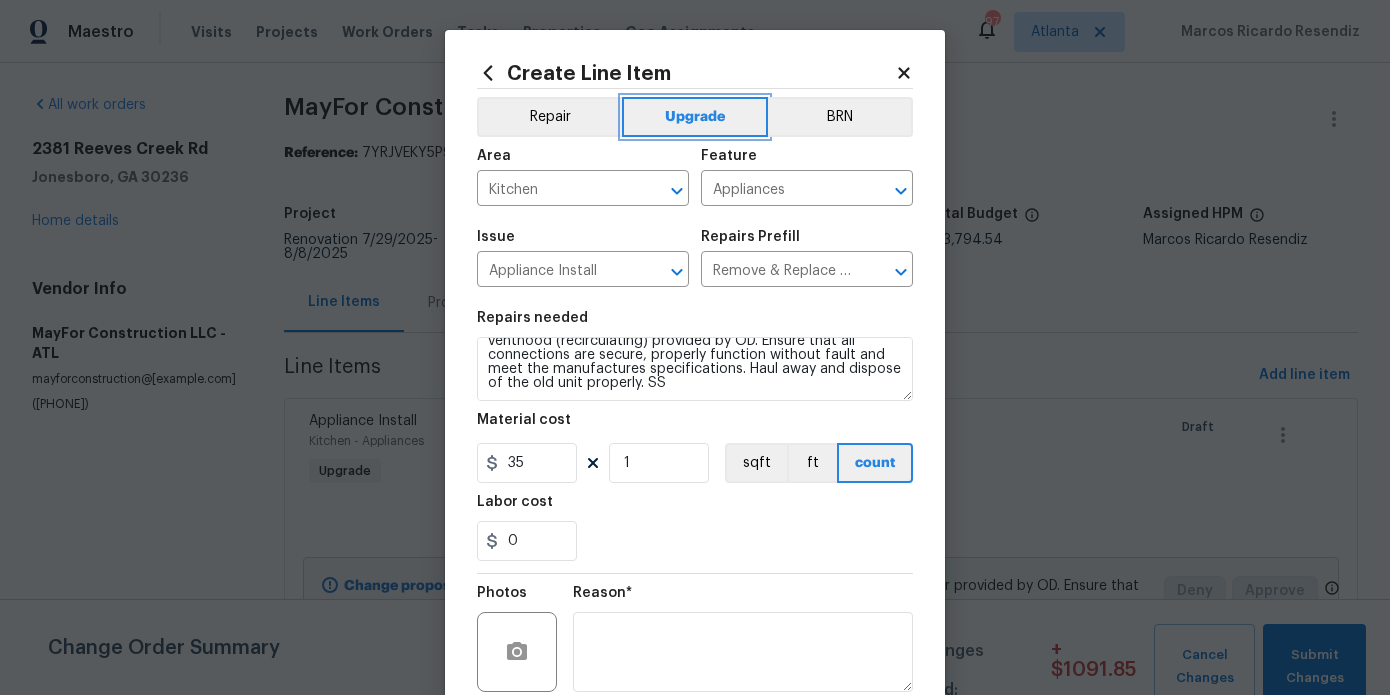 scroll, scrollTop: 167, scrollLeft: 0, axis: vertical 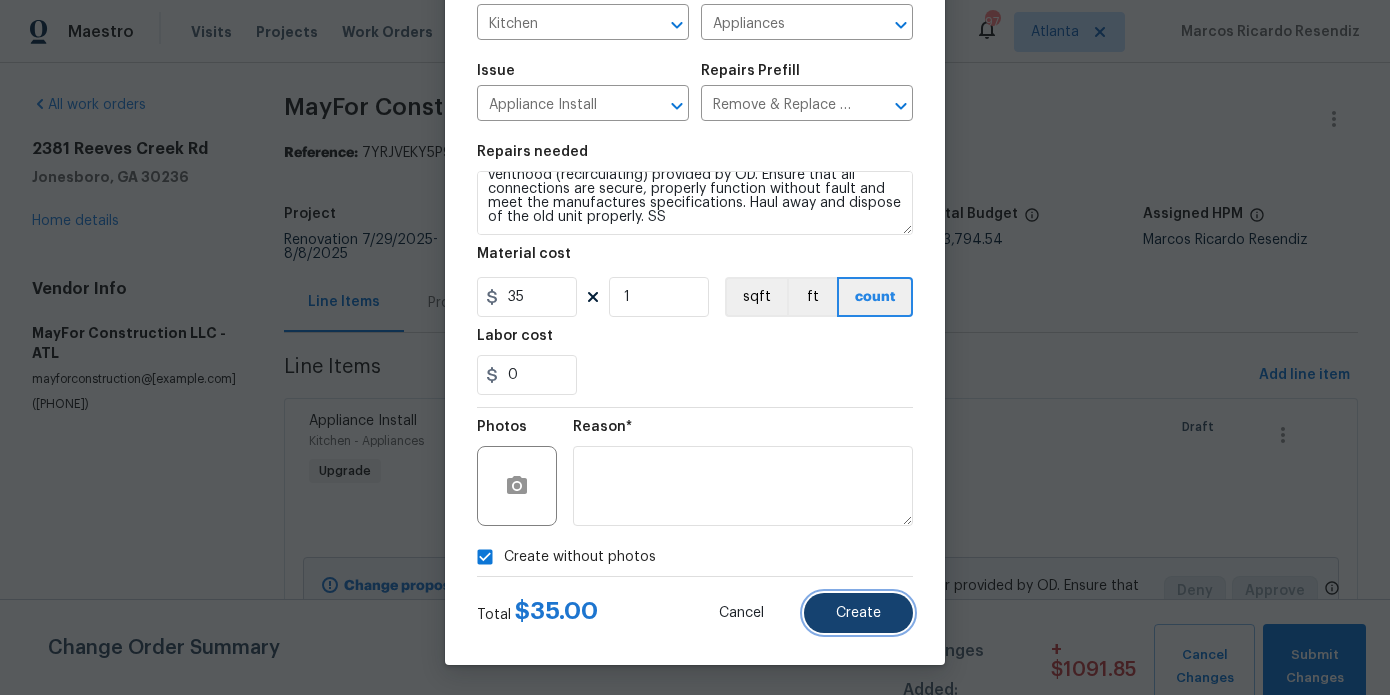 click on "Create" at bounding box center (858, 613) 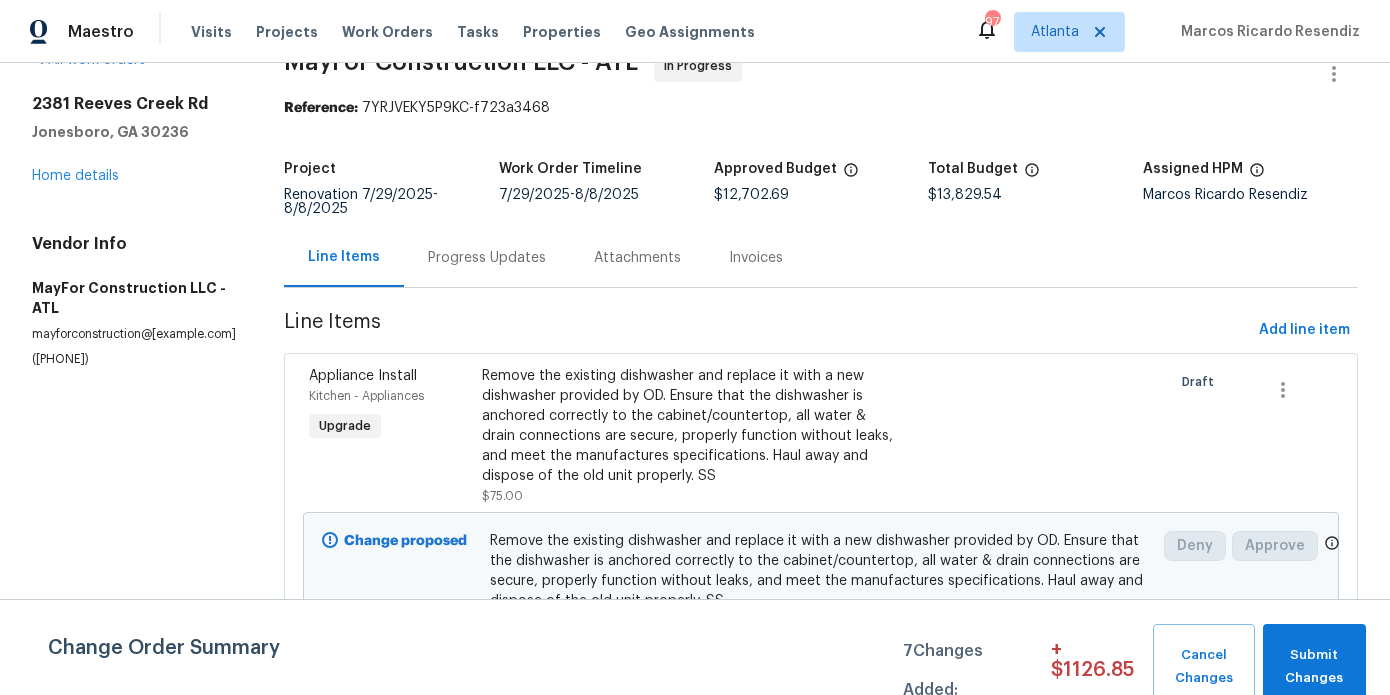 scroll, scrollTop: 60, scrollLeft: 0, axis: vertical 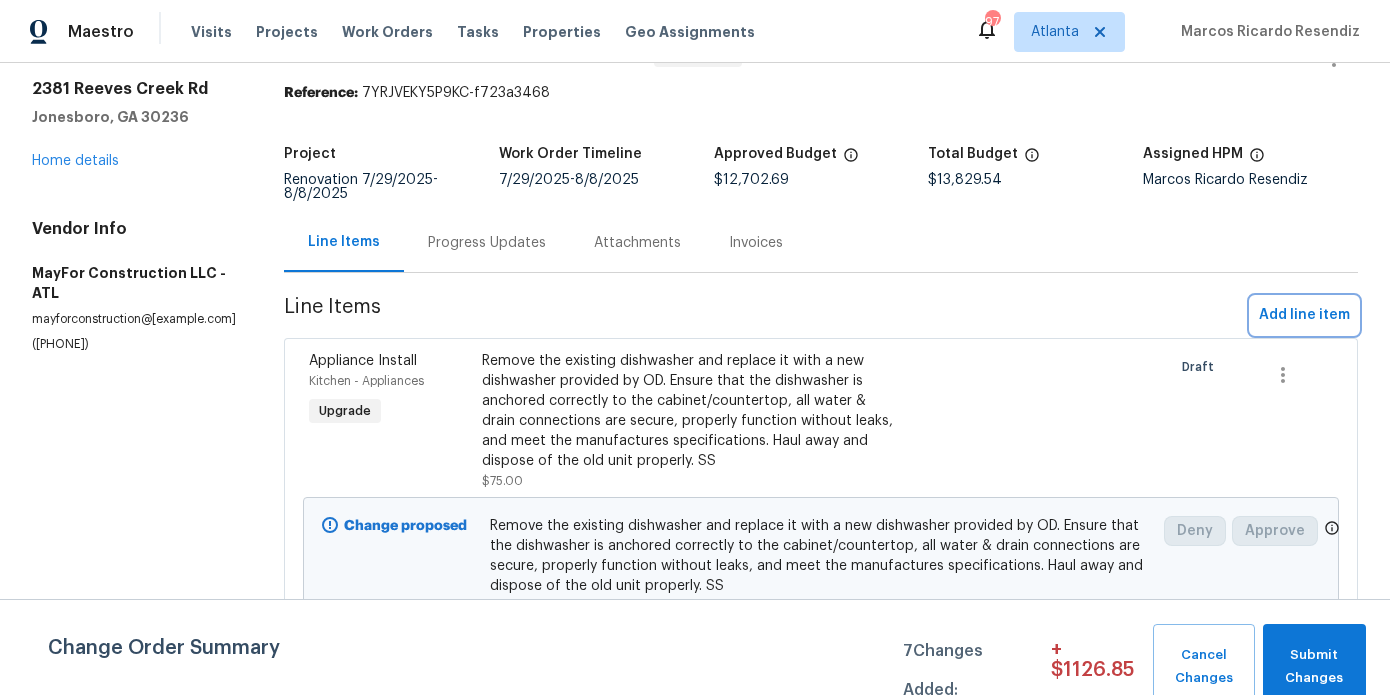 click on "Add line item" at bounding box center [1304, 315] 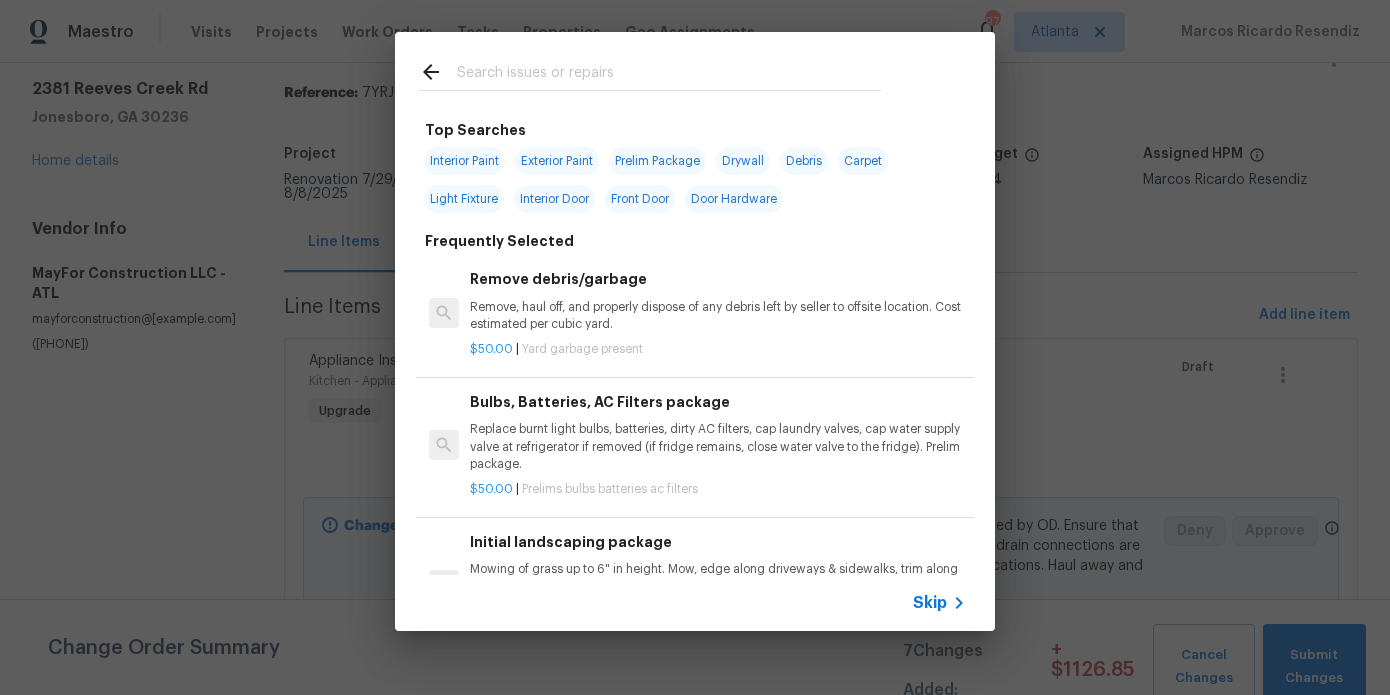 click at bounding box center (669, 75) 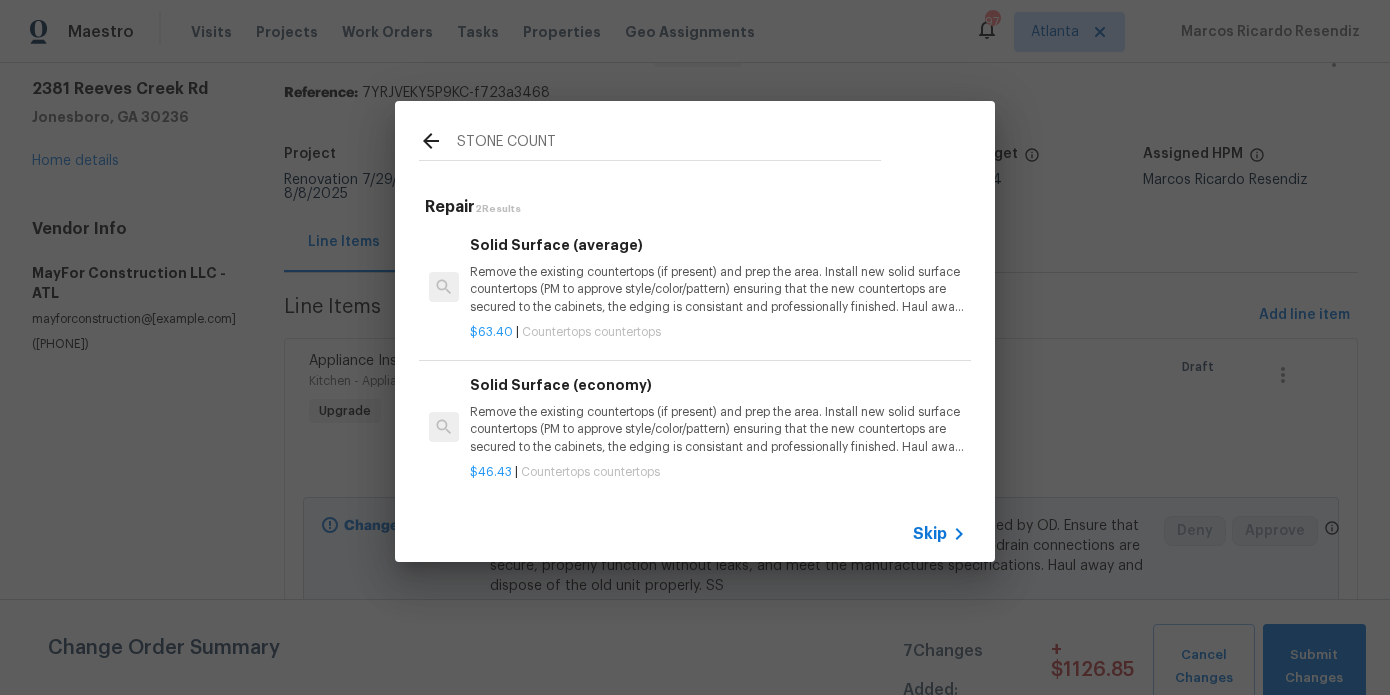 type on "STONE COUNT" 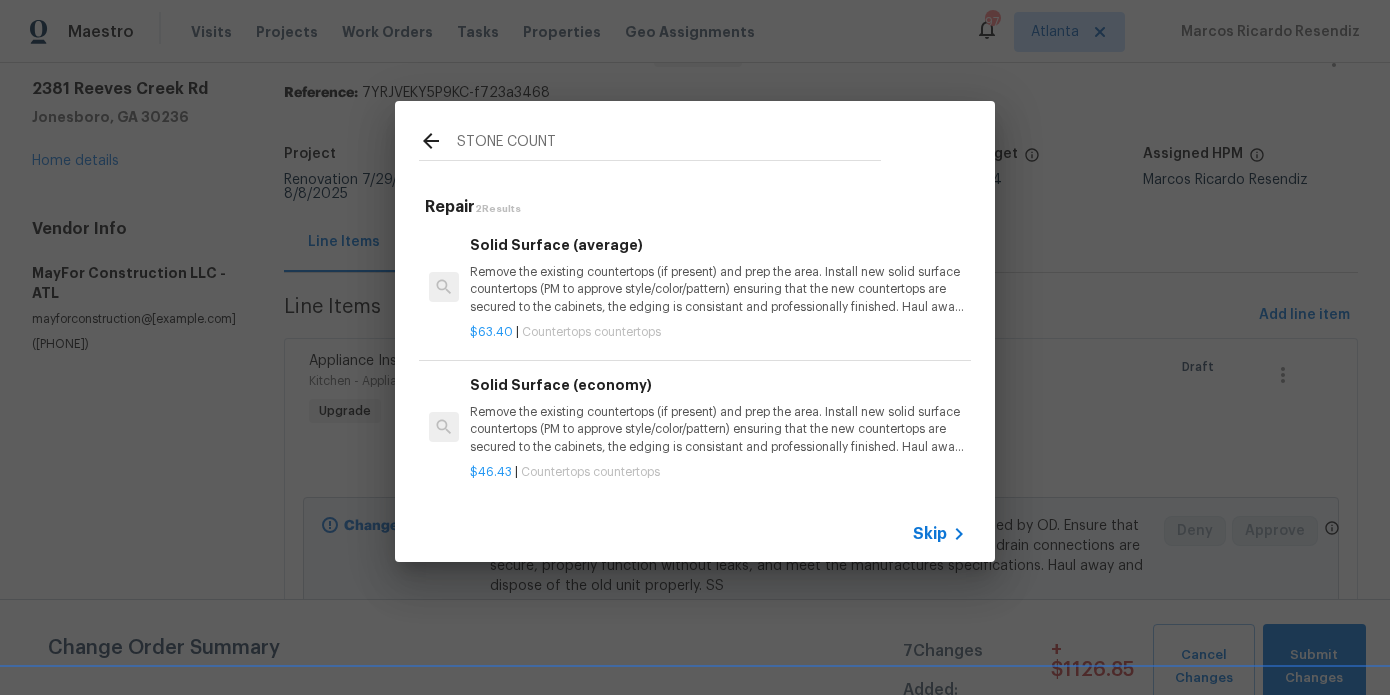 click on "Remove the existing countertops (if present) and prep the area. Install new solid surface countertops (PM to approve style/color/pattern) ensuring that the new countertops are secured to the cabinets, the edging is consistant and professionally finished. Haul away and dispose of all debris properly. (AVERAGE)" at bounding box center (718, 289) 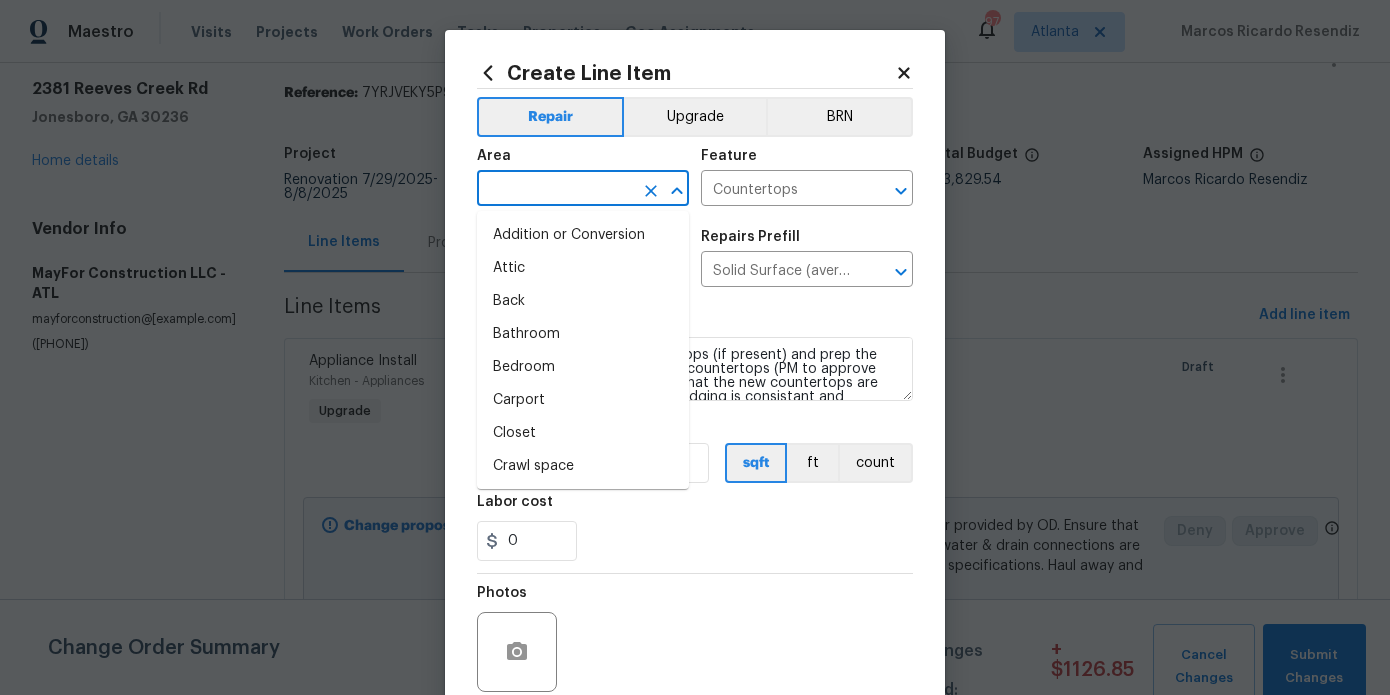 click at bounding box center [555, 190] 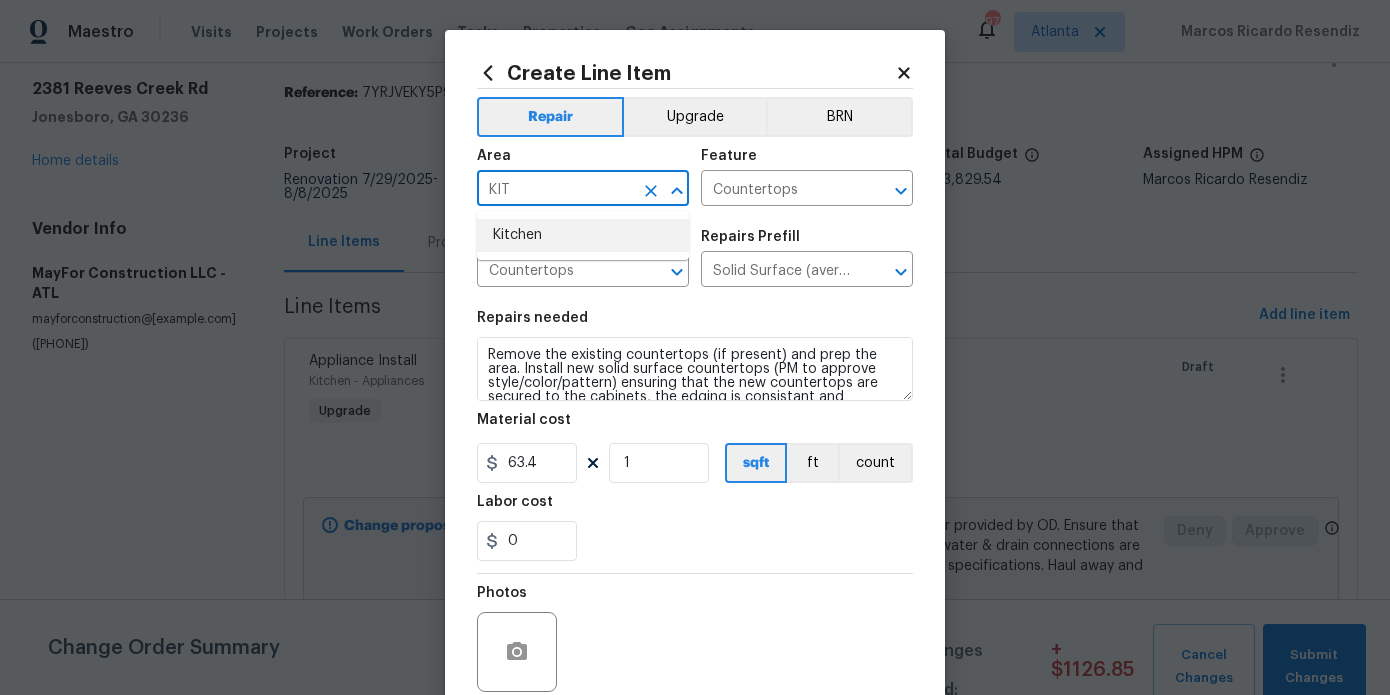 click on "Kitchen" at bounding box center (583, 235) 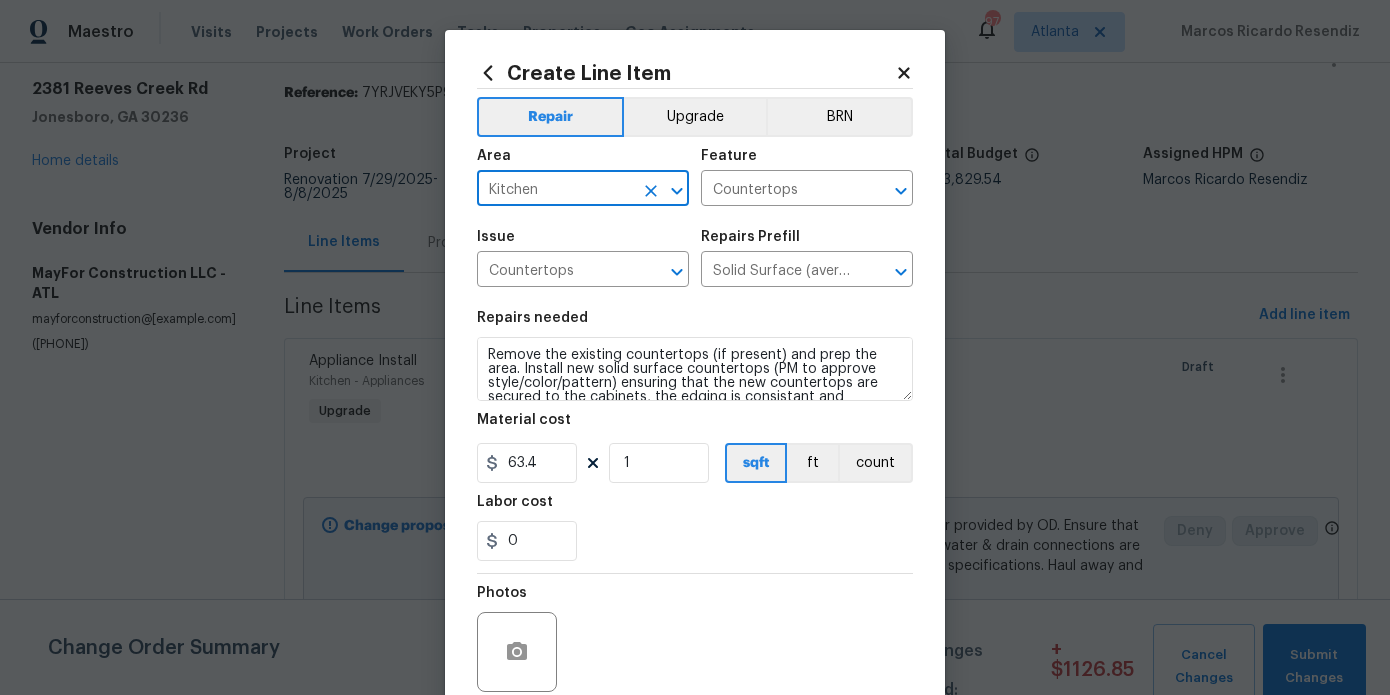 type on "Kitchen" 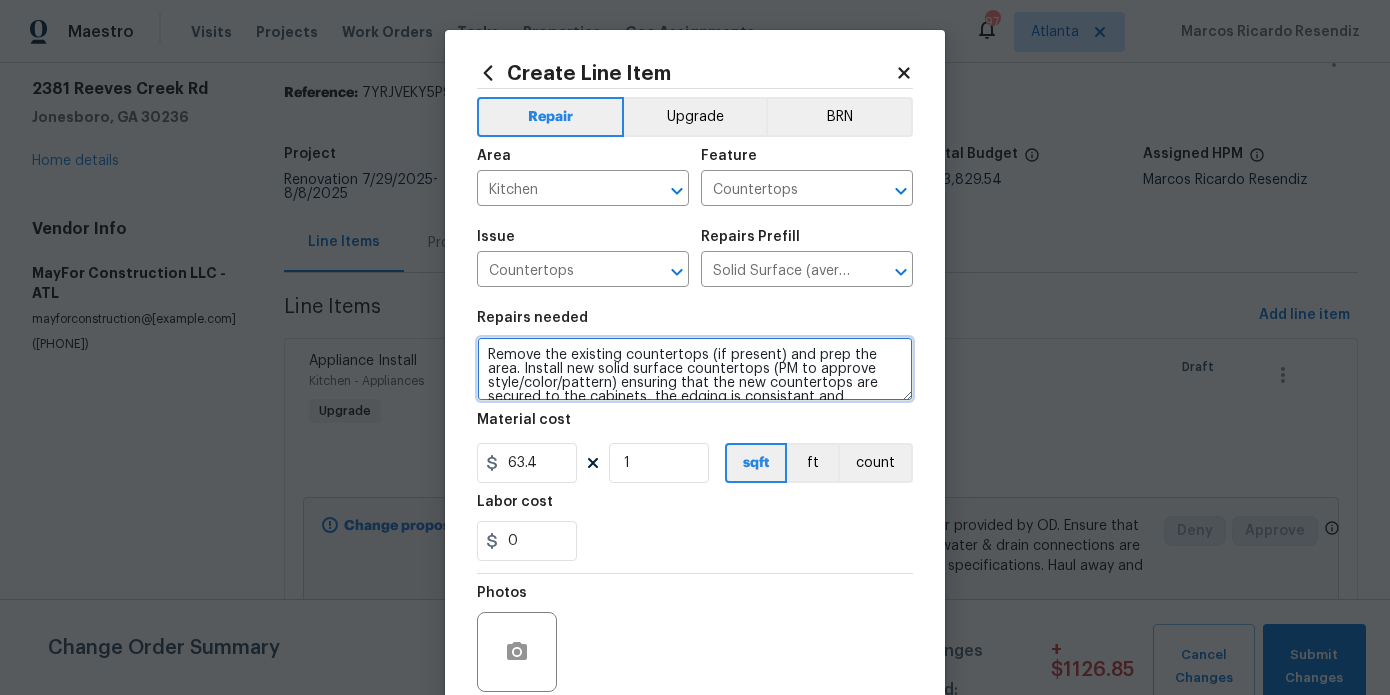 click on "Remove the existing countertops (if present) and prep the area. Install new solid surface countertops (PM to approve style/color/pattern) ensuring that the new countertops are secured to the cabinets, the edging is consistant and professionally finished. Haul away and dispose of all debris properly. (AVERAGE)" at bounding box center [695, 369] 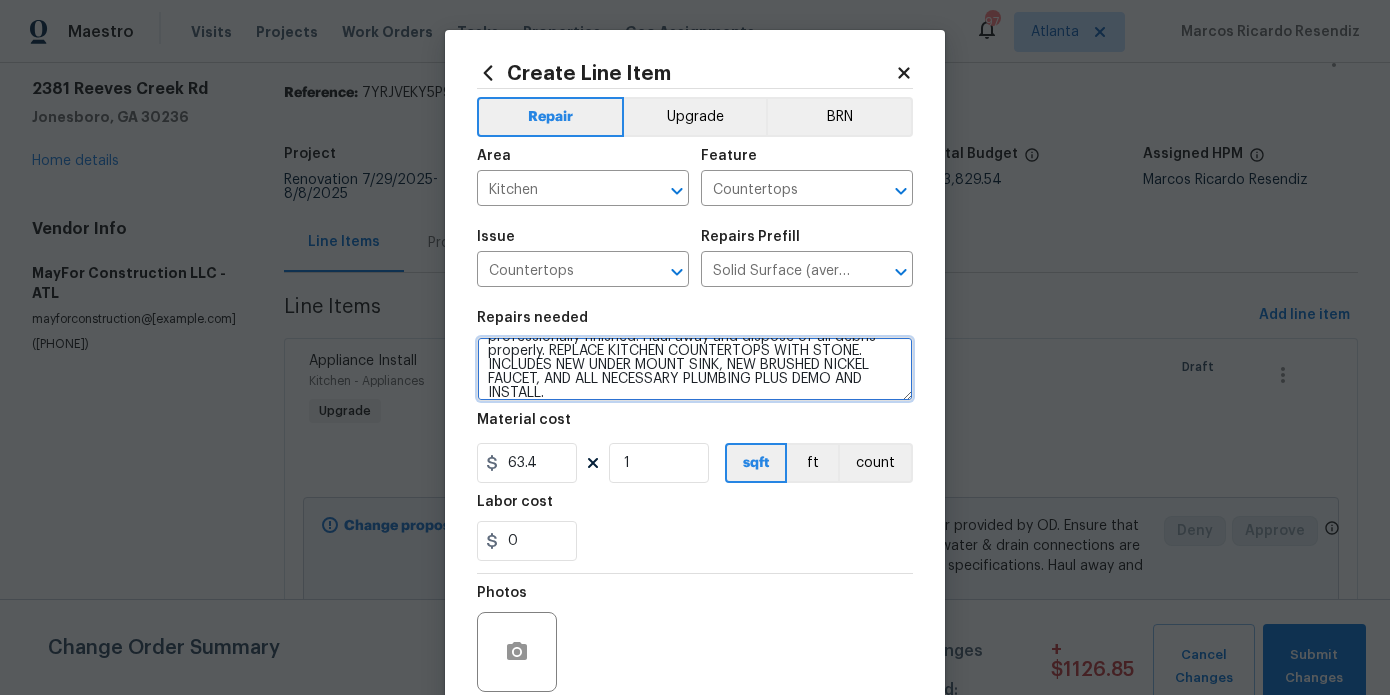 type on "Remove the existing countertops (if present) and prep the area. Install new solid surface countertops (PM to approve style/color/pattern) ensuring that the new countertops are secured to the cabinets, the edging is consistant and professionally finished. Haul away and dispose of all debris properly. REPLACE KITCHEN COUNTERTOPS WITH STONE. INCLUDES NEW UNDER MOUNT SINK, NEW BRUSHED NICKEL FAUCET, AND ALL NECESSARY PLUMBING PLUS DEMO AND INSTALL." 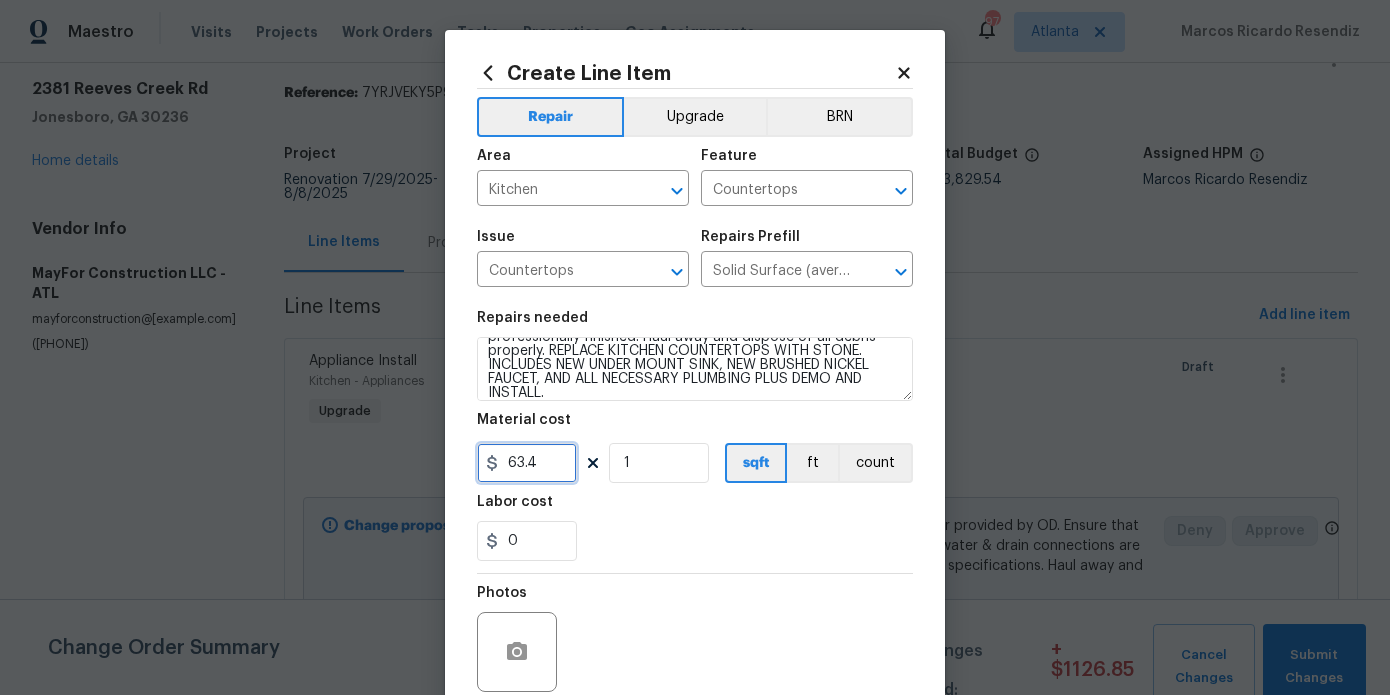 click on "63.4" at bounding box center [527, 463] 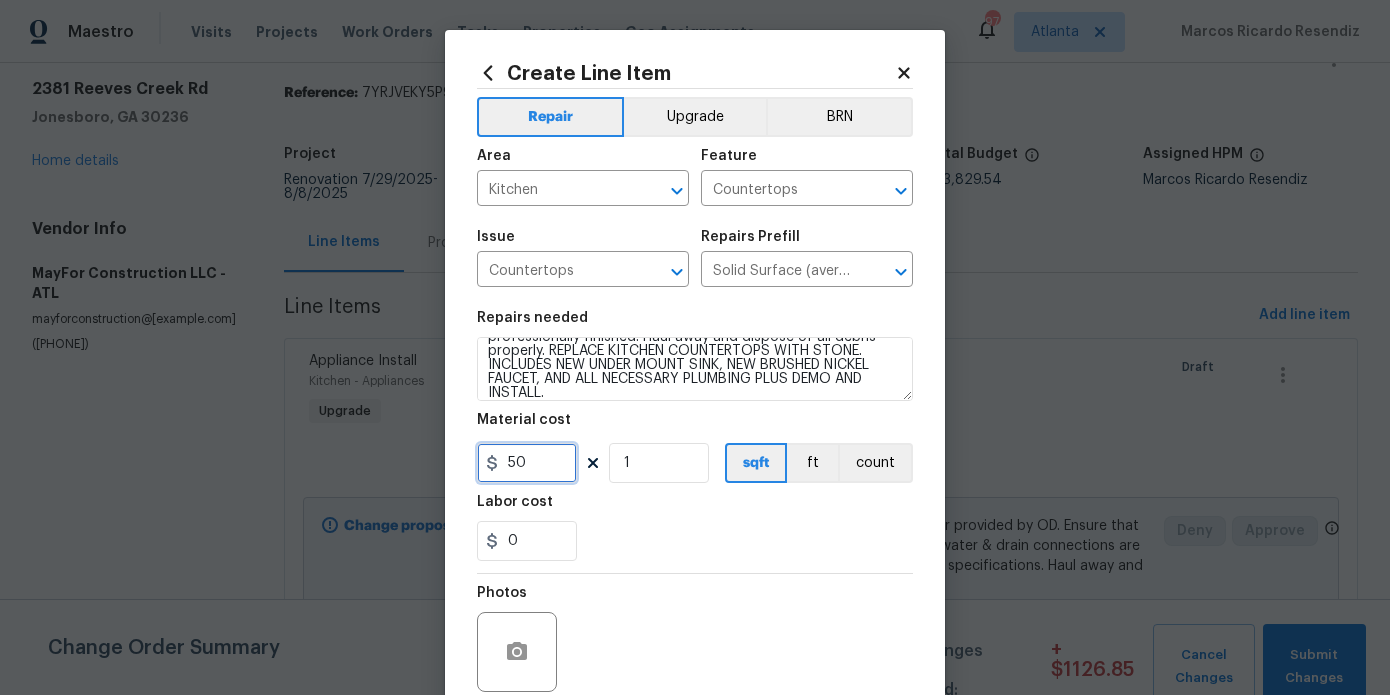 type on "50" 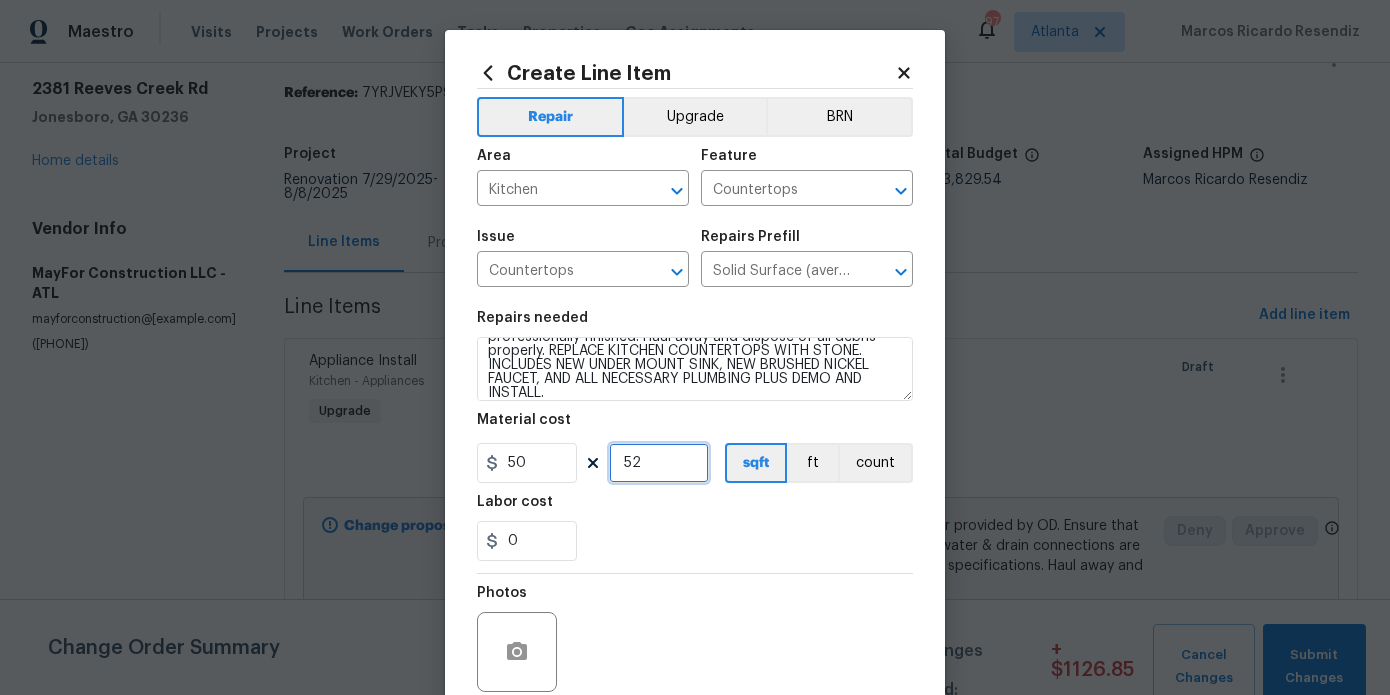 type on "52" 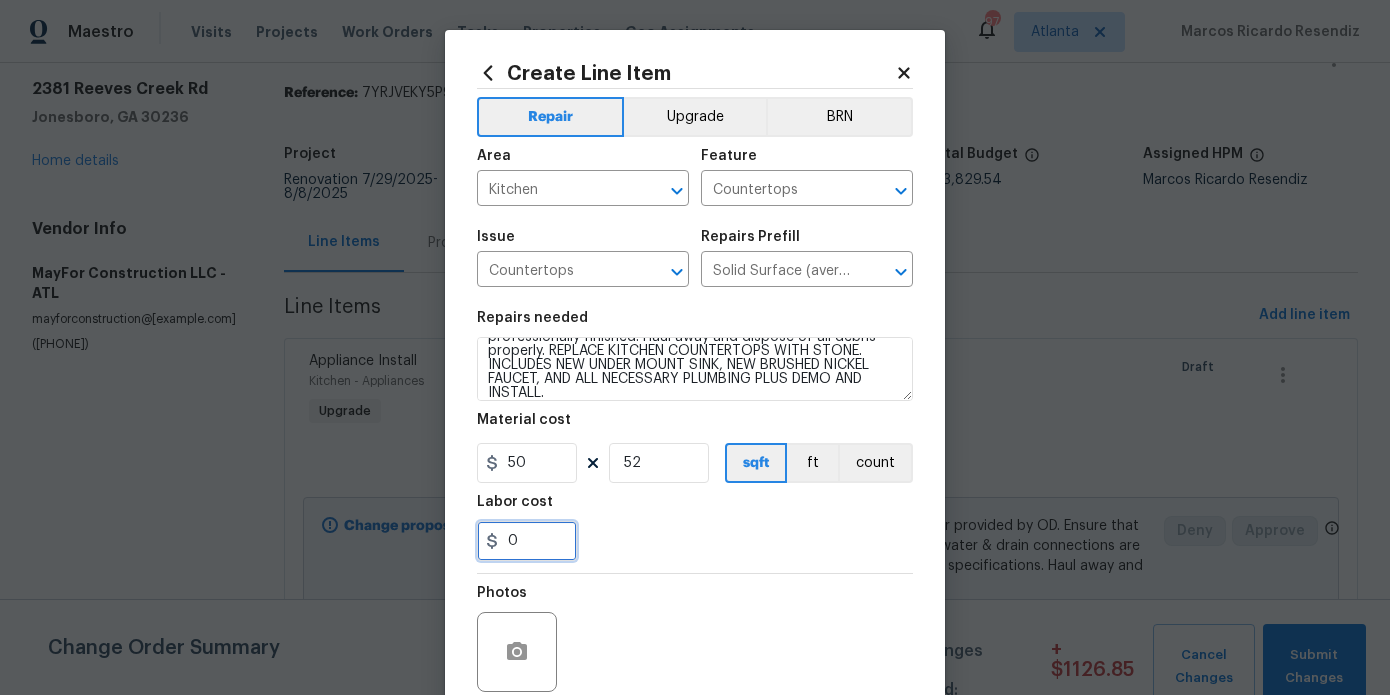click on "0" at bounding box center (527, 541) 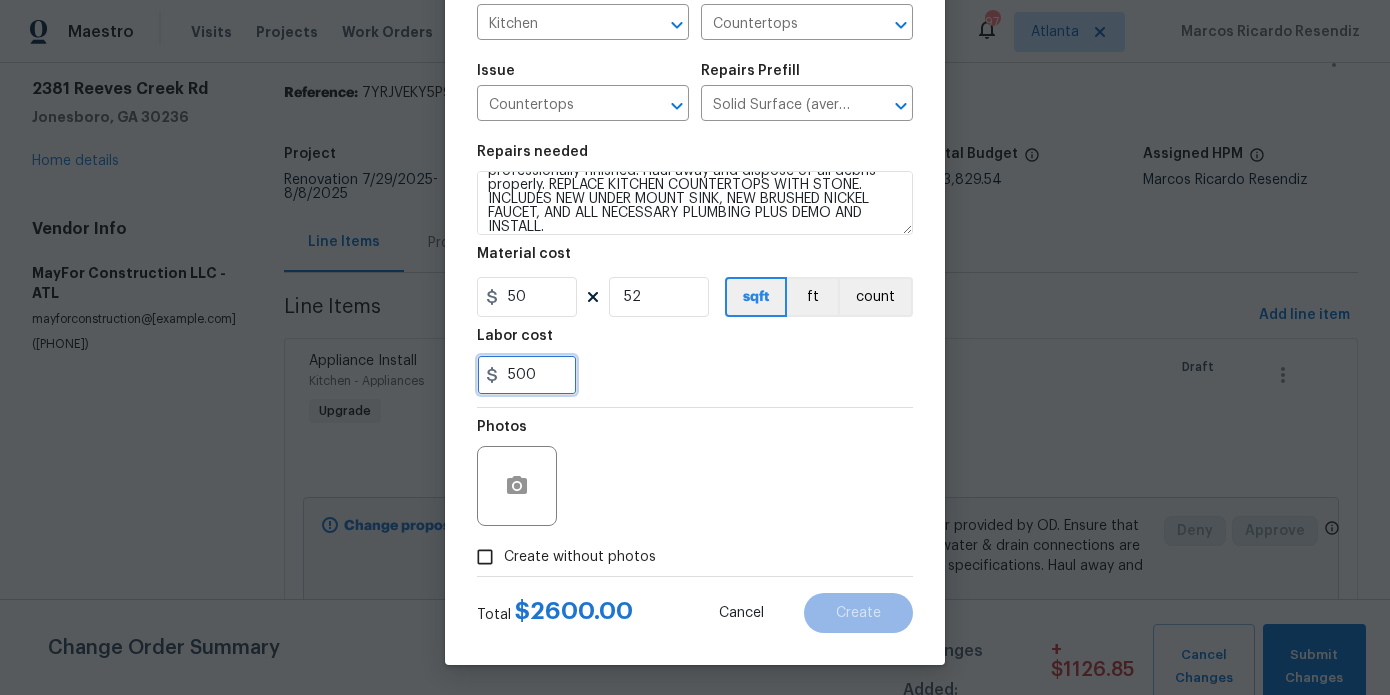 scroll, scrollTop: 0, scrollLeft: 0, axis: both 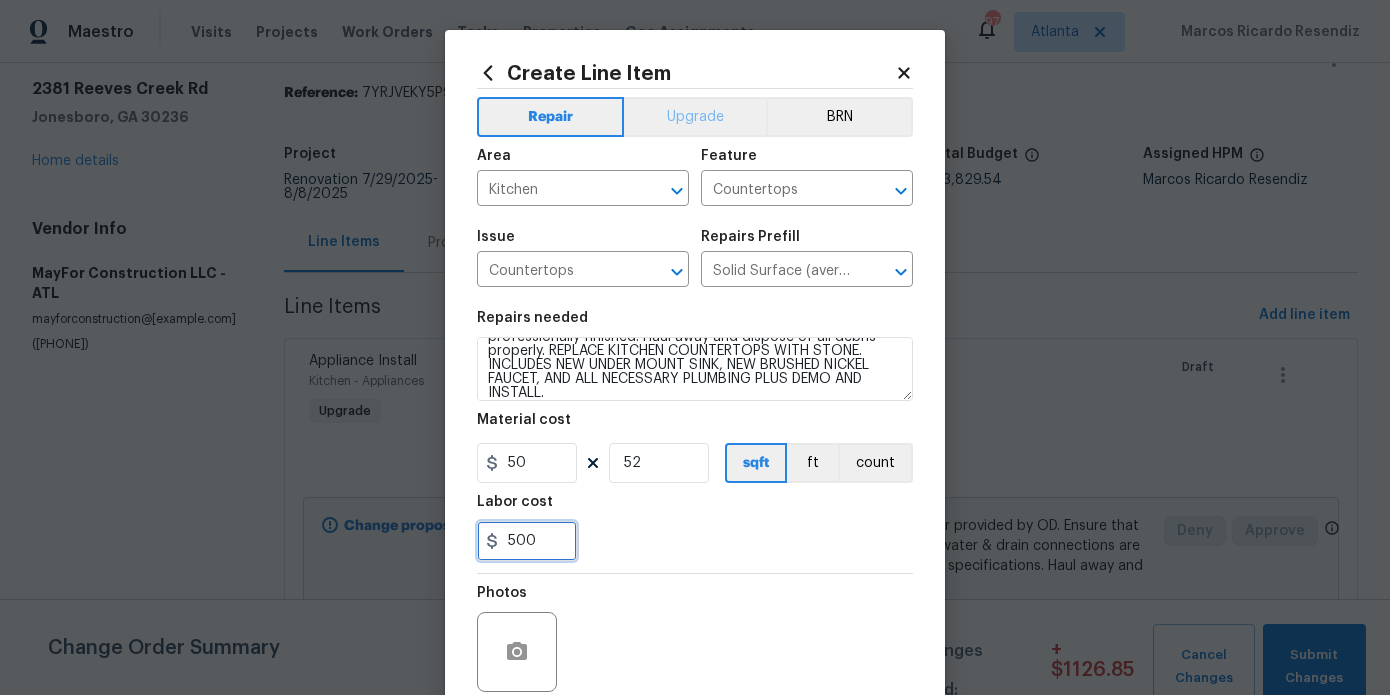type on "500" 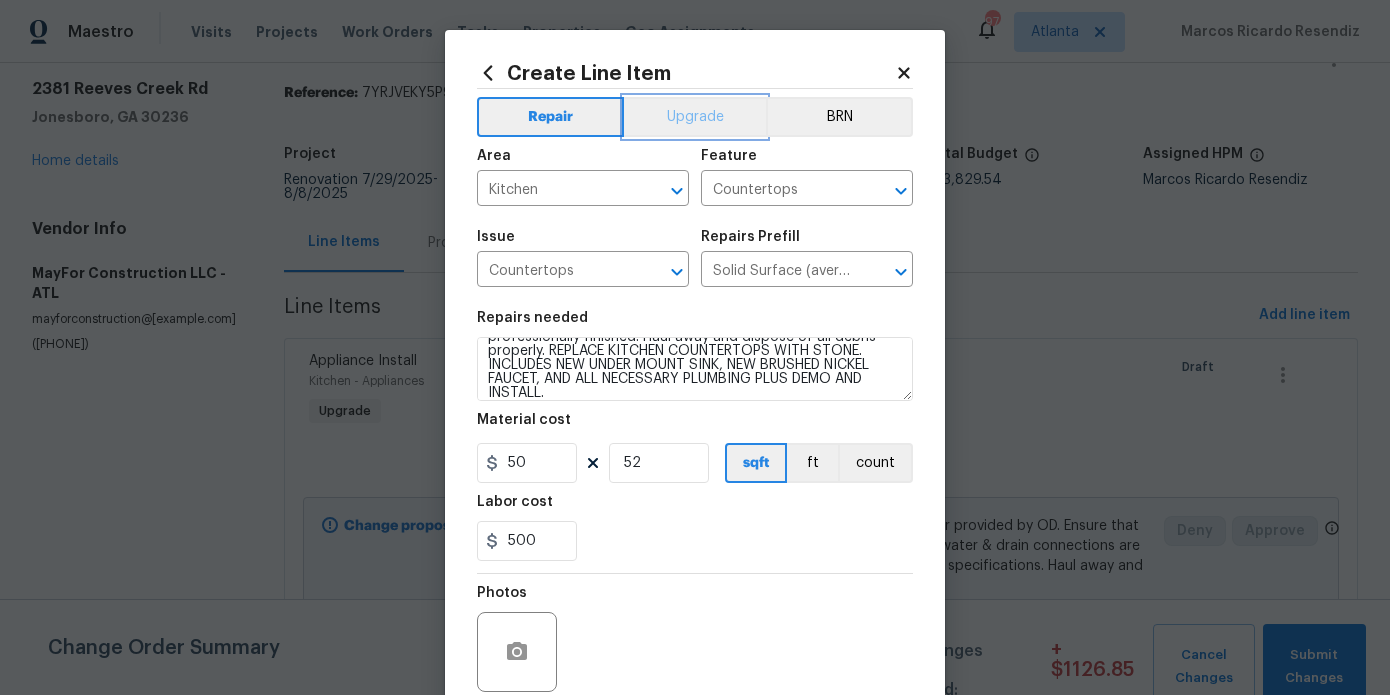 click on "Upgrade" at bounding box center (695, 117) 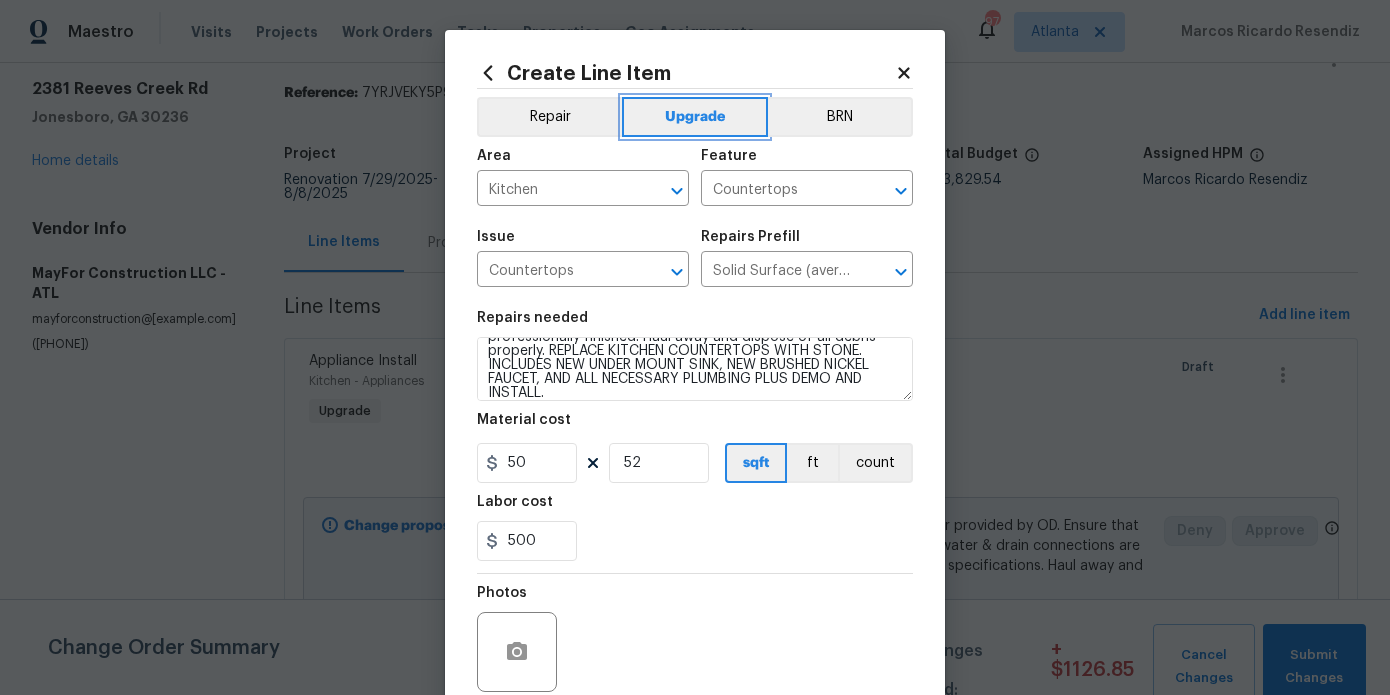 scroll, scrollTop: 167, scrollLeft: 0, axis: vertical 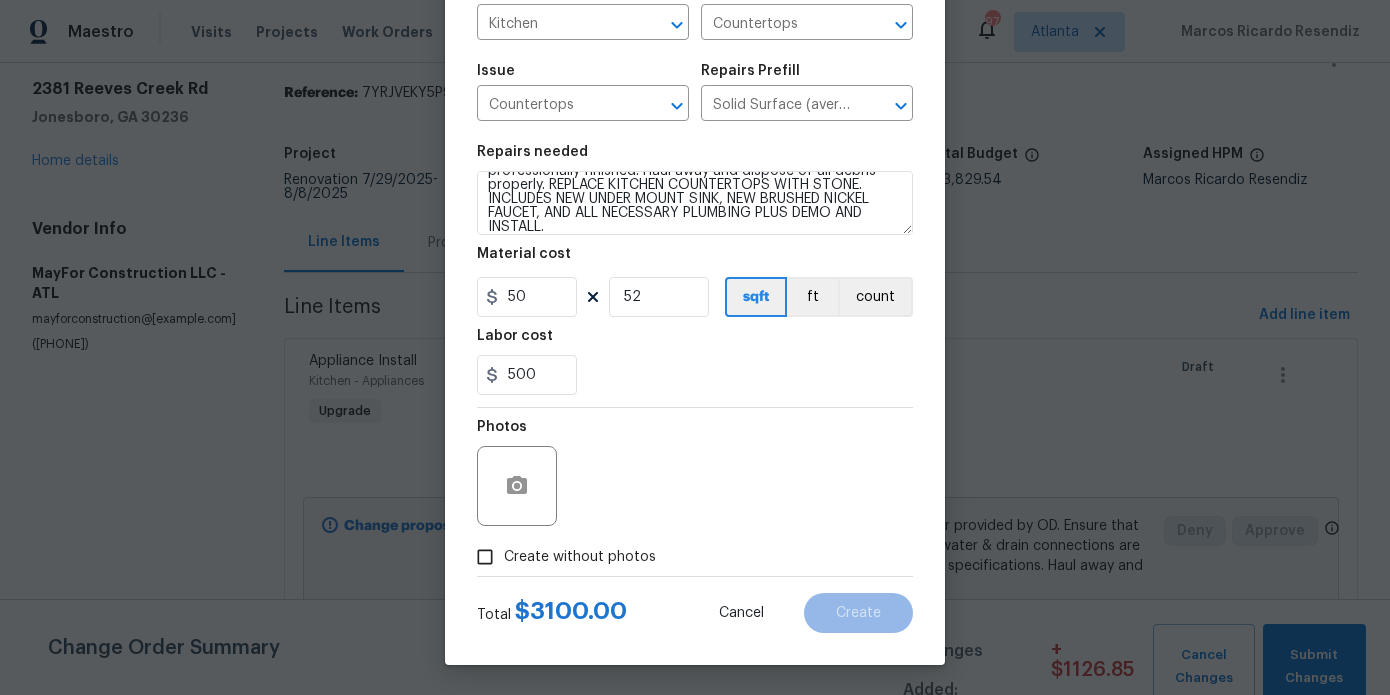 click on "Create without photos" at bounding box center (580, 557) 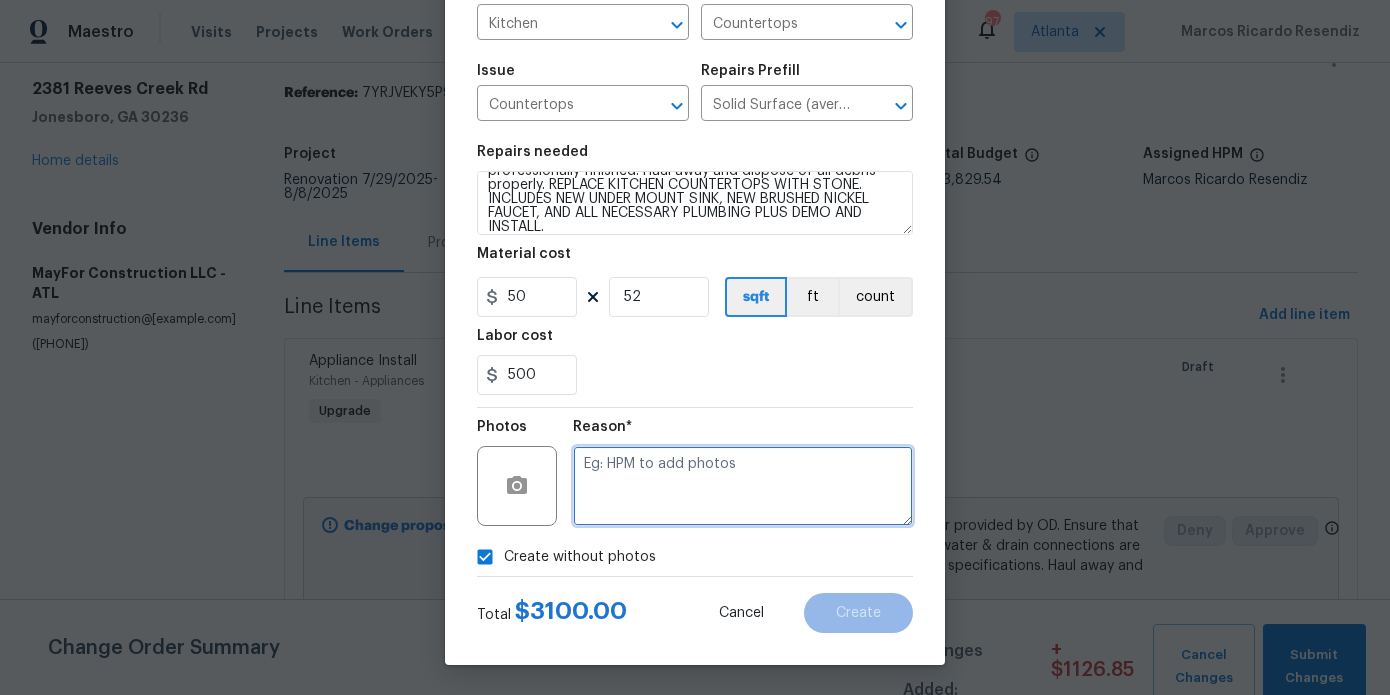 click at bounding box center [743, 486] 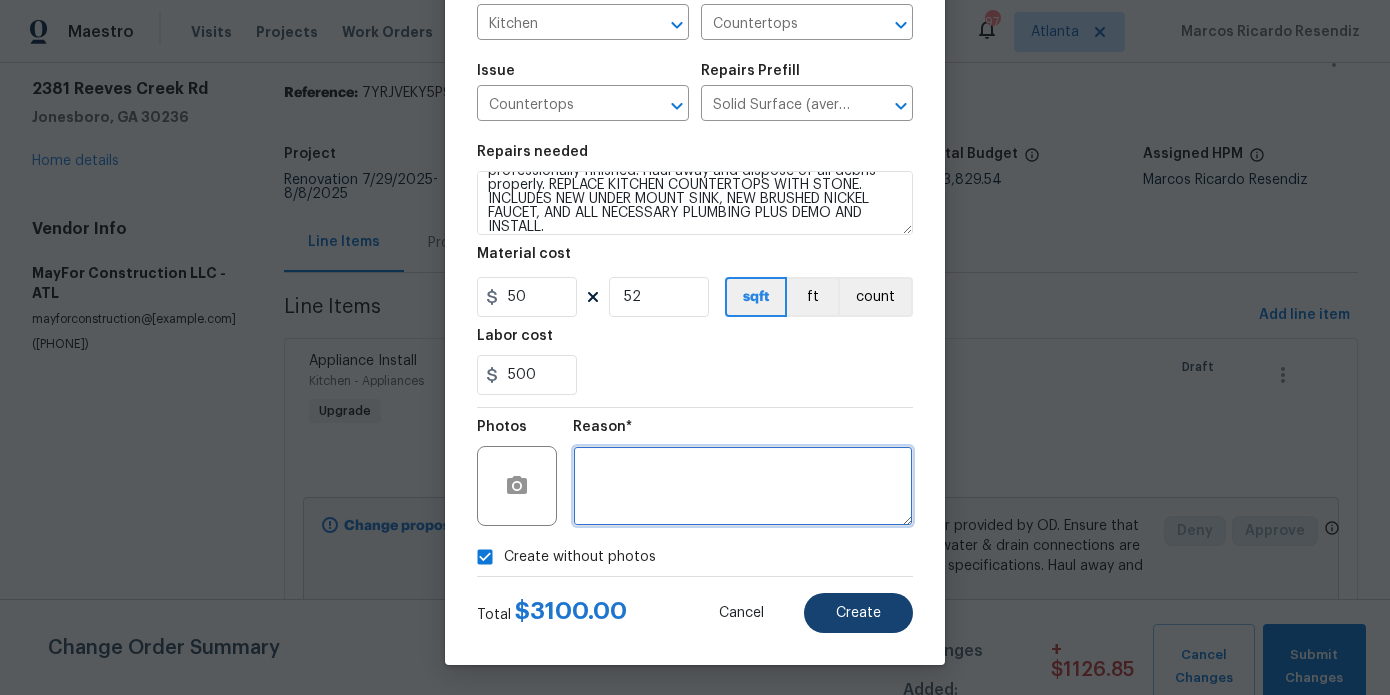 type 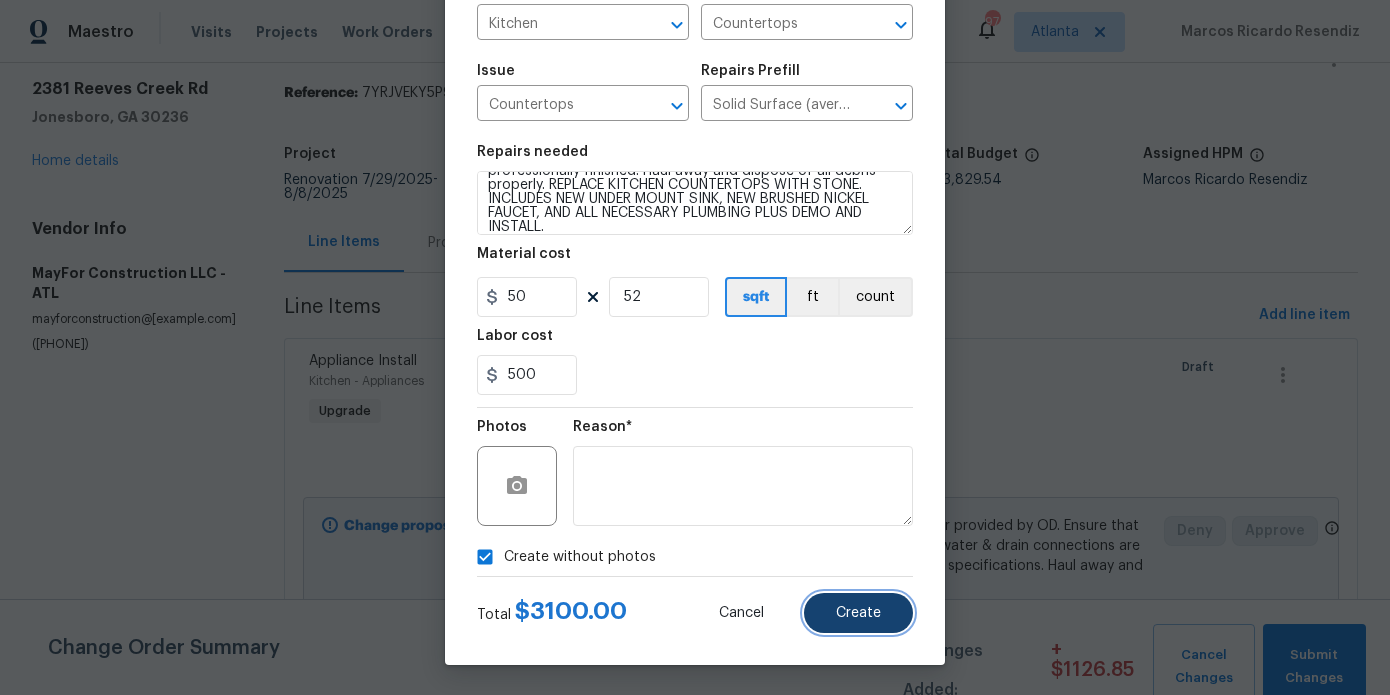 click on "Create" at bounding box center (858, 613) 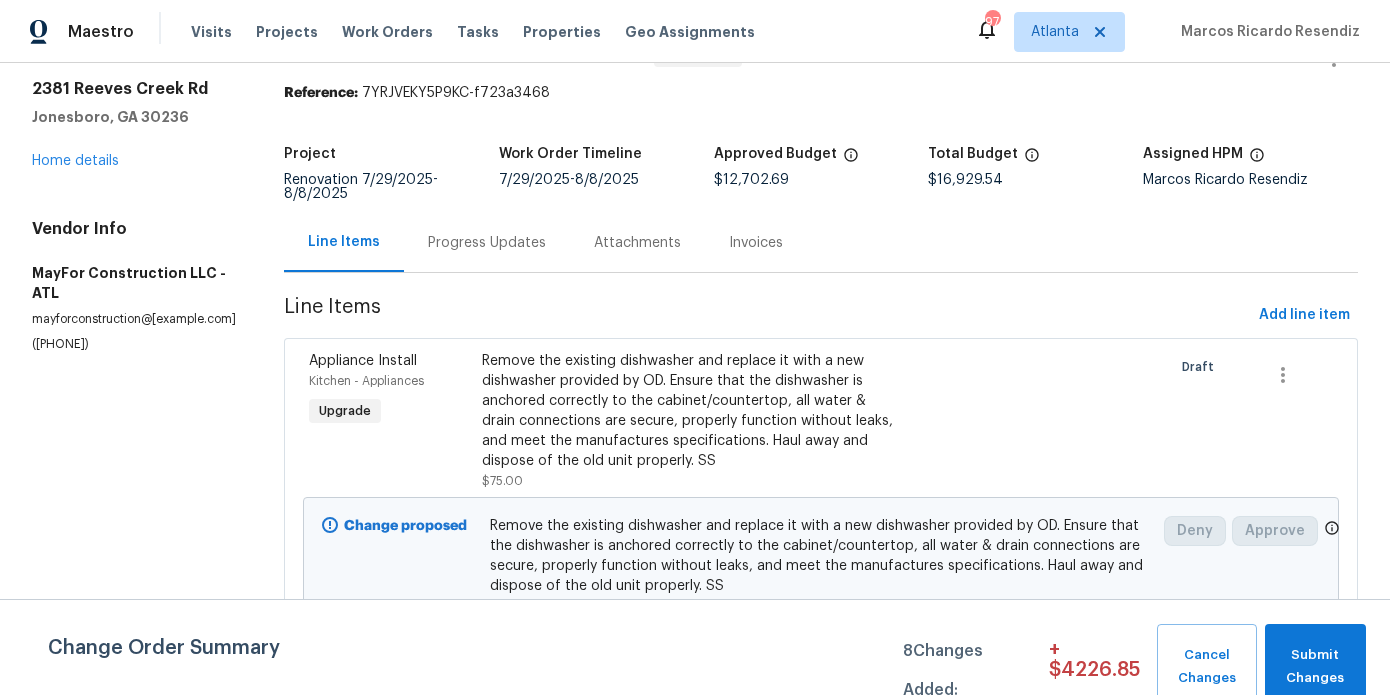 scroll, scrollTop: 0, scrollLeft: 0, axis: both 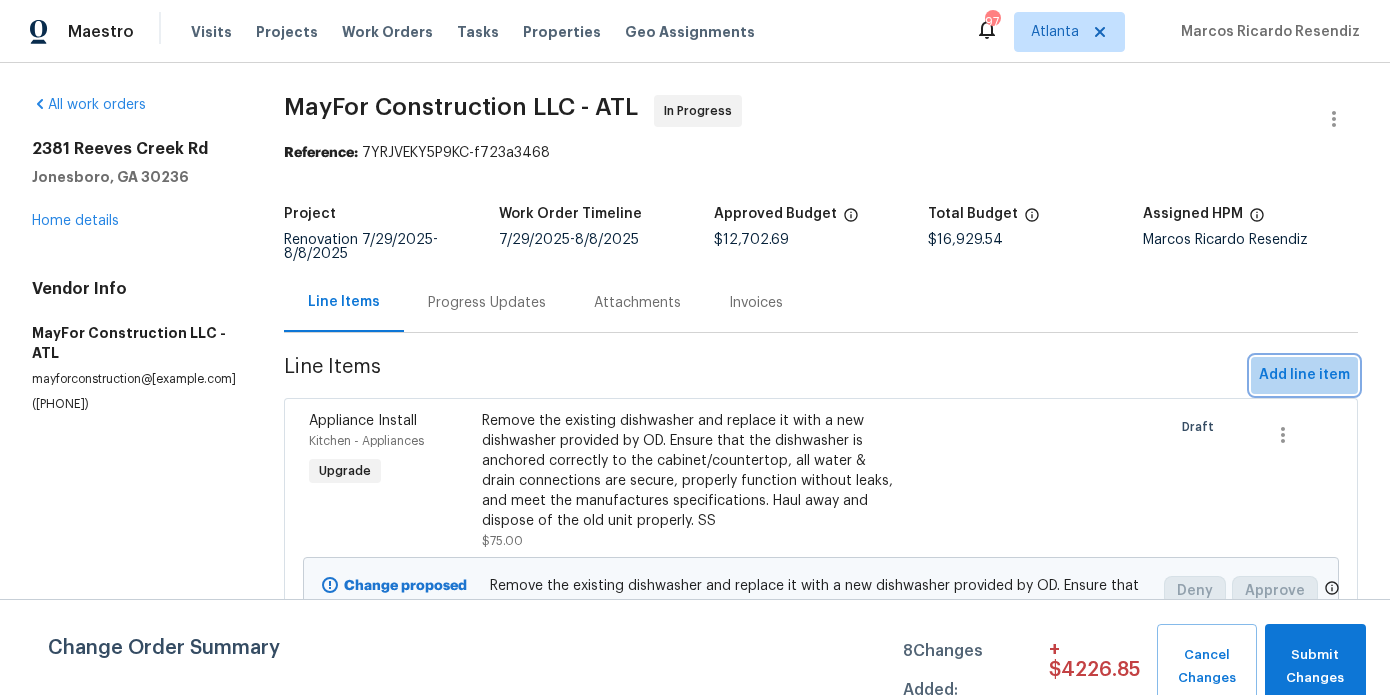 click on "Add line item" at bounding box center (1304, 375) 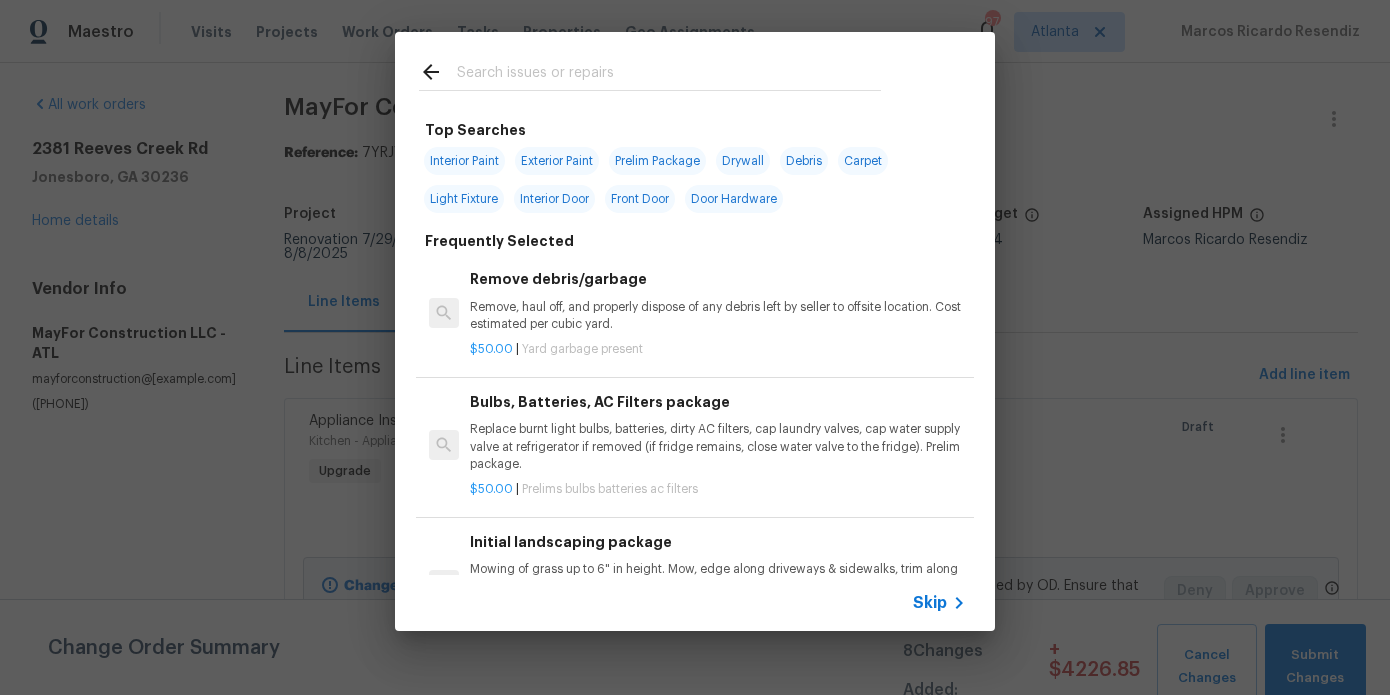 click at bounding box center [669, 75] 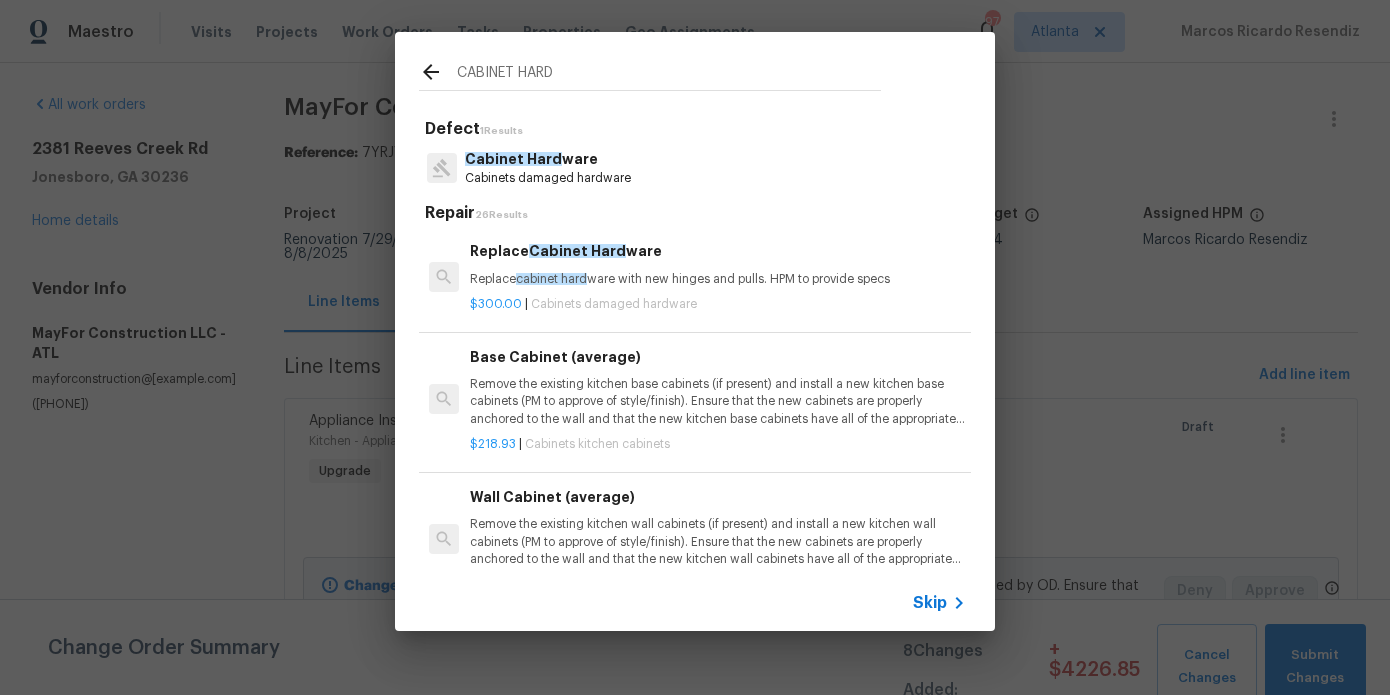 type on "CABINET HARD" 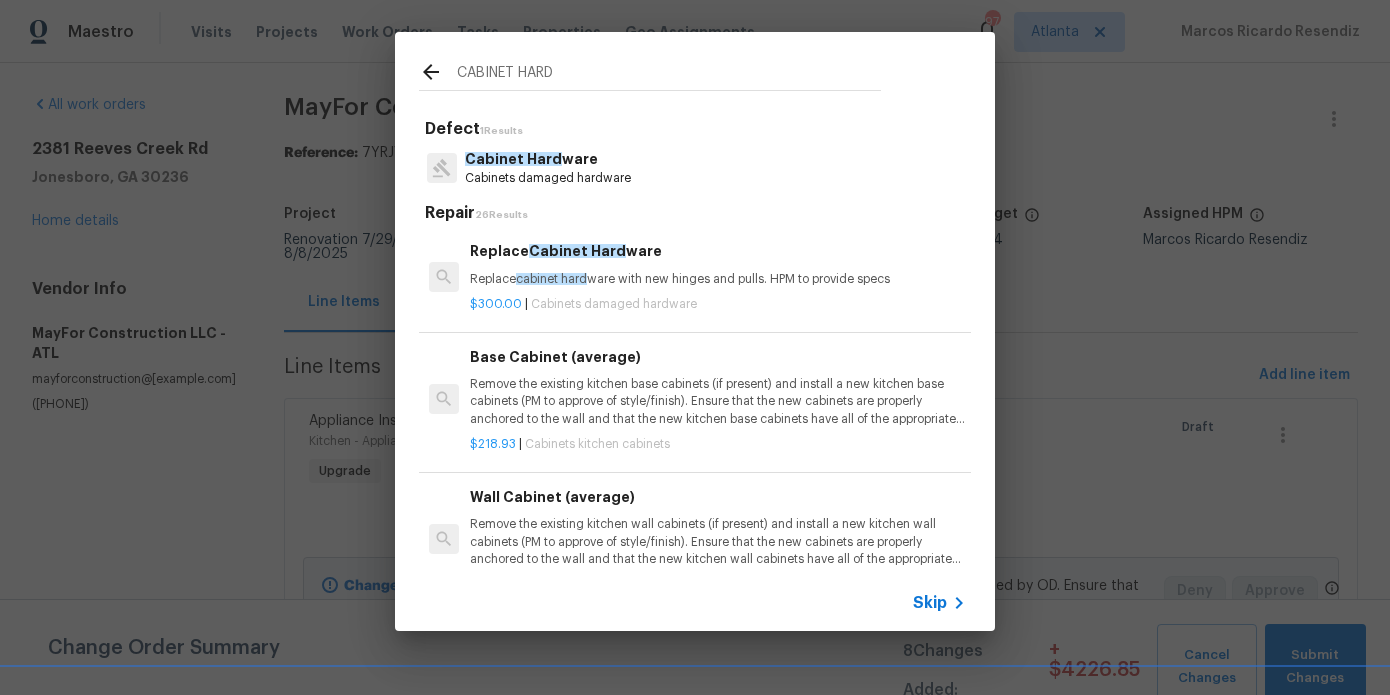 click on "Cabinets damaged hardware" at bounding box center [548, 178] 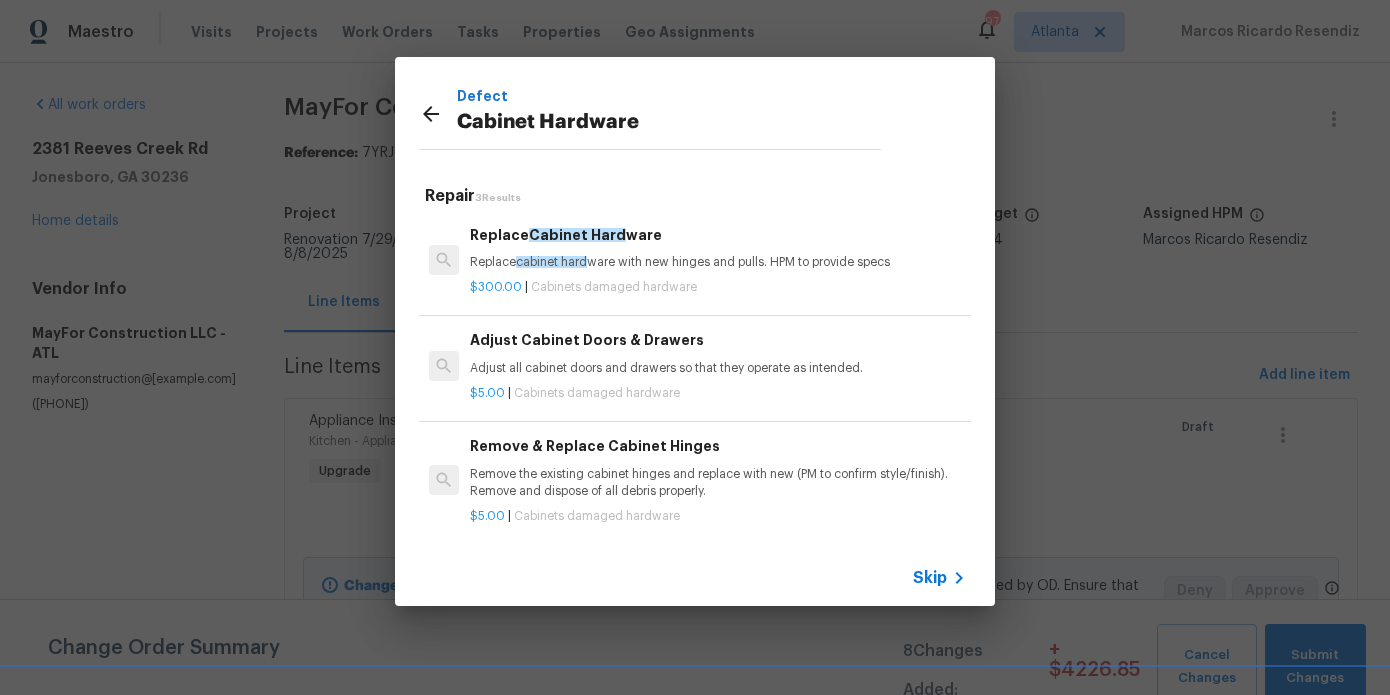 scroll, scrollTop: 3, scrollLeft: 0, axis: vertical 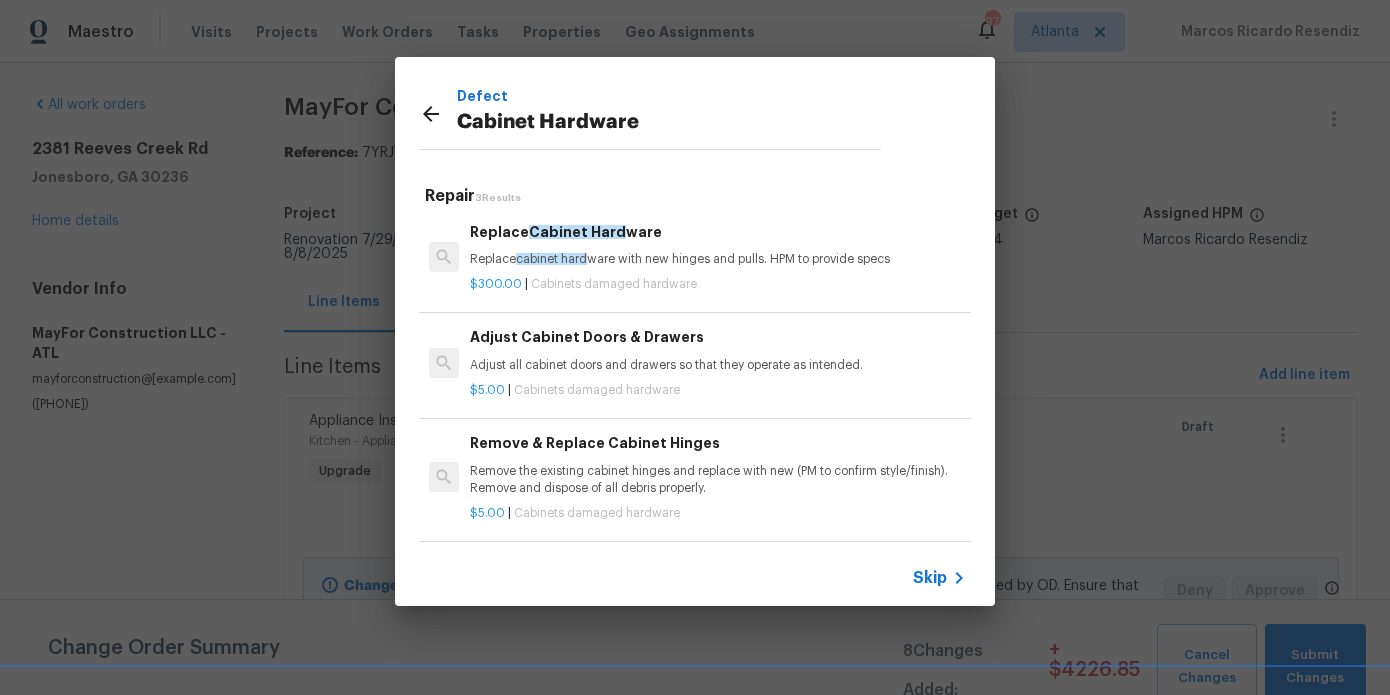 click on "Cabinets damaged hardware" at bounding box center (614, 284) 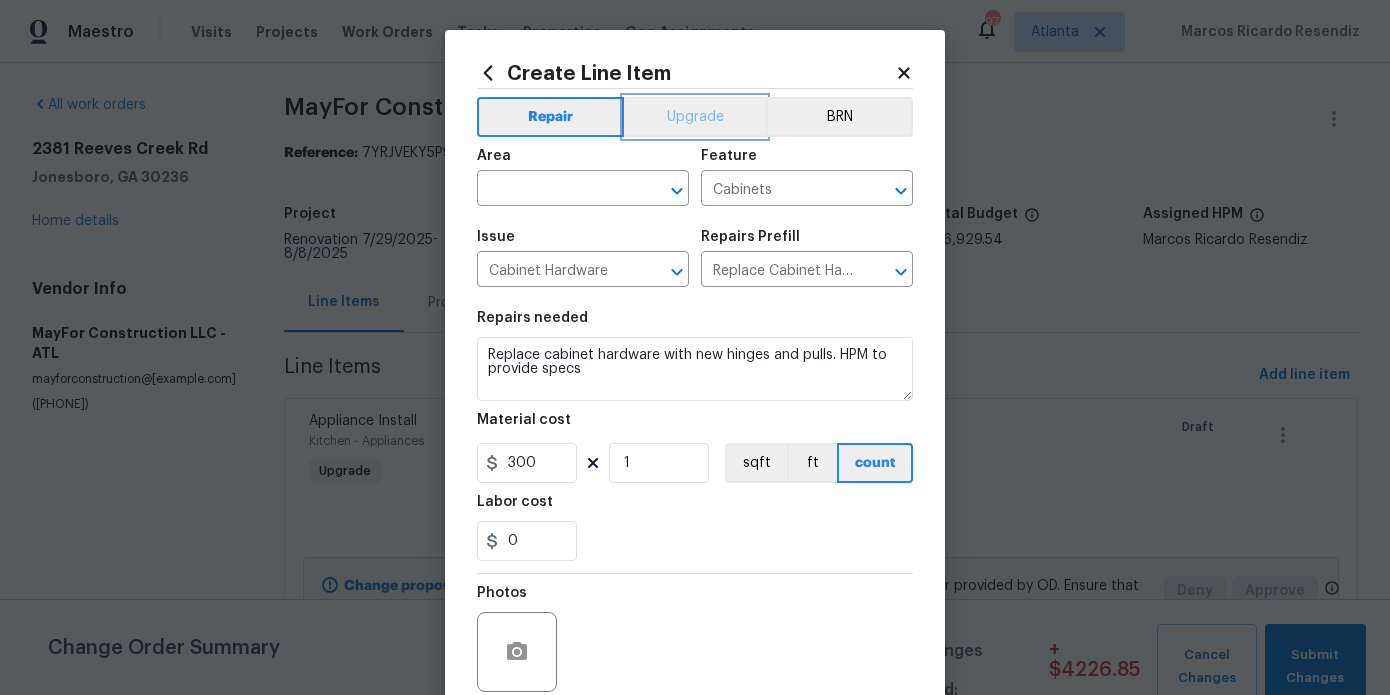 click on "Upgrade" at bounding box center [695, 117] 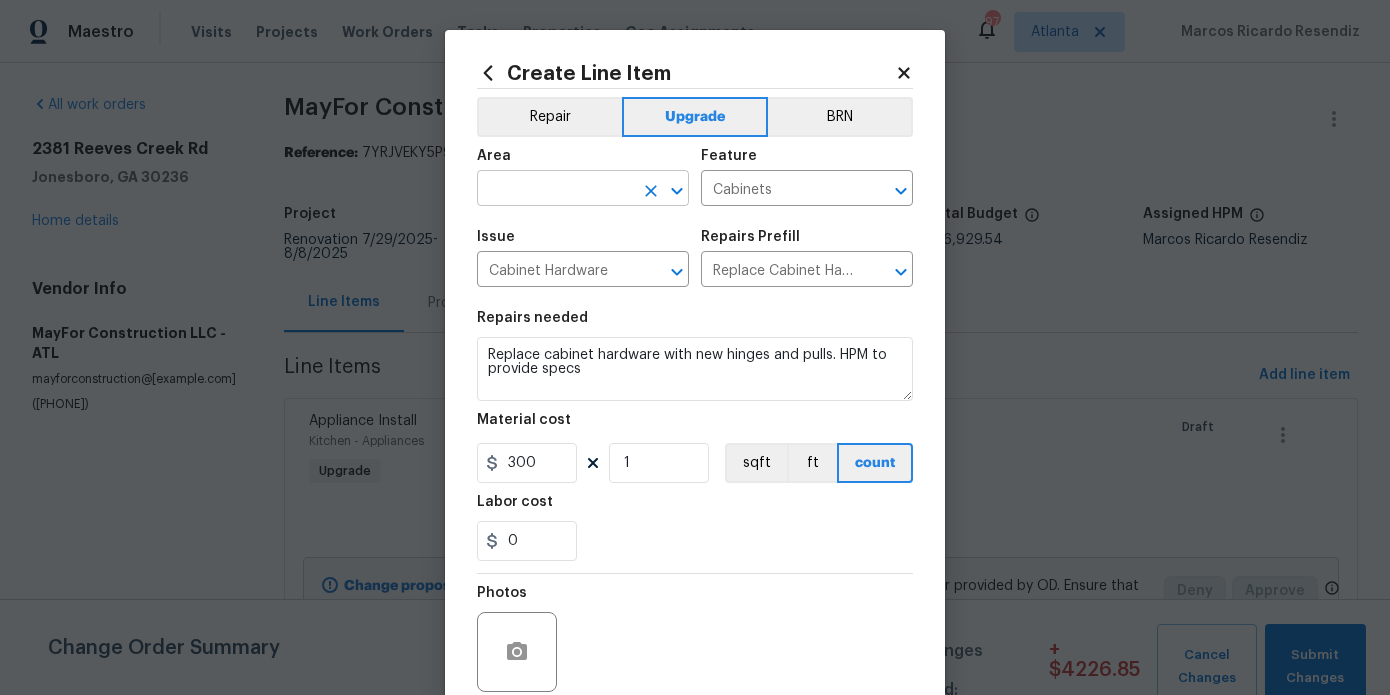 click at bounding box center (555, 190) 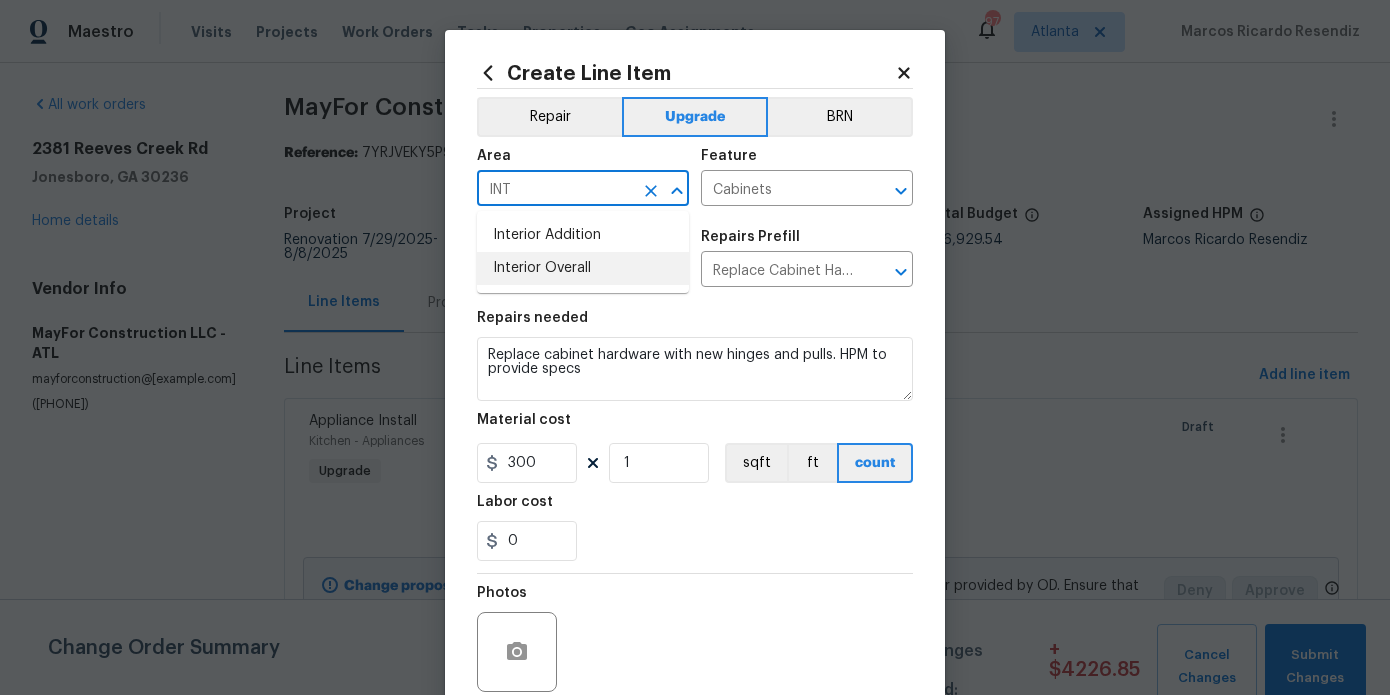 click on "Interior Overall" at bounding box center (583, 268) 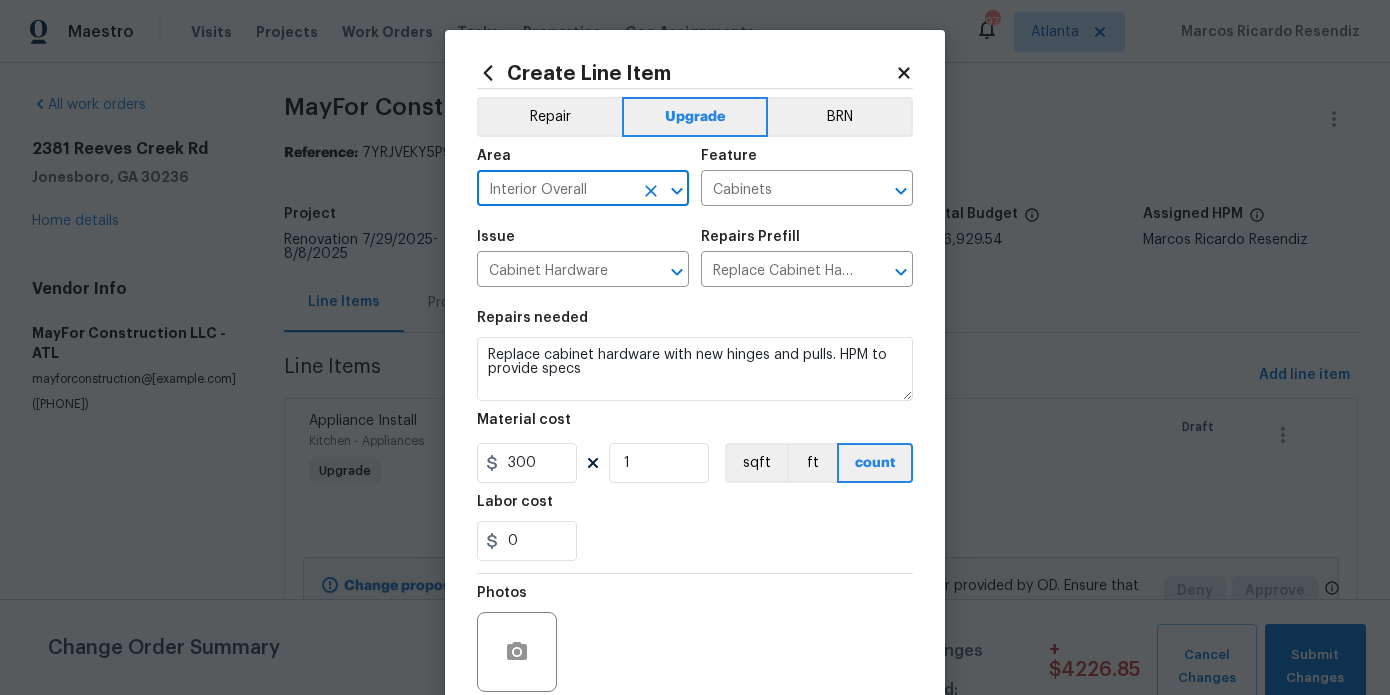 type on "Interior Overall" 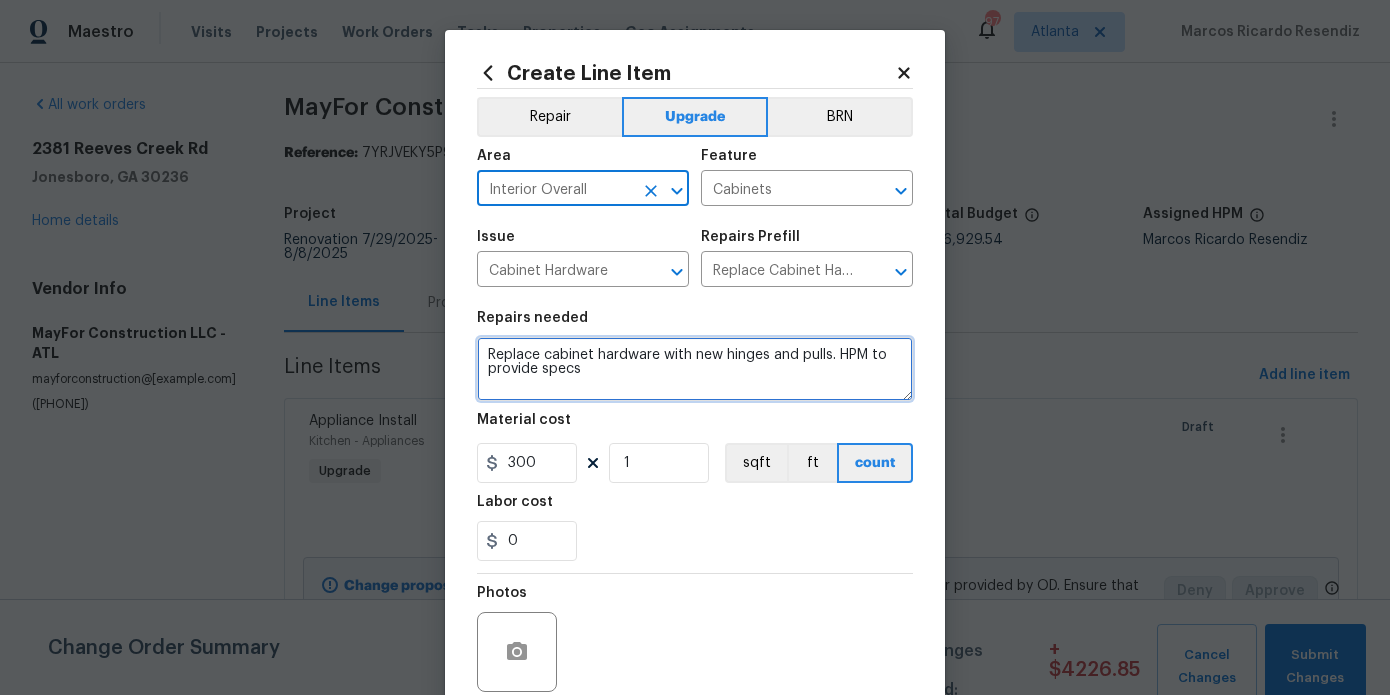 click on "Replace cabinet hardware with new hinges and pulls. HPM to provide specs" at bounding box center (695, 369) 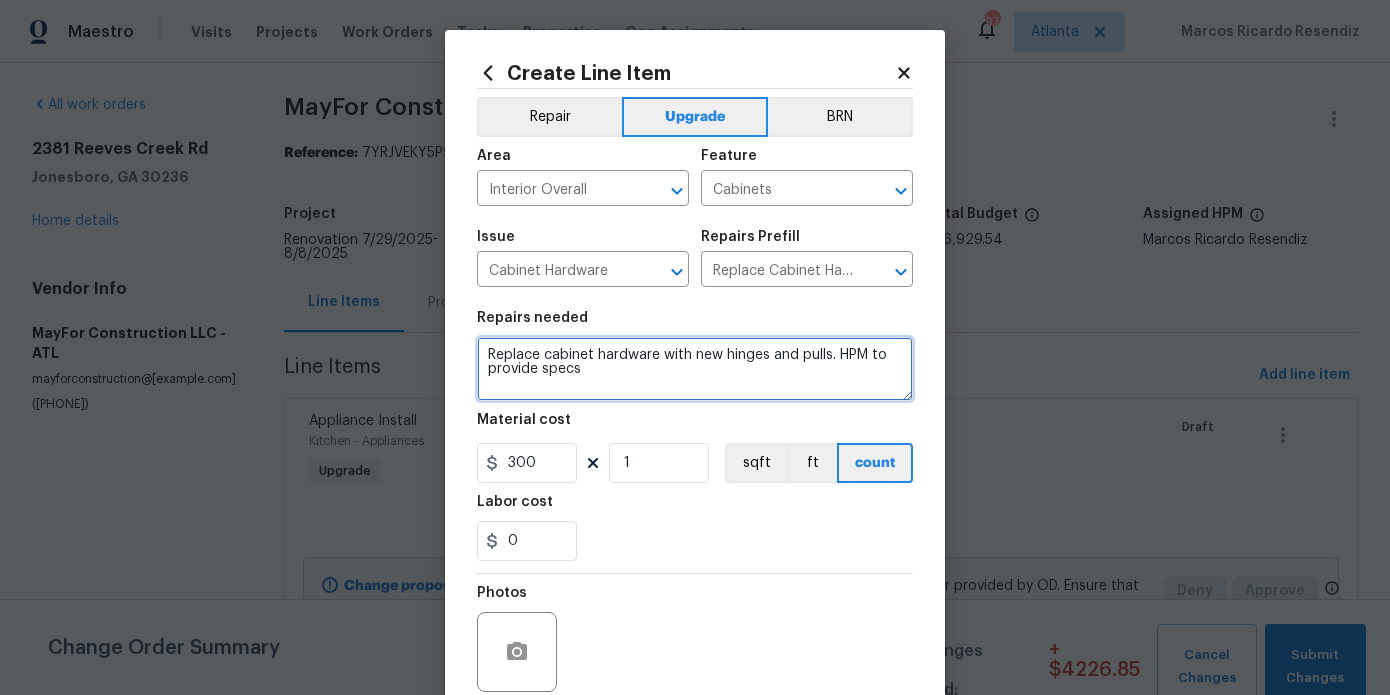 click on "Replace cabinet hardware with new hinges and pulls. HPM to provide specs" at bounding box center (695, 369) 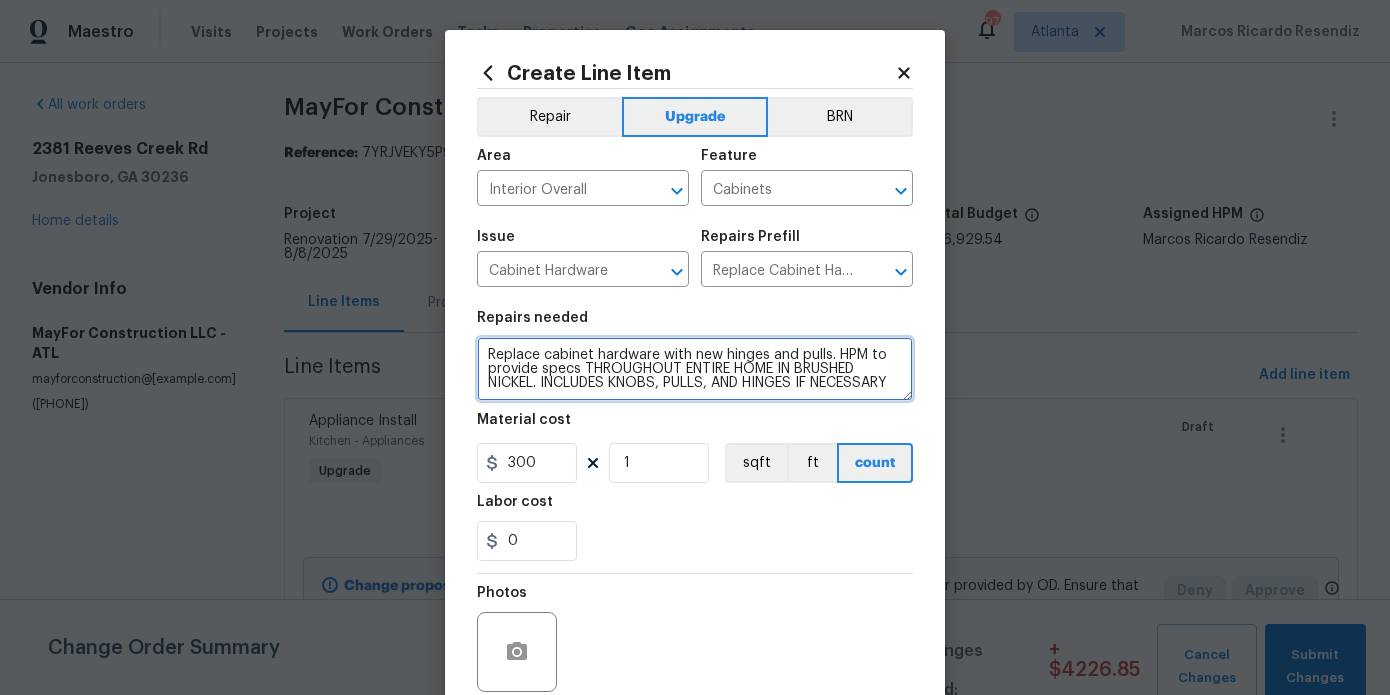 scroll, scrollTop: 14, scrollLeft: 0, axis: vertical 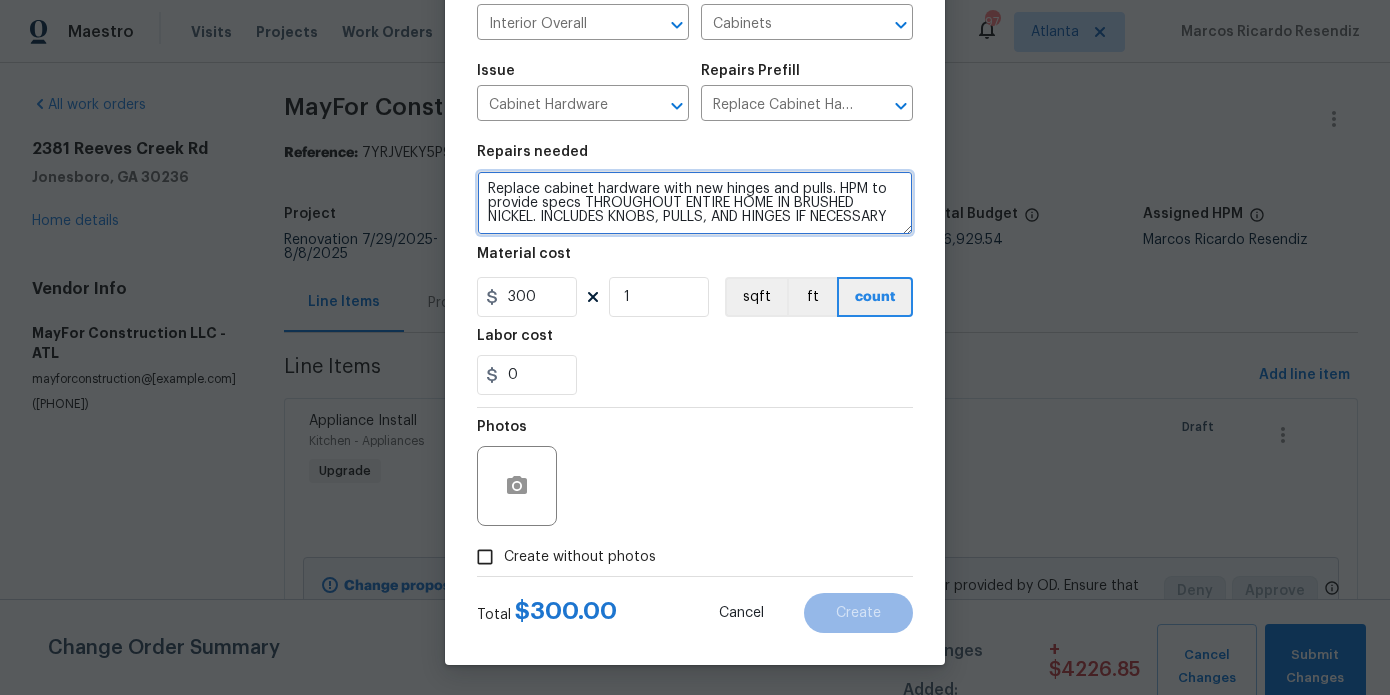 type on "Replace cabinet hardware with new hinges and pulls. HPM to provide specs THROUGHOUT ENTIRE HOME IN BRUSHED NICKEL. INCLUDES KNOBS, PULLS, AND HINGES IF NECESSARY" 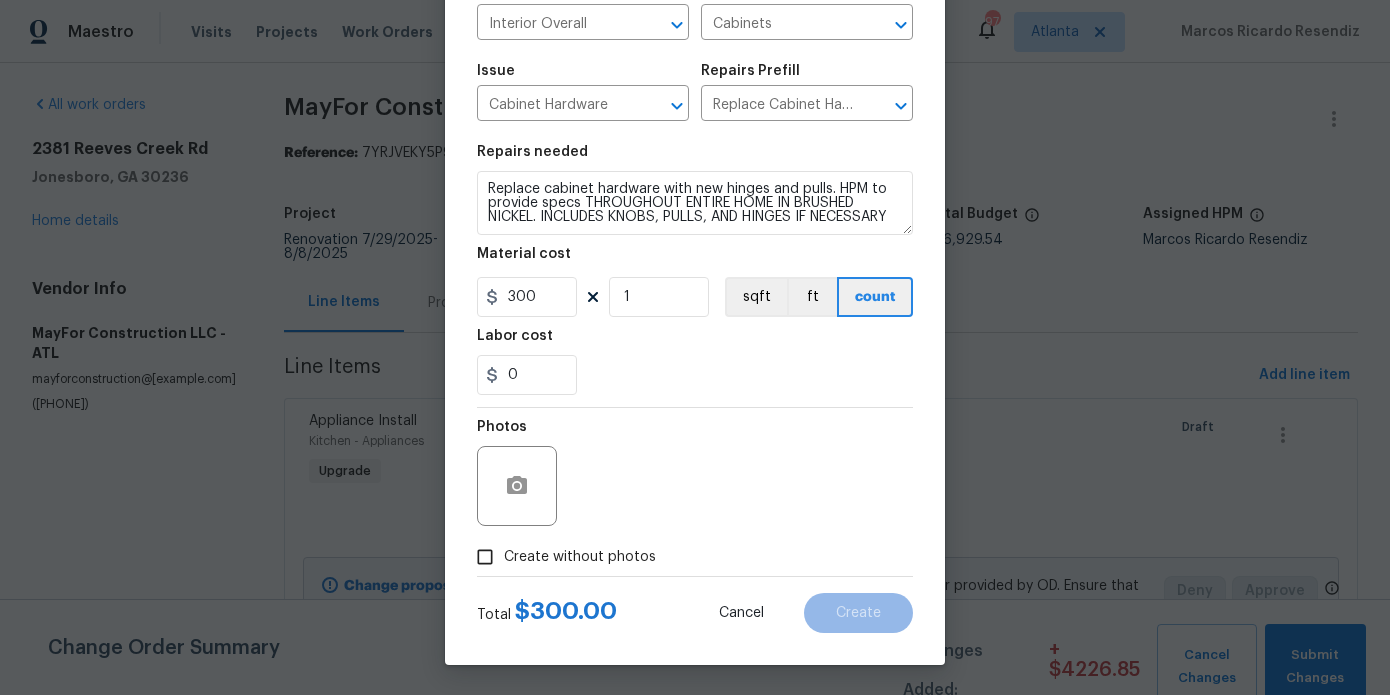 click on "Create without photos" at bounding box center (561, 557) 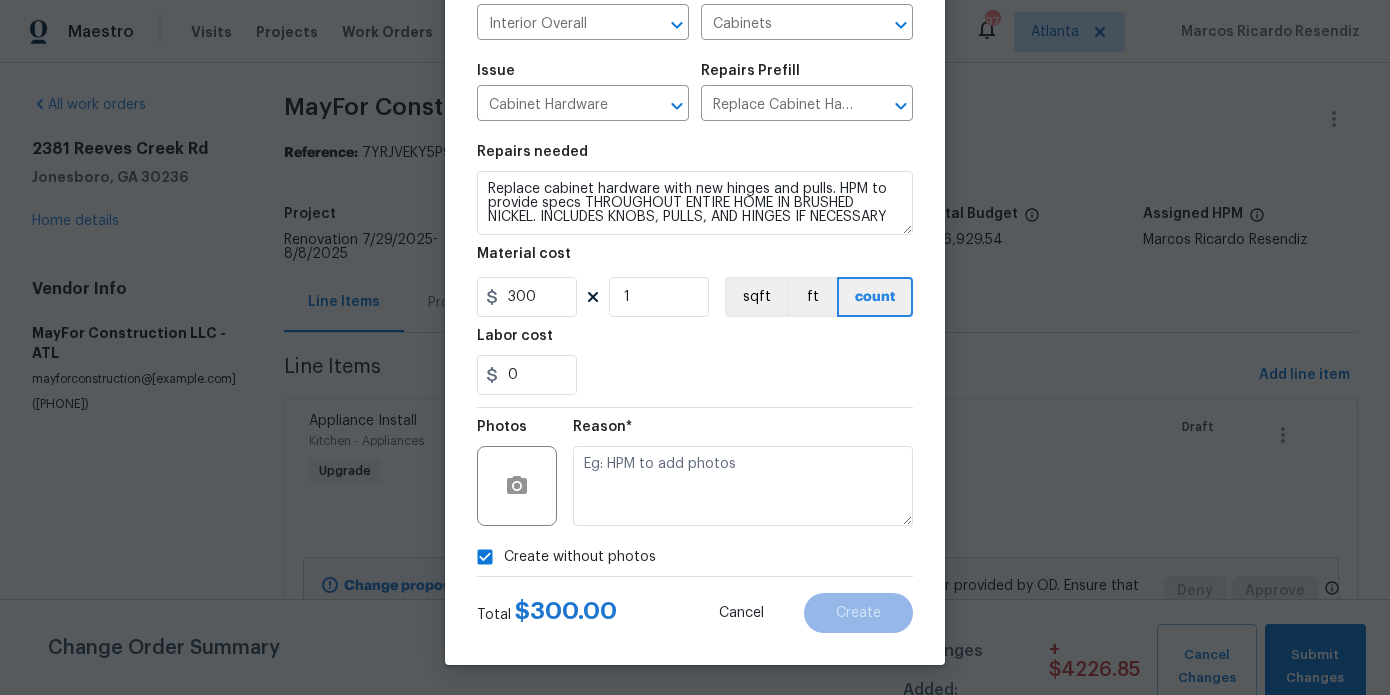 click on "Reason*" at bounding box center (743, 473) 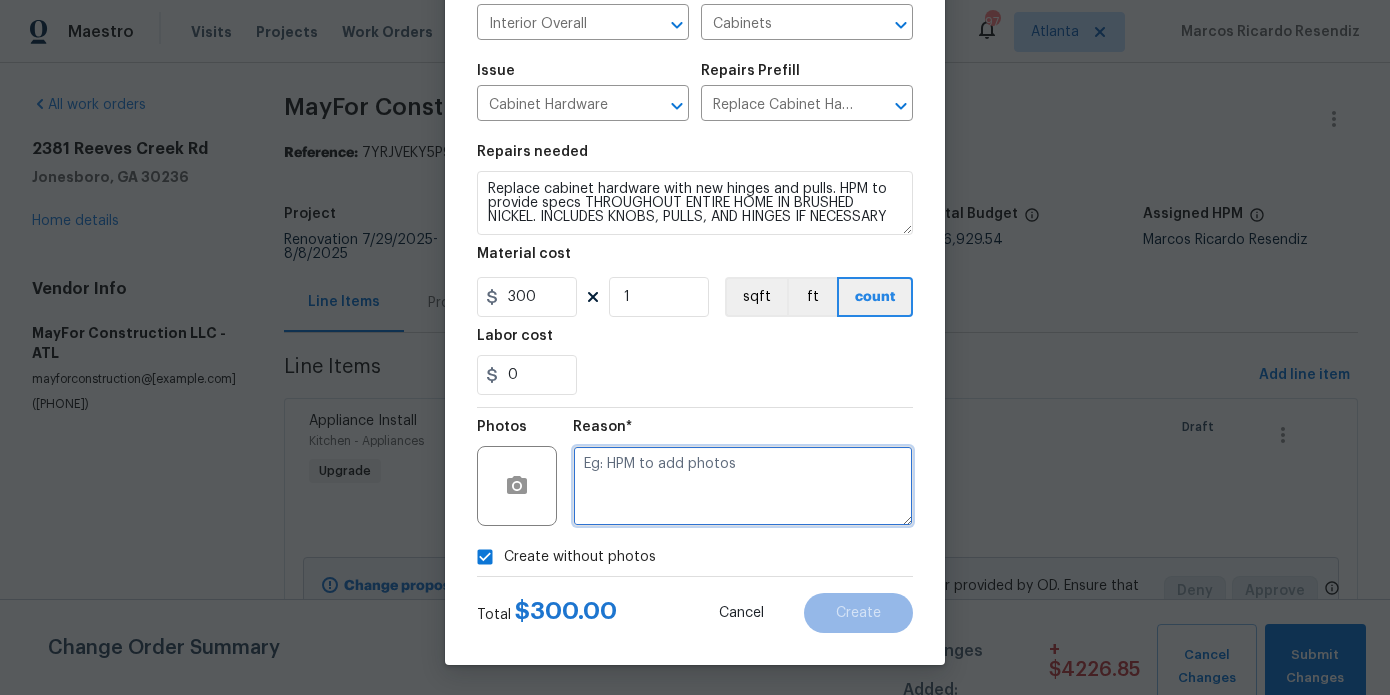 click at bounding box center [743, 486] 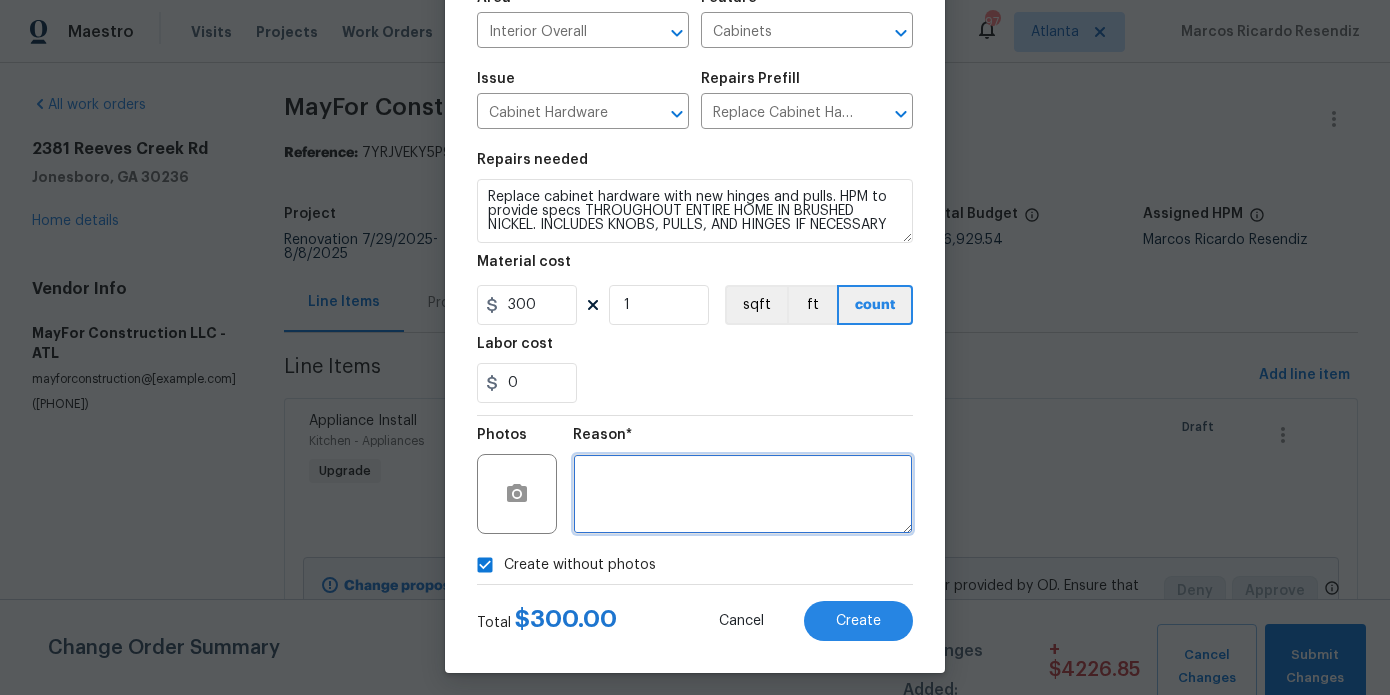 scroll, scrollTop: 167, scrollLeft: 0, axis: vertical 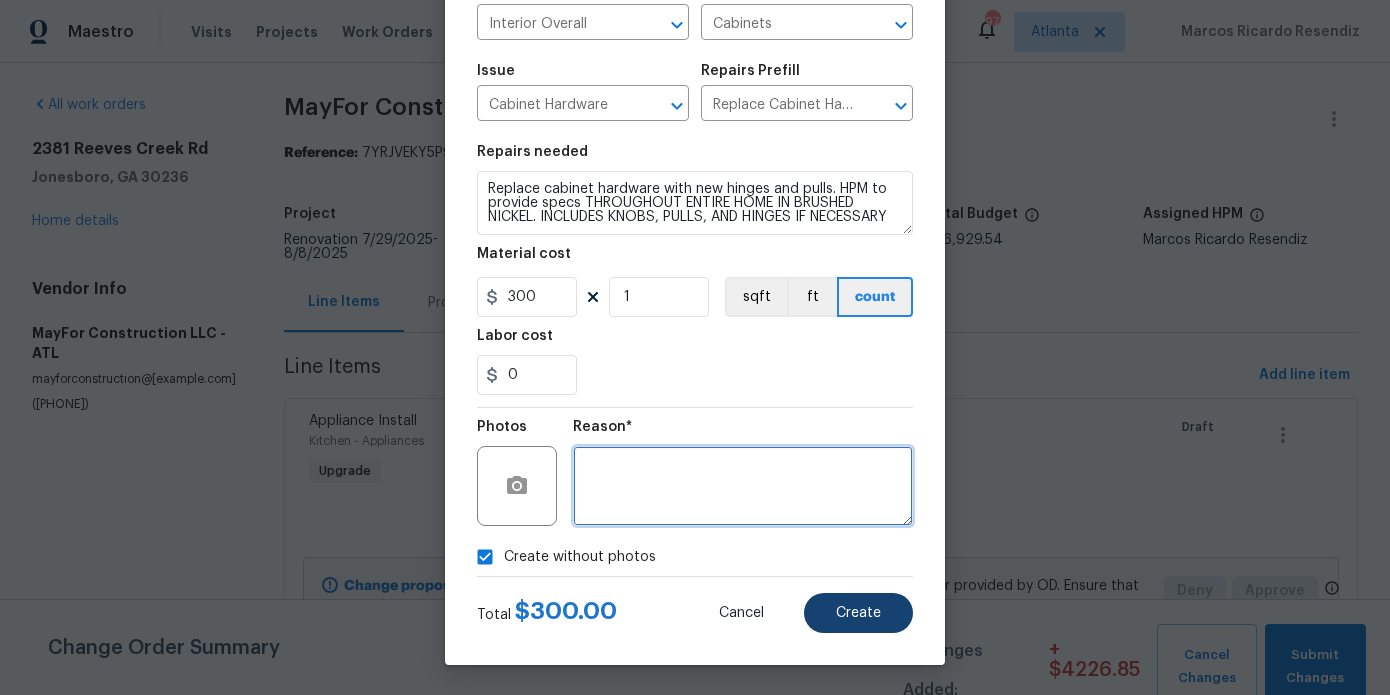 type 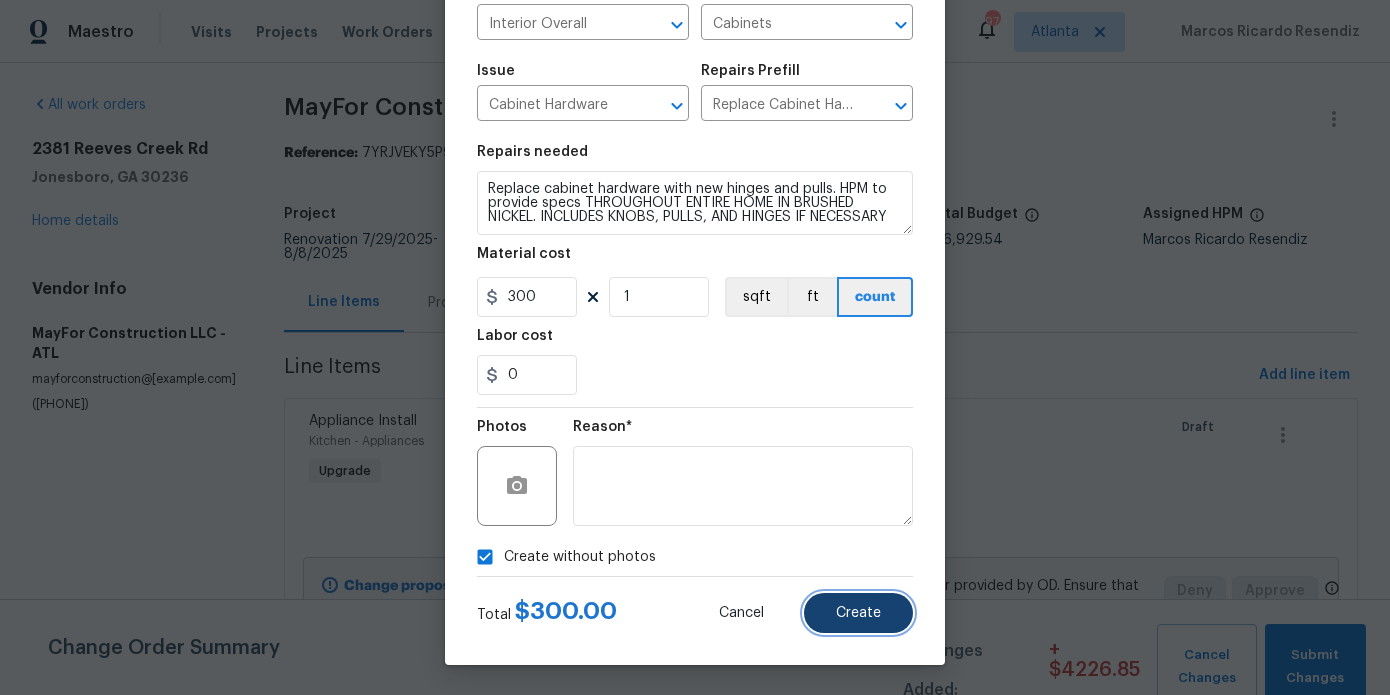 click on "Create" at bounding box center [858, 613] 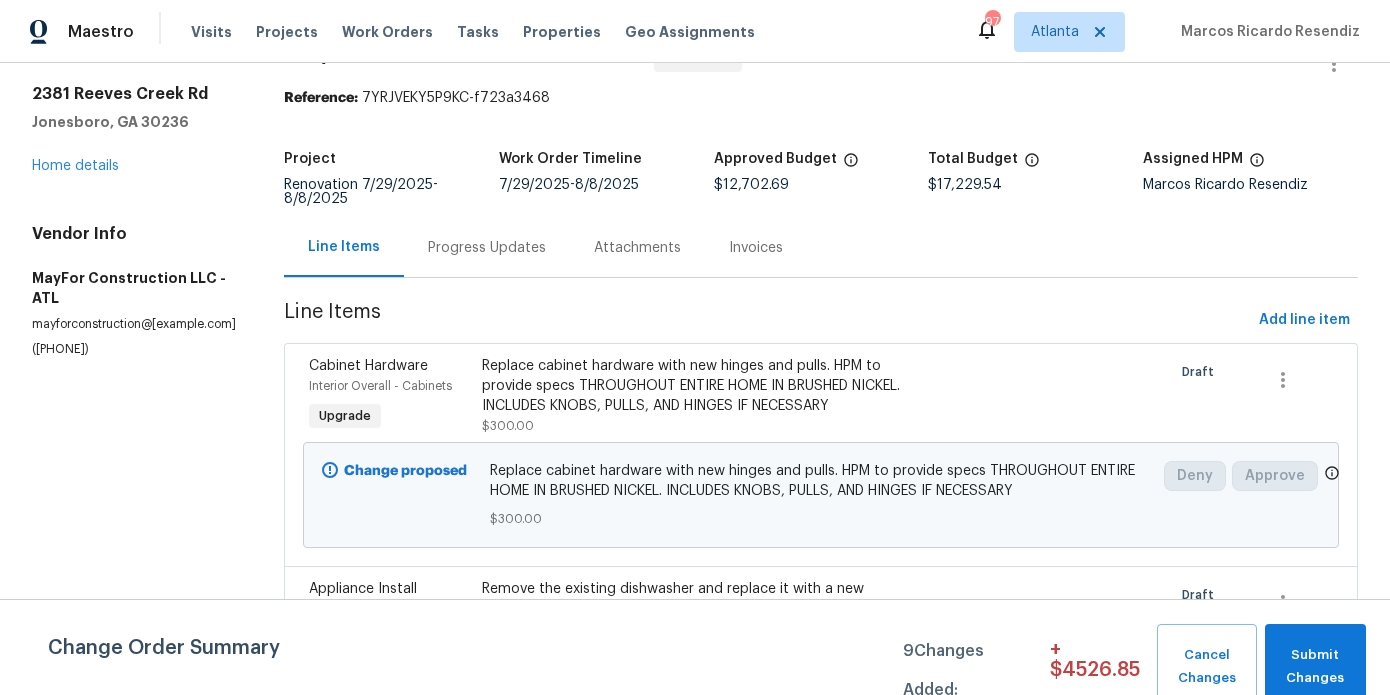 scroll, scrollTop: 0, scrollLeft: 0, axis: both 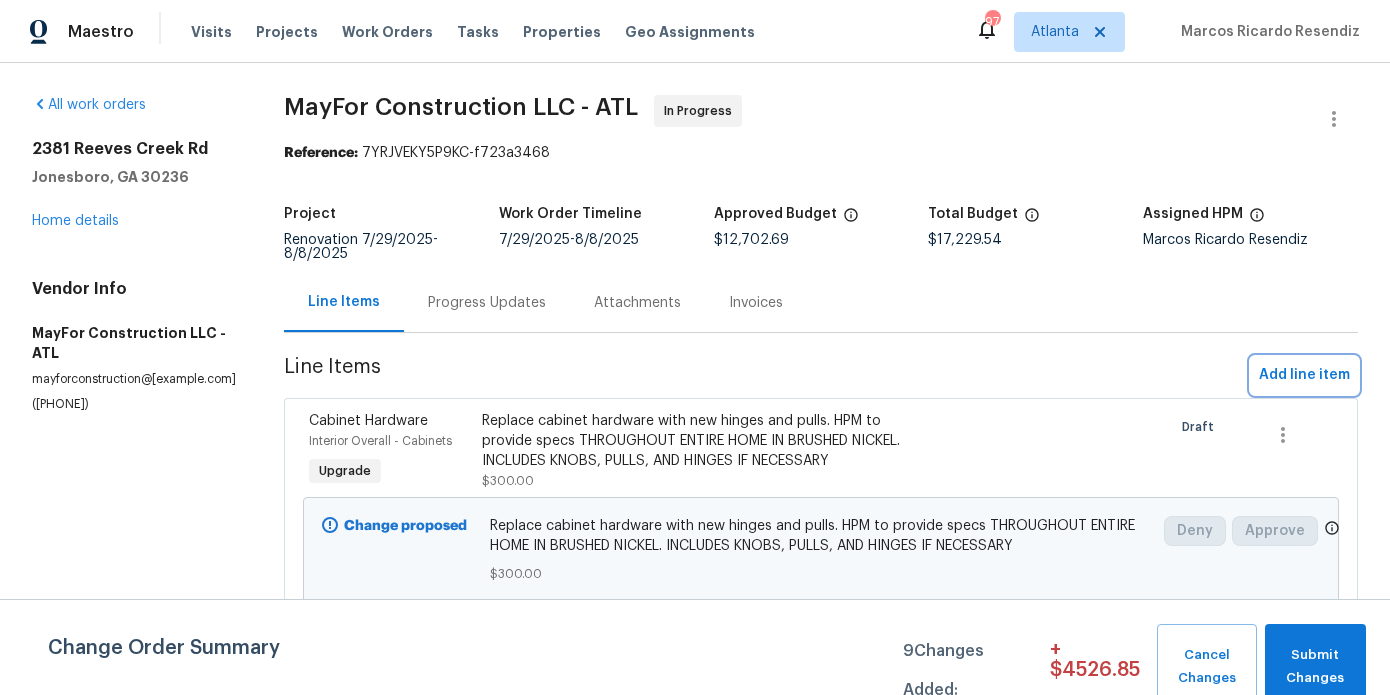 click on "Add line item" at bounding box center [1304, 375] 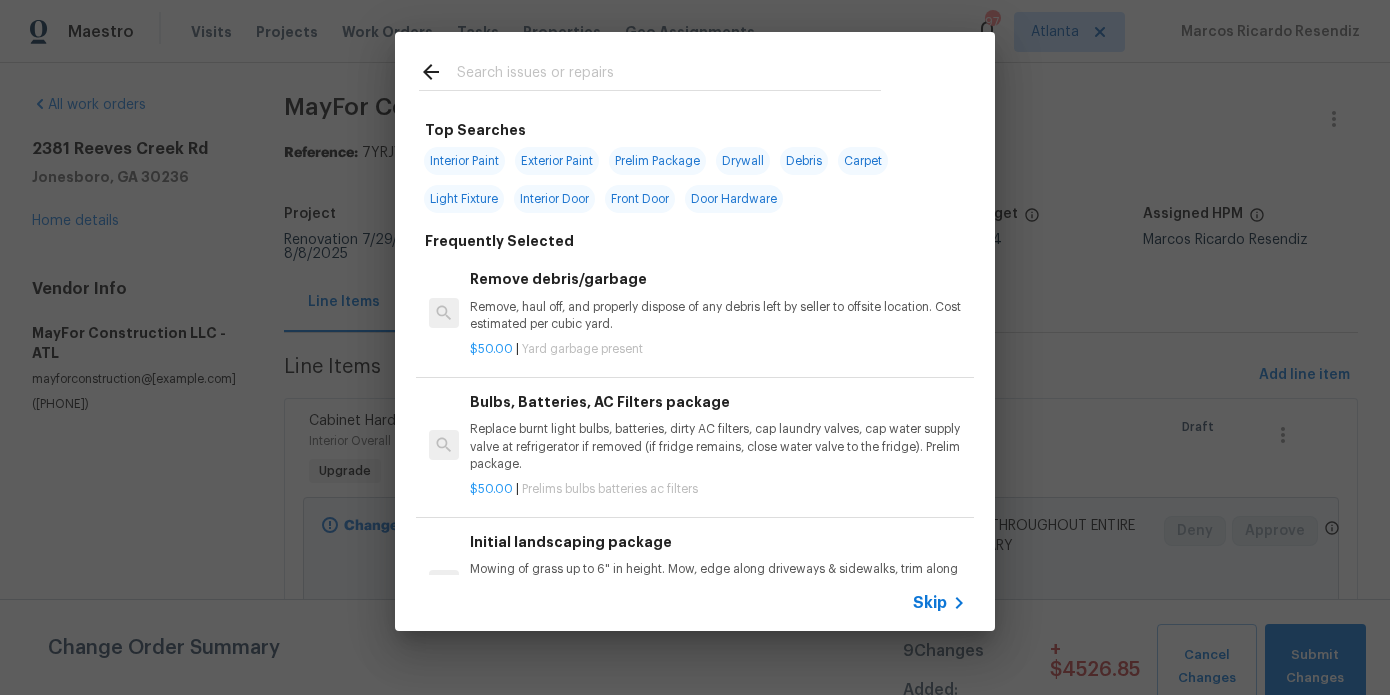 click at bounding box center [669, 75] 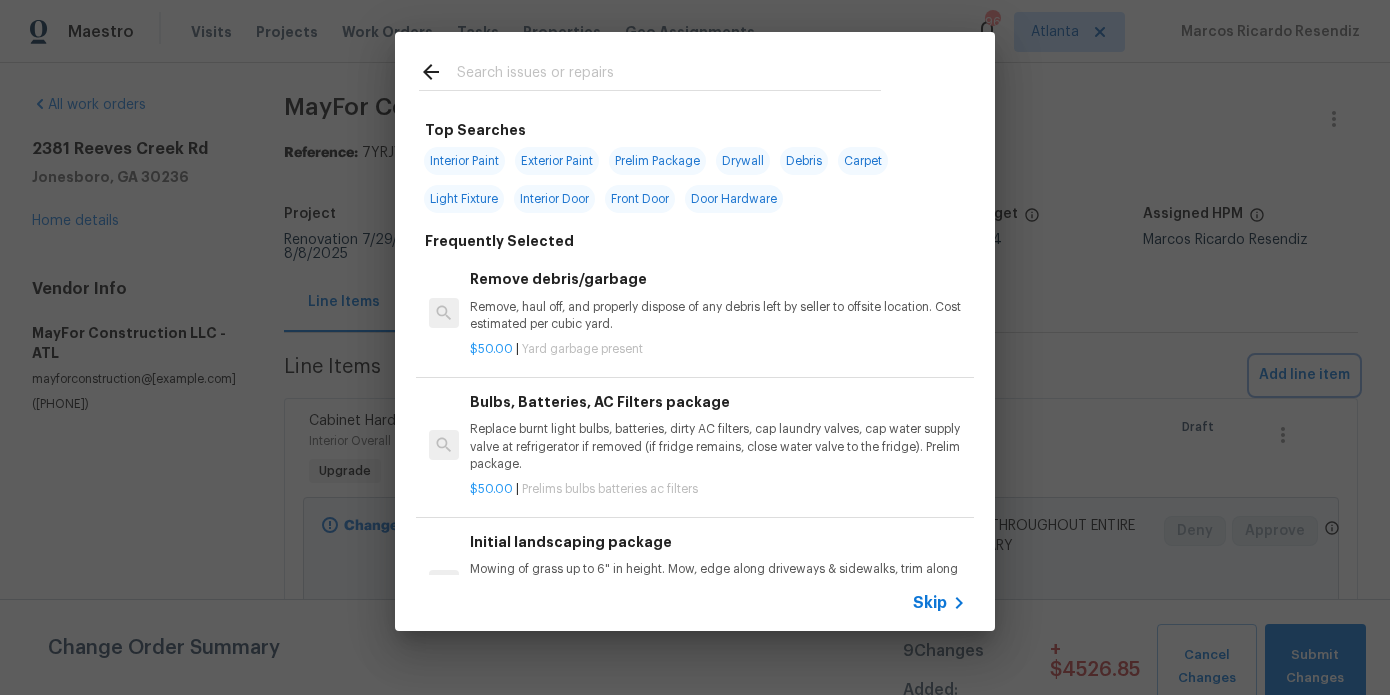 click on "Top Searches Interior Paint Exterior Paint Prelim Package Drywall Debris Carpet Light Fixture Interior Door Front Door Door Hardware Frequently Selected Remove debris/garbage Remove, haul off, and properly dispose of any debris left by seller to offsite location. Cost estimated per cubic yard. $50.00   |   Yard garbage present Bulbs, Batteries, AC Filters package Replace burnt light bulbs, batteries, dirty AC filters, cap laundry valves, cap water supply valve at refrigerator if removed (if fridge remains, close water valve to the fridge). Prelim package. $50.00   |   Prelims bulbs batteries ac filters Initial landscaping package Mowing of grass up to 6" in height. Mow, edge along driveways & sidewalks, trim along standing structures, trim bushes and shrubs (<6' in height). Remove weeds from previously maintained flowerbeds and remove standing yard debris (small twigs, non seasonal falling leaves).  Use leaf blower to remove clippings from hard surfaces." $70.00   |   Prelims landscaping $10.00   |   $75.00" at bounding box center [695, 331] 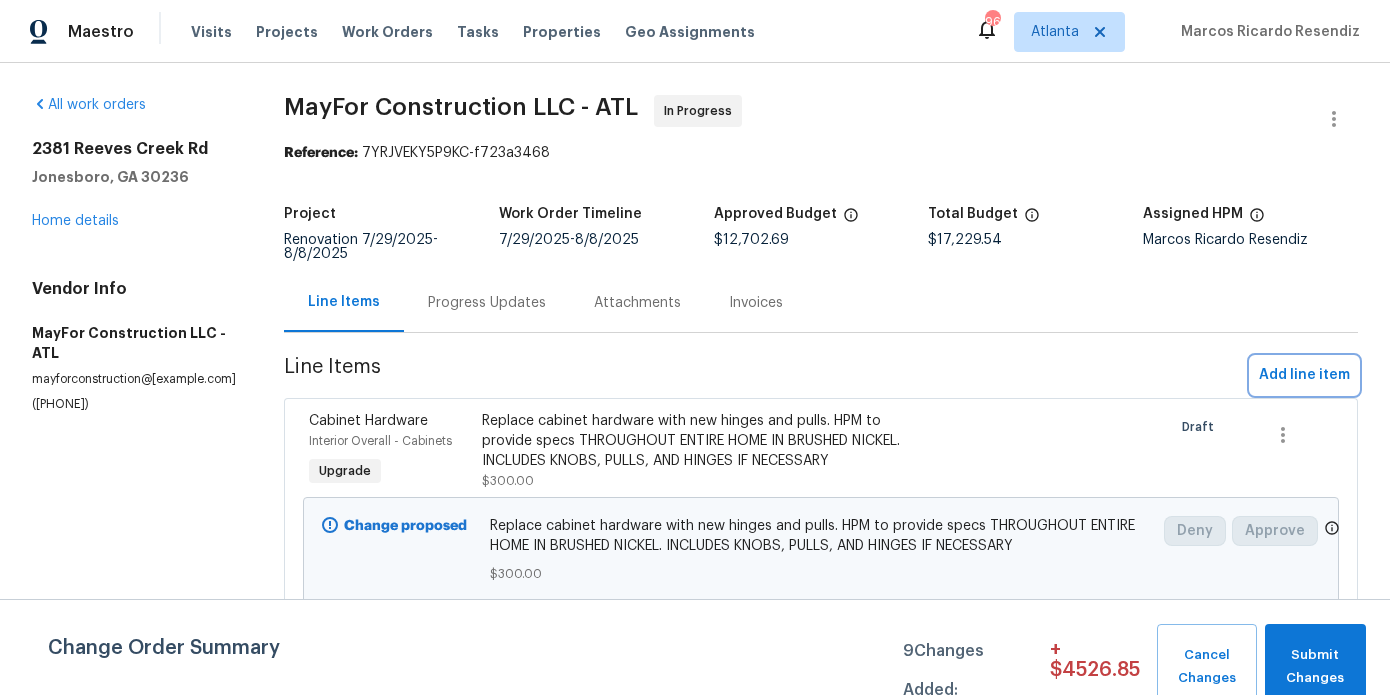type 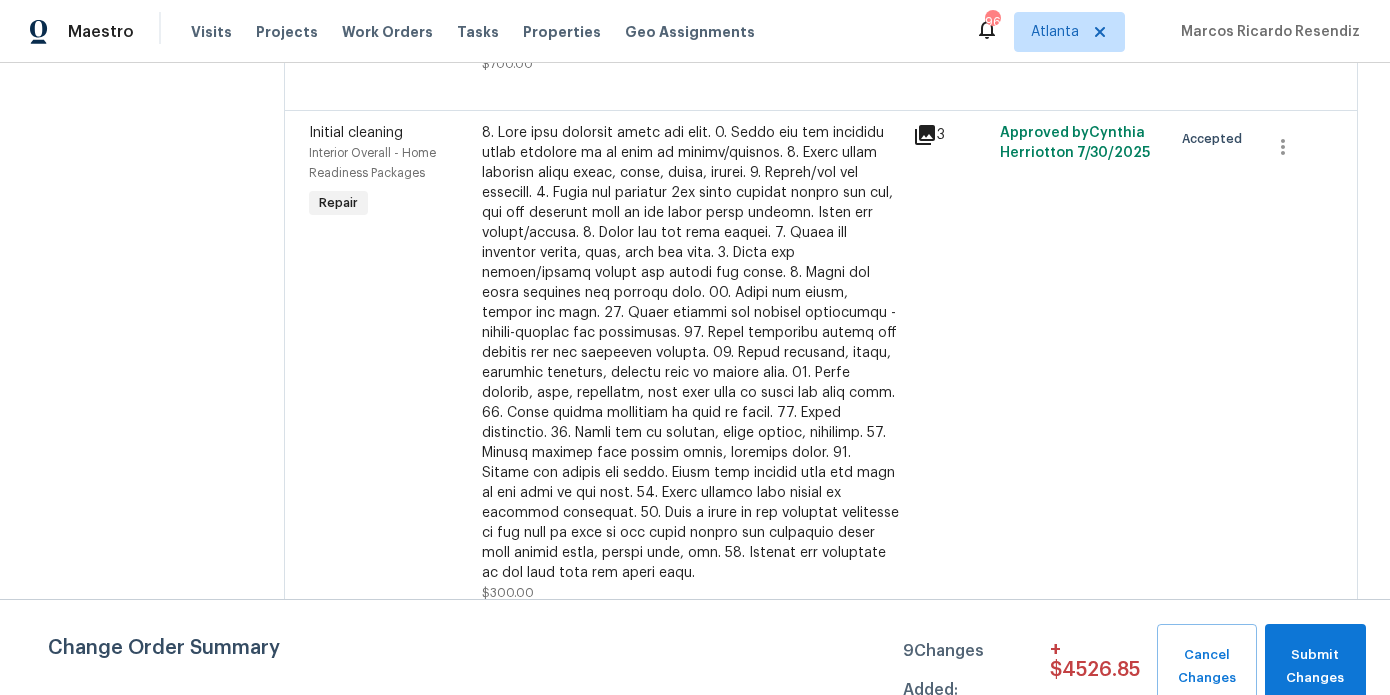scroll, scrollTop: 8115, scrollLeft: 0, axis: vertical 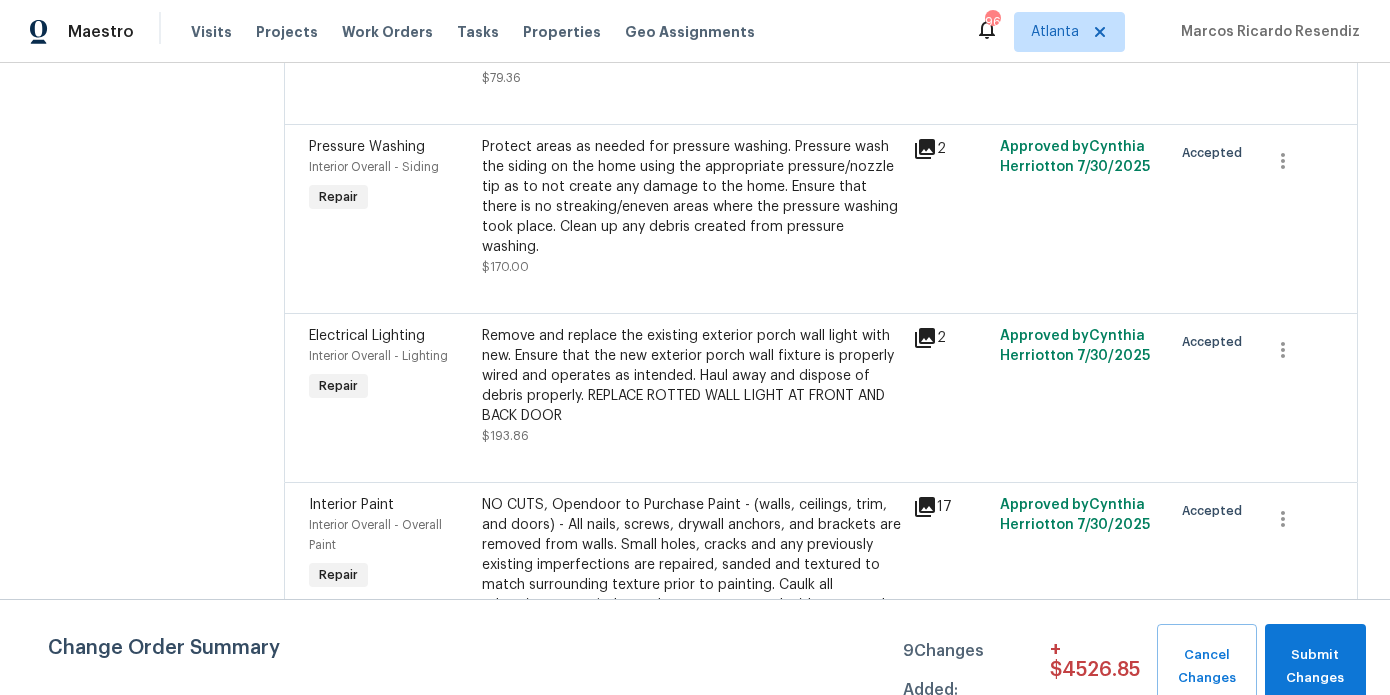 click on "NO CUTS, Opendoor to Purchase Paint - (walls, ceilings, trim, and doors) - All nails, screws, drywall anchors, and brackets are removed from walls. Small holes, cracks and any previously existing imperfections are repaired, sanded and textured to match surrounding texture prior to painting. Caulk all edges/corners, windows, doors, counters, tubs/showers and baseboards. Patch, caulk and prep interior walls and repaint. Includes painting all sides of doors, prep protection of floors, cabinets, hardware and hinges, windows with drop cloths, plastic sheeting and masking. Clean up and removal of prep debris and any paint overspray FULL INTERIOR REPAINT, NO CUTS OPTION. REPAINT NEEDED DUE TO STAINS AND ODOR. INCLUDES GARAGE" at bounding box center (692, 625) 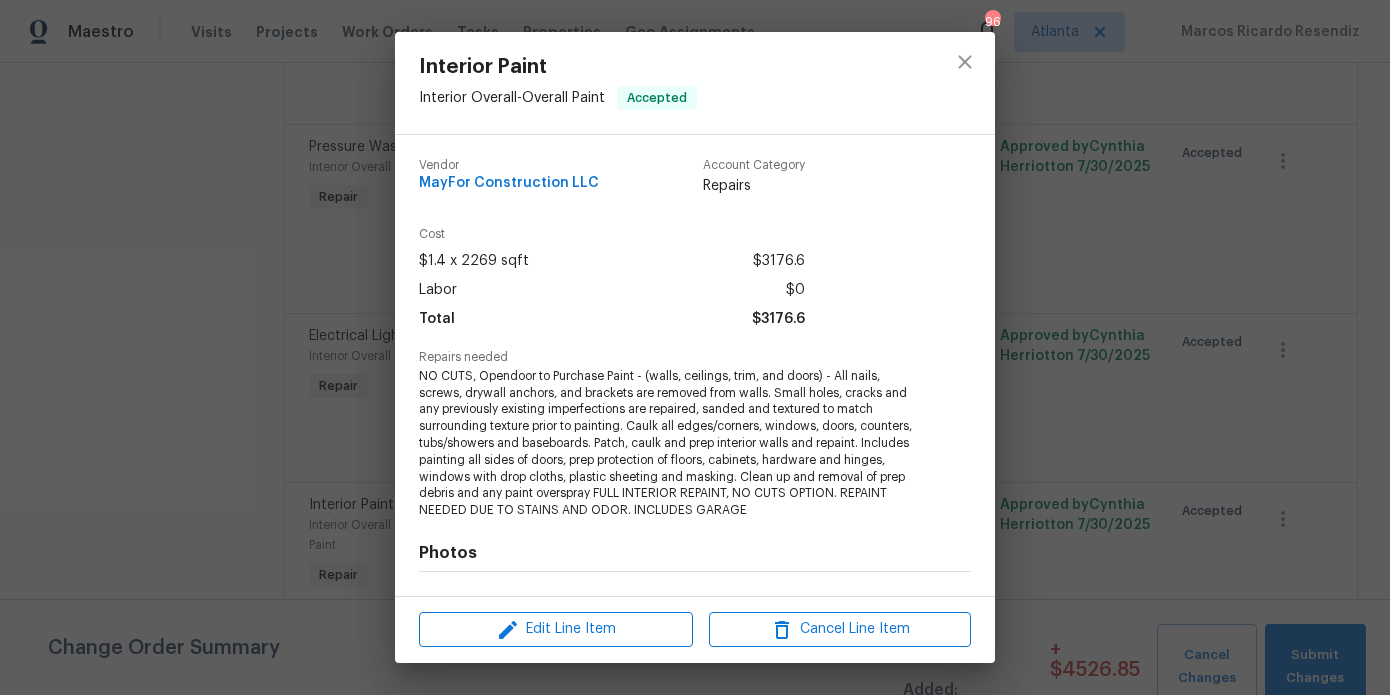 click on "Interior Paint Interior Overall  -  Overall Paint Accepted Vendor MayFor Construction LLC Account Category Repairs Cost $1.4 x 2269 sqft $3176.6 Labor $0 Total $3176.6 Repairs needed NO CUTS, Opendoor to Purchase Paint - (walls, ceilings, trim, and doors) - All nails, screws, drywall anchors, and brackets are removed from walls. Small holes, cracks and any previously existing imperfections are repaired, sanded and textured to match surrounding texture prior to painting. Caulk all edges/corners, windows, doors, counters, tubs/showers and baseboards. Patch, caulk and prep interior walls and repaint. Includes painting all sides of doors, prep protection of floors, cabinets, hardware and hinges, windows with drop cloths, plastic sheeting and masking. Clean up and removal of prep debris and any paint overspray FULL INTERIOR REPAINT, NO CUTS OPTION. REPAINT NEEDED DUE TO STAINS AND ODOR. INCLUDES GARAGE Photos Before  +13 After  Edit Line Item  Cancel Line Item" at bounding box center (695, 347) 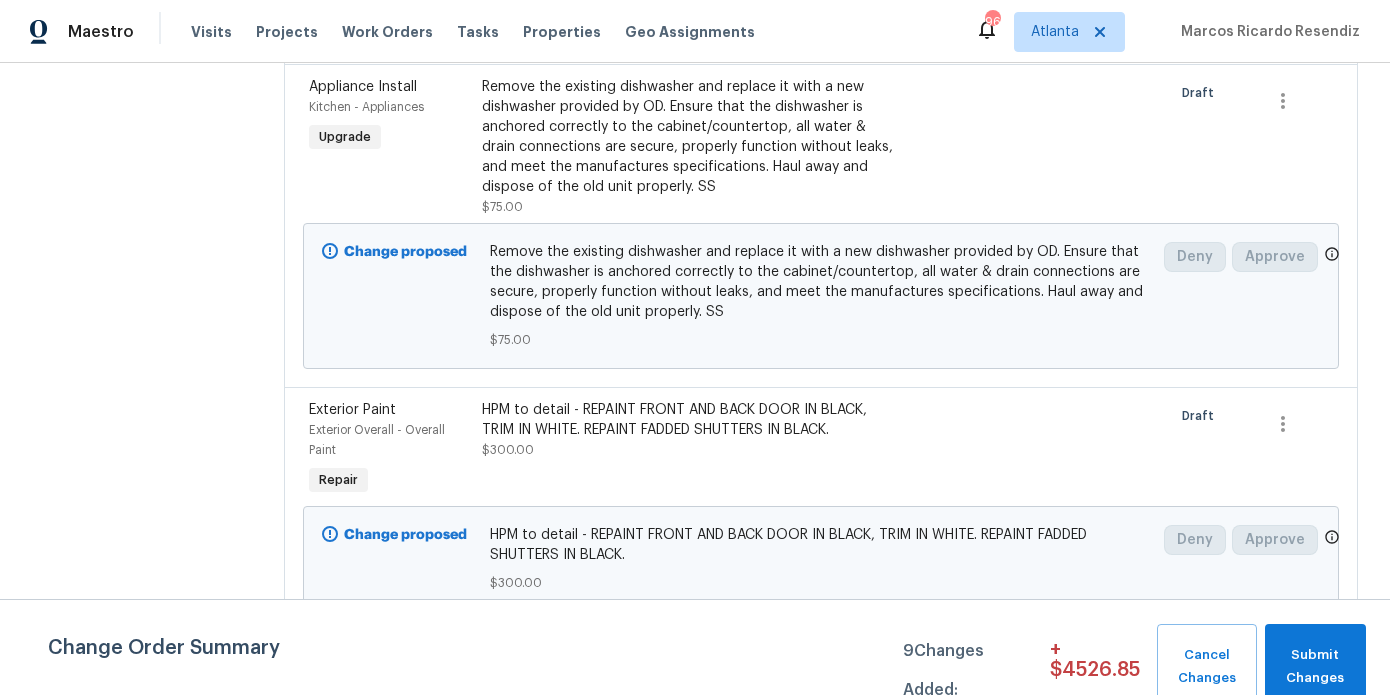scroll, scrollTop: 0, scrollLeft: 0, axis: both 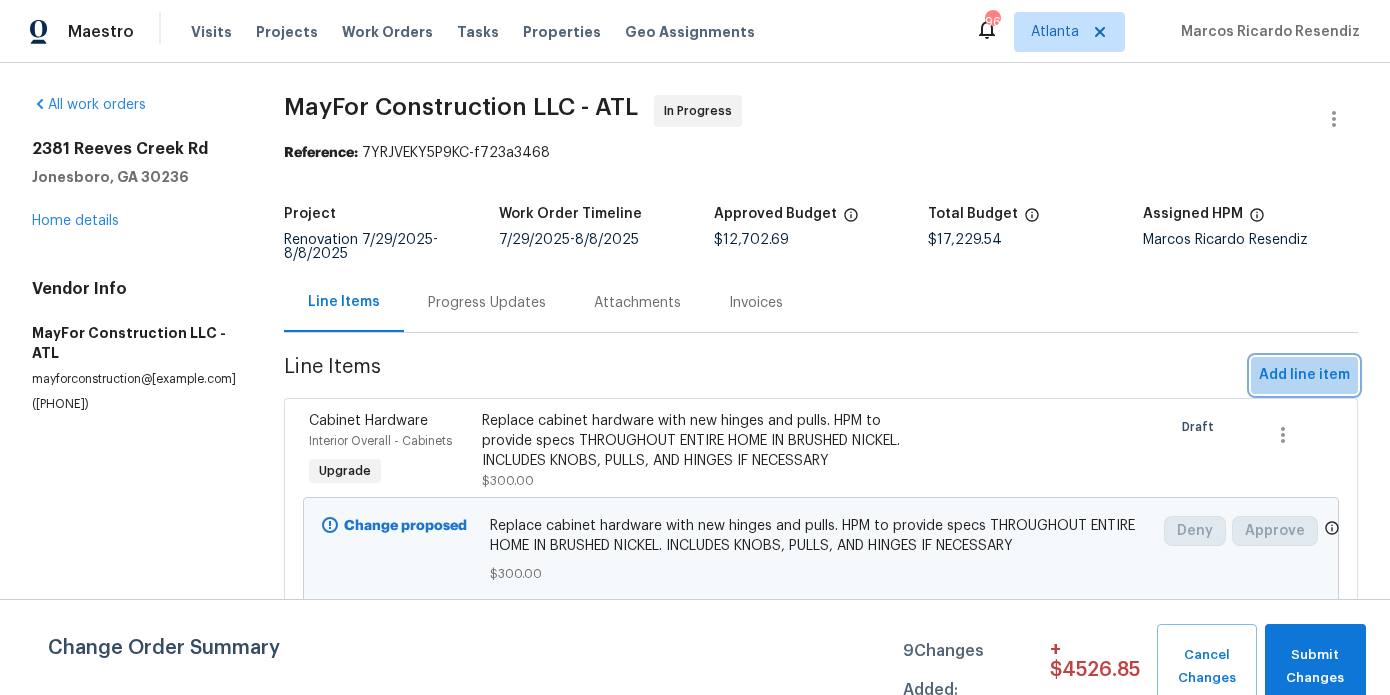 click on "Add line item" at bounding box center [1304, 375] 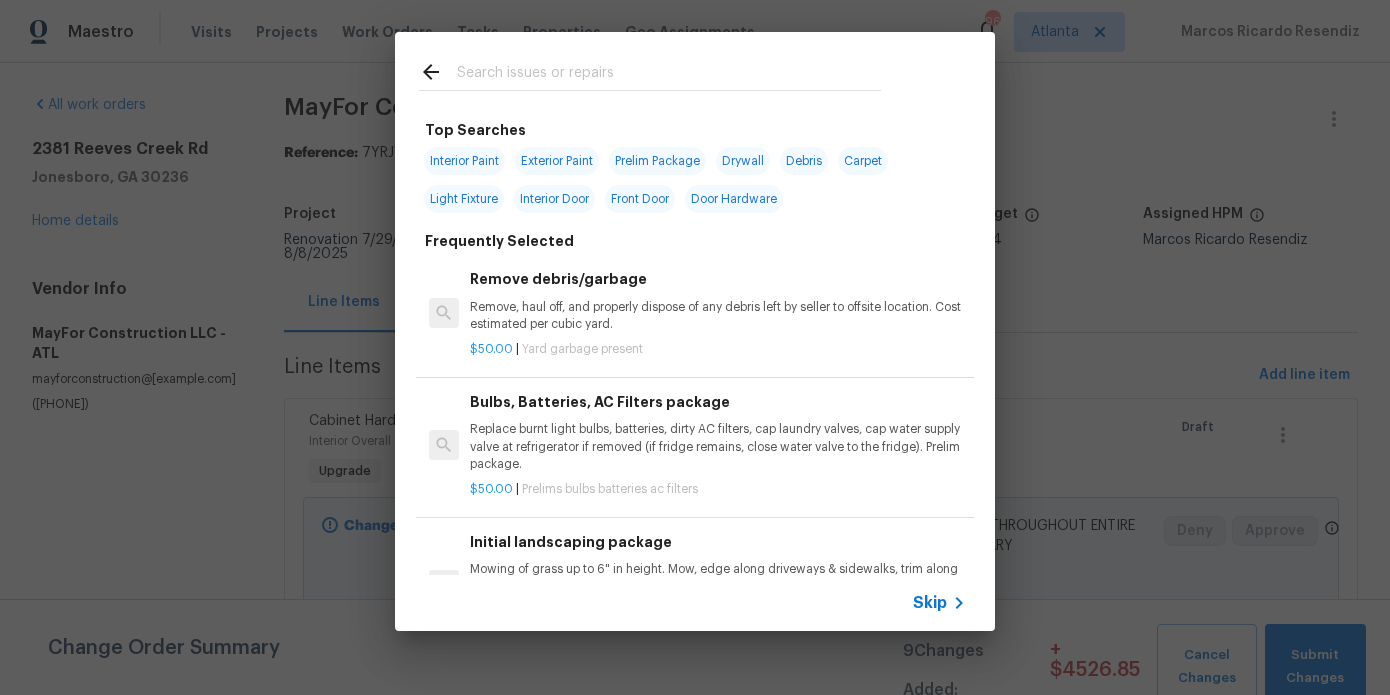 click at bounding box center [669, 75] 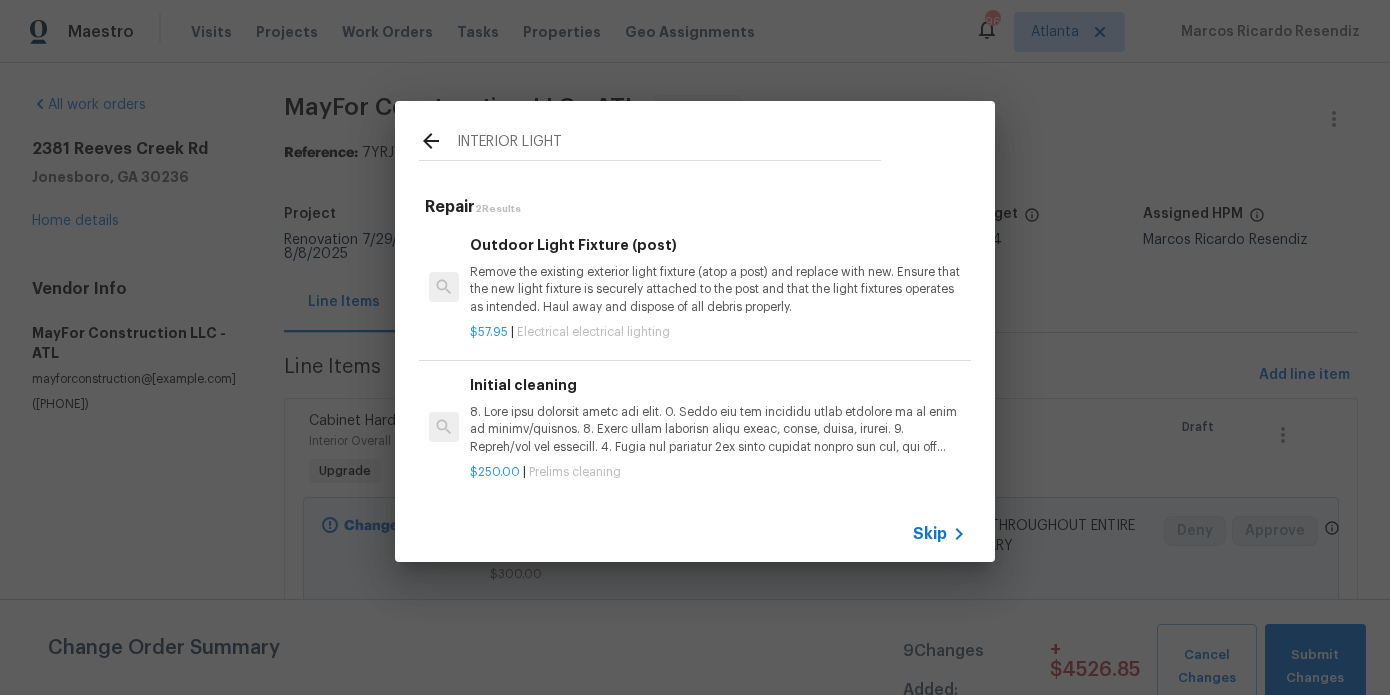 scroll, scrollTop: 3, scrollLeft: 0, axis: vertical 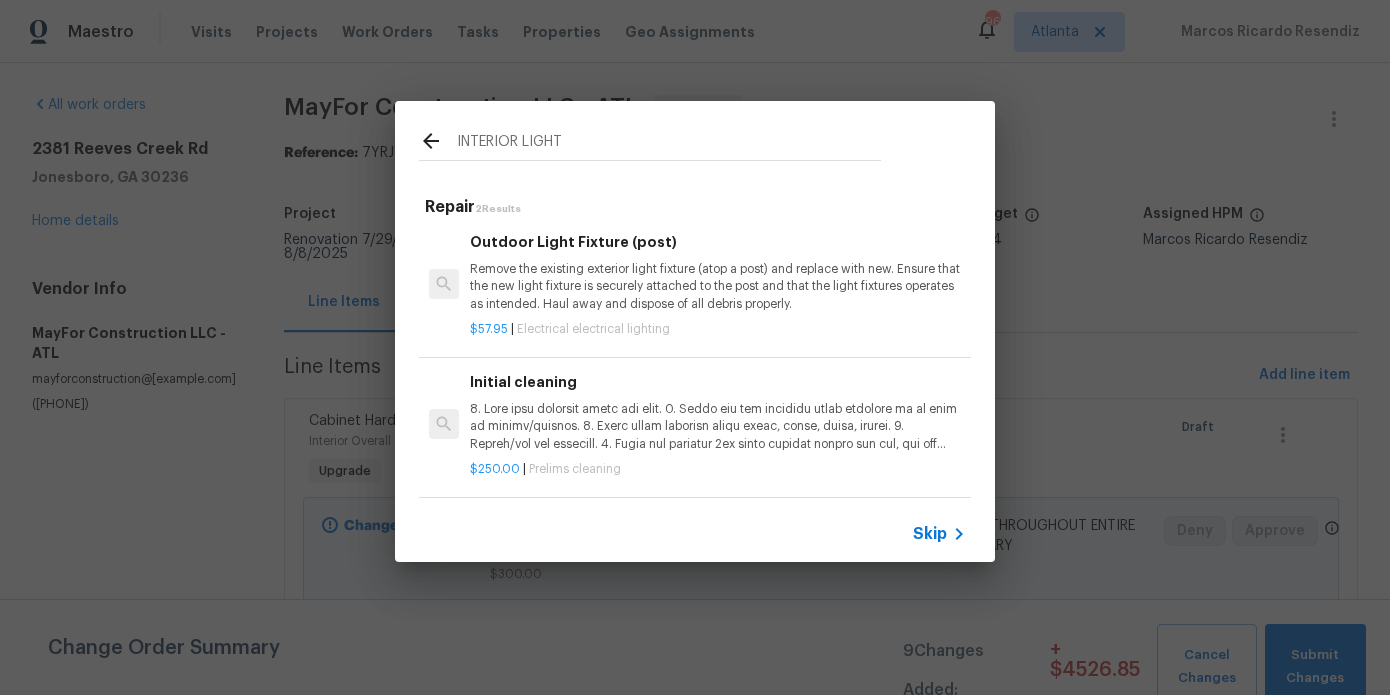 click on "INTERIOR LIGHT" at bounding box center [669, 144] 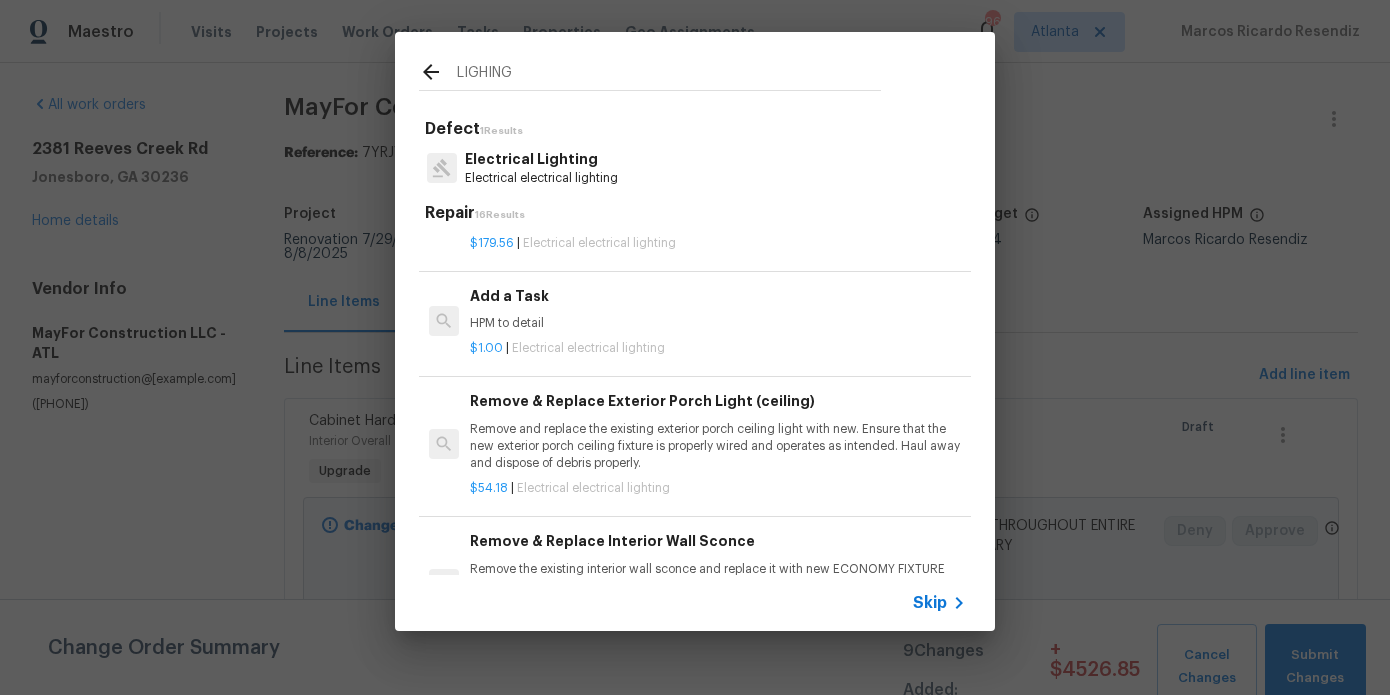 scroll, scrollTop: 1296, scrollLeft: 0, axis: vertical 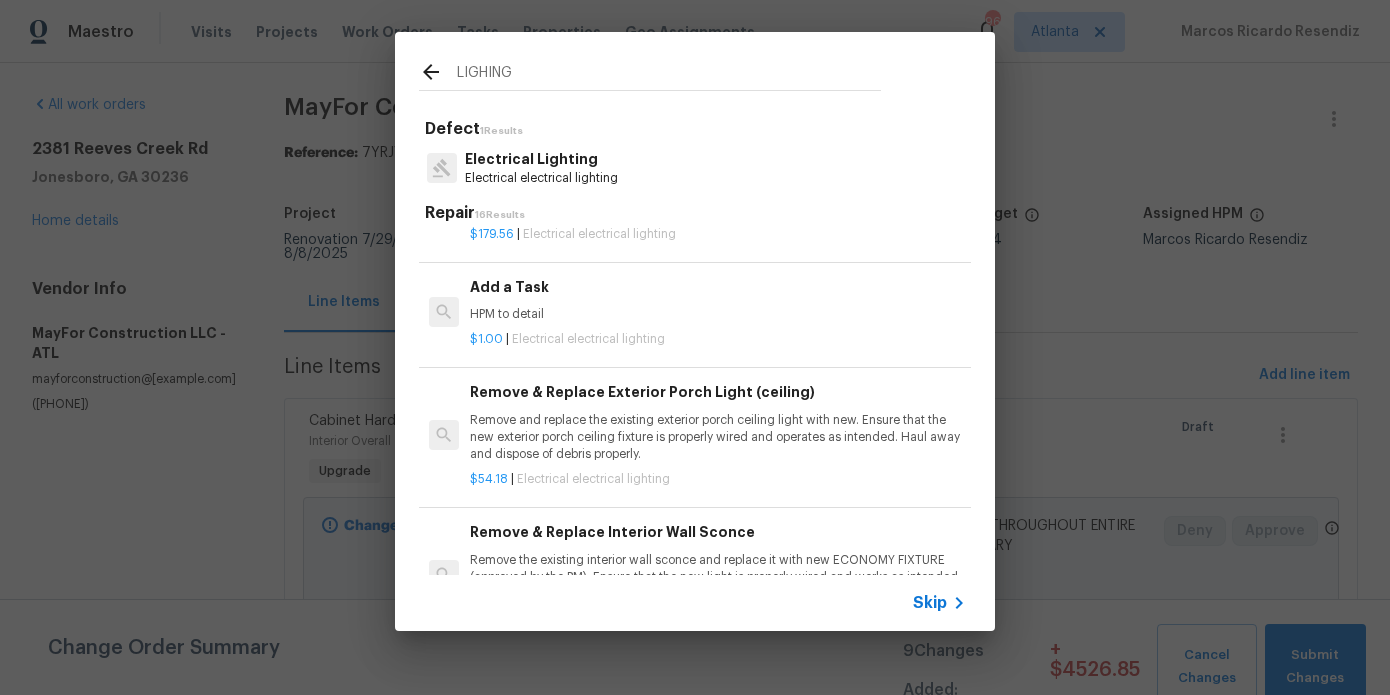 type on "LIGHING" 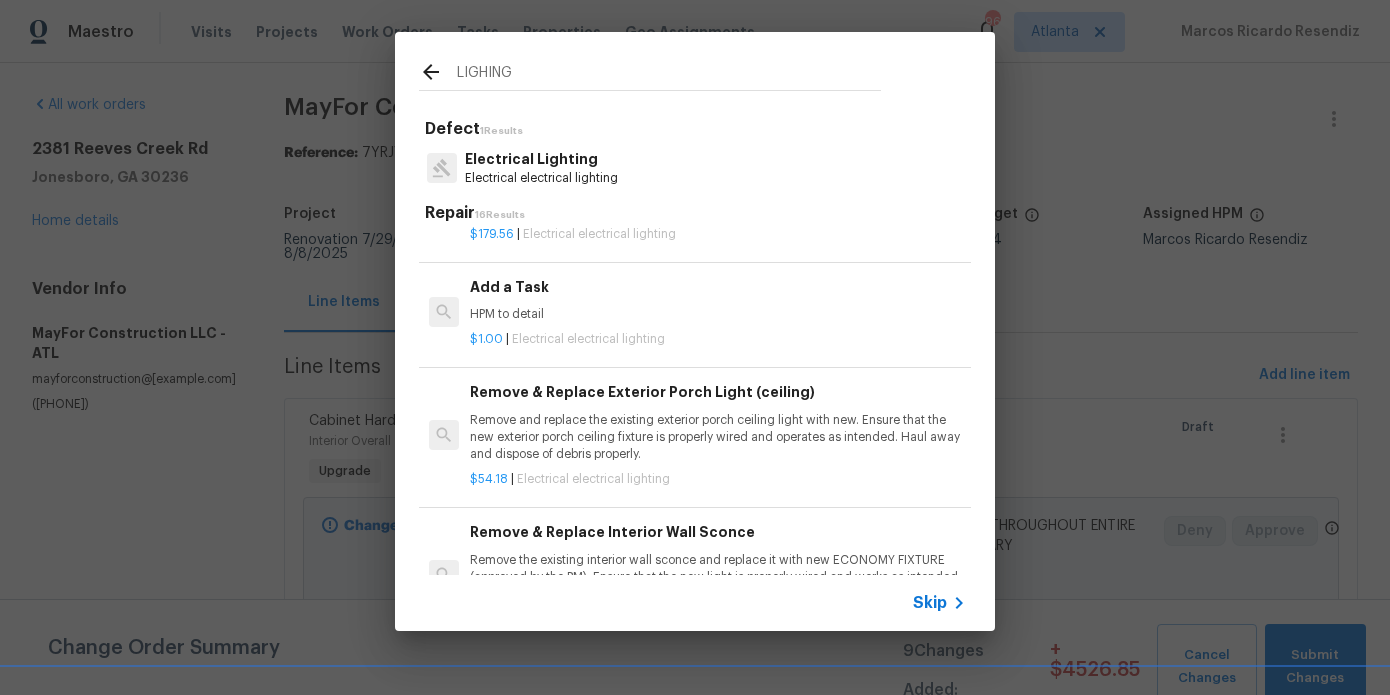 click on "$1.00   |   Electrical electrical lighting" at bounding box center [718, 339] 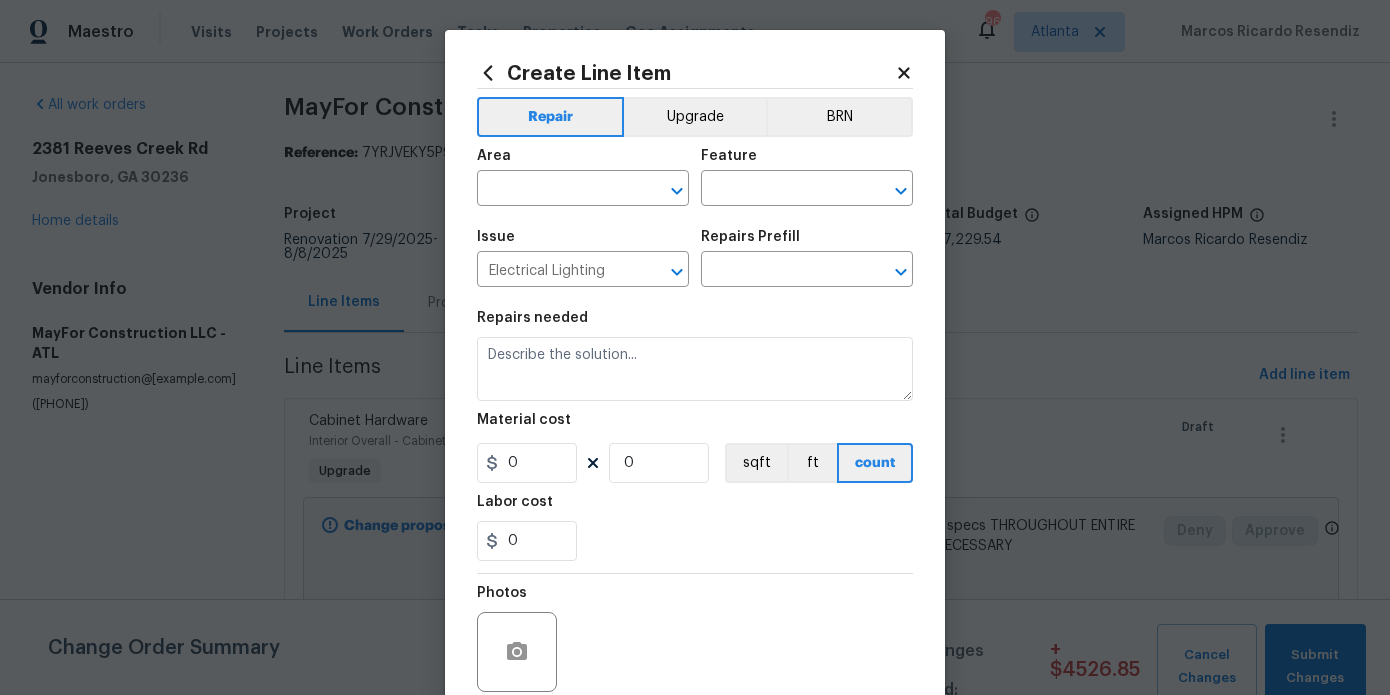 type on "HPM to detail" 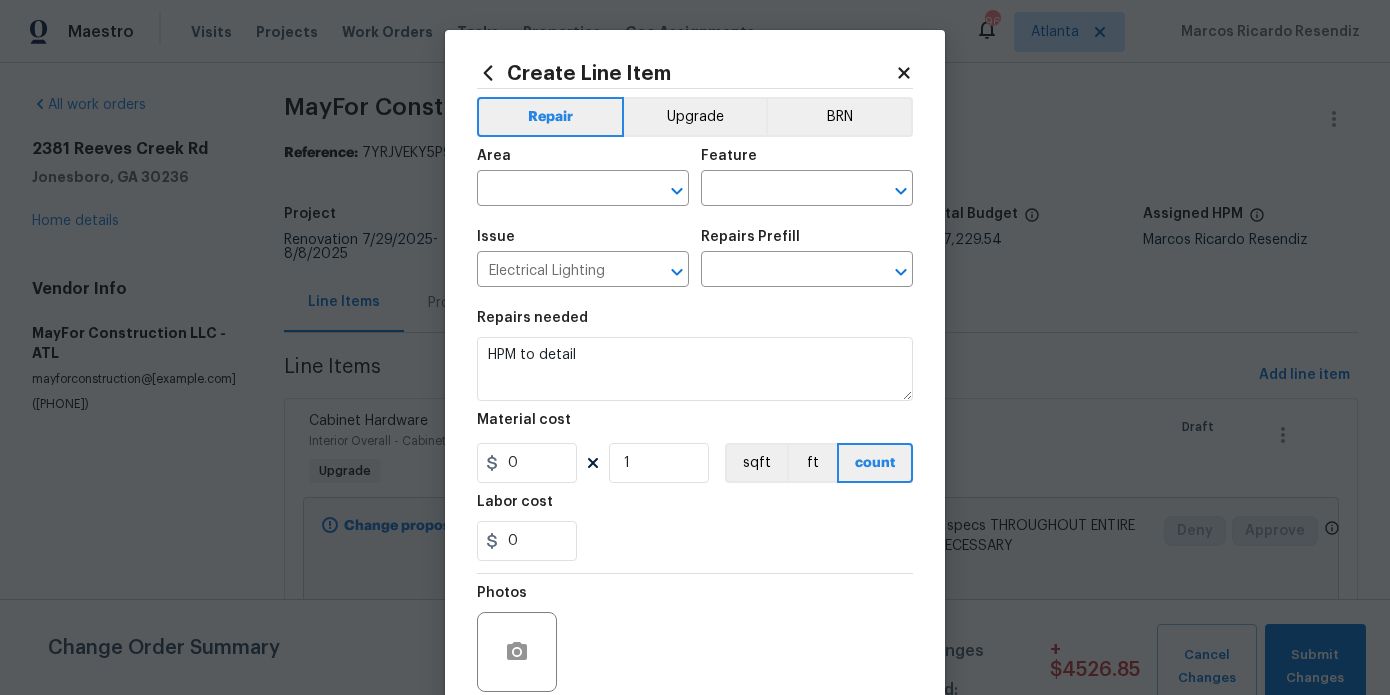 type on "Add a Task $1.00" 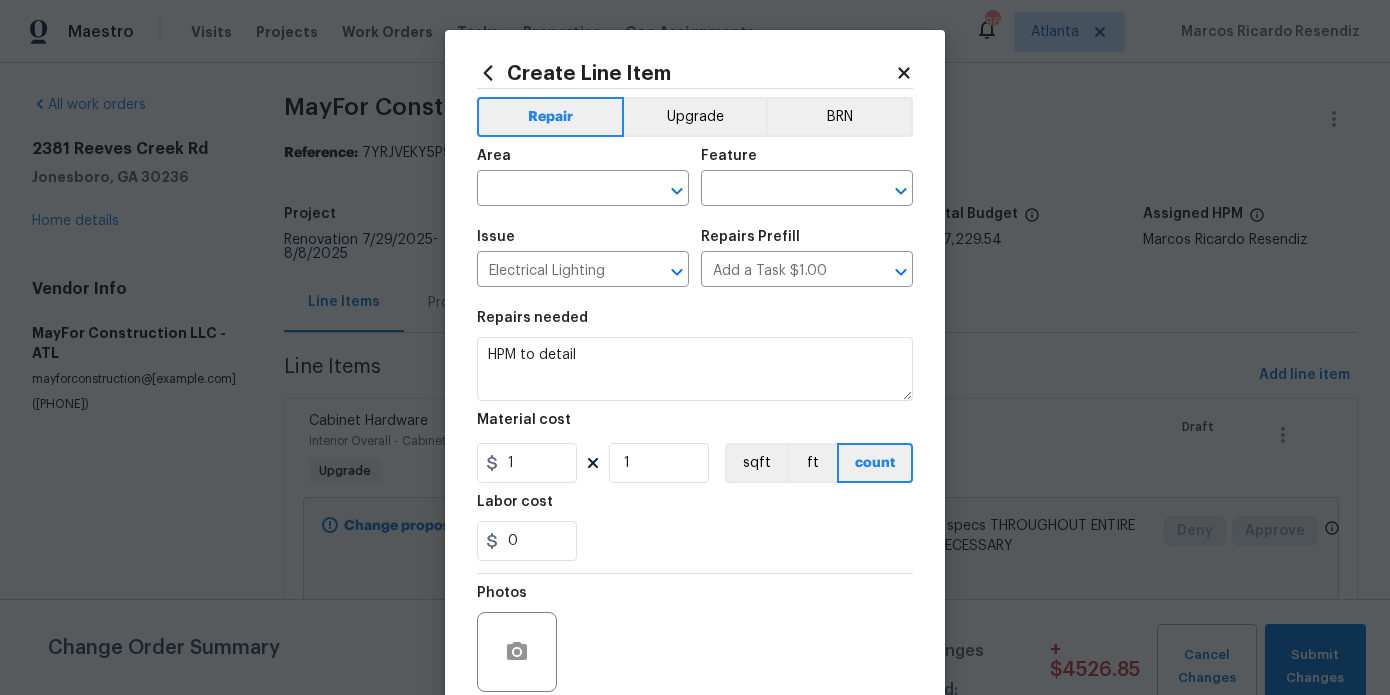 click on "Area" at bounding box center (583, 162) 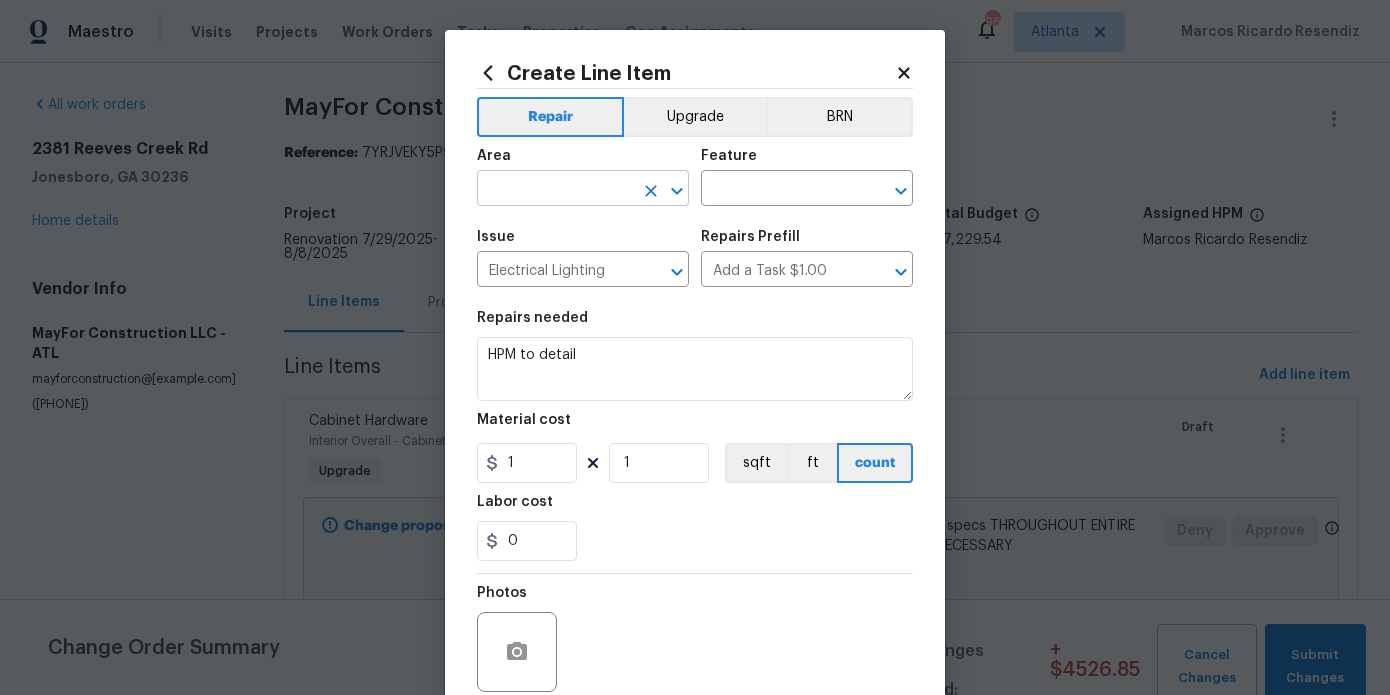 click at bounding box center [555, 190] 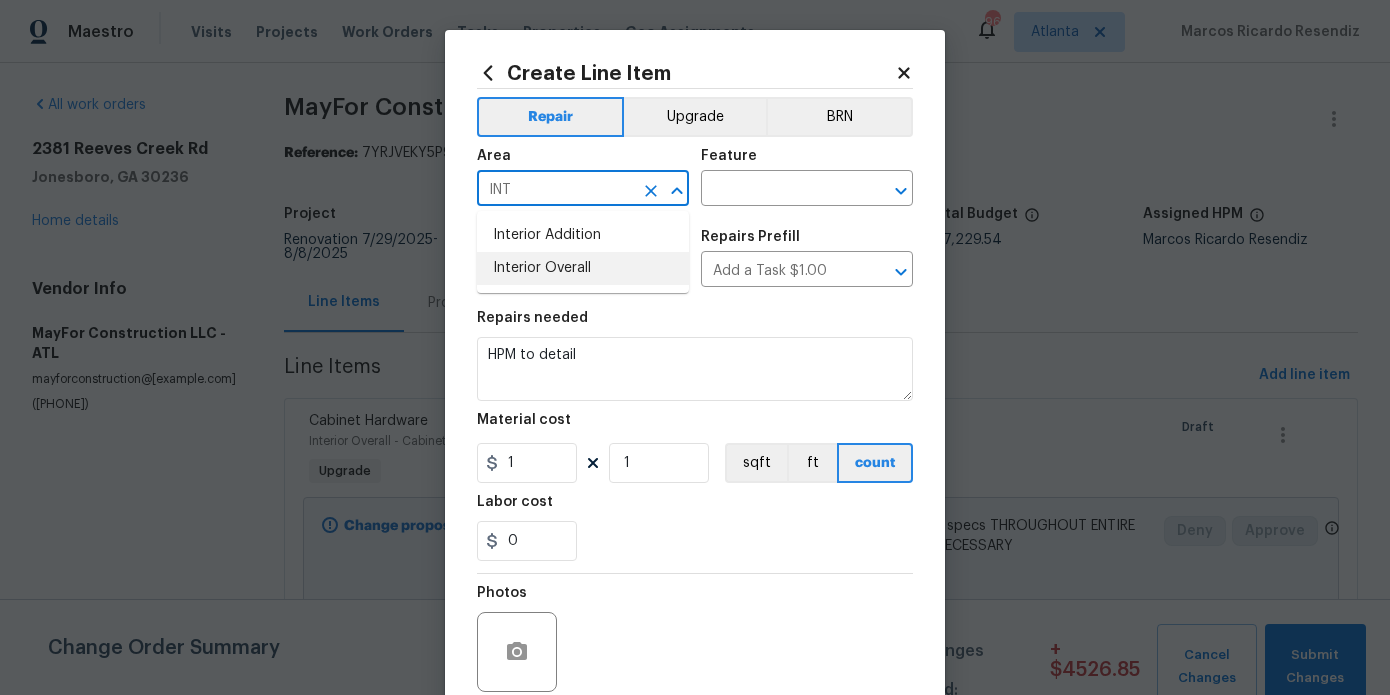 drag, startPoint x: 569, startPoint y: 250, endPoint x: 569, endPoint y: 266, distance: 16 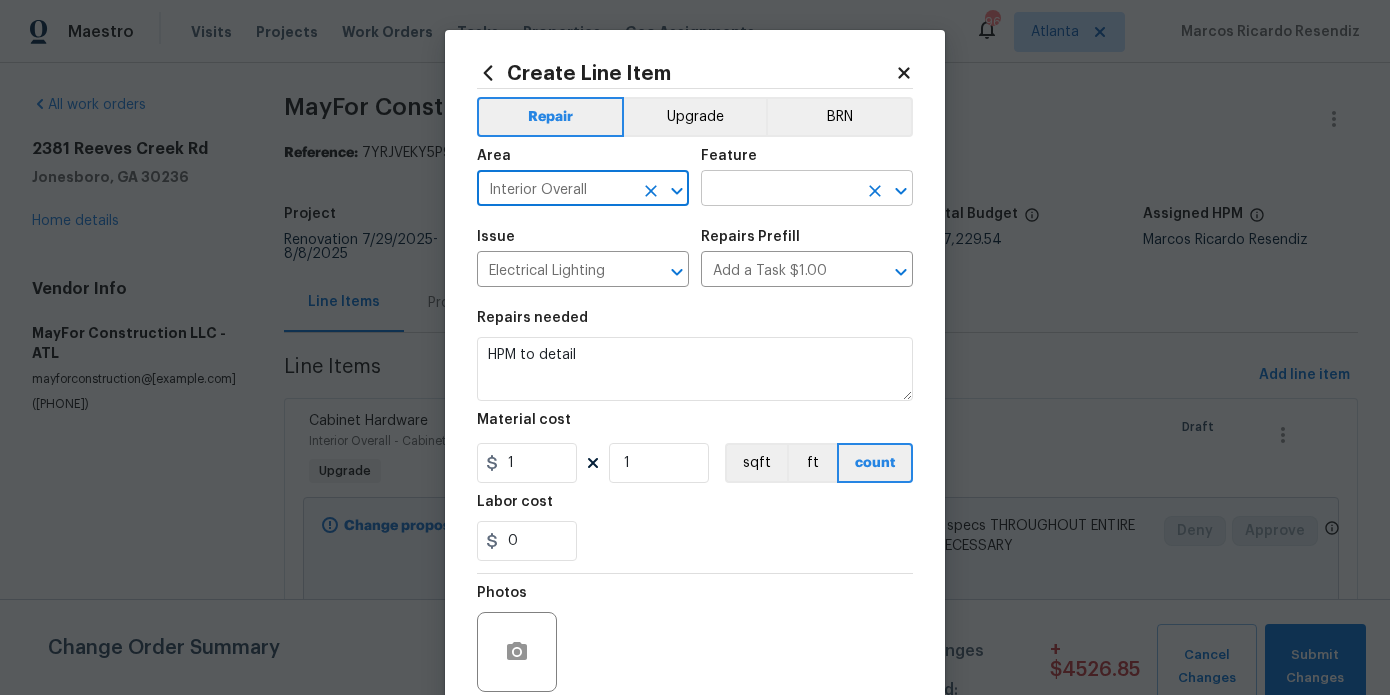 type on "Interior Overall" 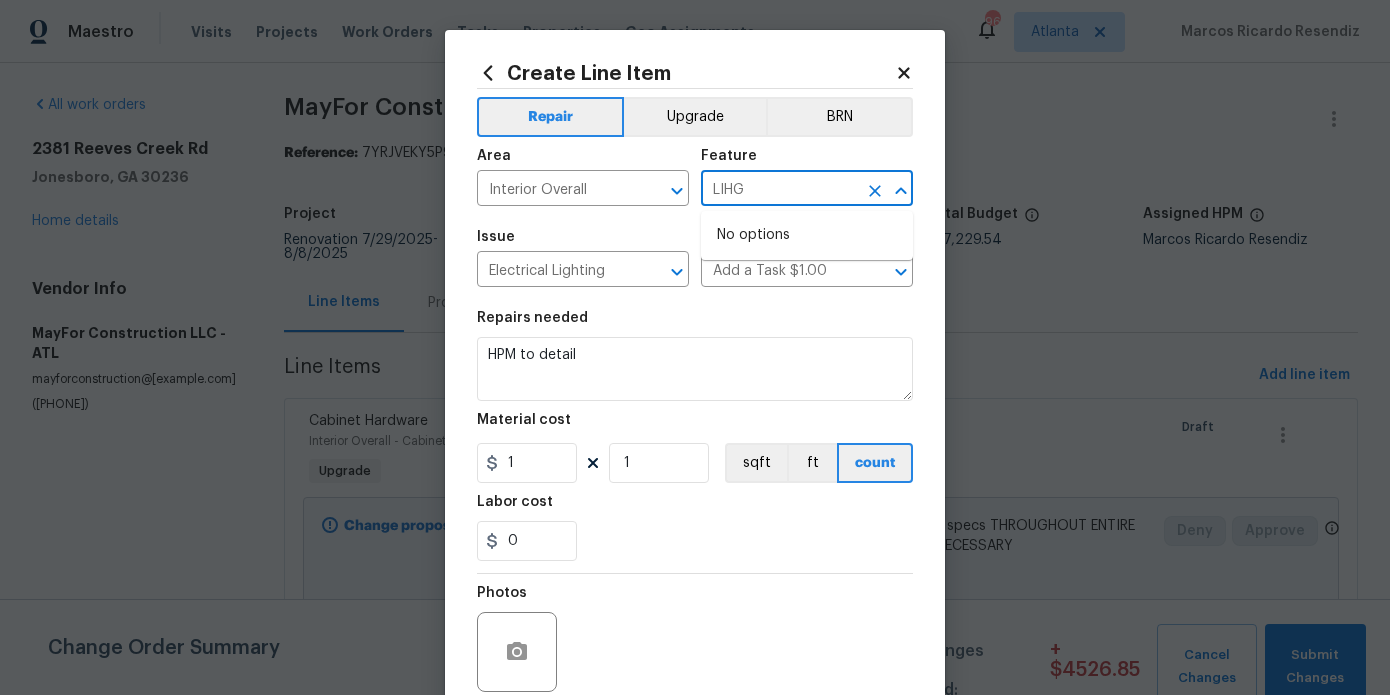 click on "LIHG" at bounding box center (779, 190) 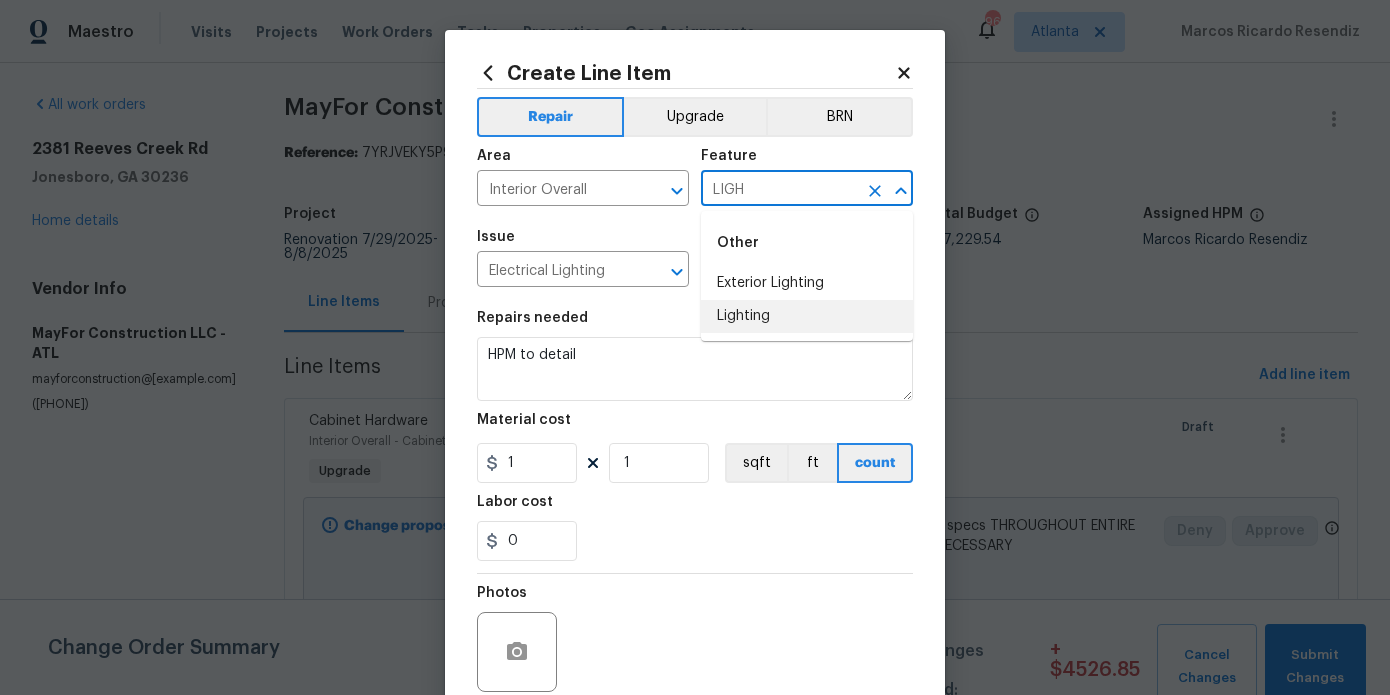 click on "Lighting" at bounding box center [807, 316] 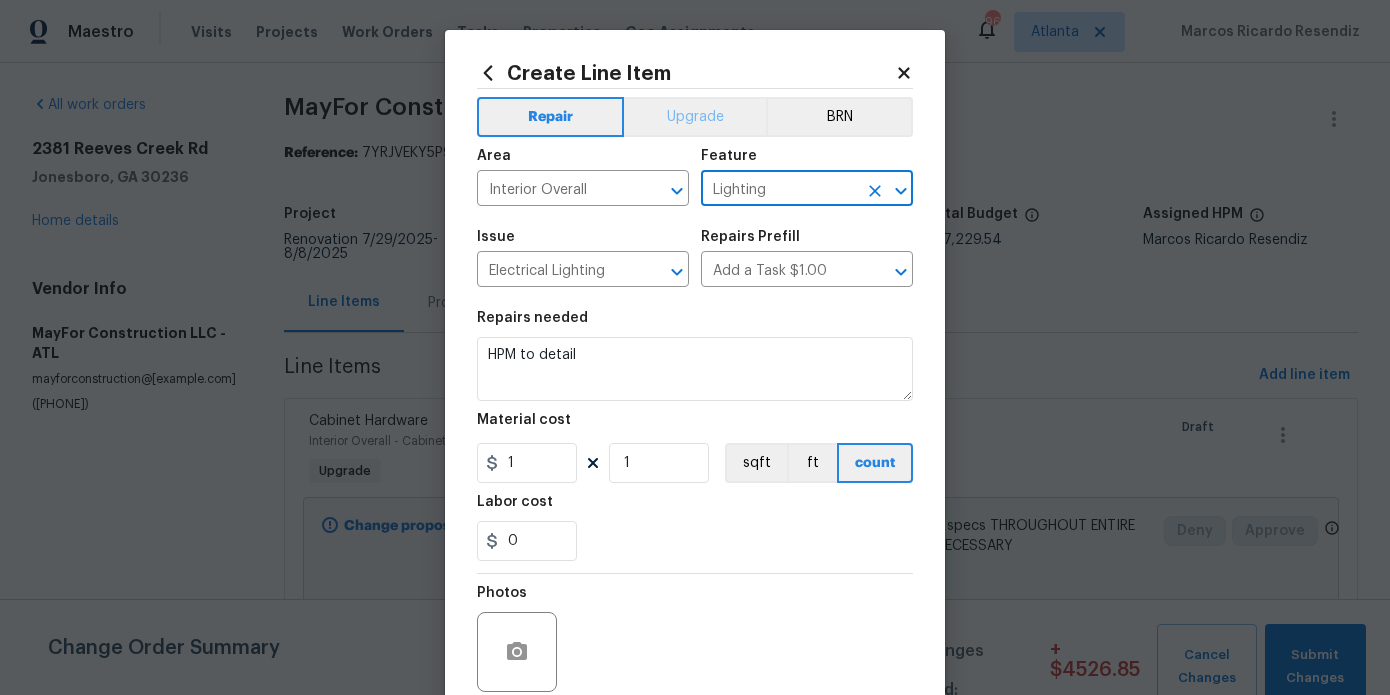 type on "Lighting" 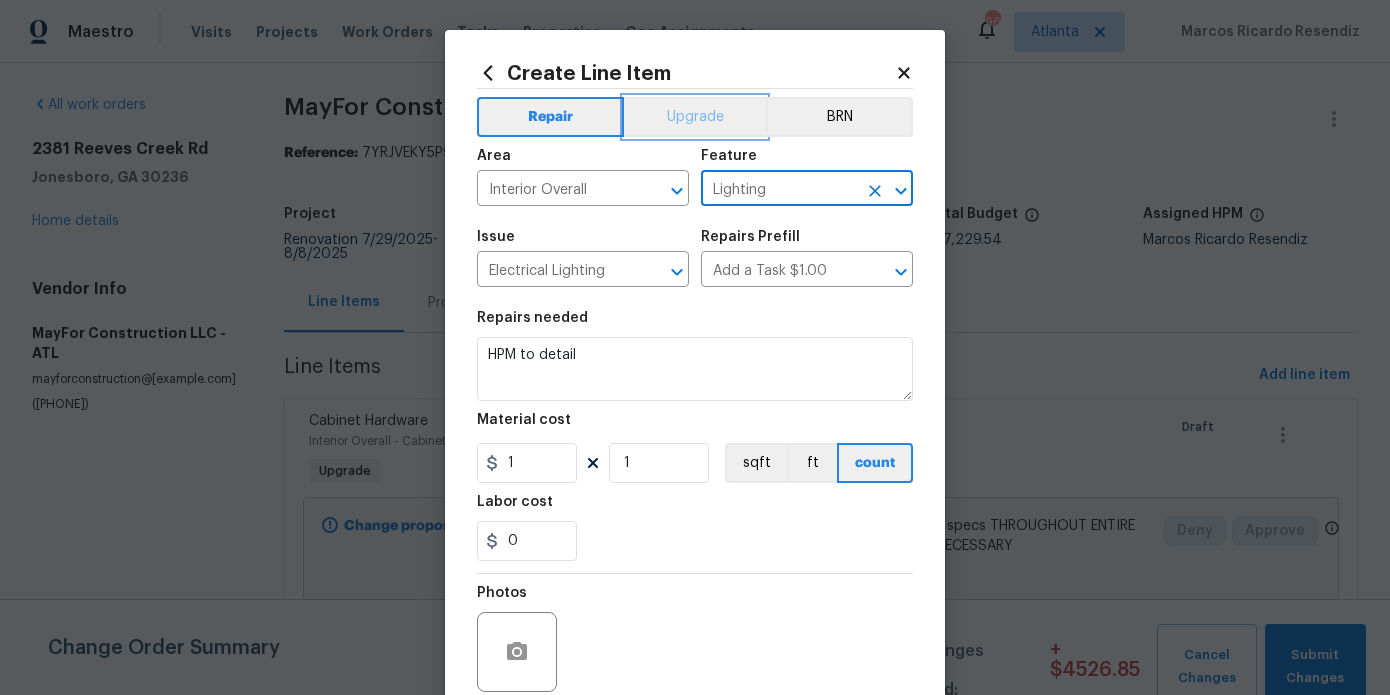 click on "Upgrade" at bounding box center (695, 117) 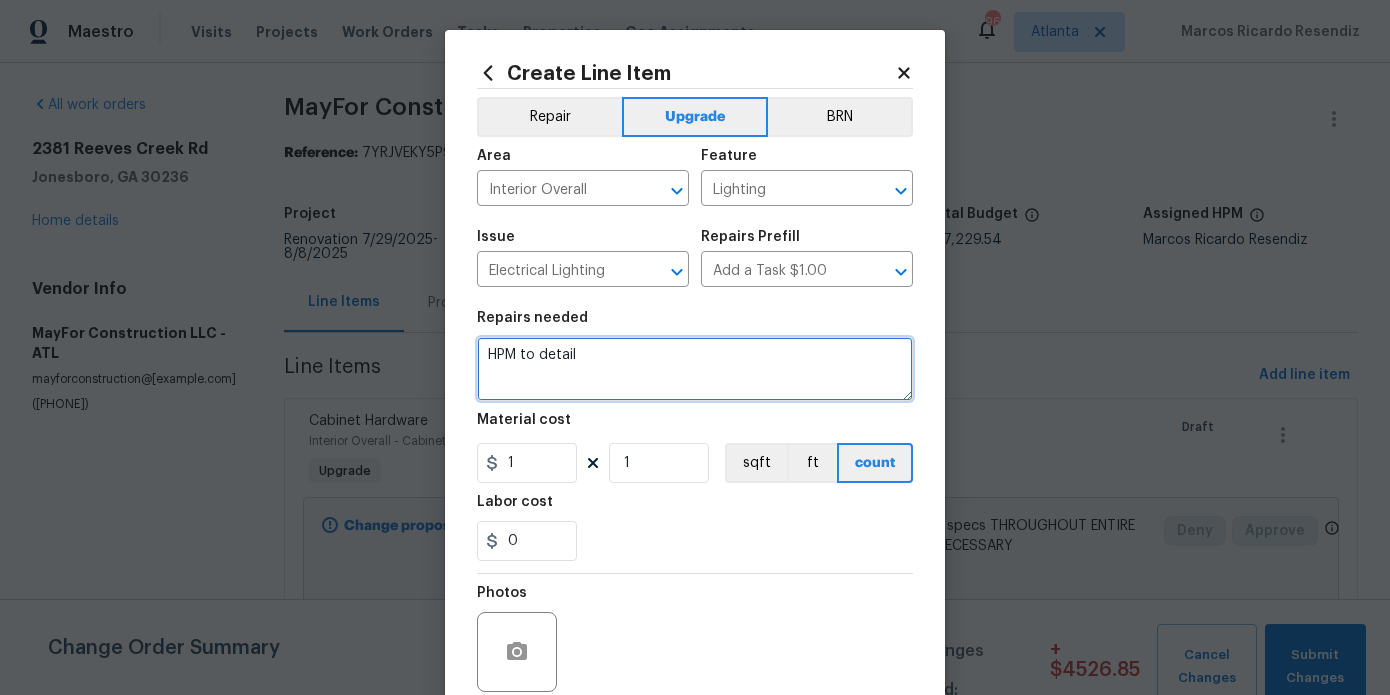 click on "HPM to detail" at bounding box center [695, 369] 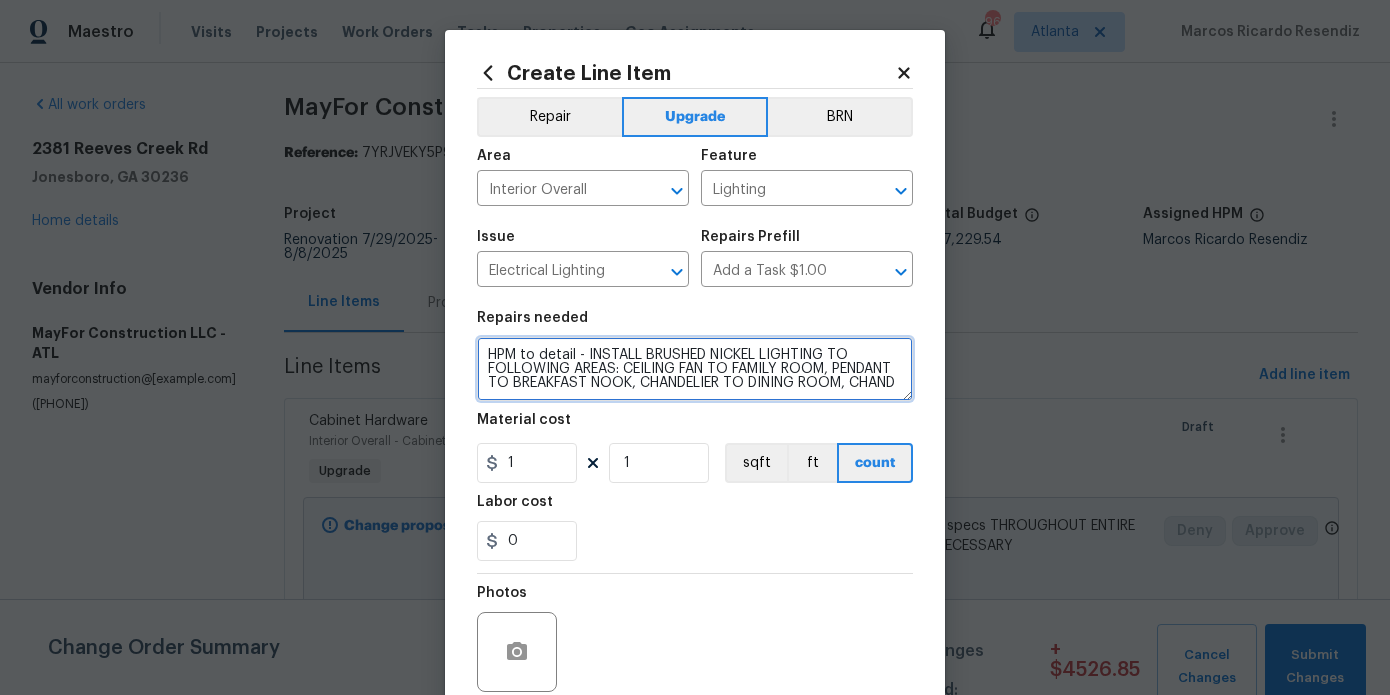 scroll, scrollTop: 4, scrollLeft: 0, axis: vertical 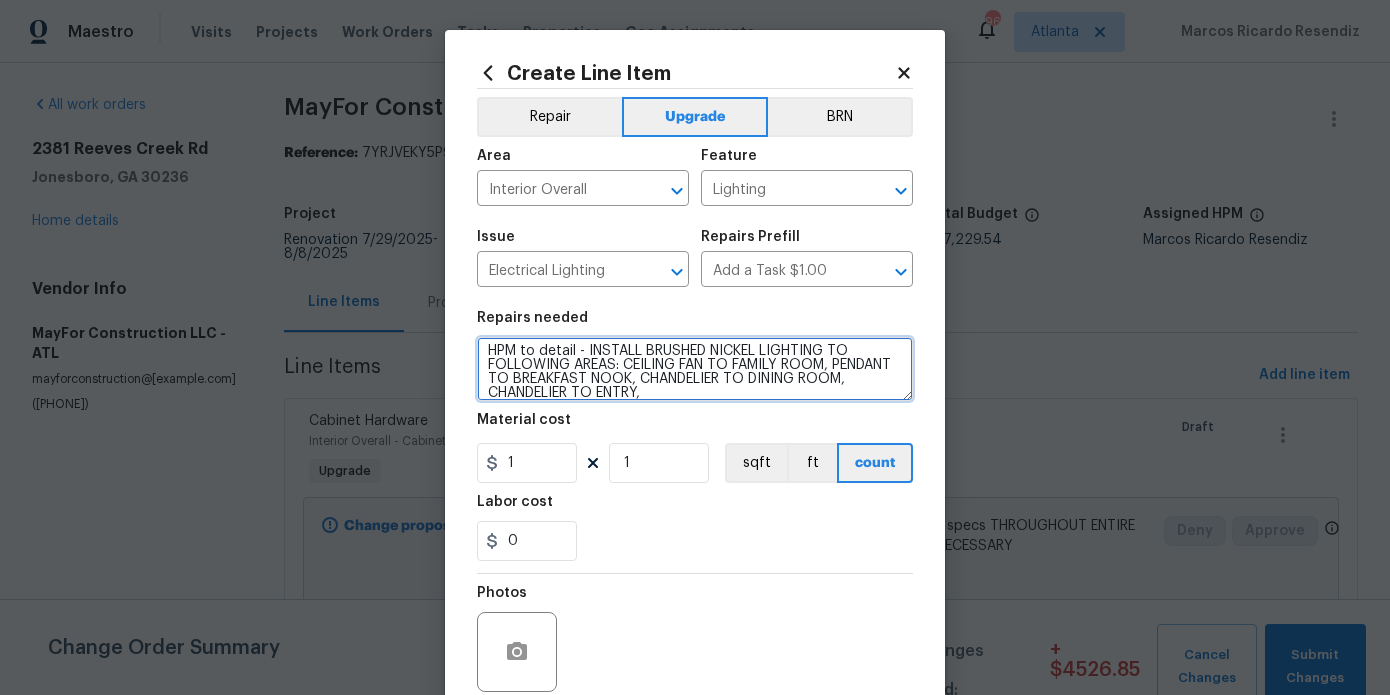 type on "HPM to detail - INSTALL BRUSHED NICKEL LIGHTING TO FOLLOWING AREAS: CEILING FAN TO FAMILY ROOM, PENDANT TO BREAKFAST NOOK, CHANDELIER TO DINING ROOM, CHANDELIER TO ENTRY," 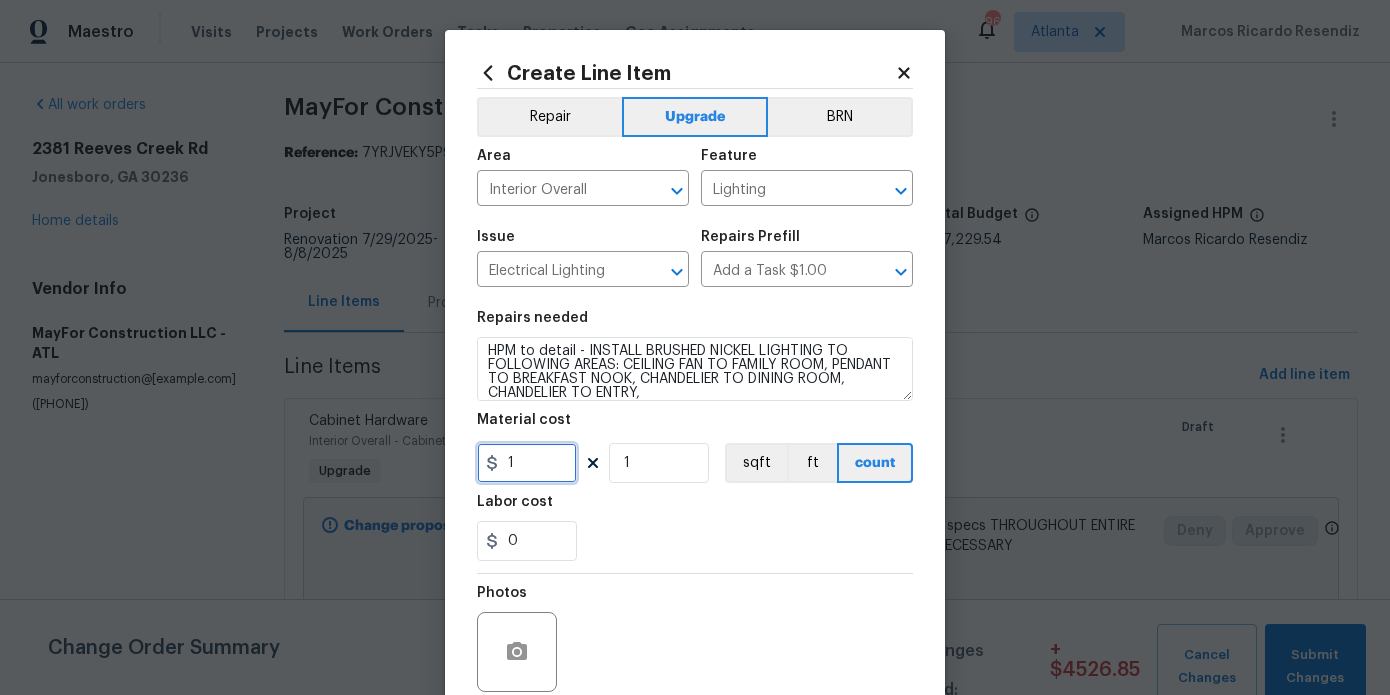 click on "1" at bounding box center [527, 463] 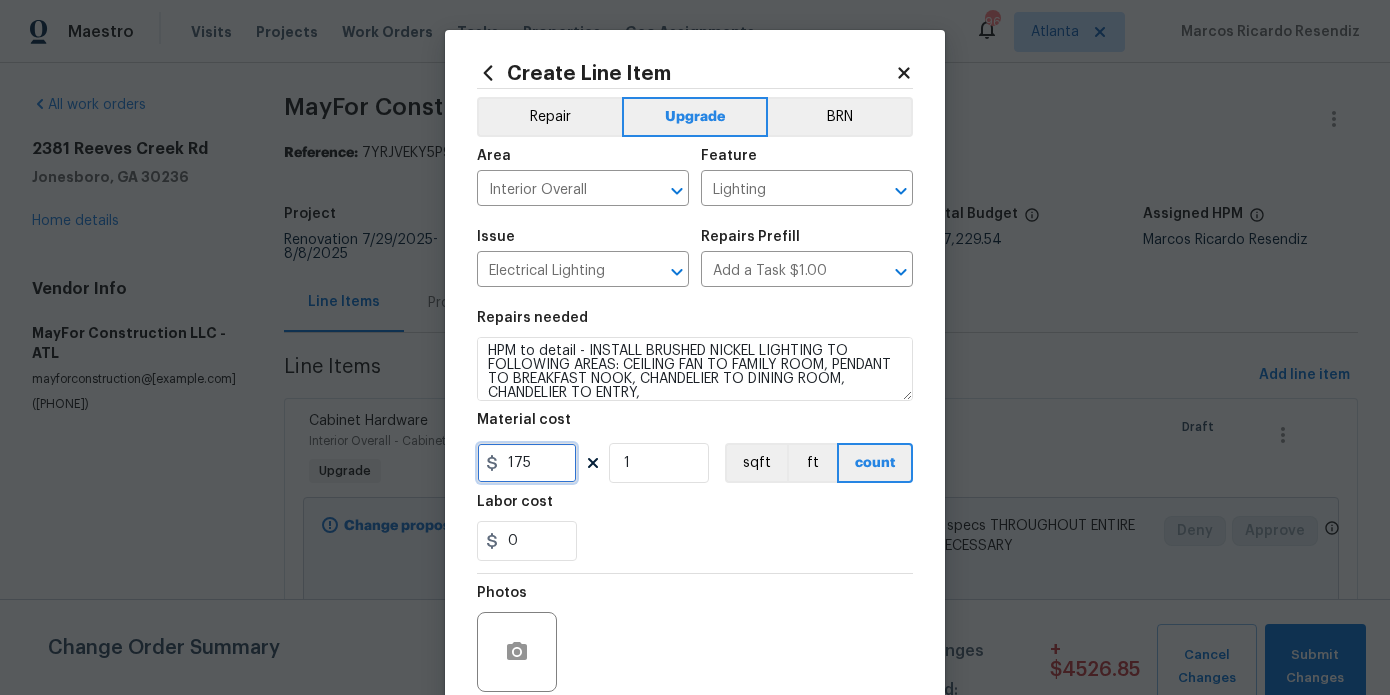 type on "175" 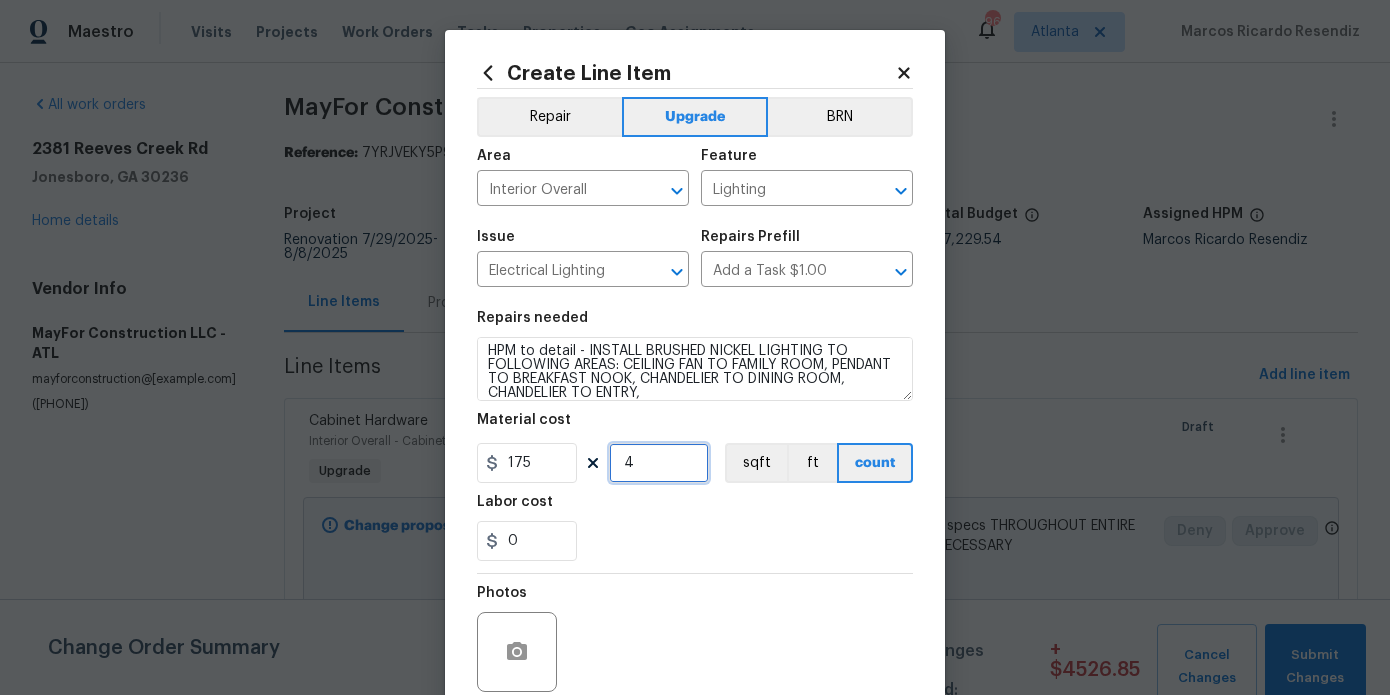 type on "4" 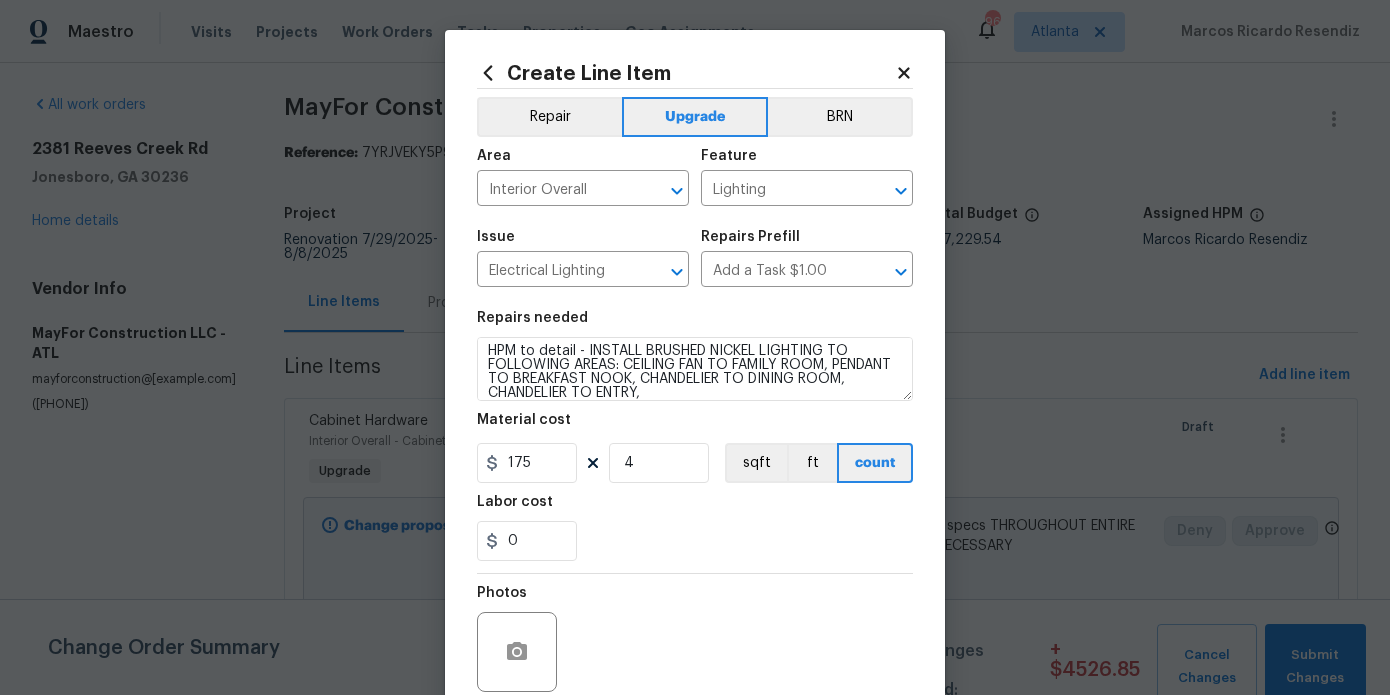 click on "0" at bounding box center (695, 541) 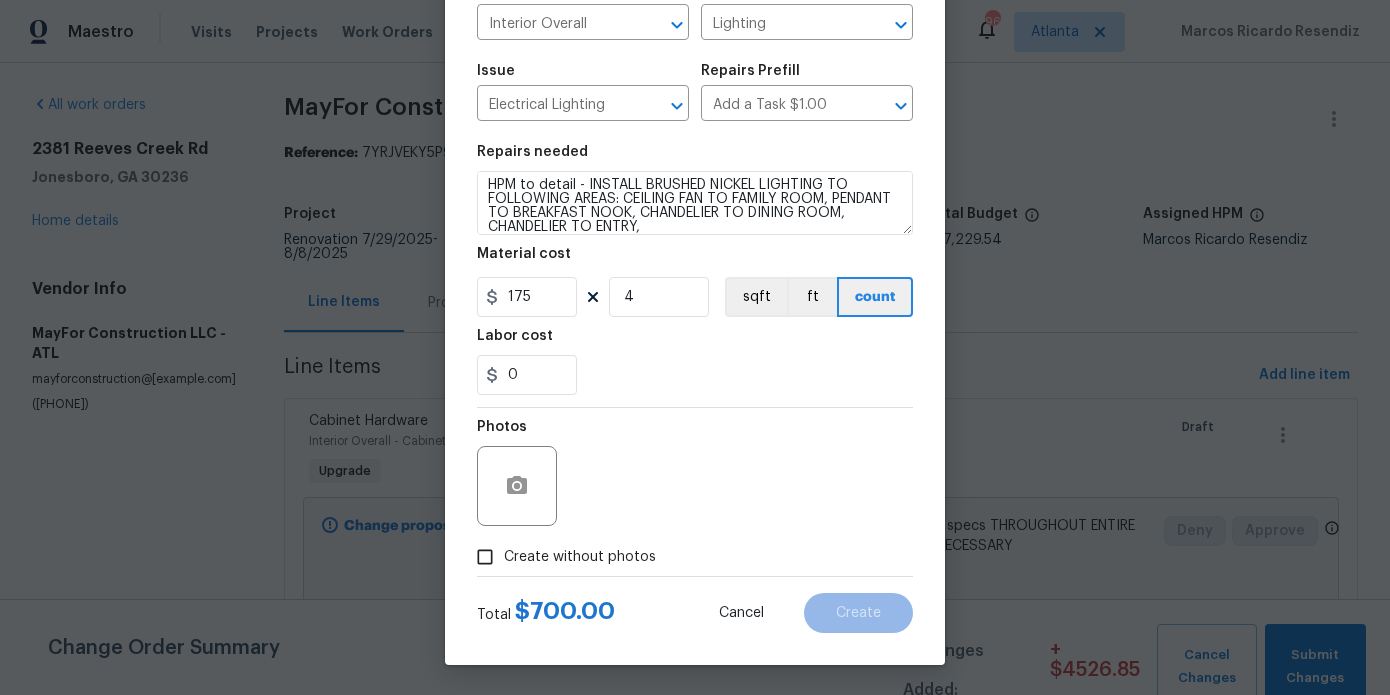 scroll, scrollTop: 0, scrollLeft: 0, axis: both 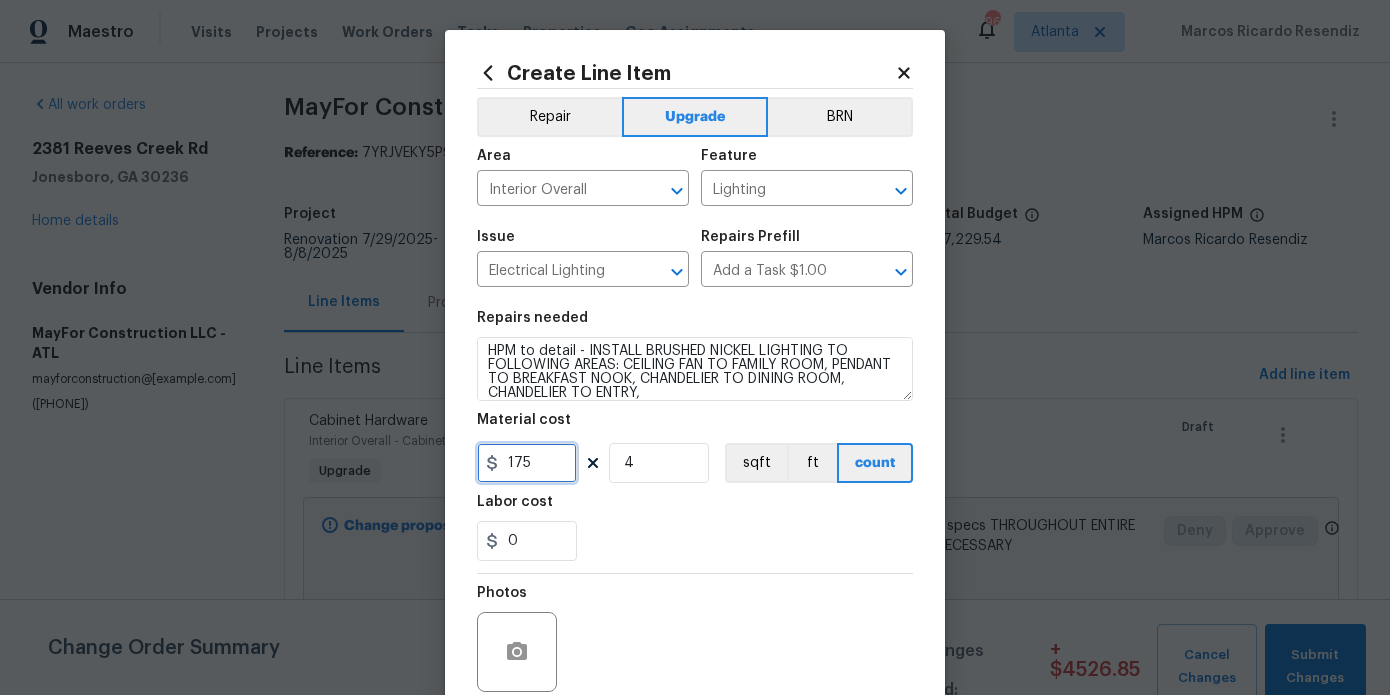 click on "175" at bounding box center [527, 463] 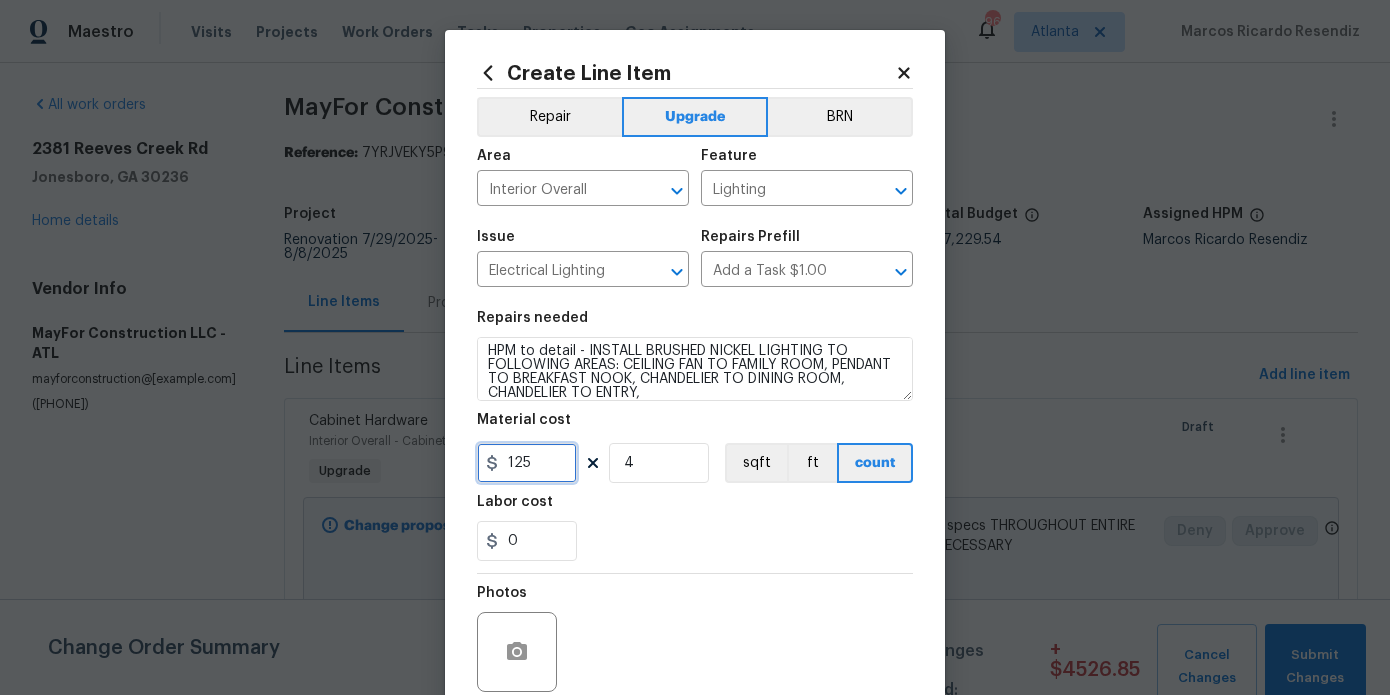 type on "125" 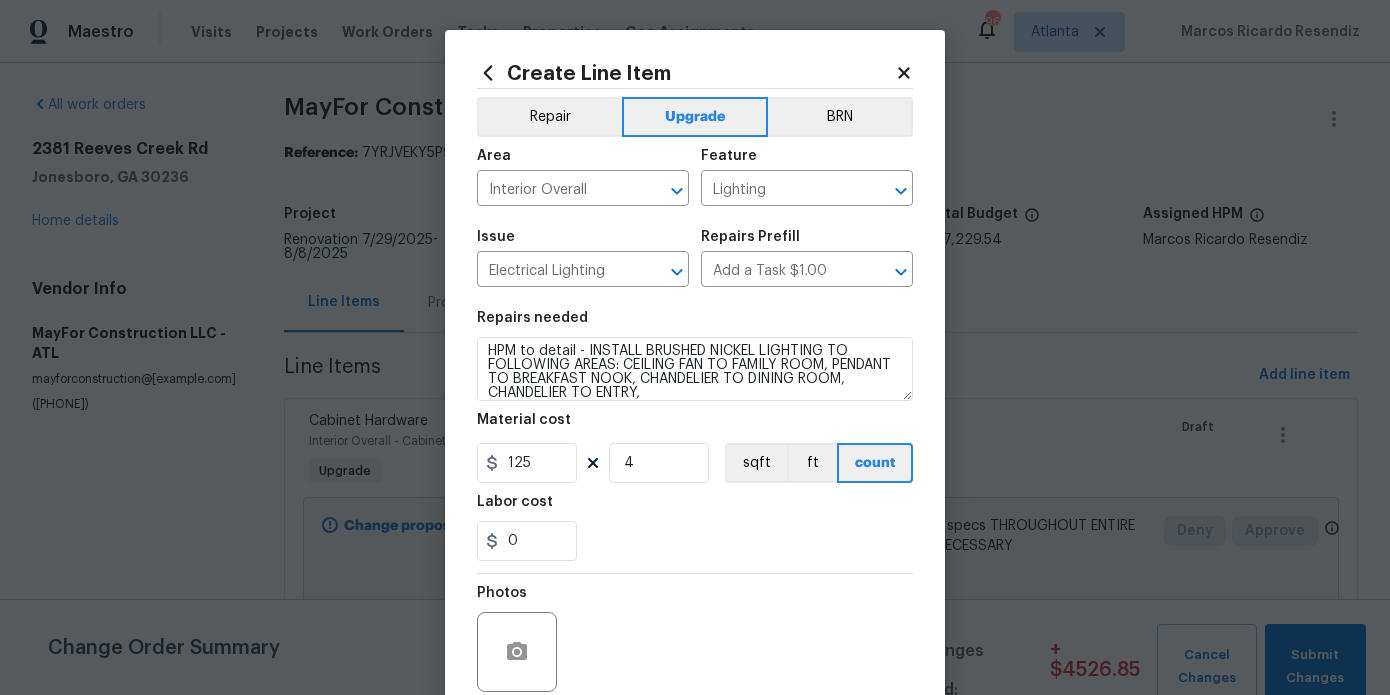 click on "0" at bounding box center (695, 541) 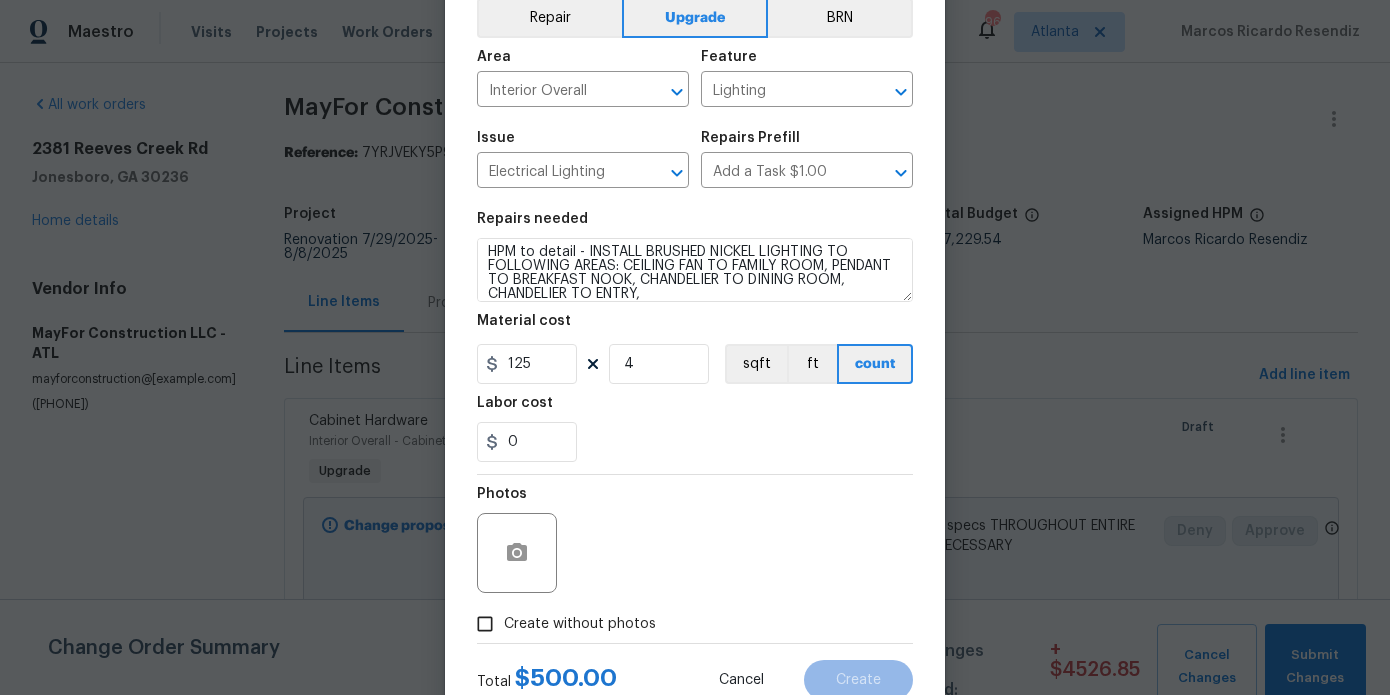 scroll, scrollTop: 167, scrollLeft: 0, axis: vertical 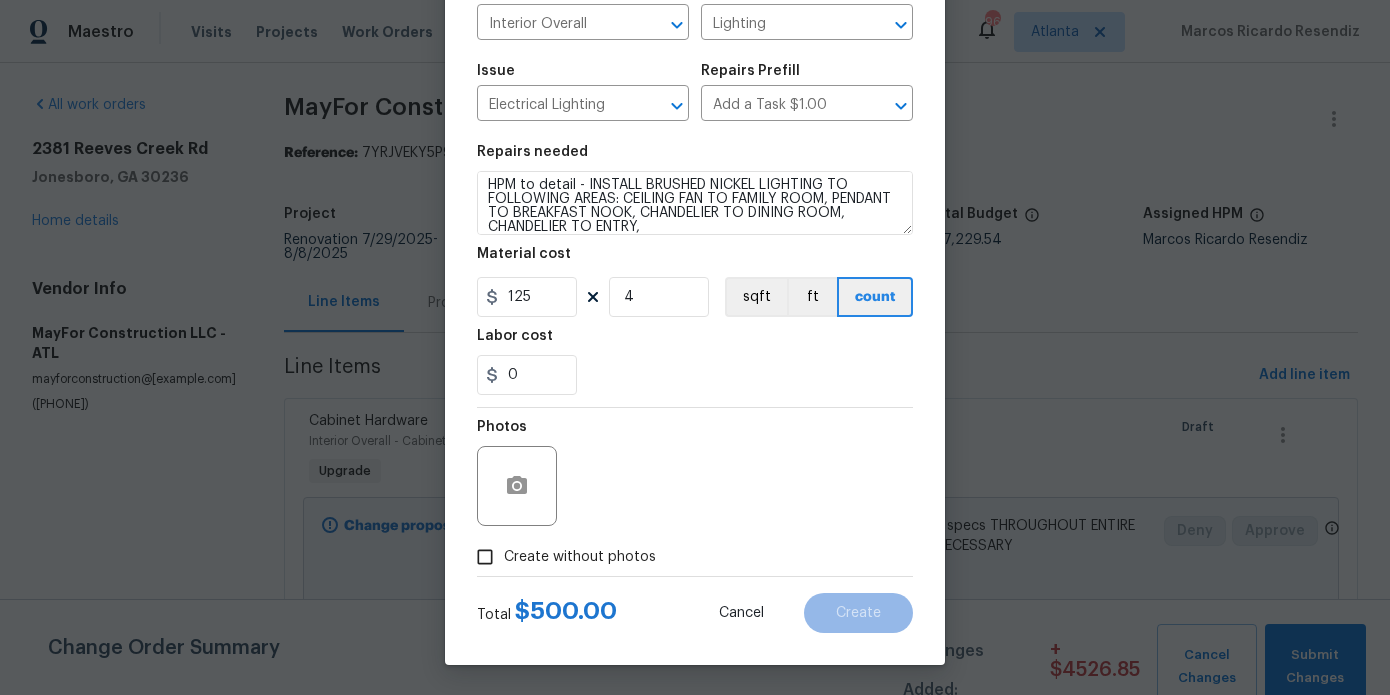 click on "Create without photos" at bounding box center (580, 557) 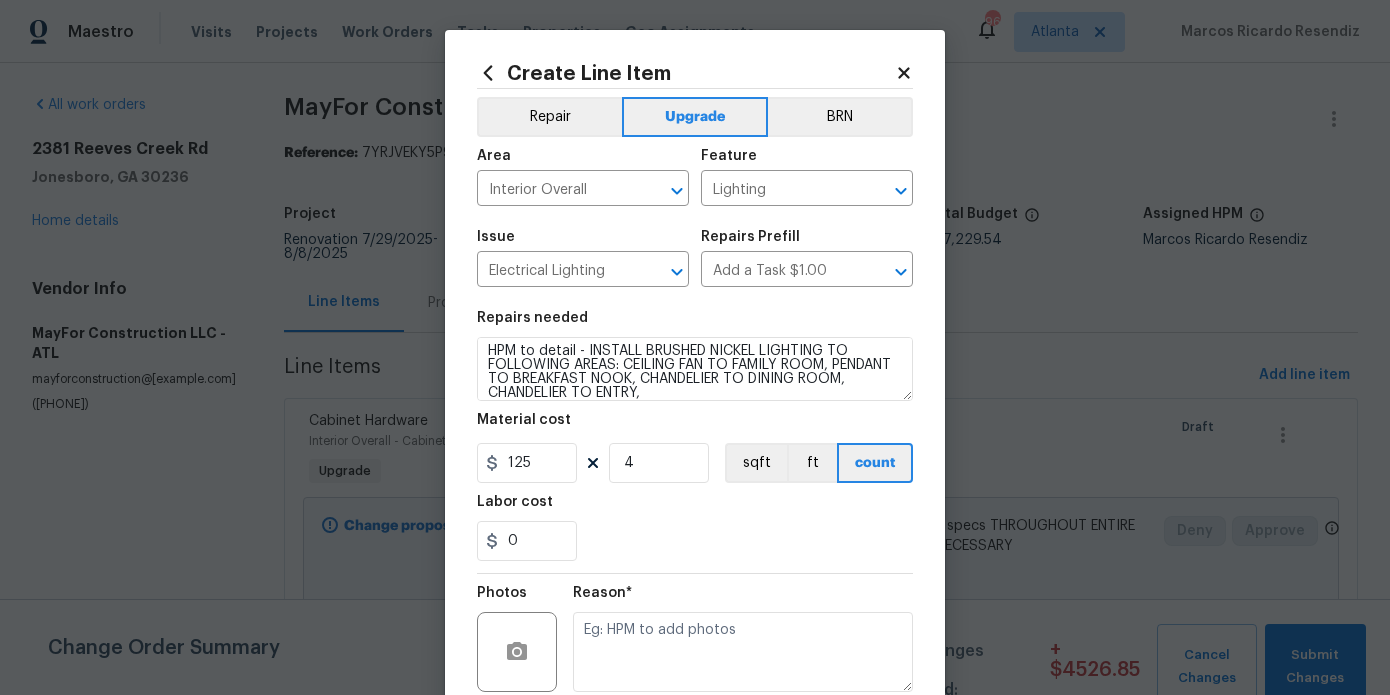 scroll, scrollTop: 167, scrollLeft: 0, axis: vertical 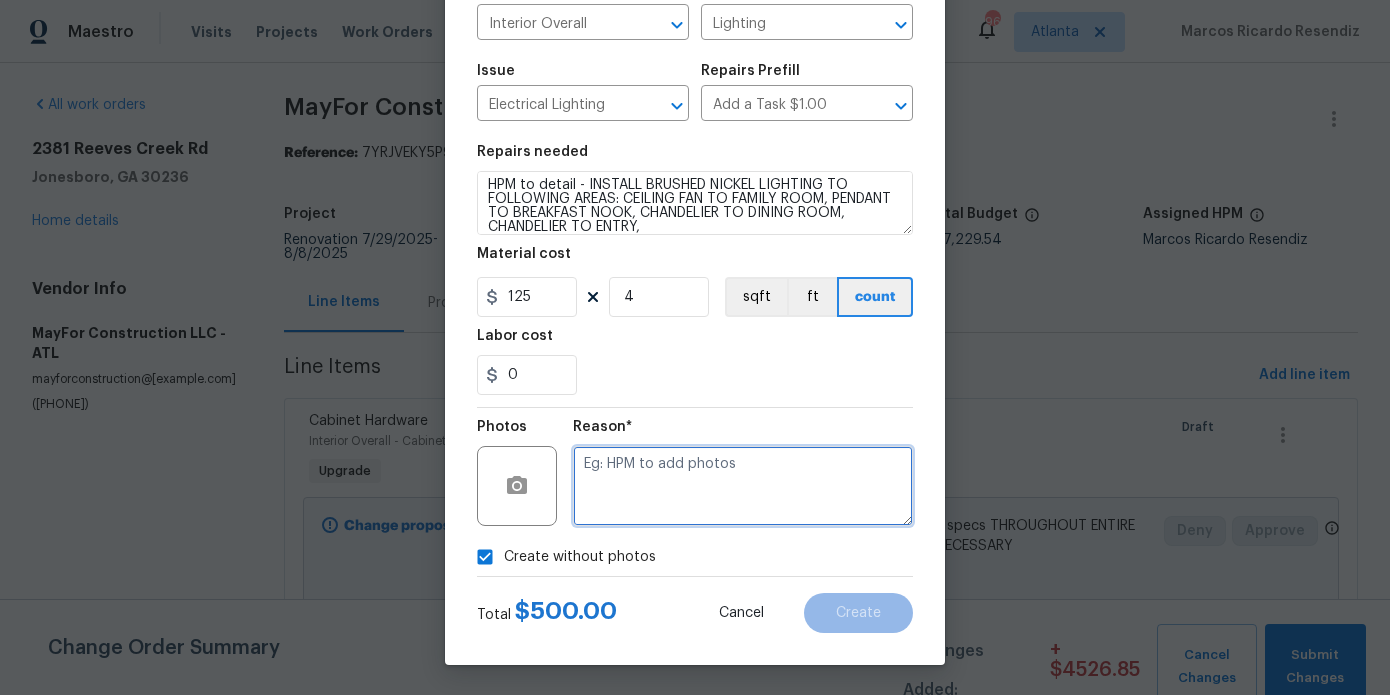 click at bounding box center (743, 486) 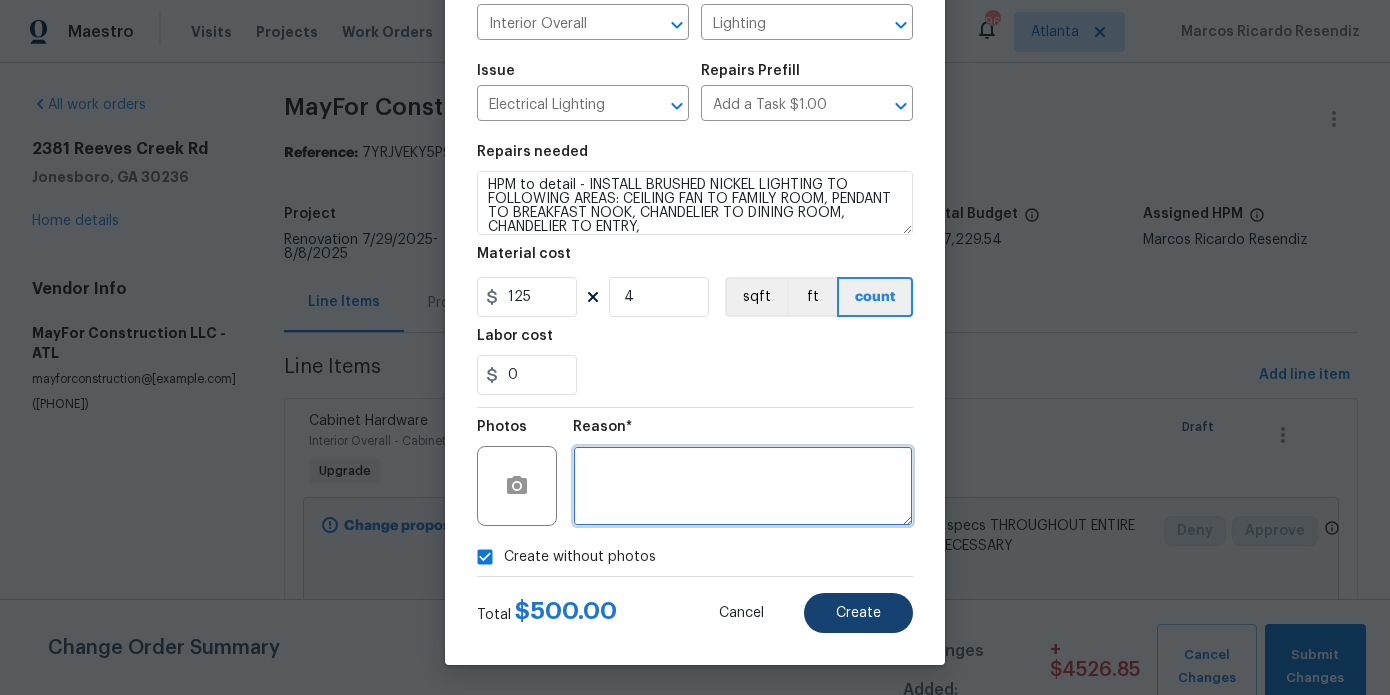 type 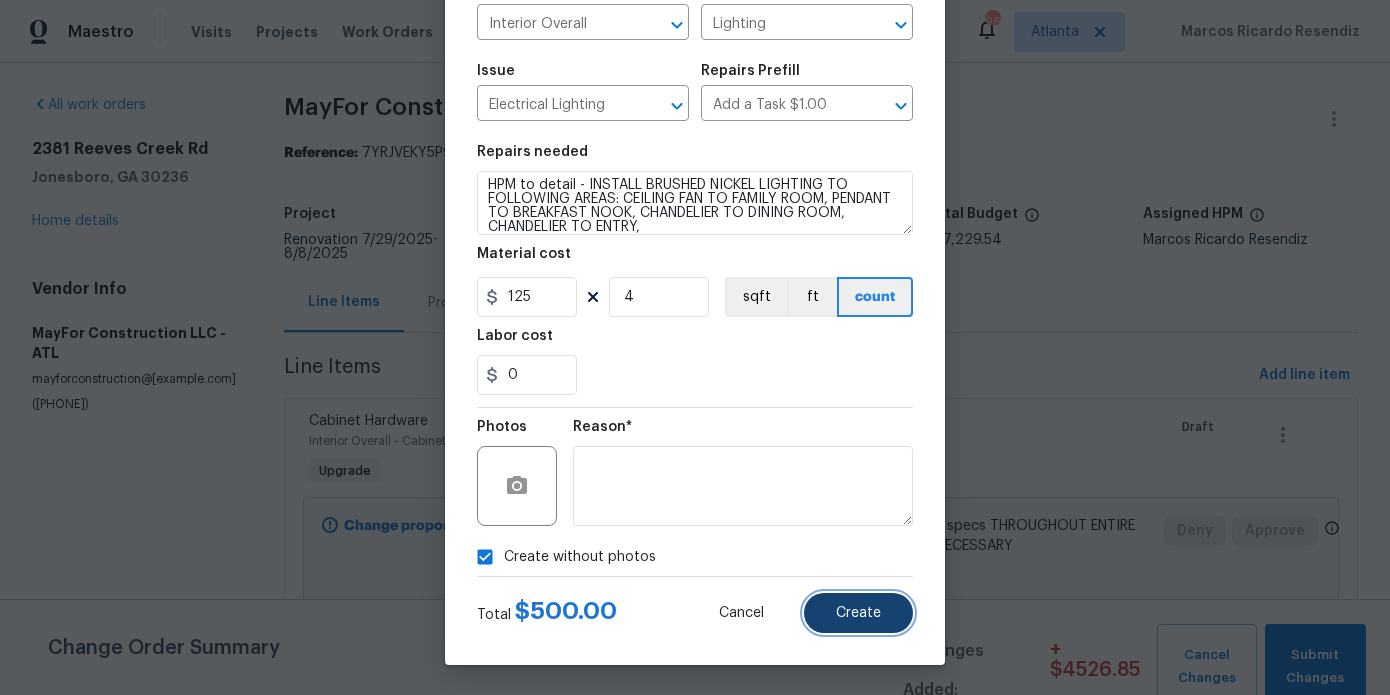 click on "Create" at bounding box center [858, 613] 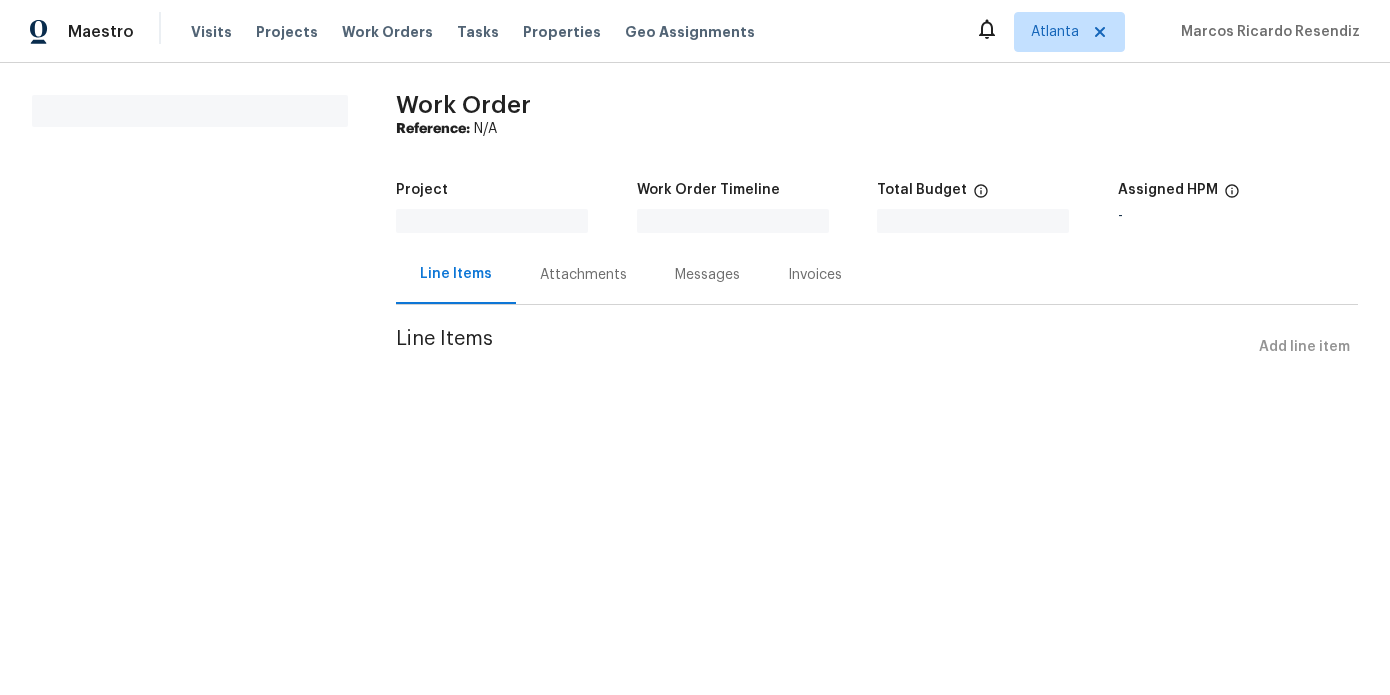 scroll, scrollTop: 0, scrollLeft: 0, axis: both 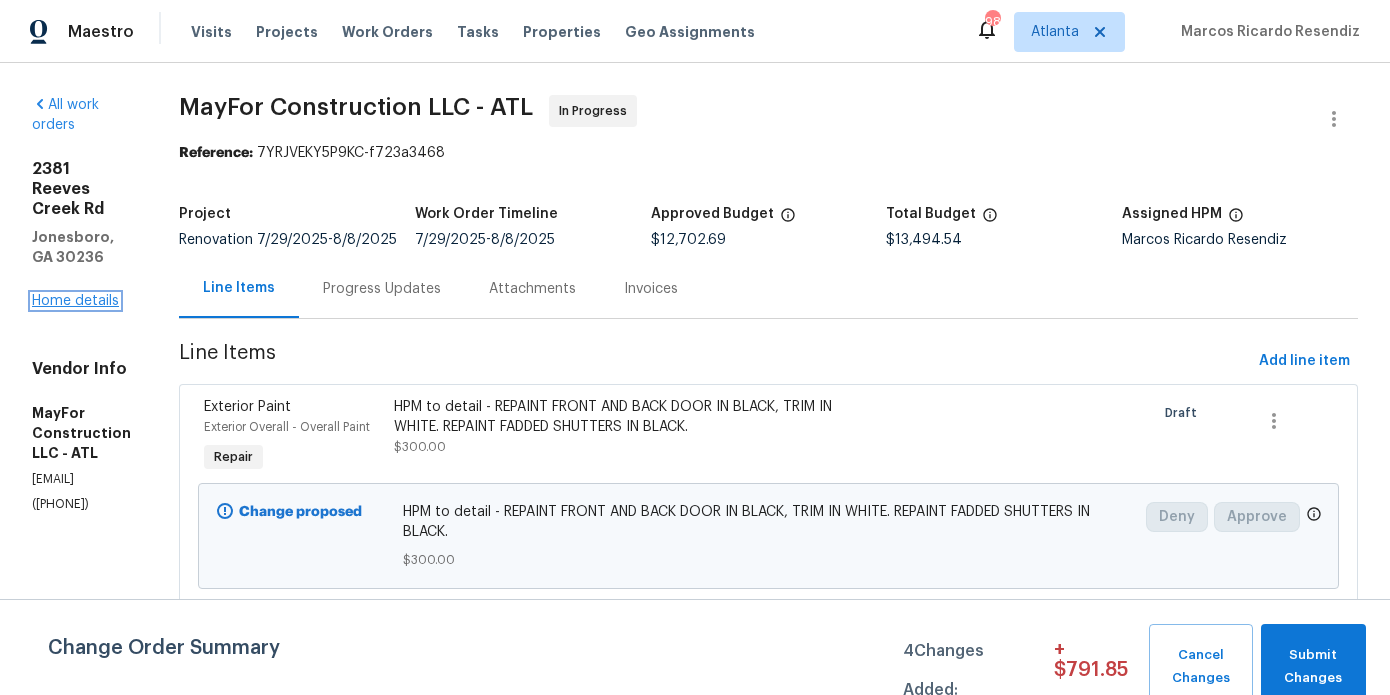 click on "Home details" at bounding box center [75, 301] 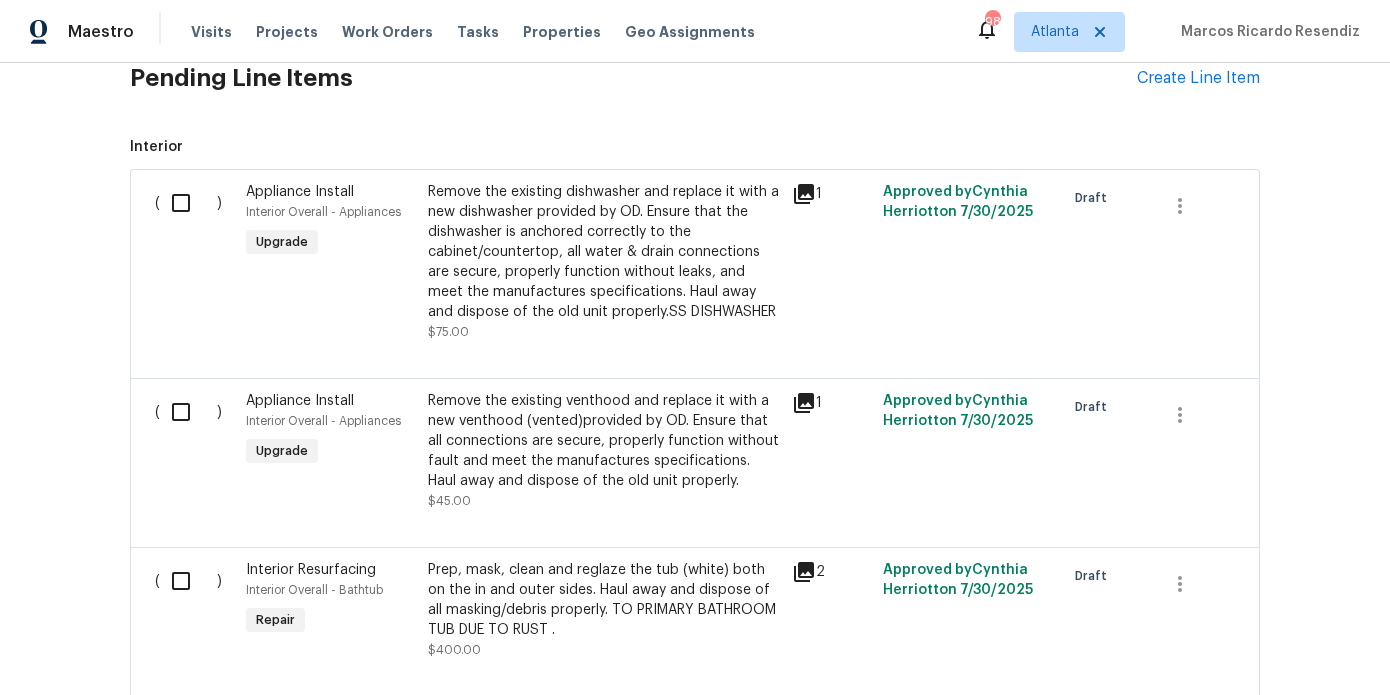 scroll, scrollTop: 681, scrollLeft: 0, axis: vertical 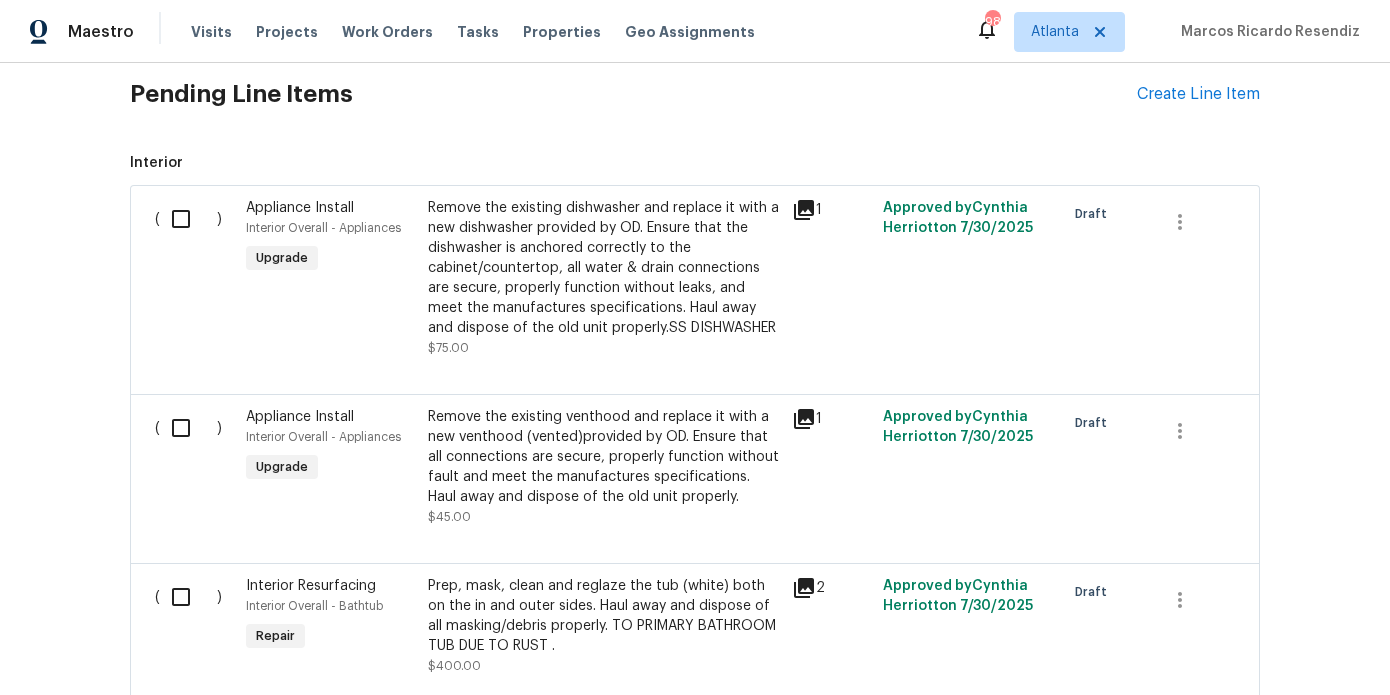 click on "Remove the existing dishwasher and replace it with a new dishwasher provided by OD. Ensure that the dishwasher is anchored correctly to the cabinet/countertop, all water & drain connections are secure, properly function without leaks, and meet the manufactures specifications. Haul away and dispose of the old unit properly.SS DISHWASHER" at bounding box center [604, 268] 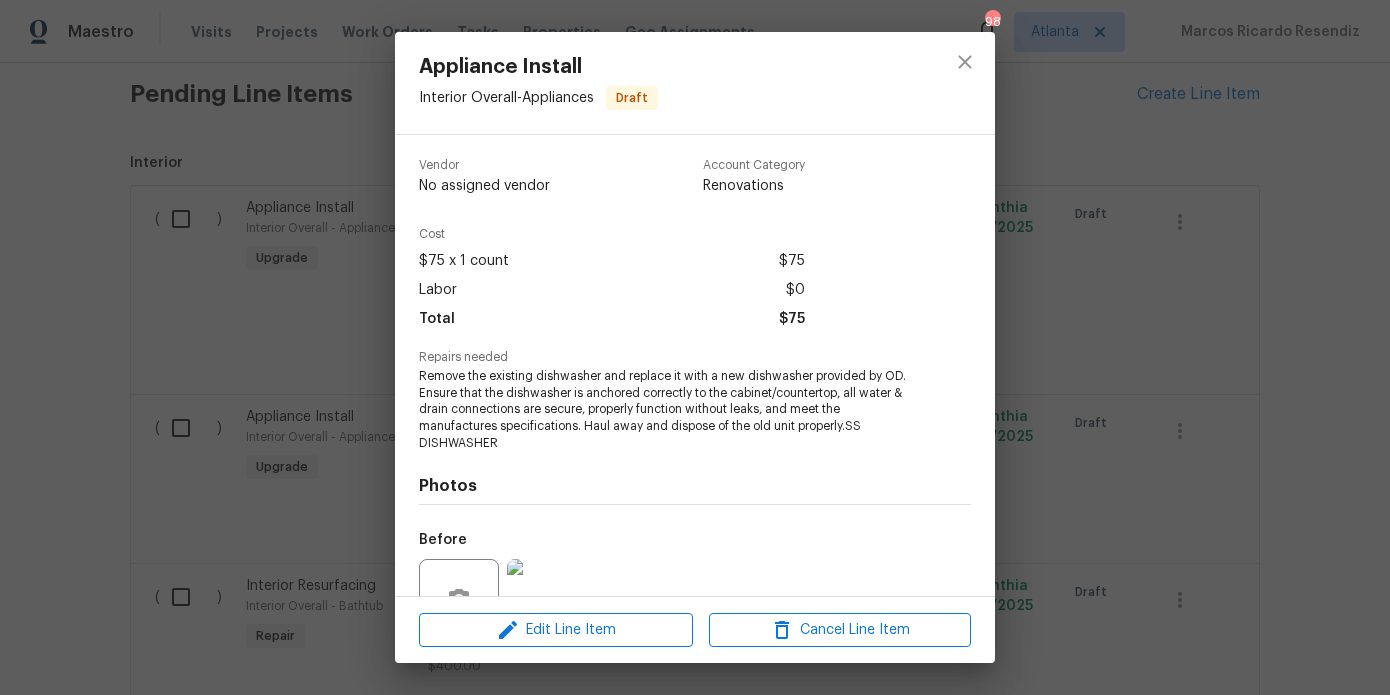 click on "Appliance Install Interior Overall  -  Appliances Draft Vendor No assigned vendor Account Category Renovations Cost $75 x 1 count $75 Labor $0 Total $75 Repairs needed Remove the existing dishwasher and replace it with a new dishwasher provided by OD. Ensure that the dishwasher is anchored correctly to the cabinet/countertop, all water & drain connections are secure, properly function without leaks, and meet the manufactures specifications. Haul away and dispose of the old unit properly.SS DISHWASHER Photos Before After  Edit Line Item  Cancel Line Item" at bounding box center (695, 347) 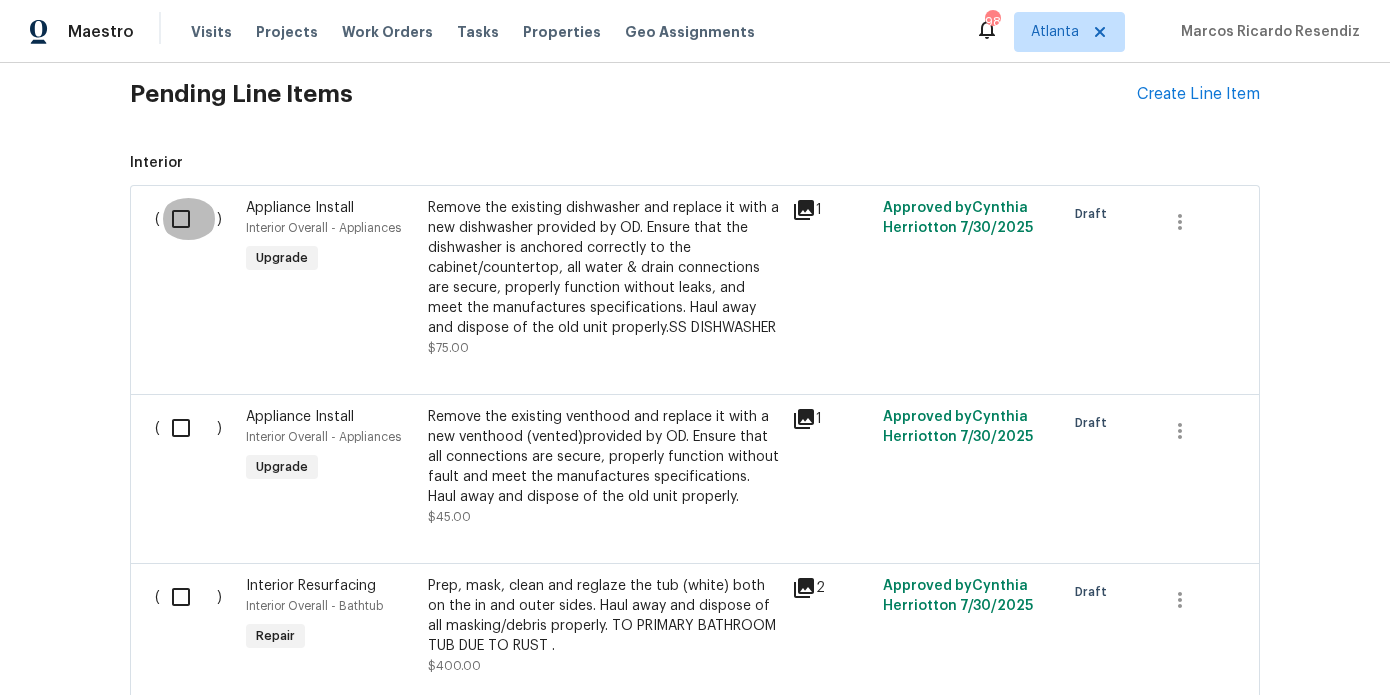 click at bounding box center [188, 219] 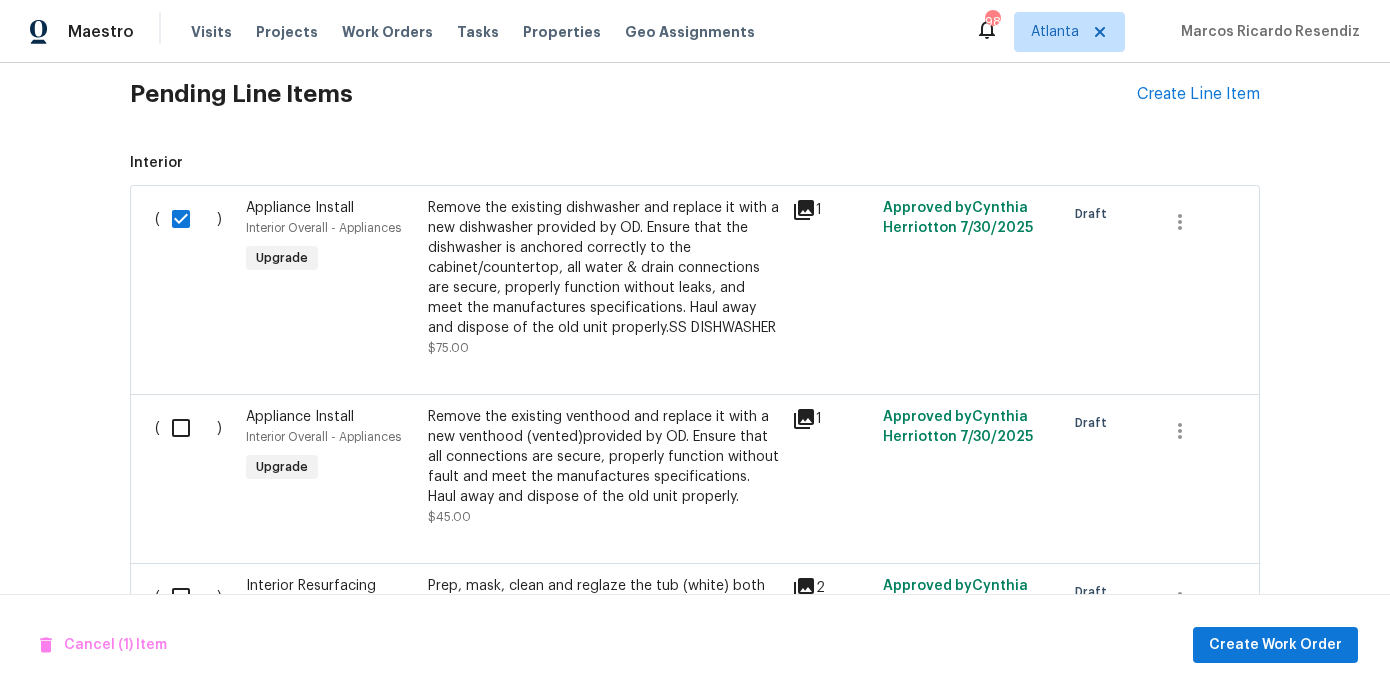 click at bounding box center (188, 428) 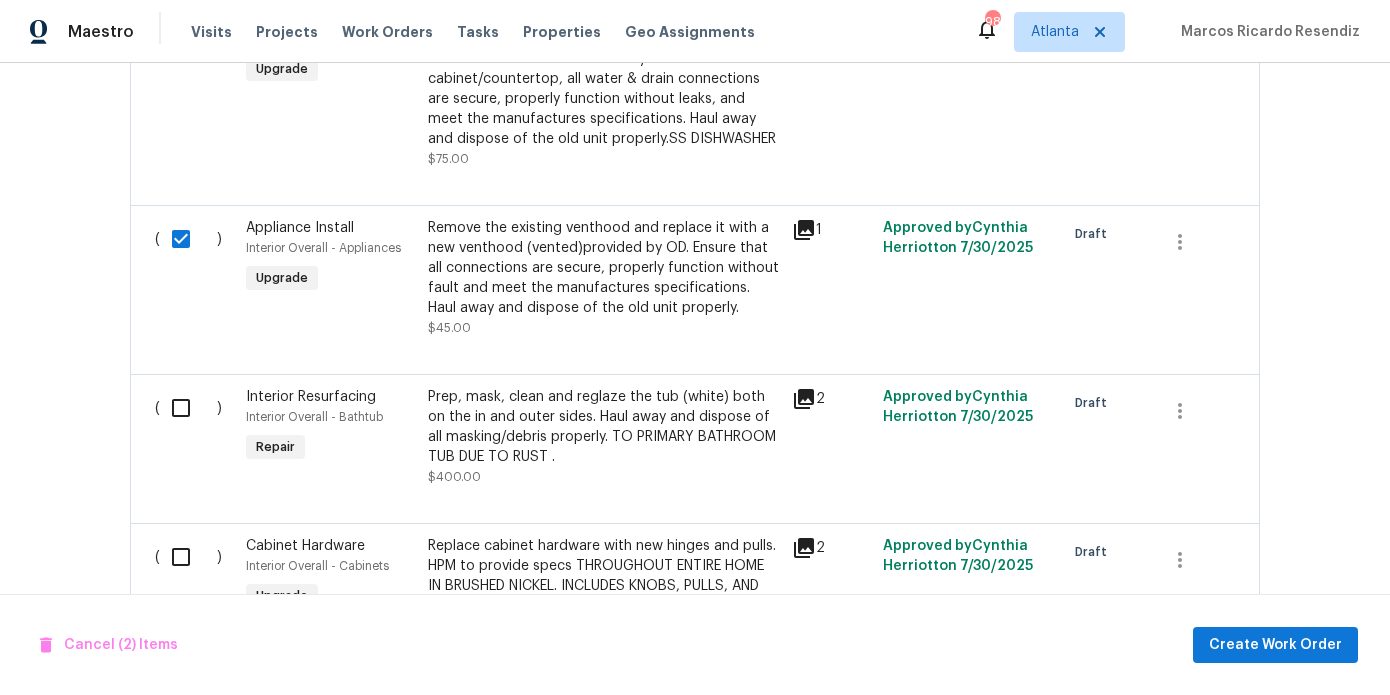 scroll, scrollTop: 925, scrollLeft: 0, axis: vertical 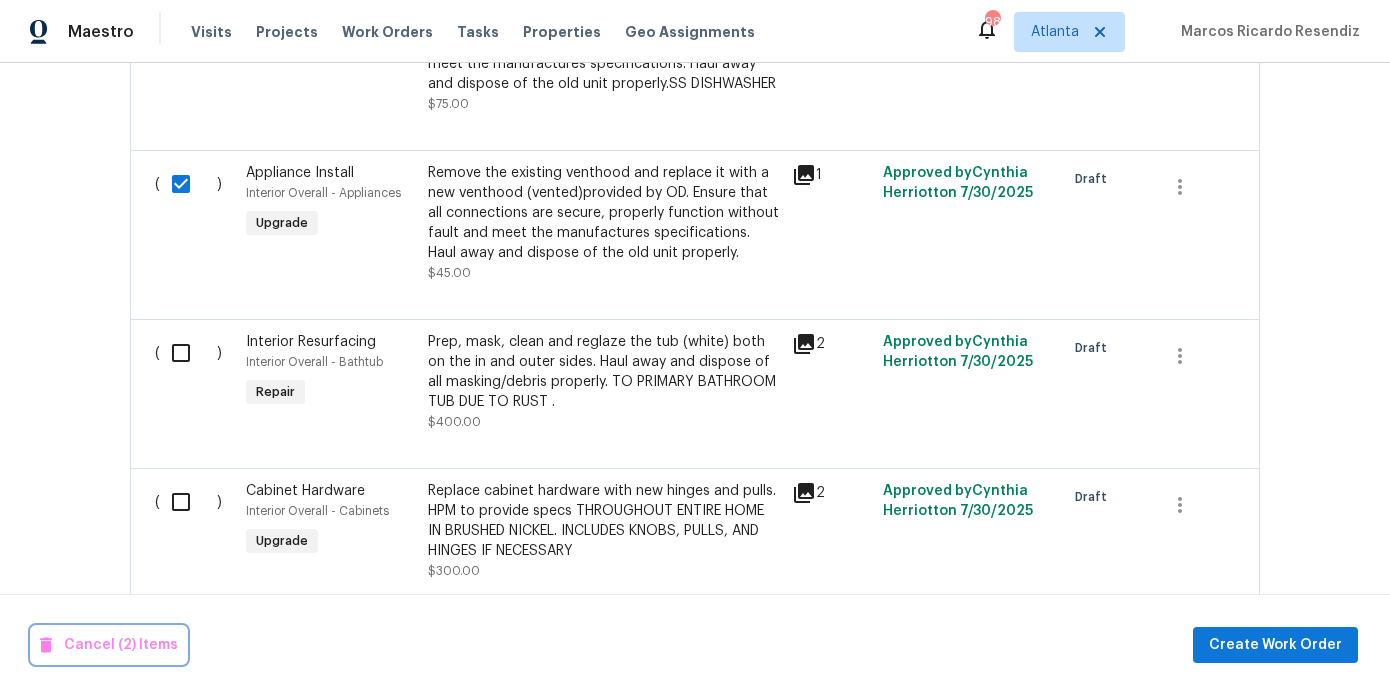 click on "Cancel (2) Items" at bounding box center [109, 645] 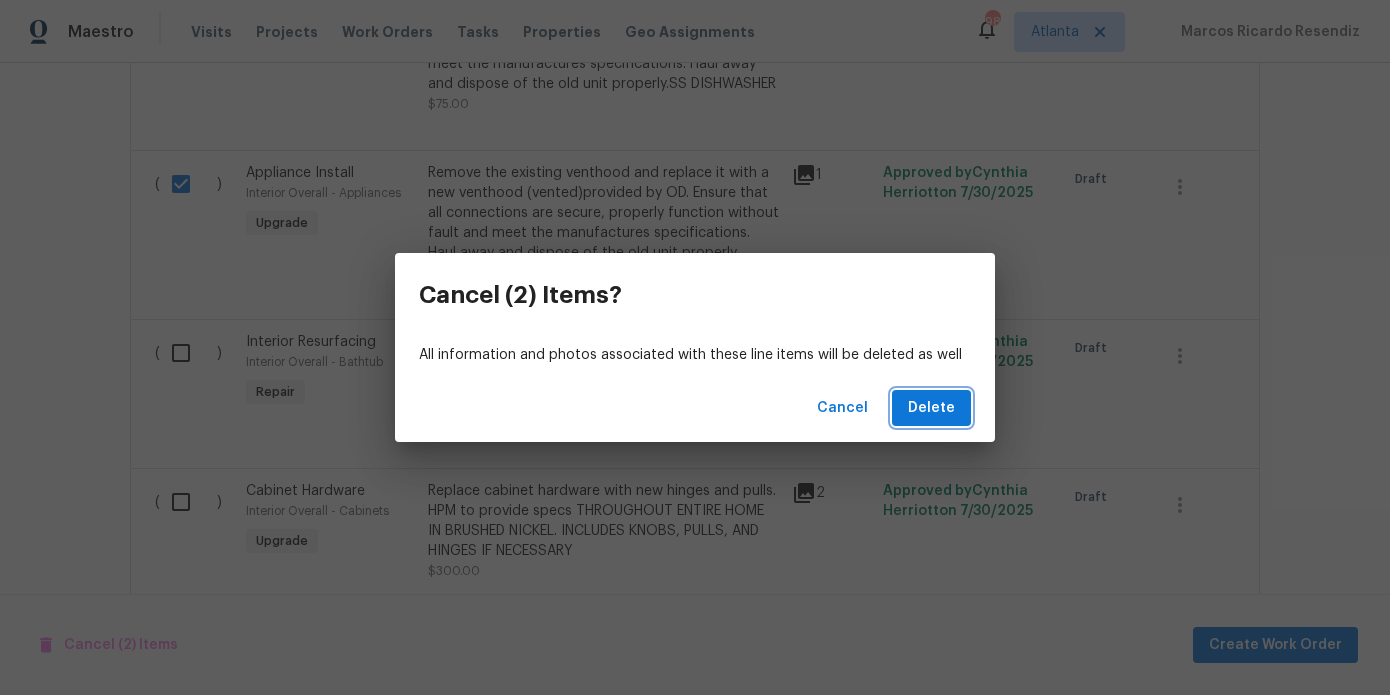 click on "Delete" at bounding box center (931, 408) 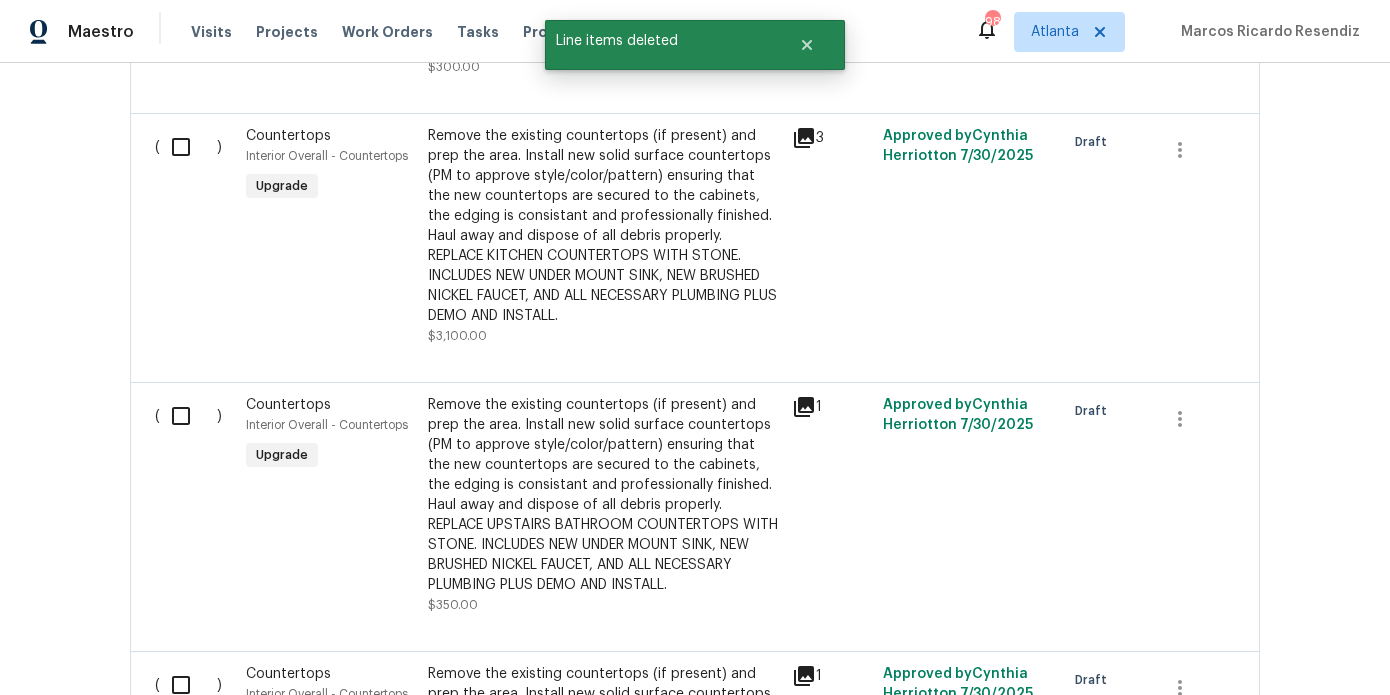 scroll, scrollTop: 1056, scrollLeft: 0, axis: vertical 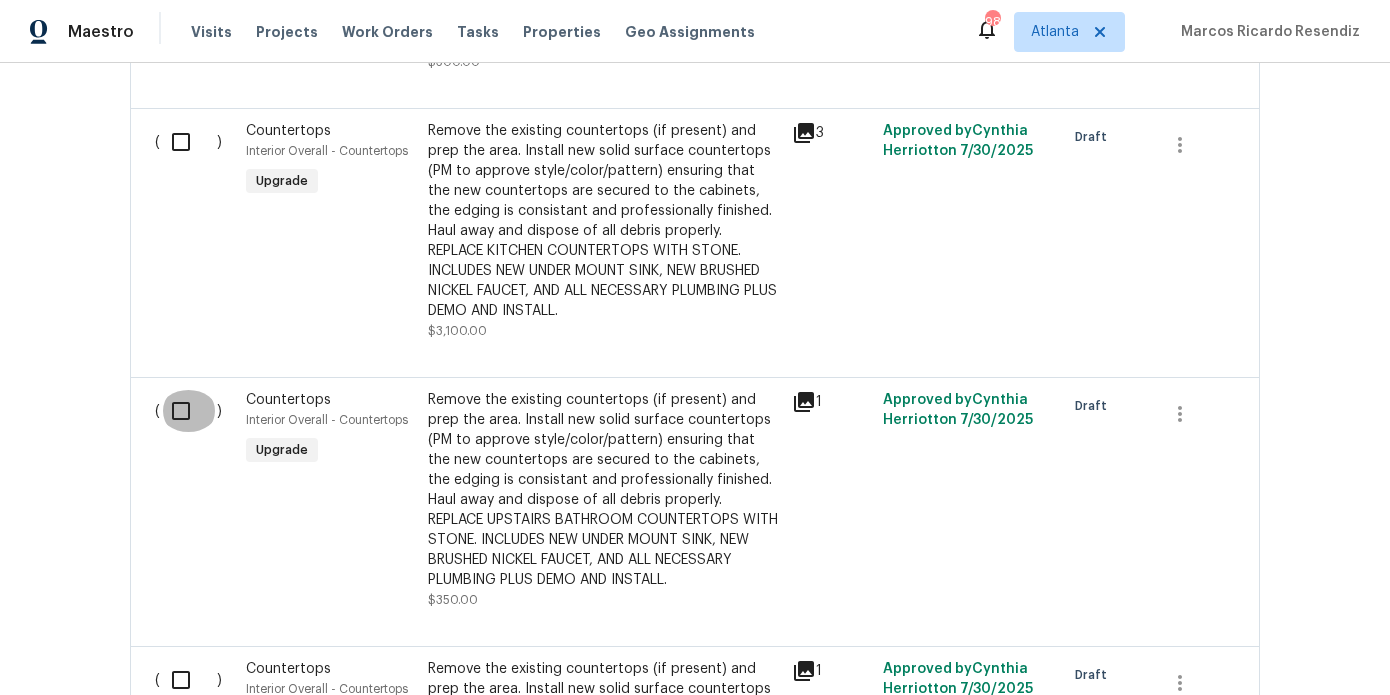 click at bounding box center [188, 411] 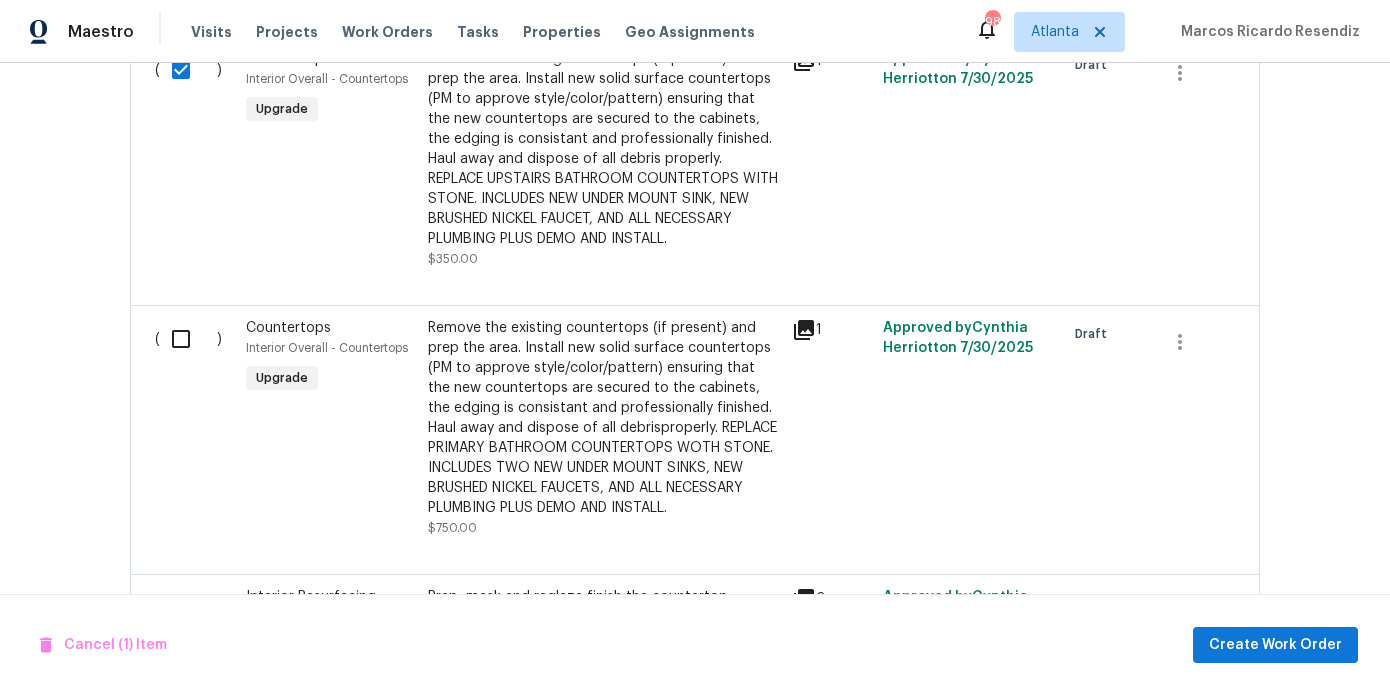 scroll, scrollTop: 1408, scrollLeft: 0, axis: vertical 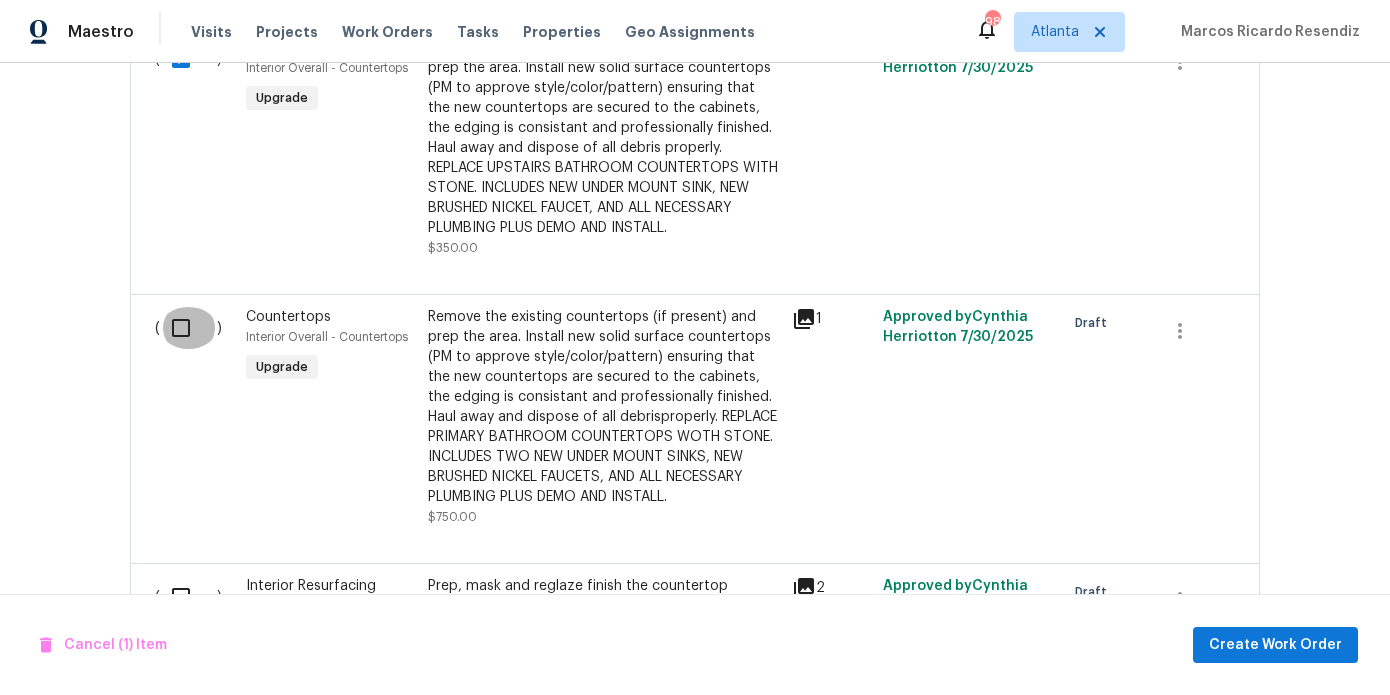 click at bounding box center [188, 328] 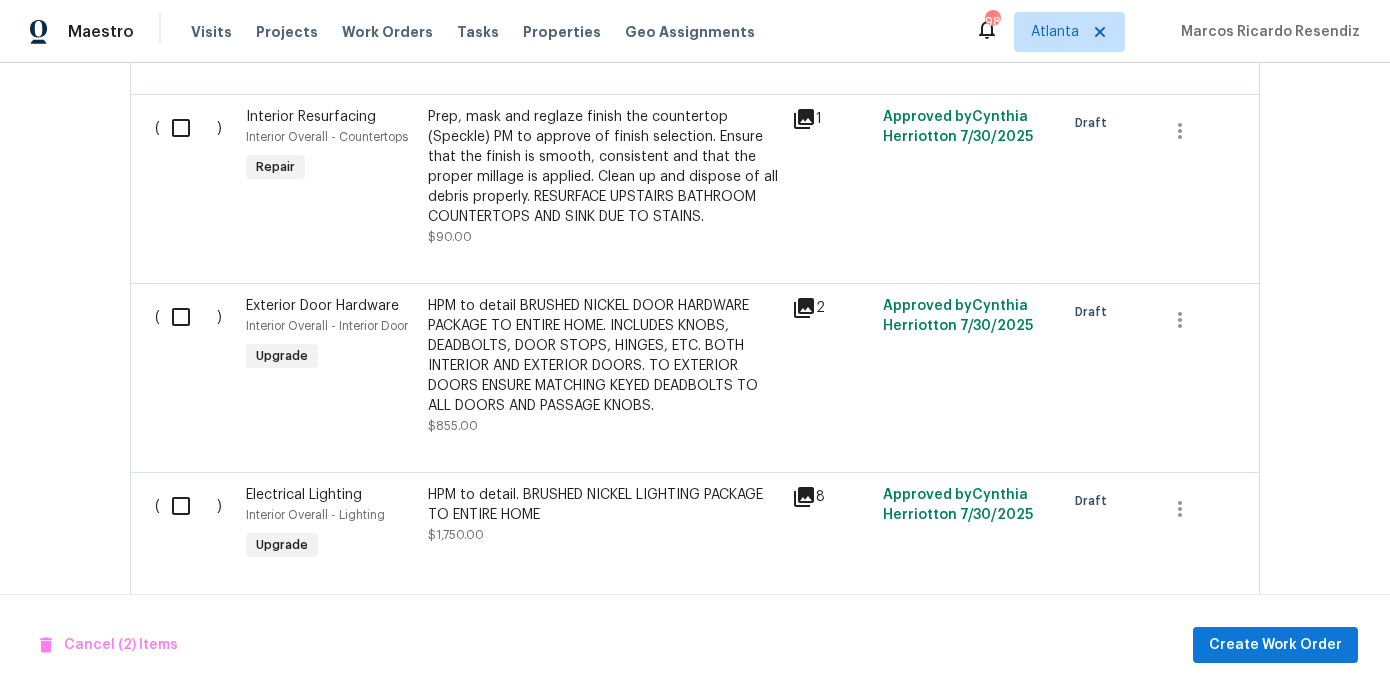 scroll, scrollTop: 2303, scrollLeft: 0, axis: vertical 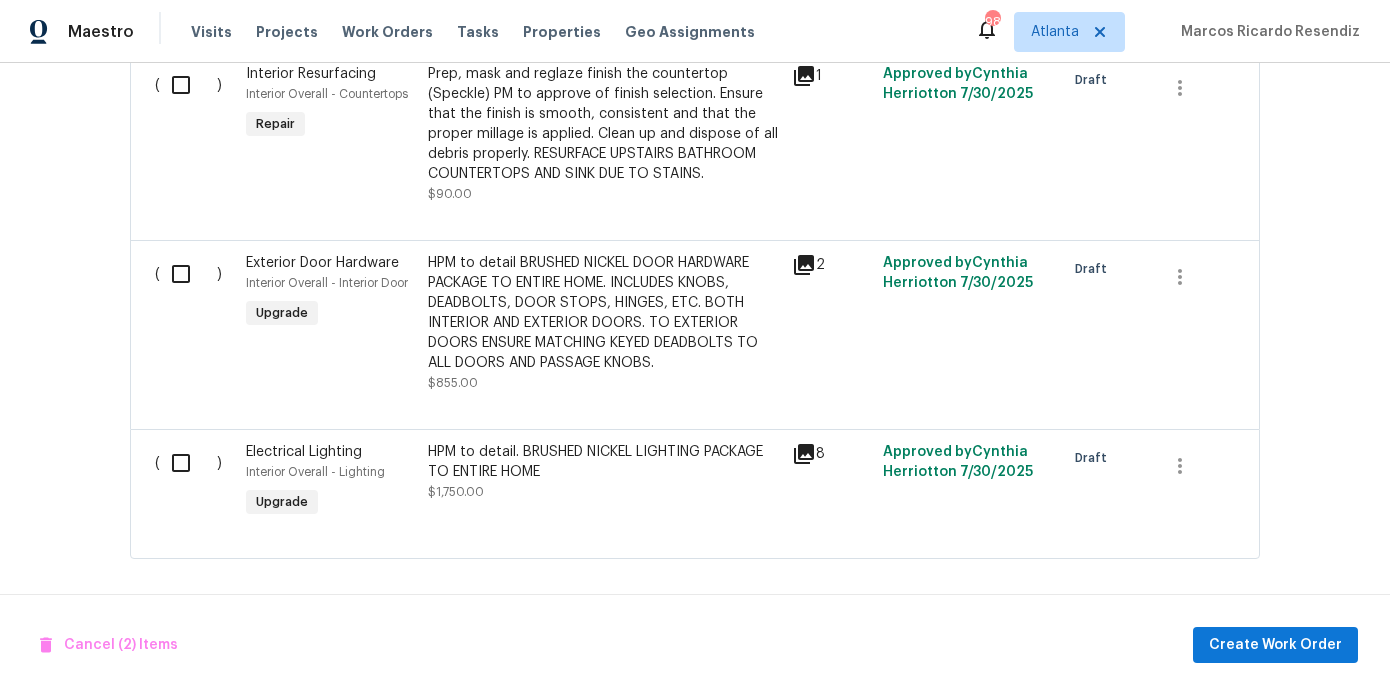 click at bounding box center (188, 274) 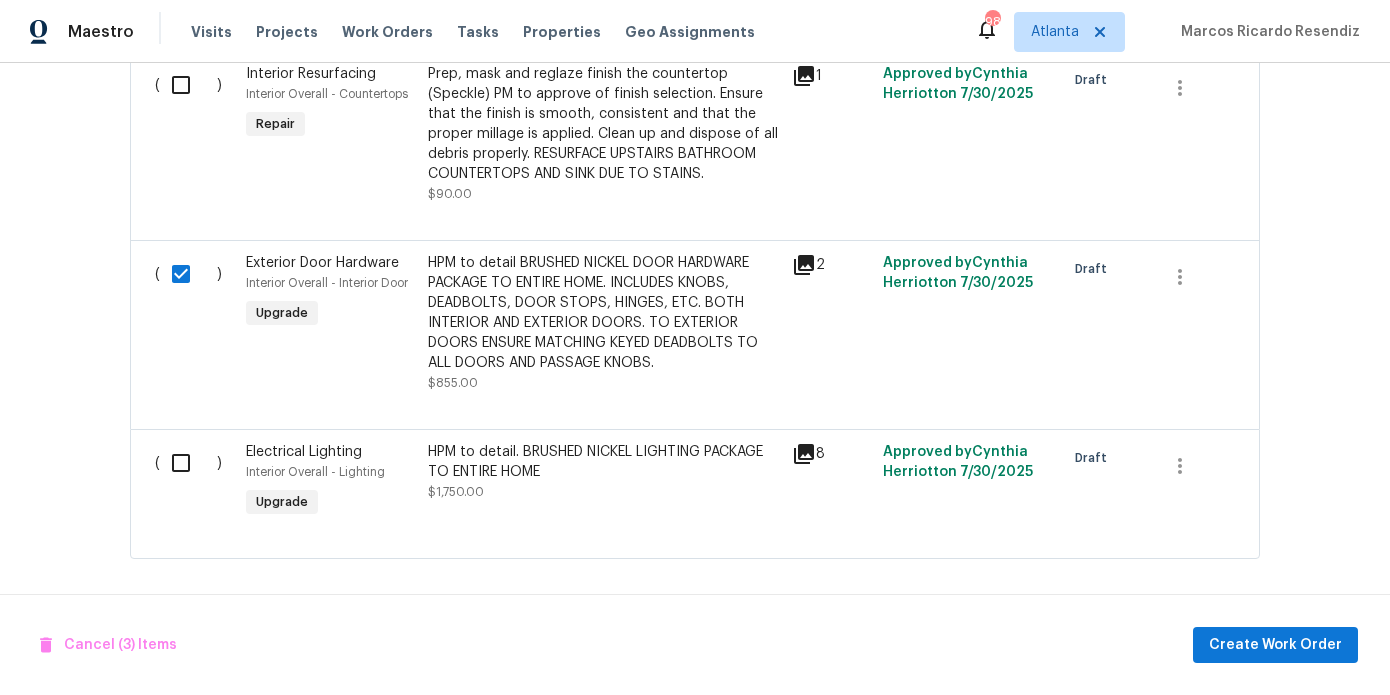 click at bounding box center [188, 463] 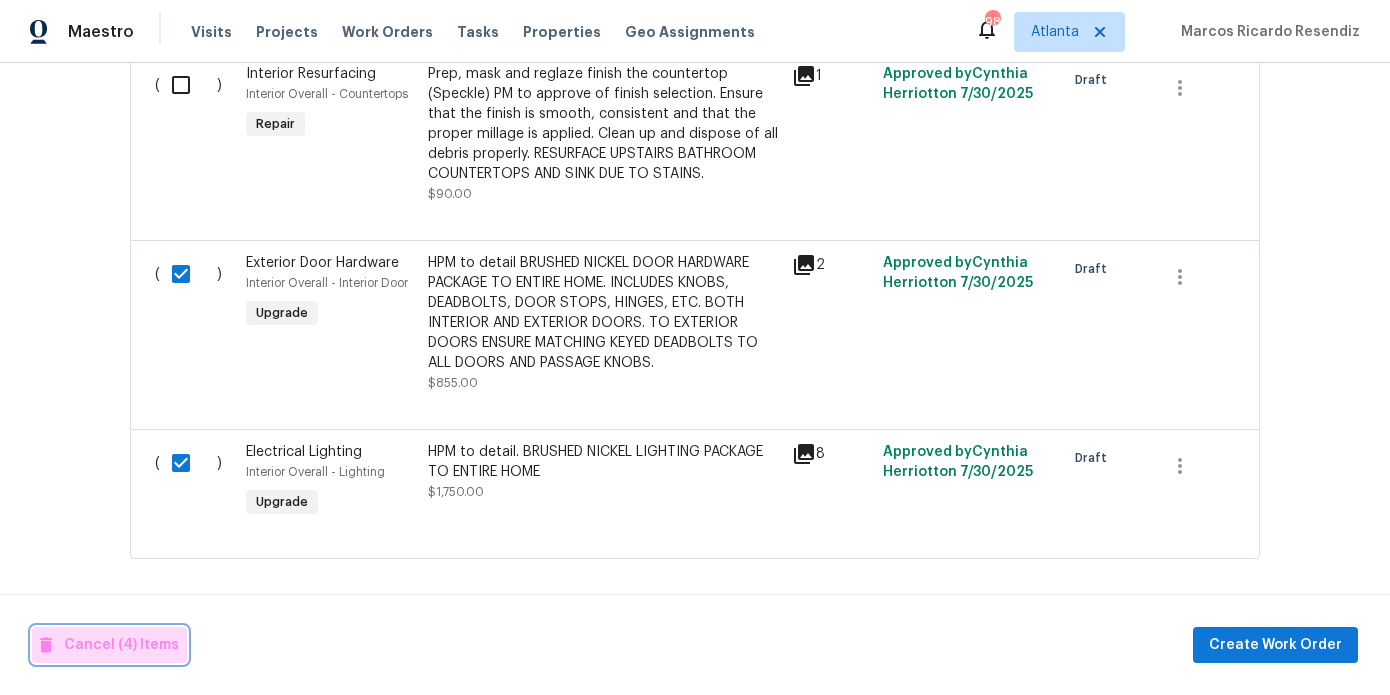 click on "Cancel (4) Items" at bounding box center [109, 645] 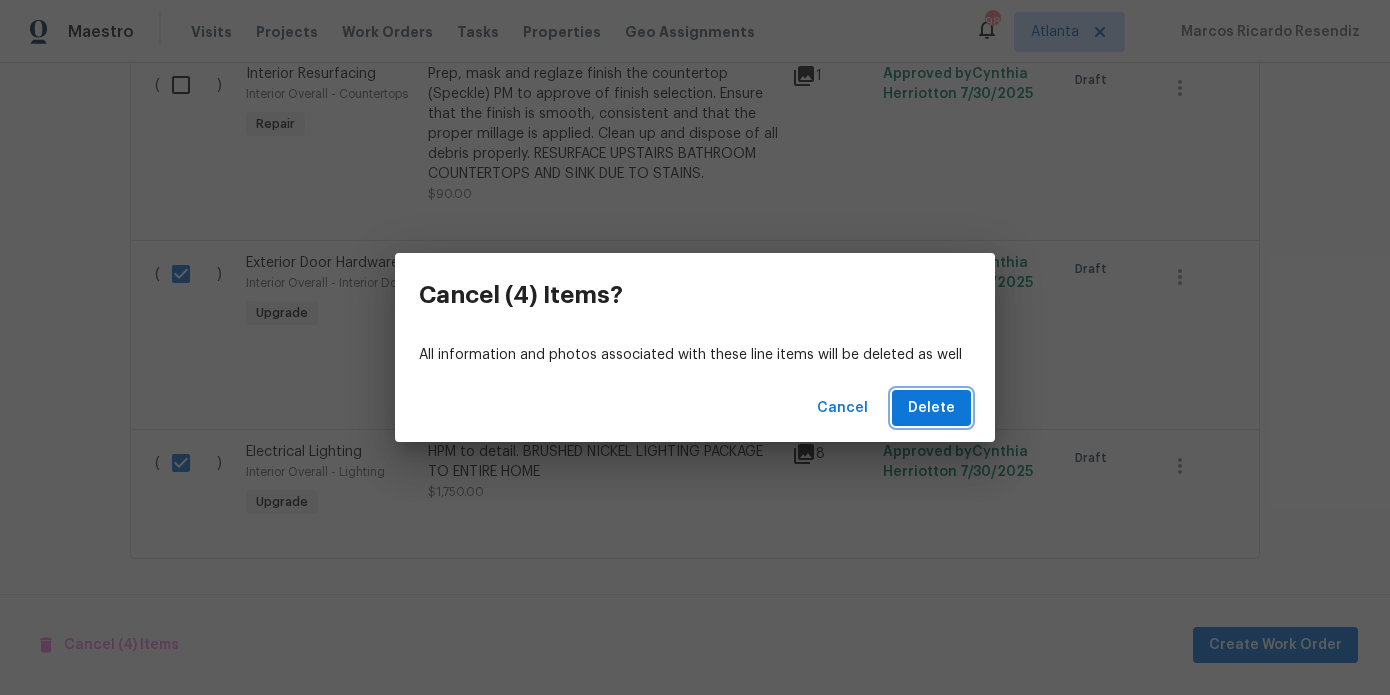 click on "Delete" at bounding box center [931, 408] 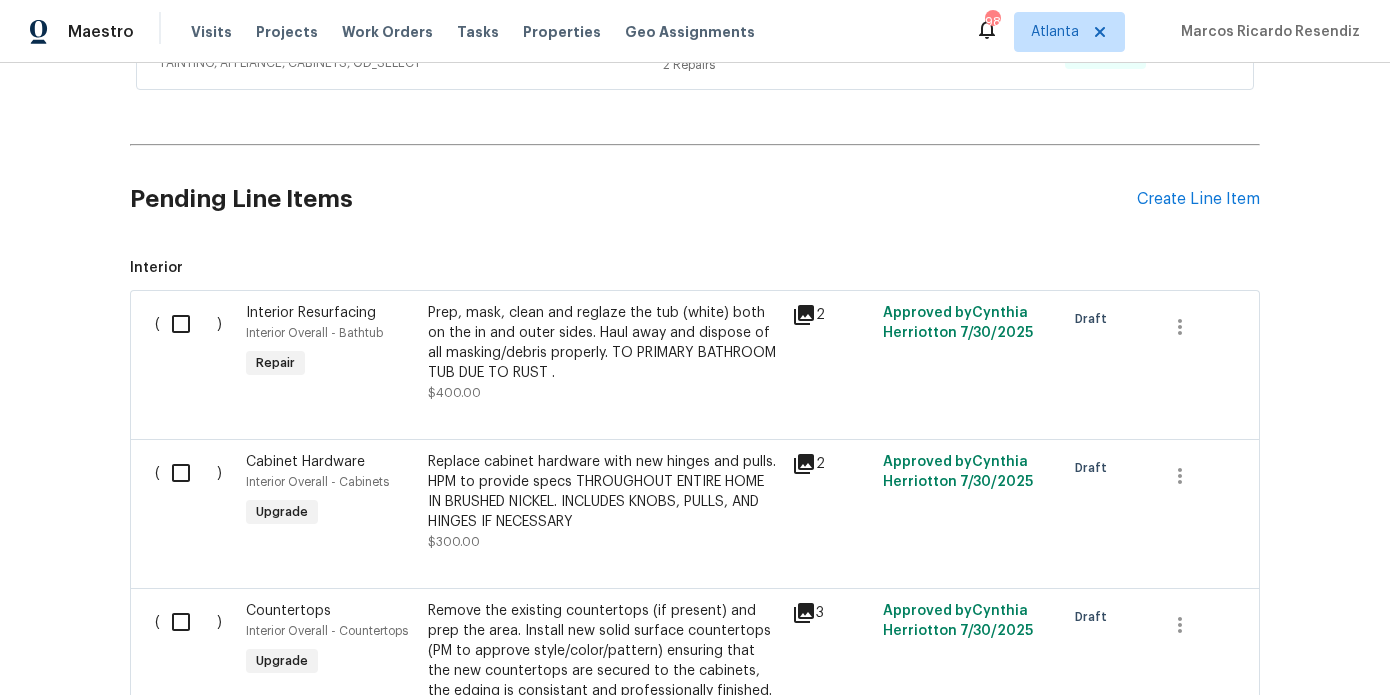 scroll, scrollTop: 180, scrollLeft: 0, axis: vertical 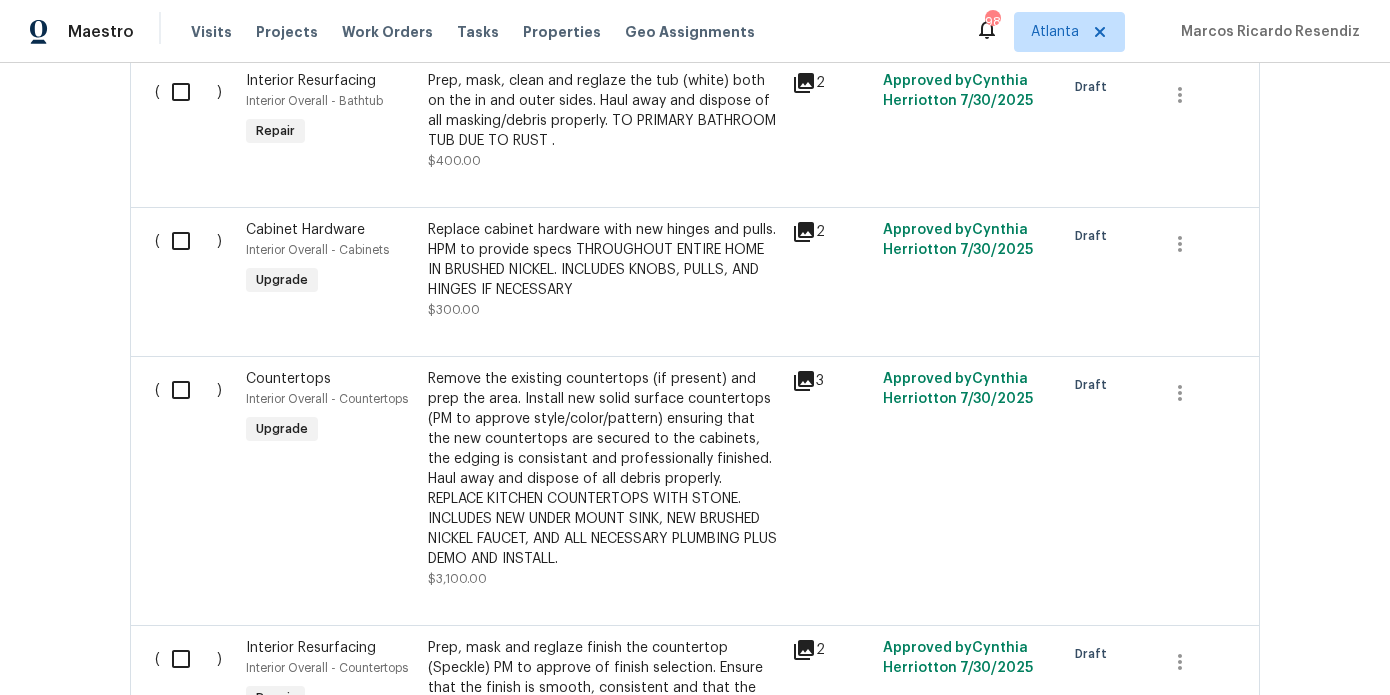 click on "Remove the existing countertops (if present) and prep the area. Install new solid surface countertops (PM to approve style/color/pattern) ensuring that the new countertops are secured to the cabinets, the edging is consistant and professionally finished. Haul away and dispose of all debris properly. REPLACE KITCHEN COUNTERTOPS WITH STONE. INCLUDES NEW UNDER MOUNT SINK, NEW BRUSHED NICKEL FAUCET, AND ALL NECESSARY PLUMBING PLUS DEMO AND INSTALL." at bounding box center (604, 469) 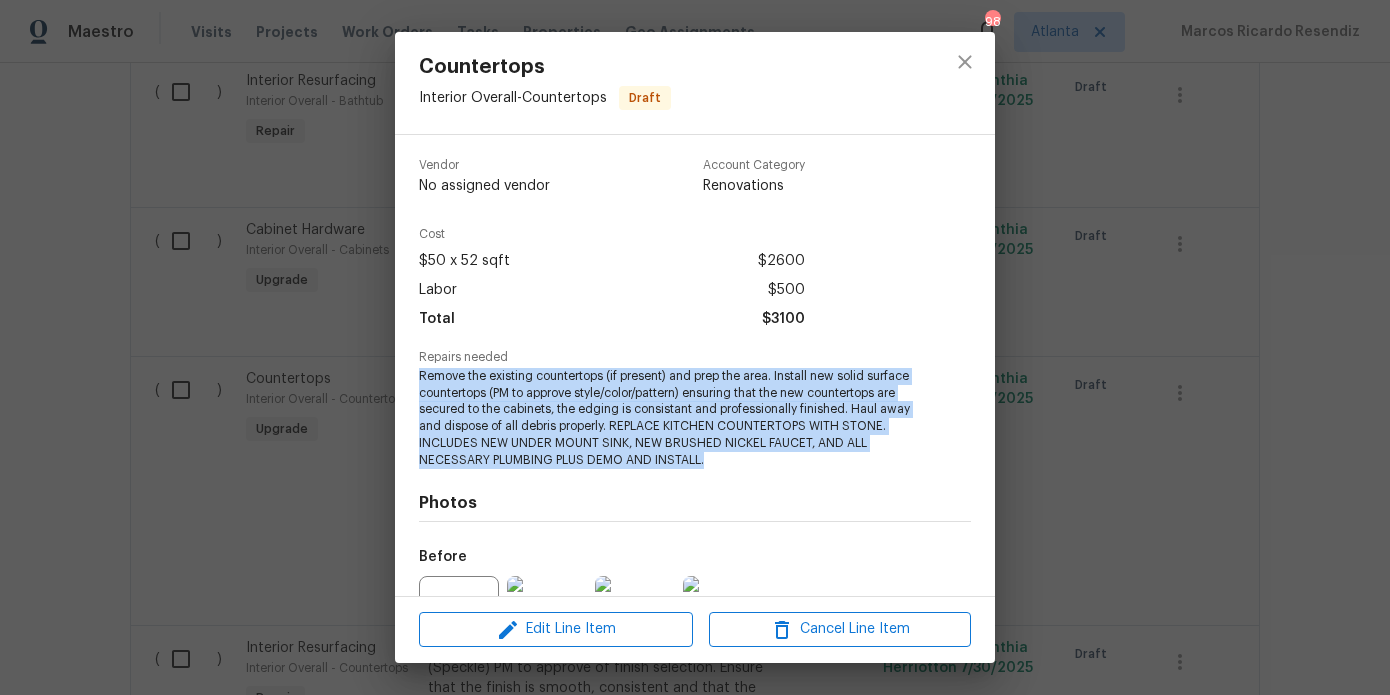 drag, startPoint x: 707, startPoint y: 462, endPoint x: 410, endPoint y: 370, distance: 310.92282 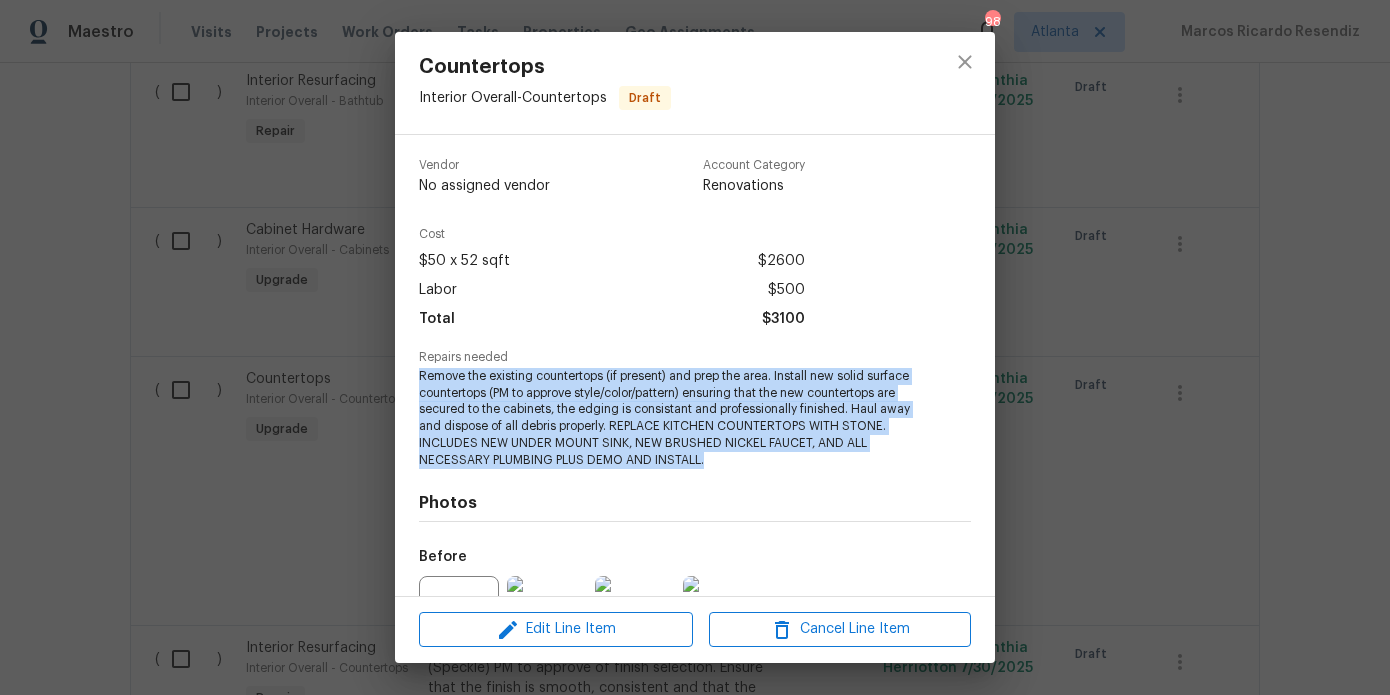 click on "Countertops Interior Overall  -  Countertops Draft Vendor No assigned vendor Account Category Renovations Cost $50 x 52 sqft $2600 Labor $500 Total $3100 Repairs needed Remove the existing countertops (if present) and prep the area. Install new solid surface countertops (PM to approve style/color/pattern) ensuring that the new countertops are secured to the cabinets, the edging is consistant and professionally finished. Haul away and dispose of all debris properly. REPLACE KITCHEN COUNTERTOPS WITH STONE. INCLUDES NEW UNDER MOUNT SINK, NEW BRUSHED NICKEL FAUCET, AND ALL NECESSARY PLUMBING PLUS DEMO AND INSTALL. Photos Before After  Edit Line Item  Cancel Line Item" at bounding box center [695, 347] 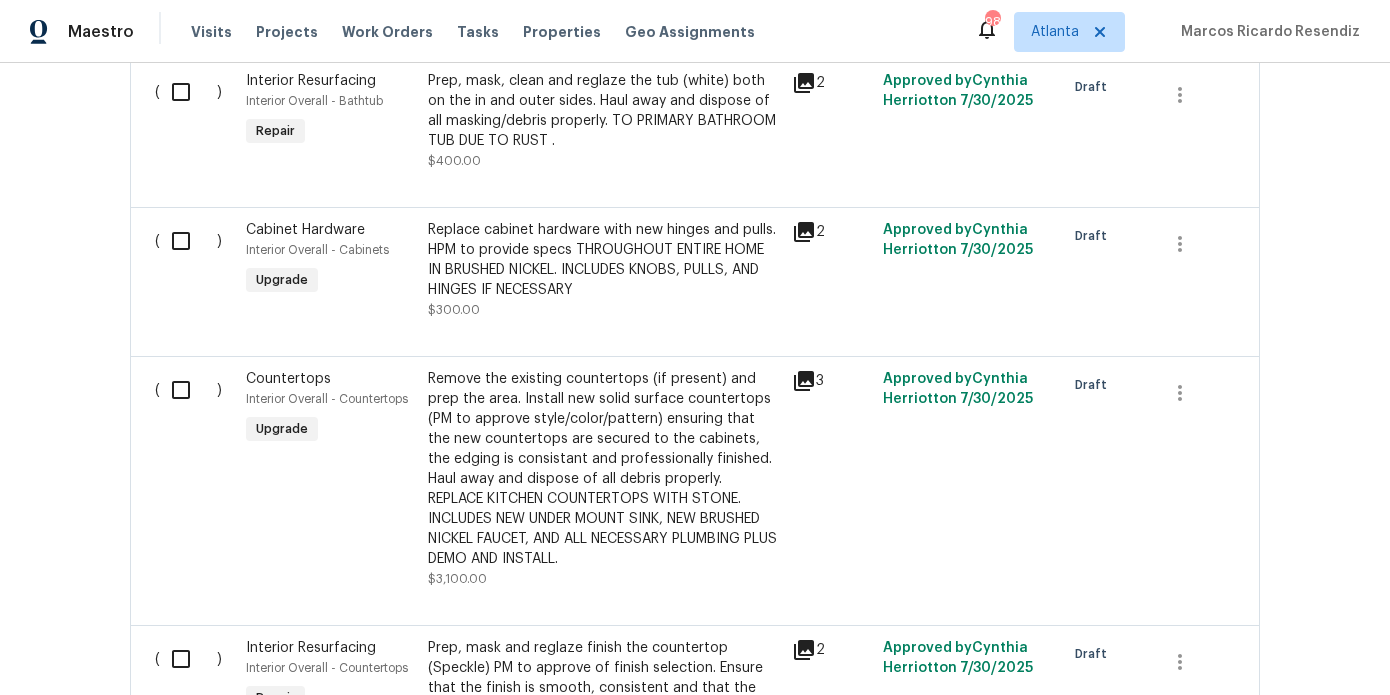 click on "Replace cabinet hardware with new hinges and pulls. HPM to provide specs THROUGHOUT ENTIRE HOME IN BRUSHED NICKEL. INCLUDES KNOBS, PULLS, AND HINGES IF NECESSARY" at bounding box center [604, 260] 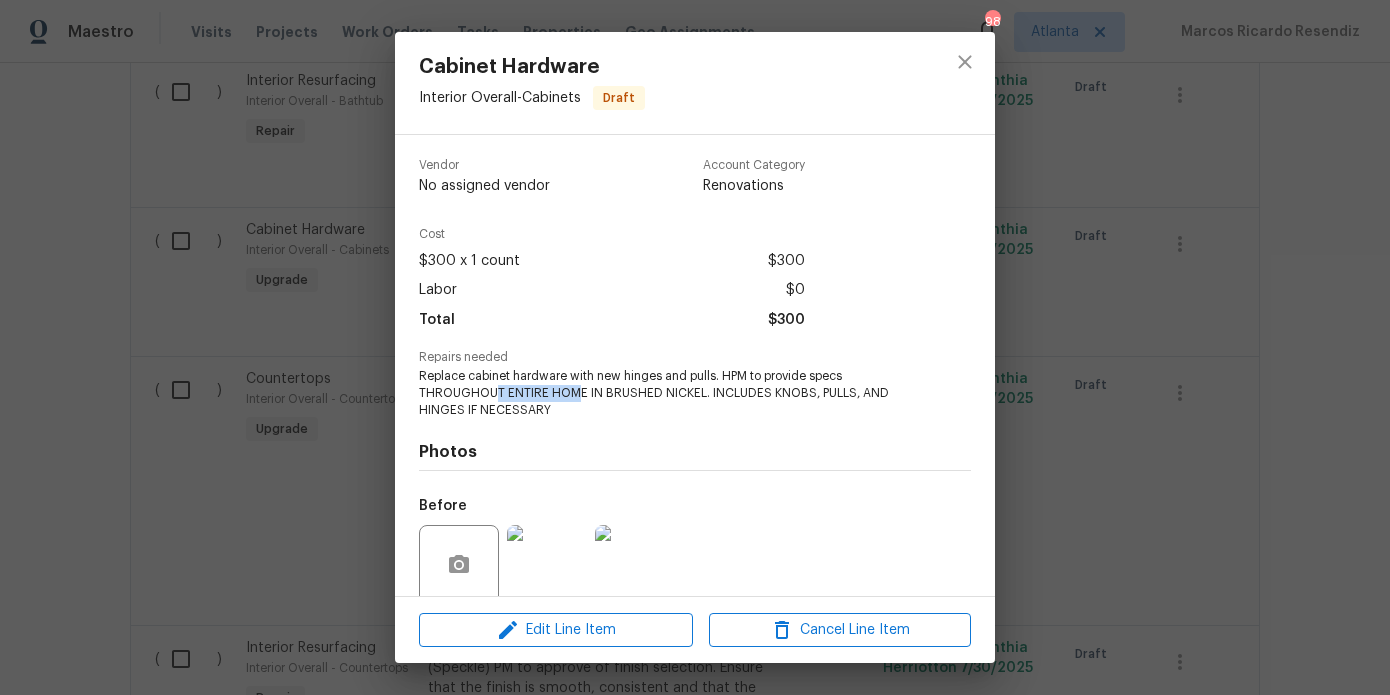 drag, startPoint x: 578, startPoint y: 395, endPoint x: 496, endPoint y: 386, distance: 82.492424 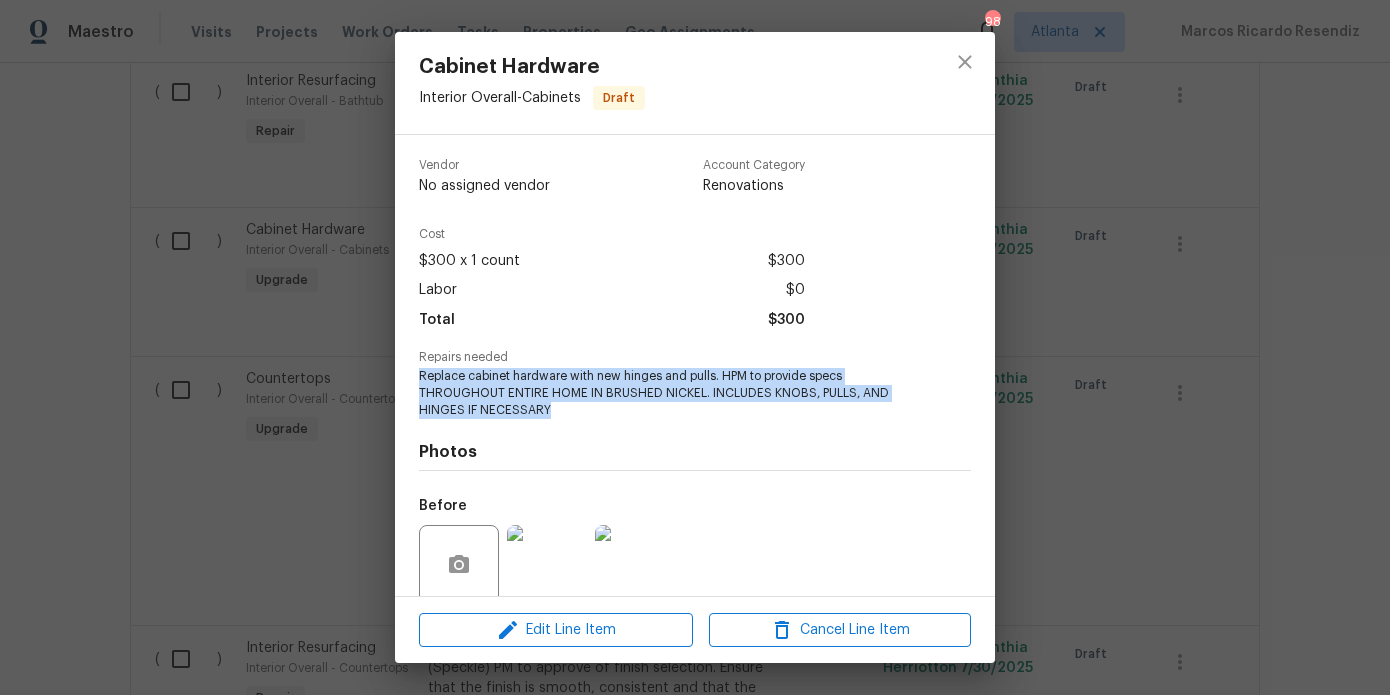 drag, startPoint x: 546, startPoint y: 406, endPoint x: 400, endPoint y: 371, distance: 150.13661 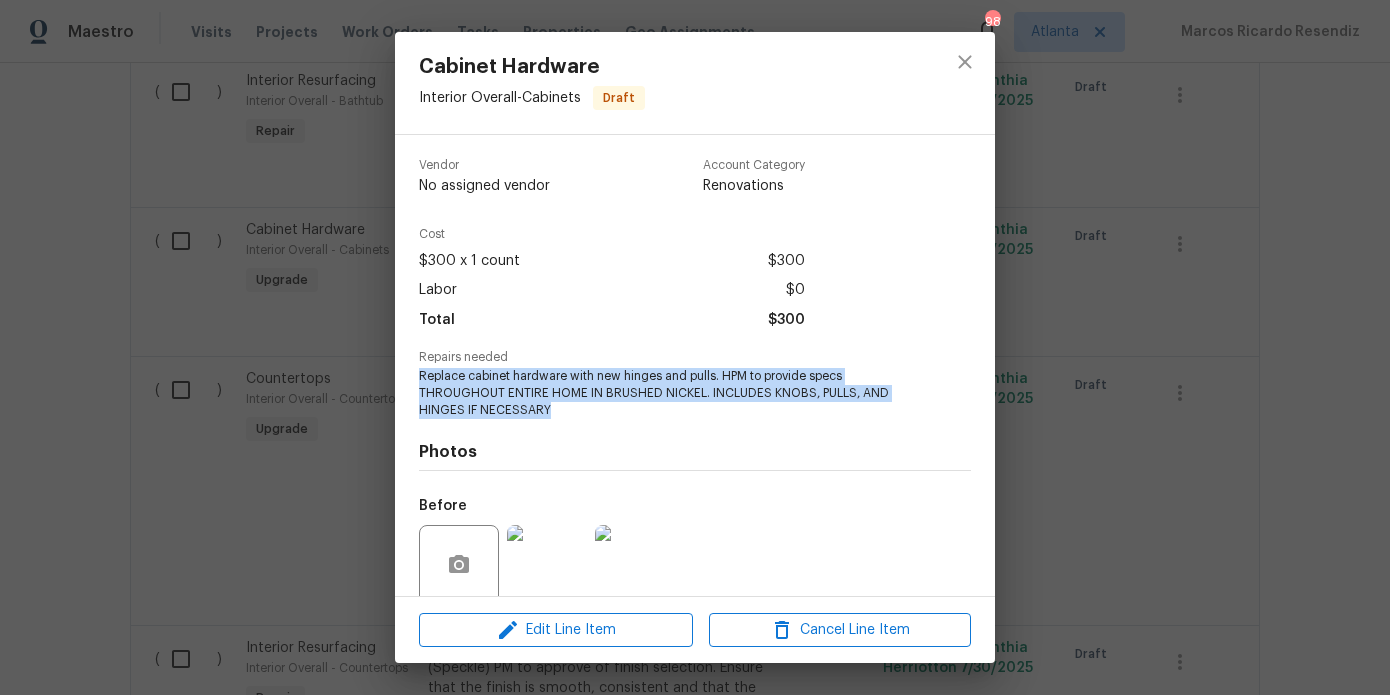 click on "Cabinet Hardware Interior Overall  -  Cabinets Draft Vendor No assigned vendor Account Category Renovations Cost $300 x 1 count $300 Labor $0 Total $300 Repairs needed Replace cabinet hardware with new hinges and pulls. HPM to provide specs THROUGHOUT ENTIRE HOME IN BRUSHED NICKEL. INCLUDES KNOBS, PULLS, AND HINGES IF NECESSARY Photos Before After  Edit Line Item  Cancel Line Item" at bounding box center [695, 347] 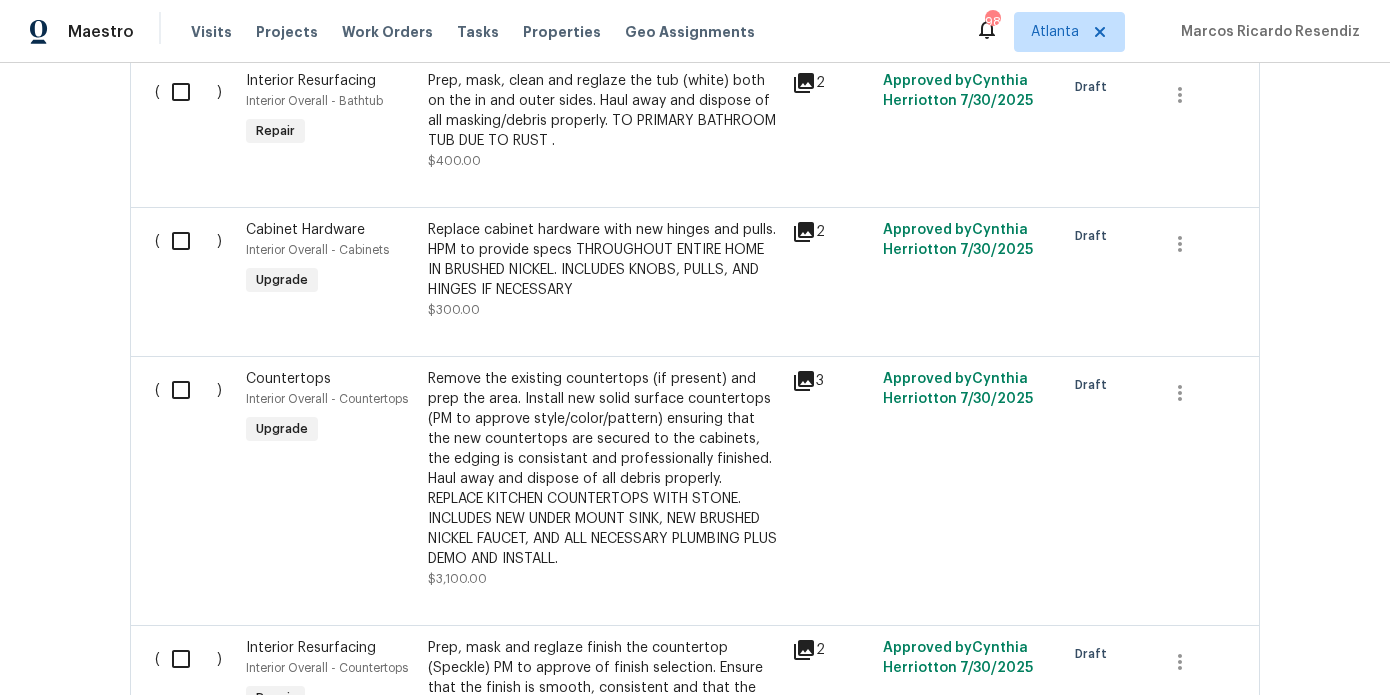 click at bounding box center (188, 241) 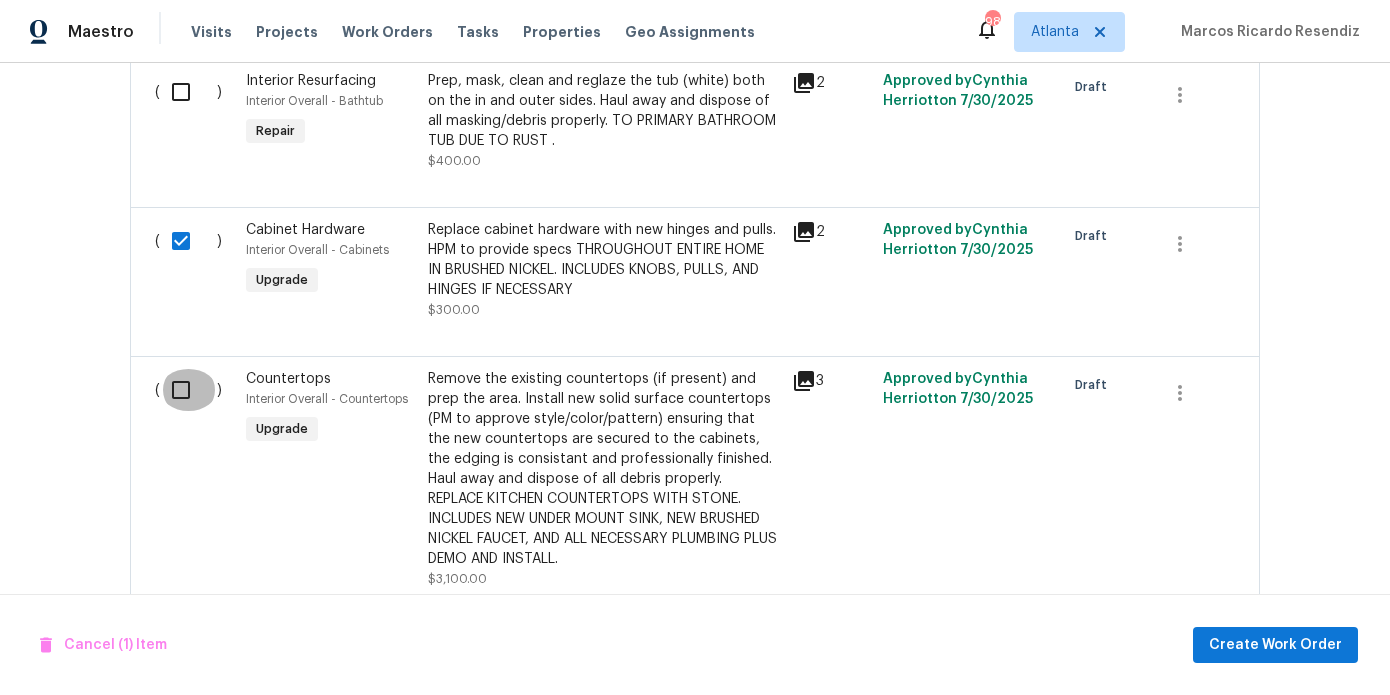 click at bounding box center [188, 390] 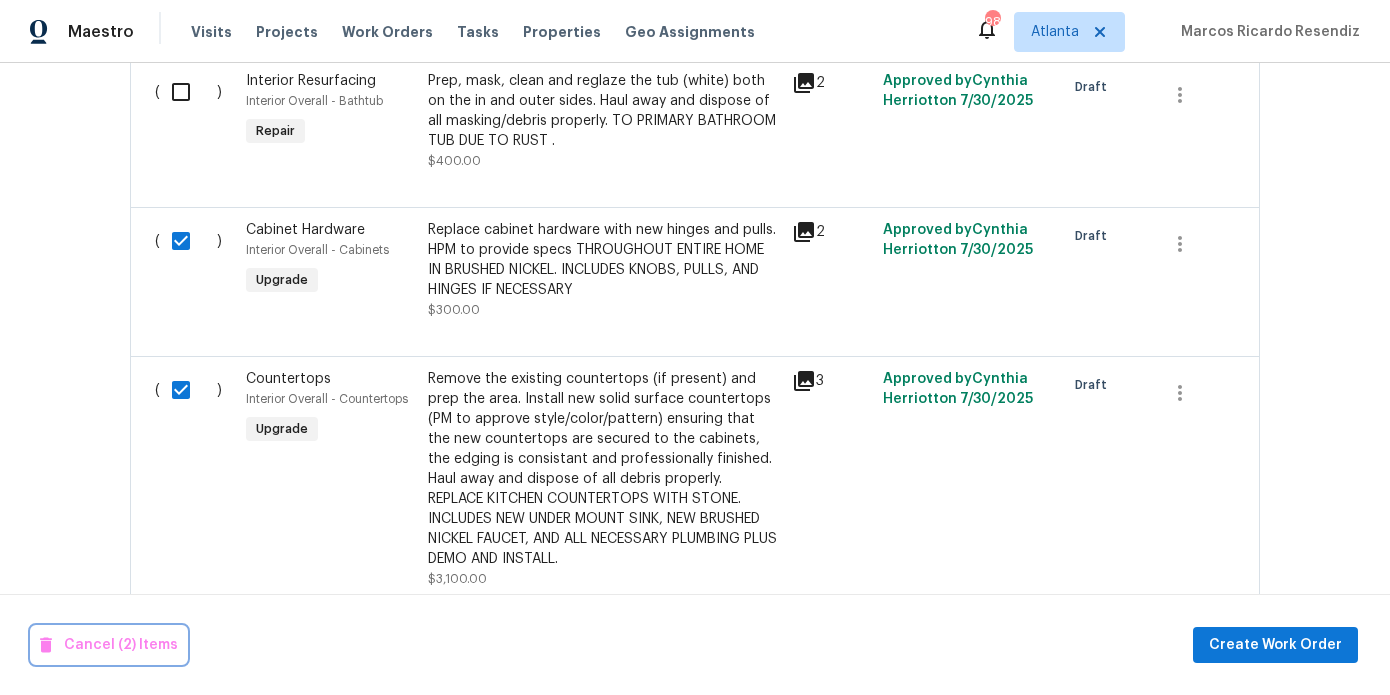 click on "Cancel (2) Items" at bounding box center (109, 645) 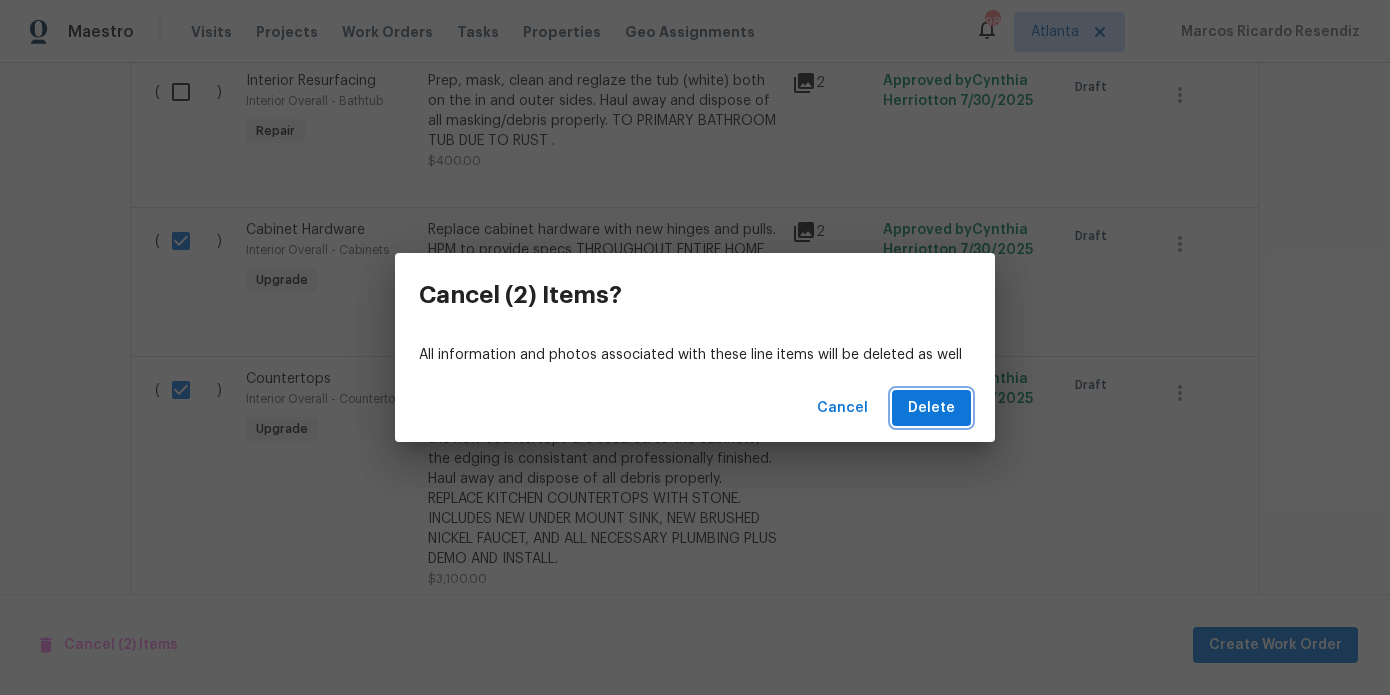 click on "Delete" at bounding box center [931, 408] 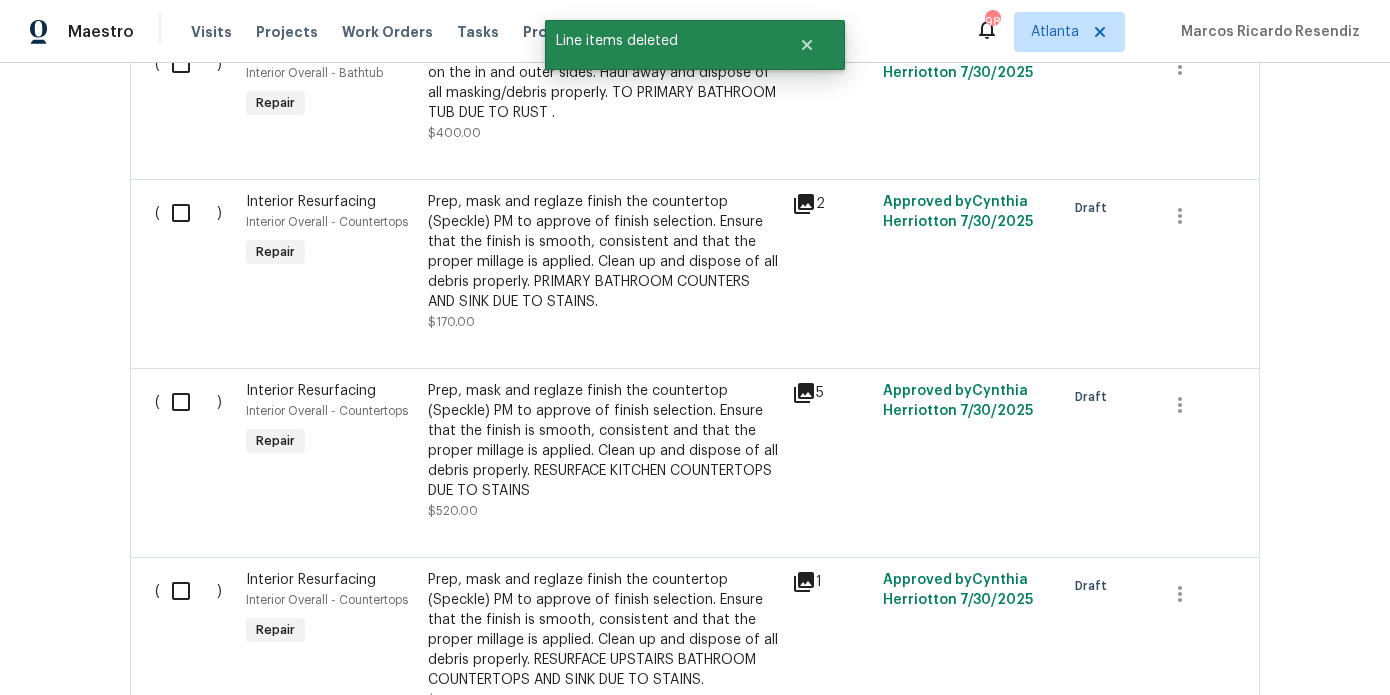 scroll, scrollTop: 838, scrollLeft: 0, axis: vertical 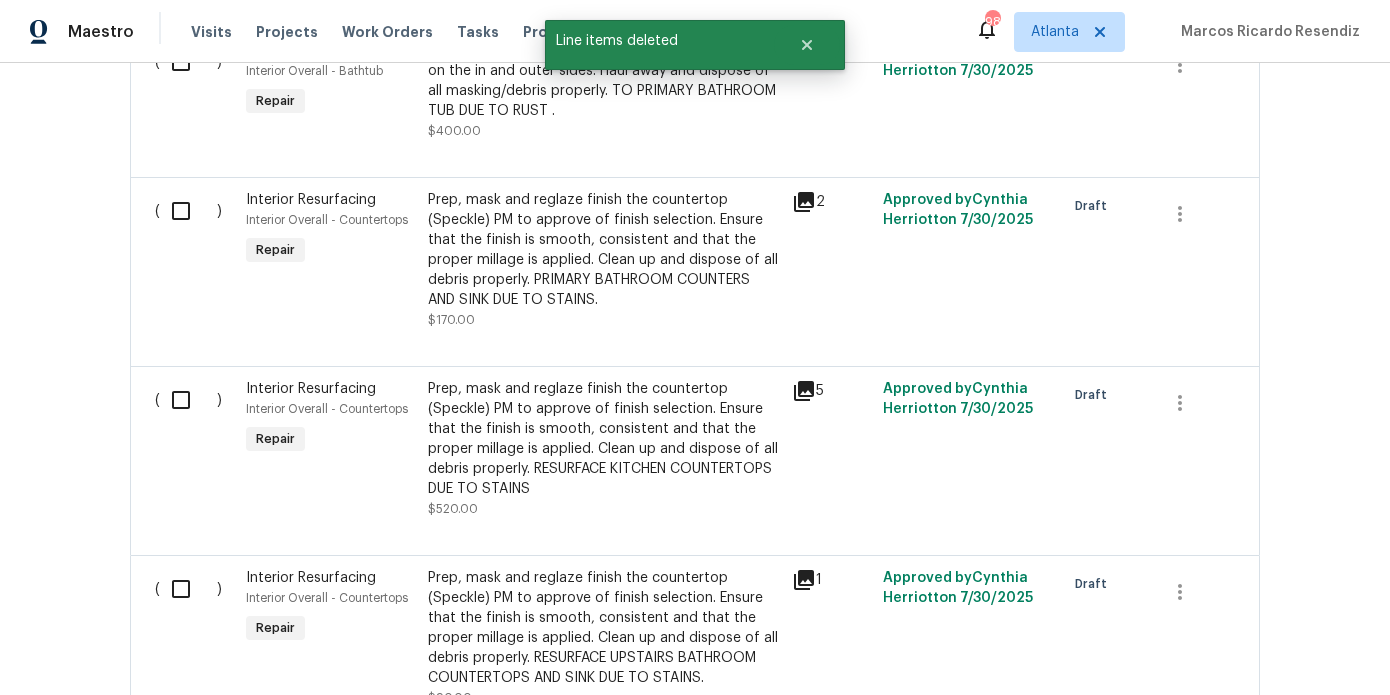 click at bounding box center (188, 62) 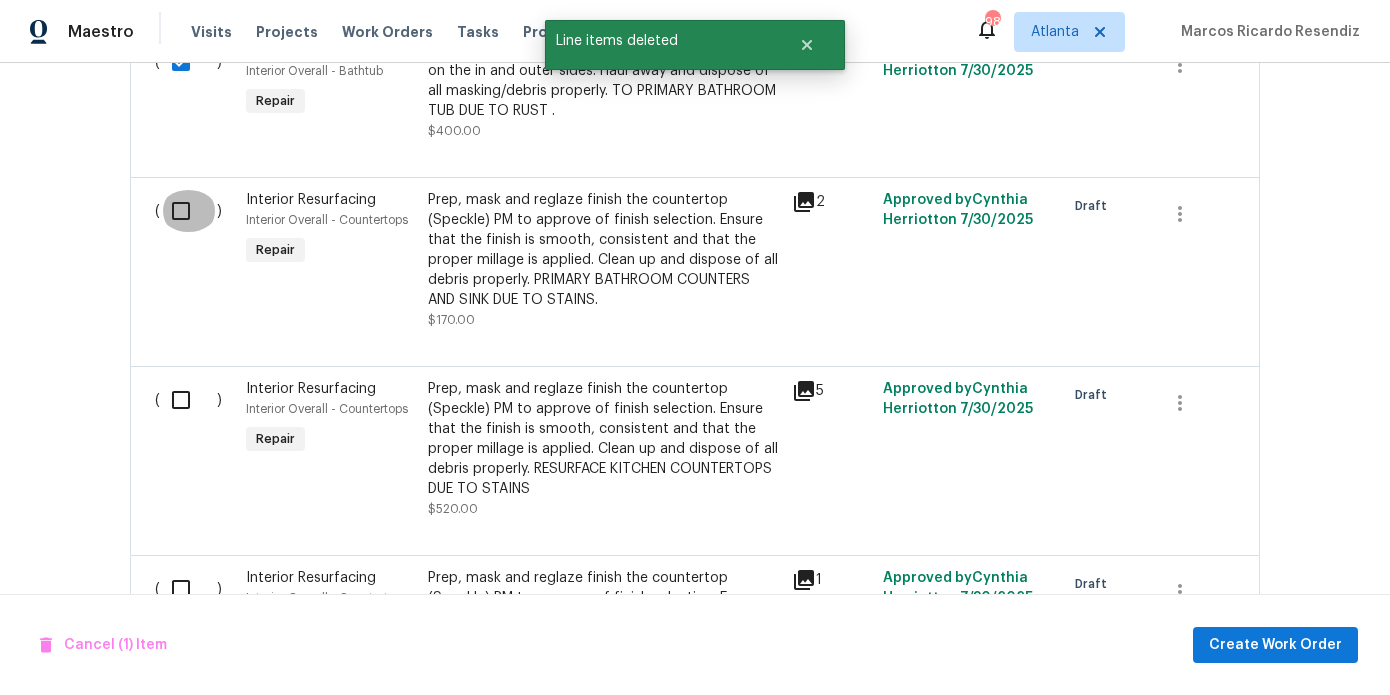 click at bounding box center (188, 211) 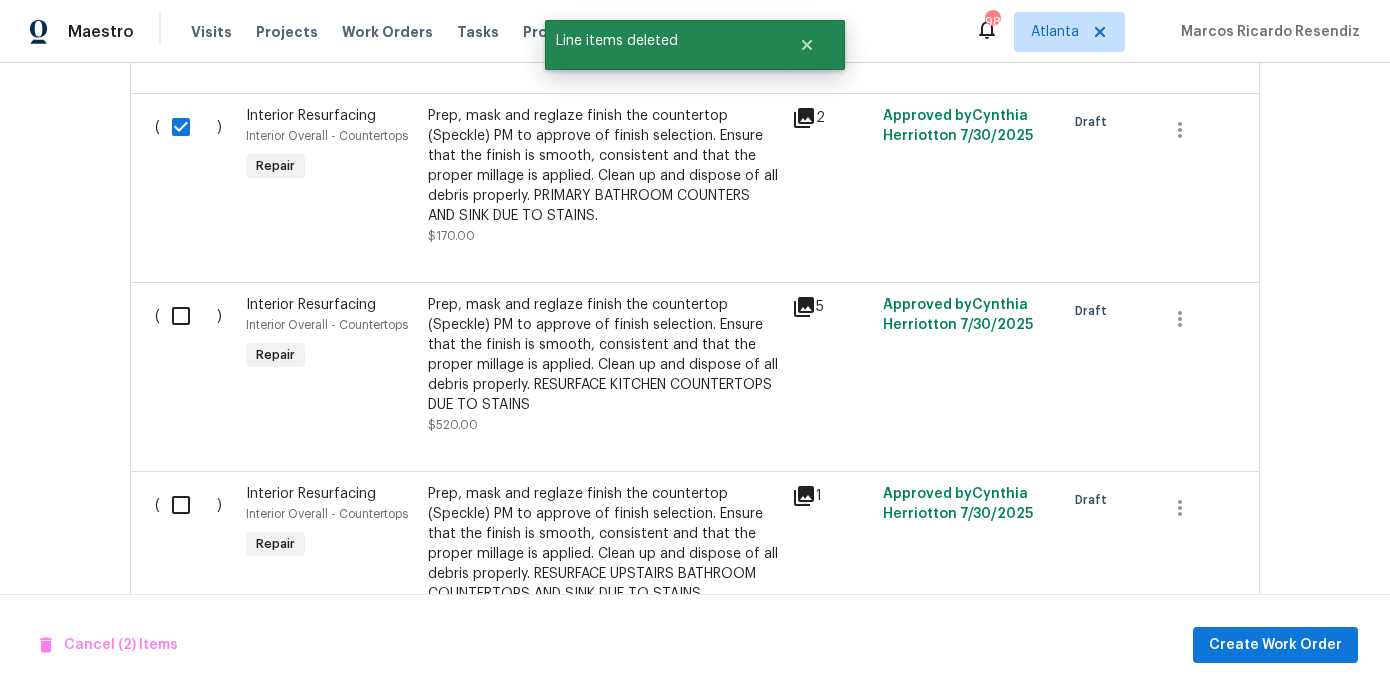 scroll, scrollTop: 932, scrollLeft: 0, axis: vertical 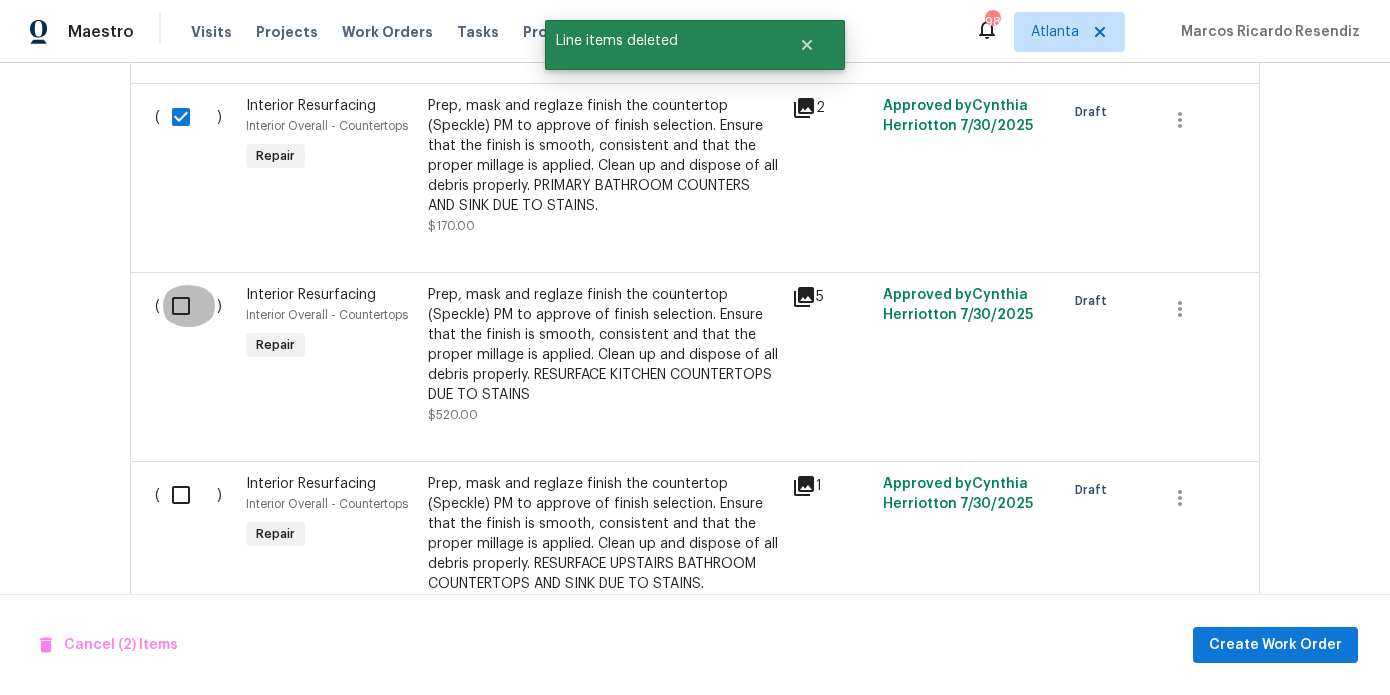 click at bounding box center [188, 306] 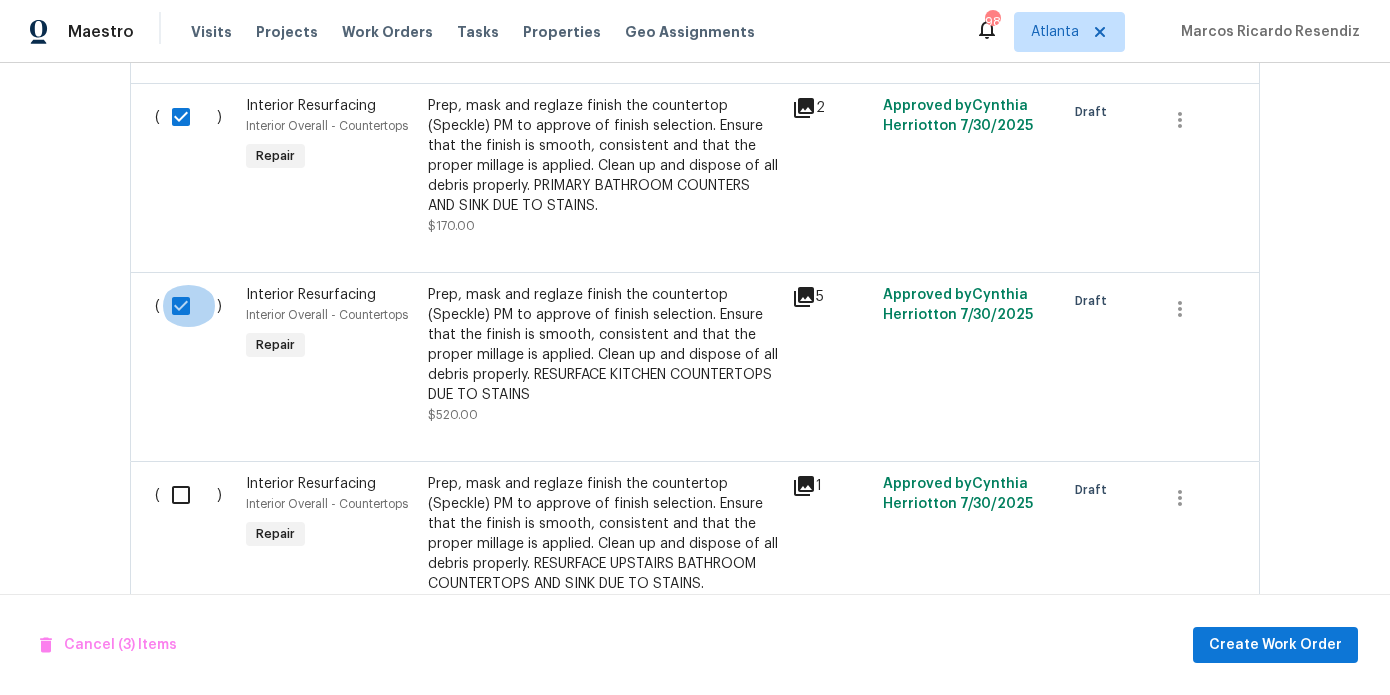 click at bounding box center (188, 306) 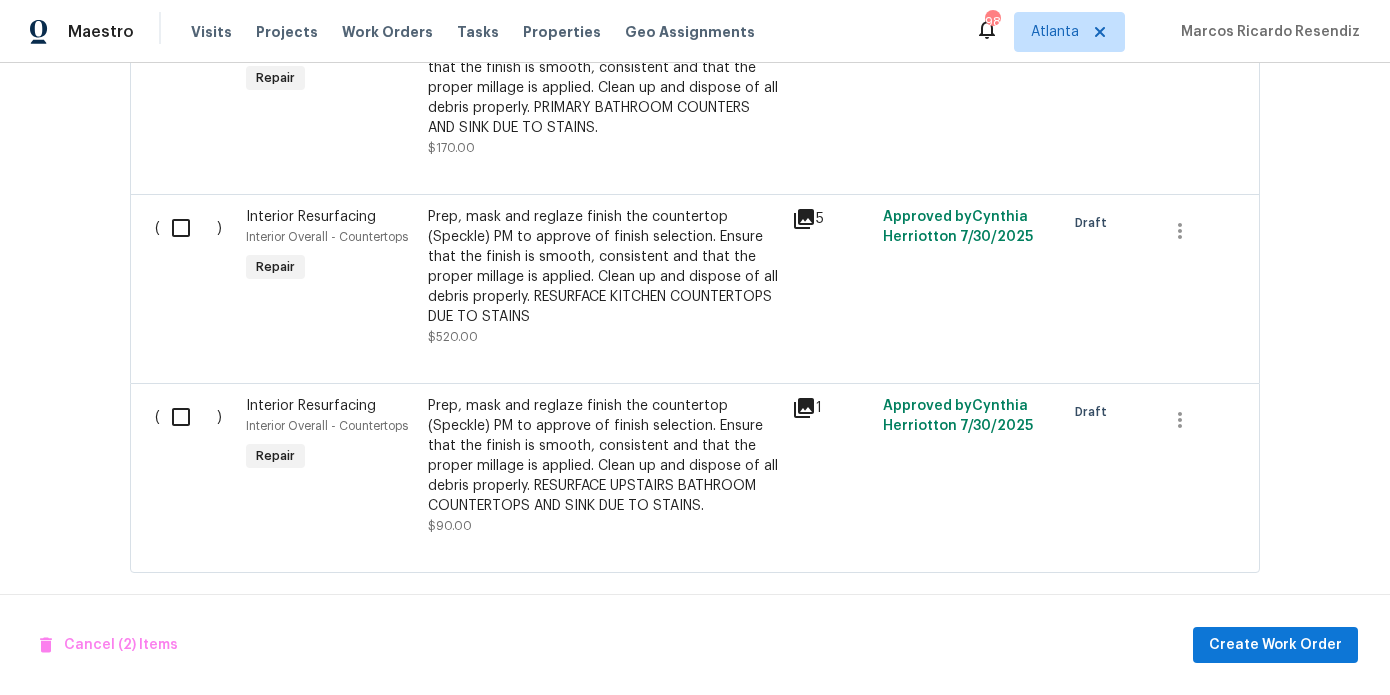 scroll, scrollTop: 1026, scrollLeft: 0, axis: vertical 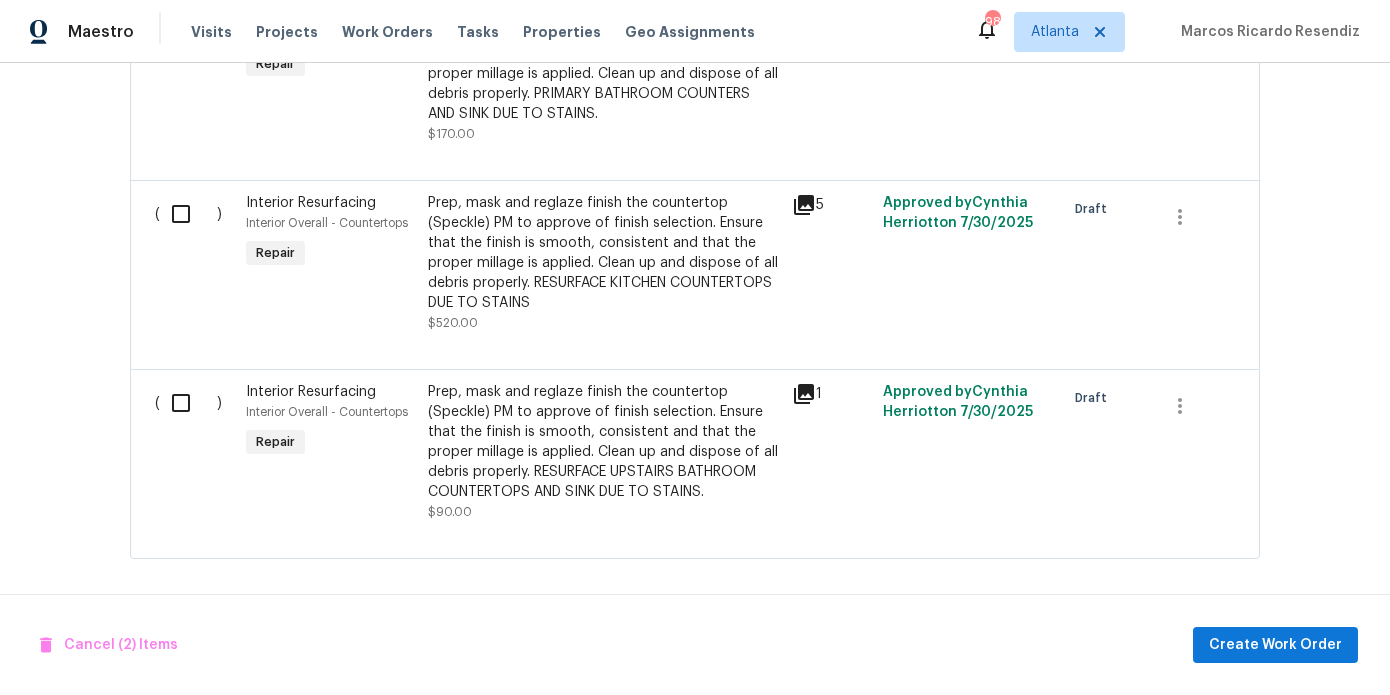 click at bounding box center (188, 403) 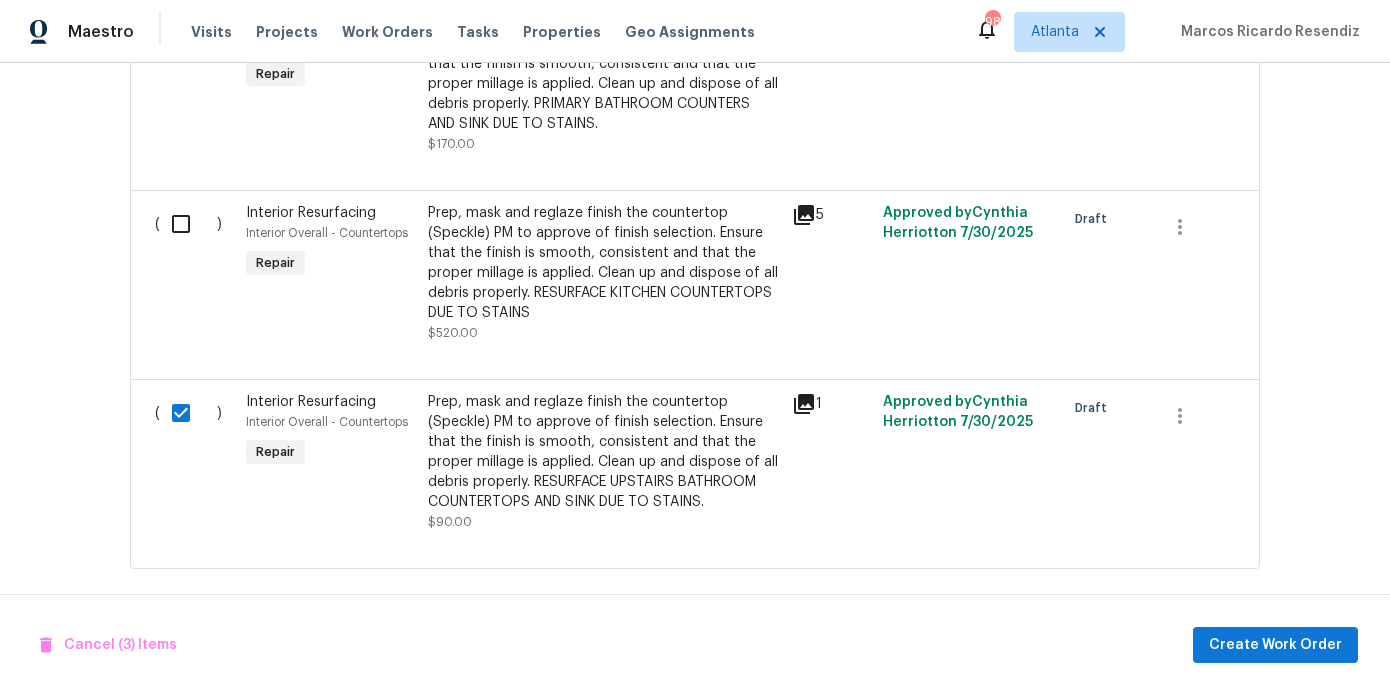 scroll, scrollTop: 1026, scrollLeft: 0, axis: vertical 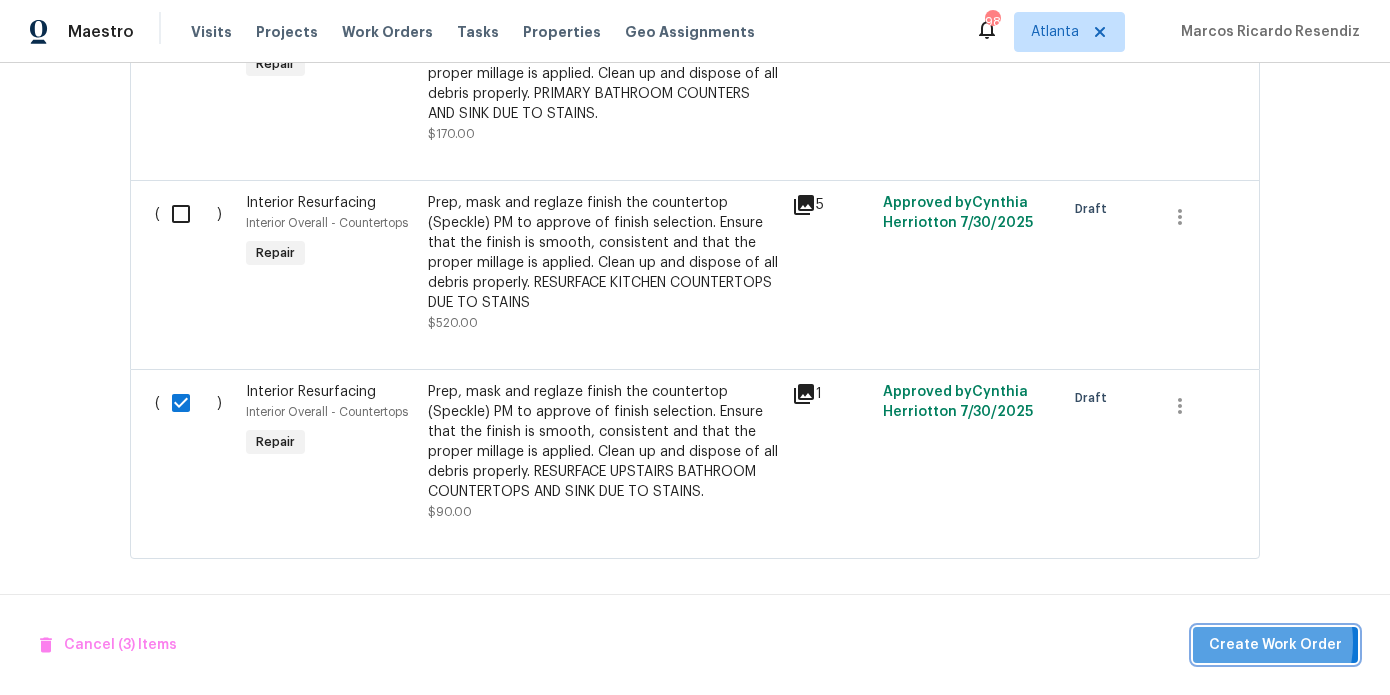 click on "Create Work Order" at bounding box center [1275, 645] 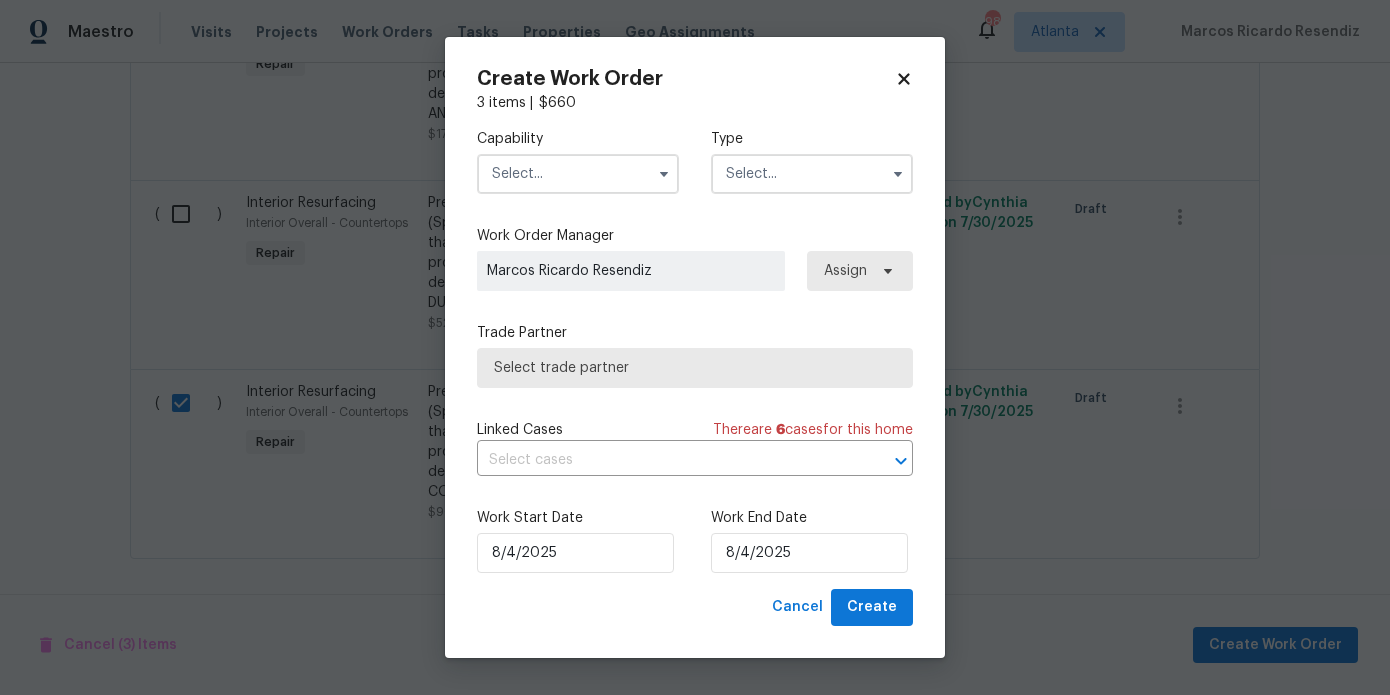 click at bounding box center [578, 174] 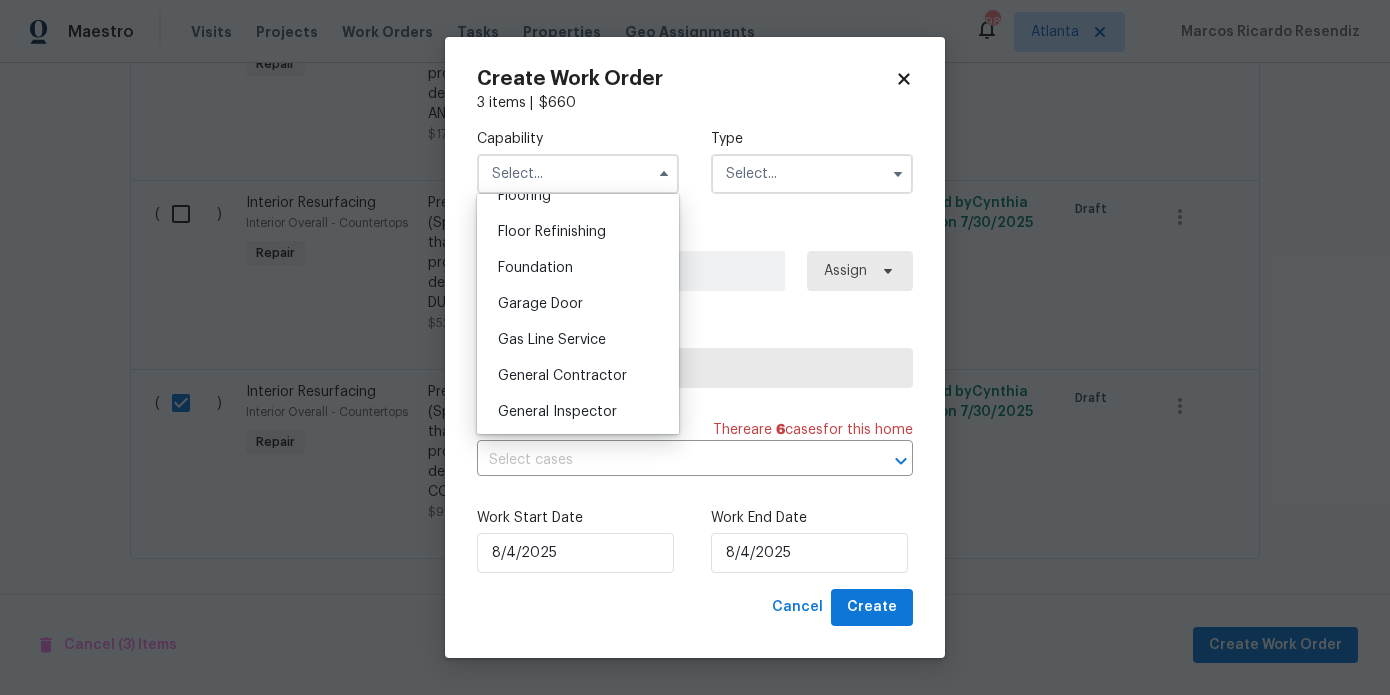 scroll, scrollTop: 810, scrollLeft: 0, axis: vertical 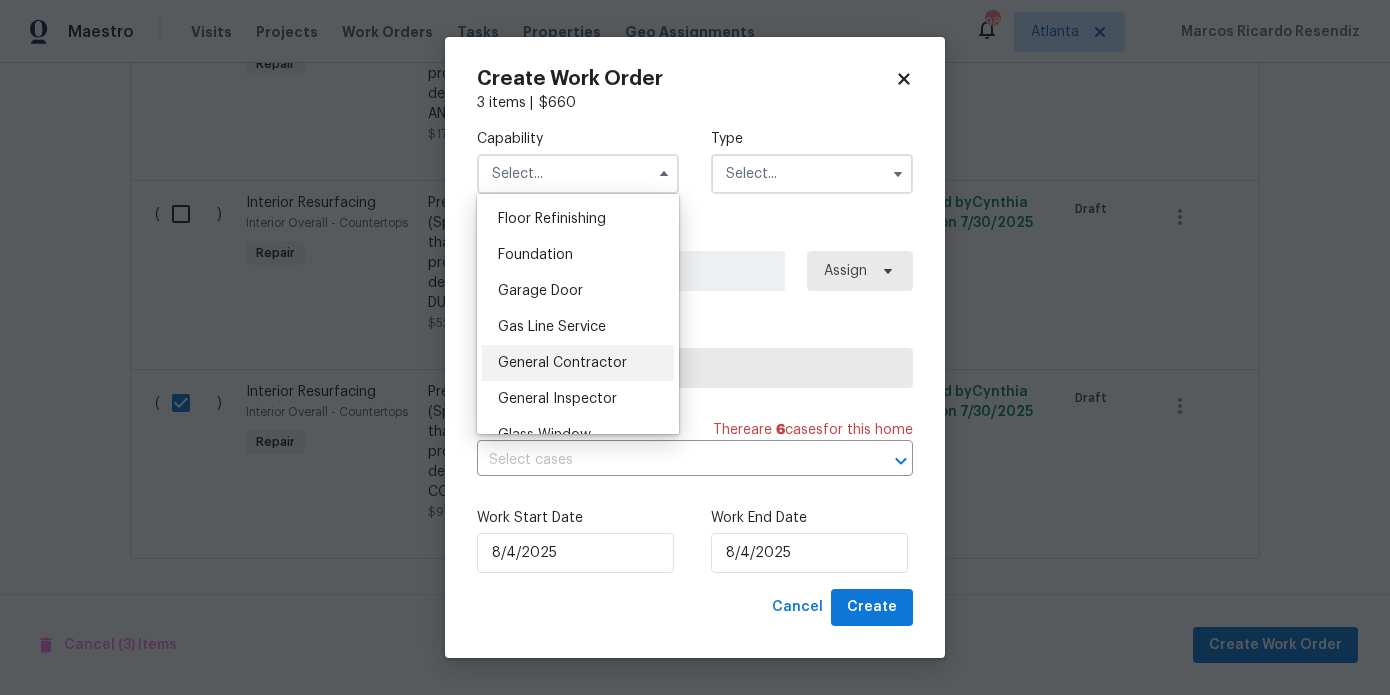 click on "General Contractor" at bounding box center [562, 363] 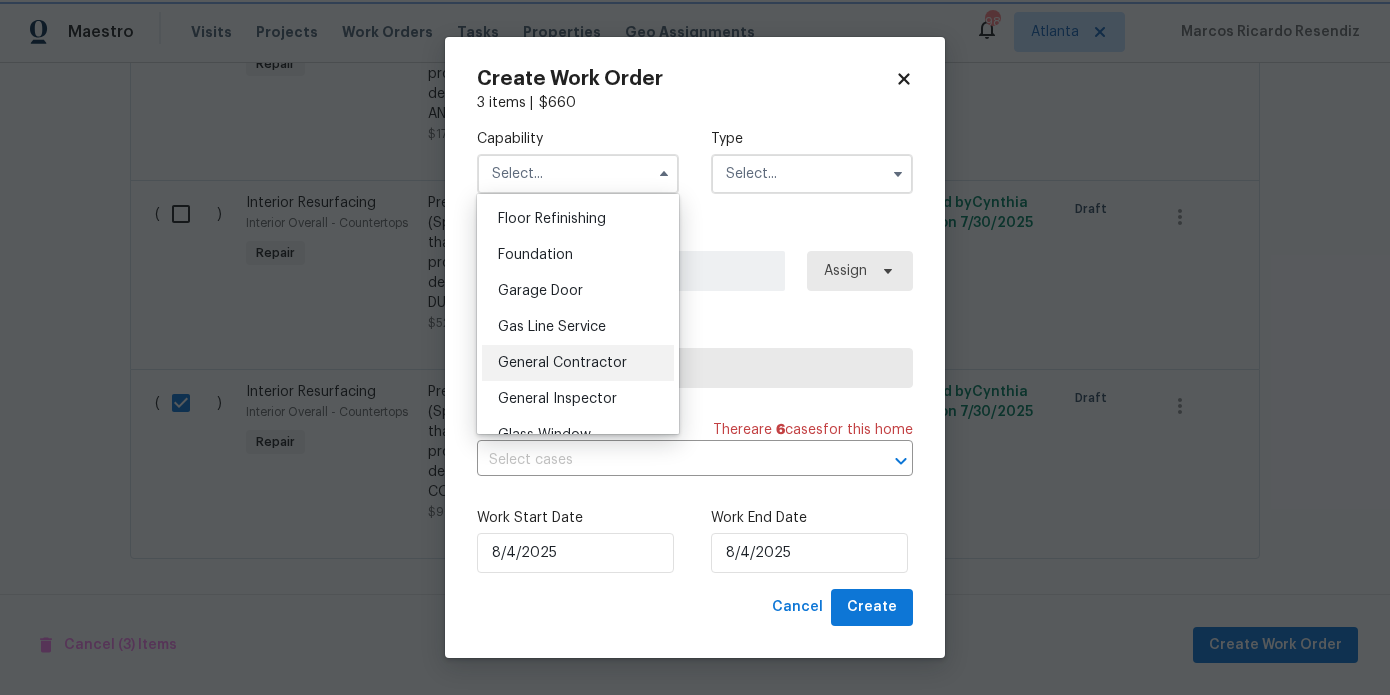 type on "General Contractor" 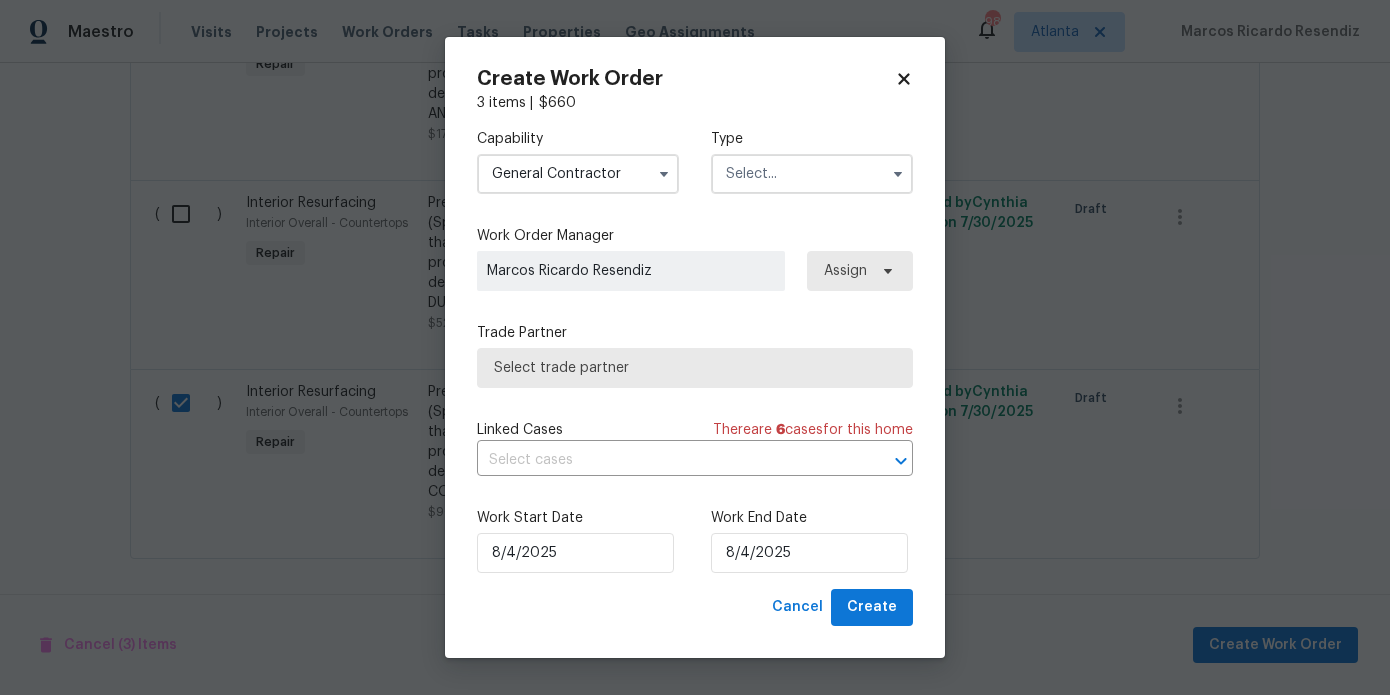 click at bounding box center (812, 174) 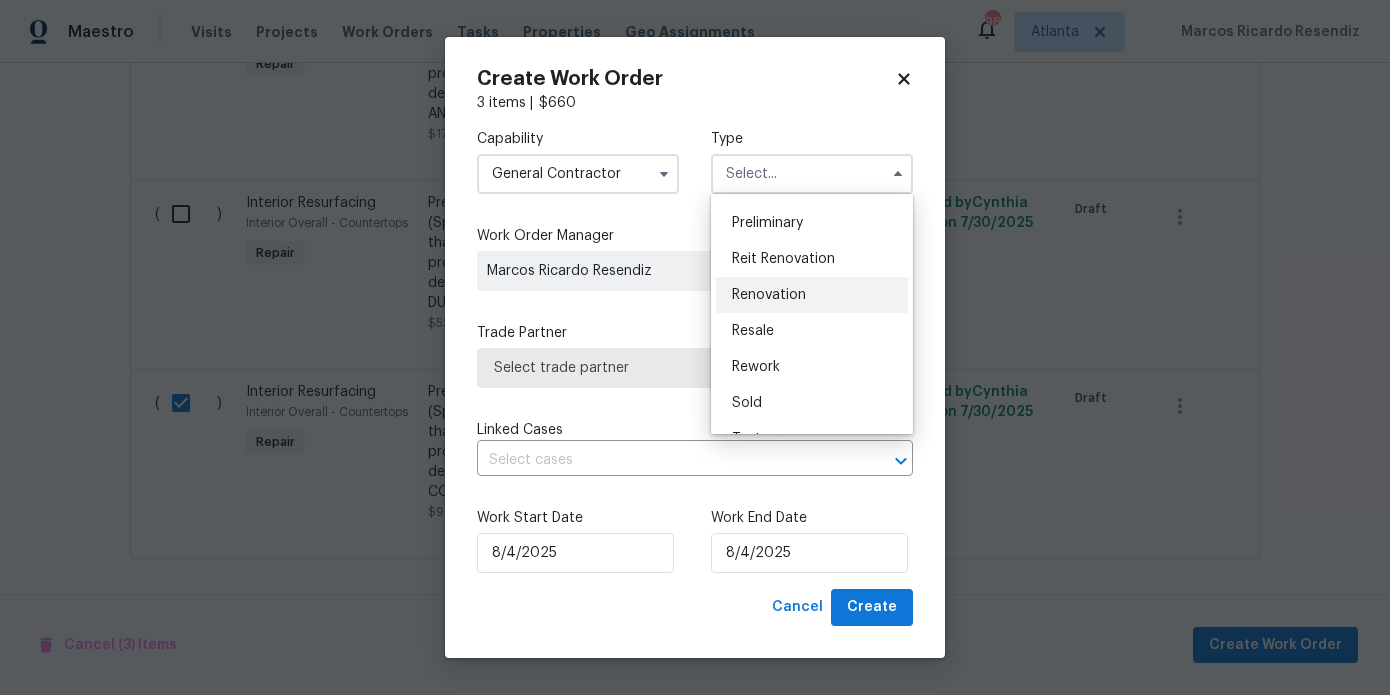 scroll, scrollTop: 371, scrollLeft: 0, axis: vertical 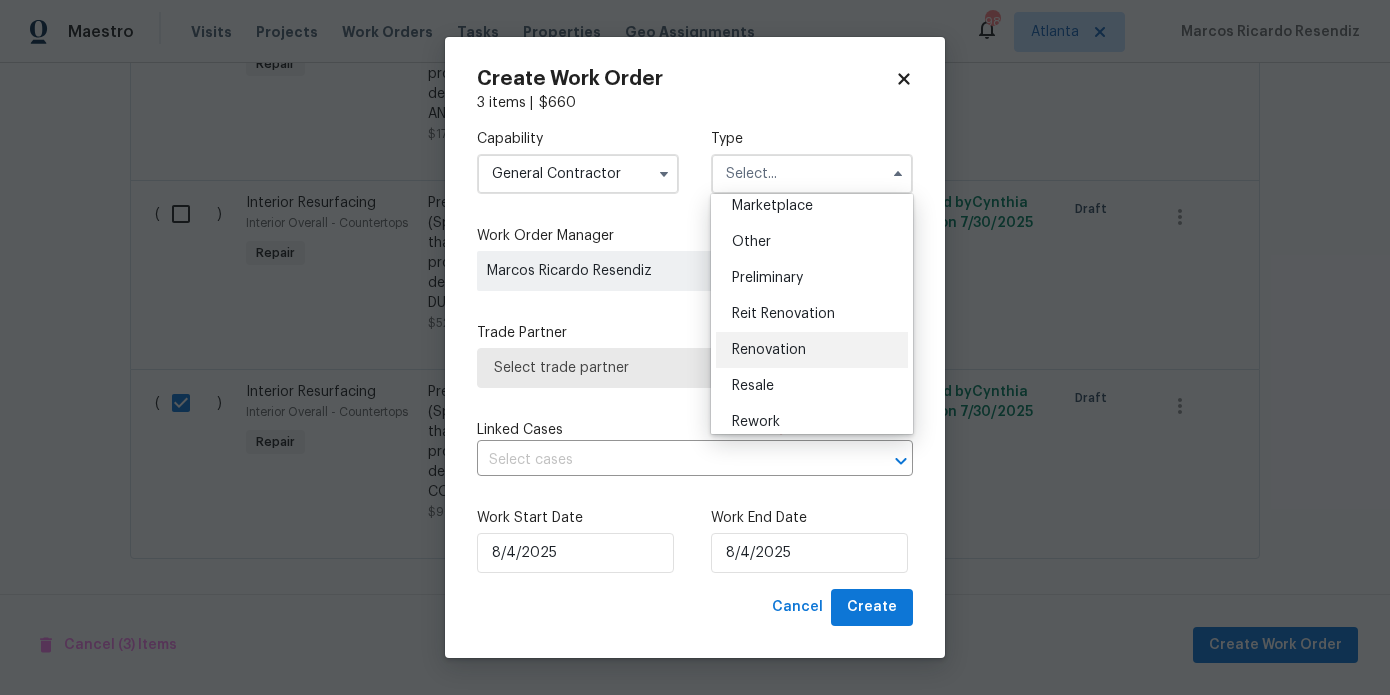 click on "Renovation" at bounding box center (812, 350) 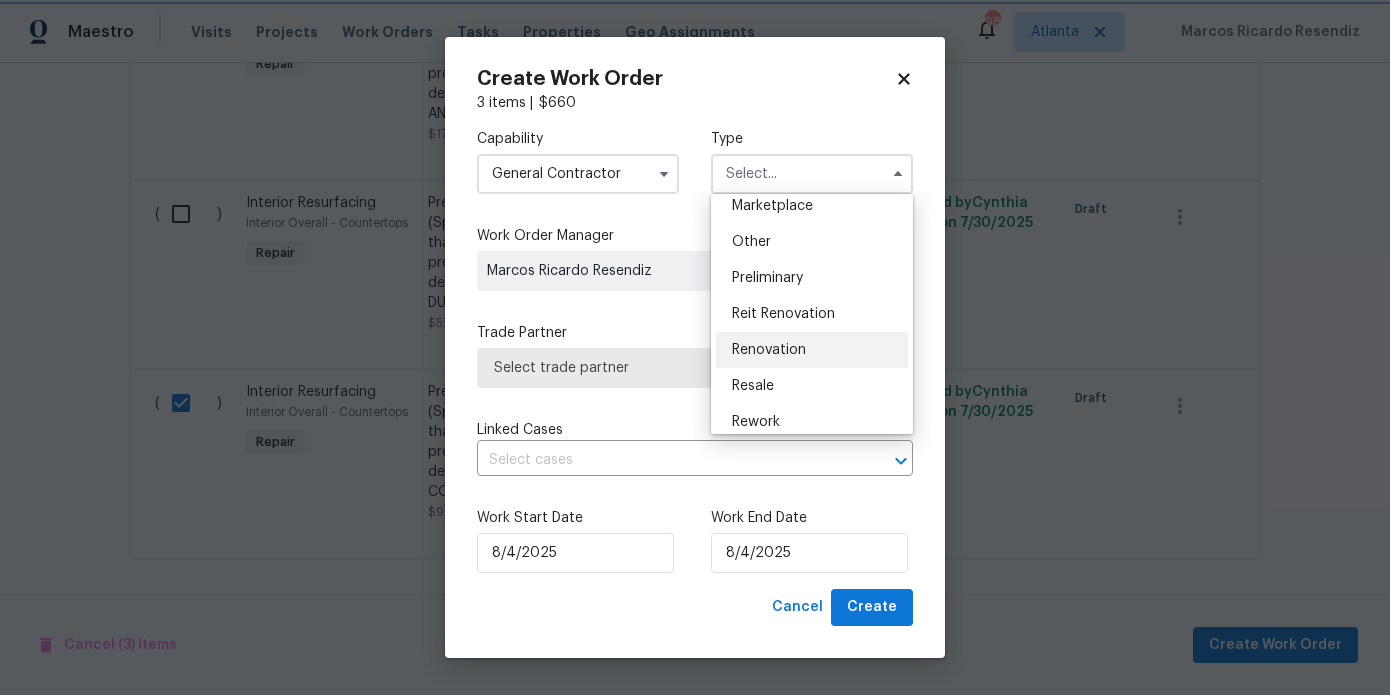 type on "Renovation" 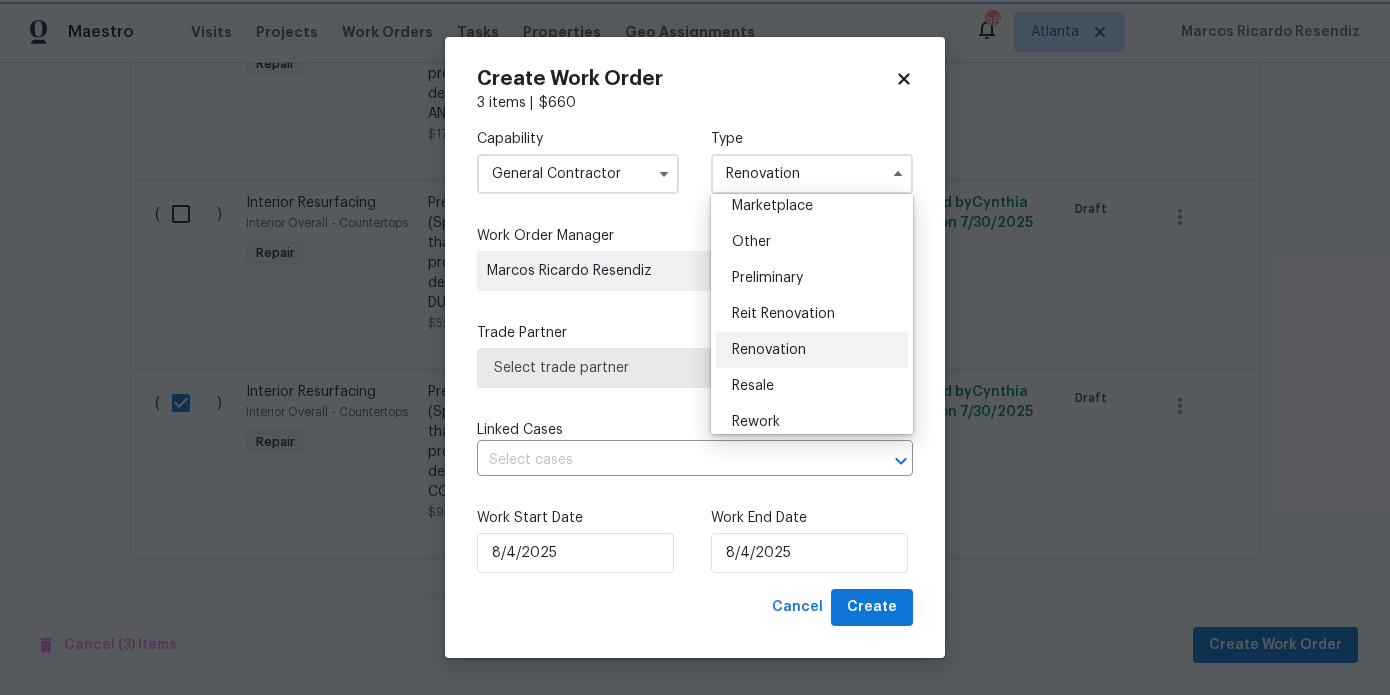 scroll, scrollTop: 0, scrollLeft: 0, axis: both 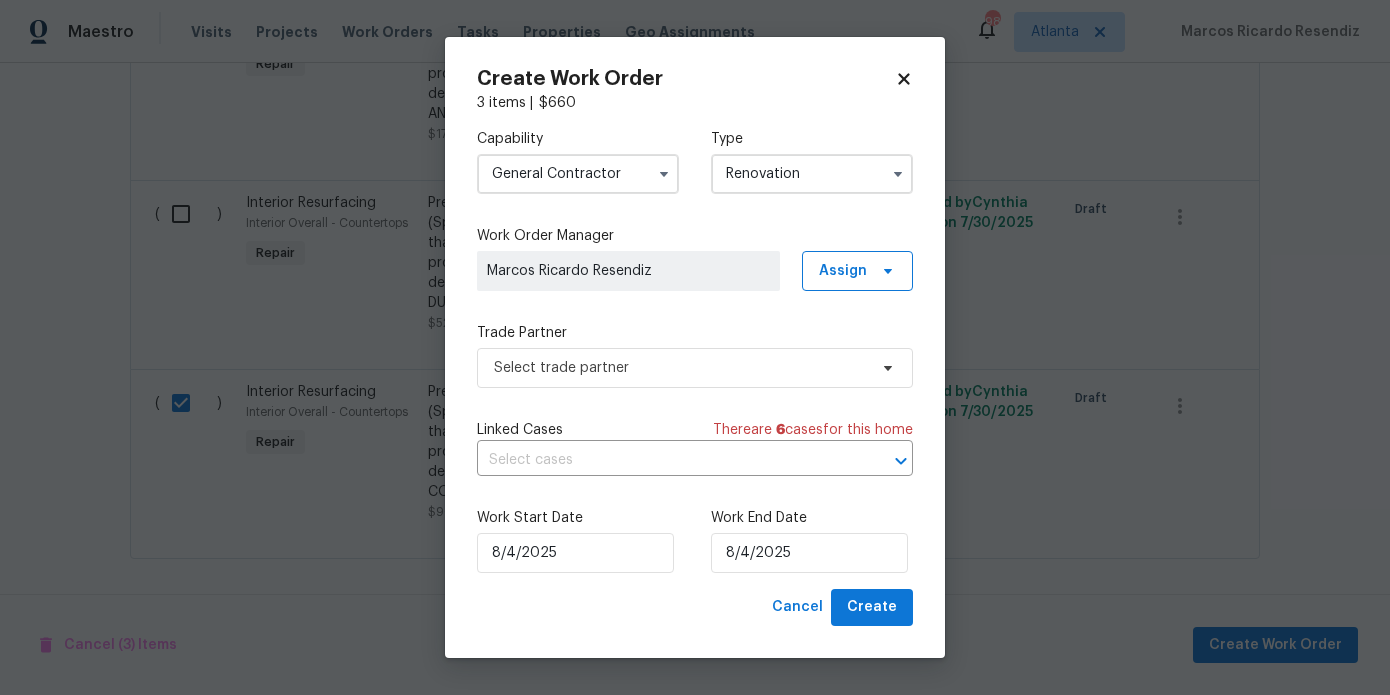 click on "Capability   General Contractor Type   Renovation Work Order Manager   Marcos Ricardo Resendiz Assign Trade Partner   Select trade partner Linked Cases There  are   6  case s  for this home   ​ Work Start Date   8/4/2025 Work End Date   8/4/2025" at bounding box center [695, 351] 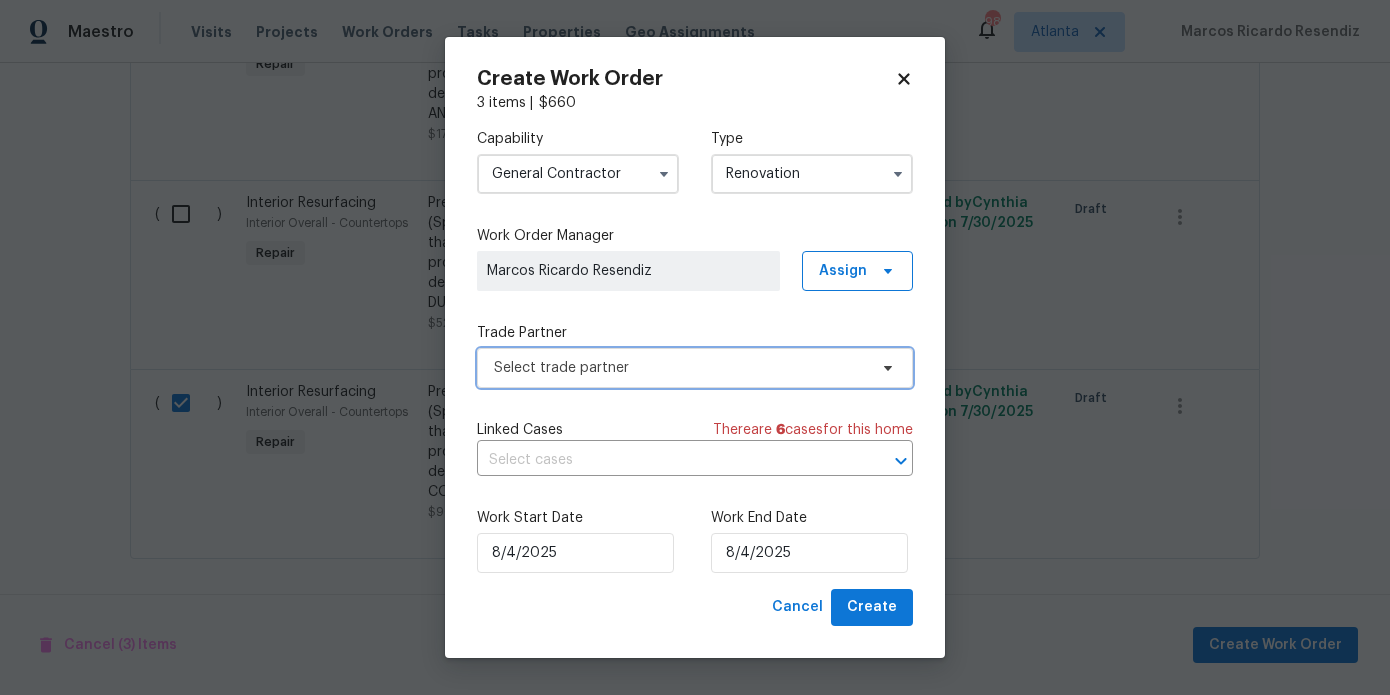 click on "Select trade partner" at bounding box center (680, 368) 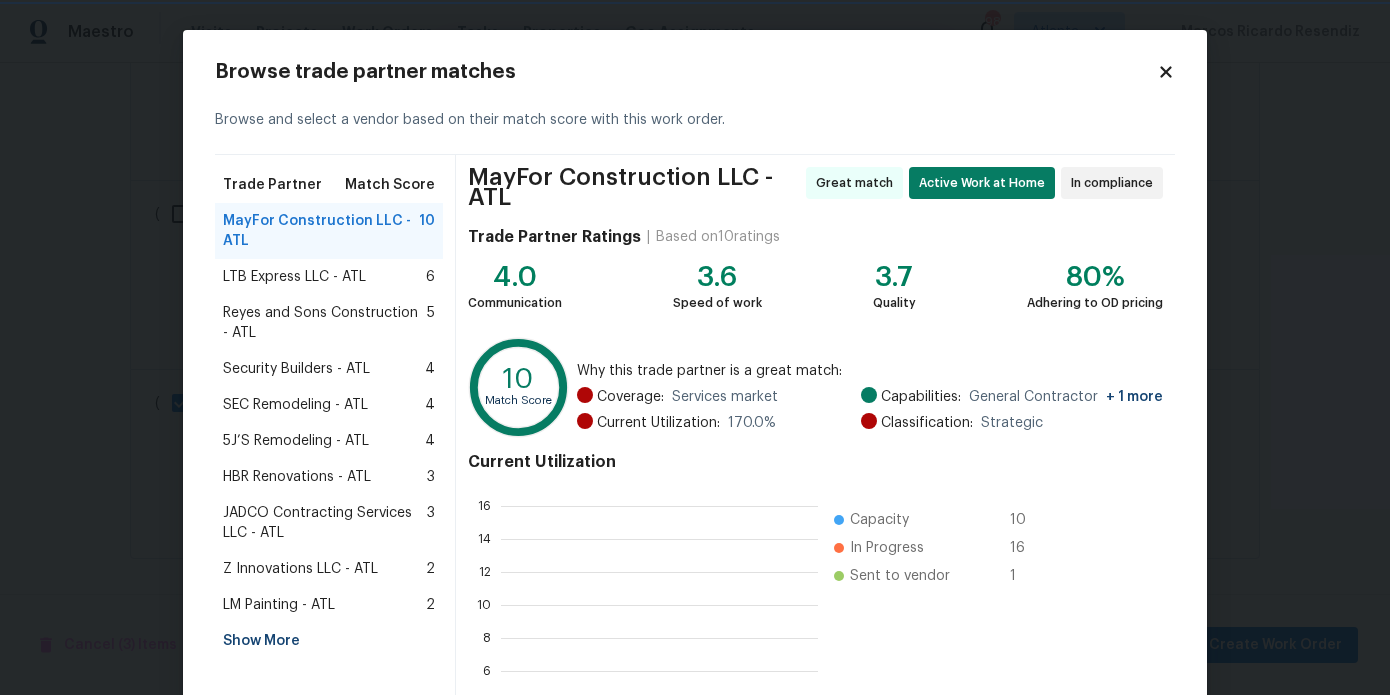 scroll, scrollTop: 280, scrollLeft: 317, axis: both 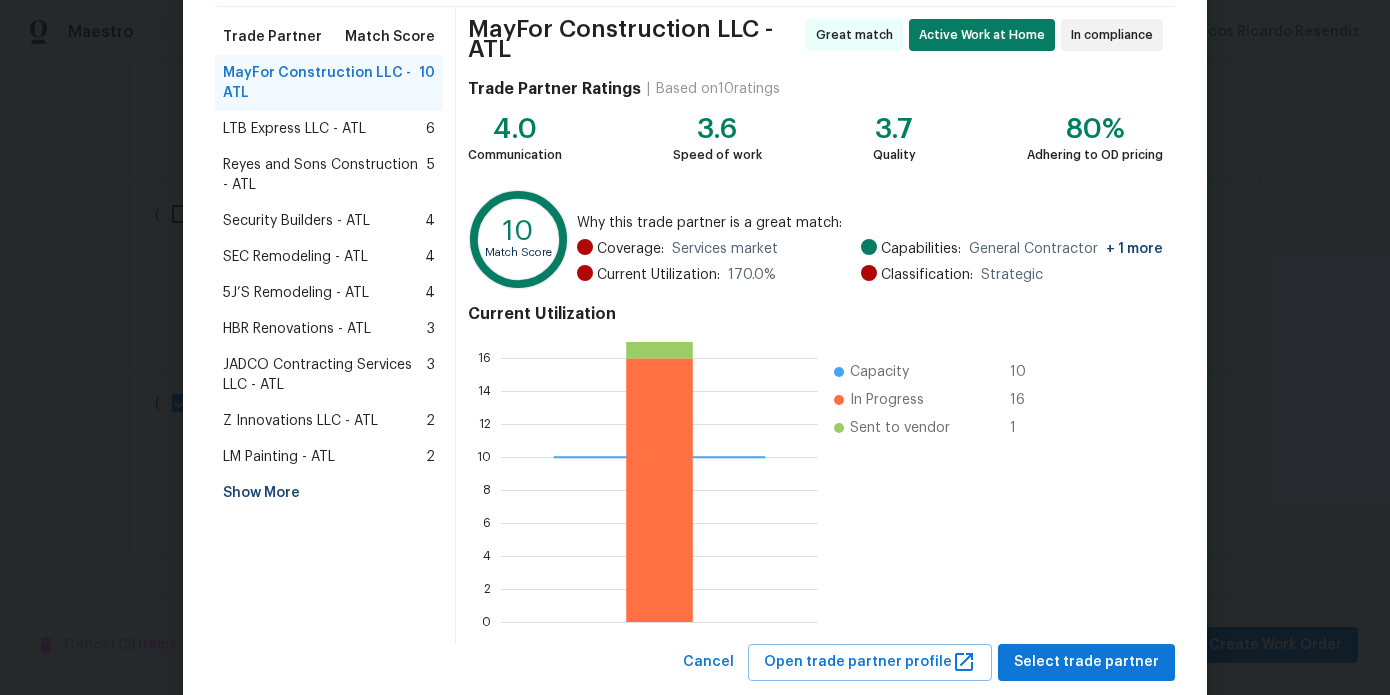 click on "Show More" at bounding box center (329, 493) 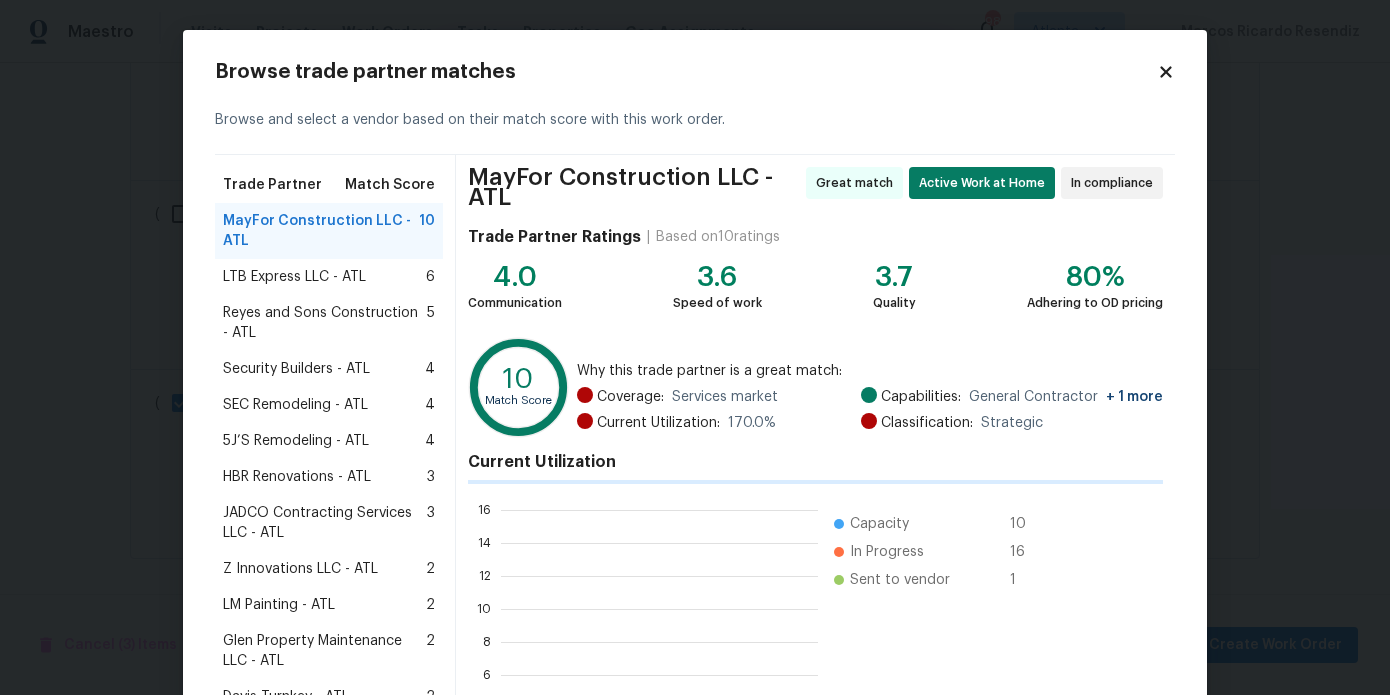 scroll, scrollTop: 2, scrollLeft: 2, axis: both 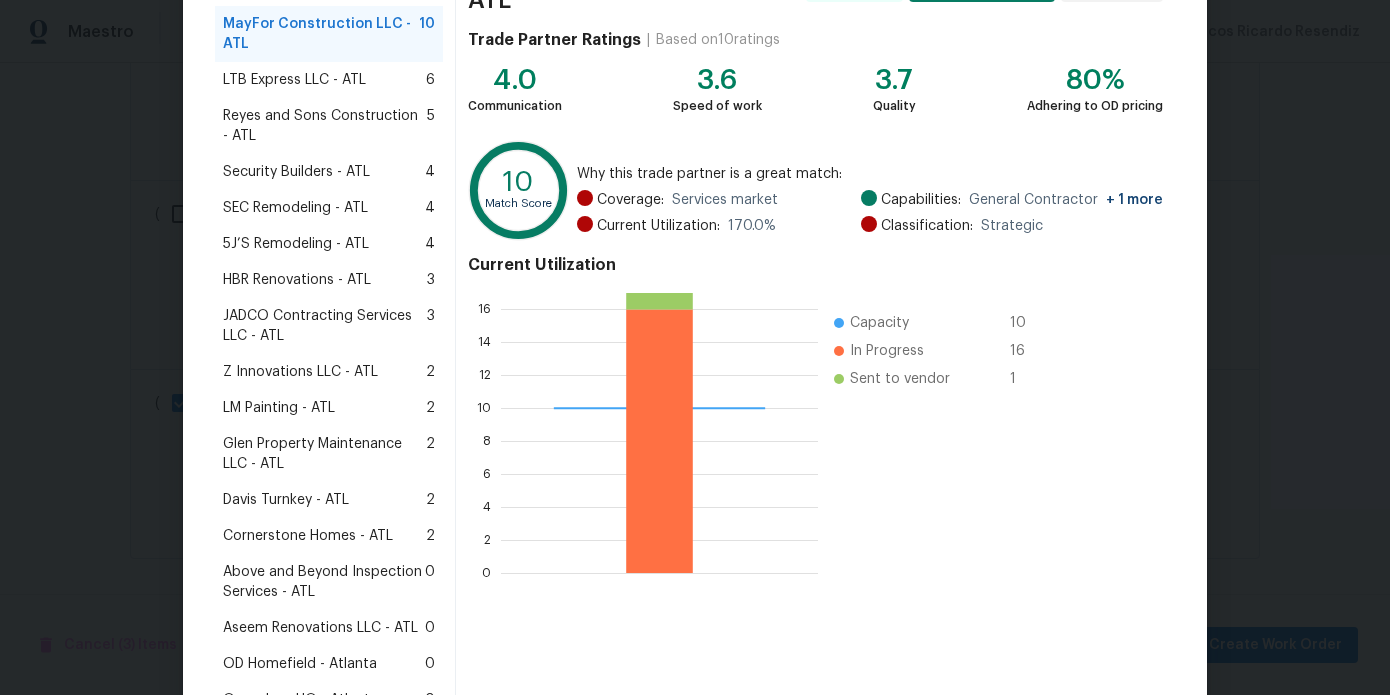 click on "Aseem Renovations LLC - ATL" at bounding box center [320, 628] 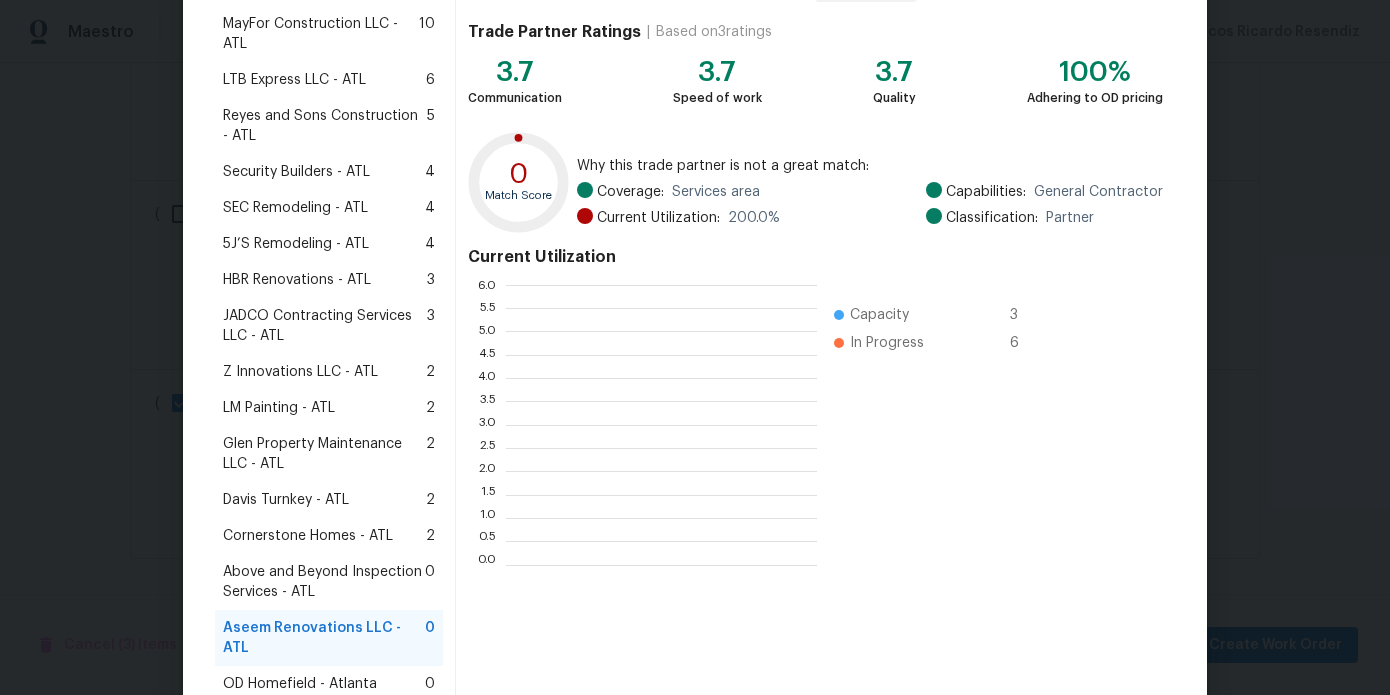 scroll, scrollTop: 2, scrollLeft: 1, axis: both 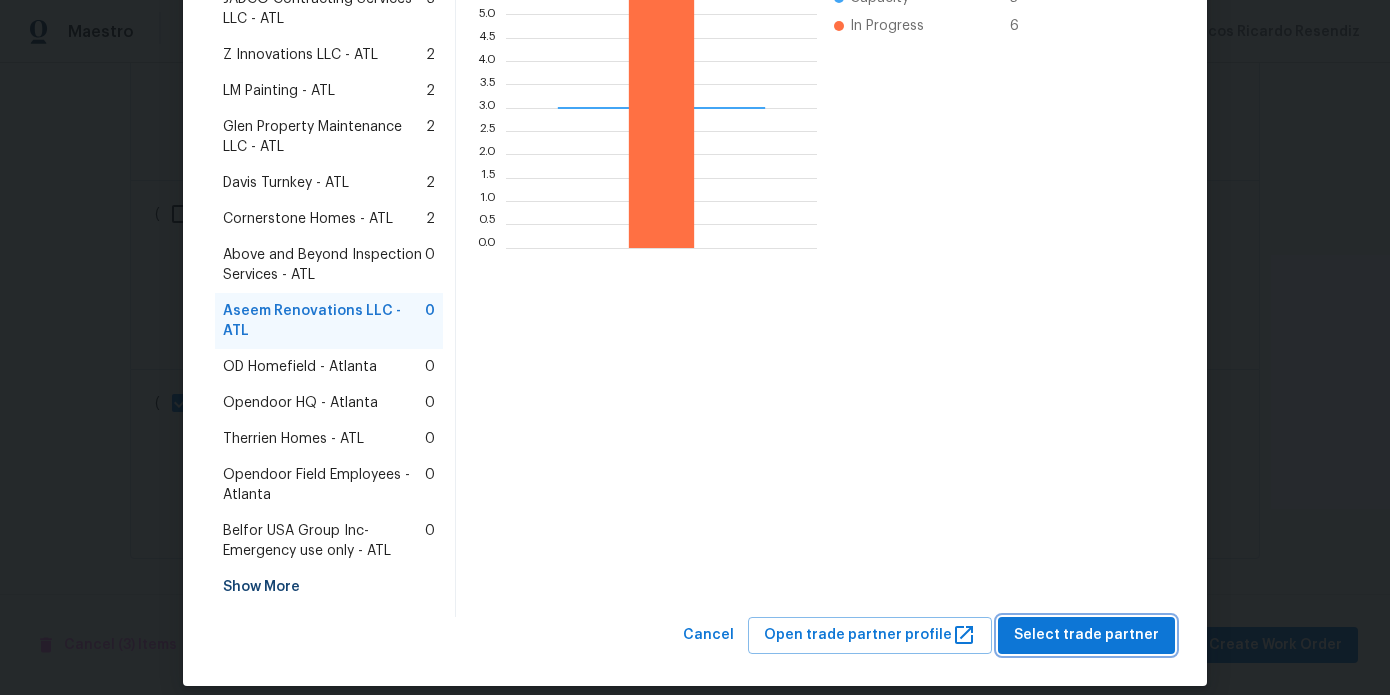 click on "Select trade partner" at bounding box center [1086, 635] 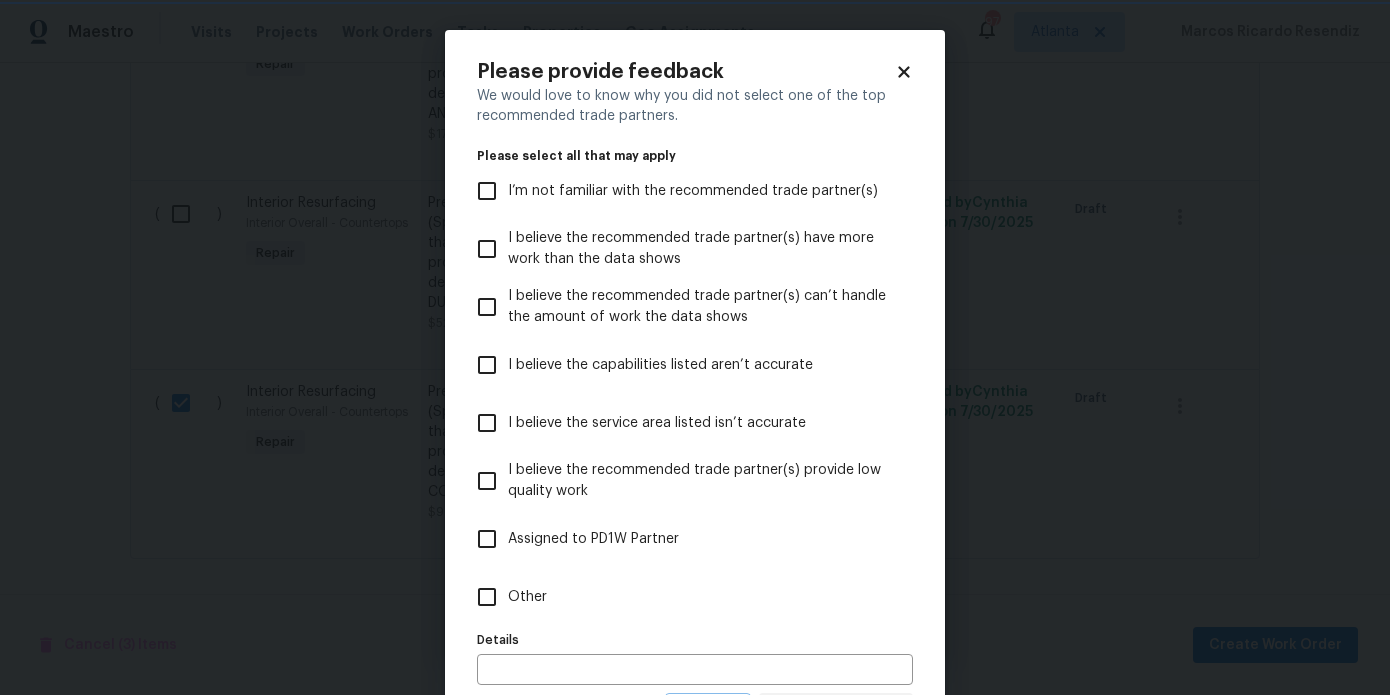 scroll, scrollTop: 0, scrollLeft: 0, axis: both 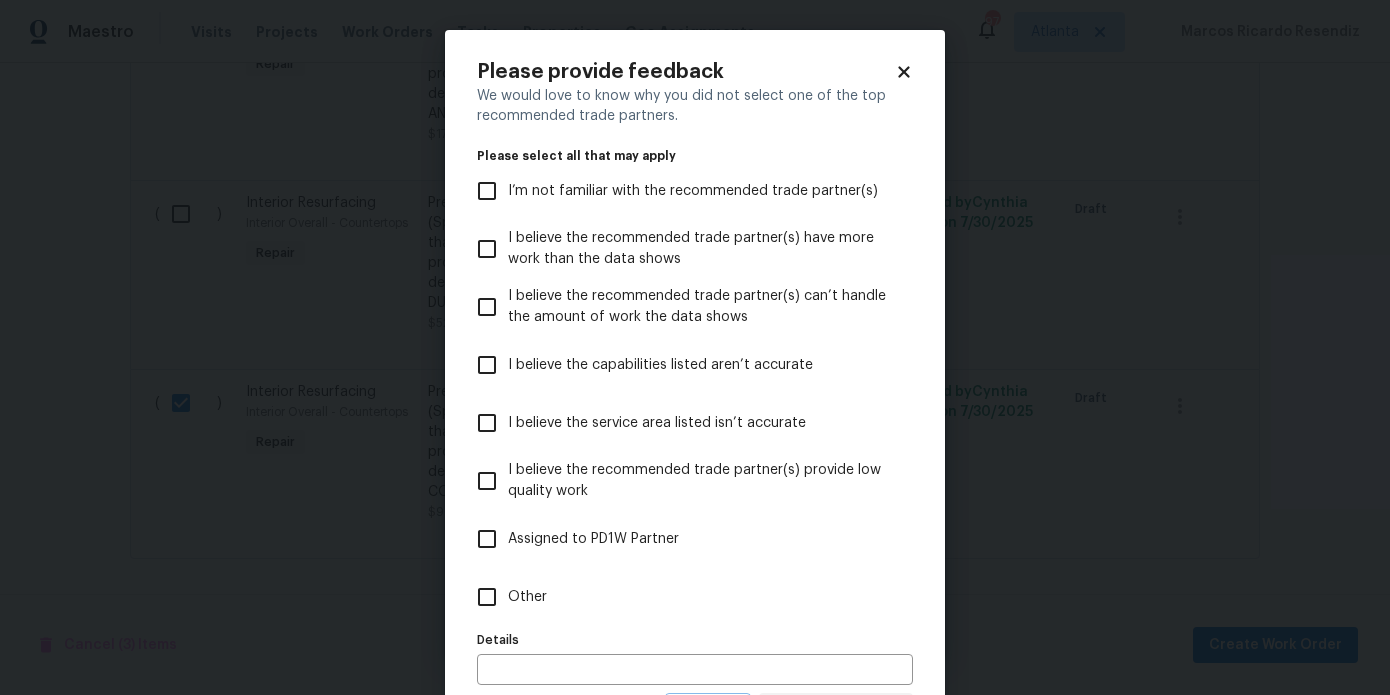 click on "Other" at bounding box center [527, 597] 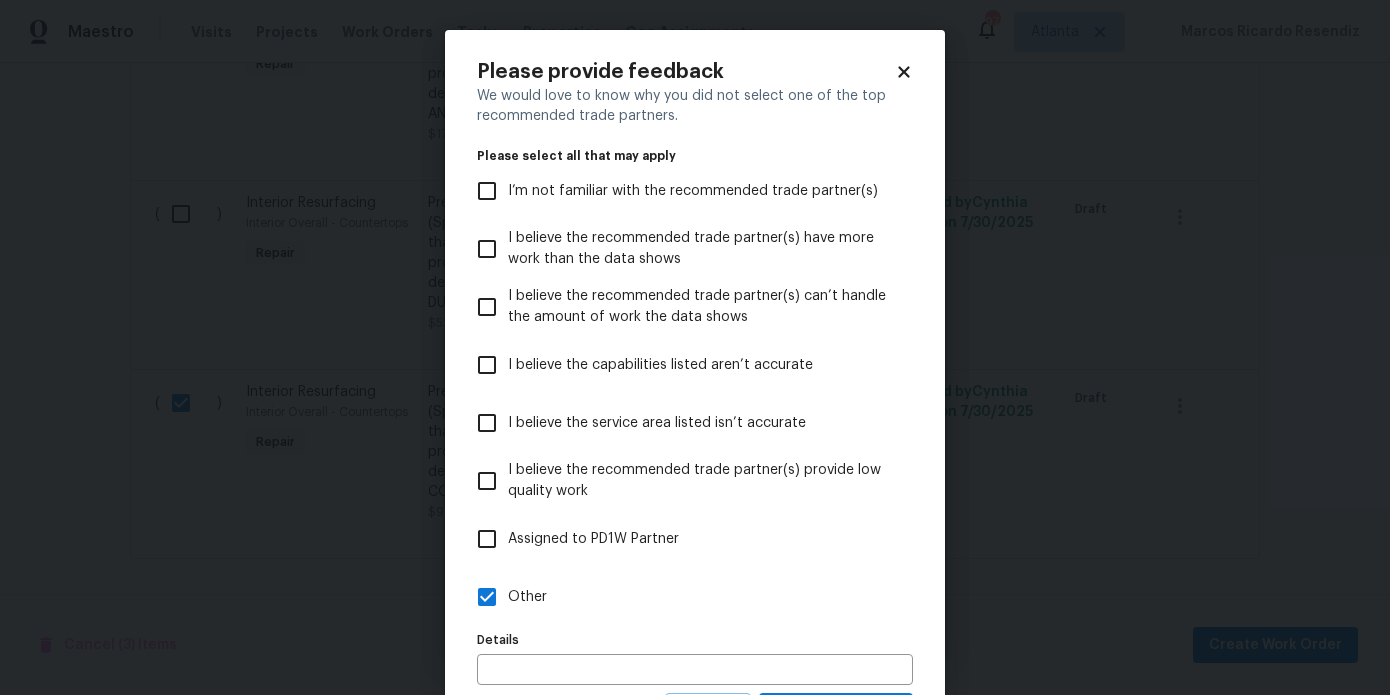 scroll, scrollTop: 97, scrollLeft: 0, axis: vertical 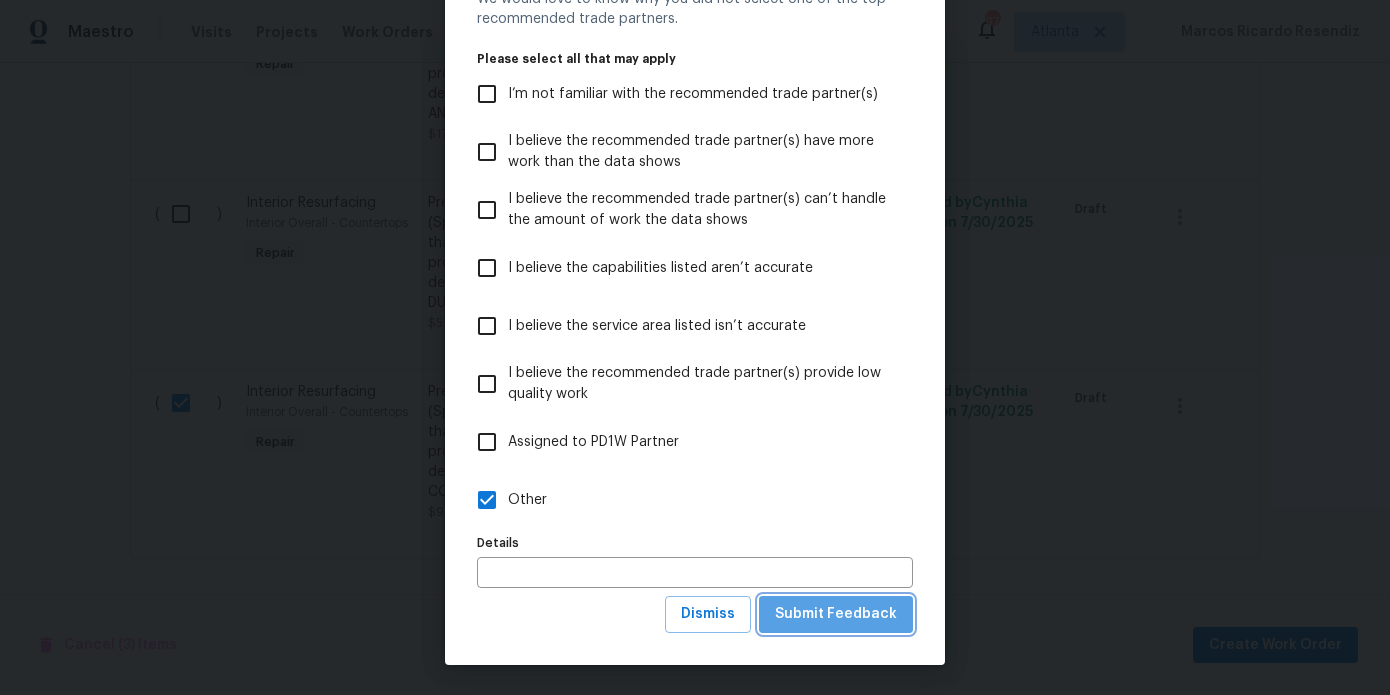 click on "Submit Feedback" at bounding box center (836, 614) 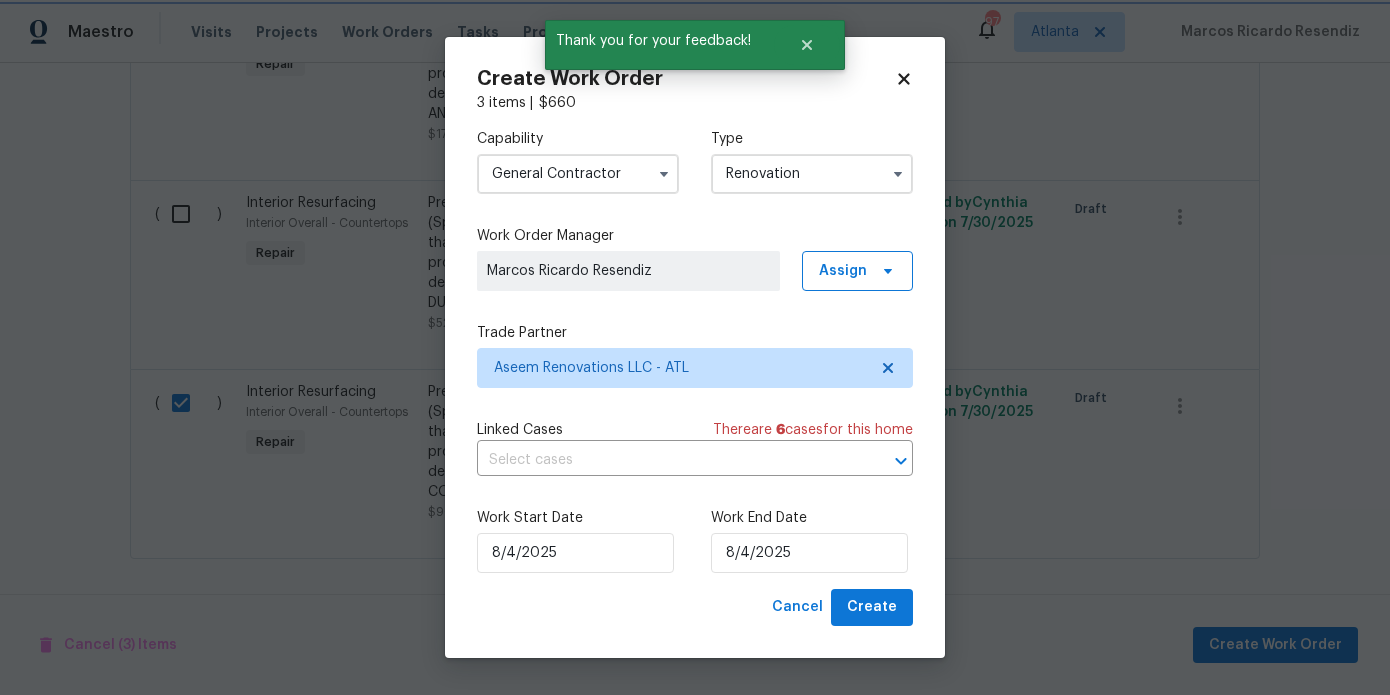 scroll, scrollTop: 0, scrollLeft: 0, axis: both 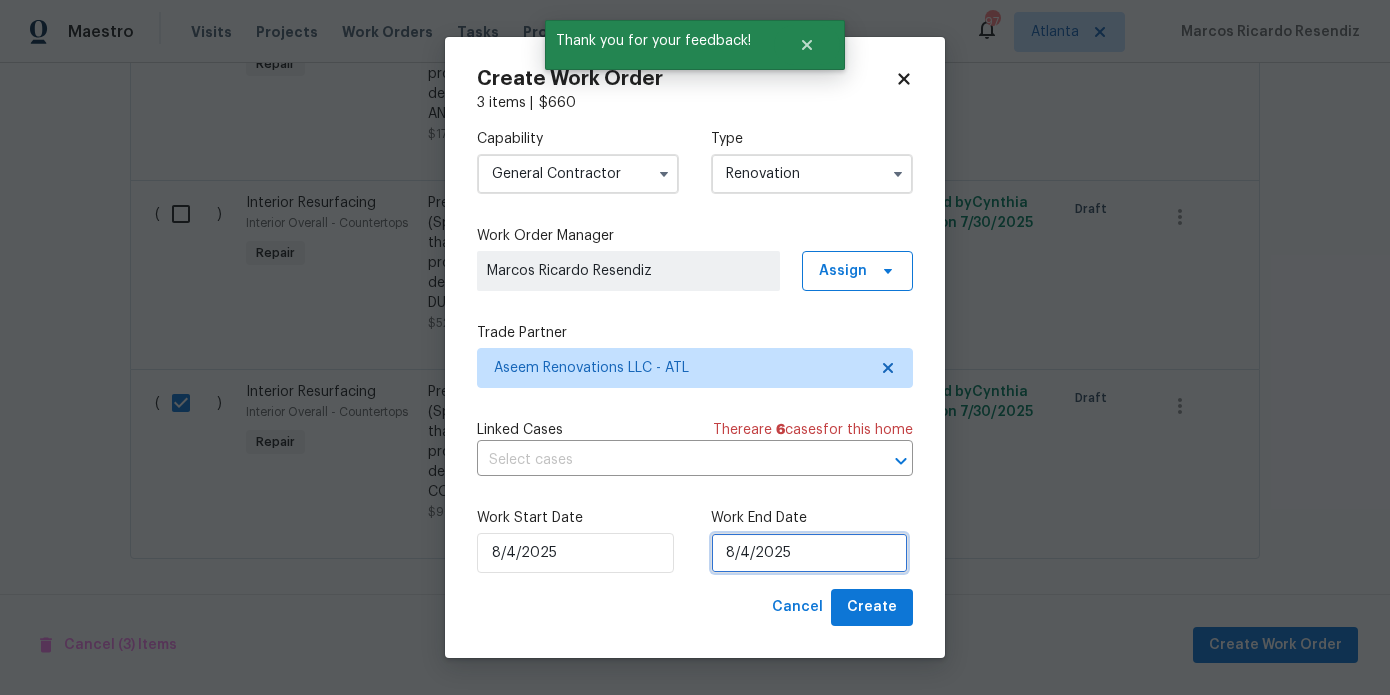 click on "8/4/2025" at bounding box center [809, 553] 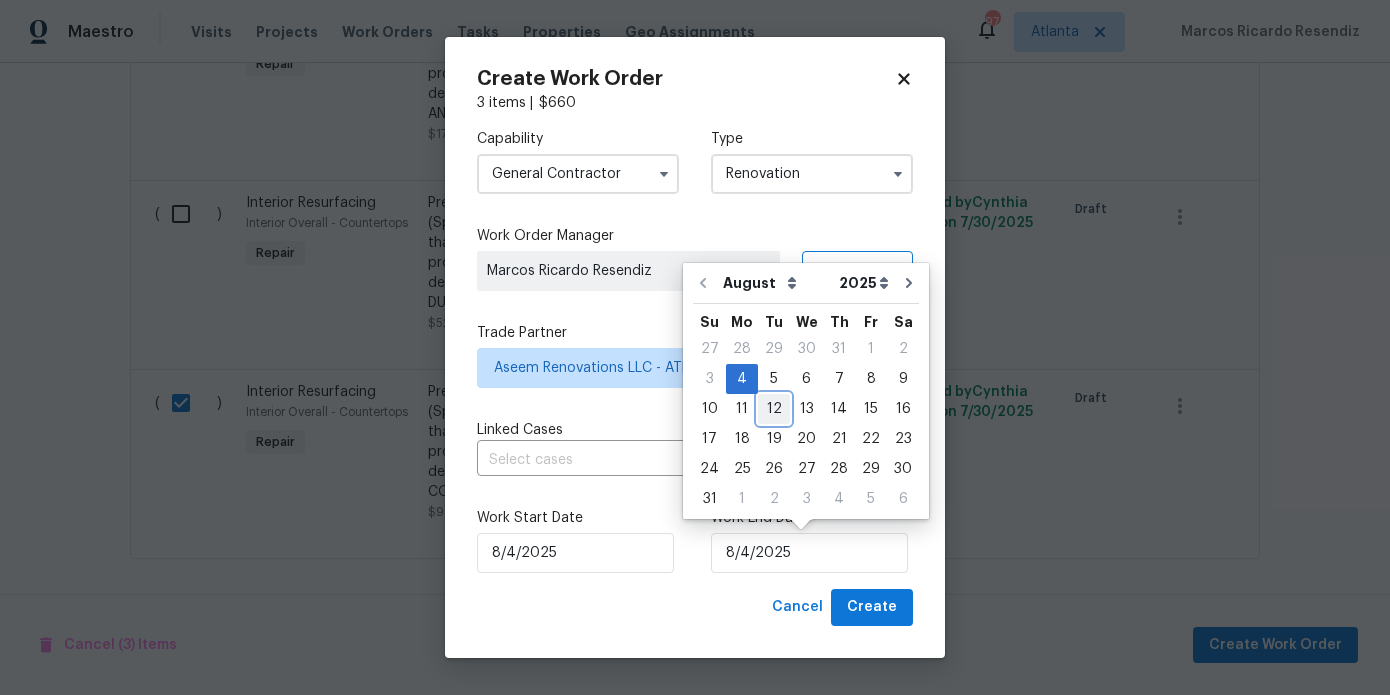 click on "12" at bounding box center (774, 409) 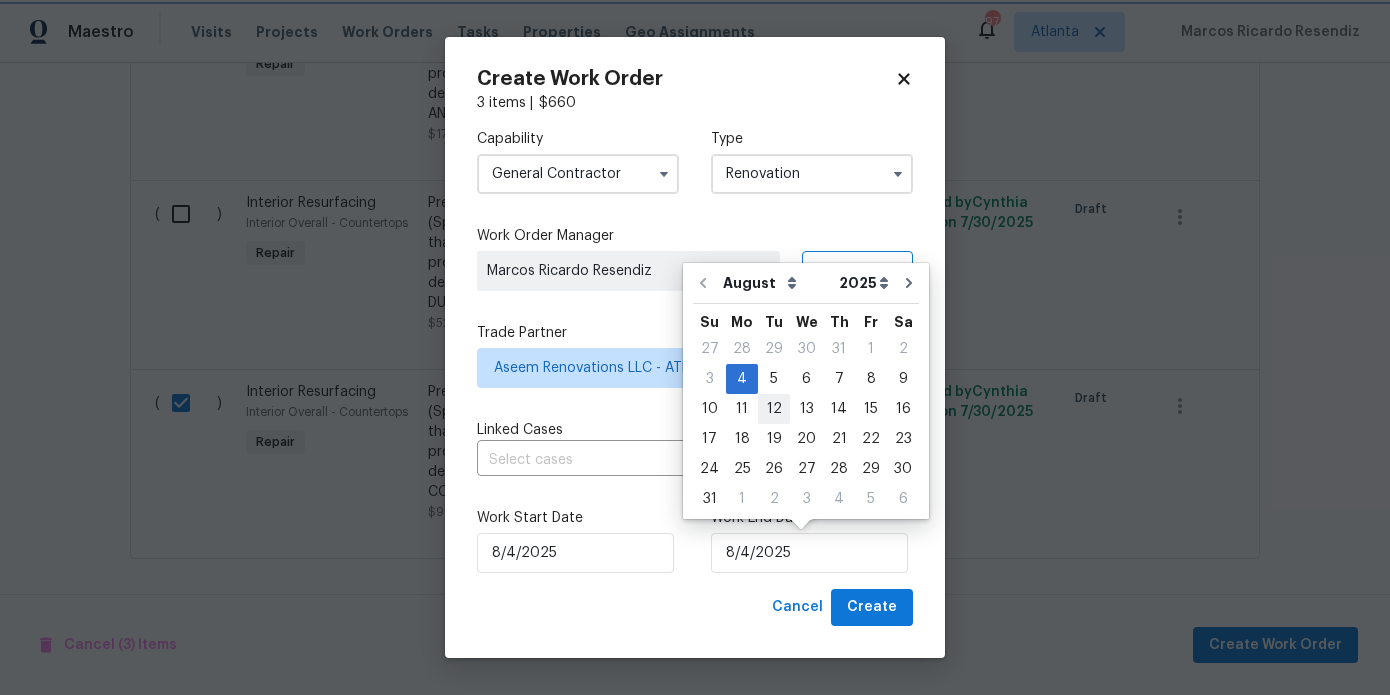 type on "8/12/2025" 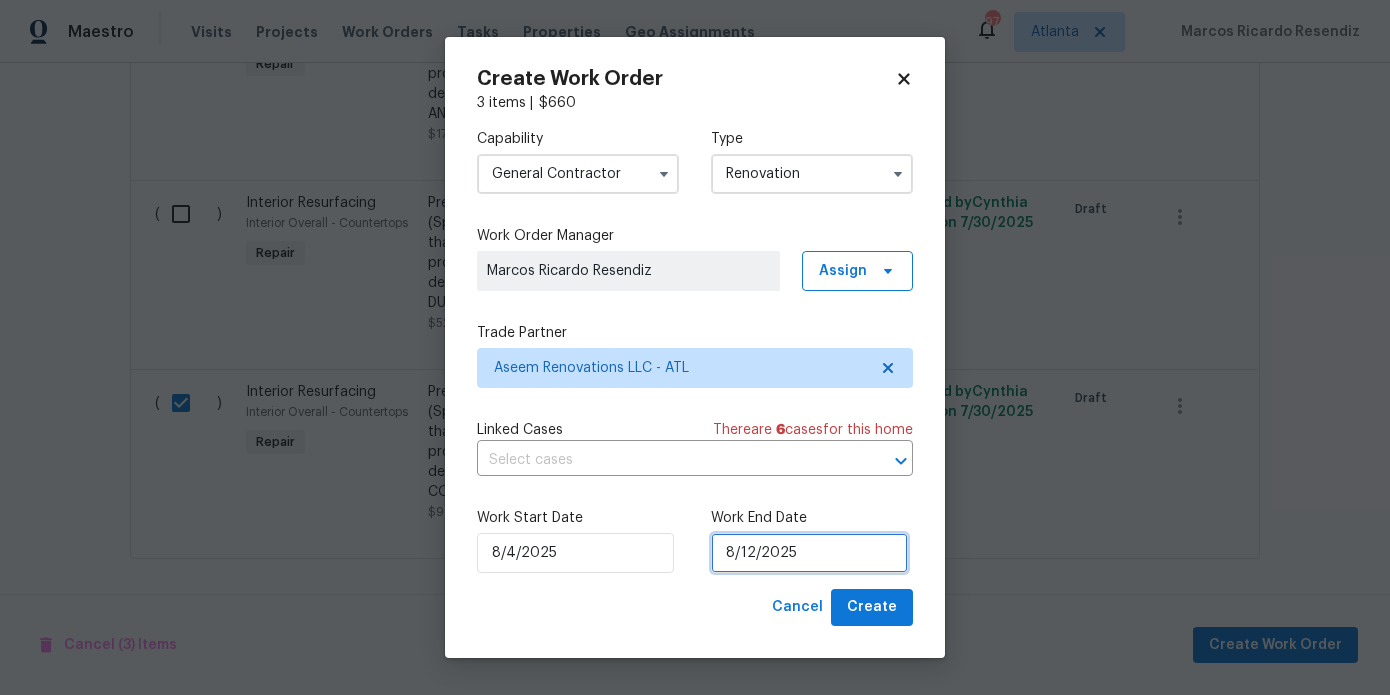 click on "8/12/2025" at bounding box center (809, 553) 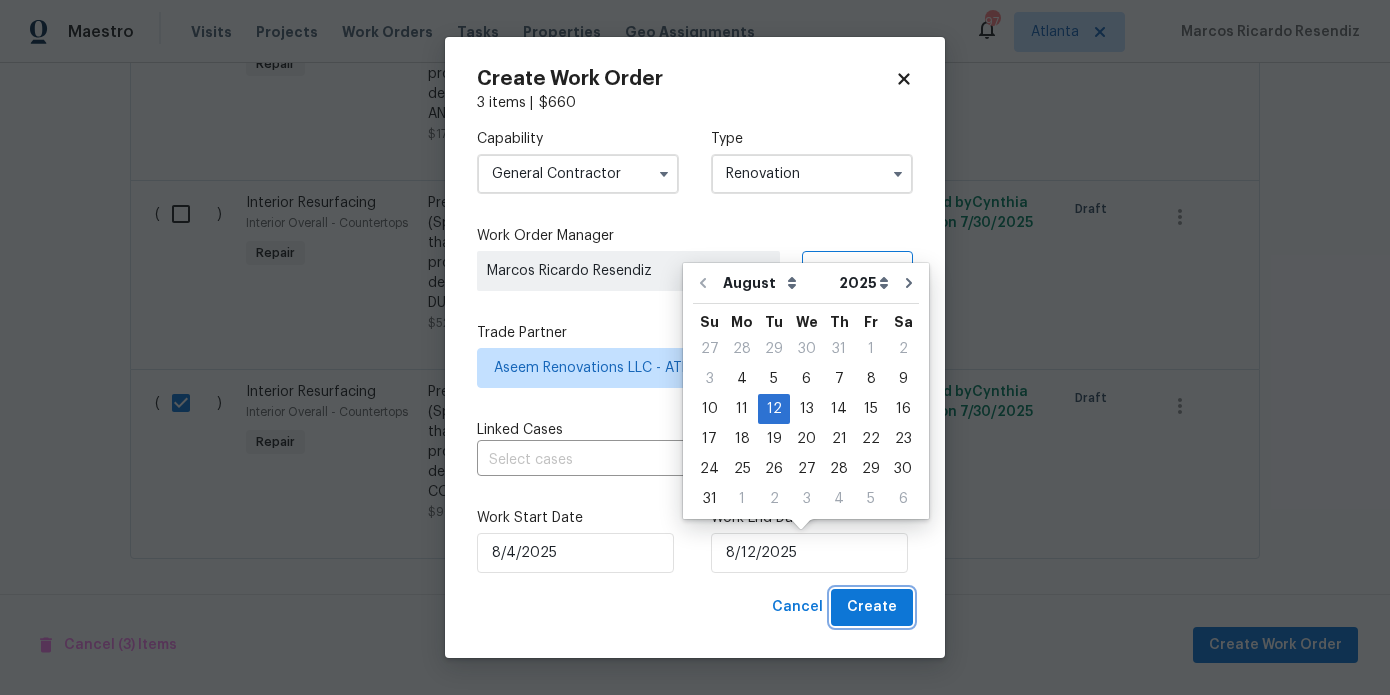 click on "Create" at bounding box center [872, 607] 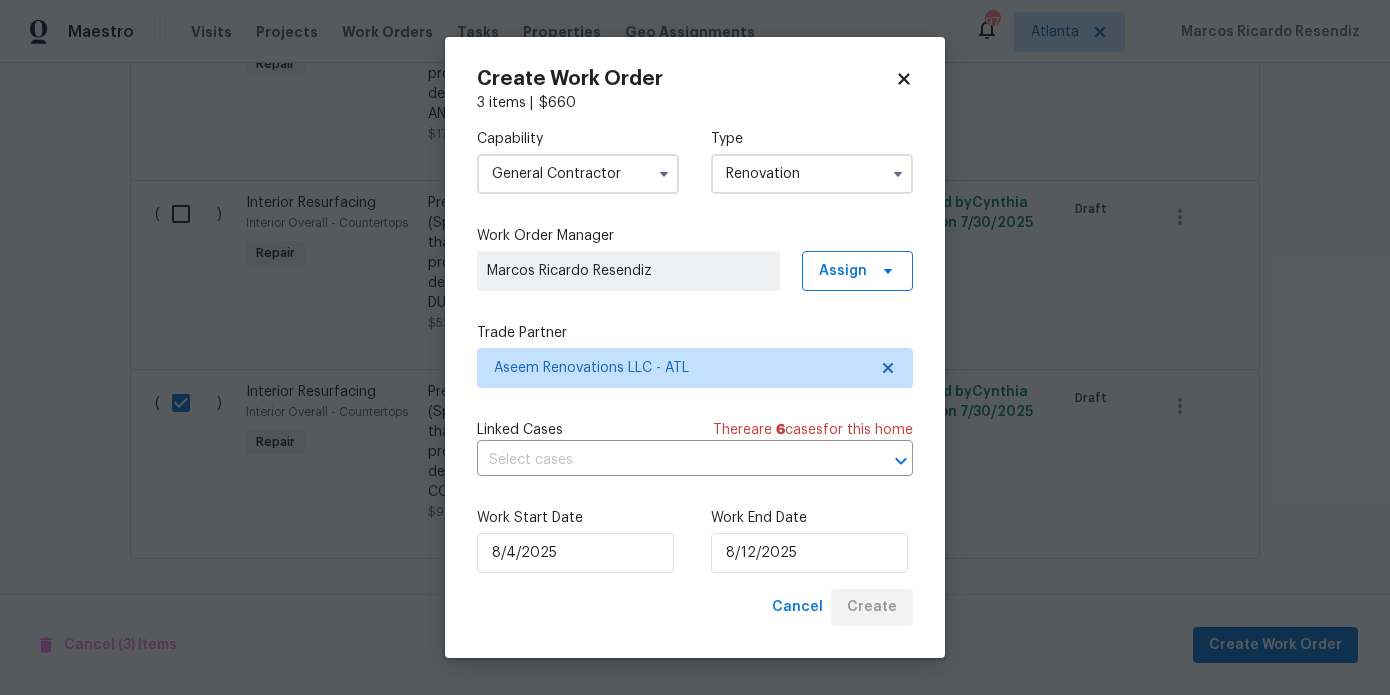 checkbox on "false" 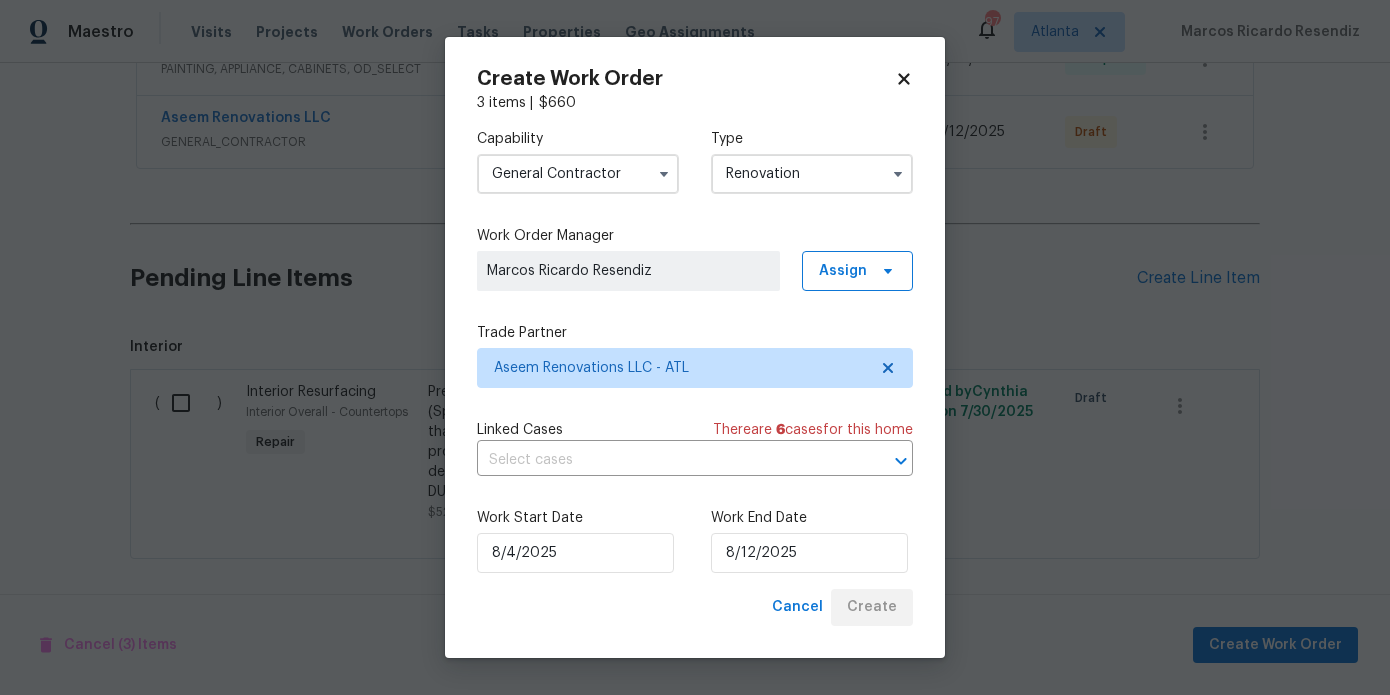 scroll, scrollTop: 570, scrollLeft: 0, axis: vertical 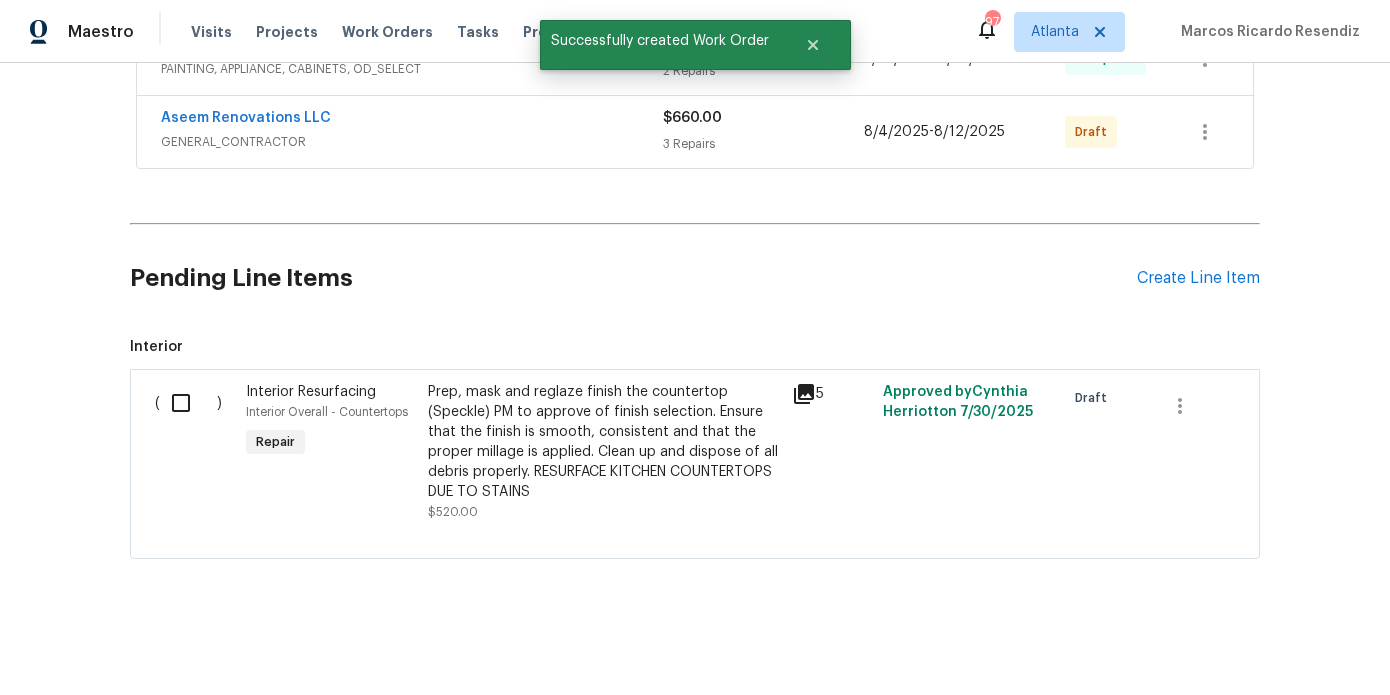 click at bounding box center (188, 403) 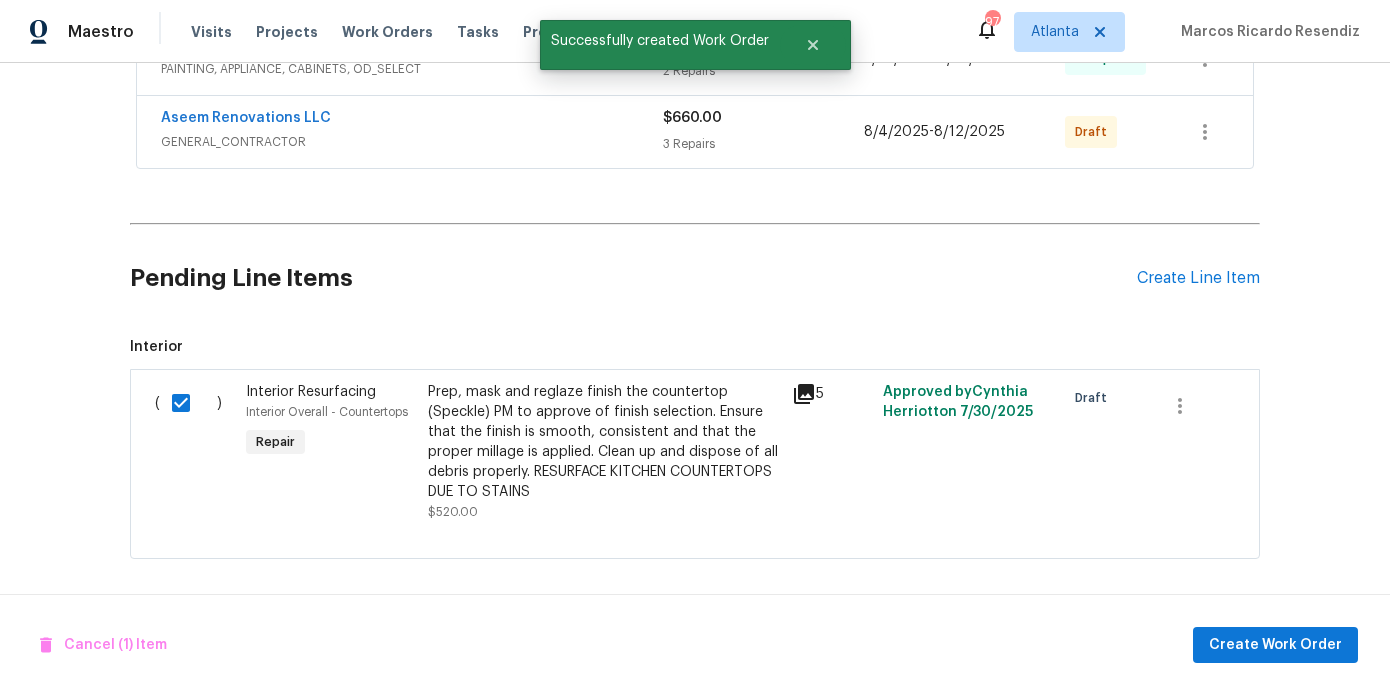 click on "Cancel (1) Item Create Work Order" at bounding box center (695, 645) 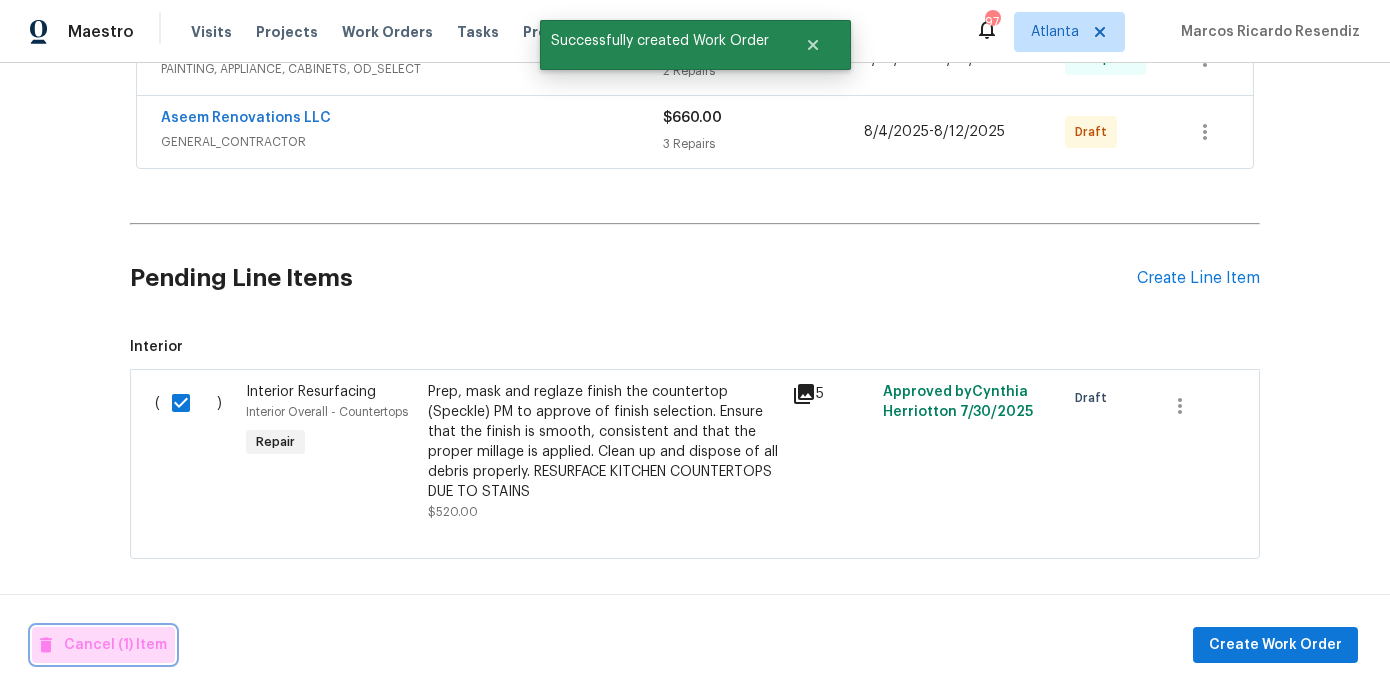 click on "Cancel (1) Item" at bounding box center [103, 645] 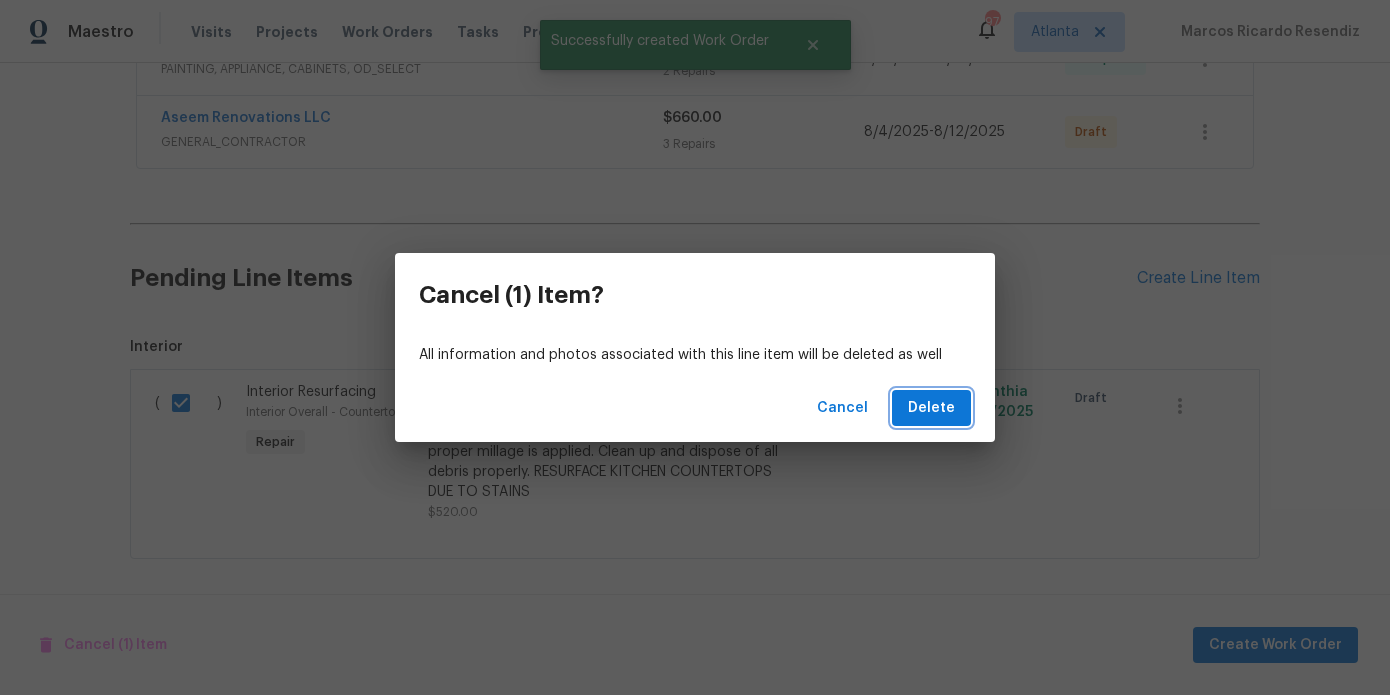 click on "Delete" at bounding box center (931, 408) 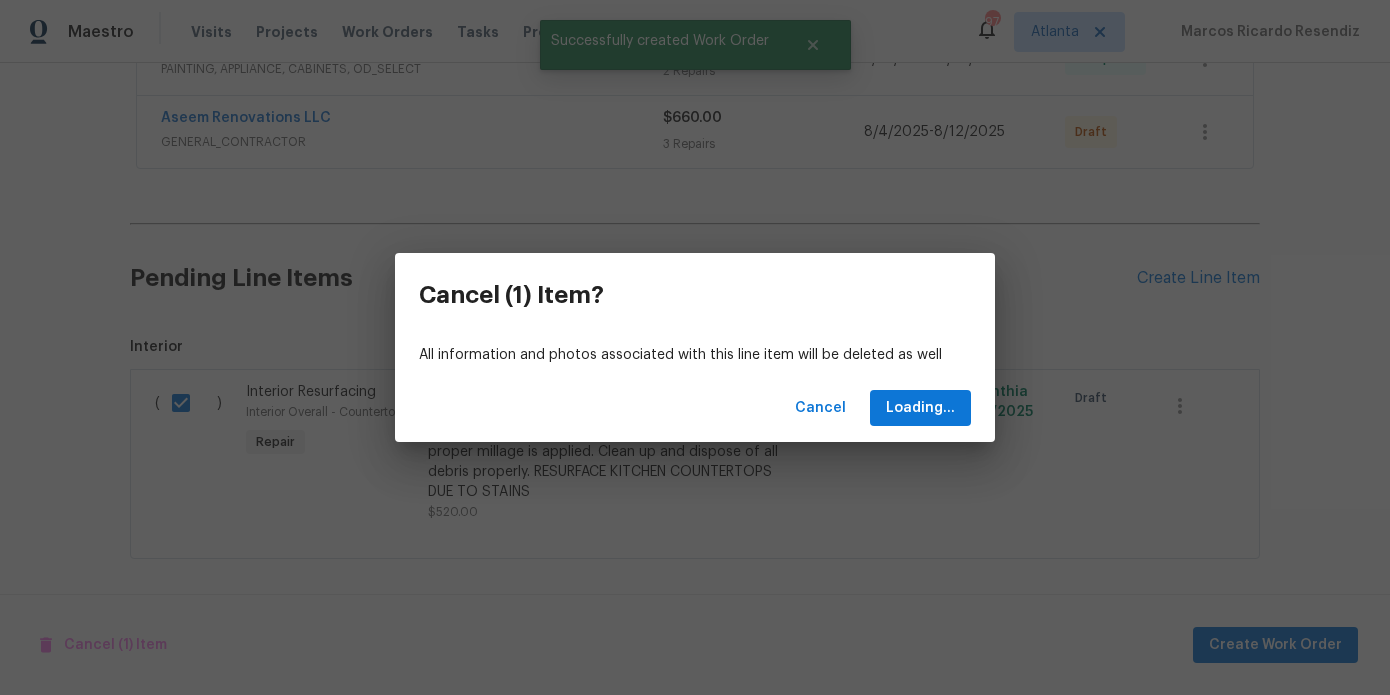 scroll, scrollTop: 356, scrollLeft: 0, axis: vertical 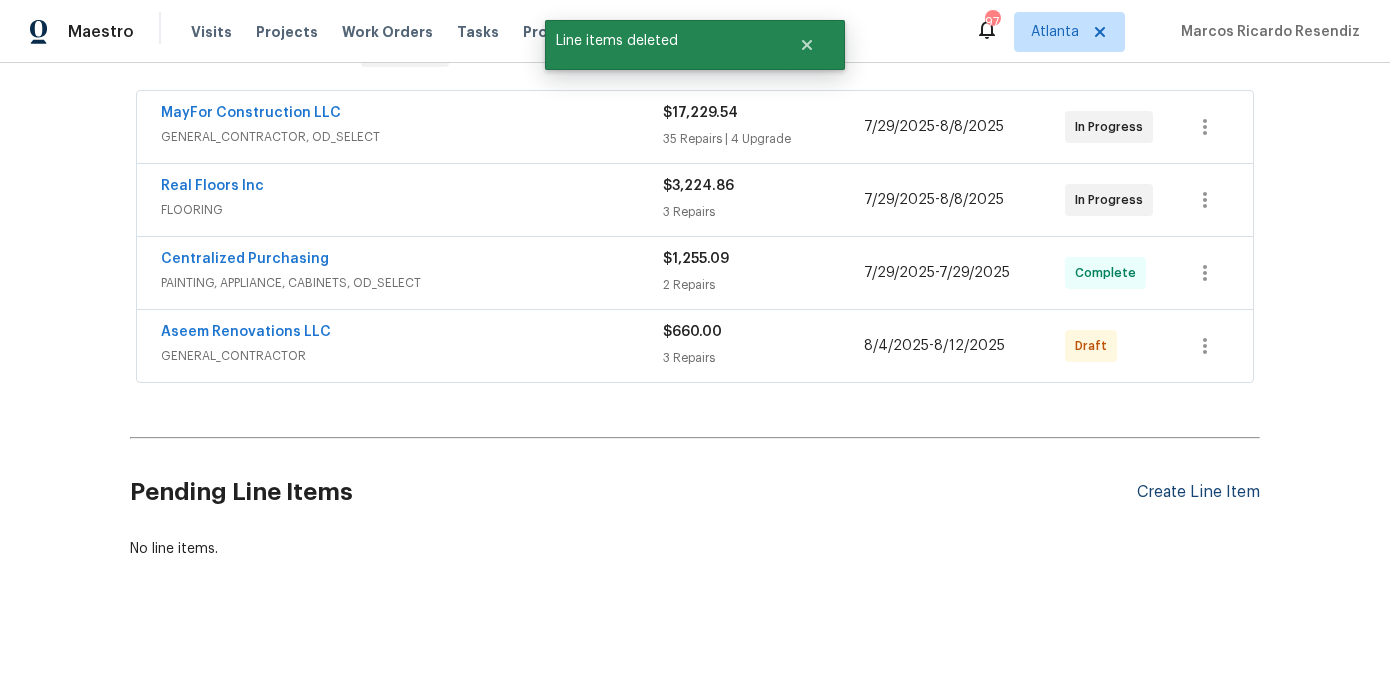 click on "Create Line Item" at bounding box center (1198, 492) 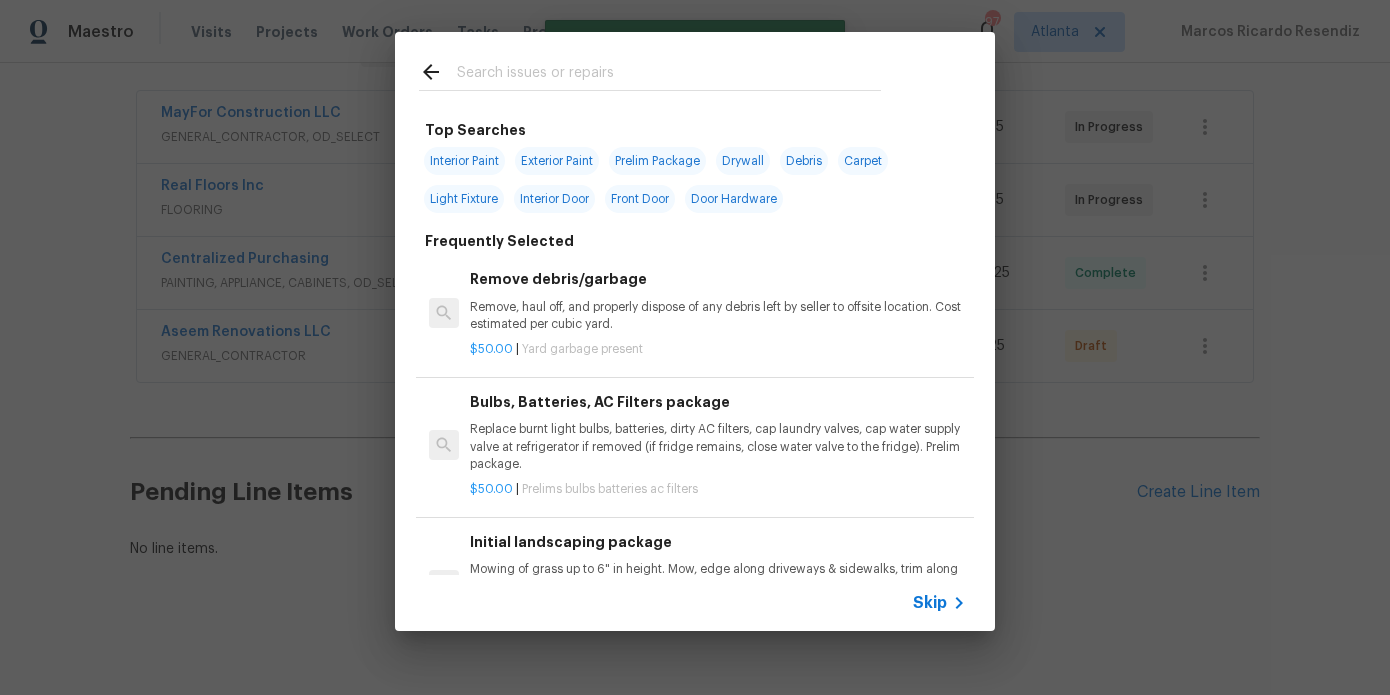 click at bounding box center (669, 75) 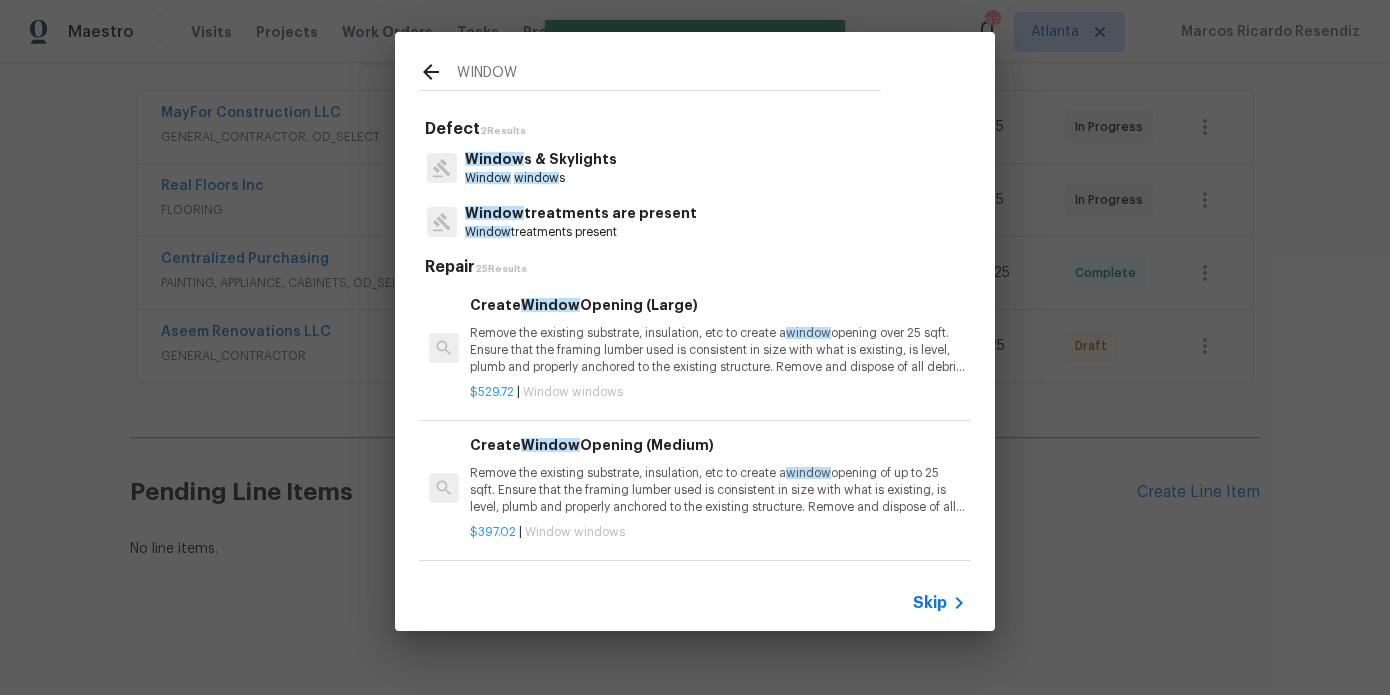 type on "WINDOW" 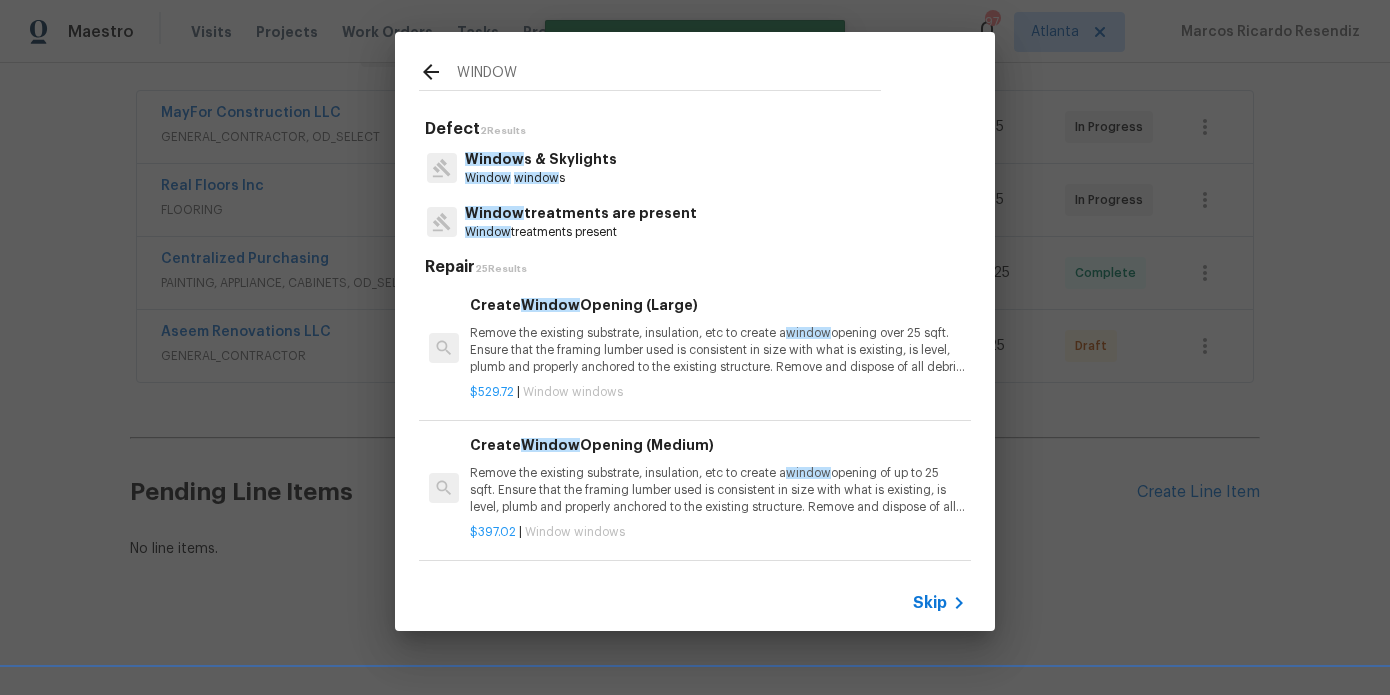 click on "Window   window s" at bounding box center (541, 178) 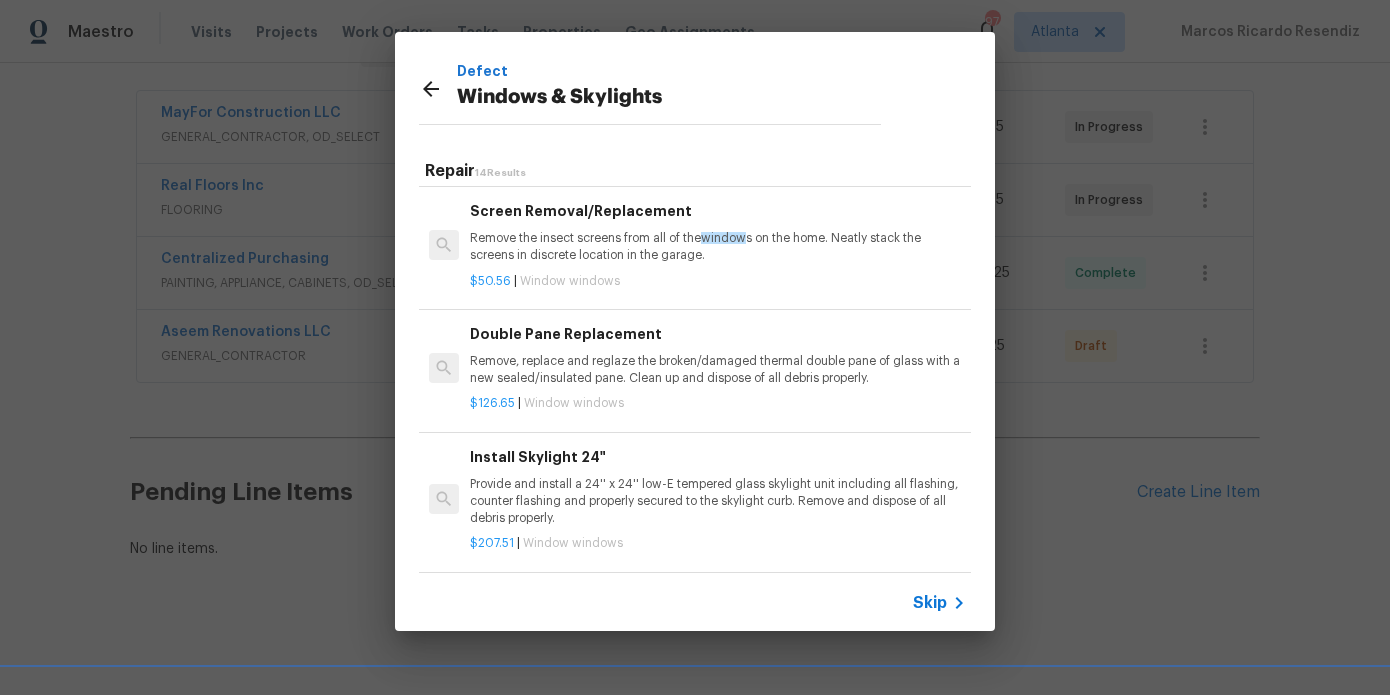 scroll, scrollTop: 574, scrollLeft: 0, axis: vertical 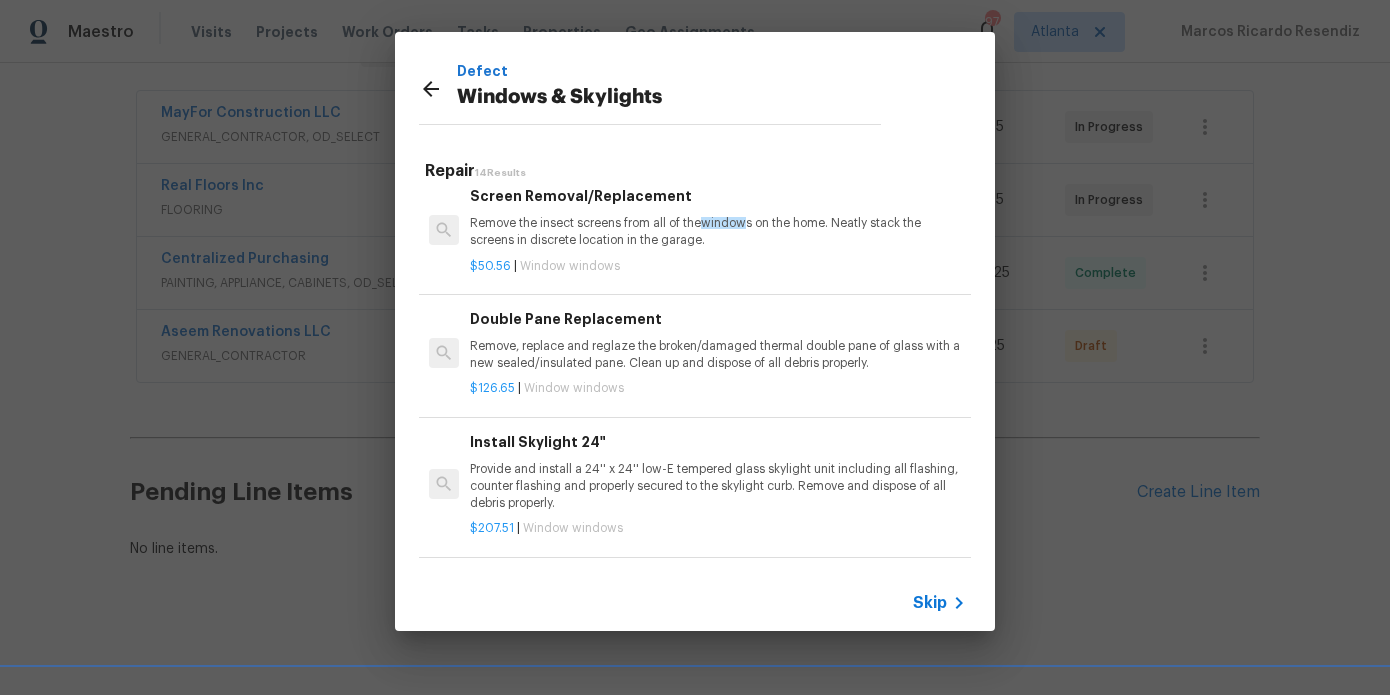 click on "Remove, replace and reglaze the broken/damaged thermal double pane of glass with a new sealed/insulated pane. Clean up and dispose of all debris properly." at bounding box center [718, 355] 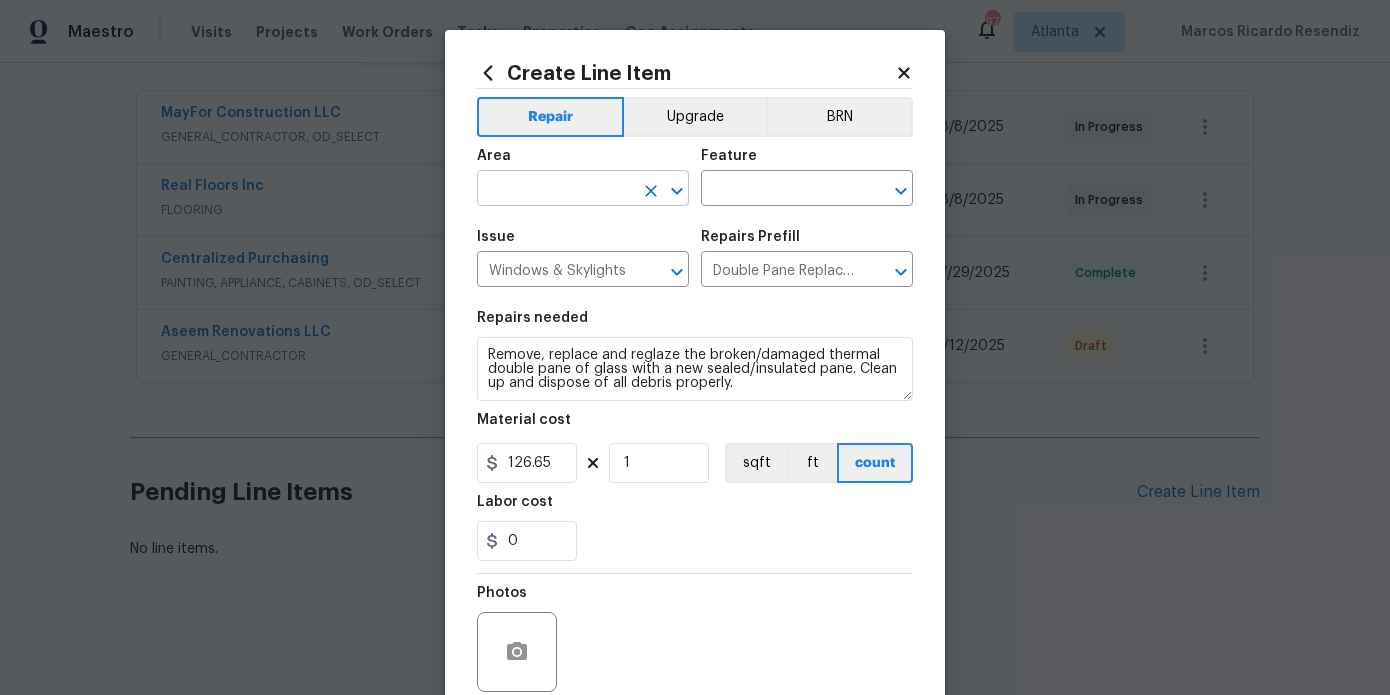 click at bounding box center [555, 190] 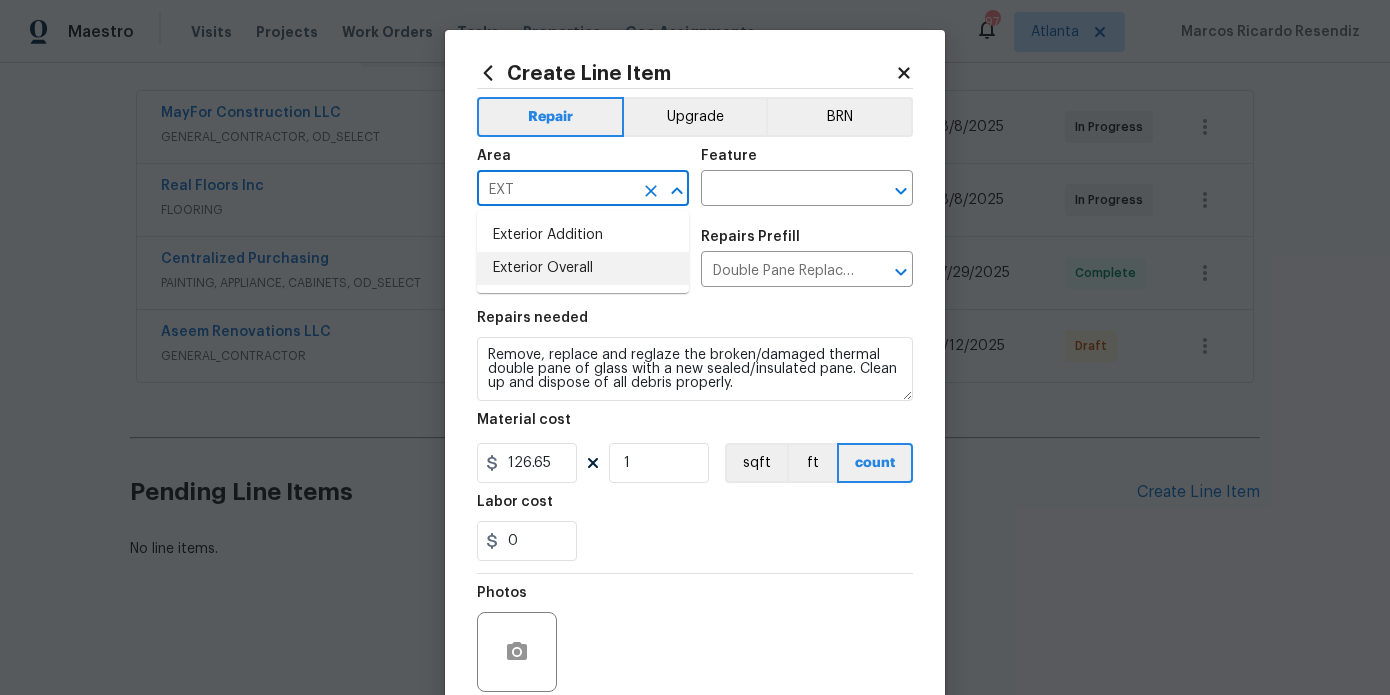 click on "Exterior Overall" at bounding box center [583, 268] 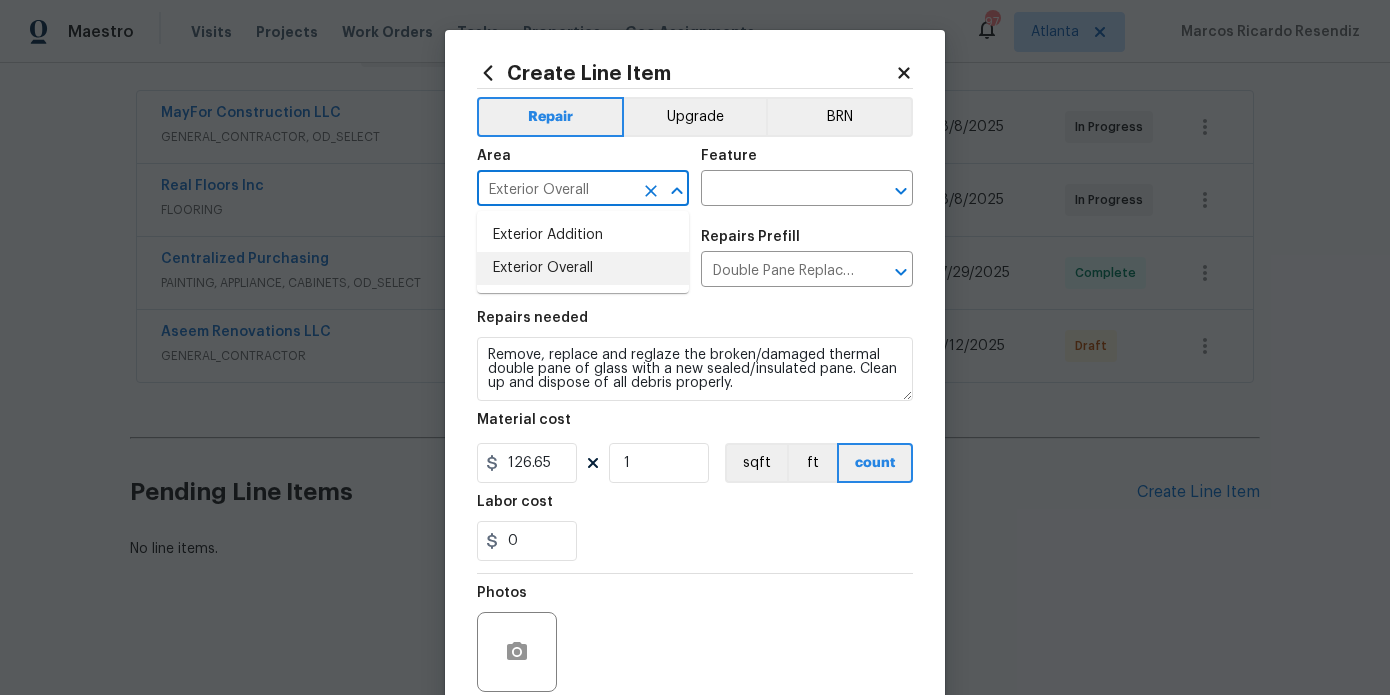 type on "Exterior Overall" 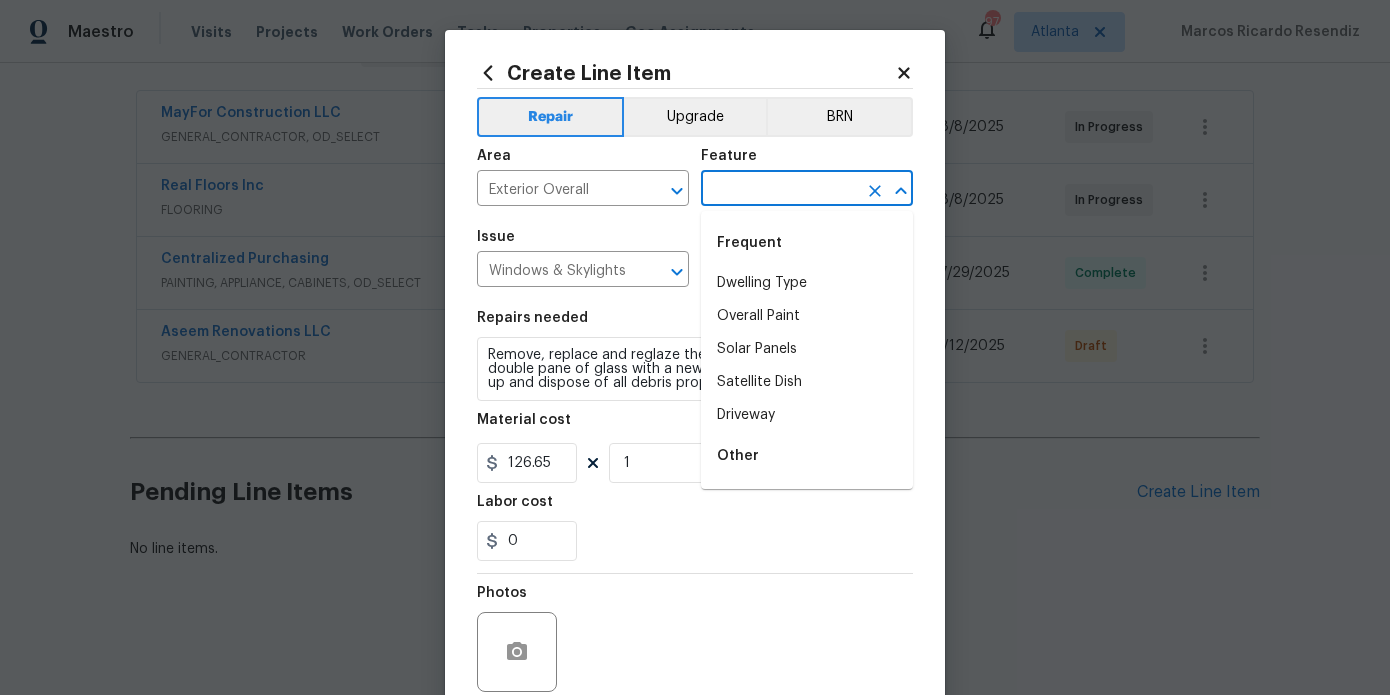 type on "I" 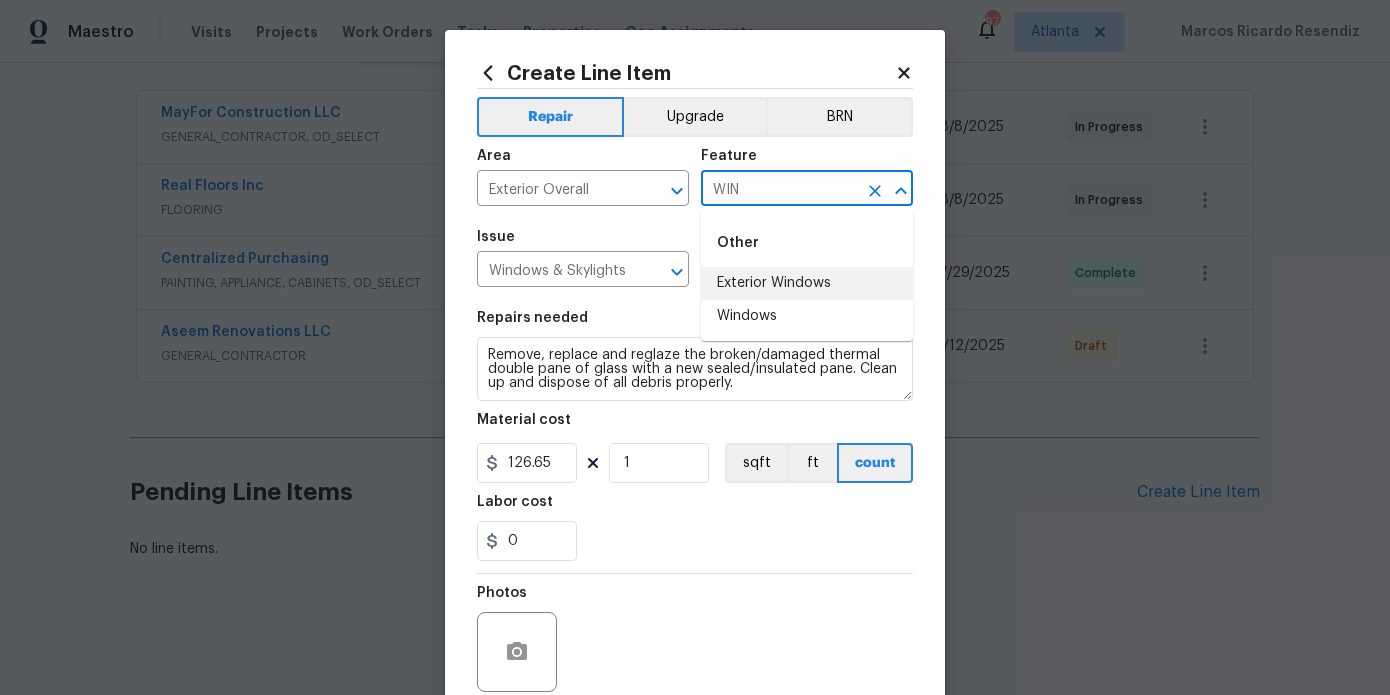 click on "Exterior Windows" at bounding box center (807, 283) 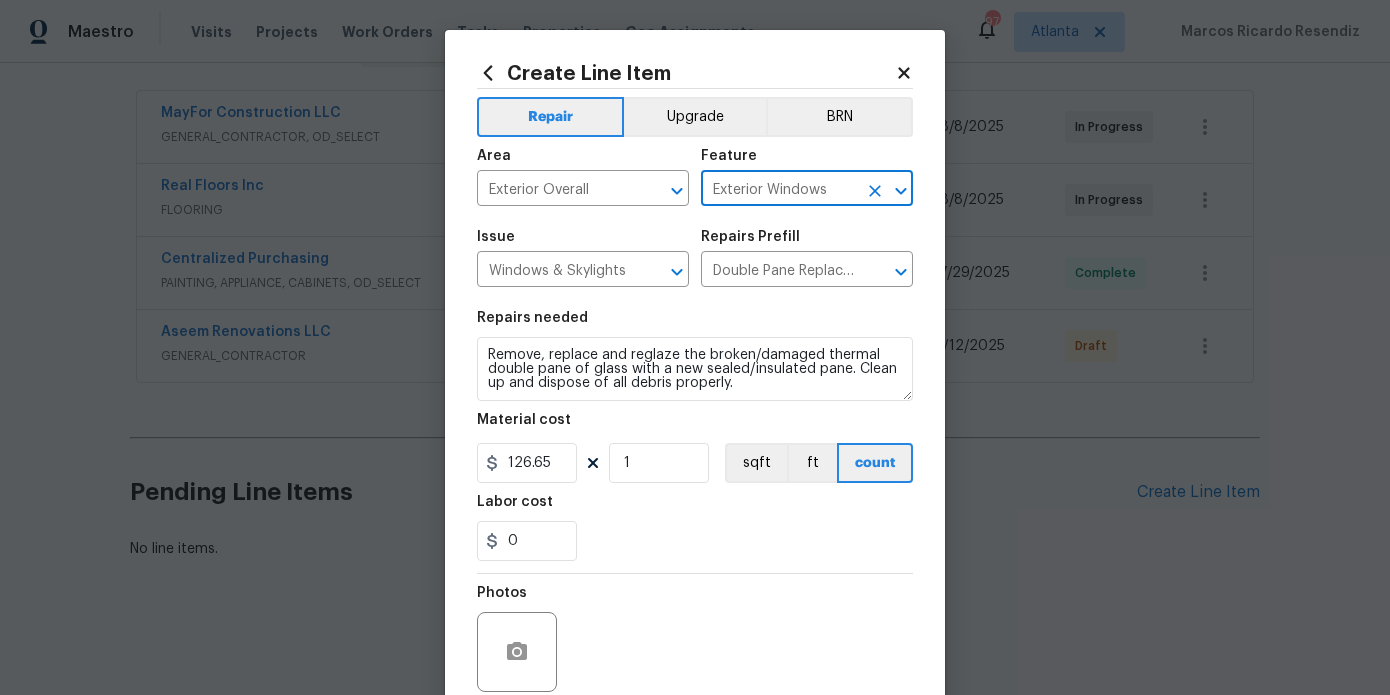 type on "Exterior Windows" 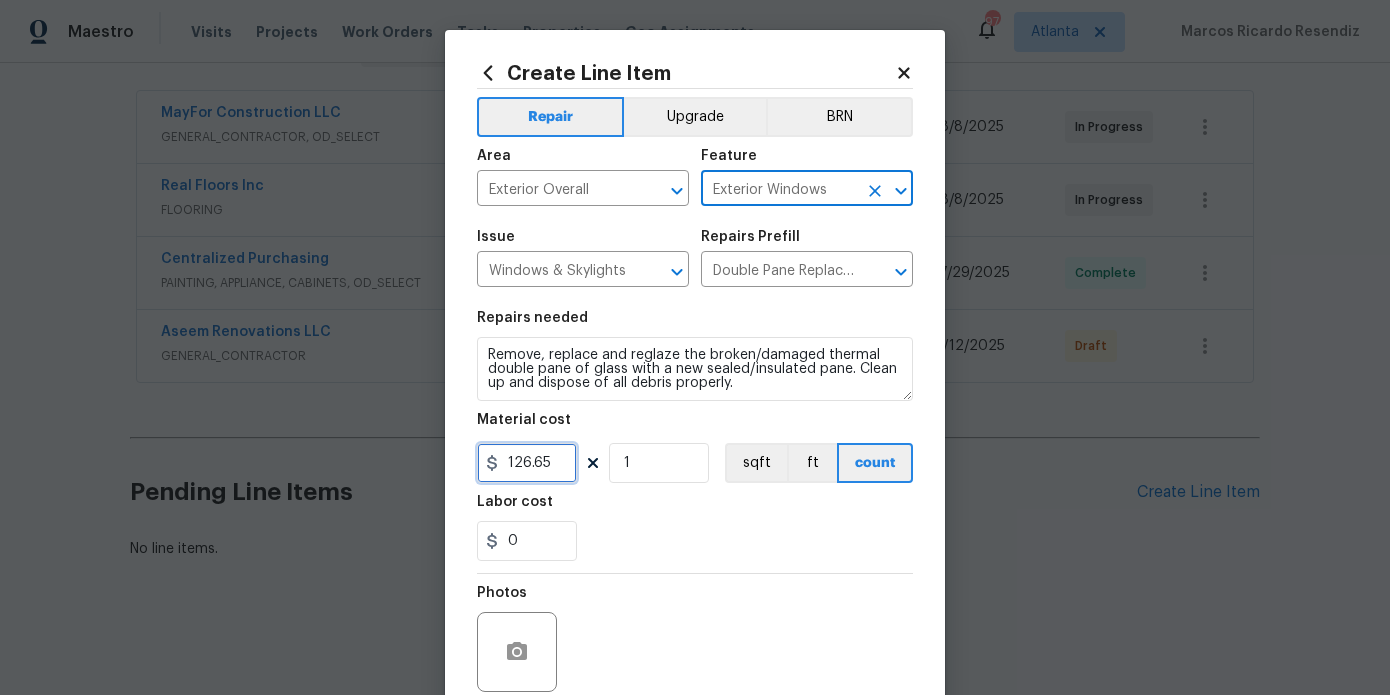 click on "126.65" at bounding box center [527, 463] 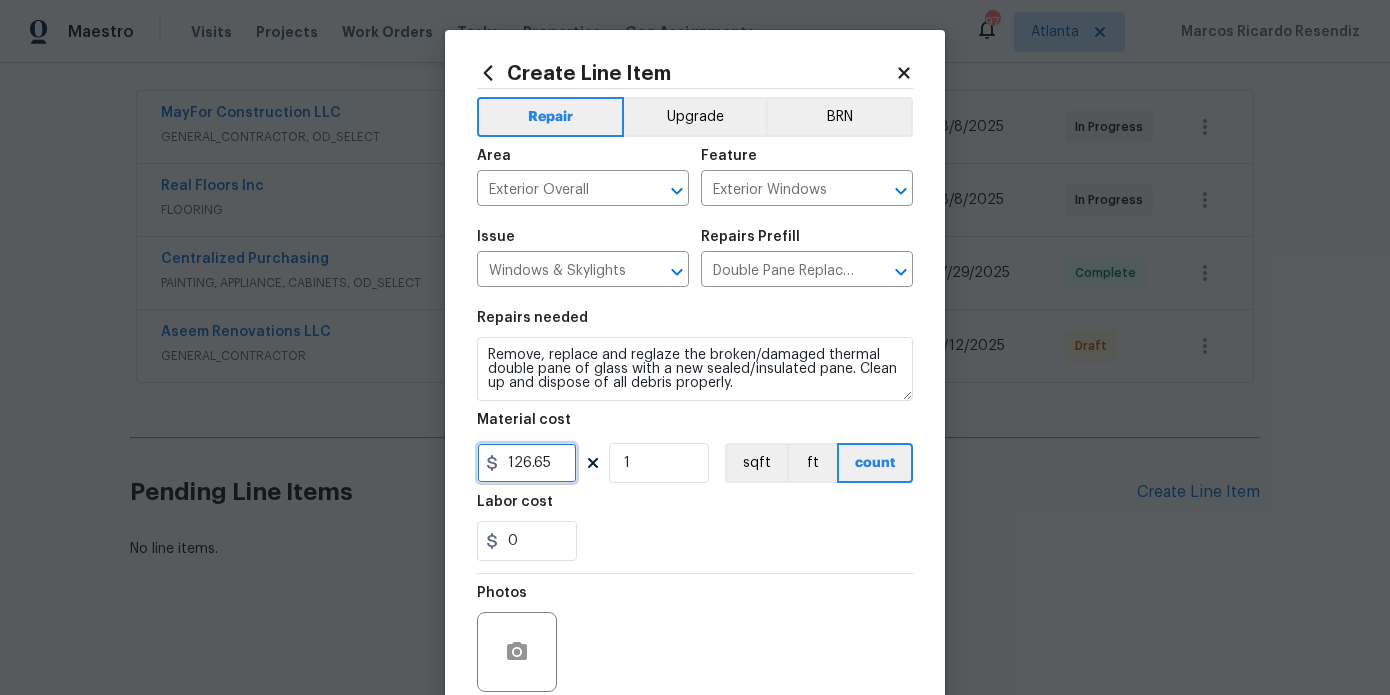 click on "126.65" at bounding box center (527, 463) 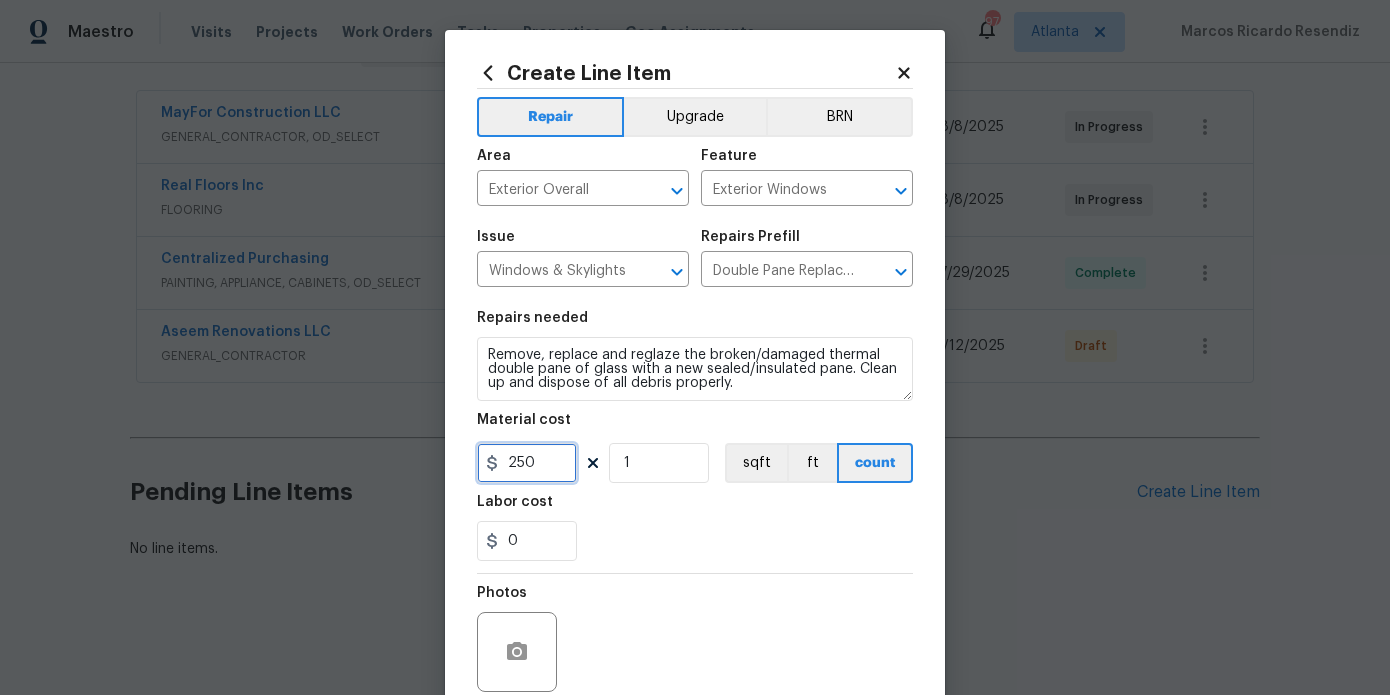 type on "250" 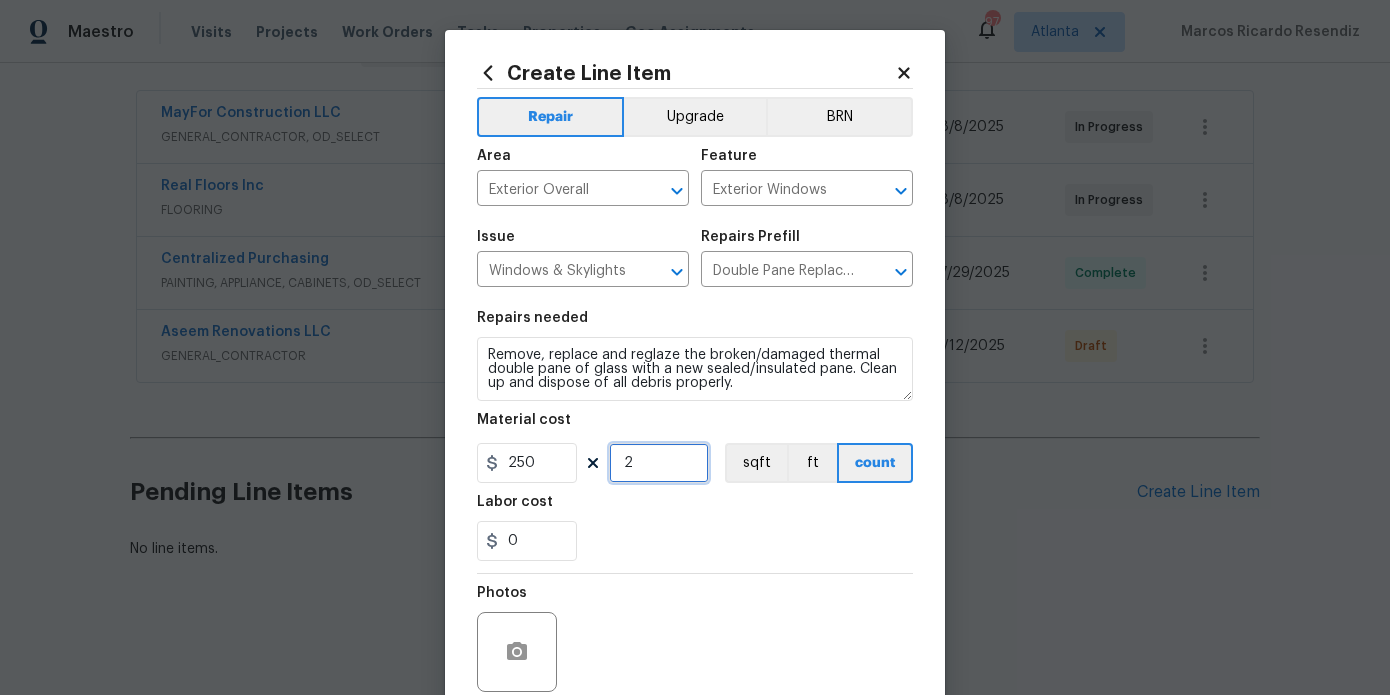 type on "2" 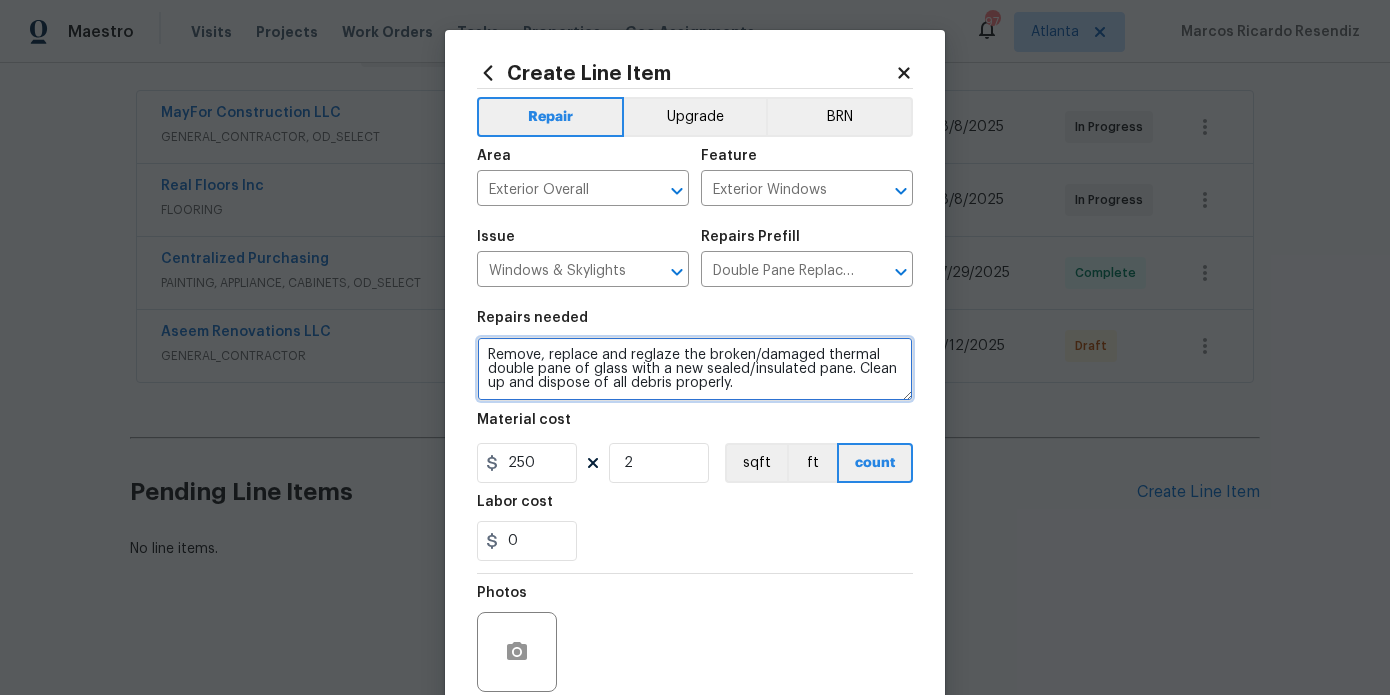 click on "Remove, replace and reglaze the broken/damaged thermal double pane of glass with a new sealed/insulated pane. Clean up and dispose of all debris properly." at bounding box center (695, 369) 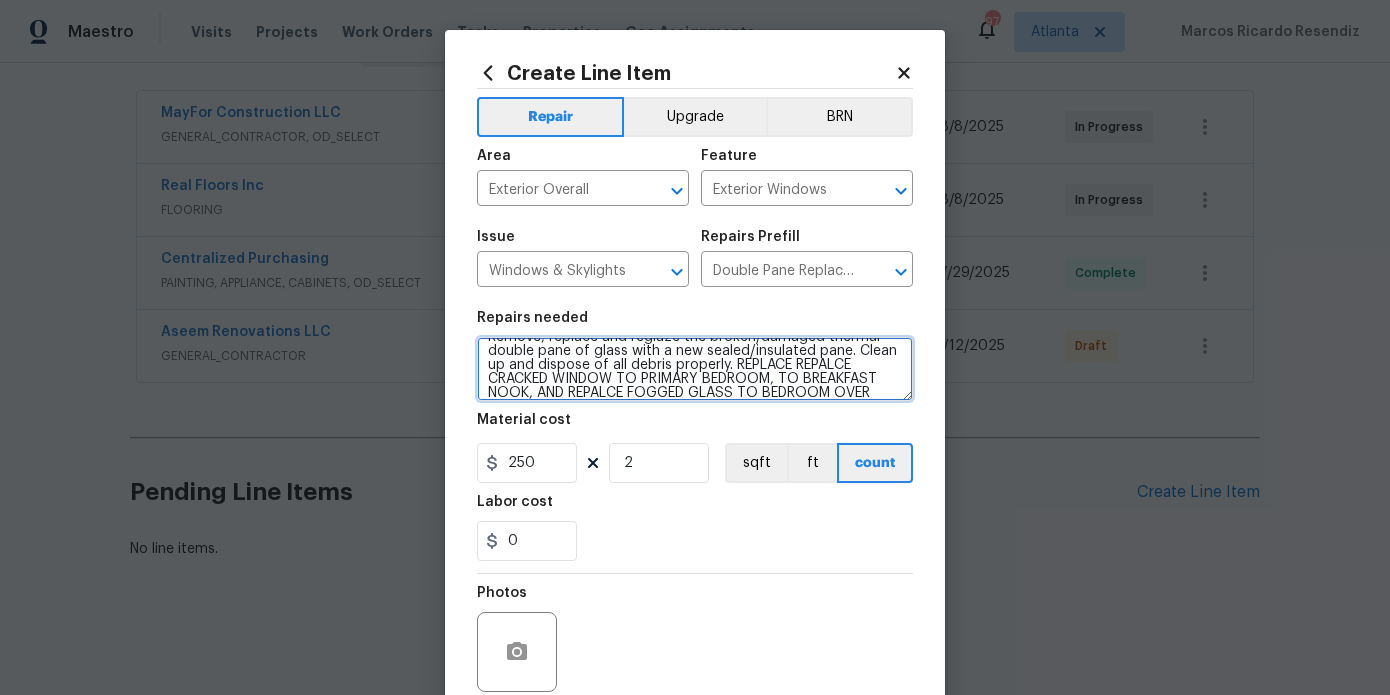 scroll, scrollTop: 32, scrollLeft: 0, axis: vertical 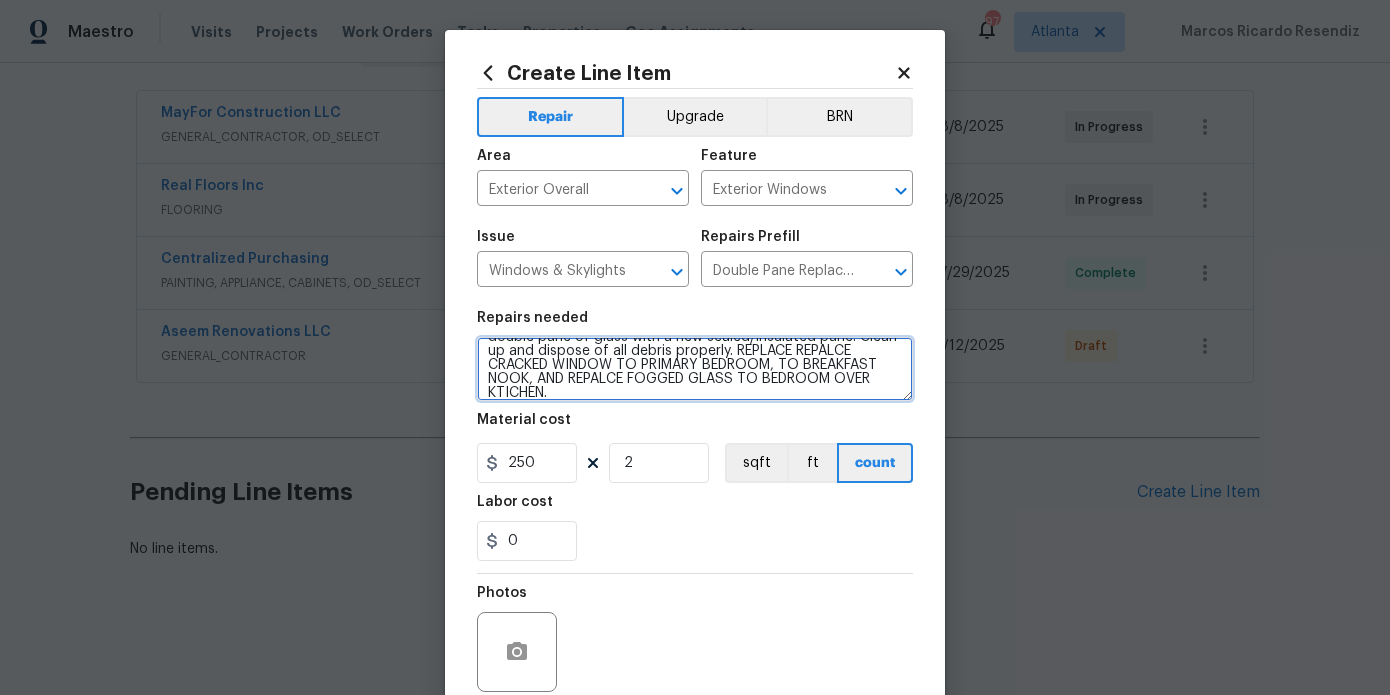 click on "Remove, replace and reglaze the broken/damaged thermal double pane of glass with a new sealed/insulated pane. Clean up and dispose of all debris properly. REPLACE REPALCE CRACKED WINDOW TO PRIMARY BEDROOM, TO BREAKFAST NOOK, AND REPALCE FOGGED GLASS TO BEDROOM OVER KTICHEN." at bounding box center (695, 369) 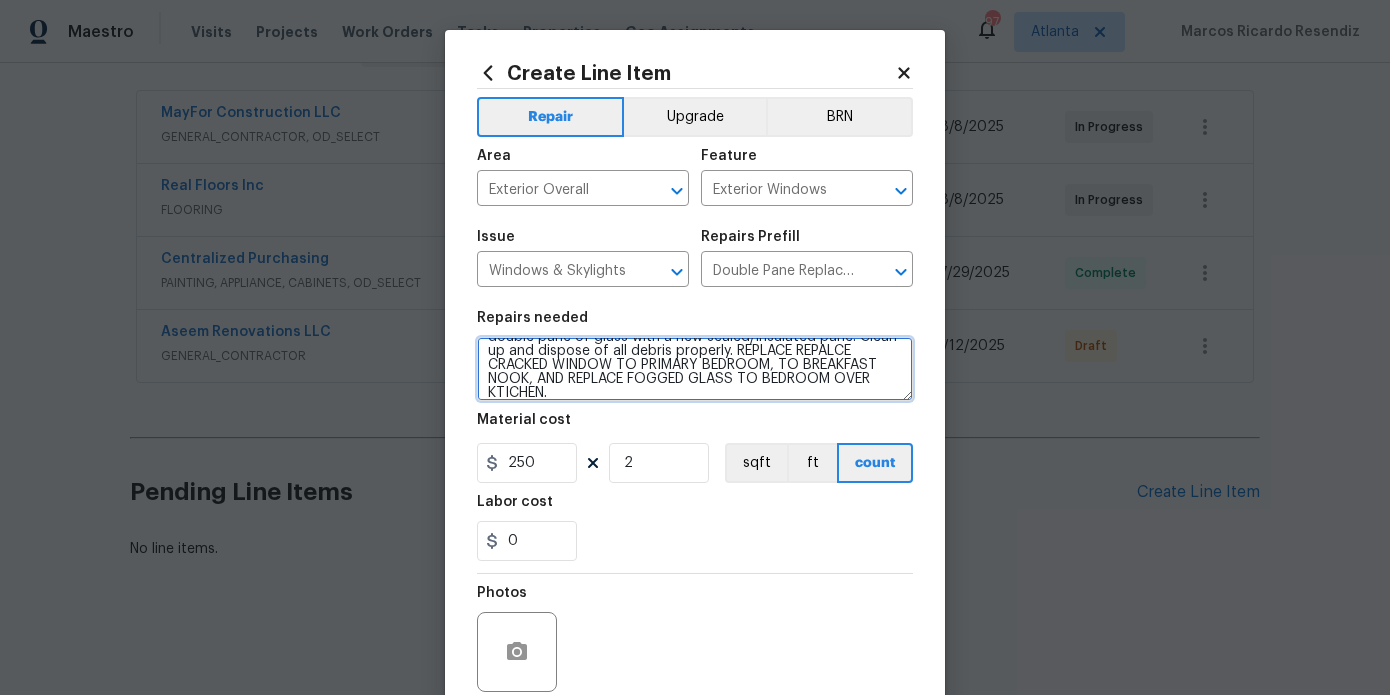 click on "Remove, replace and reglaze the broken/damaged thermal double pane of glass with a new sealed/insulated pane. Clean up and dispose of all debris properly. REPLACE REPALCE CRACKED WINDOW TO PRIMARY BEDROOM, TO BREAKFAST NOOK, AND REPLACE FOGGED GLASS TO BEDROOM OVER KTICHEN." at bounding box center [695, 369] 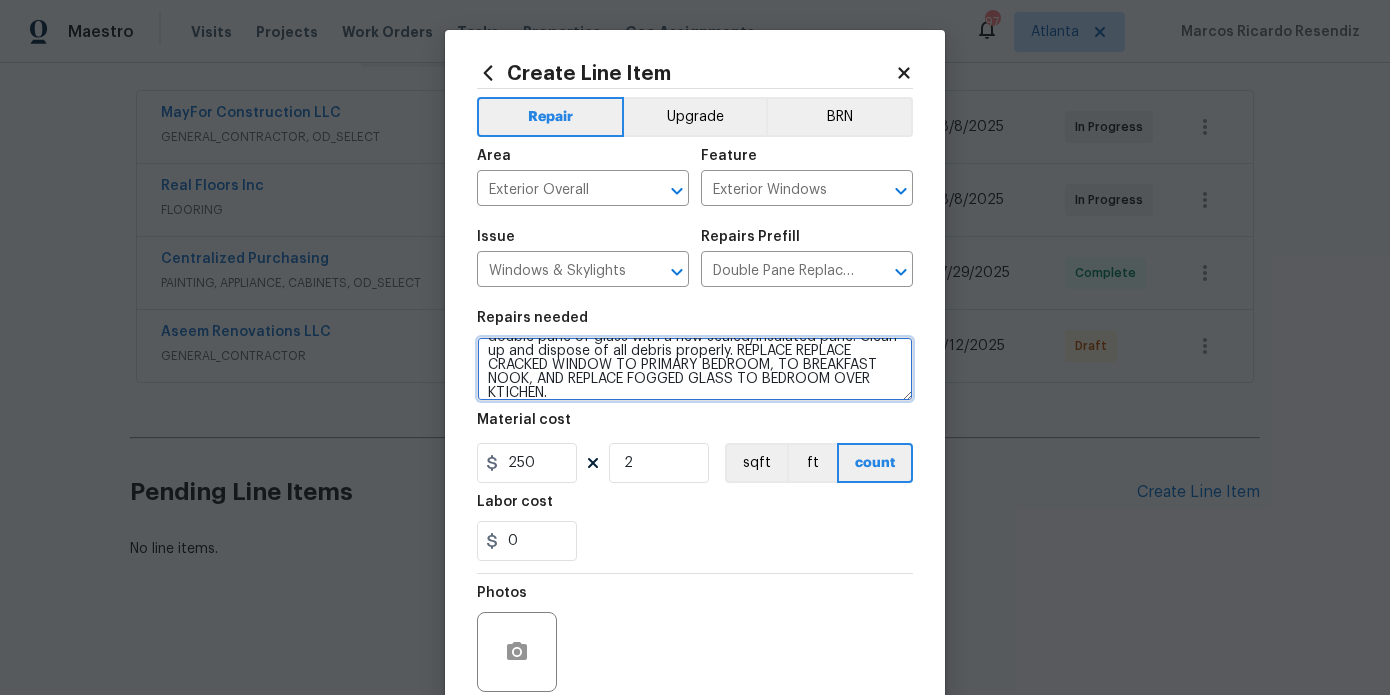 type on "Remove, replace and reglaze the broken/damaged thermal double pane of glass with a new sealed/insulated pane. Clean up and dispose of all debris properly. REPLACE REPLACE CRACKED WINDOW TO PRIMARY BEDROOM, TO BREAKFAST NOOK, AND REPLACE FOGGED GLASS TO BEDROOM OVER KTICHEN." 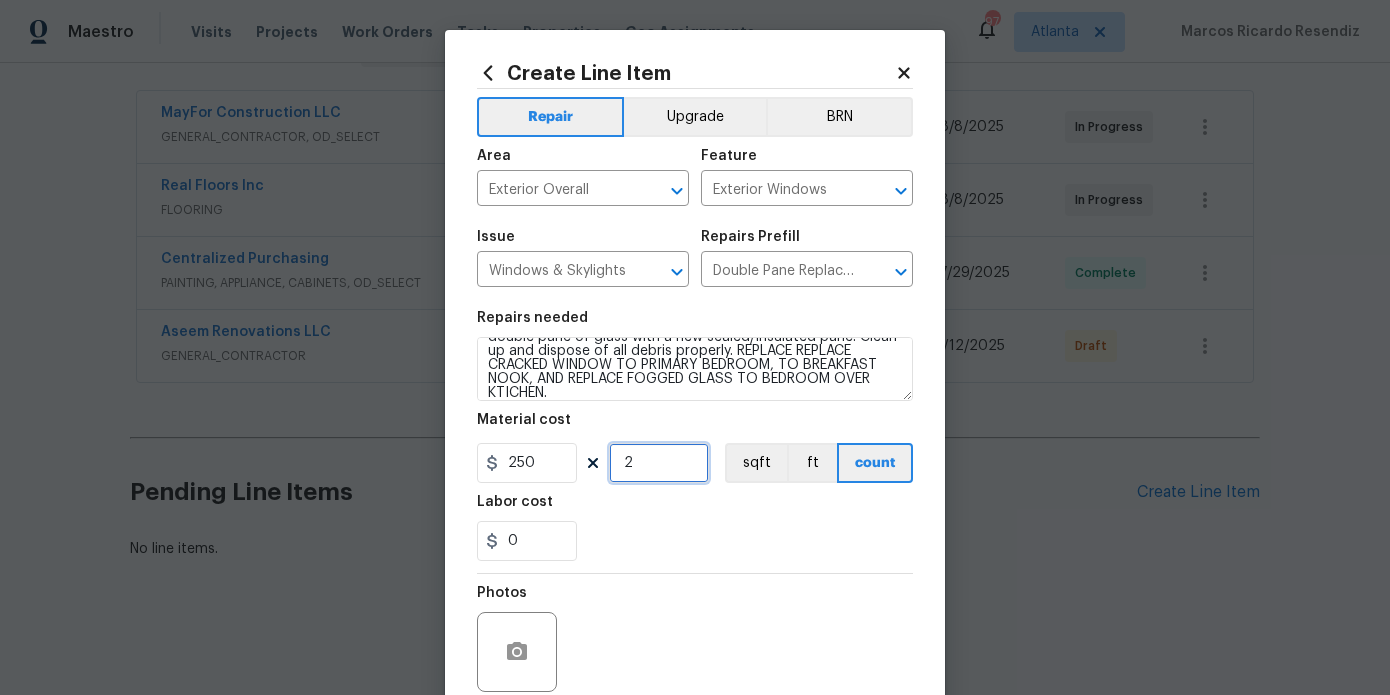 click on "2" at bounding box center (659, 463) 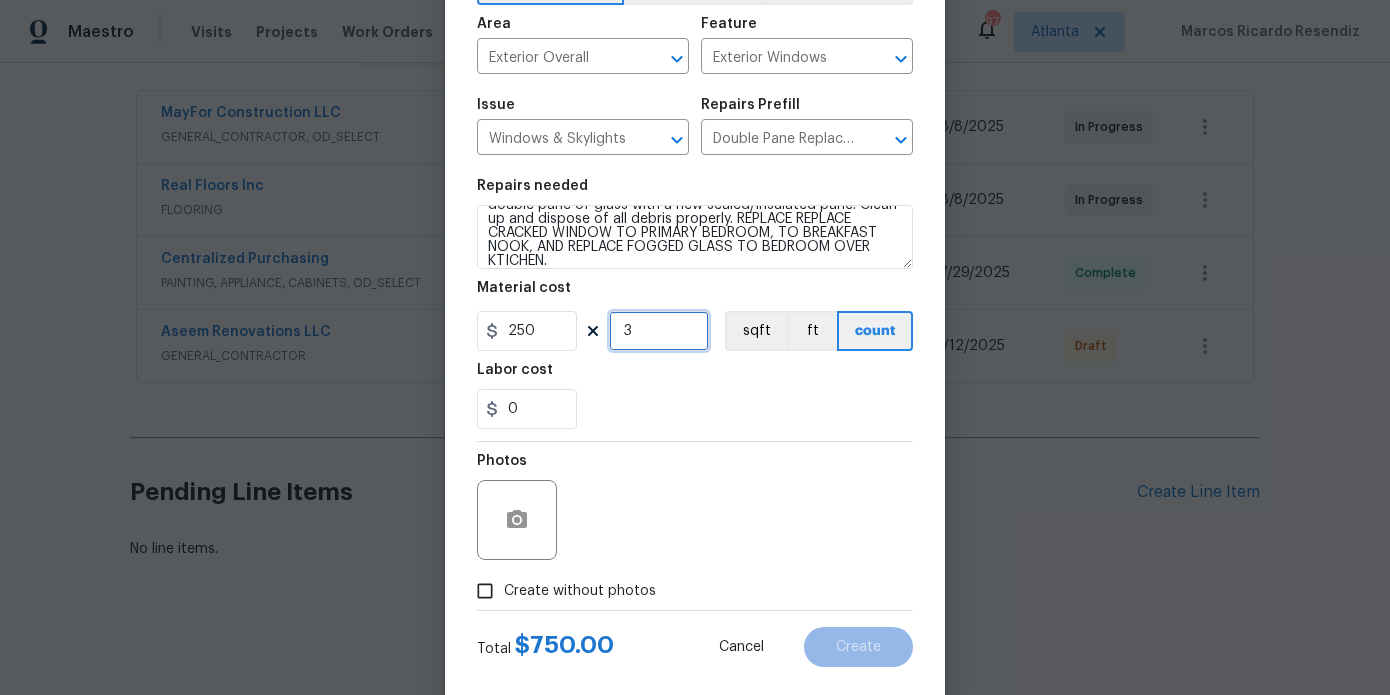 scroll, scrollTop: 167, scrollLeft: 0, axis: vertical 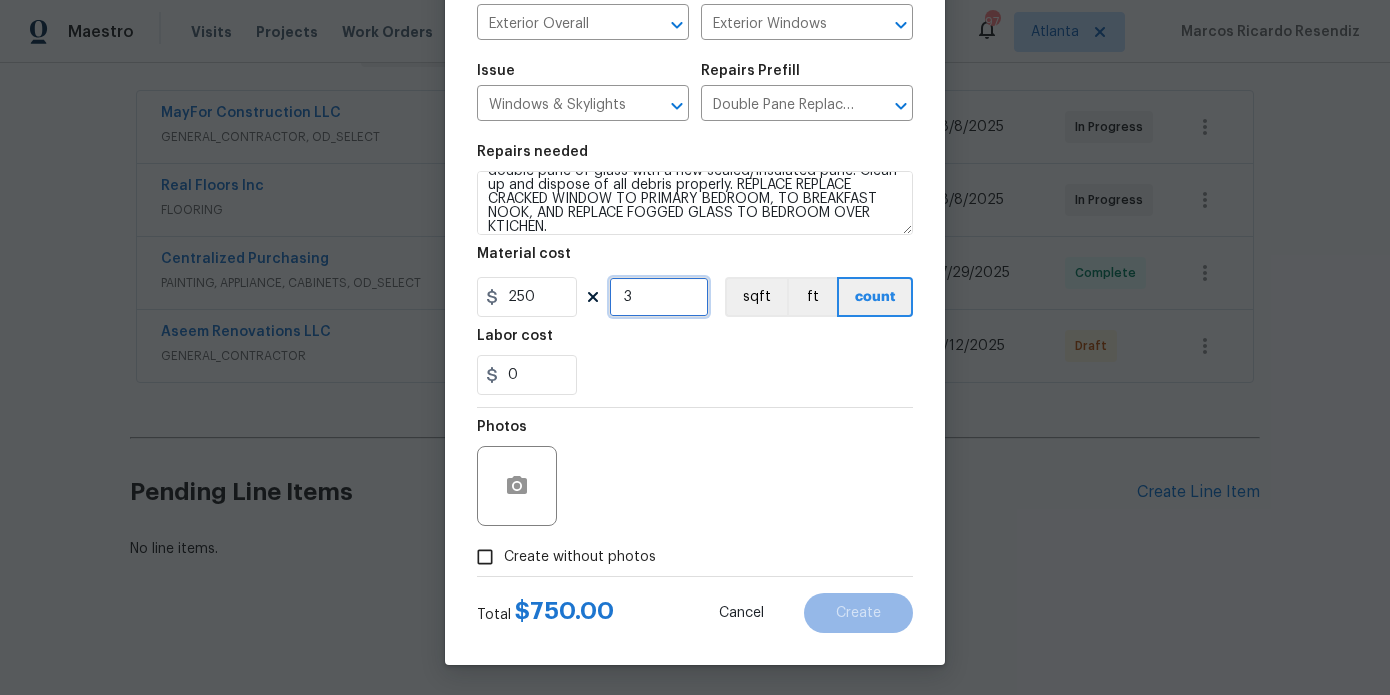 type on "3" 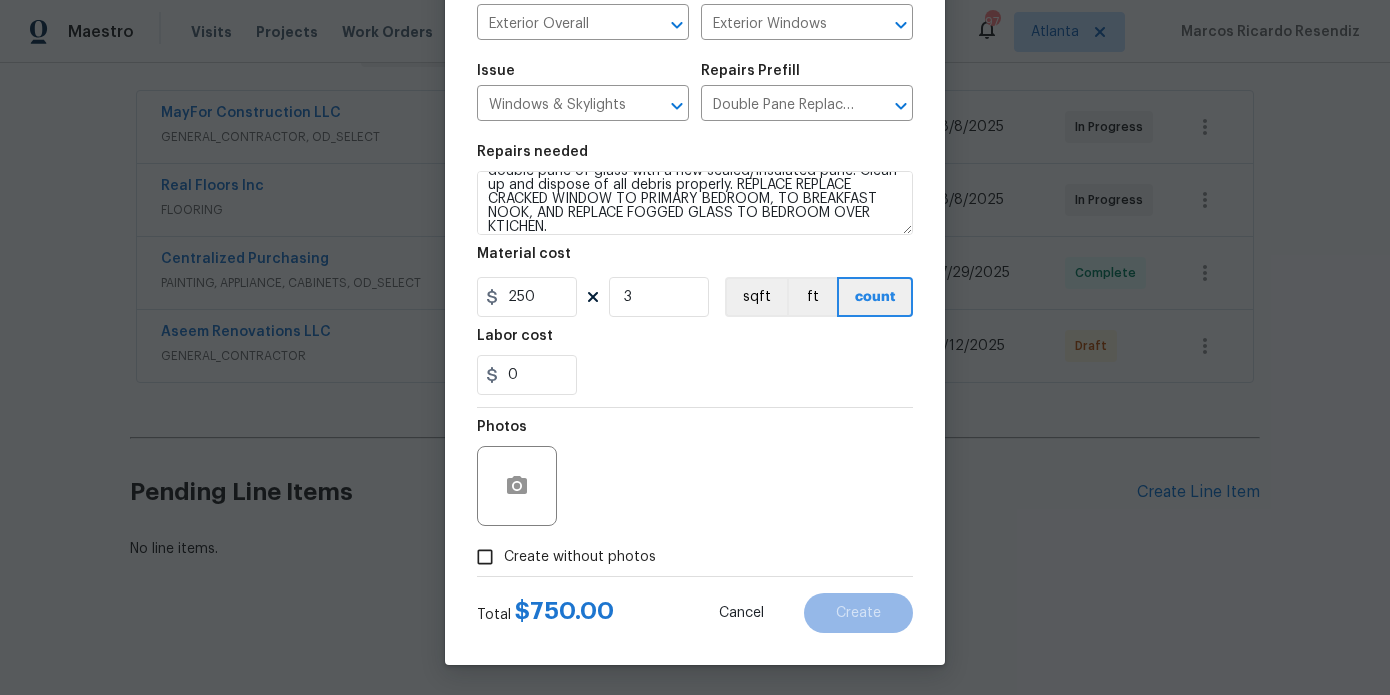 click on "Create without photos" at bounding box center (580, 557) 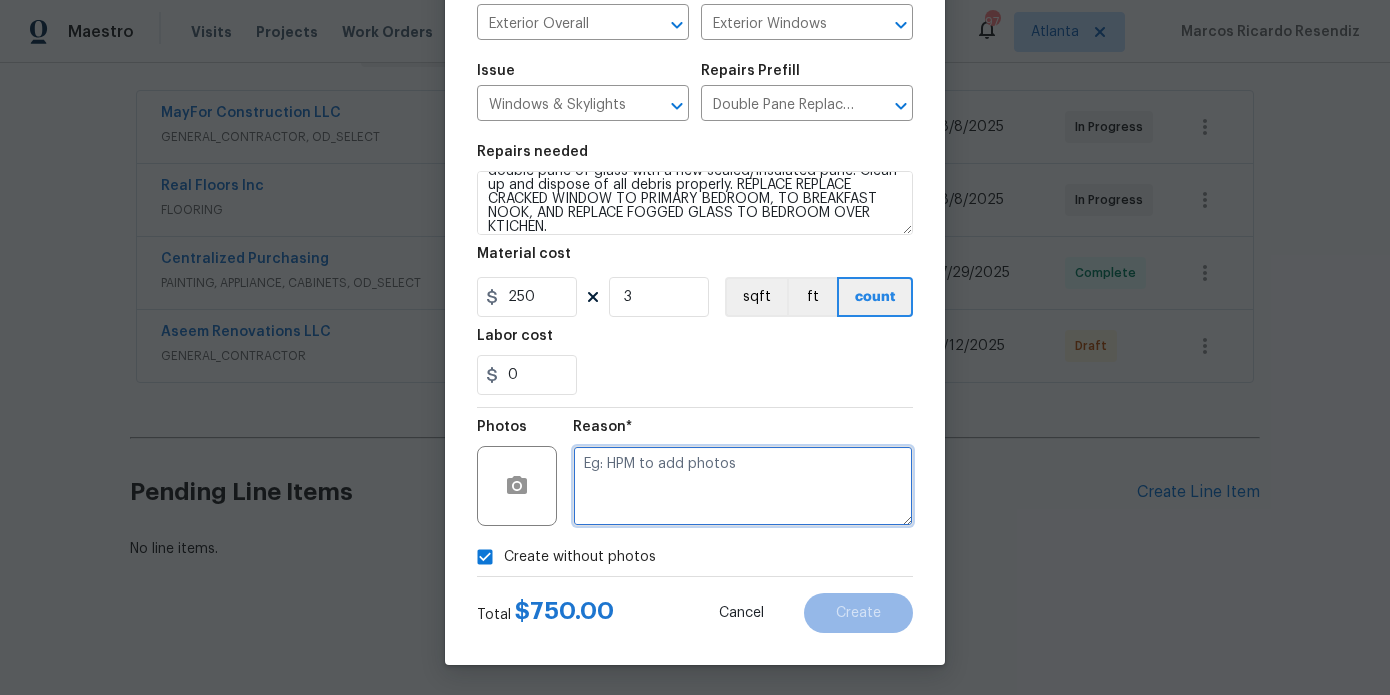 click at bounding box center [743, 486] 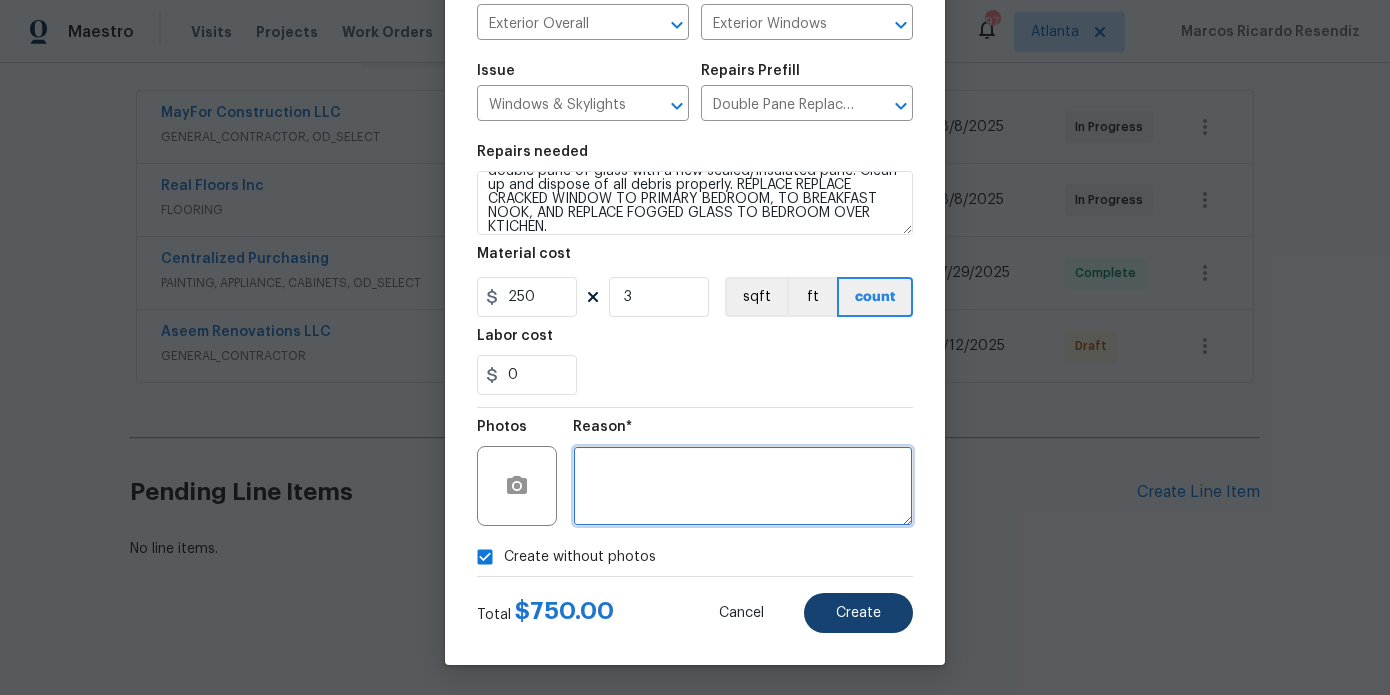 type 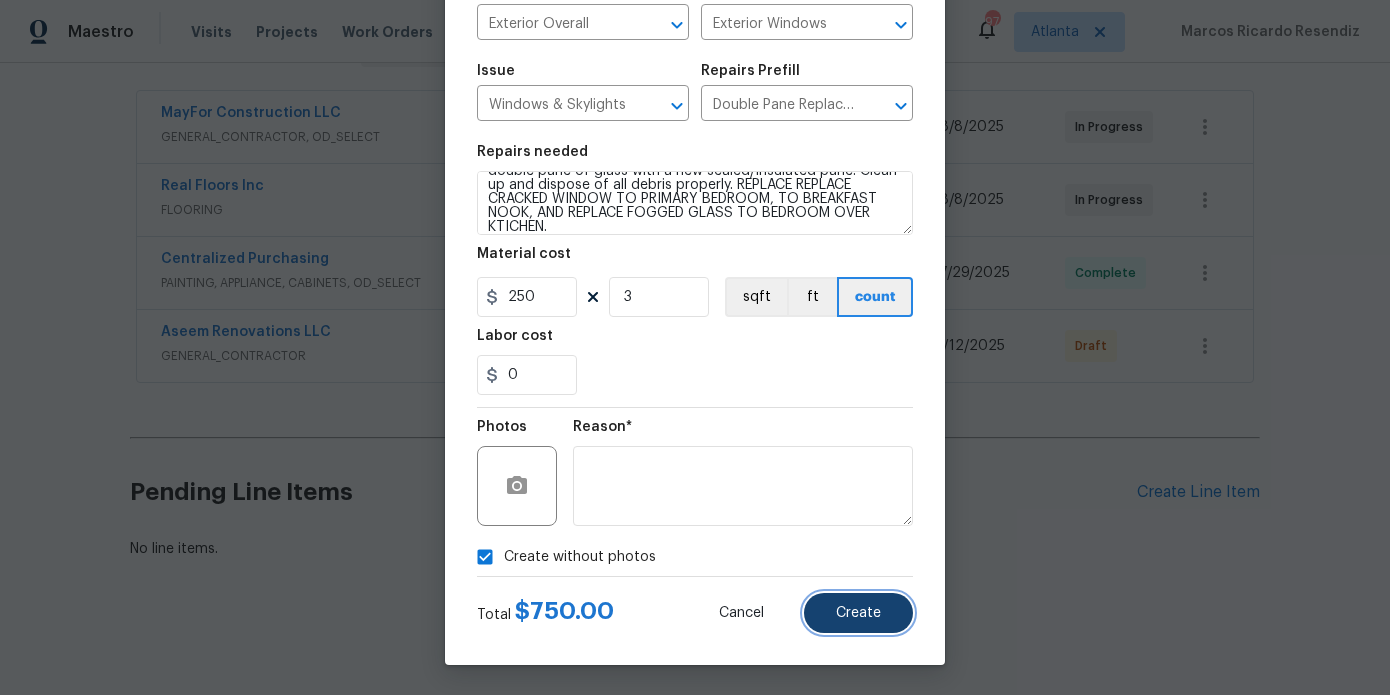 click on "Create" at bounding box center (858, 613) 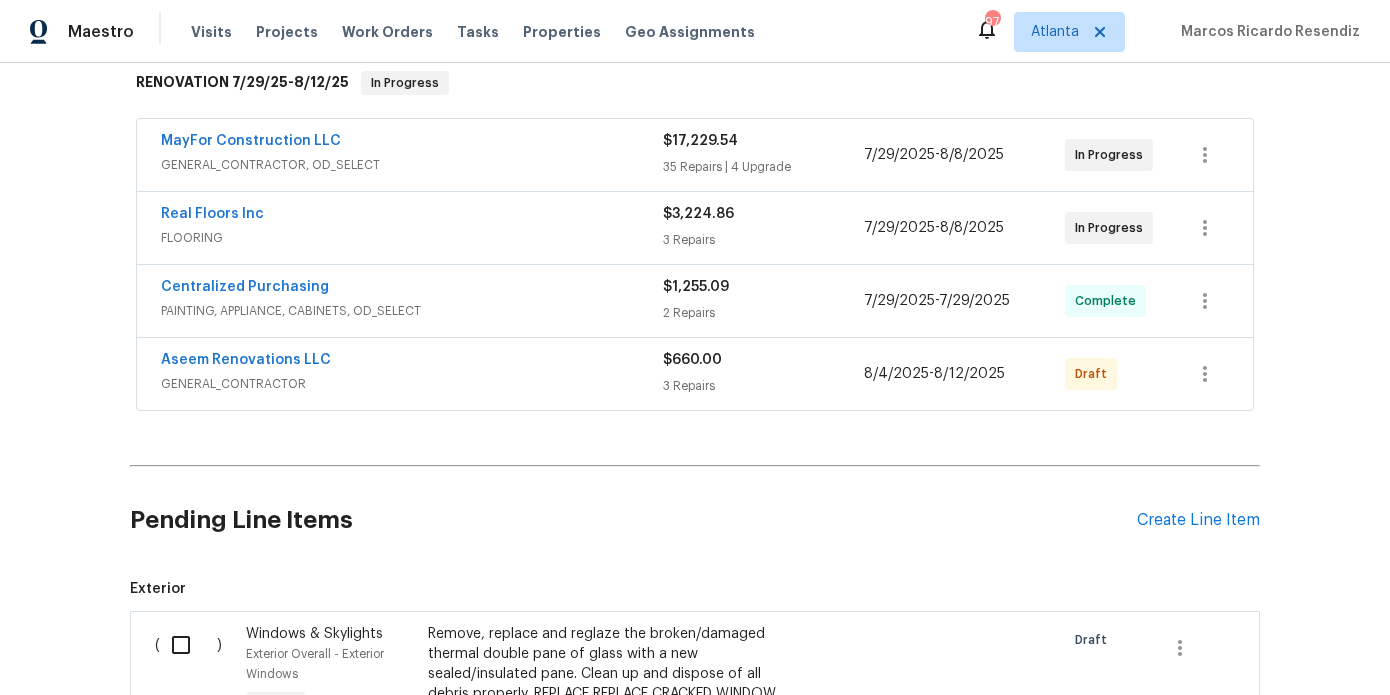 scroll, scrollTop: 724, scrollLeft: 0, axis: vertical 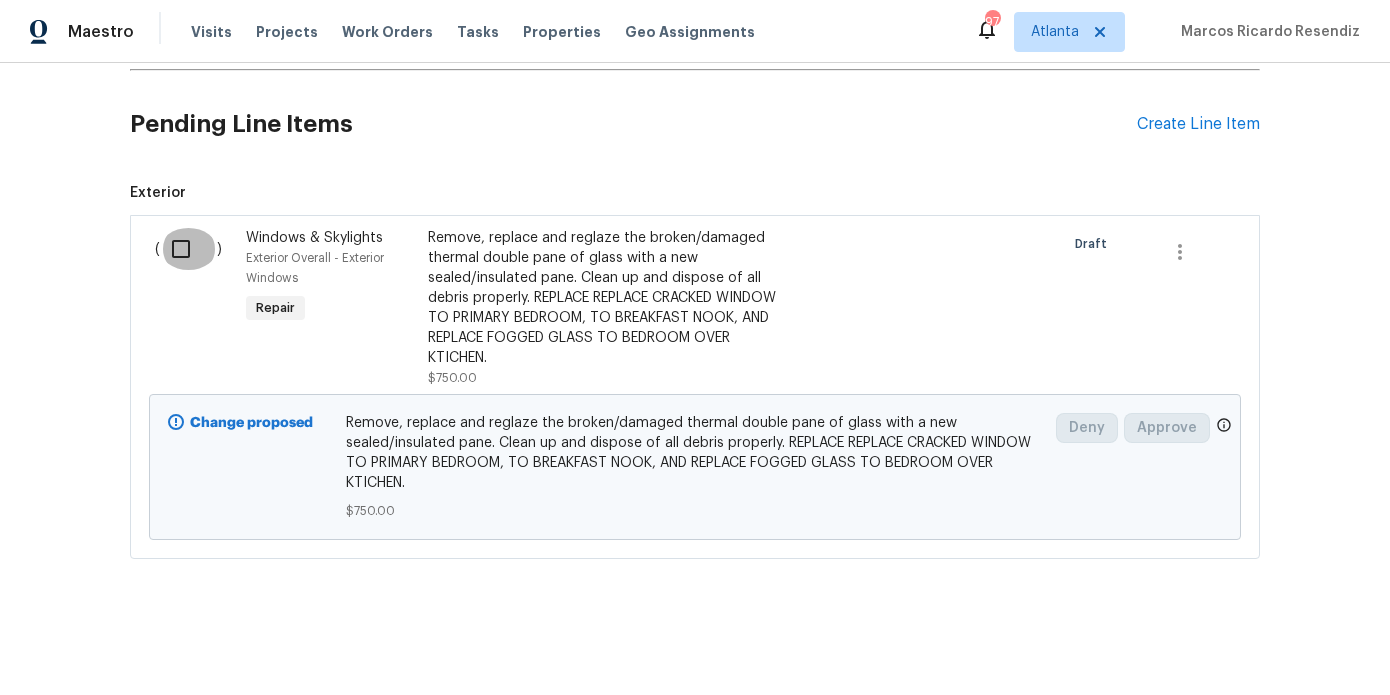 click at bounding box center (188, 249) 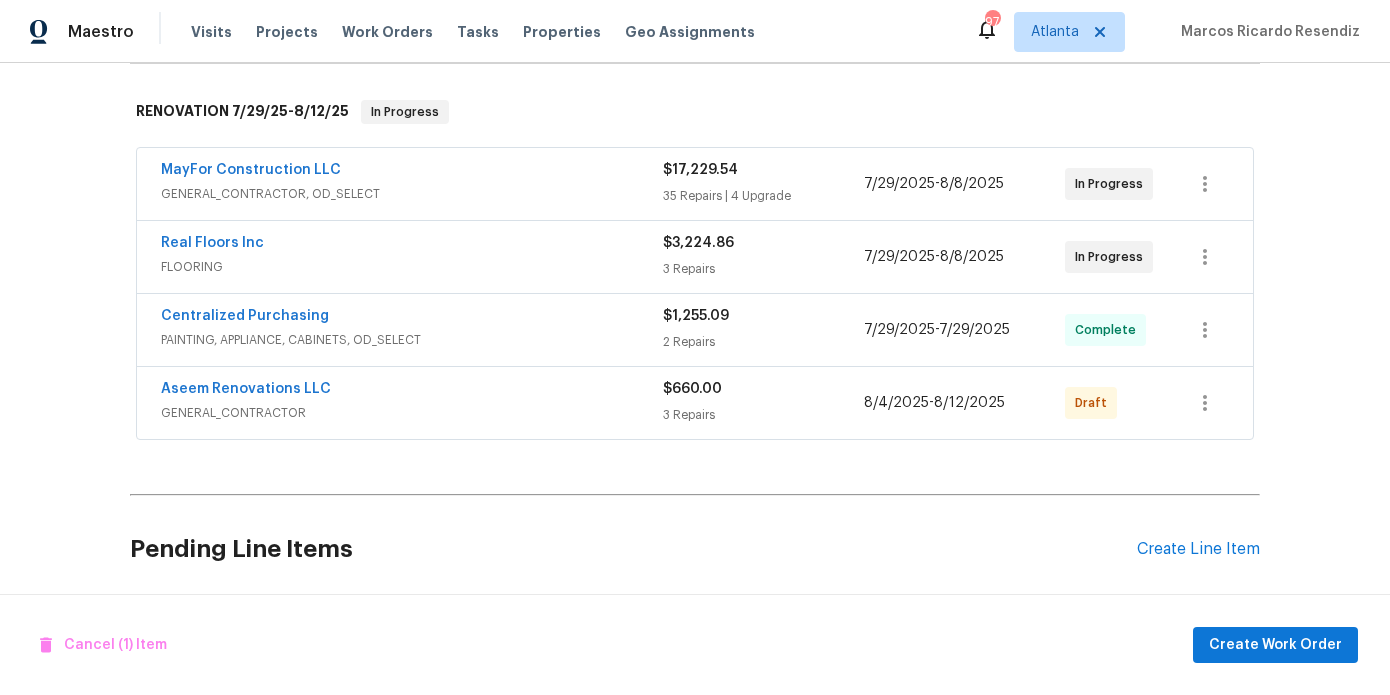 scroll, scrollTop: 294, scrollLeft: 0, axis: vertical 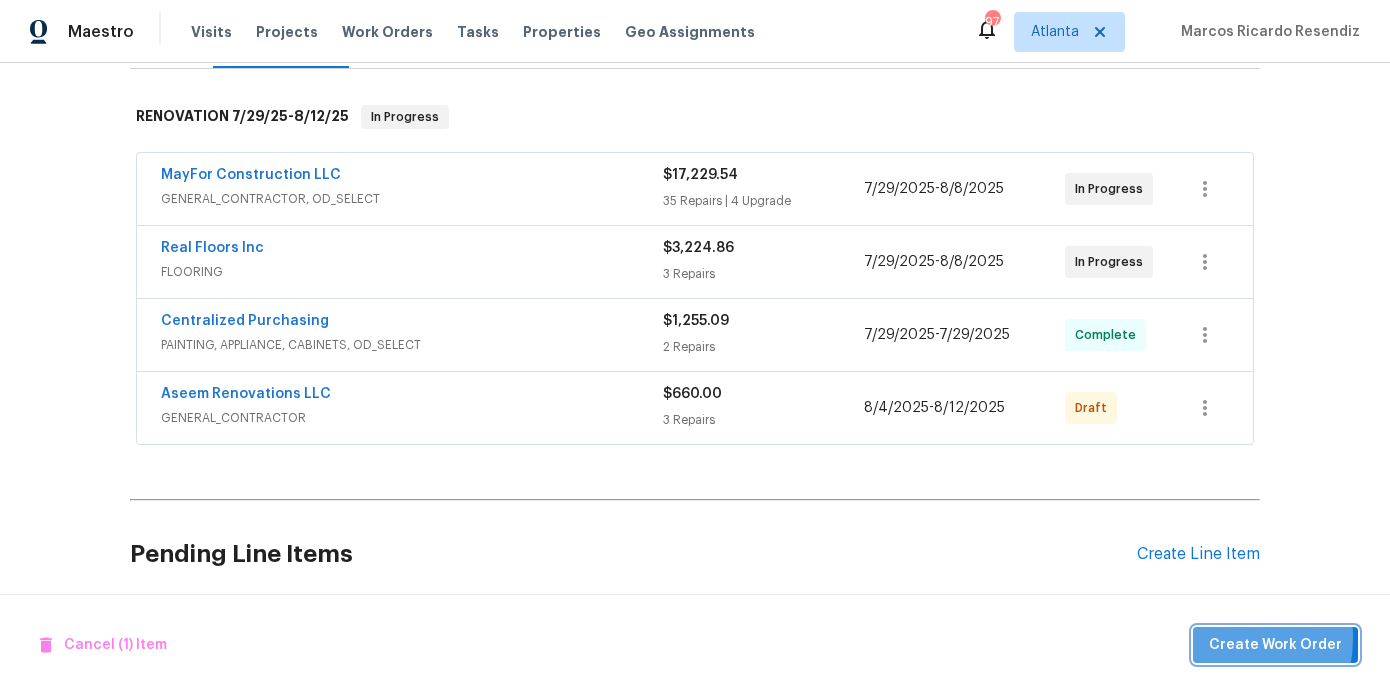 click on "Create Work Order" at bounding box center (1275, 645) 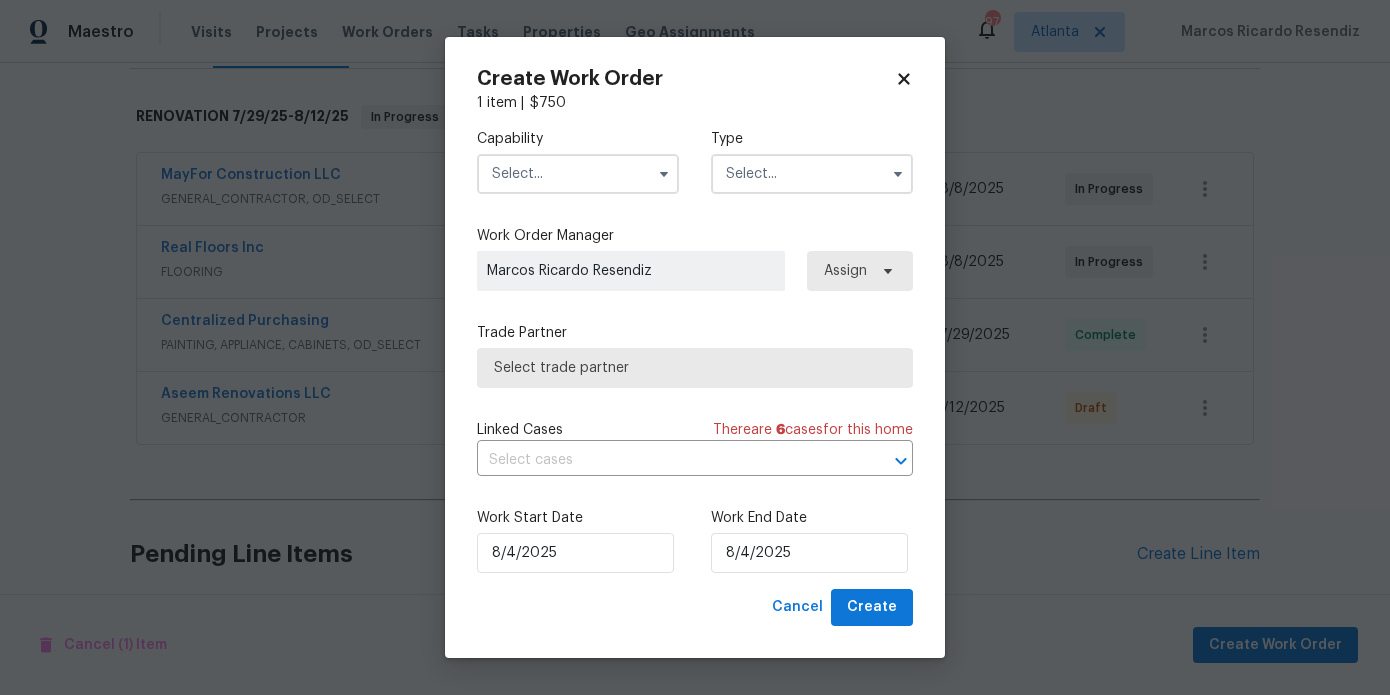 checkbox on "false" 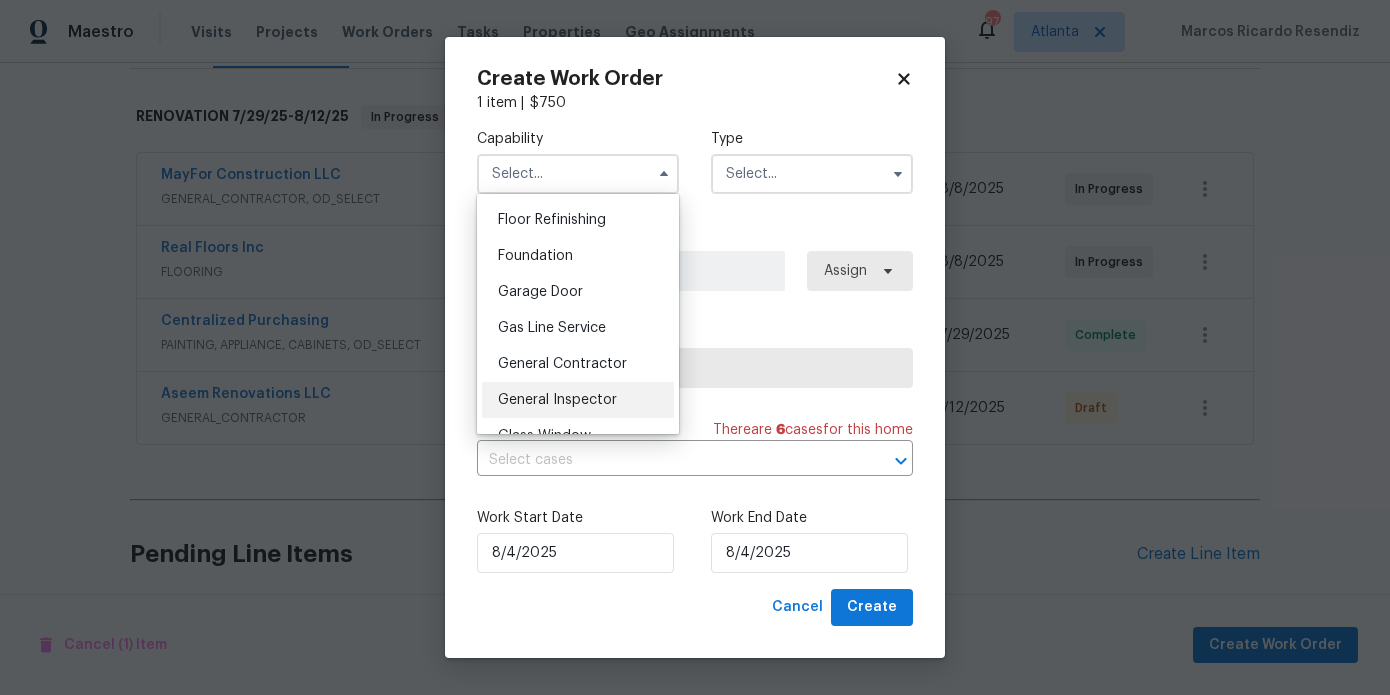 scroll, scrollTop: 855, scrollLeft: 0, axis: vertical 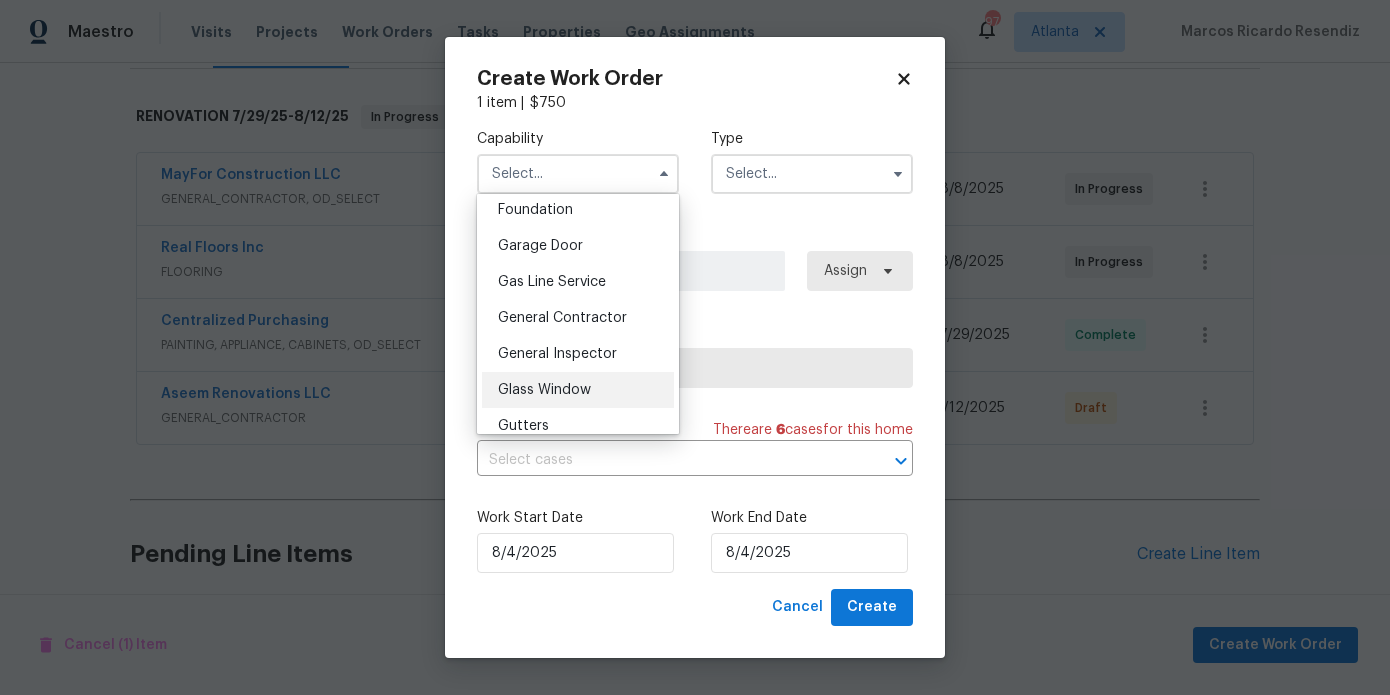 click on "Glass Window" at bounding box center (544, 390) 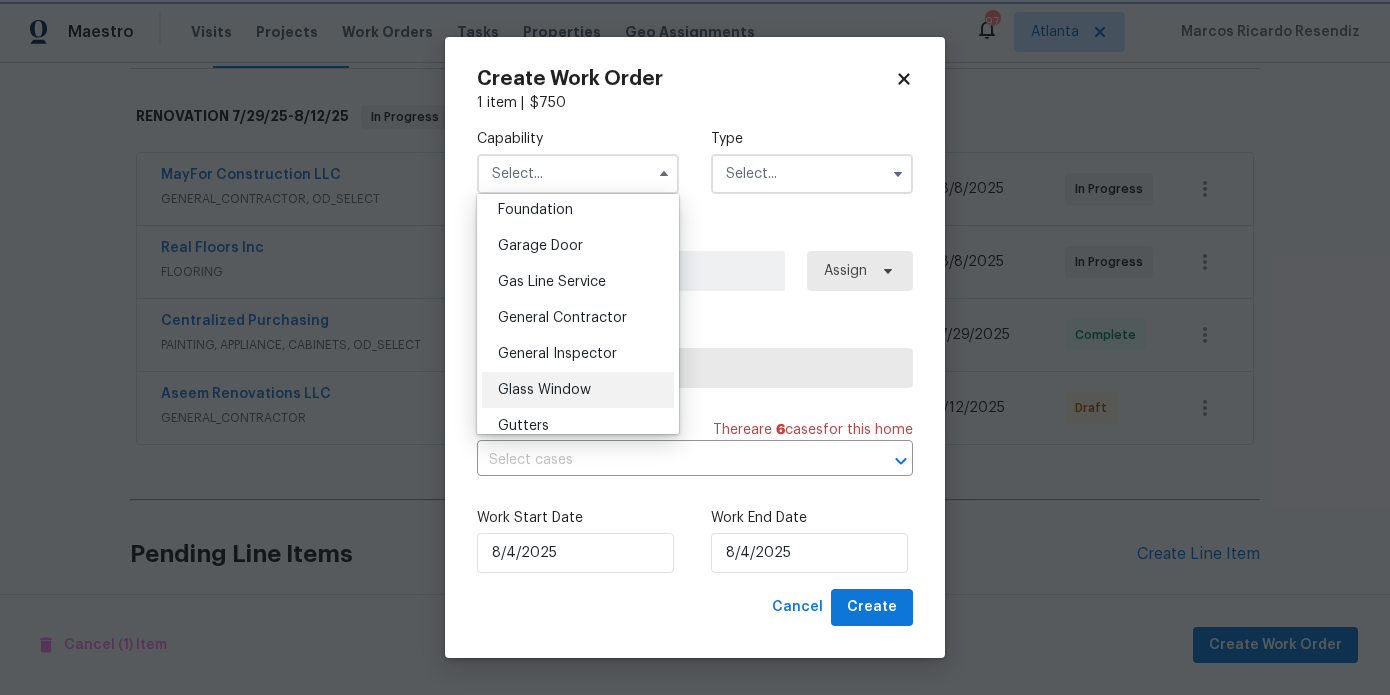 type on "Glass Window" 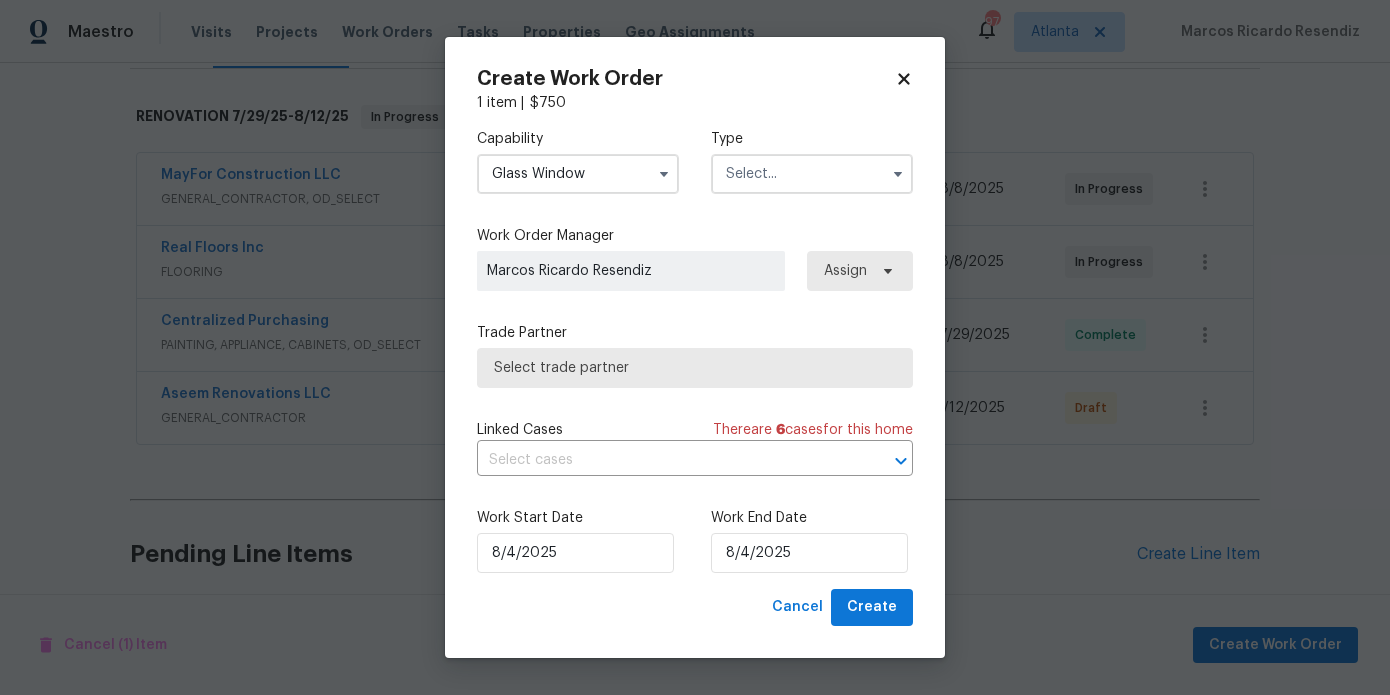 click at bounding box center [812, 174] 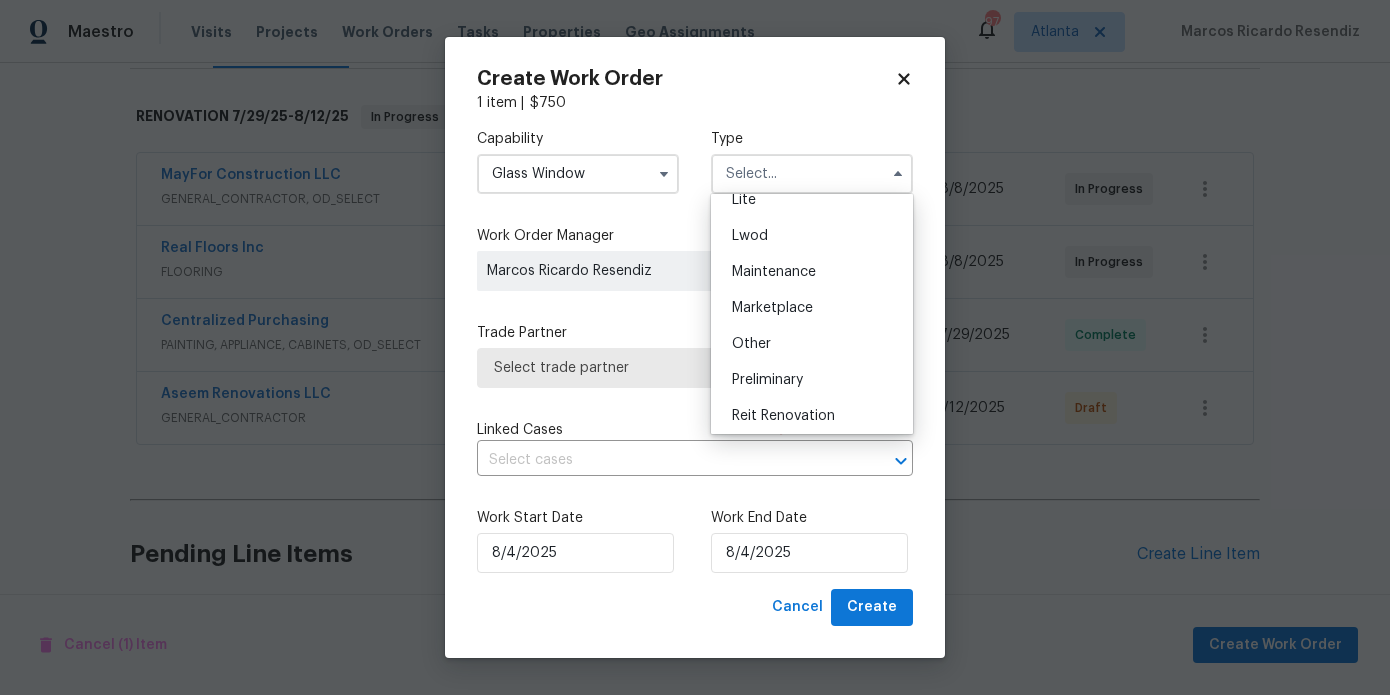 scroll, scrollTop: 309, scrollLeft: 0, axis: vertical 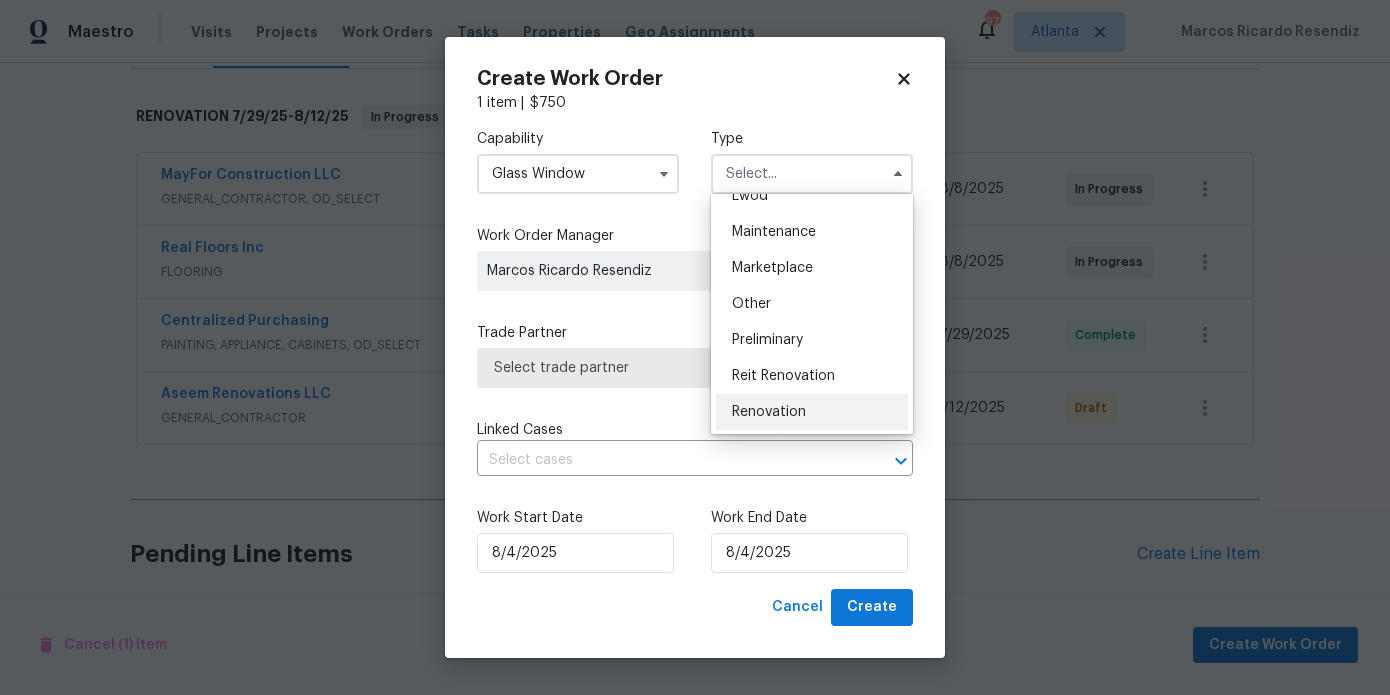 click on "Renovation" at bounding box center (812, 412) 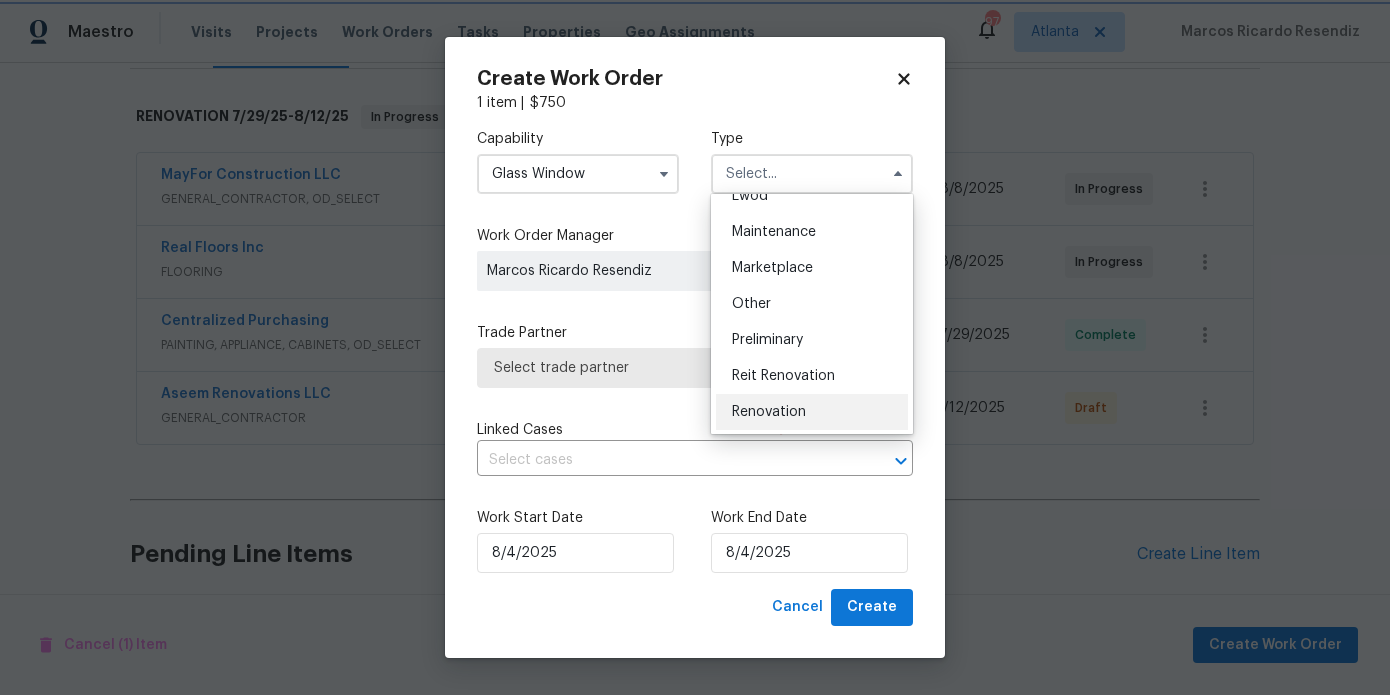 type on "Renovation" 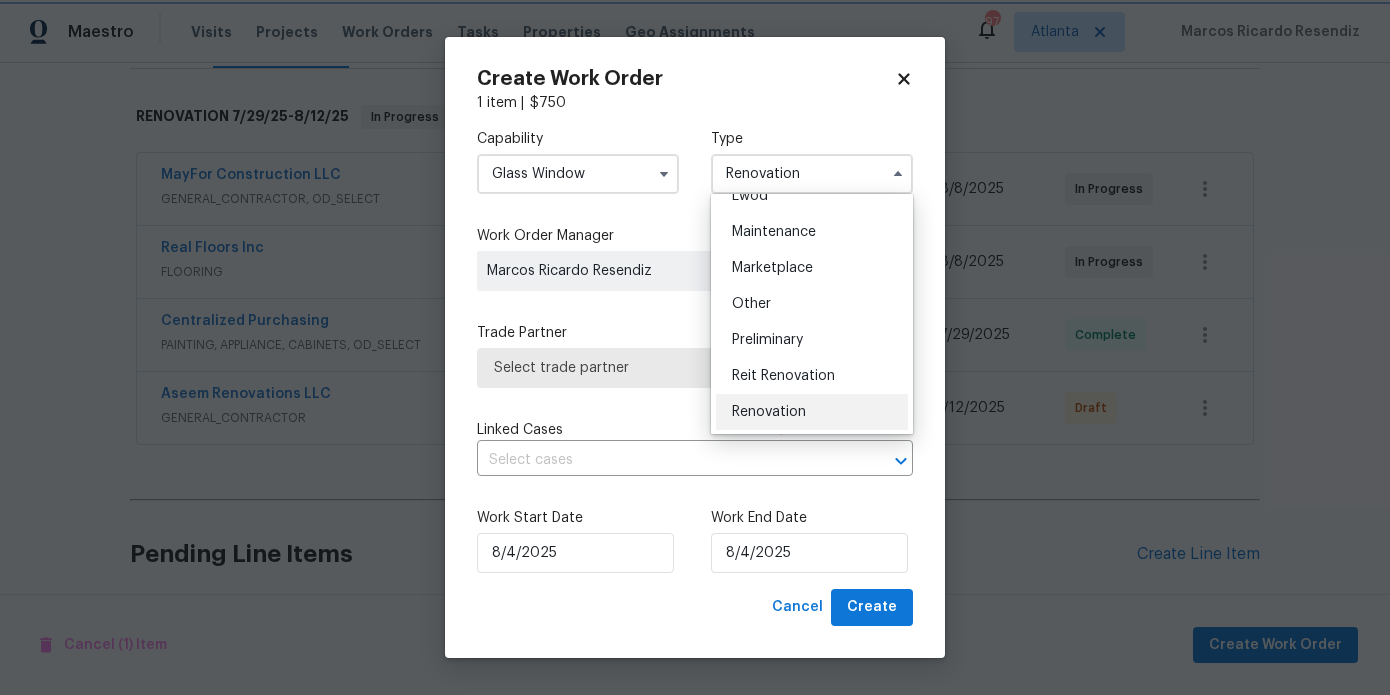 scroll, scrollTop: 0, scrollLeft: 0, axis: both 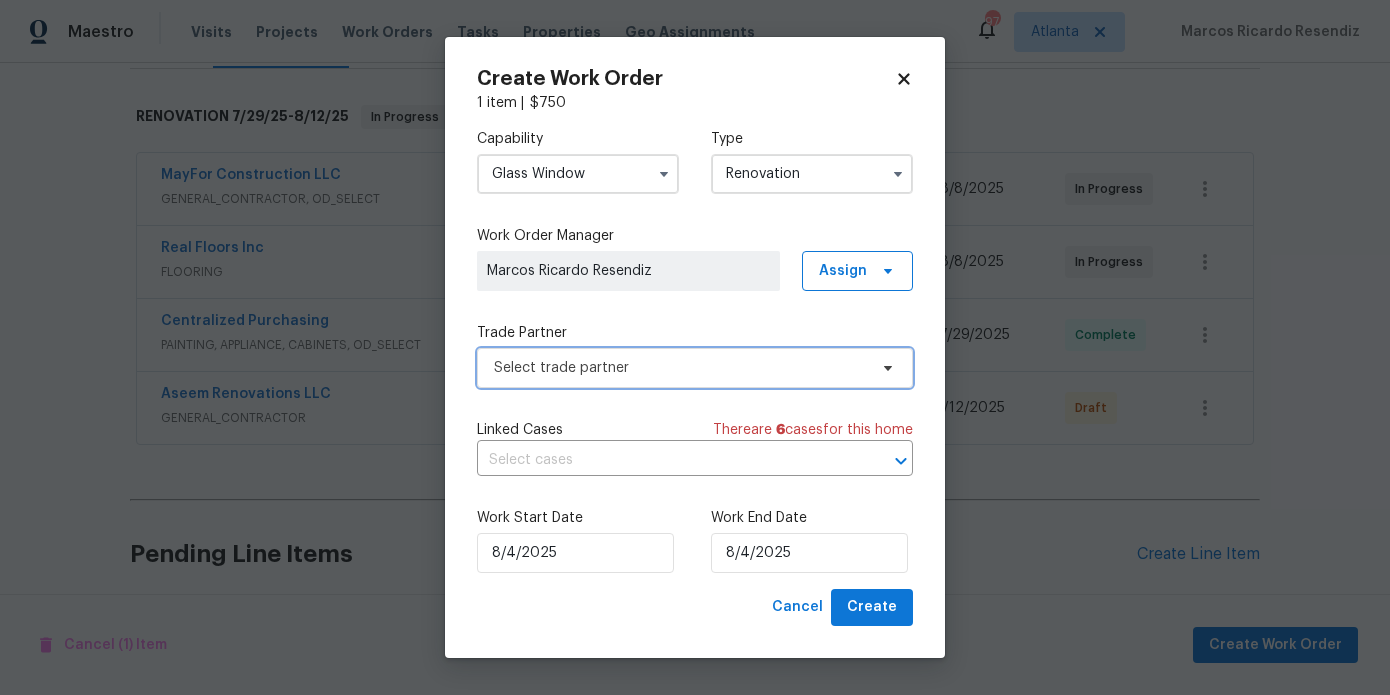 click on "Select trade partner" at bounding box center (695, 368) 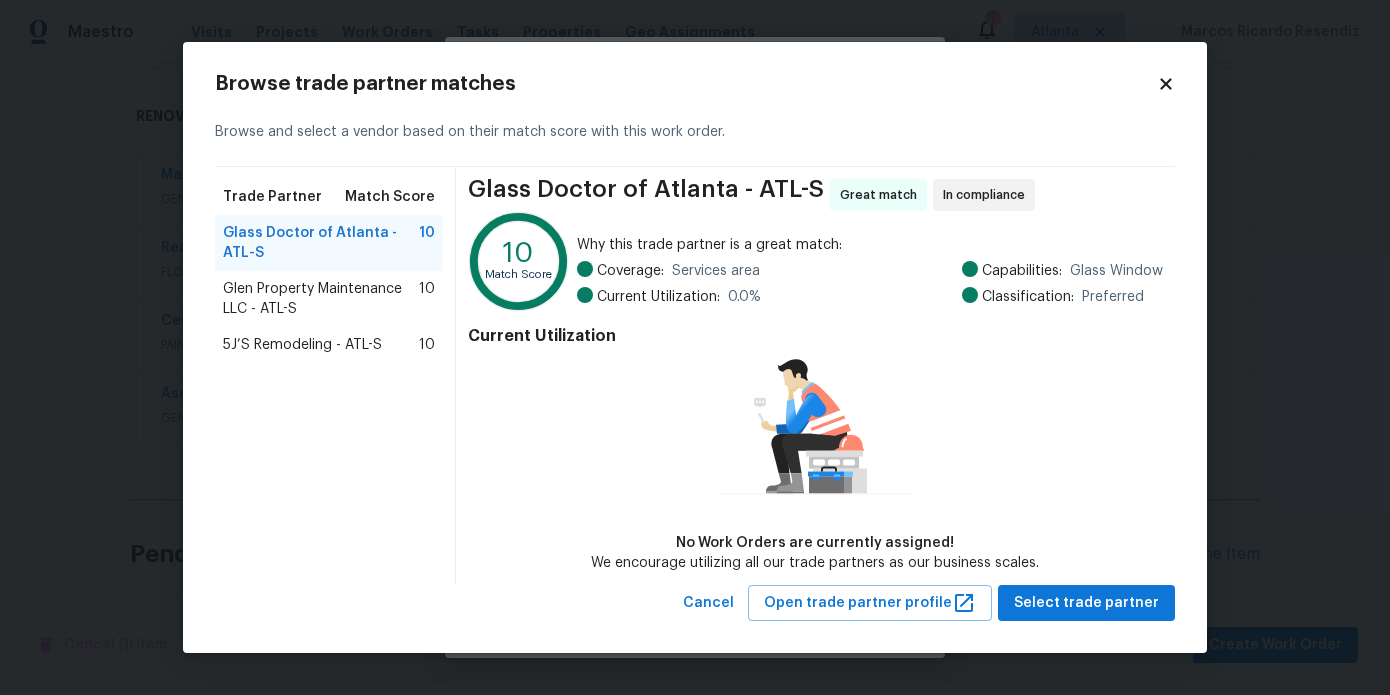 click on "Glass Doctor of Atlanta - ATL-S 10" at bounding box center (329, 243) 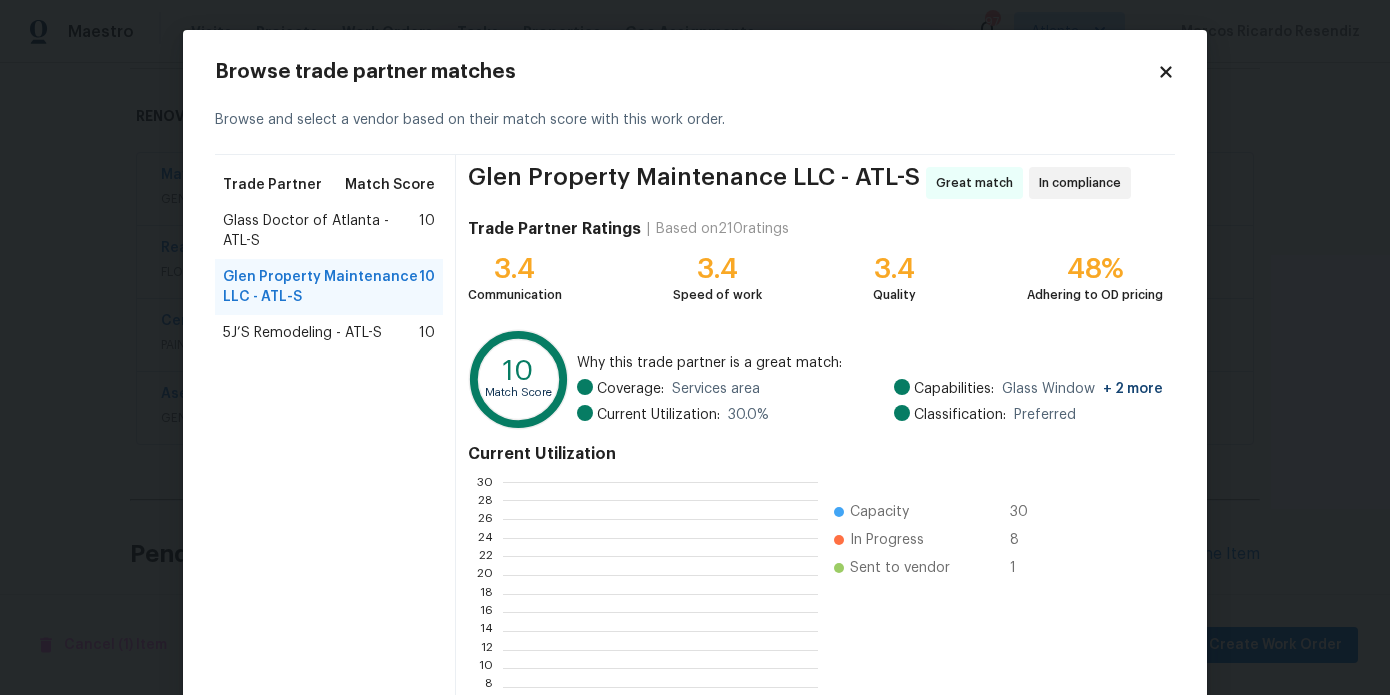 scroll, scrollTop: 2, scrollLeft: 2, axis: both 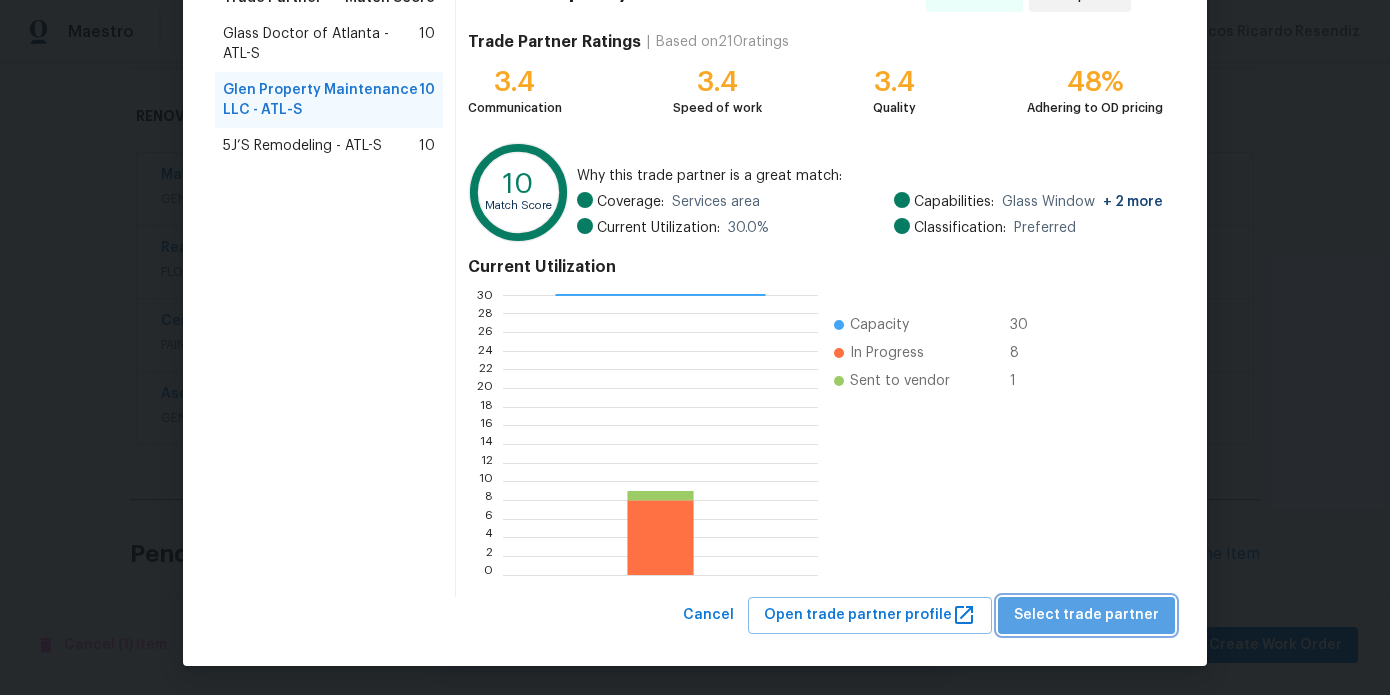 click on "Select trade partner" at bounding box center [1086, 615] 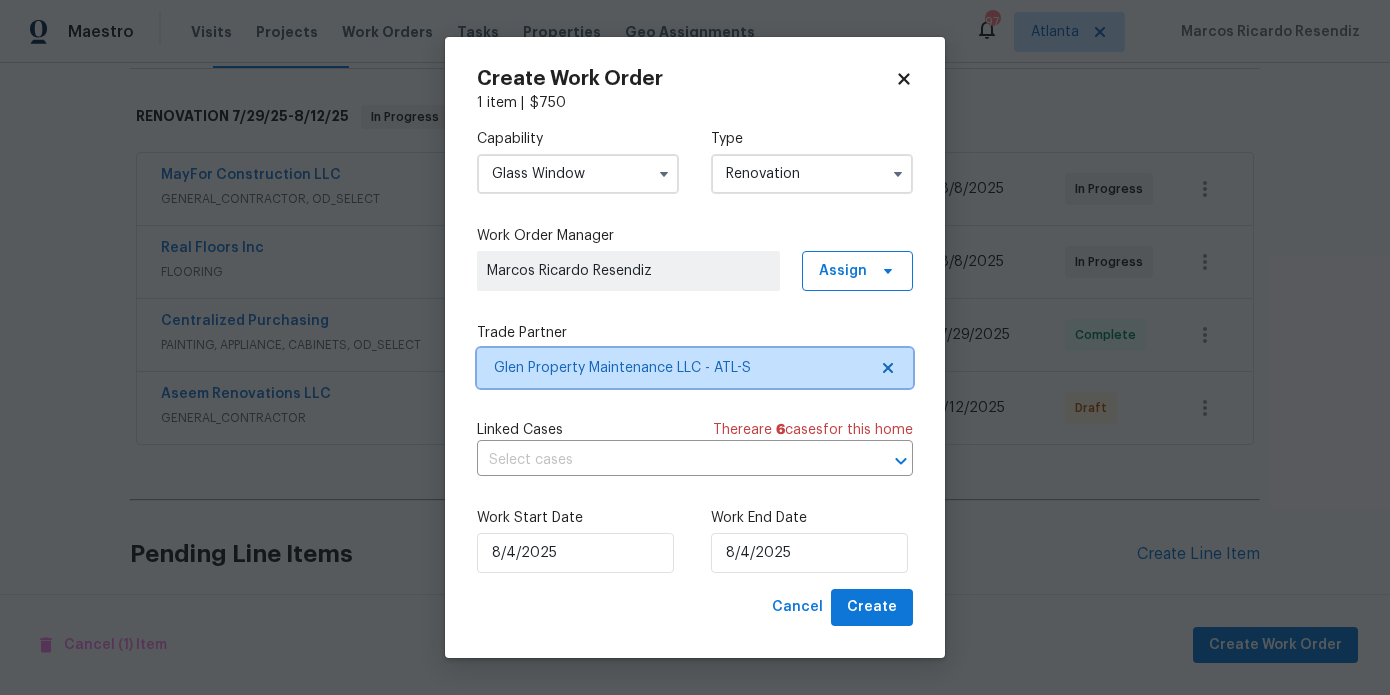 scroll, scrollTop: 0, scrollLeft: 0, axis: both 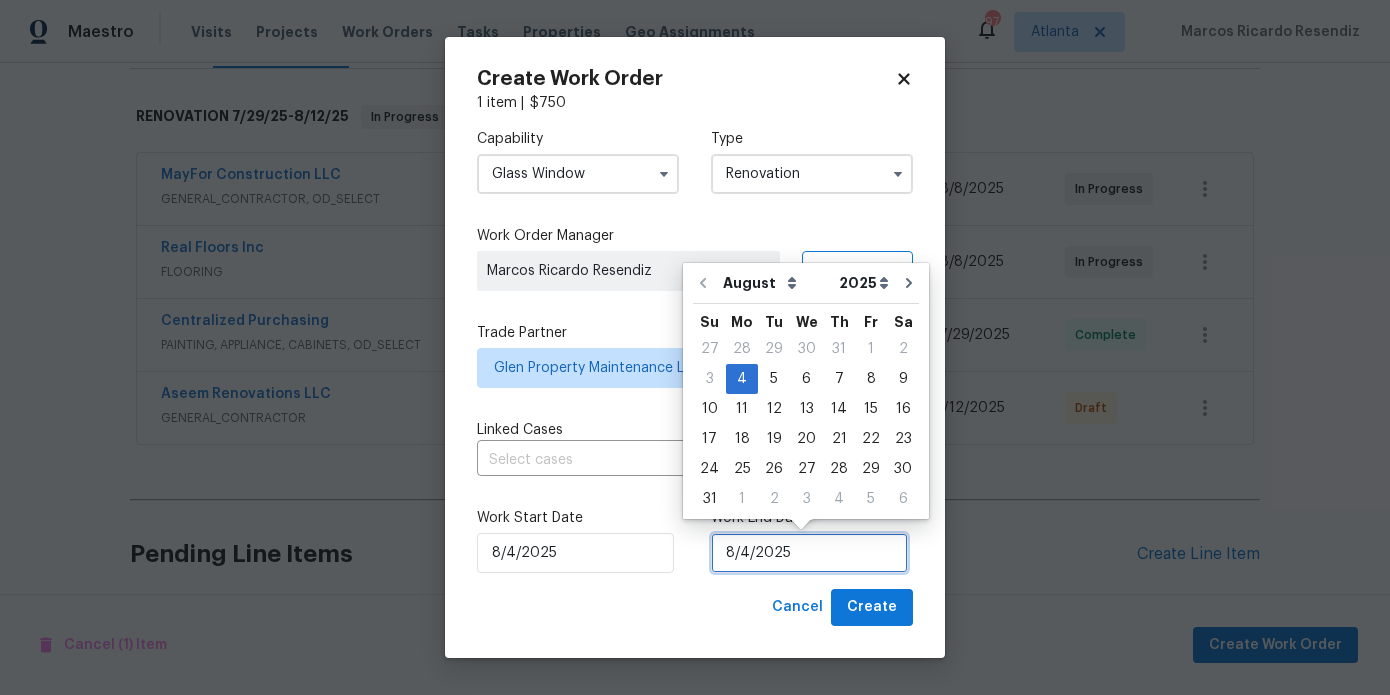 click on "8/4/2025" at bounding box center (809, 553) 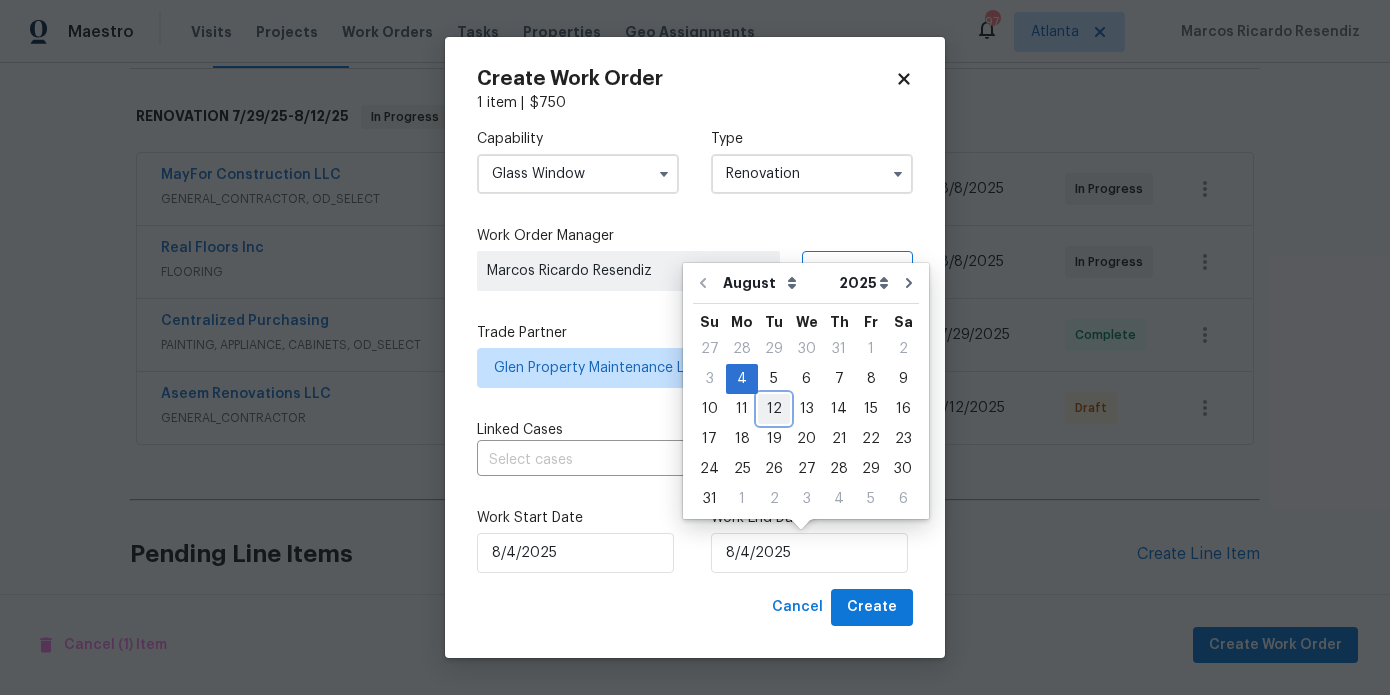 click on "12" at bounding box center (774, 409) 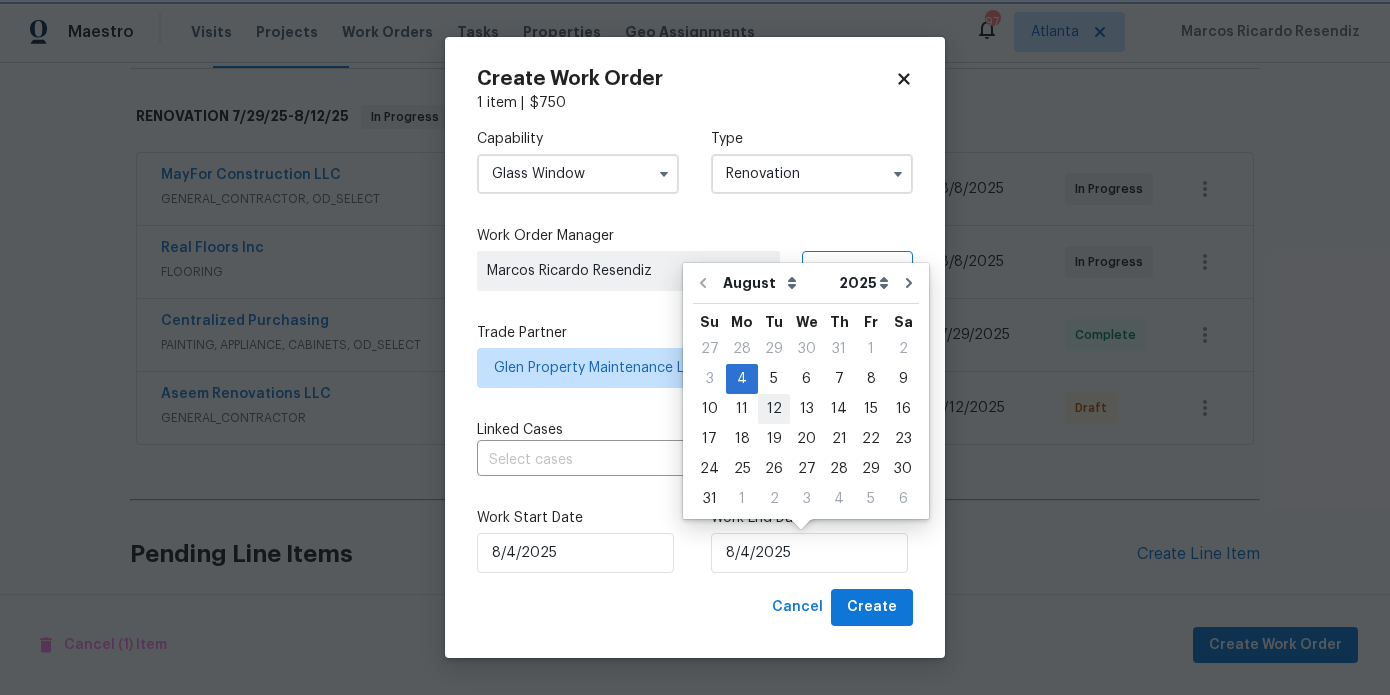 type on "8/12/2025" 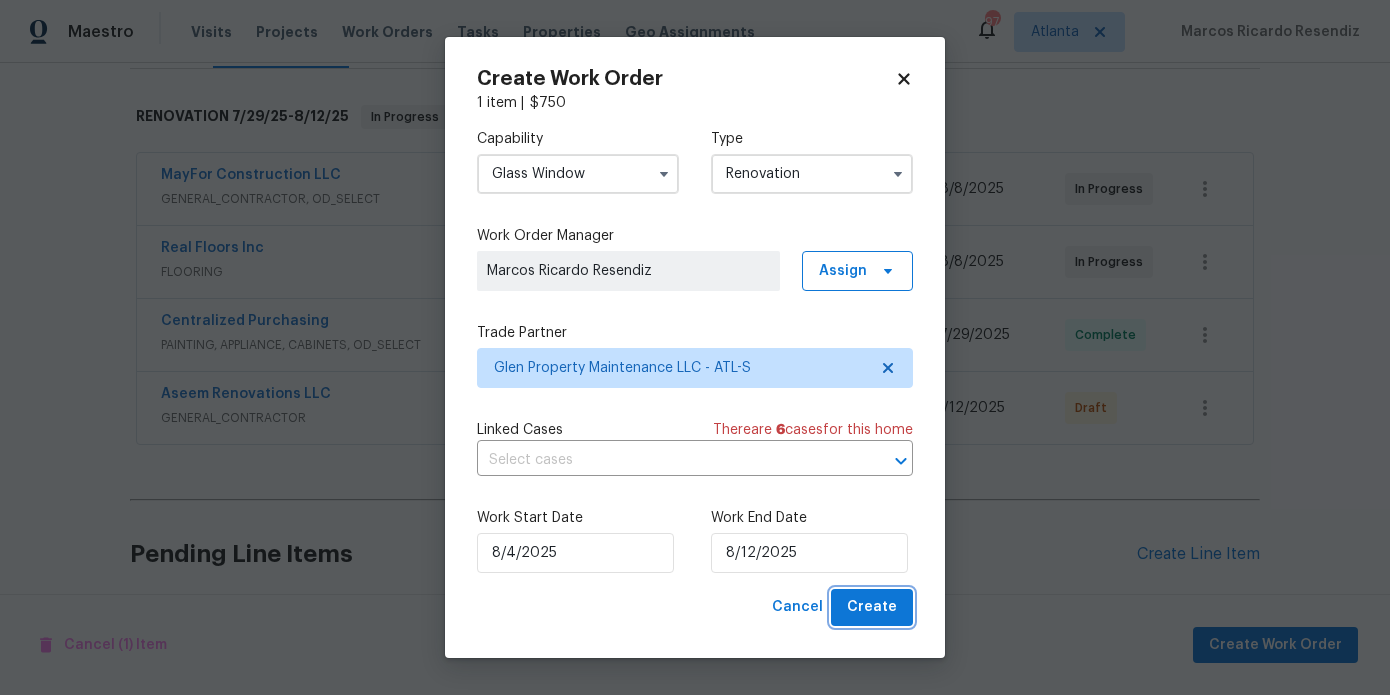 click on "Create" at bounding box center [872, 607] 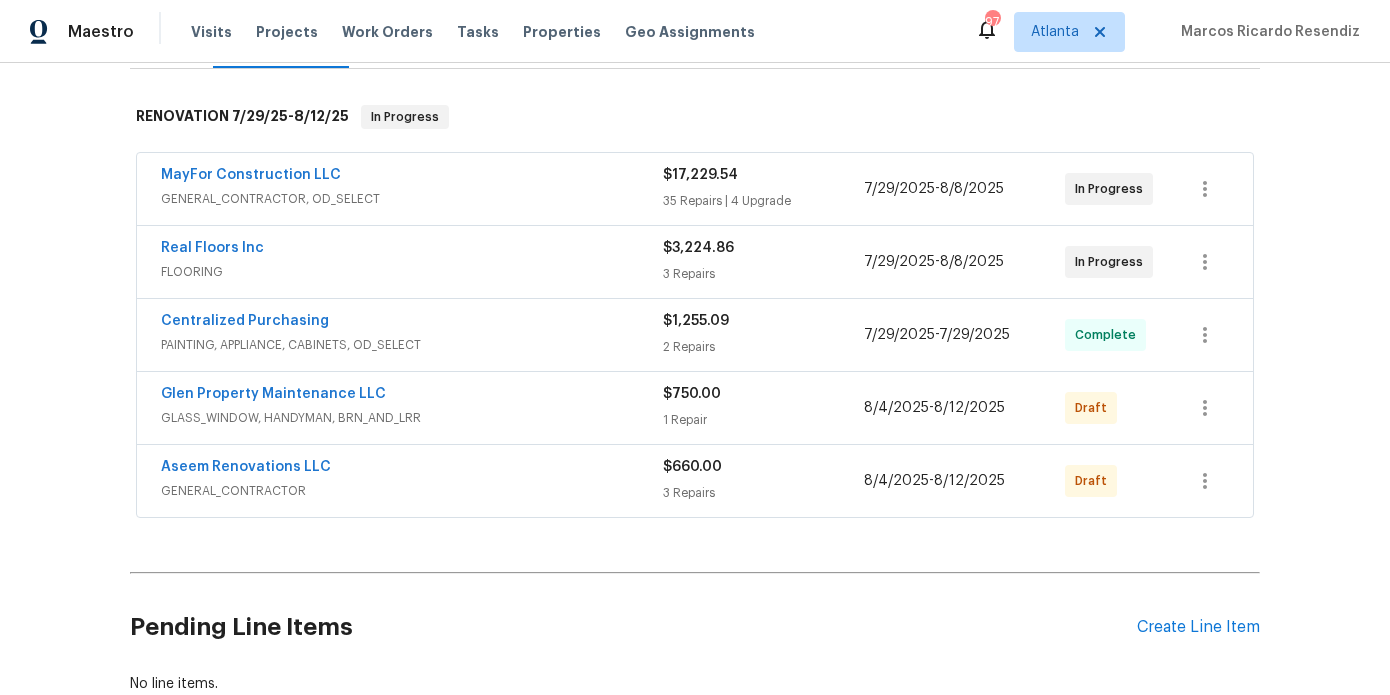 scroll, scrollTop: 0, scrollLeft: 0, axis: both 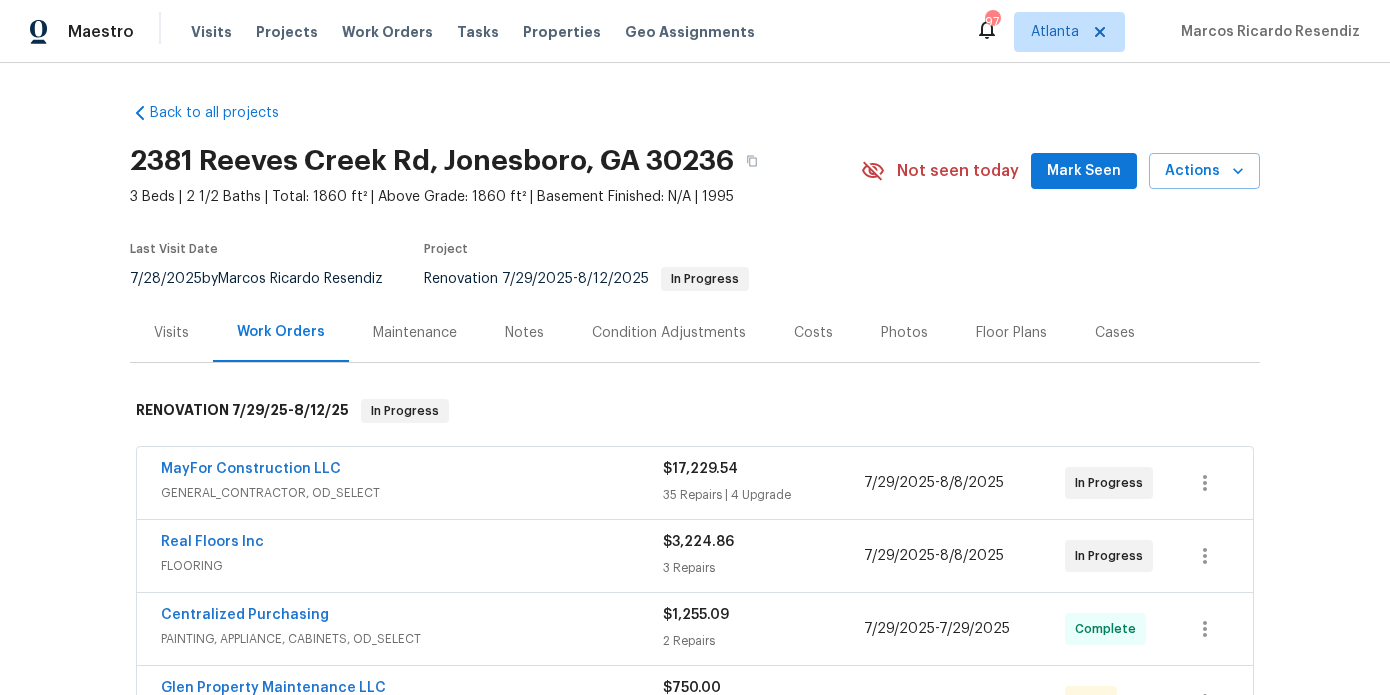 click on "Notes" at bounding box center [524, 332] 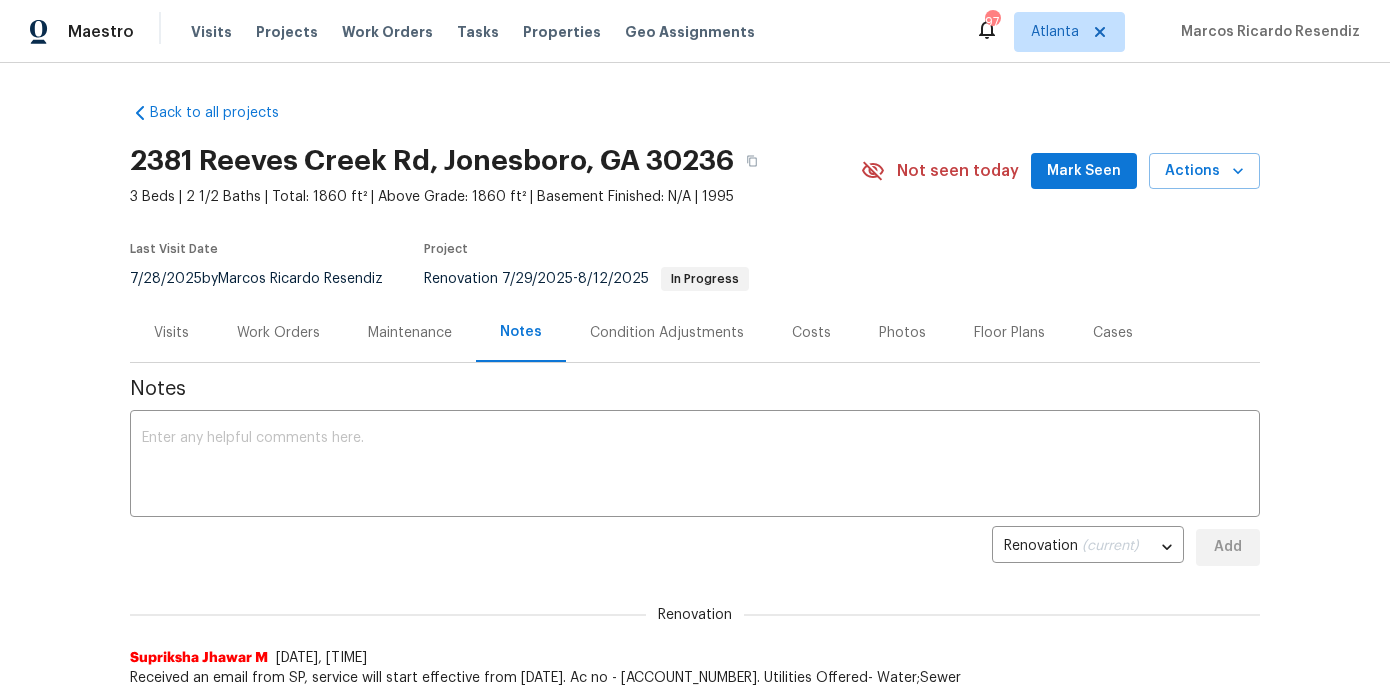 click on "Work Orders" at bounding box center (278, 333) 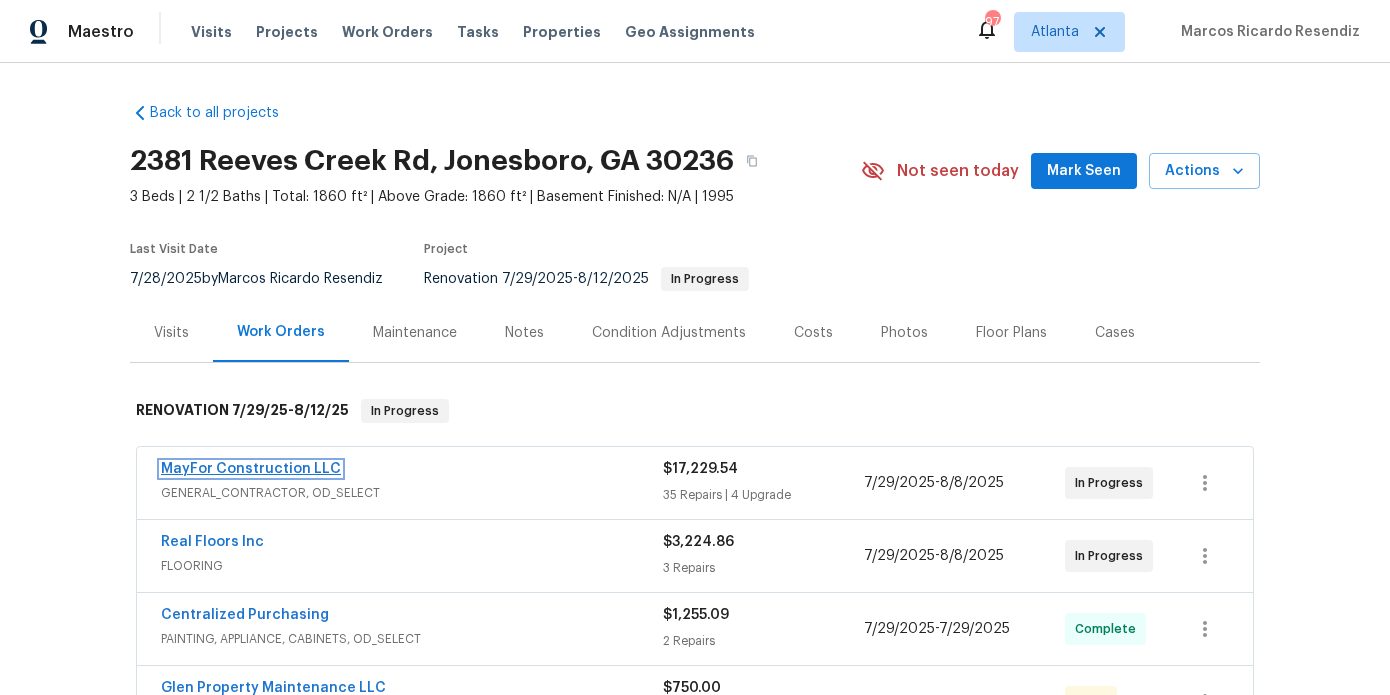 click on "MayFor Construction LLC" at bounding box center (251, 469) 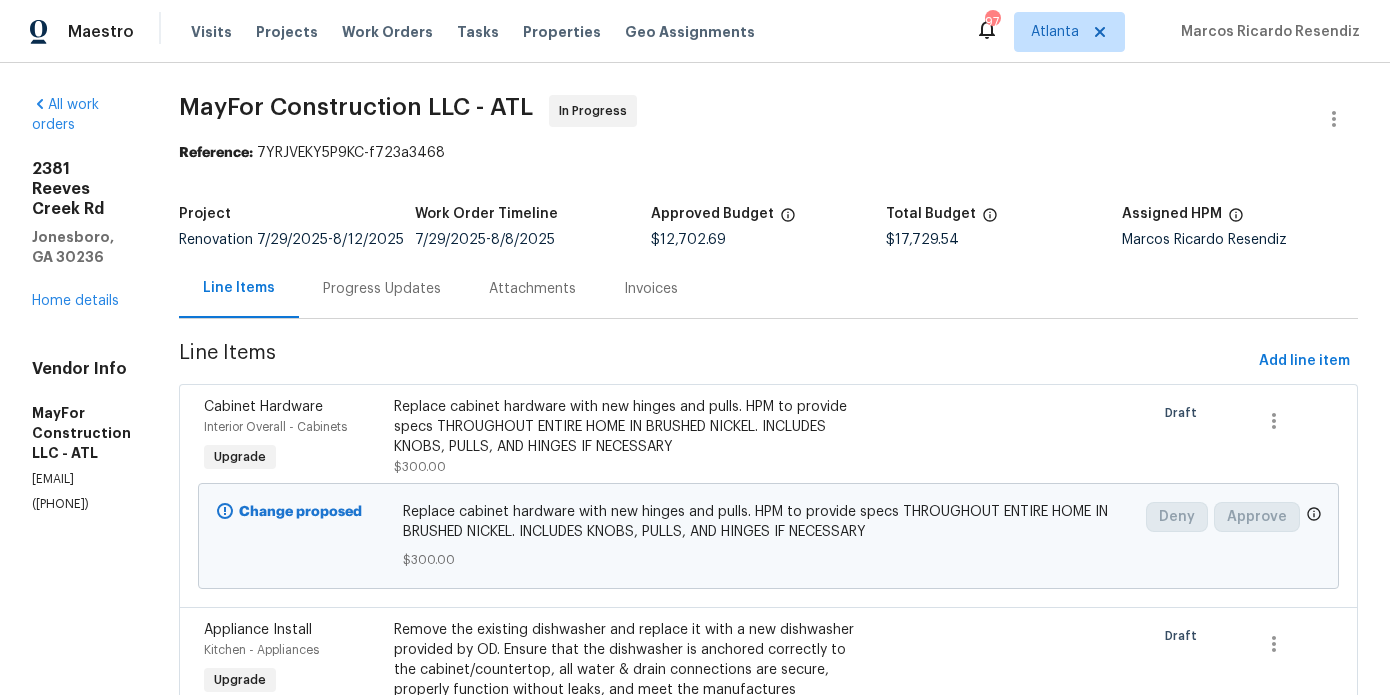 click on "Progress Updates" at bounding box center (382, 288) 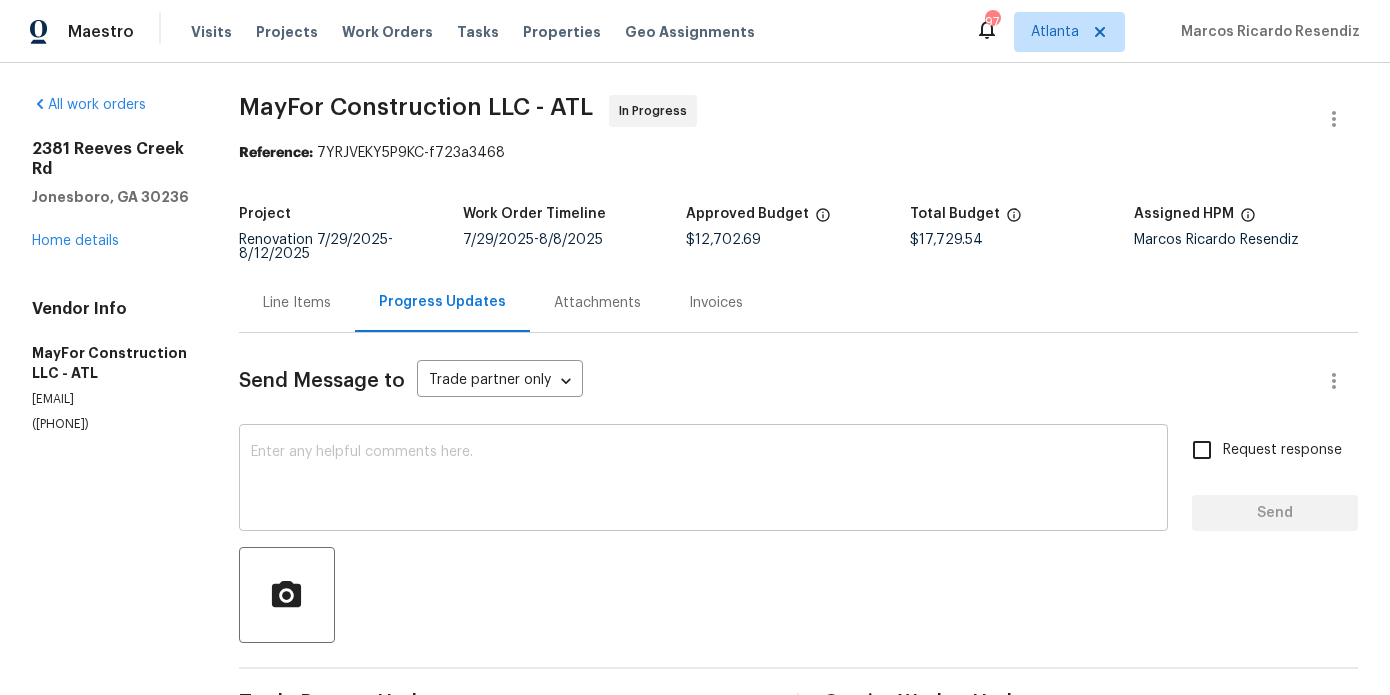 click on "x ​" at bounding box center [703, 480] 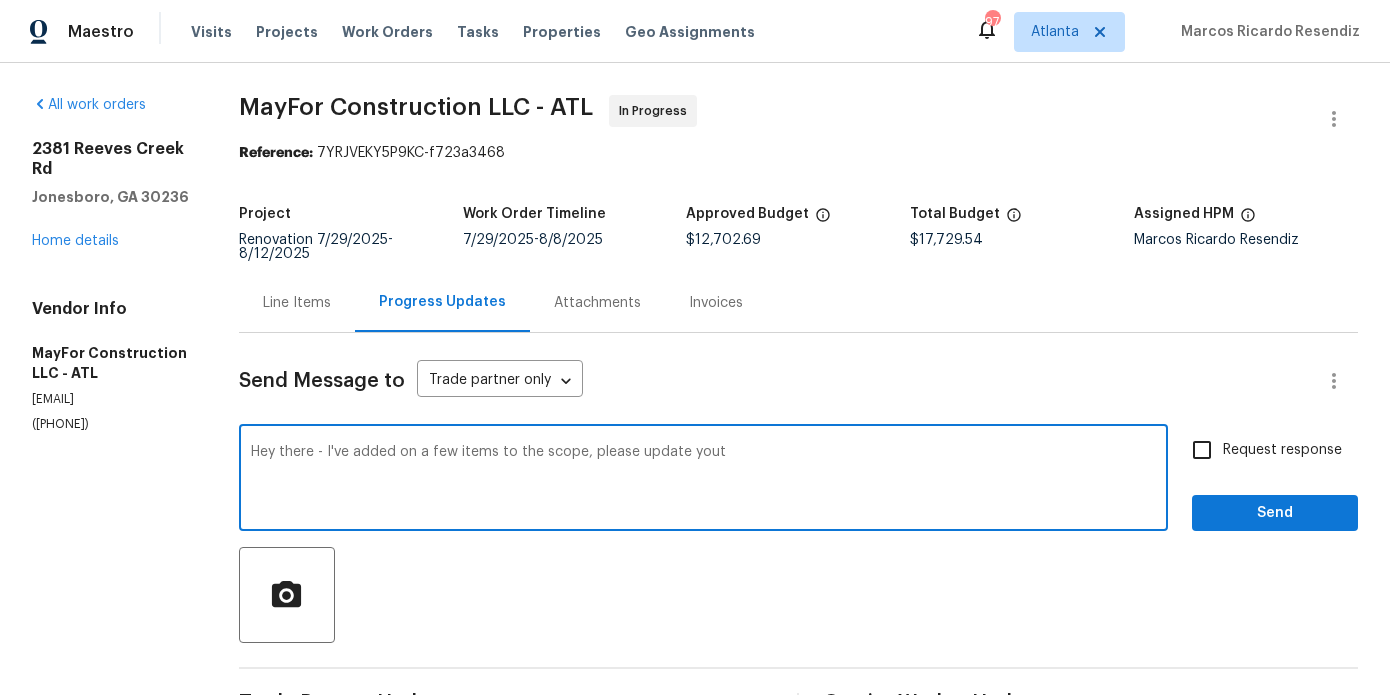 click on "Hey there - I've added on a few items to the scope, please update yout" at bounding box center [703, 480] 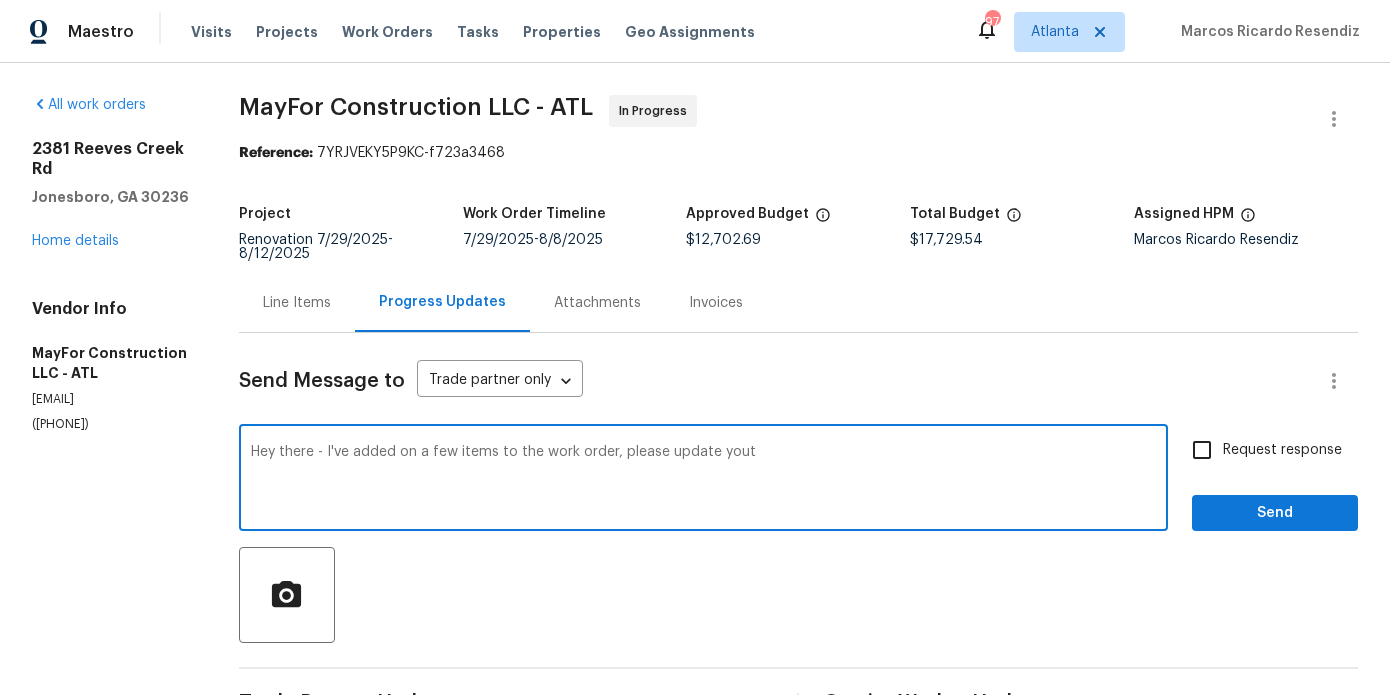 click on "Hey there - I've added on a few items to the work order, please update yout" at bounding box center [703, 480] 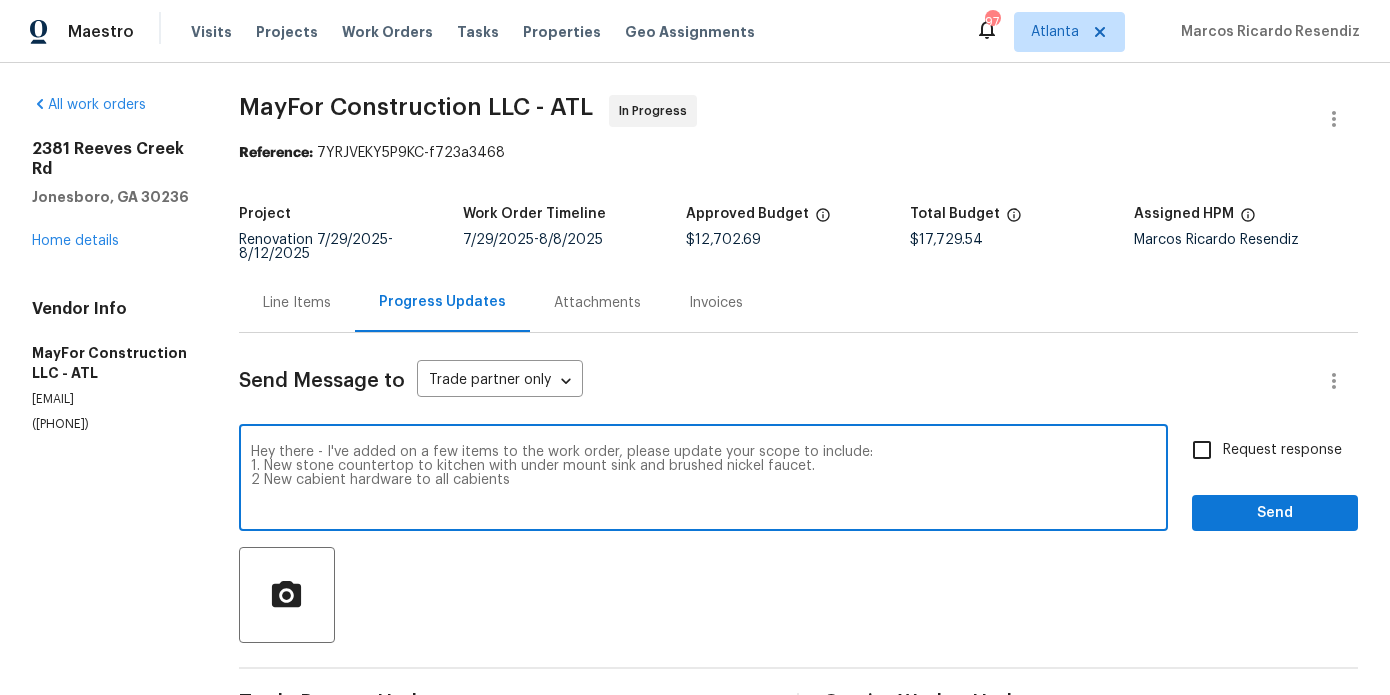 click on "Hey there - I've added on a few items to the work order, please update your scope to include:
1. New stone countertop to kitchen with under mount sink and brushed nickel faucet.
2 New cabient hardware to all cabients" at bounding box center (703, 480) 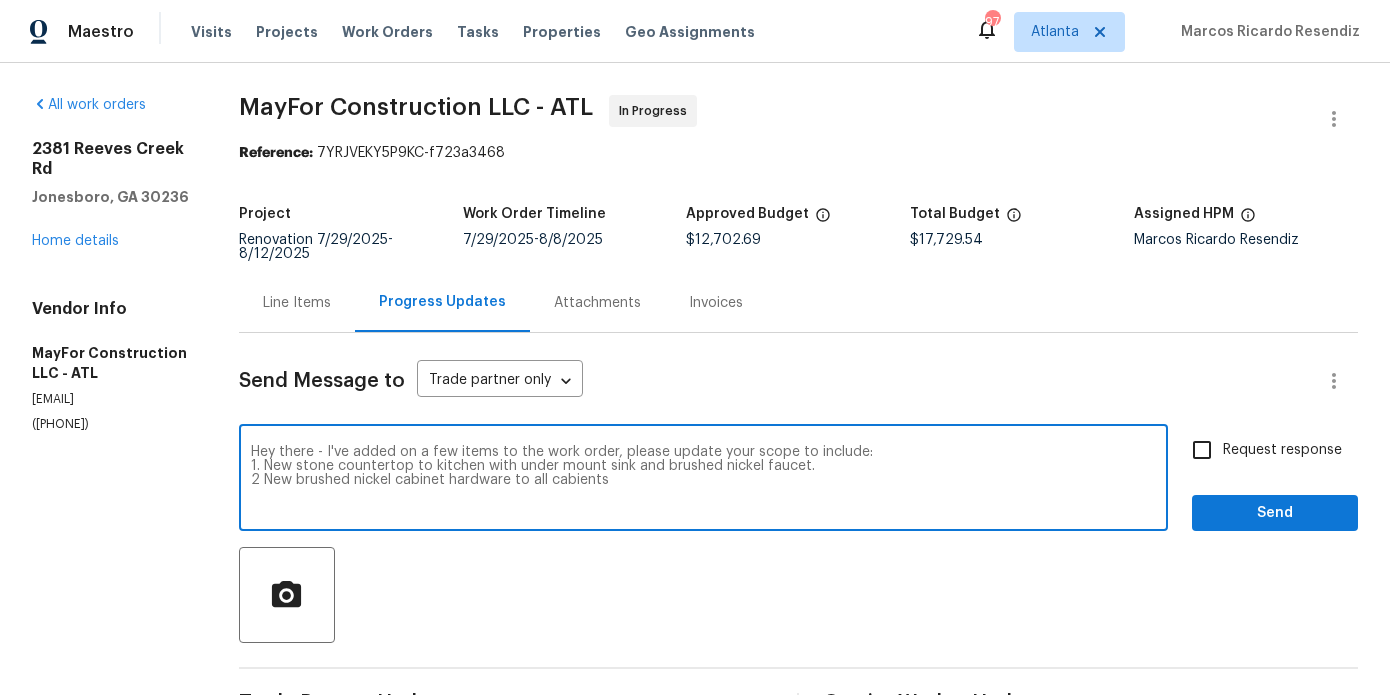 click on "Hey there - I've added on a few items to the work order, please update your scope to include:
1. New stone countertop to kitchen with under mount sink and brushed nickel faucet.
2 New brushed nickel cabinet hardware to all cabients" at bounding box center [703, 480] 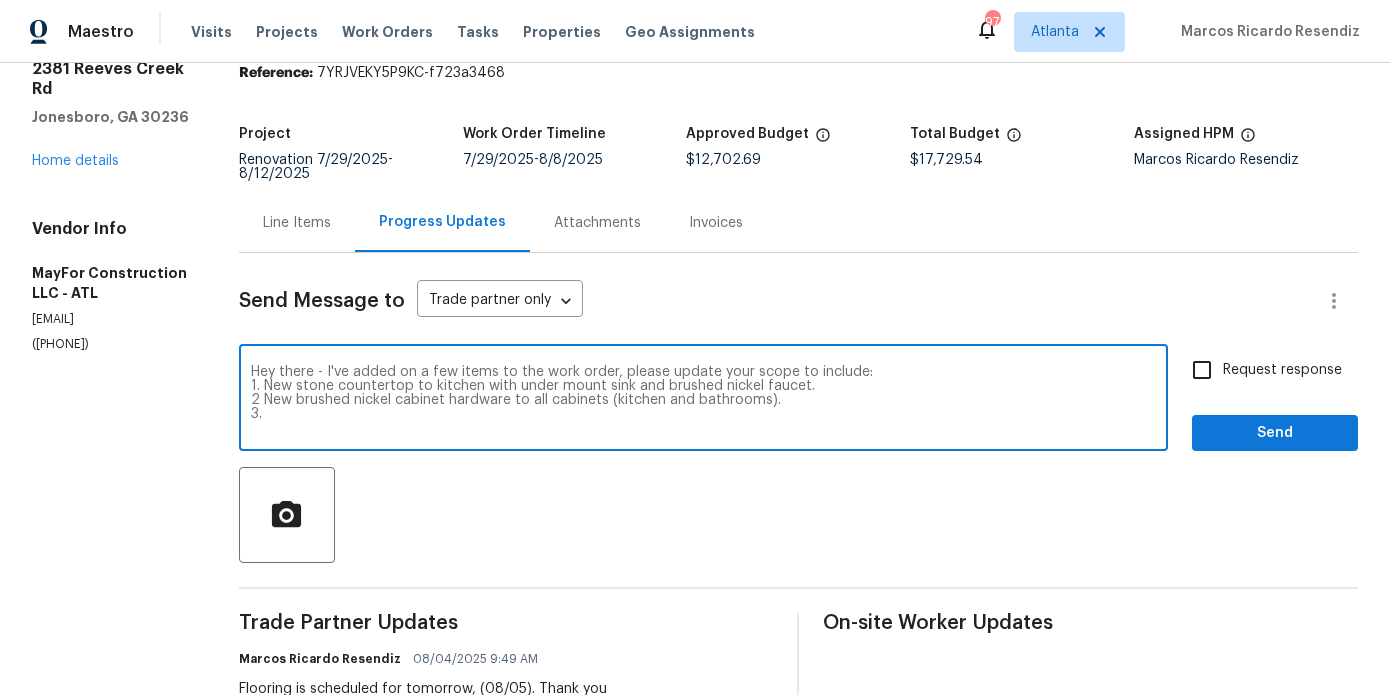 scroll, scrollTop: 84, scrollLeft: 0, axis: vertical 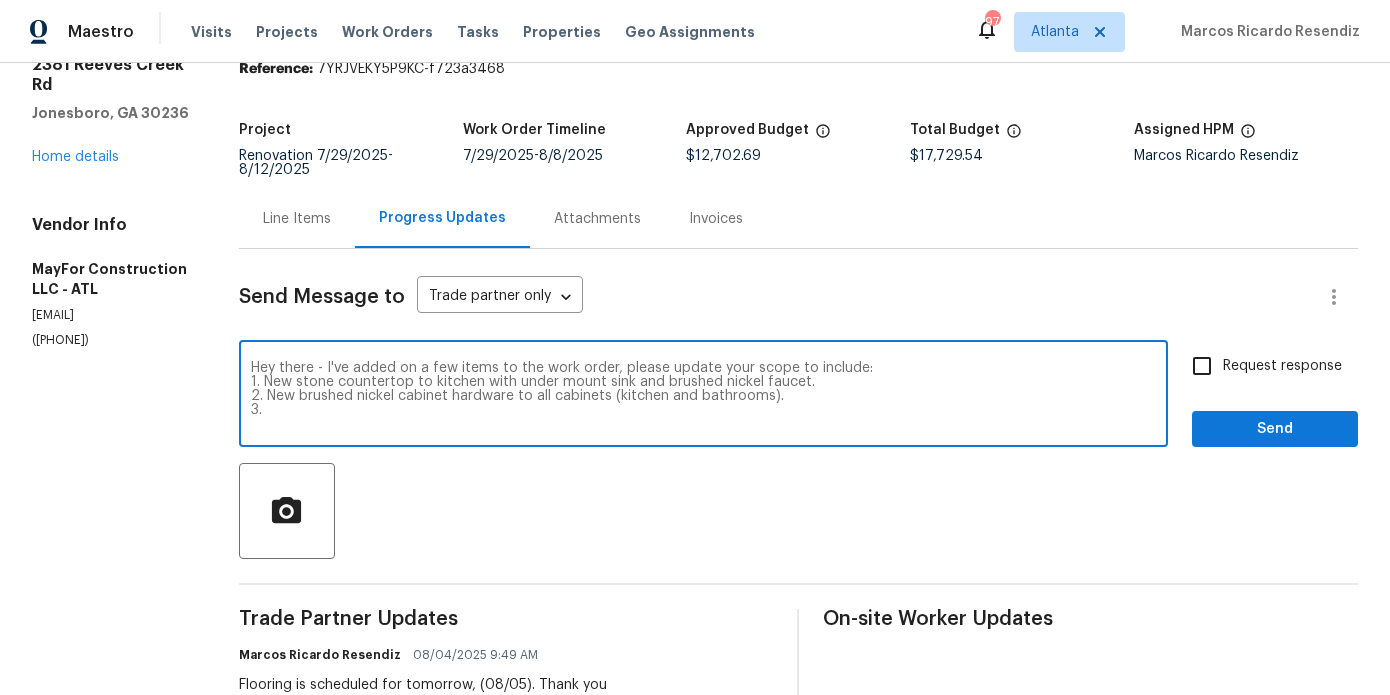 click on "Hey there - I've added on a few items to the work order, please update your scope to include:
1. New stone countertop to kitchen with under mount sink and brushed nickel faucet.
2. New brushed nickel cabinet hardware to all cabinets (kitchen and bathrooms).
3." at bounding box center [703, 396] 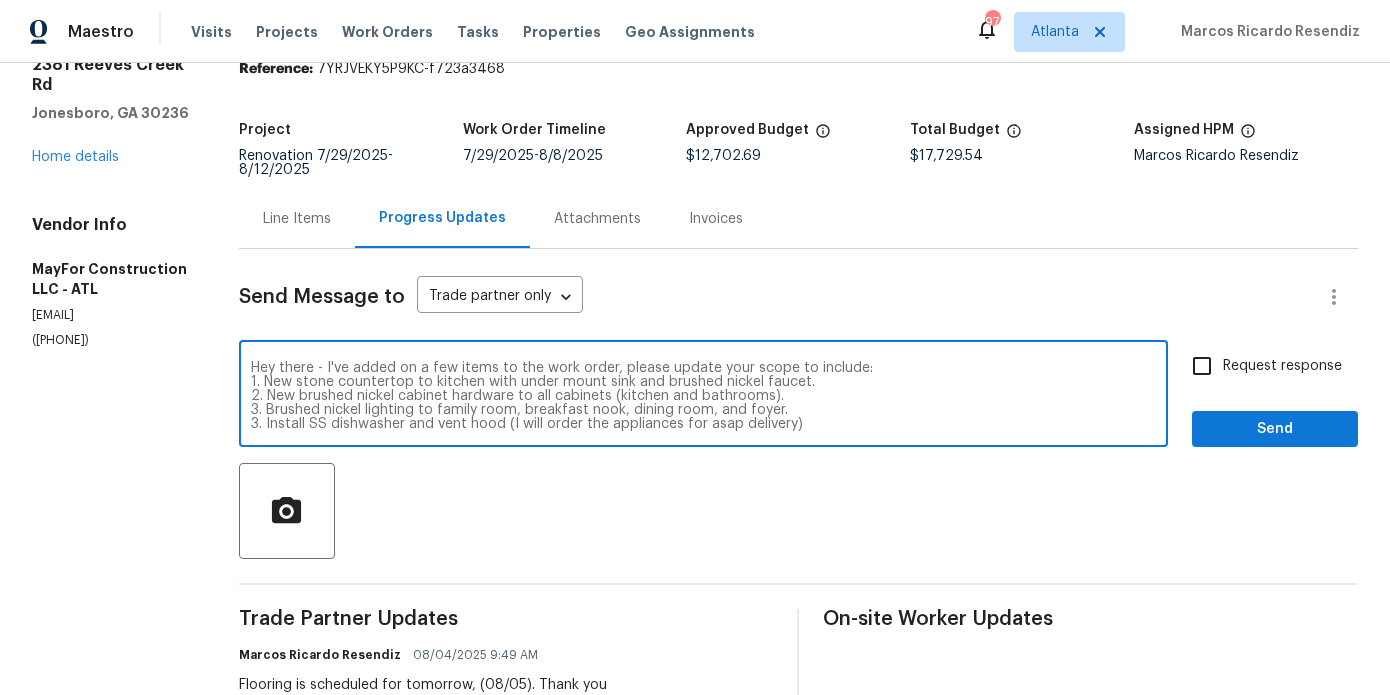 click on "Hey there - I've added on a few items to the work order, please update your scope to include:
1. New stone countertop to kitchen with under mount sink and brushed nickel faucet.
2. New brushed nickel cabinet hardware to all cabinets (kitchen and bathrooms).
3. Brushed nickel lighting to family room, breakfast nook, dining room, and foyer.
3. Install SS dishwasher and vent hood (I will order the appliances for asap delivery)" at bounding box center (703, 396) 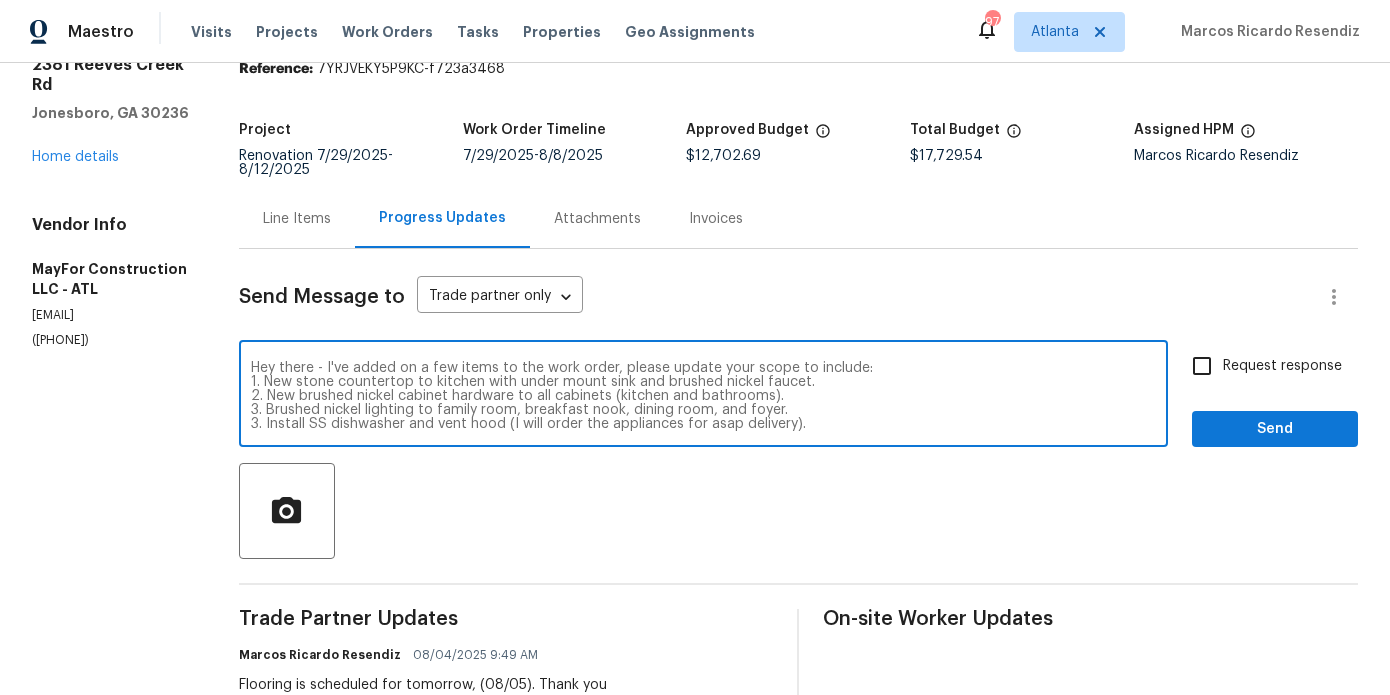 scroll, scrollTop: 14, scrollLeft: 0, axis: vertical 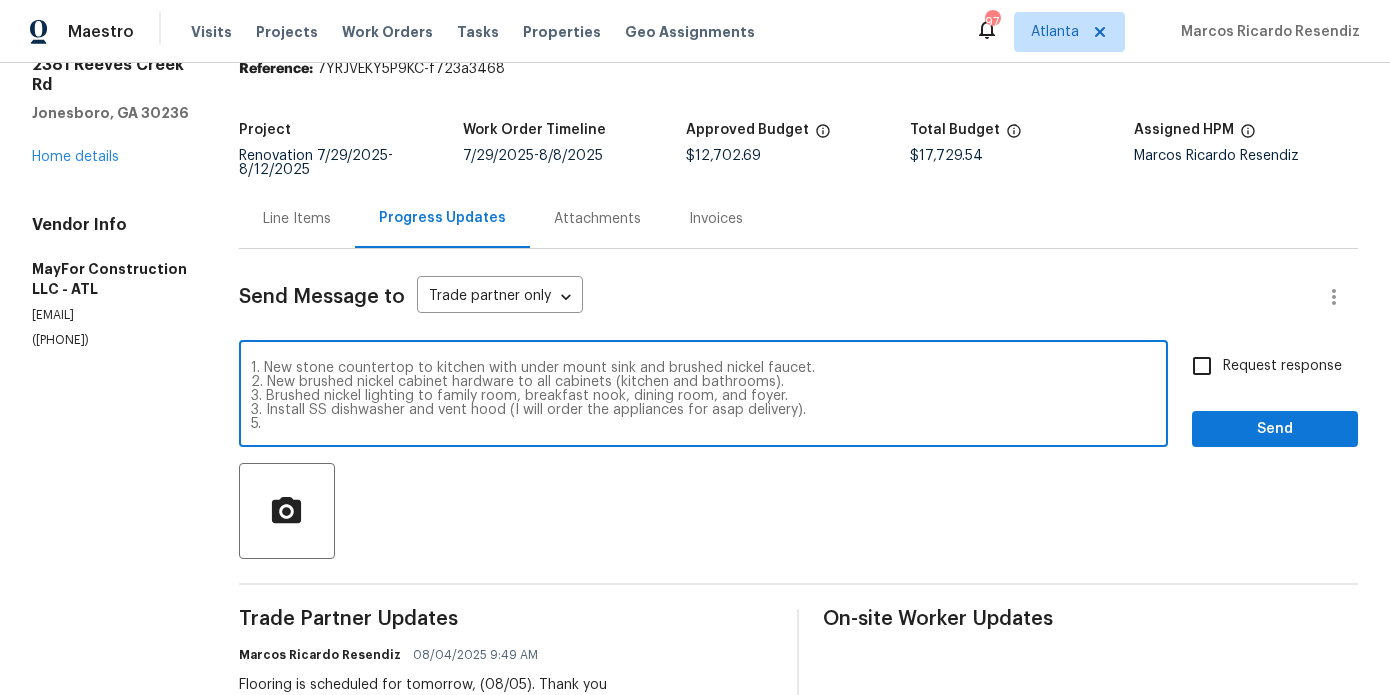 click on "Hey there - I've added on a few items to the work order, please update your scope to include:
1. New stone countertop to kitchen with under mount sink and brushed nickel faucet.
2. New brushed nickel cabinet hardware to all cabinets (kitchen and bathrooms).
3. Brushed nickel lighting to family room, breakfast nook, dining room, and foyer.
3. Install SS dishwasher and vent hood (I will order the appliances for asap delivery).
5." at bounding box center (703, 396) 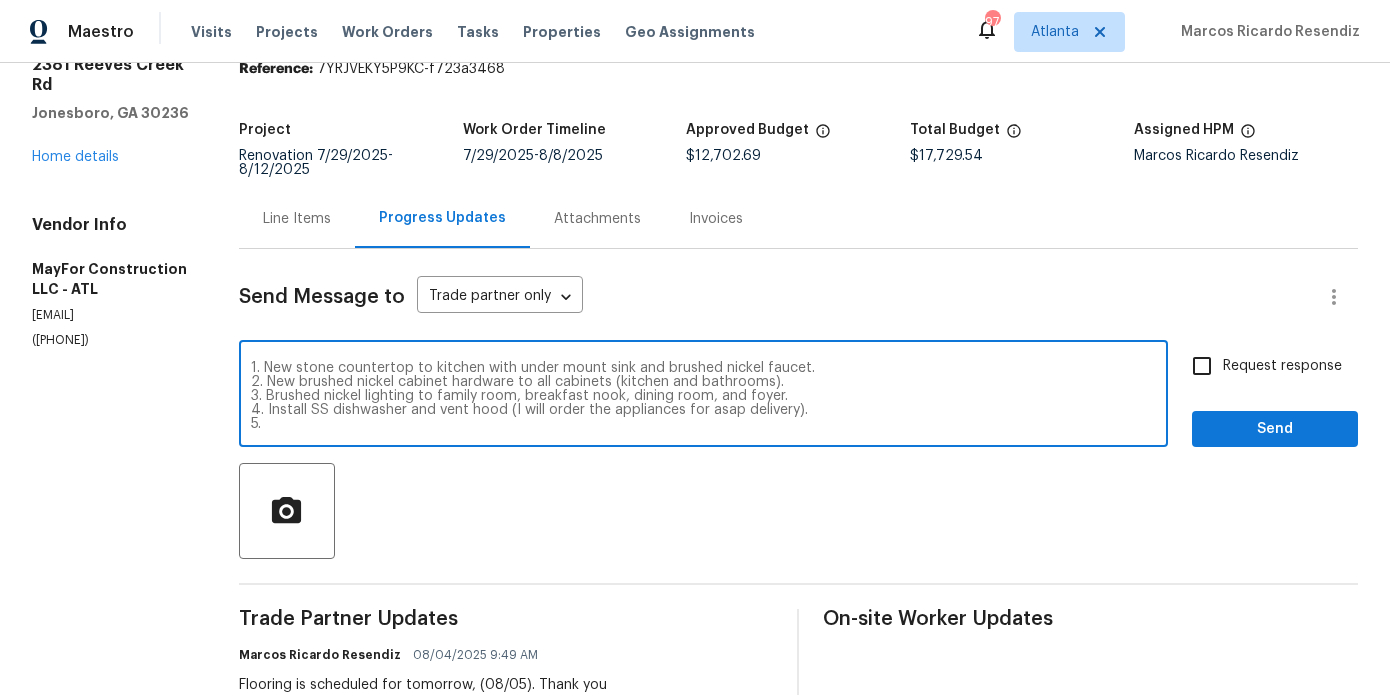 click on "Hey there - I've added on a few items to the work order, please update your scope to include:
1. New stone countertop to kitchen with under mount sink and brushed nickel faucet.
2. New brushed nickel cabinet hardware to all cabinets (kitchen and bathrooms).
3. Brushed nickel lighting to family room, breakfast nook, dining room, and foyer.
4. Install SS dishwasher and vent hood (I will order the appliances for asap delivery).
5." at bounding box center [703, 396] 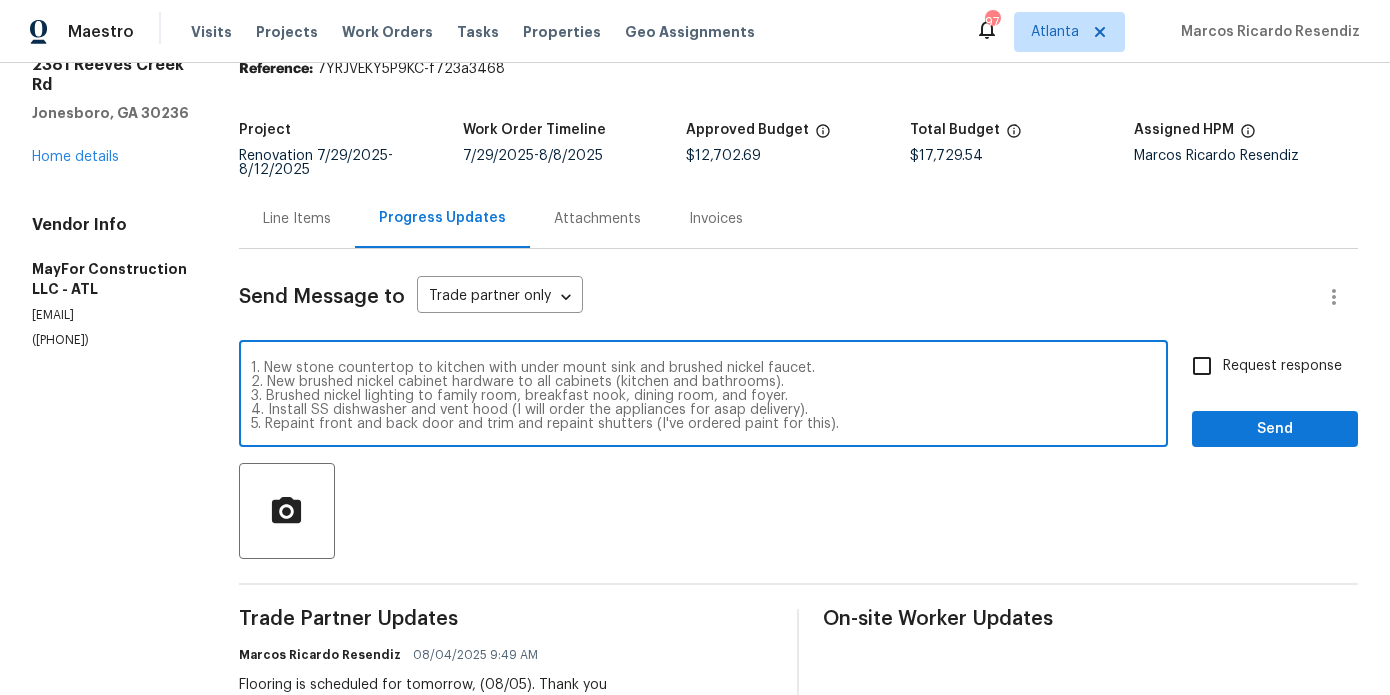 scroll, scrollTop: 28, scrollLeft: 0, axis: vertical 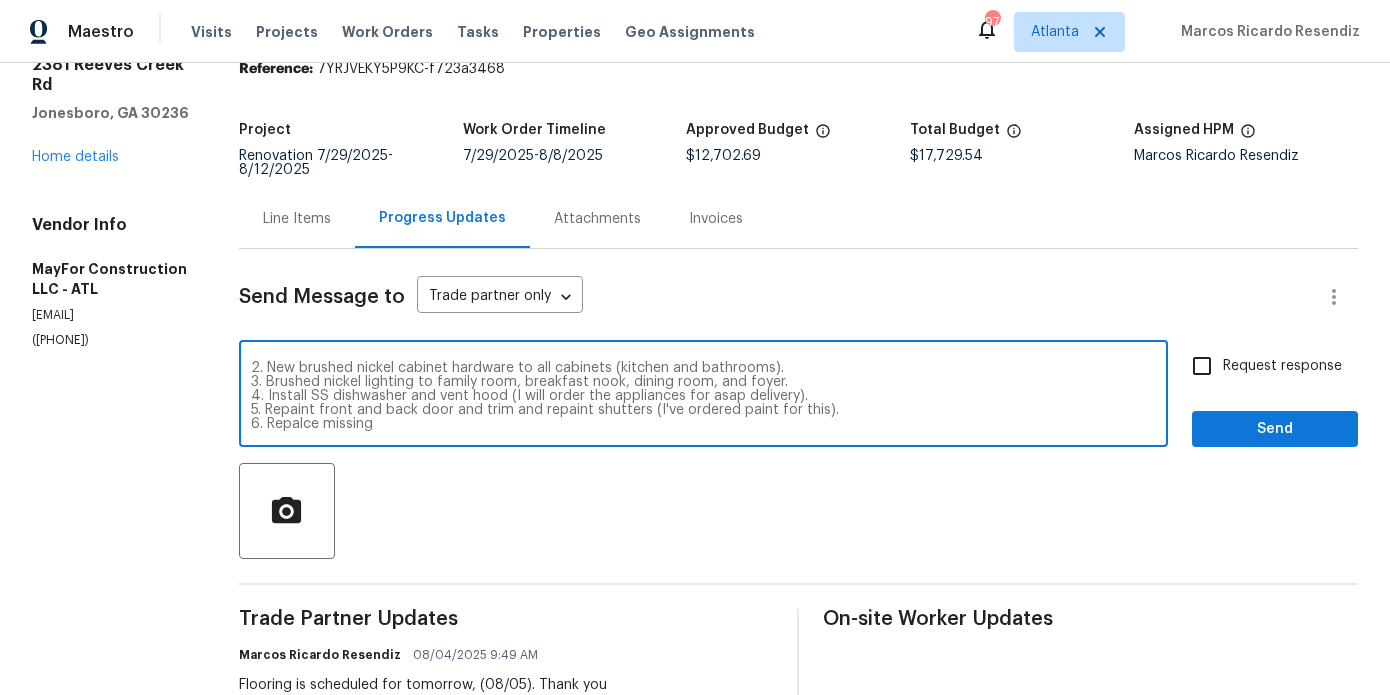 click on "Hey there - I've added on a few items to the work order, please update your scope to include:
1. New stone countertop to kitchen with under mount sink and brushed nickel faucet.
2. New brushed nickel cabinet hardware to all cabinets (kitchen and bathrooms).
3. Brushed nickel lighting to family room, breakfast nook, dining room, and foyer.
4. Install SS dishwasher and vent hood (I will order the appliances for asap delivery).
5. Repaint front and back door and trim and repaint shutters (I've ordered paint for this).
6. Repalce missing" at bounding box center [703, 396] 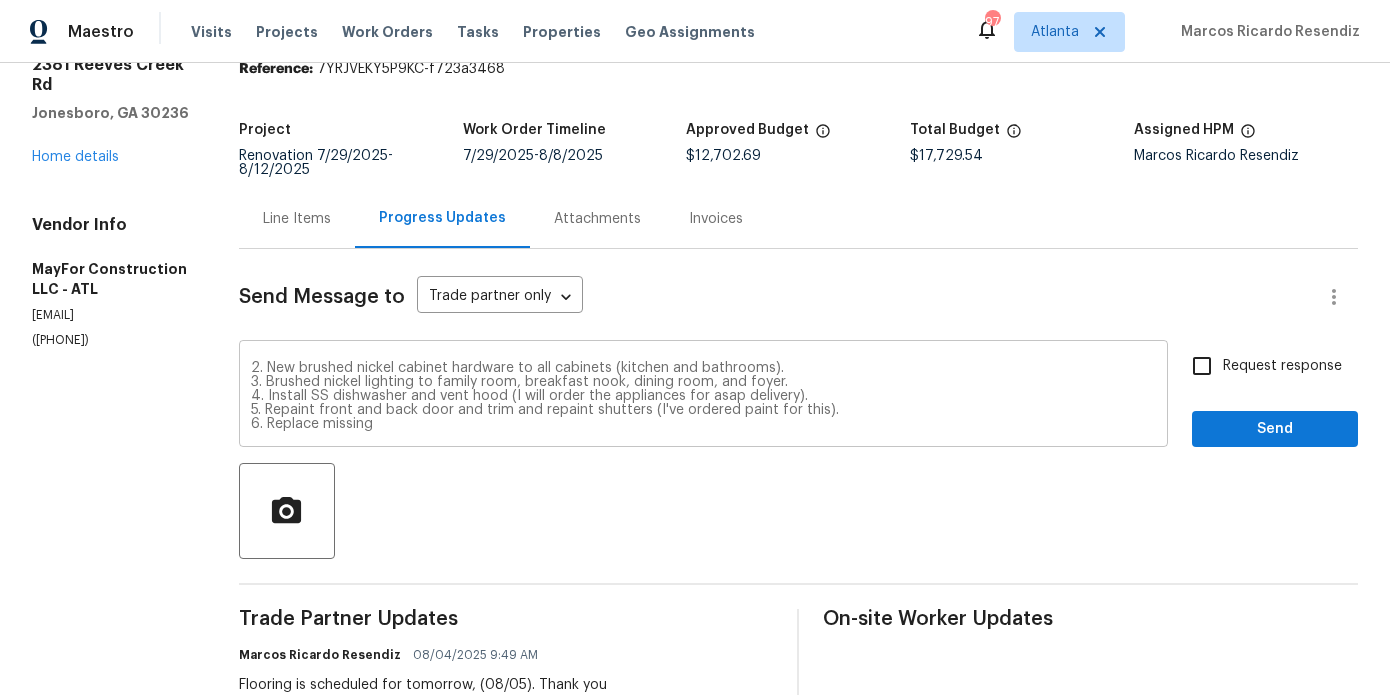 click on "Hey there - I've added on a few items to the work order, please update your scope to include:
1. New stone countertop to kitchen with under mount sink and brushed nickel faucet.
2. New brushed nickel cabinet hardware to all cabinets (kitchen and bathrooms).
3. Brushed nickel lighting to family room, breakfast nook, dining room, and foyer.
4. Install SS dishwasher and vent hood (I will order the appliances for asap delivery).
5. Repaint front and back door and trim and repaint shutters (I've ordered paint for this).
6. Replace missing  x ​" at bounding box center (703, 396) 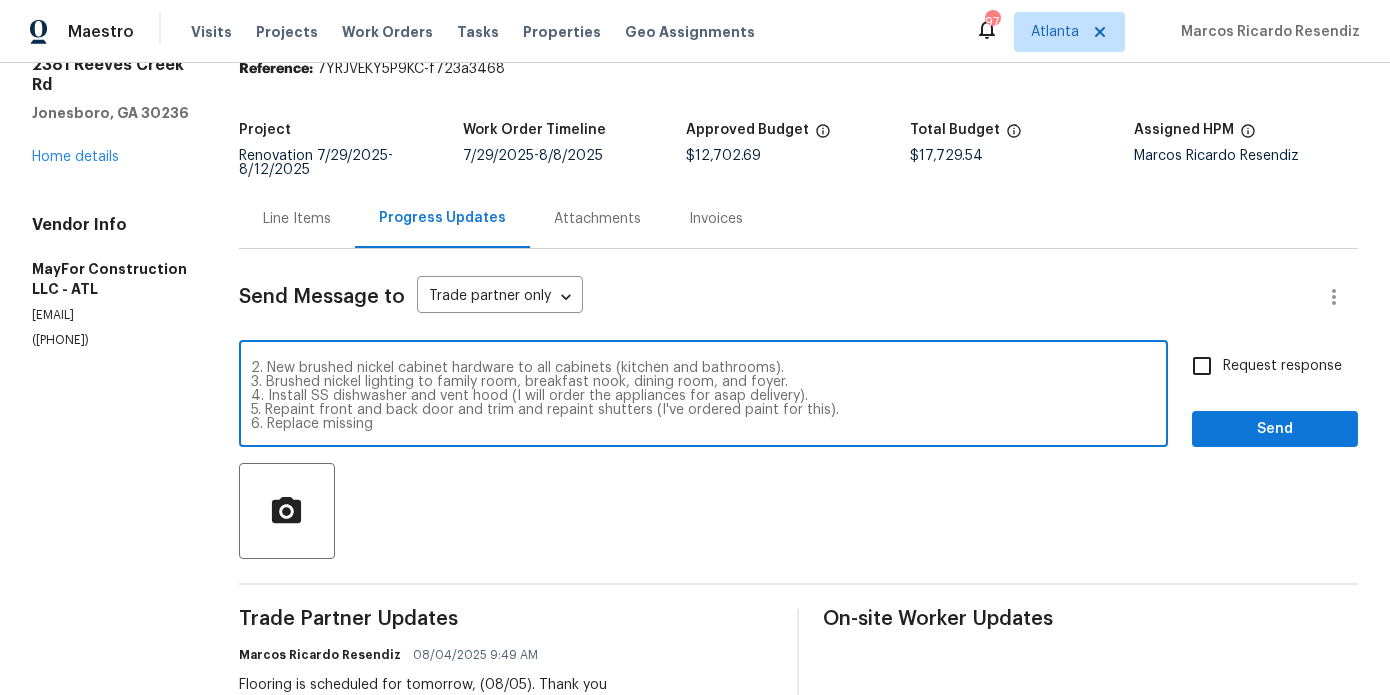 click on "Hey there - I've added on a few items to the work order, please update your scope to include:
1. New stone countertop to kitchen with under mount sink and brushed nickel faucet.
2. New brushed nickel cabinet hardware to all cabinets (kitchen and bathrooms).
3. Brushed nickel lighting to family room, breakfast nook, dining room, and foyer.
4. Install SS dishwasher and vent hood (I will order the appliances for asap delivery).
5. Repaint front and back door and trim and repaint shutters (I've ordered paint for this).
6. Replace missing" at bounding box center (703, 396) 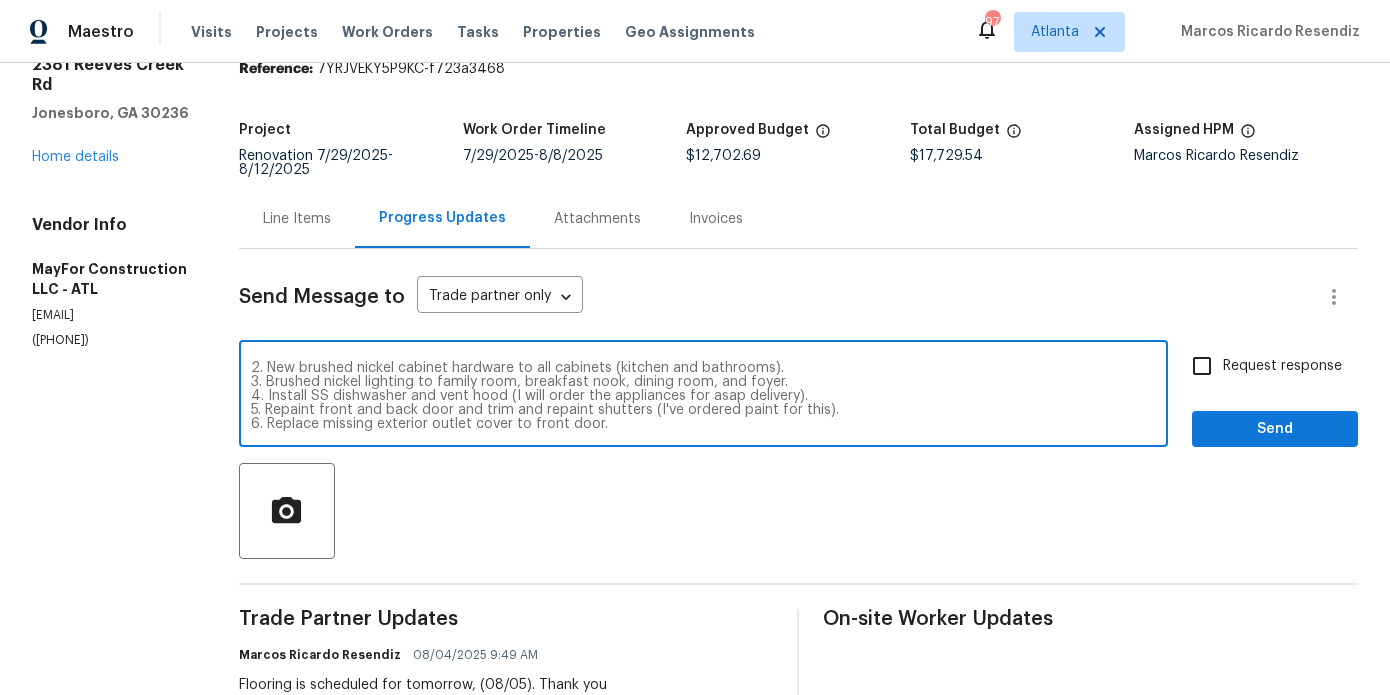 scroll, scrollTop: 42, scrollLeft: 0, axis: vertical 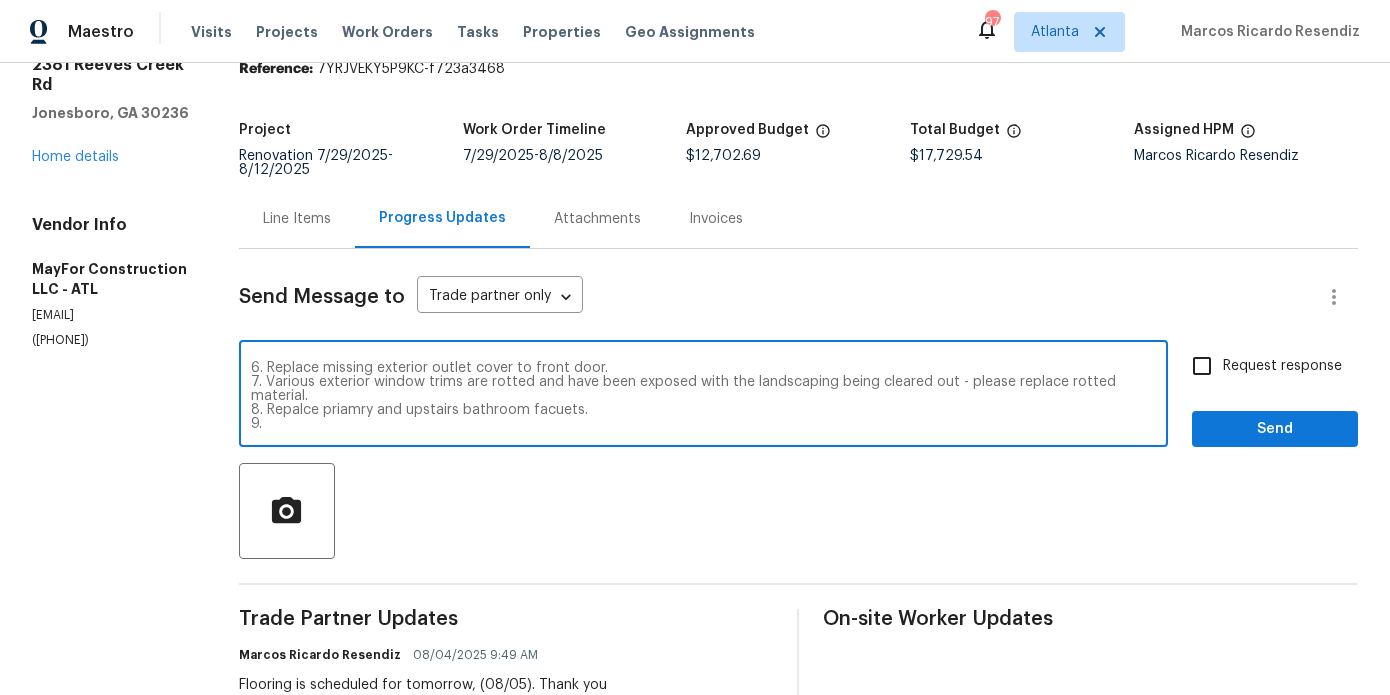click on "Hey there - I've added on a few items to the work order, please update your scope to include:
1. New stone countertop to kitchen with under mount sink and brushed nickel faucet.
2. New brushed nickel cabinet hardware to all cabinets (kitchen and bathrooms).
3. Brushed nickel lighting to family room, breakfast nook, dining room, and foyer.
4. Install SS dishwasher and vent hood (I will order the appliances for asap delivery).
5. Repaint front and back door and trim and repaint shutters (I've ordered paint for this).
6. Replace missing exterior outlet cover to front door.
7. Various exterior window trims are rotted and have been exposed with the landscaping being cleared out - please replace rotted material.
8. Repalce priamry and upstairs bathroom facuets.
9." at bounding box center (703, 396) 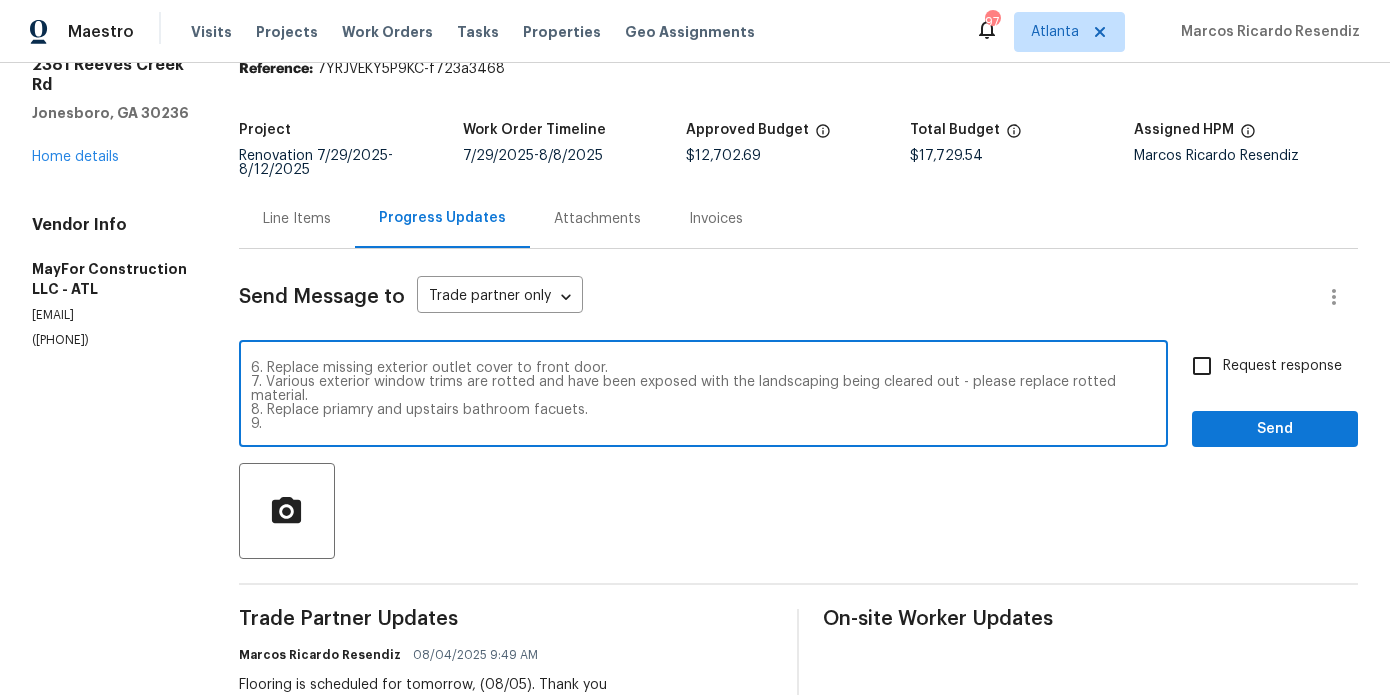 click on "Hey there - I've added on a few items to the work order, please update your scope to include:
1. New stone countertop to kitchen with under mount sink and brushed nickel faucet.
2. New brushed nickel cabinet hardware to all cabinets (kitchen and bathrooms).
3. Brushed nickel lighting to family room, breakfast nook, dining room, and foyer.
4. Install SS dishwasher and vent hood (I will order the appliances for asap delivery).
5. Repaint front and back door and trim and repaint shutters (I've ordered paint for this).
6. Replace missing exterior outlet cover to front door.
7. Various exterior window trims are rotted and have been exposed with the landscaping being cleared out - please replace rotted material.
8. Replace priamry and upstairs bathroom facuets.
9." at bounding box center [703, 396] 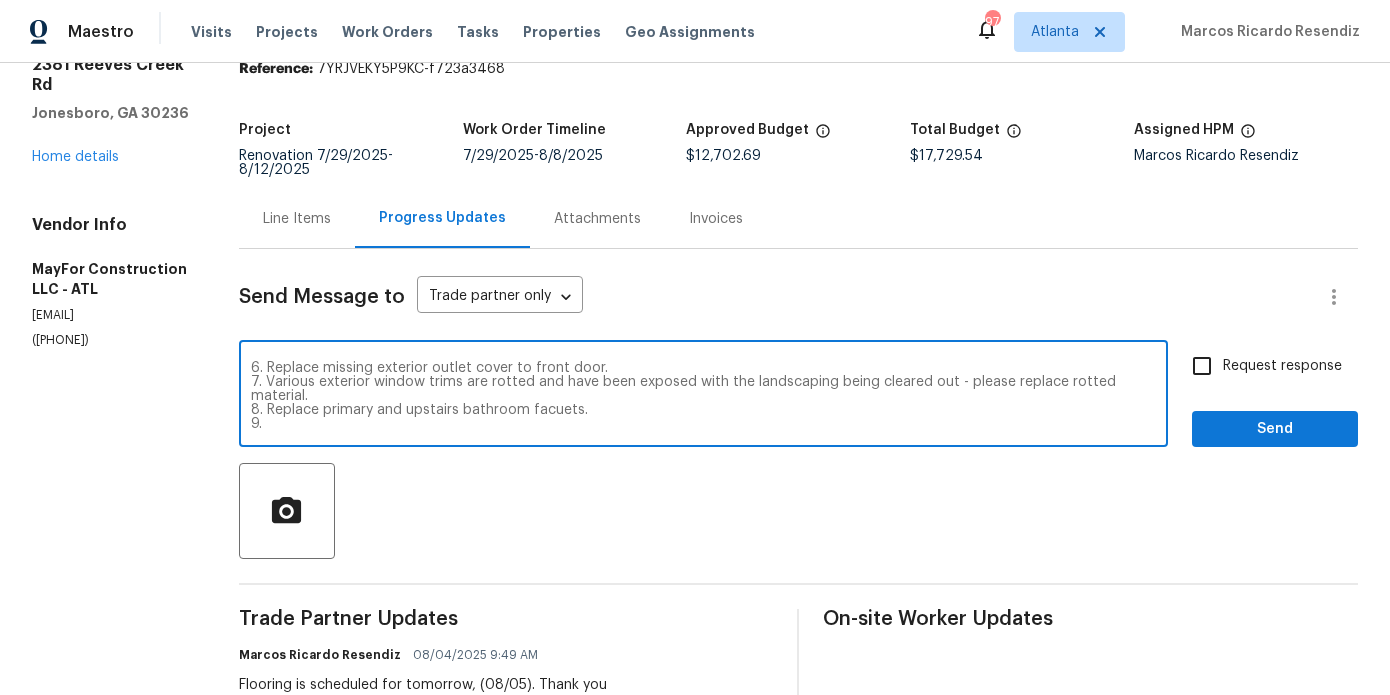 click on "Hey there - I've added on a few items to the work order, please update your scope to include:
1. New stone countertop to kitchen with under mount sink and brushed nickel faucet.
2. New brushed nickel cabinet hardware to all cabinets (kitchen and bathrooms).
3. Brushed nickel lighting to family room, breakfast nook, dining room, and foyer.
4. Install SS dishwasher and vent hood (I will order the appliances for asap delivery).
5. Repaint front and back door and trim and repaint shutters (I've ordered paint for this).
6. Replace missing exterior outlet cover to front door.
7. Various exterior window trims are rotted and have been exposed with the landscaping being cleared out - please replace rotted material.
8. Replace primary and upstairs bathroom facuets.
9." at bounding box center (703, 396) 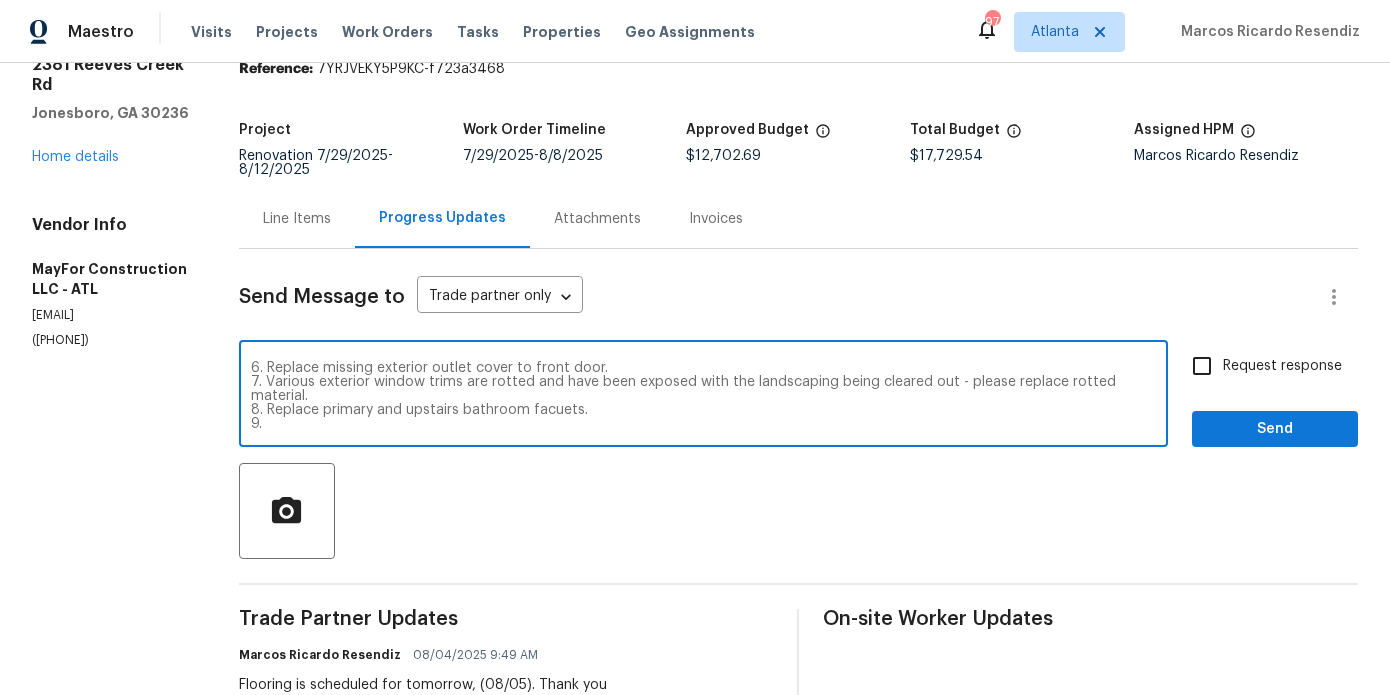 click on "Hey there - I've added on a few items to the work order, please update your scope to include:
1. New stone countertop to kitchen with under mount sink and brushed nickel faucet.
2. New brushed nickel cabinet hardware to all cabinets (kitchen and bathrooms).
3. Brushed nickel lighting to family room, breakfast nook, dining room, and foyer.
4. Install SS dishwasher and vent hood (I will order the appliances for asap delivery).
5. Repaint front and back door and trim and repaint shutters (I've ordered paint for this).
6. Replace missing exterior outlet cover to front door.
7. Various exterior window trims are rotted and have been exposed with the landscaping being cleared out - please replace rotted material.
8. Replace primary and upstairs bathroom facuets.
9." at bounding box center [703, 396] 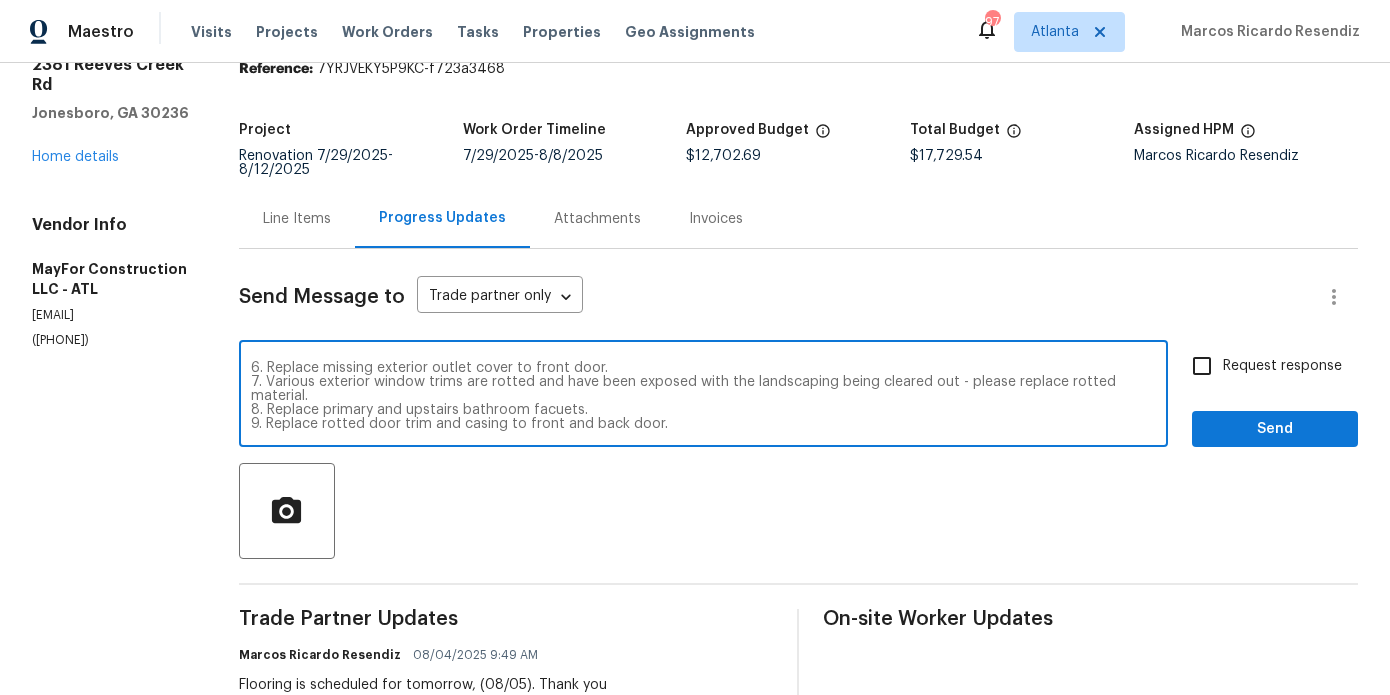 click on "Hey there - I've added on a few items to the work order, please update your scope to include:
1. New stone countertop to kitchen with under mount sink and brushed nickel faucet.
2. New brushed nickel cabinet hardware to all cabinets (kitchen and bathrooms).
3. Brushed nickel lighting to family room, breakfast nook, dining room, and foyer.
4. Install SS dishwasher and vent hood (I will order the appliances for asap delivery).
5. Repaint front and back door and trim and repaint shutters (I've ordered paint for this).
6. Replace missing exterior outlet cover to front door.
7. Various exterior window trims are rotted and have been exposed with the landscaping being cleared out - please replace rotted material.
8. Replace primary and upstairs bathroom facuets.
9. Replace rotted door trim and casing to front and back door." at bounding box center [703, 396] 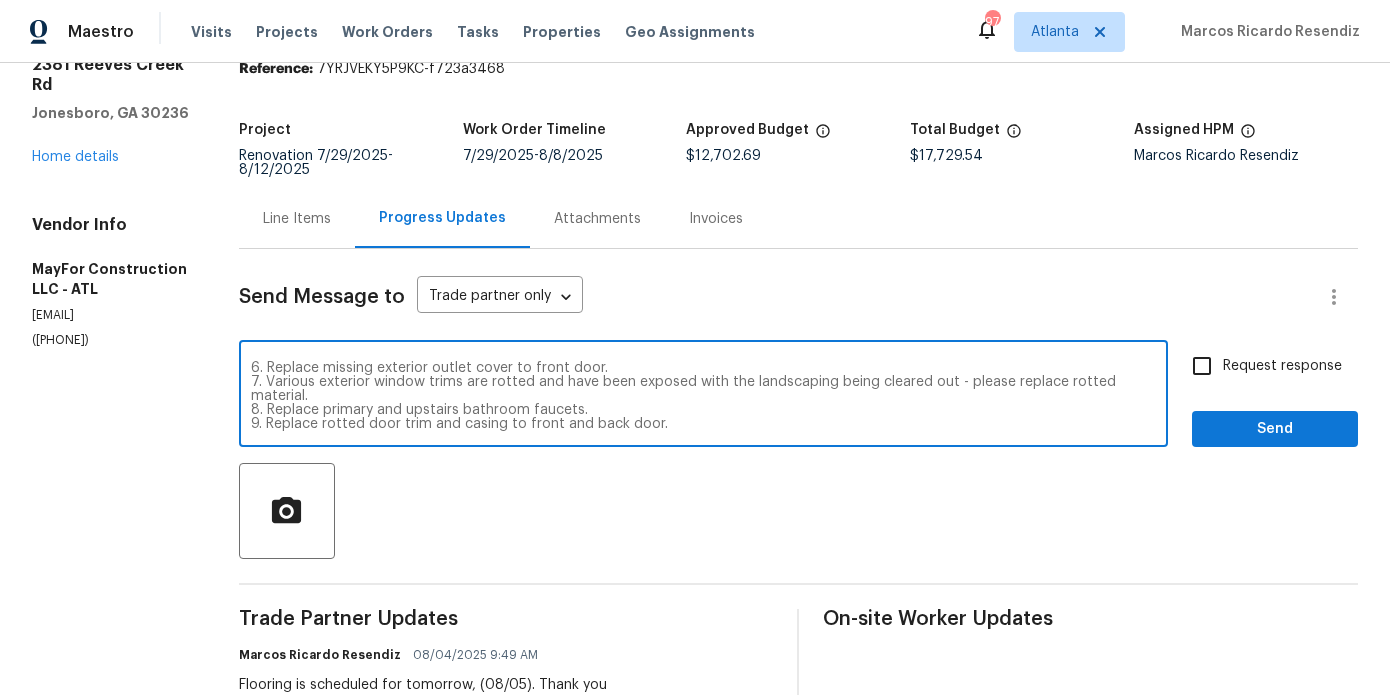 click on "Hey there - I've added on a few items to the work order, please update your scope to include:
1. New stone countertop to kitchen with under mount sink and brushed nickel faucet.
2. New brushed nickel cabinet hardware to all cabinets (kitchen and bathrooms).
3. Brushed nickel lighting to family room, breakfast nook, dining room, and foyer.
4. Install SS dishwasher and vent hood (I will order the appliances for asap delivery).
5. Repaint front and back door and trim and repaint shutters (I've ordered paint for this).
6. Replace missing exterior outlet cover to front door.
7. Various exterior window trims are rotted and have been exposed with the landscaping being cleared out - please replace rotted material.
8. Replace primary and upstairs bathroom faucets.
9. Replace rotted door trim and casing to front and back door." at bounding box center [703, 396] 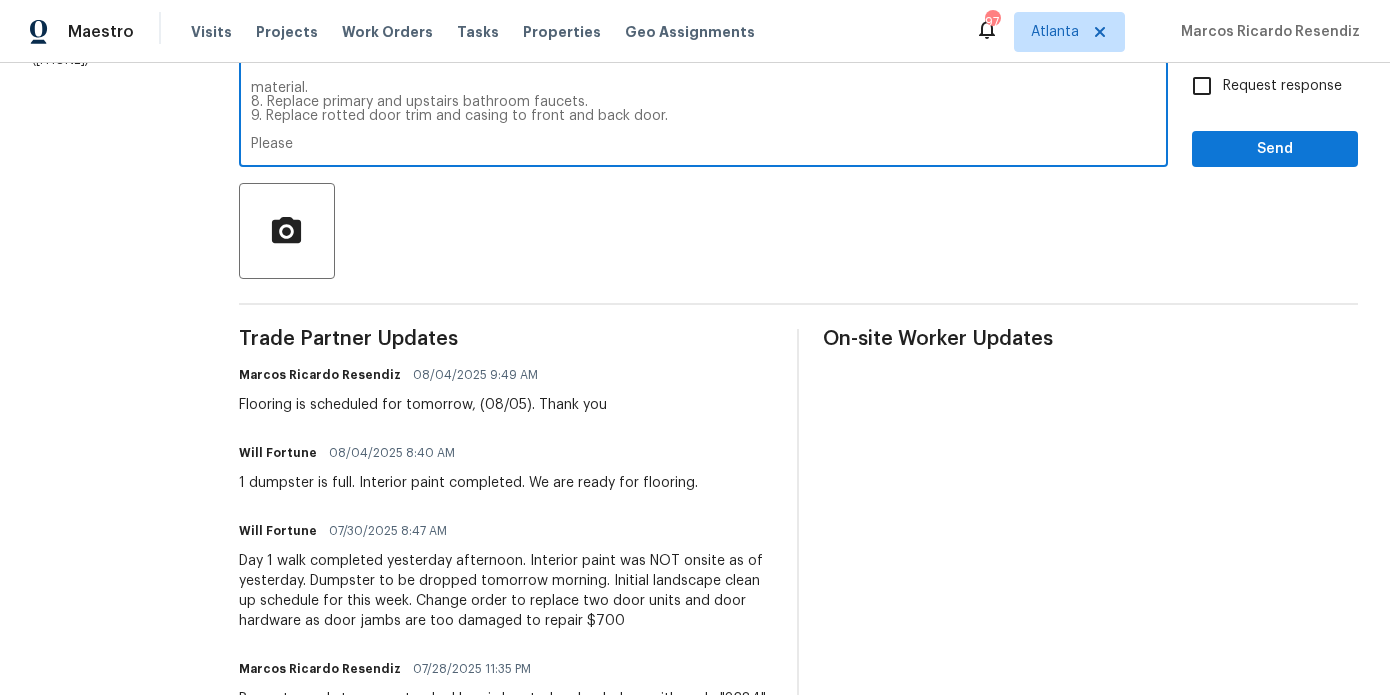 scroll, scrollTop: 421, scrollLeft: 0, axis: vertical 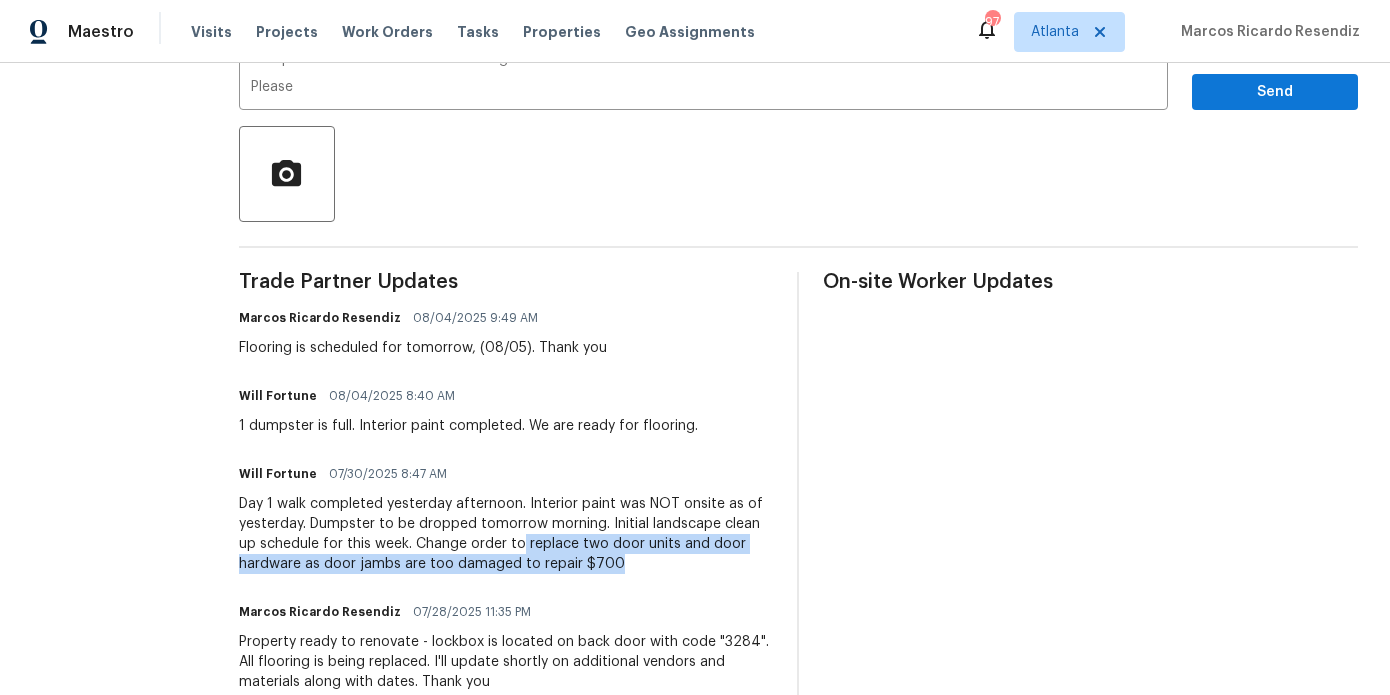 drag, startPoint x: 633, startPoint y: 570, endPoint x: 545, endPoint y: 539, distance: 93.30059 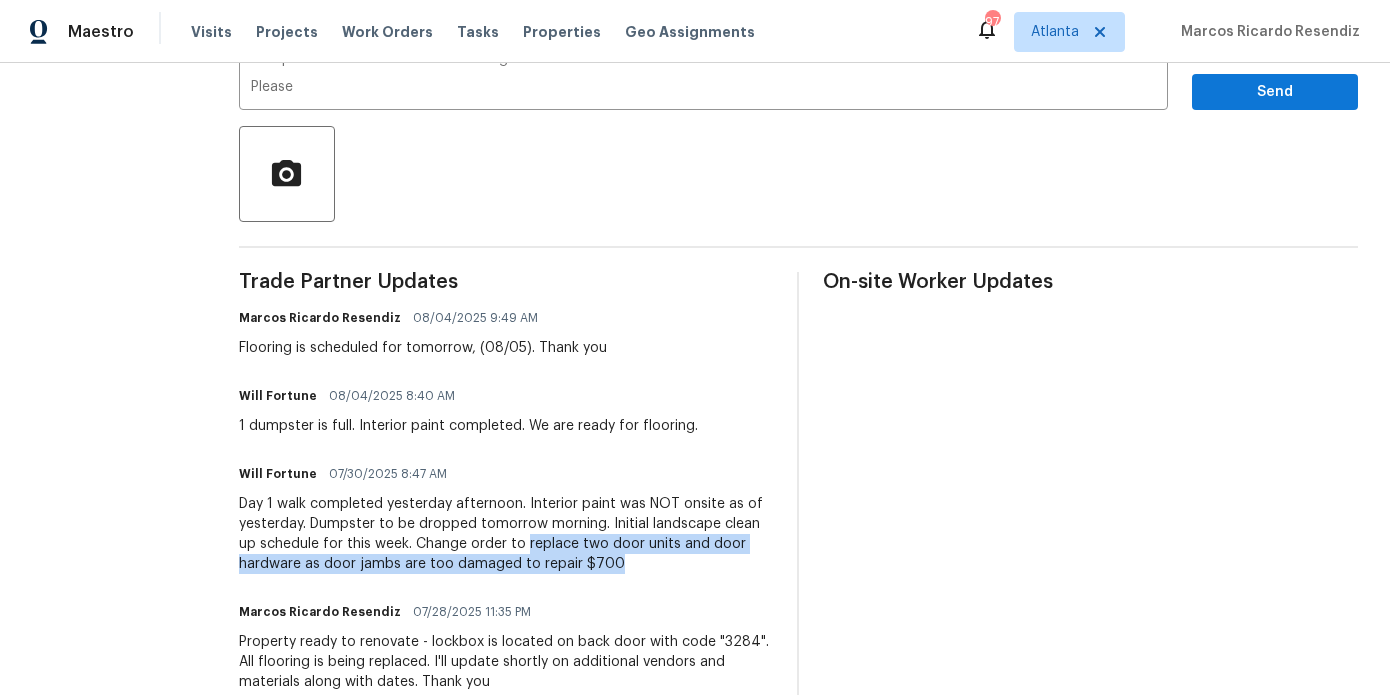 copy on "replace two door units and door hardware as door jambs are too damaged to repair $700" 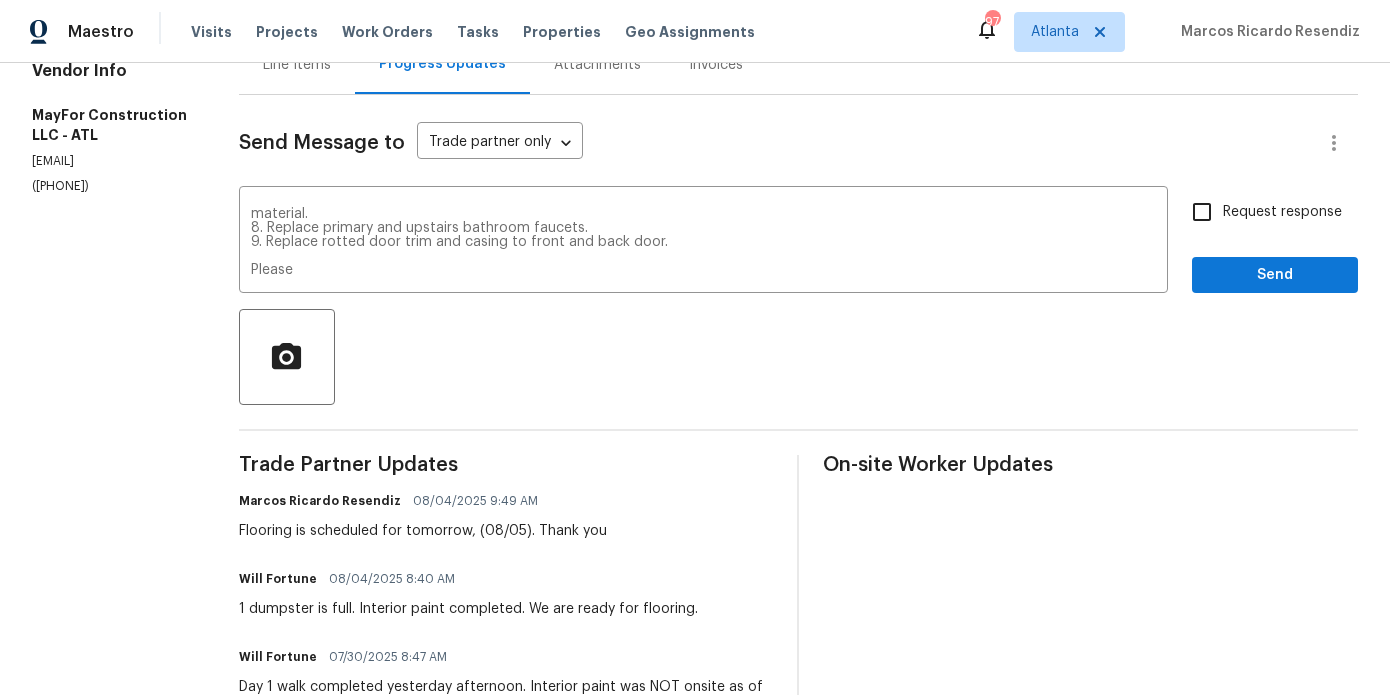 scroll, scrollTop: 187, scrollLeft: 0, axis: vertical 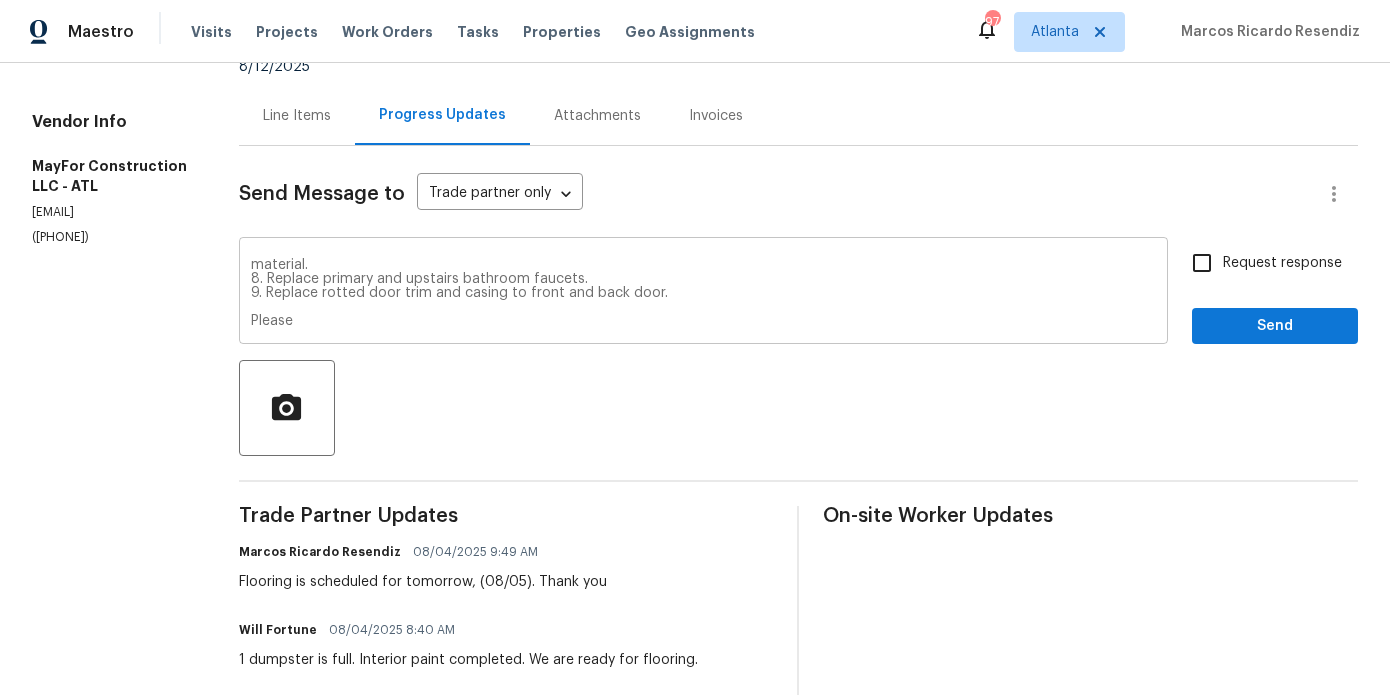 click on "Hey there - I've added on a few items to the work order, please update your scope to include:
1. New stone countertop to kitchen with under mount sink and brushed nickel faucet.
2. New brushed nickel cabinet hardware to all cabinets (kitchen and bathrooms).
3. Brushed nickel lighting to family room, breakfast nook, dining room, and foyer.
4. Install SS dishwasher and vent hood (I will order the appliances for asap delivery).
5. Repaint front and back door and trim and repaint shutters (I've ordered paint for this).
6. Replace missing exterior outlet cover to front door.
7. Various exterior window trims are rotted and have been exposed with the landscaping being cleared out - please replace rotted material.
8. Replace primary and upstairs bathroom faucets.
9. Replace rotted door trim and casing to front and back door.
Please" at bounding box center [703, 293] 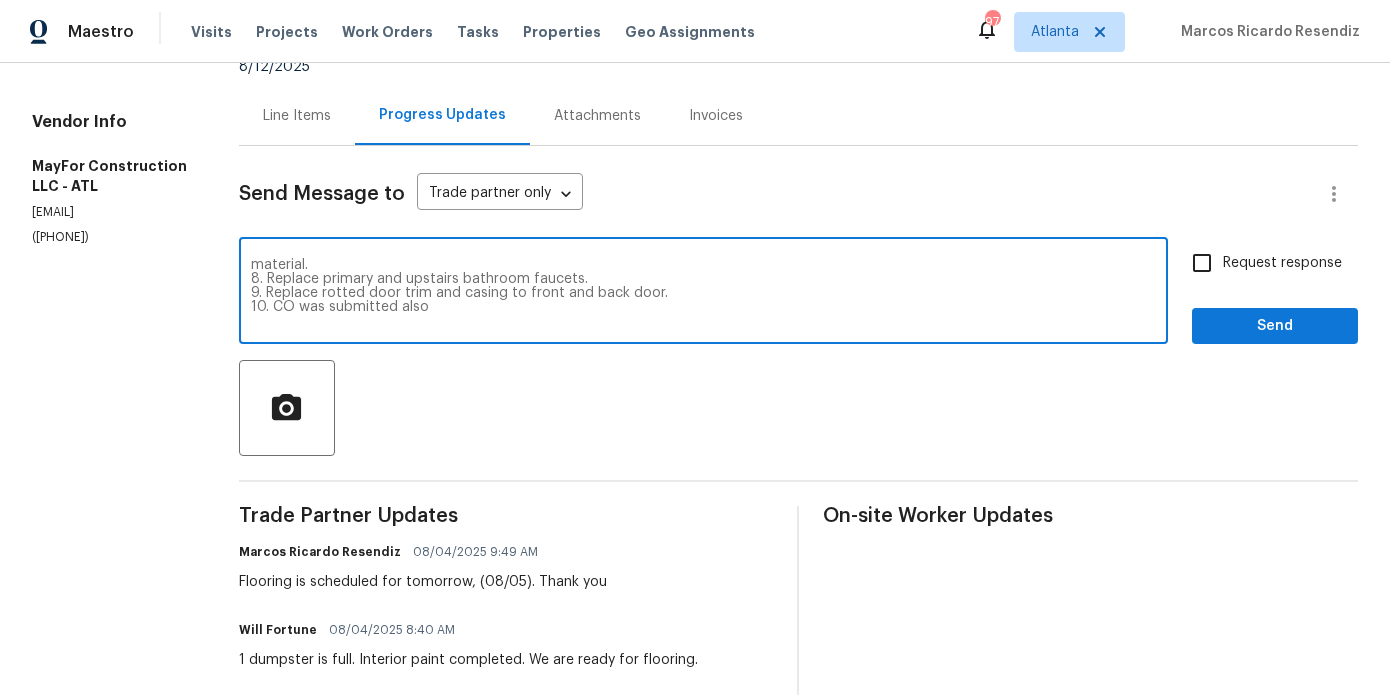 paste on "replace two door units and door hardware as door jambs are too damaged to repair $700" 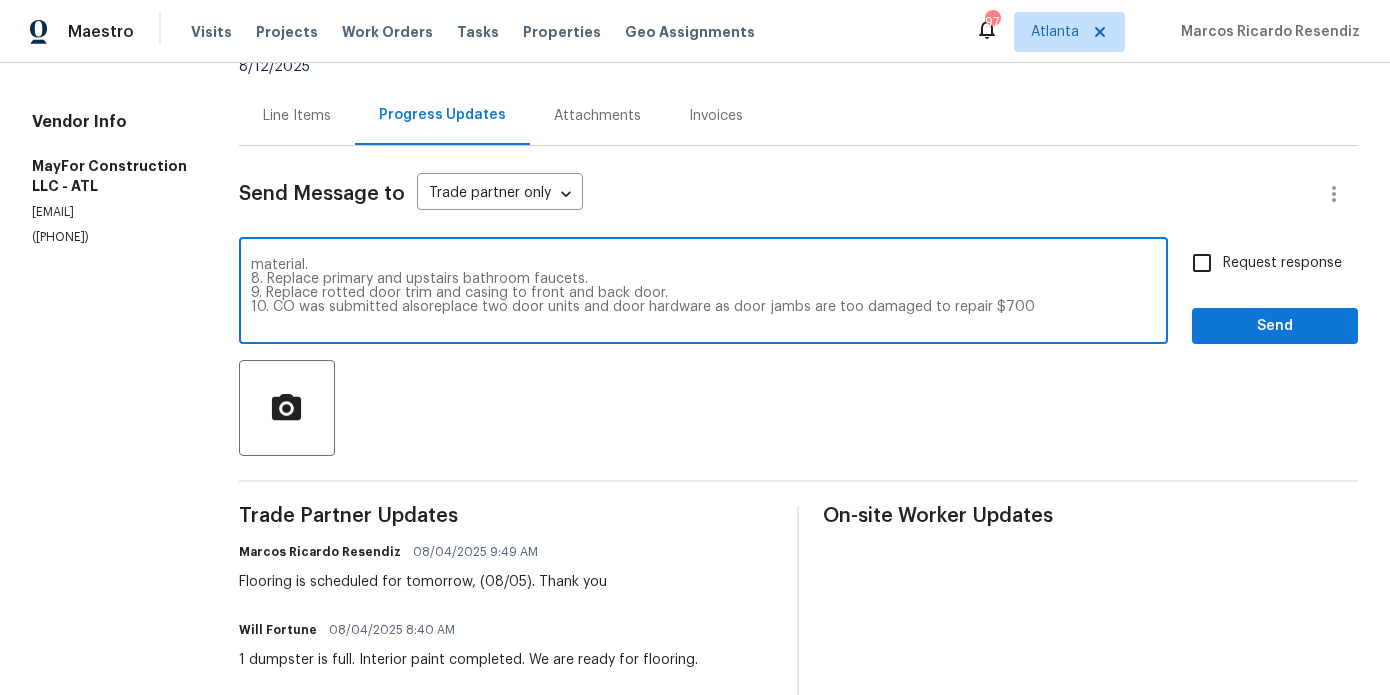 click on "Hey there - I've added on a few items to the work order, please update your scope to include:
1. New stone countertop to kitchen with under mount sink and brushed nickel faucet.
2. New brushed nickel cabinet hardware to all cabinets (kitchen and bathrooms).
3. Brushed nickel lighting to family room, breakfast nook, dining room, and foyer.
4. Install SS dishwasher and vent hood (I will order the appliances for asap delivery).
5. Repaint front and back door and trim and repaint shutters (I've ordered paint for this).
6. Replace missing exterior outlet cover to front door.
7. Various exterior window trims are rotted and have been exposed with the landscaping being cleared out - please replace rotted material.
8. Replace primary and upstairs bathroom faucets.
9. Replace rotted door trim and casing to front and back door.
10. CO was submitted alsoreplace two door units and door hardware as door jambs are too damaged to repair $700
Please" at bounding box center [703, 293] 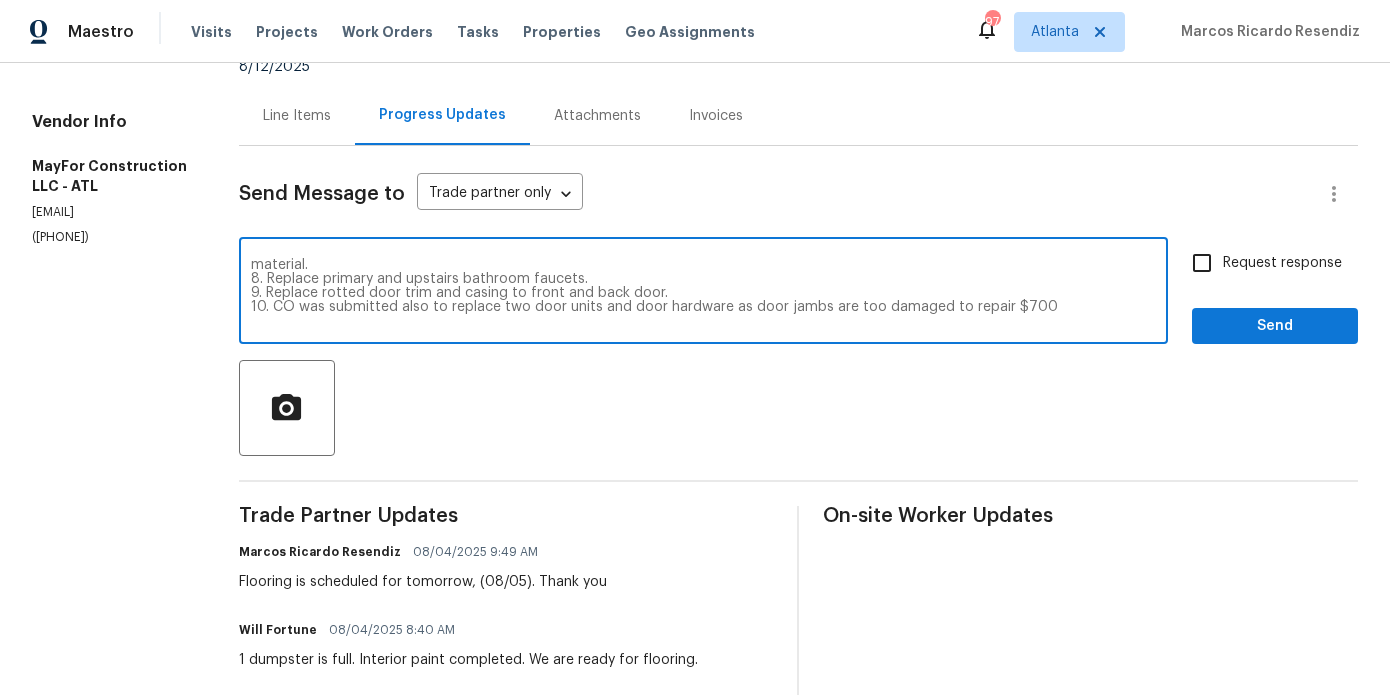 click on "Hey there - I've added on a few items to the work order, please update your scope to include:
1. New stone countertop to kitchen with under mount sink and brushed nickel faucet.
2. New brushed nickel cabinet hardware to all cabinets (kitchen and bathrooms).
3. Brushed nickel lighting to family room, breakfast nook, dining room, and foyer.
4. Install SS dishwasher and vent hood (I will order the appliances for asap delivery).
5. Repaint front and back door and trim and repaint shutters (I've ordered paint for this).
6. Replace missing exterior outlet cover to front door.
7. Various exterior window trims are rotted and have been exposed with the landscaping being cleared out - please replace rotted material.
8. Replace primary and upstairs bathroom faucets.
9. Replace rotted door trim and casing to front and back door.
10. CO was submitted also to replace two door units and door hardware as door jambs are too damaged to repair $700
Please" at bounding box center [703, 293] 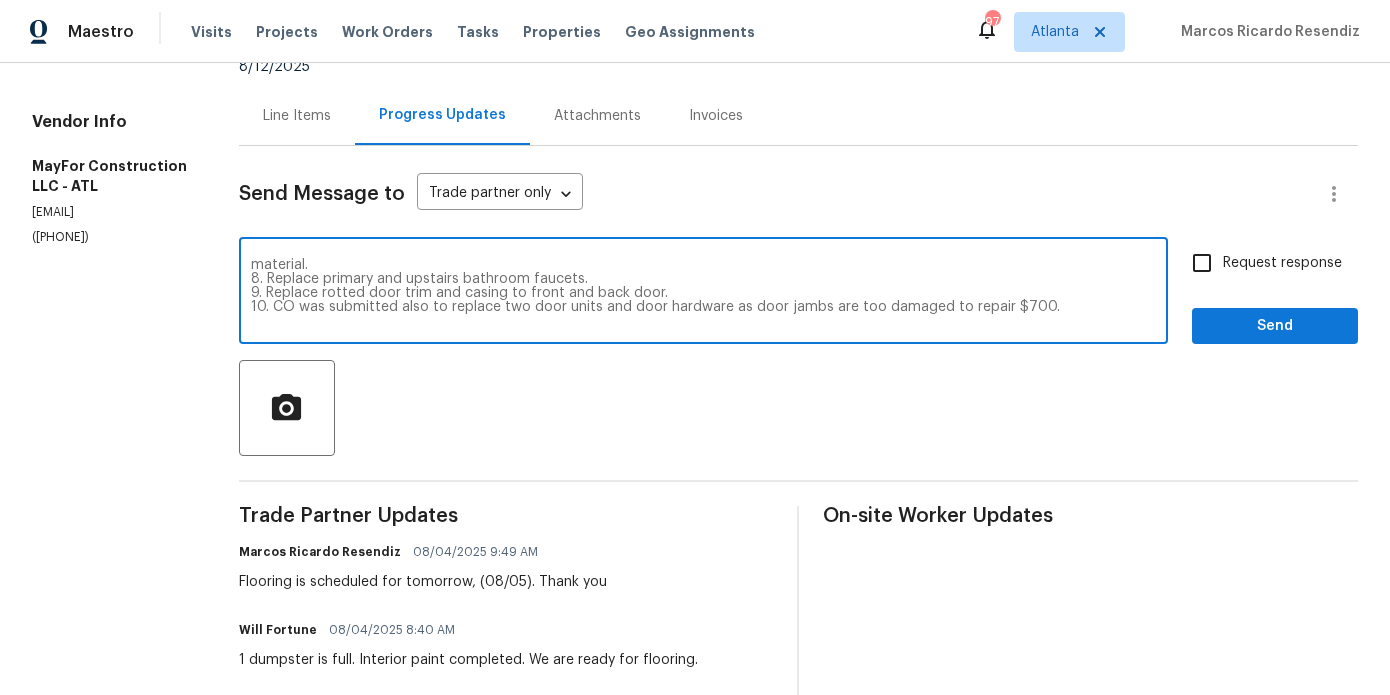 scroll, scrollTop: 126, scrollLeft: 0, axis: vertical 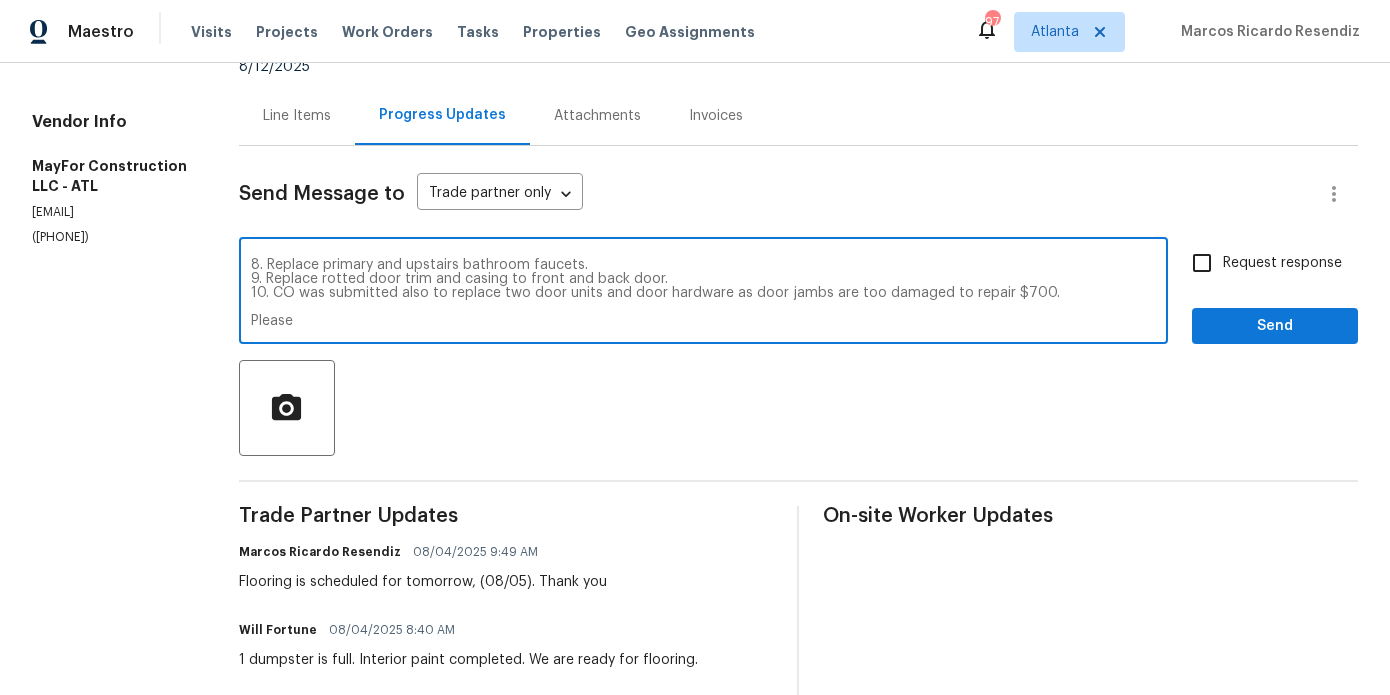 click on "Hey there - I've added on a few items to the work order, please update your scope to include:
1. New stone countertop to kitchen with under mount sink and brushed nickel faucet.
2. New brushed nickel cabinet hardware to all cabinets (kitchen and bathrooms).
3. Brushed nickel lighting to family room, breakfast nook, dining room, and foyer.
4. Install SS dishwasher and vent hood (I will order the appliances for asap delivery).
5. Repaint front and back door and trim and repaint shutters (I've ordered paint for this).
6. Replace missing exterior outlet cover to front door.
7. Various exterior window trims are rotted and have been exposed with the landscaping being cleared out - please replace rotted material.
8. Replace primary and upstairs bathroom faucets.
9. Replace rotted door trim and casing to front and back door.
10. CO was submitted also to replace two door units and door hardware as door jambs are too damaged to repair $700.
Please" at bounding box center [703, 293] 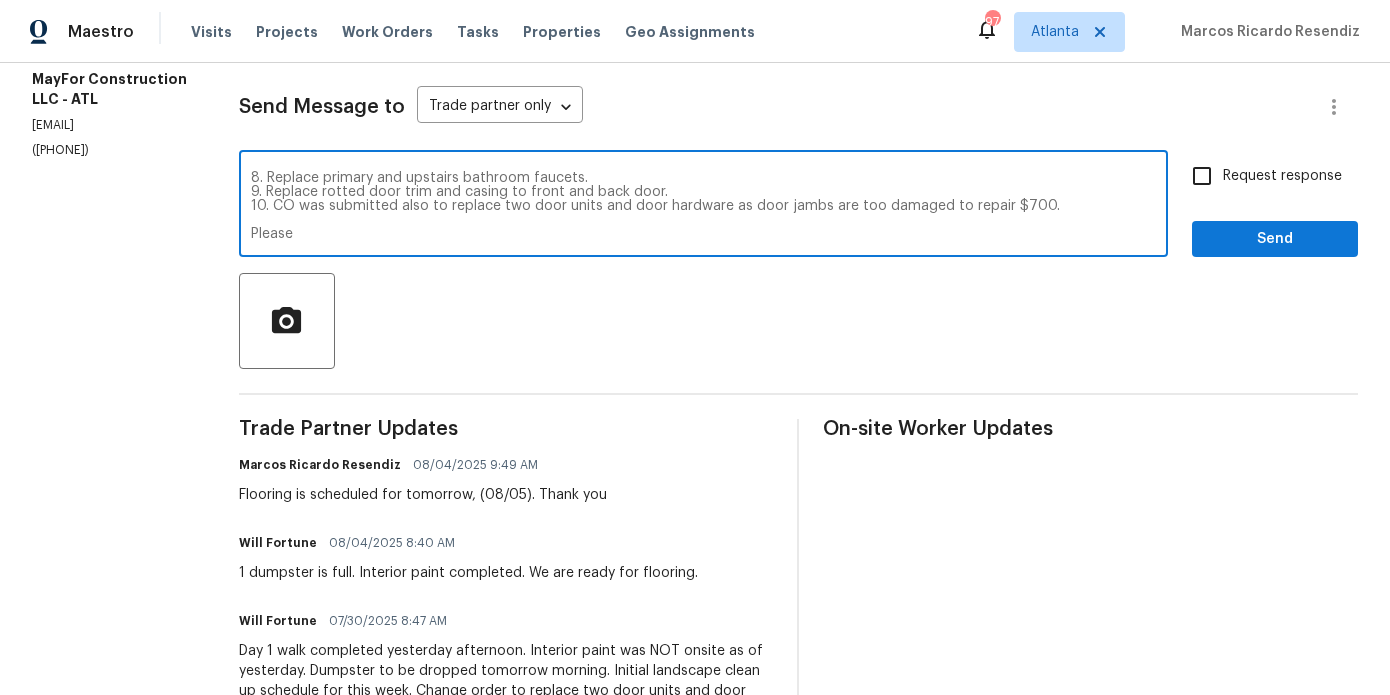 scroll, scrollTop: 276, scrollLeft: 0, axis: vertical 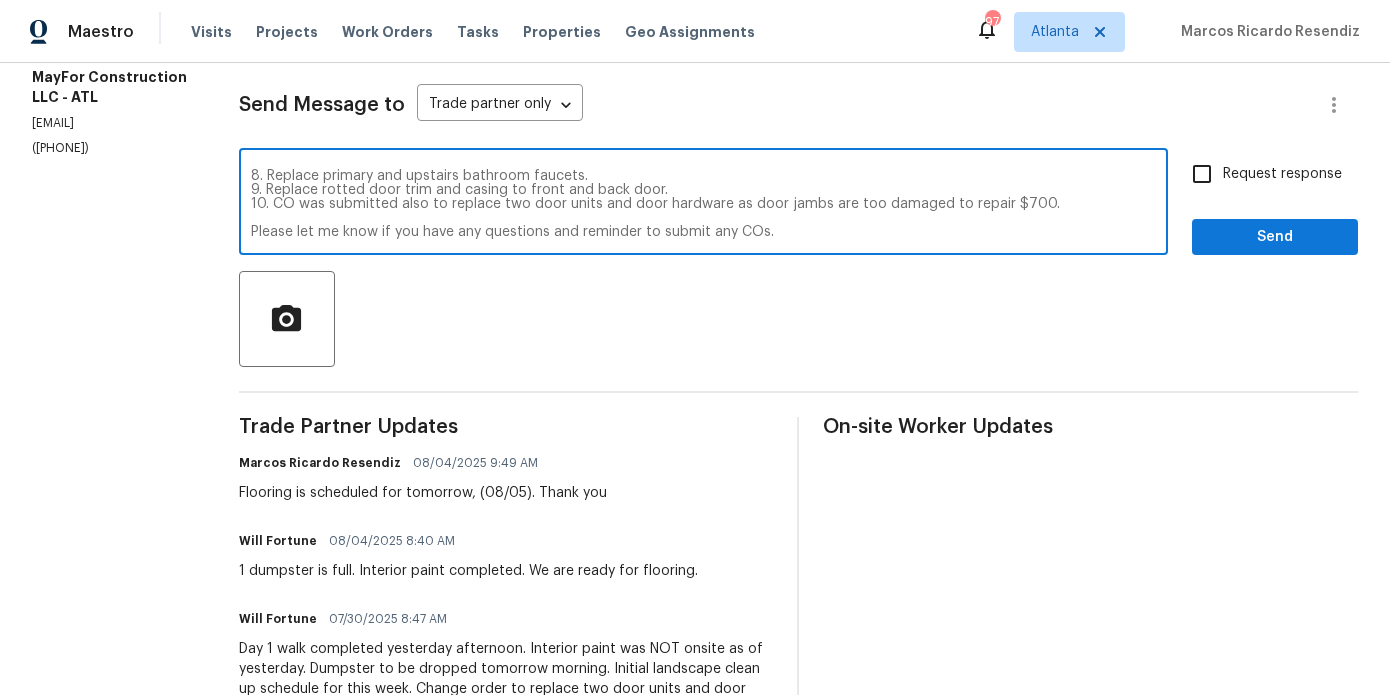 click at bounding box center [703, 204] 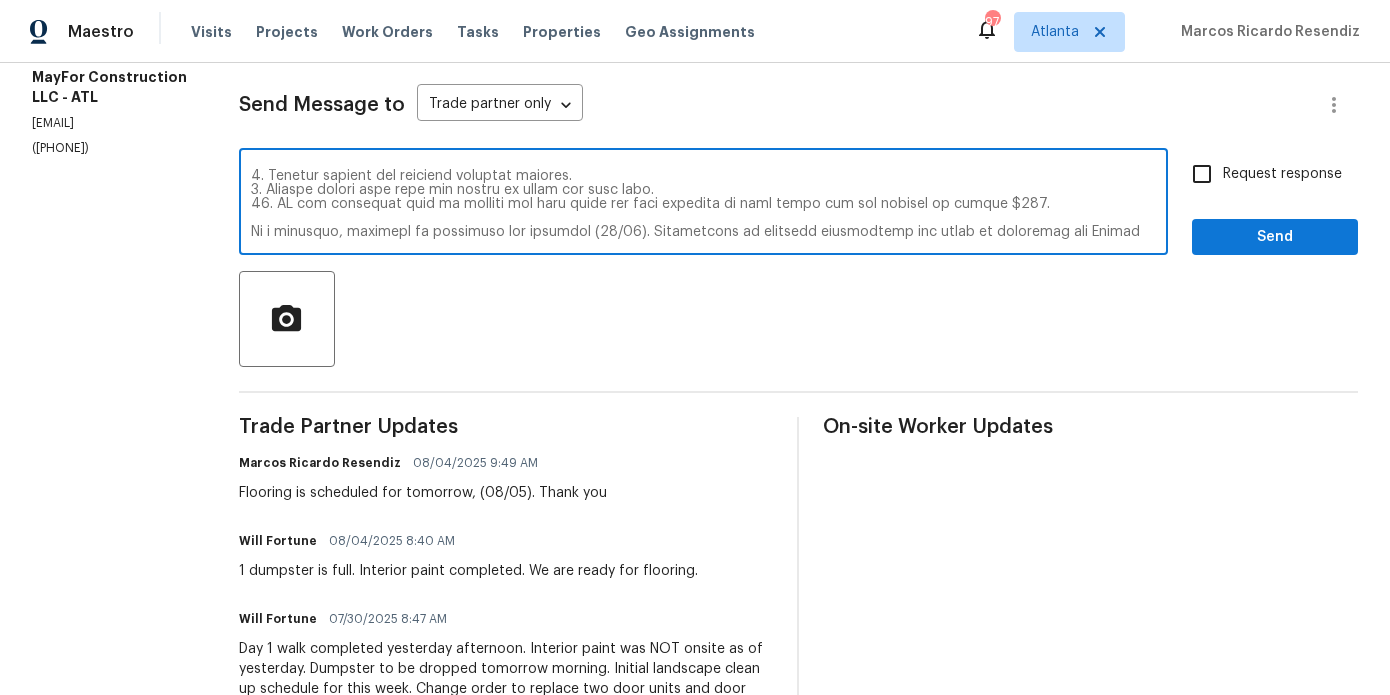 scroll, scrollTop: 140, scrollLeft: 0, axis: vertical 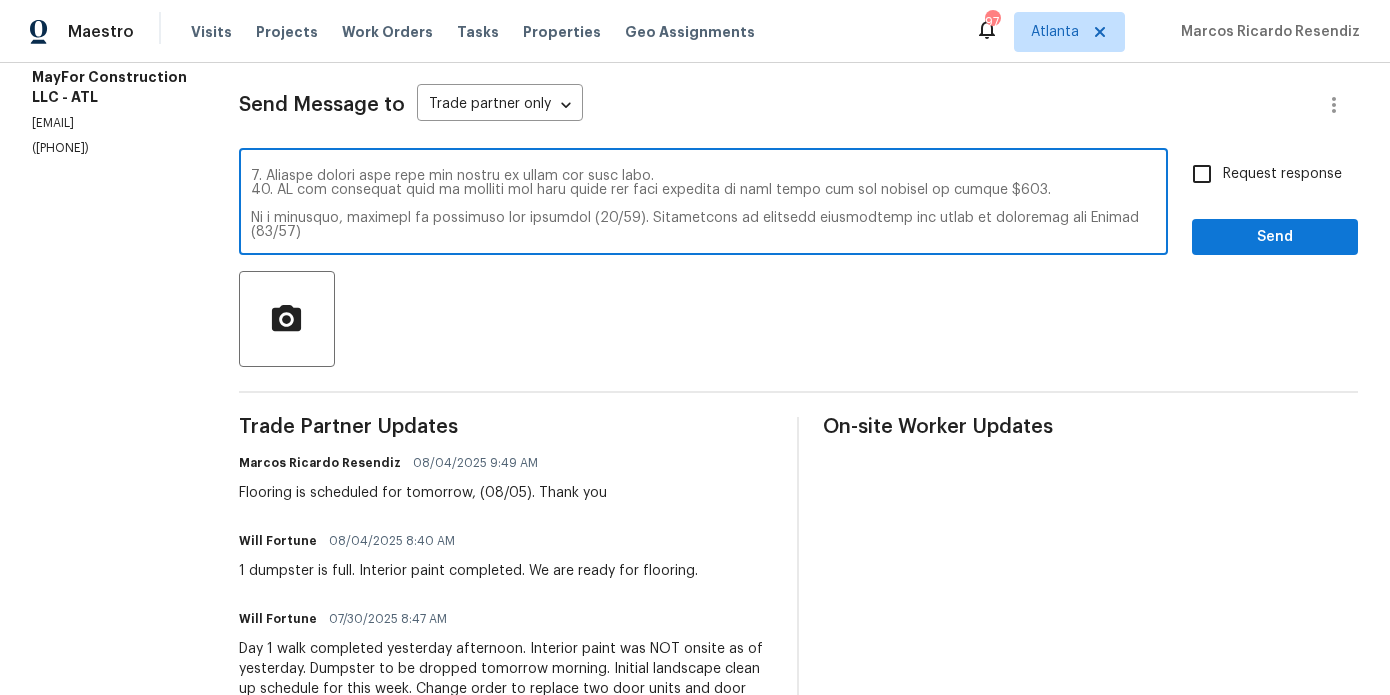 click at bounding box center [703, 204] 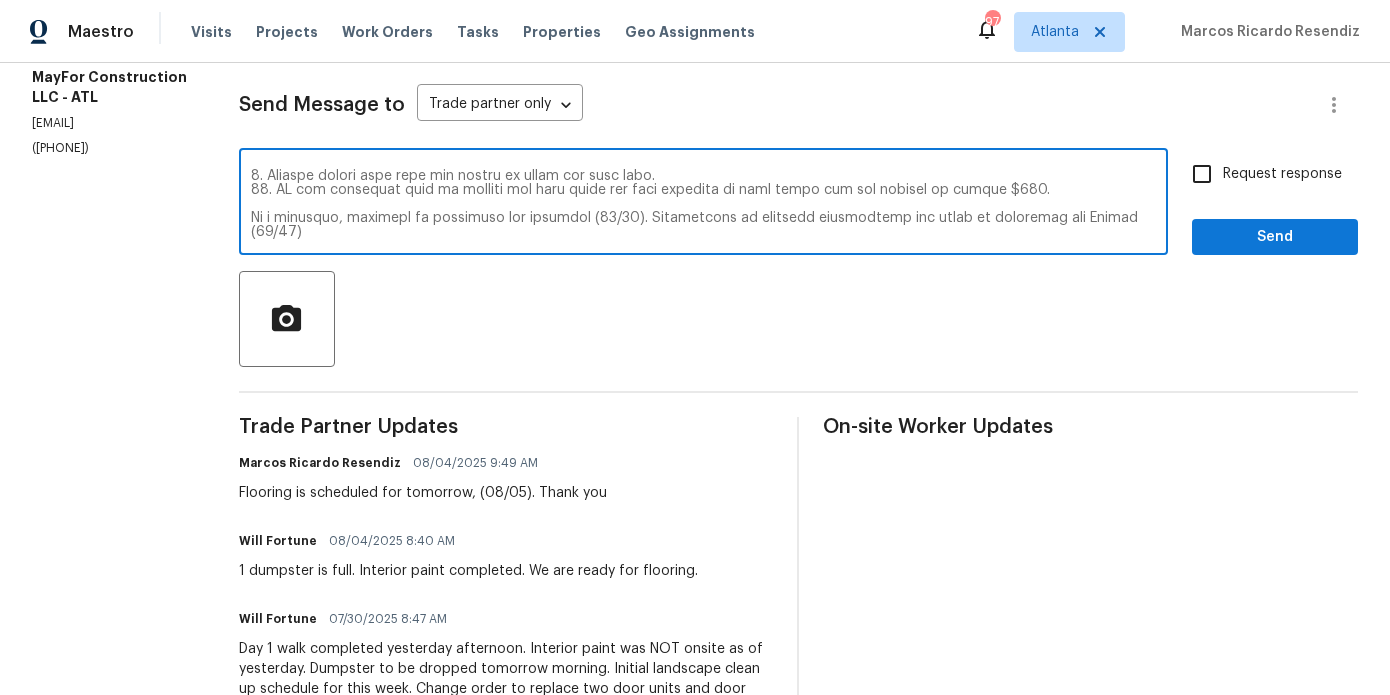 click on "x ​" at bounding box center [703, 204] 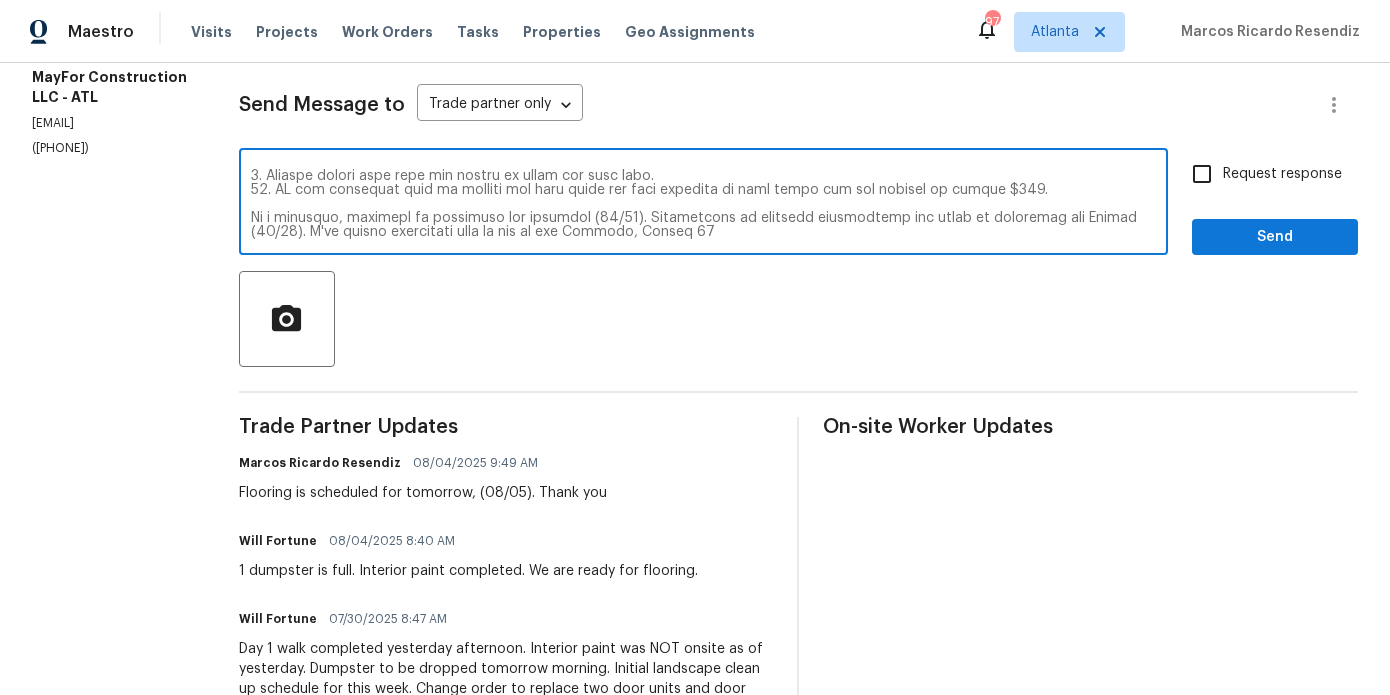 scroll, scrollTop: 0, scrollLeft: 0, axis: both 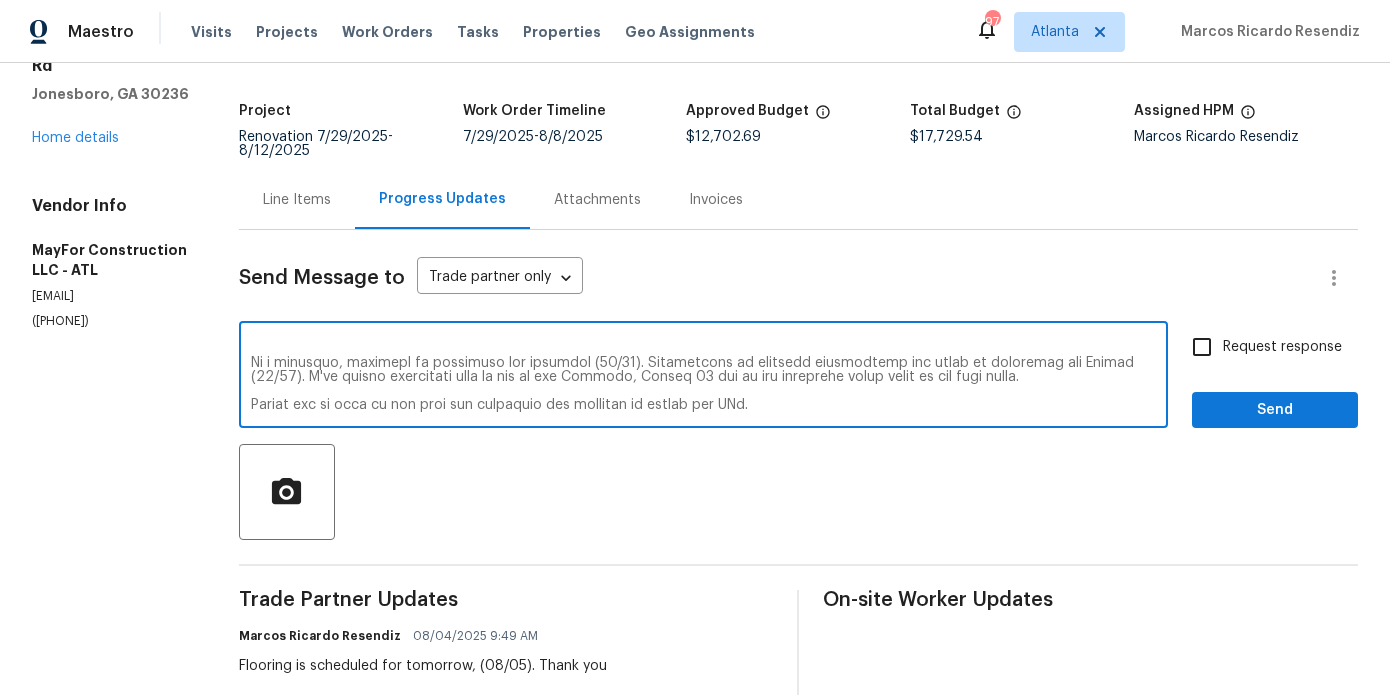click at bounding box center [703, 377] 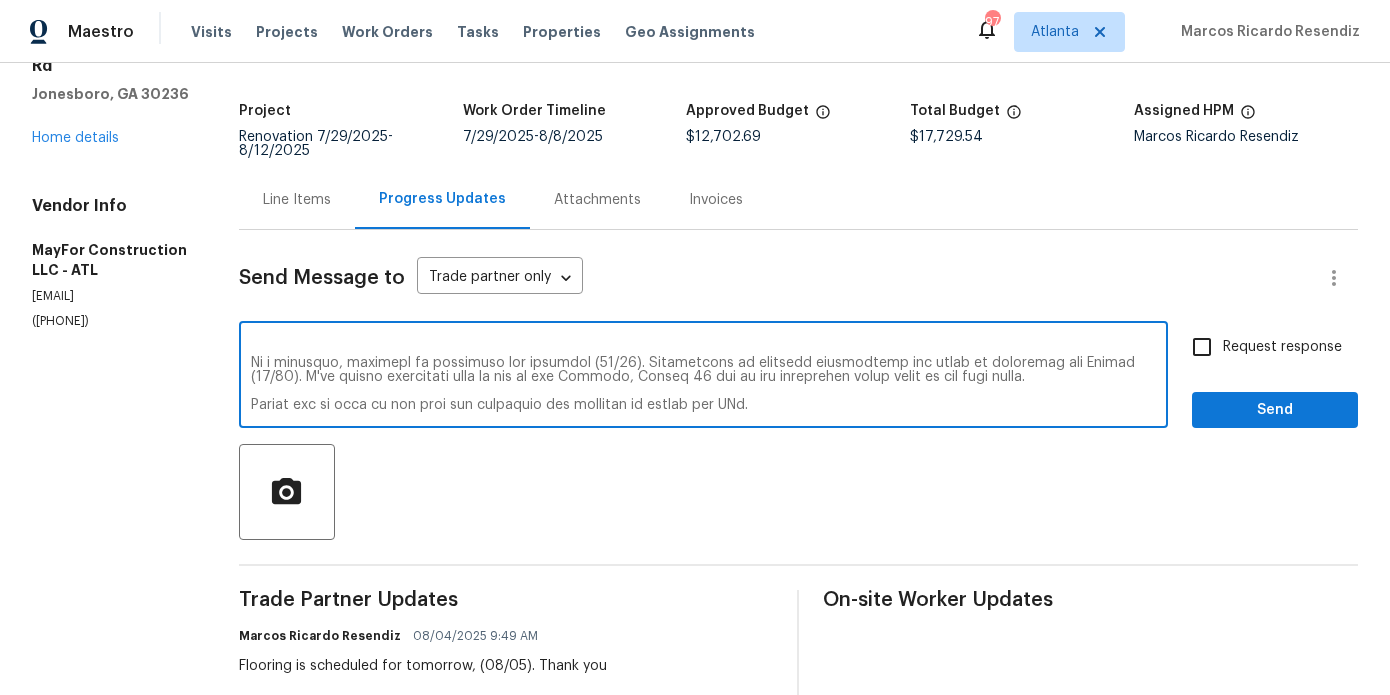 click at bounding box center [703, 377] 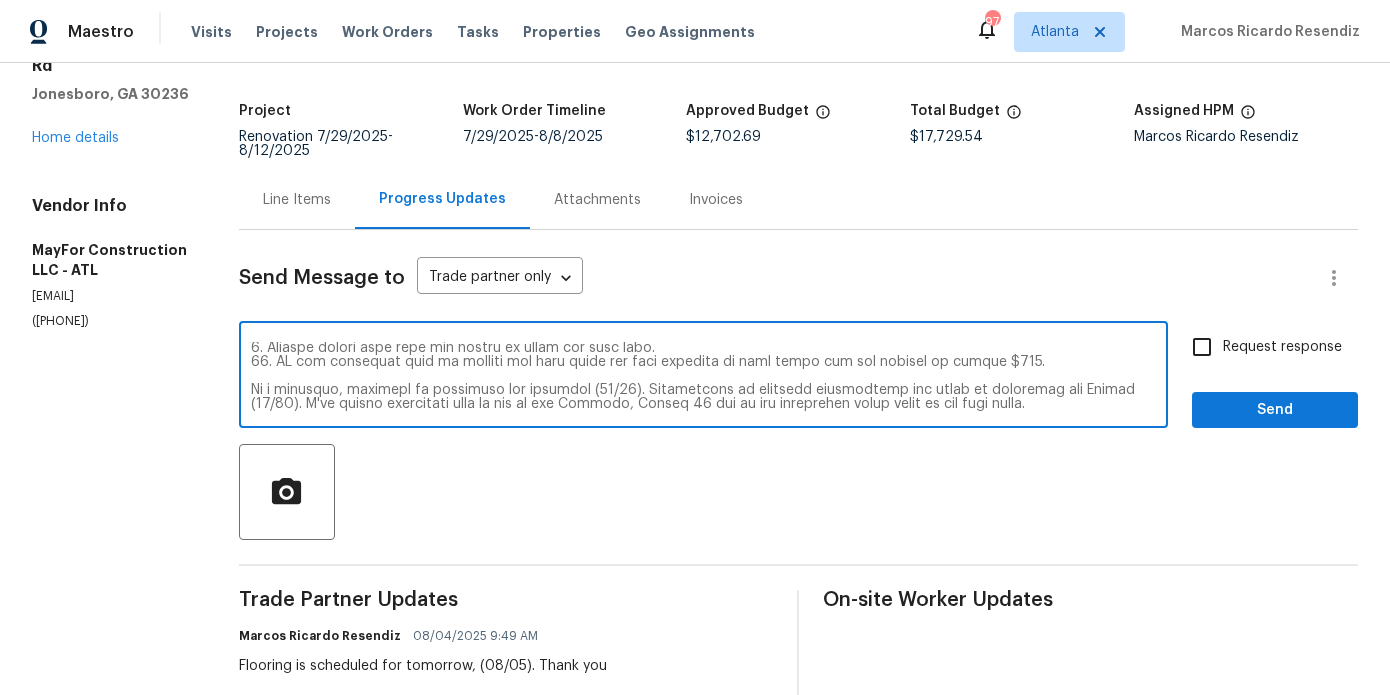 scroll, scrollTop: 131, scrollLeft: 0, axis: vertical 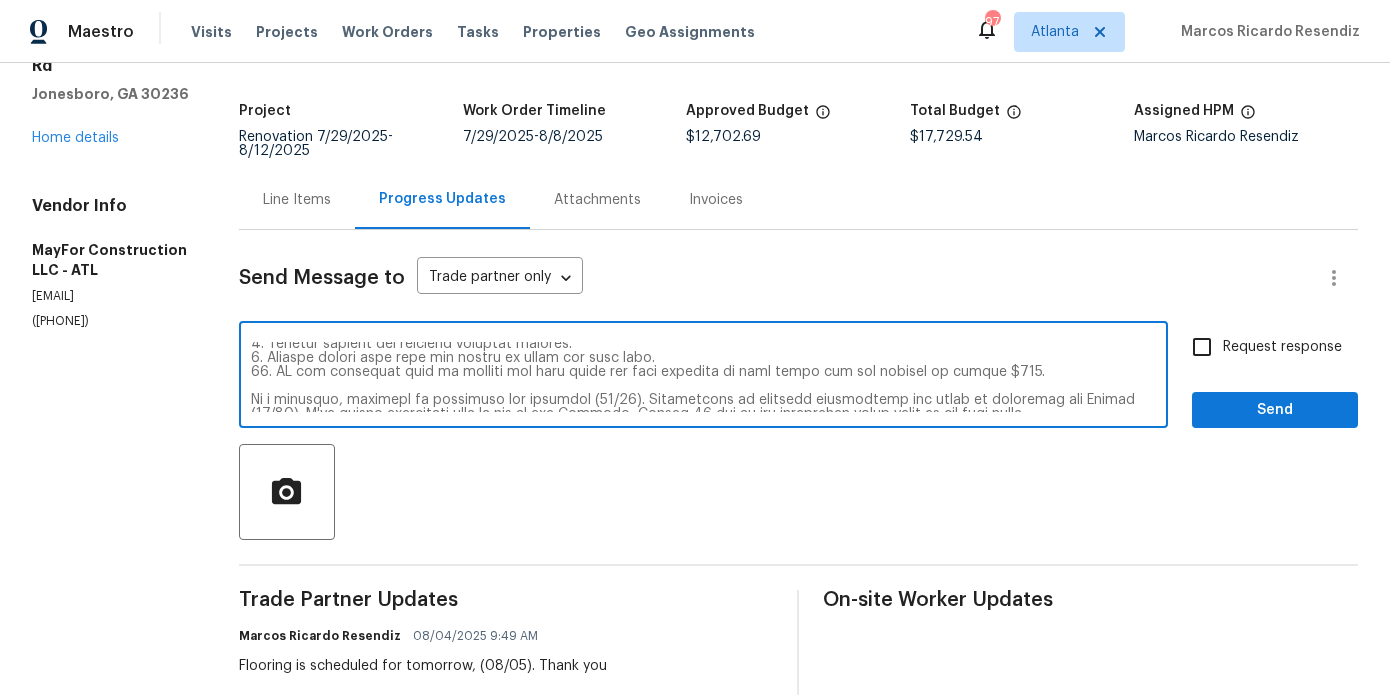 click at bounding box center (703, 377) 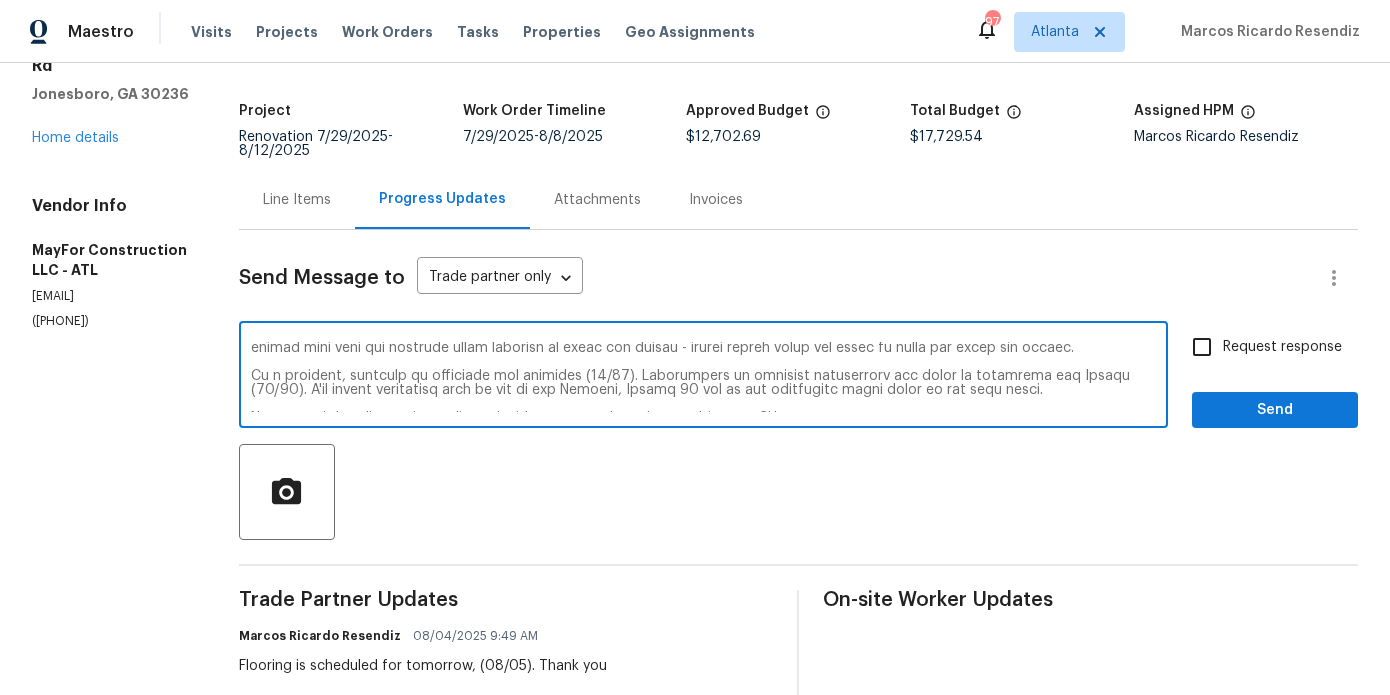 scroll, scrollTop: 210, scrollLeft: 0, axis: vertical 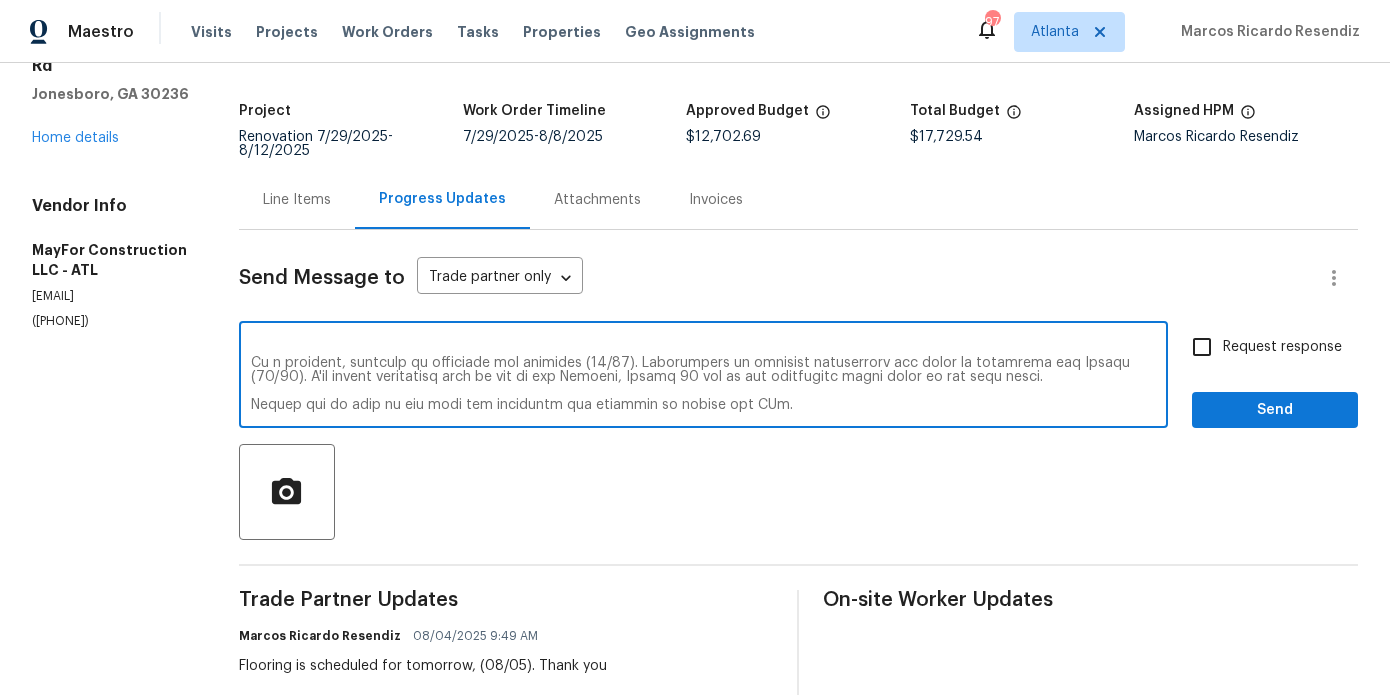 click at bounding box center [703, 377] 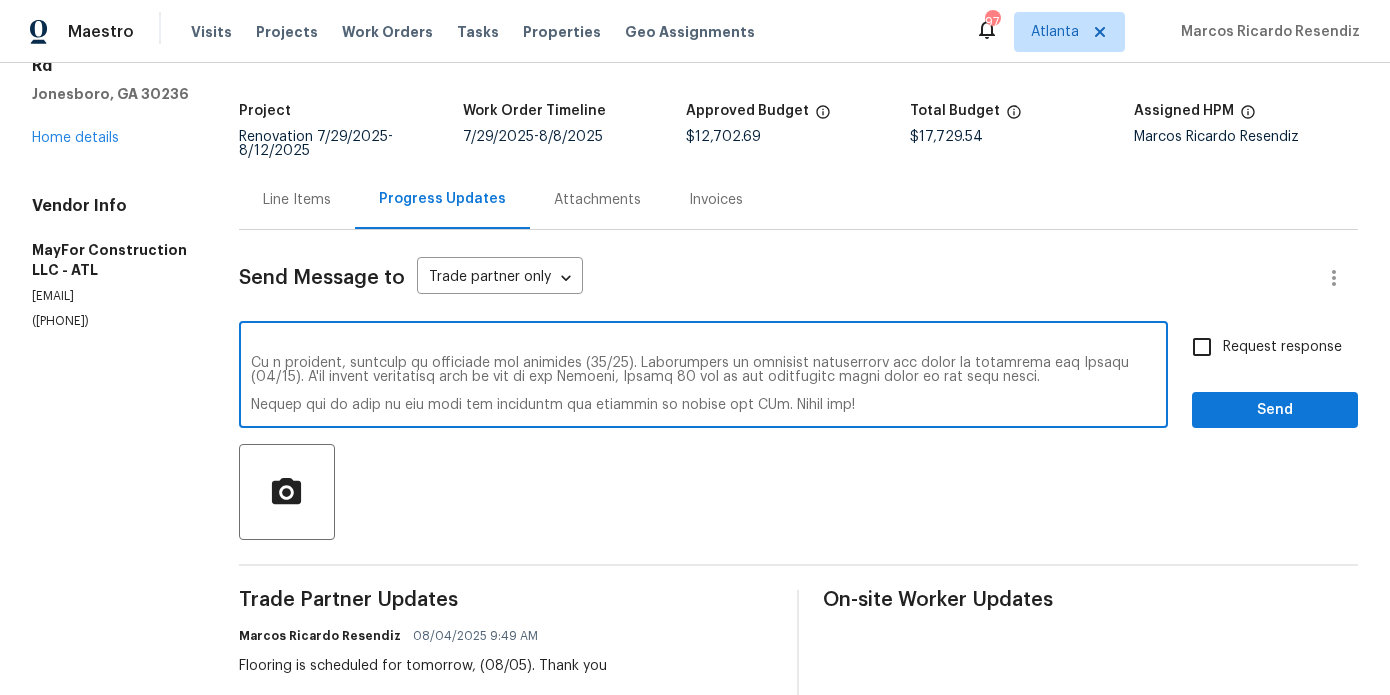 scroll, scrollTop: 0, scrollLeft: 0, axis: both 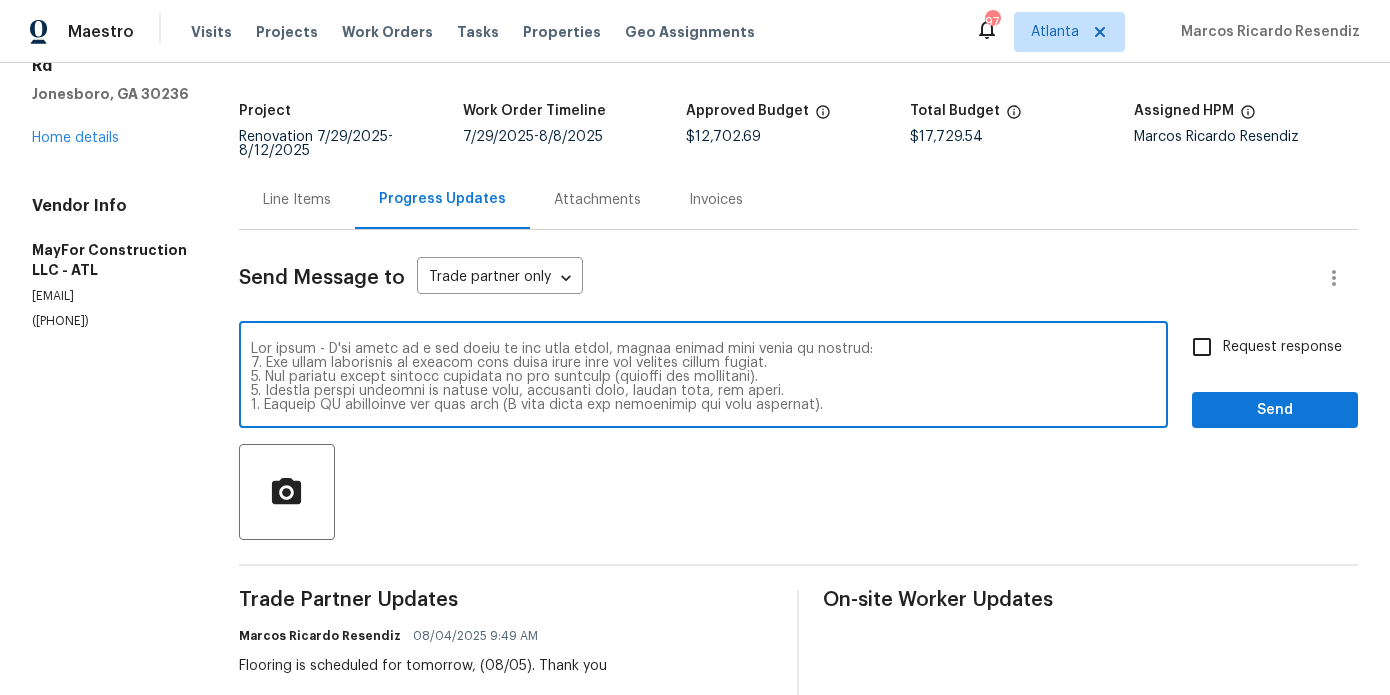 drag, startPoint x: 872, startPoint y: 408, endPoint x: 244, endPoint y: 238, distance: 650.6028 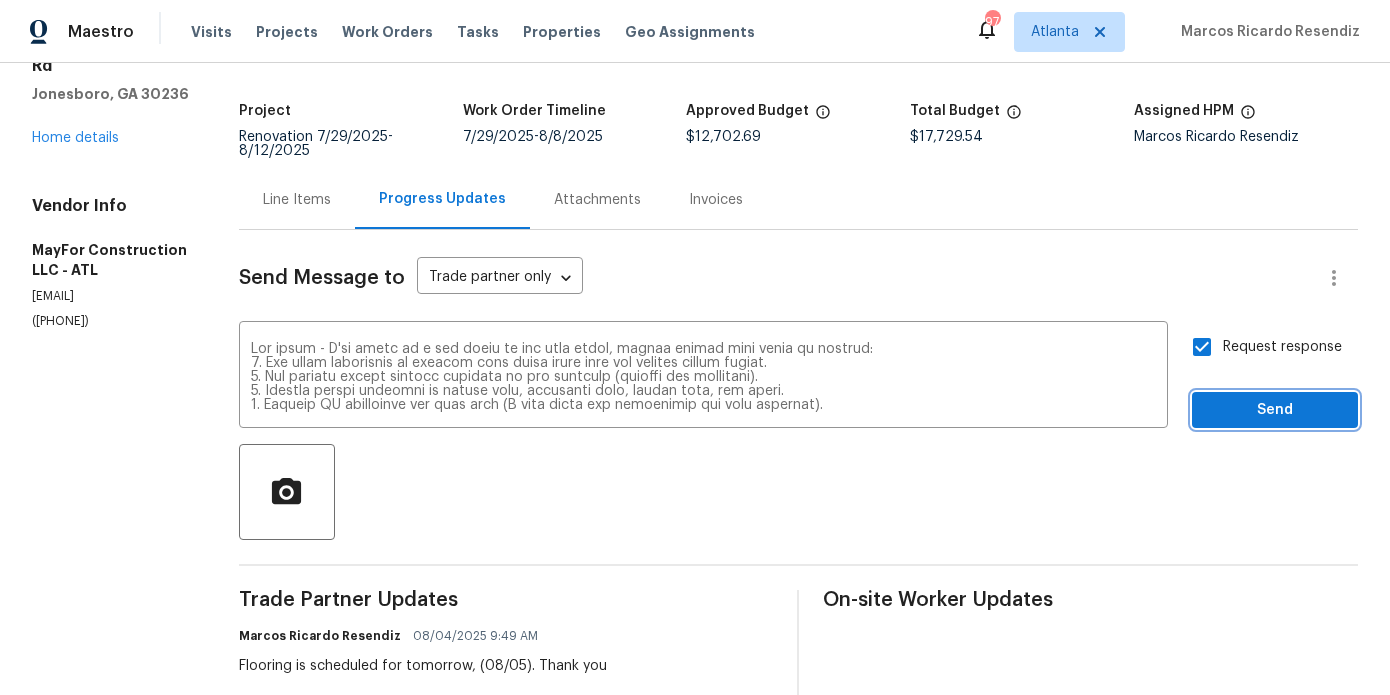 click on "Send" at bounding box center [1275, 410] 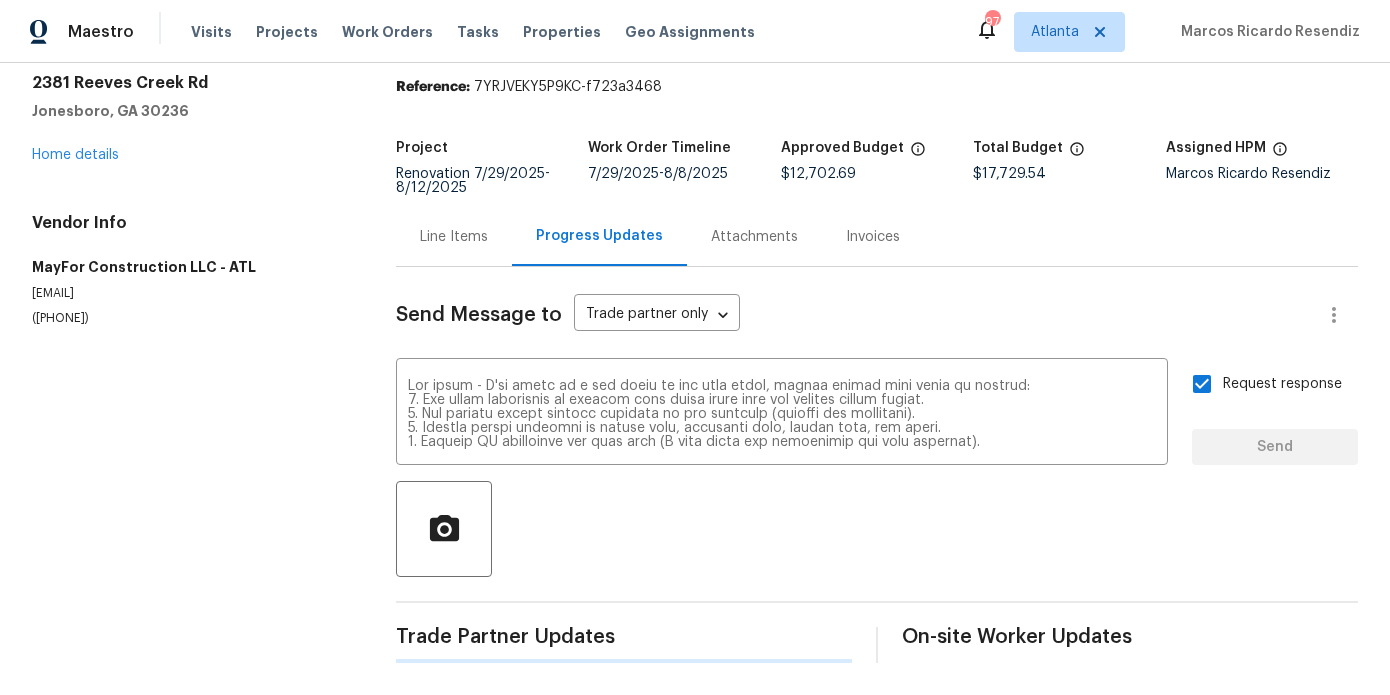 type 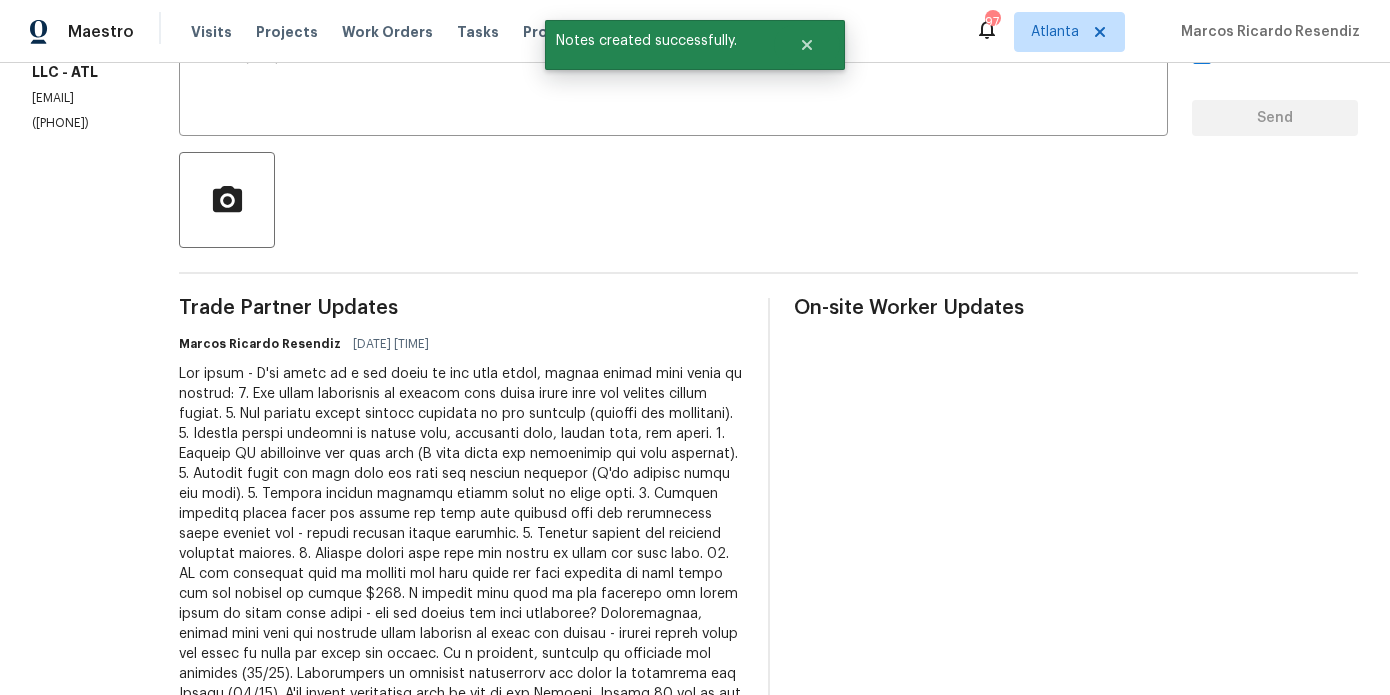 scroll, scrollTop: 636, scrollLeft: 0, axis: vertical 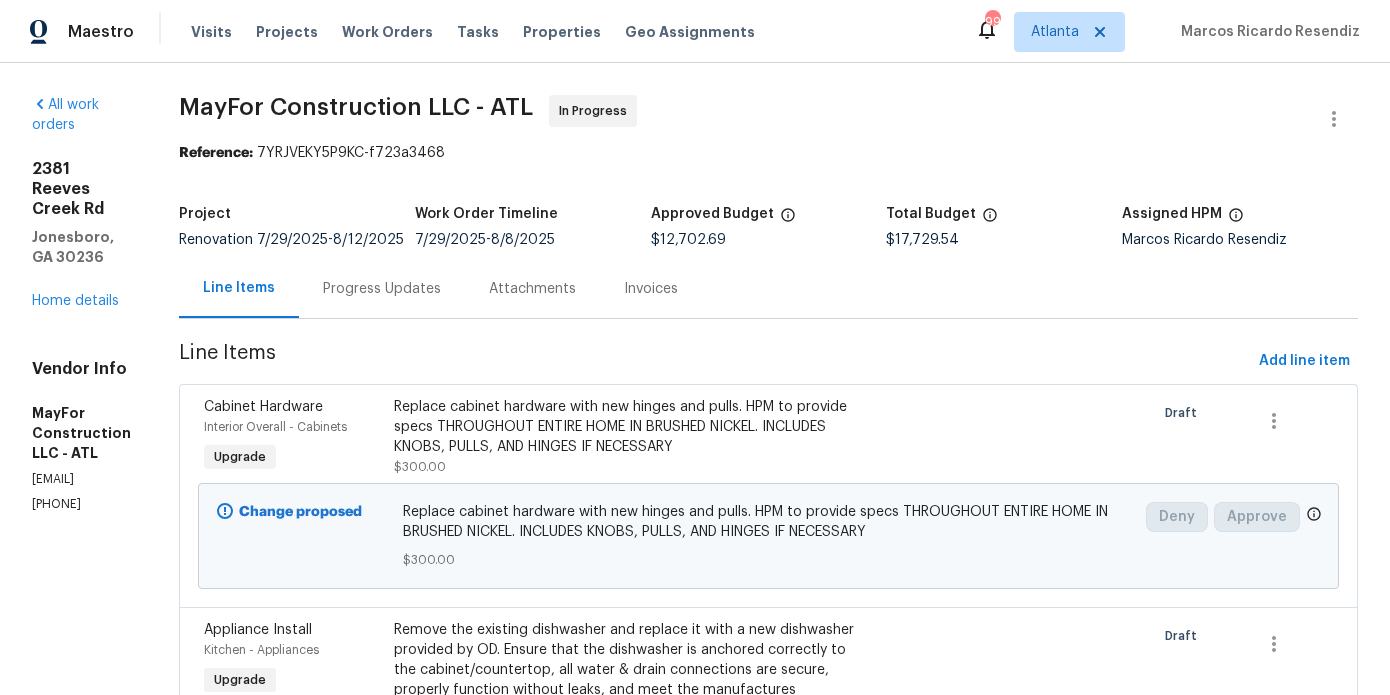 click on "2381 Reeves Creek Rd Jonesboro, GA 30236 Home details" at bounding box center [81, 235] 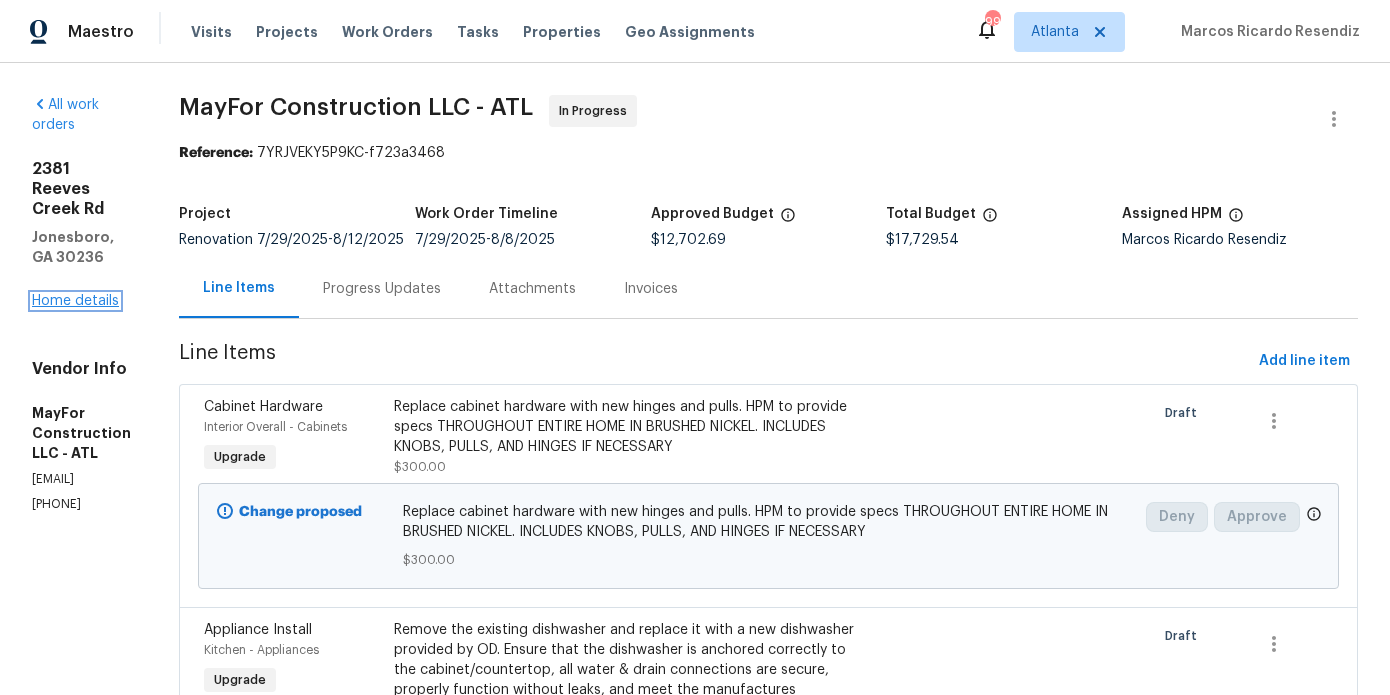 click on "Home details" at bounding box center [75, 301] 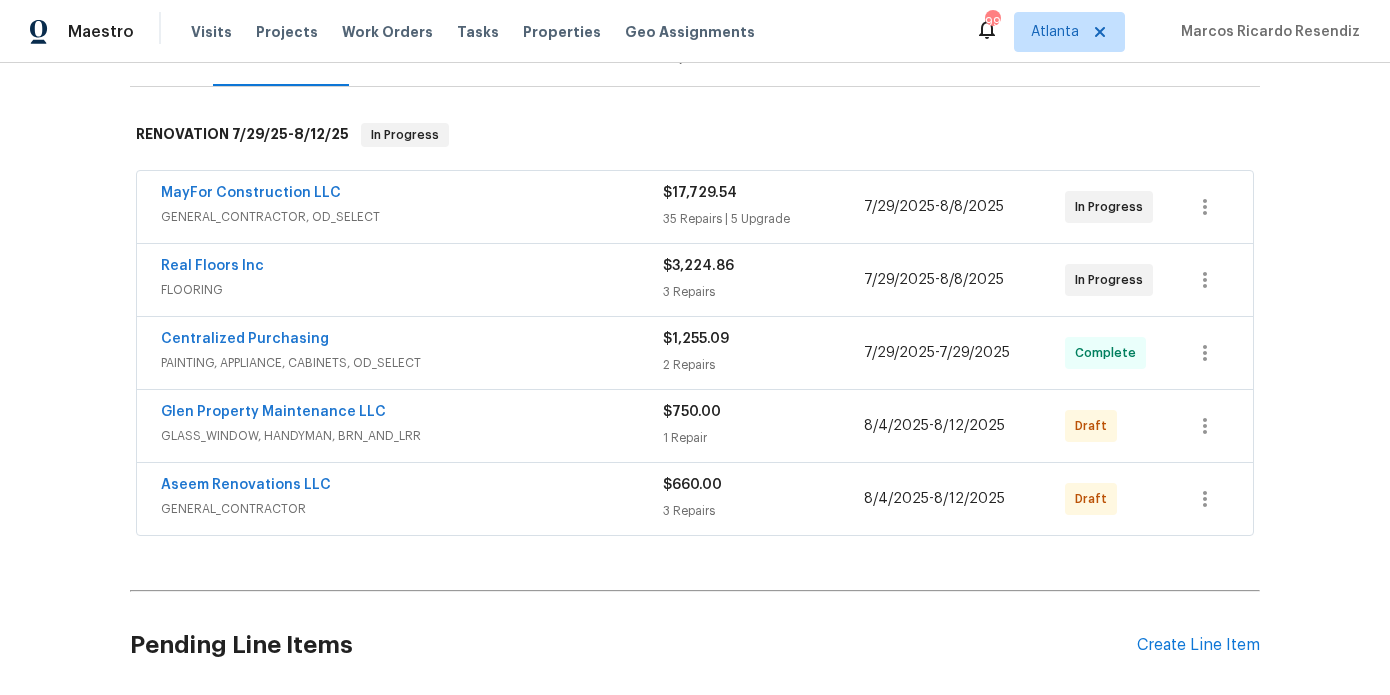 scroll, scrollTop: 279, scrollLeft: 0, axis: vertical 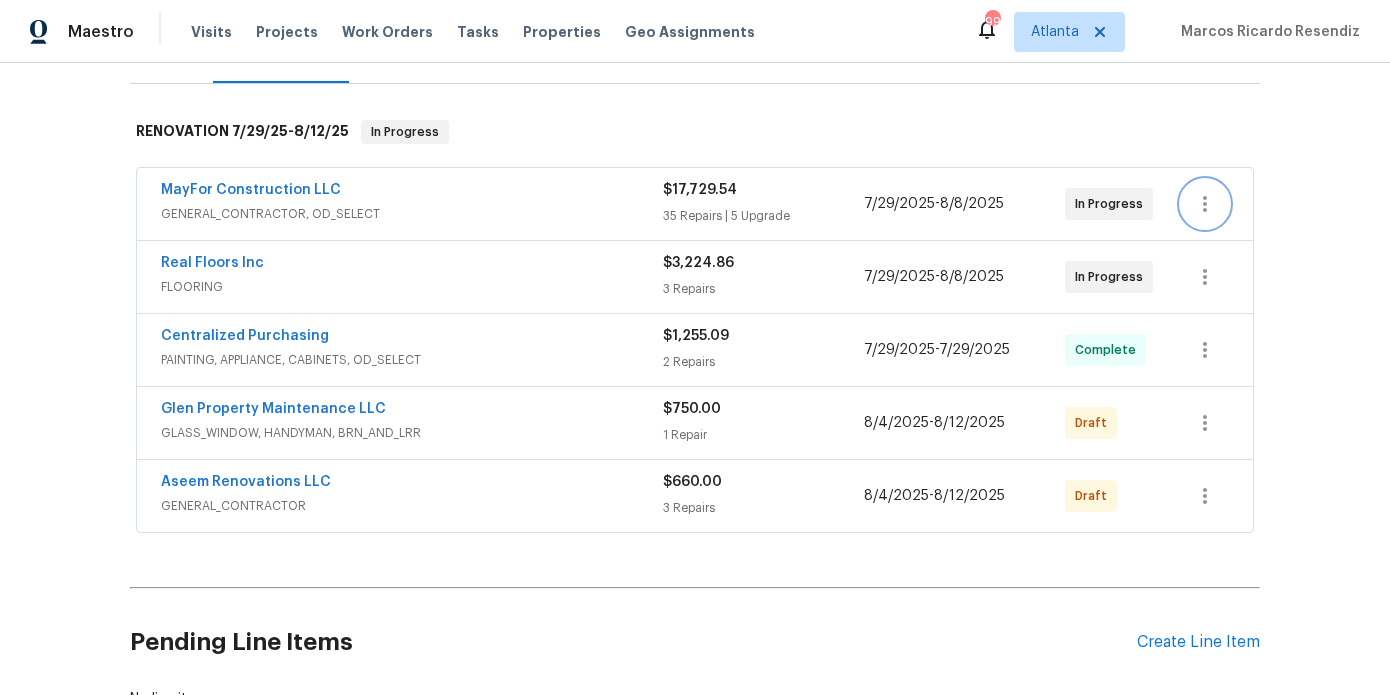 click at bounding box center [1205, 204] 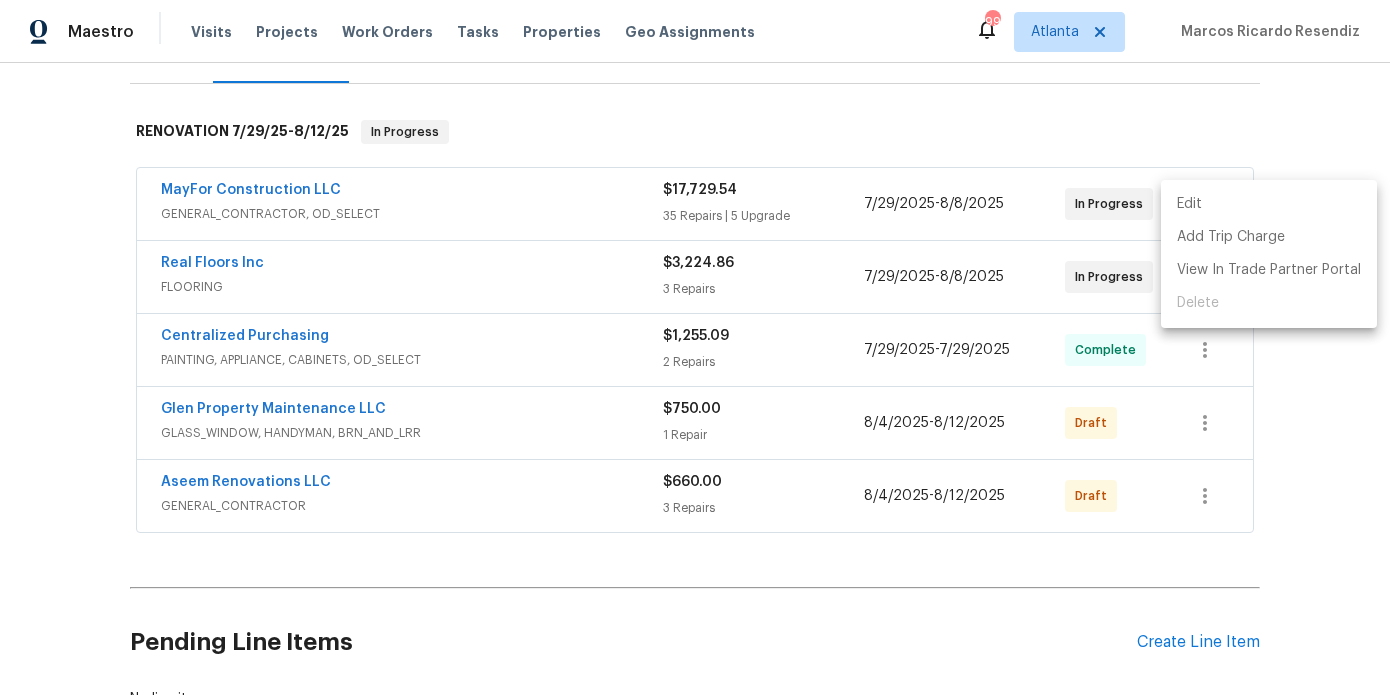 click on "Edit" at bounding box center [1269, 204] 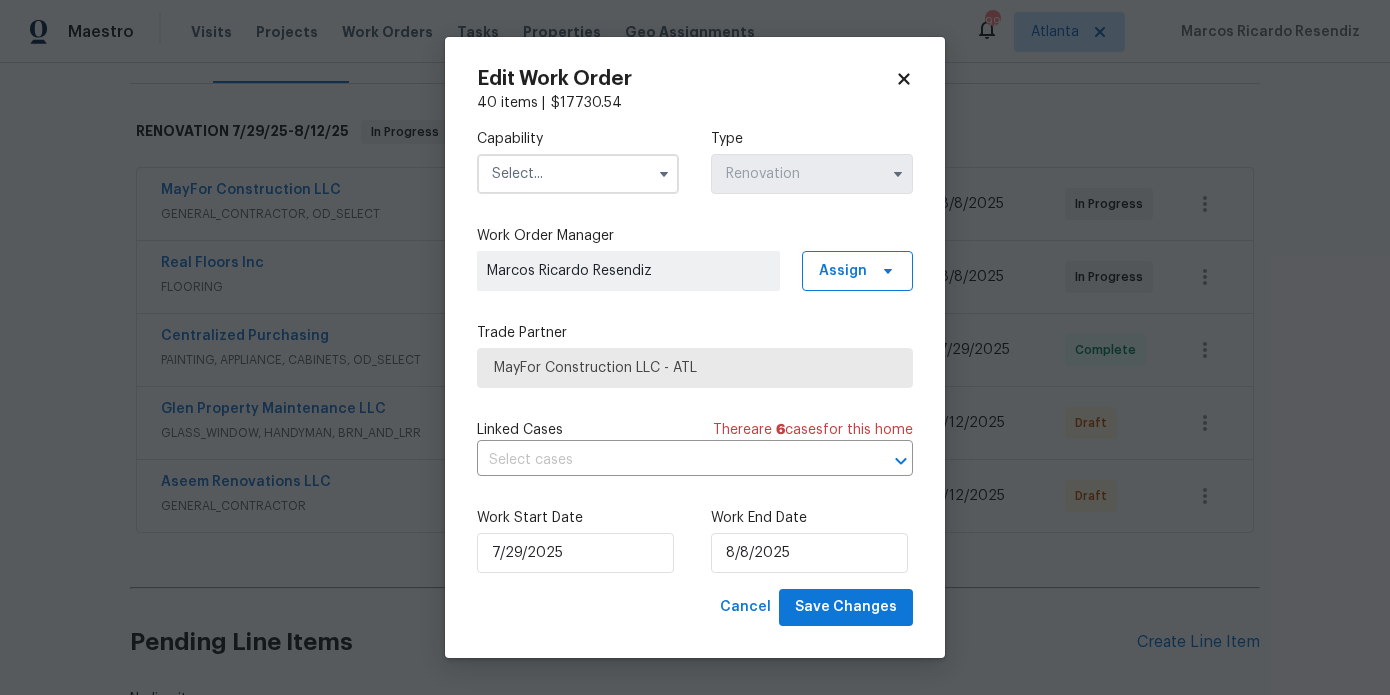click on "Work End Date   8/8/2025" at bounding box center (812, 540) 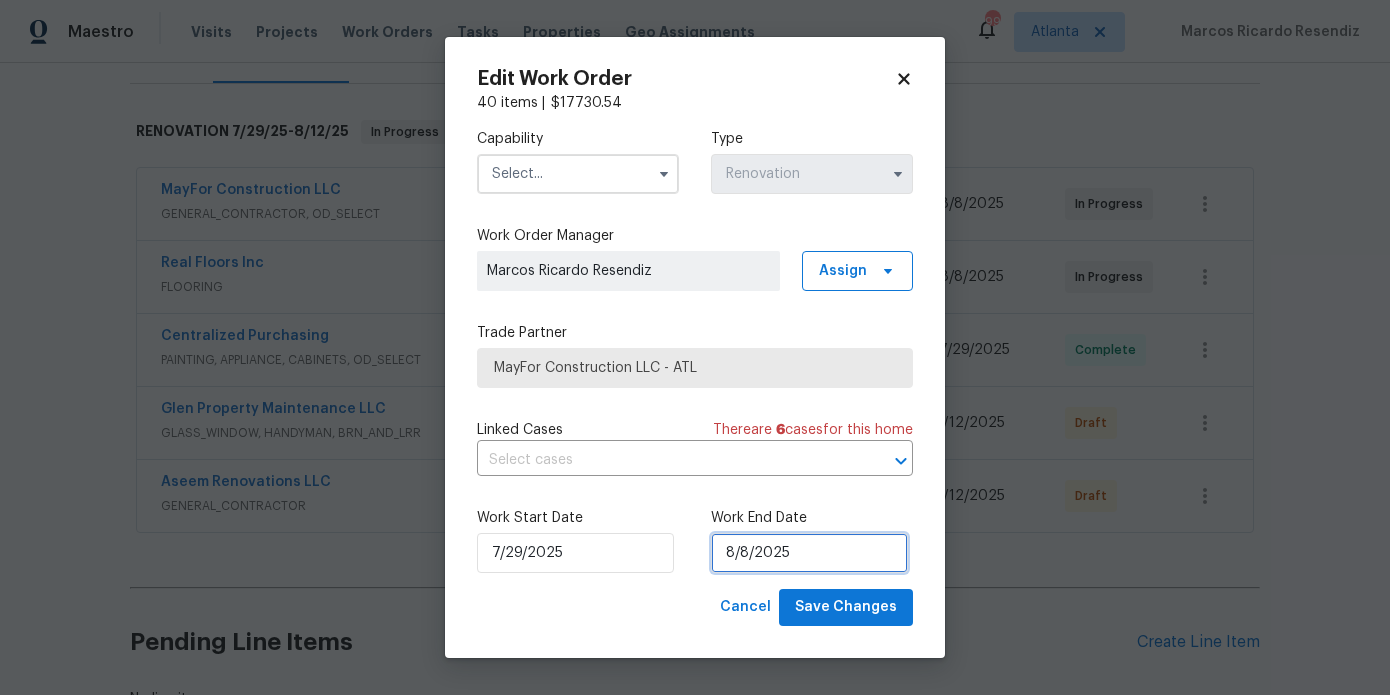 select on "7" 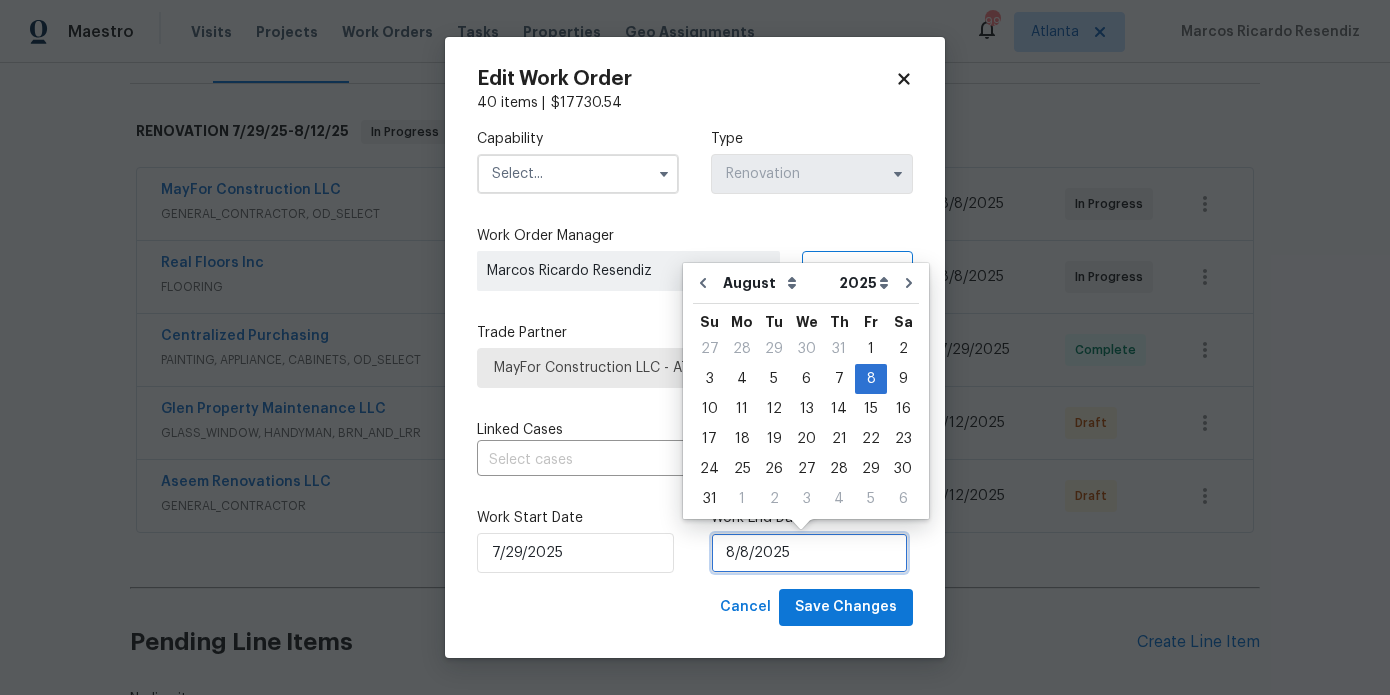 click on "8/8/2025" at bounding box center [809, 553] 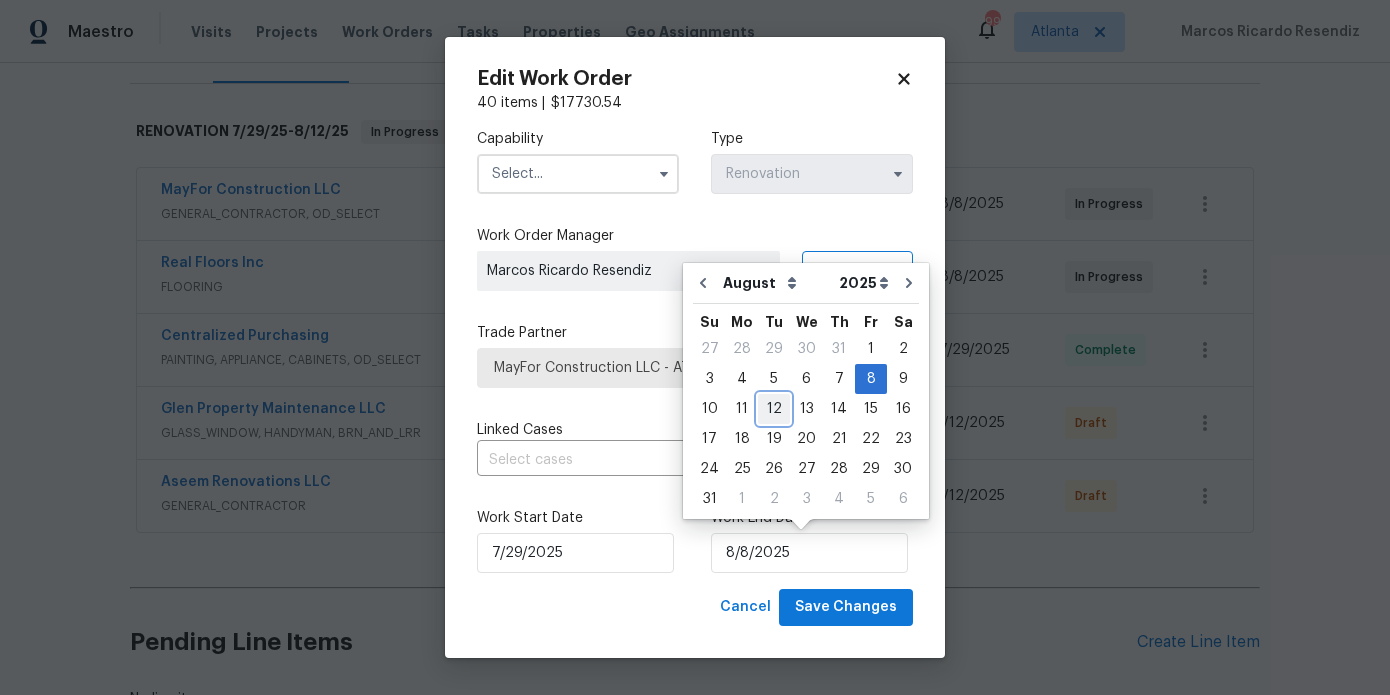 click on "12" at bounding box center (774, 409) 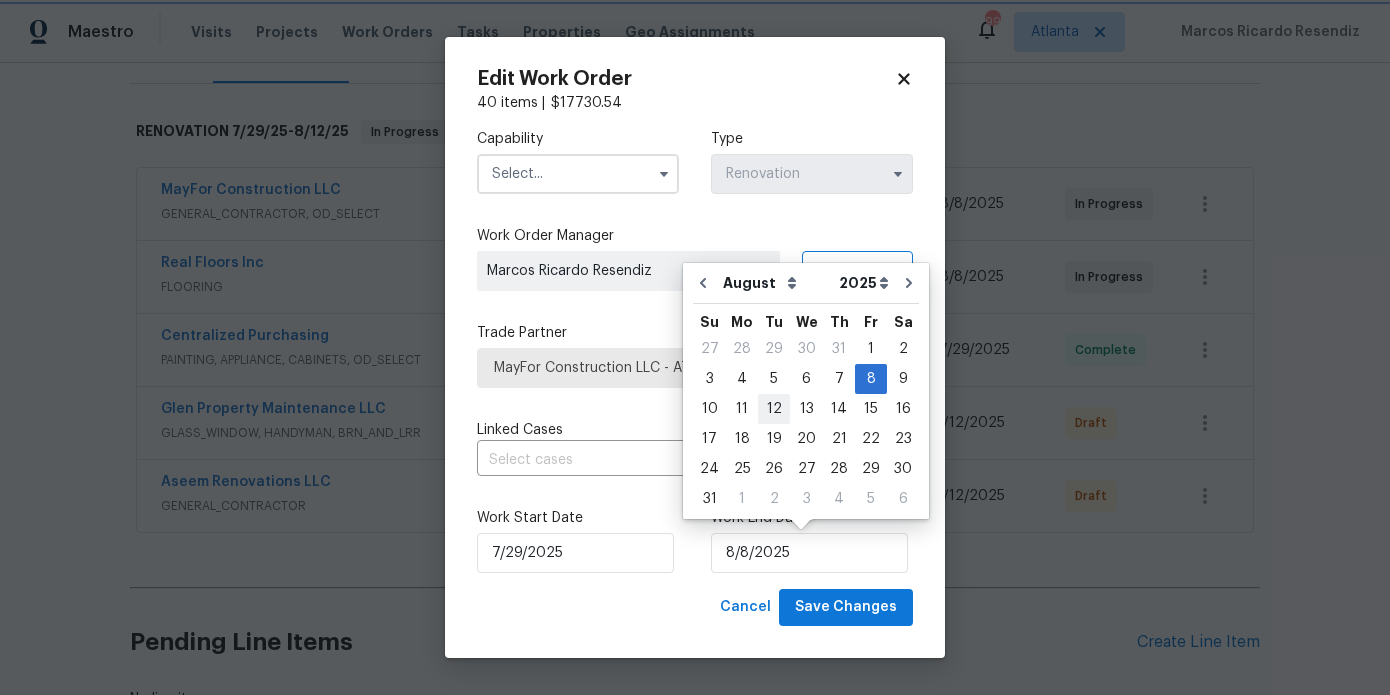 type on "8/12/2025" 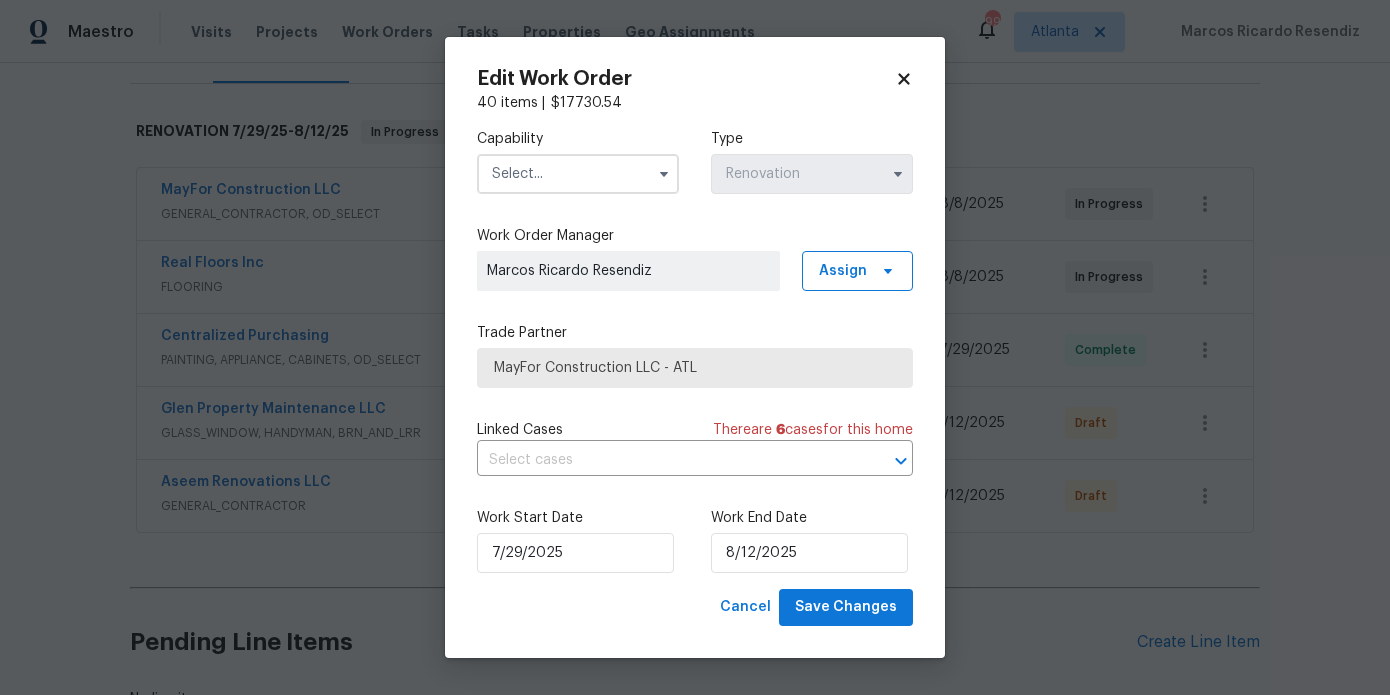 click at bounding box center [664, 174] 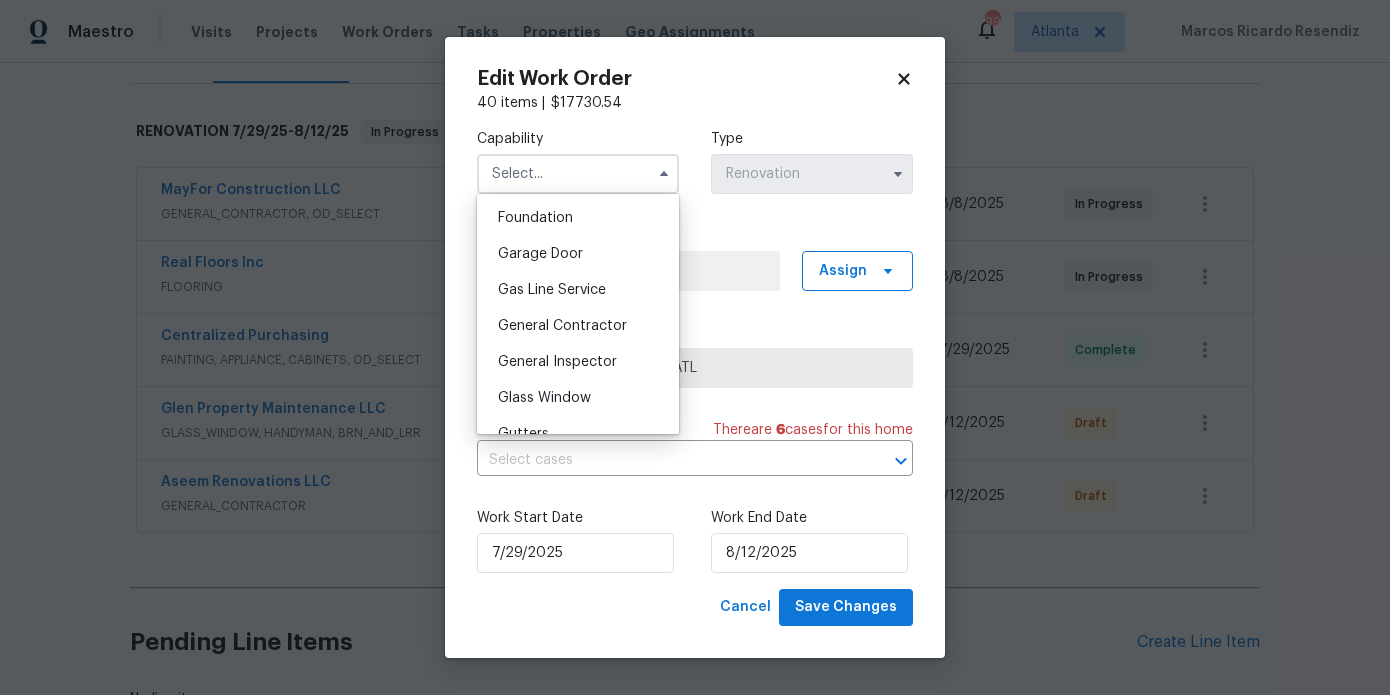 scroll, scrollTop: 856, scrollLeft: 0, axis: vertical 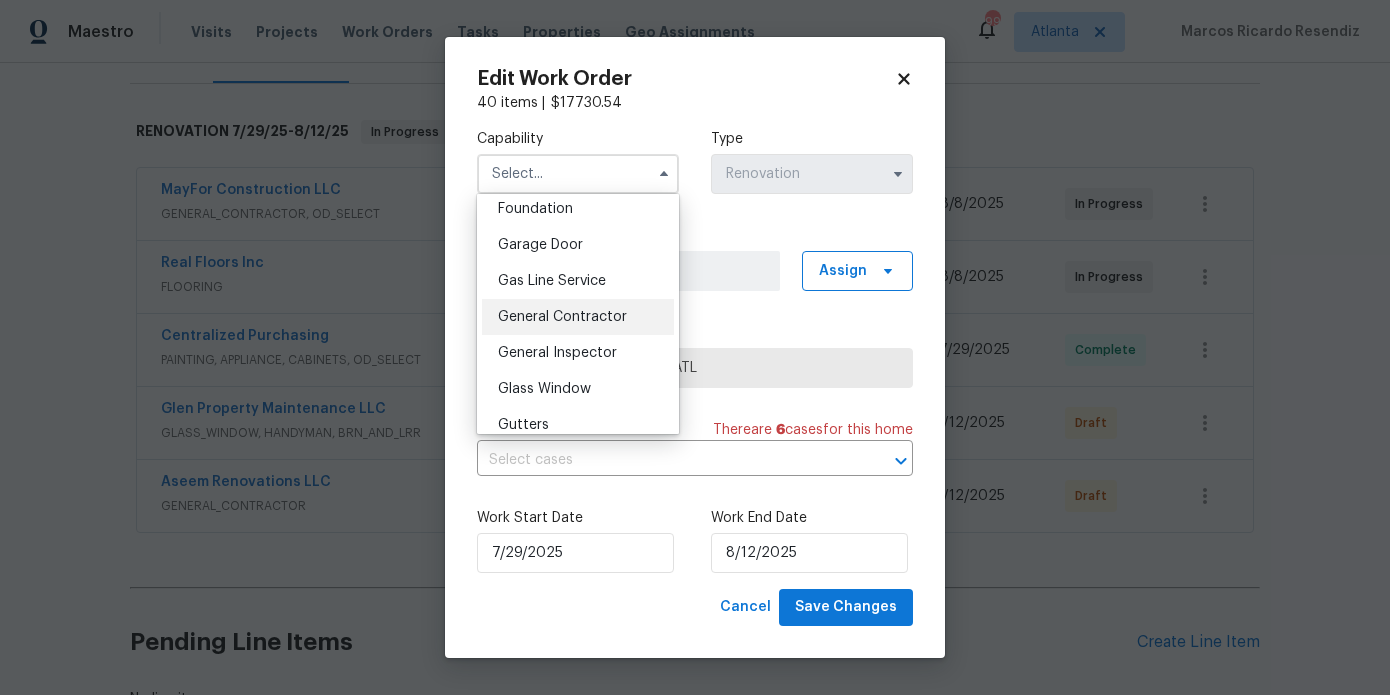 click on "General Contractor" at bounding box center (562, 317) 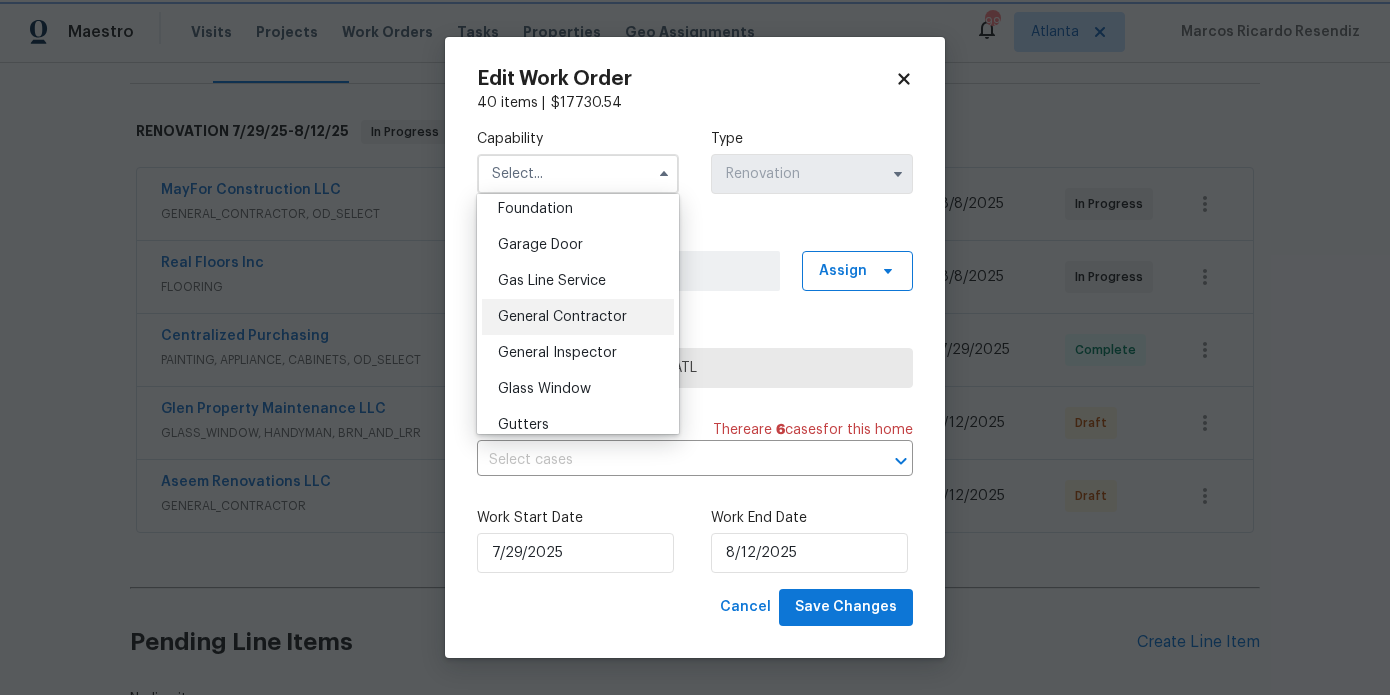 type on "General Contractor" 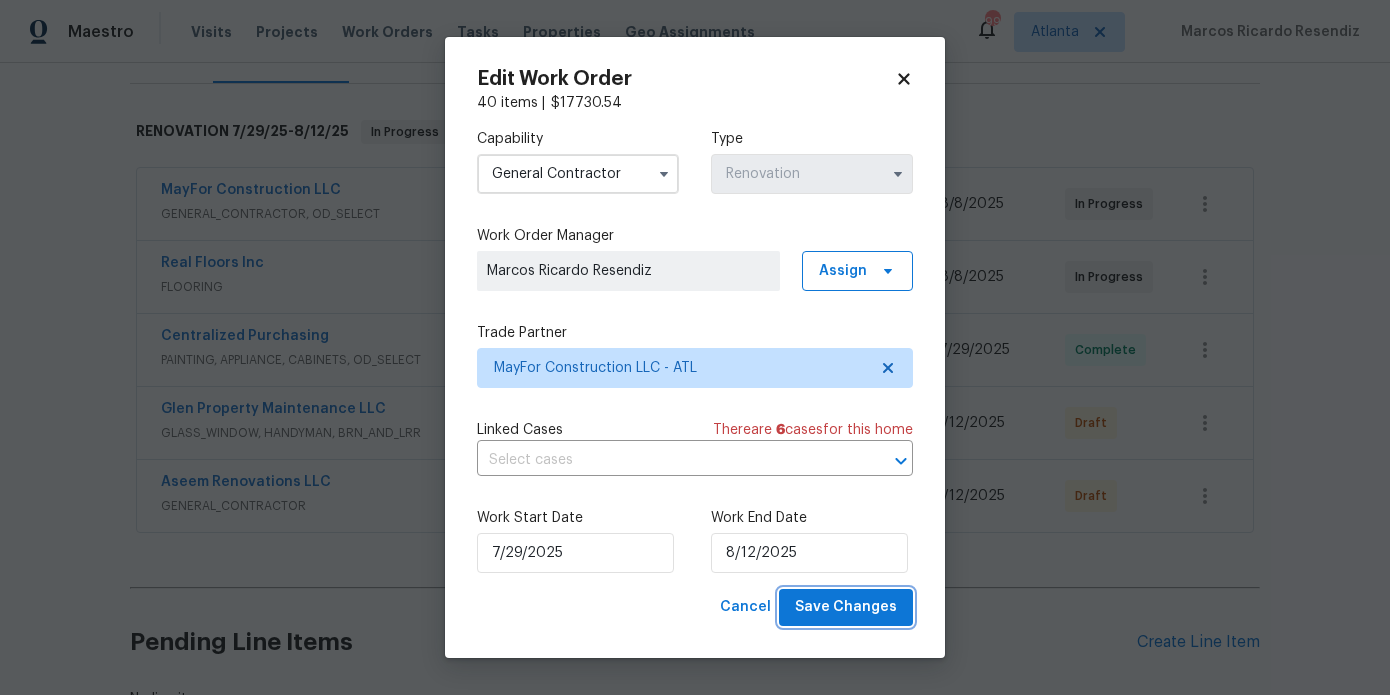 click on "Save Changes" at bounding box center [846, 607] 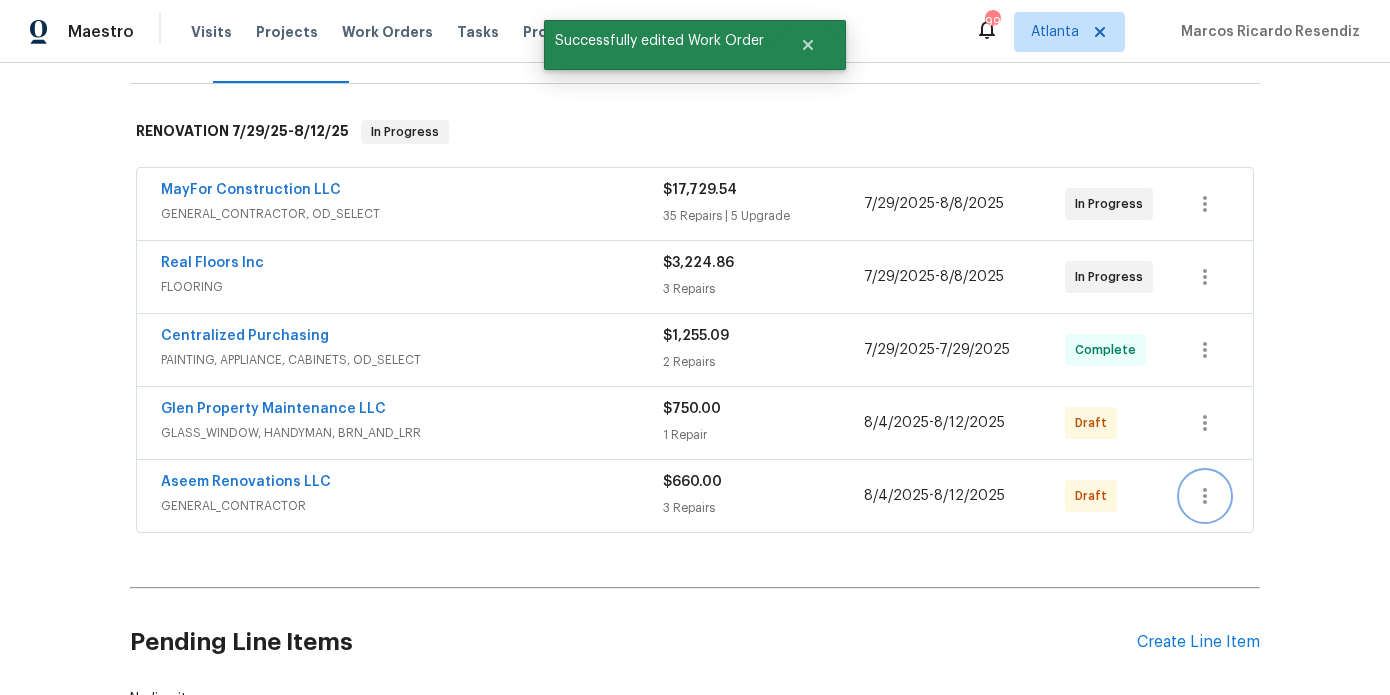 click 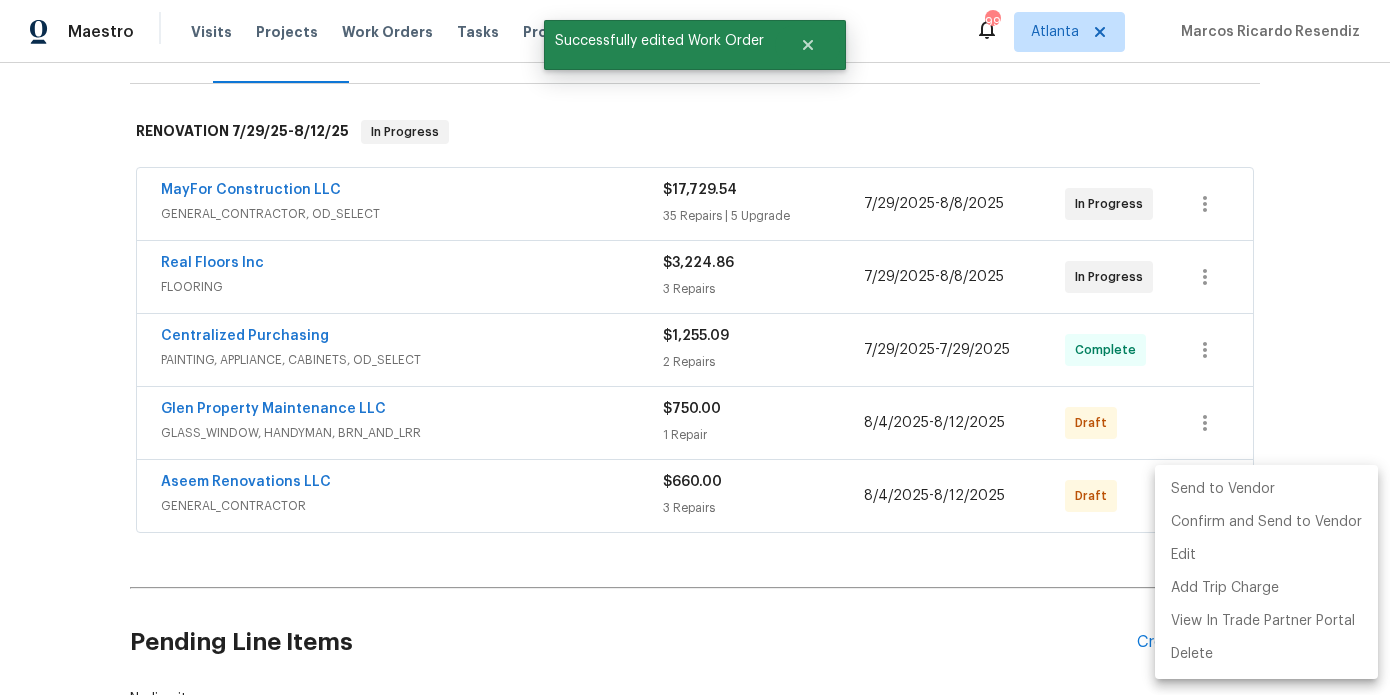 click on "Send to Vendor" at bounding box center [1266, 489] 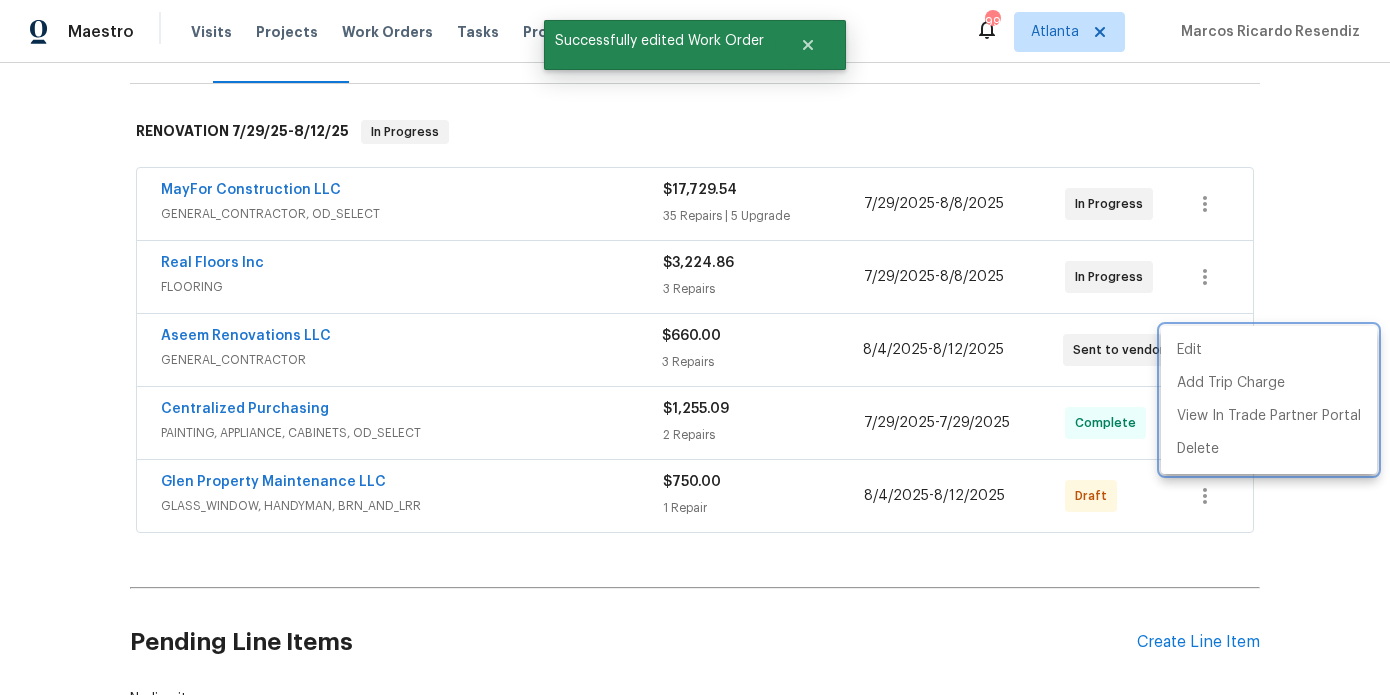click at bounding box center [695, 347] 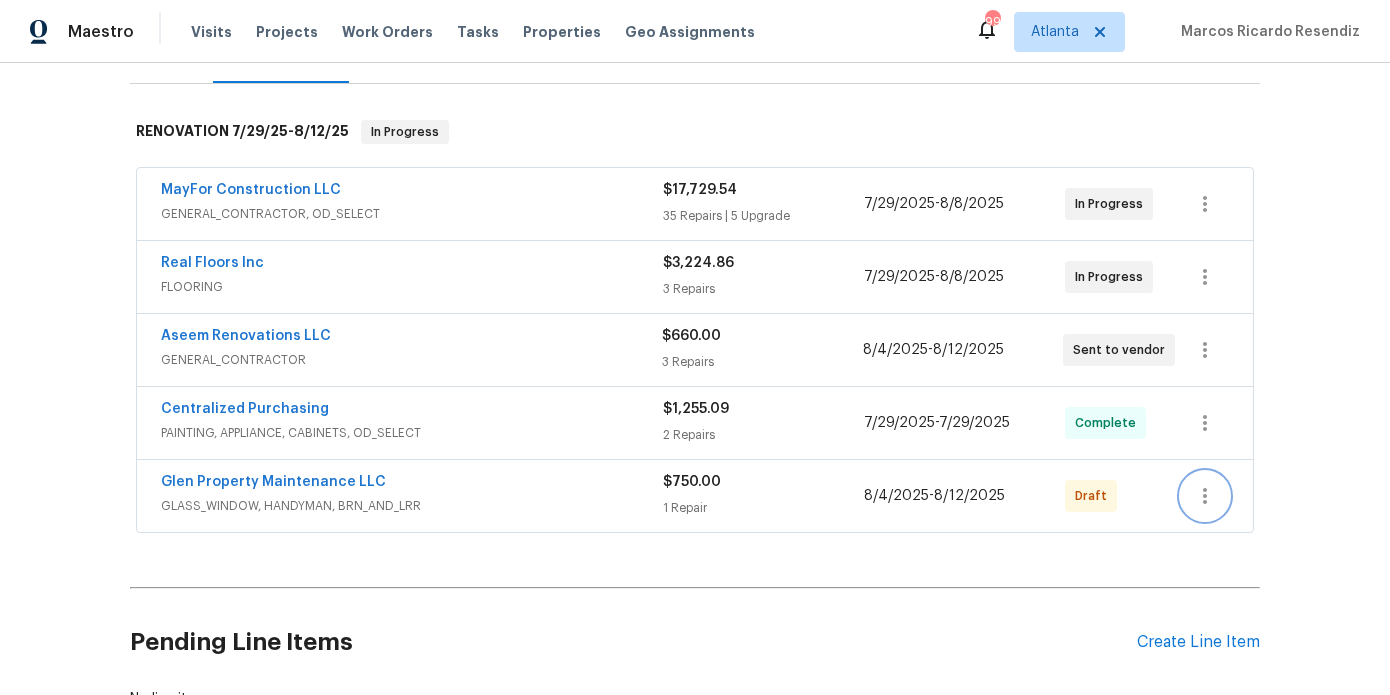 click 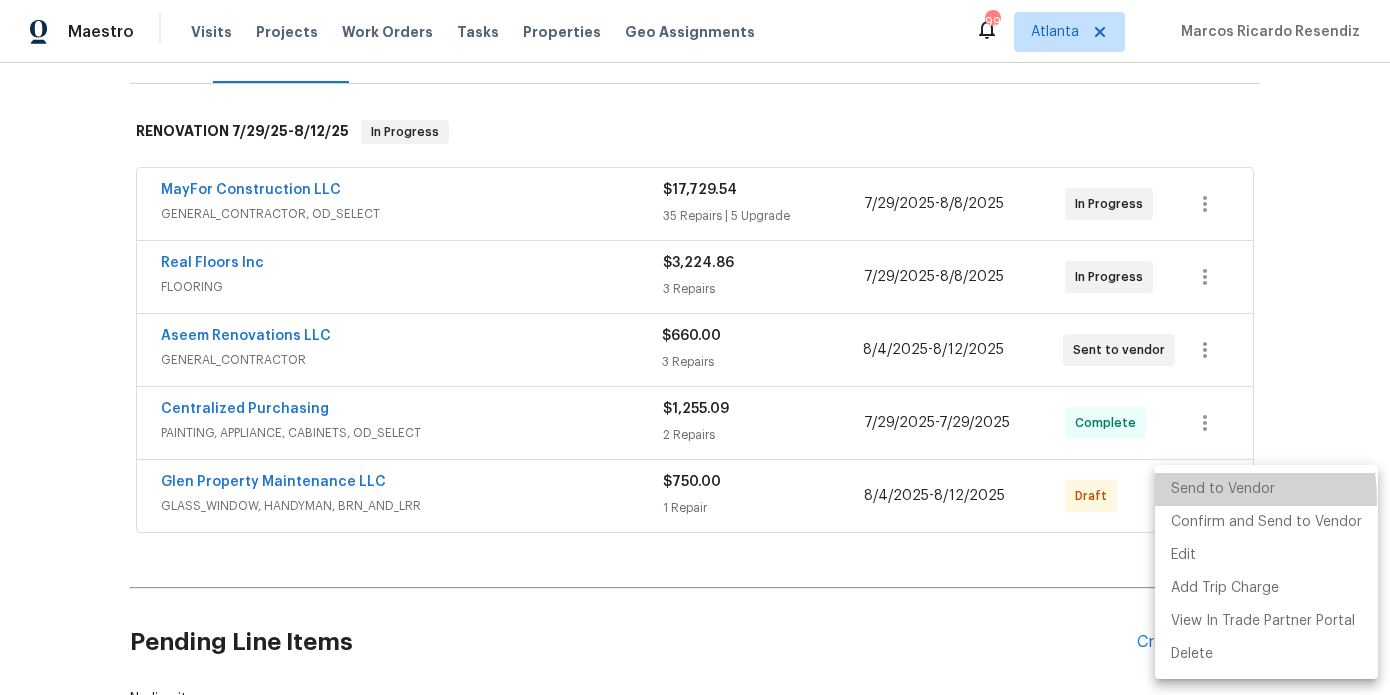 click on "Send to Vendor" at bounding box center (1266, 489) 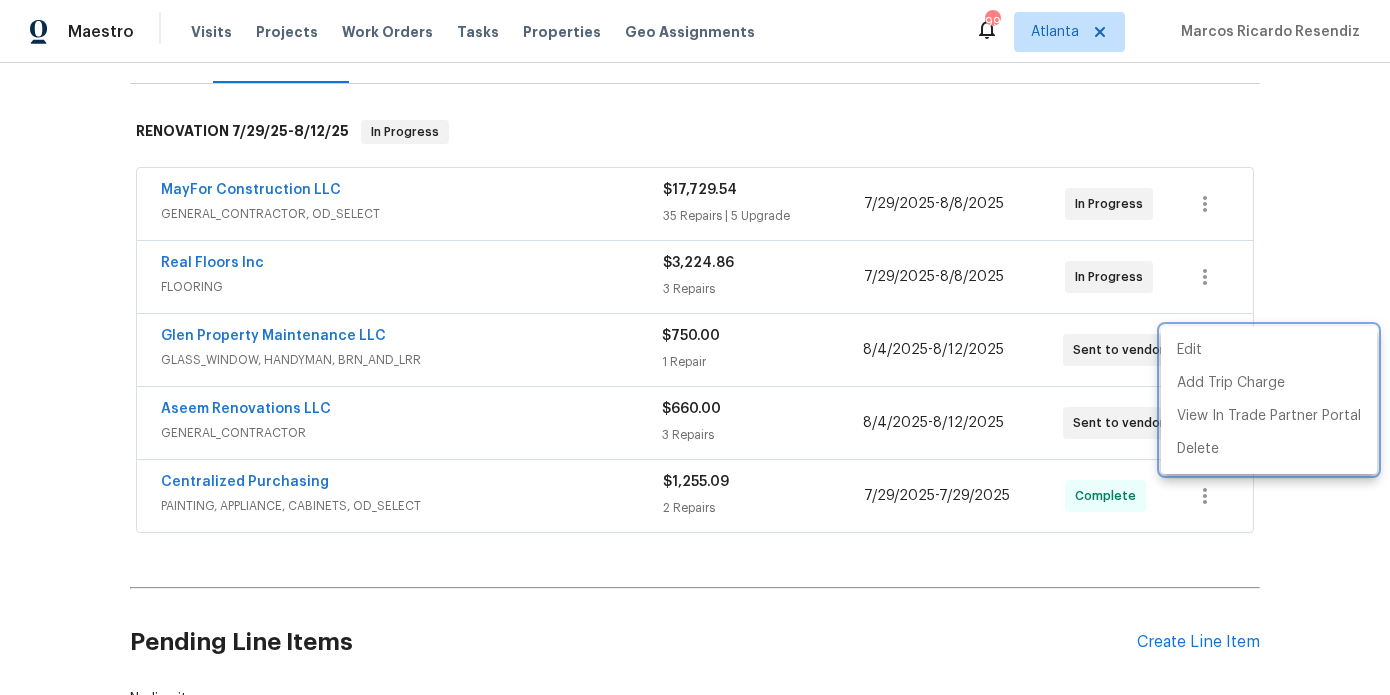 click at bounding box center (695, 347) 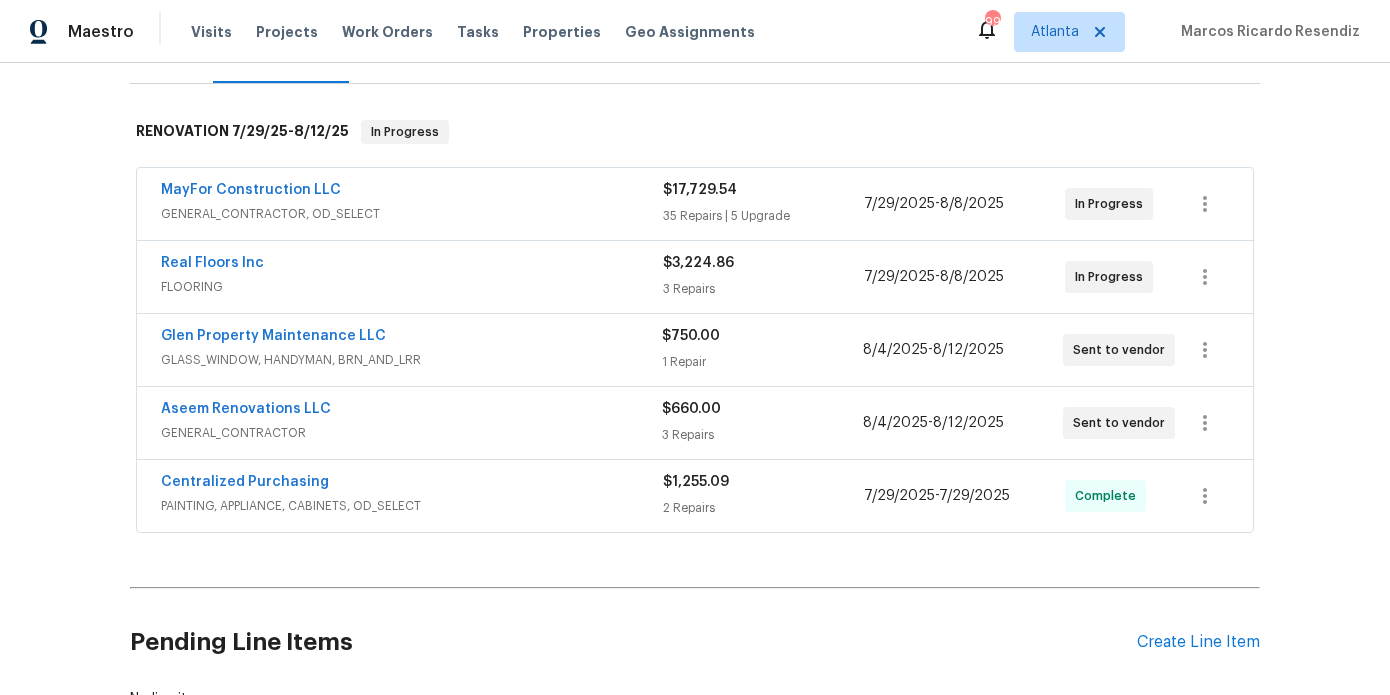 click on "Aseem Renovations LLC" at bounding box center [246, 409] 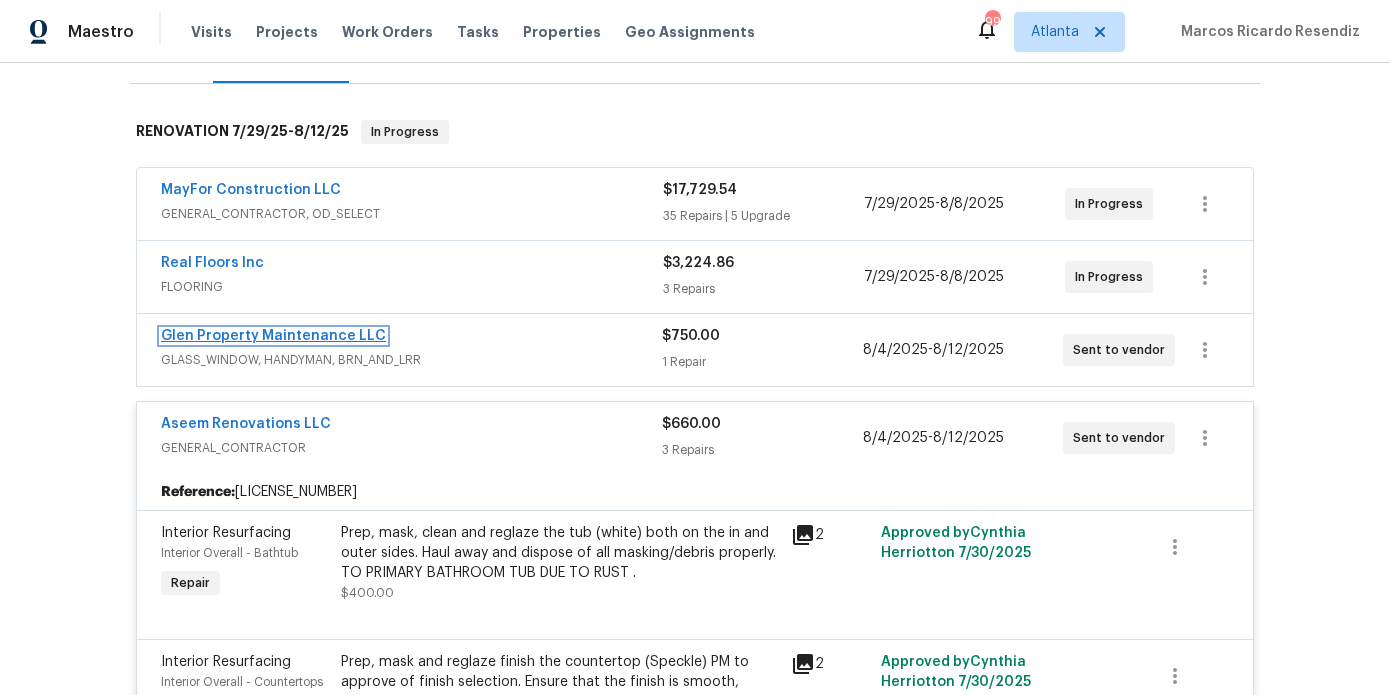click on "Glen Property Maintenance LLC" at bounding box center (273, 336) 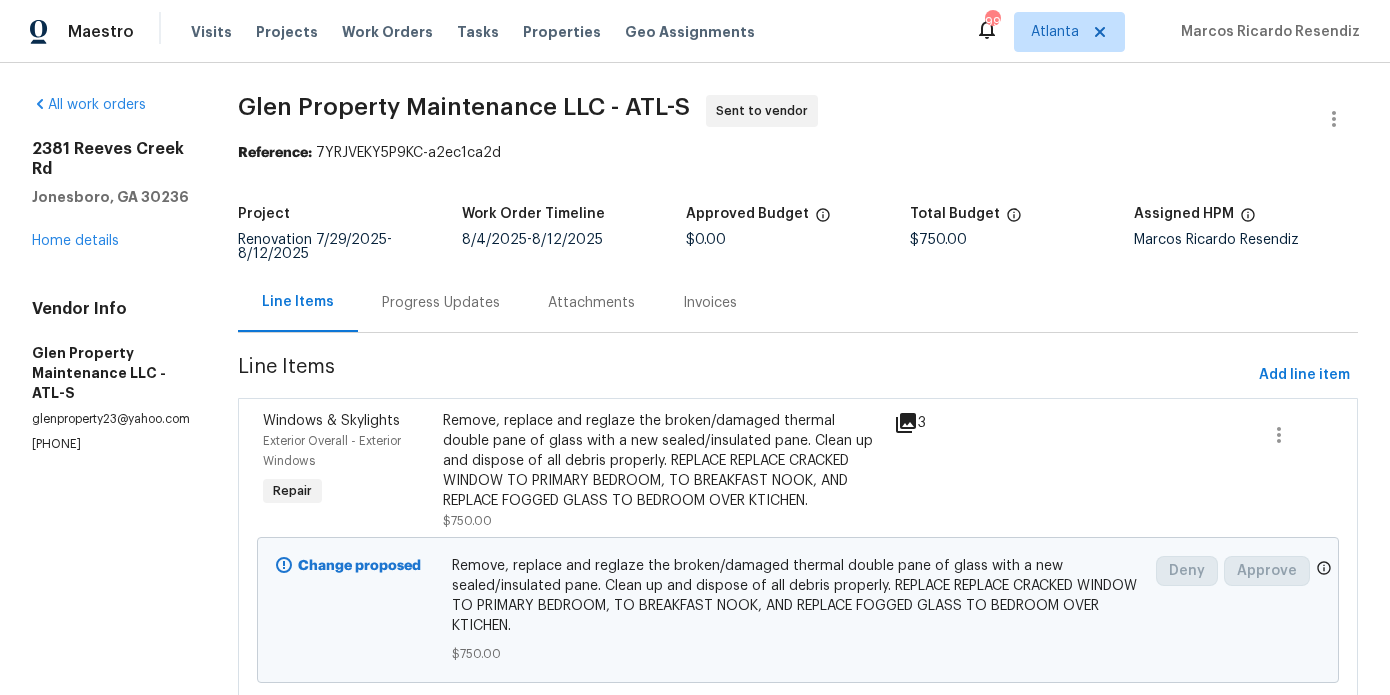 click on "Progress Updates" at bounding box center (441, 303) 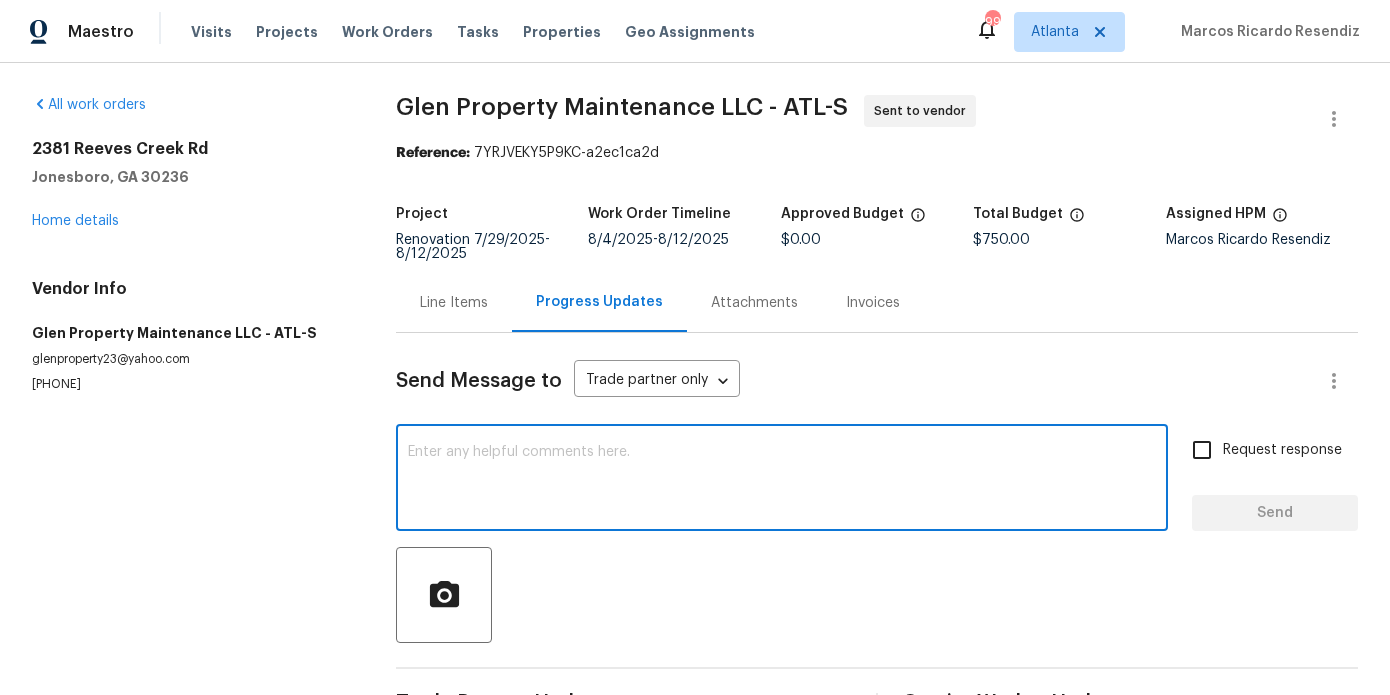 click at bounding box center (782, 480) 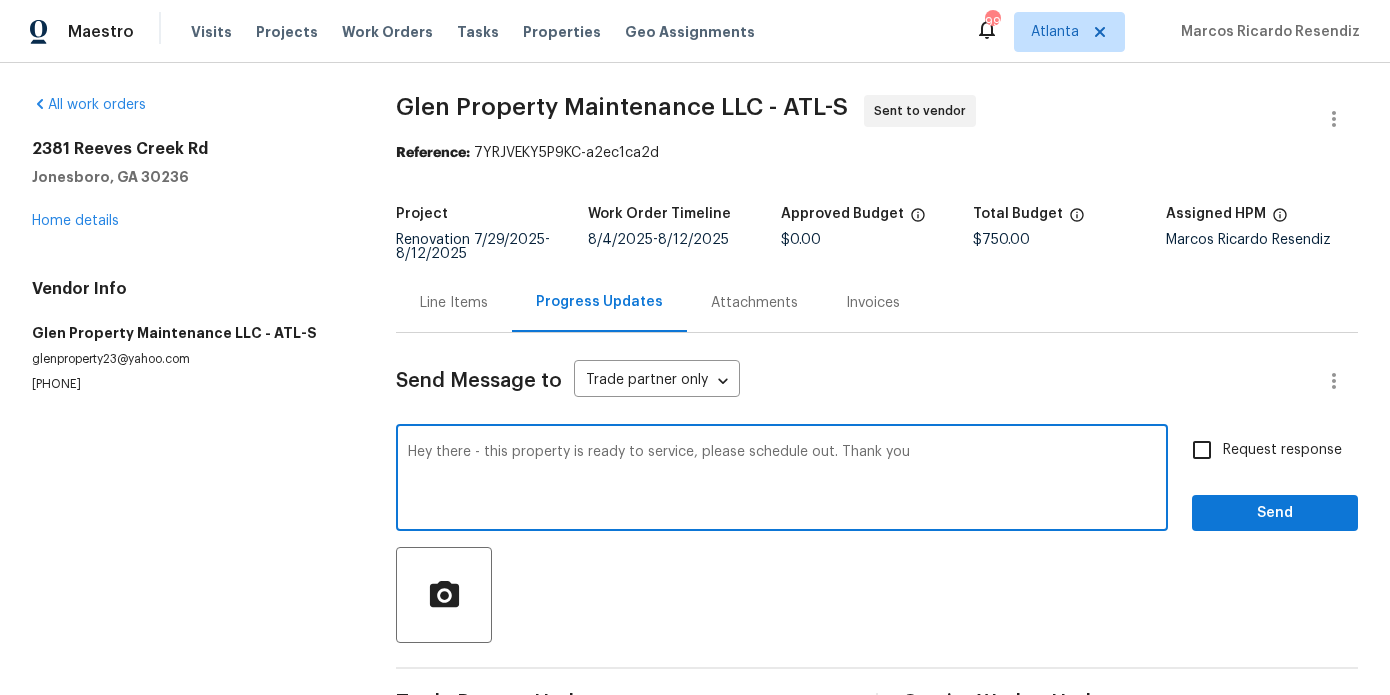 type on "Hey there - this property is ready to service, please schedule out. Thank you" 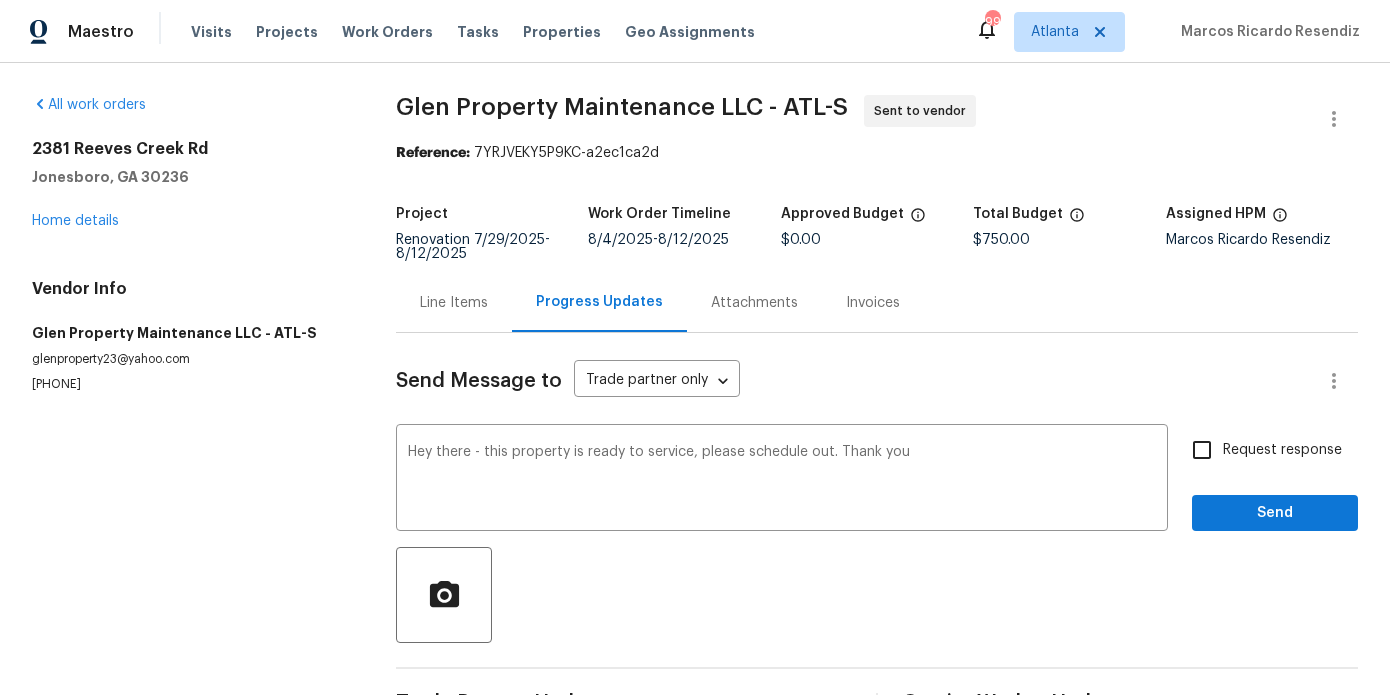 click on "Request response Send" at bounding box center (1275, 480) 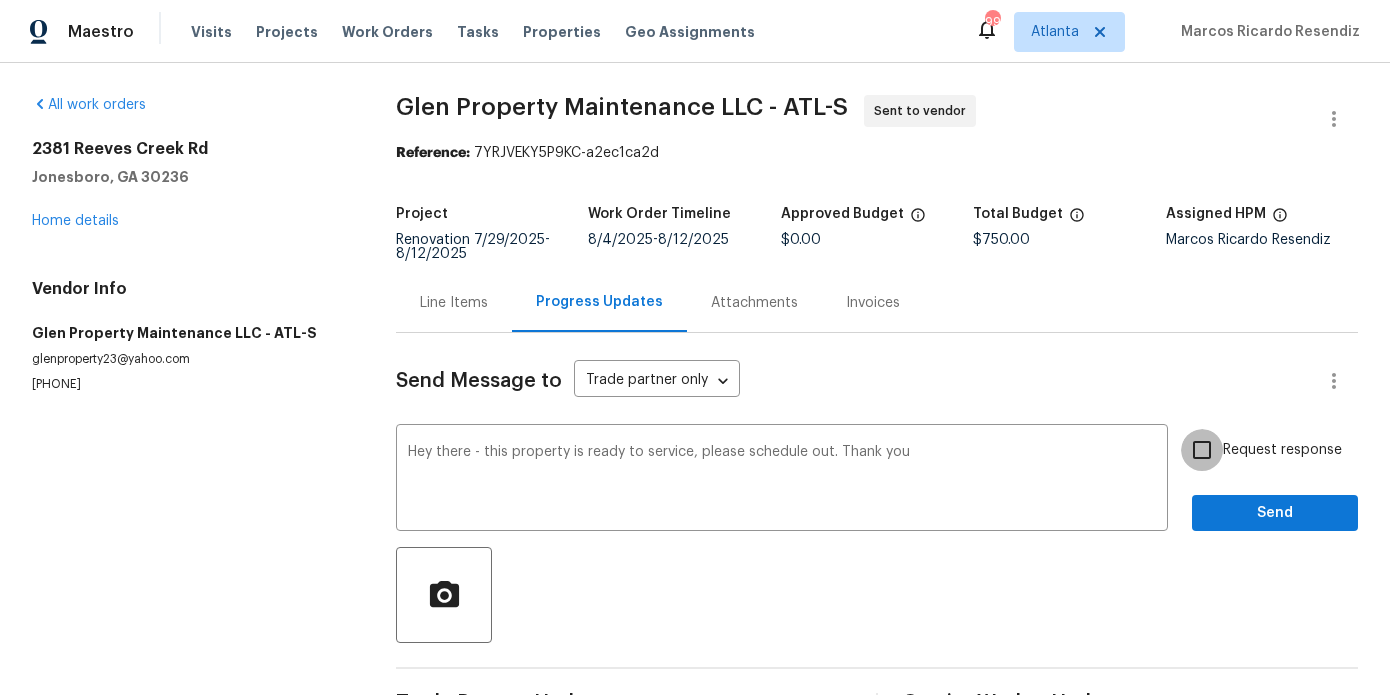 click on "Request response" at bounding box center [1202, 450] 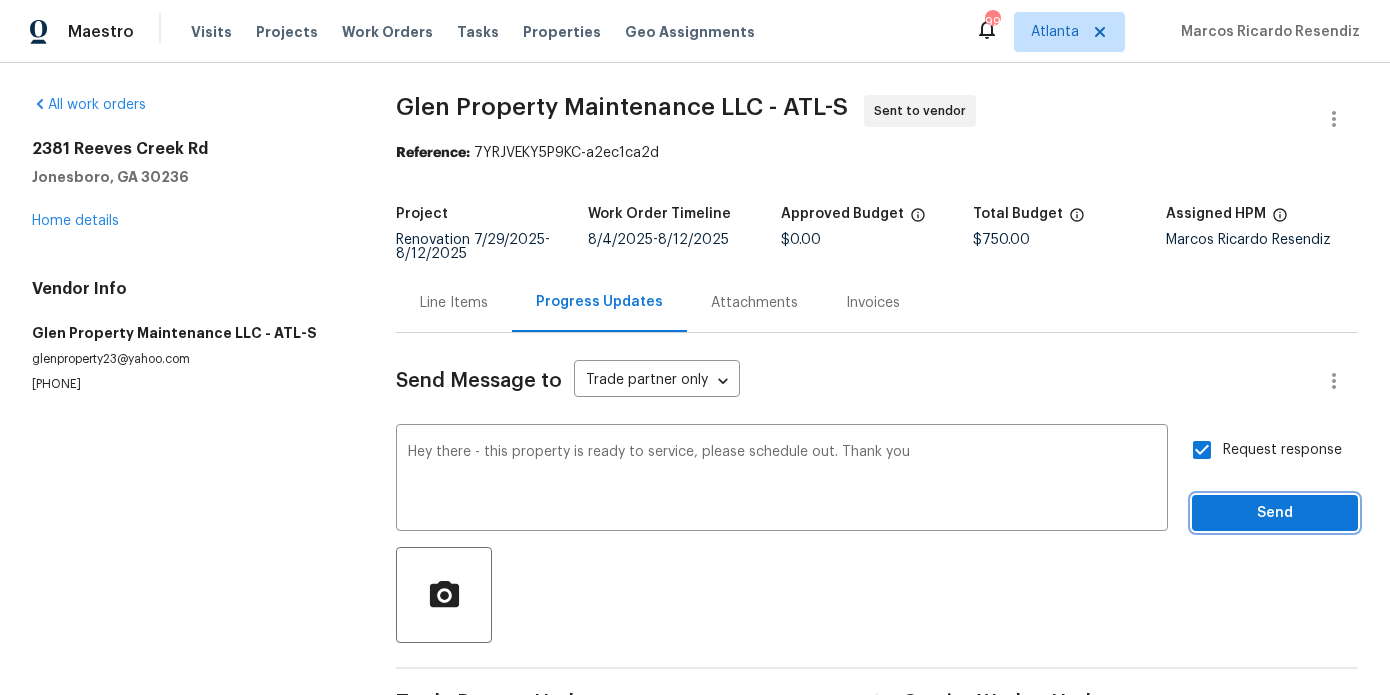 click on "Send" at bounding box center [1275, 513] 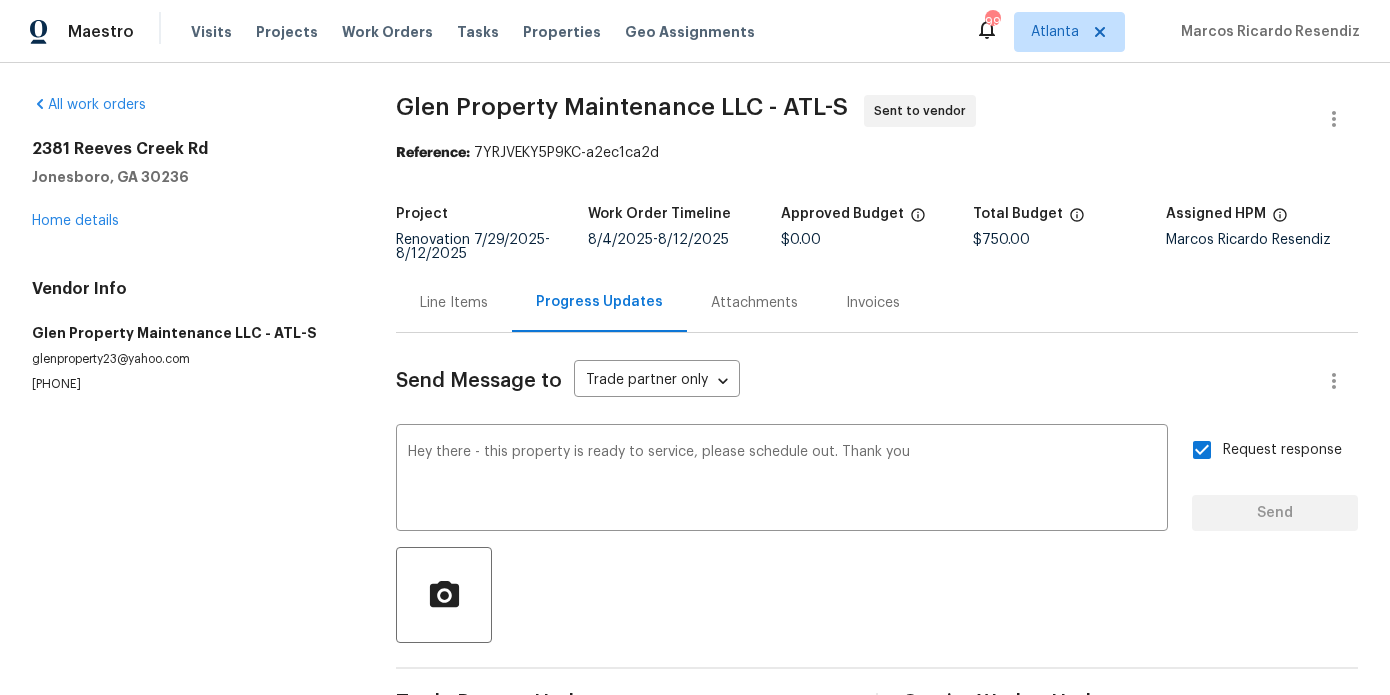 type 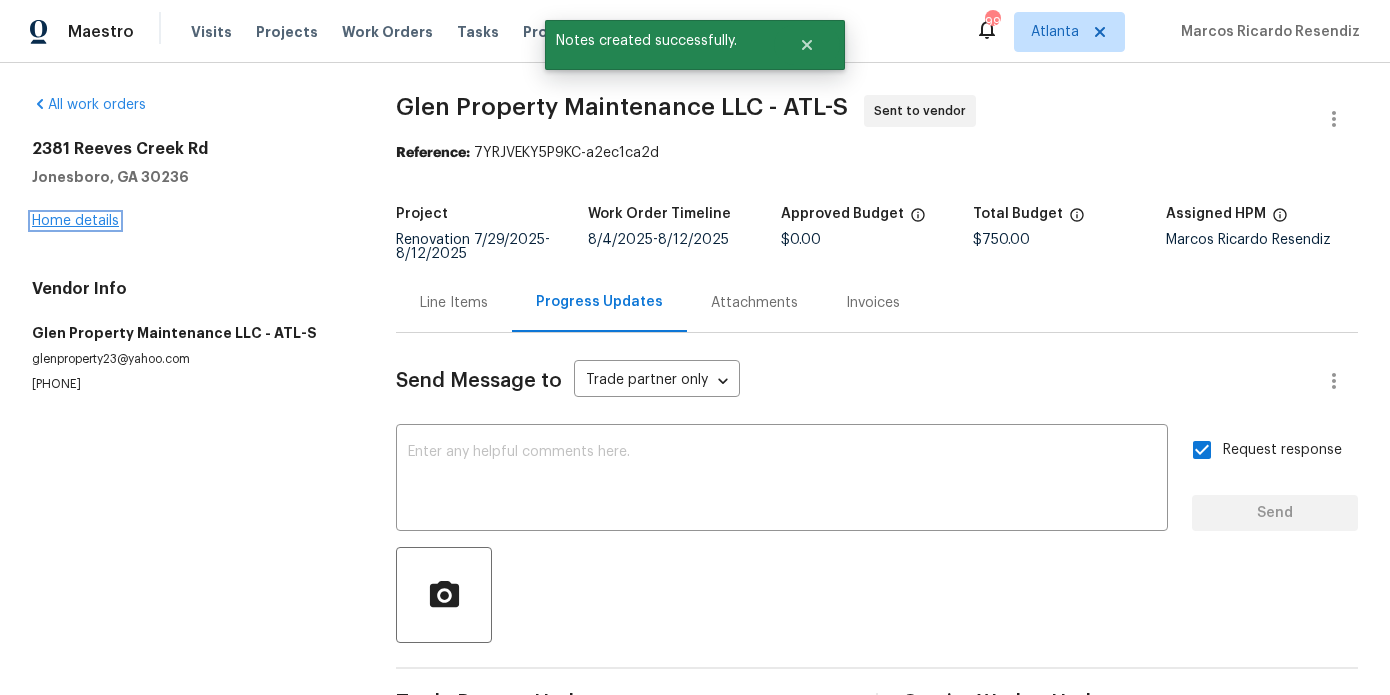 click on "Home details" at bounding box center [75, 221] 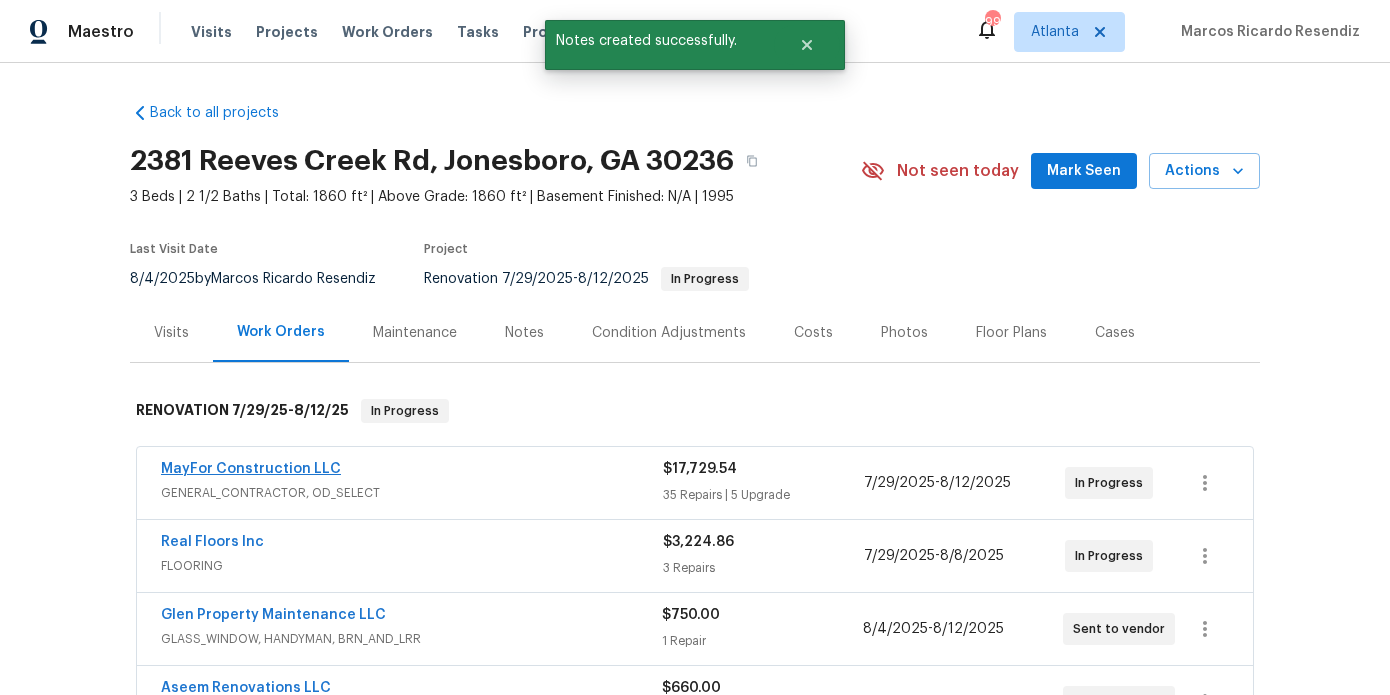 scroll, scrollTop: 350, scrollLeft: 0, axis: vertical 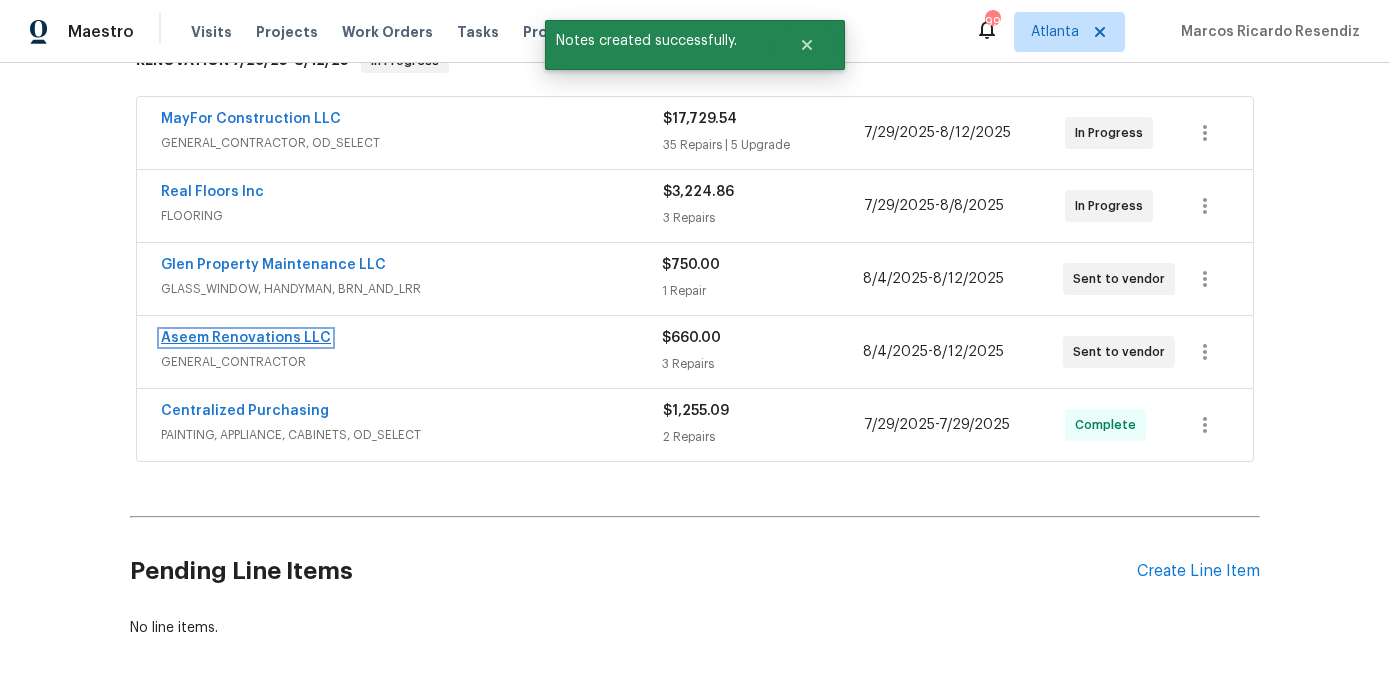 click on "Aseem Renovations LLC" at bounding box center [246, 338] 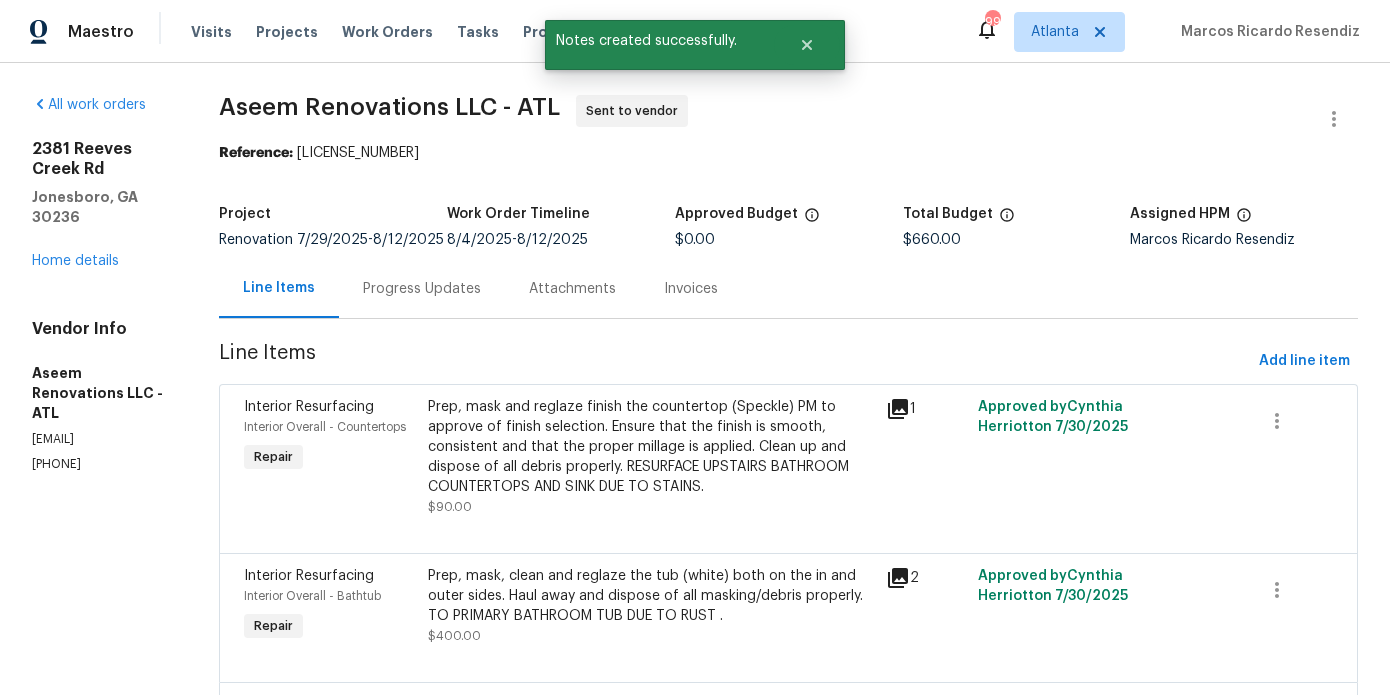 click on "Progress Updates" at bounding box center (422, 288) 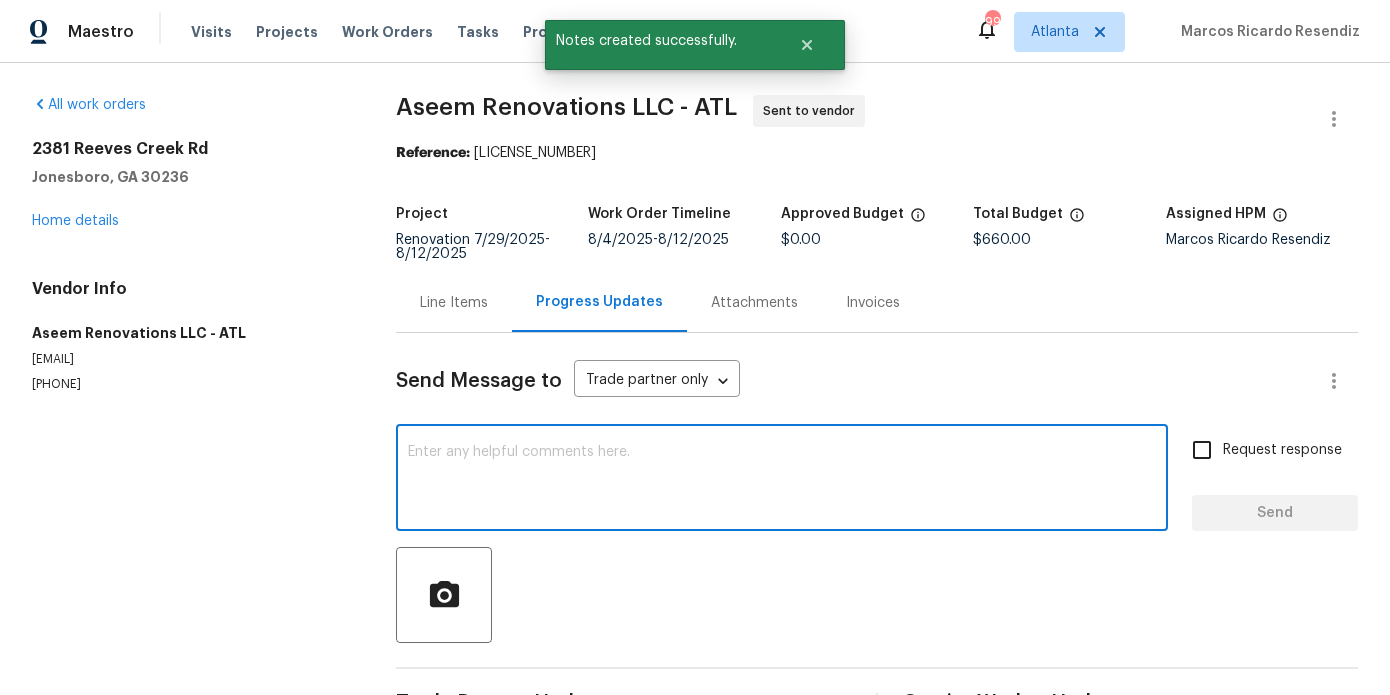 click at bounding box center (782, 480) 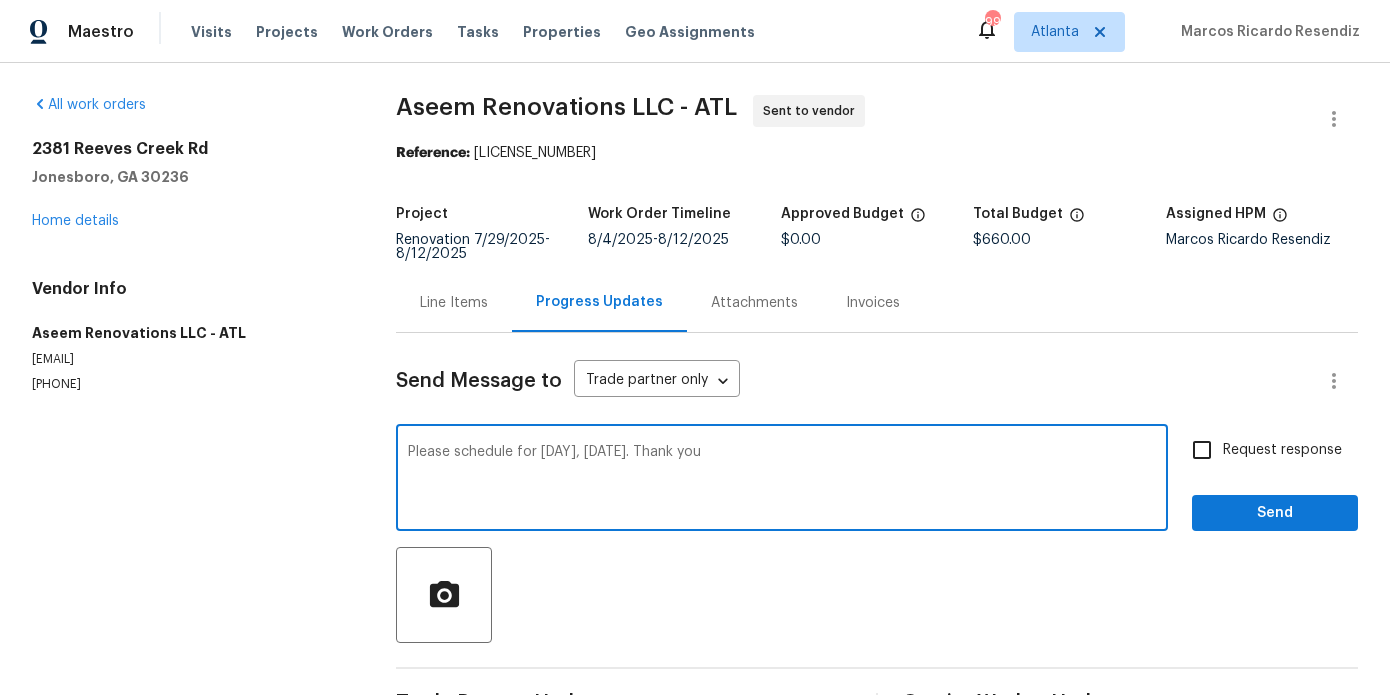 type on "Please schedule for Friday, 08/08. Thank you" 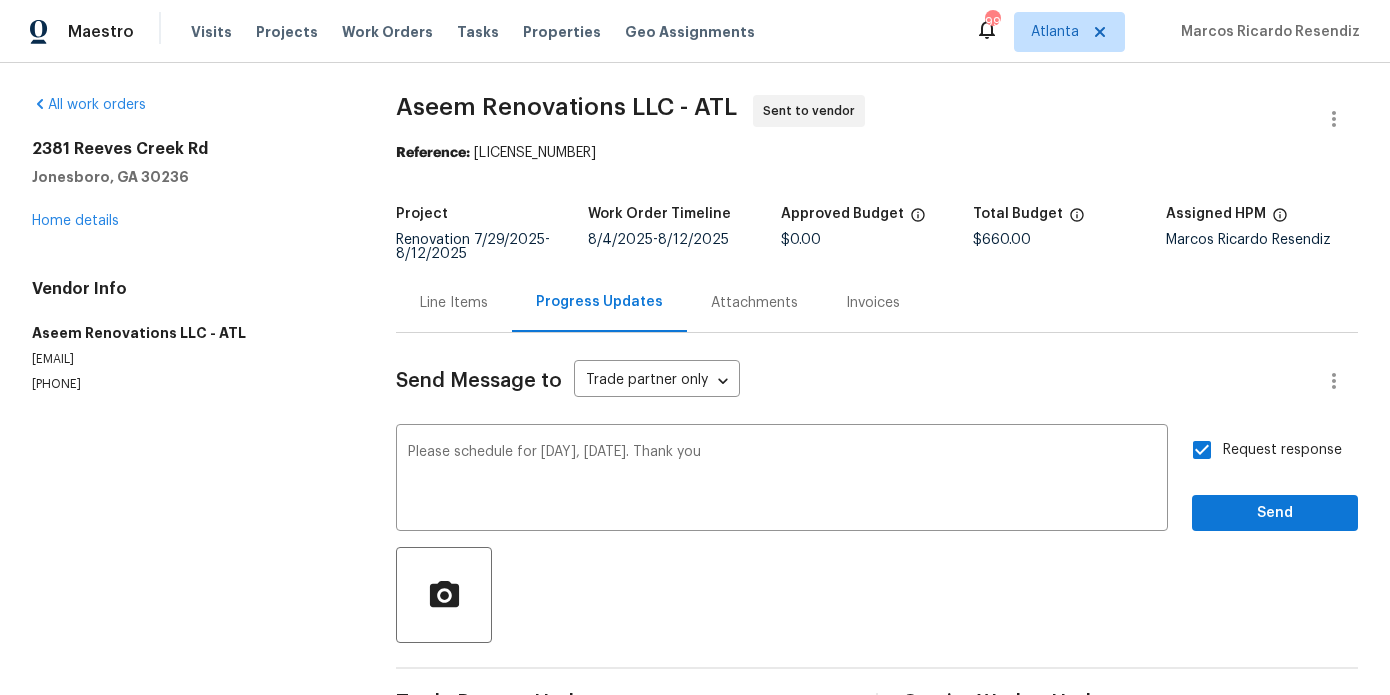 click on "Send Message to Trade partner only Trade partner only ​ Please schedule for Friday, 08/08. Thank you x ​ Request response Send Trade Partner Updates On-site Worker Updates" at bounding box center [877, 529] 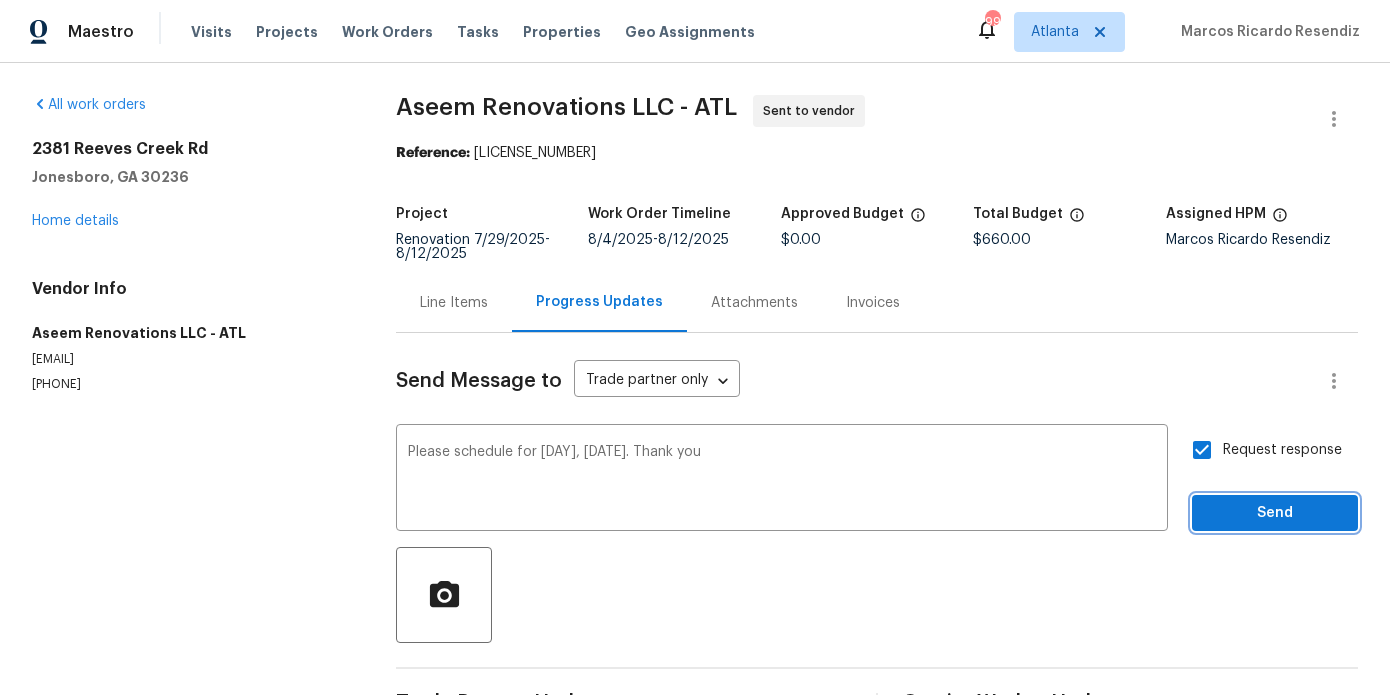 click on "Send" at bounding box center (1275, 513) 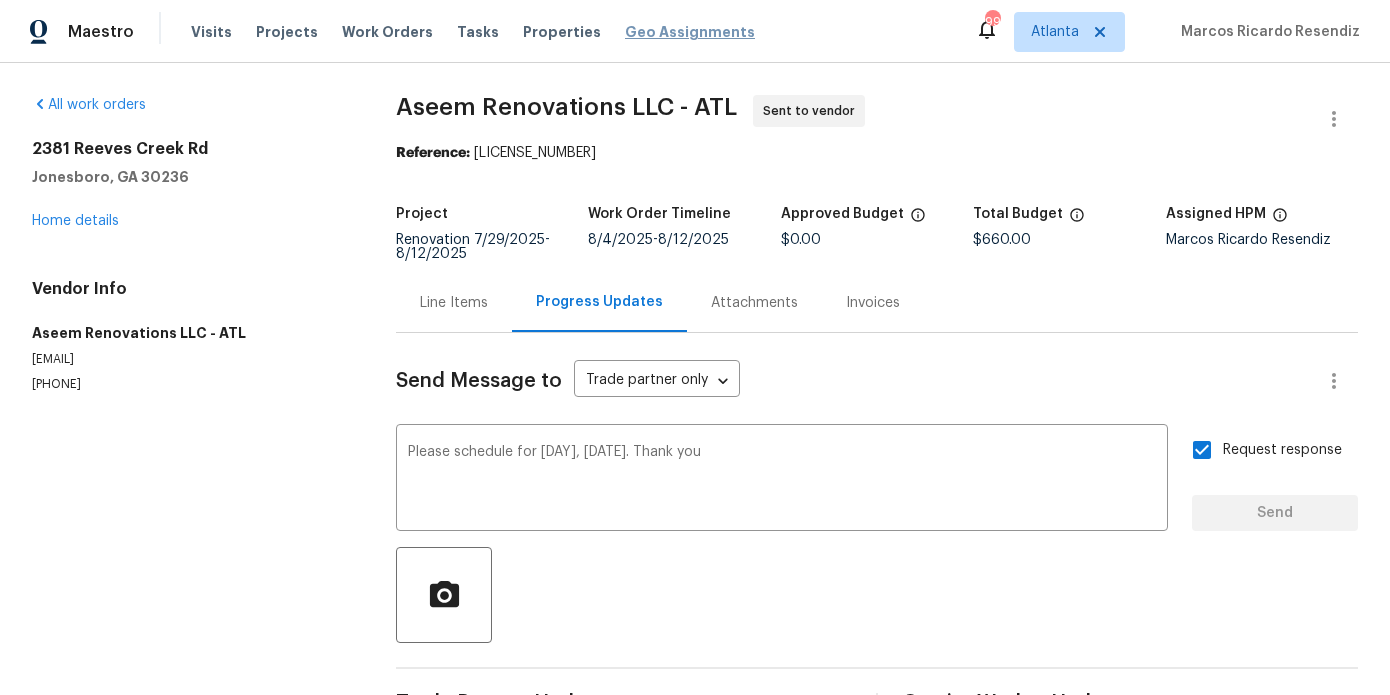 type 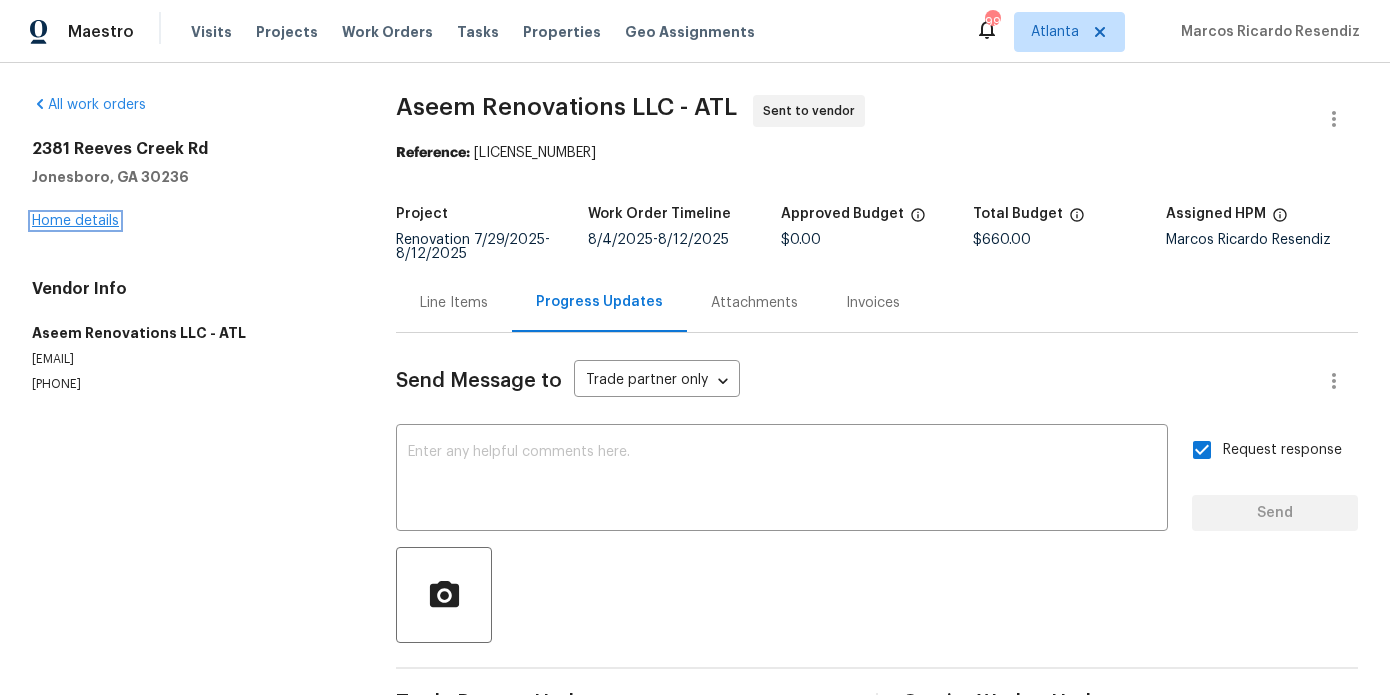 click on "Home details" at bounding box center (75, 221) 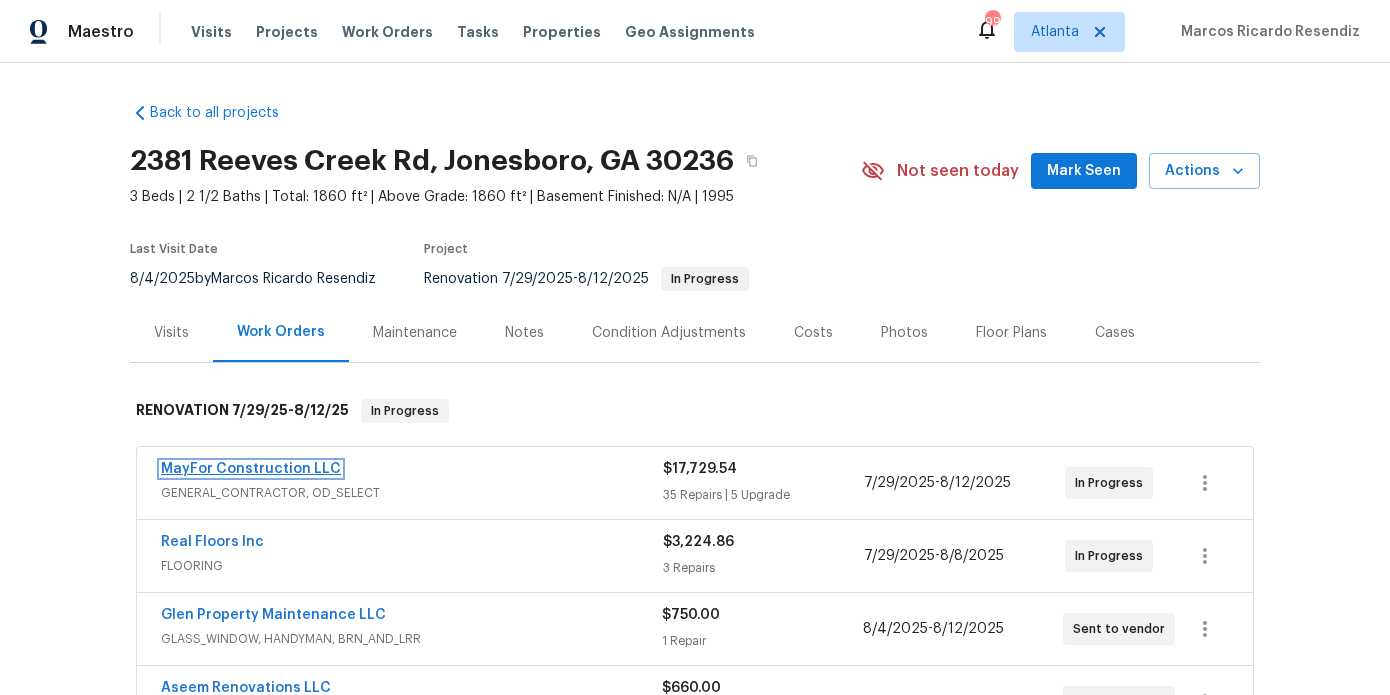click on "MayFor Construction LLC" at bounding box center (251, 469) 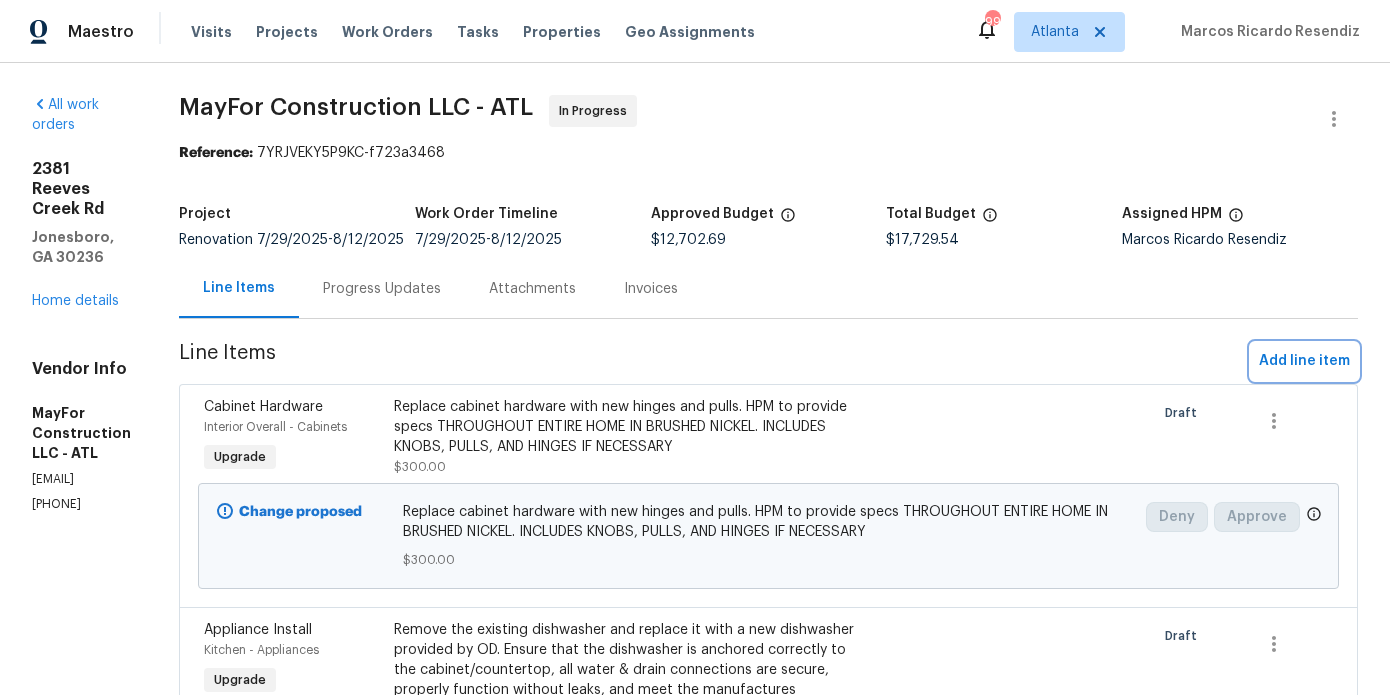 click on "Add line item" at bounding box center [1304, 361] 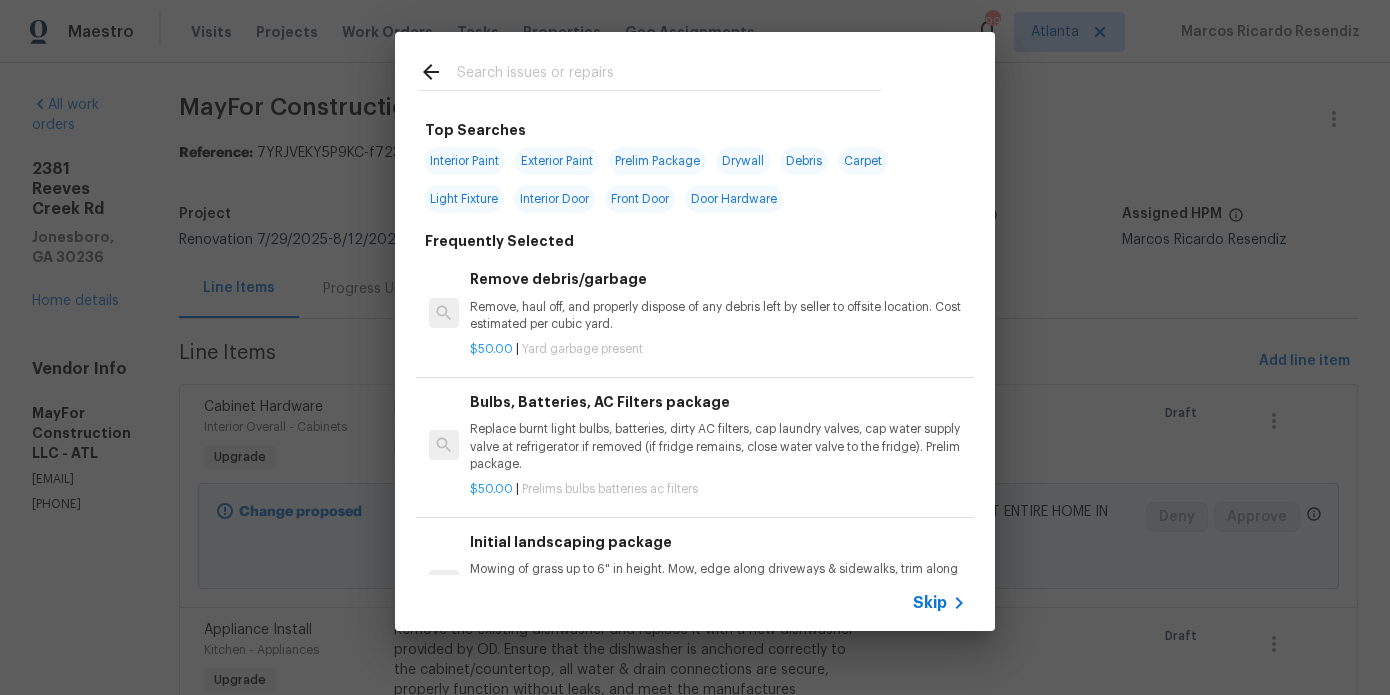 click at bounding box center (669, 75) 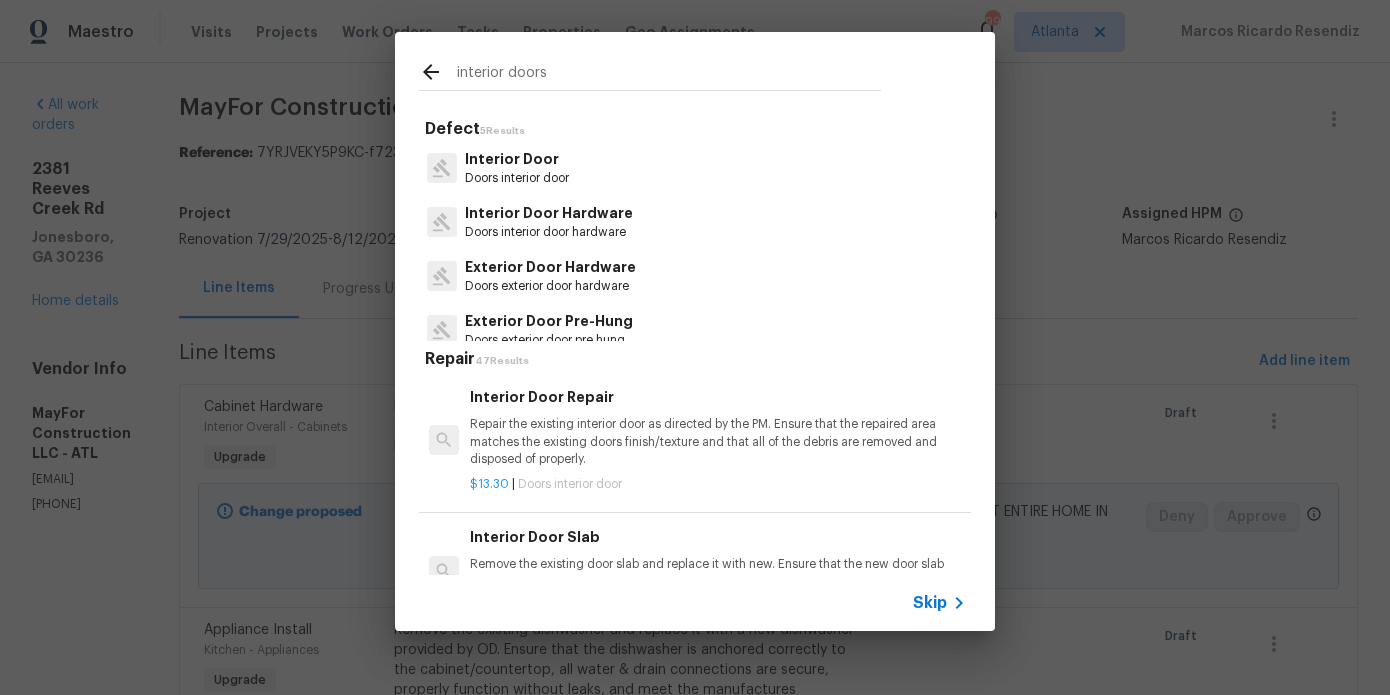 type on "interior doors" 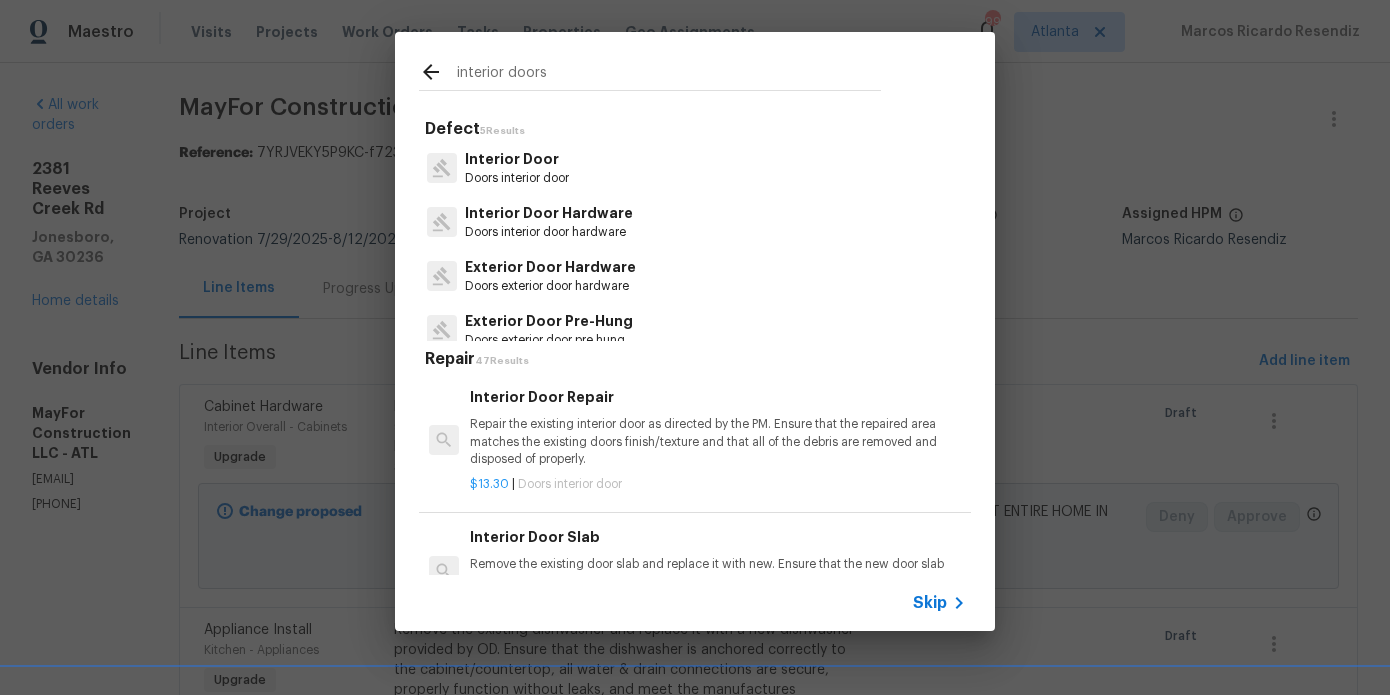 click on "Interior Door" at bounding box center (517, 159) 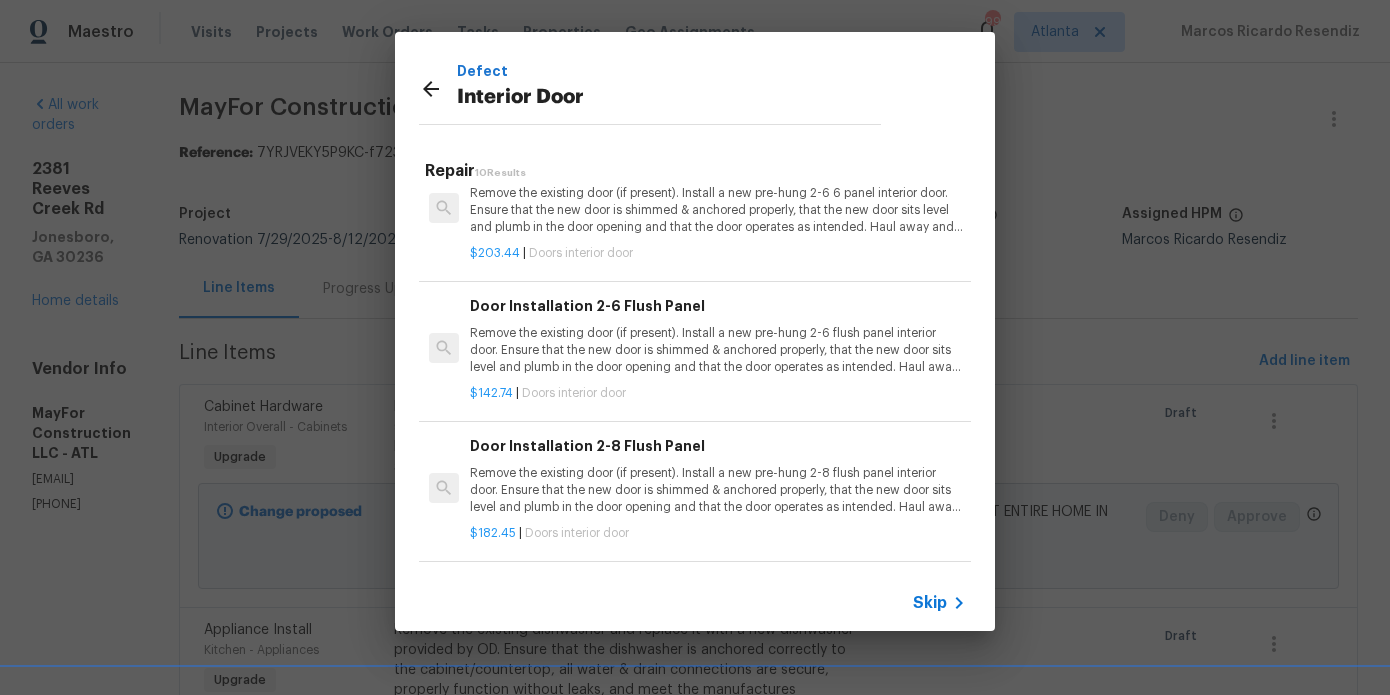 scroll, scrollTop: 817, scrollLeft: 0, axis: vertical 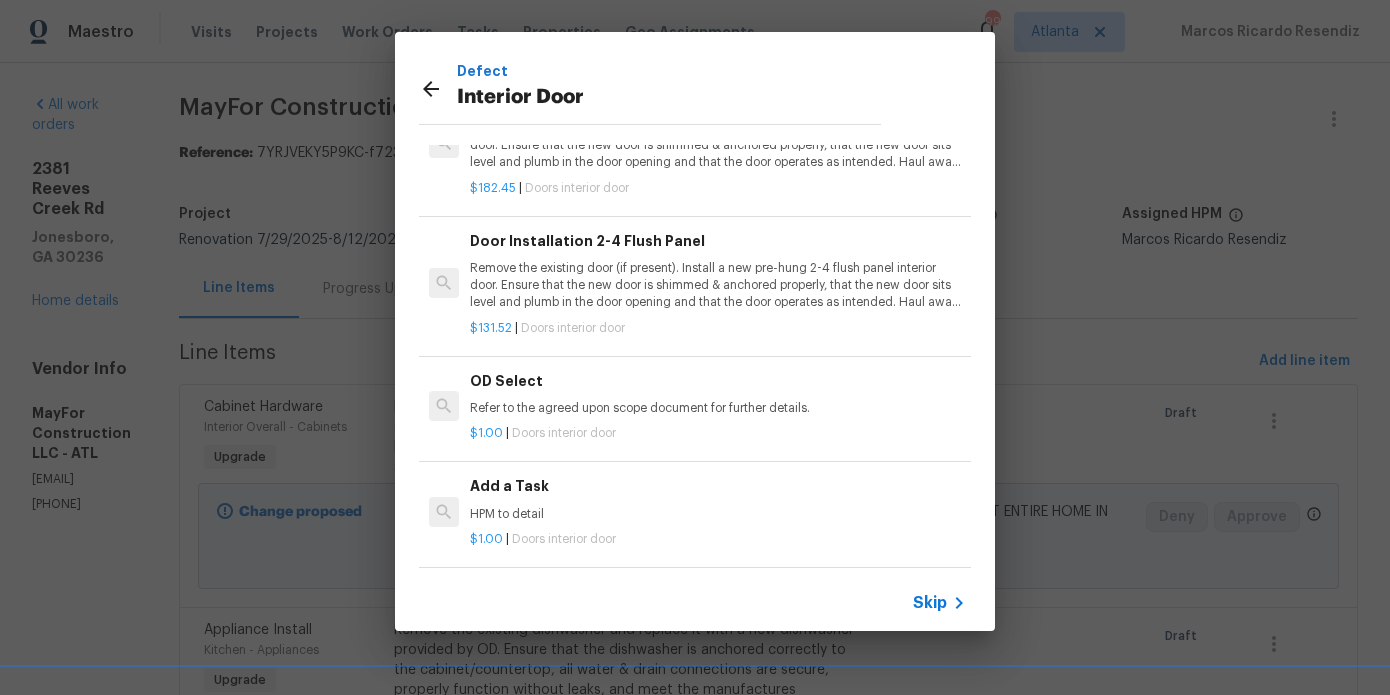 click on "HPM to detail" at bounding box center [718, 514] 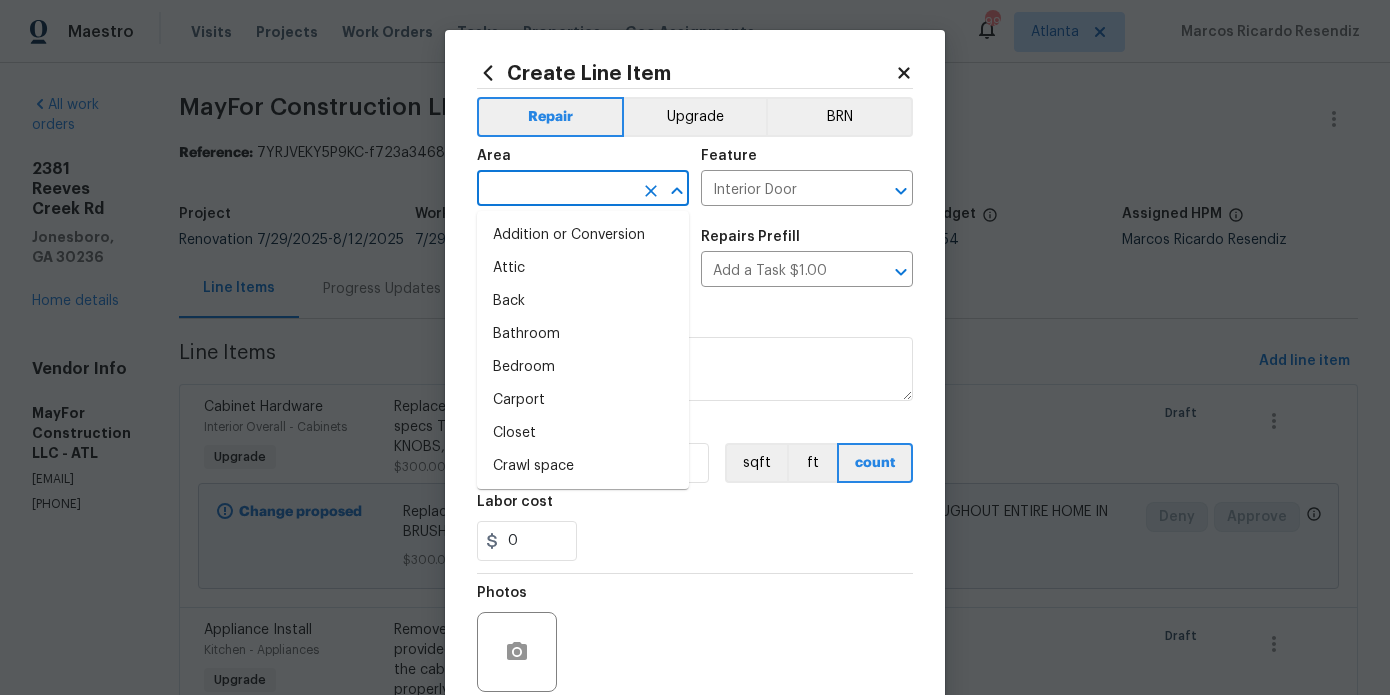 click at bounding box center (555, 190) 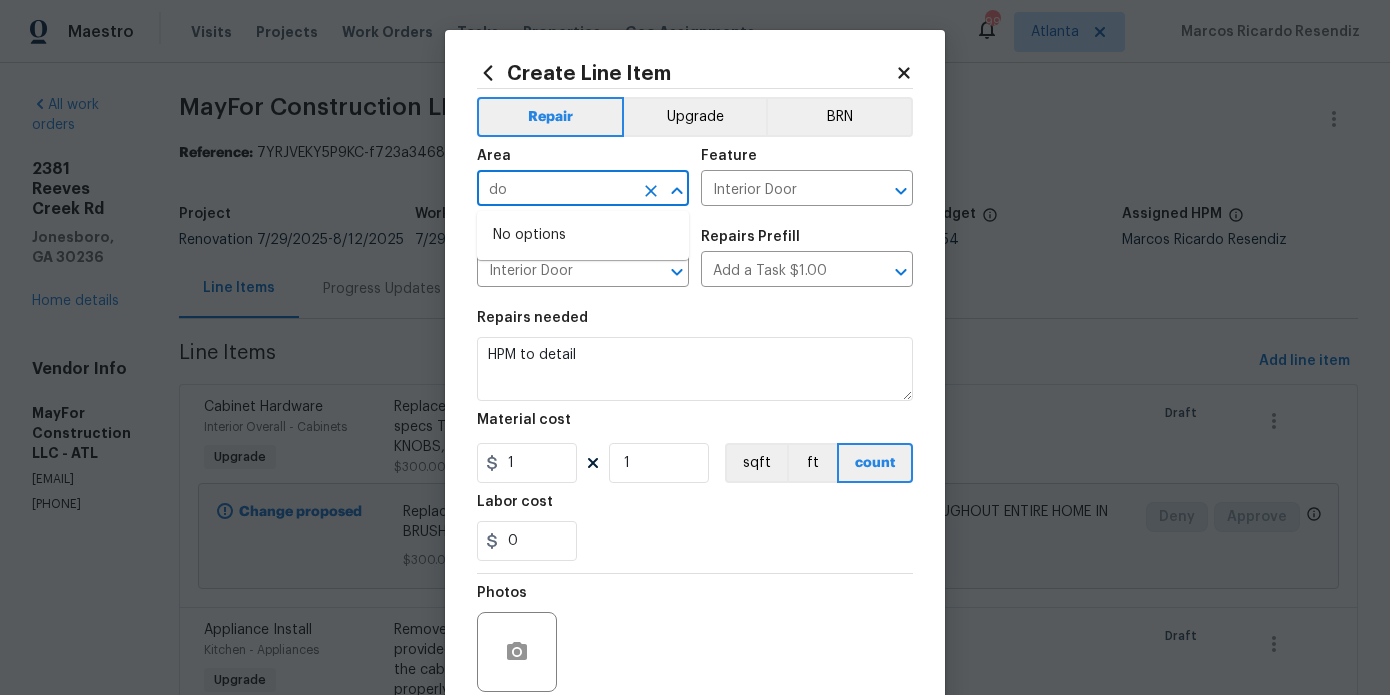 type on "d" 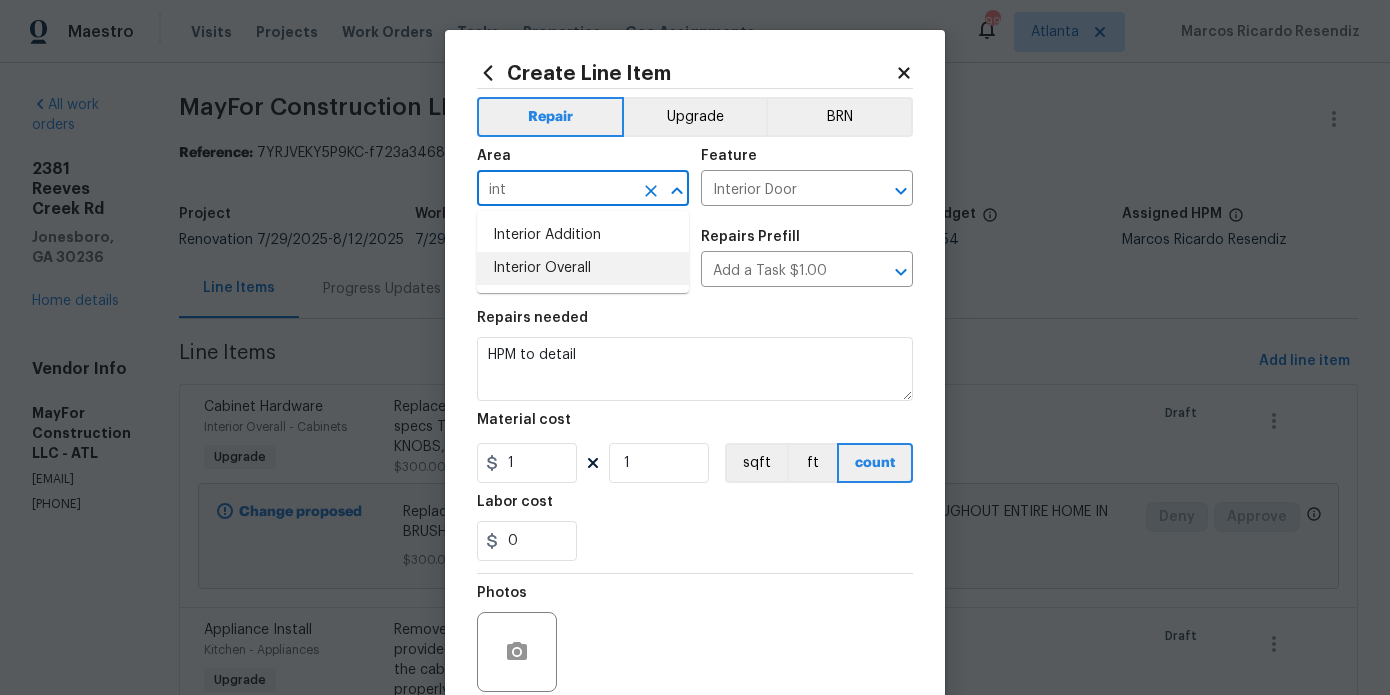 click on "Interior Overall" at bounding box center (583, 268) 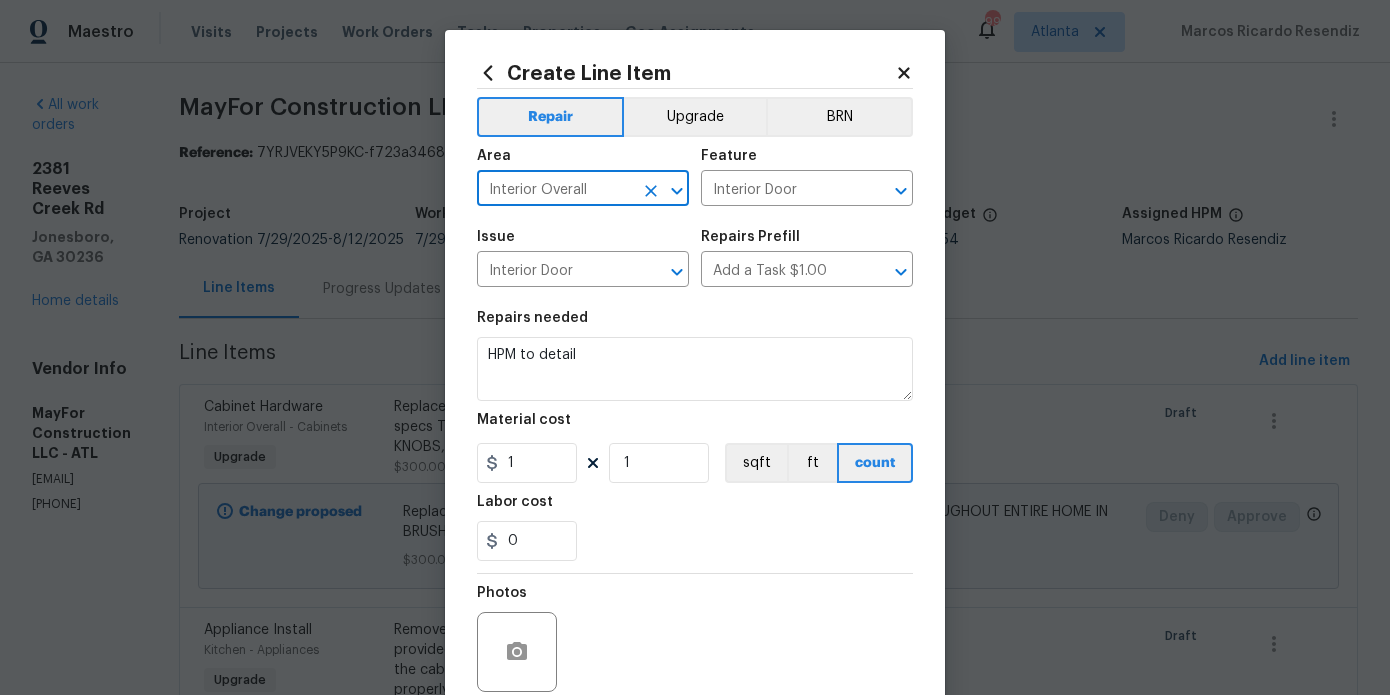 type on "Interior Overall" 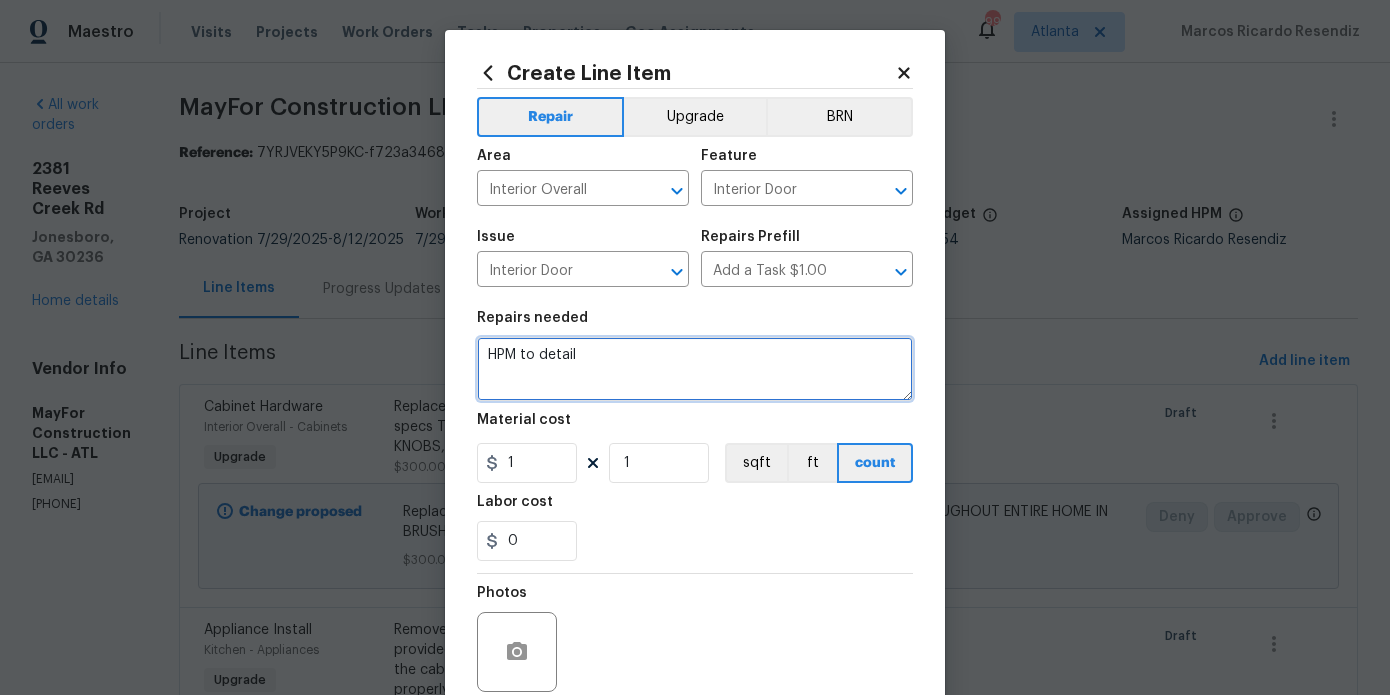 click on "HPM to detail" at bounding box center (695, 369) 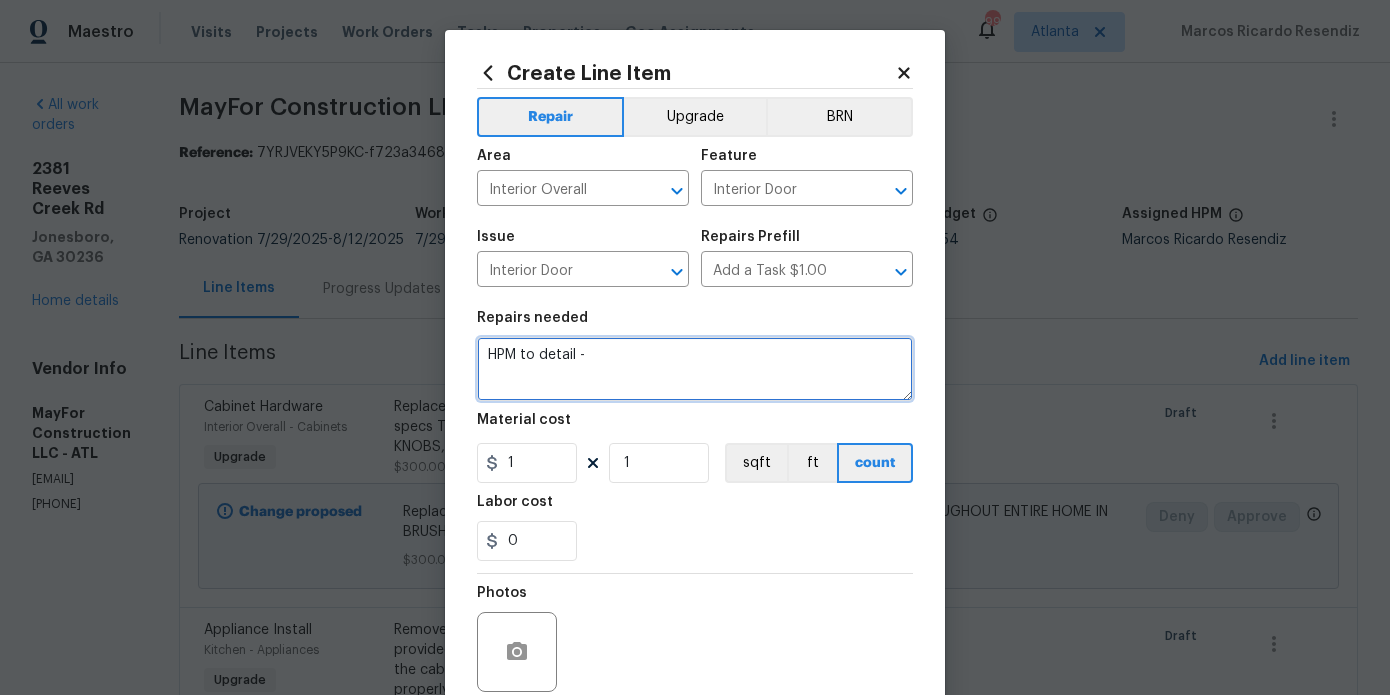 paste on "replace two door units and door hardware as door jambs are too damaged to repair $700" 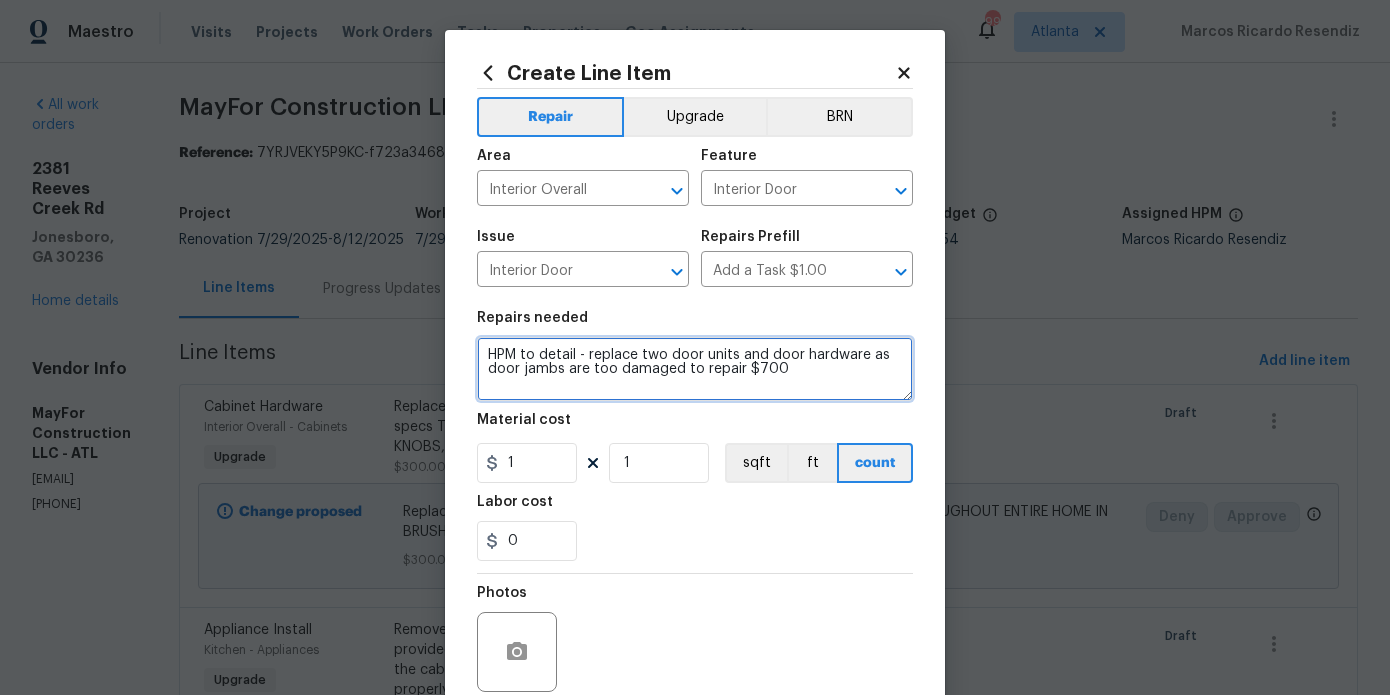type on "HPM to detail - replace two door units and door hardware as door jambs are too damaged to repair $700" 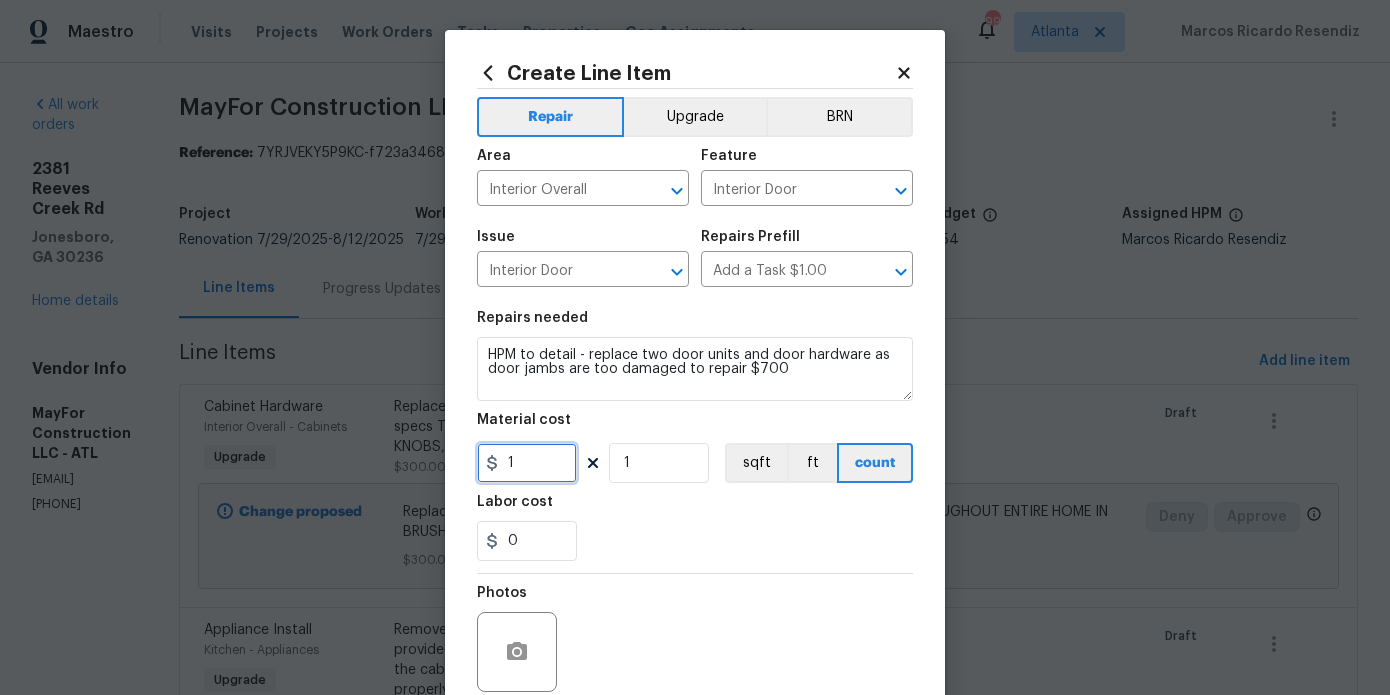 click on "1" at bounding box center [527, 463] 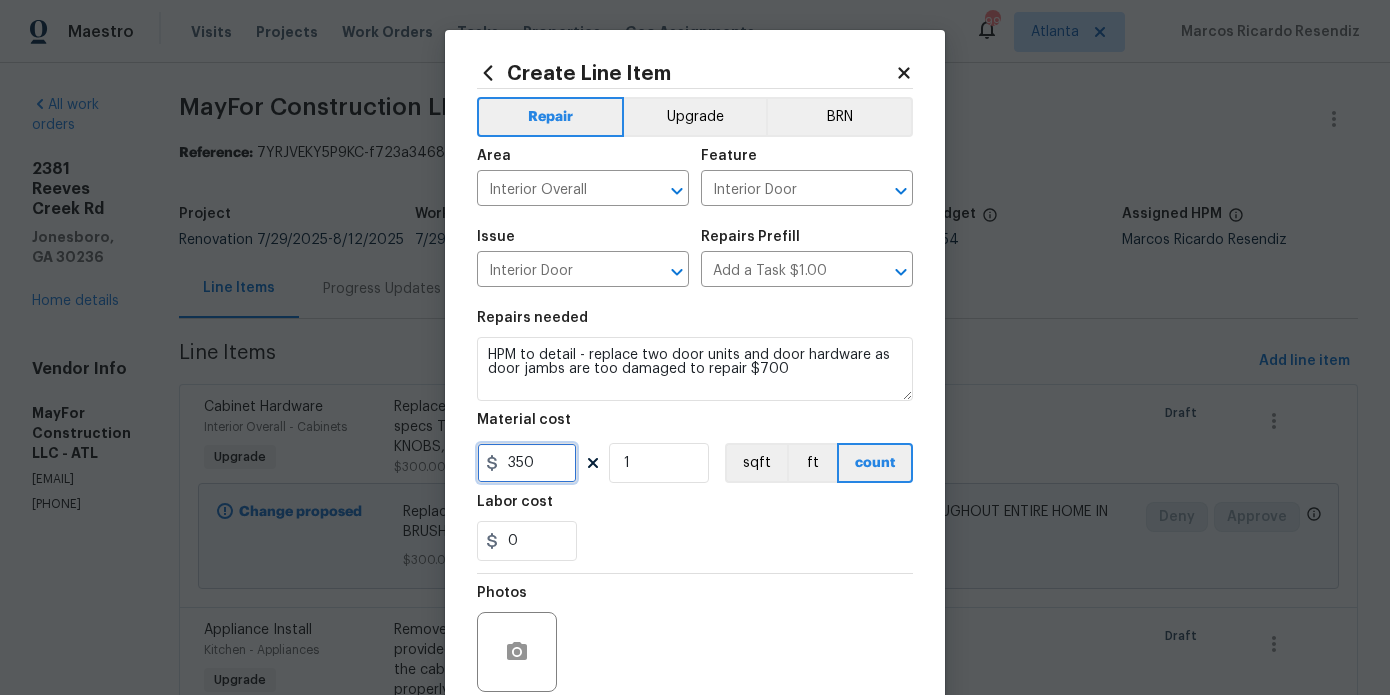 type on "350" 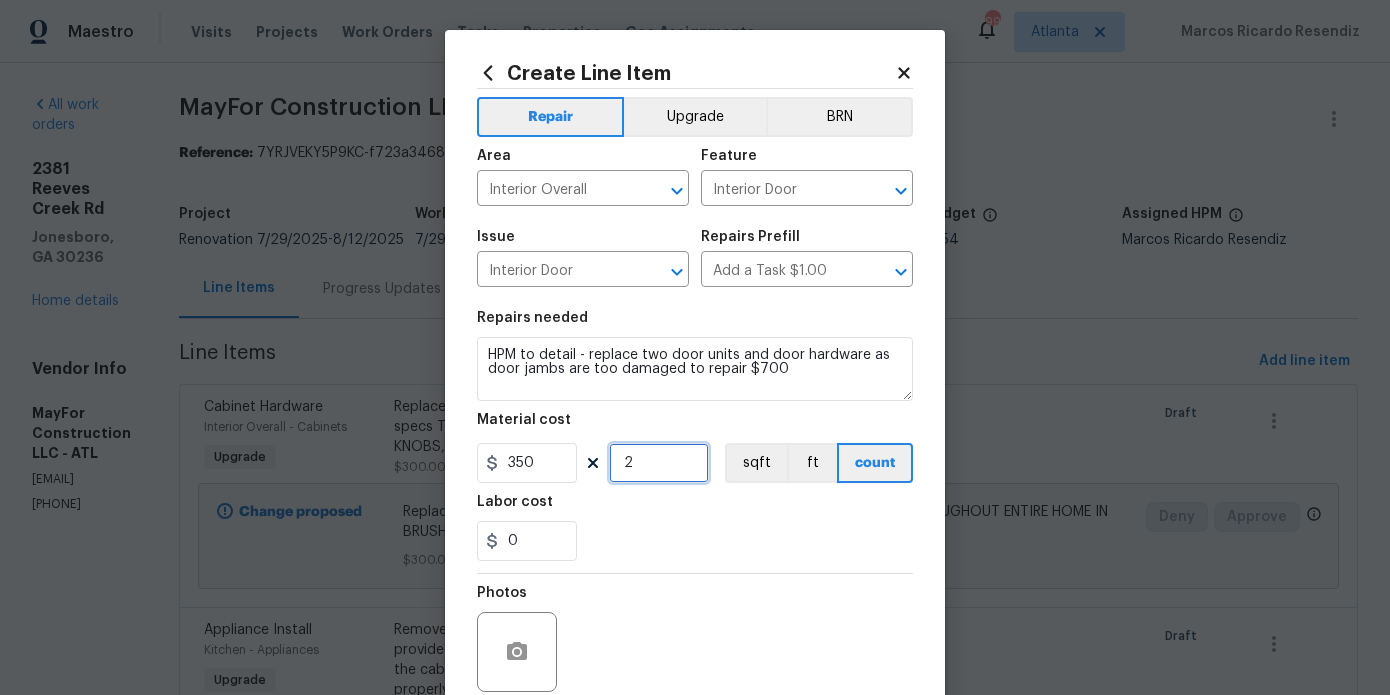 type on "2" 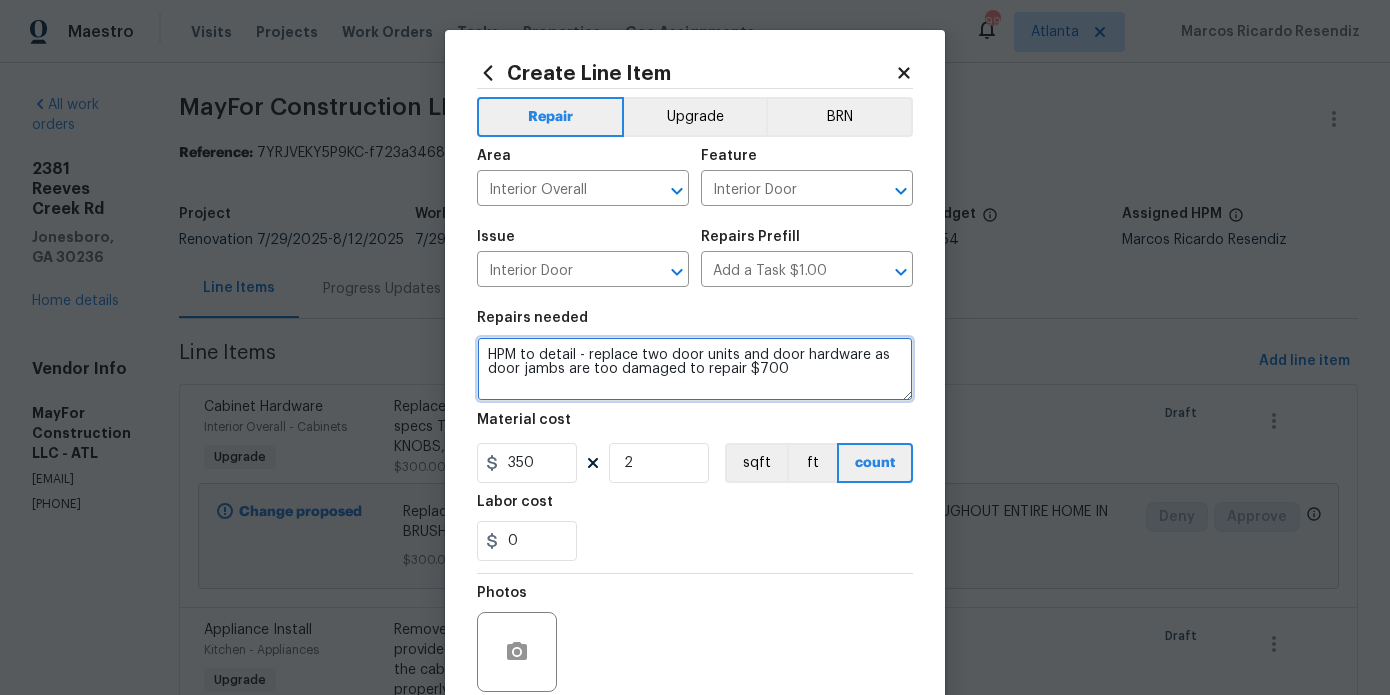 drag, startPoint x: 830, startPoint y: 368, endPoint x: 739, endPoint y: 370, distance: 91.02197 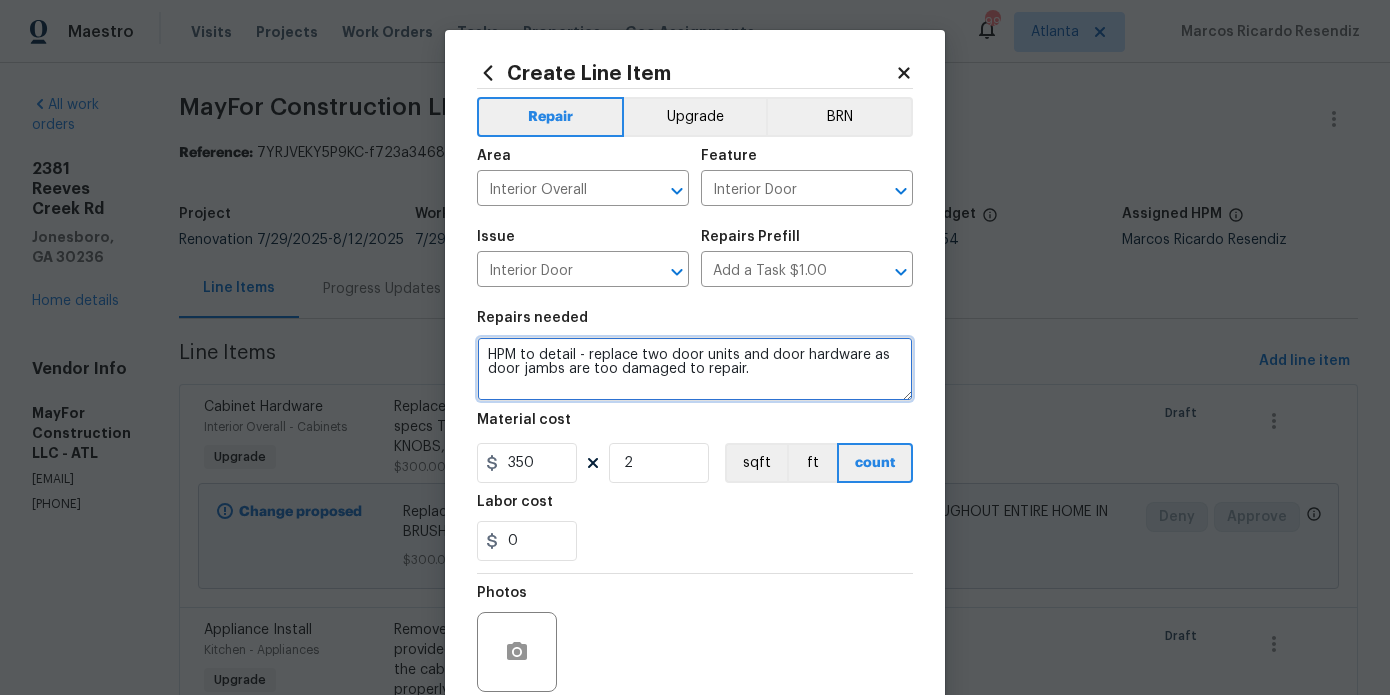 scroll, scrollTop: 167, scrollLeft: 0, axis: vertical 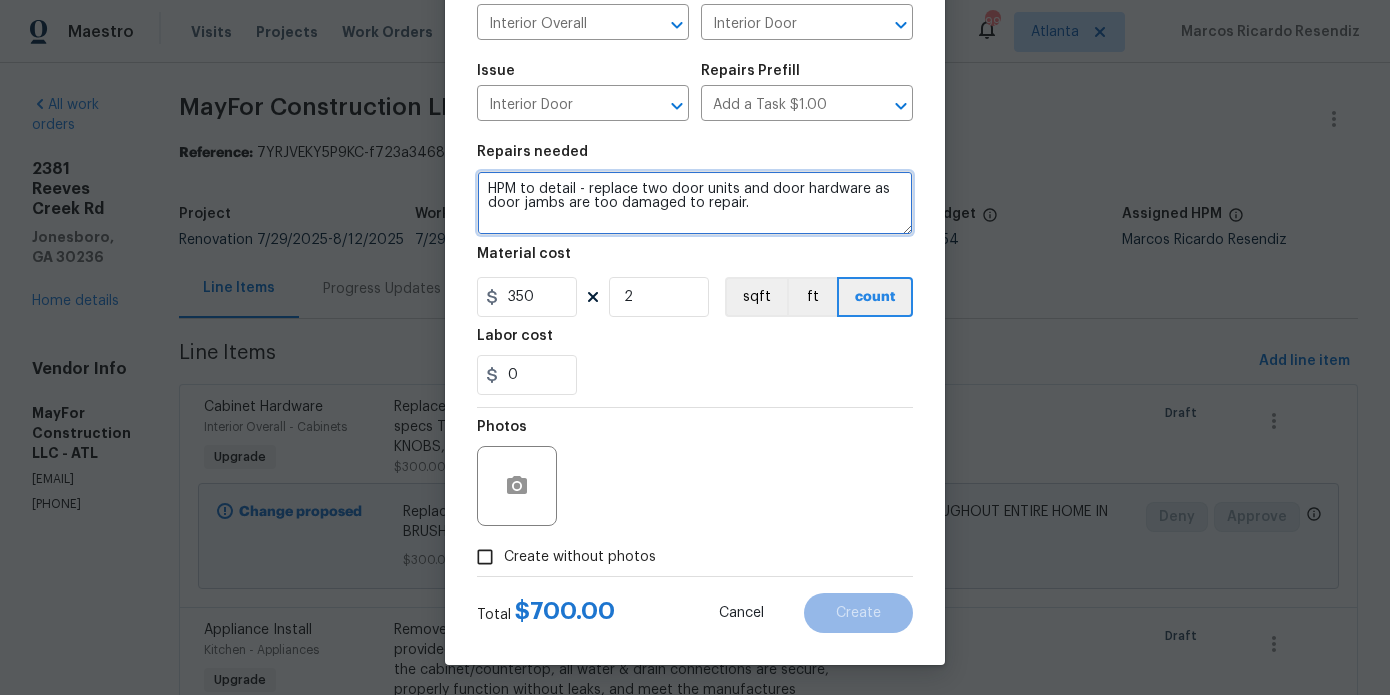 type on "HPM to detail - replace two door units and door hardware as door jambs are too damaged to repair." 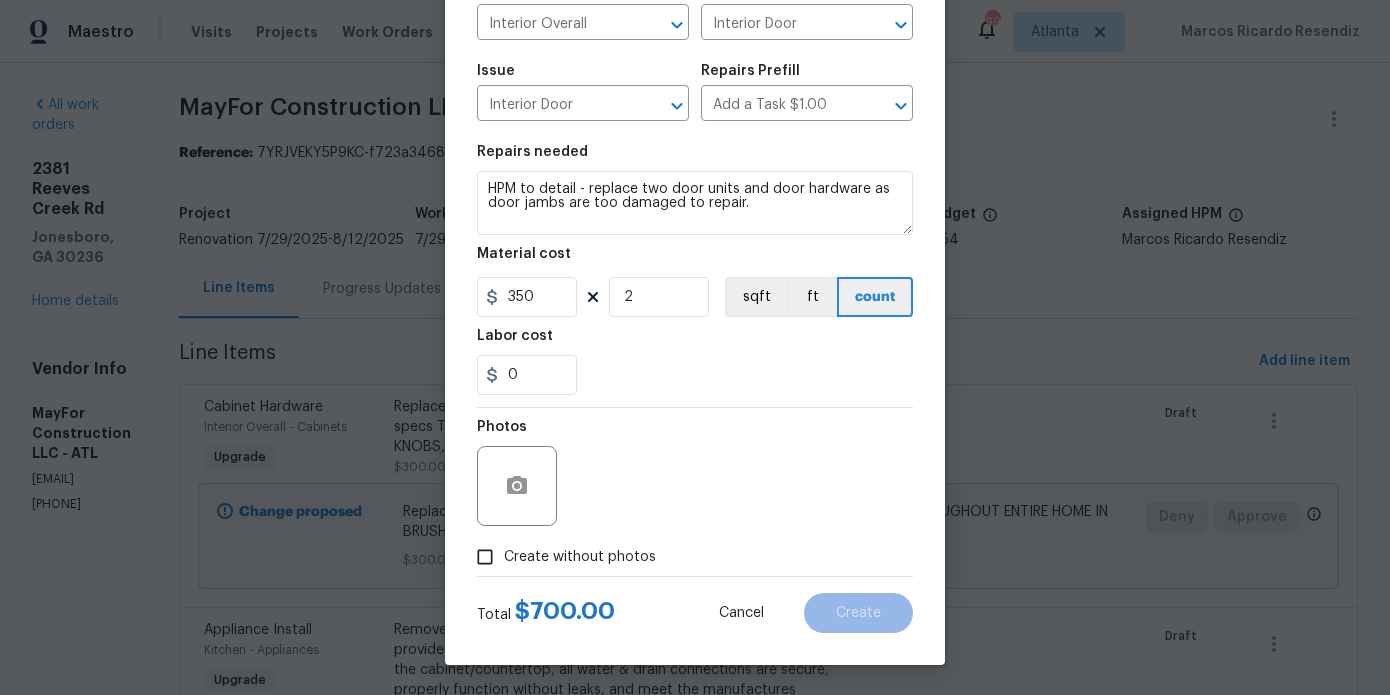 click on "Create without photos" at bounding box center [580, 557] 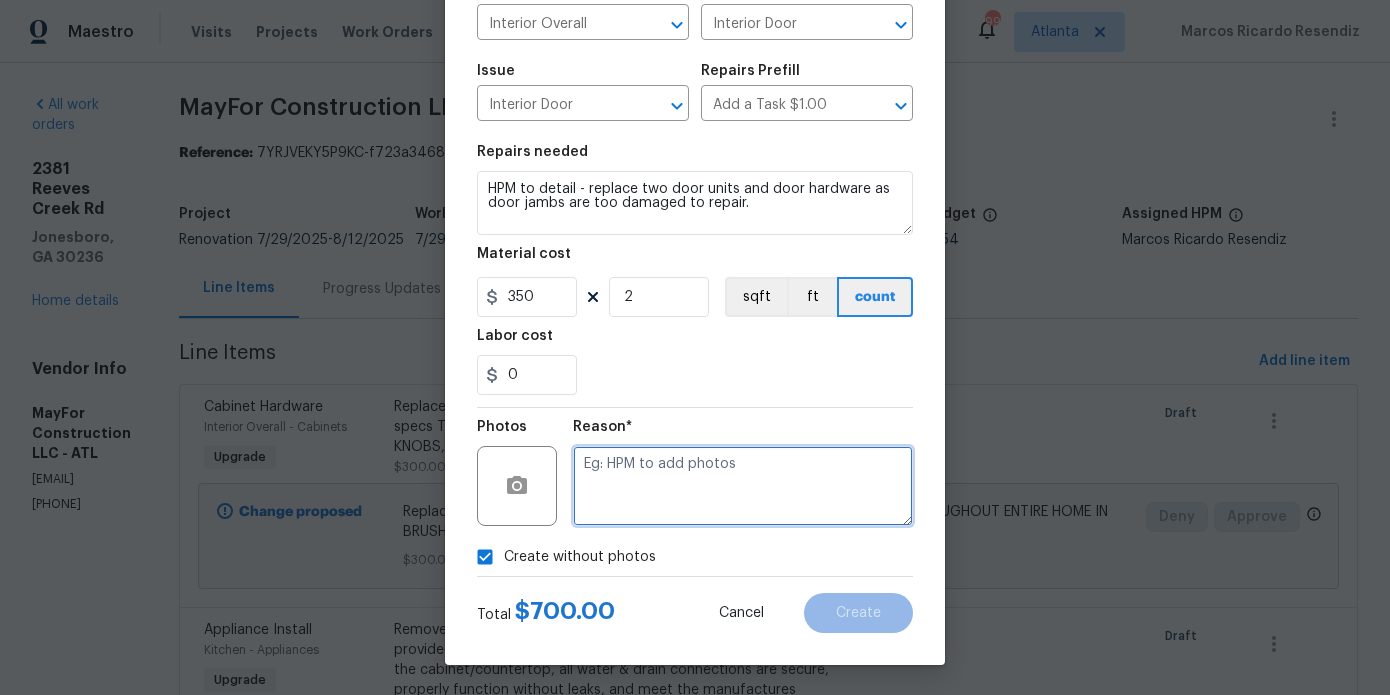 click at bounding box center [743, 486] 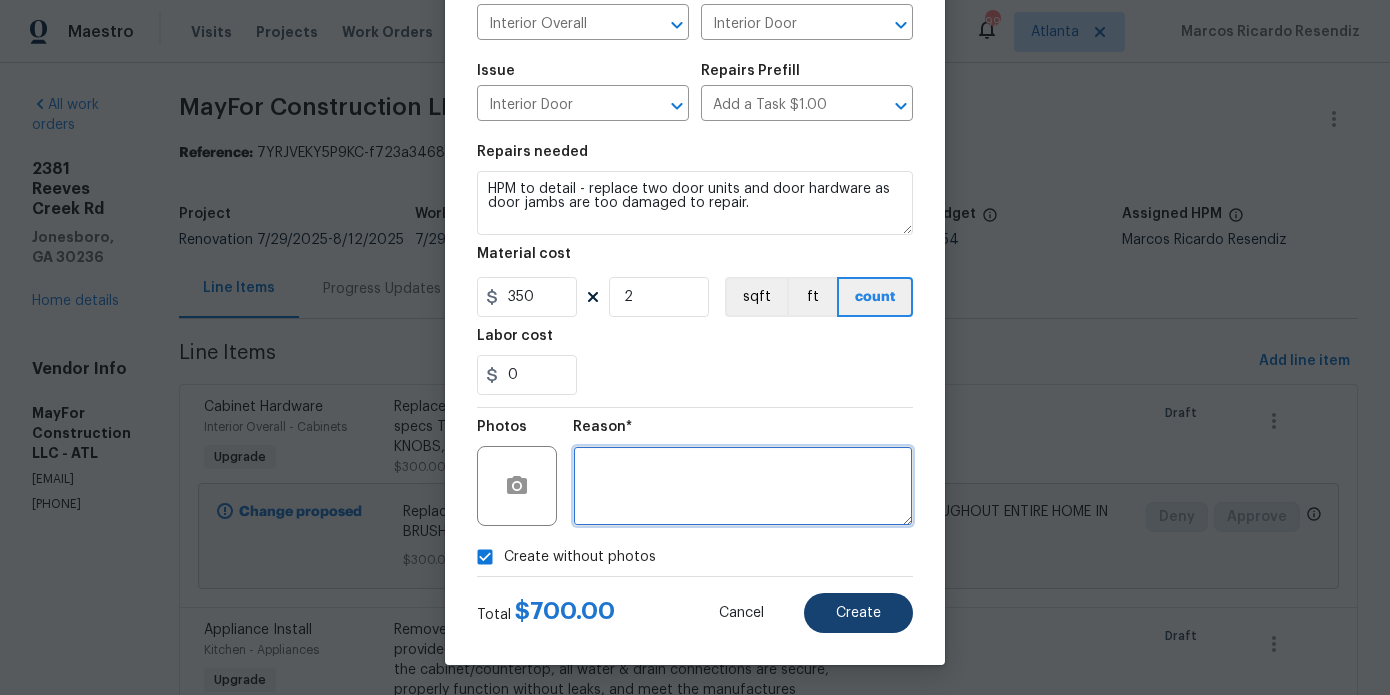 type 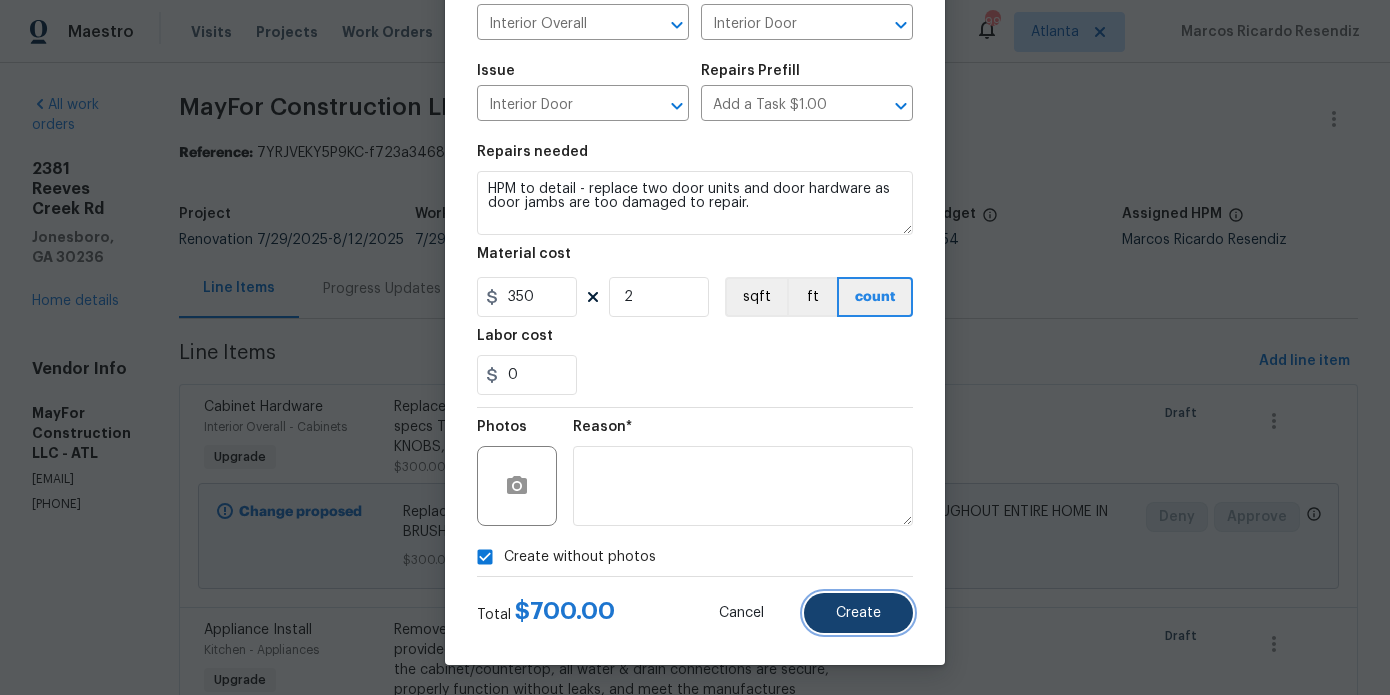 click on "Create" at bounding box center [858, 613] 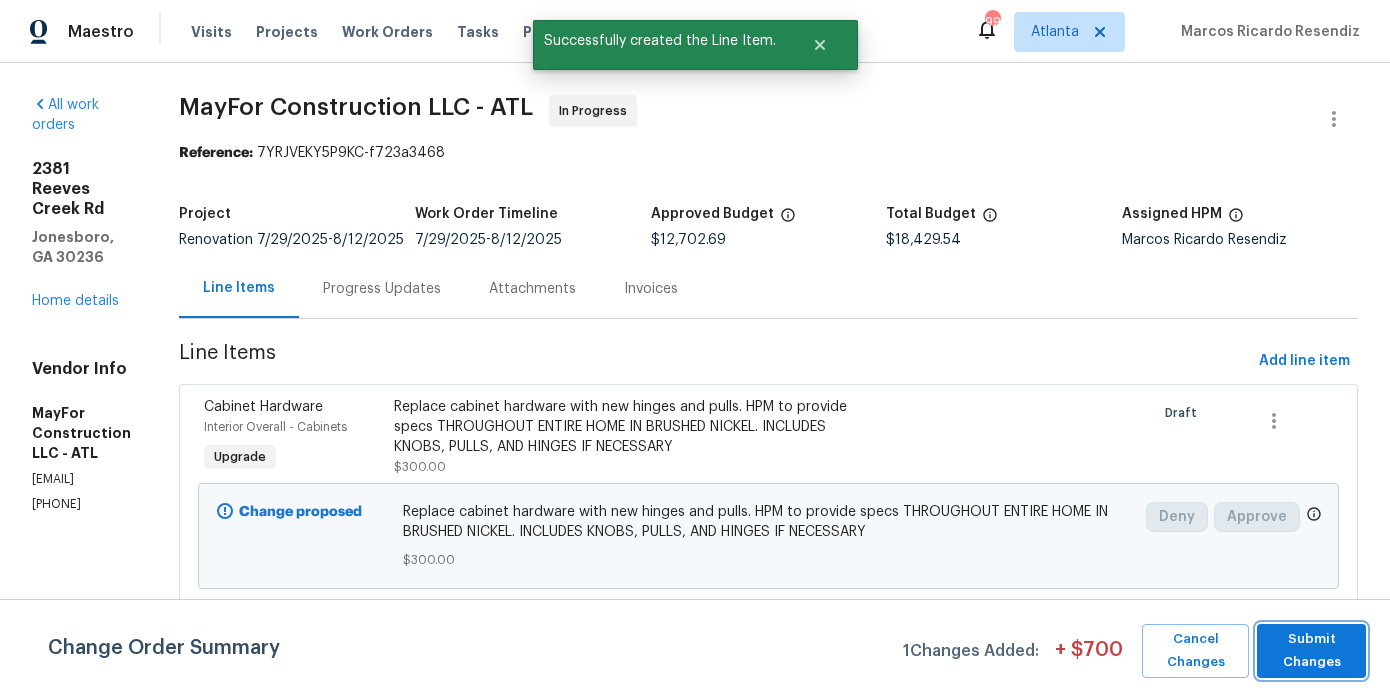 click on "Submit Changes" at bounding box center [1311, 651] 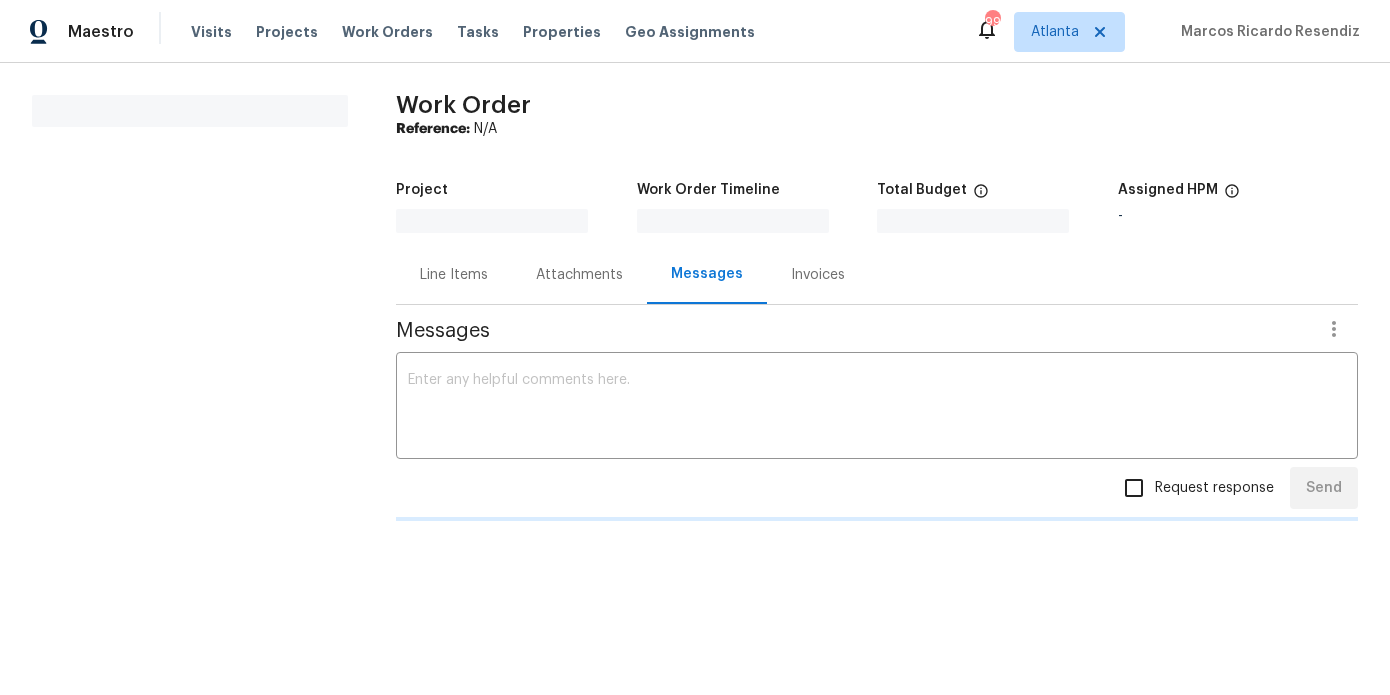 scroll, scrollTop: 0, scrollLeft: 0, axis: both 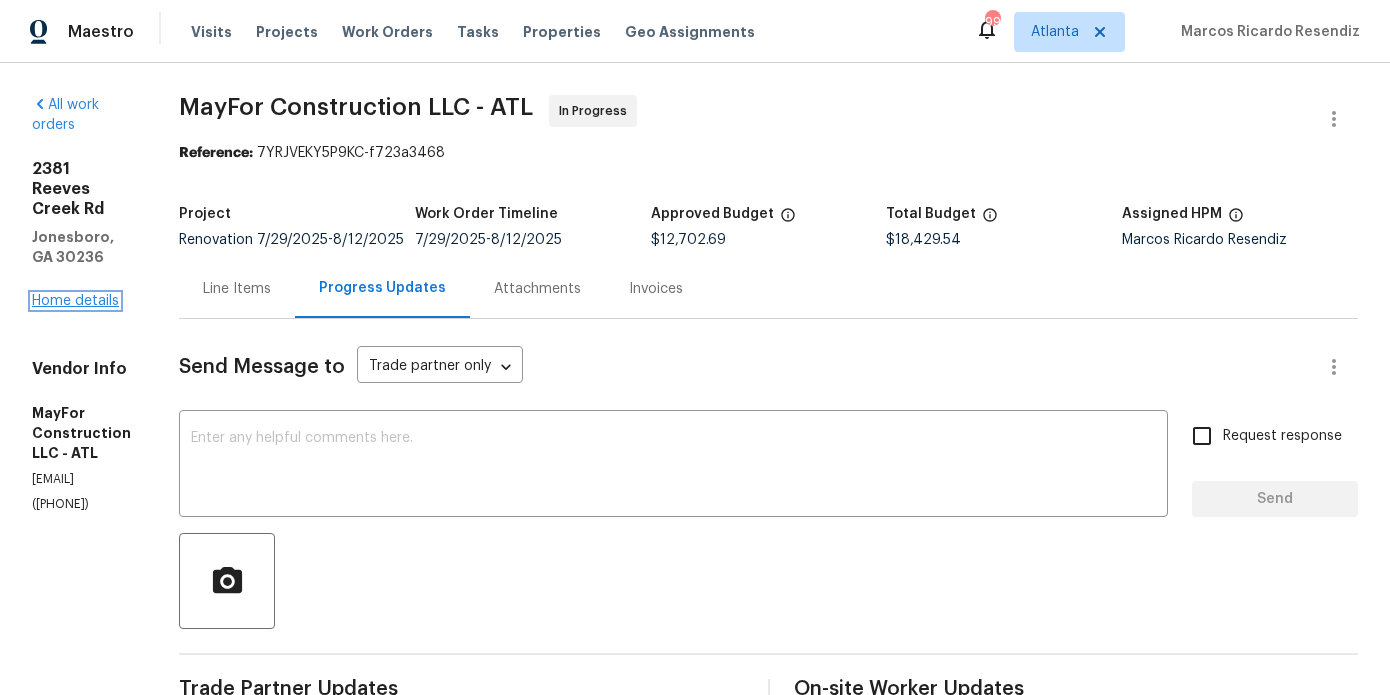 click on "Home details" at bounding box center (75, 301) 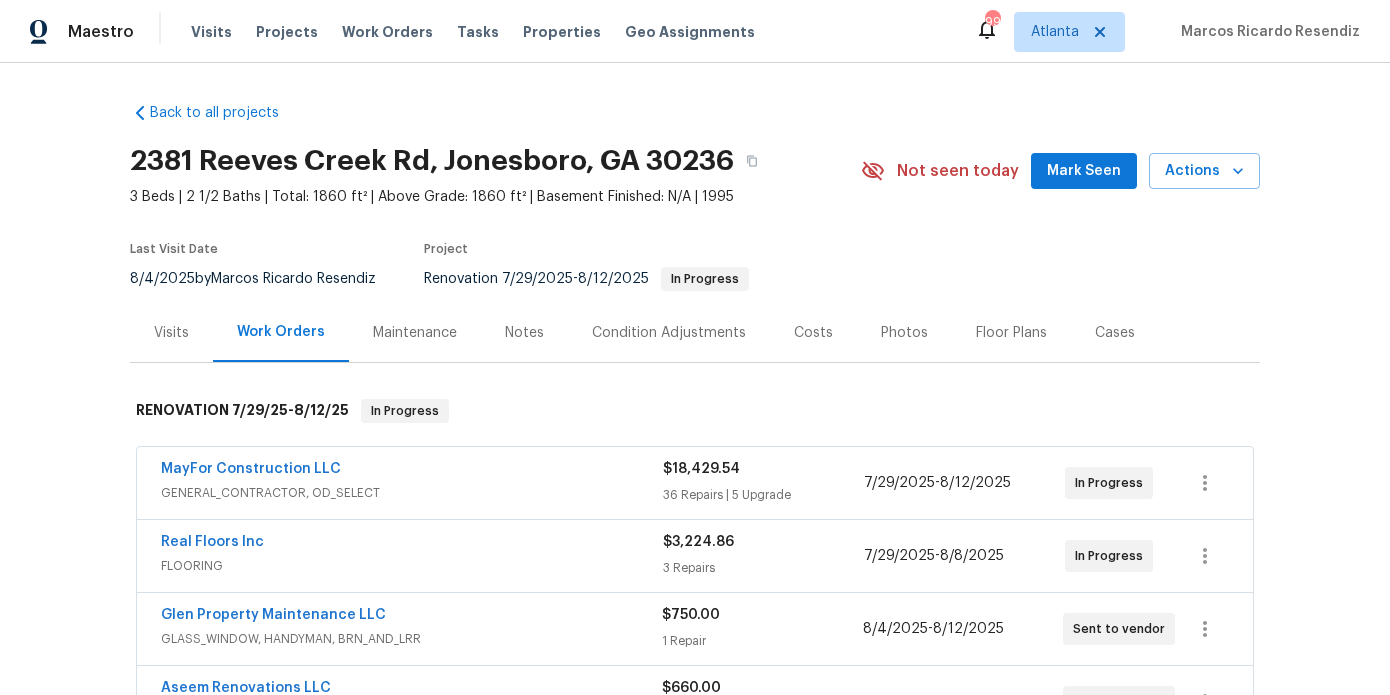 click on "Notes" at bounding box center [524, 332] 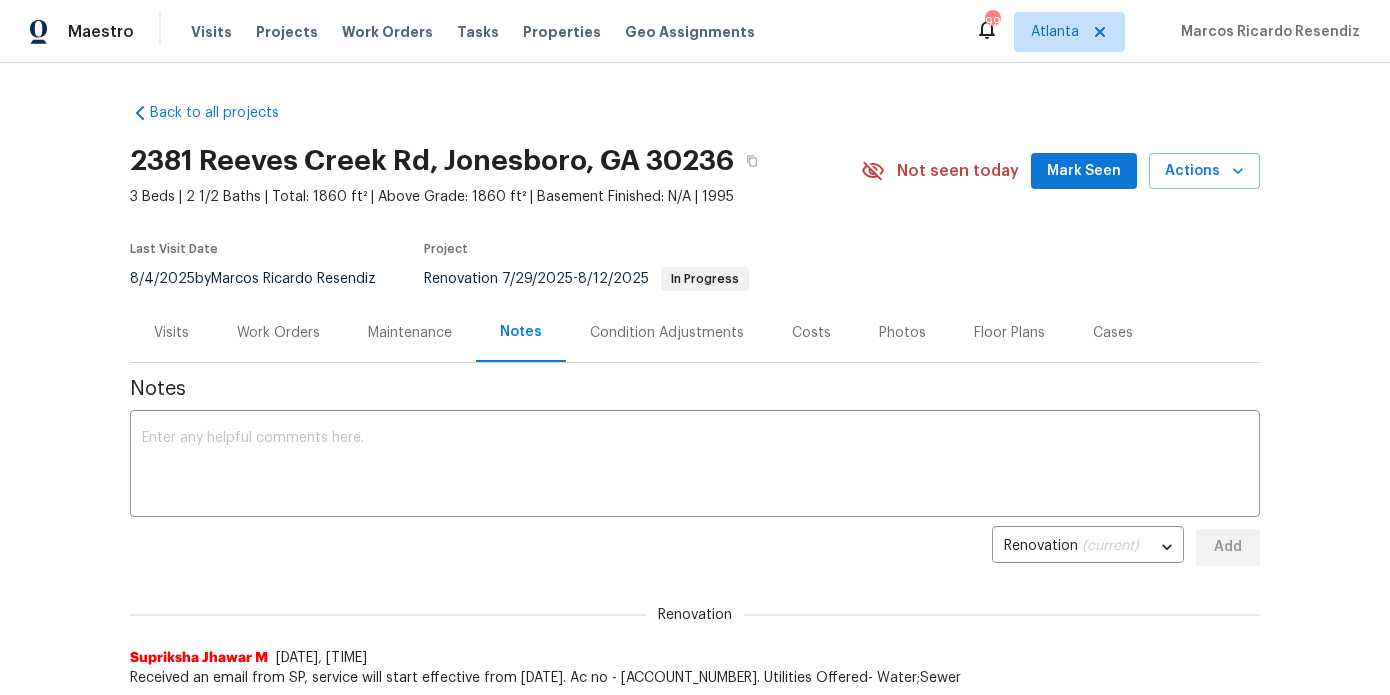scroll, scrollTop: 28, scrollLeft: 0, axis: vertical 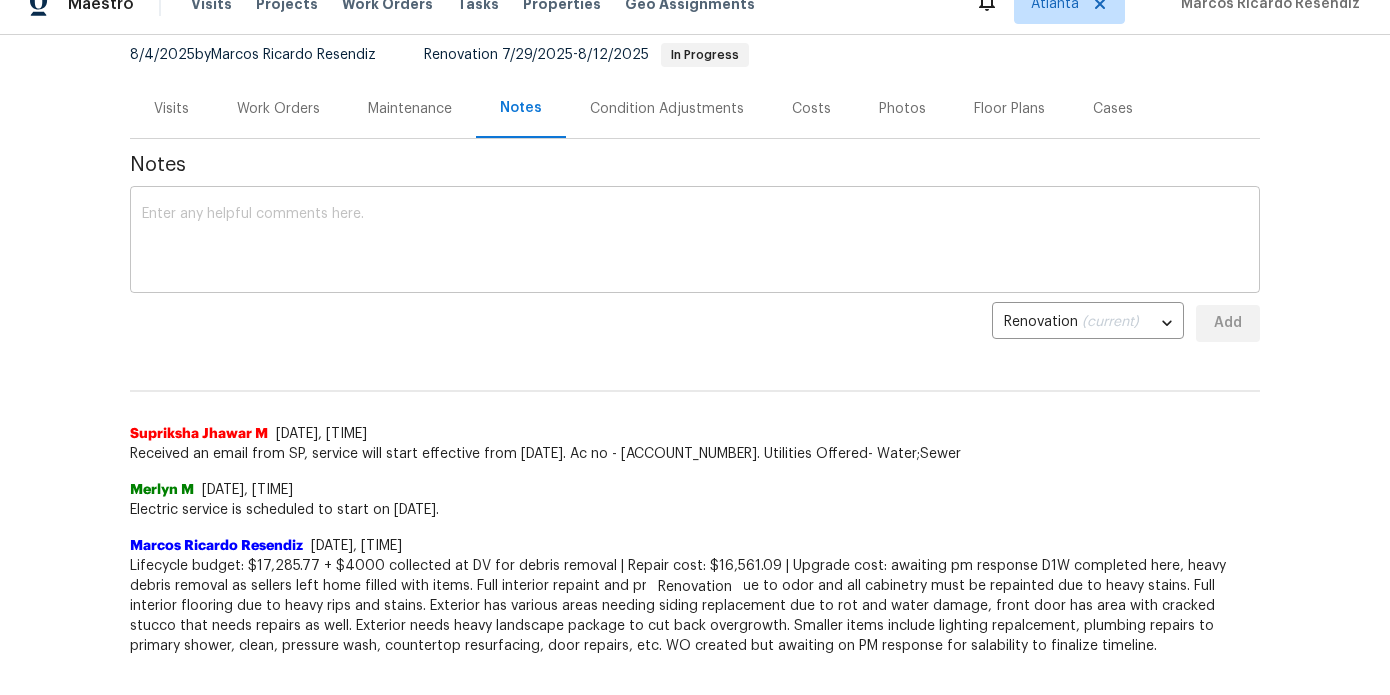 click at bounding box center [695, 242] 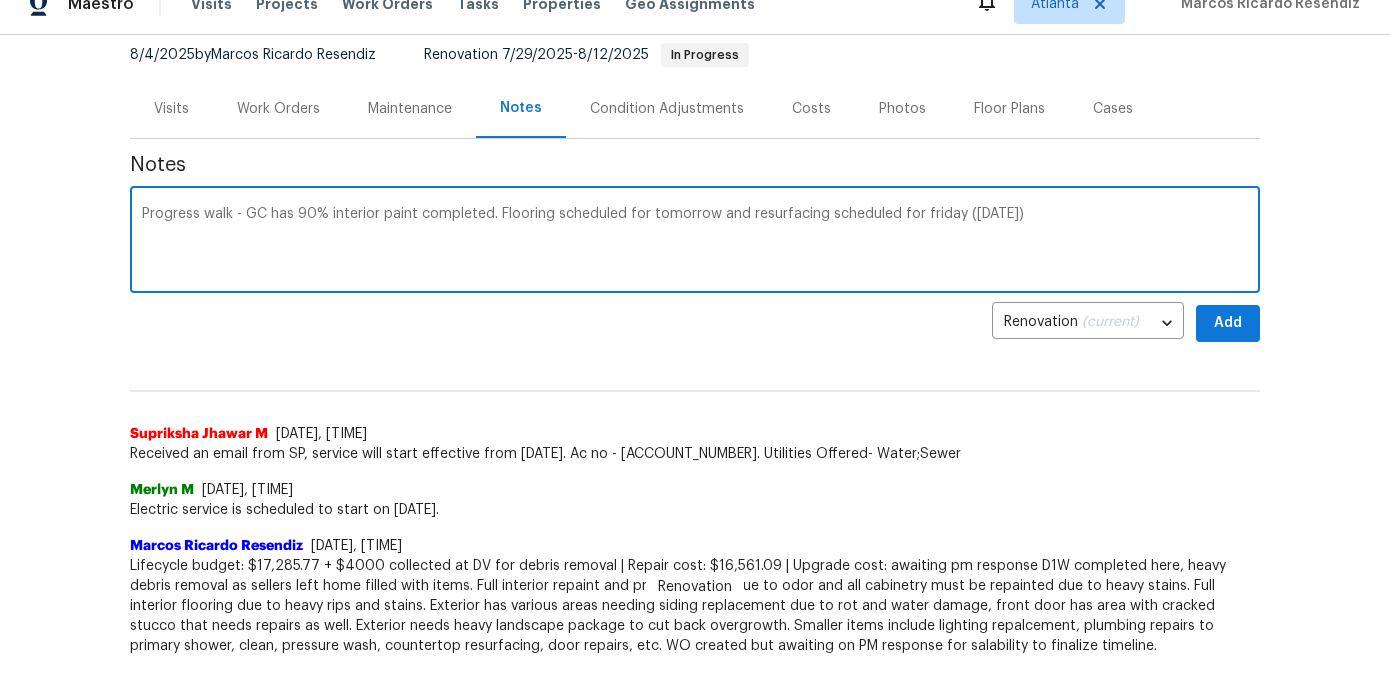 click on "Progress walk - GC has 90% interior paint completed. Flooring scheduled for tomorrow and resurfacing scheduled for friday ([DATE])" at bounding box center [695, 242] 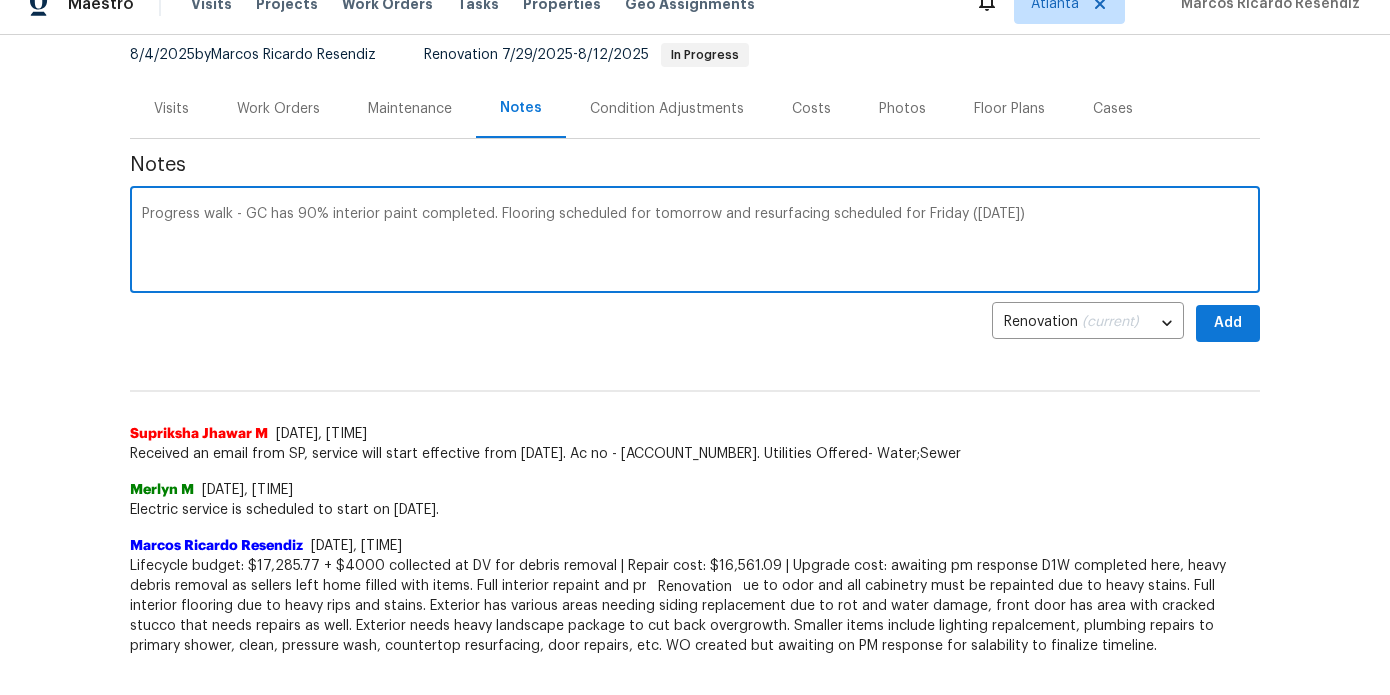 click on "Progress walk - GC has 90% interior paint completed. Flooring scheduled for tomorrow and resurfacing scheduled for Friday ([DATE])" at bounding box center (695, 242) 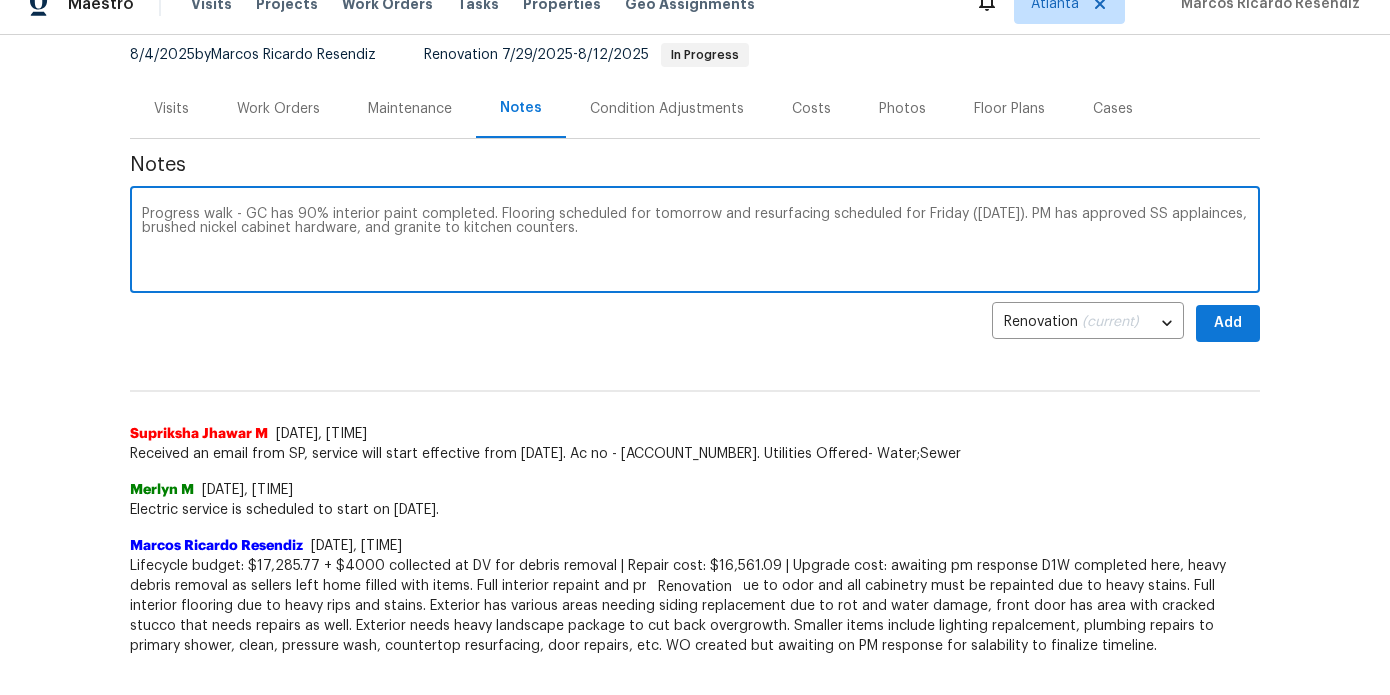 click on "Progress walk - GC has 90% interior paint completed. Flooring scheduled for tomorrow and resurfacing scheduled for Friday ([DATE]). PM has approved SS applainces, brushed nickel cabinet hardware, and granite to kitchen counters." at bounding box center [695, 242] 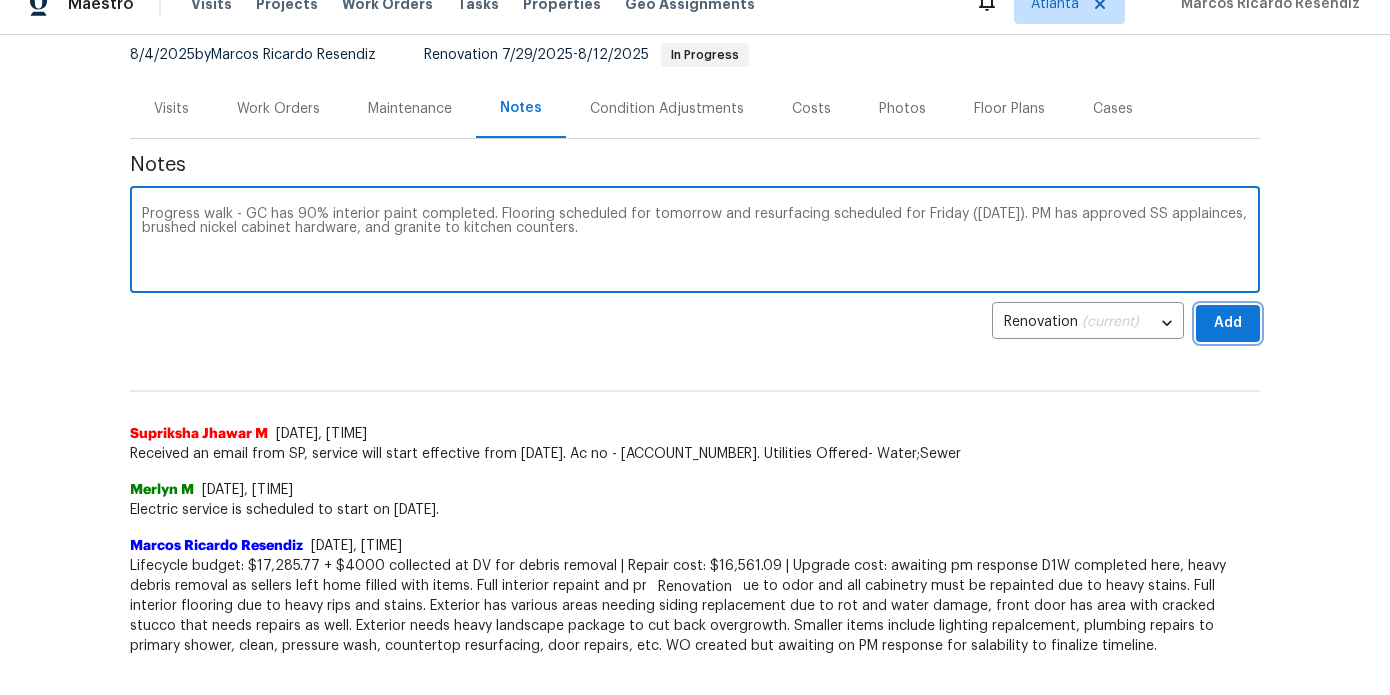 click on "Add" at bounding box center (1228, 323) 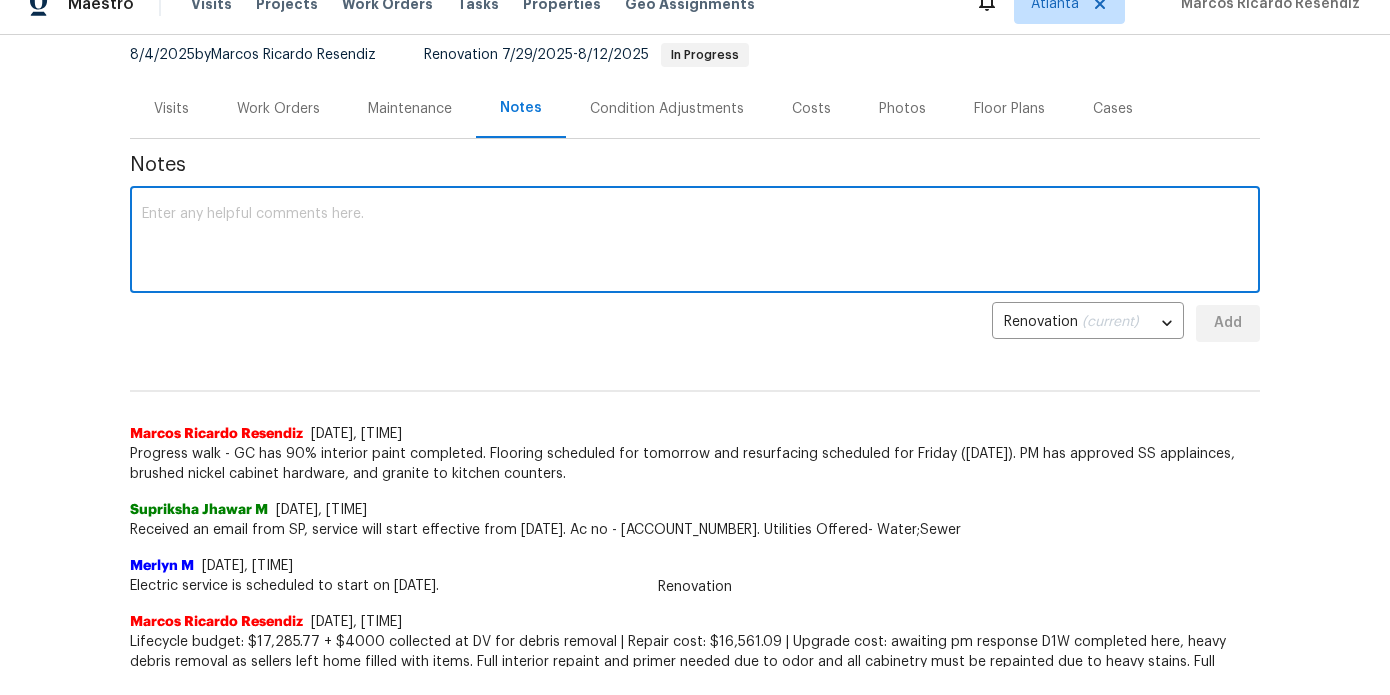 click at bounding box center (695, 242) 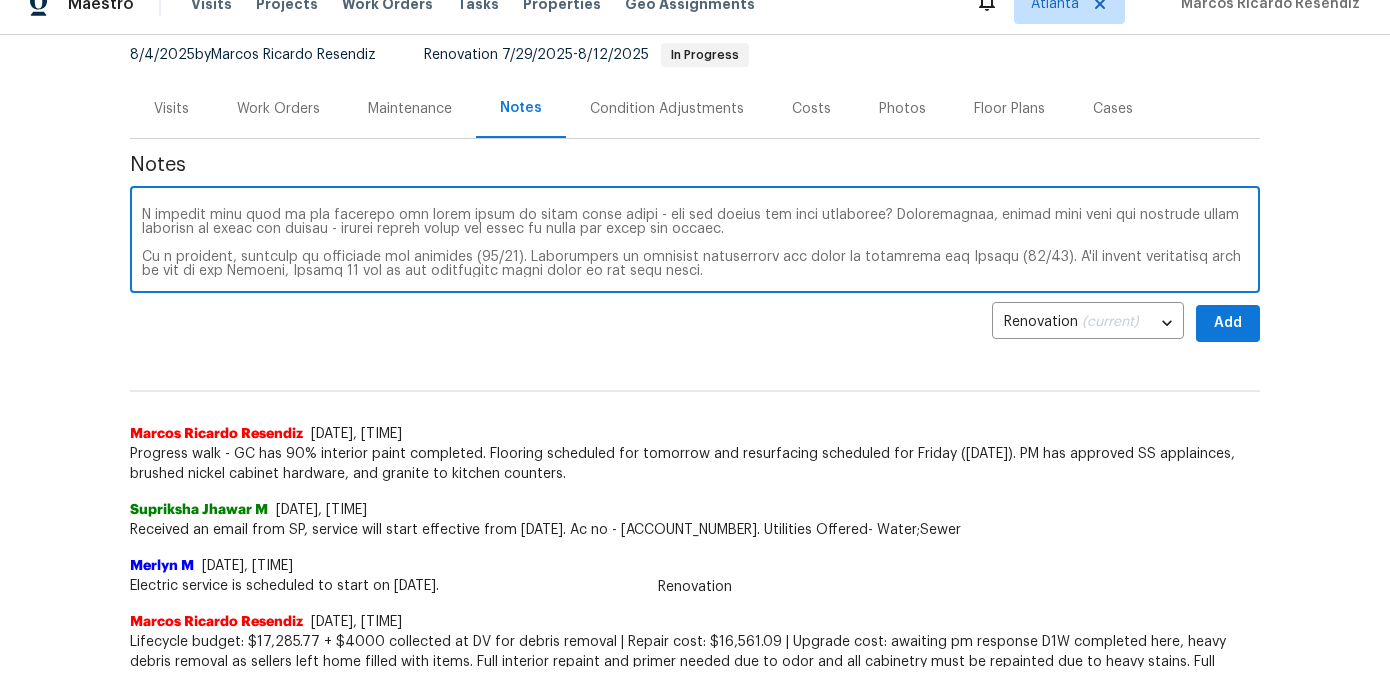 scroll, scrollTop: 196, scrollLeft: 0, axis: vertical 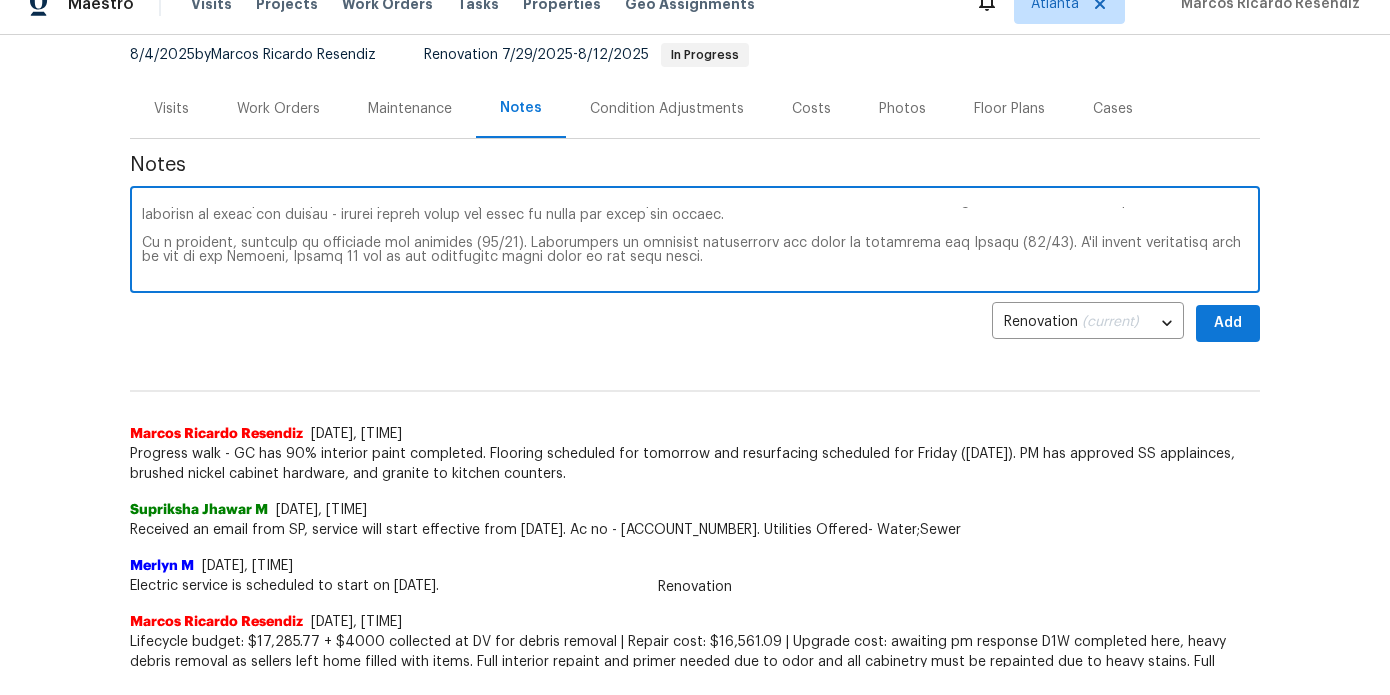 drag, startPoint x: 1050, startPoint y: 229, endPoint x: 132, endPoint y: 232, distance: 918.0049 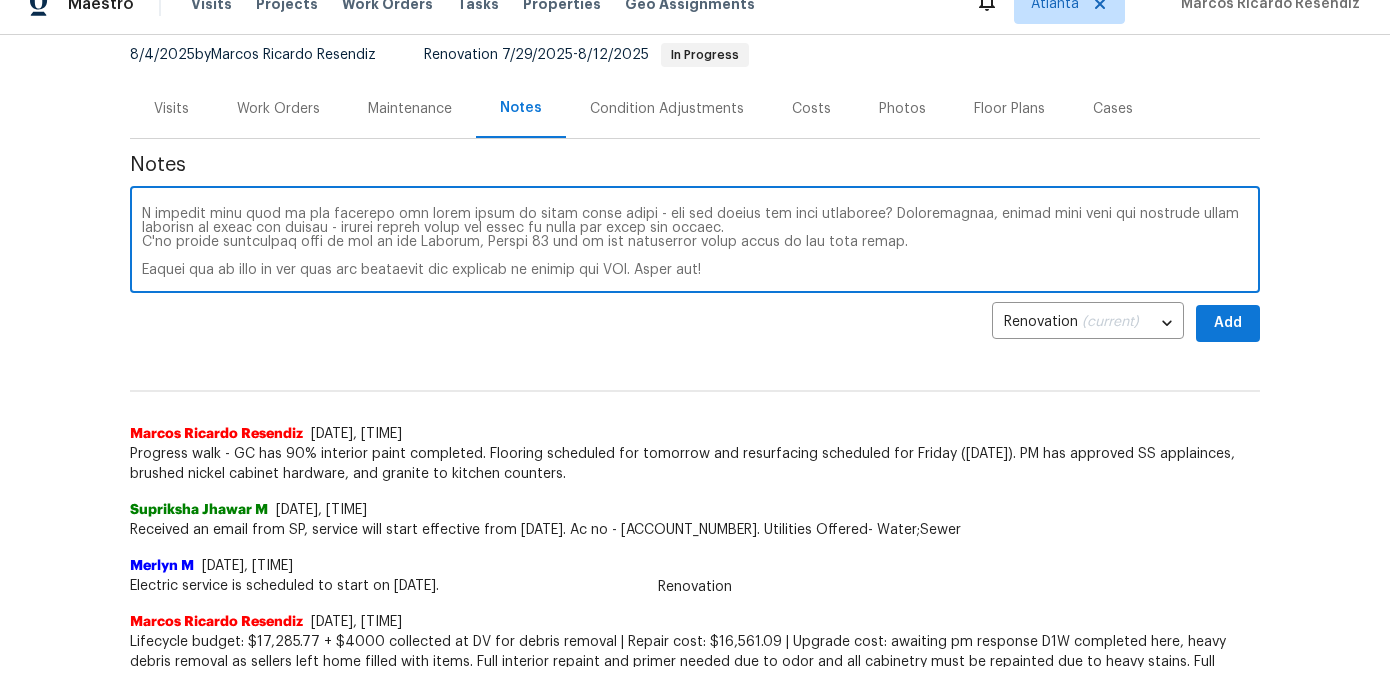 scroll, scrollTop: 168, scrollLeft: 0, axis: vertical 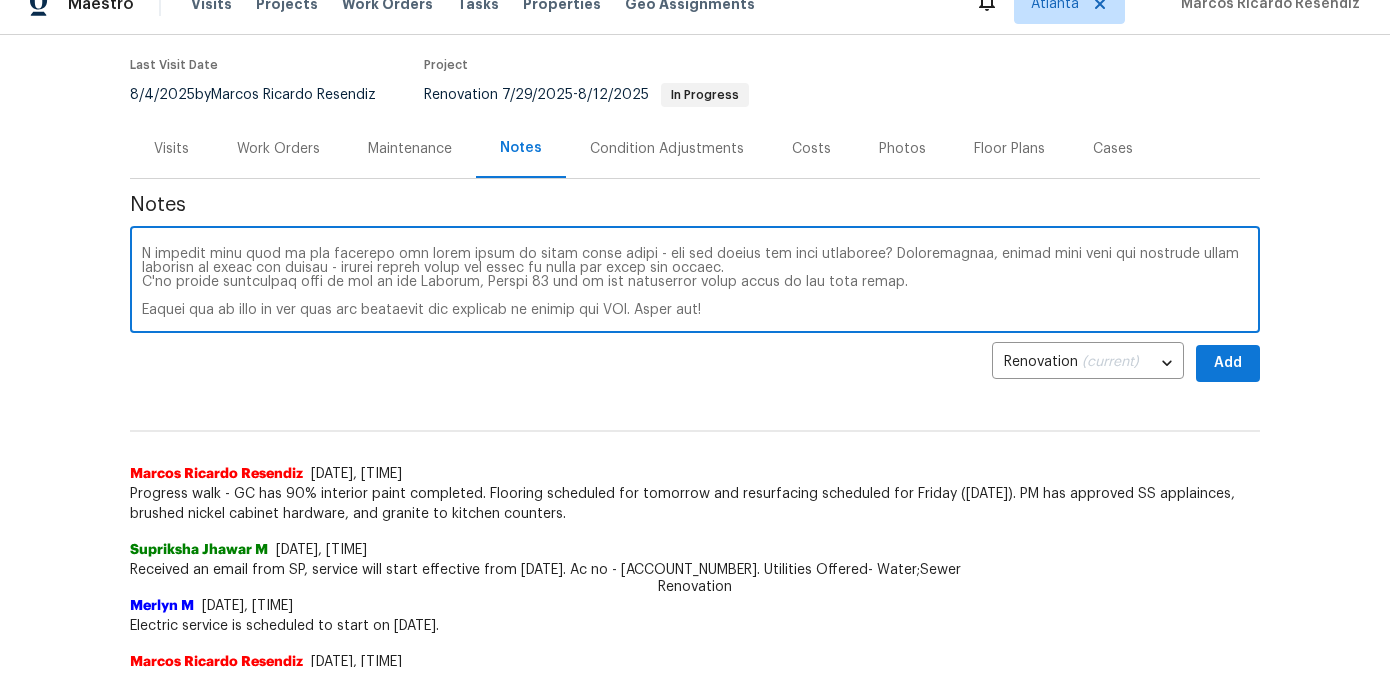 click at bounding box center (695, 282) 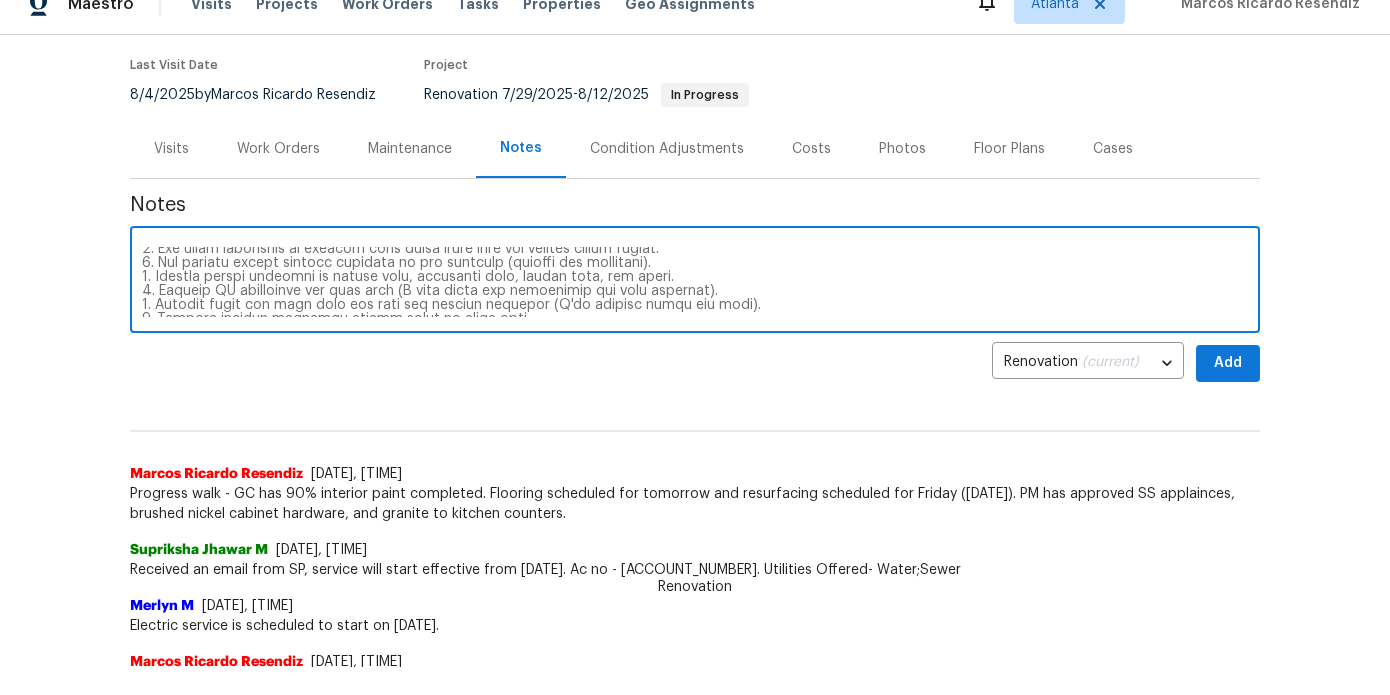 scroll, scrollTop: 0, scrollLeft: 0, axis: both 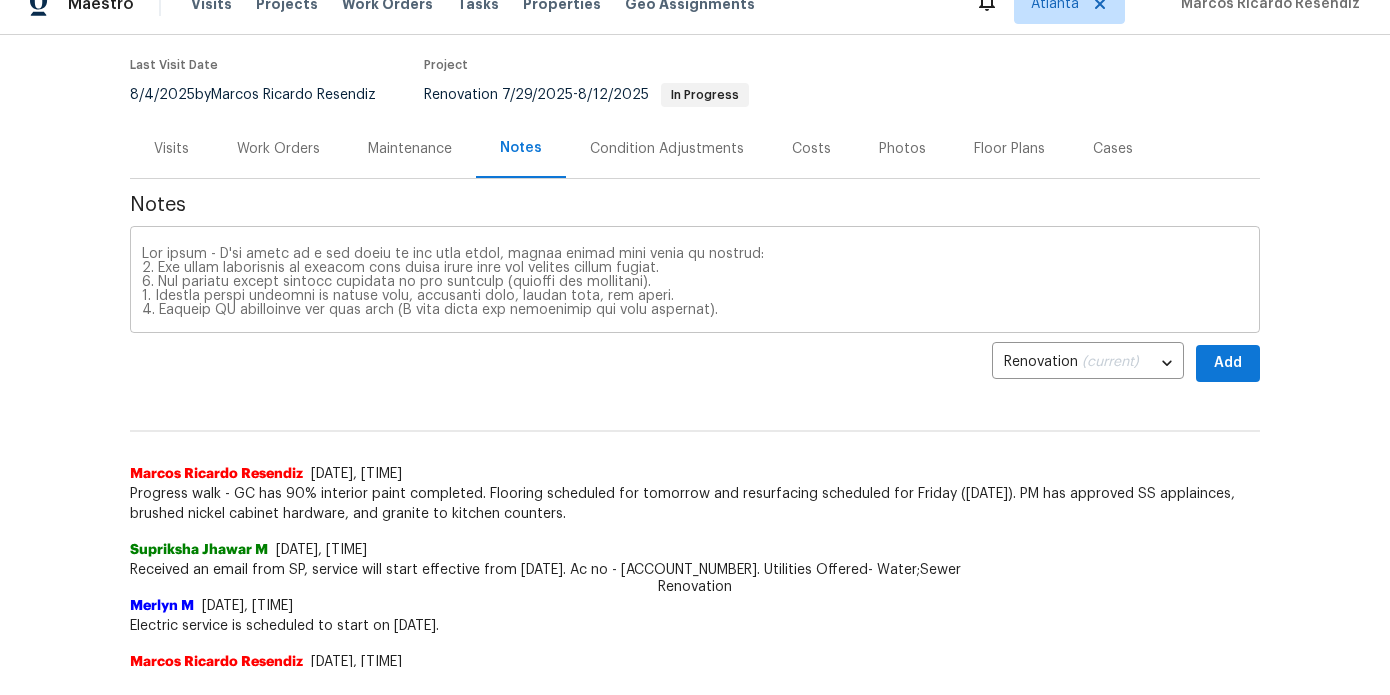 drag, startPoint x: 141, startPoint y: 250, endPoint x: 778, endPoint y: 261, distance: 637.095 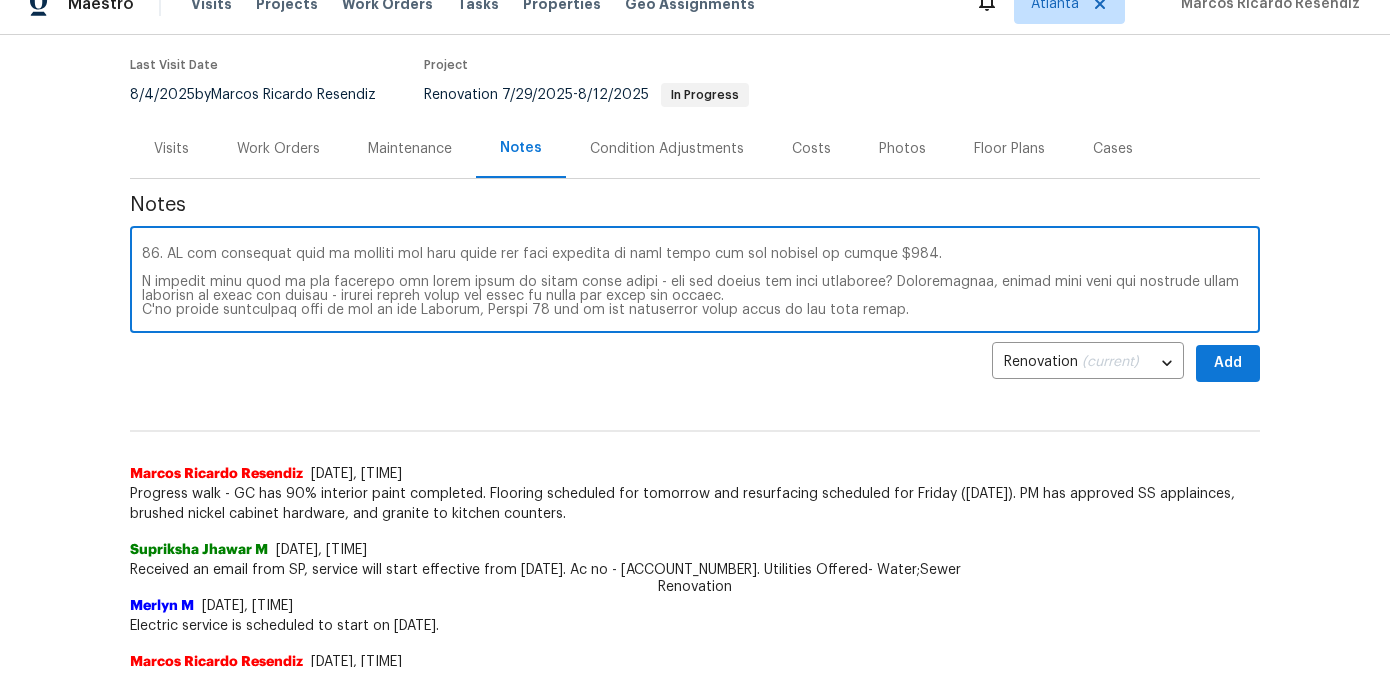 scroll, scrollTop: 0, scrollLeft: 0, axis: both 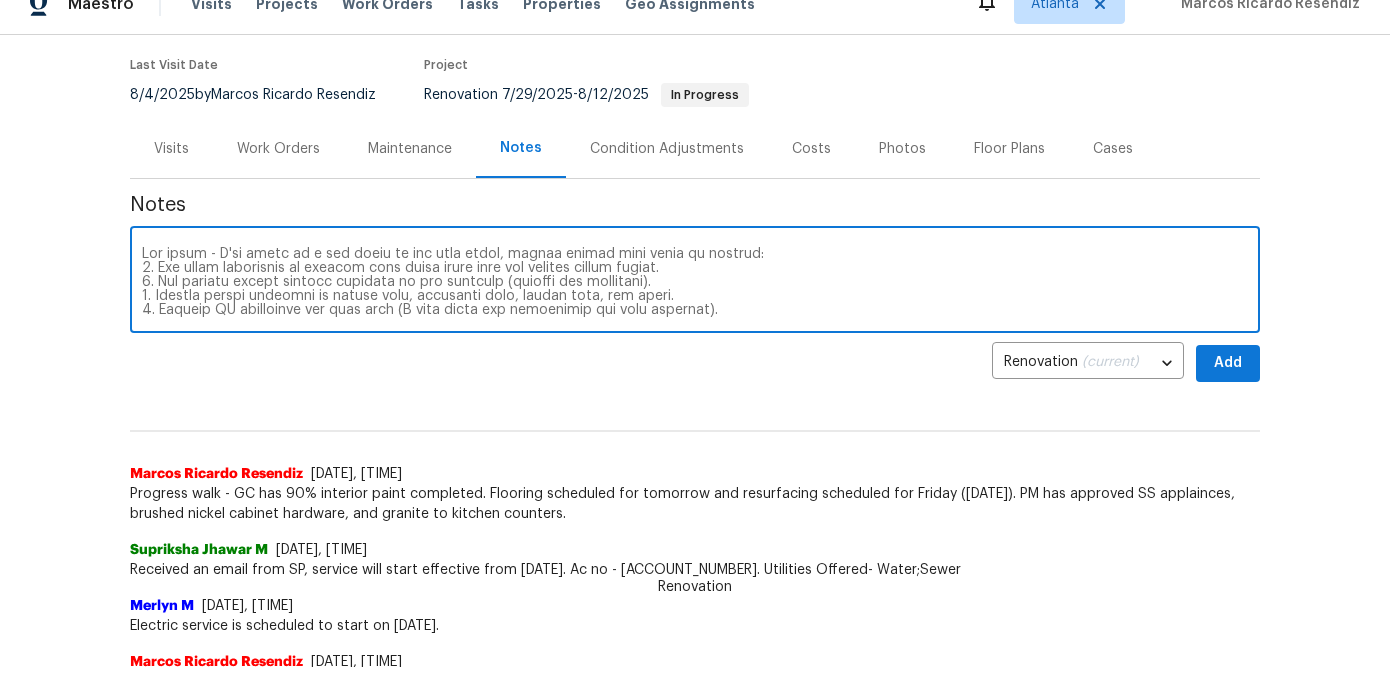 drag, startPoint x: 765, startPoint y: 254, endPoint x: 142, endPoint y: 250, distance: 623.0128 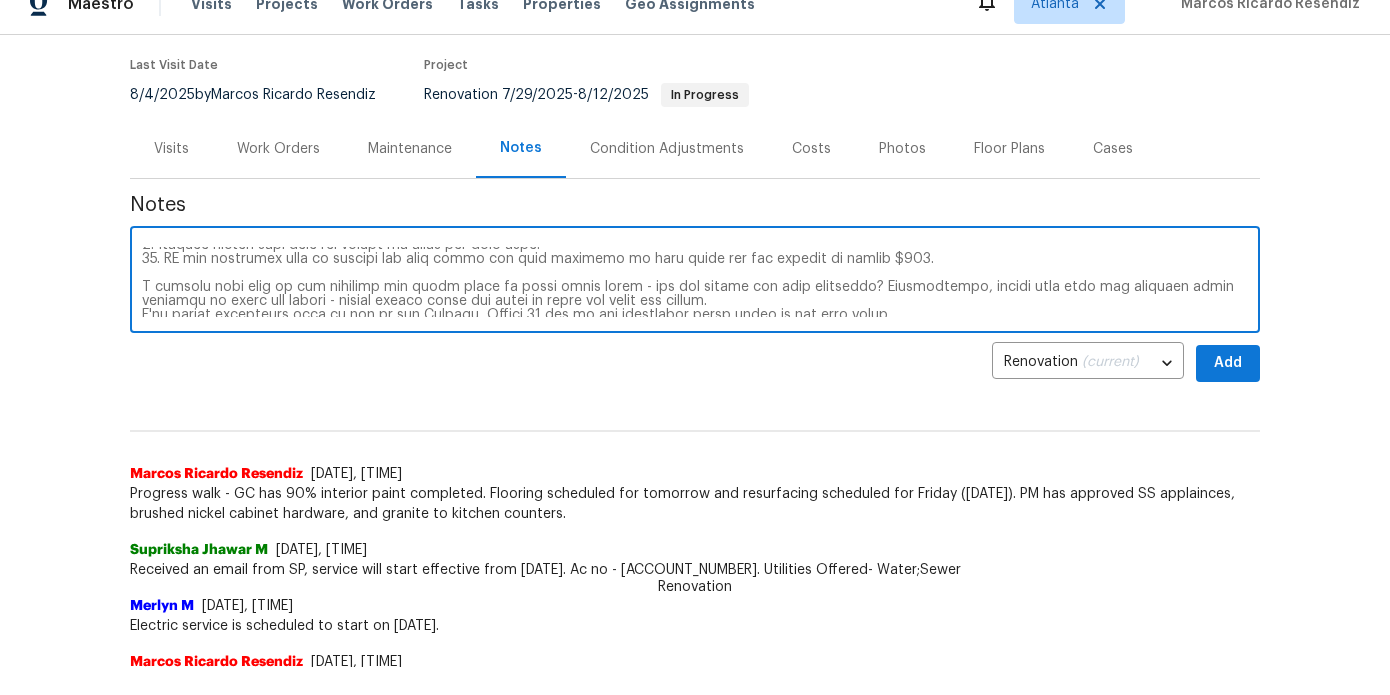 scroll, scrollTop: 140, scrollLeft: 0, axis: vertical 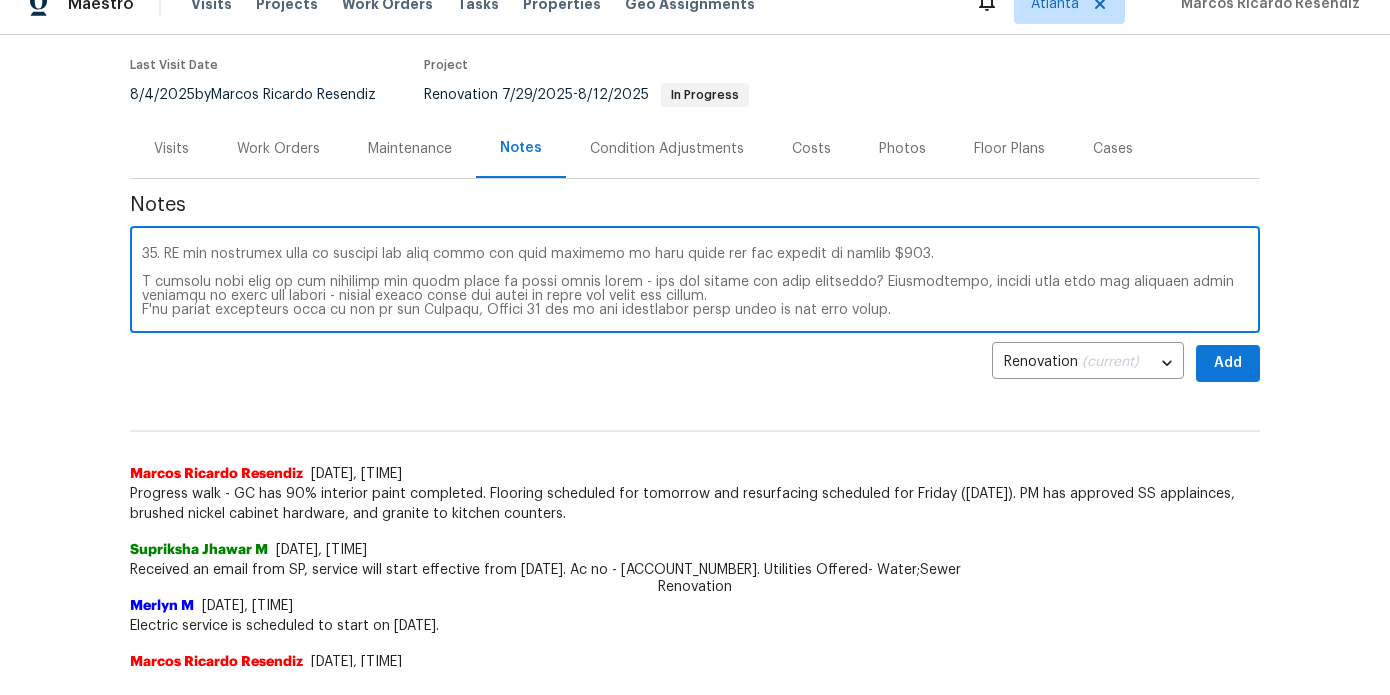 drag, startPoint x: 630, startPoint y: 283, endPoint x: 725, endPoint y: 282, distance: 95.005264 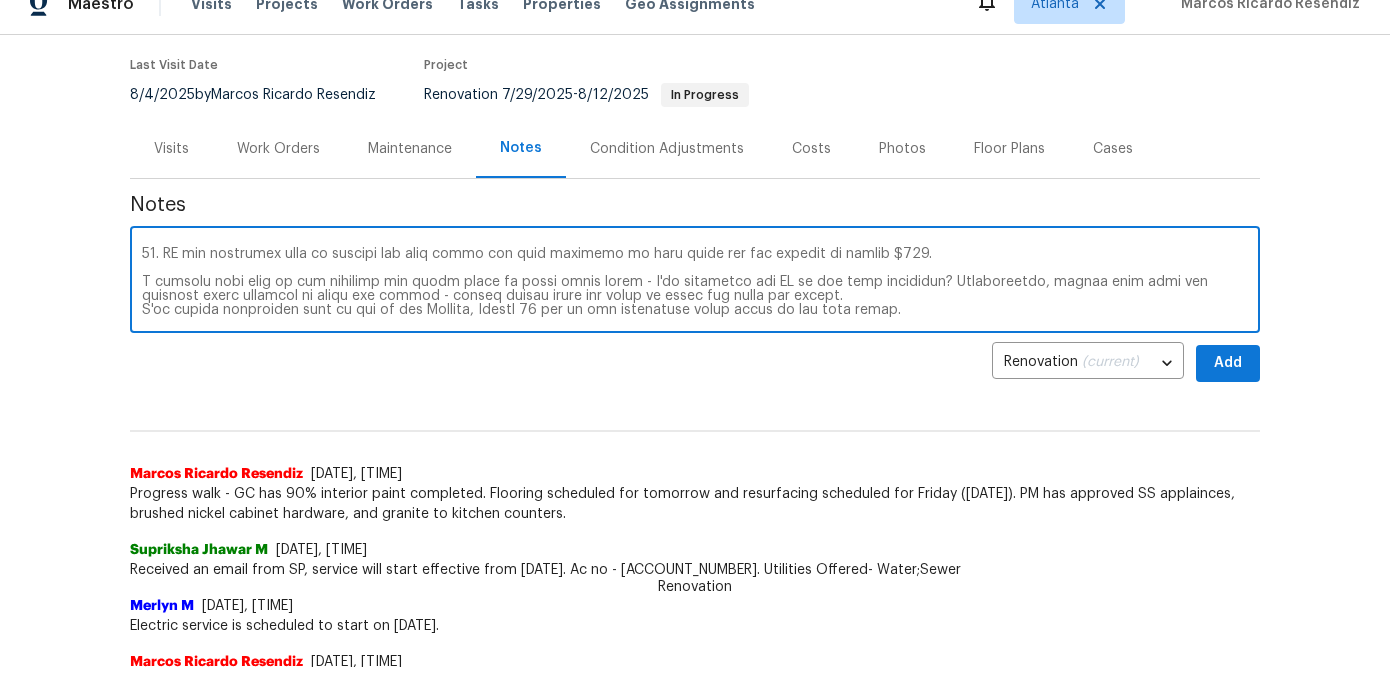 click at bounding box center [695, 282] 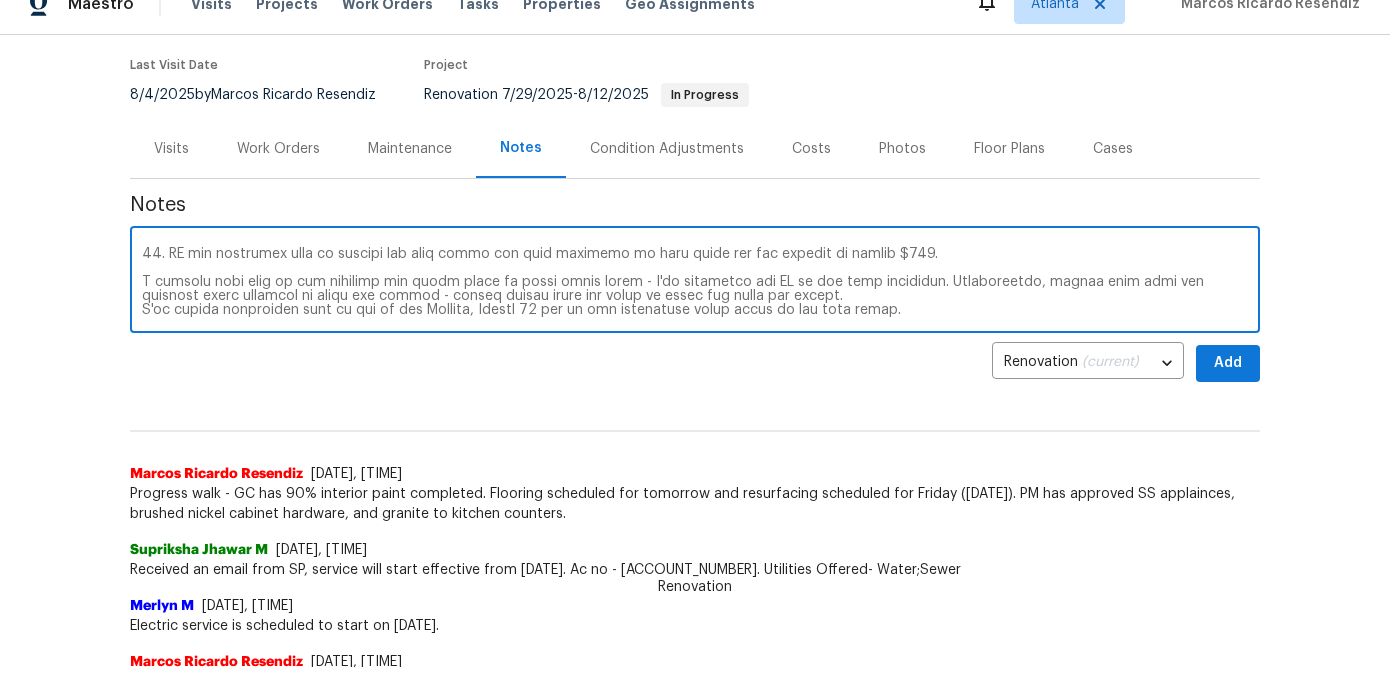 drag, startPoint x: 1003, startPoint y: 281, endPoint x: 953, endPoint y: 290, distance: 50.803543 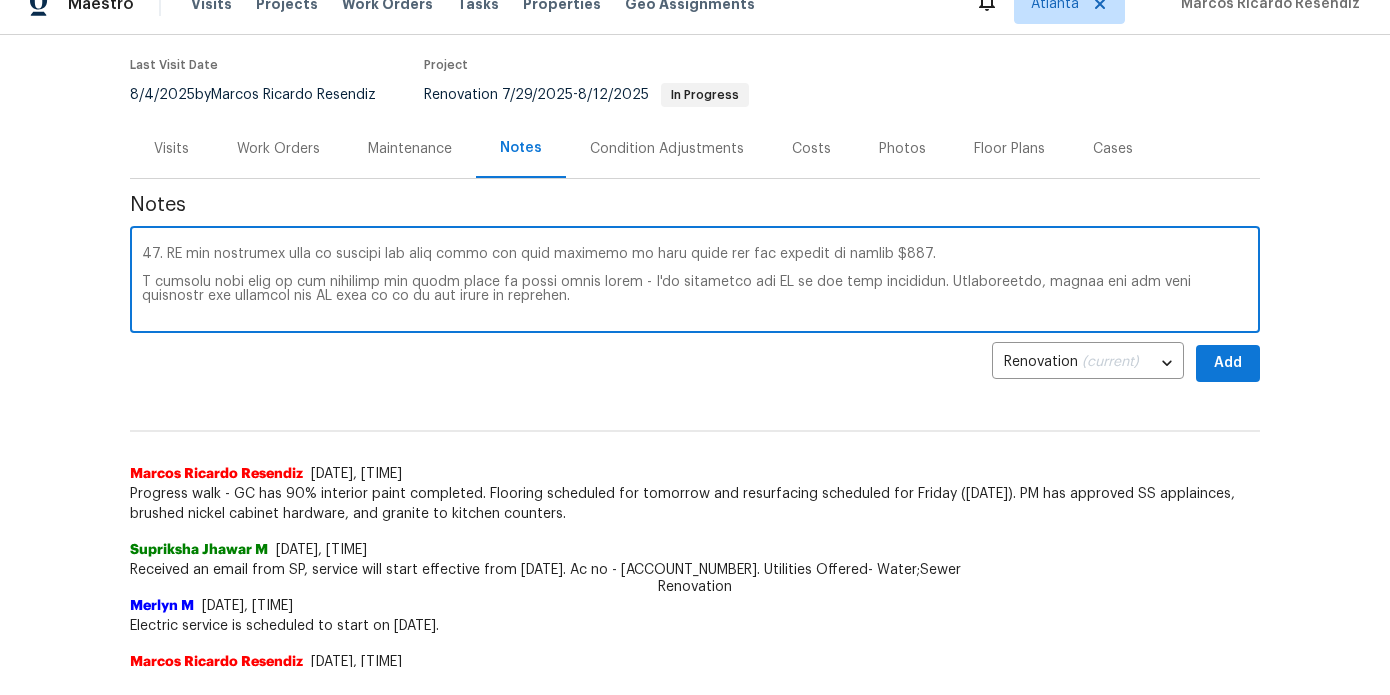 scroll, scrollTop: 154, scrollLeft: 0, axis: vertical 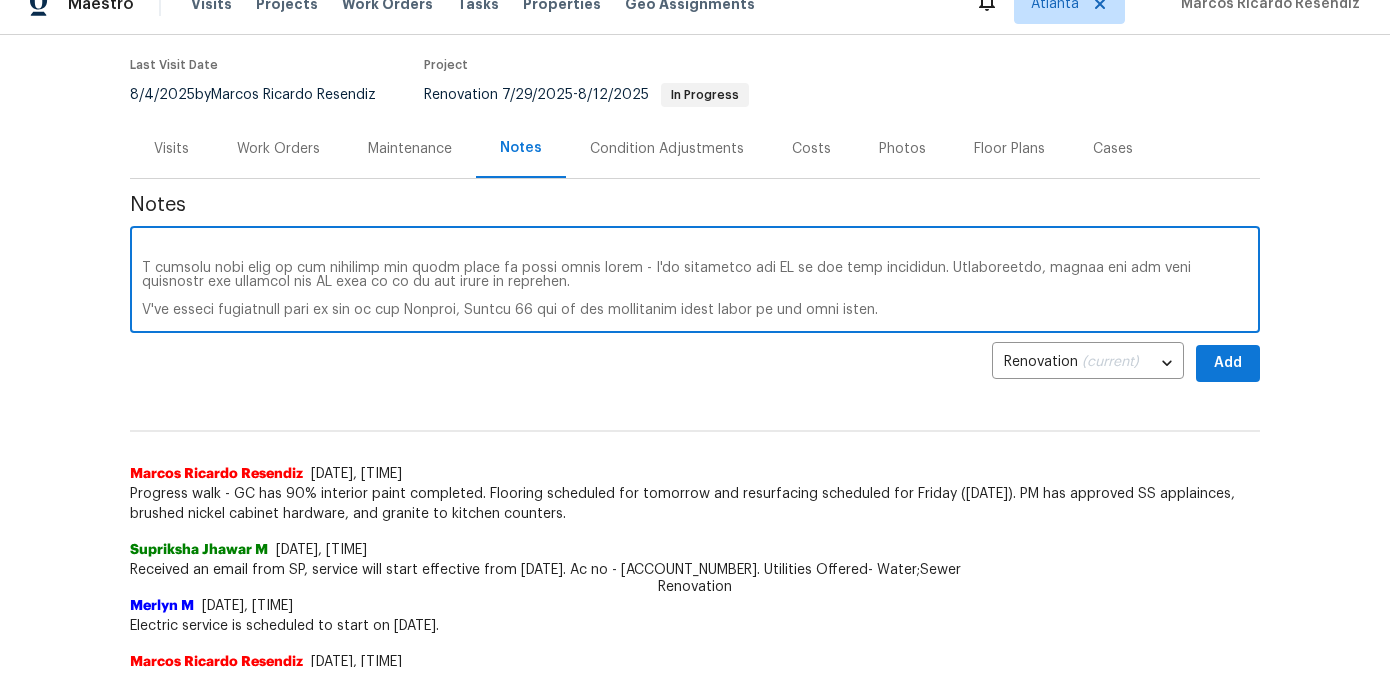 type on "The following COs have been submitted:
1. New stone countertop to kitchen with under mount sink and brushed nickel faucet.
2. New brushed nickel cabinet hardware to all cabinets (kitchen and bathrooms).
3. Brushed nickel lighting to family room, breakfast nook, dining room, and foyer.
4. Install SS dishwasher and vent hood (I will order the appliances for asap delivery).
5. Repaint front and back door and trim and repaint shutters (I've ordered paint for this).
6. Replace missing exterior outlet cover to front door.
7. Various exterior window trims are rotted and have been exposed with the landscaping being cleared out - please replace rotted material.
8. Replace primary and upstairs bathroom faucets.
9. Replace rotted door trim and casing to front and back door.
10. CO was submitted also to replace two door units and door hardware as door jambs are too damaged to repair $700.
I noticed that many of the cabinets had paint drips or heavy brush marks - I've requested the GC to get that corrected. Addition..." 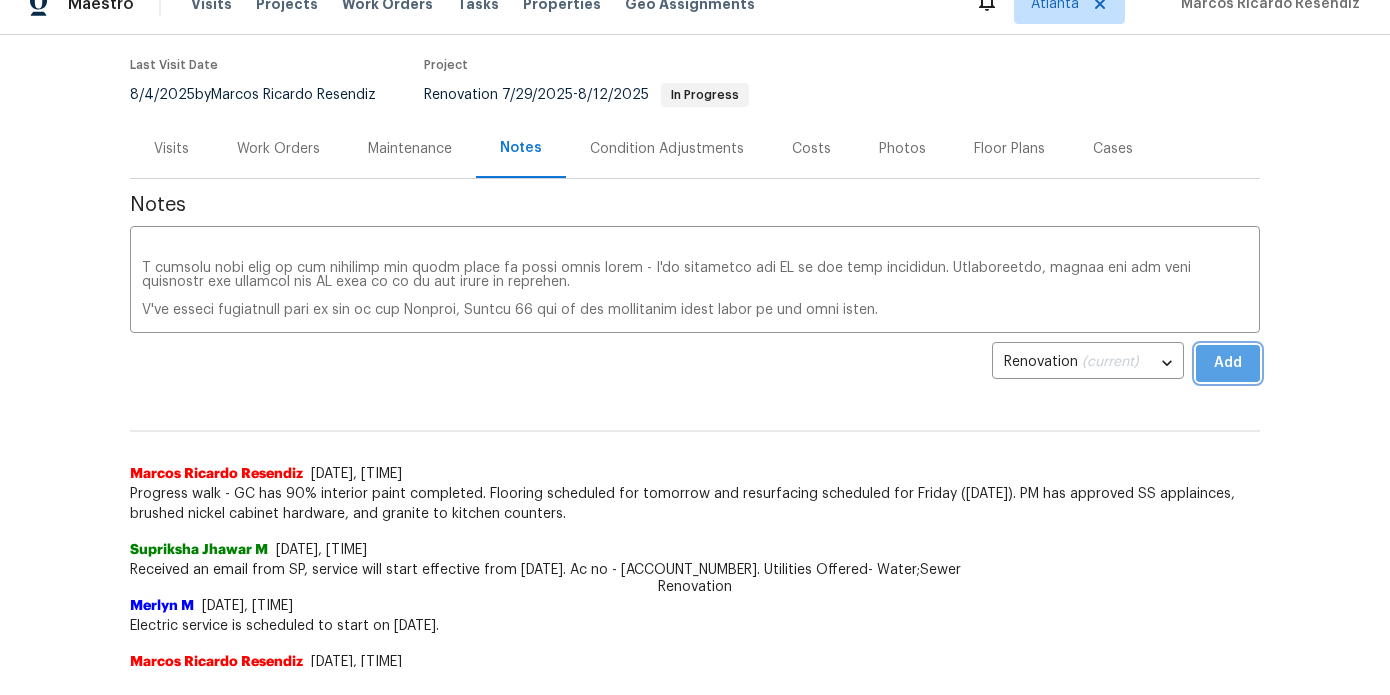 click on "Add" at bounding box center (1228, 363) 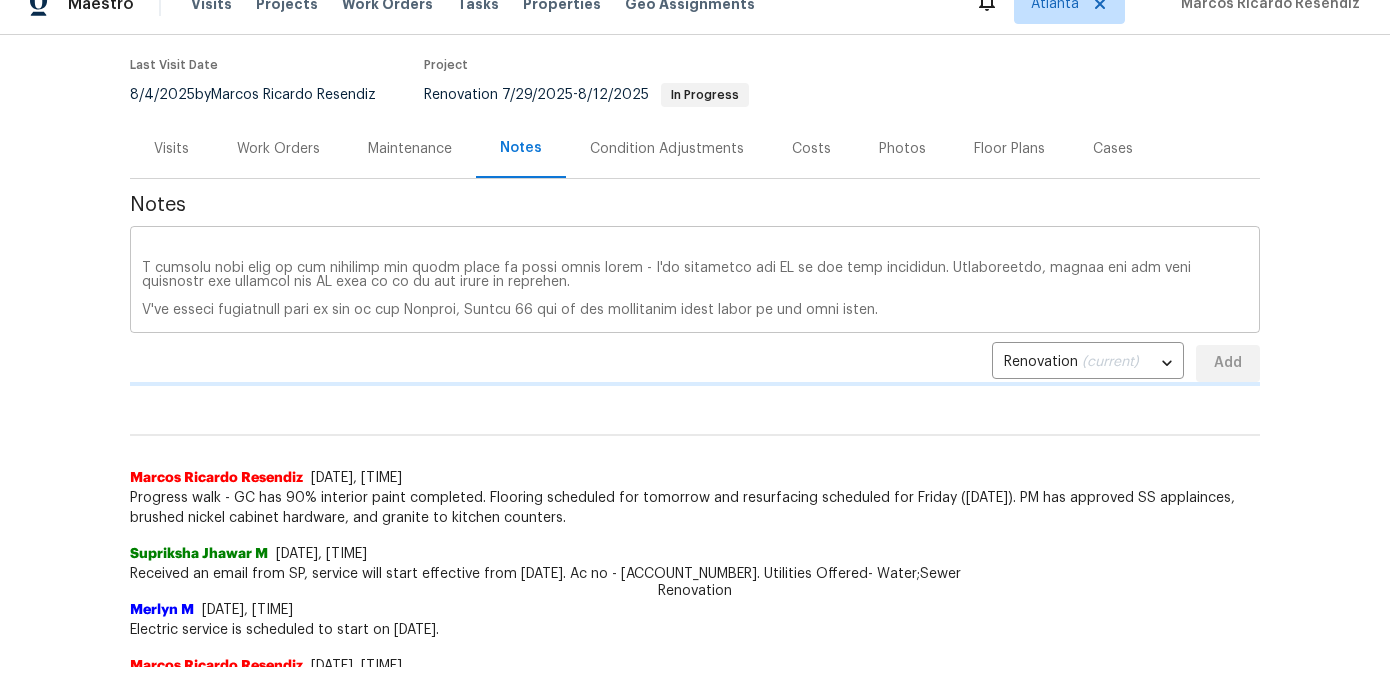 type 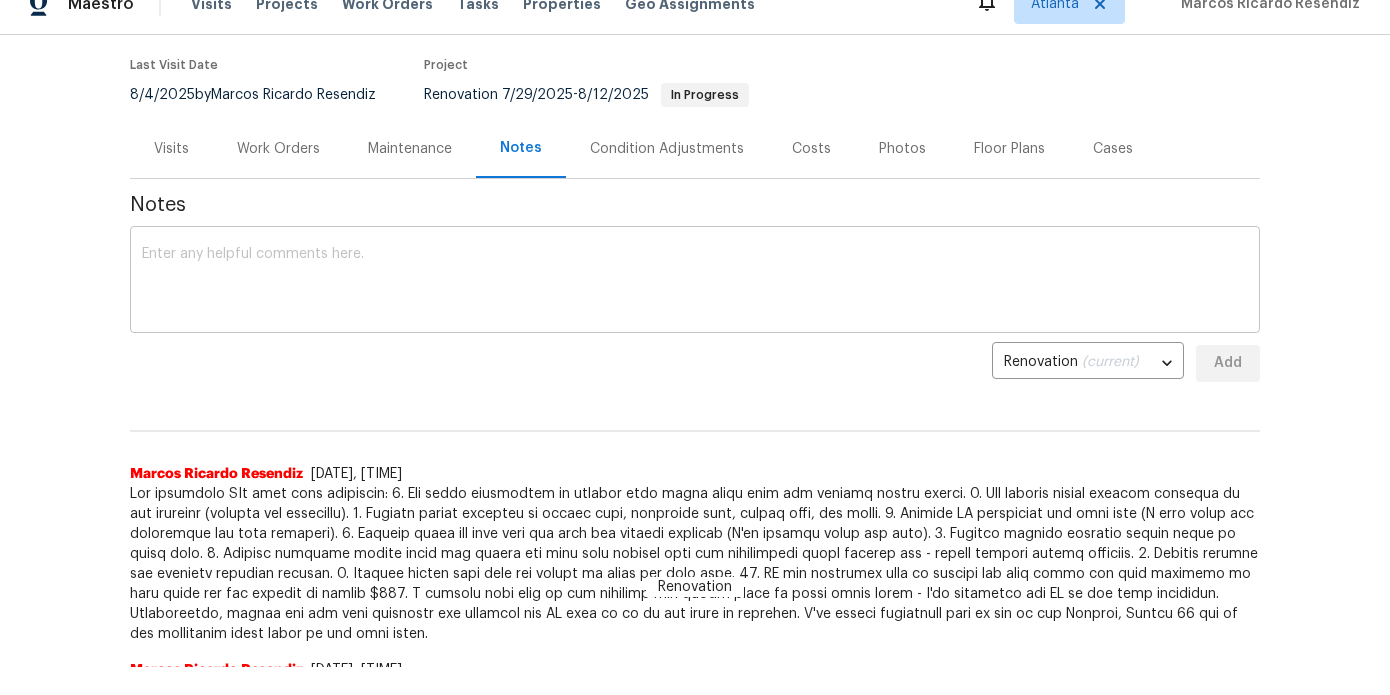 scroll, scrollTop: 0, scrollLeft: 0, axis: both 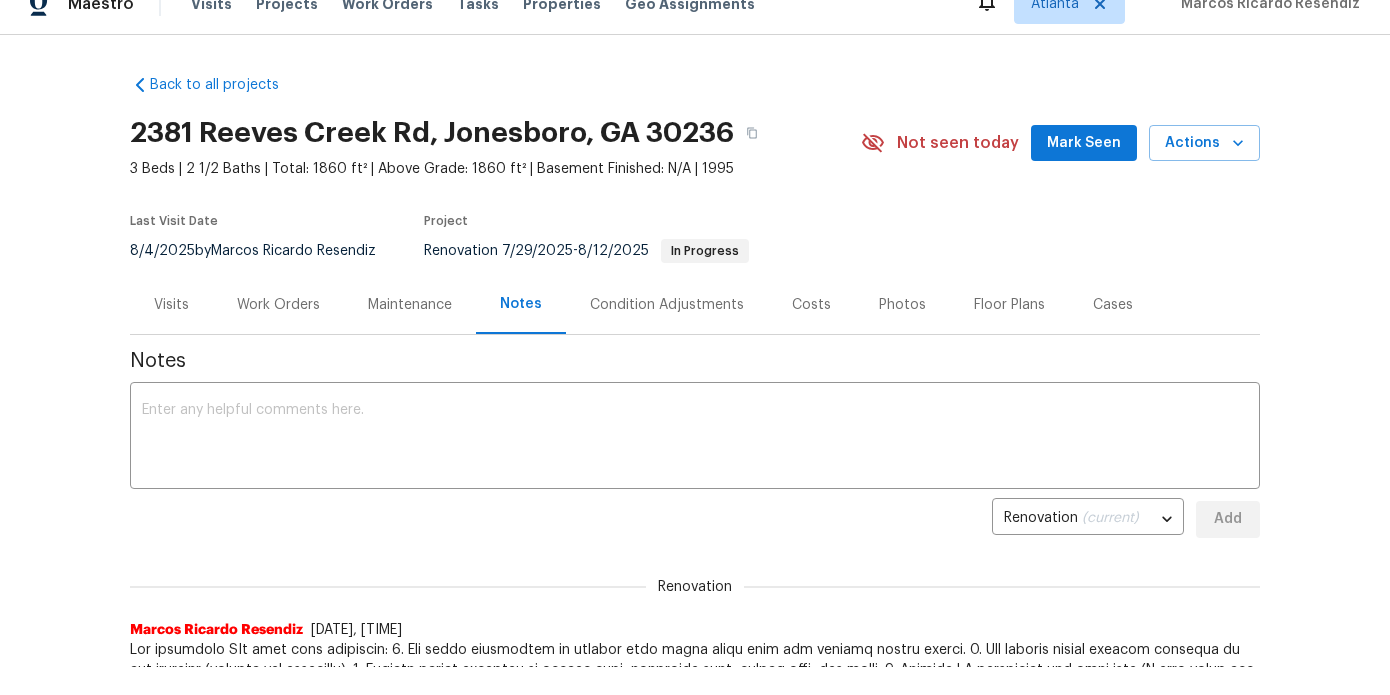 click on "Mark Seen" at bounding box center [1084, 143] 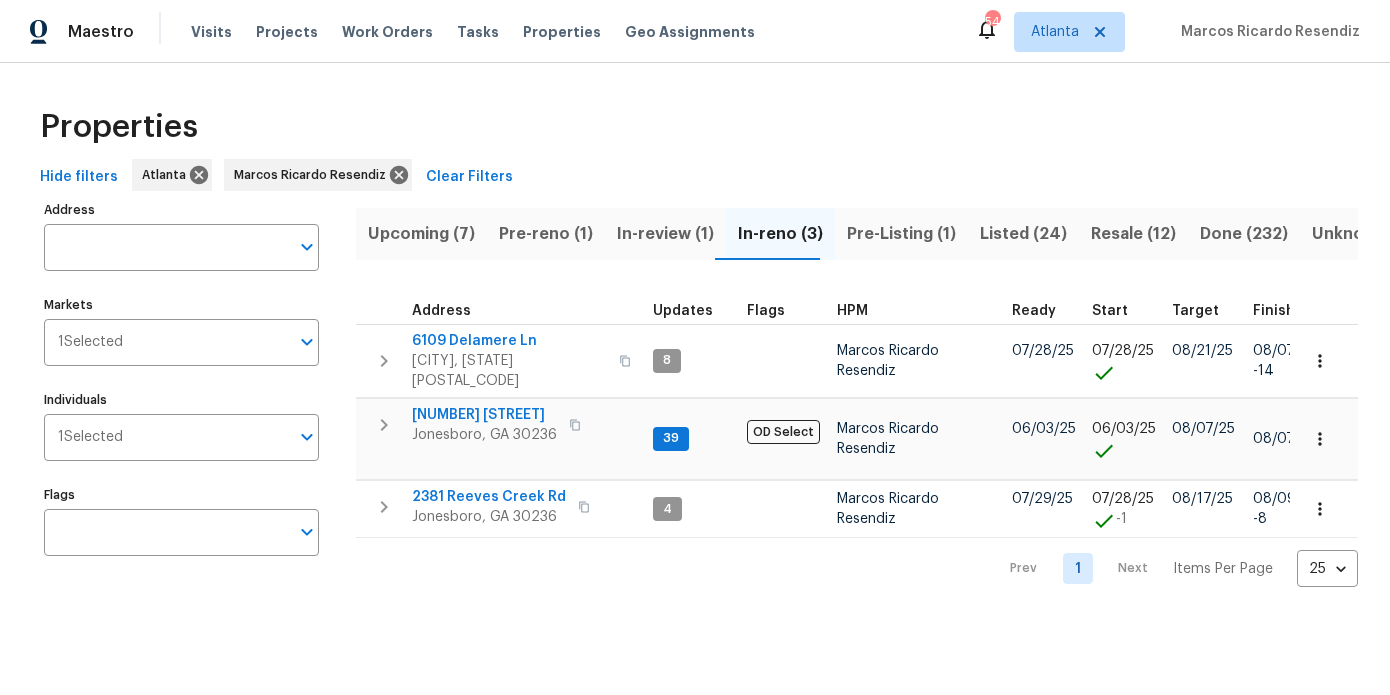 scroll, scrollTop: 0, scrollLeft: 0, axis: both 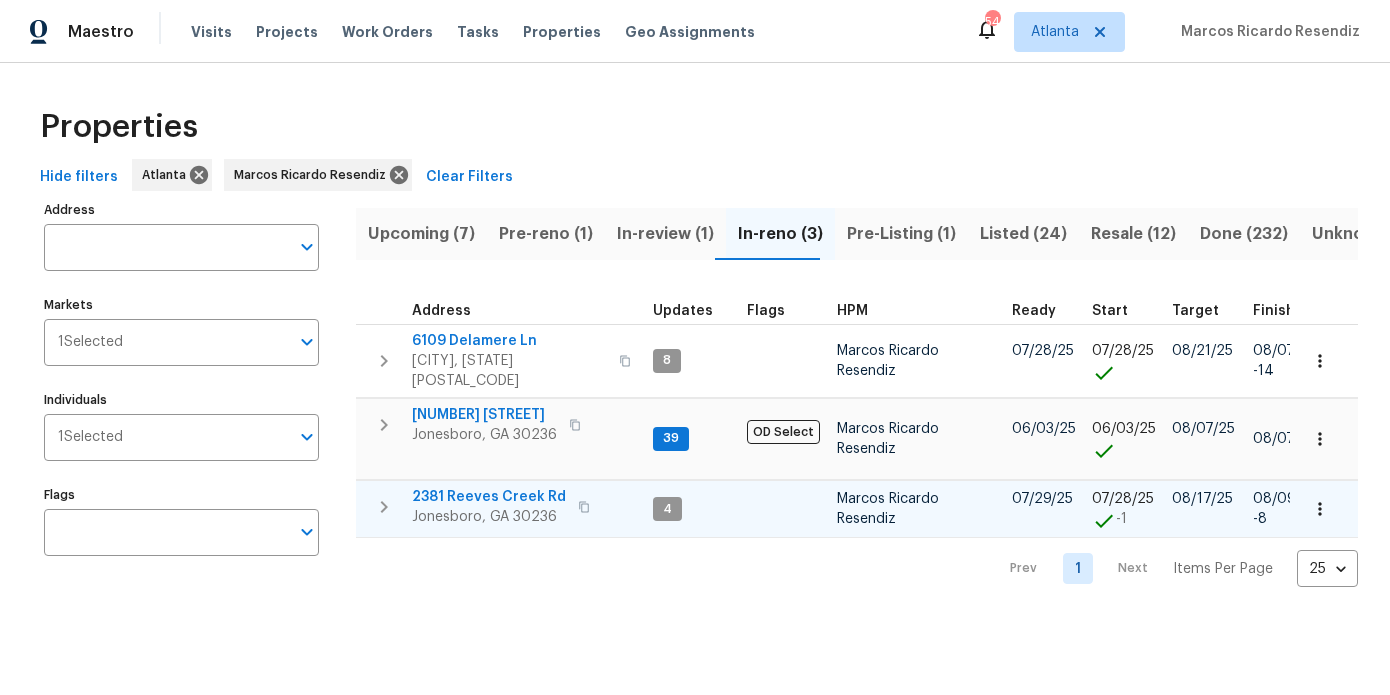 click 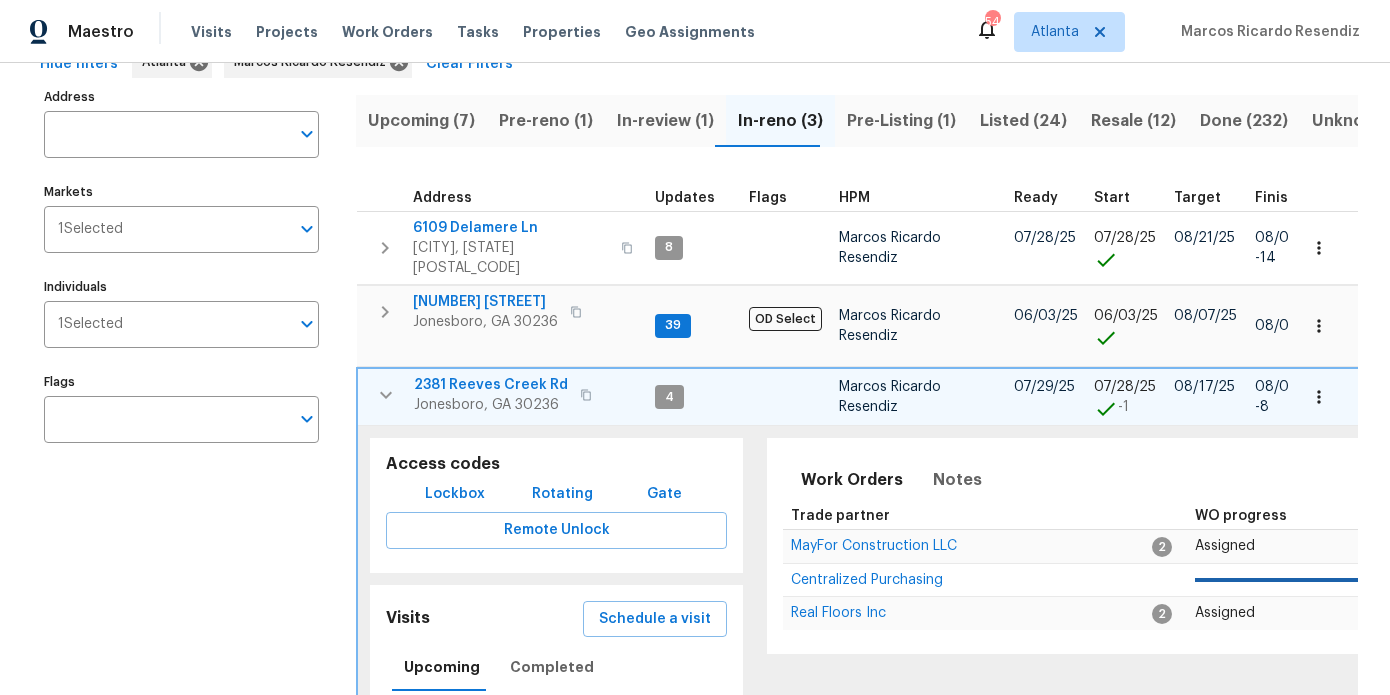 scroll, scrollTop: 133, scrollLeft: 0, axis: vertical 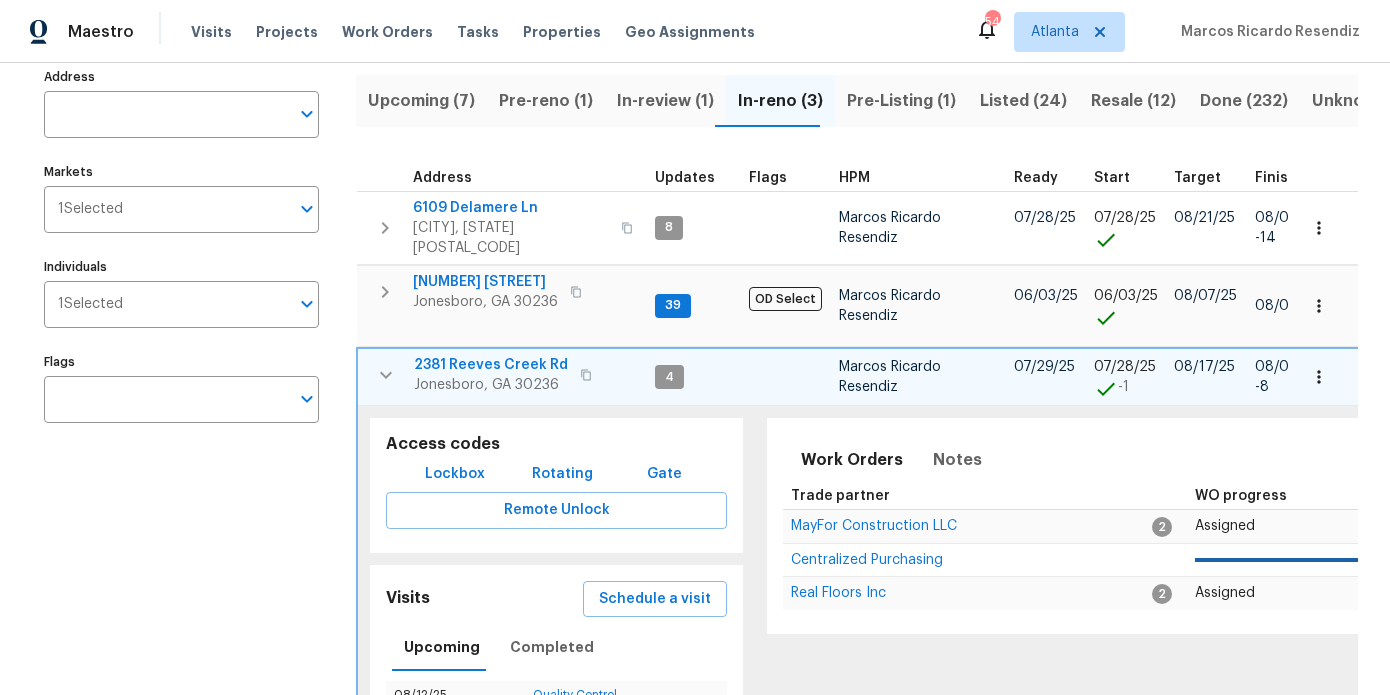 click 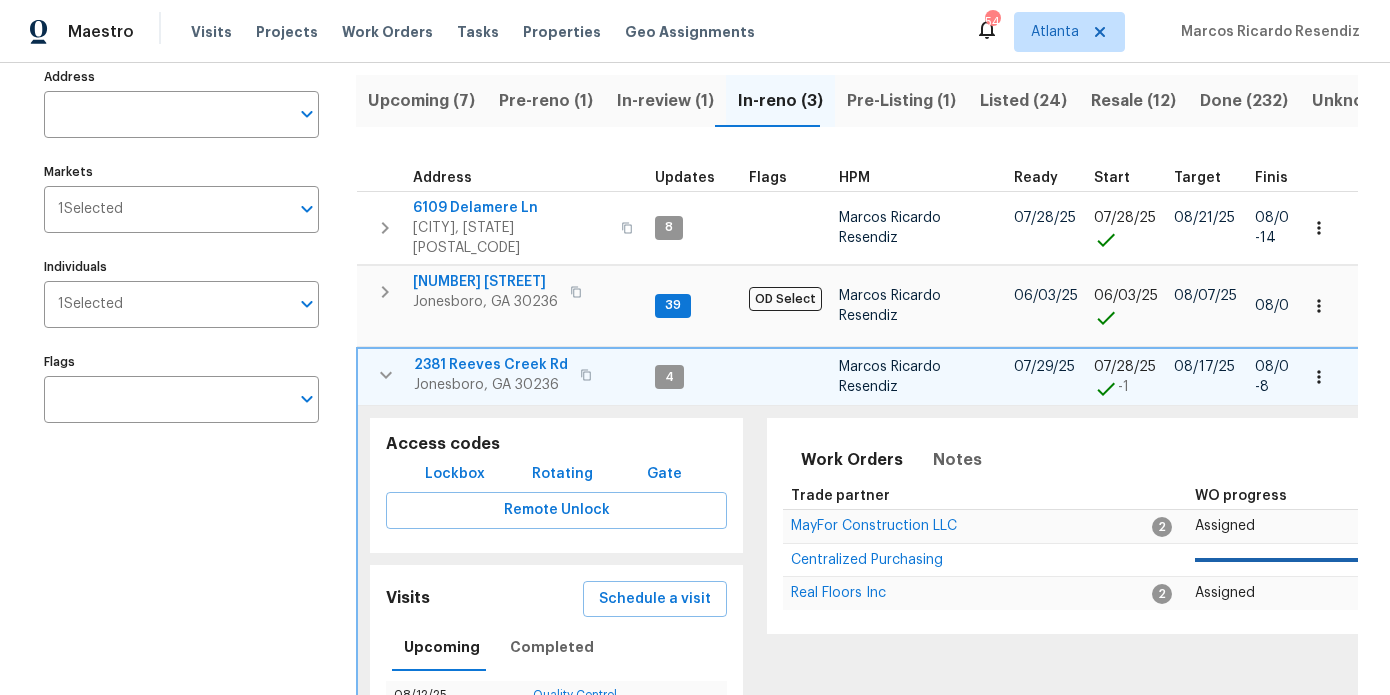 click 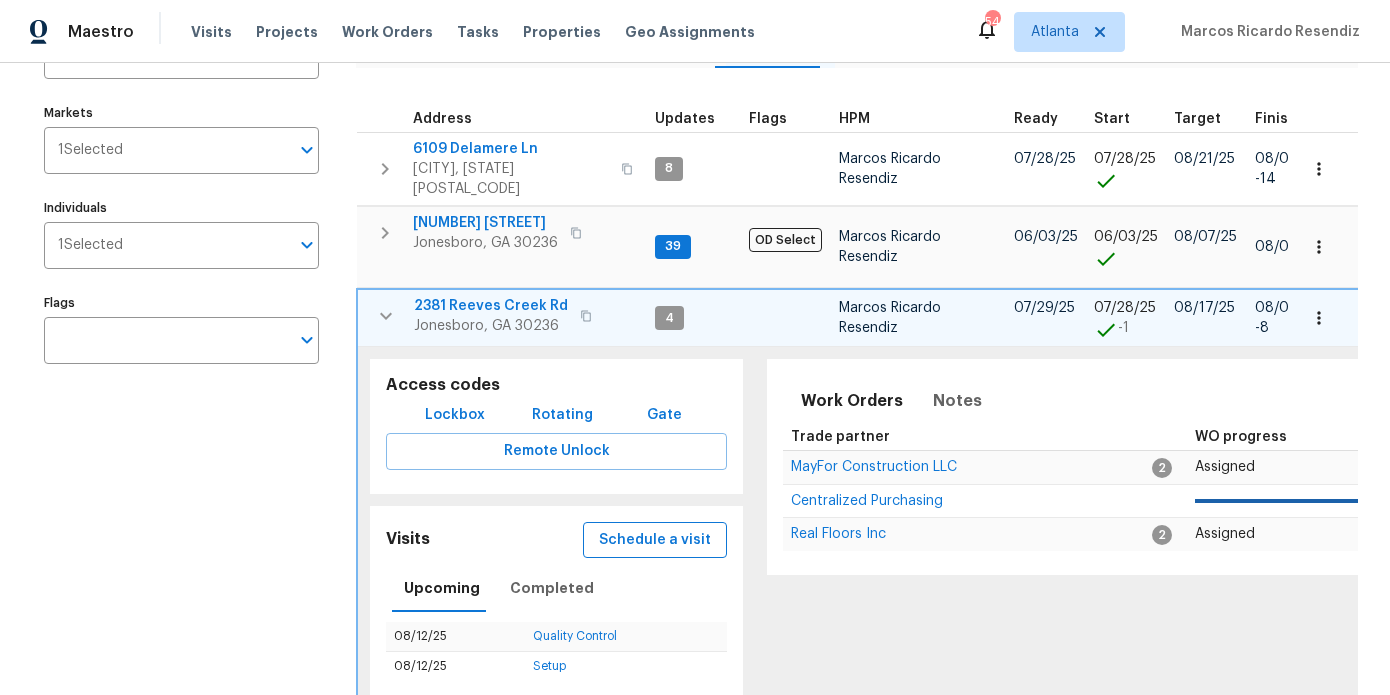 scroll, scrollTop: 247, scrollLeft: 0, axis: vertical 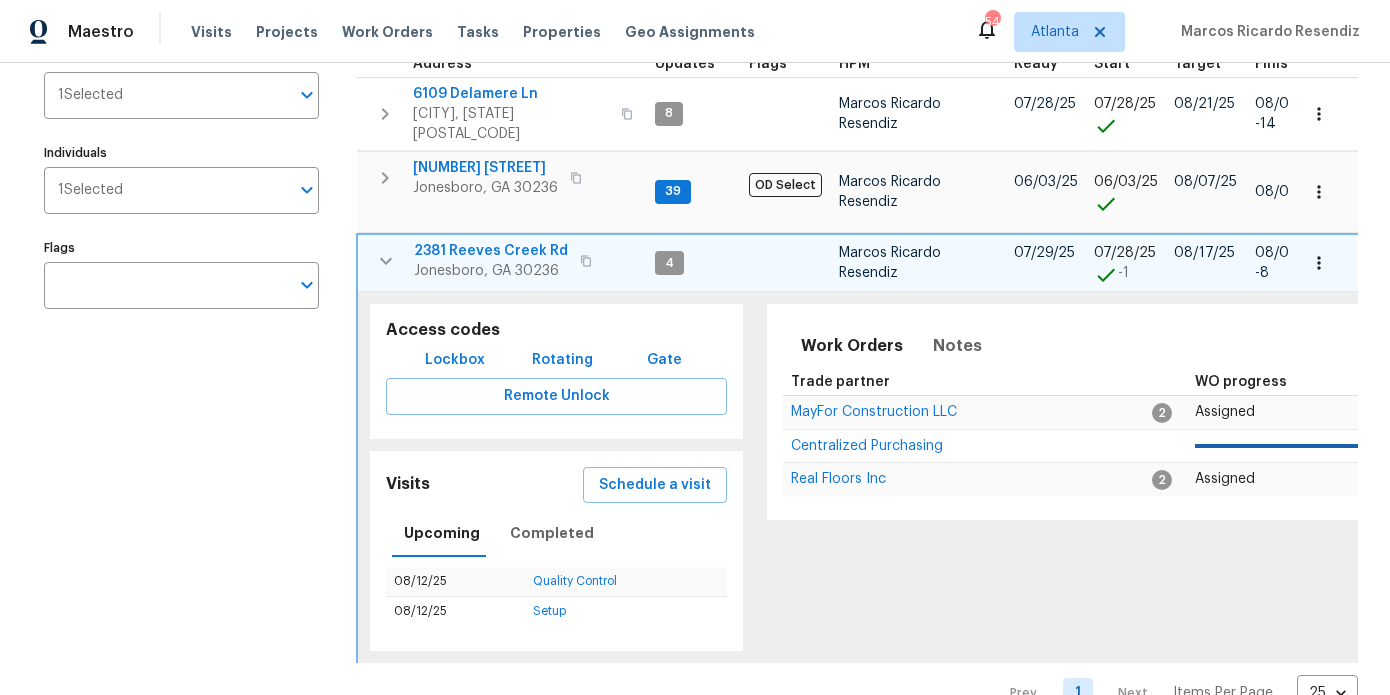 click on "Lockbox" at bounding box center [455, 360] 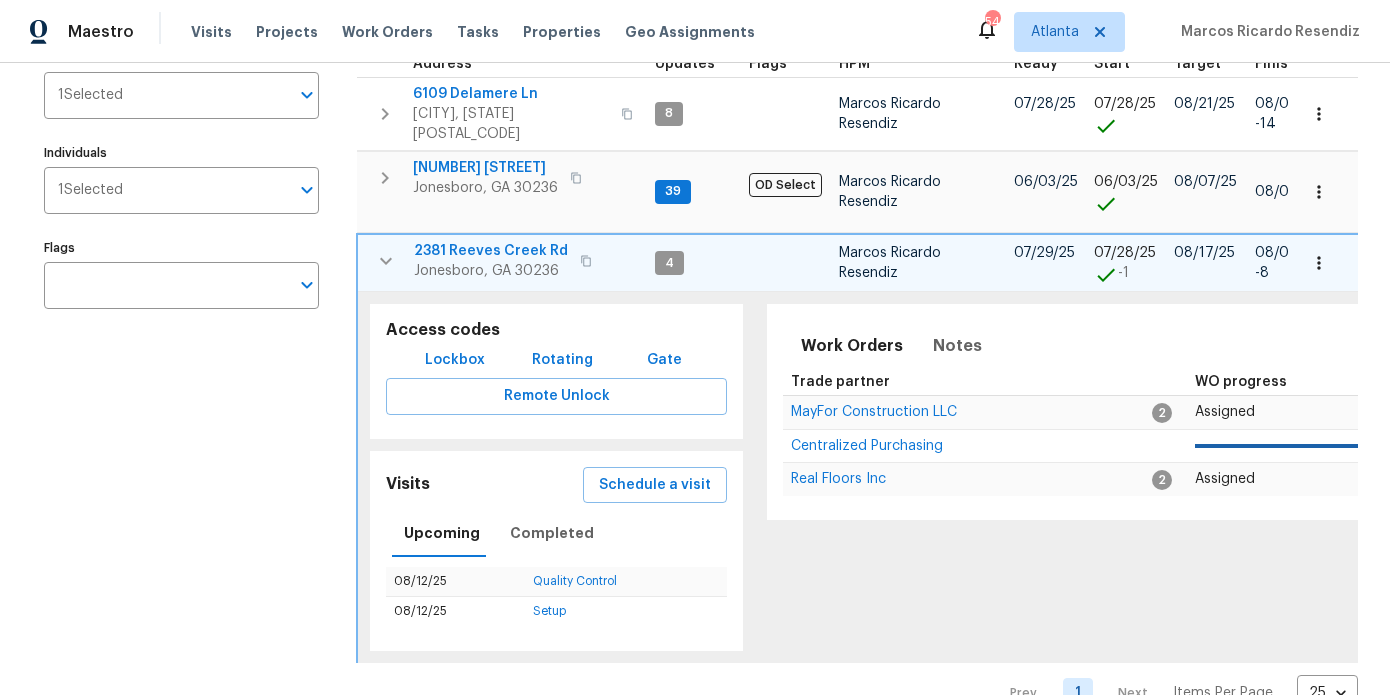 click on "2381 Reeves Creek Rd" at bounding box center [491, 251] 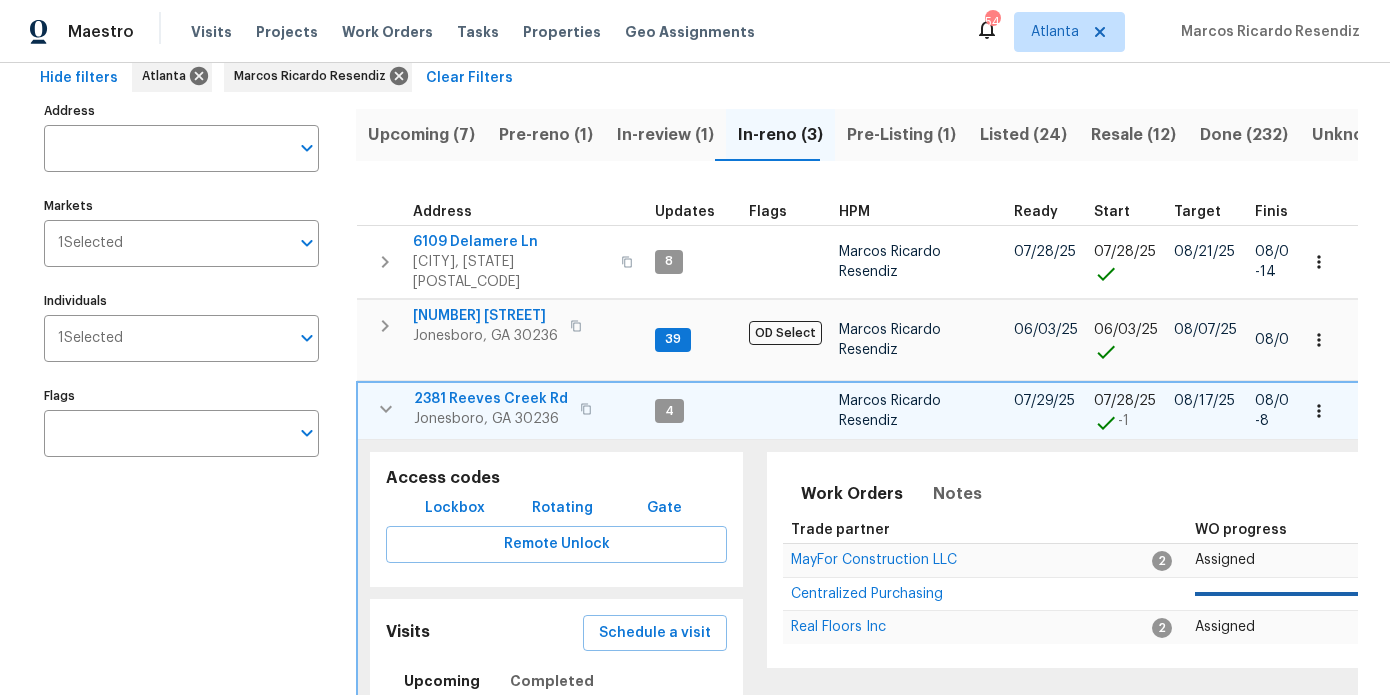scroll, scrollTop: 279, scrollLeft: 0, axis: vertical 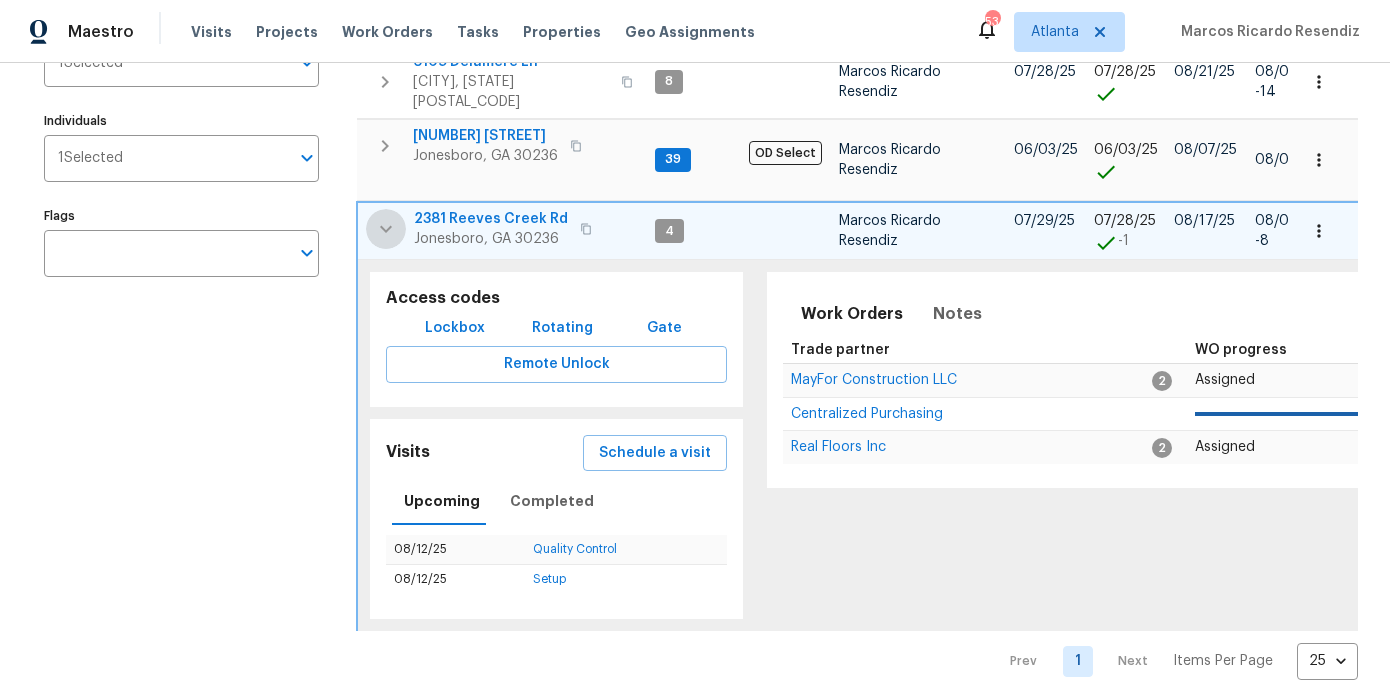 click 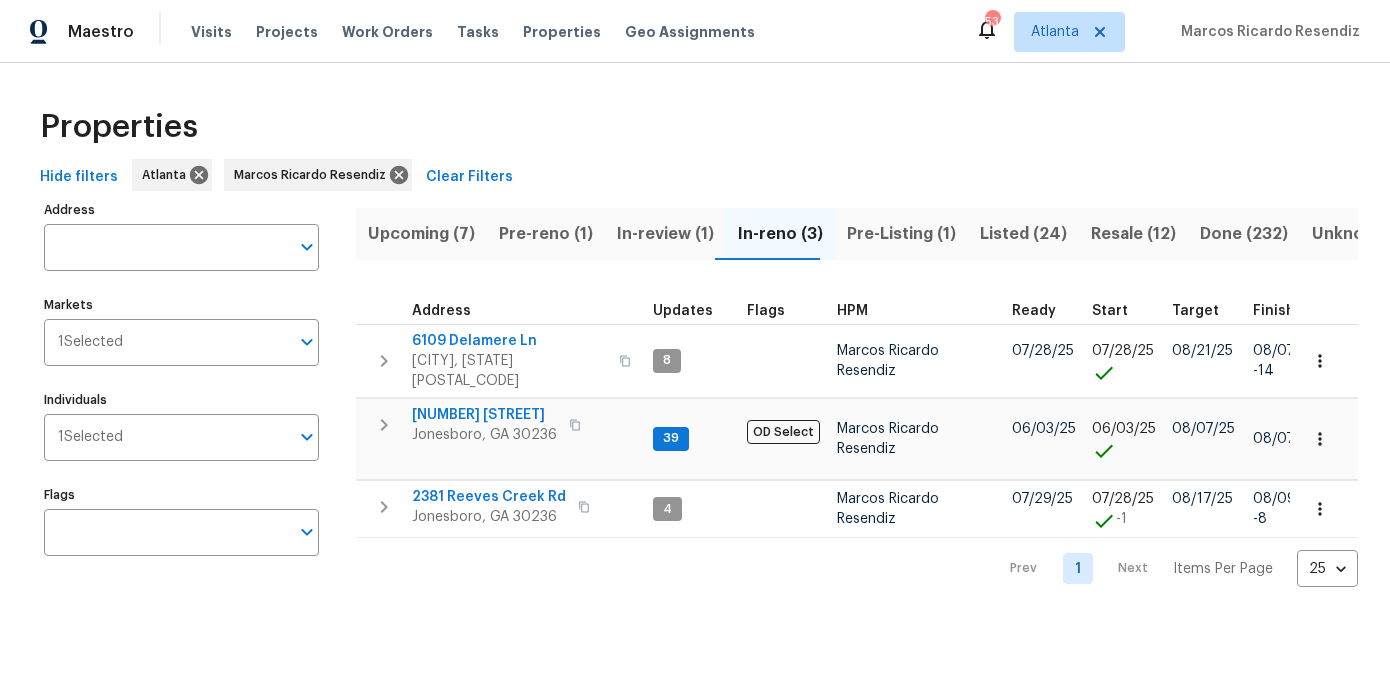 scroll, scrollTop: 0, scrollLeft: 0, axis: both 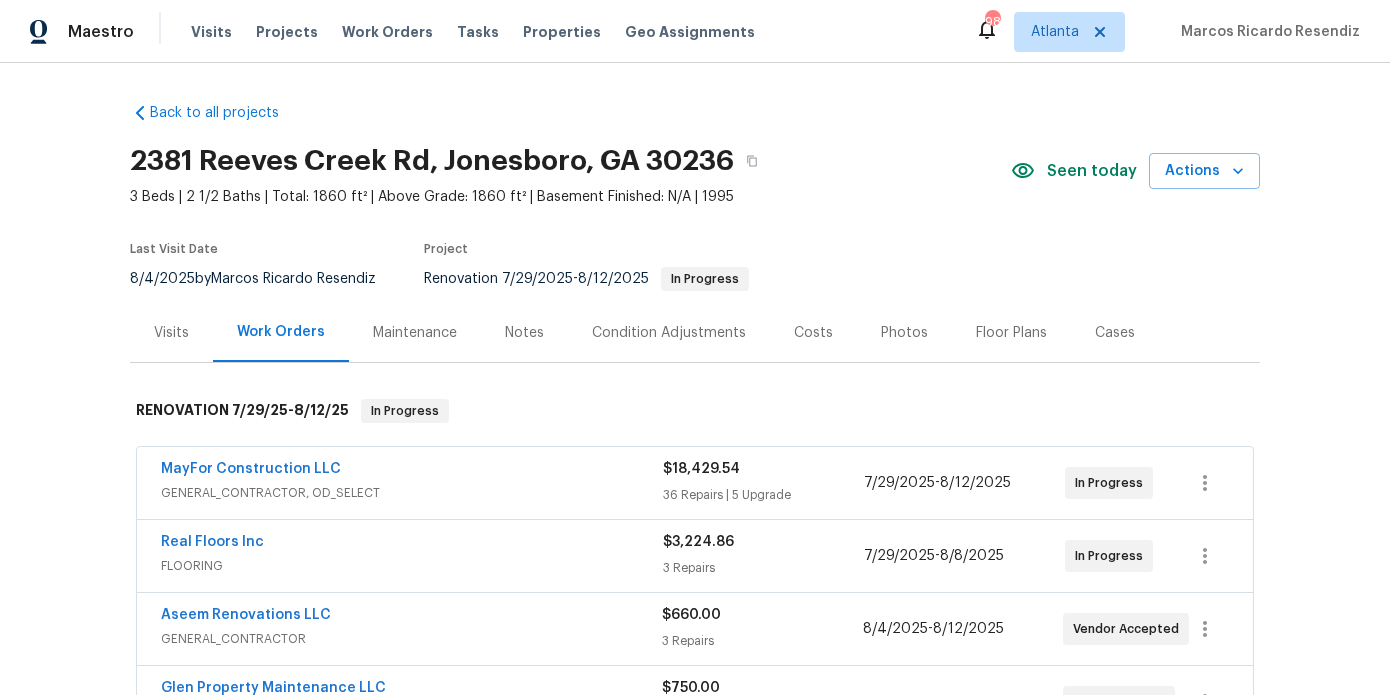 click on "Notes" at bounding box center (524, 333) 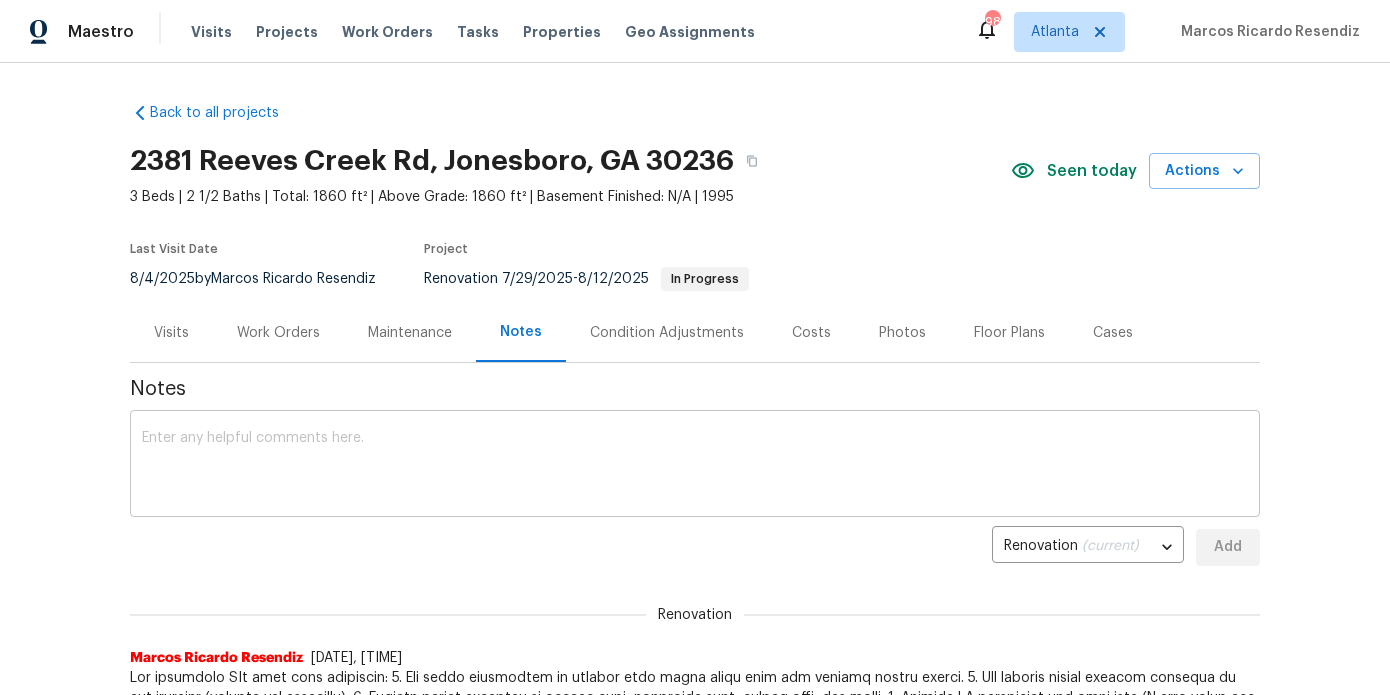 click at bounding box center [695, 466] 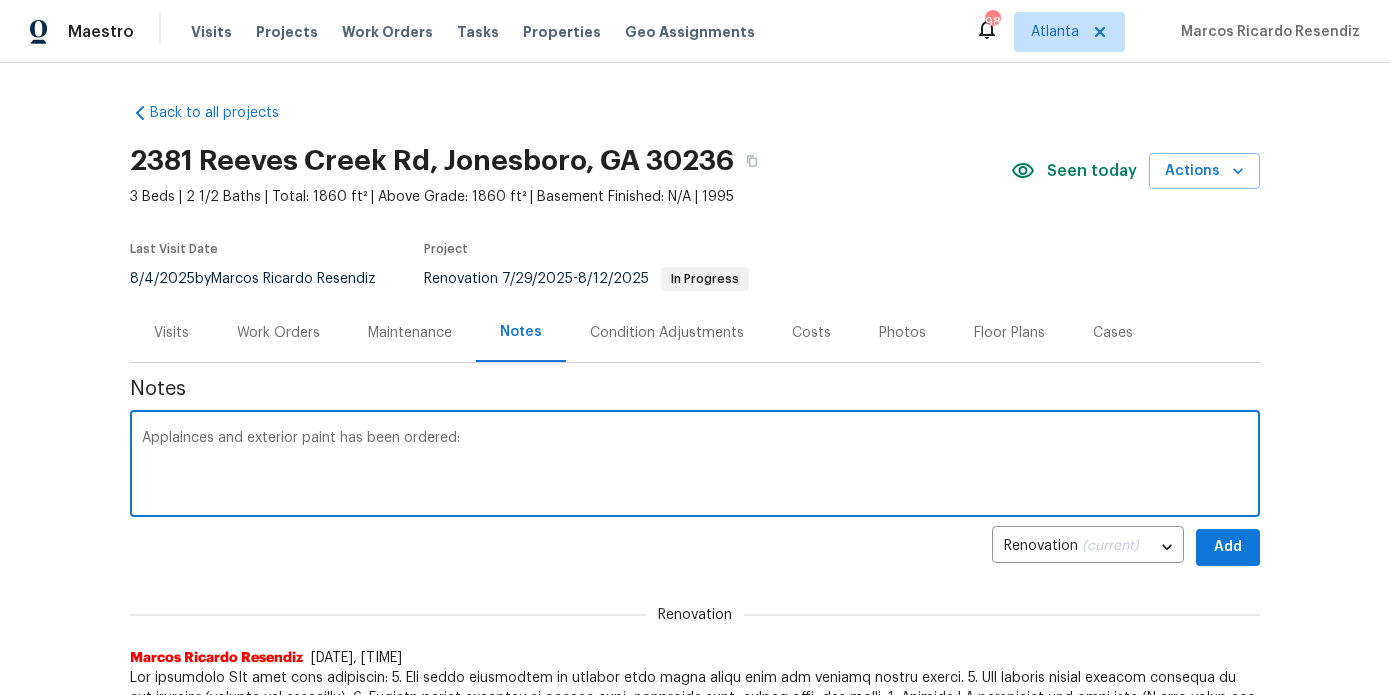 paste on "https://opendoor.slack.com/archives/C07MF4A0E48/p1754346428410149" 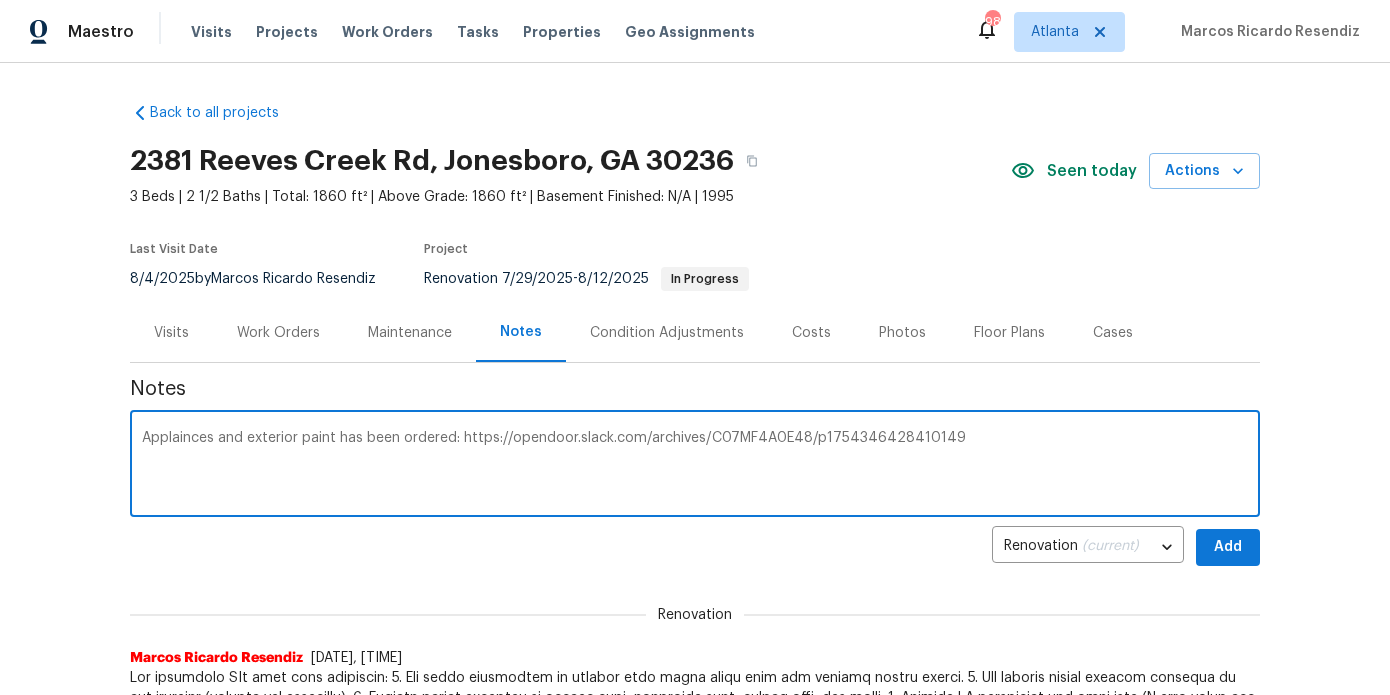 type on "Applainces and exterior paint has been ordered: https://opendoor.slack.com/archives/C07MF4A0E48/p1754346428410149" 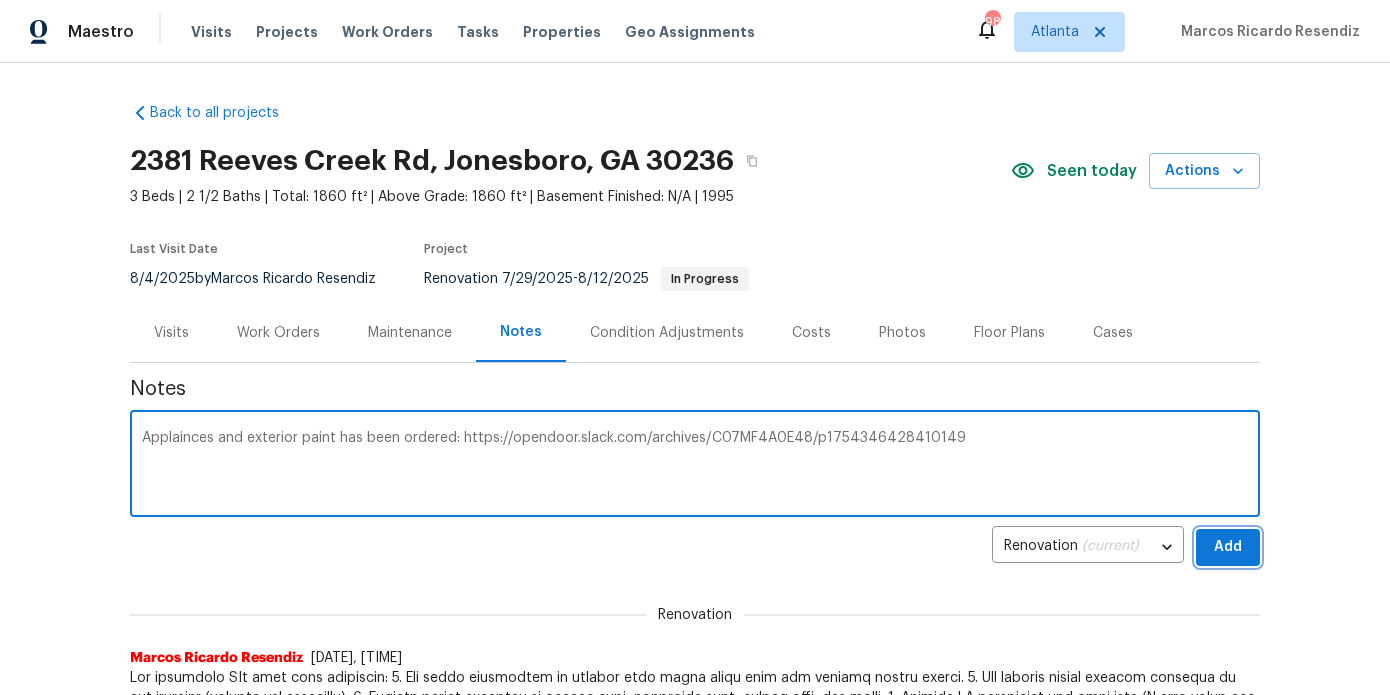 click on "Add" at bounding box center [1228, 547] 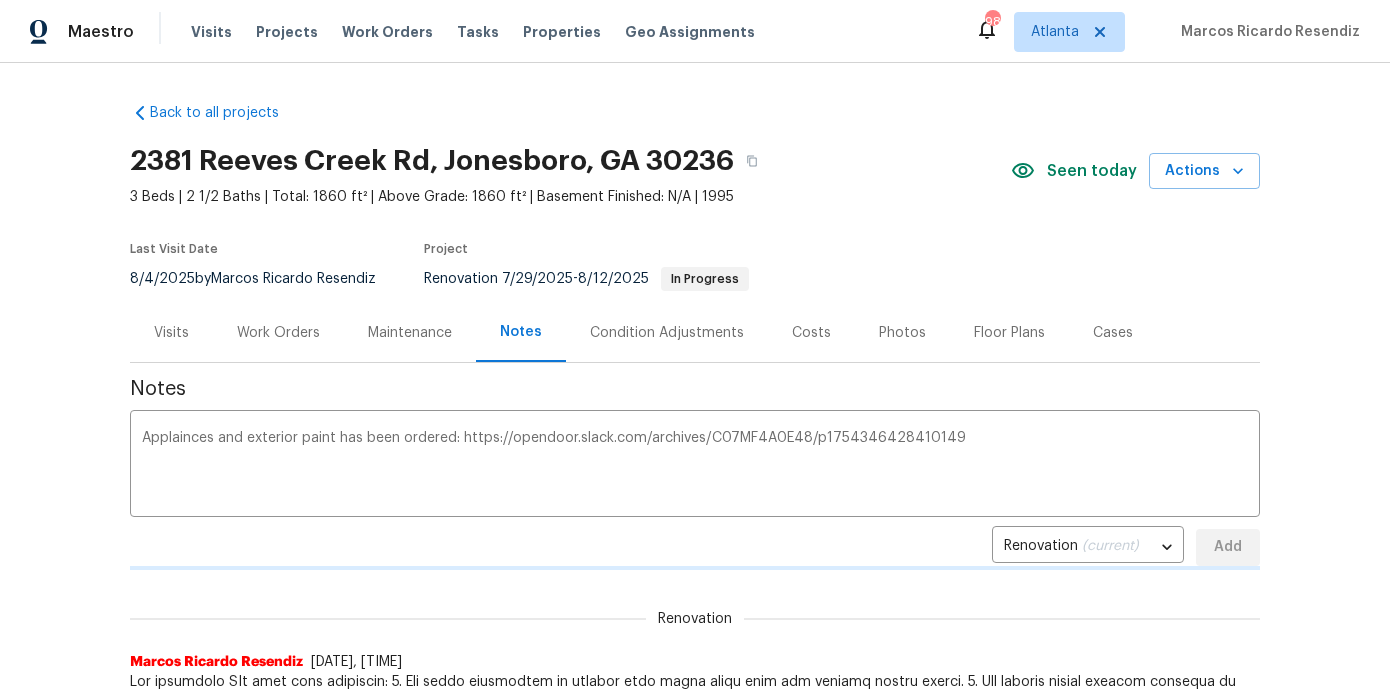 type 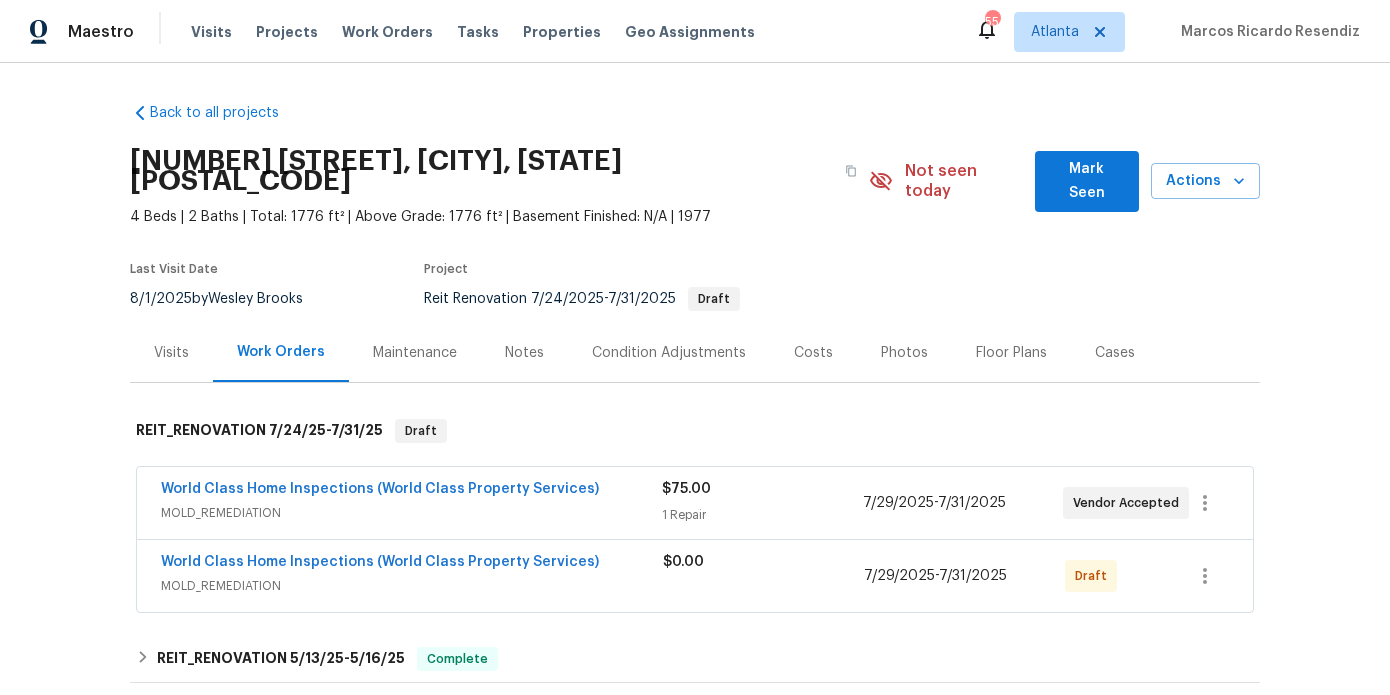 scroll, scrollTop: 0, scrollLeft: 0, axis: both 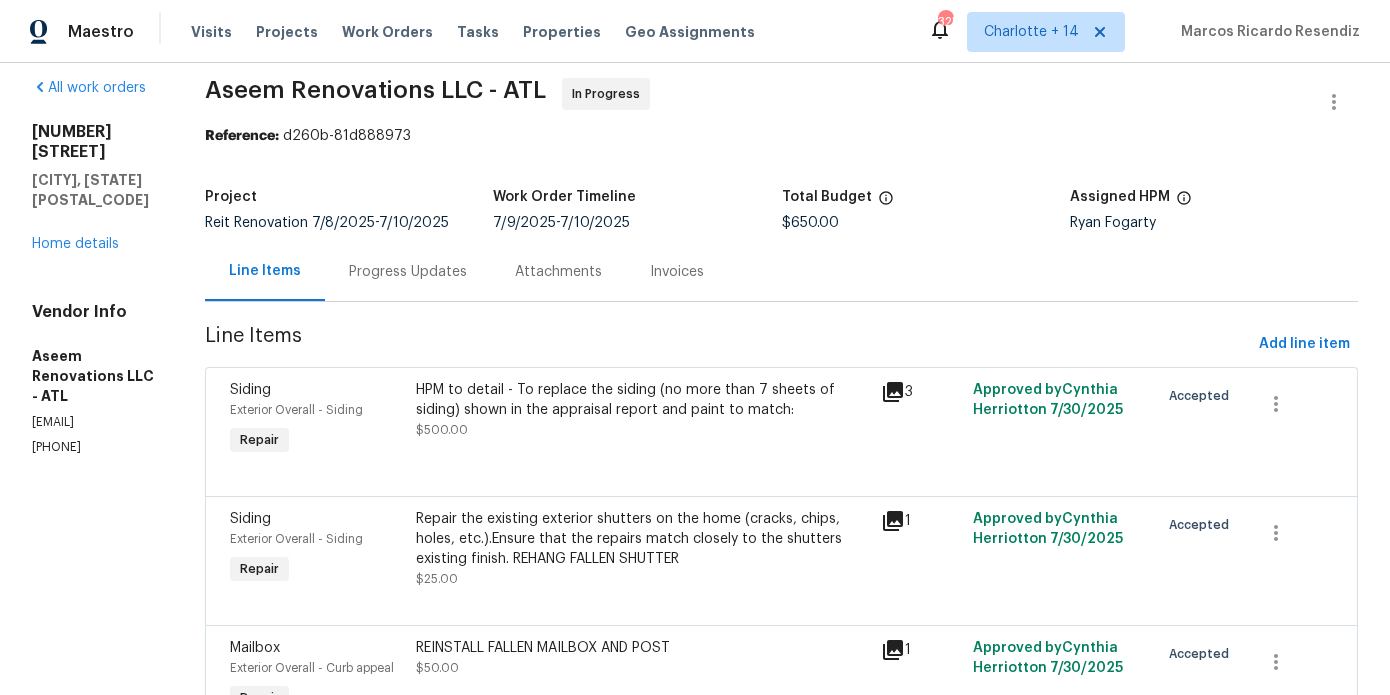 click on "Progress Updates" at bounding box center [408, 271] 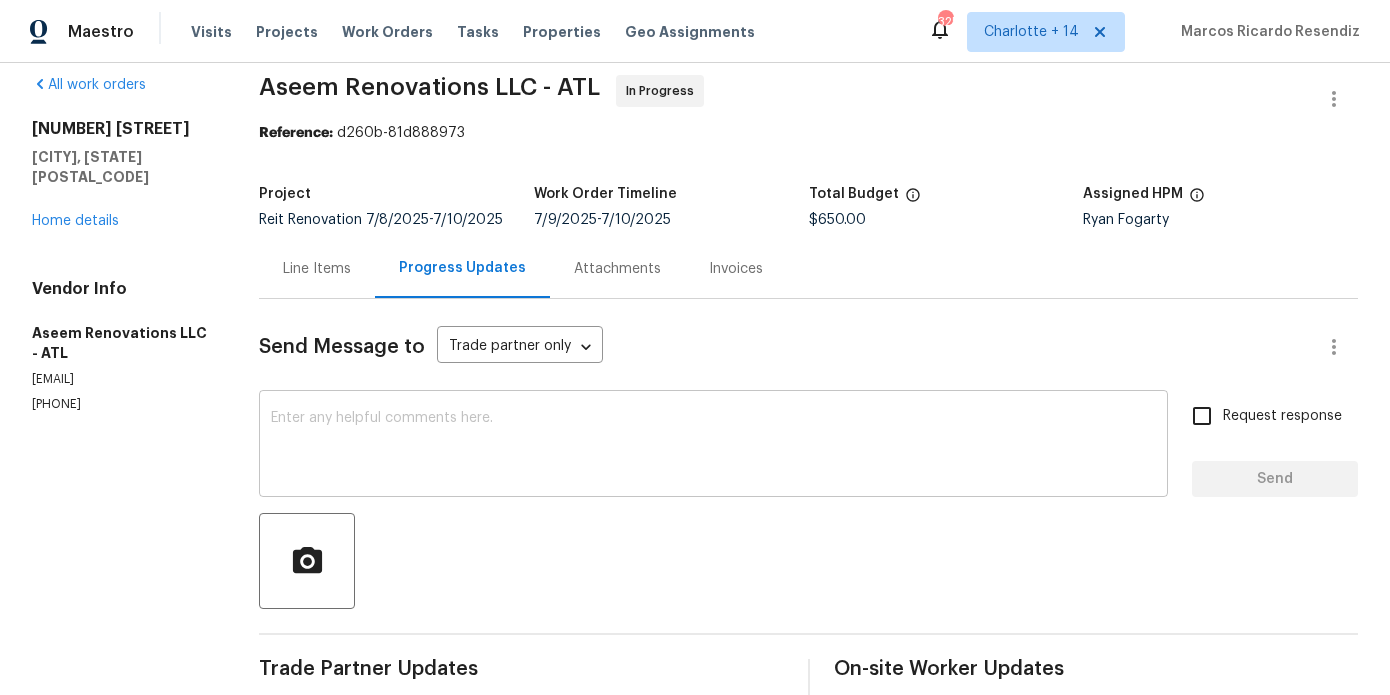 scroll, scrollTop: 0, scrollLeft: 0, axis: both 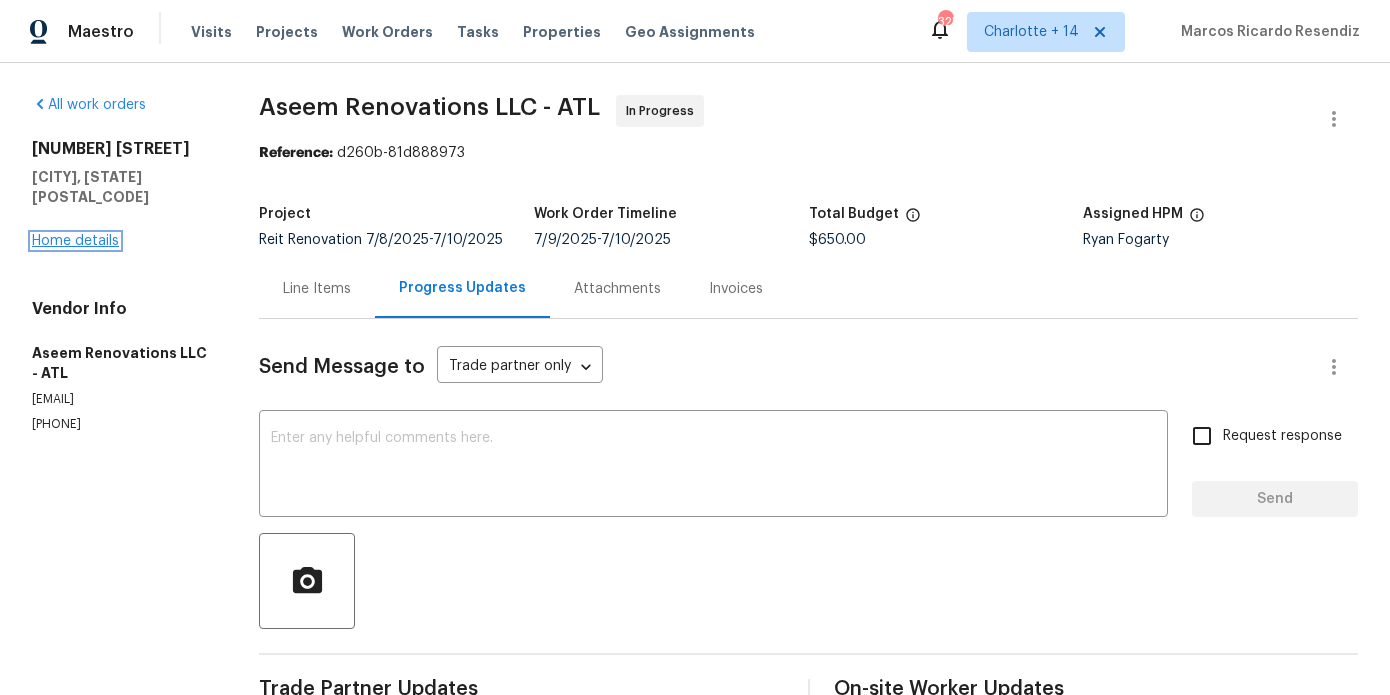 click on "Home details" at bounding box center [75, 241] 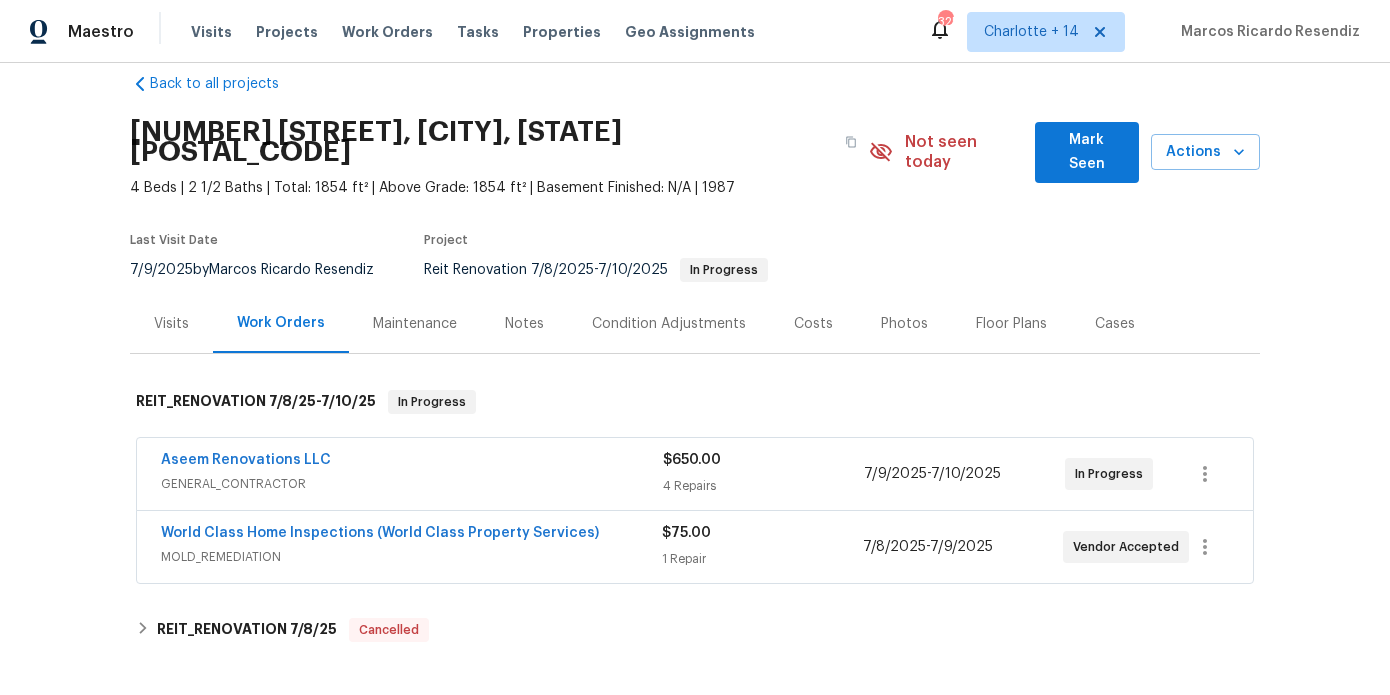 scroll, scrollTop: 30, scrollLeft: 0, axis: vertical 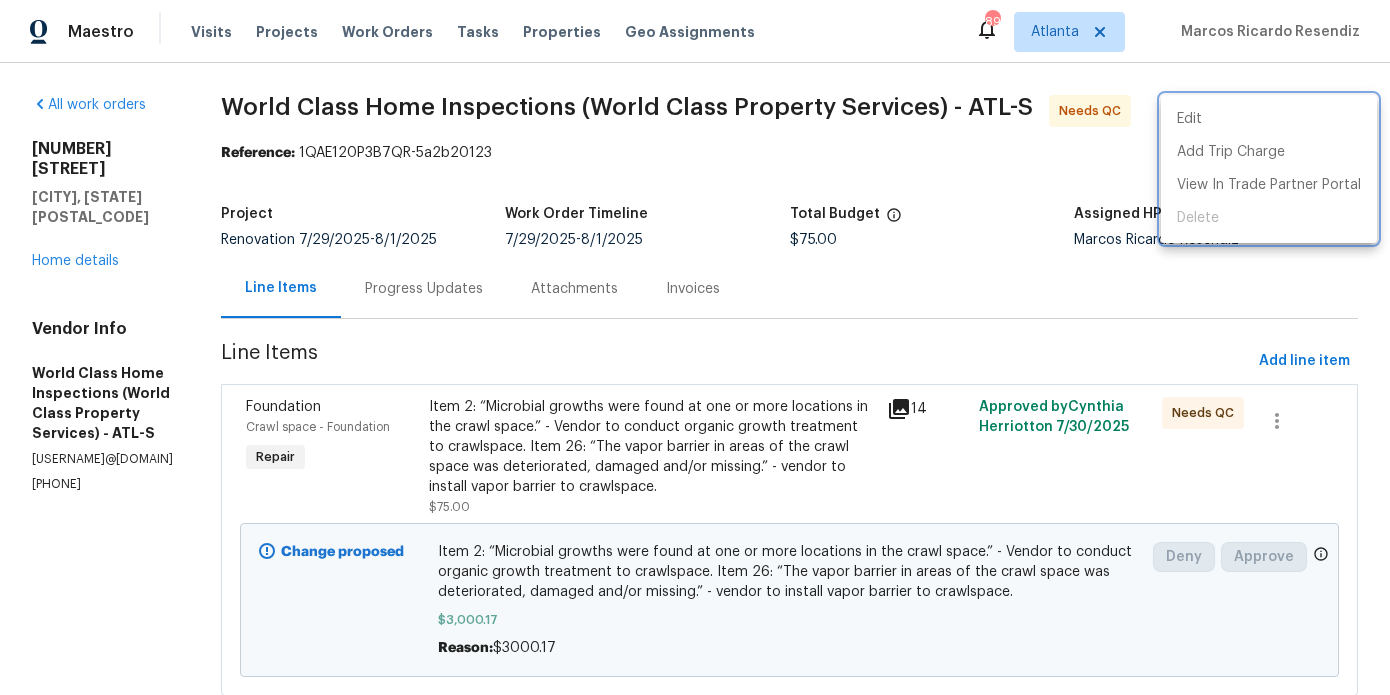 click at bounding box center [695, 347] 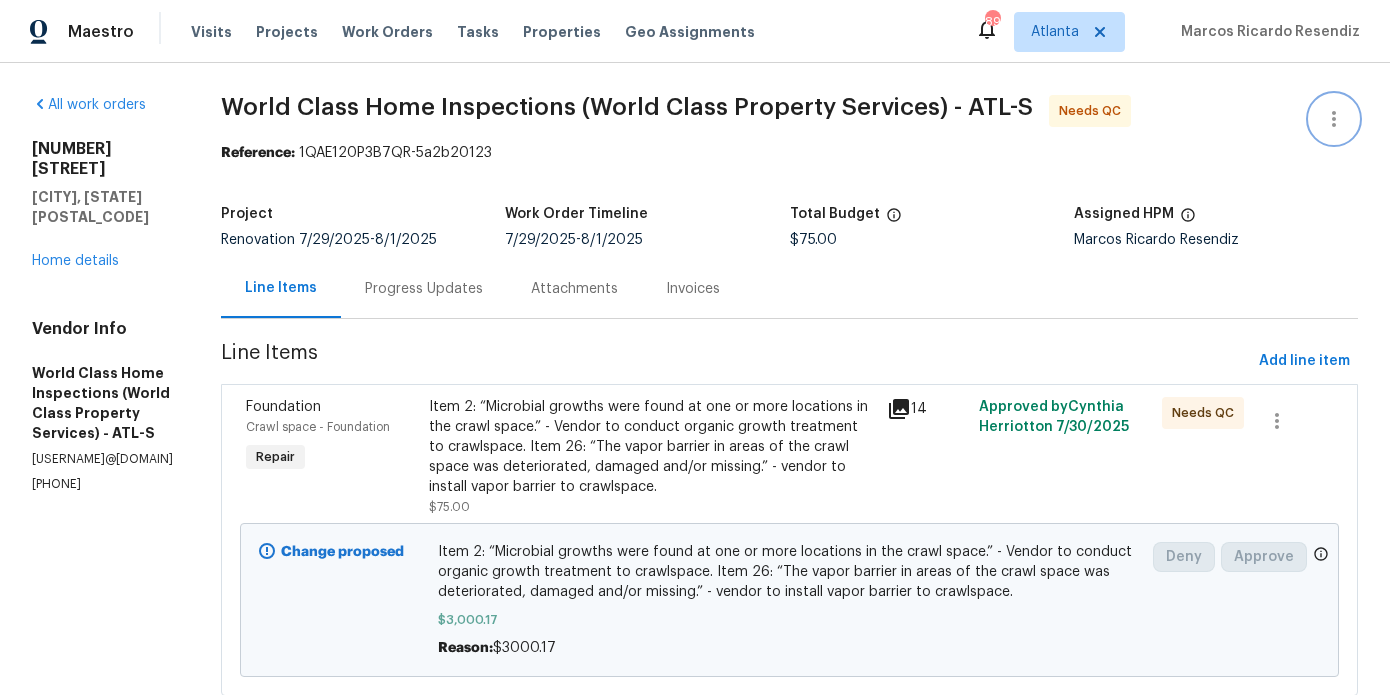 scroll, scrollTop: 9, scrollLeft: 0, axis: vertical 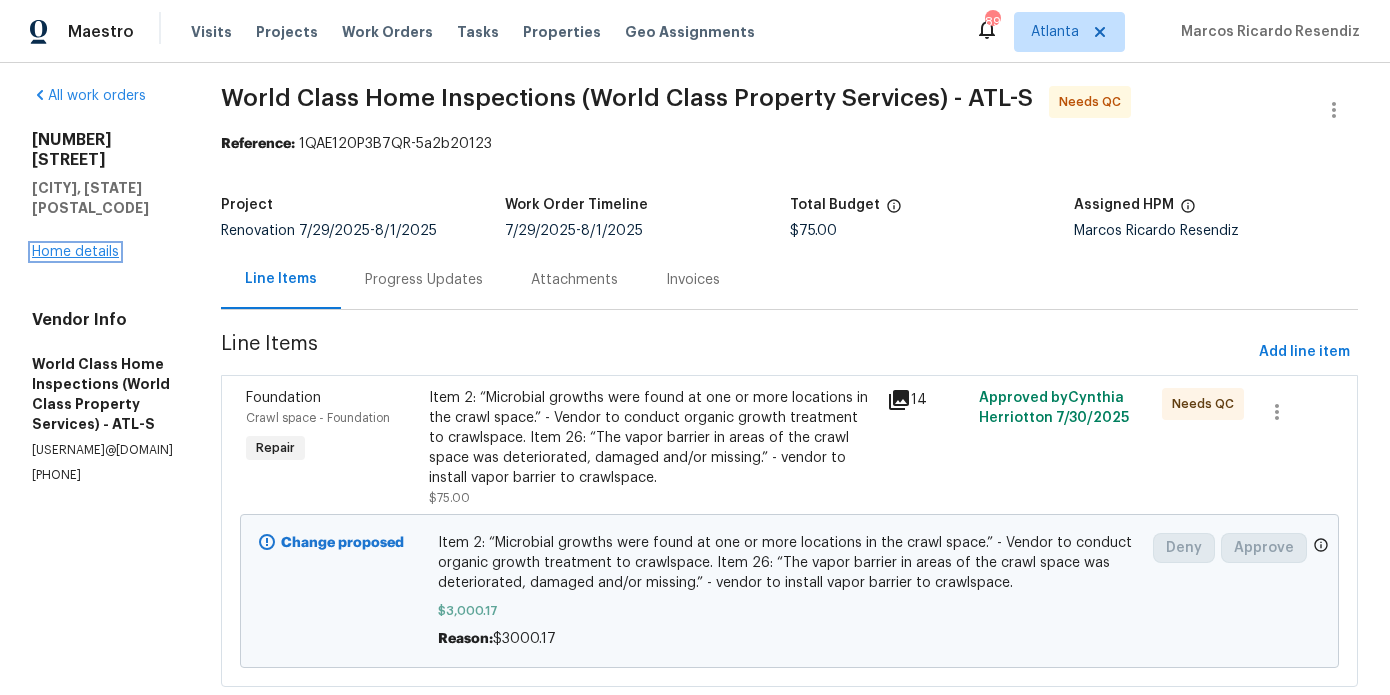 click on "Home details" at bounding box center (75, 252) 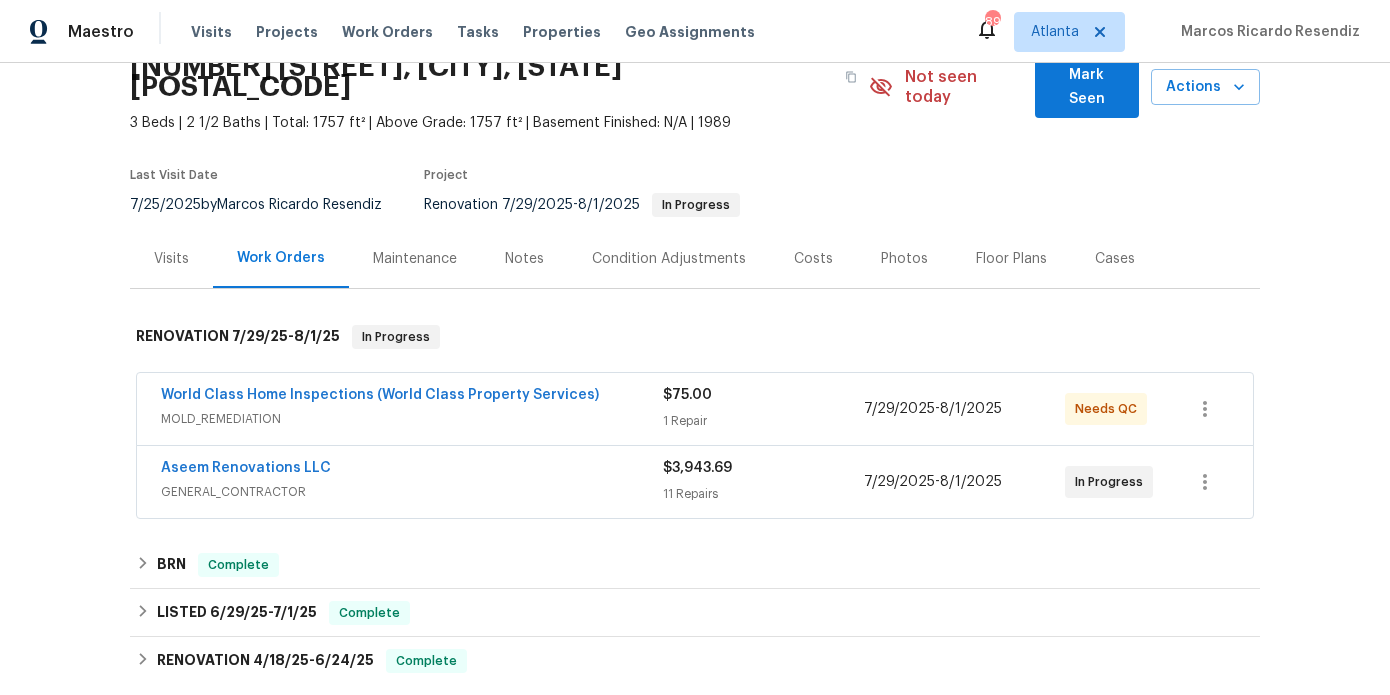 scroll, scrollTop: 121, scrollLeft: 0, axis: vertical 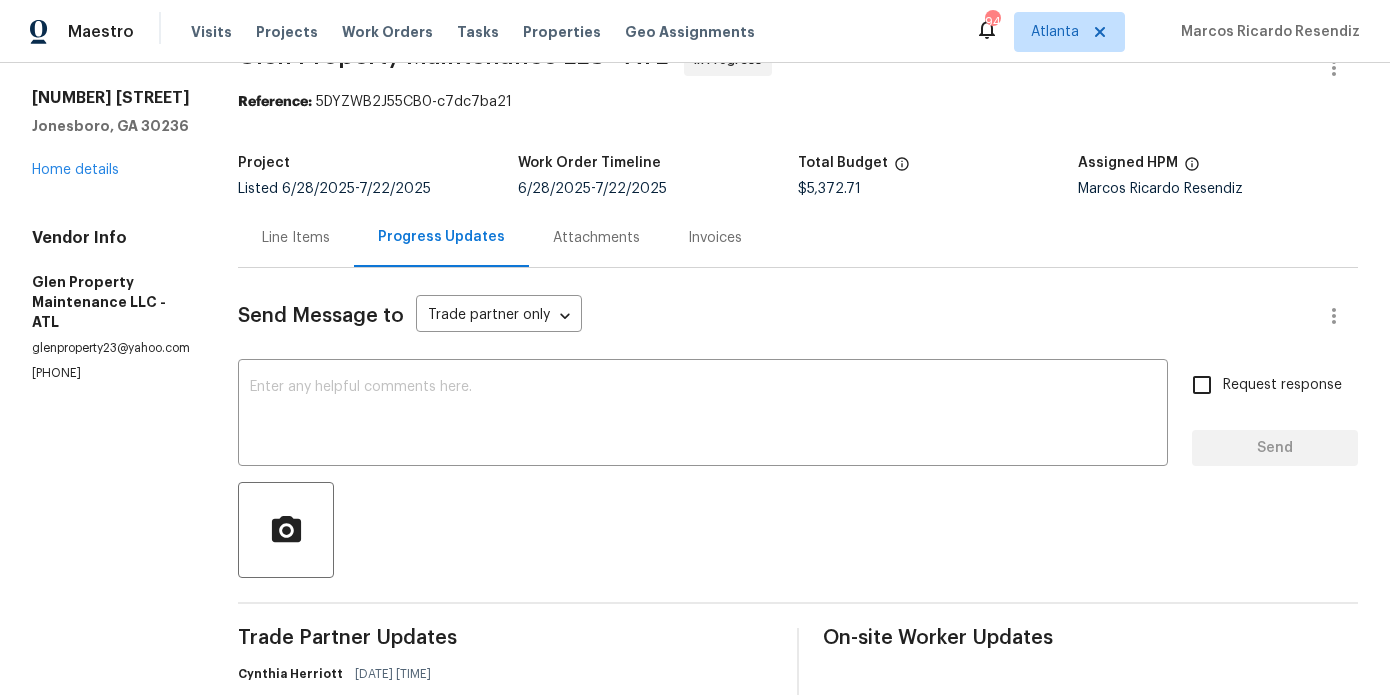 click on "Line Items" at bounding box center [296, 238] 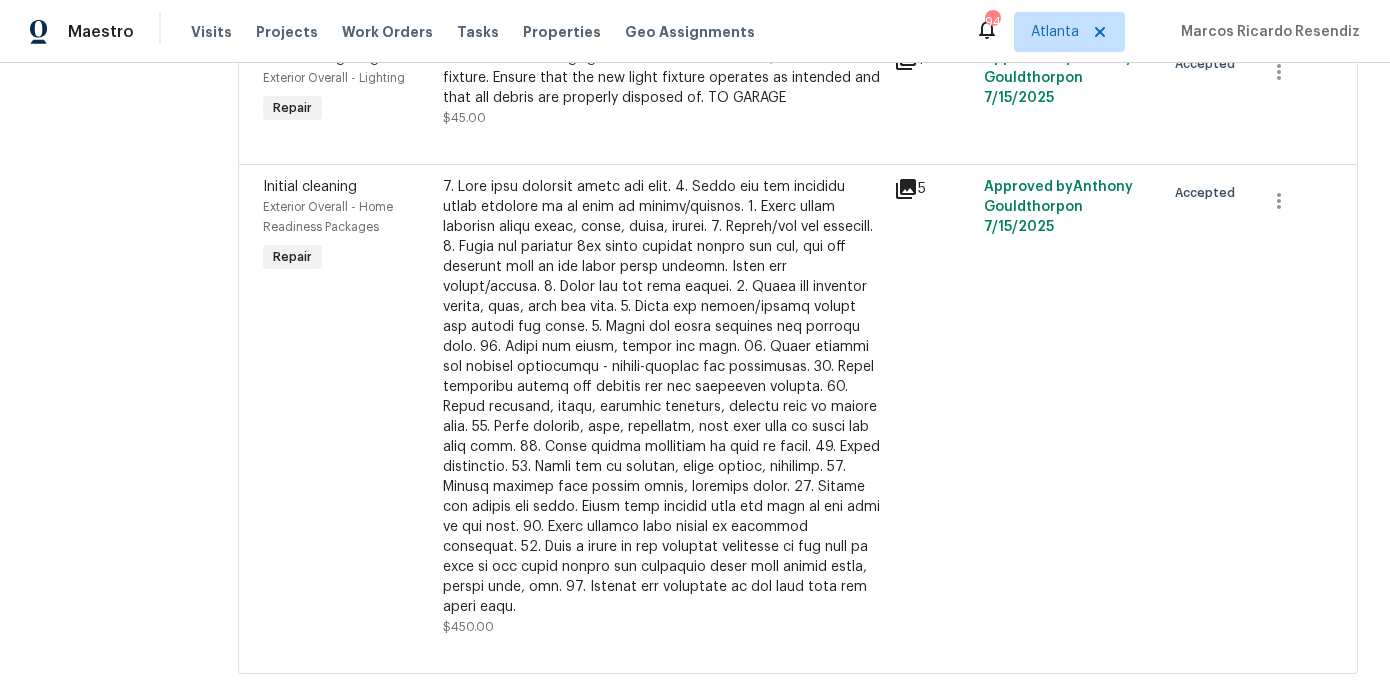 scroll, scrollTop: 0, scrollLeft: 0, axis: both 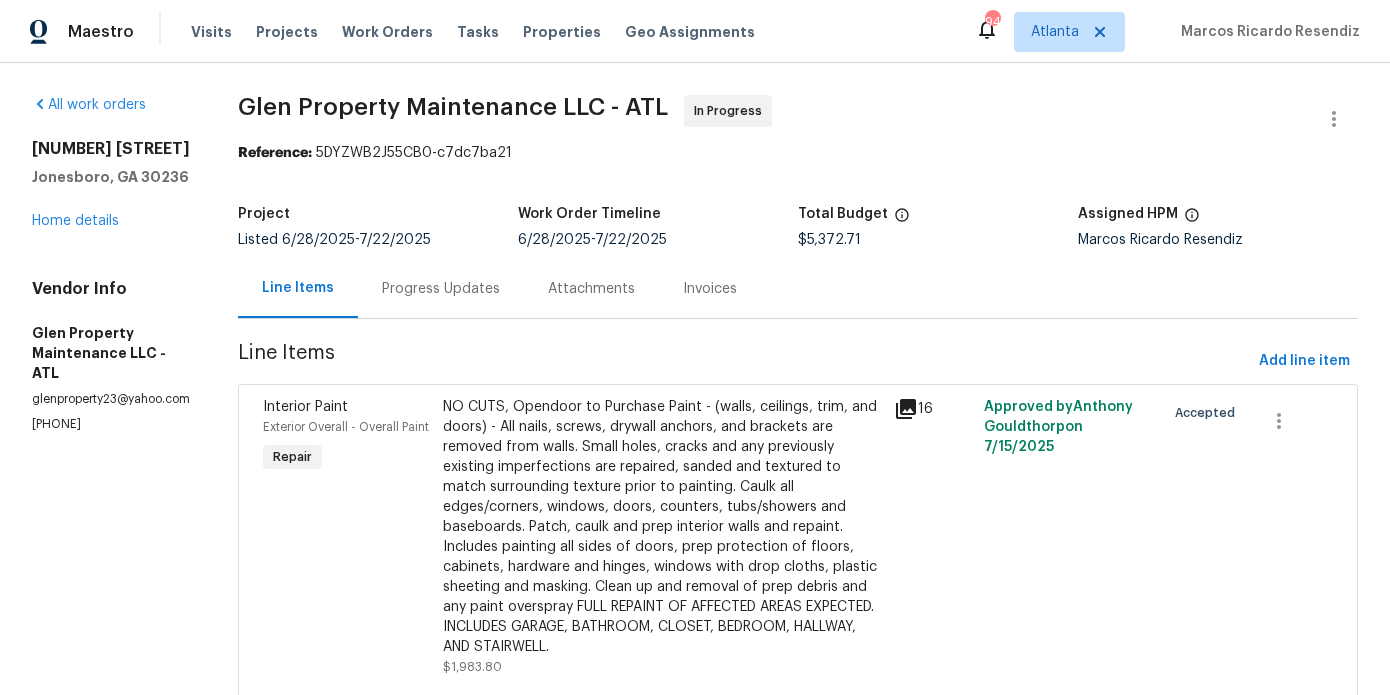 click on "Progress Updates" at bounding box center [441, 289] 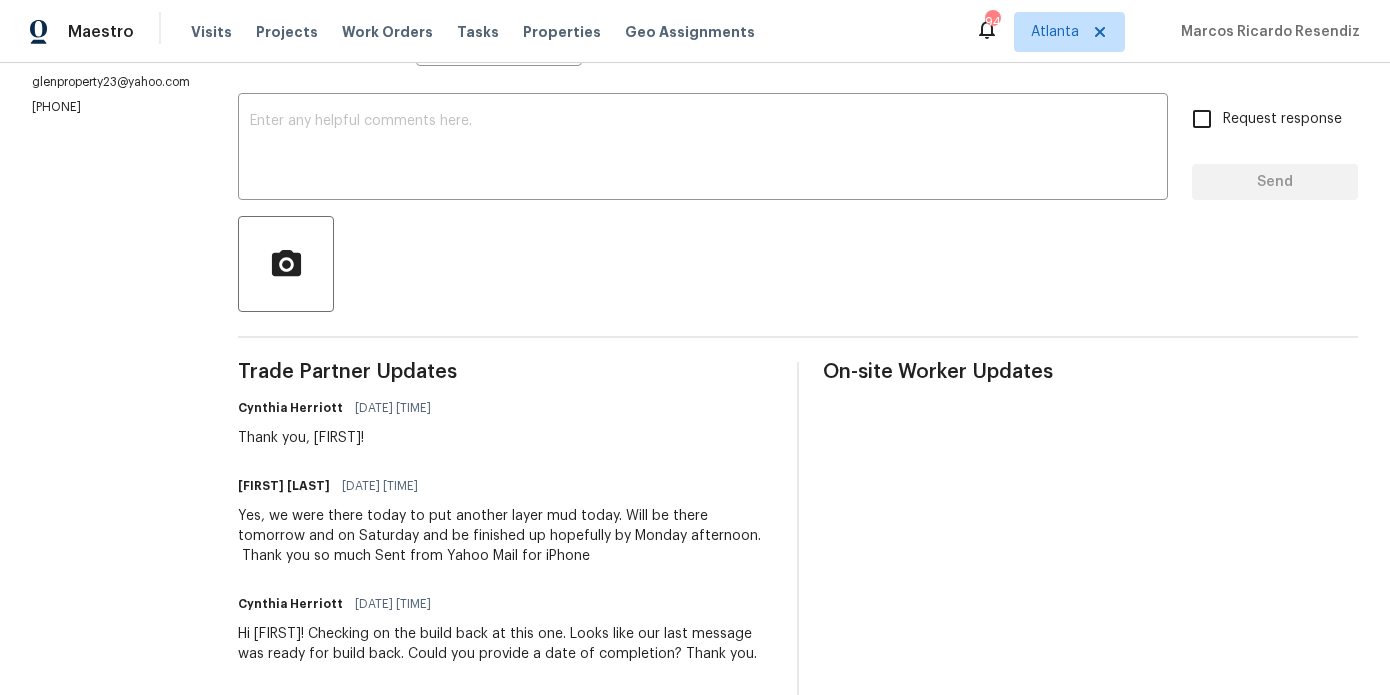 scroll, scrollTop: 378, scrollLeft: 0, axis: vertical 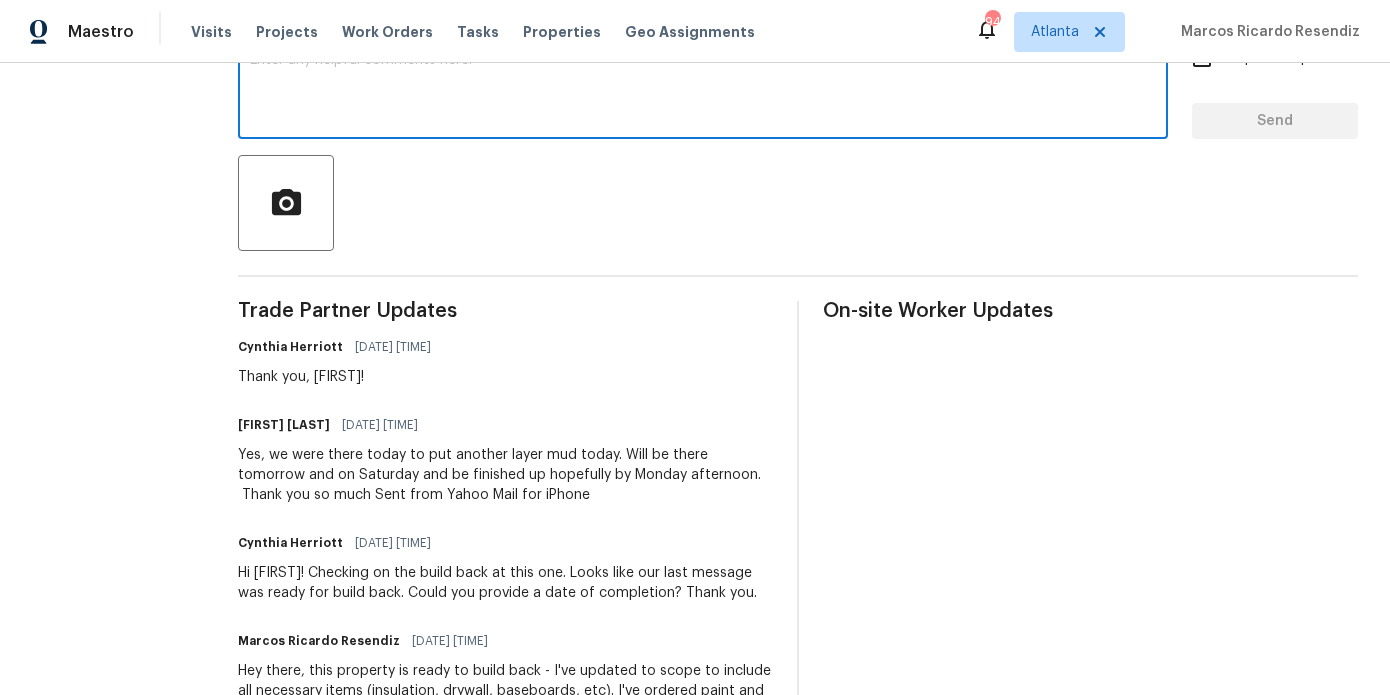 click at bounding box center (703, 88) 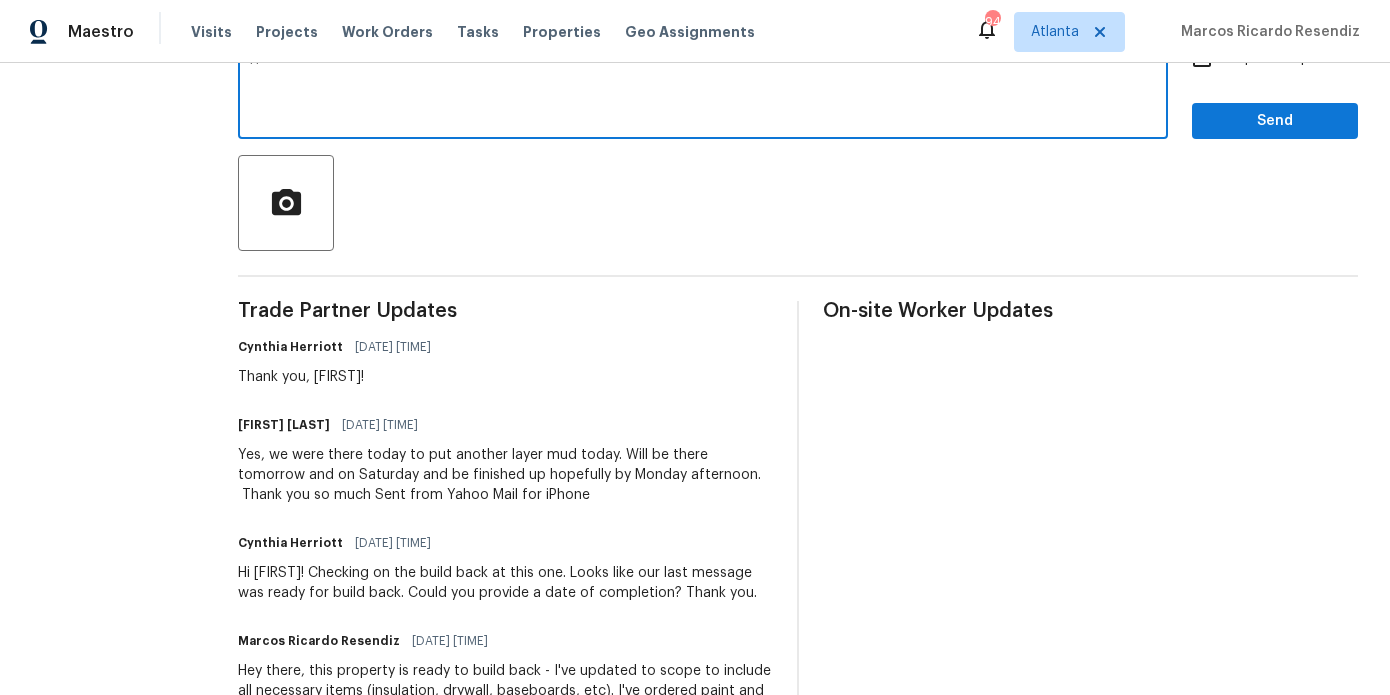 scroll, scrollTop: 368, scrollLeft: 0, axis: vertical 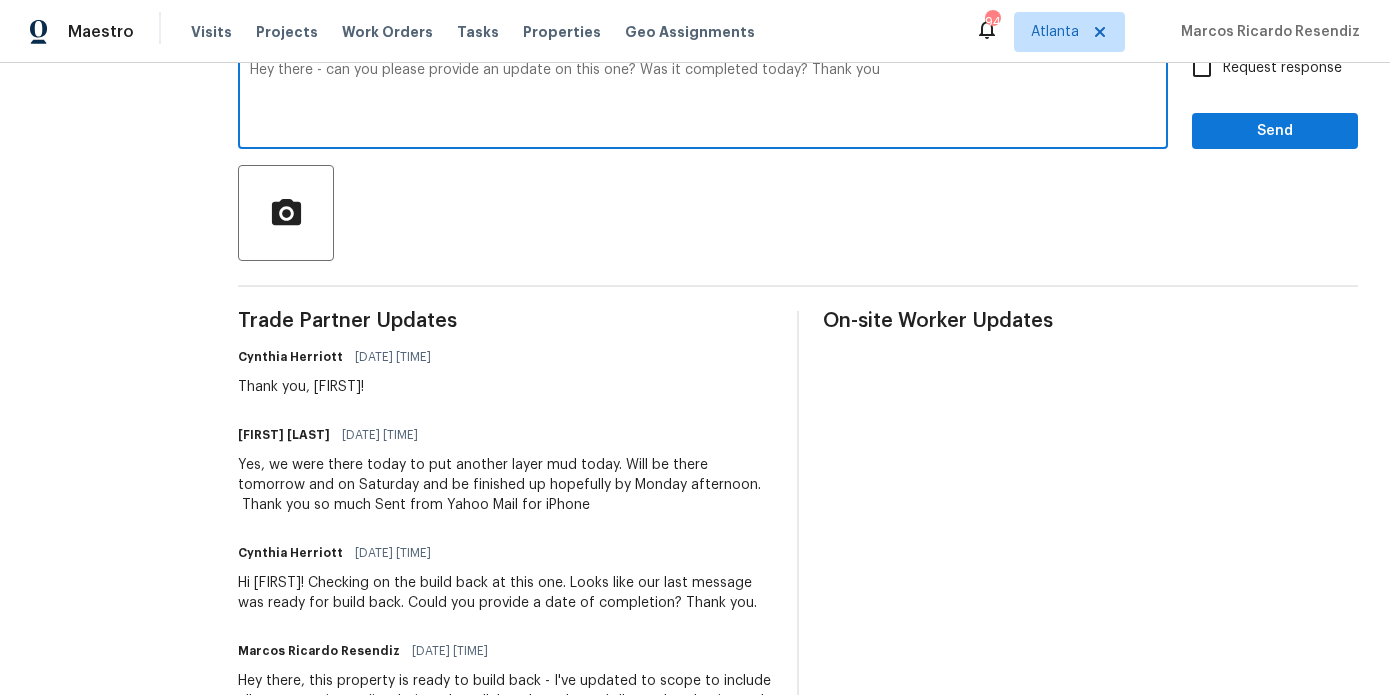 type on "Hey there - can you please provide an update on this one? Was it completed today? Thank you" 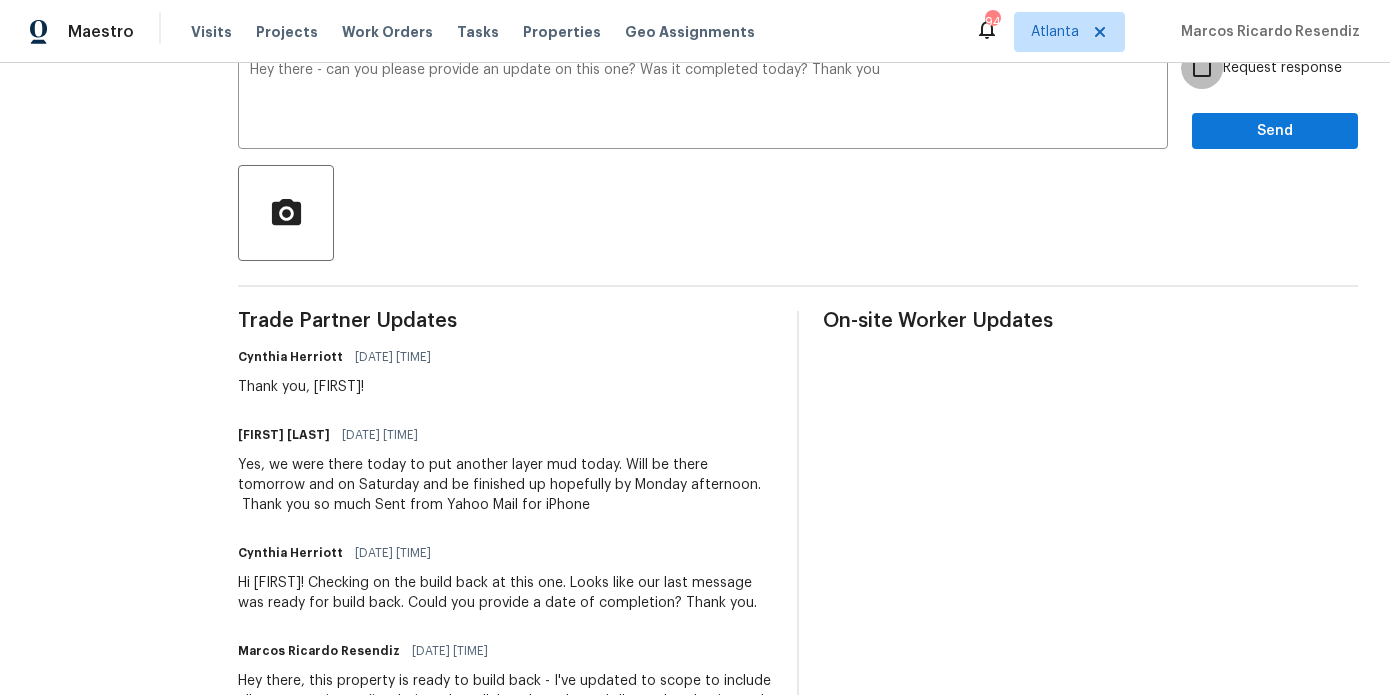 click on "Request response" at bounding box center (1202, 68) 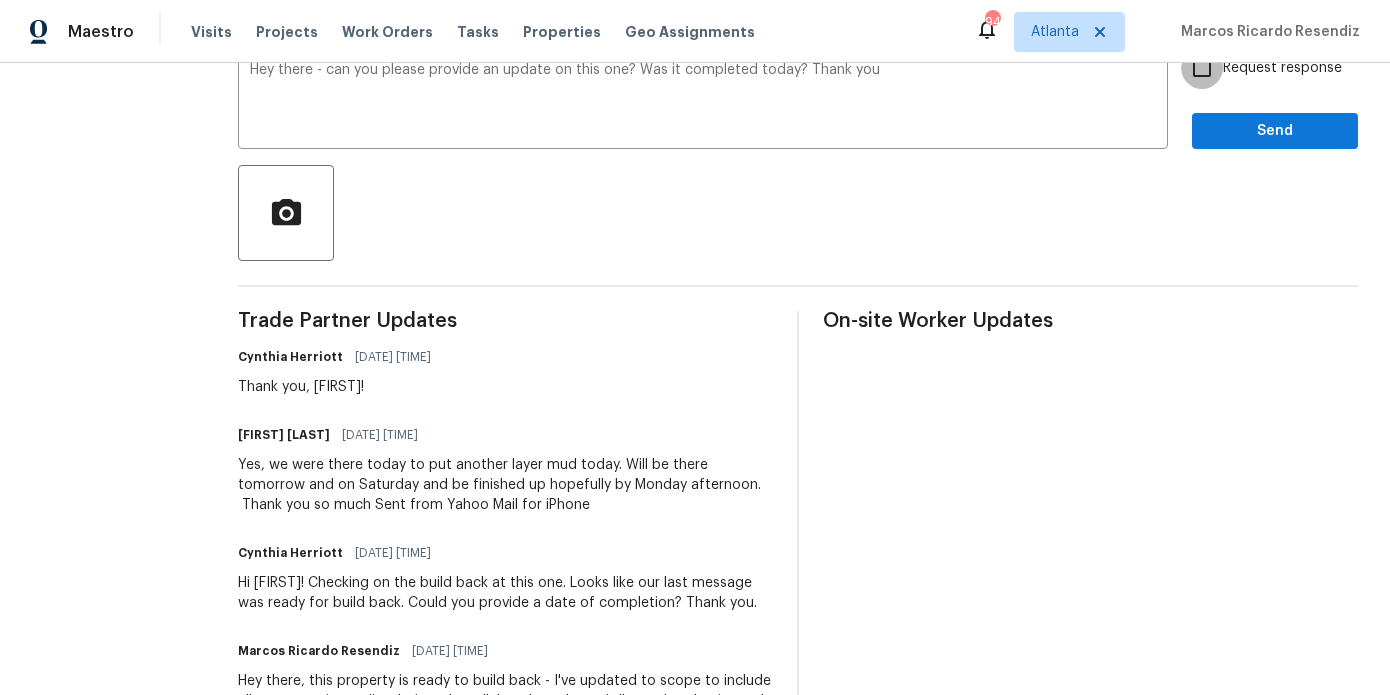 checkbox on "true" 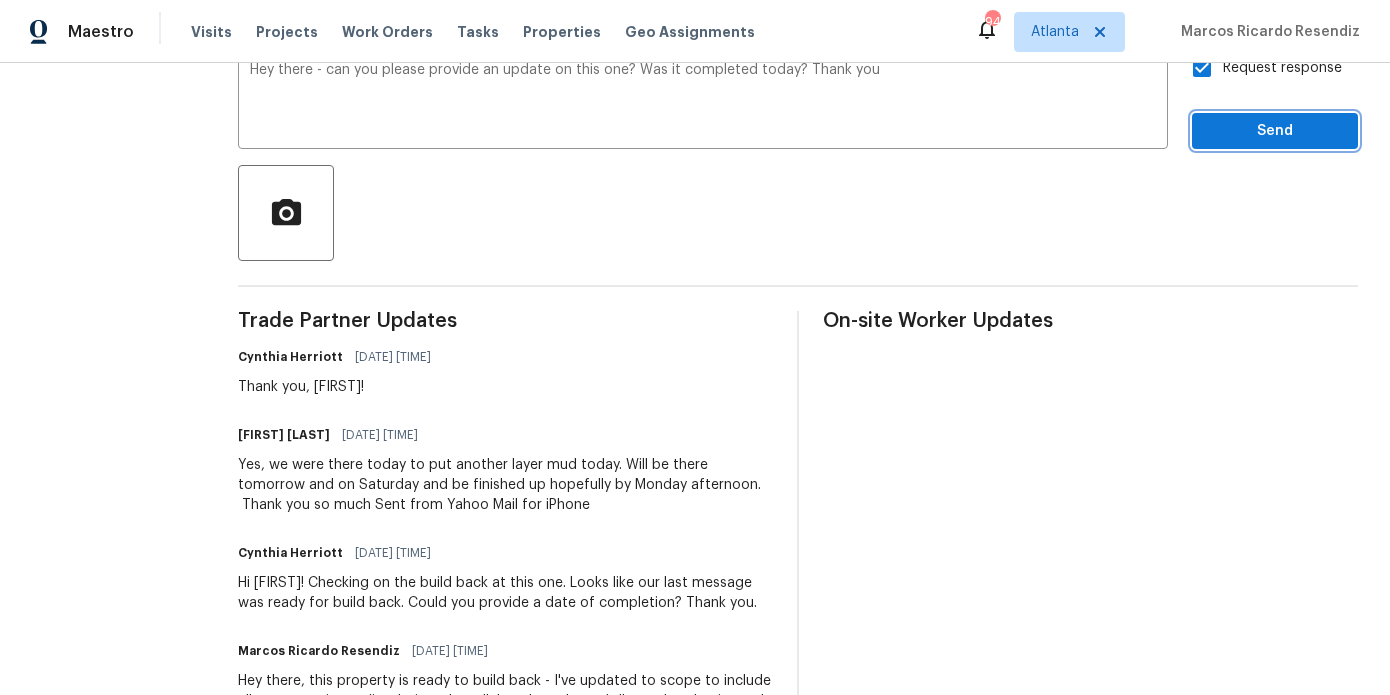click on "Send" at bounding box center [1275, 131] 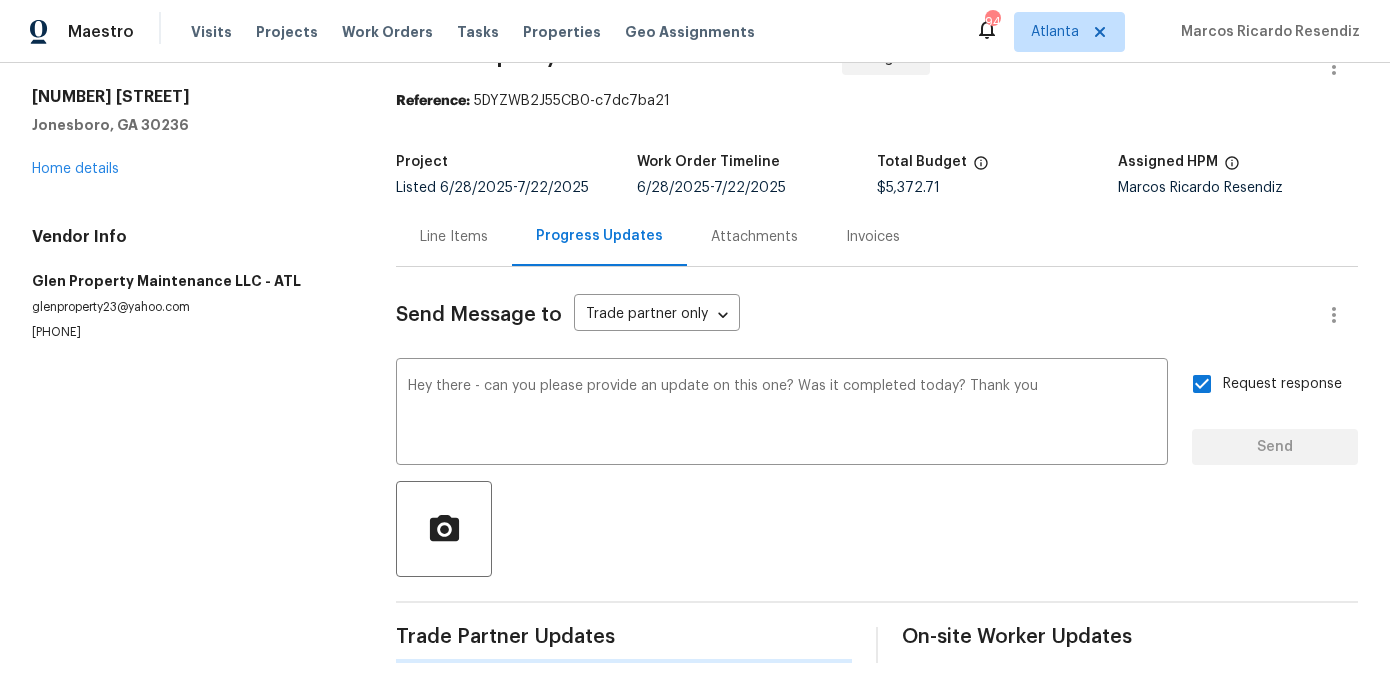 type 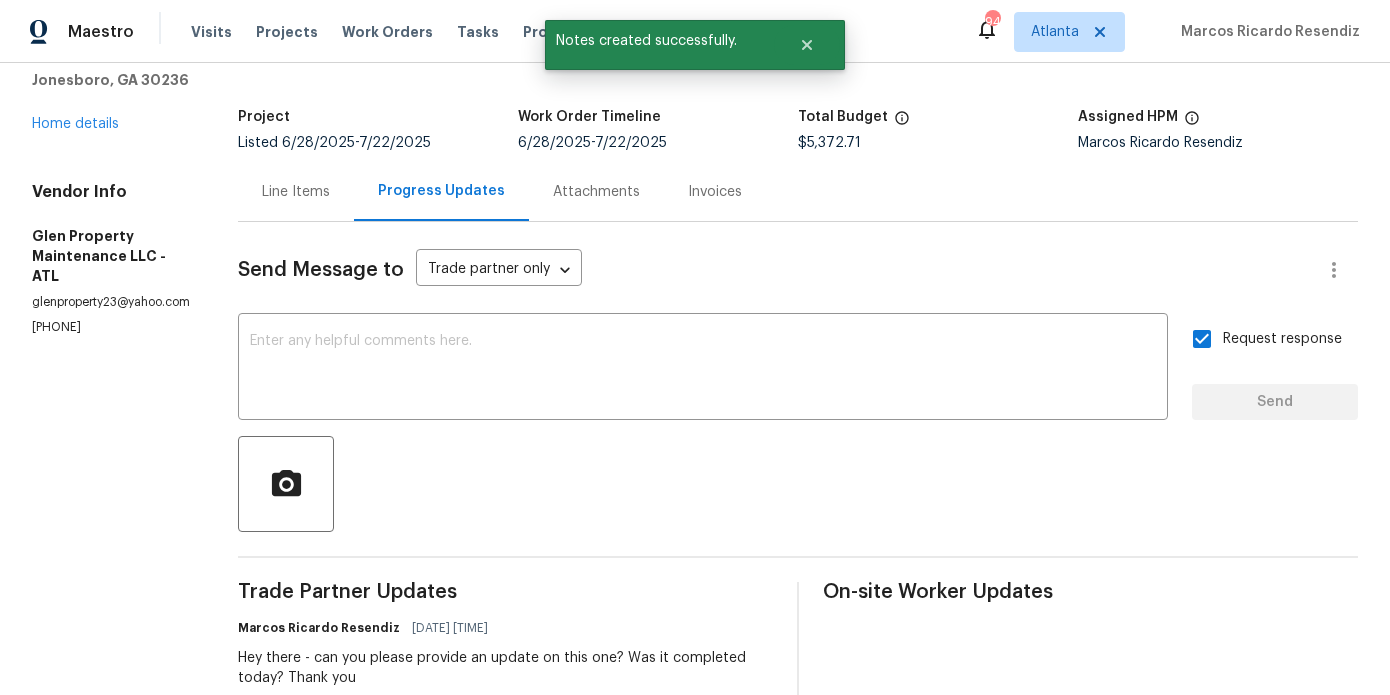 scroll, scrollTop: 0, scrollLeft: 0, axis: both 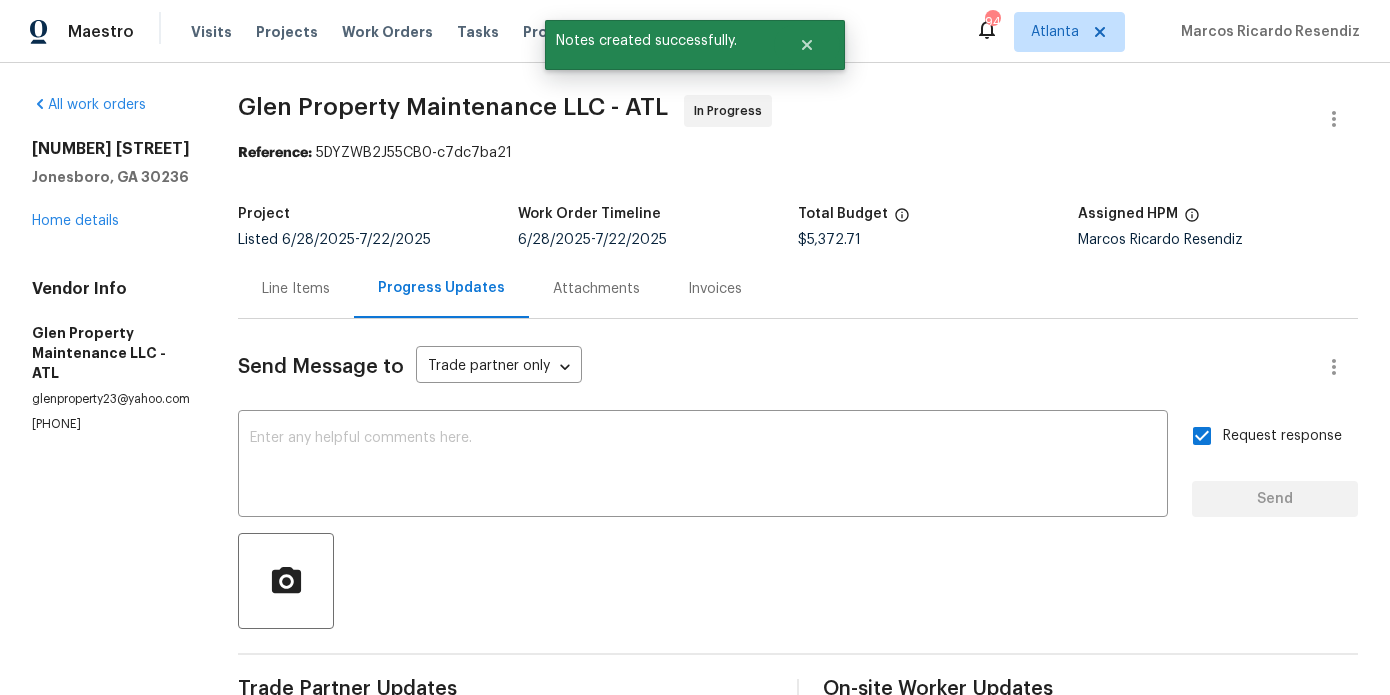click on "9174 Retreat Pass Jonesboro, GA 30236 Home details" at bounding box center [111, 185] 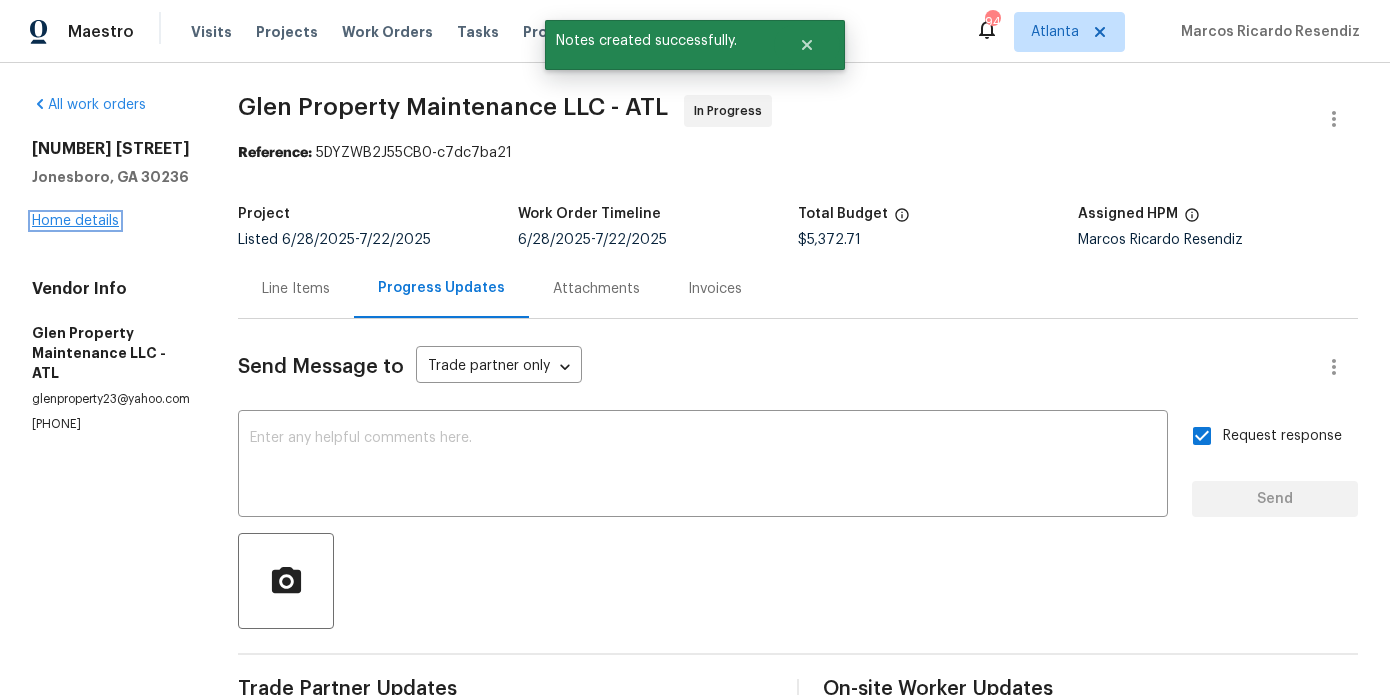 click on "Home details" at bounding box center [75, 221] 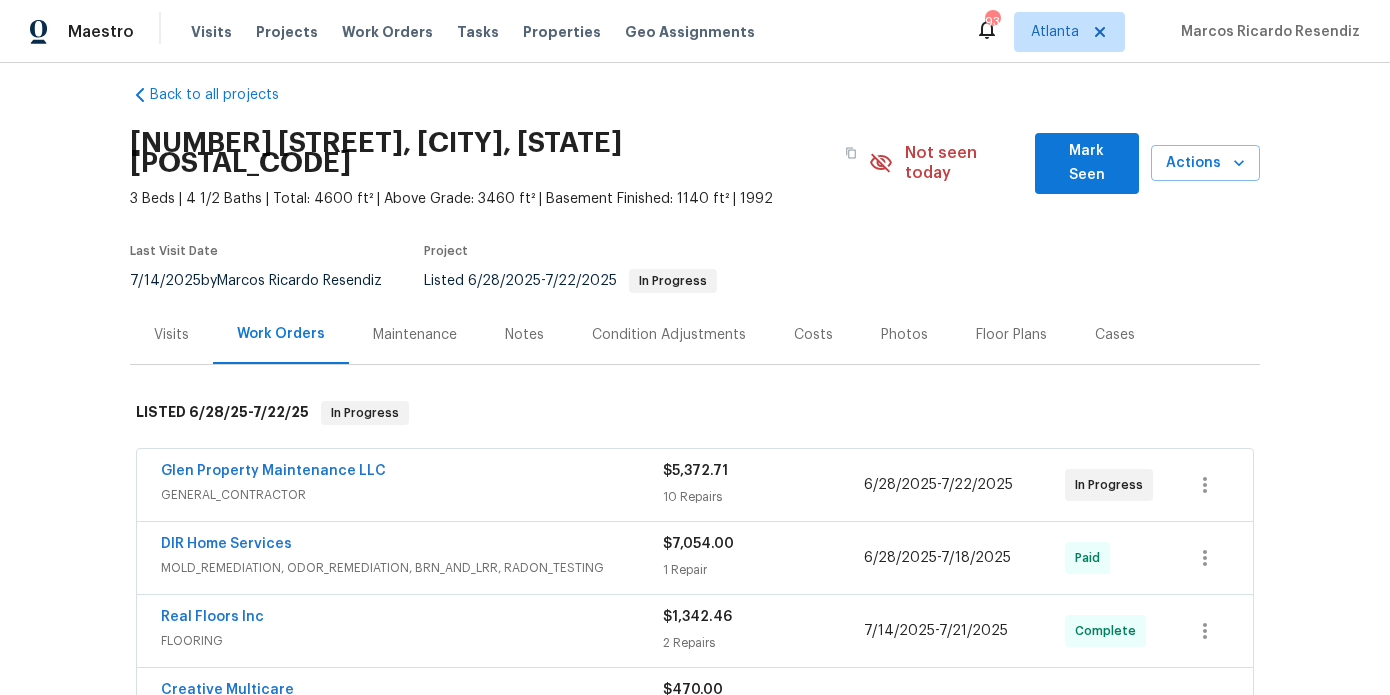 scroll, scrollTop: 0, scrollLeft: 0, axis: both 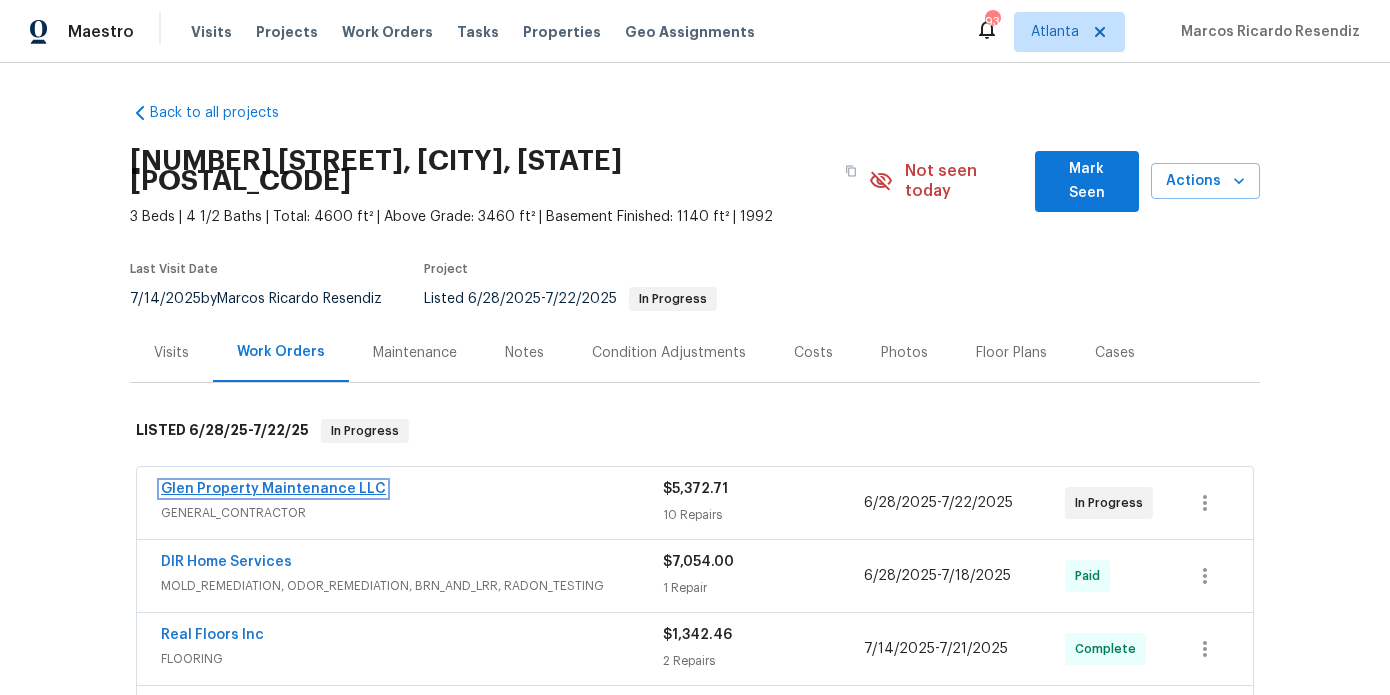 click on "Glen Property Maintenance LLC" at bounding box center (273, 489) 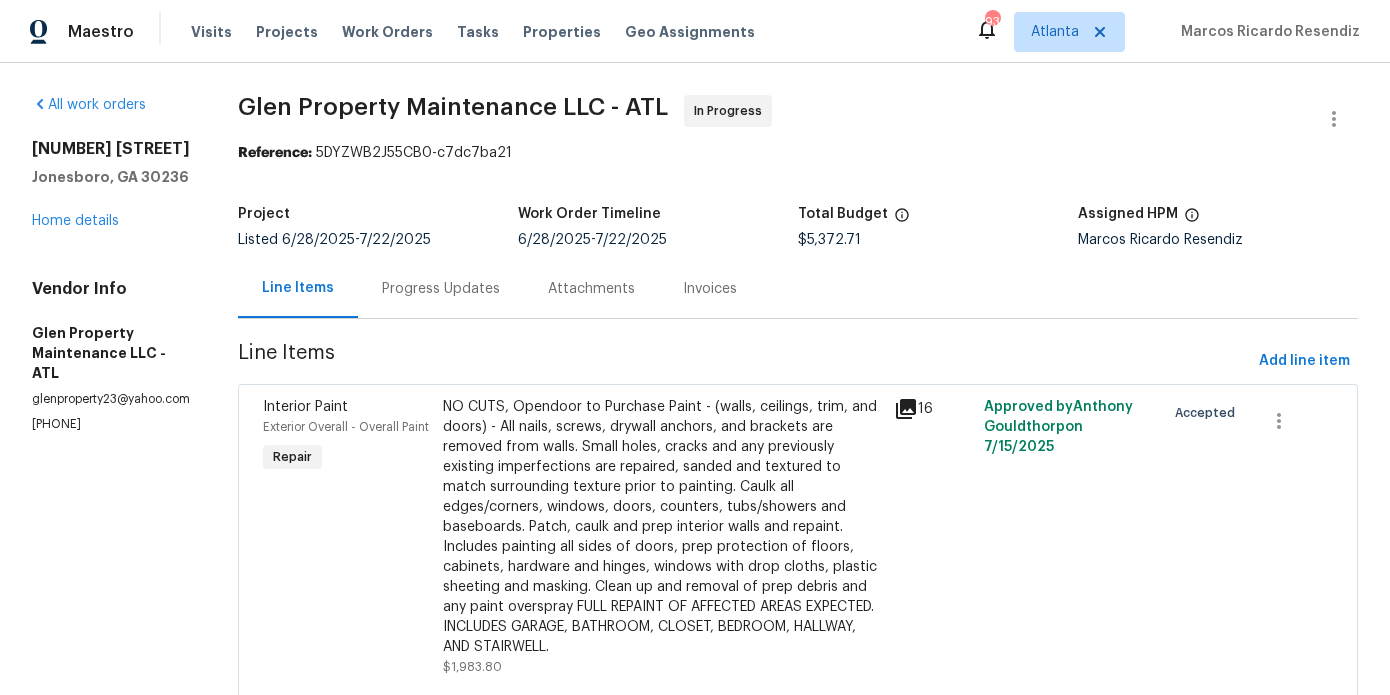 click on "Progress Updates" at bounding box center [441, 289] 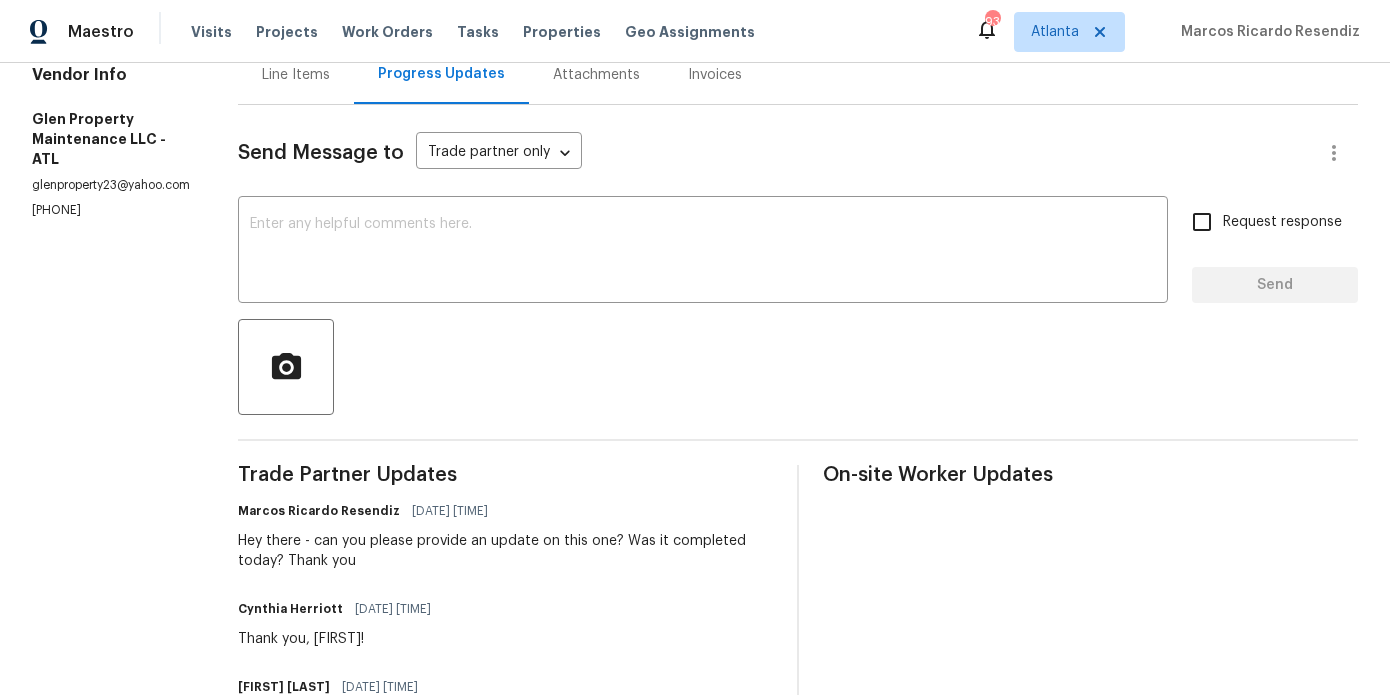 scroll, scrollTop: 237, scrollLeft: 0, axis: vertical 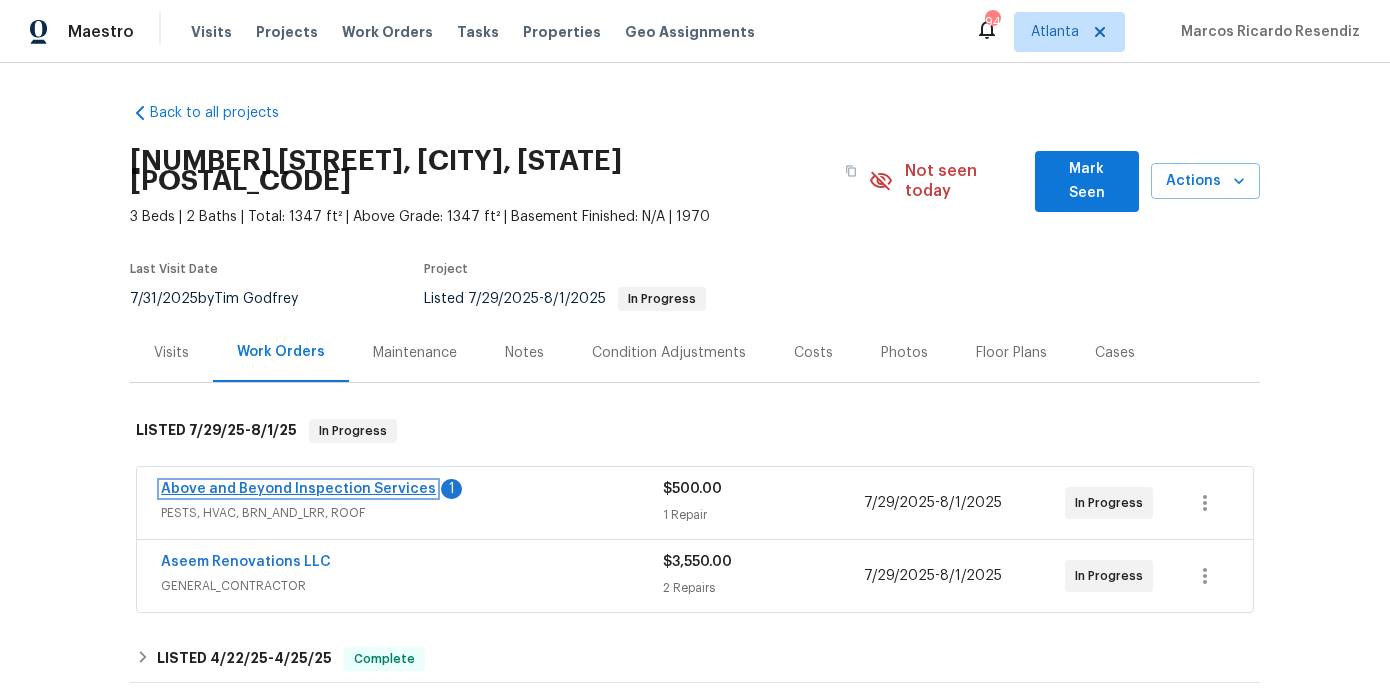 click on "Above and Beyond Inspection Services" at bounding box center [298, 489] 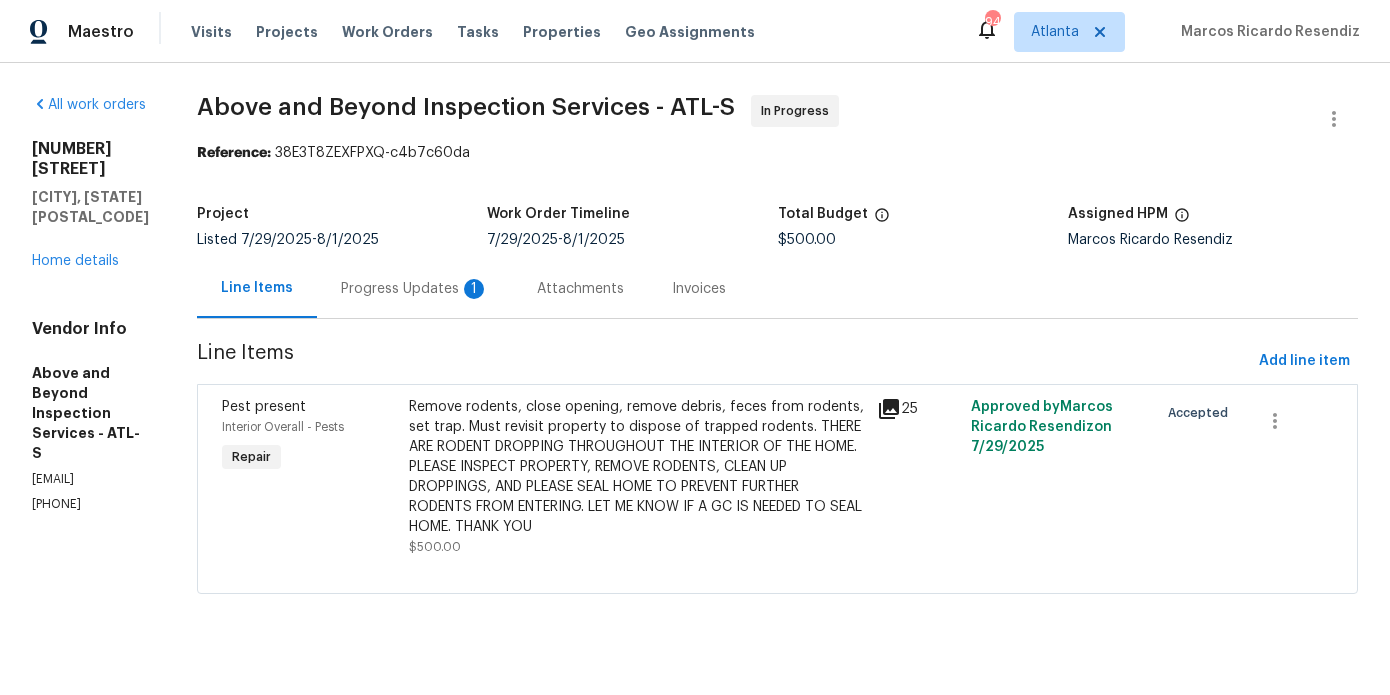 click on "Progress Updates 1" at bounding box center [415, 289] 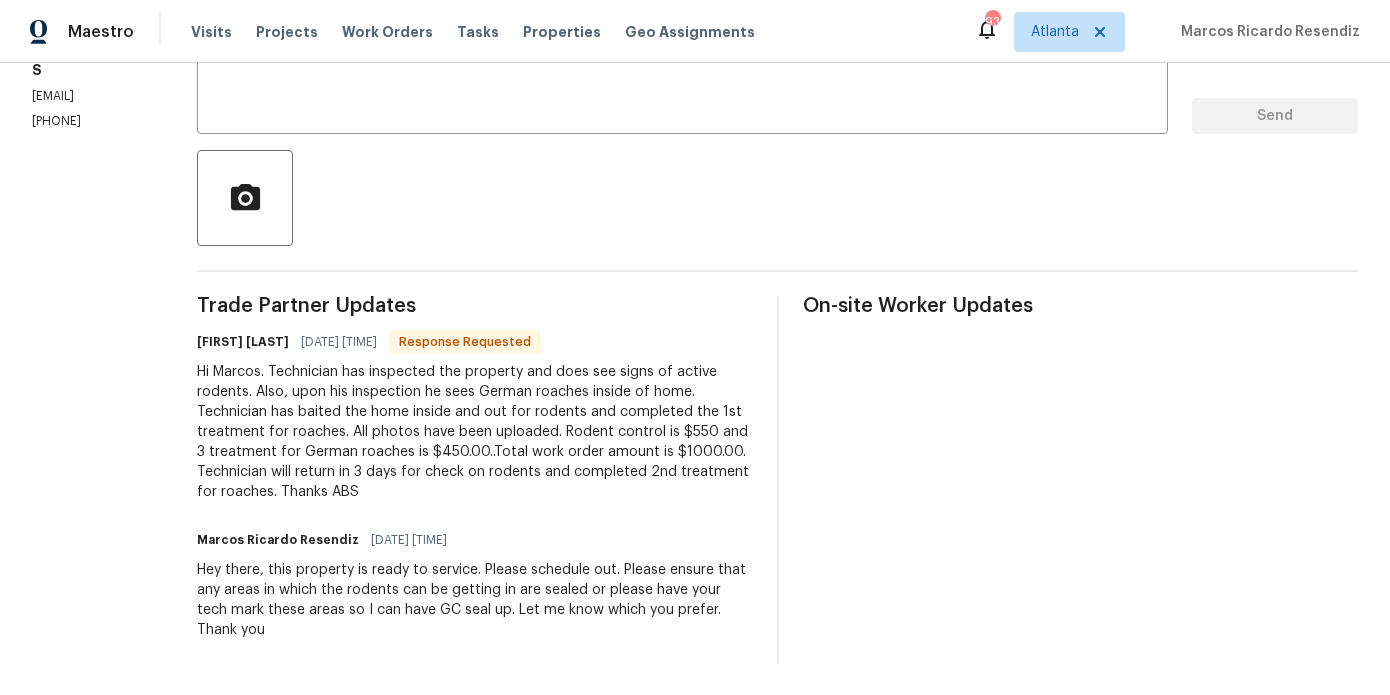 scroll, scrollTop: 404, scrollLeft: 0, axis: vertical 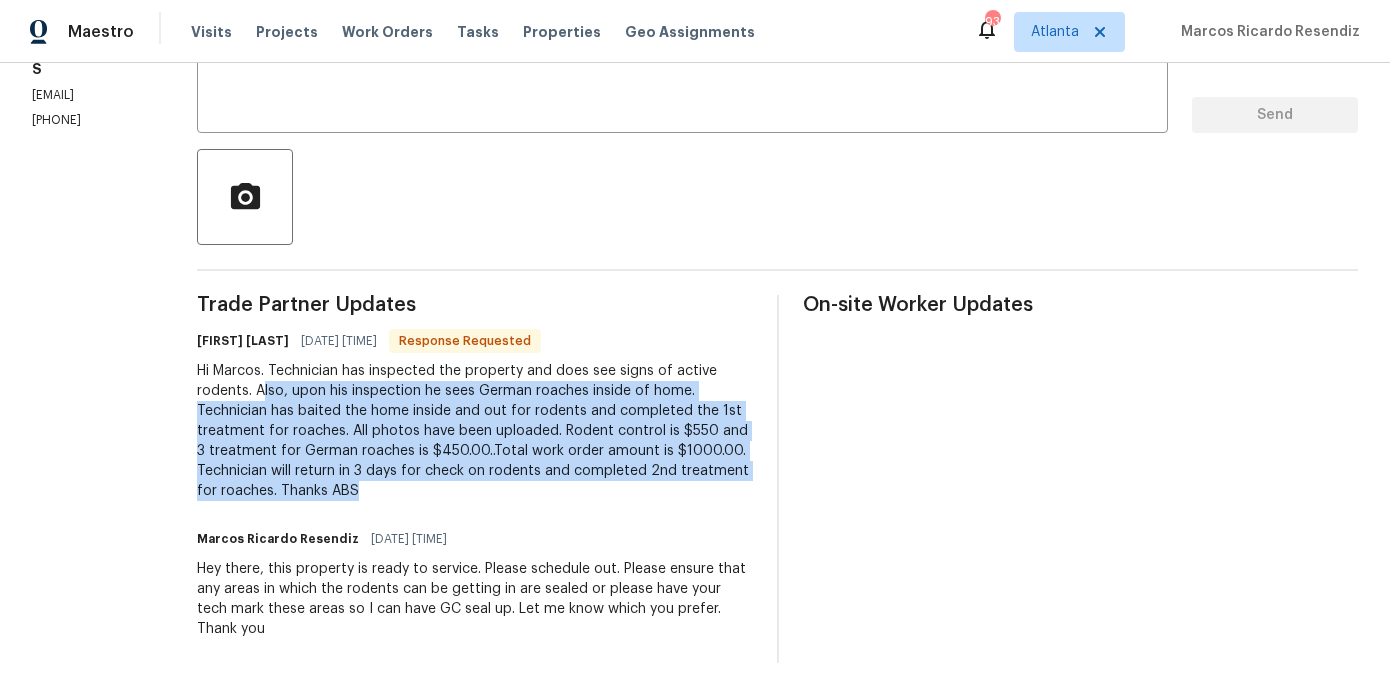 drag, startPoint x: 414, startPoint y: 366, endPoint x: 497, endPoint y: 504, distance: 161.03726 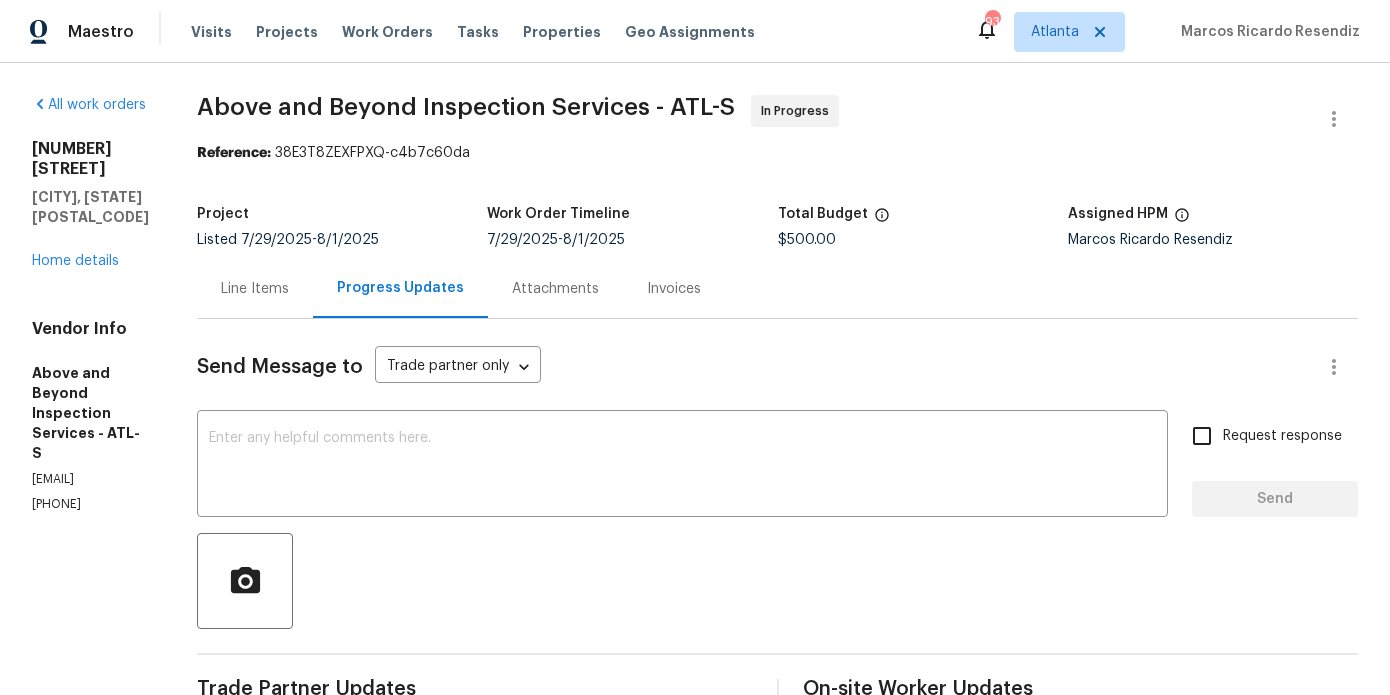 click on "Line Items" at bounding box center [255, 289] 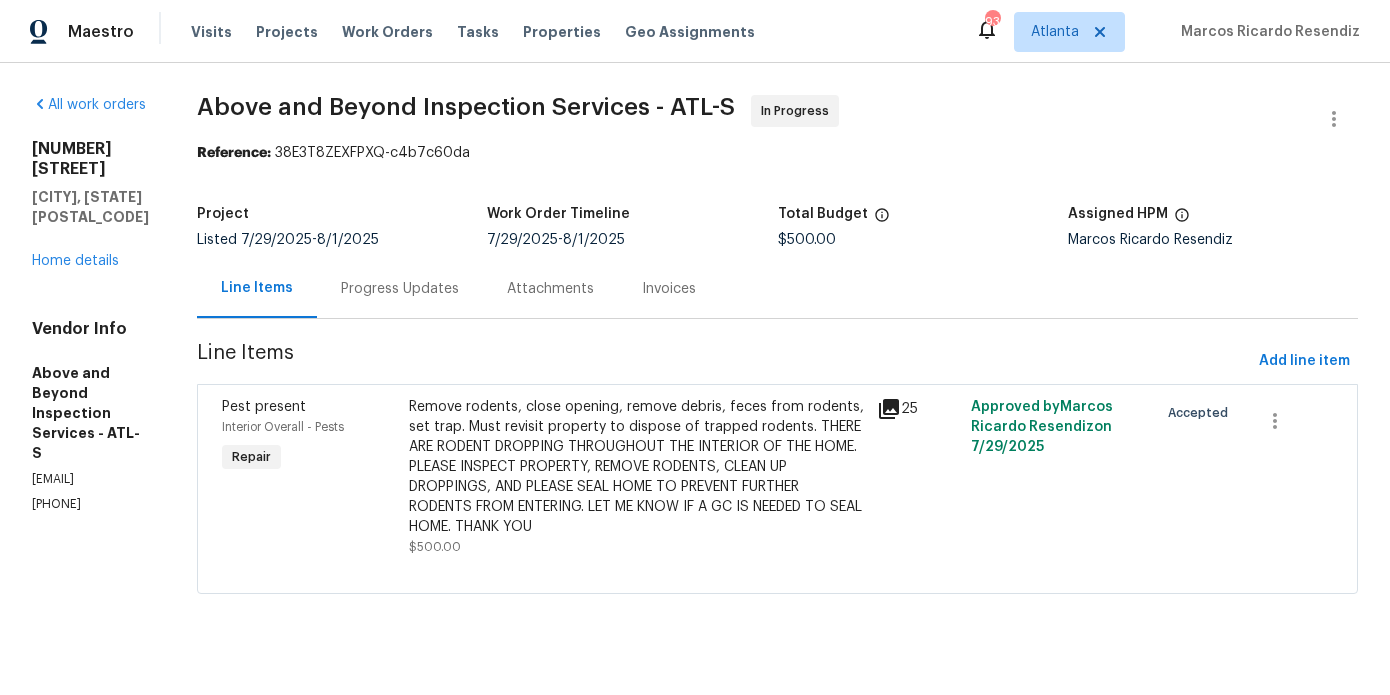 scroll, scrollTop: 0, scrollLeft: 0, axis: both 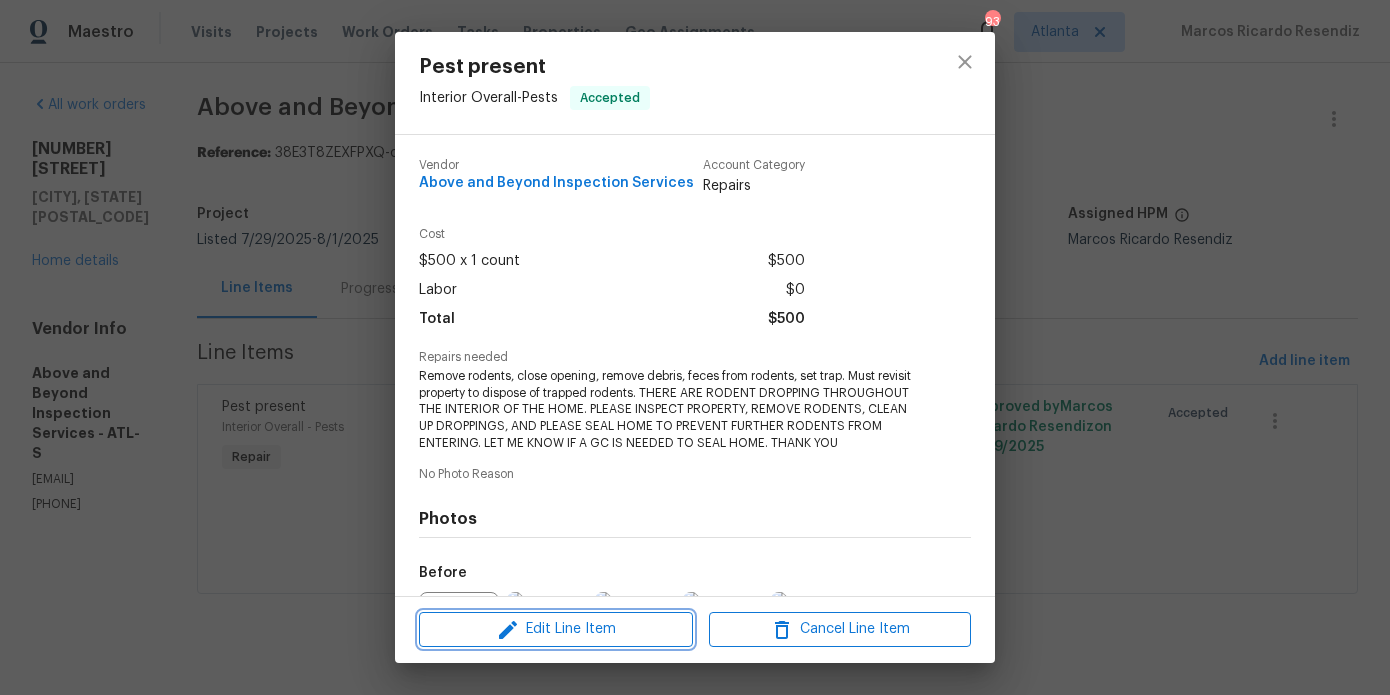 click on "Edit Line Item" at bounding box center [556, 629] 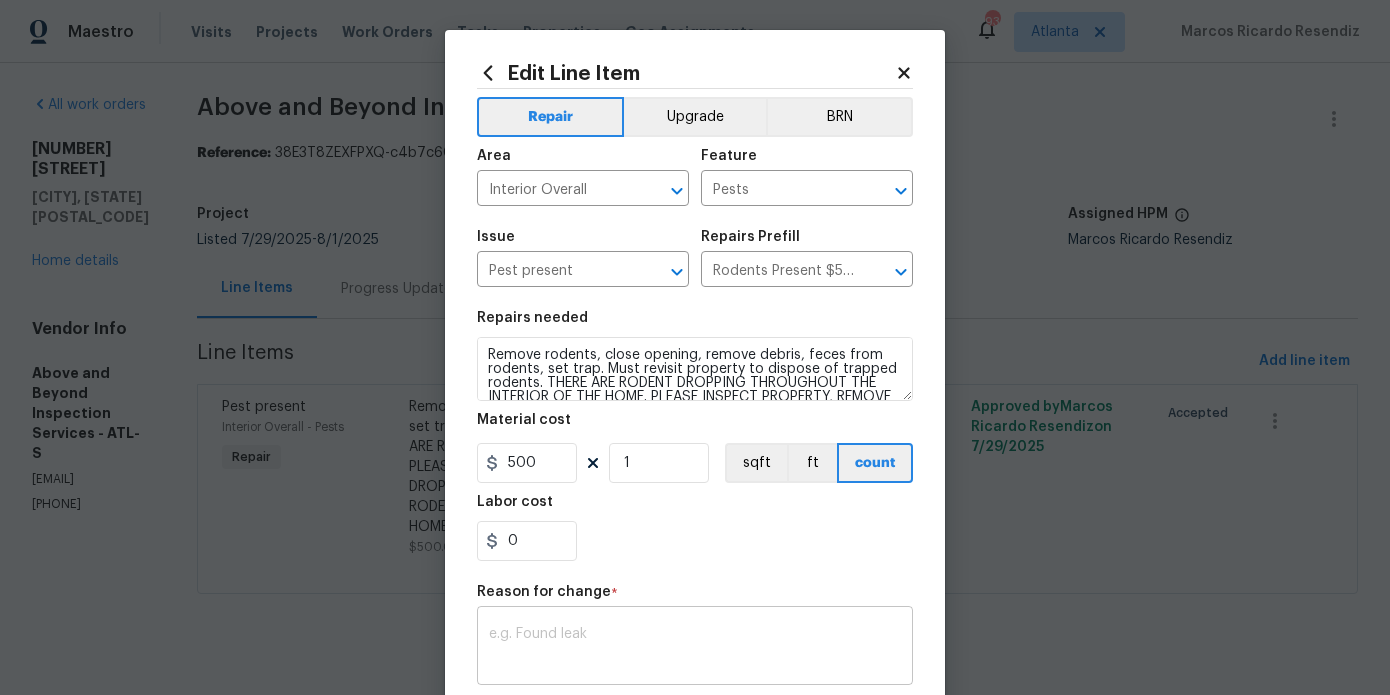 click at bounding box center [695, 648] 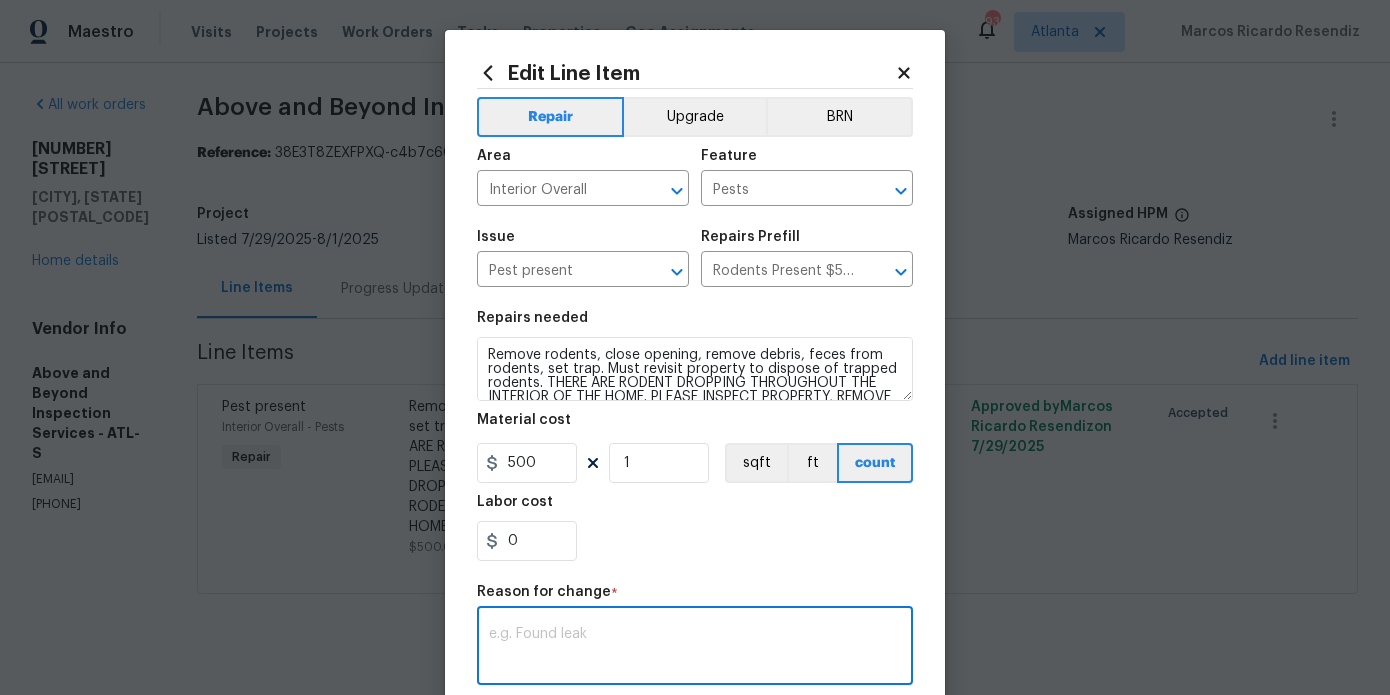 paste on "lso, upon his inspection he sees German roaches inside of home. Technician has baited the home inside and out for rodents and completed the 1st treatment for roaches. All photos have been uploaded. Rodent control is $550 and 3 treatment for German roaches is $450.00..Total work order amount is $1000.00. Technician will return in 3 days for check on rodents and completed 2nd treatment for roaches. Thanks ABS" 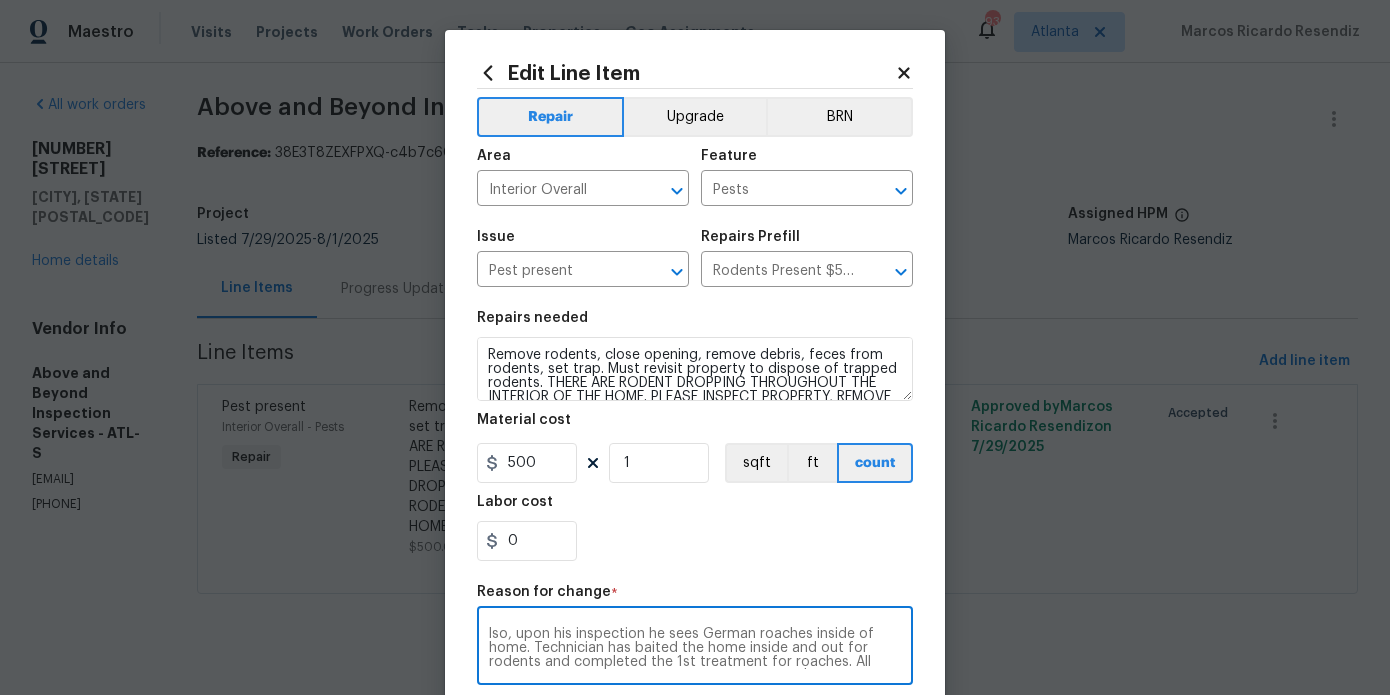 scroll, scrollTop: 70, scrollLeft: 0, axis: vertical 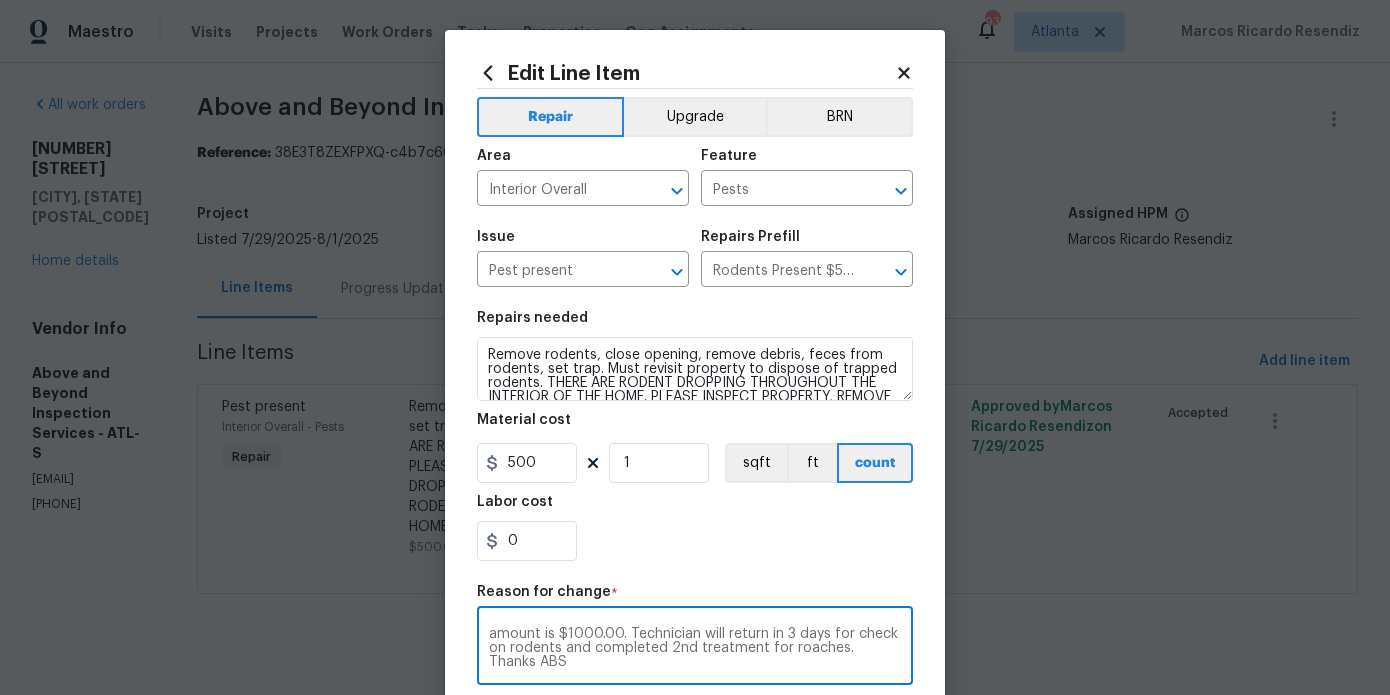 type on "lso, upon his inspection he sees German roaches inside of home. Technician has baited the home inside and out for rodents and completed the 1st treatment for roaches. All photos have been uploaded. Rodent control is $550 and 3 treatment for German roaches is $450.00..Total work order amount is $1000.00. Technician will return in 3 days for check on rodents and completed 2nd treatment for roaches. Thanks ABS" 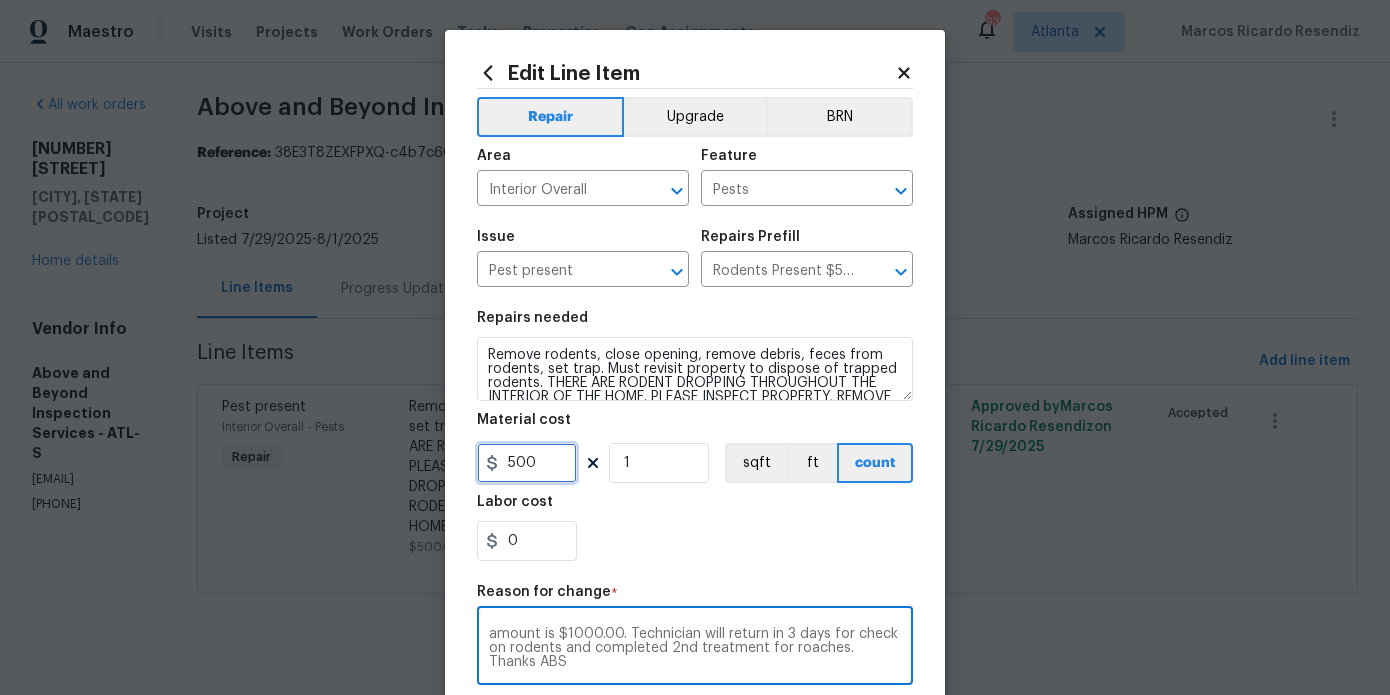 click on "500" at bounding box center [527, 463] 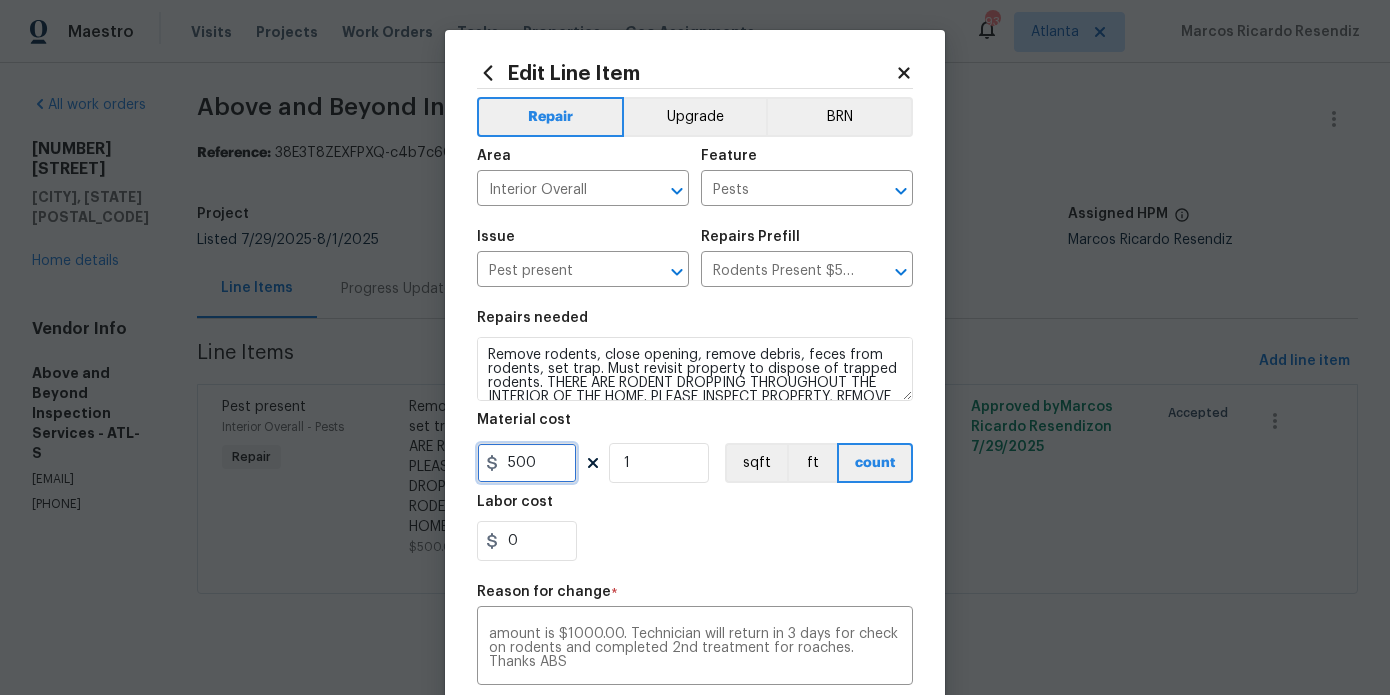 click on "500" at bounding box center [527, 463] 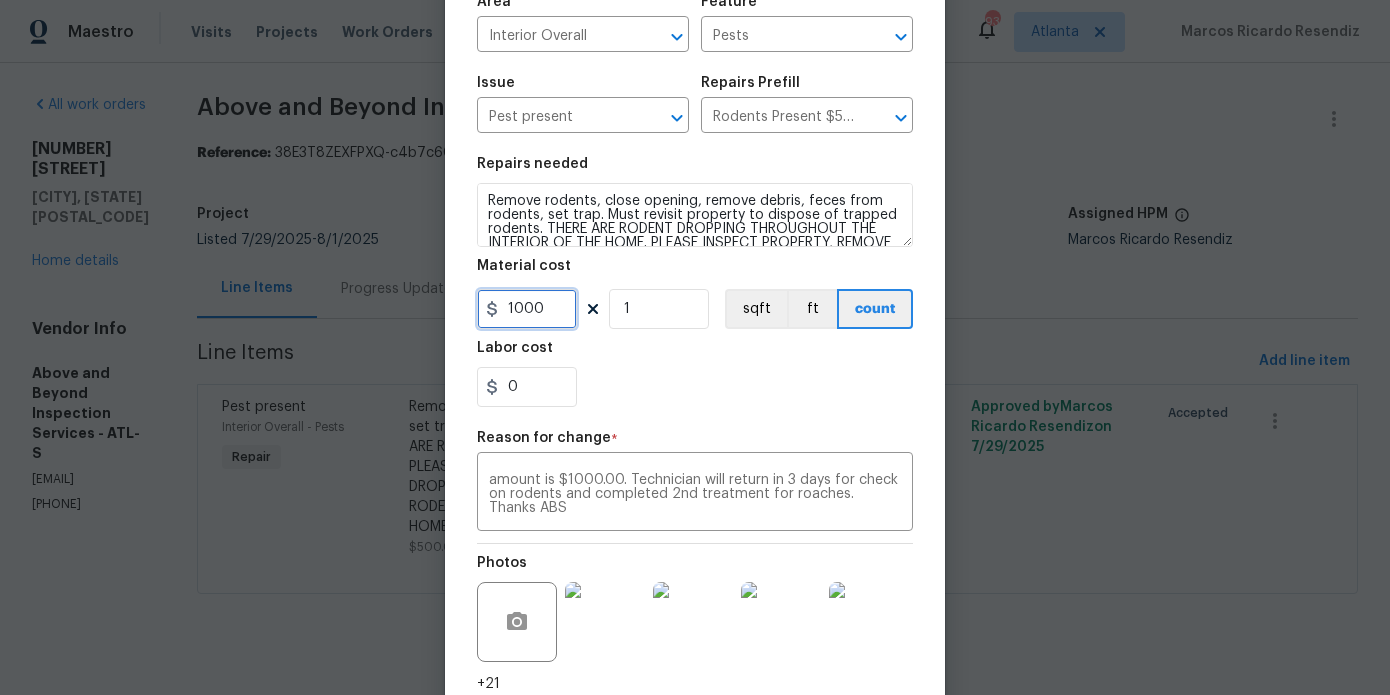scroll, scrollTop: 311, scrollLeft: 0, axis: vertical 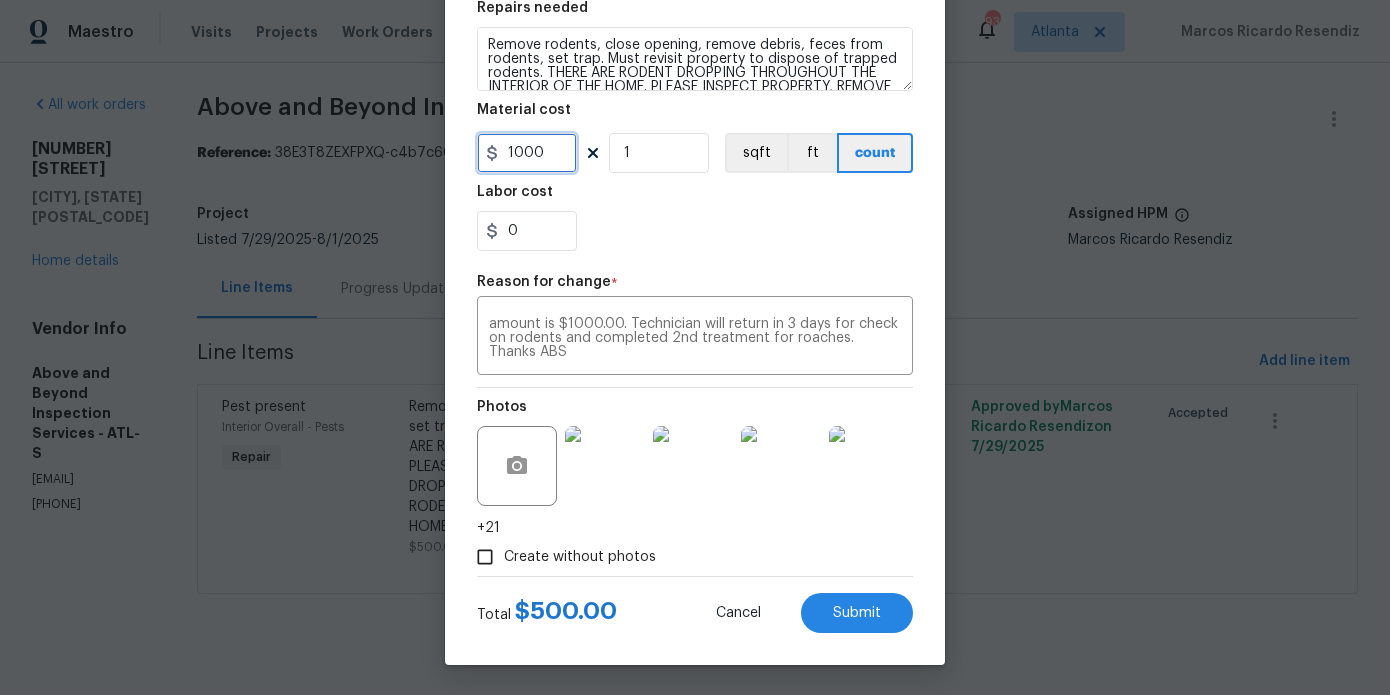 type on "1000" 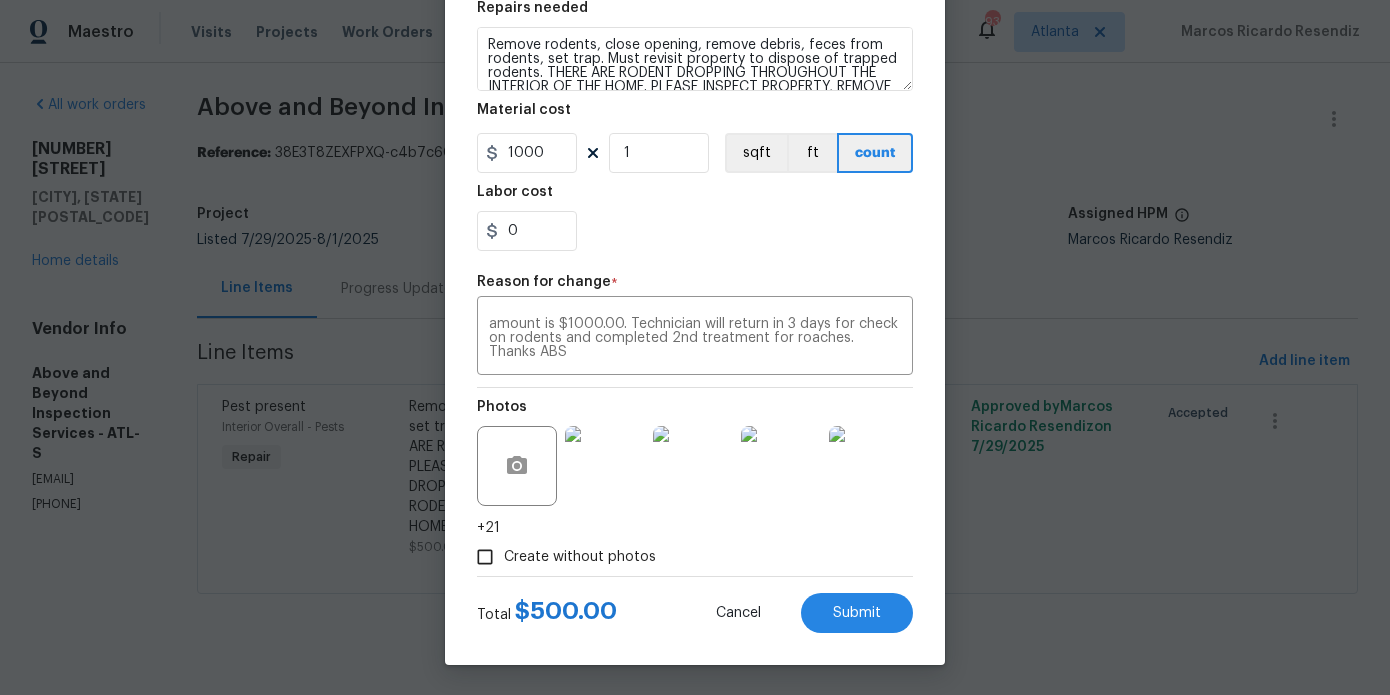 click on "Create without photos" at bounding box center [580, 557] 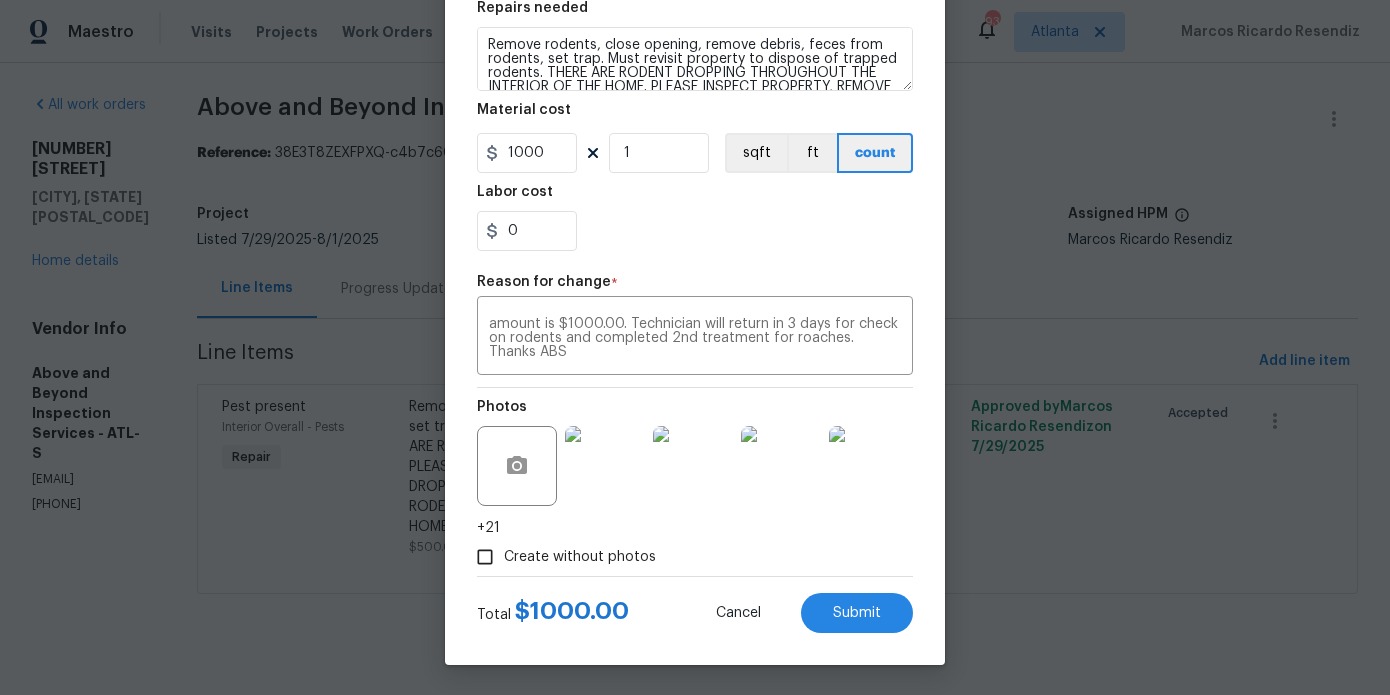 click on "Photos  +21" at bounding box center (695, 463) 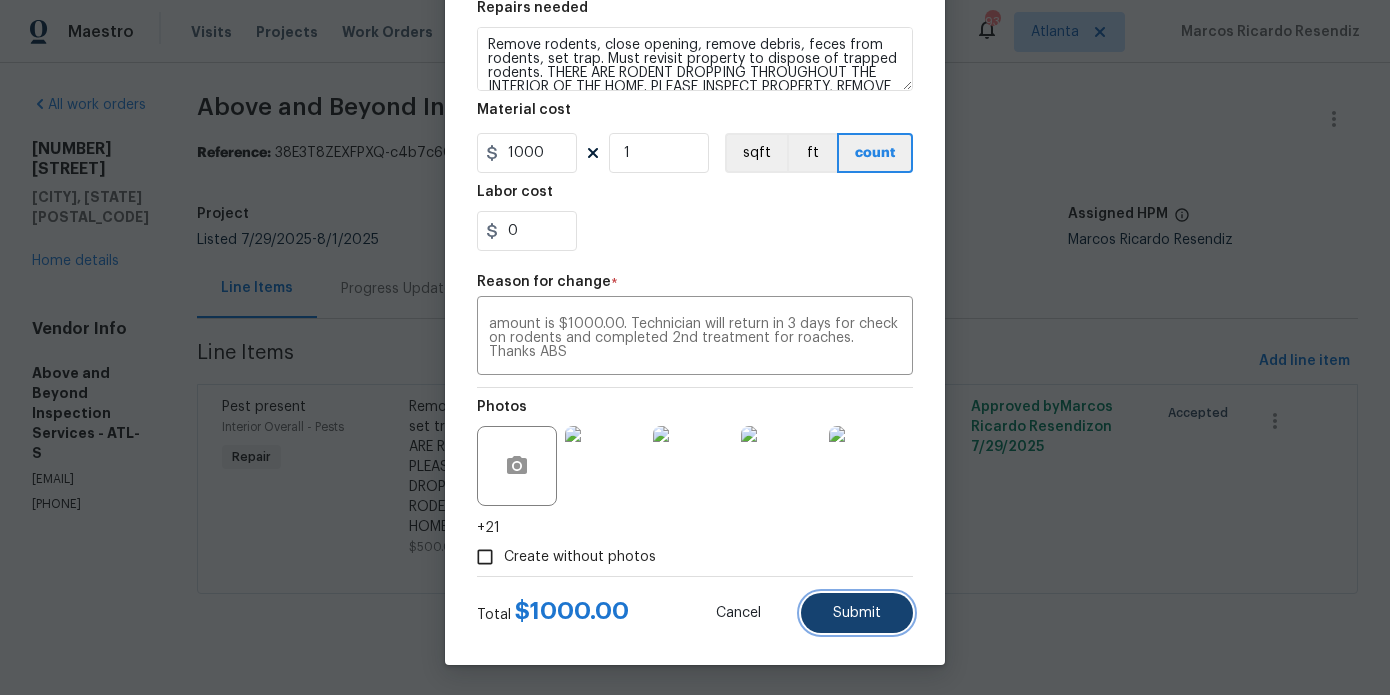 click on "Submit" at bounding box center [857, 613] 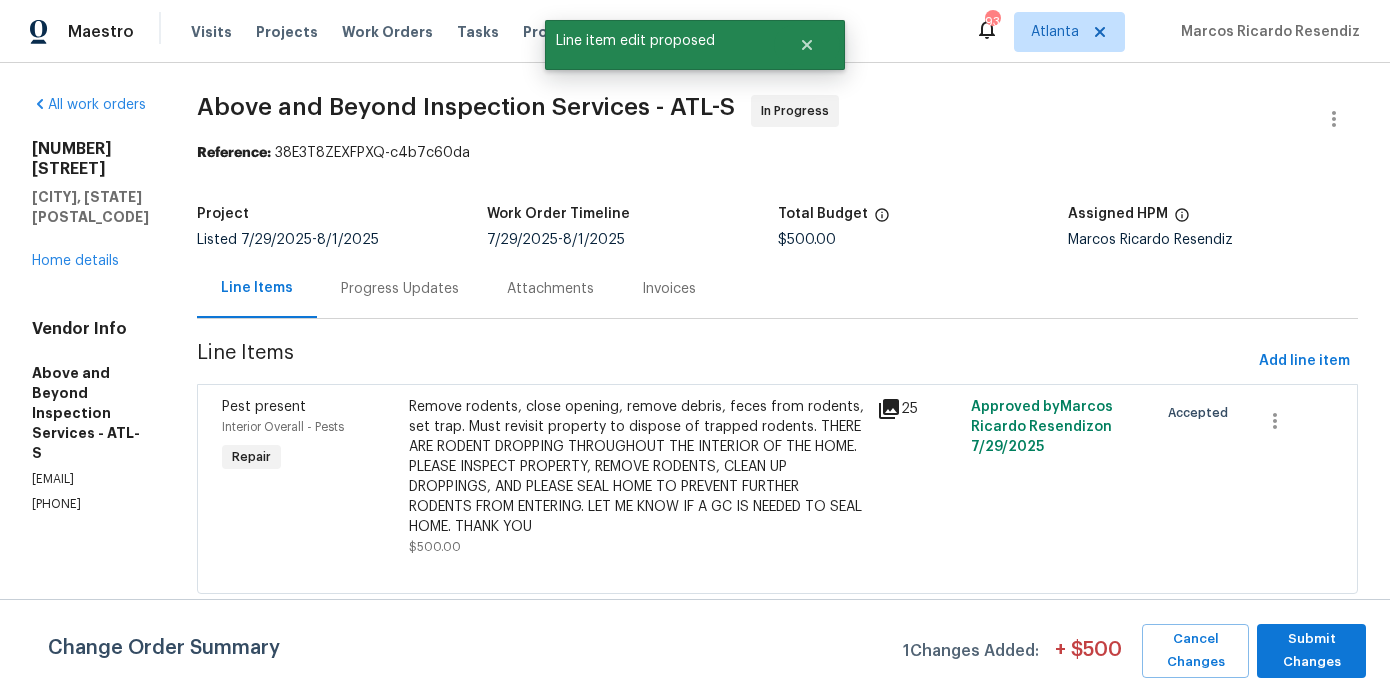 scroll, scrollTop: 0, scrollLeft: 0, axis: both 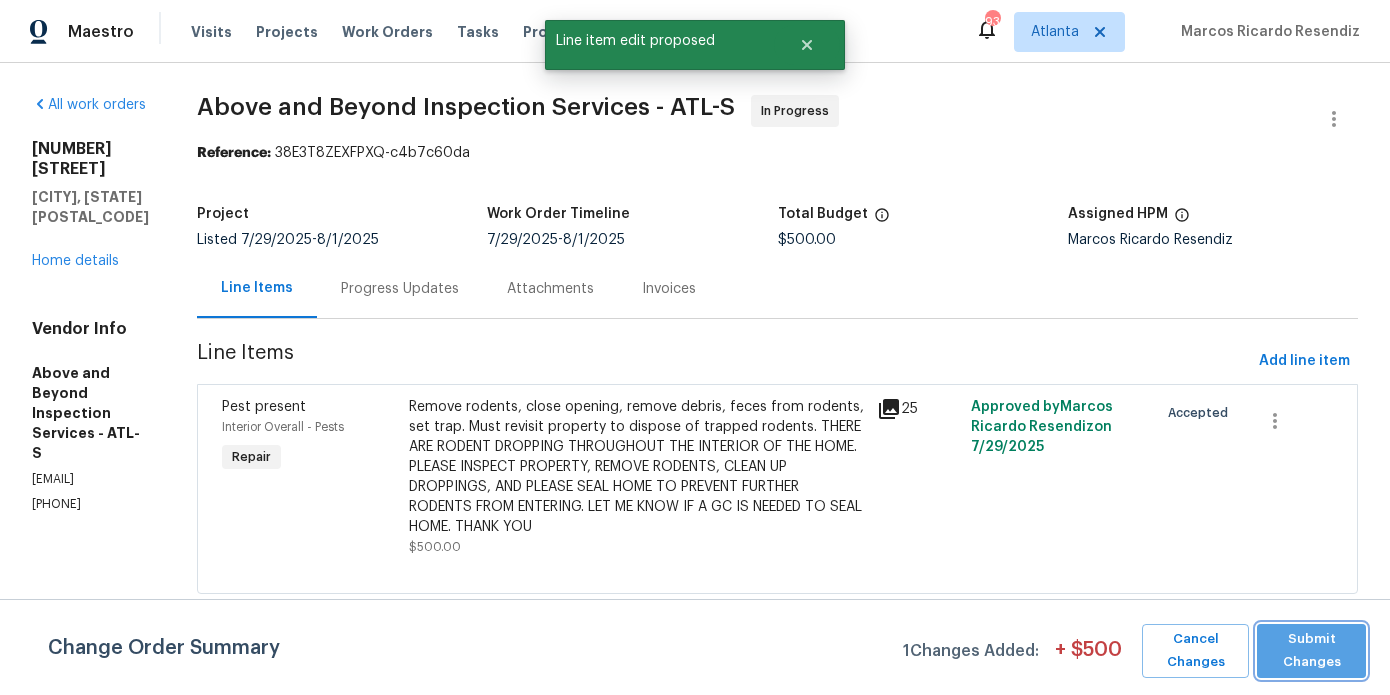 click on "Submit Changes" at bounding box center [1311, 651] 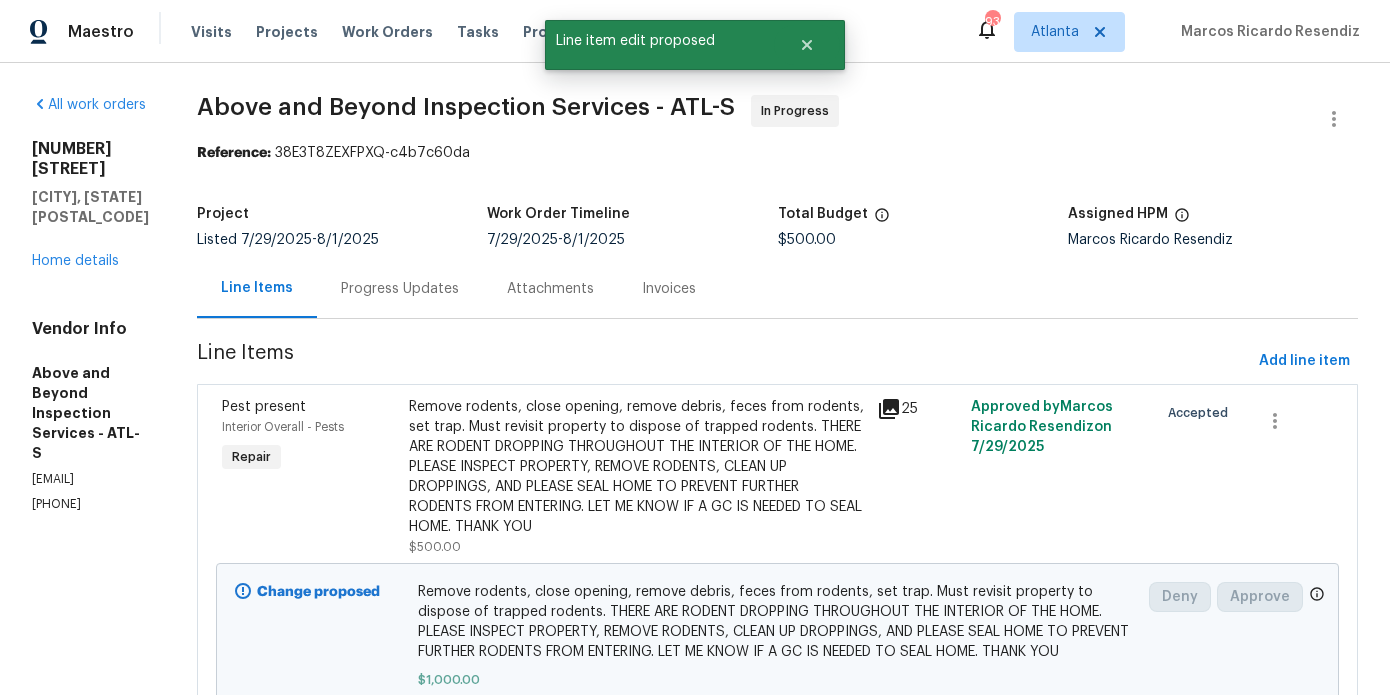 click on "Progress Updates" at bounding box center [400, 289] 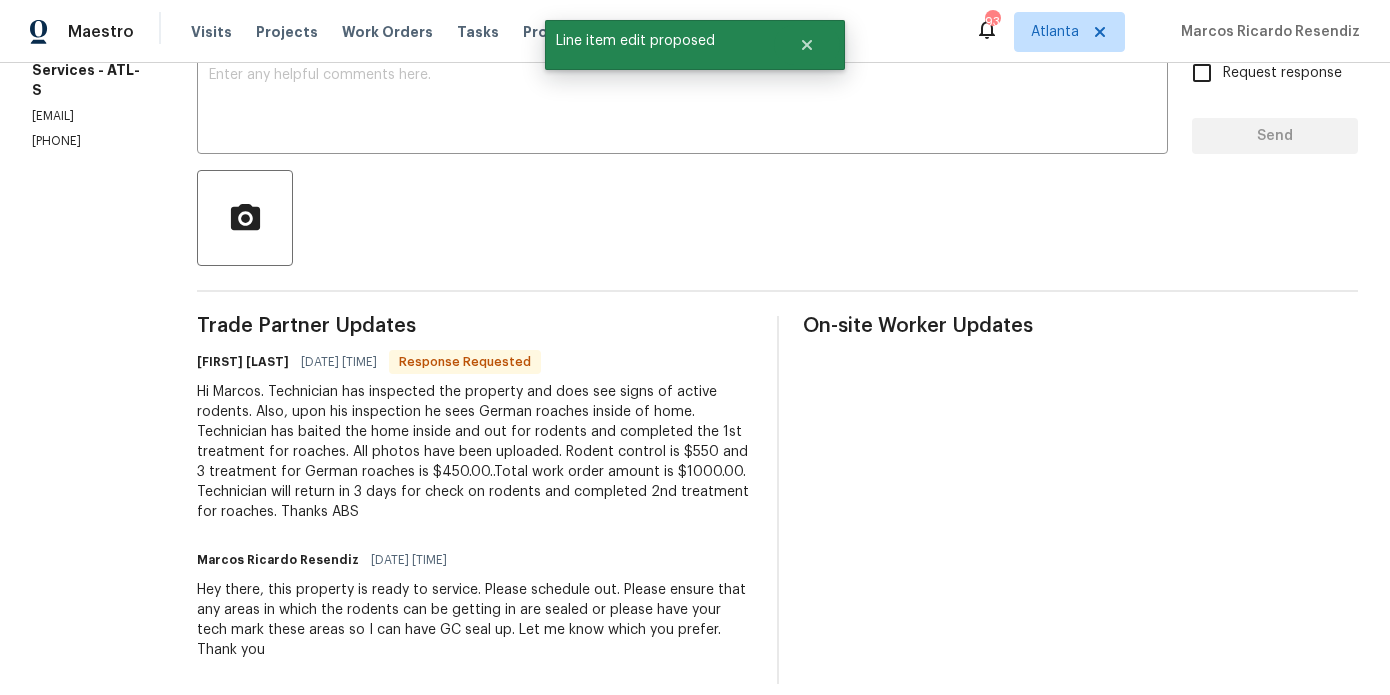 scroll, scrollTop: 360, scrollLeft: 0, axis: vertical 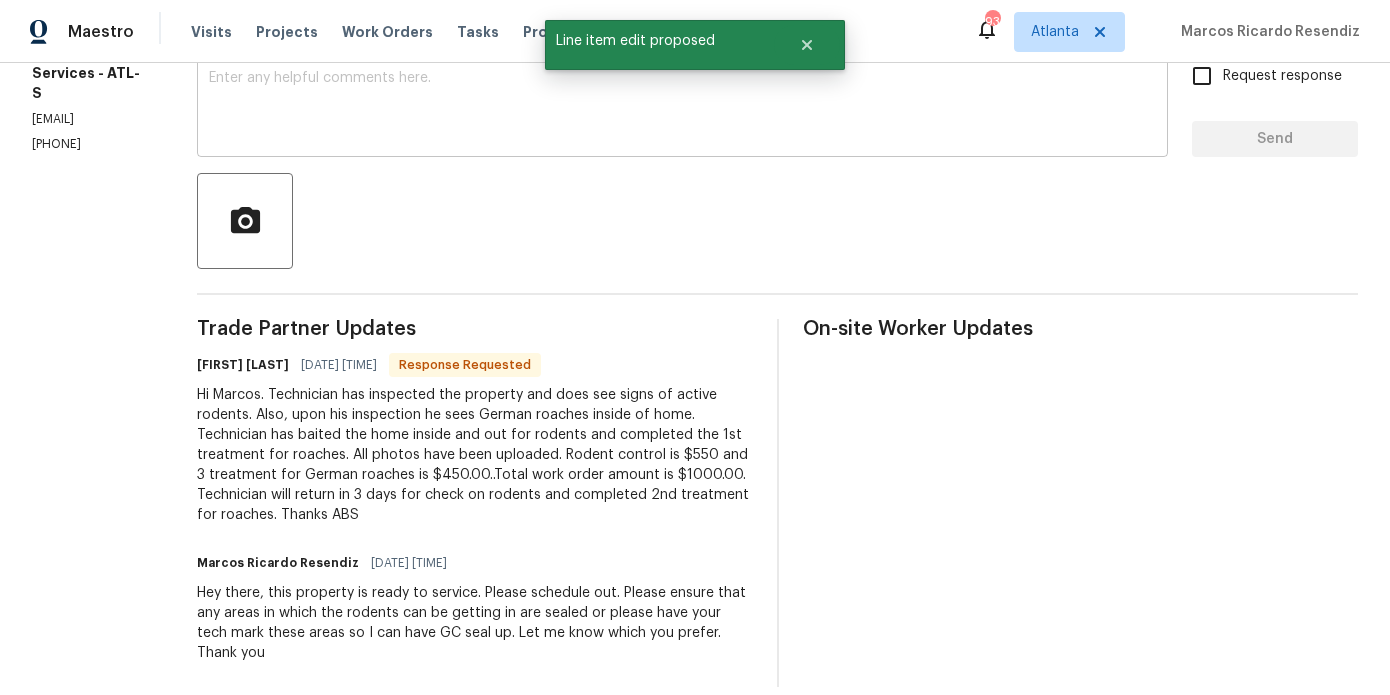 click at bounding box center [682, 106] 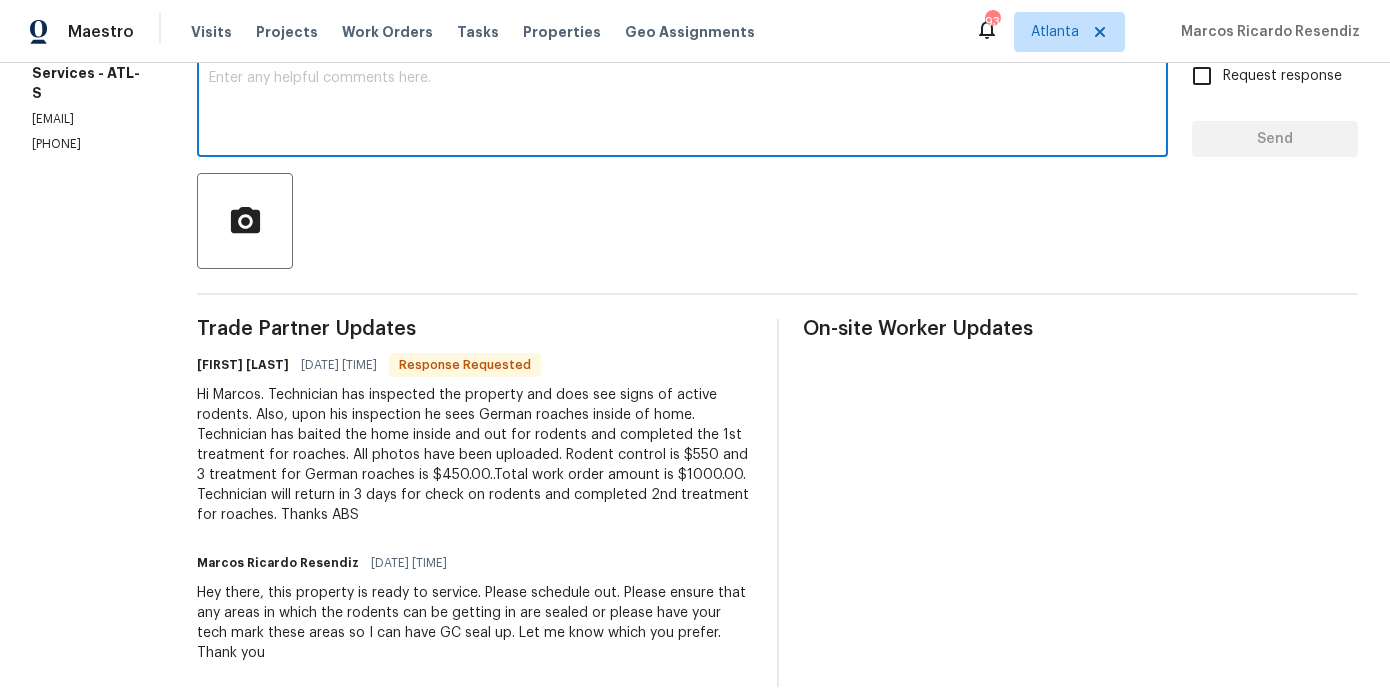 scroll, scrollTop: 274, scrollLeft: 0, axis: vertical 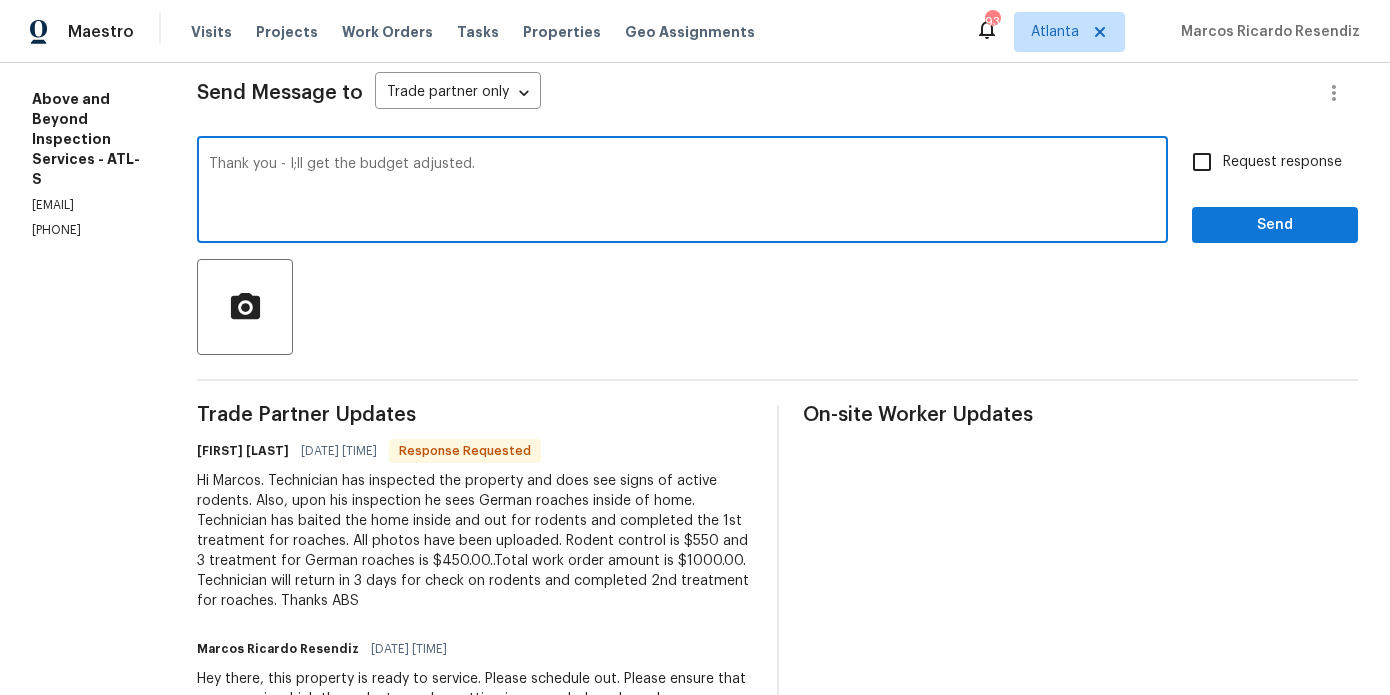 click on "Thank you - I;ll get the budget adjusted.  x ​" at bounding box center [682, 192] 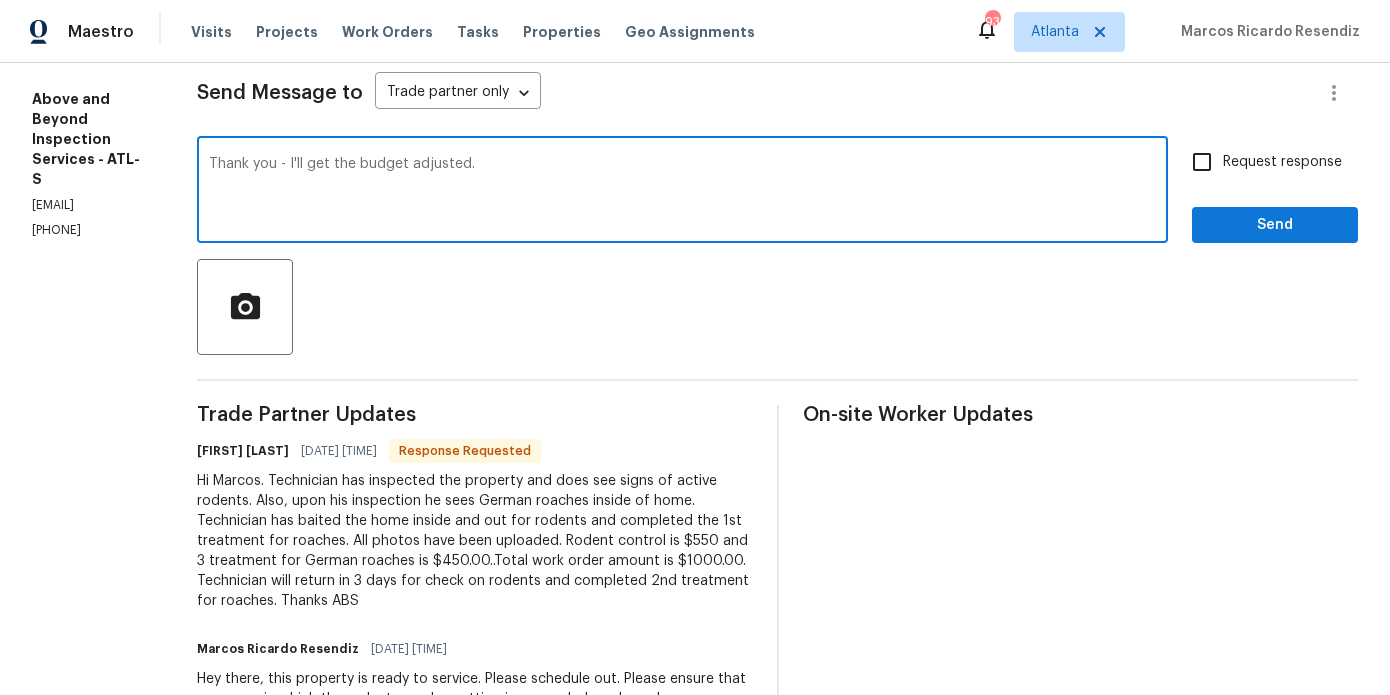 type on "Thank you - I'll get the budget adjusted." 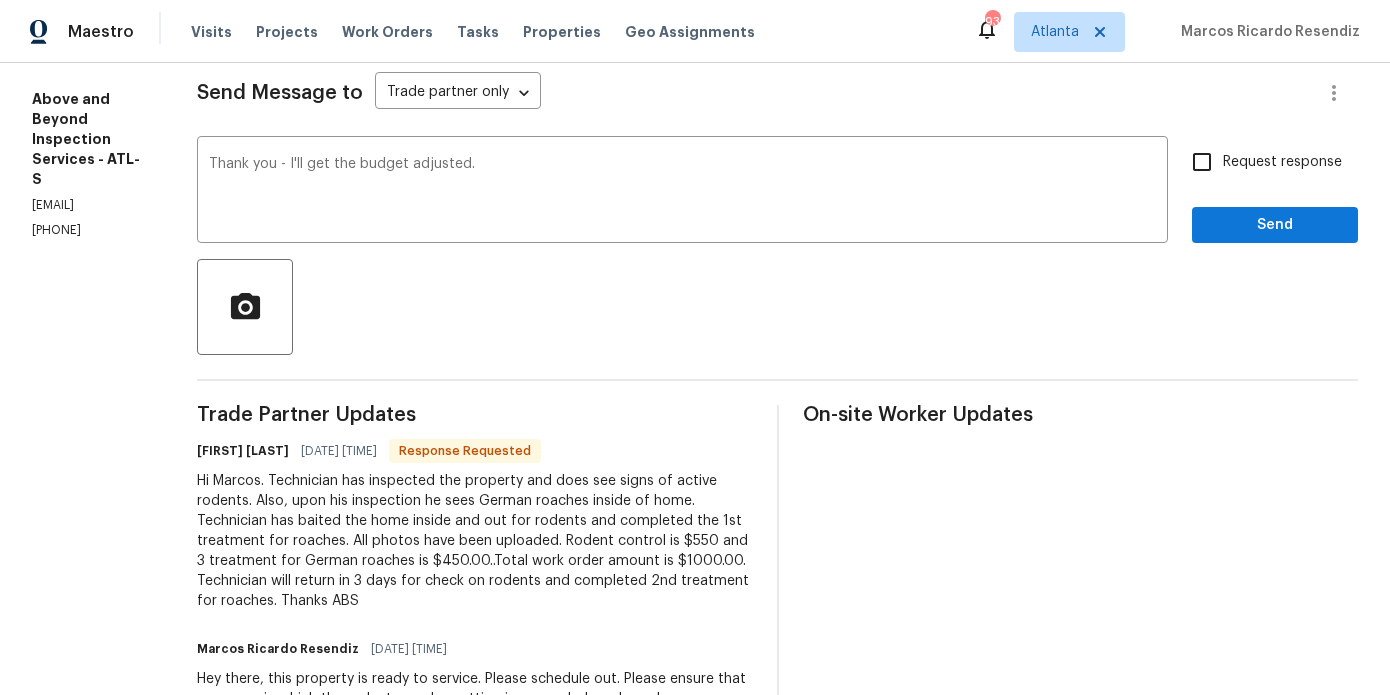 click on "Request response" at bounding box center (1282, 162) 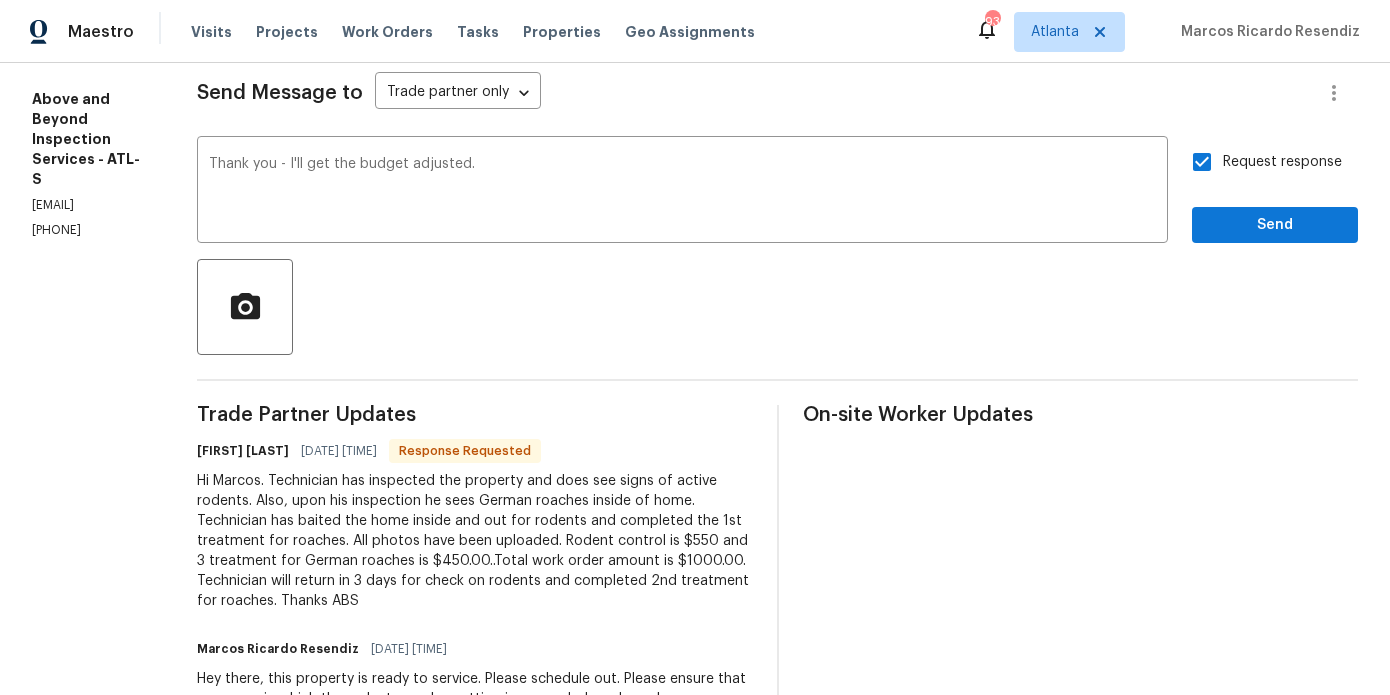 click on "Request response" at bounding box center [1282, 162] 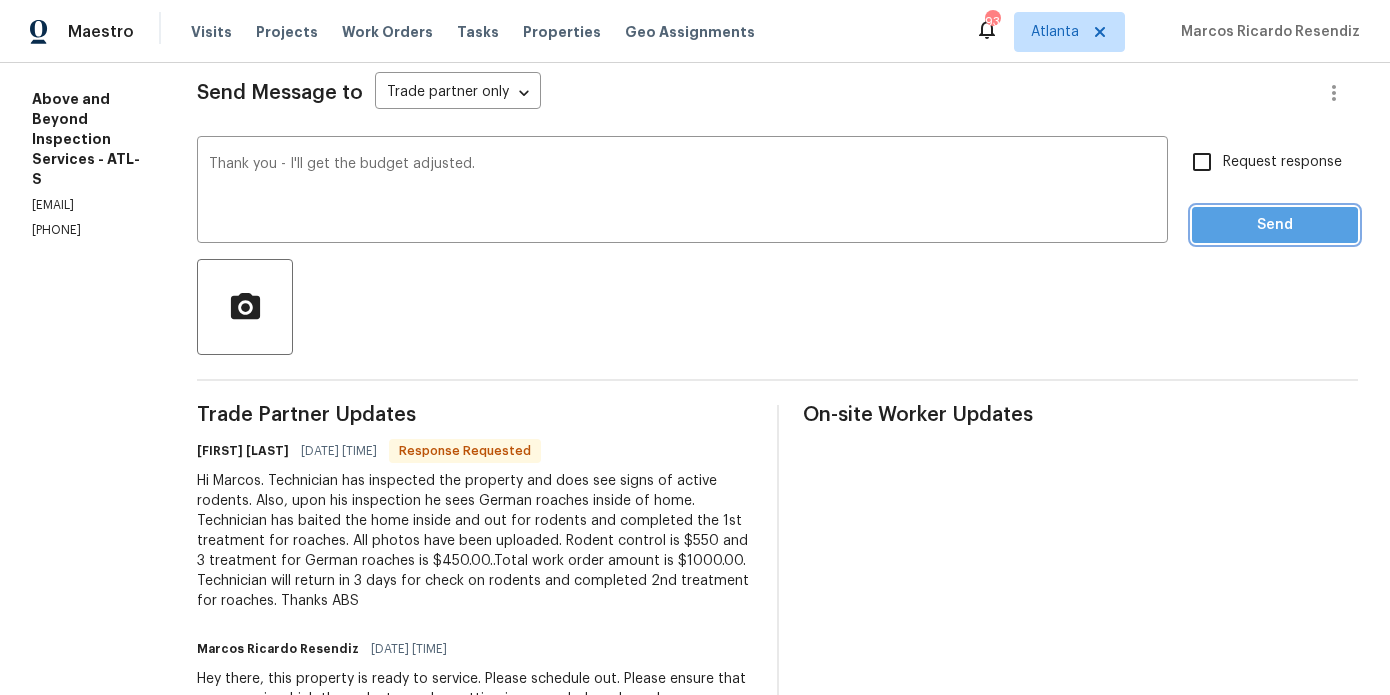 click on "Send" at bounding box center (1275, 225) 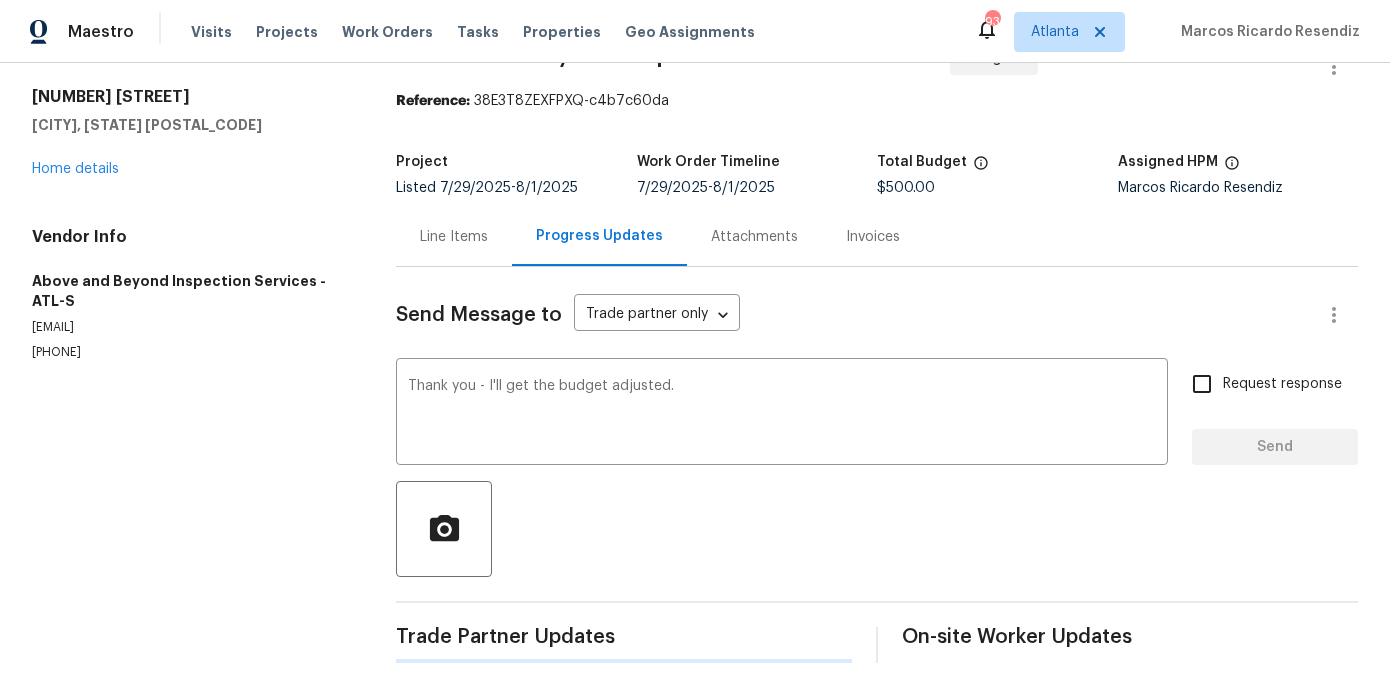 type 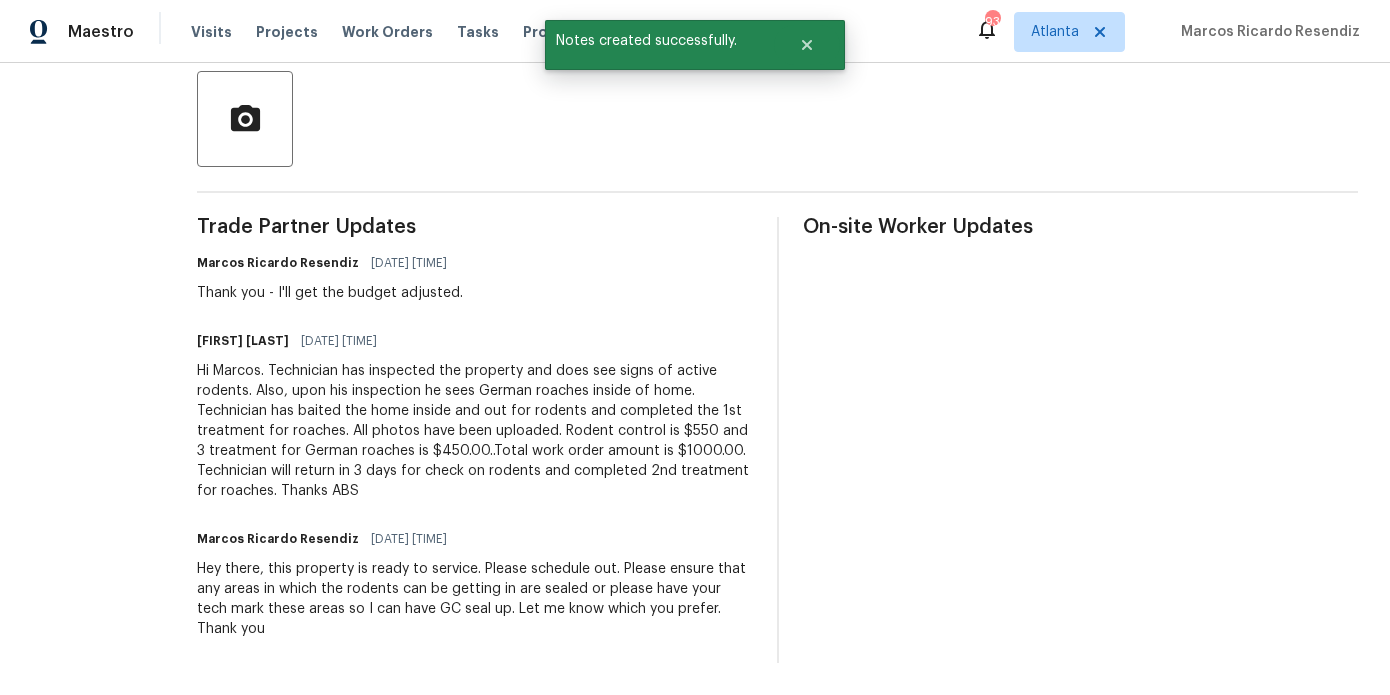 scroll, scrollTop: 0, scrollLeft: 0, axis: both 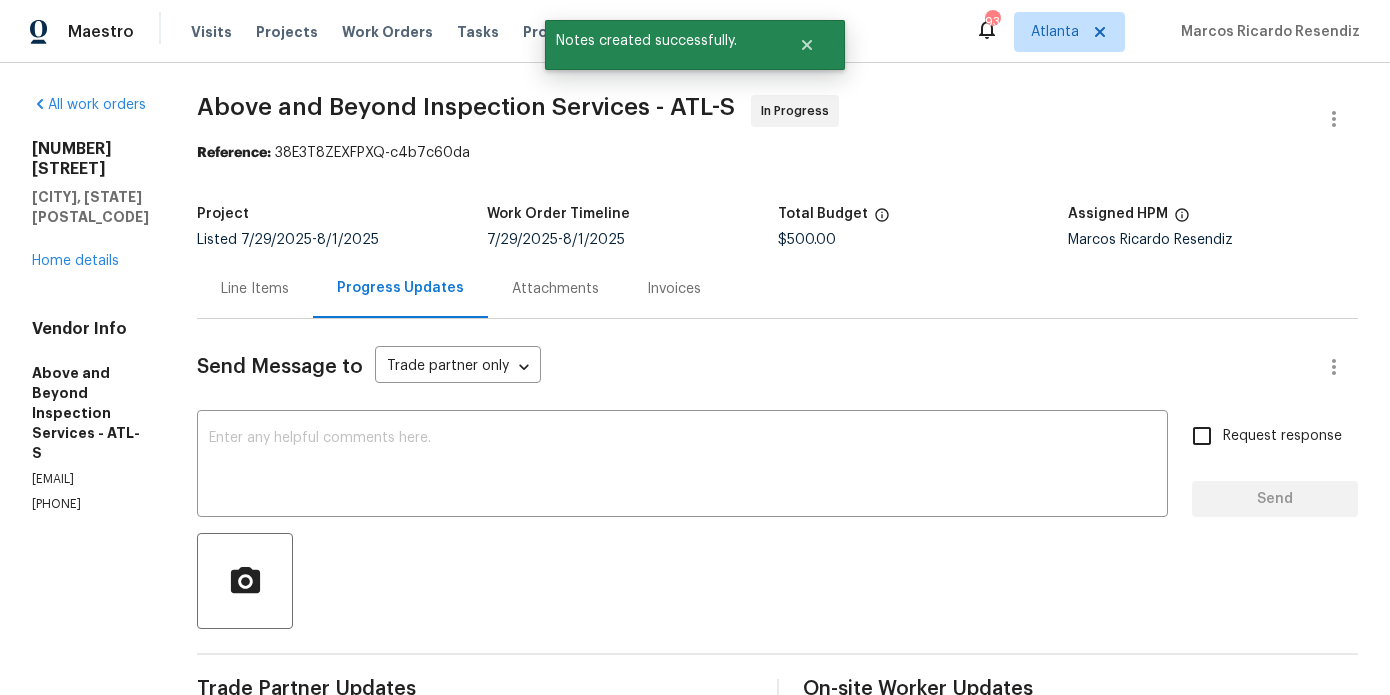 click on "Line Items" at bounding box center (255, 289) 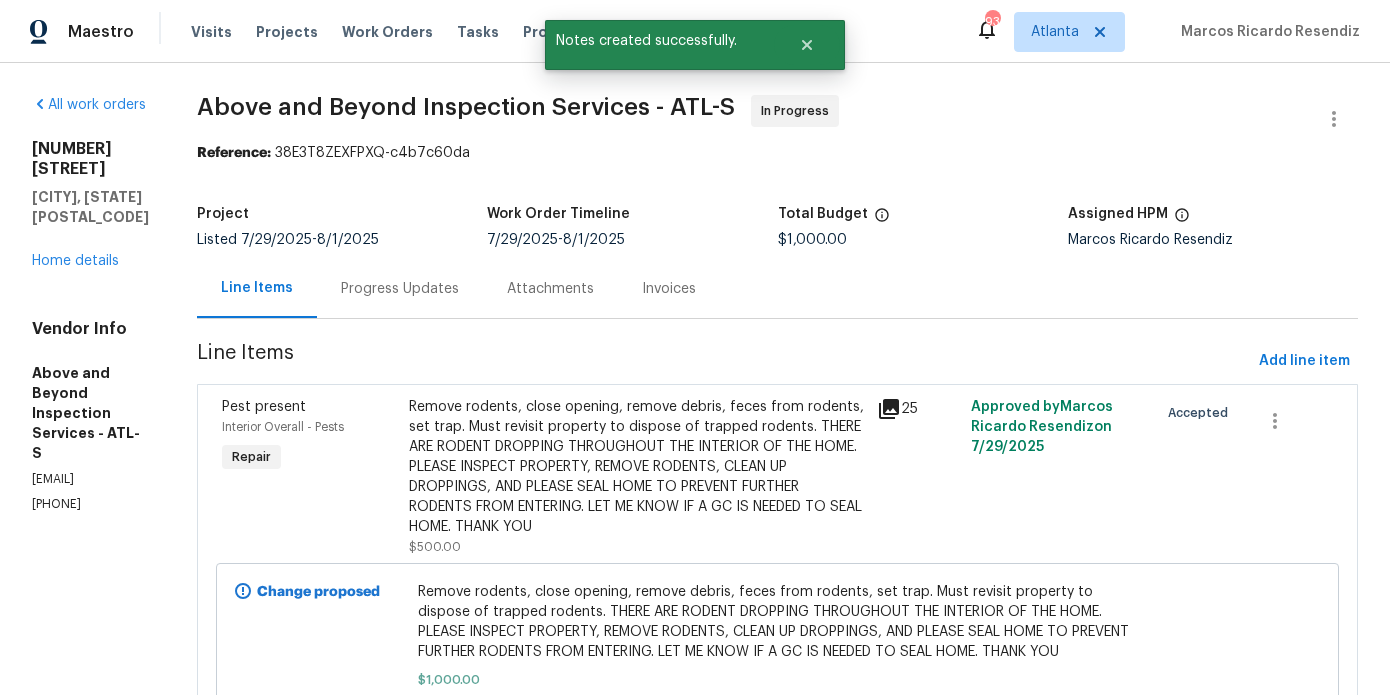 click on "Remove rodents, close opening, remove debris, feces from rodents, set trap. Must revisit property to dispose of trapped rodents. THERE ARE RODENT DROPPING THROUGHOUT THE INTERIOR OF THE HOME. PLEASE INSPECT PROPERTY, REMOVE RODENTS, CLEAN UP DROPPINGS, AND PLEASE SEAL HOME TO PREVENT FURTHER RODENTS FROM ENTERING. LET ME KNOW IF A GC IS NEEDED TO SEAL HOME. THANK YOU" at bounding box center (637, 467) 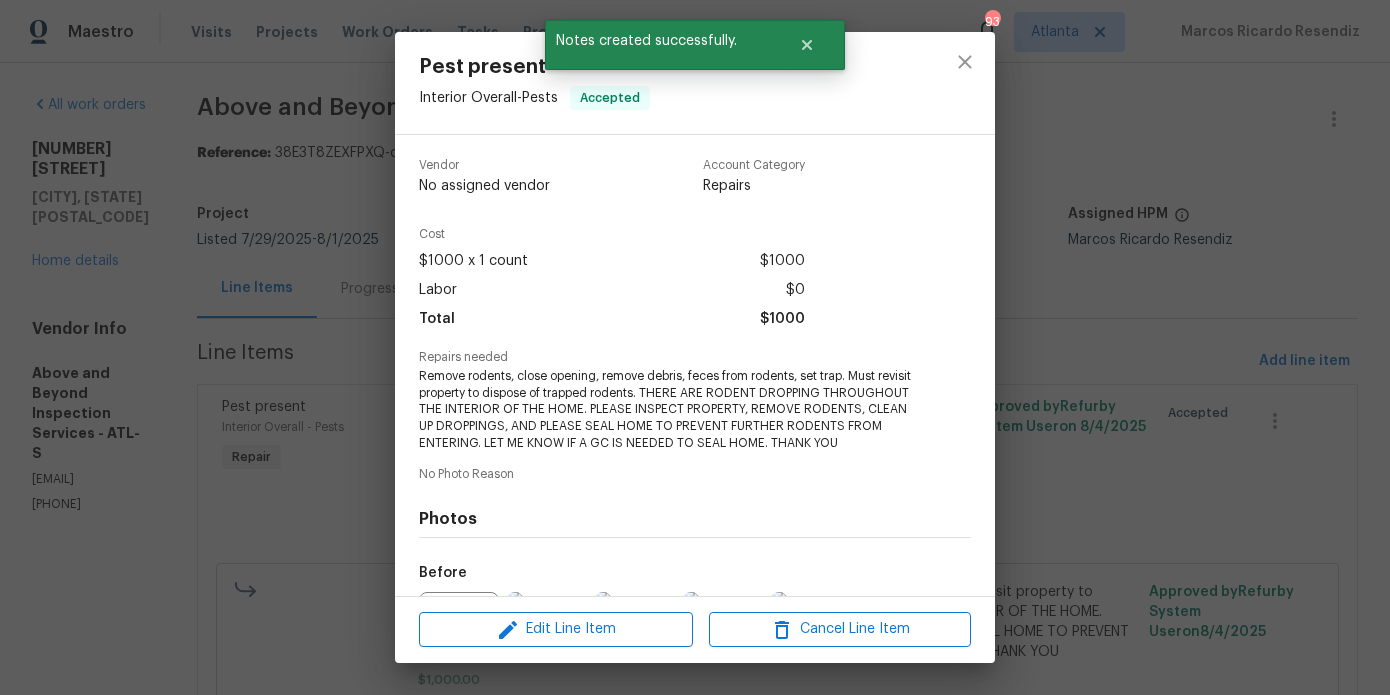 scroll, scrollTop: 242, scrollLeft: 0, axis: vertical 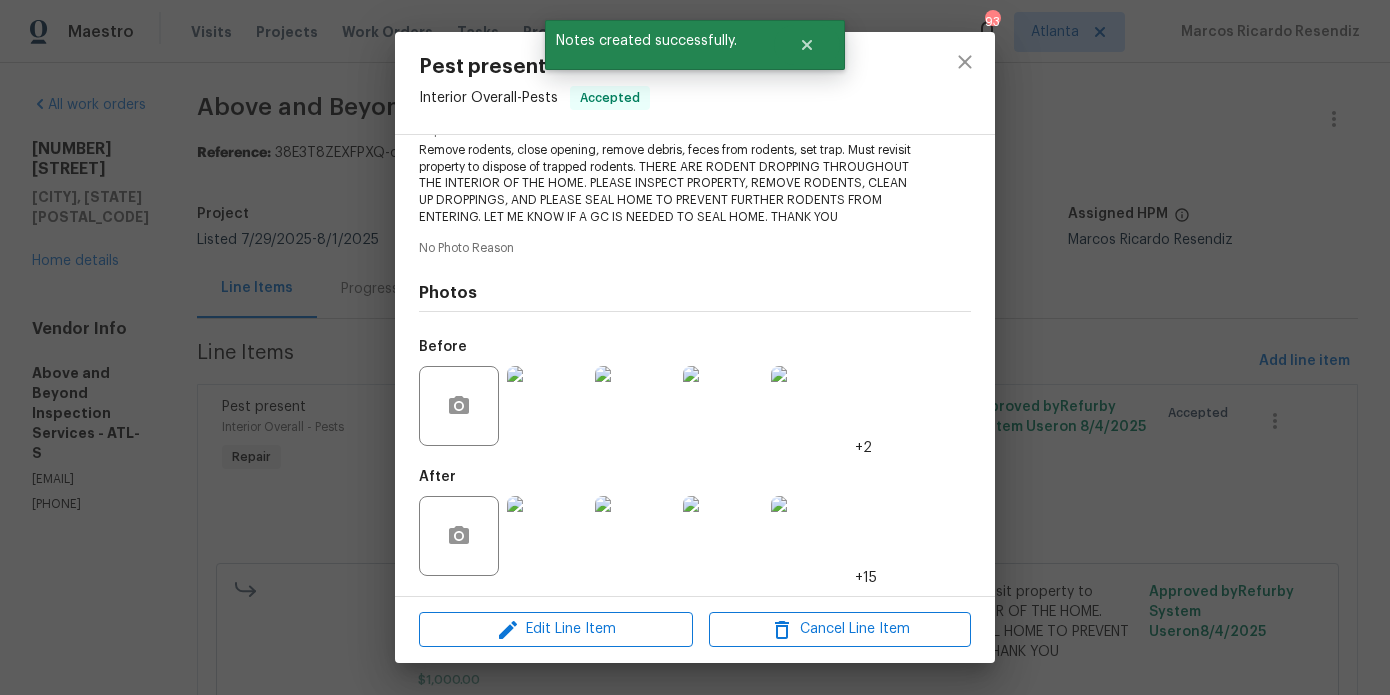click at bounding box center (547, 536) 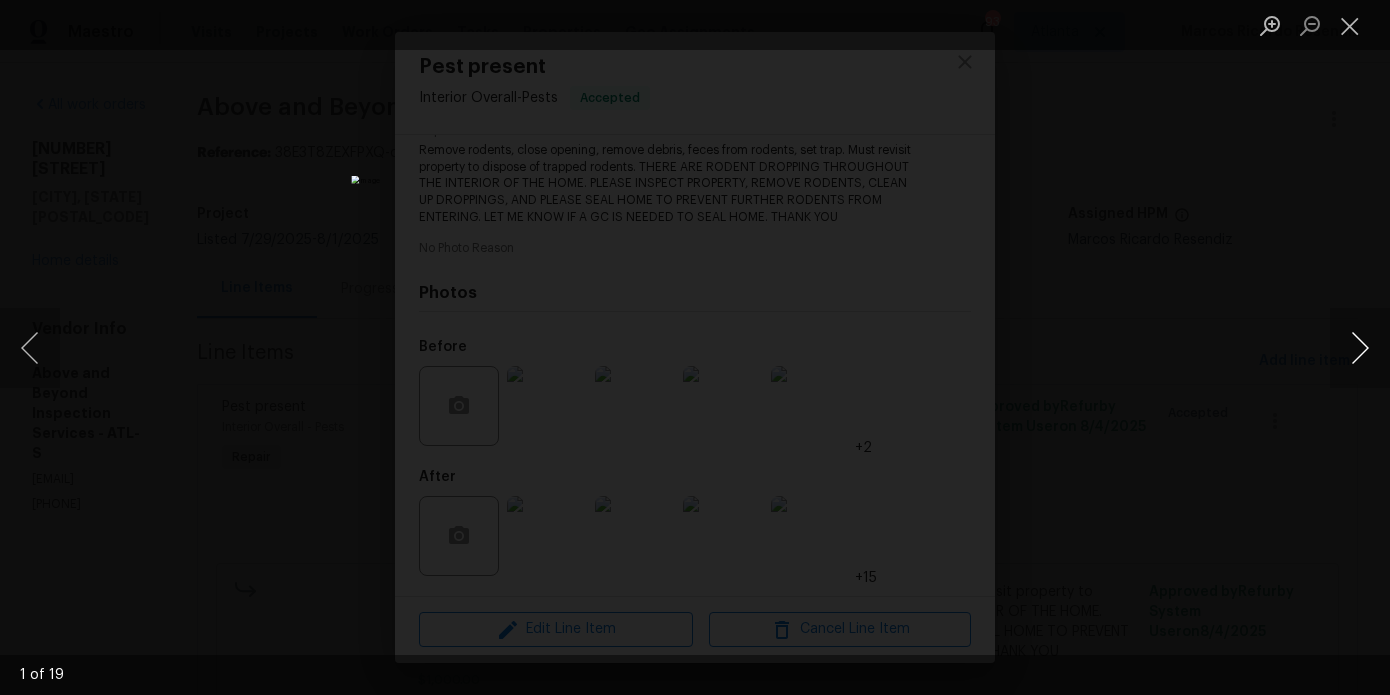 click at bounding box center (1360, 348) 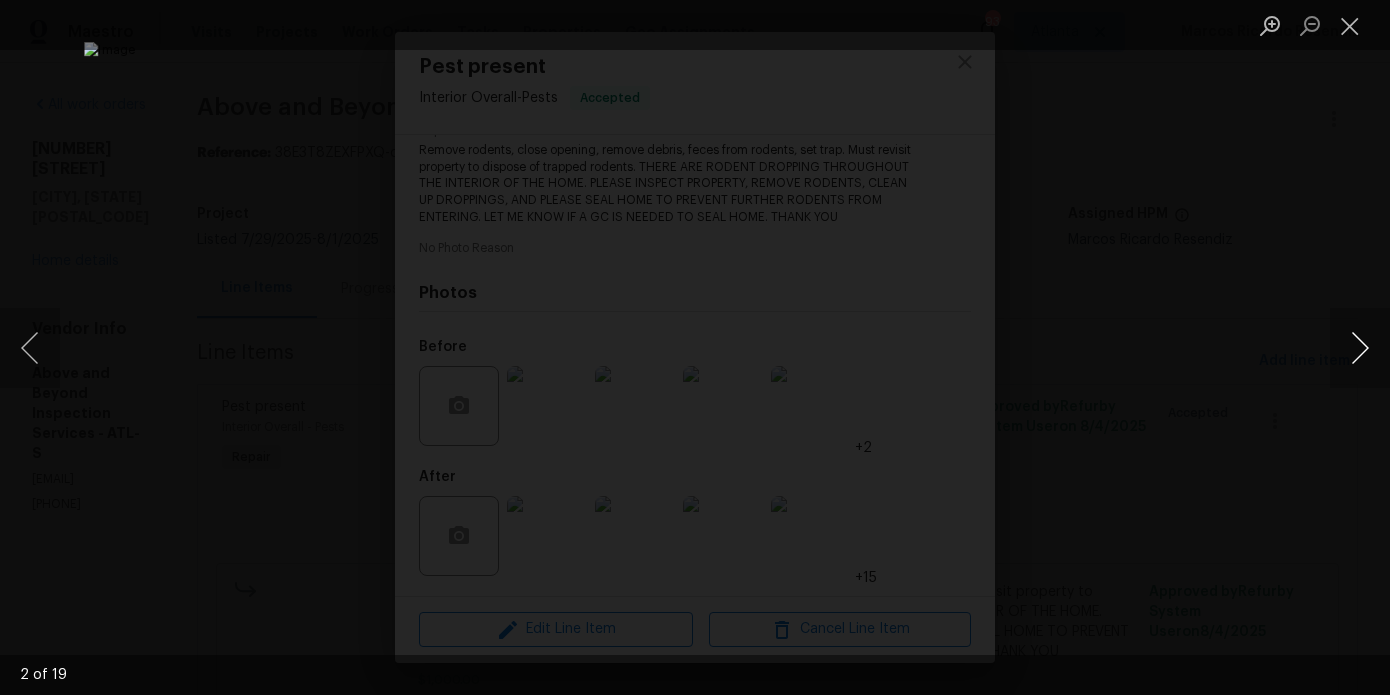 click at bounding box center [1360, 348] 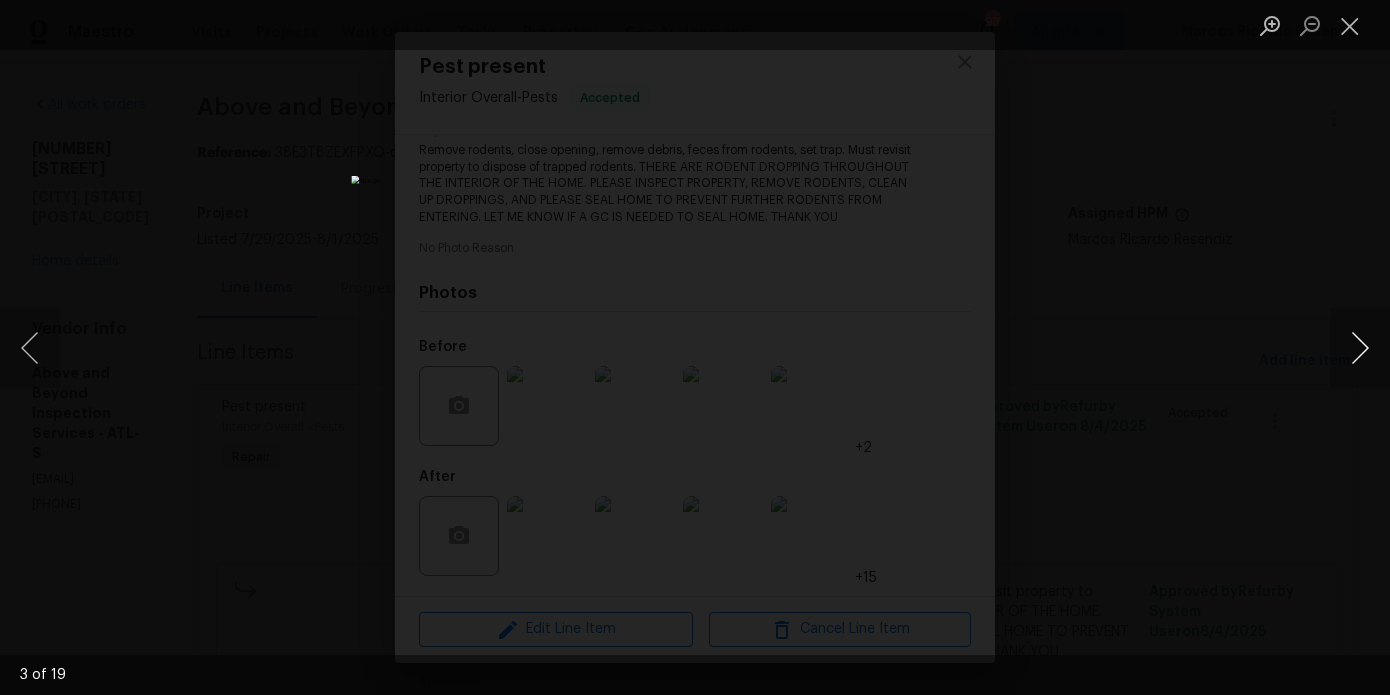 click at bounding box center [1360, 348] 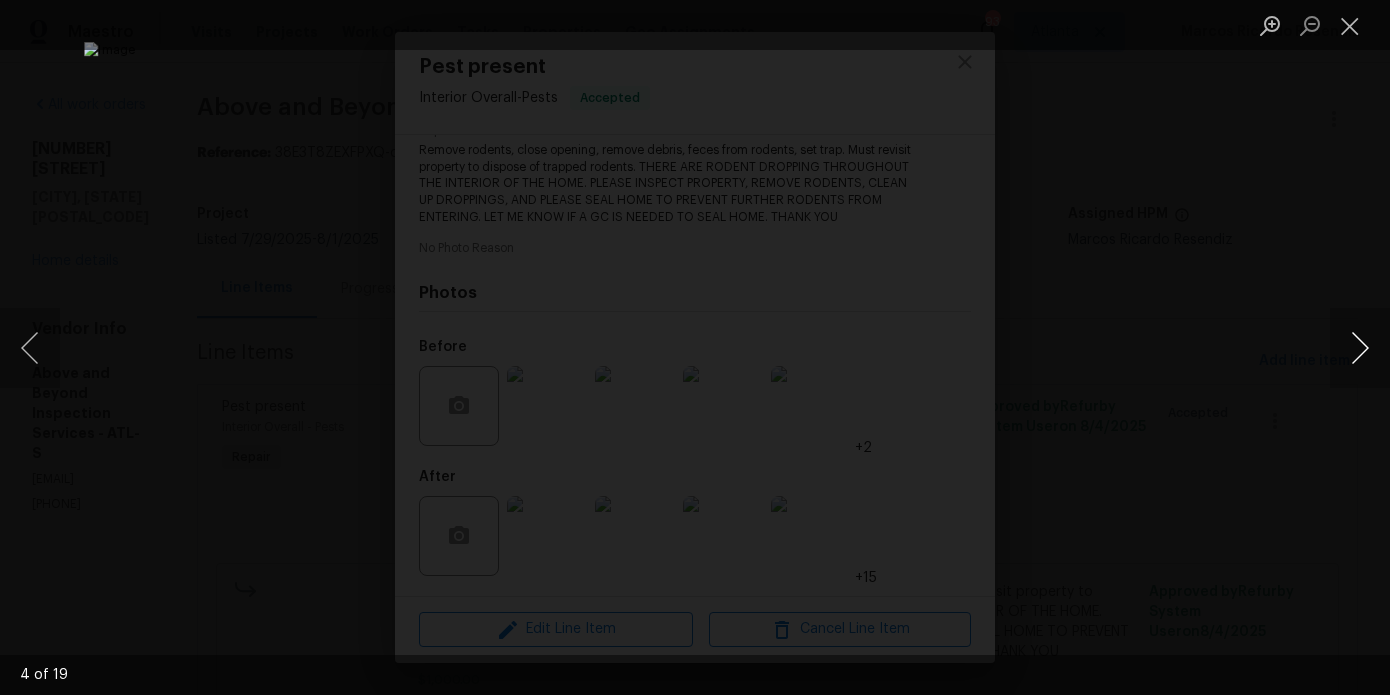 click at bounding box center (1360, 348) 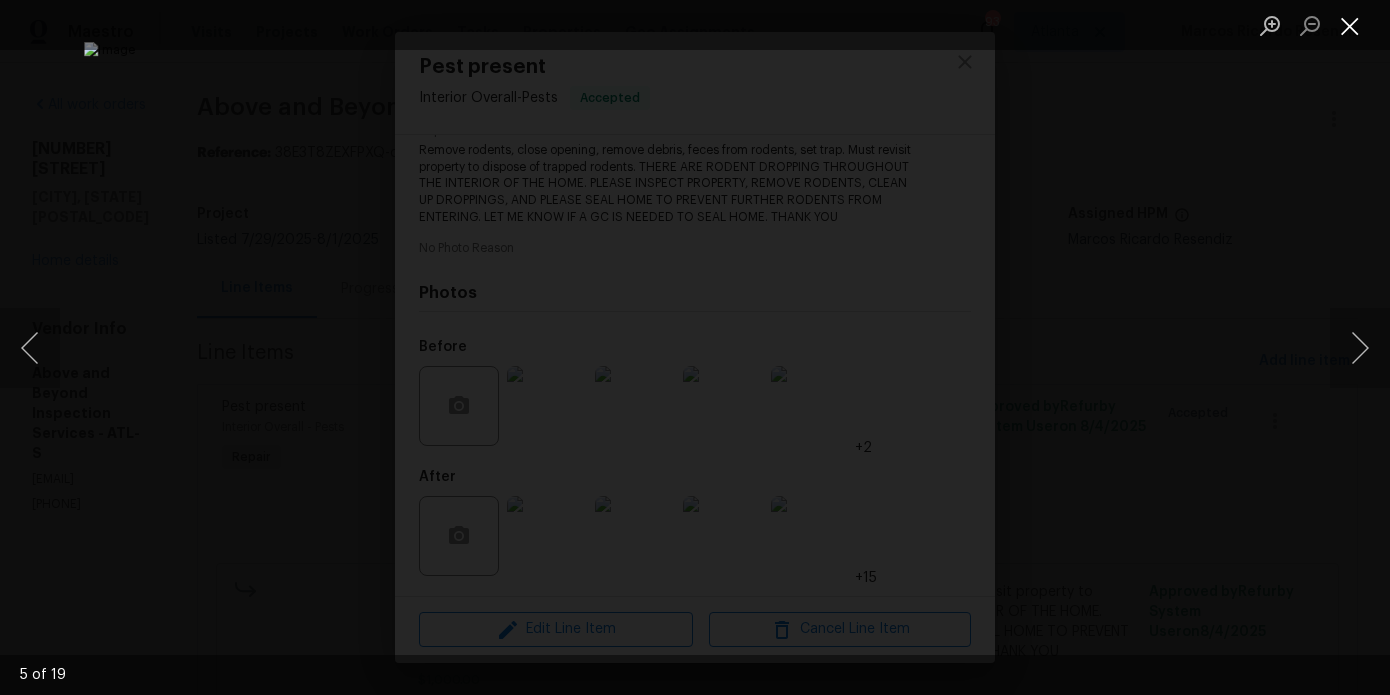 click at bounding box center (1350, 25) 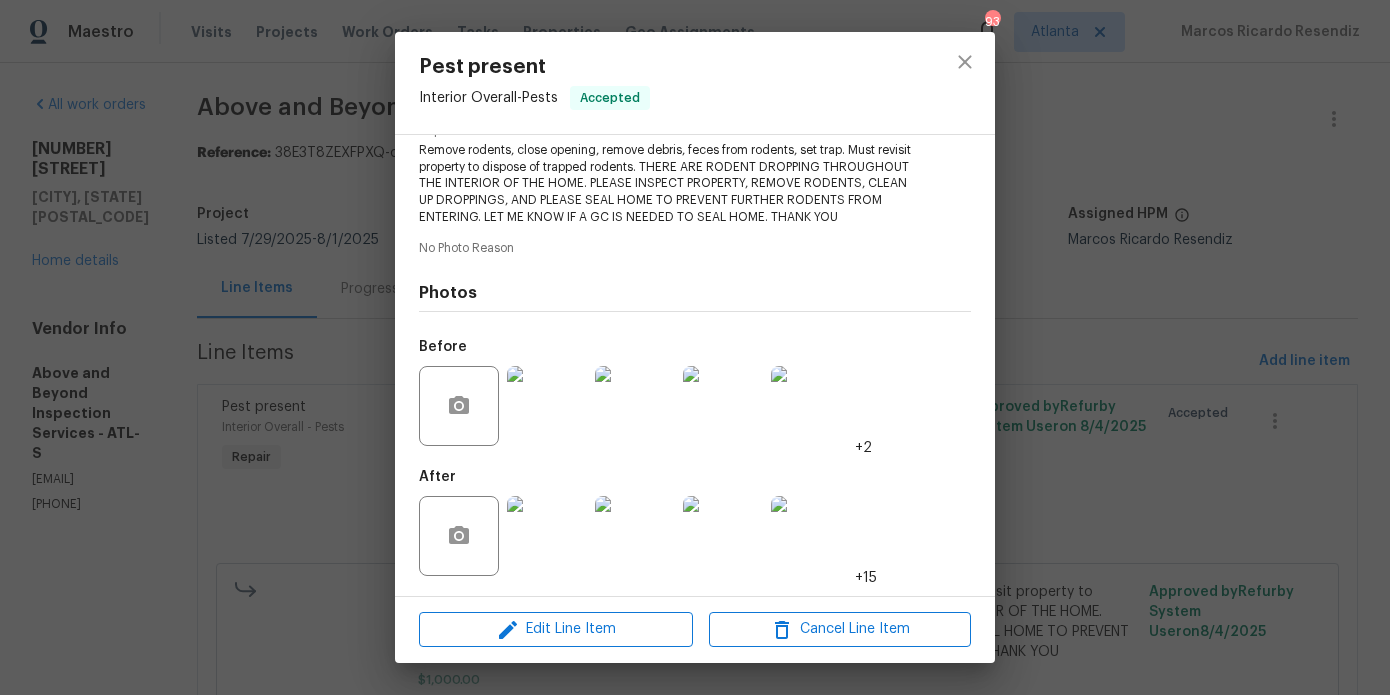 click on "Pest present Interior Overall  -  Pests Accepted Vendor Above and Beyond Inspection Services Account Category Repairs Cost $1000 x 1 count $1000 Labor $0 Total $1000 Repairs needed Remove rodents, close opening, remove debris, feces from rodents, set trap. Must revisit property to dispose of trapped rodents. THERE ARE RODENT DROPPING THROUGHOUT THE INTERIOR OF THE HOME. PLEASE INSPECT PROPERTY, REMOVE RODENTS, CLEAN UP DROPPINGS, AND PLEASE SEAL HOME TO PREVENT FURTHER RODENTS FROM ENTERING. LET ME KNOW IF A GC IS NEEDED TO SEAL HOME. THANK YOU No Photo Reason   Photos Before  +2 After  +15  Edit Line Item  Cancel Line Item" at bounding box center [695, 347] 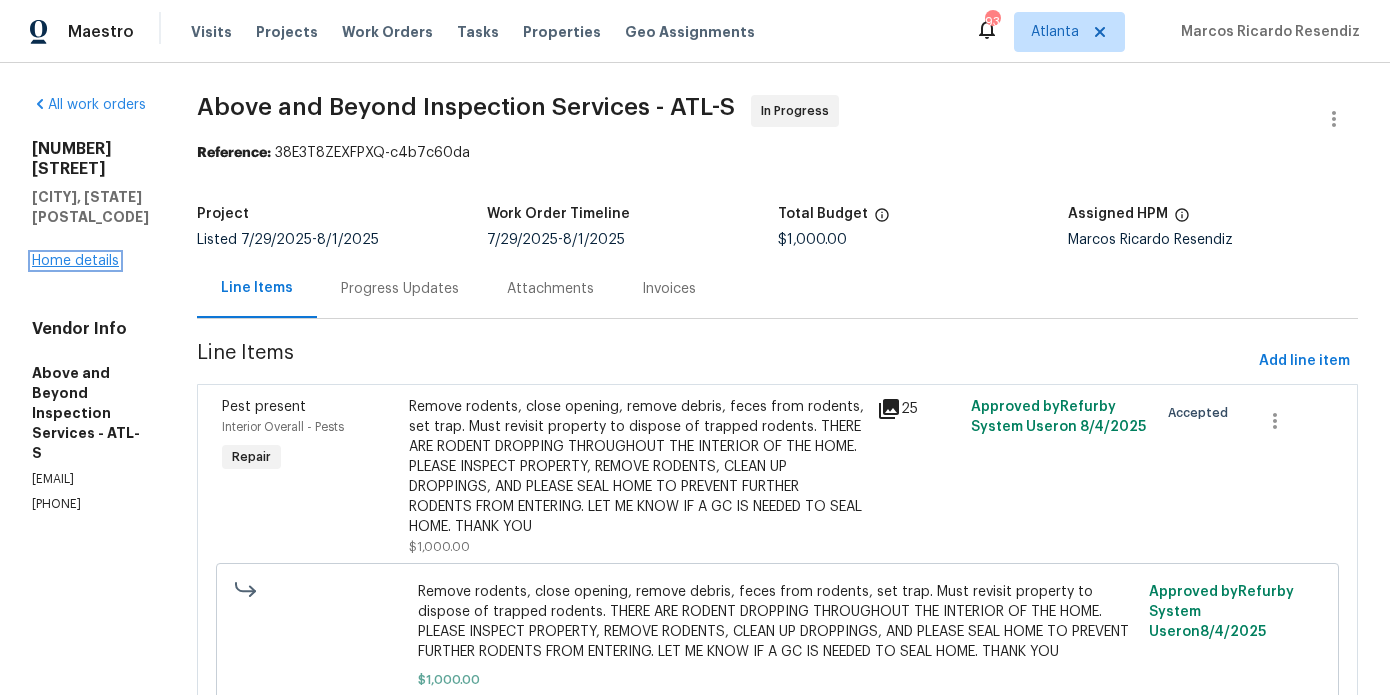 click on "Home details" at bounding box center [75, 261] 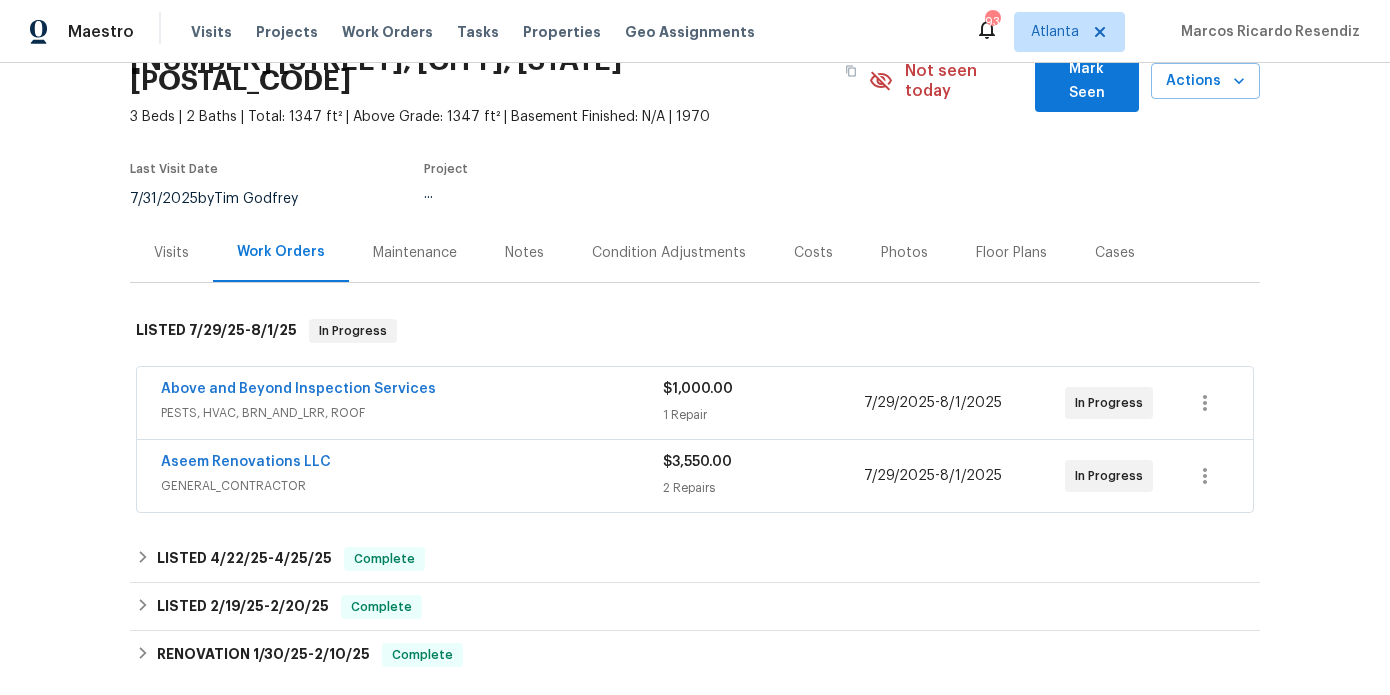 scroll, scrollTop: 208, scrollLeft: 0, axis: vertical 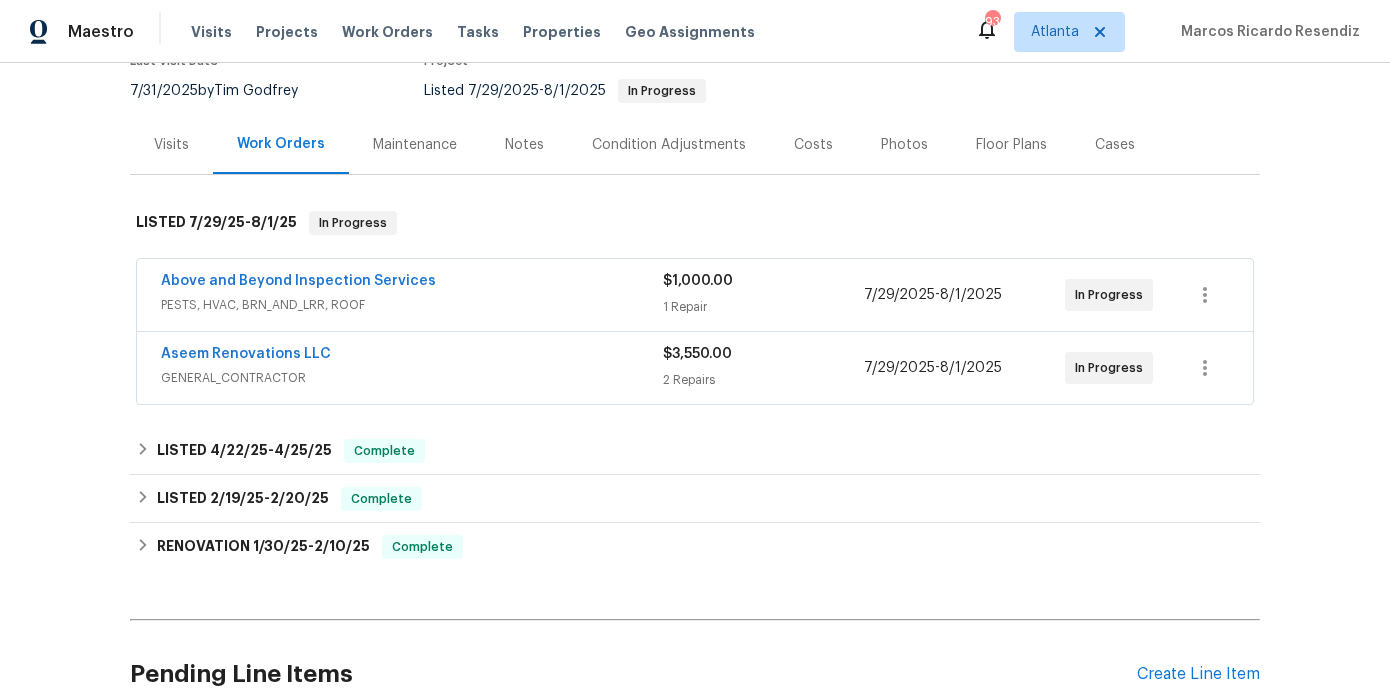 click on "Aseem Renovations LLC" at bounding box center [246, 354] 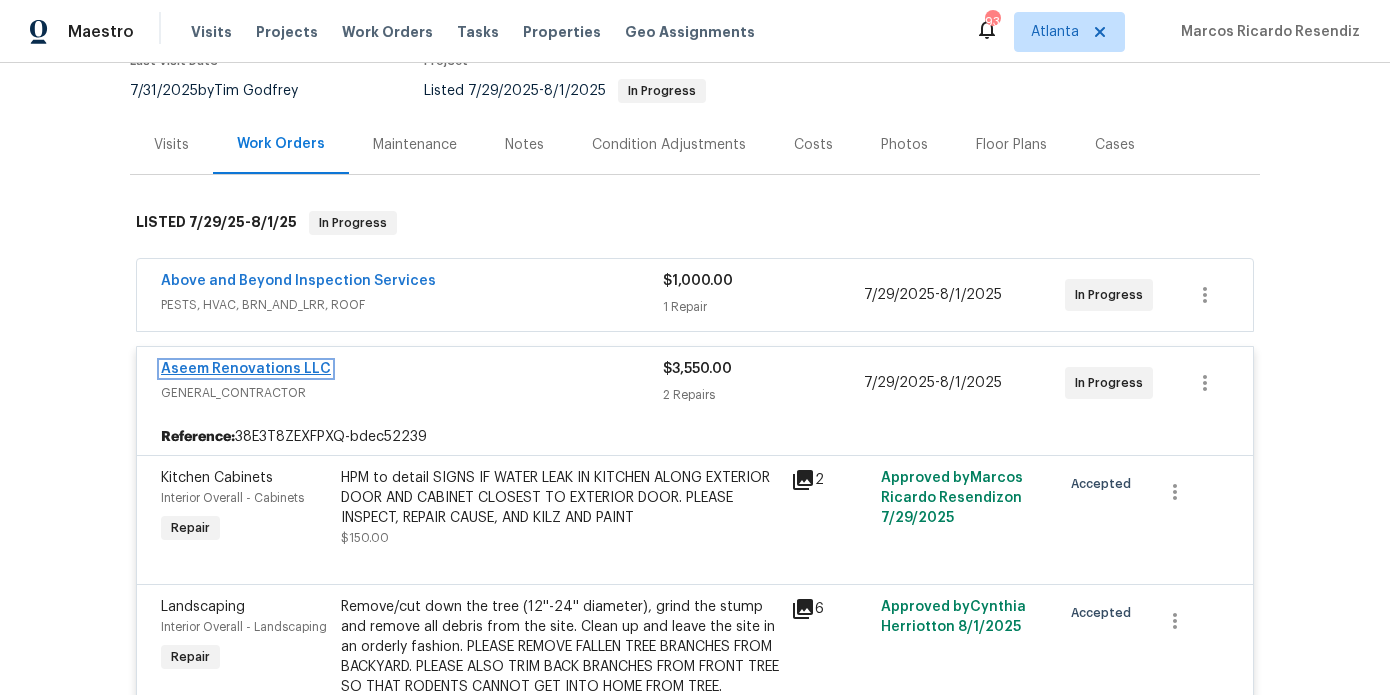 click on "Aseem Renovations LLC" at bounding box center [246, 369] 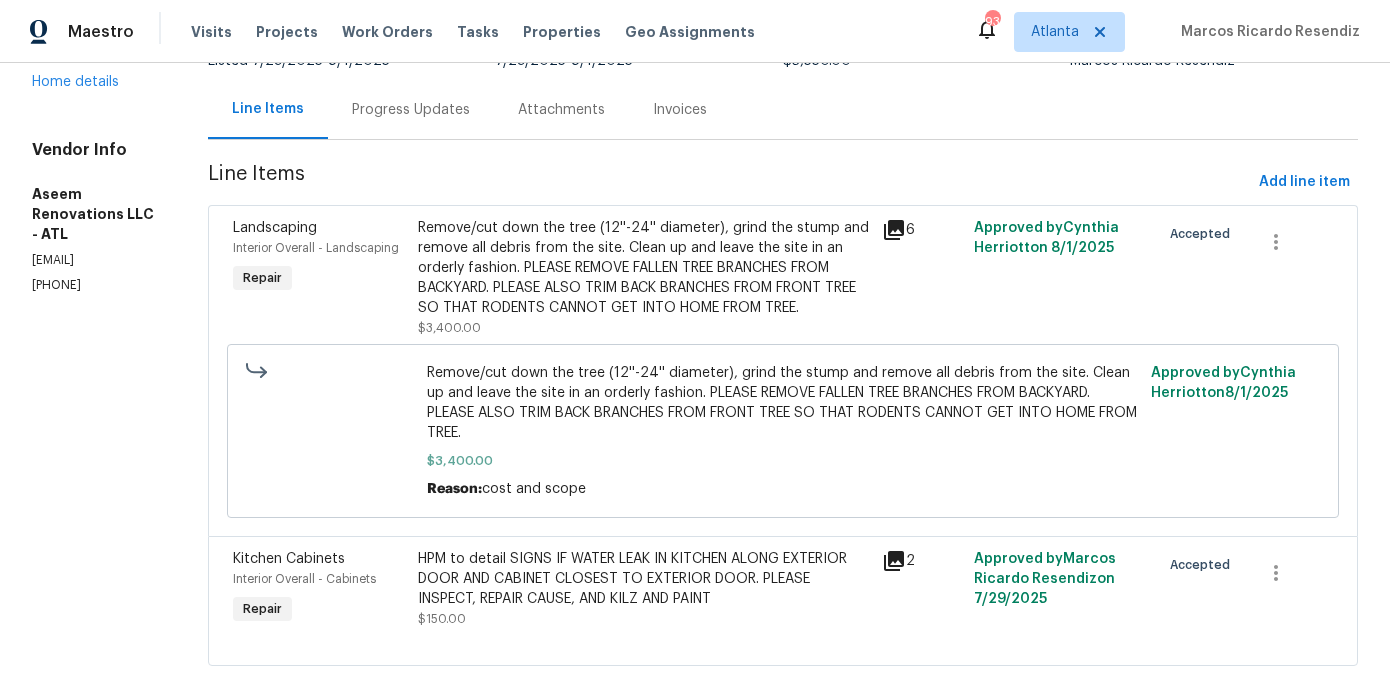 scroll, scrollTop: 186, scrollLeft: 0, axis: vertical 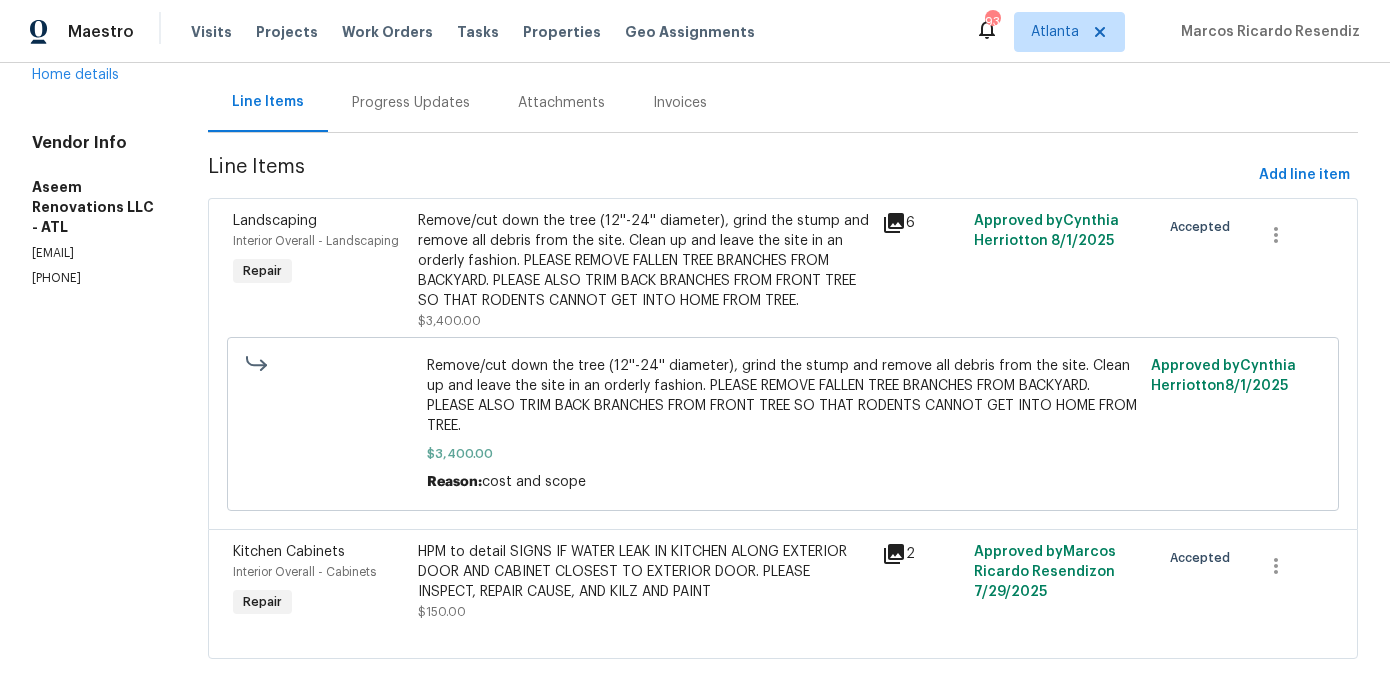 click on "Remove/cut down the tree (12''-24'' diameter), grind the stump and remove all debris from the site. Clean up and leave the site in an orderly fashion. PLEASE REMOVE FALLEN TREE BRANCHES FROM BACKYARD. PLEASE ALSO TRIM BACK BRANCHES FROM FRONT TREE SO THAT RODENTS CANNOT GET INTO HOME FROM TREE." at bounding box center (643, 261) 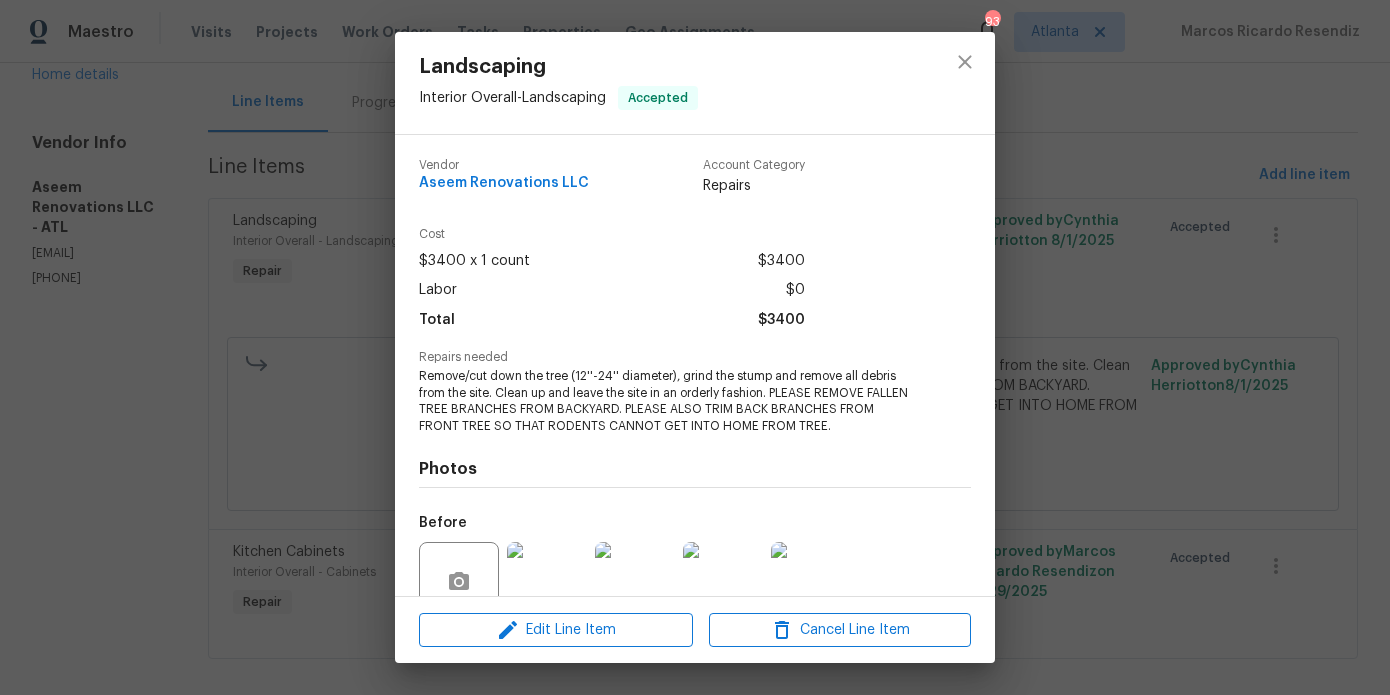 scroll, scrollTop: 176, scrollLeft: 0, axis: vertical 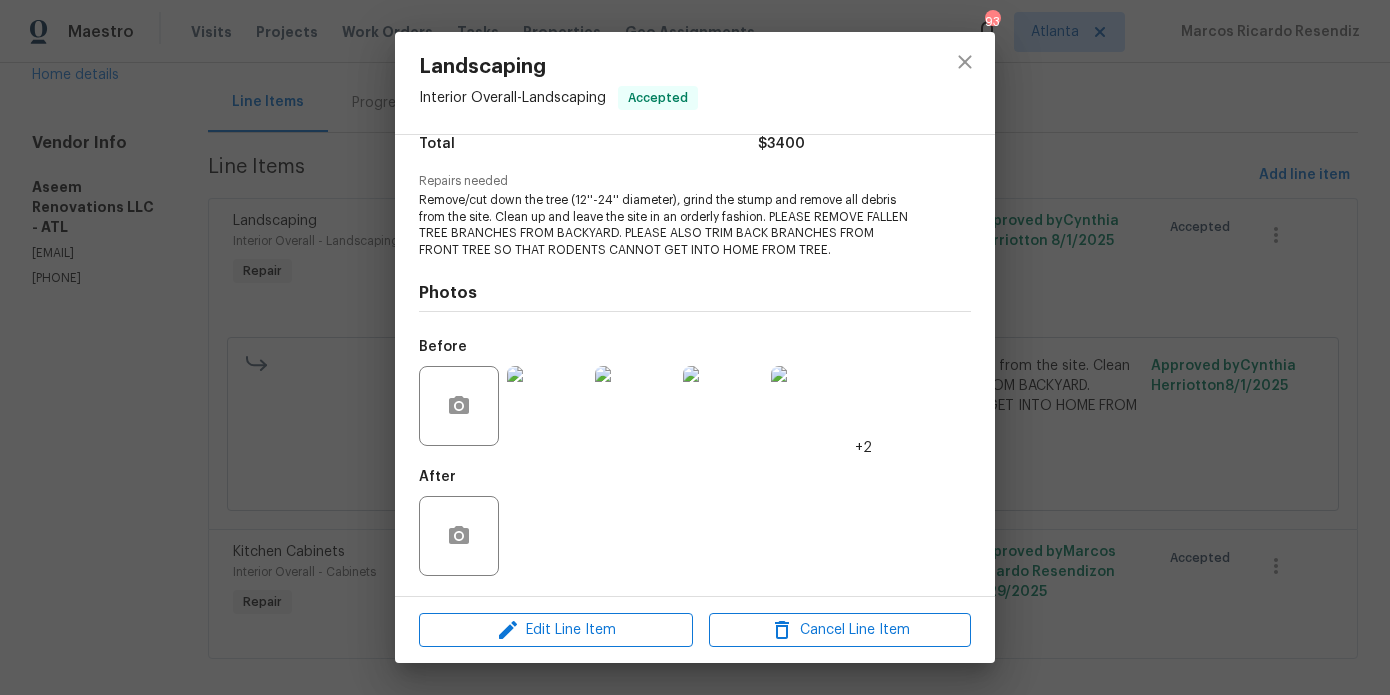 click on "Landscaping Interior Overall  -  Landscaping Accepted Vendor Aseem Renovations LLC Account Category Repairs Cost $3400 x 1 count $3400 Labor $0 Total $3400 Repairs needed Remove/cut down the tree (12''-24'' diameter), grind the stump and remove all debris from the site. Clean up and leave the site in an orderly fashion. PLEASE REMOVE FALLEN TREE BRANCHES FROM BACKYARD. PLEASE ALSO TRIM BACK BRANCHES FROM FRONT TREE SO THAT RODENTS CANNOT GET INTO HOME FROM TREE. Photos Before  +2 After  Edit Line Item  Cancel Line Item" at bounding box center (695, 347) 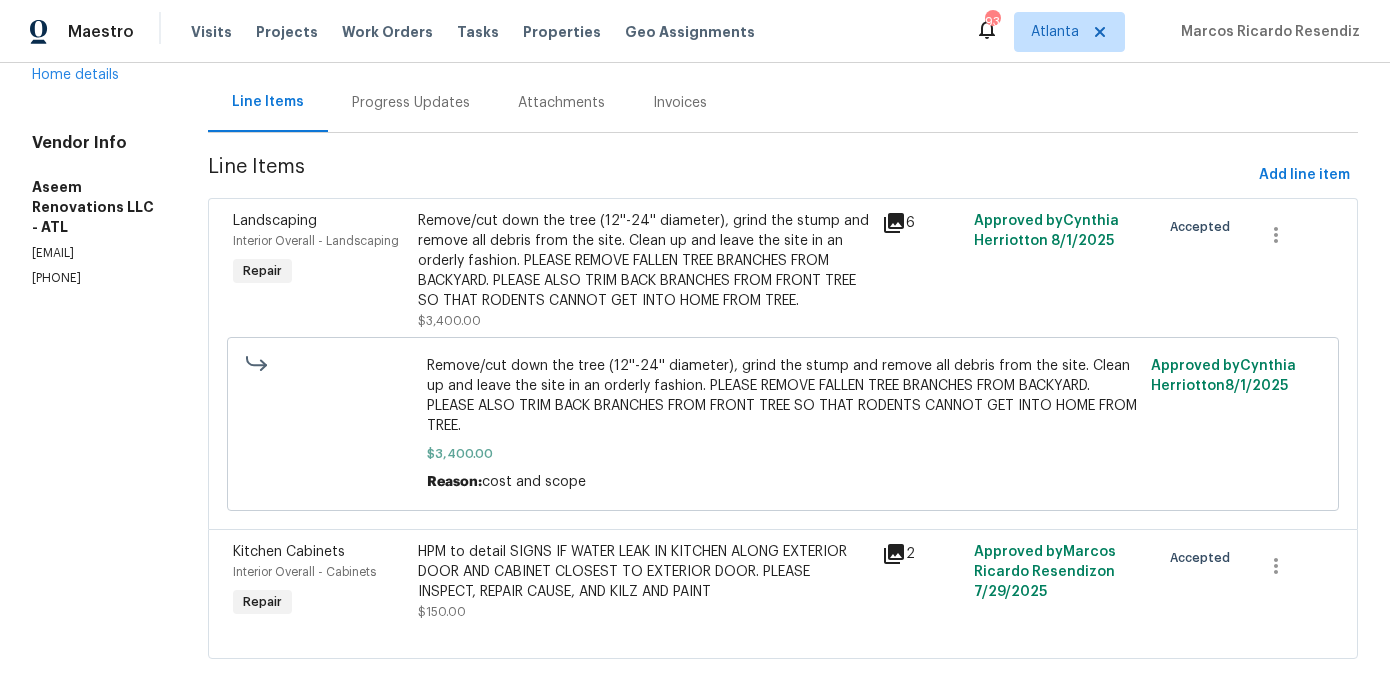 click on "Progress Updates" at bounding box center (411, 102) 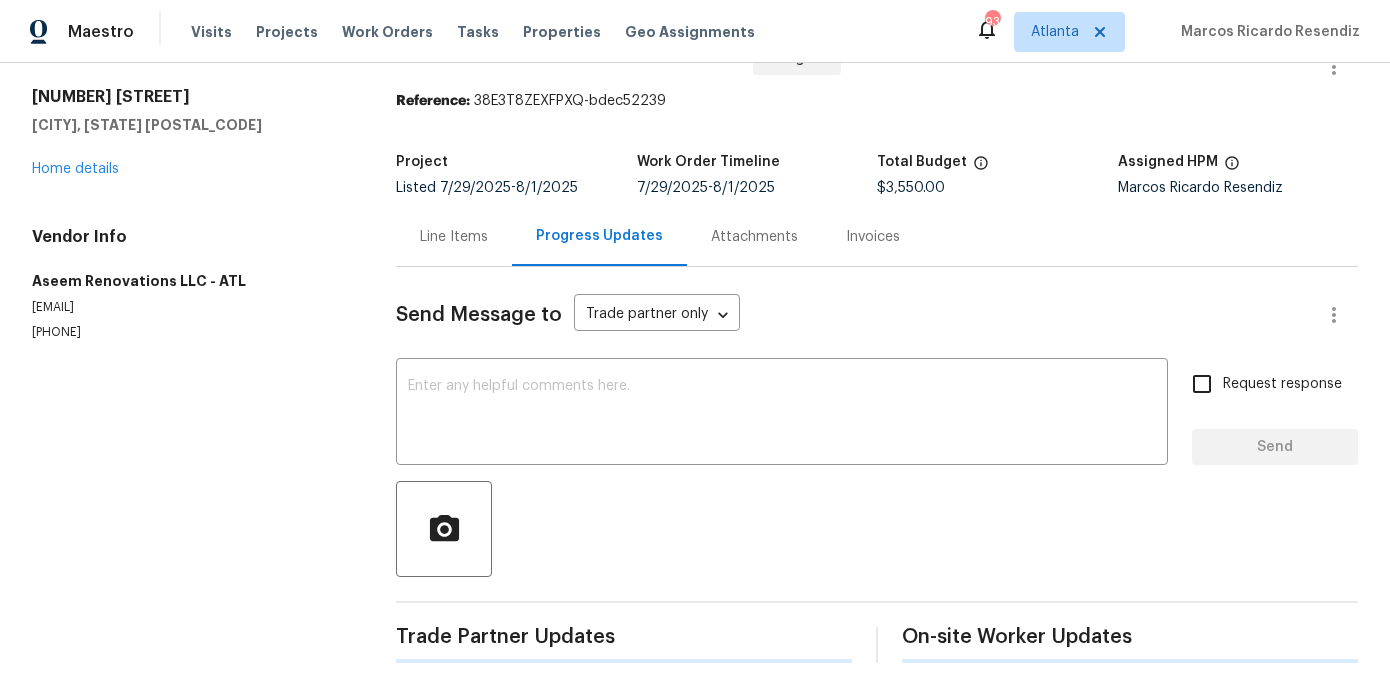 scroll, scrollTop: 126, scrollLeft: 0, axis: vertical 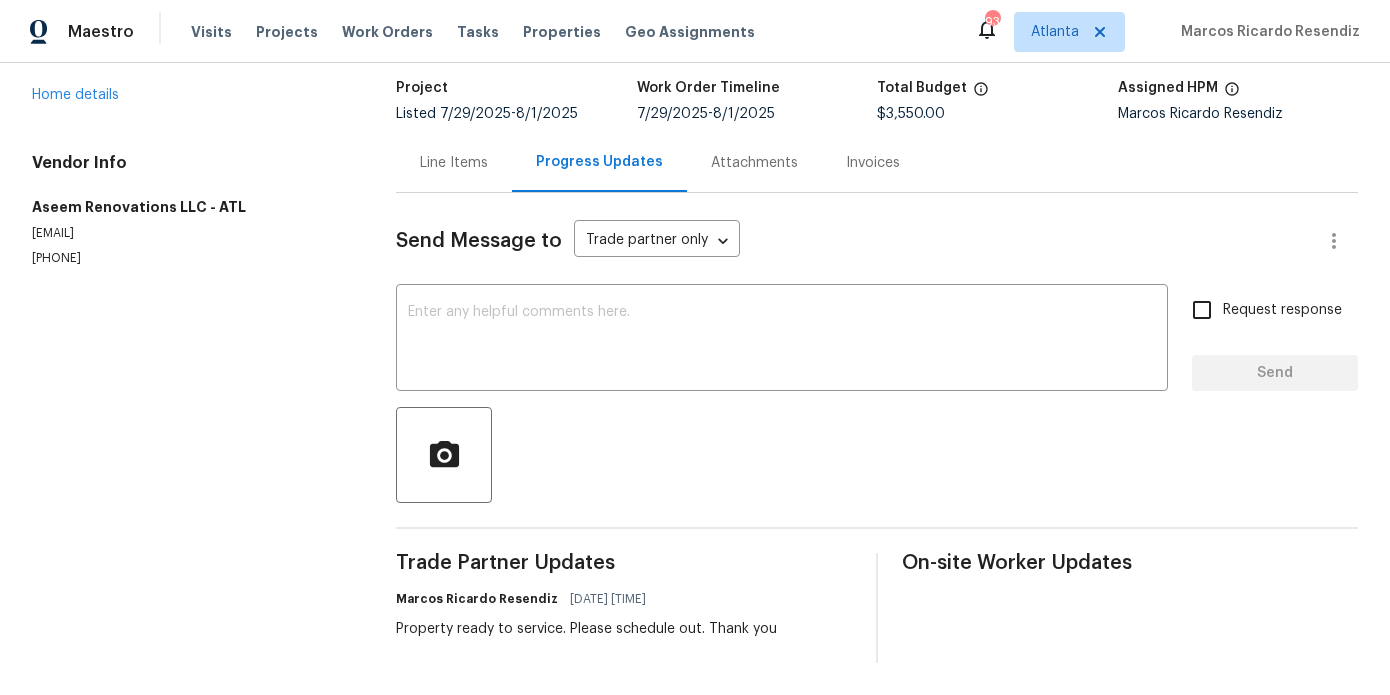 click on "Line Items" at bounding box center [454, 162] 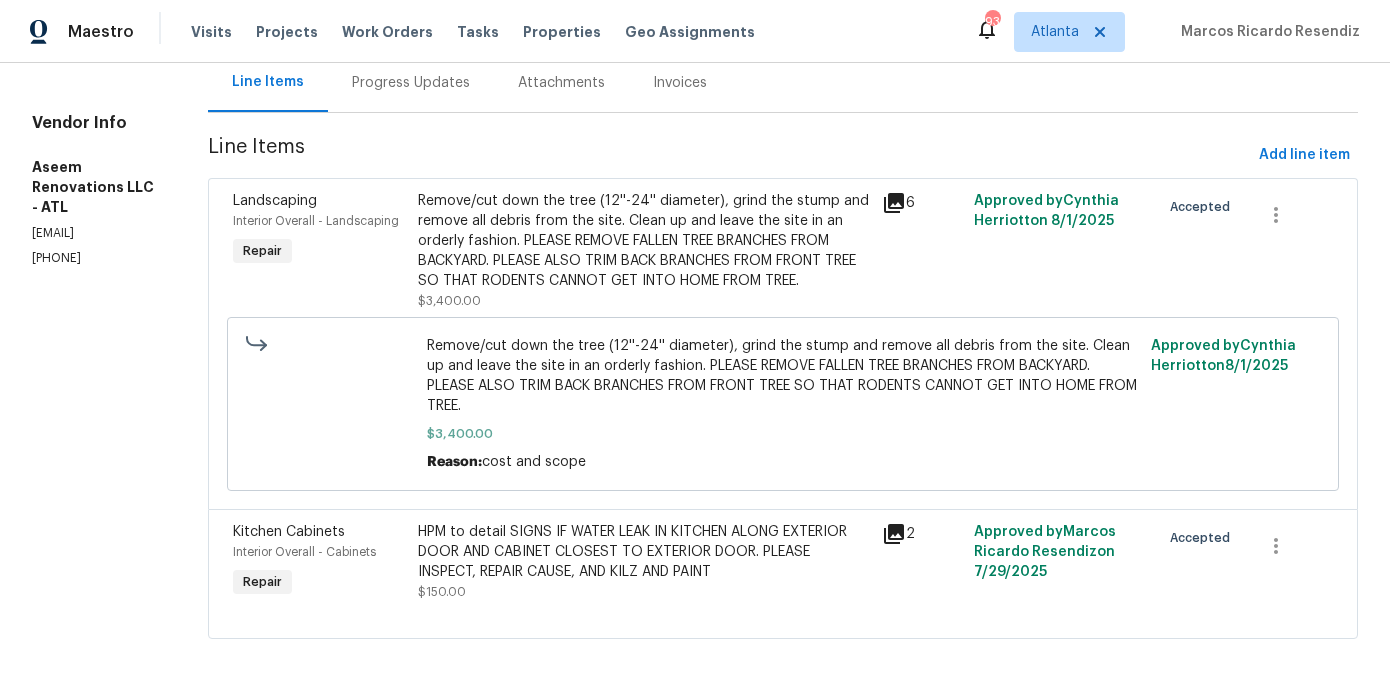 scroll, scrollTop: 0, scrollLeft: 0, axis: both 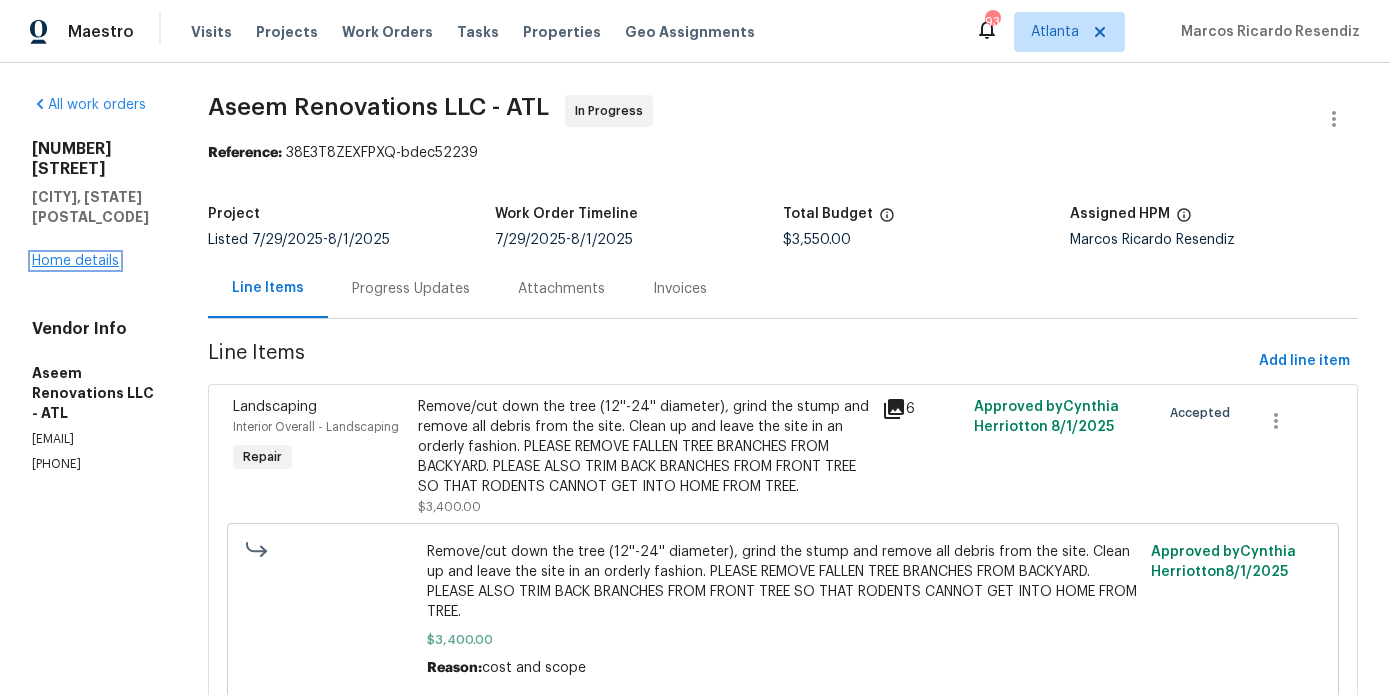 click on "Home details" at bounding box center (75, 261) 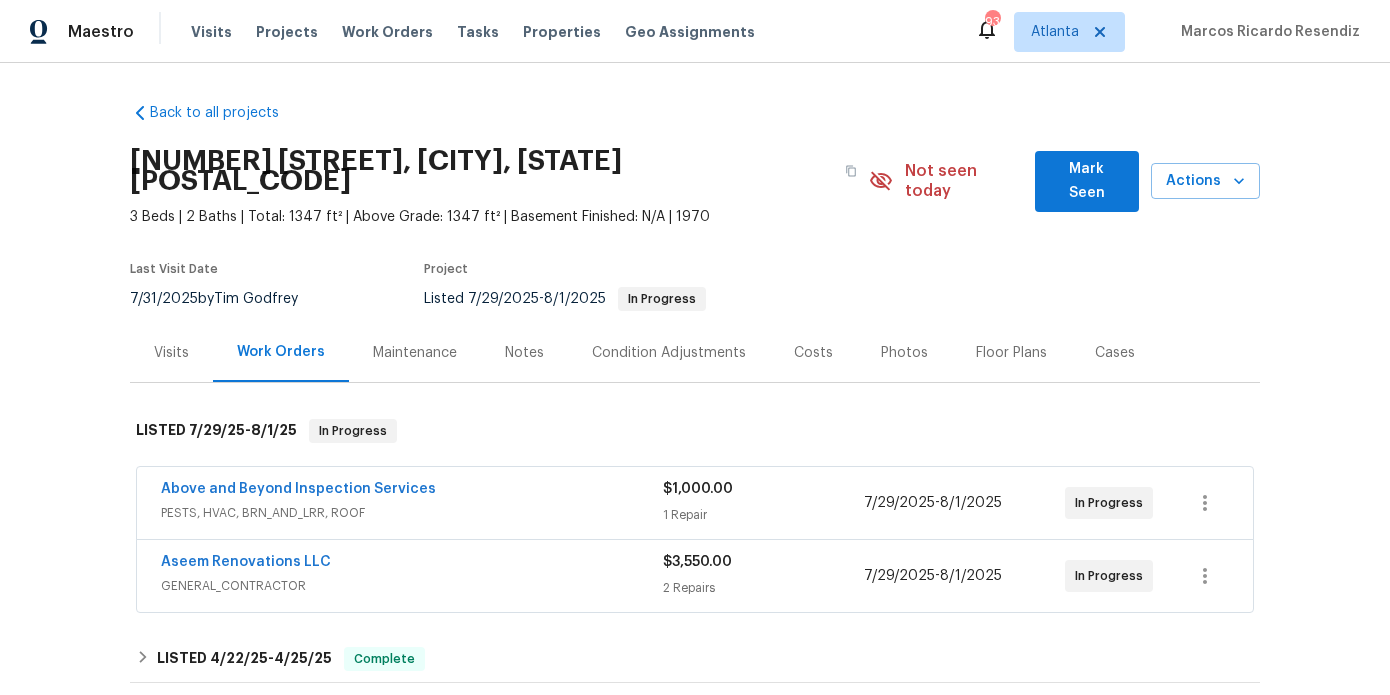 scroll, scrollTop: 51, scrollLeft: 0, axis: vertical 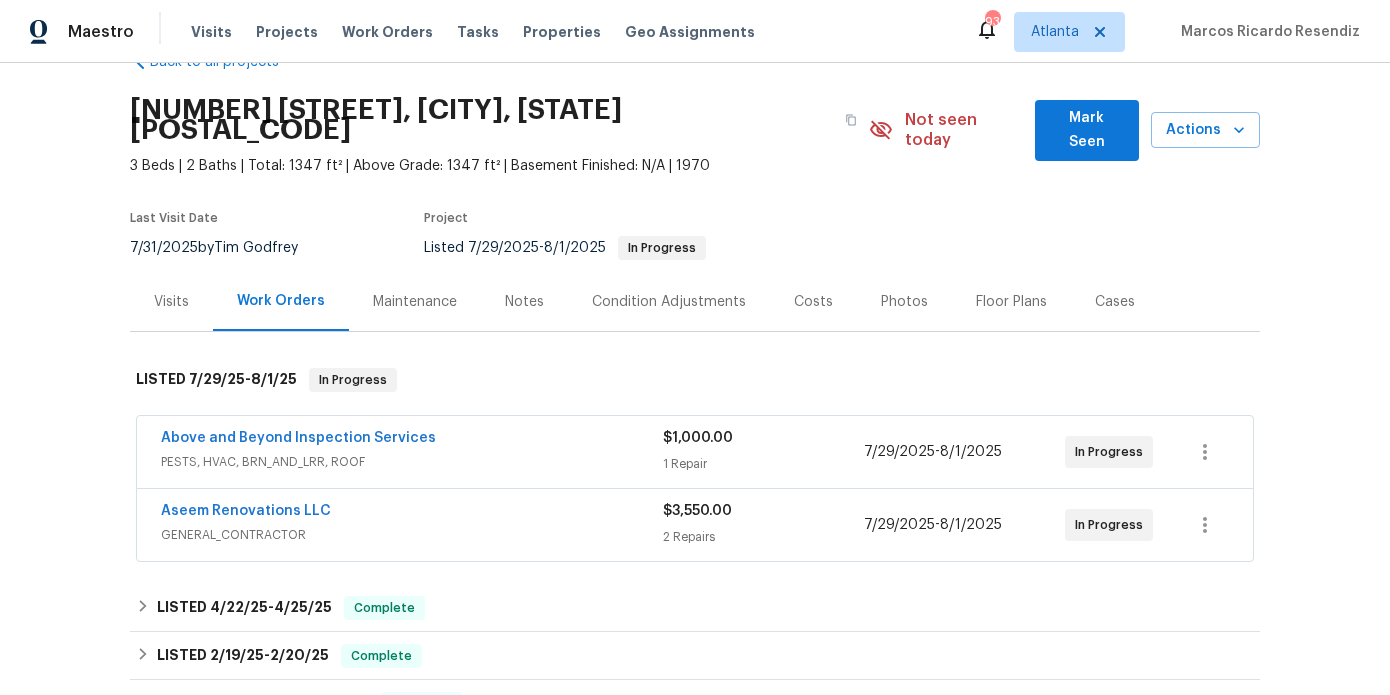 click on "Notes" at bounding box center (524, 301) 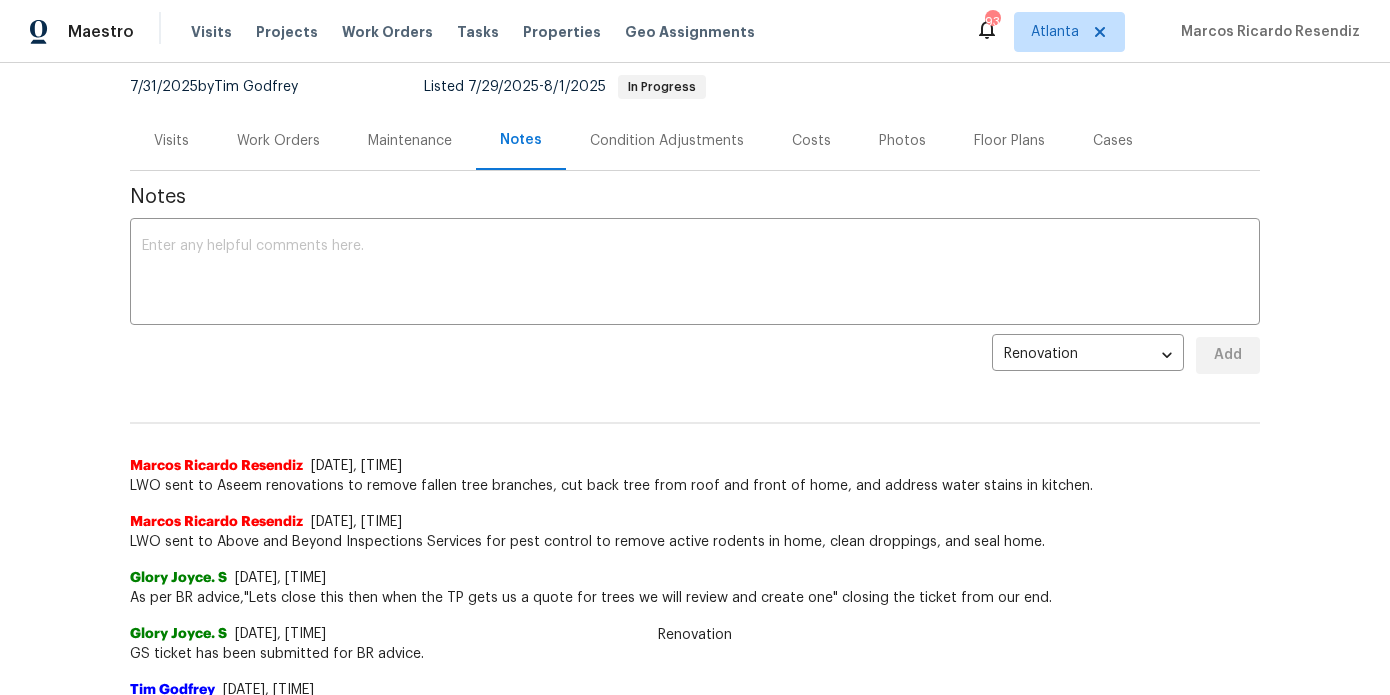 scroll, scrollTop: 0, scrollLeft: 0, axis: both 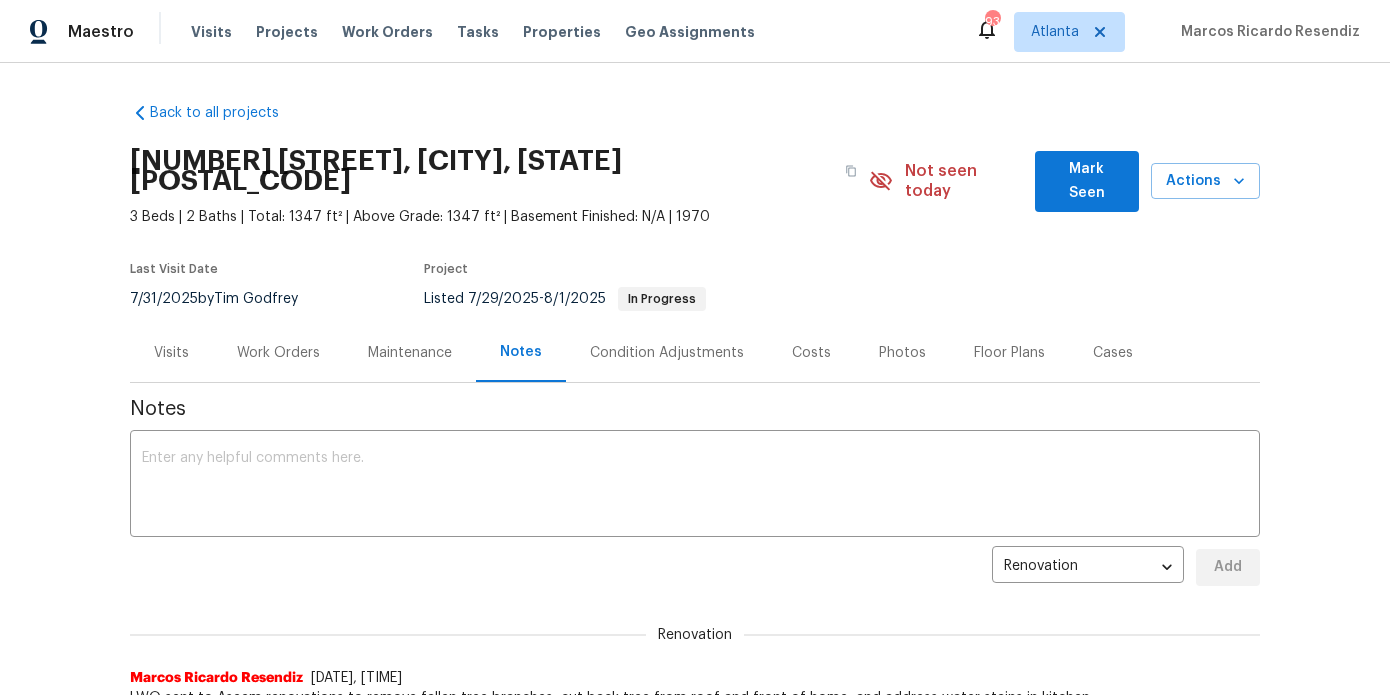 click on "Mark Seen" at bounding box center [1087, 181] 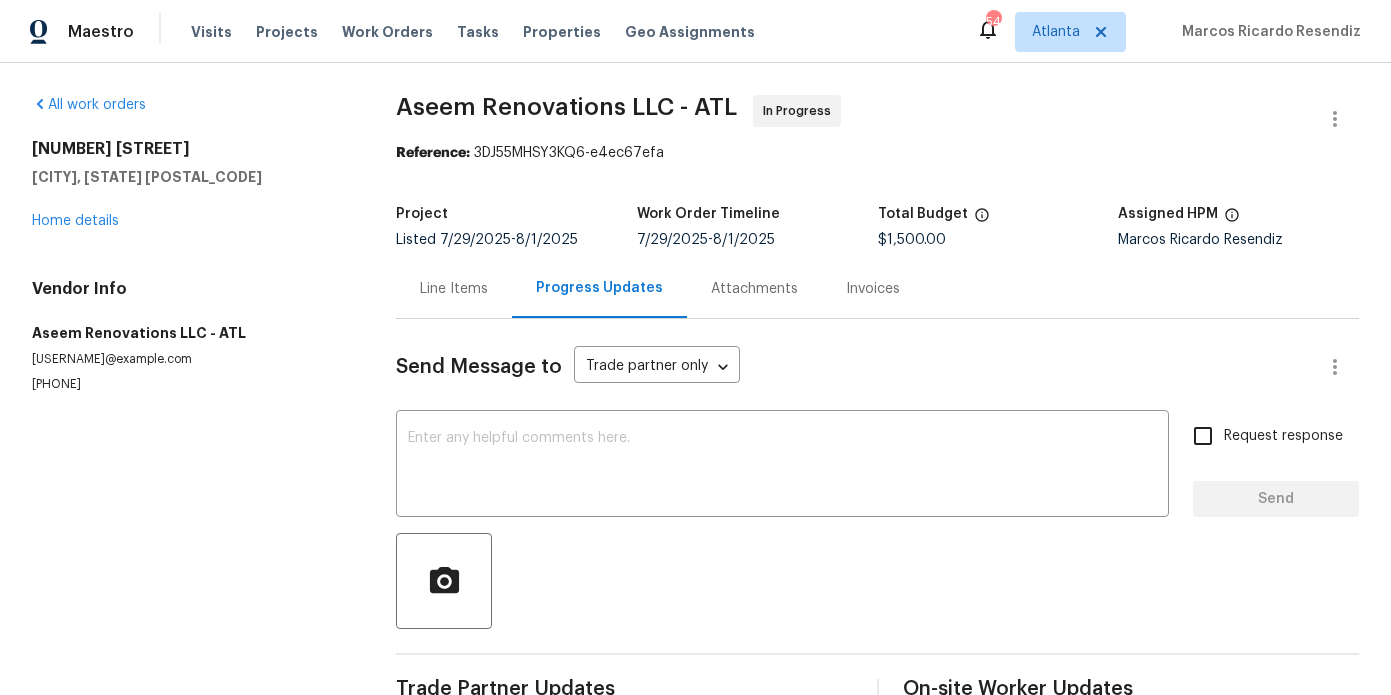 scroll, scrollTop: 0, scrollLeft: 0, axis: both 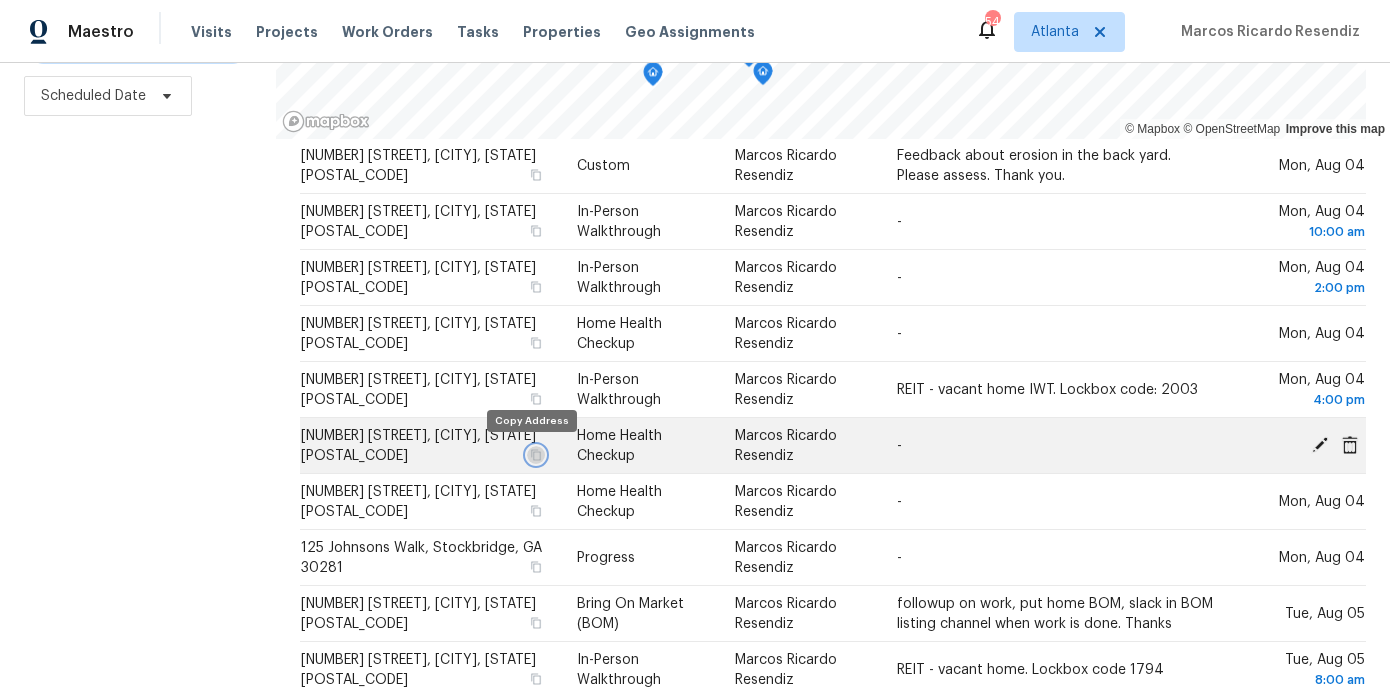 click 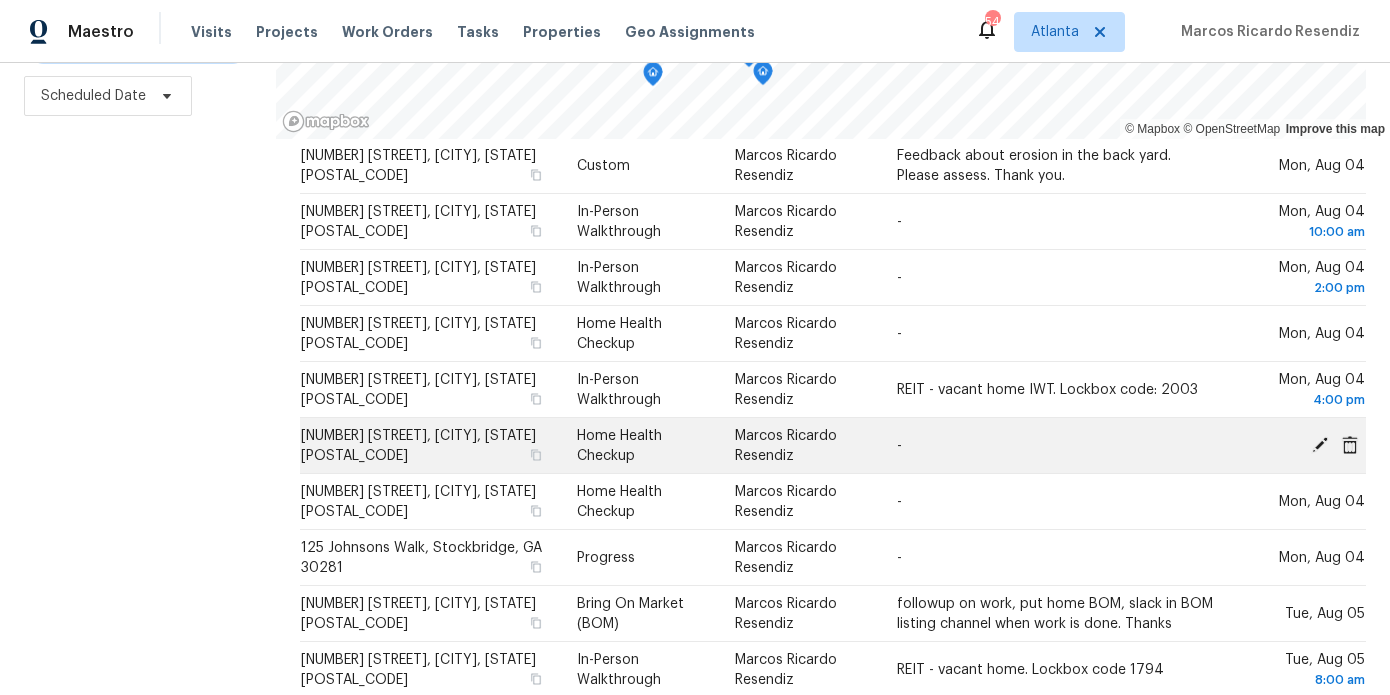 click on "[NUMBER] [STREET], [CITY], [STATE] [POSTAL_CODE]" at bounding box center [430, 446] 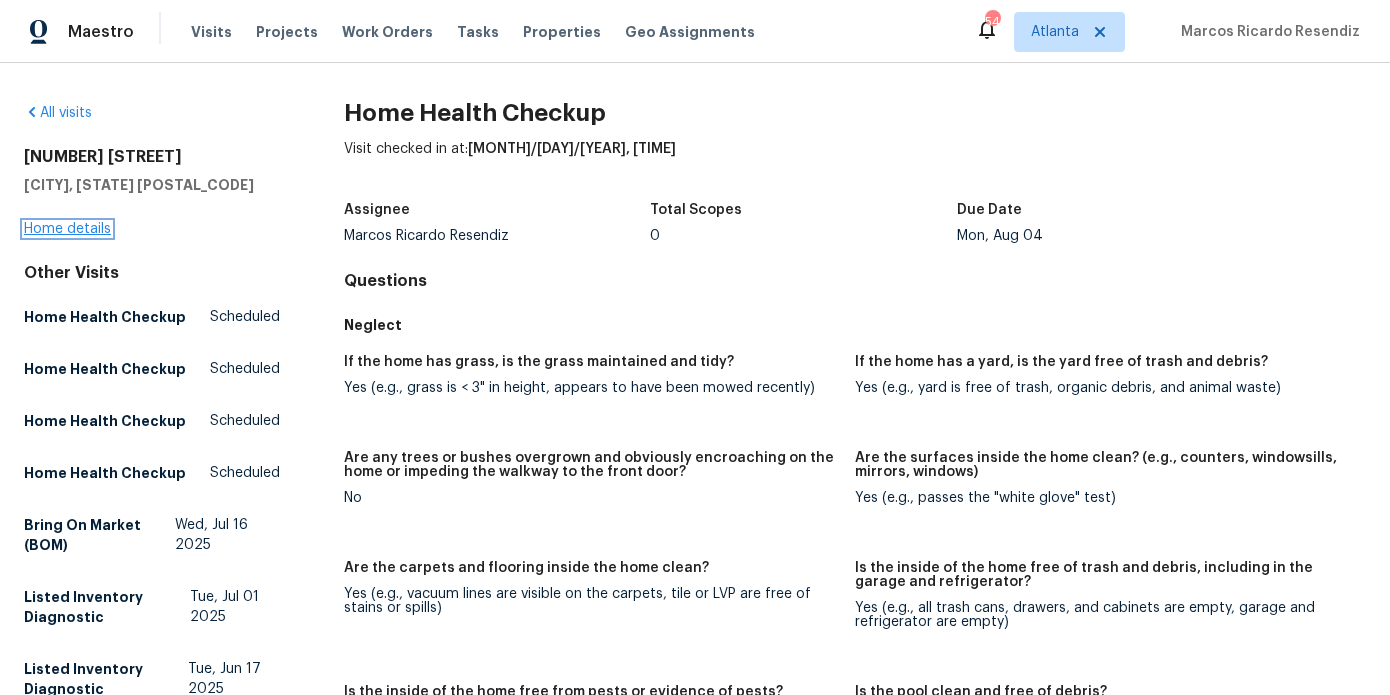 click on "Home details" at bounding box center [67, 229] 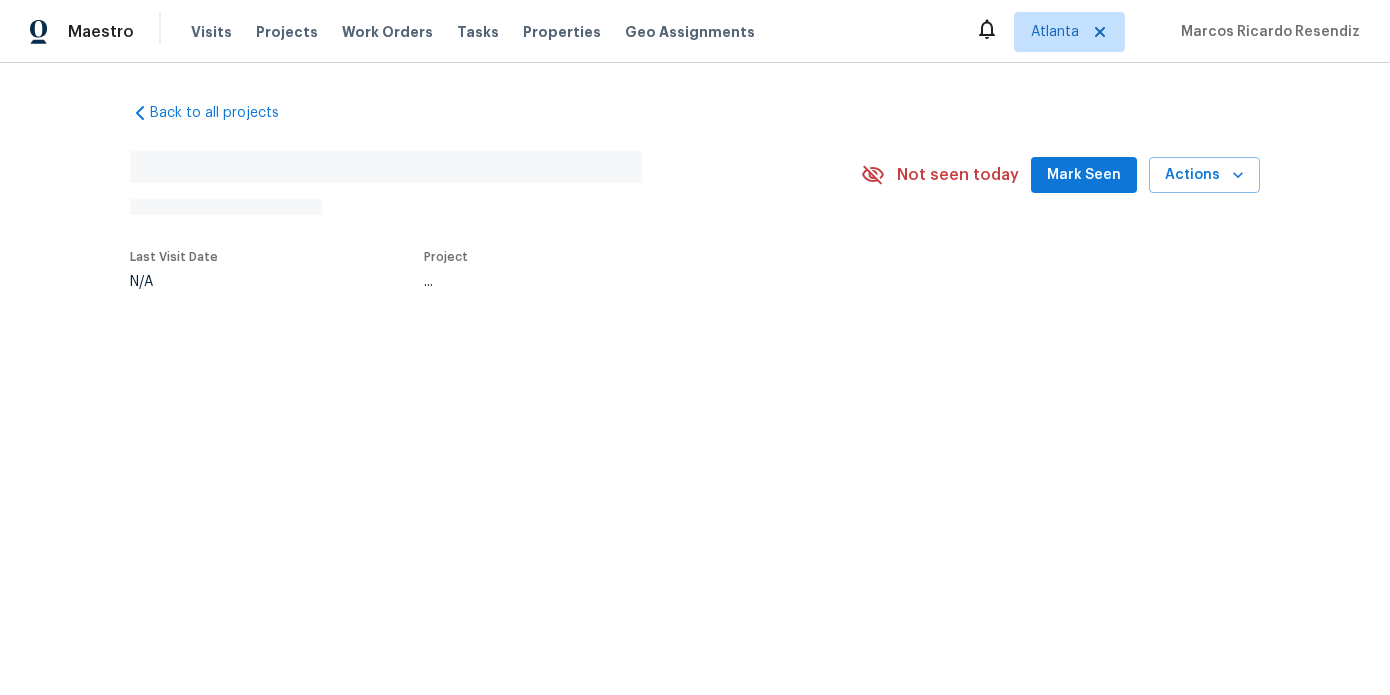 scroll, scrollTop: 0, scrollLeft: 0, axis: both 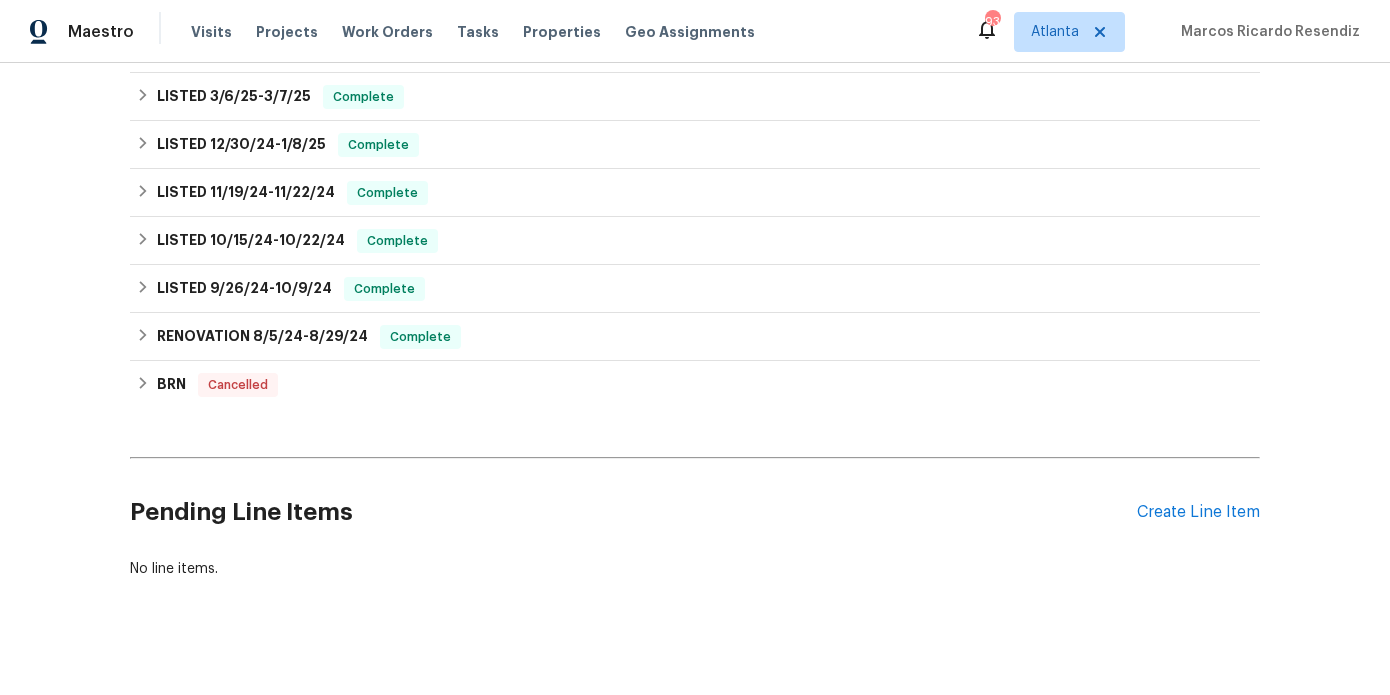 click on "Pending Line Items Create Line Item" at bounding box center [695, 512] 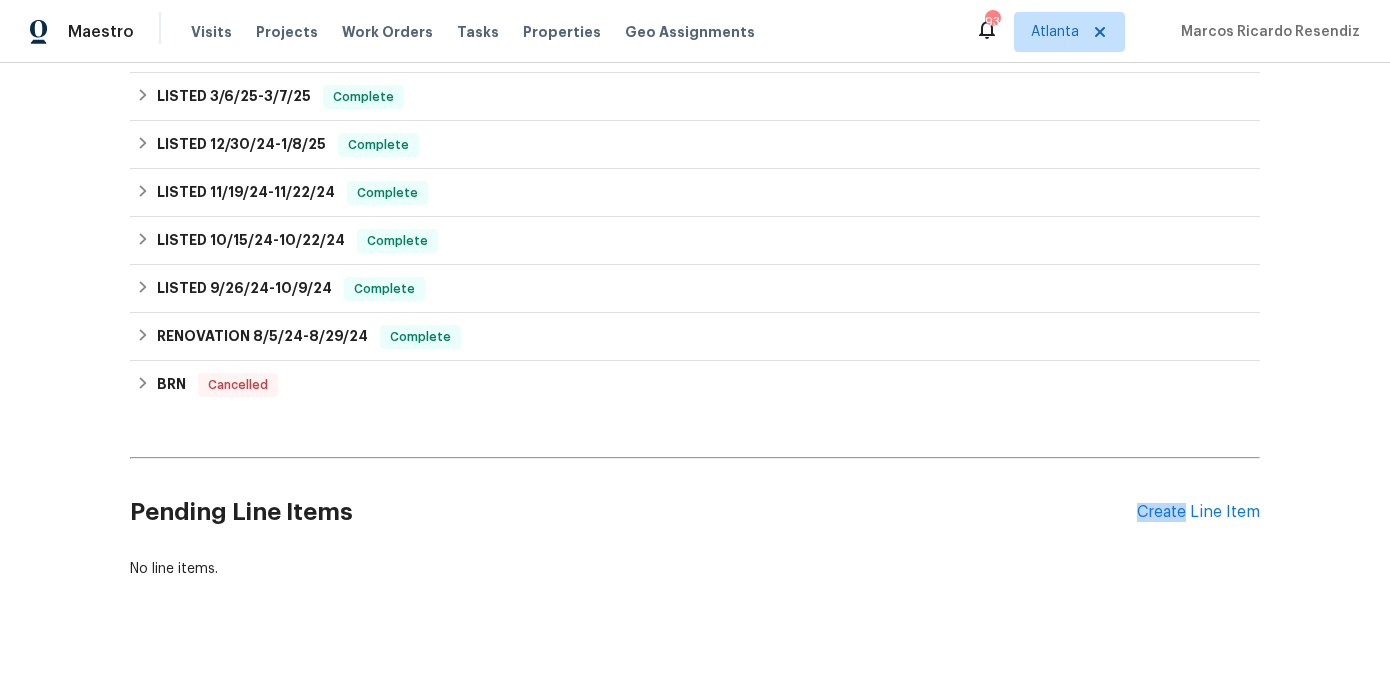 click on "Pending Line Items Create Line Item" at bounding box center [695, 512] 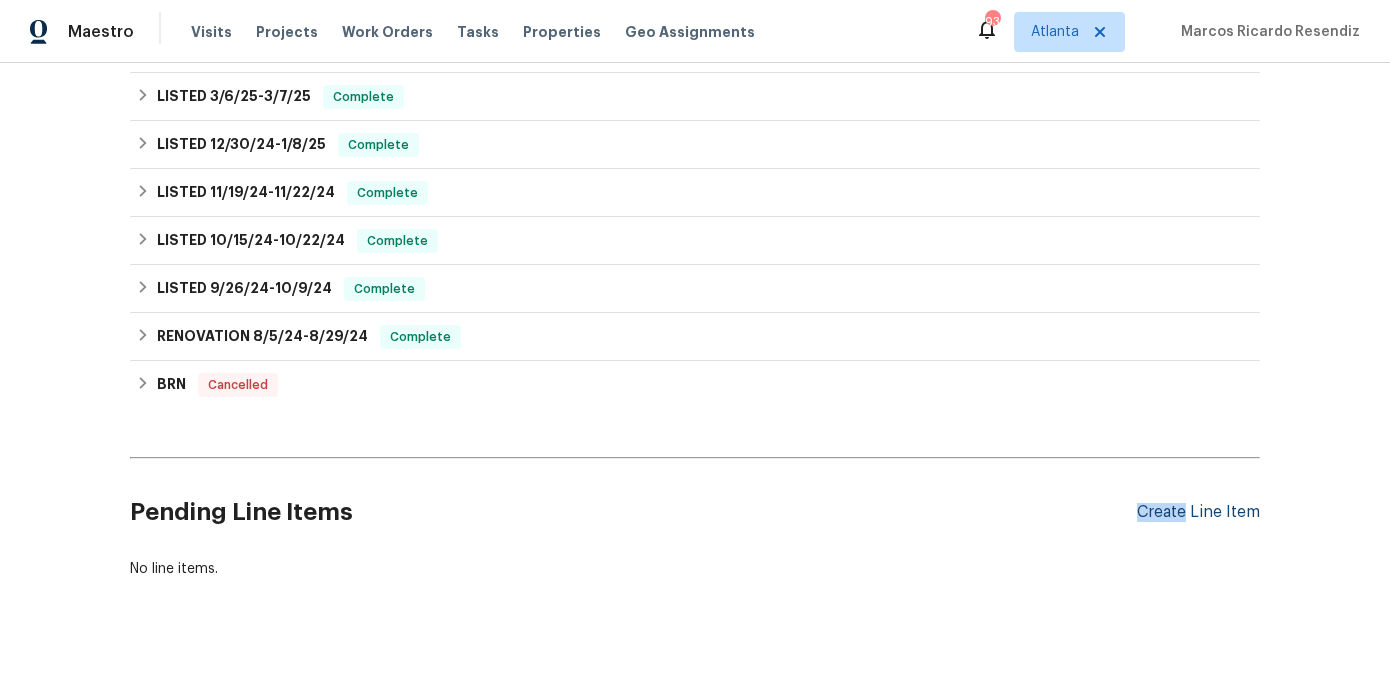 click on "Create Line Item" at bounding box center (1198, 512) 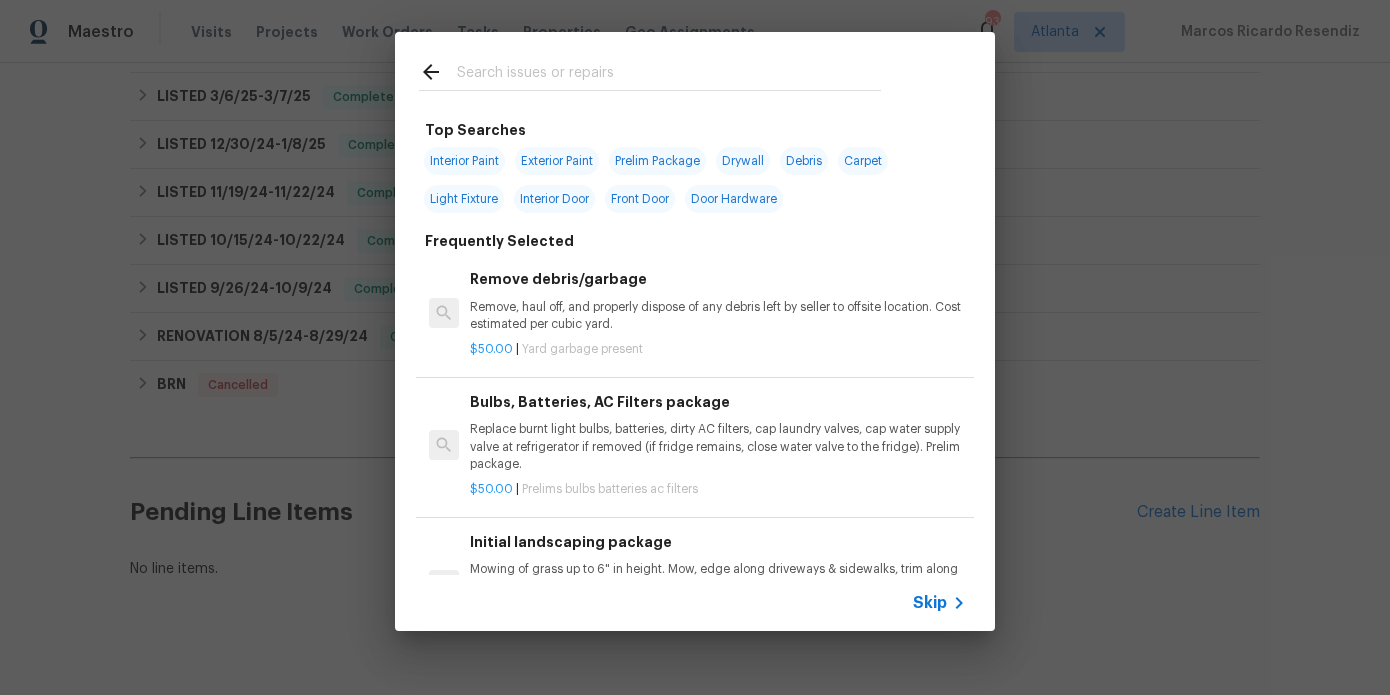 click at bounding box center (650, 71) 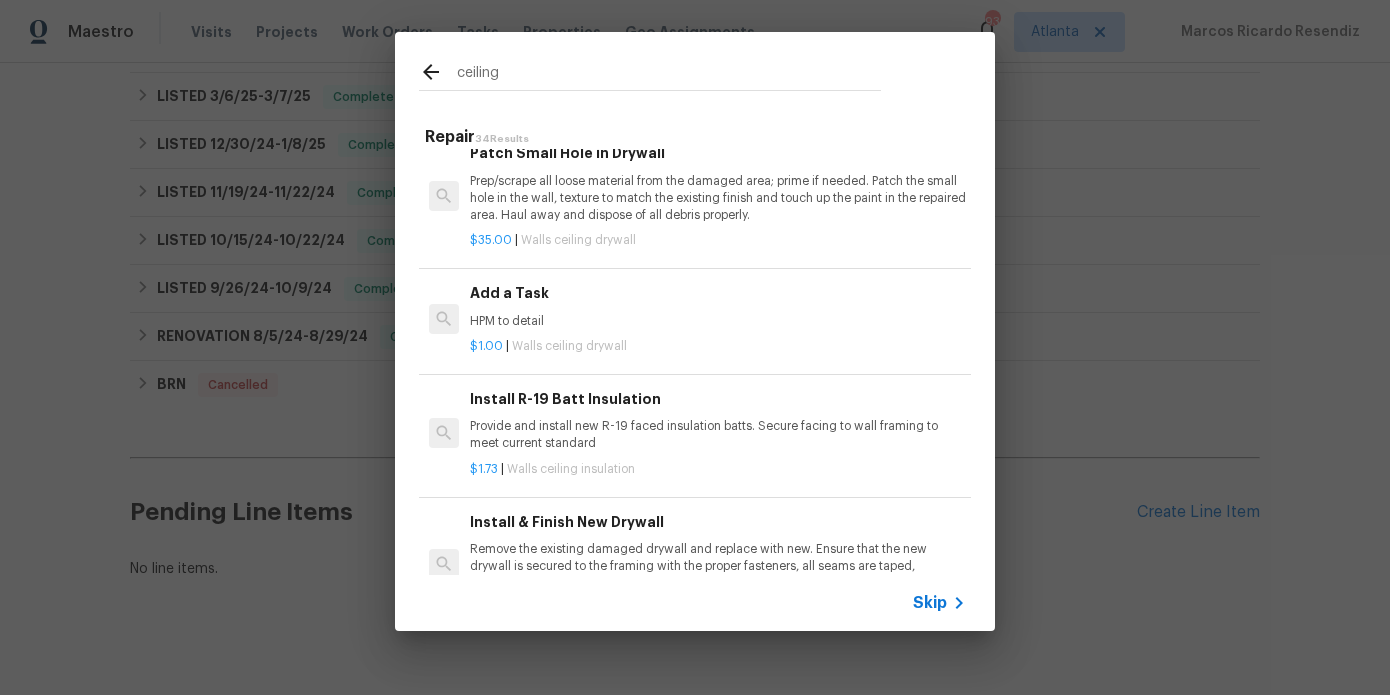 scroll, scrollTop: 1048, scrollLeft: 0, axis: vertical 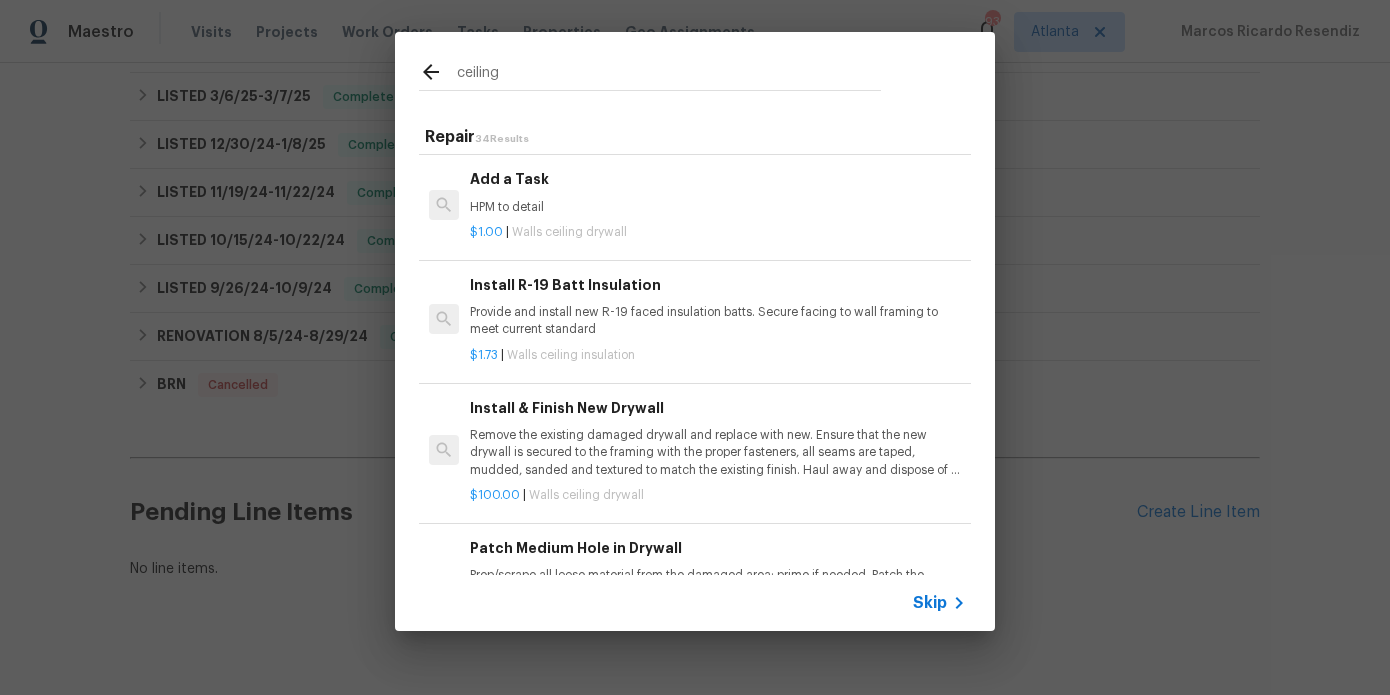 type on "ceiling" 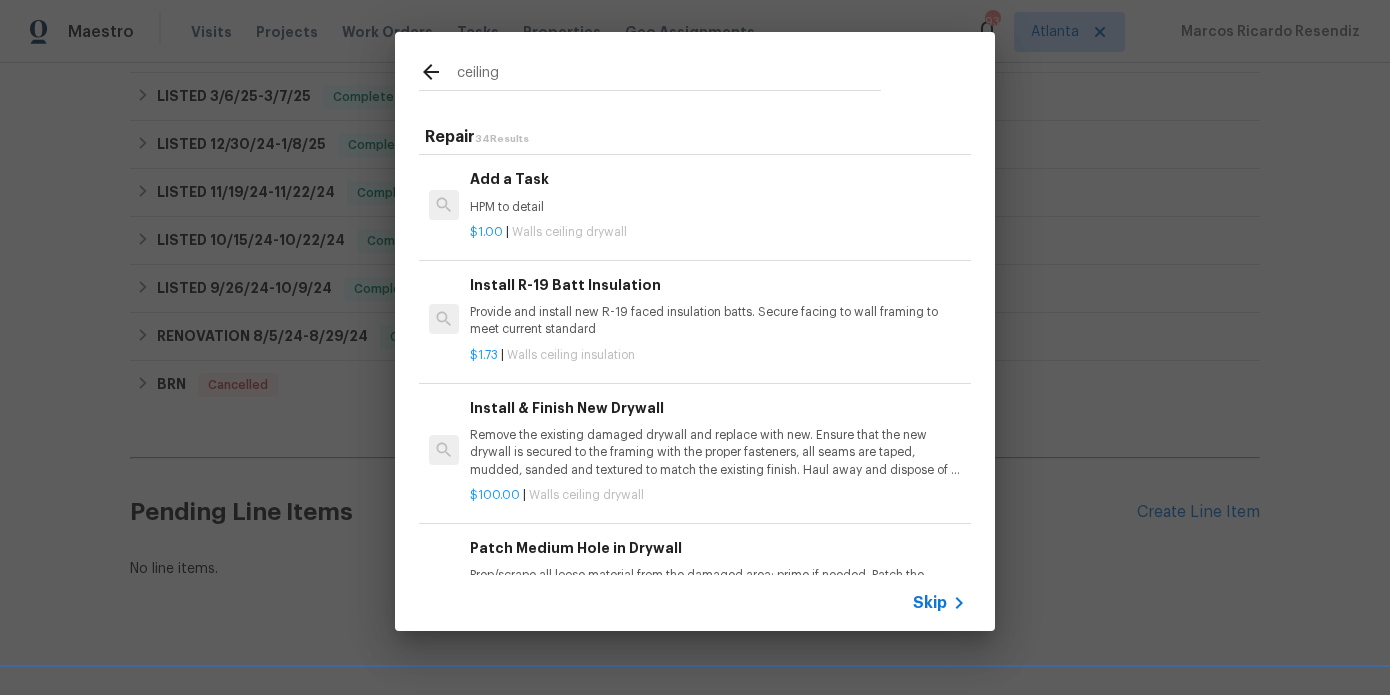 click on "Add a Task HPM to detail" at bounding box center (718, 192) 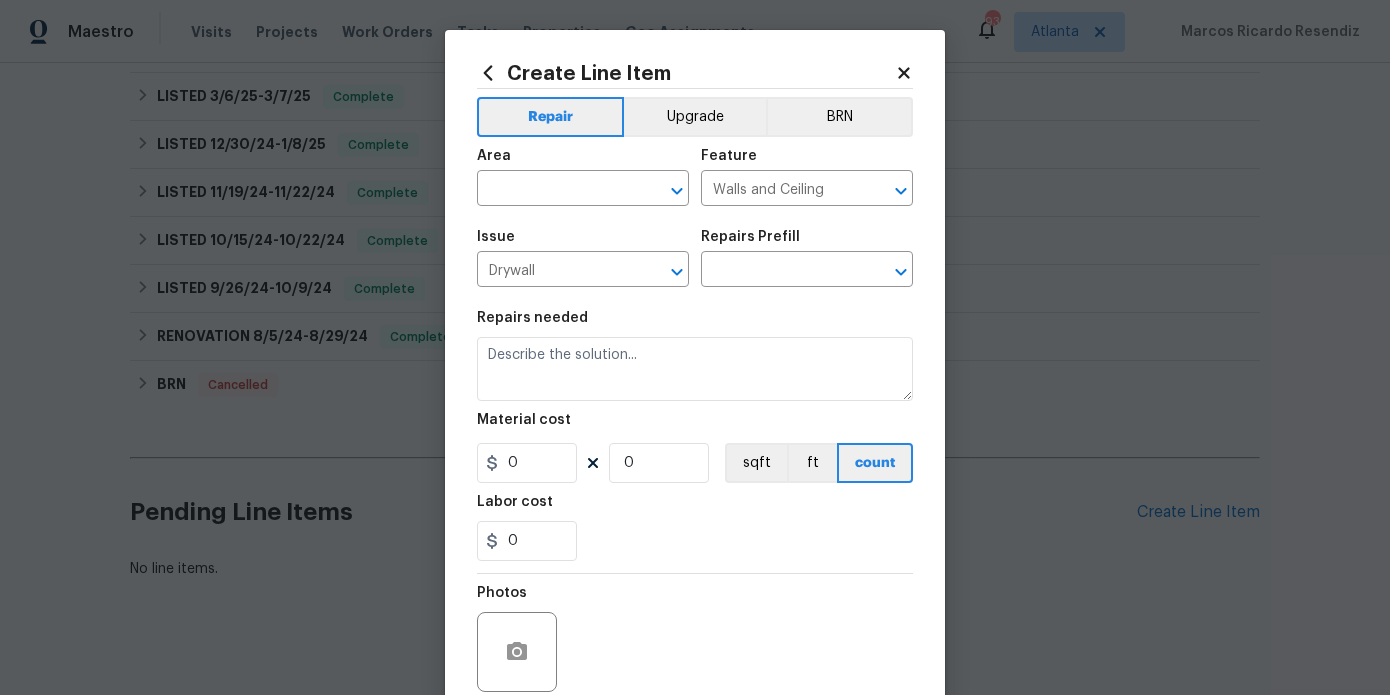 type on "HPM to detail" 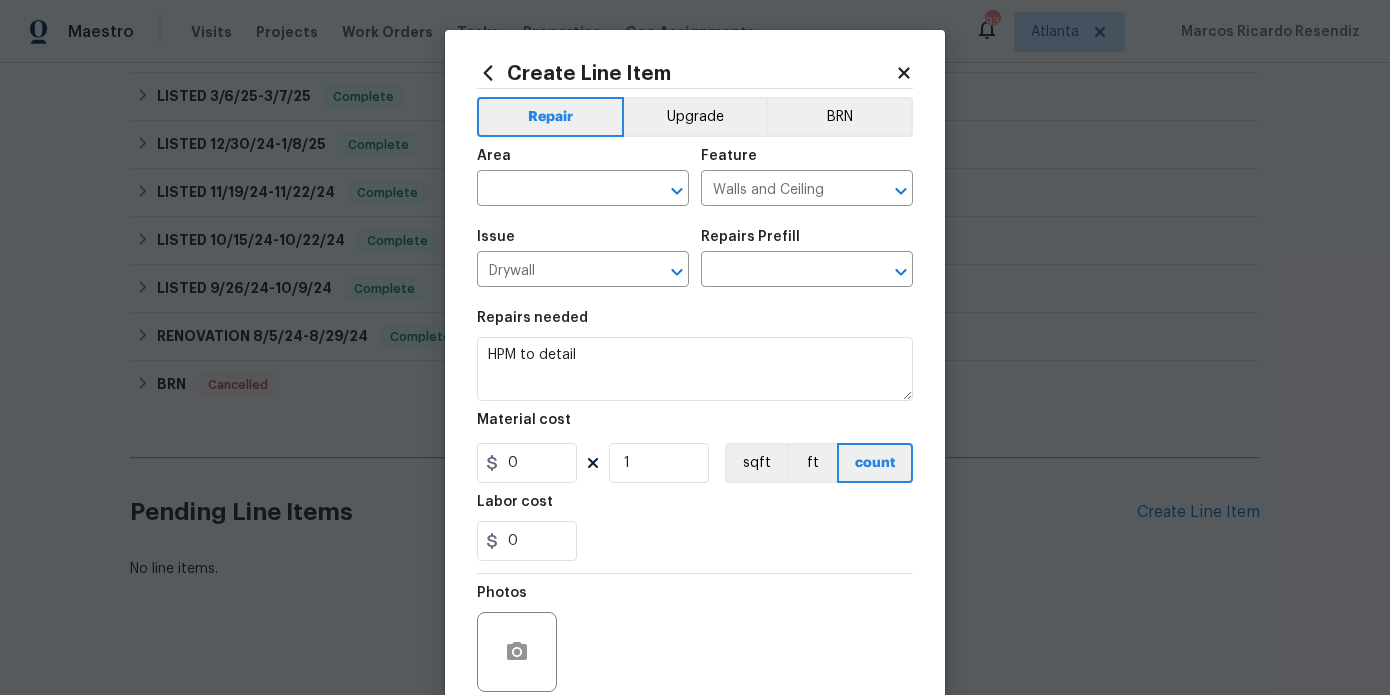 type on "Add a Task $1.00" 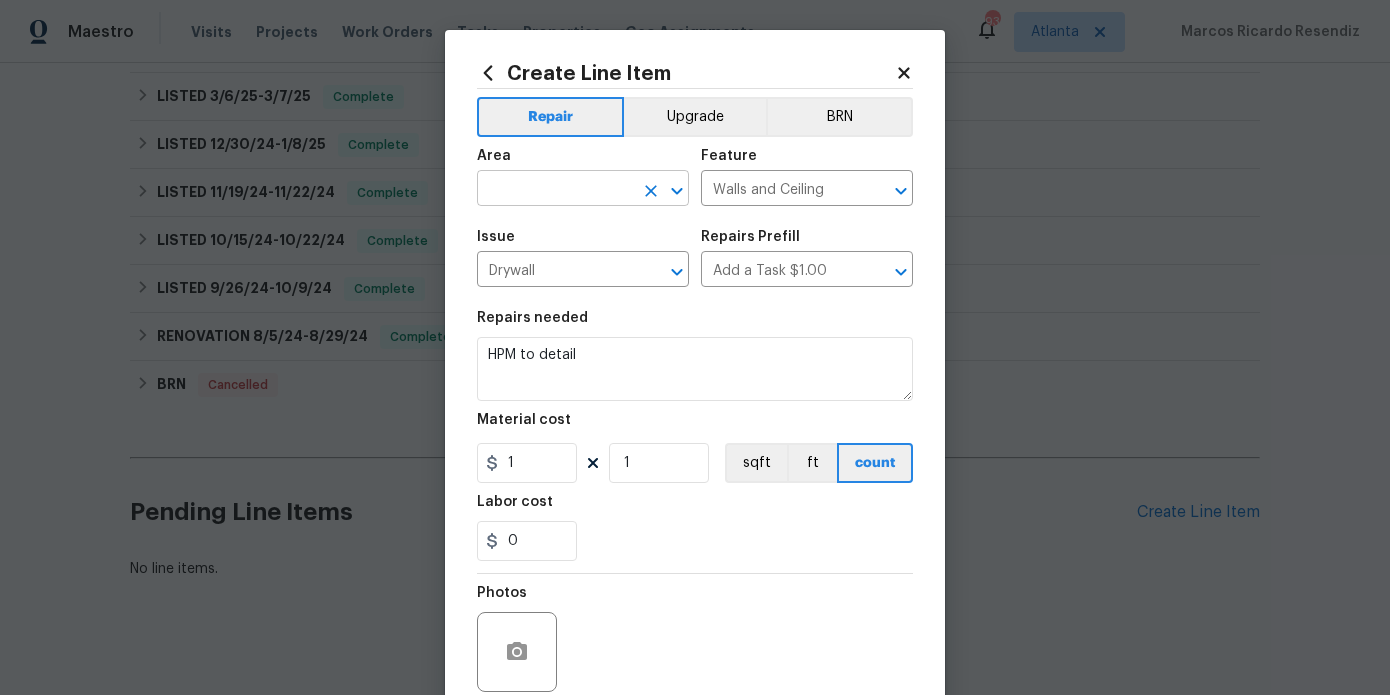 click at bounding box center [555, 190] 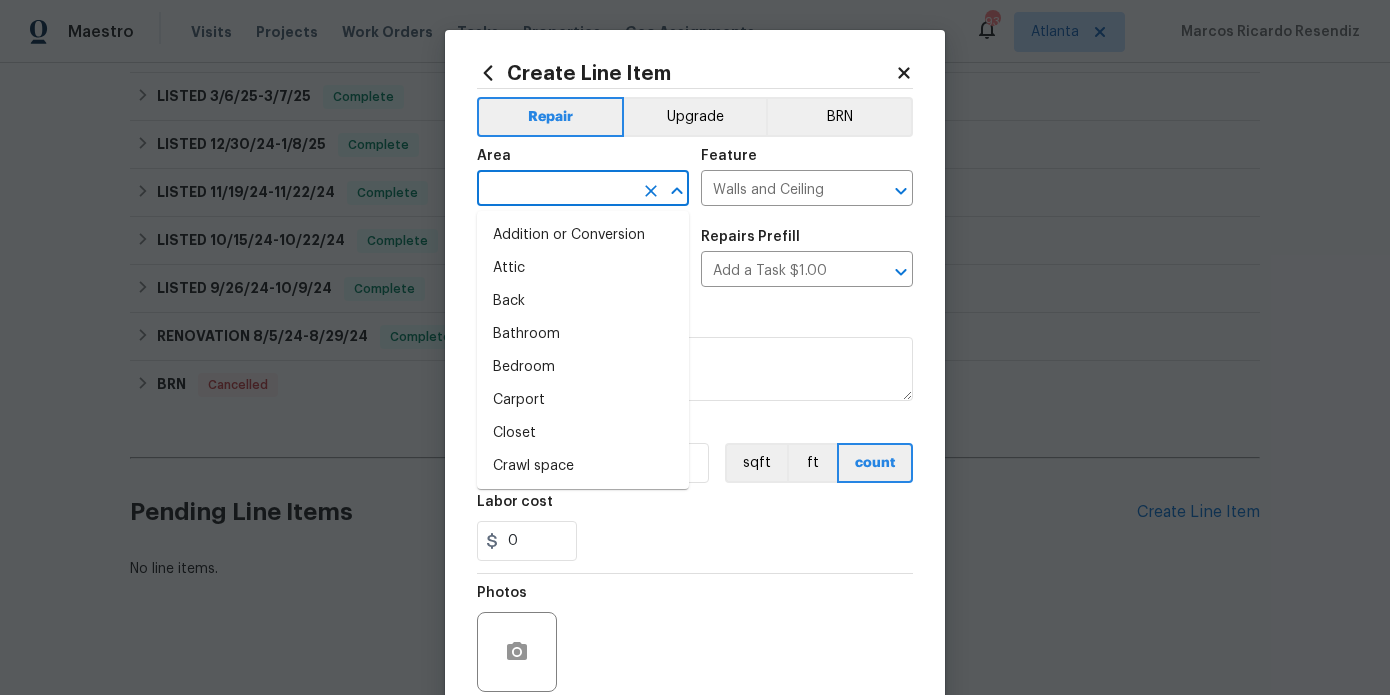 type on "c" 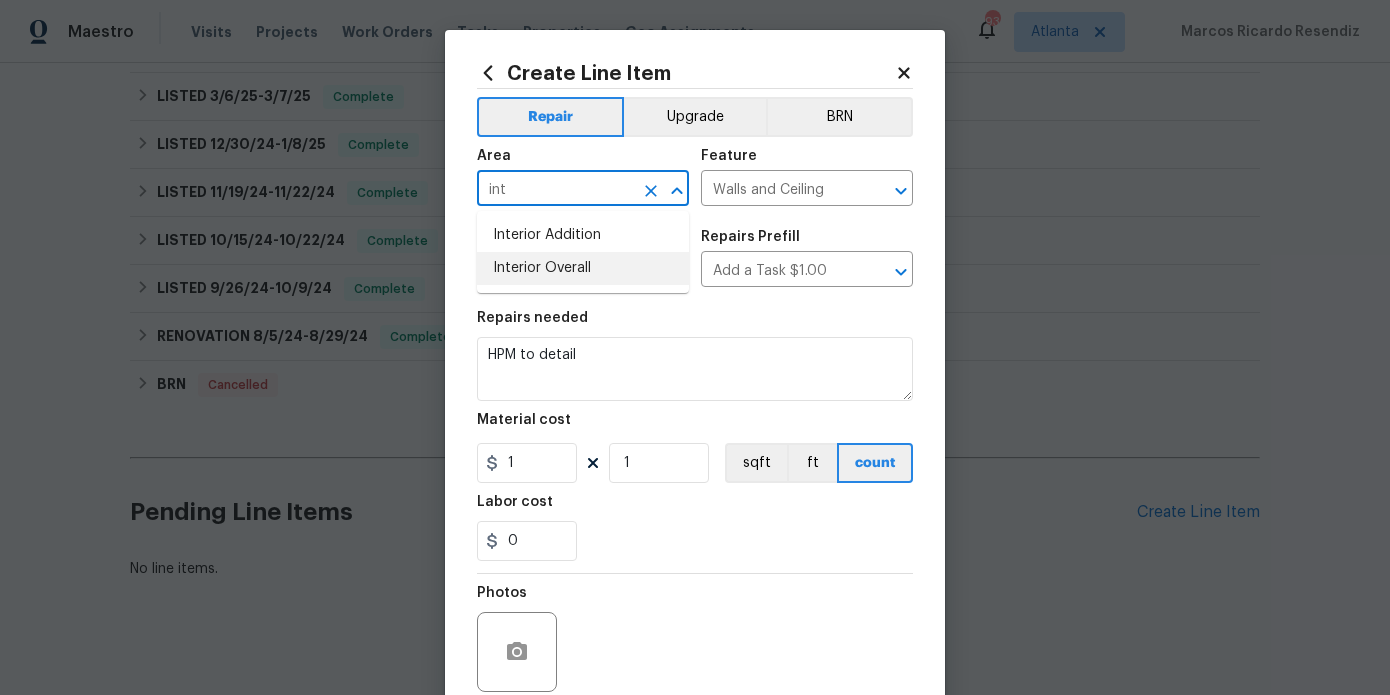 click on "Interior Overall" at bounding box center [583, 268] 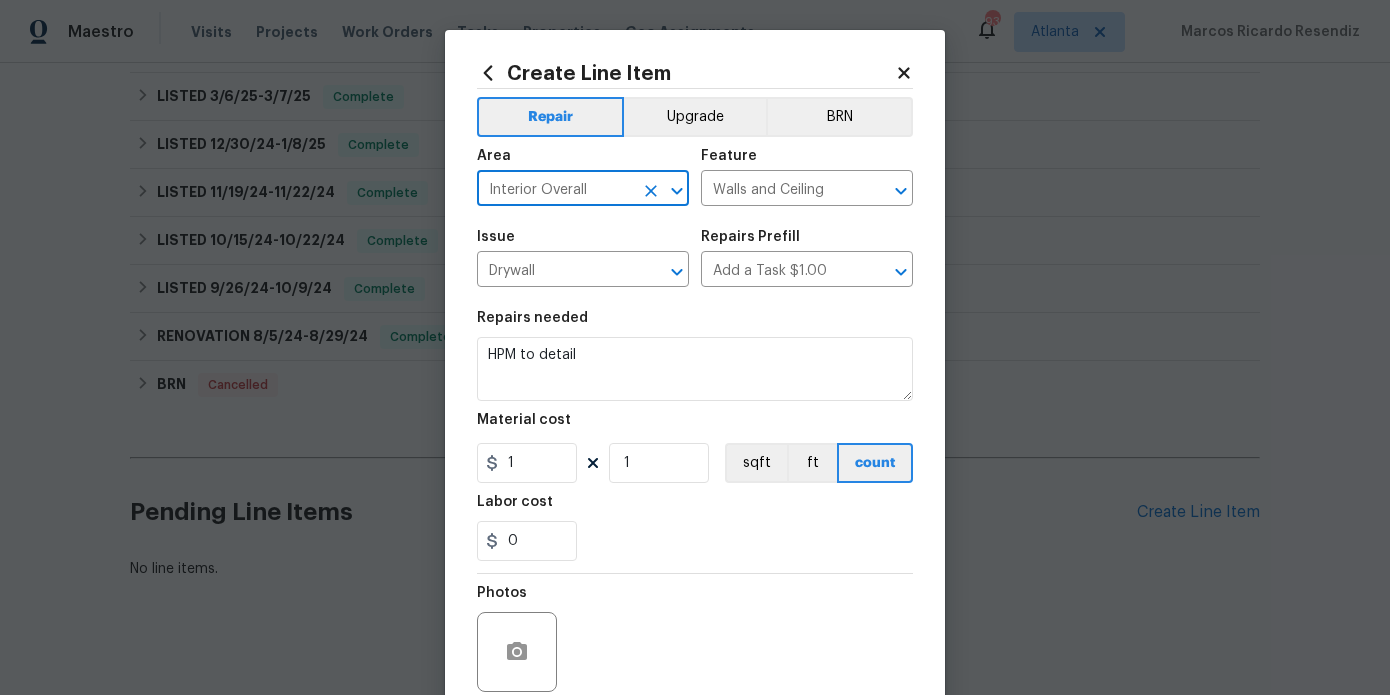 type on "Interior Overall" 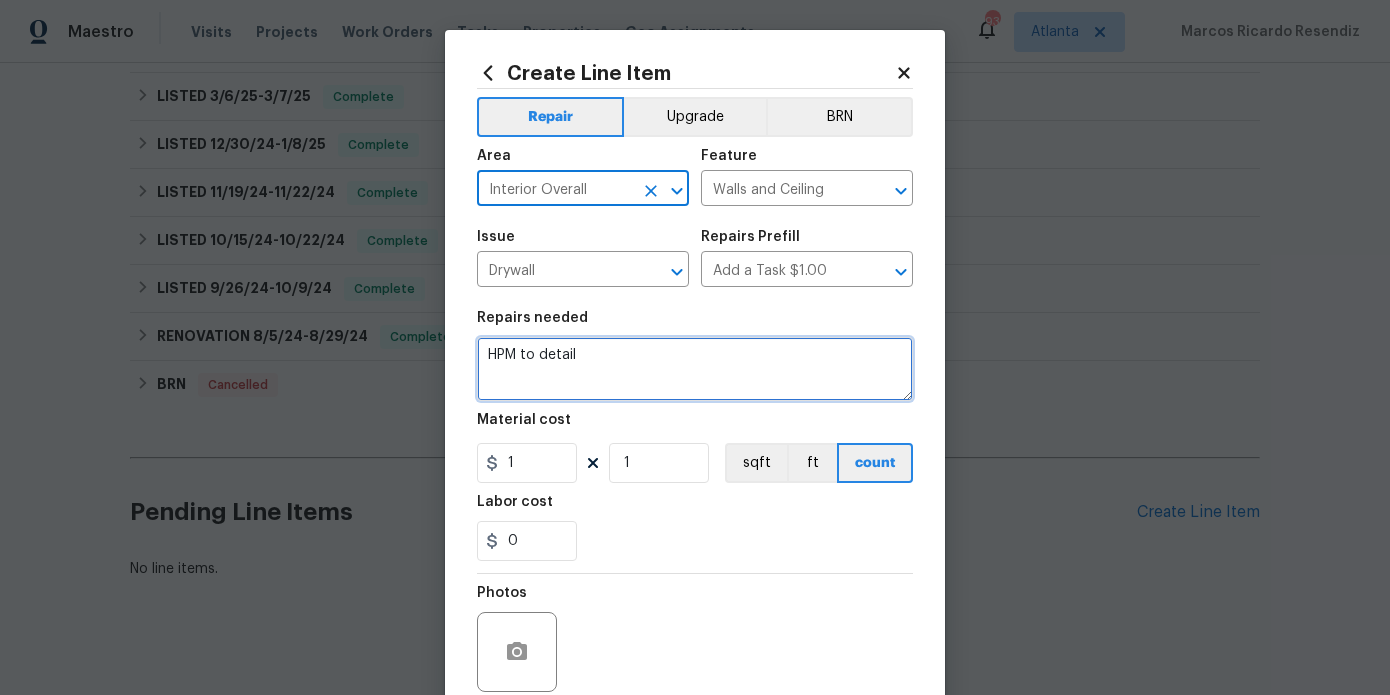 click on "HPM to detail" at bounding box center [695, 369] 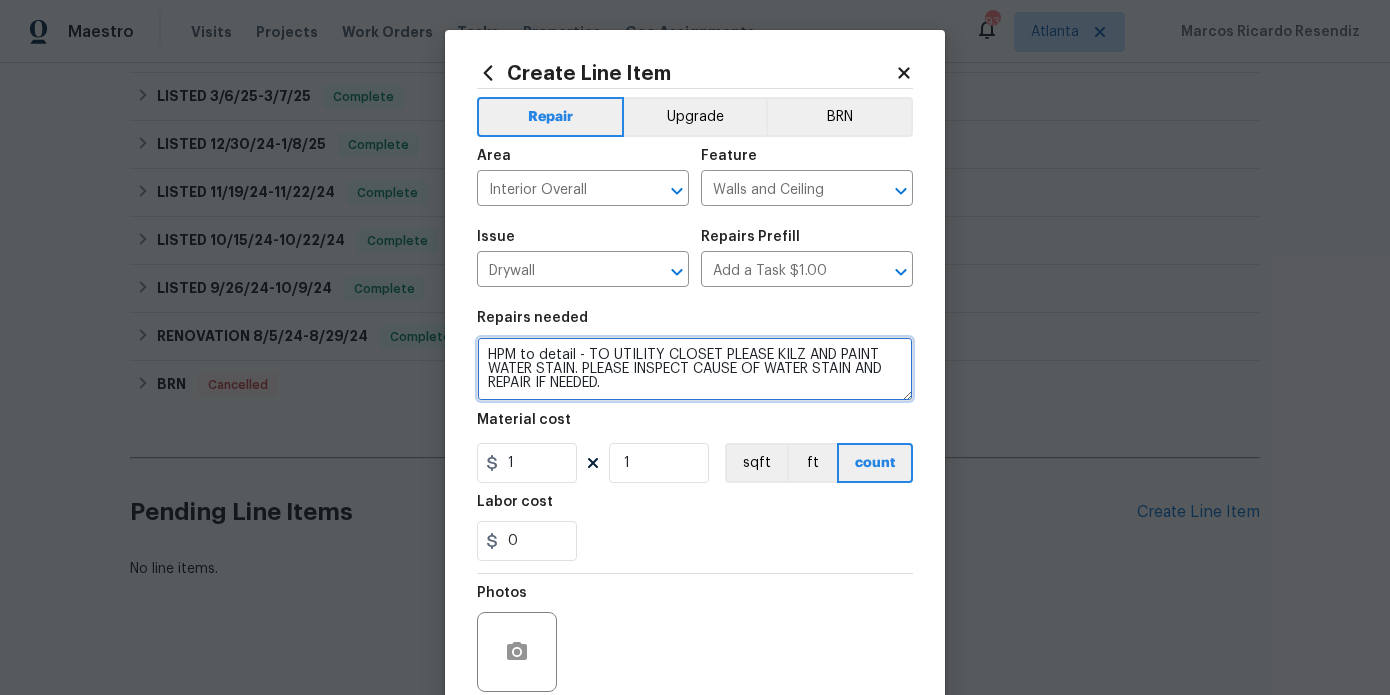 type on "HPM to detail - TO UTILITY CLOSET PLEASE KILZ AND PAINT WATER STAIN. PLEASE INSPECT CAUSE OF WATER STAIN AND REPAIR IF NEEDED." 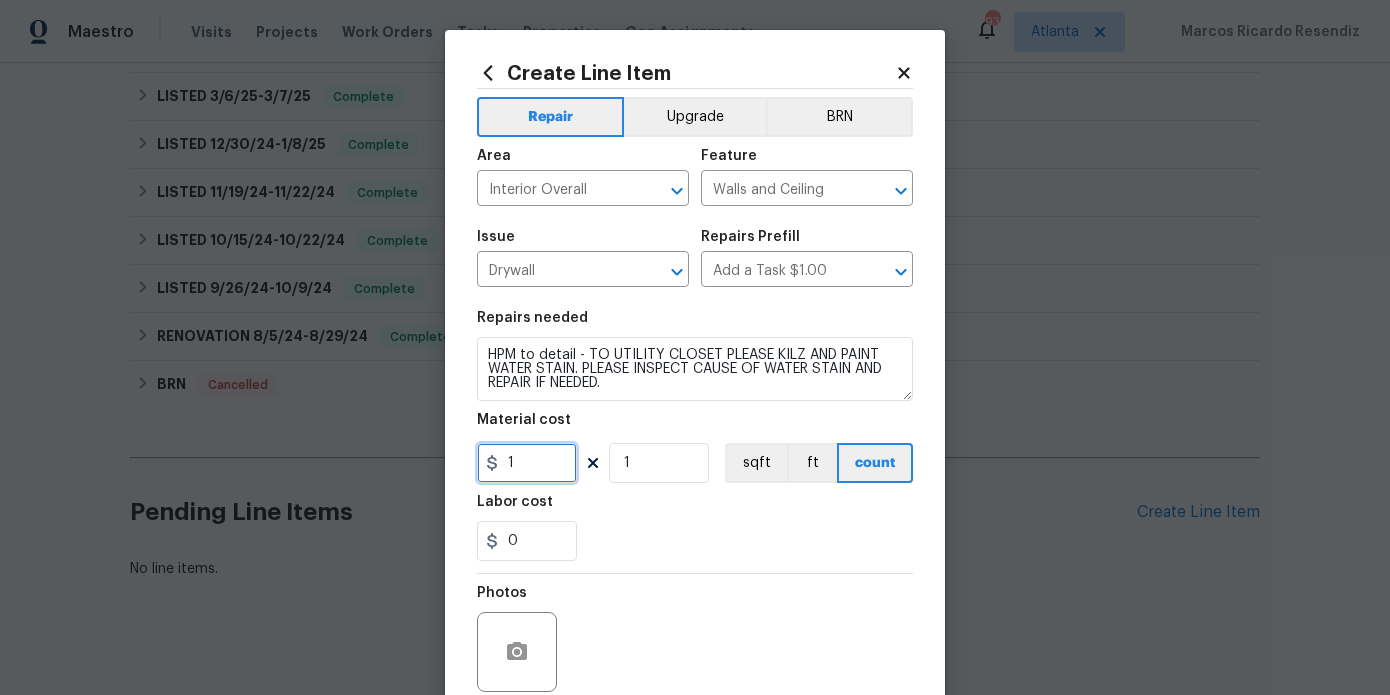 click on "1" at bounding box center [527, 463] 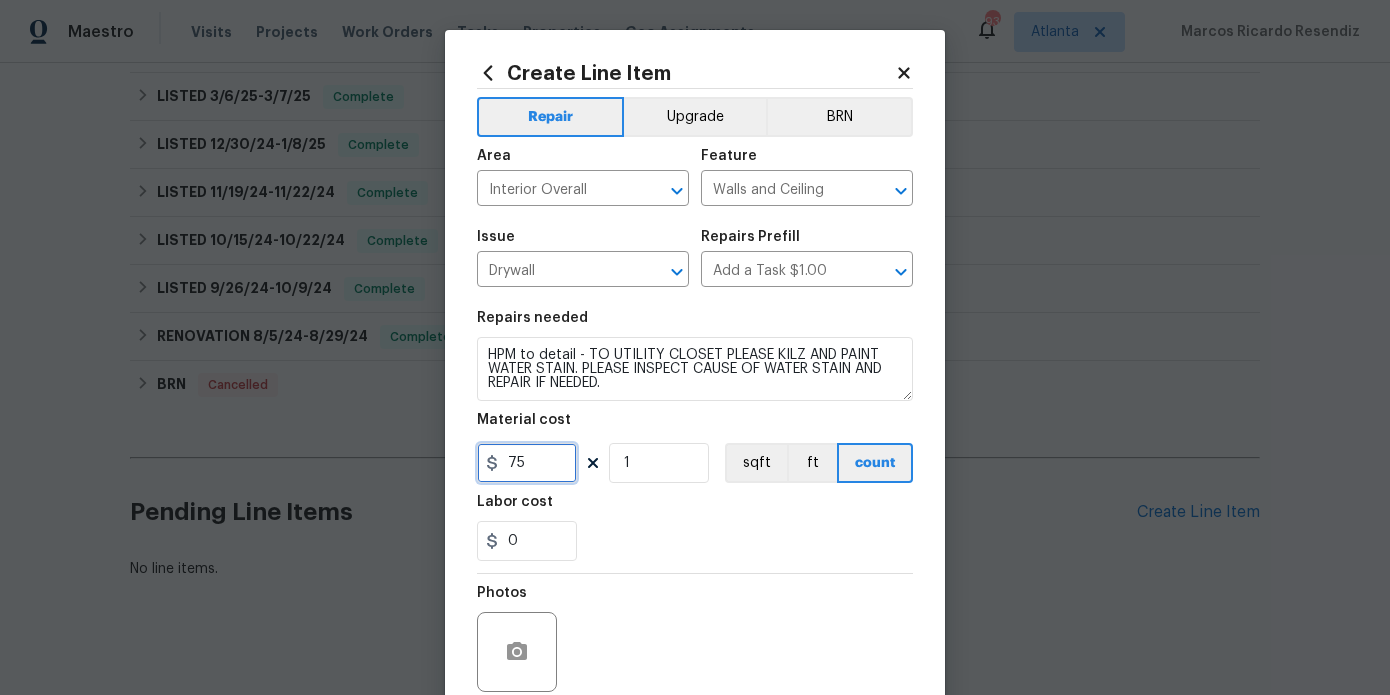 scroll, scrollTop: 167, scrollLeft: 0, axis: vertical 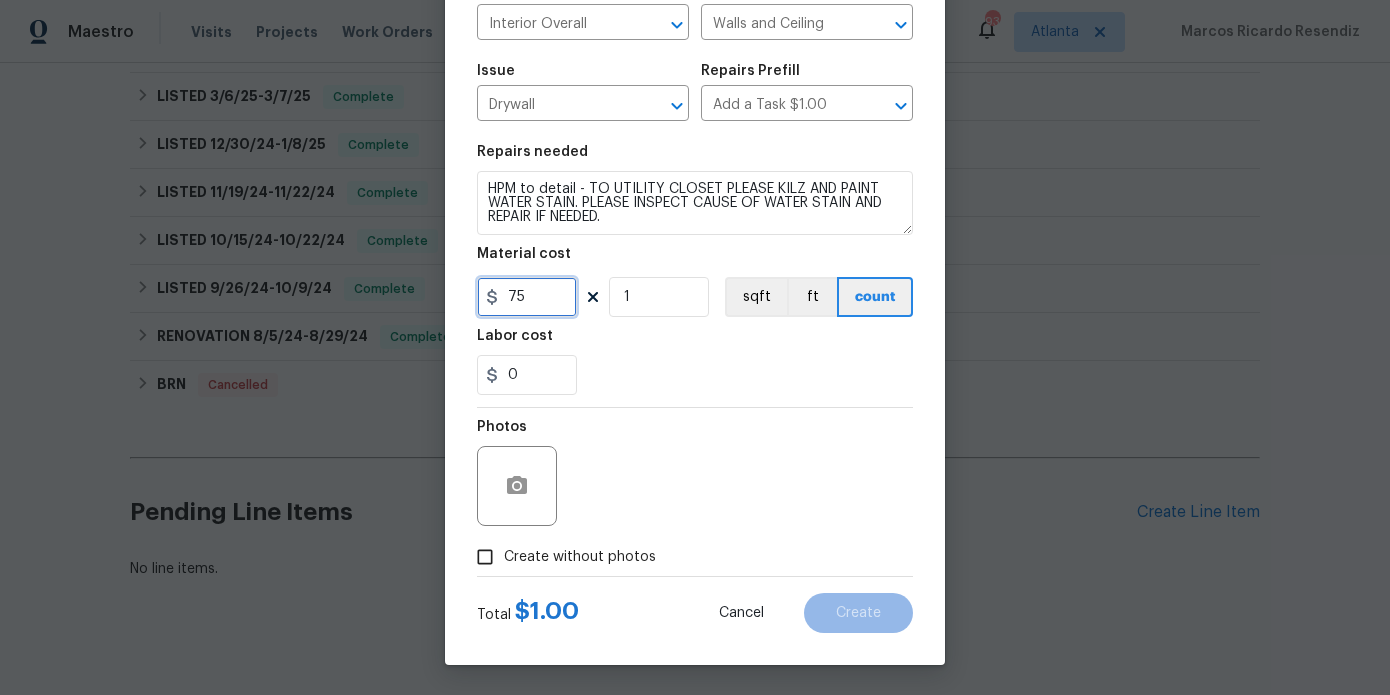 type on "75" 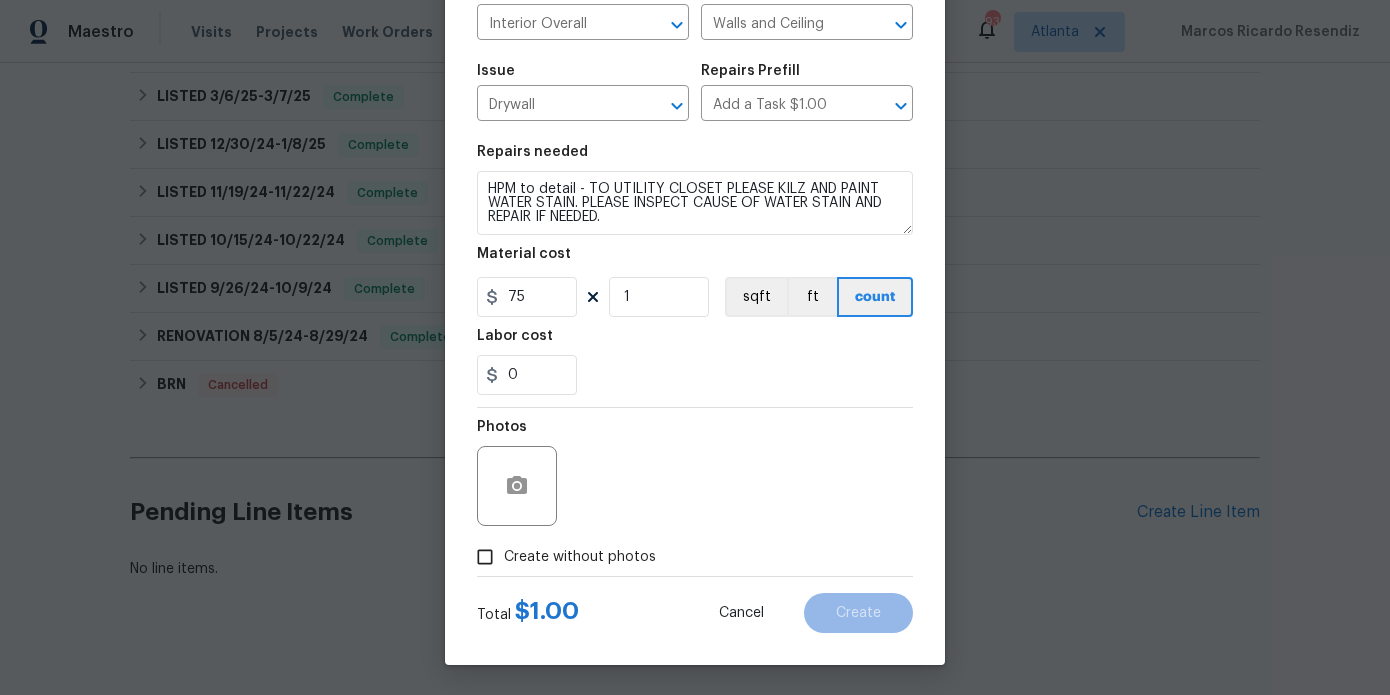 click on "Create without photos" at bounding box center (580, 557) 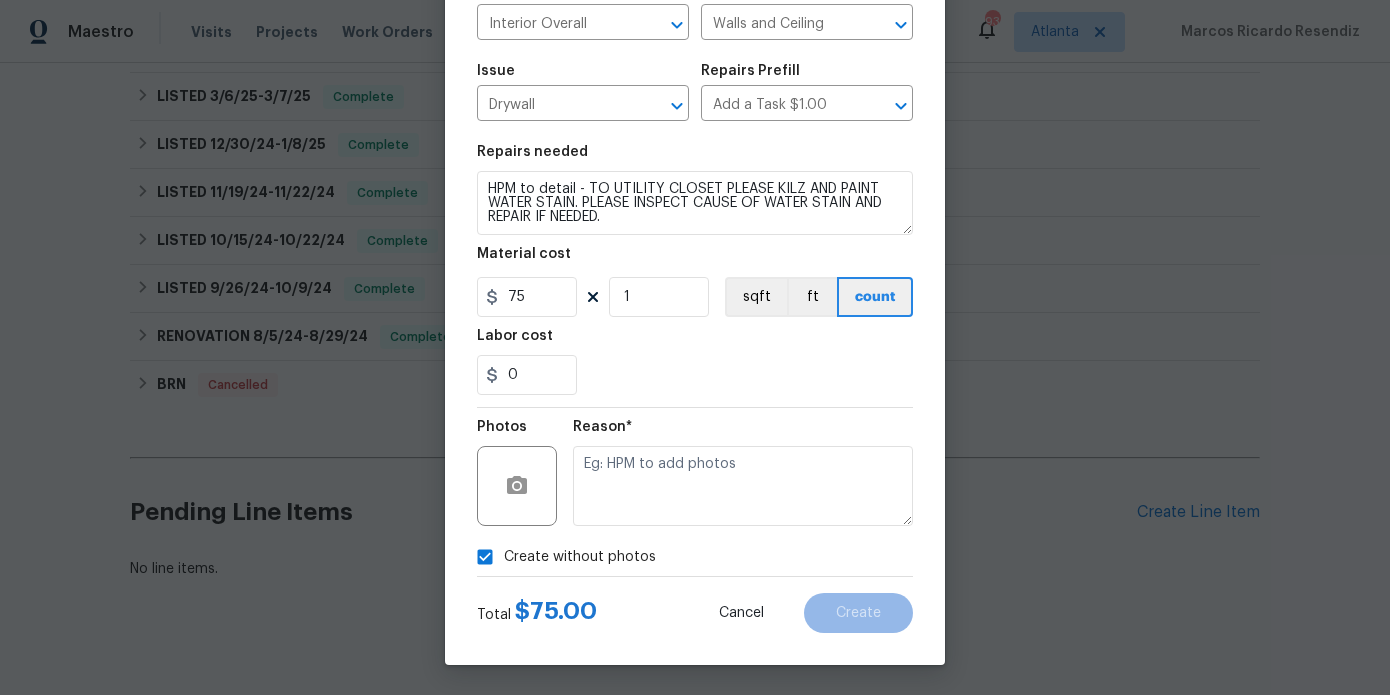 click on "Reason*" at bounding box center [743, 473] 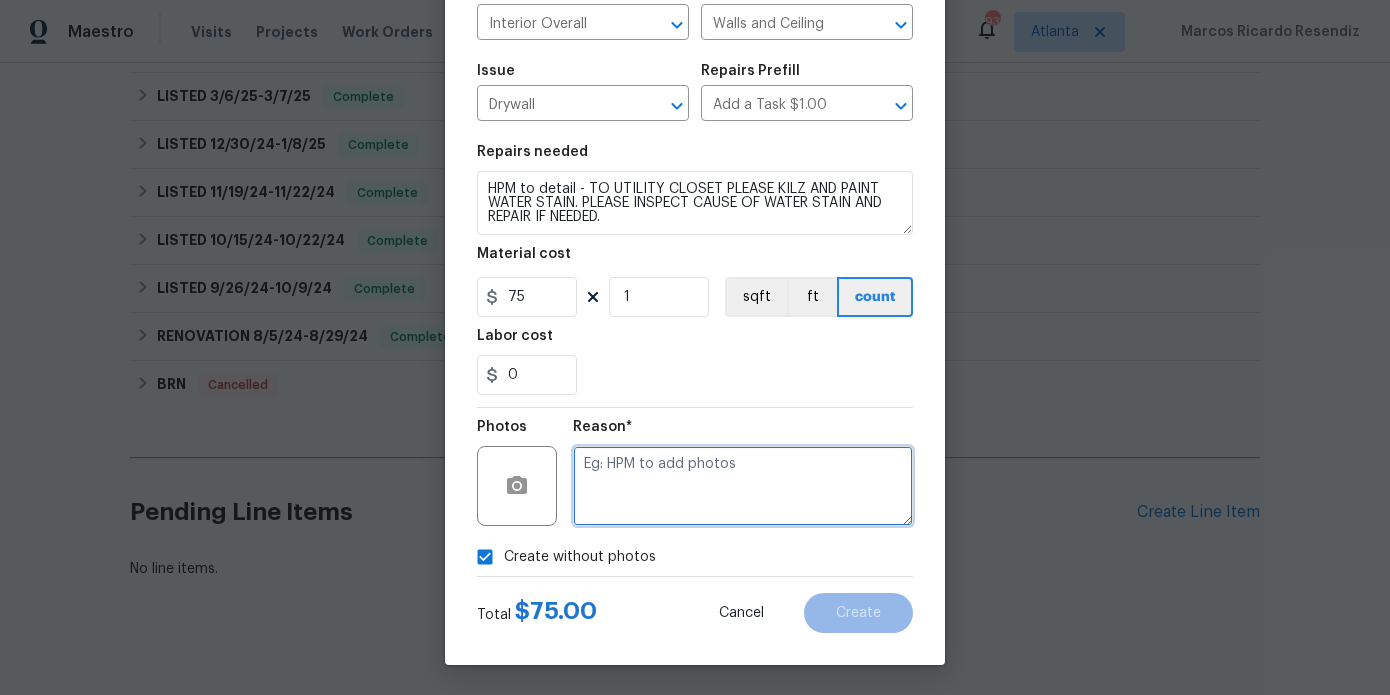 click at bounding box center (743, 486) 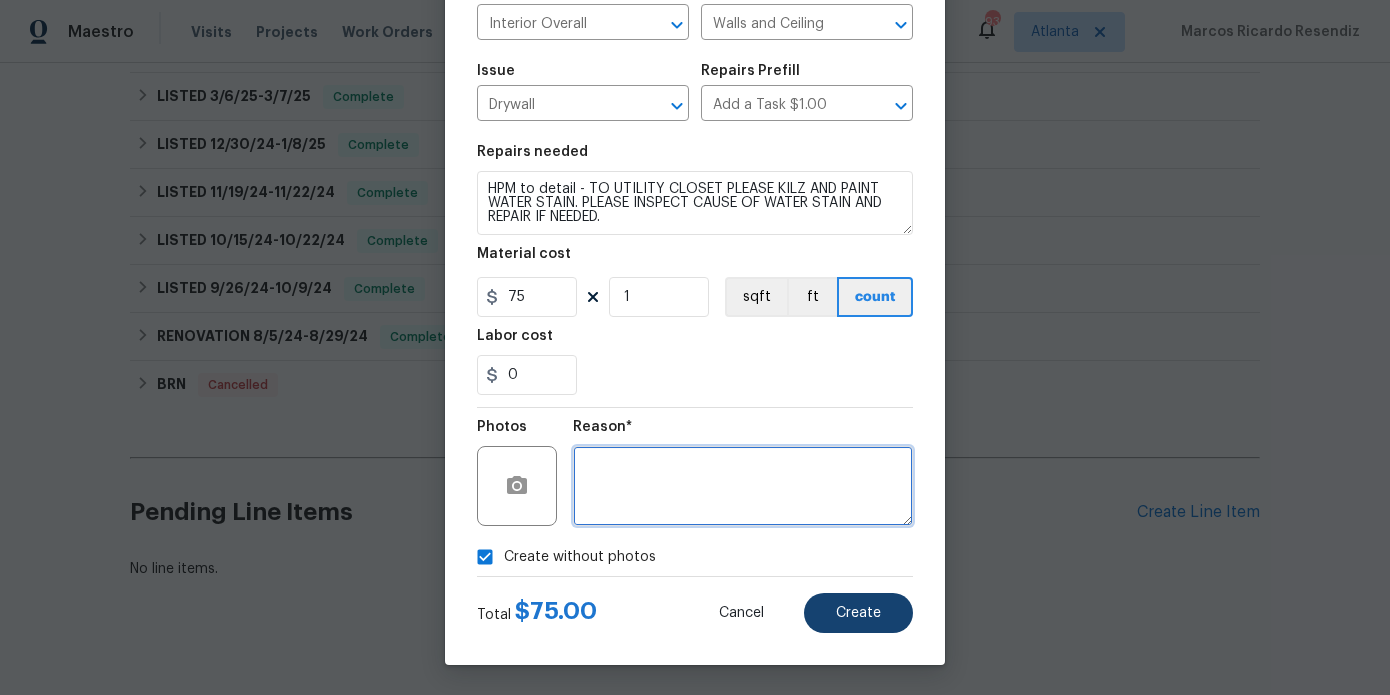 type 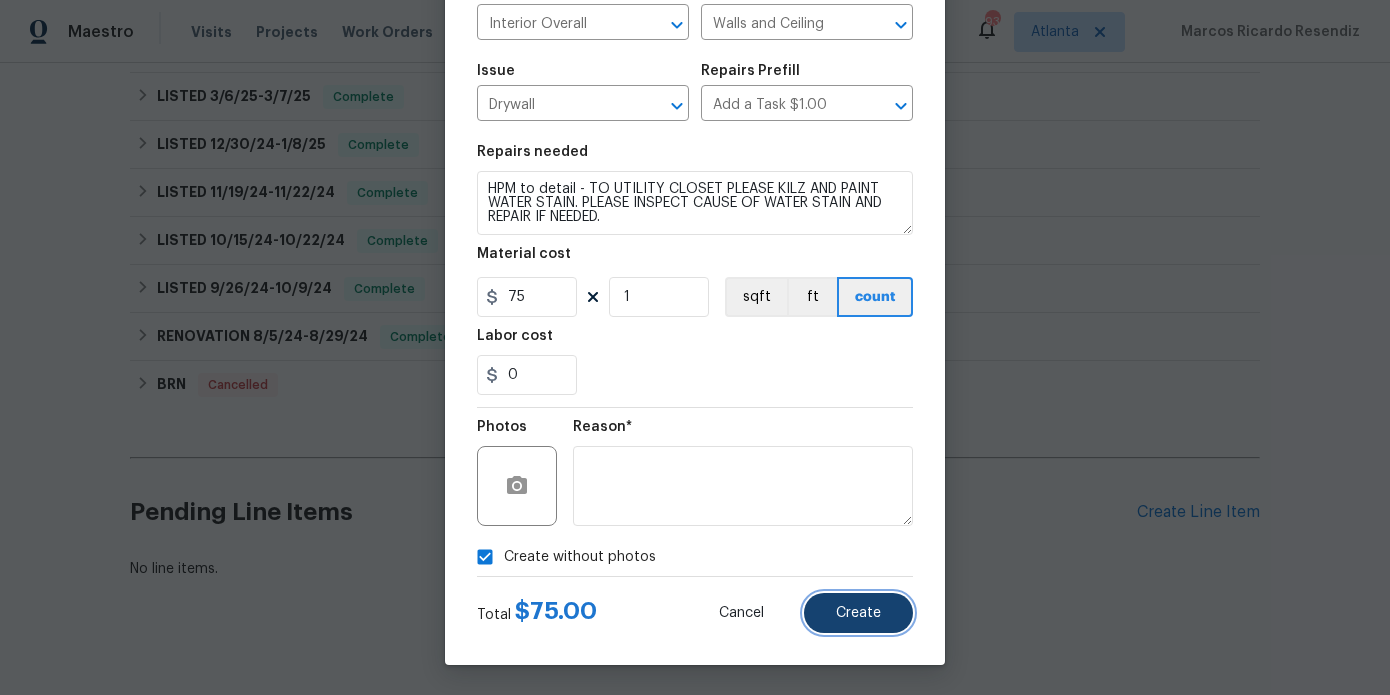 click on "Create" at bounding box center (858, 613) 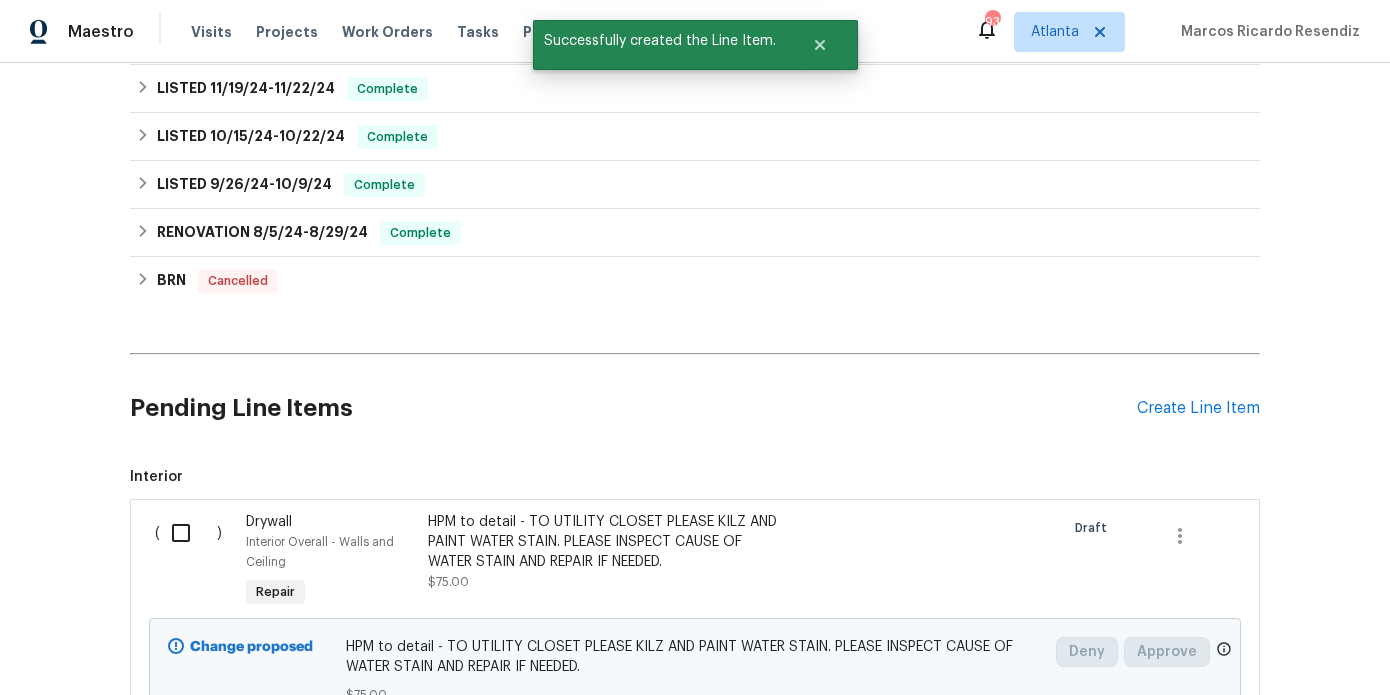 scroll, scrollTop: 673, scrollLeft: 0, axis: vertical 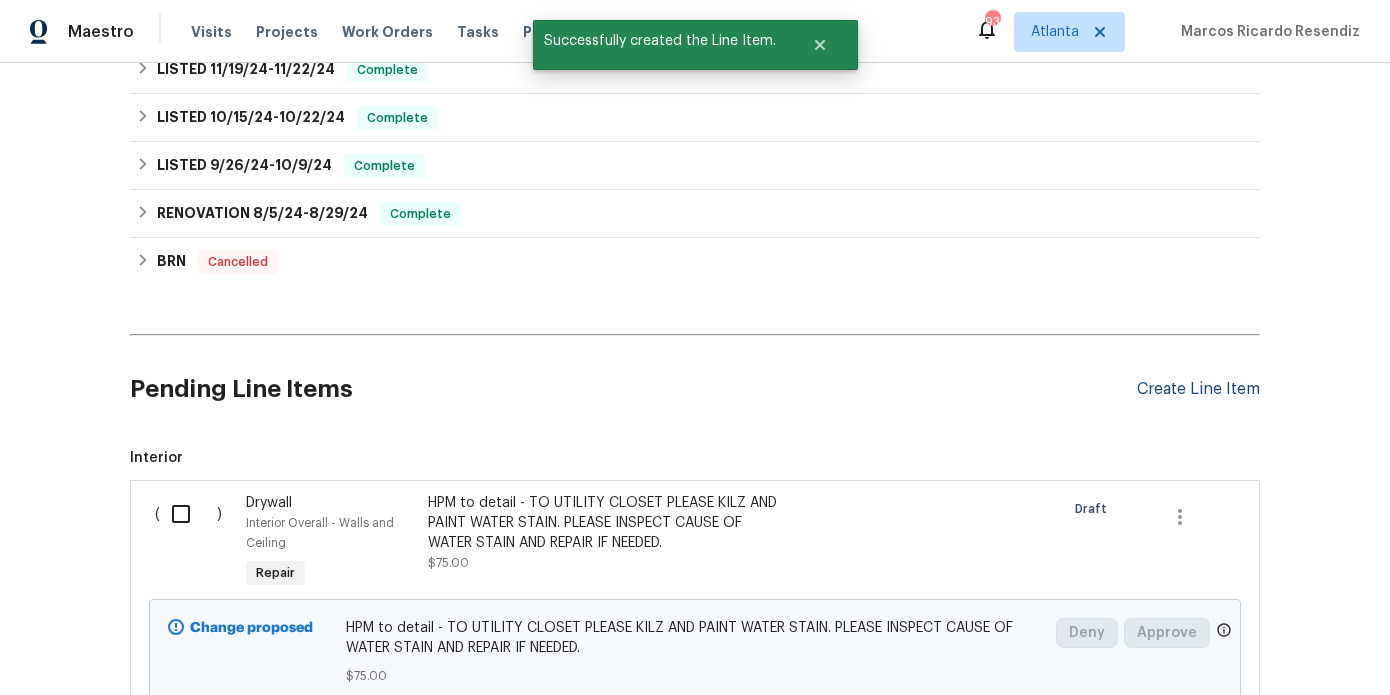 click on "Create Line Item" at bounding box center (1198, 389) 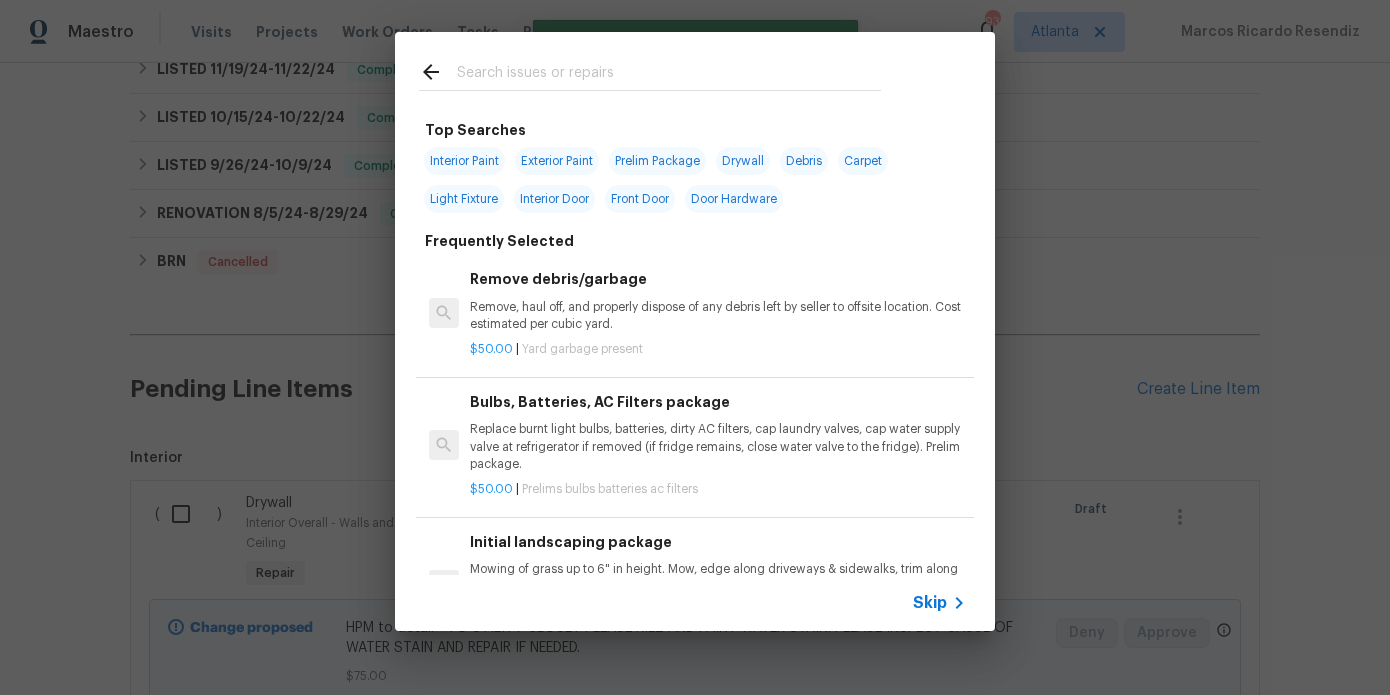 click at bounding box center (669, 75) 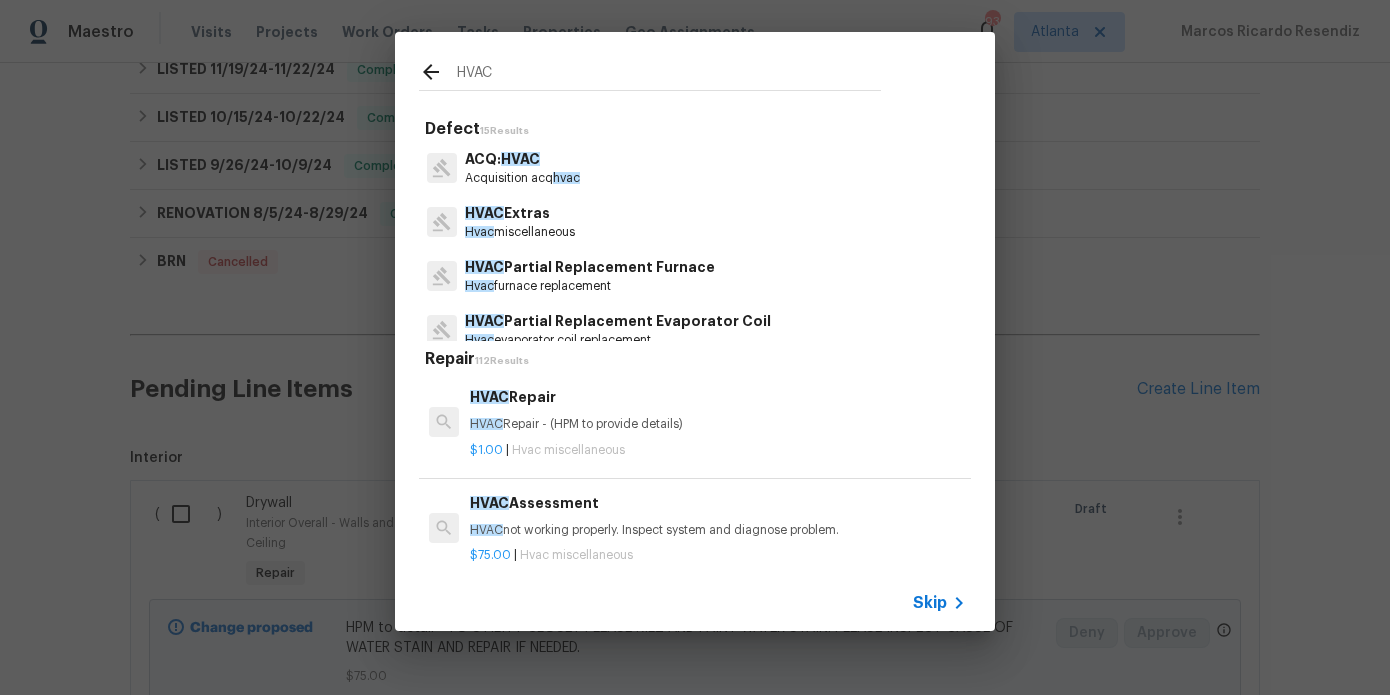 type on "HVAC" 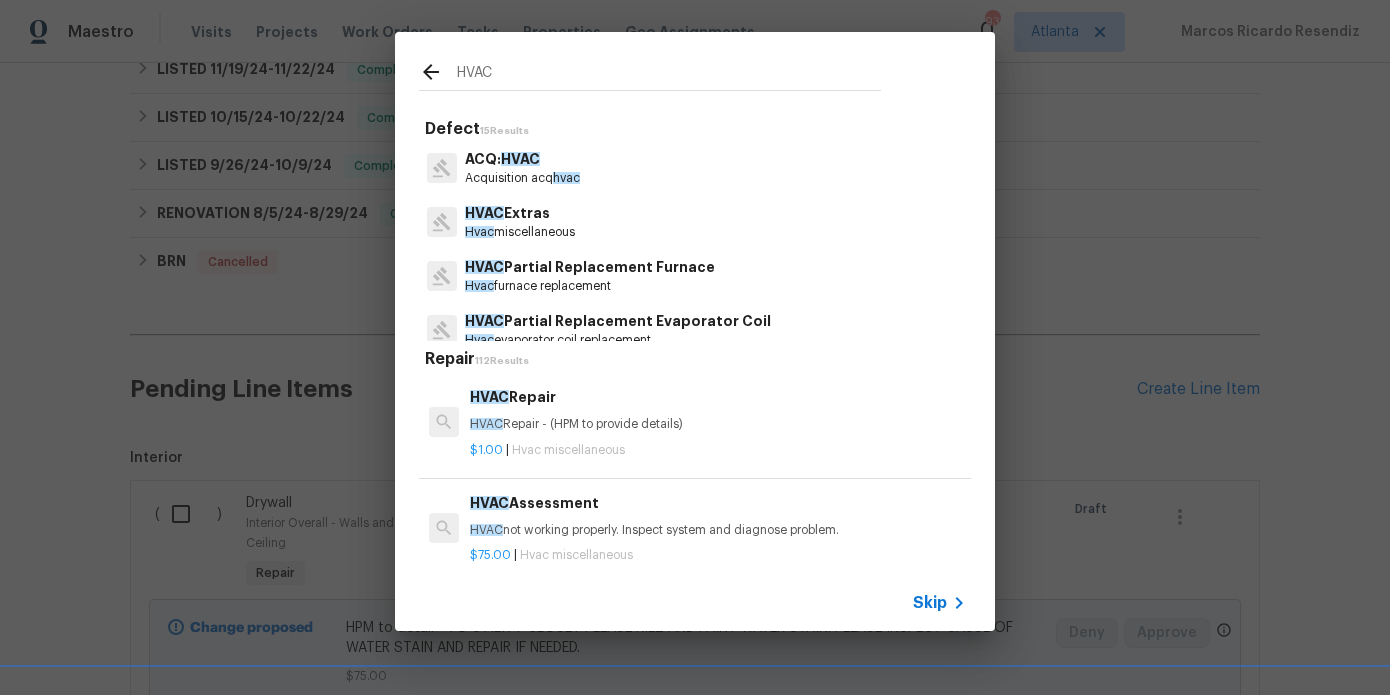 click on "Hvac  miscellaneous" at bounding box center (520, 232) 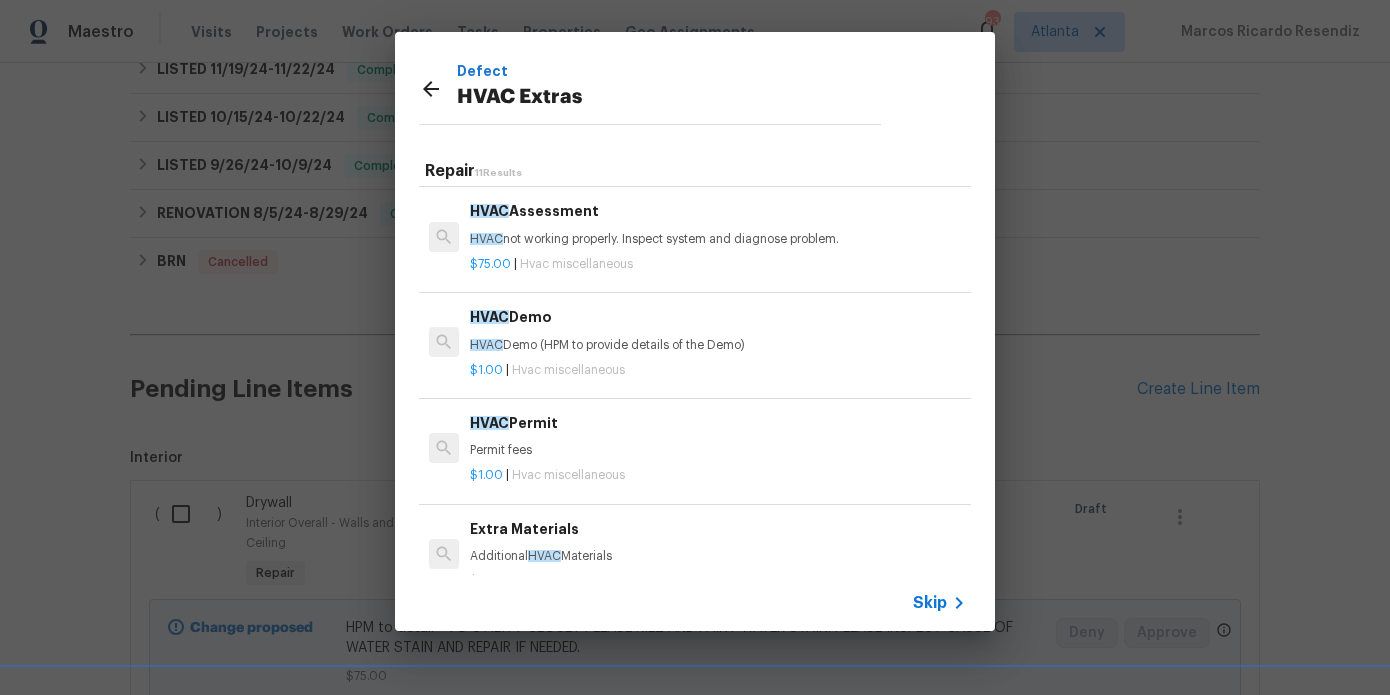 scroll, scrollTop: 109, scrollLeft: 0, axis: vertical 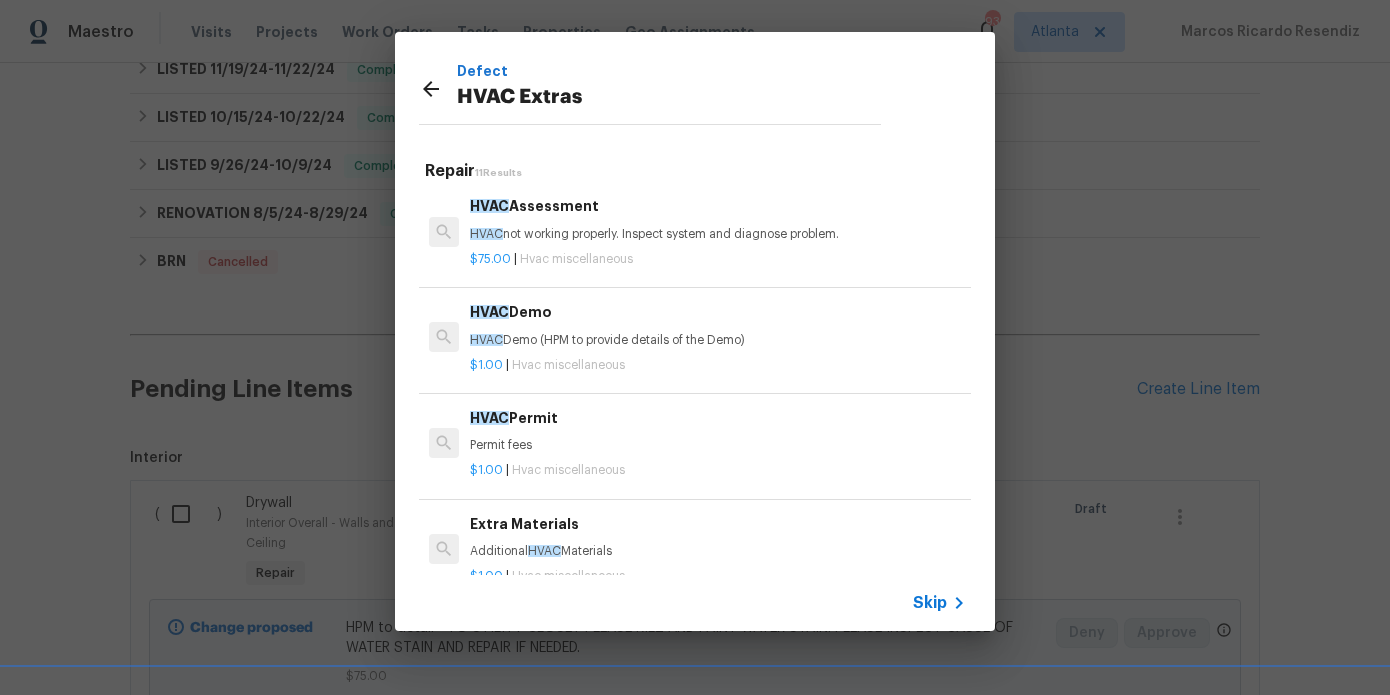 click on "Hvac miscellaneous" at bounding box center [576, 259] 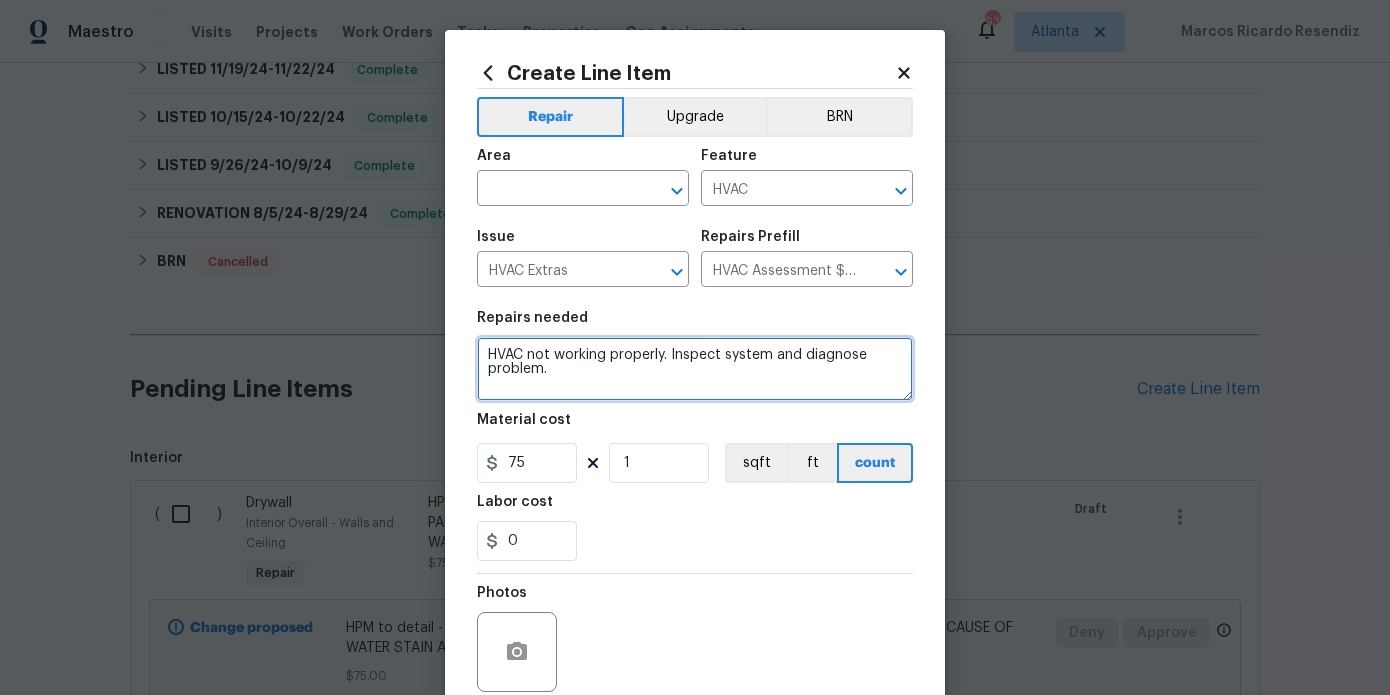 click on "HVAC not working properly. Inspect system and diagnose problem." at bounding box center (695, 369) 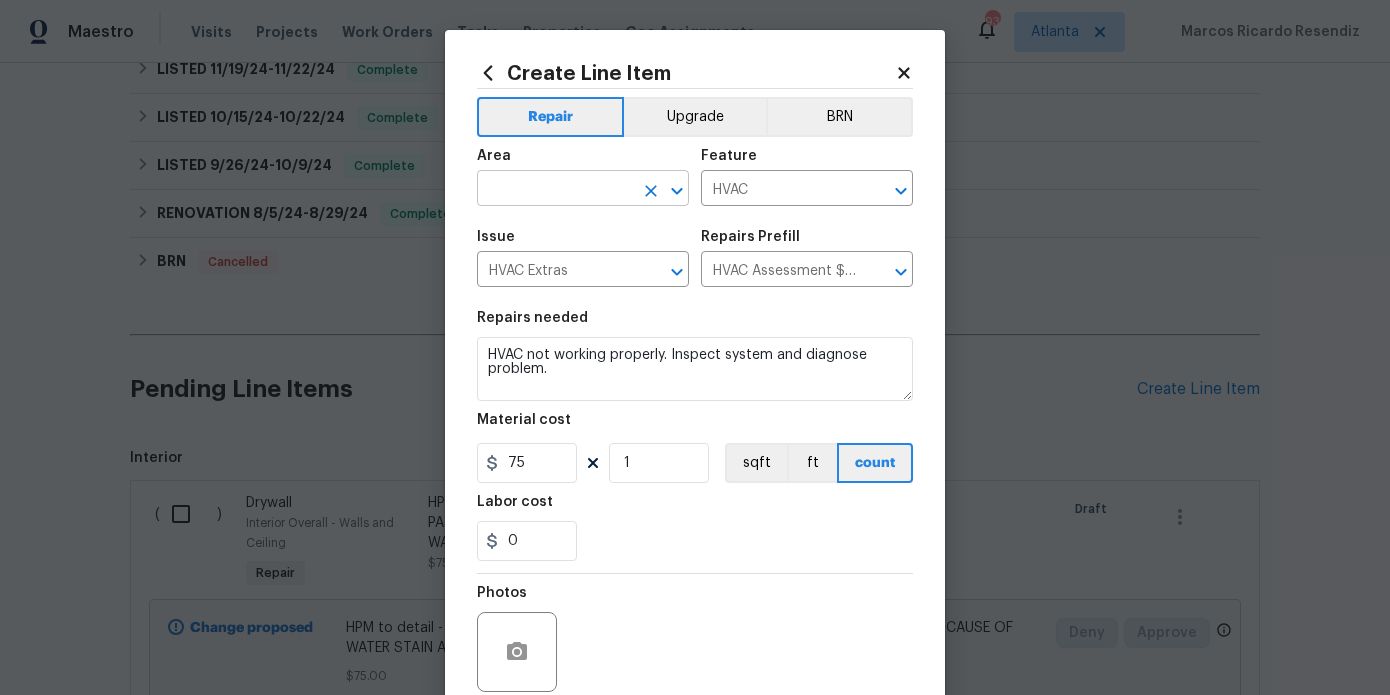 click at bounding box center (555, 190) 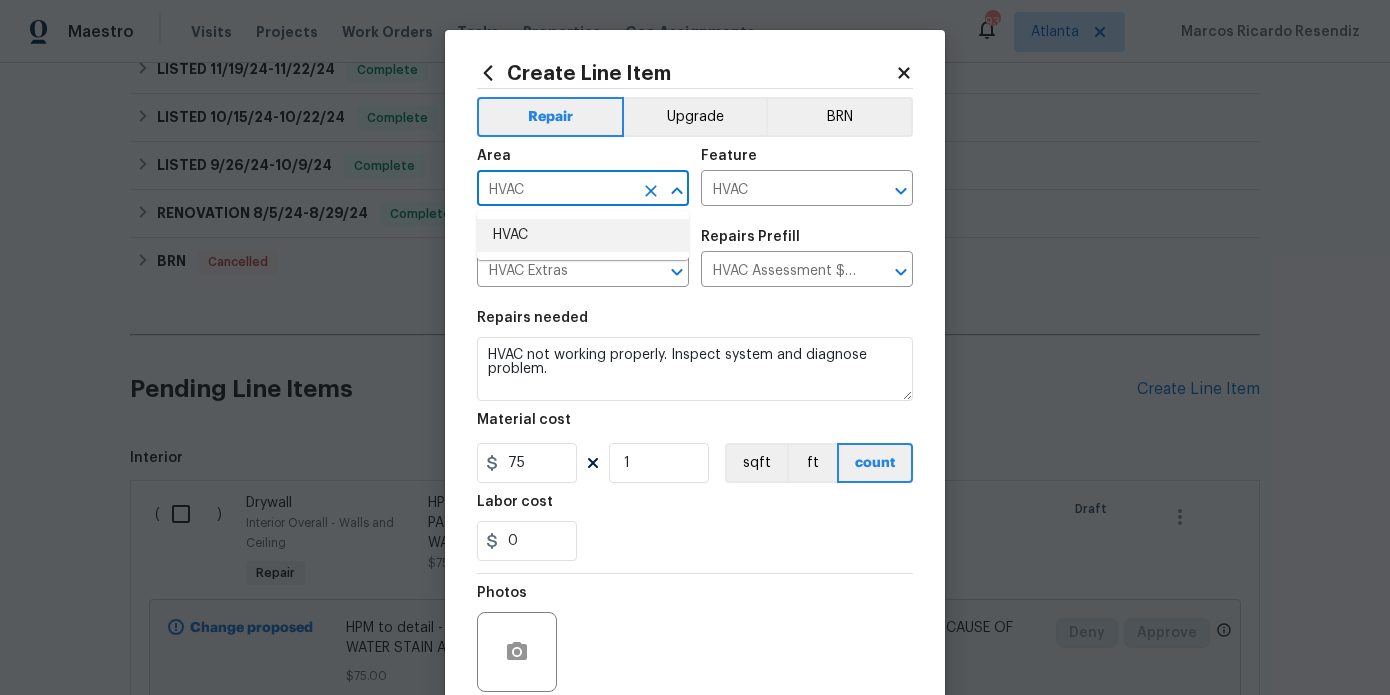 click on "HVAC" at bounding box center (583, 235) 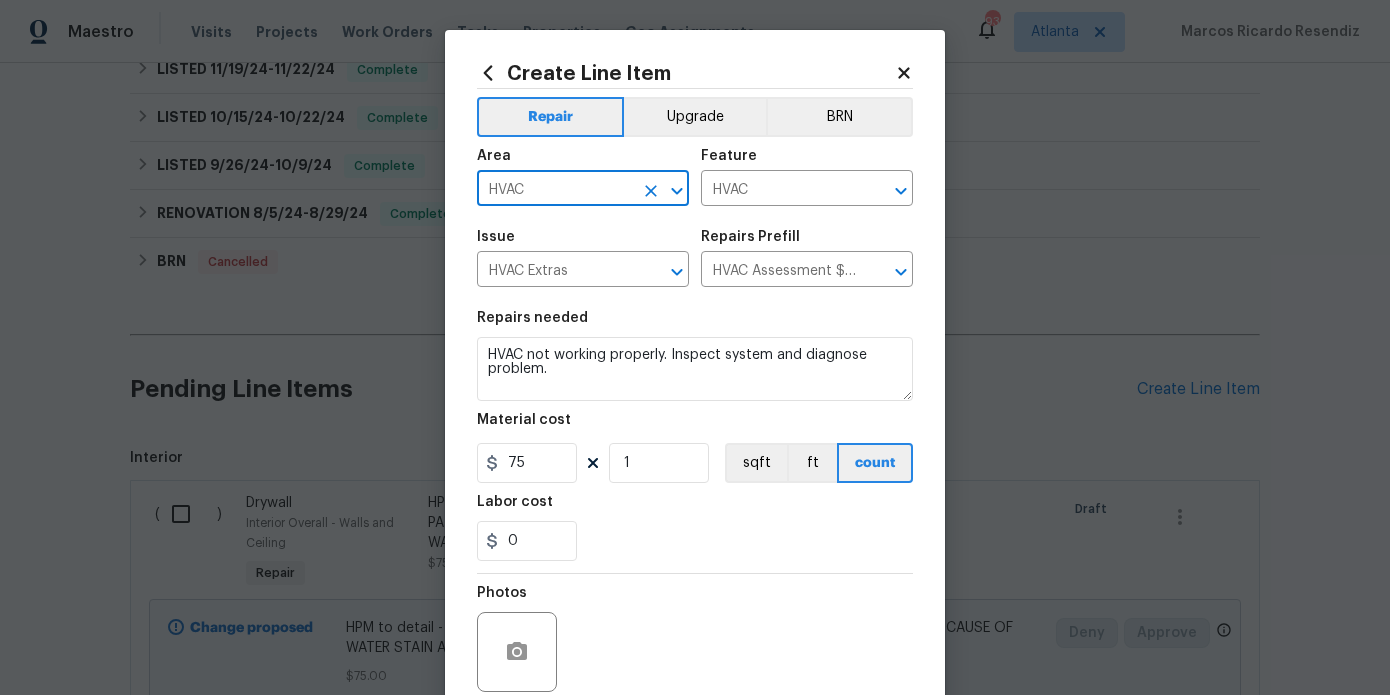 type on "HVAC" 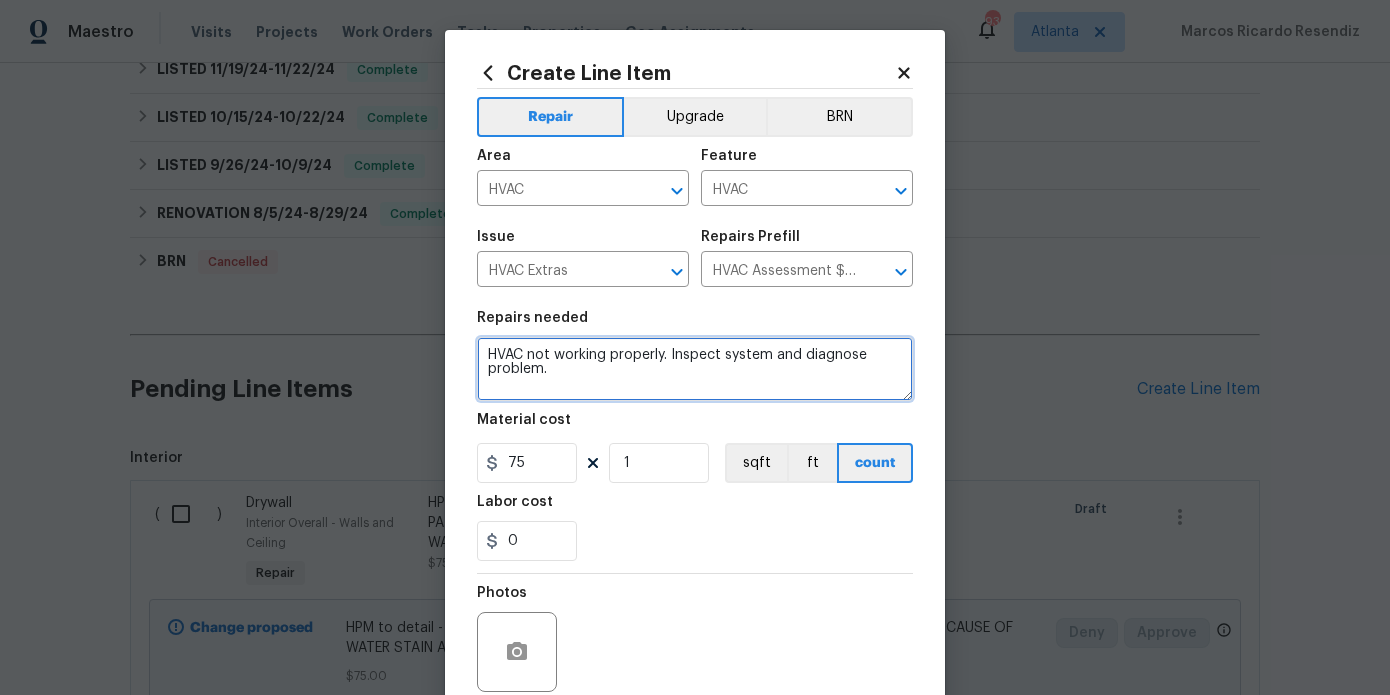 click on "HVAC not working properly. Inspect system and diagnose problem." at bounding box center (695, 369) 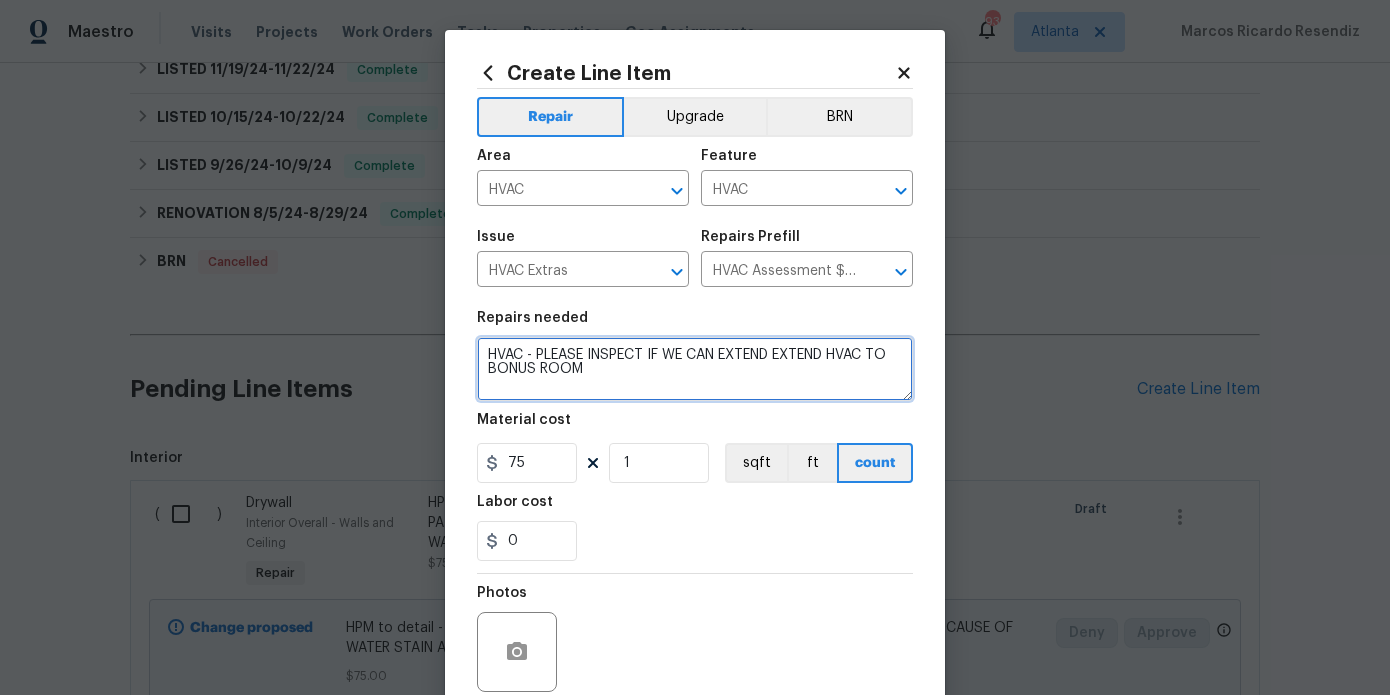 click on "HVAC - PLEASE INSPECT IF WE CAN EXTEND EXTEND HVAC TO BONUS ROOM" at bounding box center [695, 369] 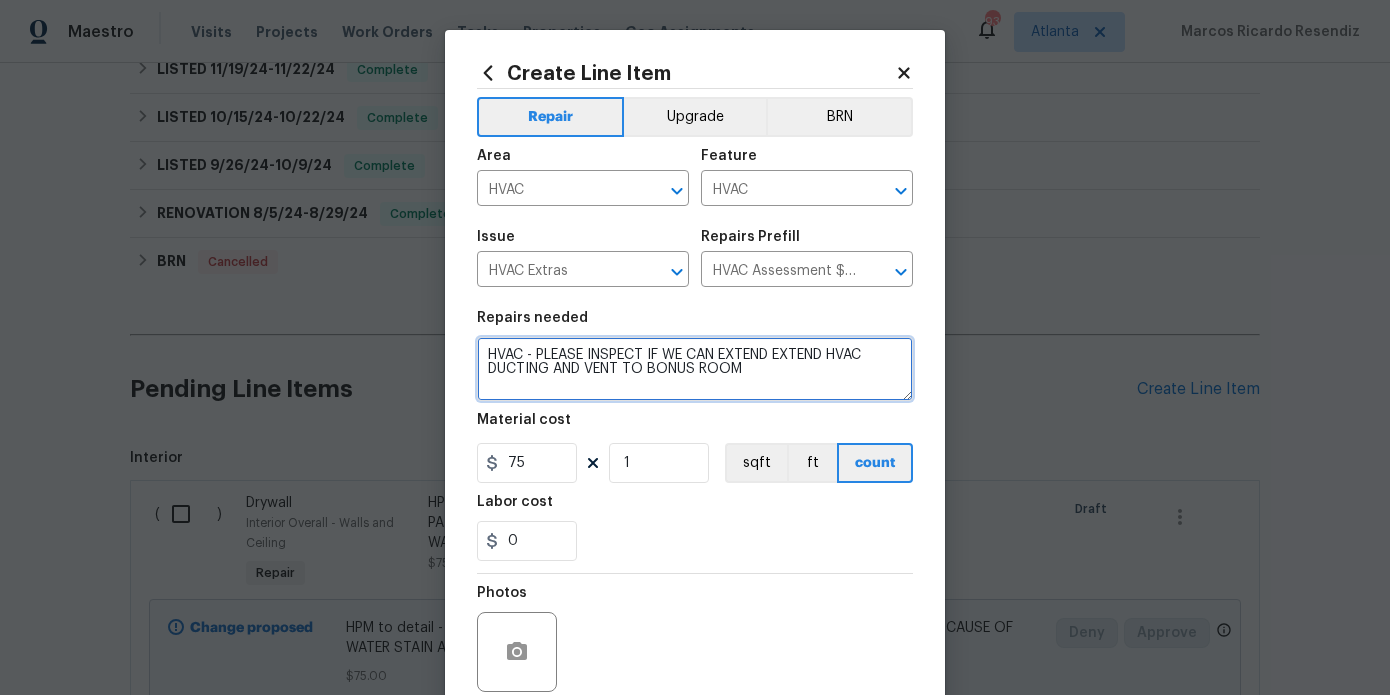 click on "HVAC - PLEASE INSPECT IF WE CAN EXTEND EXTEND HVAC DUCTING AND VENT TO BONUS ROOM" at bounding box center [695, 369] 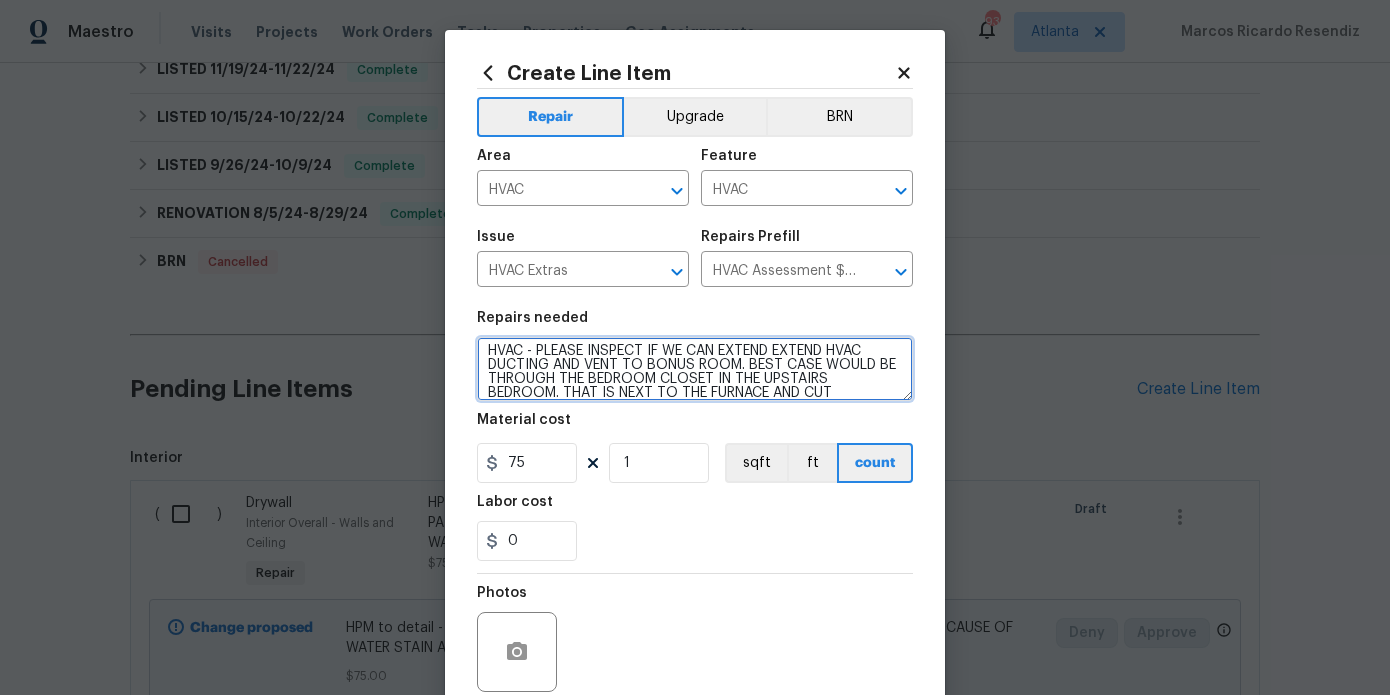 scroll, scrollTop: 18, scrollLeft: 0, axis: vertical 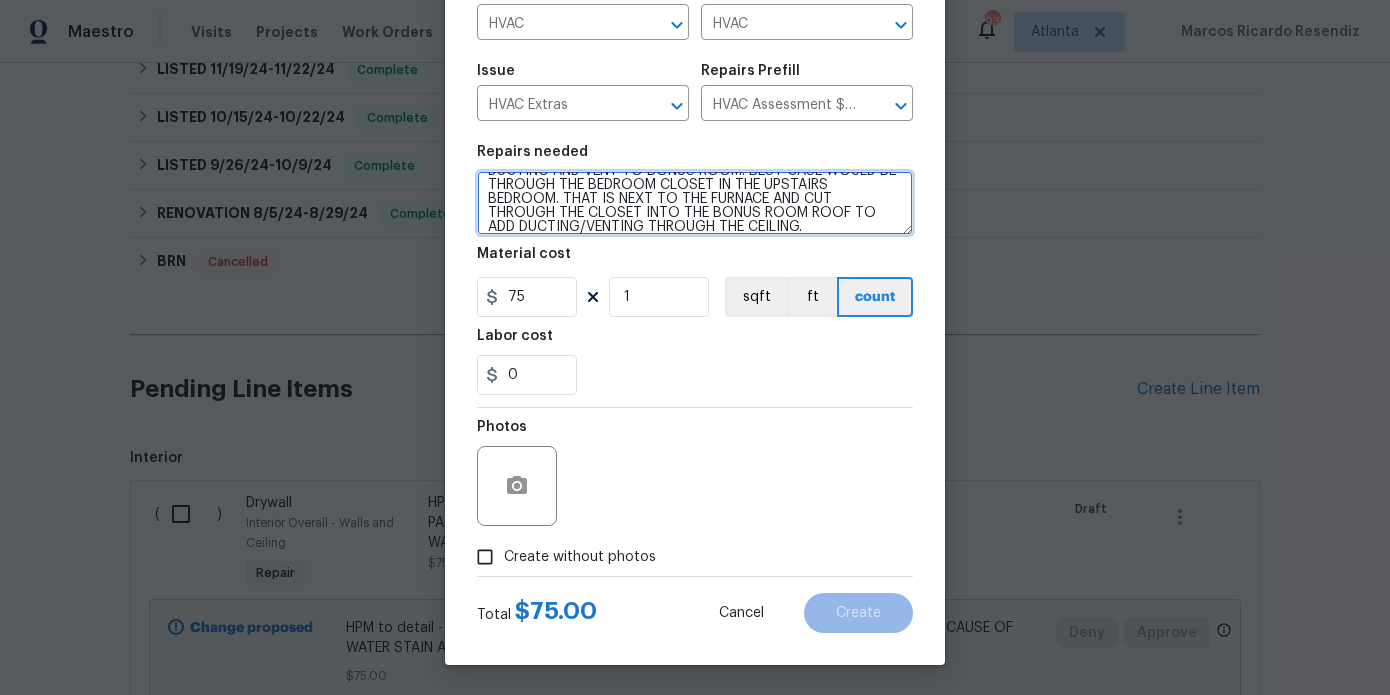 type on "HVAC - PLEASE INSPECT IF WE CAN EXTEND EXTEND HVAC DUCTING AND VENT TO BONUS ROOM. BEST CASE WOULD BE THROUGH THE BEDROOM CLOSET IN THE UPSTAIRS BEDROOM. THAT IS NEXT TO THE FURNACE AND CUT THROUGH THE CLOSET INTO THE BONUS ROOM ROOF TO ADD DUCTING/VENTING THROUGH THE CEILING." 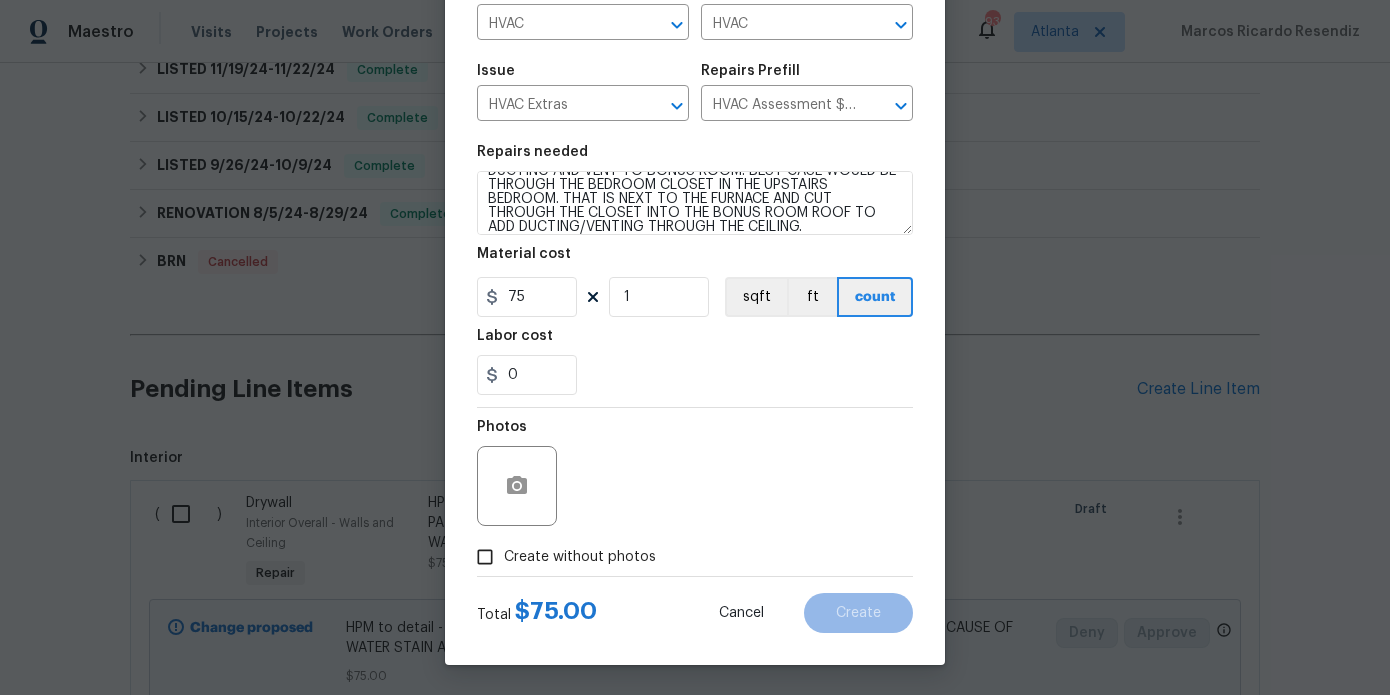 click on "Create without photos" at bounding box center [580, 557] 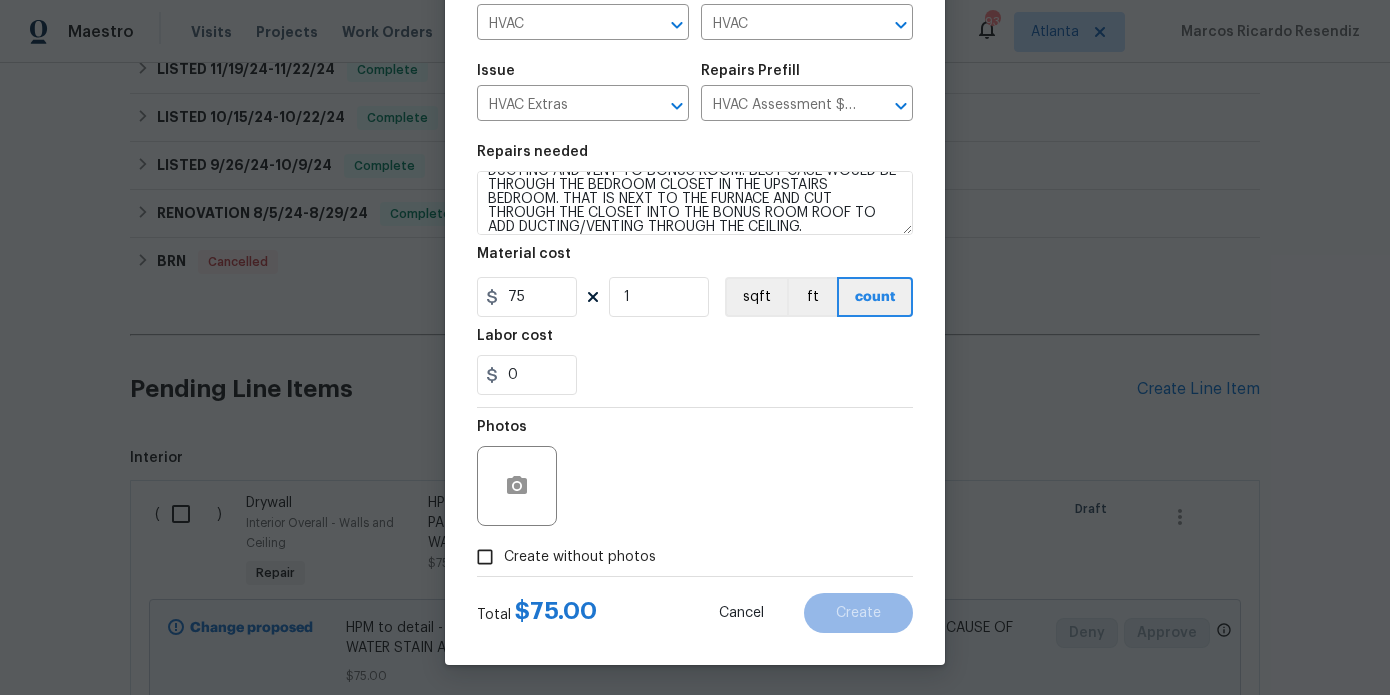 click on "Create without photos" at bounding box center (485, 557) 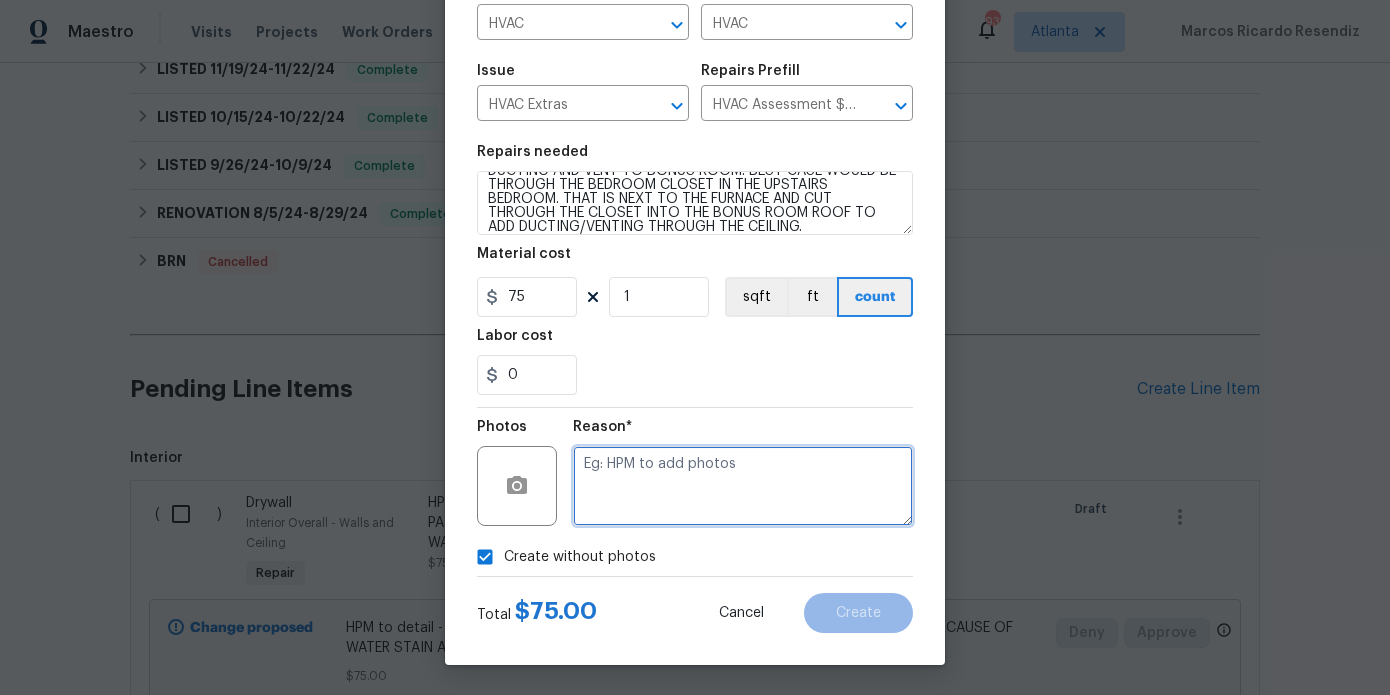 click at bounding box center [743, 486] 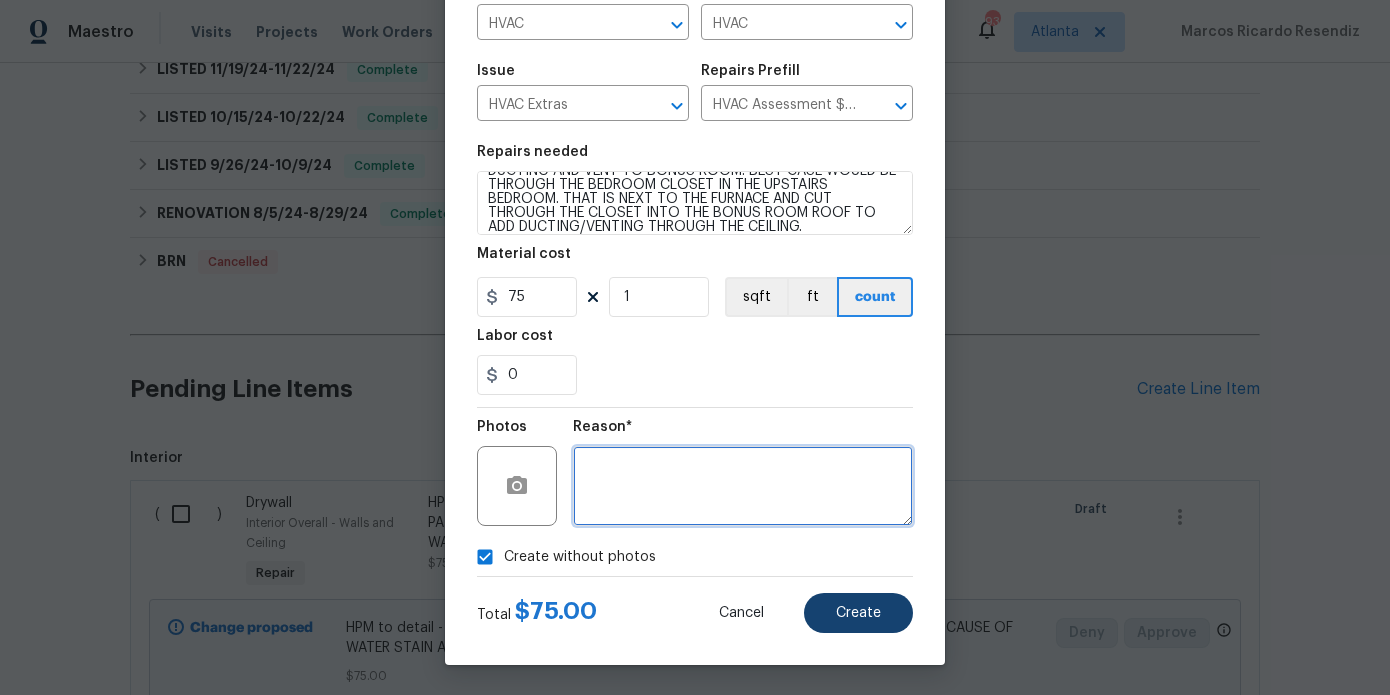 type 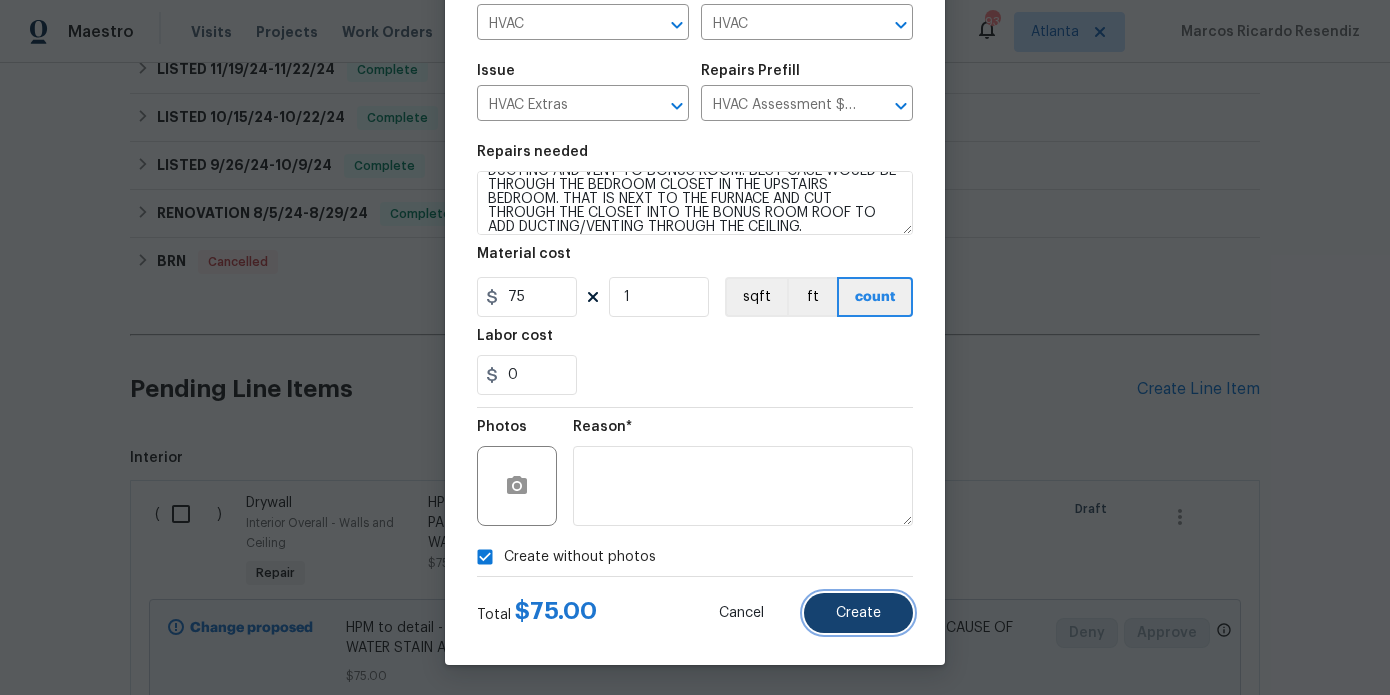 click on "Create" at bounding box center (858, 613) 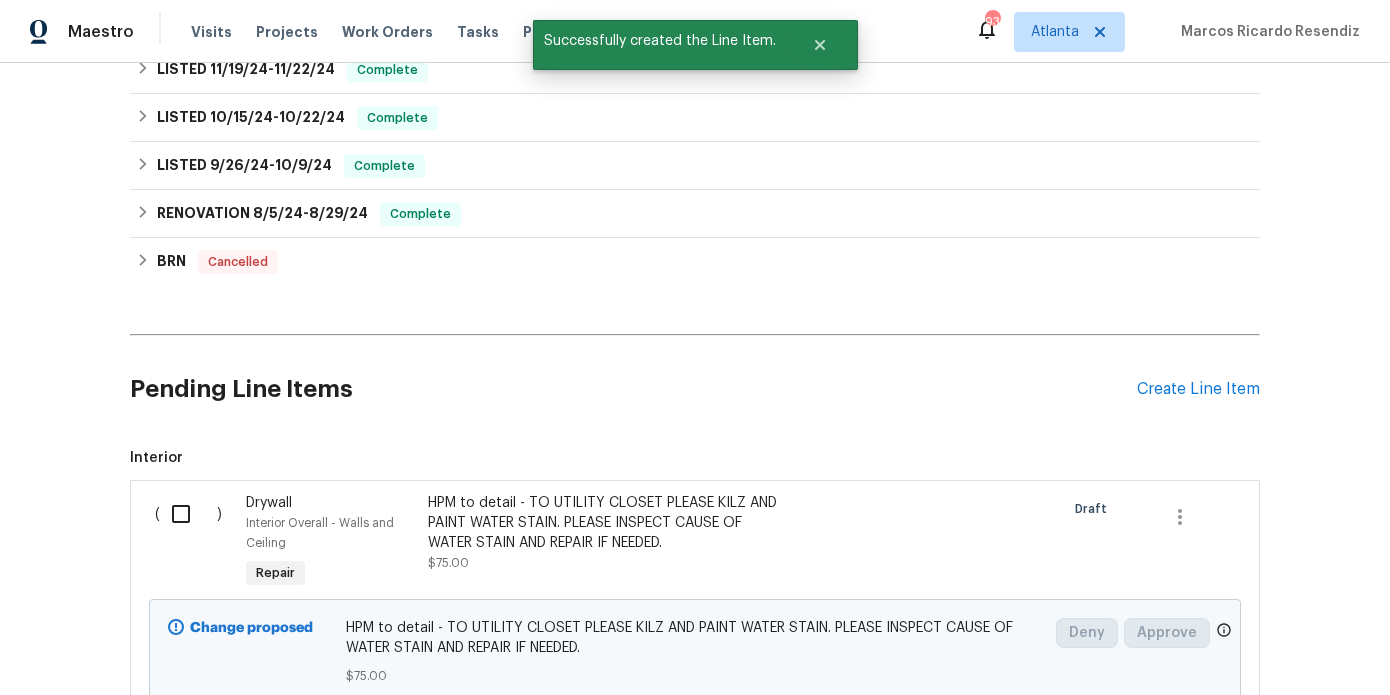 click at bounding box center (188, 514) 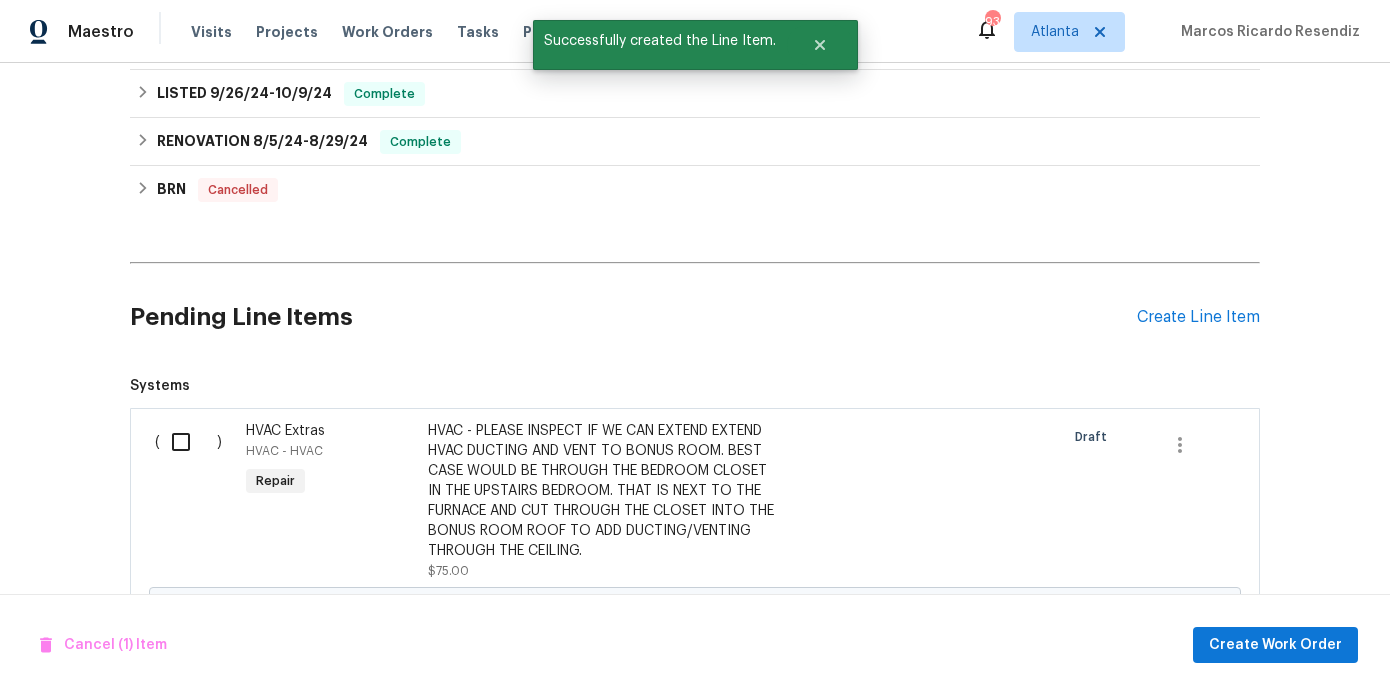 scroll, scrollTop: 757, scrollLeft: 0, axis: vertical 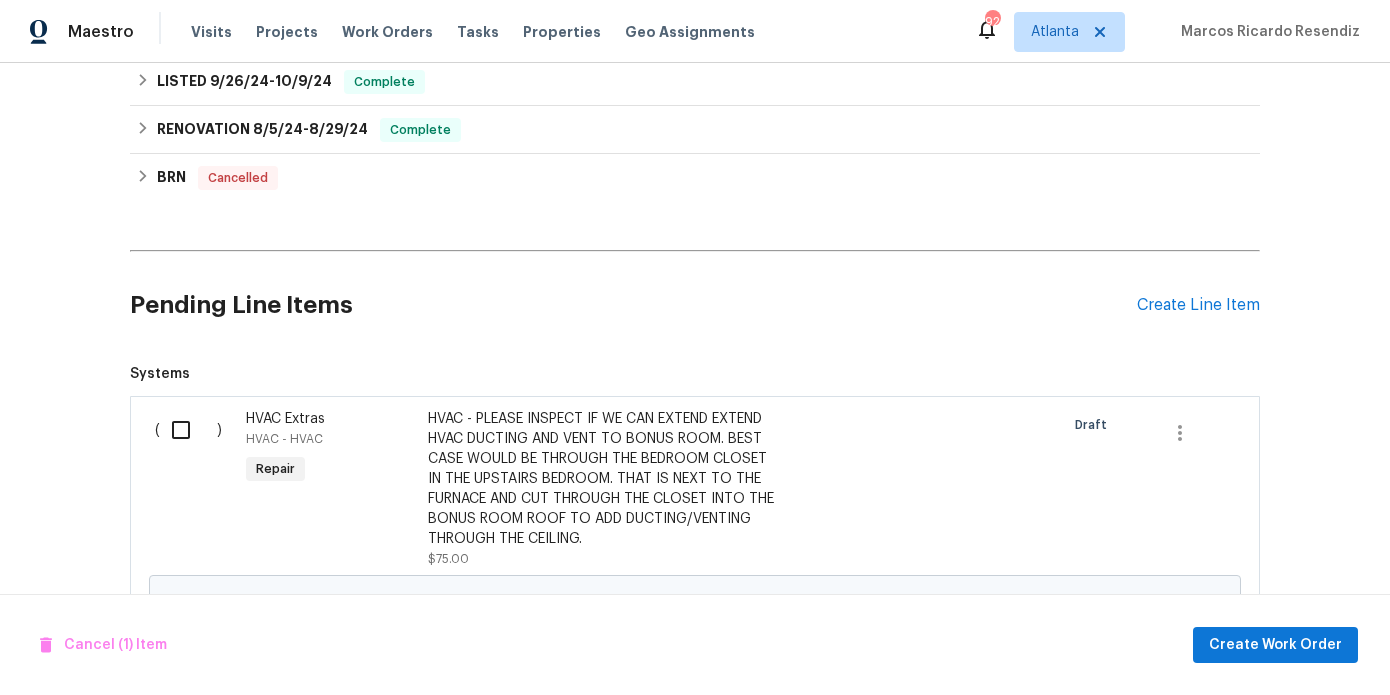 click at bounding box center [188, 430] 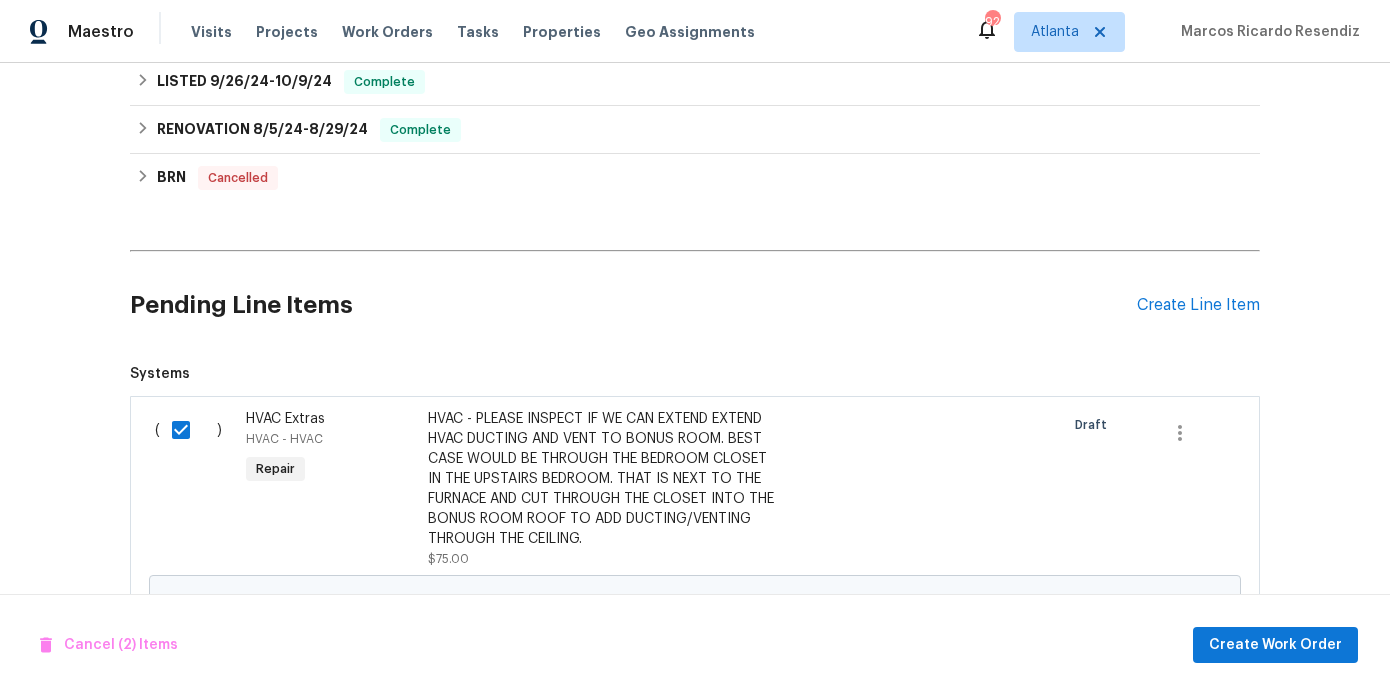 scroll, scrollTop: 1207, scrollLeft: 0, axis: vertical 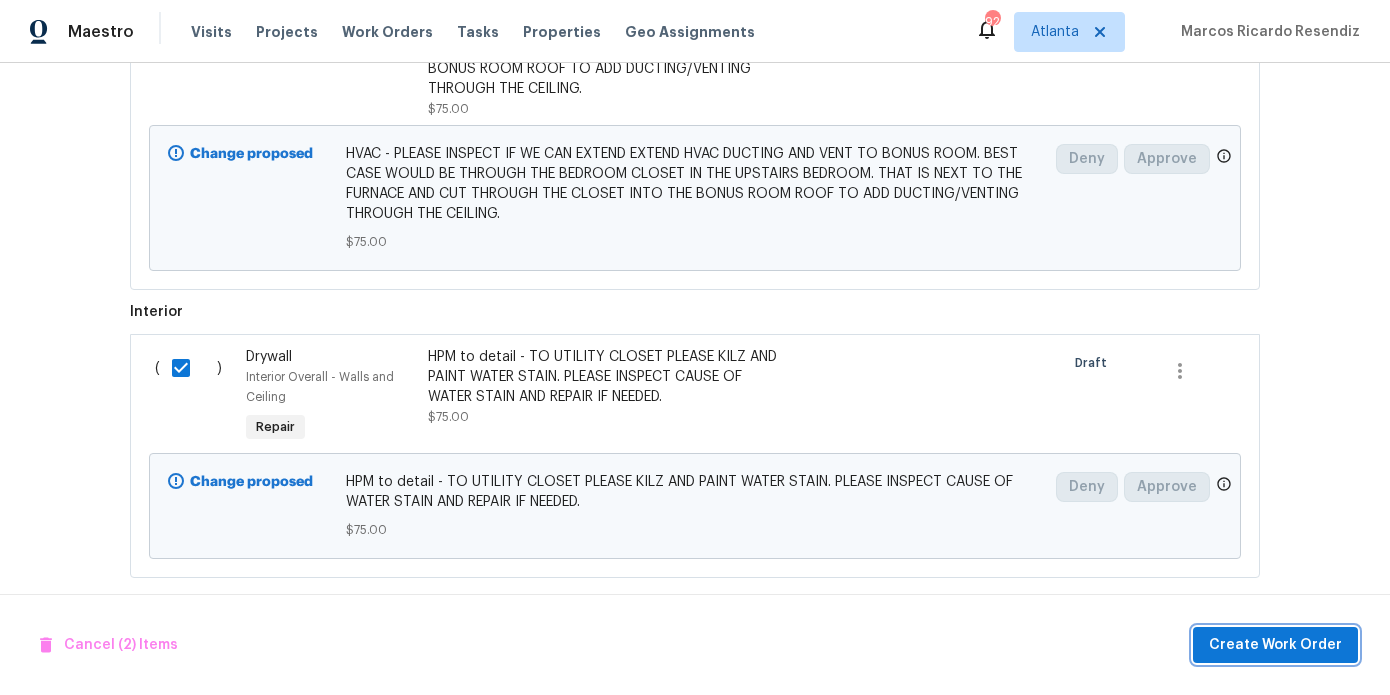 click on "Create Work Order" at bounding box center (1275, 645) 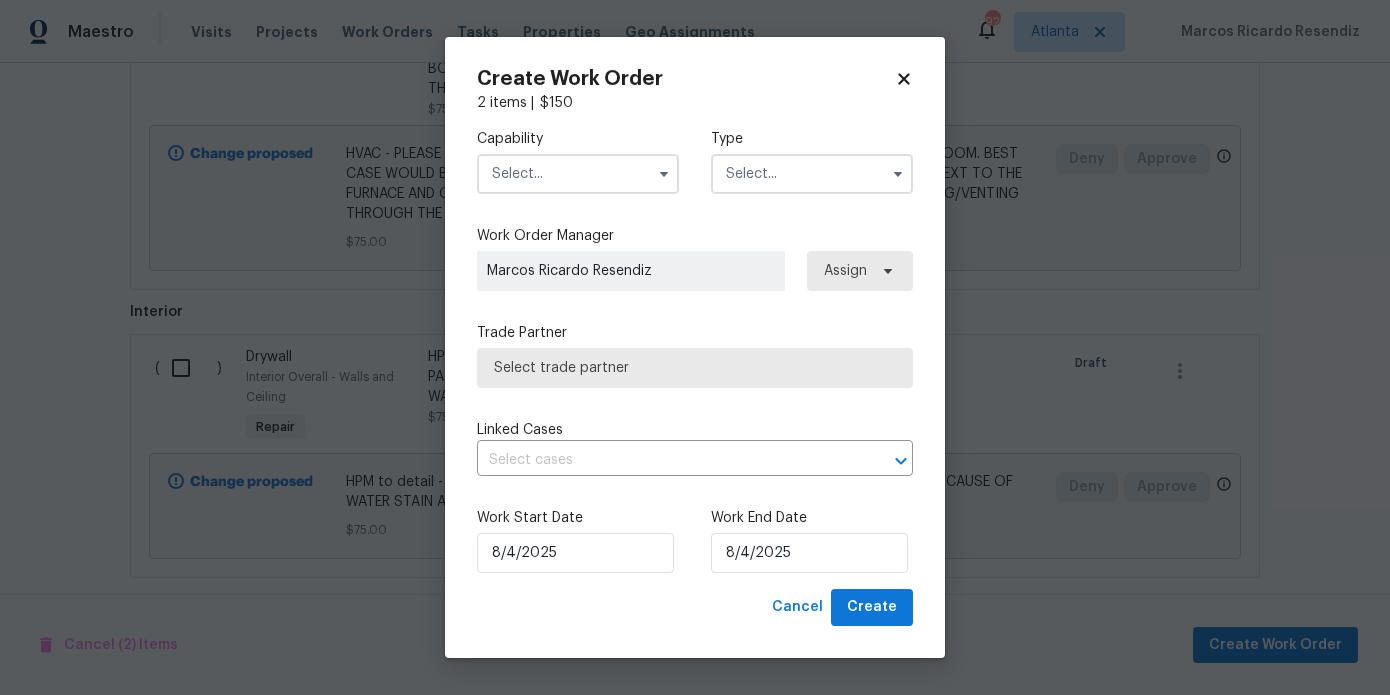 checkbox on "false" 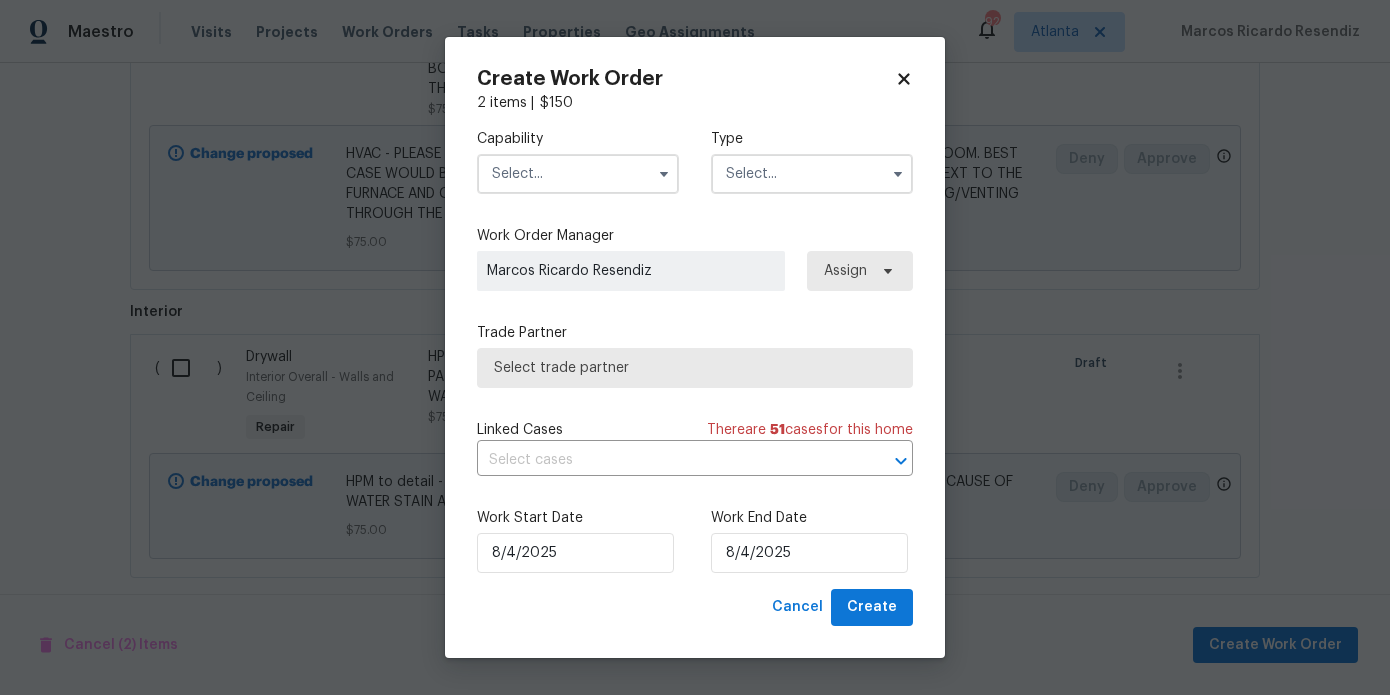 click at bounding box center [578, 174] 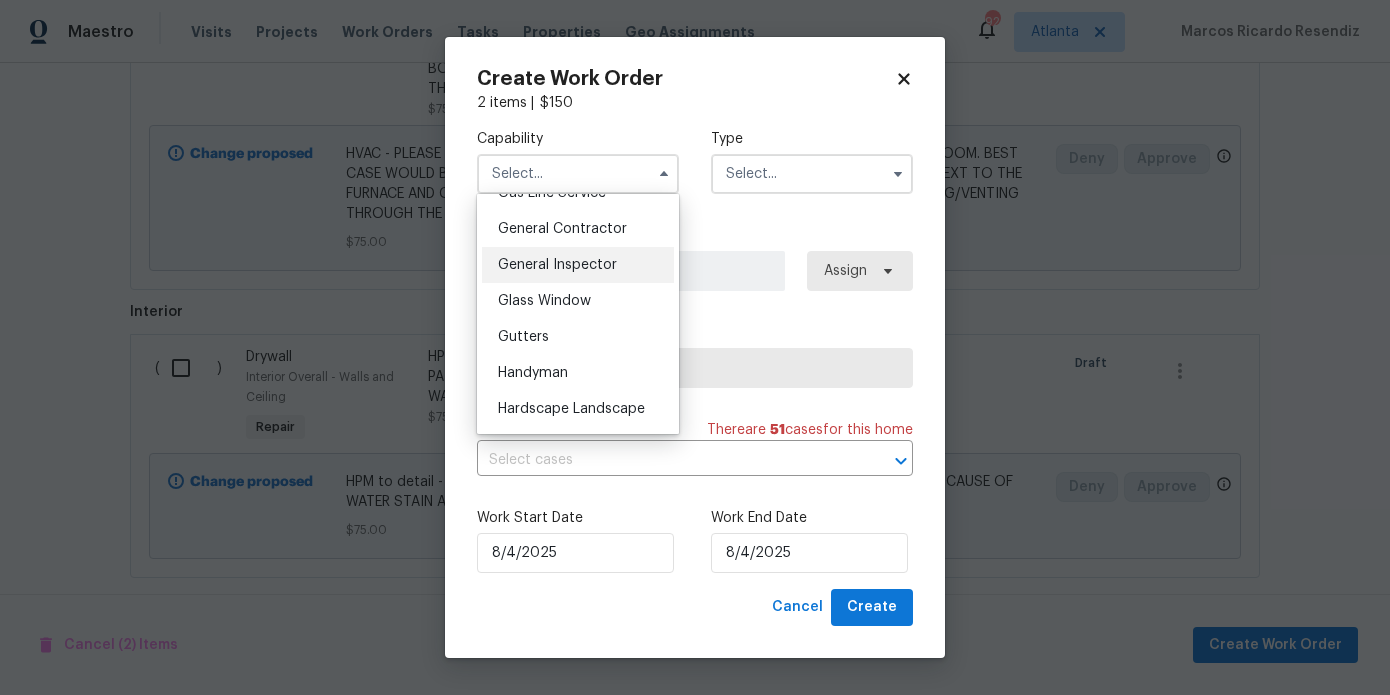 scroll, scrollTop: 914, scrollLeft: 0, axis: vertical 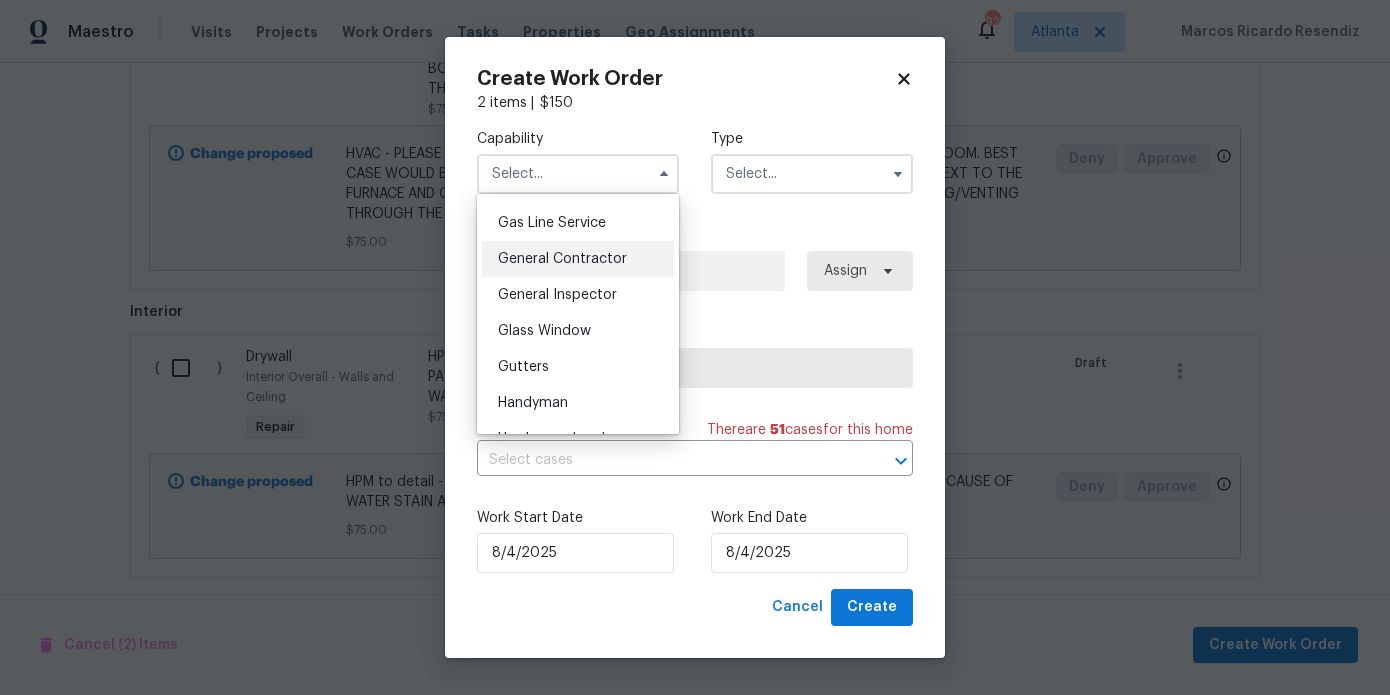 click on "General Contractor" at bounding box center [562, 259] 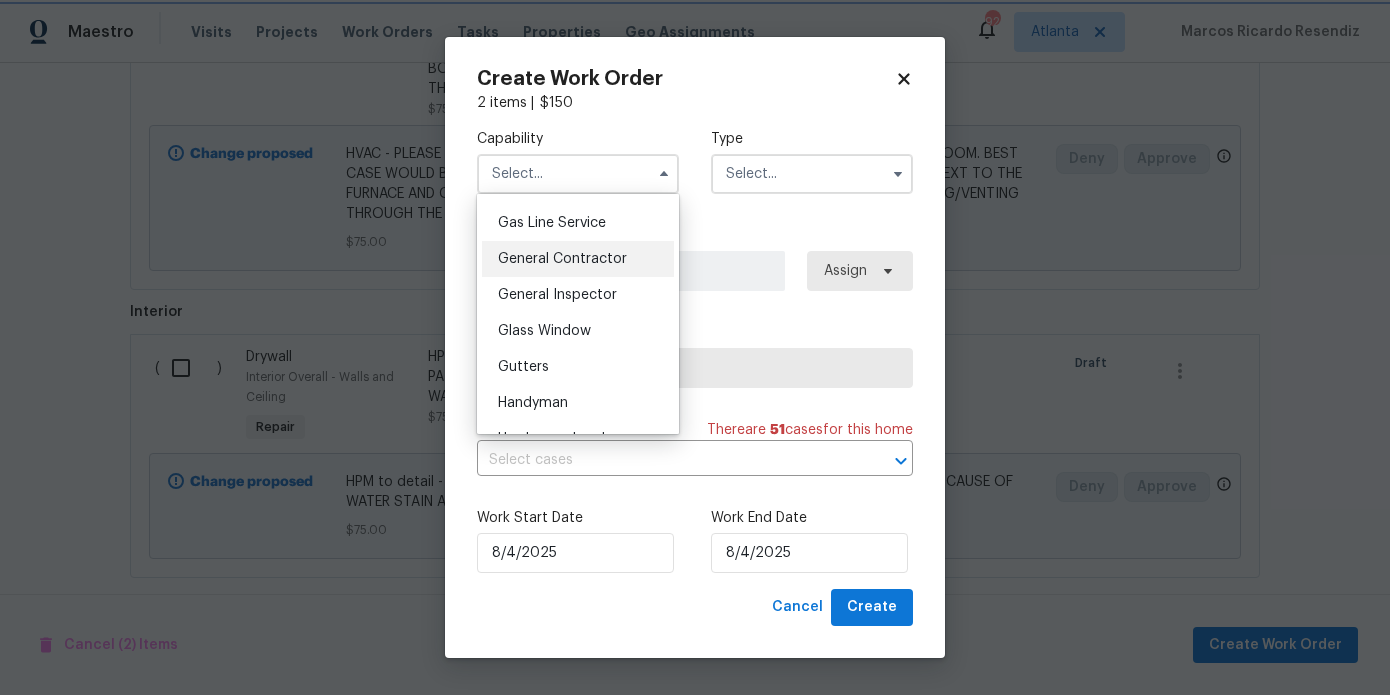 type on "General Contractor" 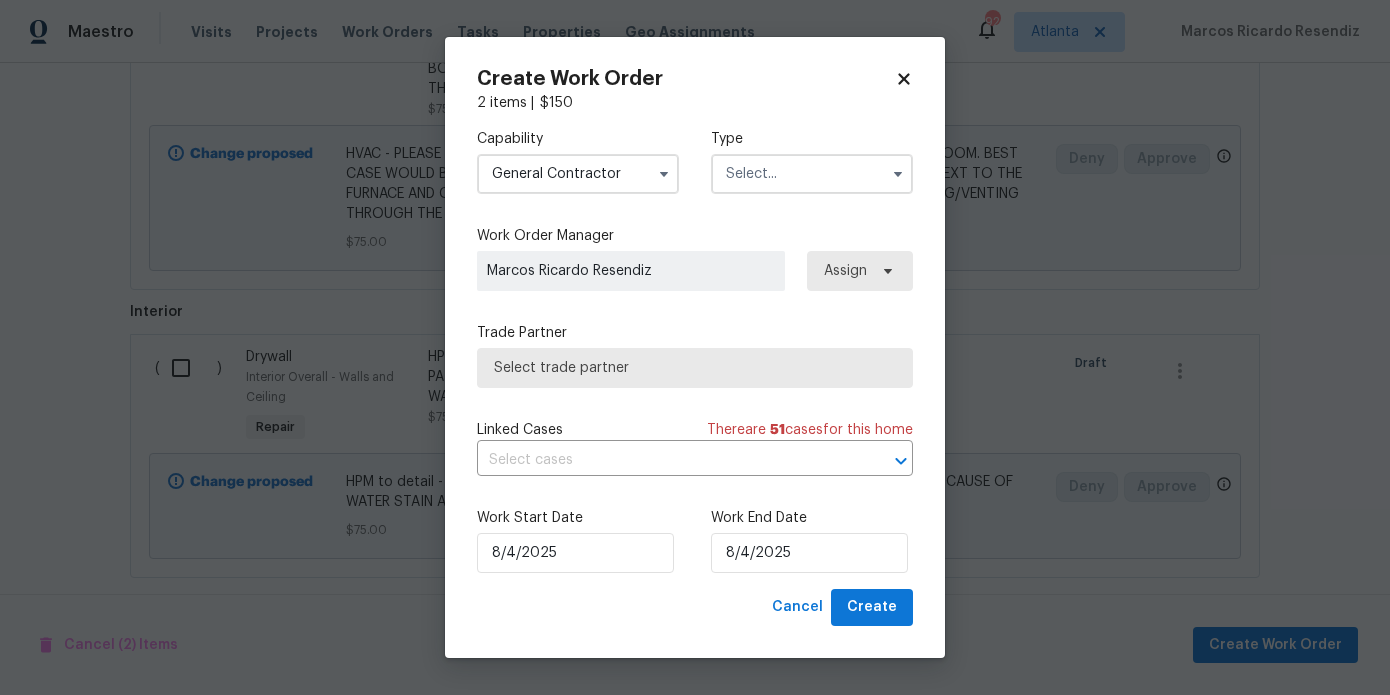 click at bounding box center (812, 174) 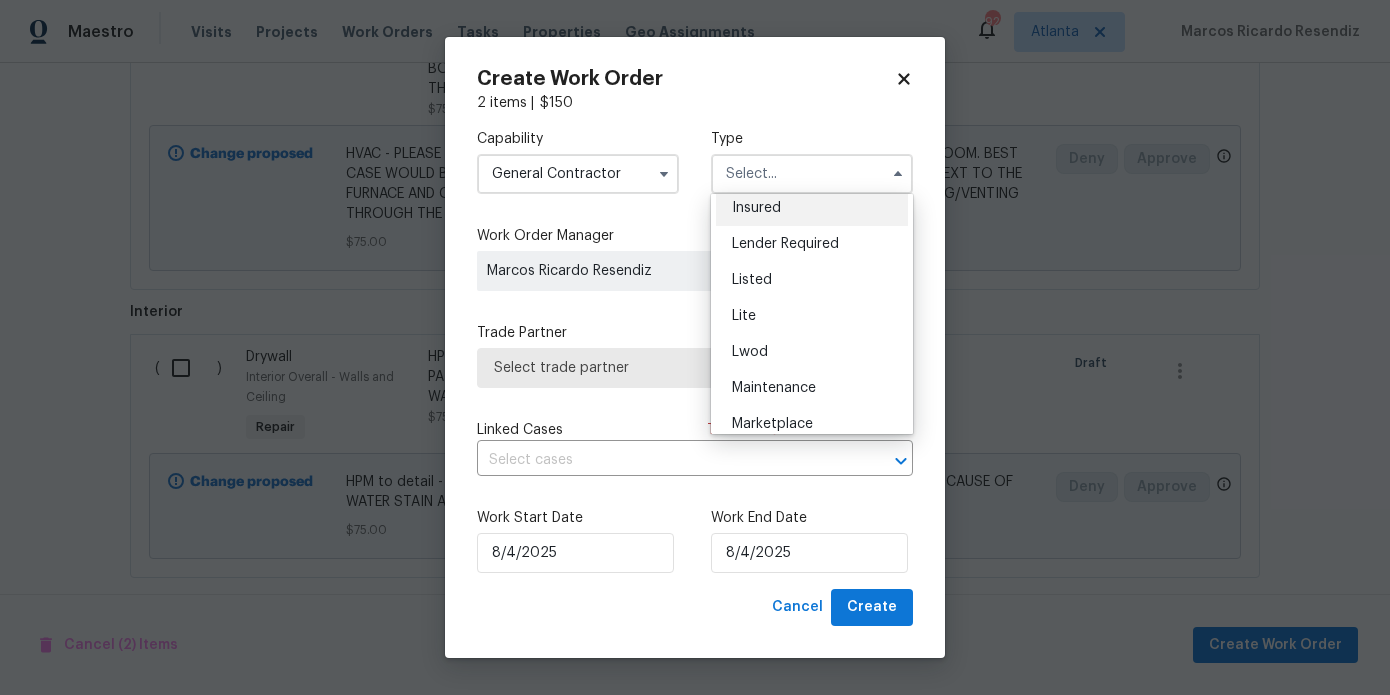 scroll, scrollTop: 140, scrollLeft: 0, axis: vertical 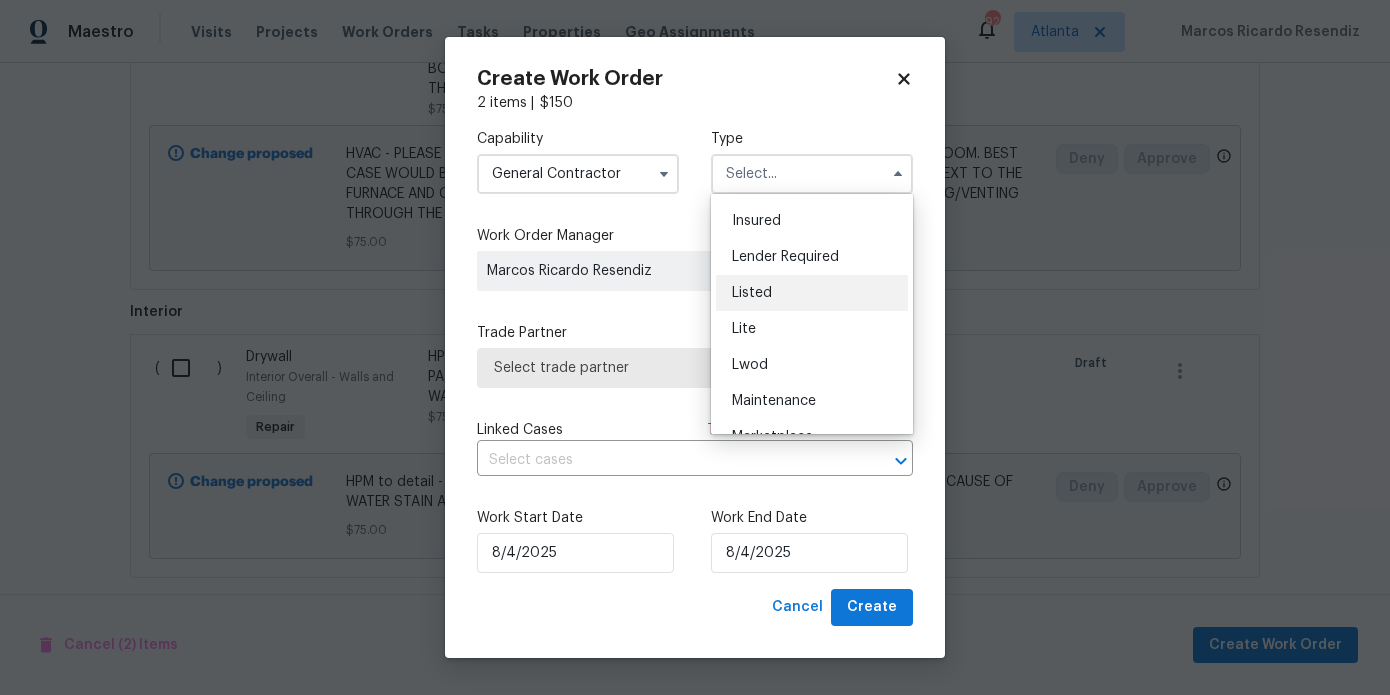 click on "Listed" at bounding box center (812, 293) 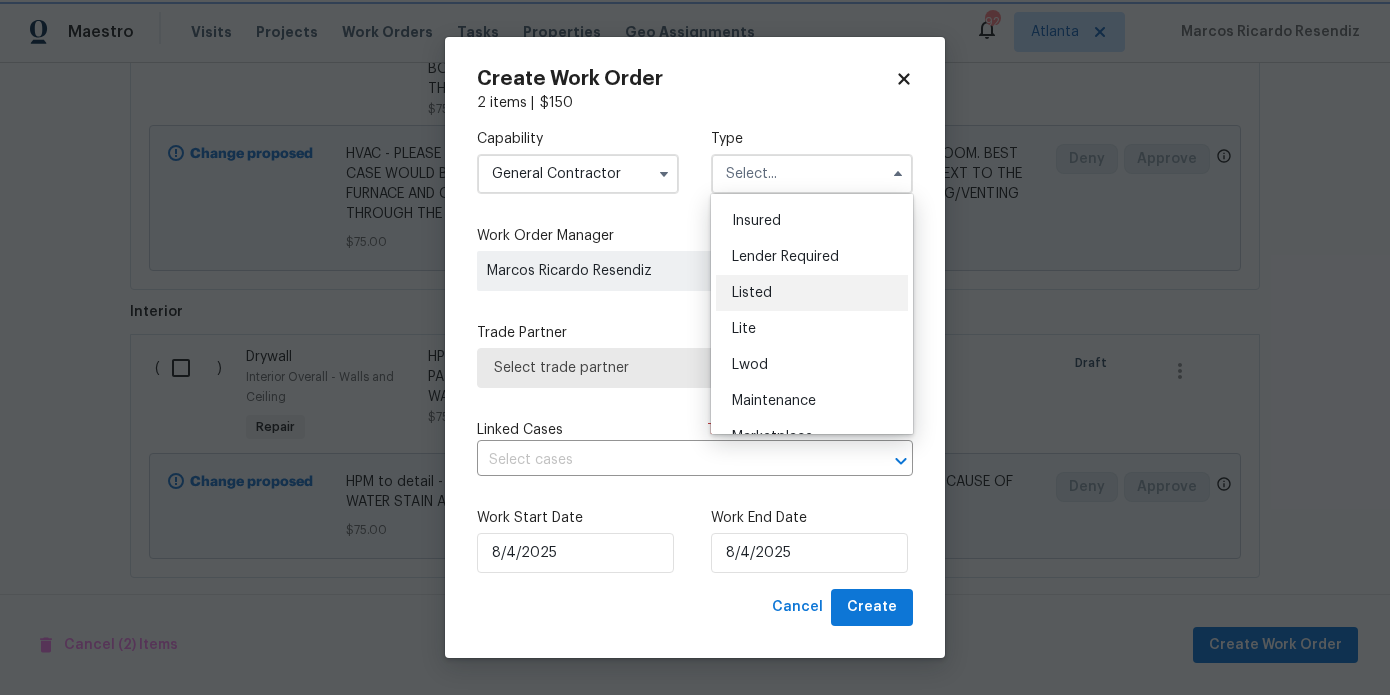 type on "Listed" 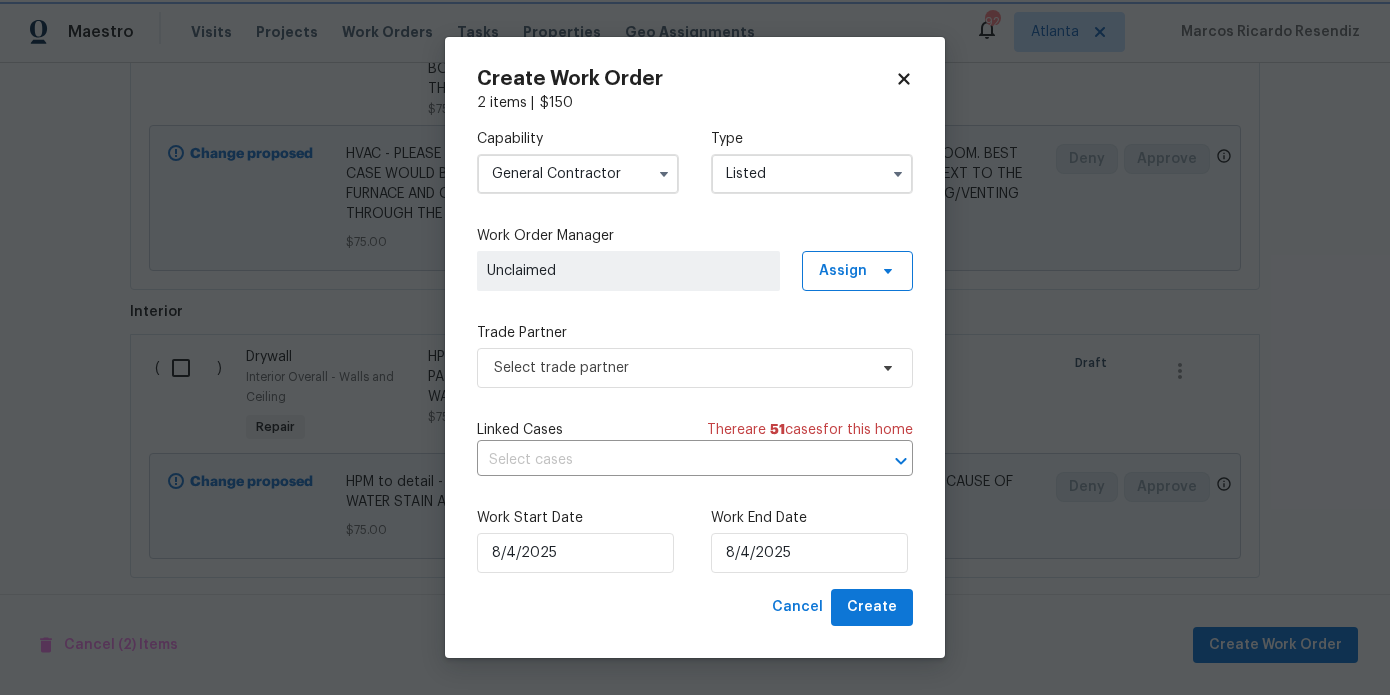 scroll, scrollTop: 0, scrollLeft: 0, axis: both 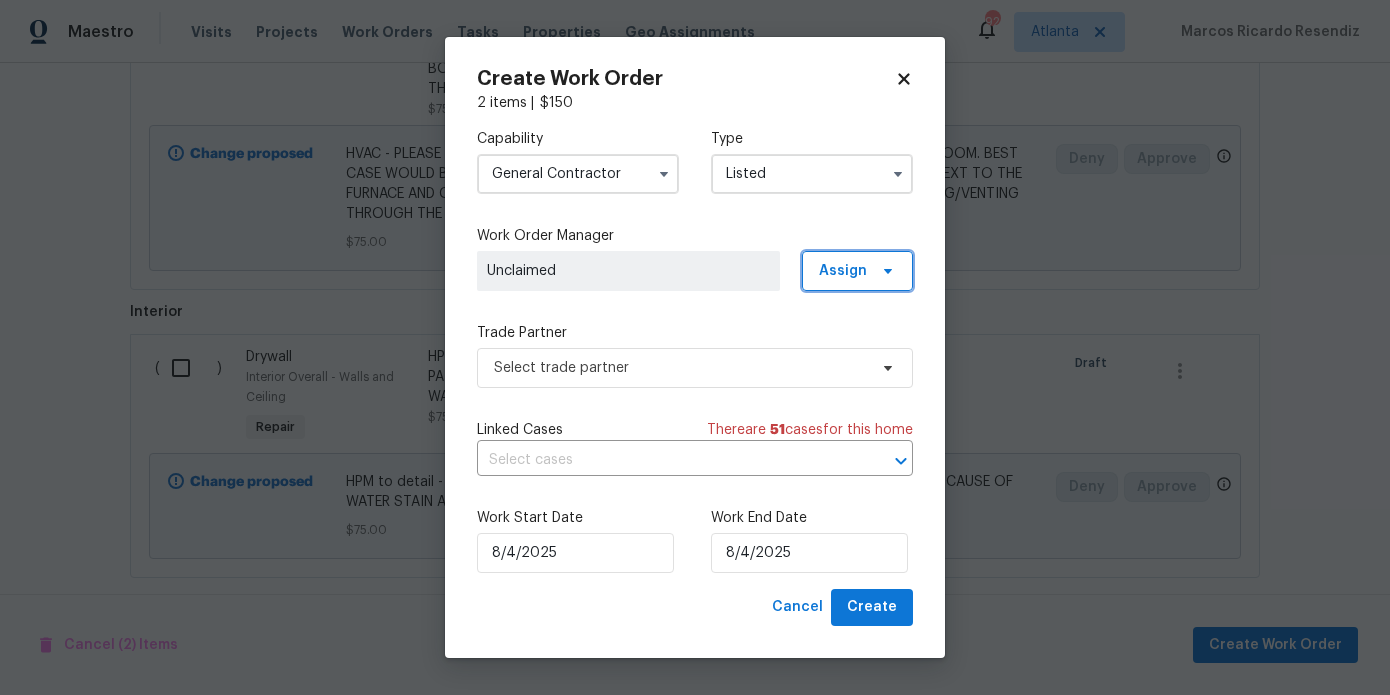 click on "Assign" at bounding box center (857, 271) 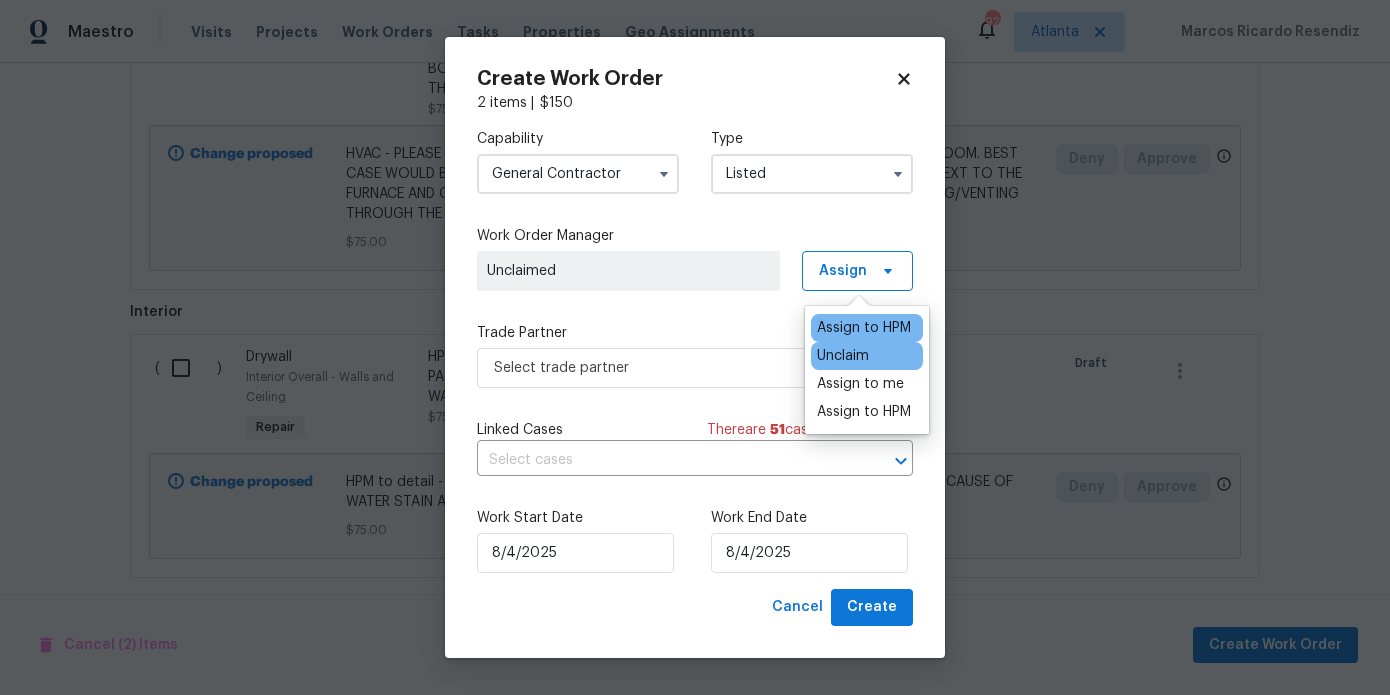 click on "Assign to HPM" at bounding box center [864, 328] 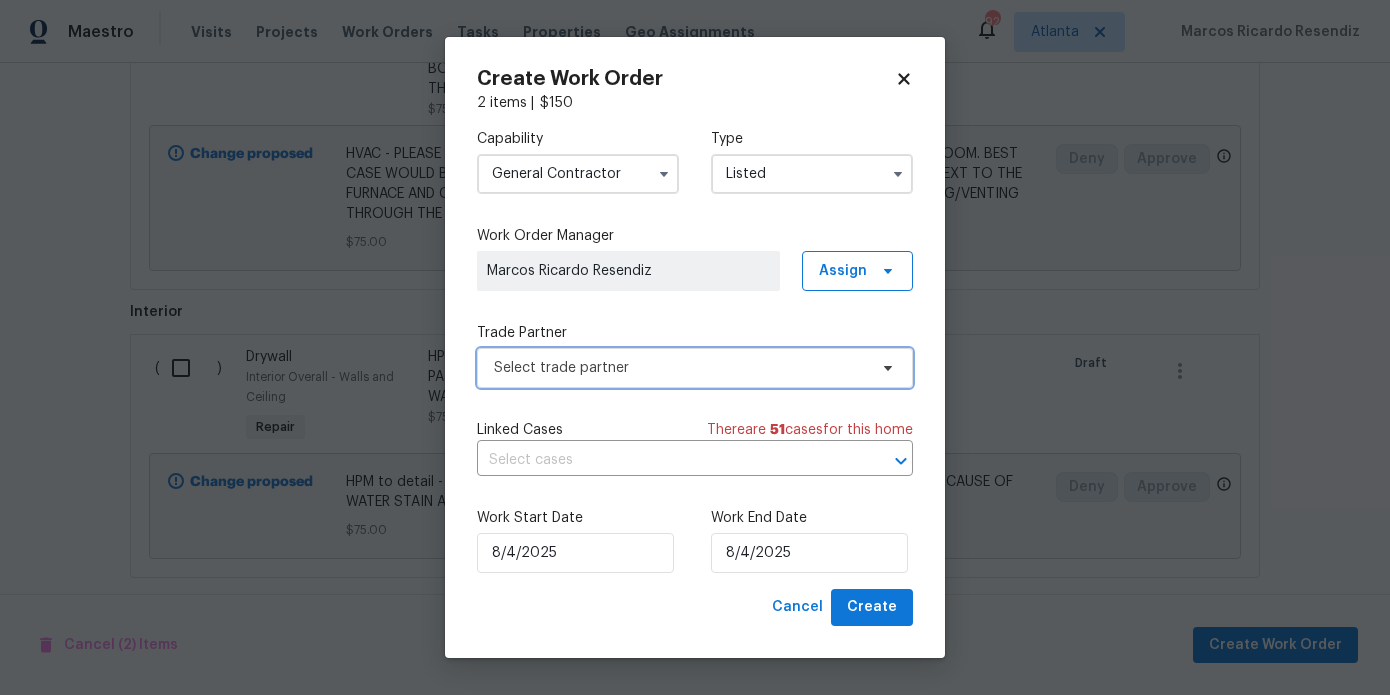 click on "Select trade partner" at bounding box center (680, 368) 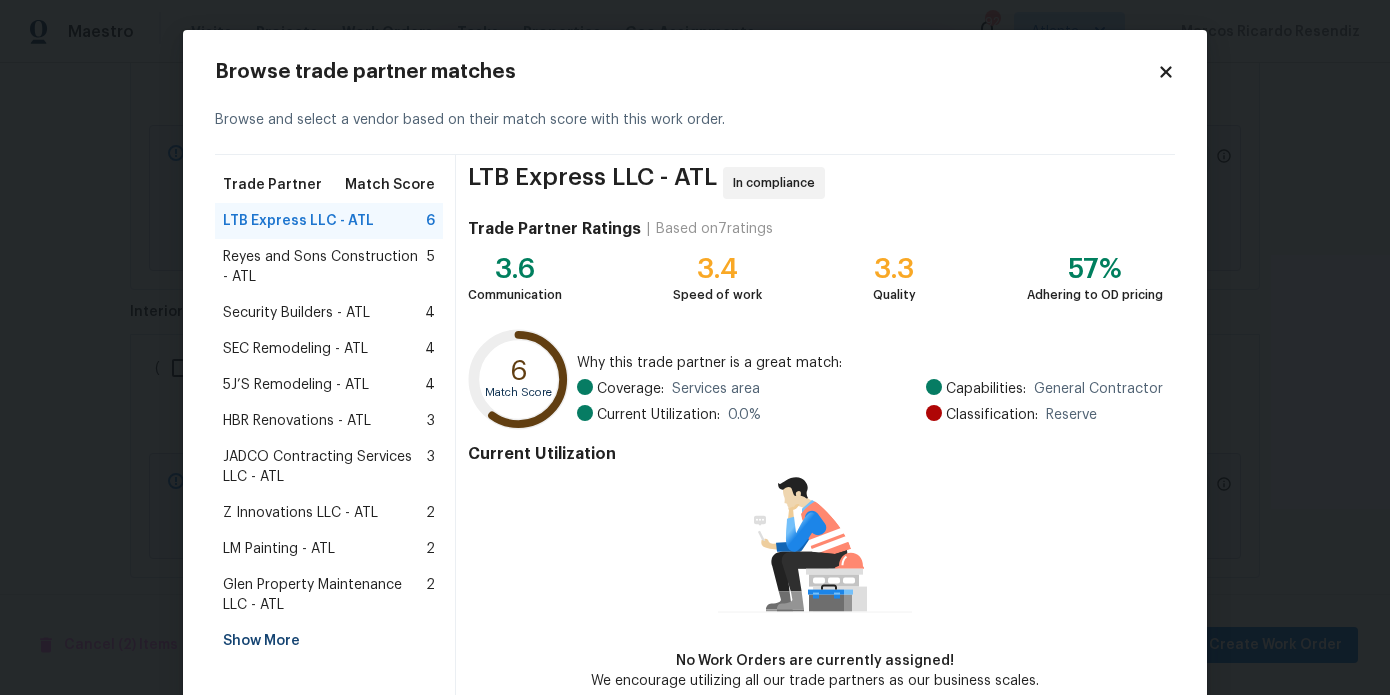 click on "Show More" at bounding box center [329, 641] 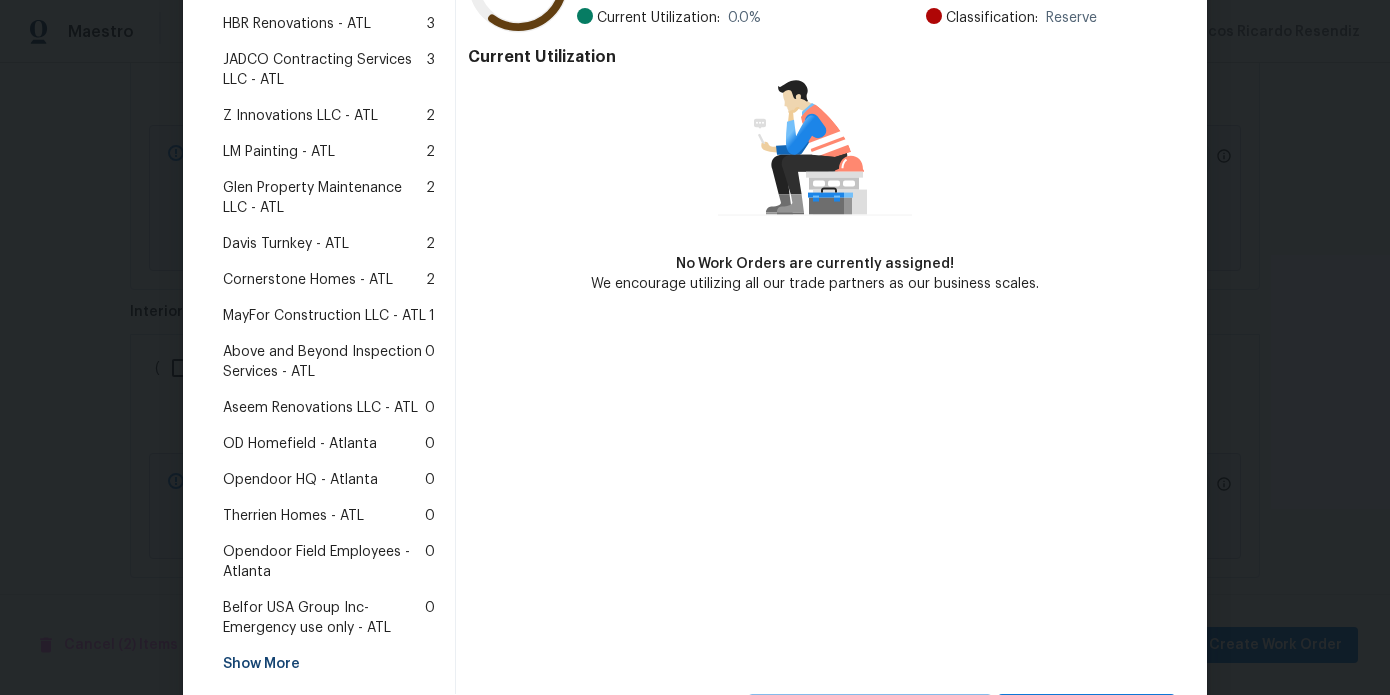 scroll, scrollTop: 398, scrollLeft: 0, axis: vertical 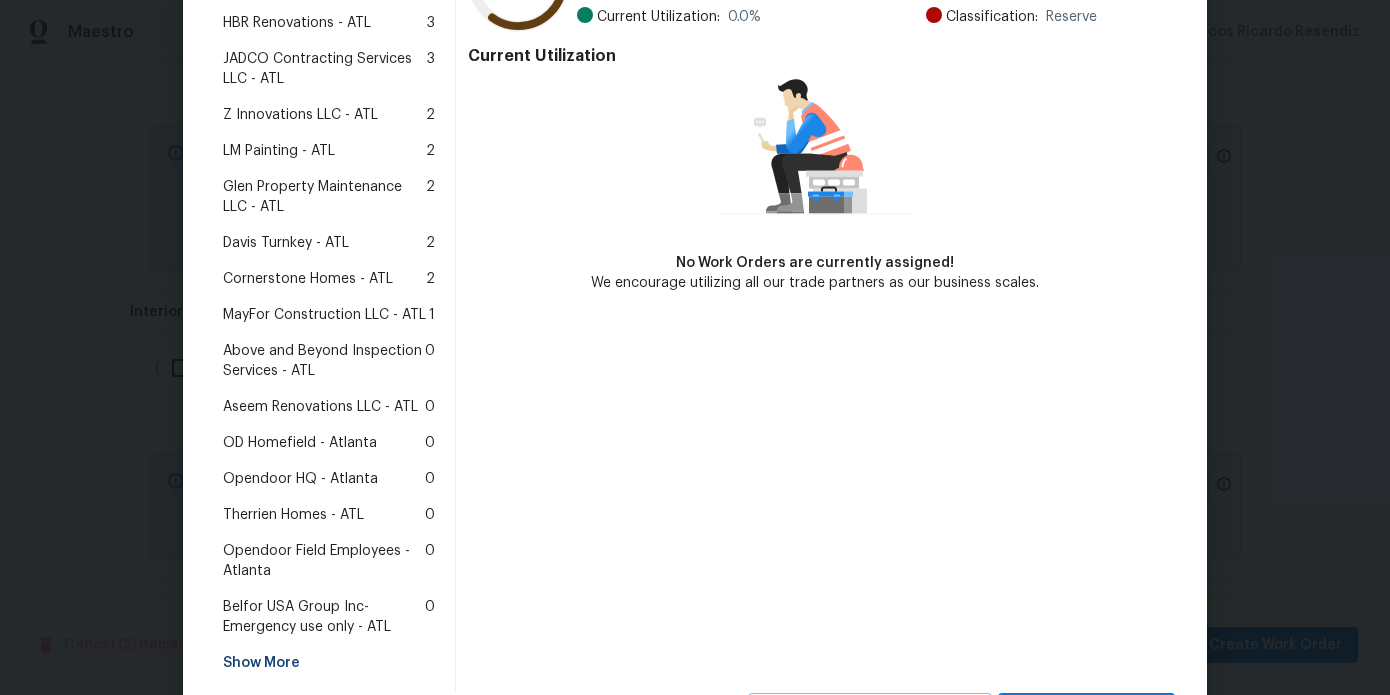 click on "Aseem Renovations LLC - ATL" at bounding box center [320, 407] 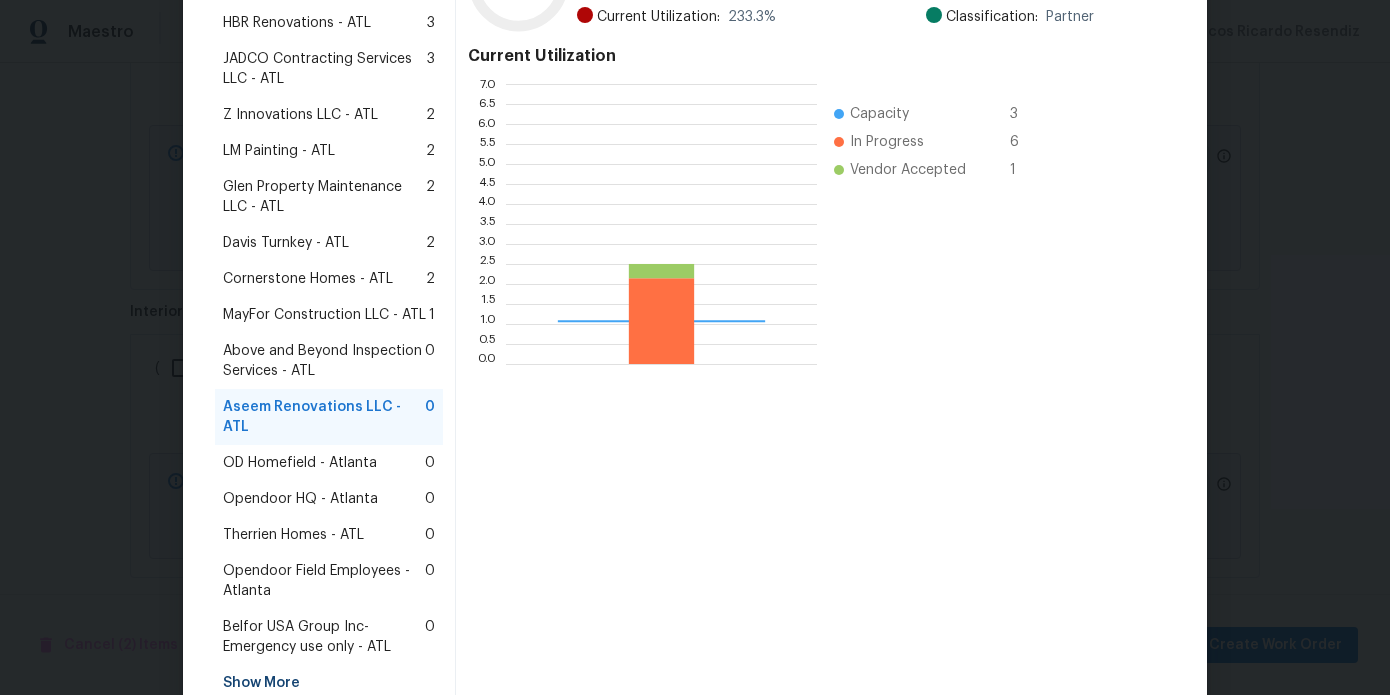 scroll, scrollTop: 2, scrollLeft: 1, axis: both 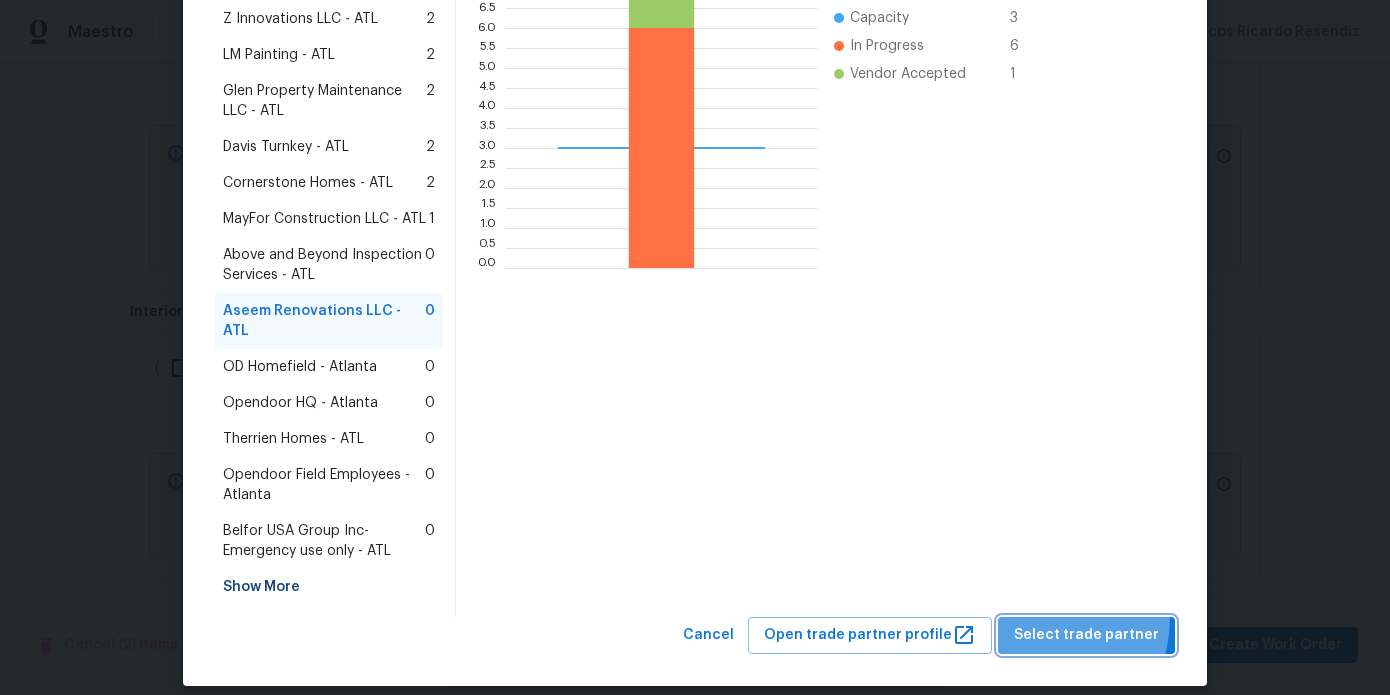 click on "Select trade partner" at bounding box center [1086, 635] 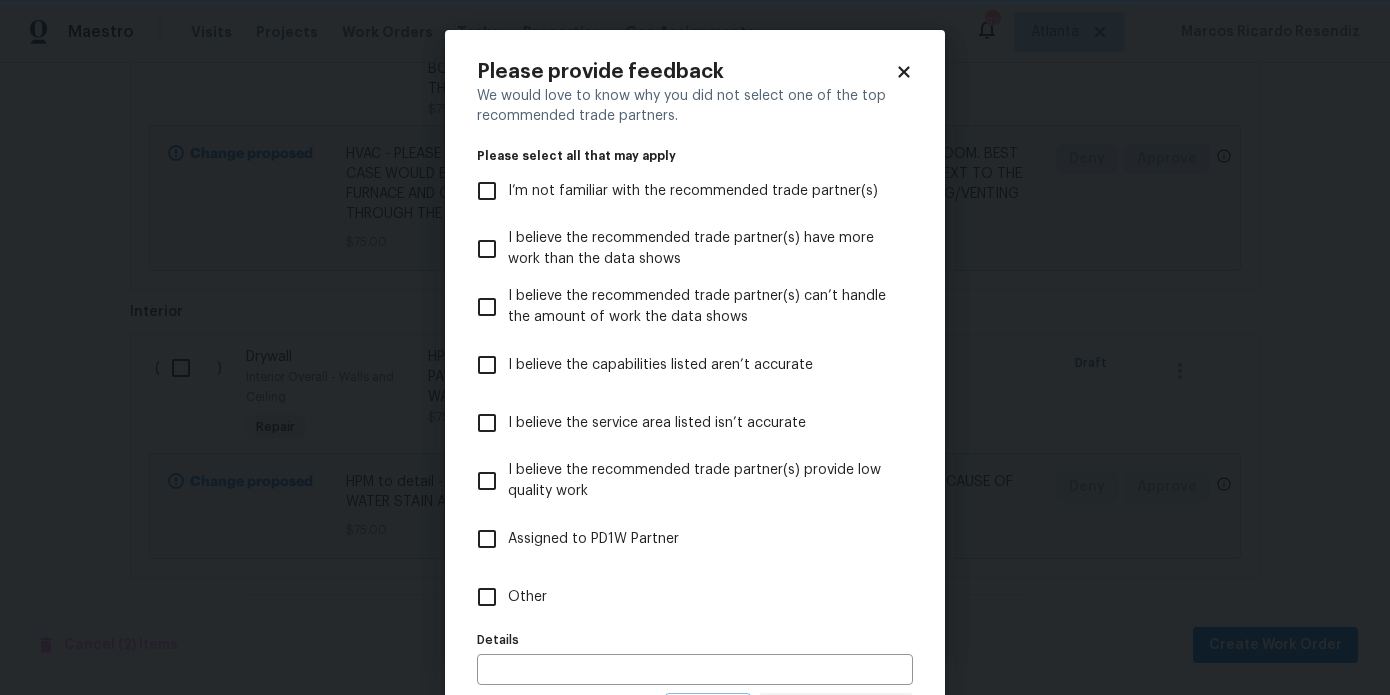 scroll, scrollTop: 0, scrollLeft: 0, axis: both 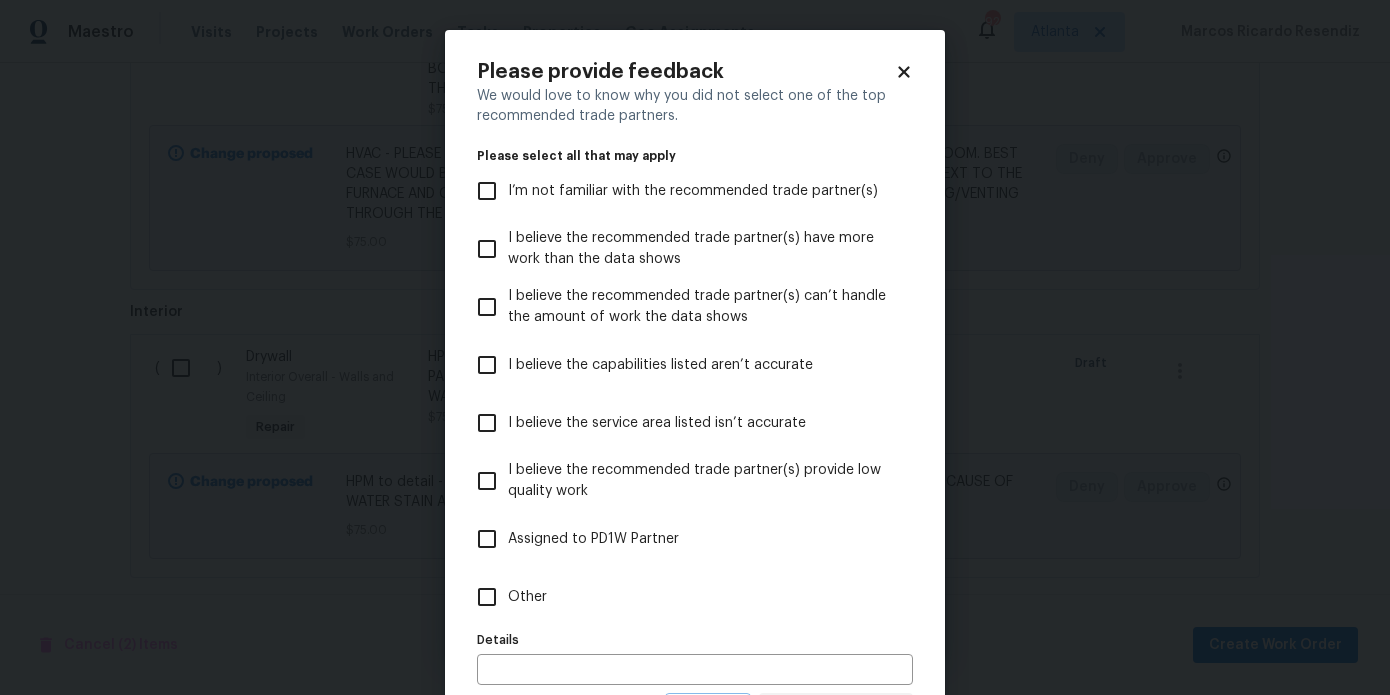 click on "Other" at bounding box center [527, 597] 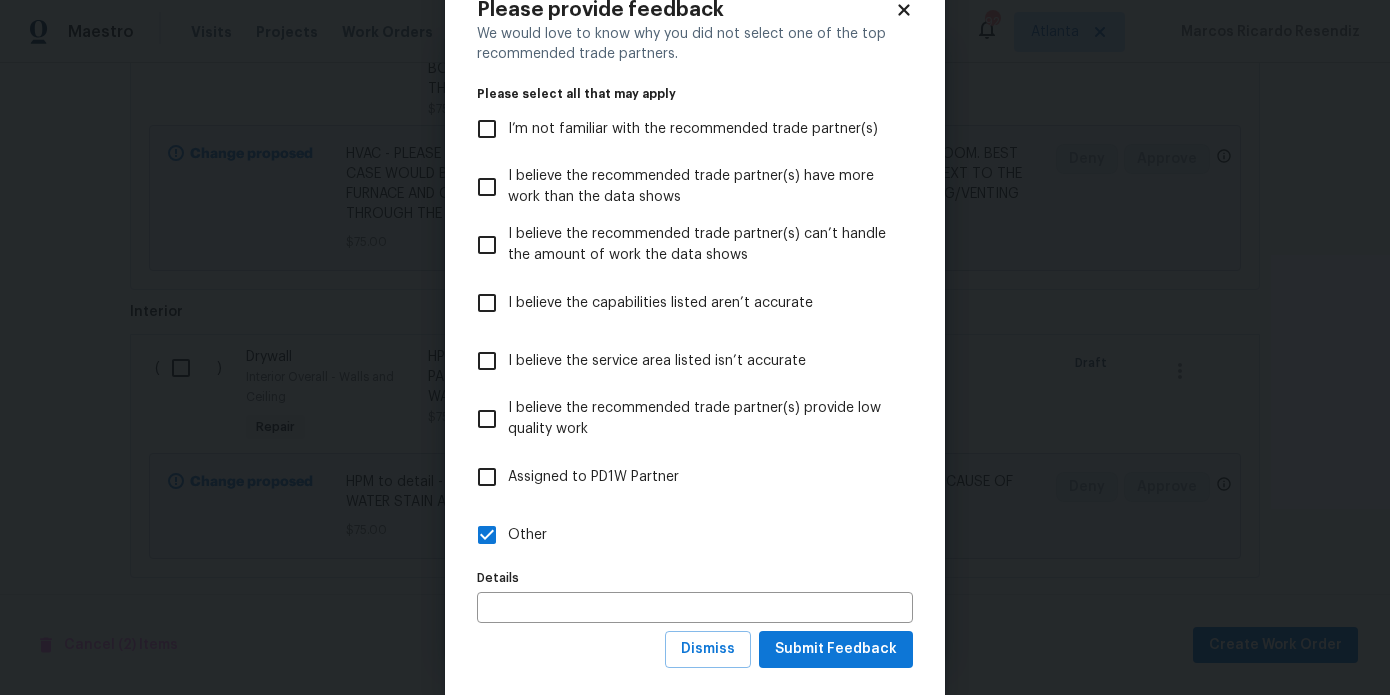 scroll, scrollTop: 97, scrollLeft: 0, axis: vertical 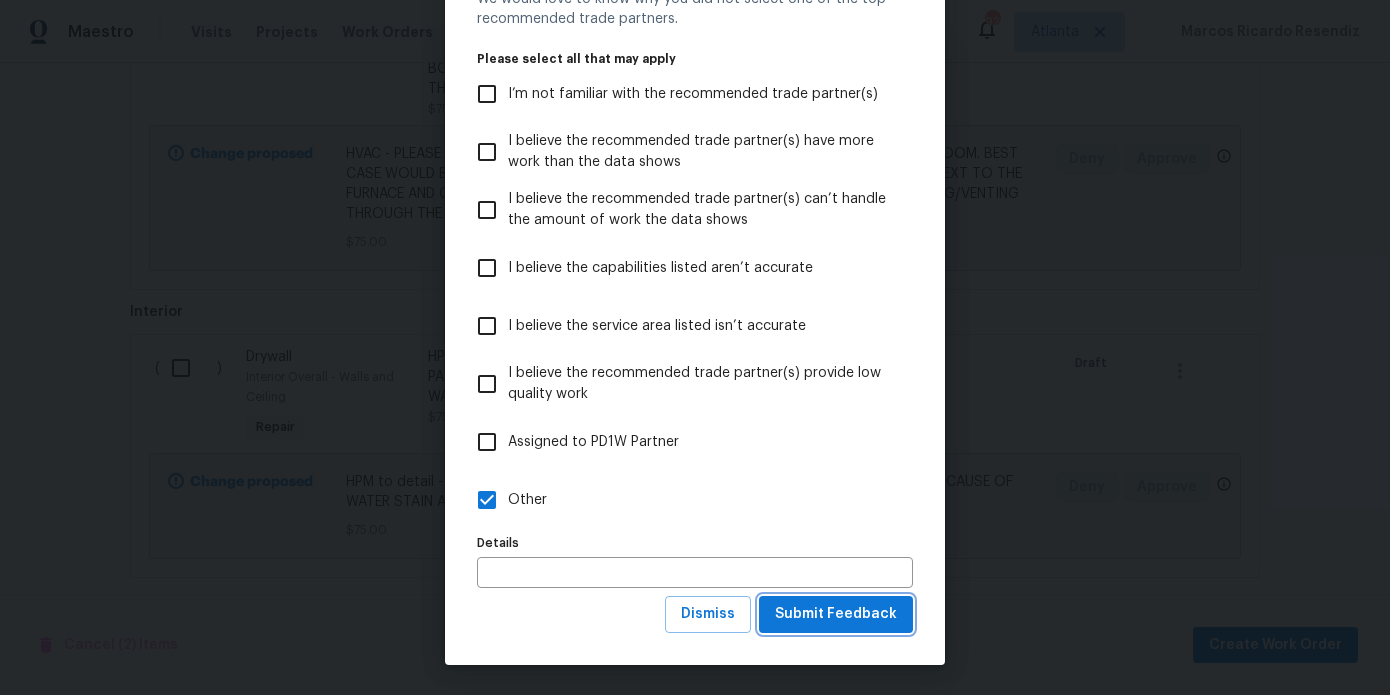click on "Submit Feedback" at bounding box center [836, 614] 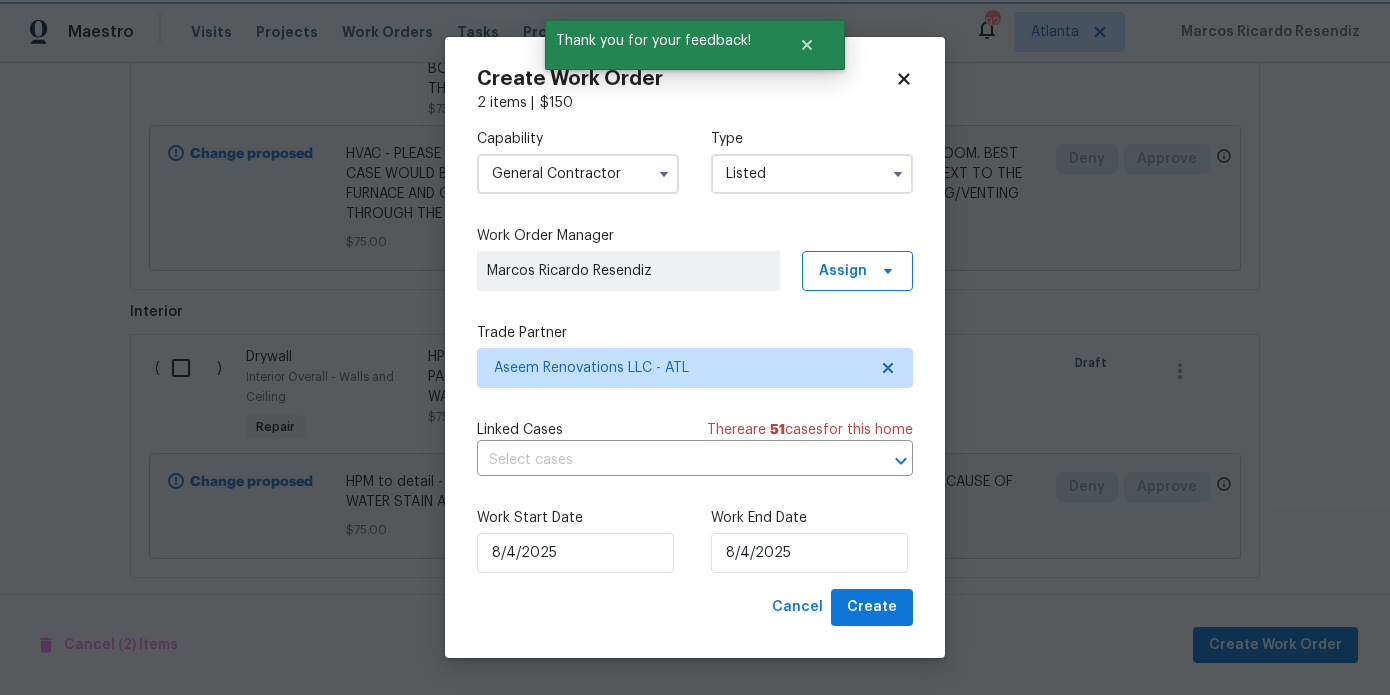 scroll, scrollTop: 0, scrollLeft: 0, axis: both 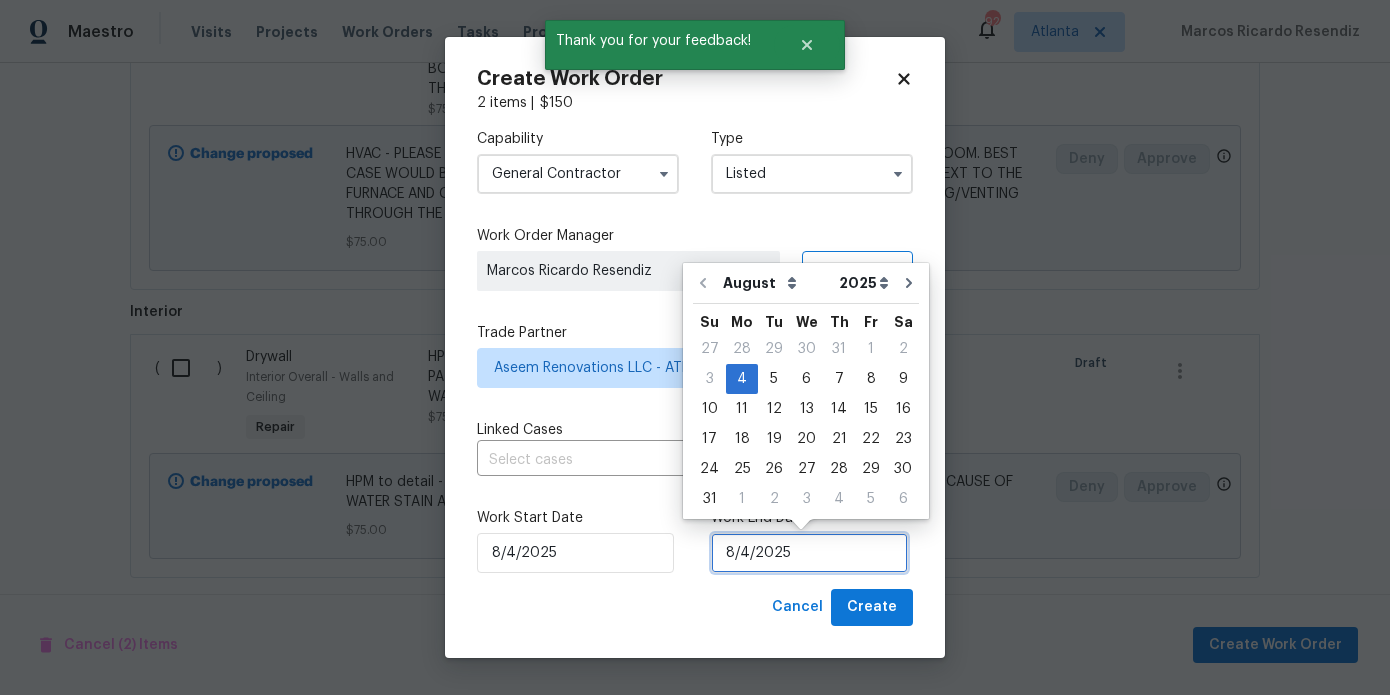 click on "8/4/2025" at bounding box center (809, 553) 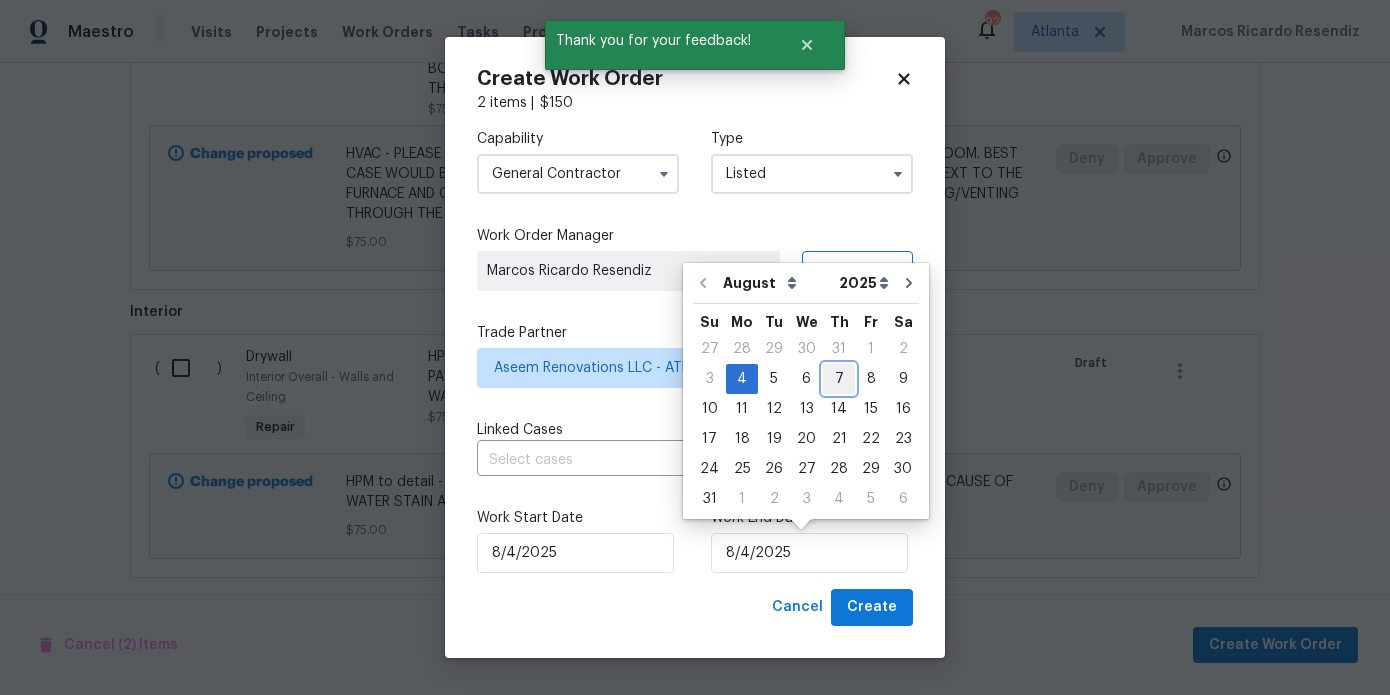 click on "7" at bounding box center (839, 379) 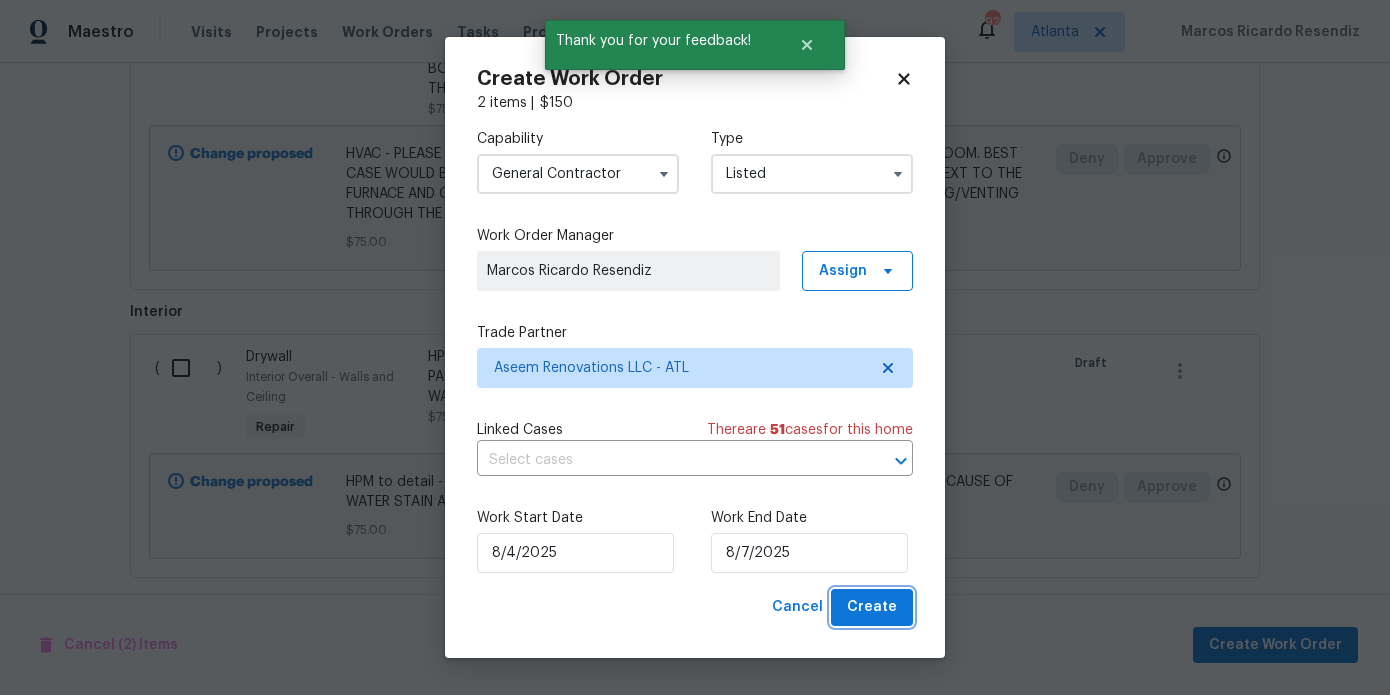 click on "Create" at bounding box center (872, 607) 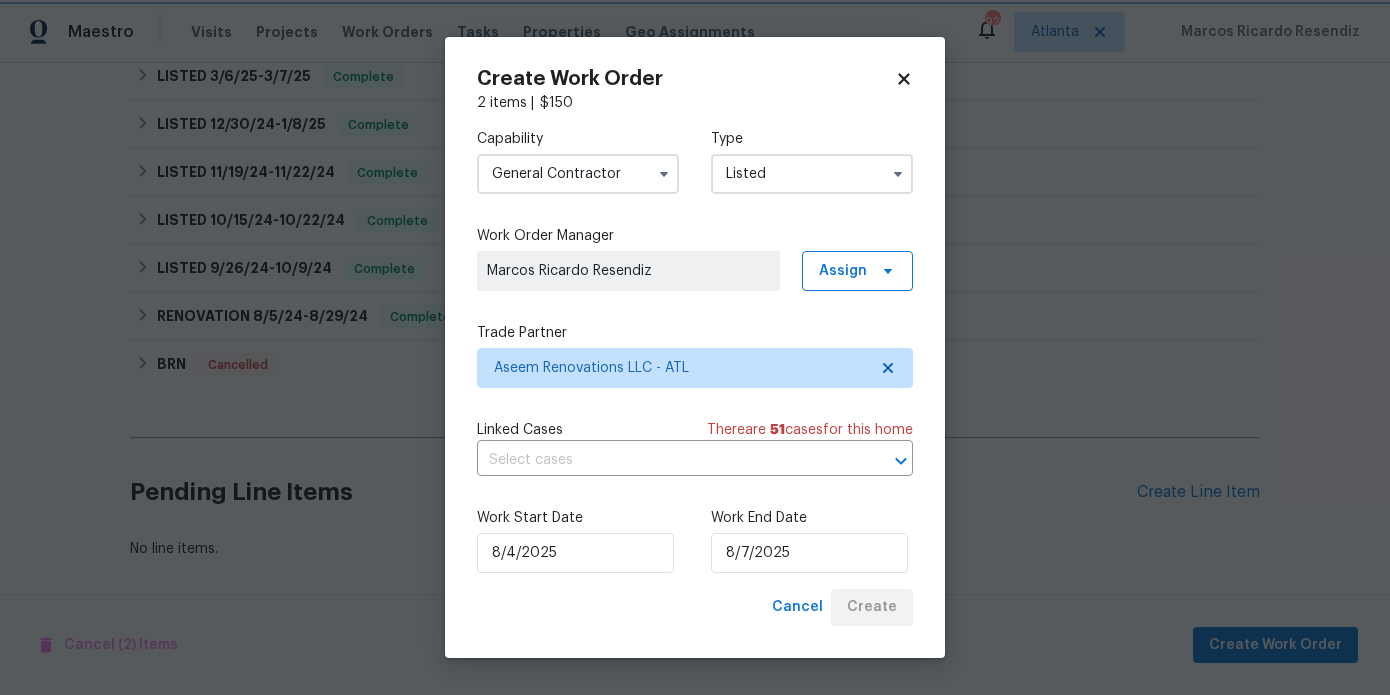 scroll, scrollTop: 598, scrollLeft: 0, axis: vertical 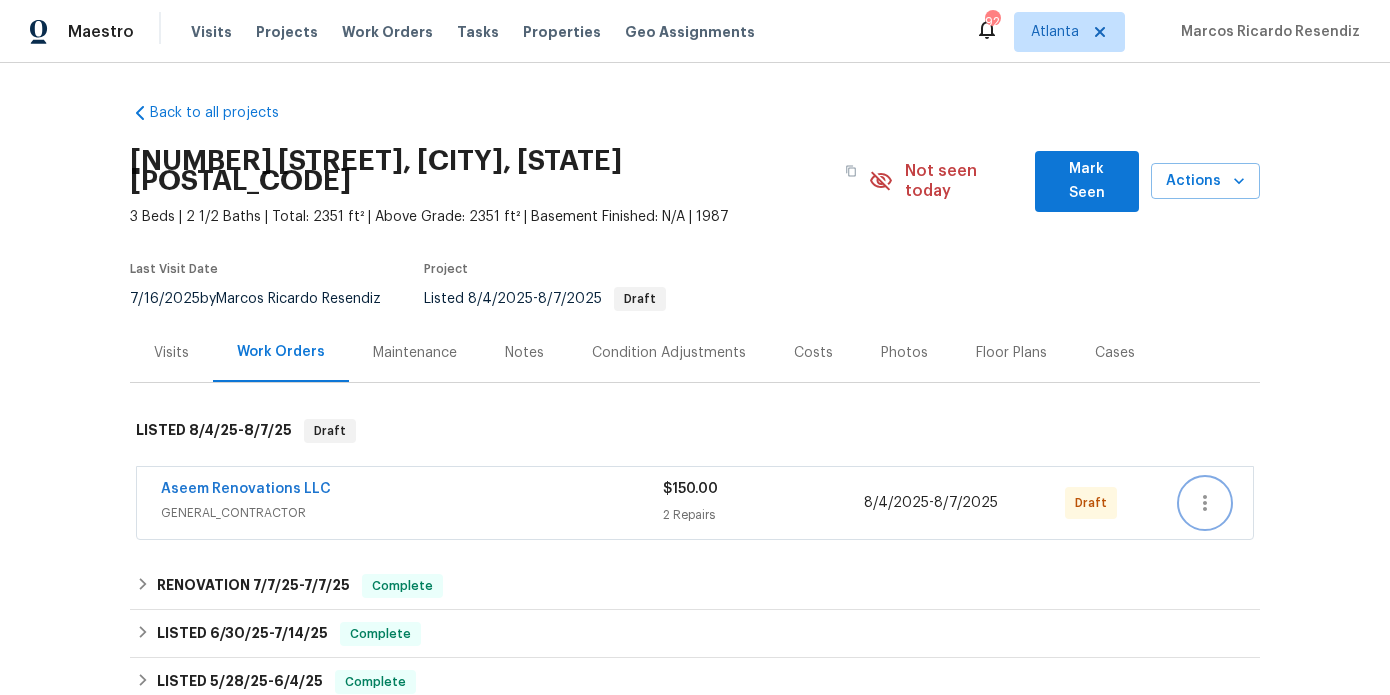 click 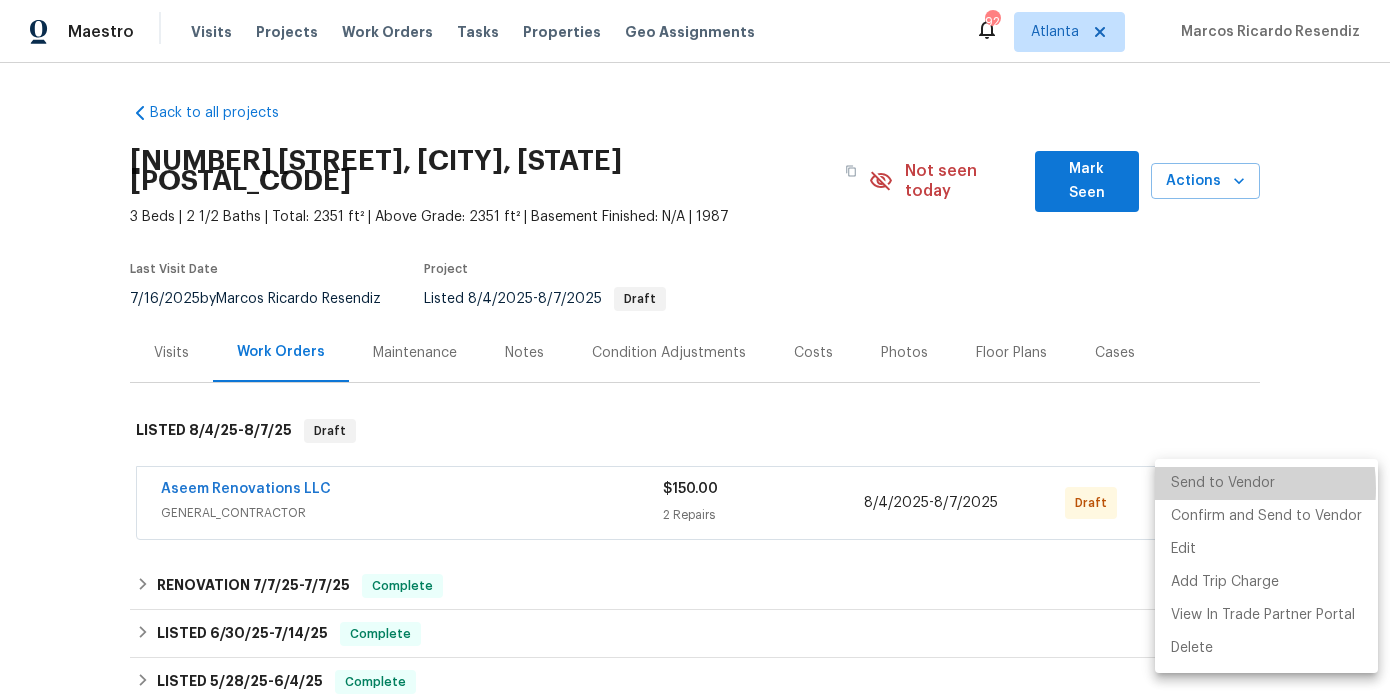 click on "Send to Vendor" at bounding box center (1266, 483) 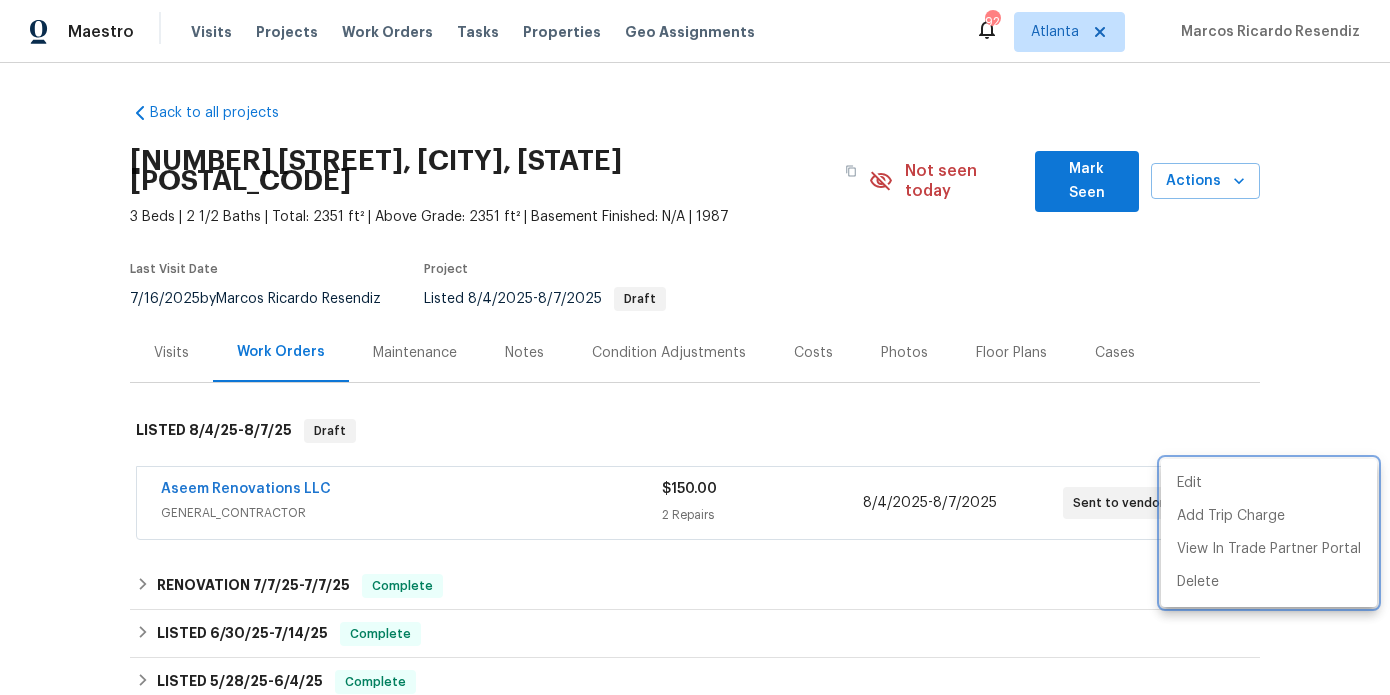 click at bounding box center [695, 347] 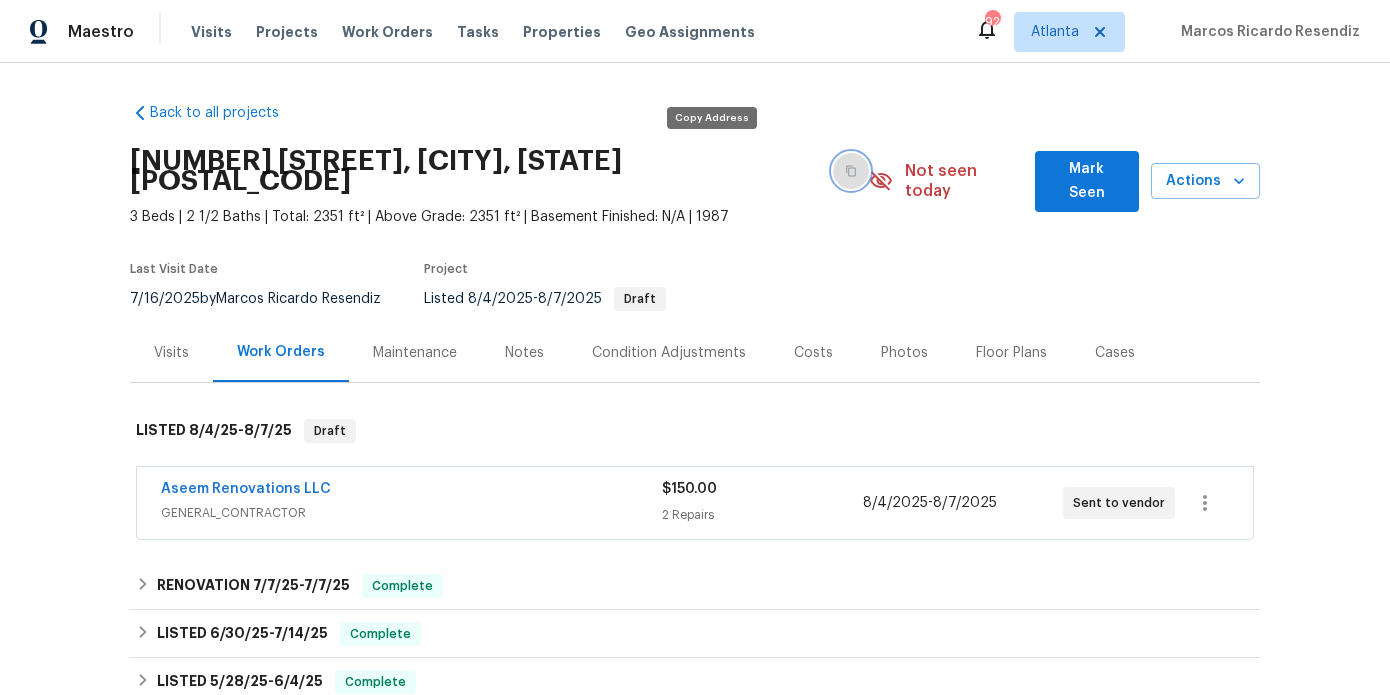 click 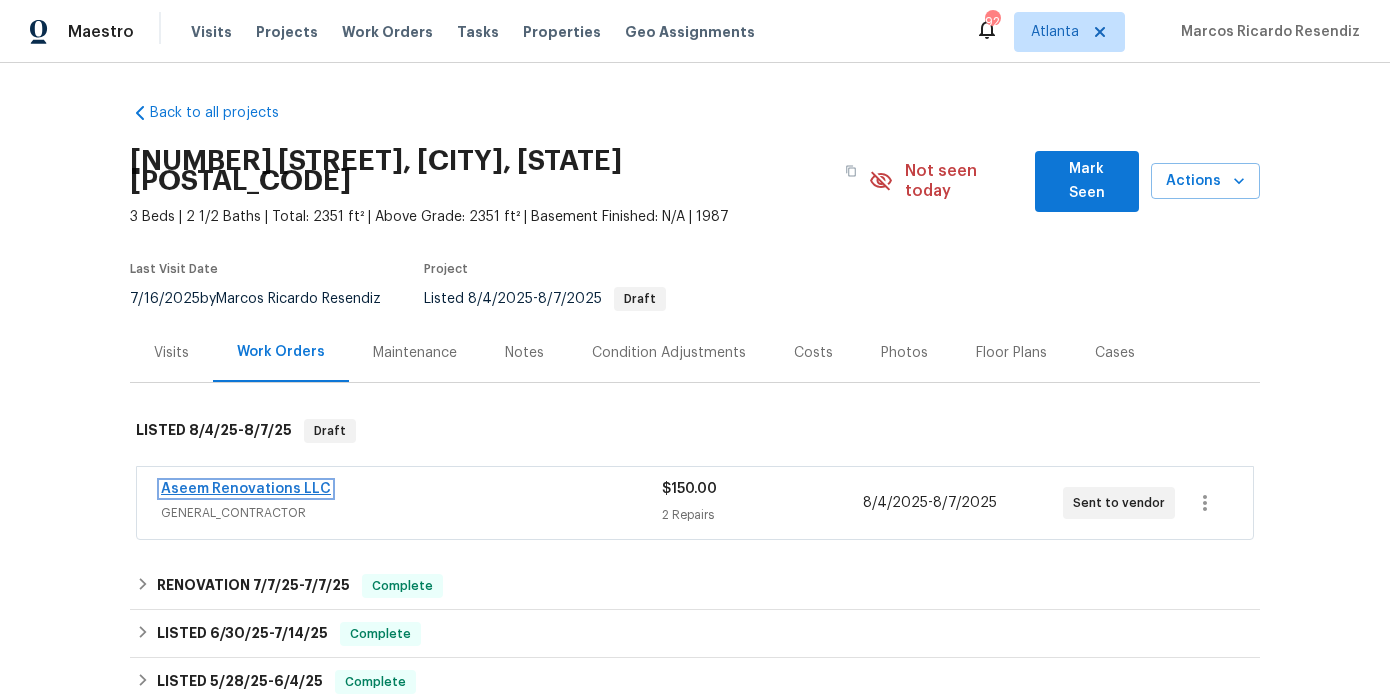 click on "Aseem Renovations LLC" at bounding box center (246, 489) 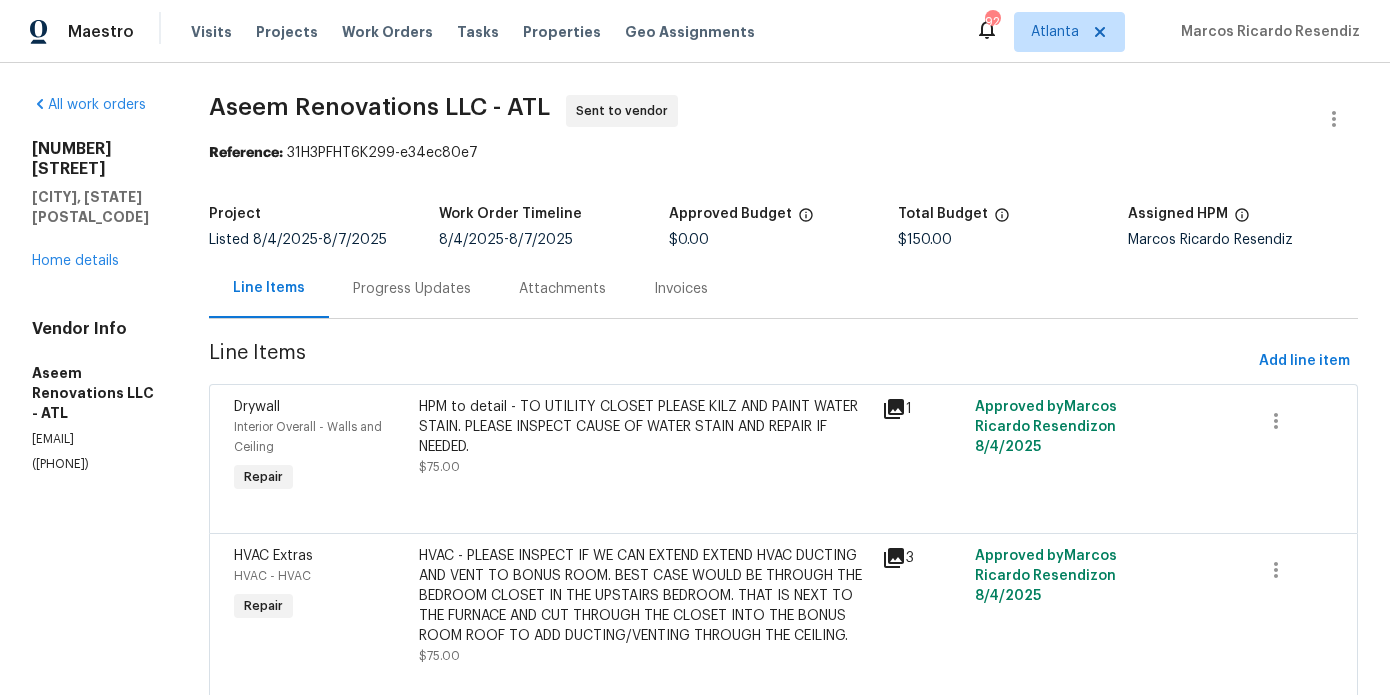 click on "Progress Updates" at bounding box center (412, 288) 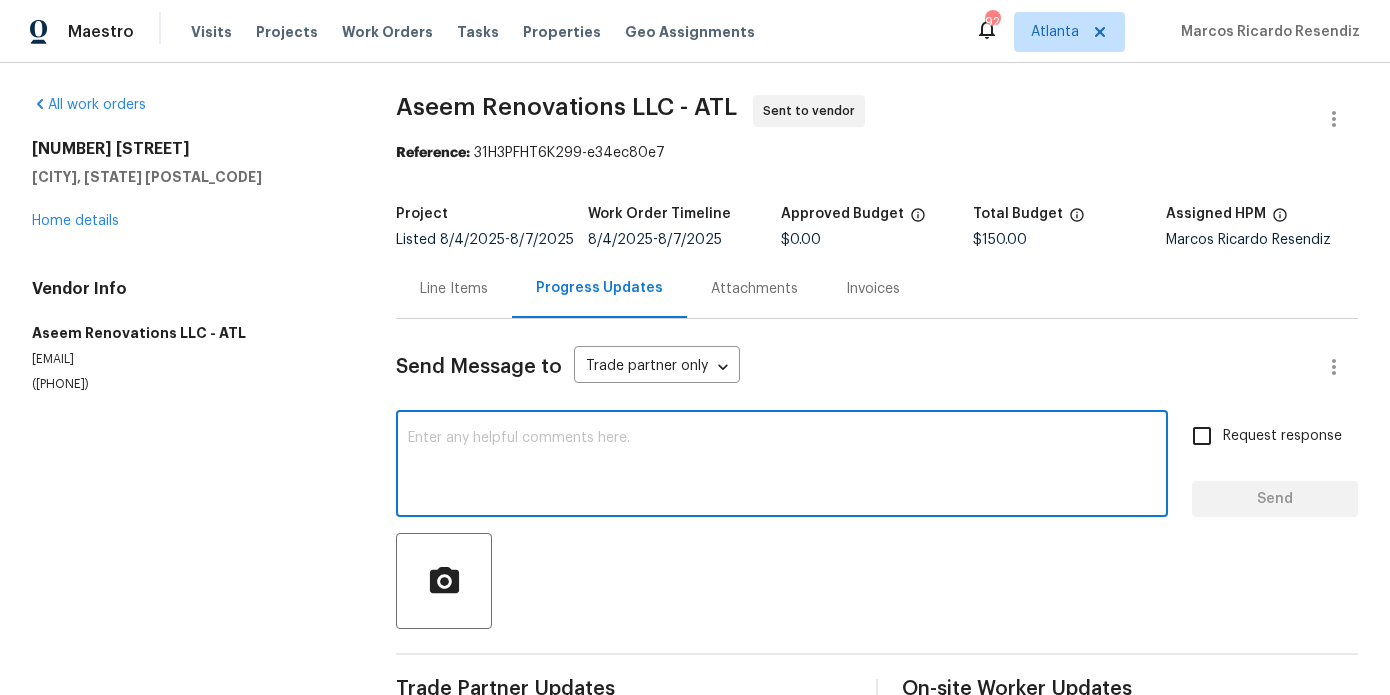 click at bounding box center [782, 466] 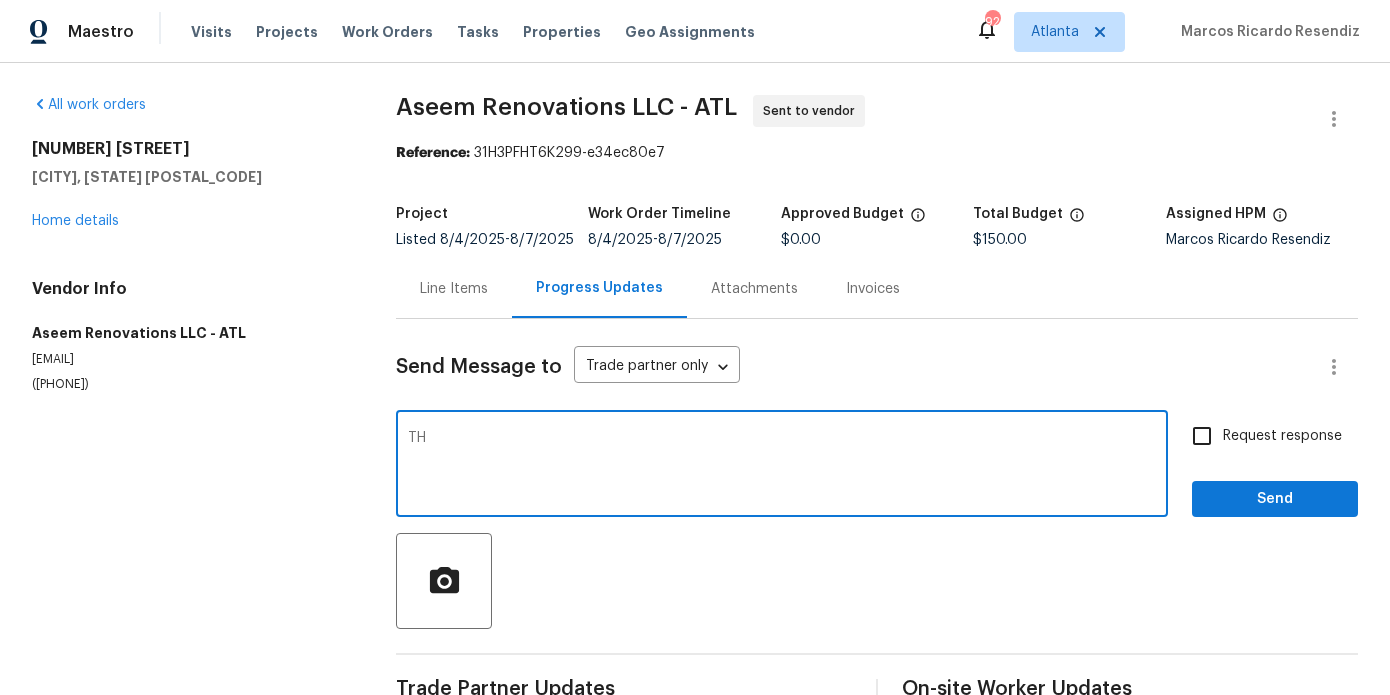 type on "T" 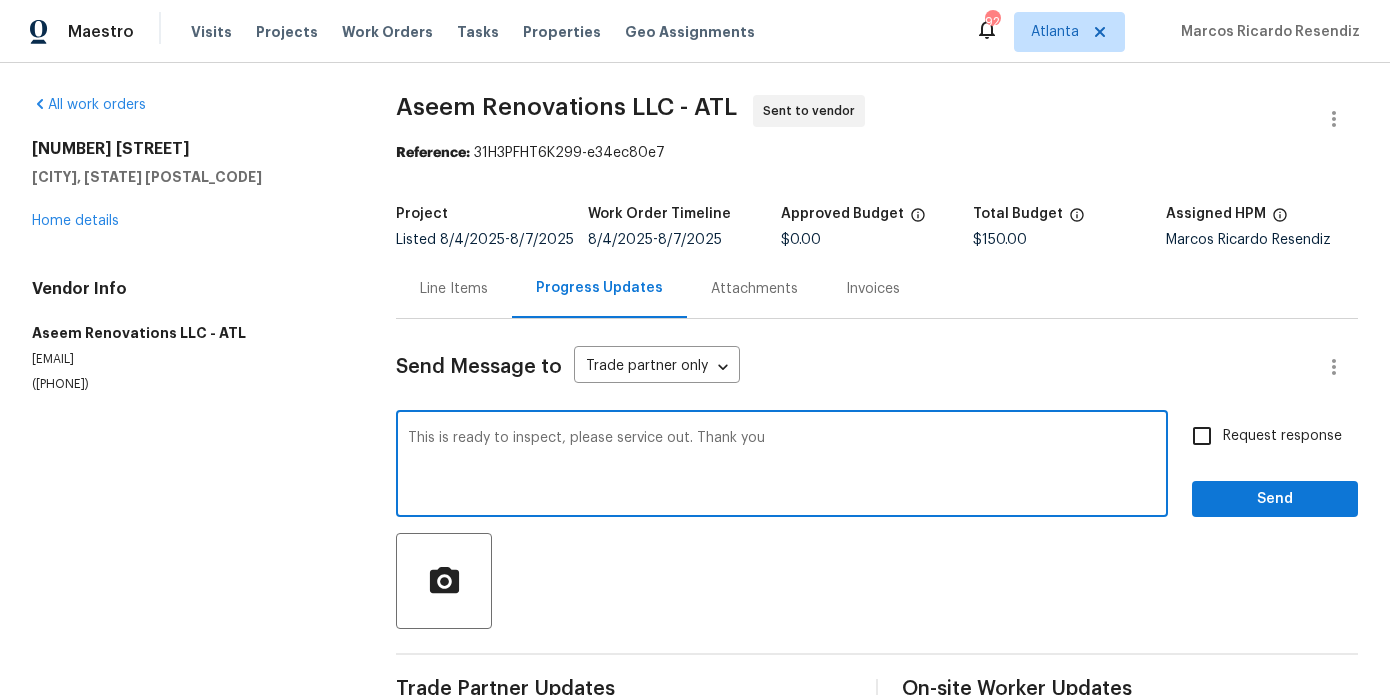 click on "This is ready to inspect, please service out. Thank you" at bounding box center (782, 466) 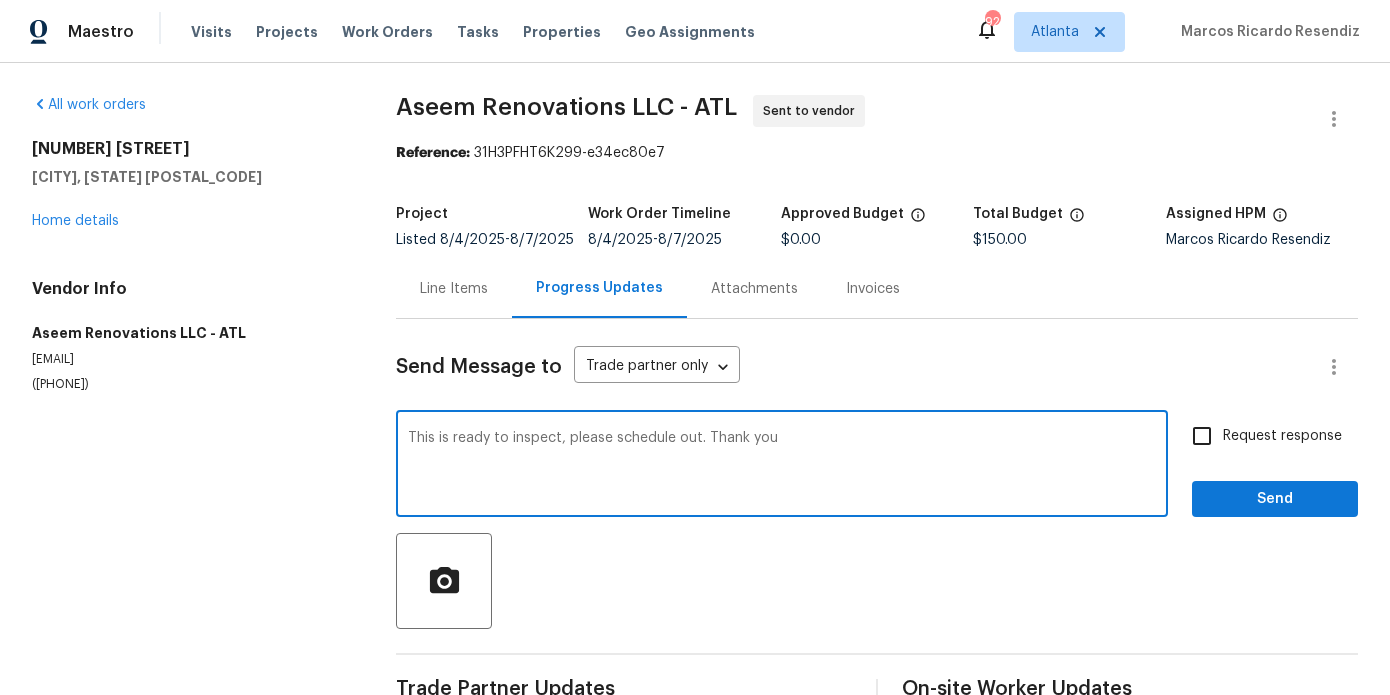 click on "This is ready to inspect, please schedule out. Thank you" at bounding box center [782, 466] 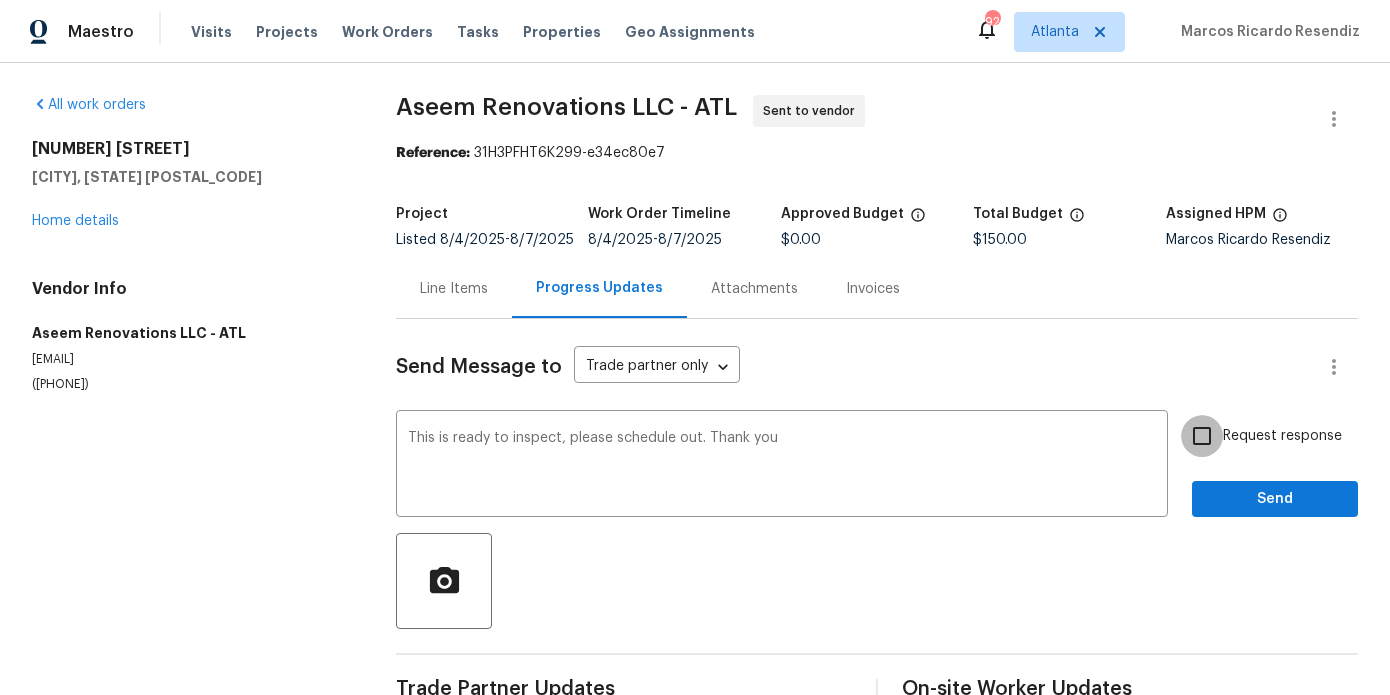 click on "Request response" at bounding box center (1202, 436) 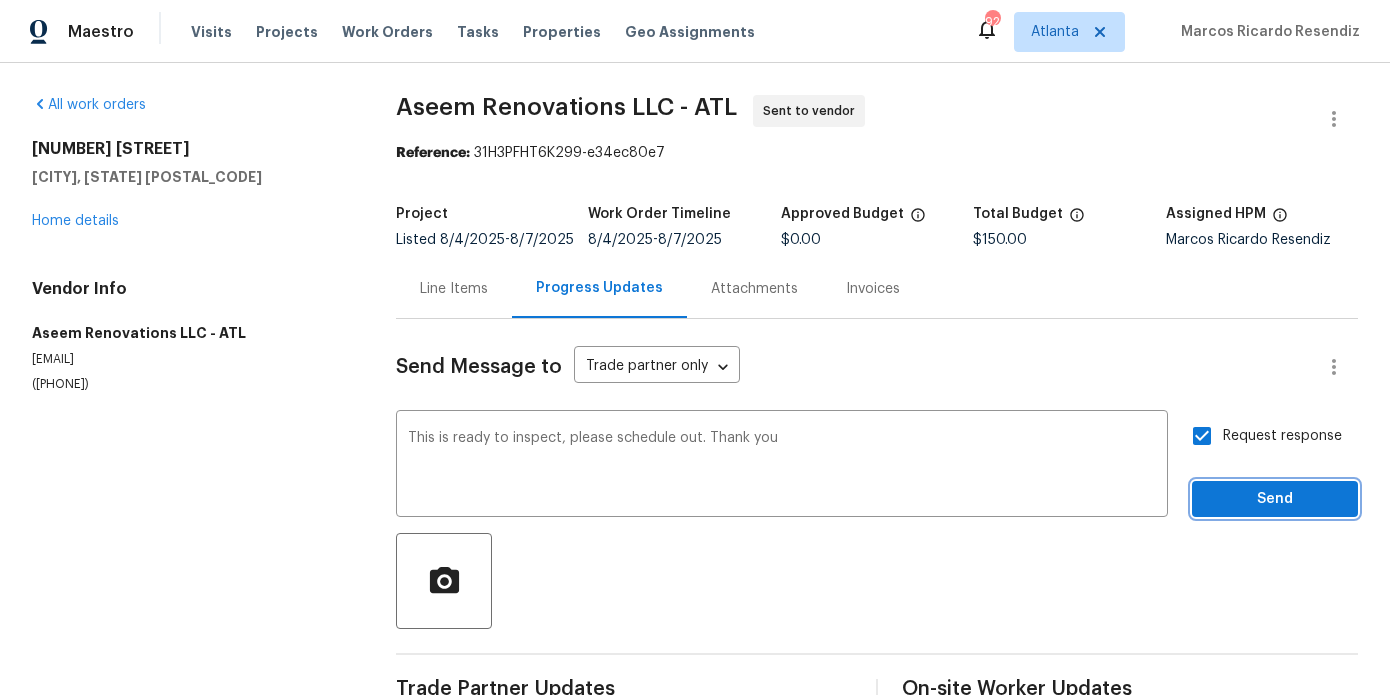 click on "Send" at bounding box center (1275, 499) 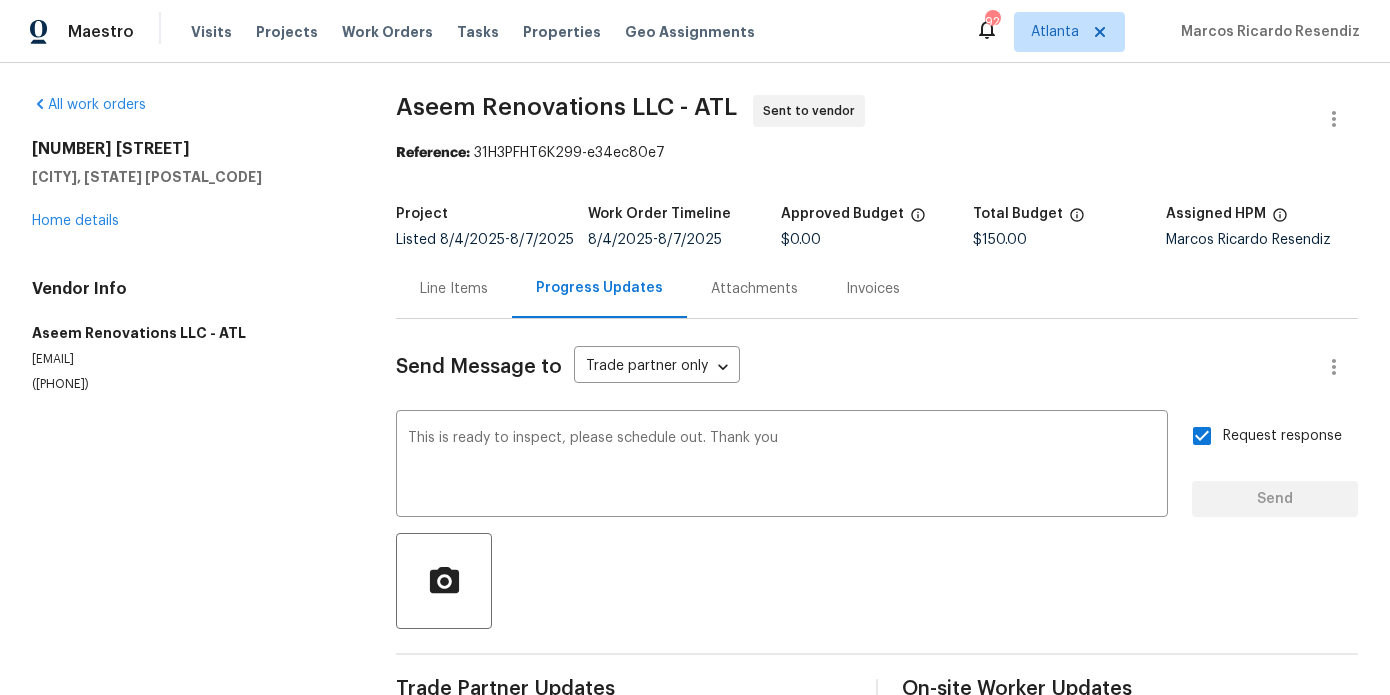 type 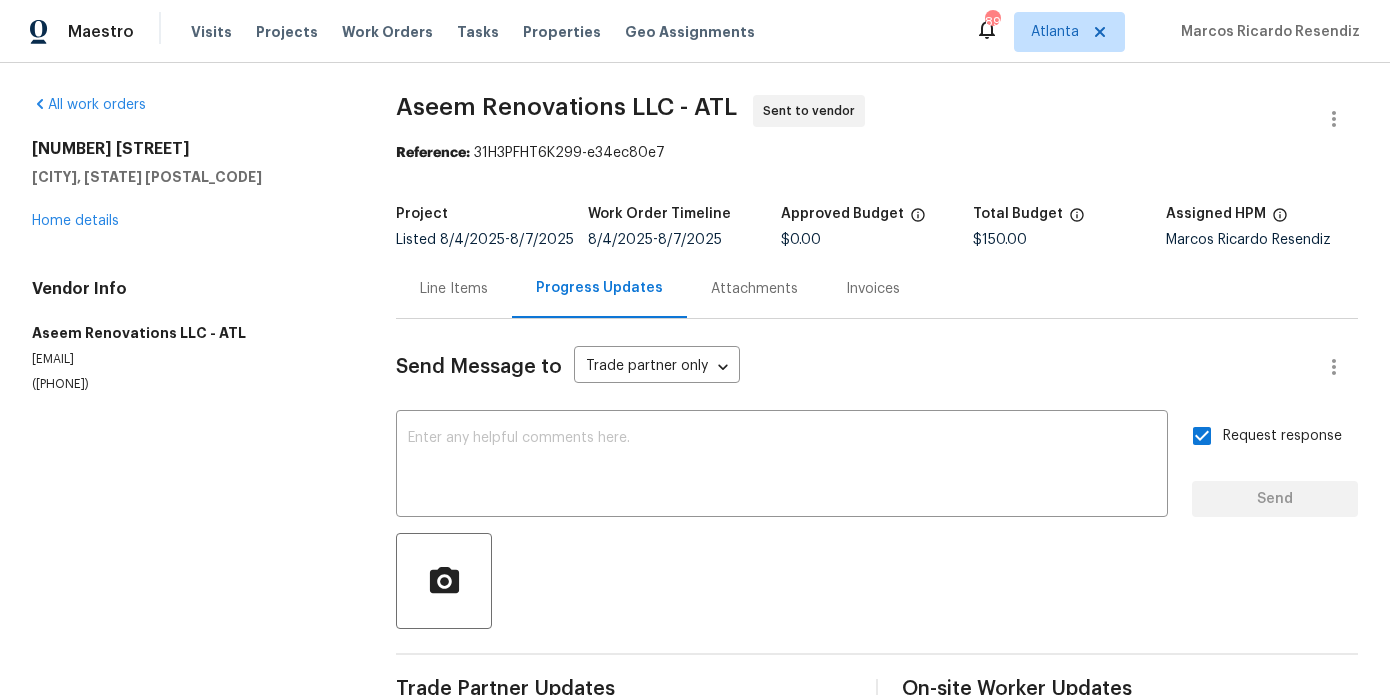 scroll, scrollTop: 126, scrollLeft: 0, axis: vertical 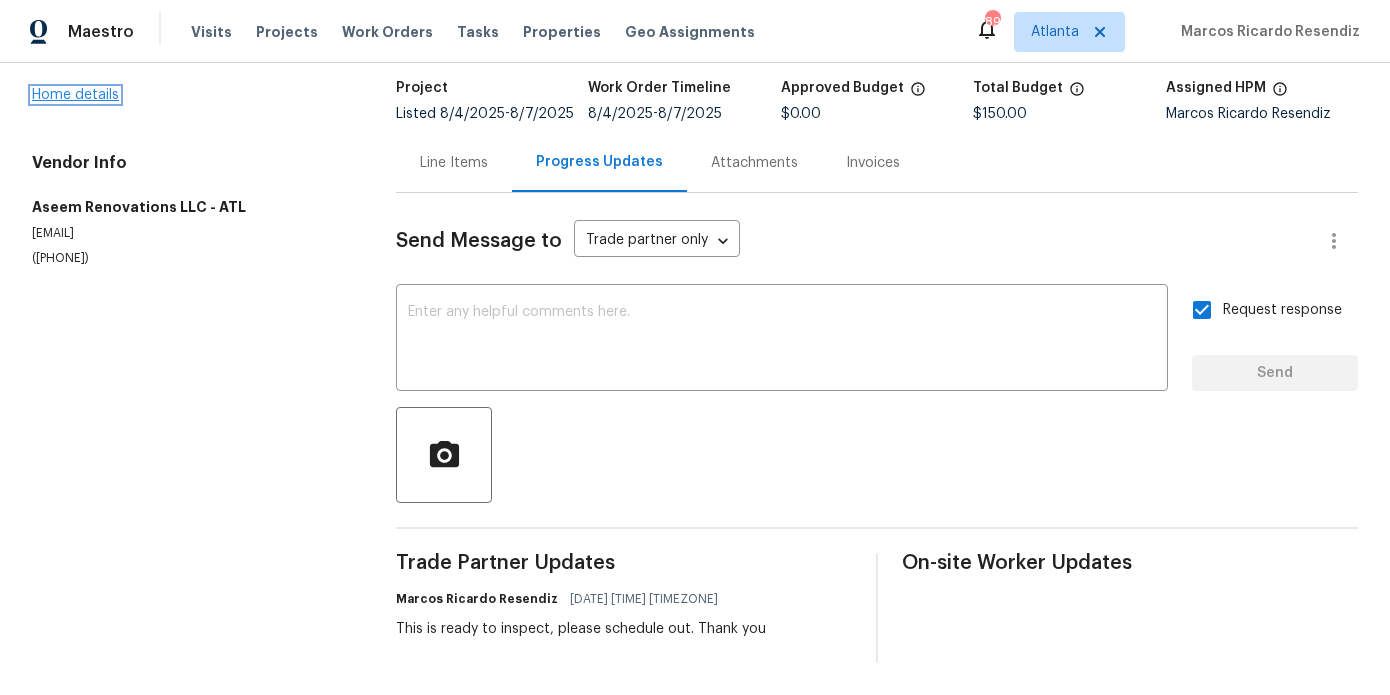 click on "Home details" at bounding box center (75, 95) 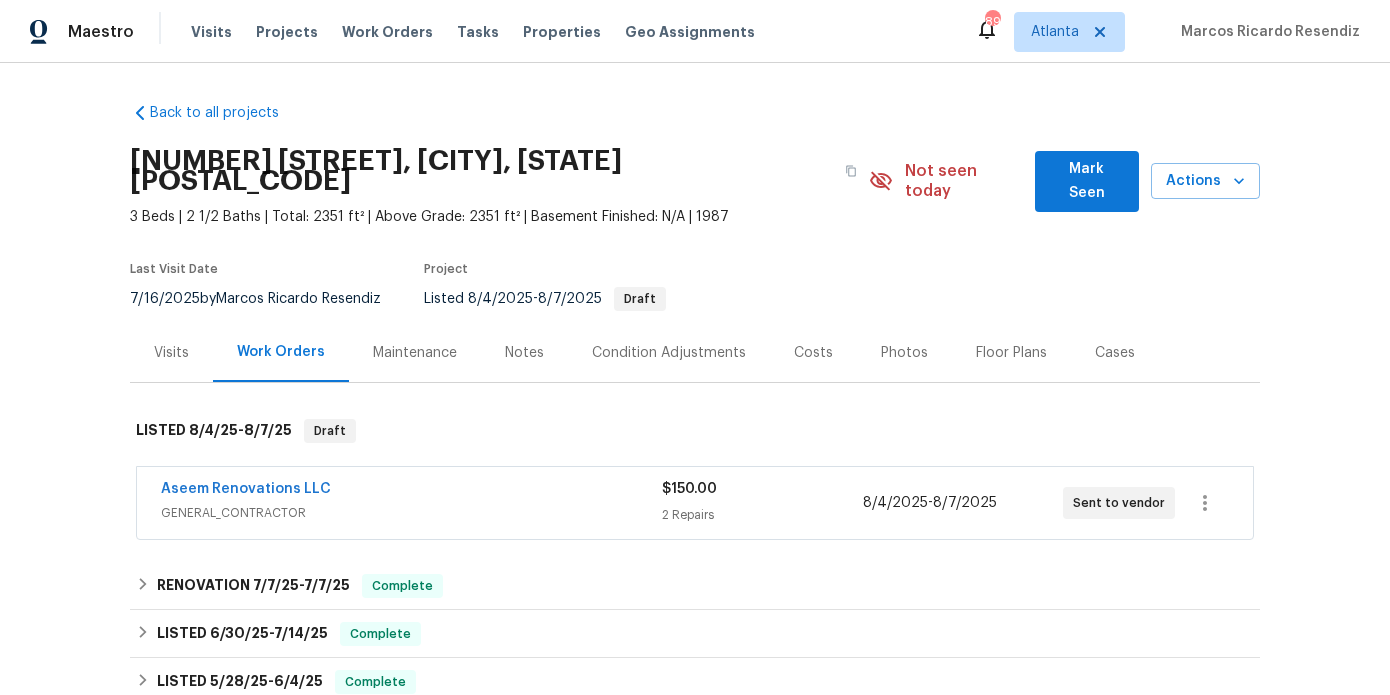 click on "Notes" at bounding box center (524, 353) 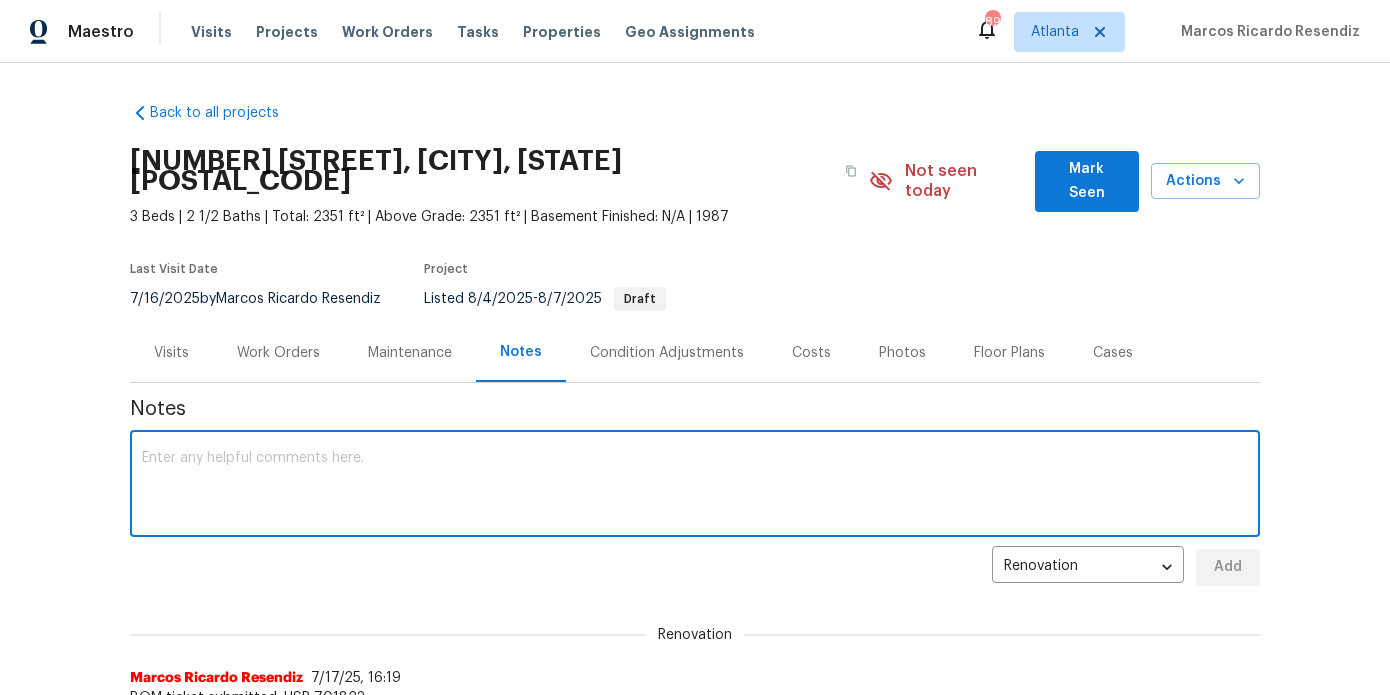 click at bounding box center (695, 486) 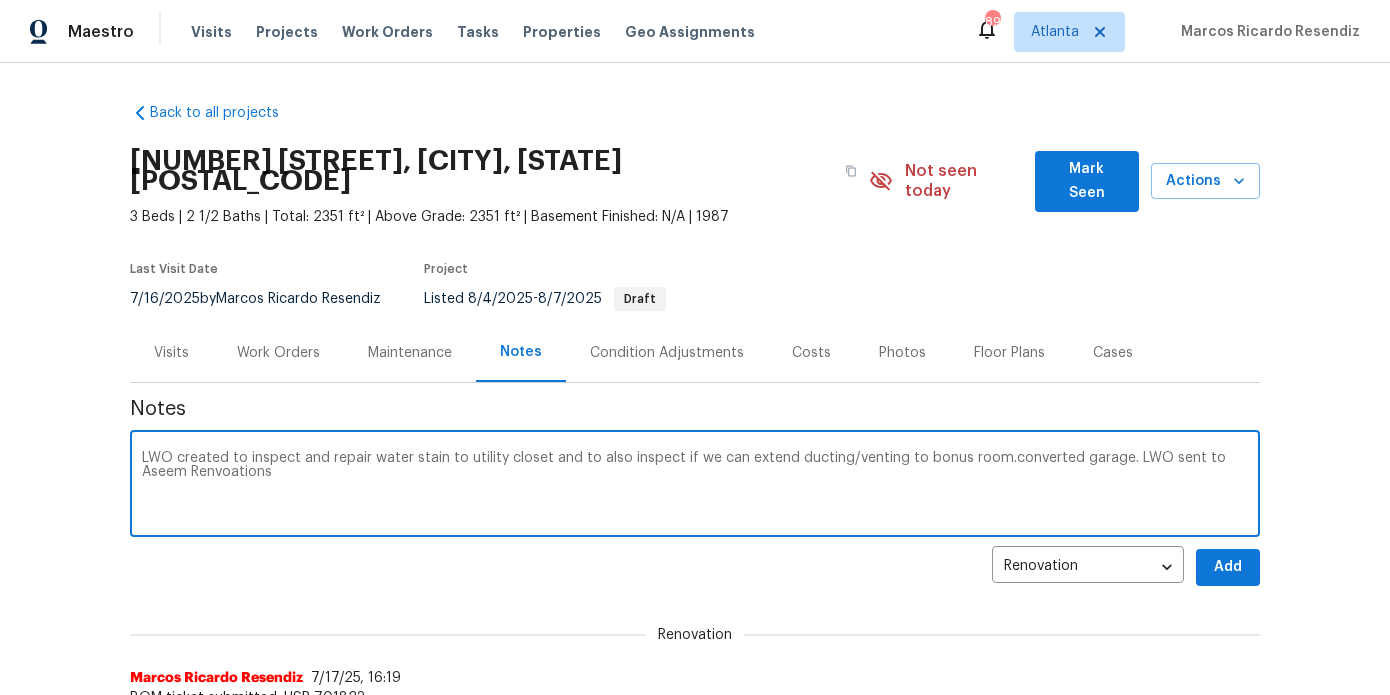 type on "LWO created to inspect and repair water stain to utility closet and to also inspect if we can extend ducting/venting to bonus room.converted garage. LWO sent to Aseem Renvoations" 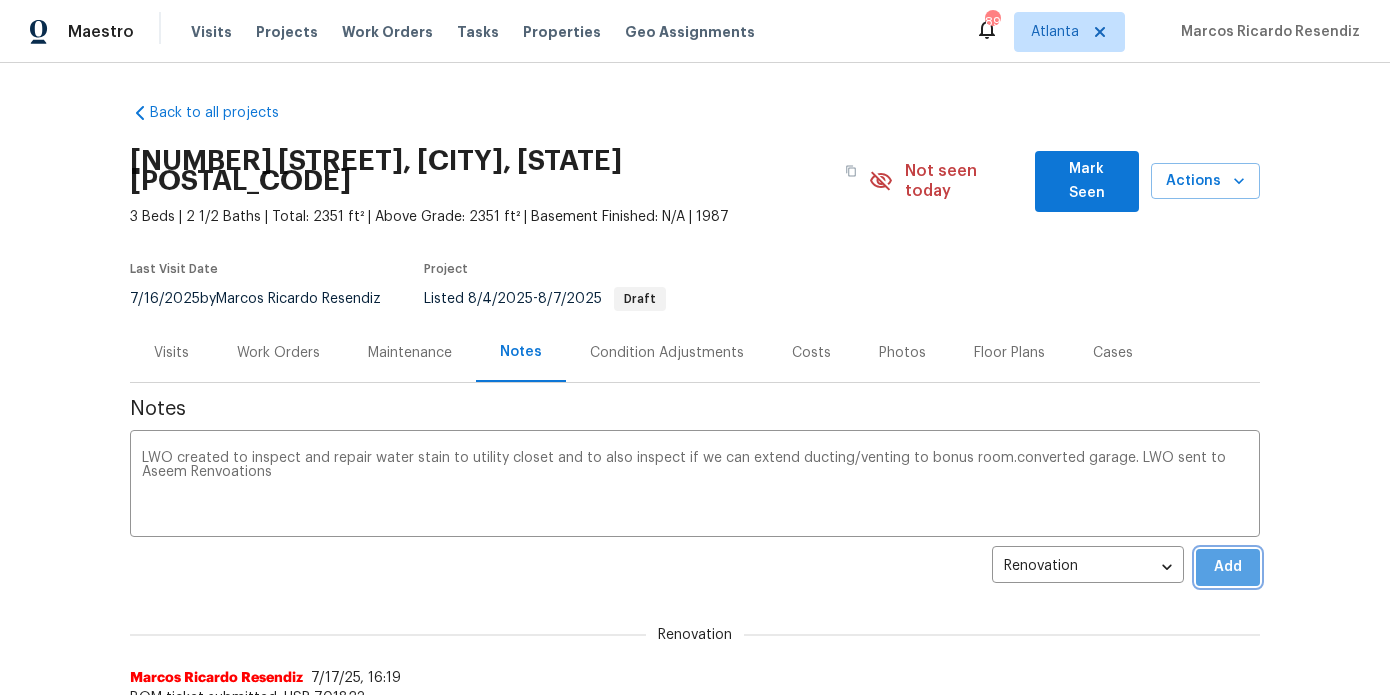 click on "Add" at bounding box center (1228, 567) 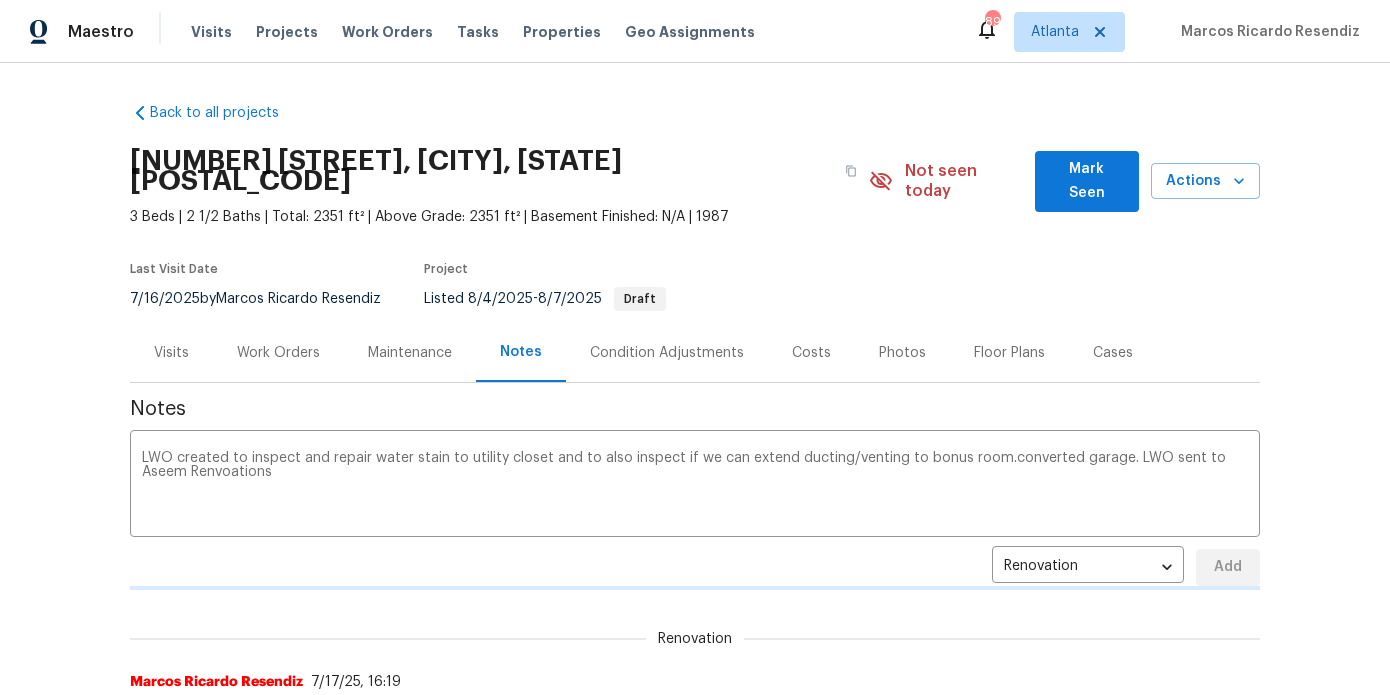 type 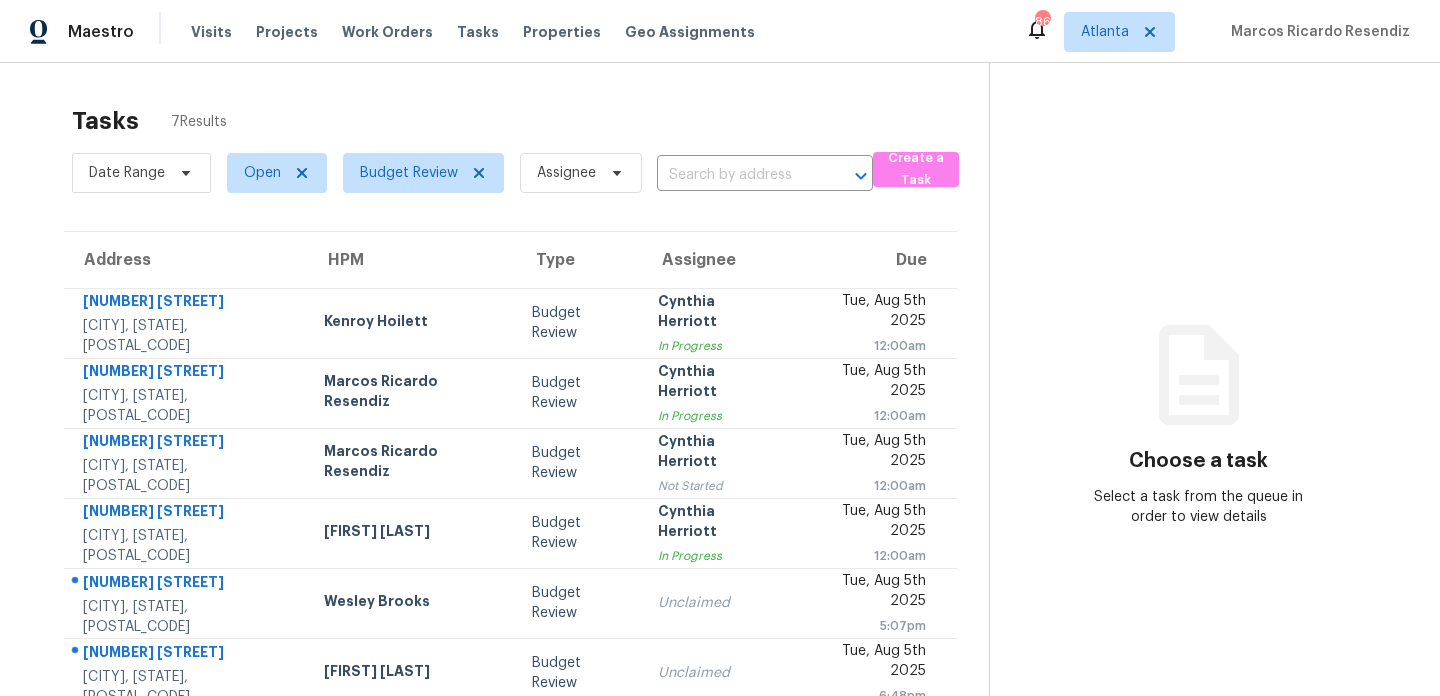 scroll, scrollTop: 0, scrollLeft: 0, axis: both 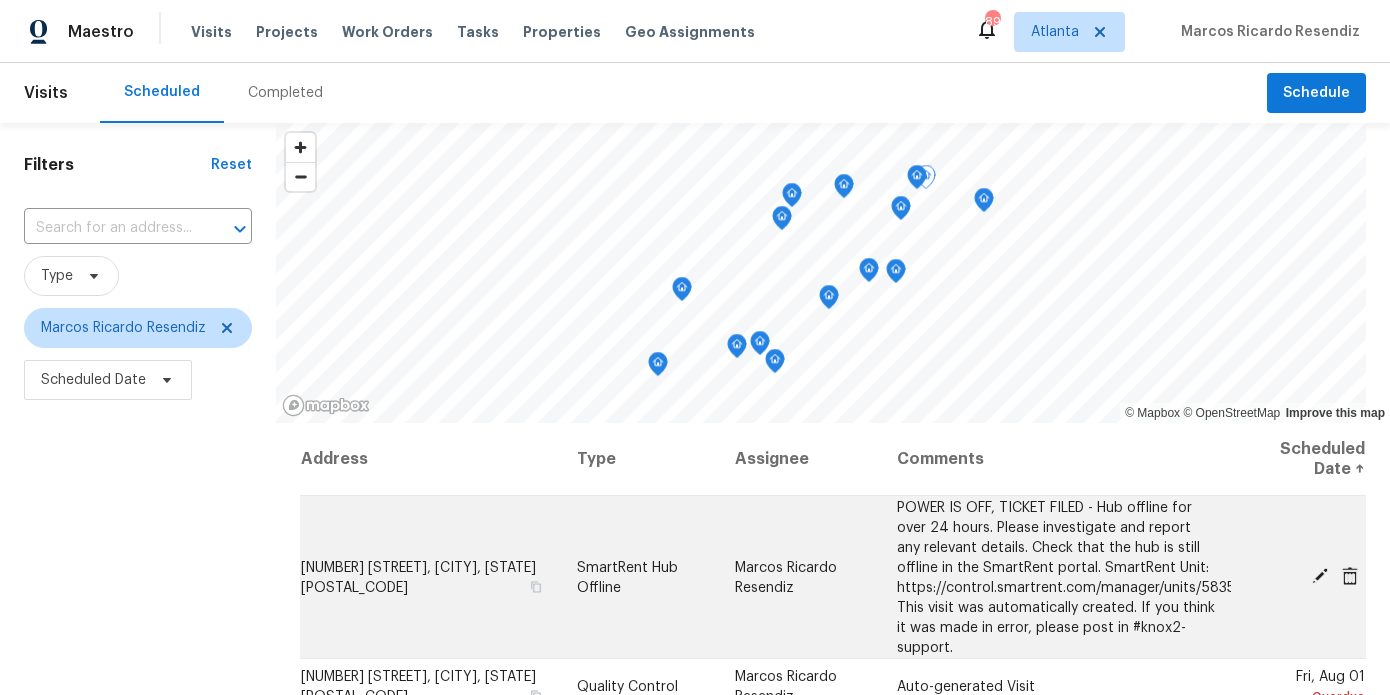 click on "[NUMBER] [STREET], [CITY], [STATE] [POSTAL_CODE]" at bounding box center (418, 577) 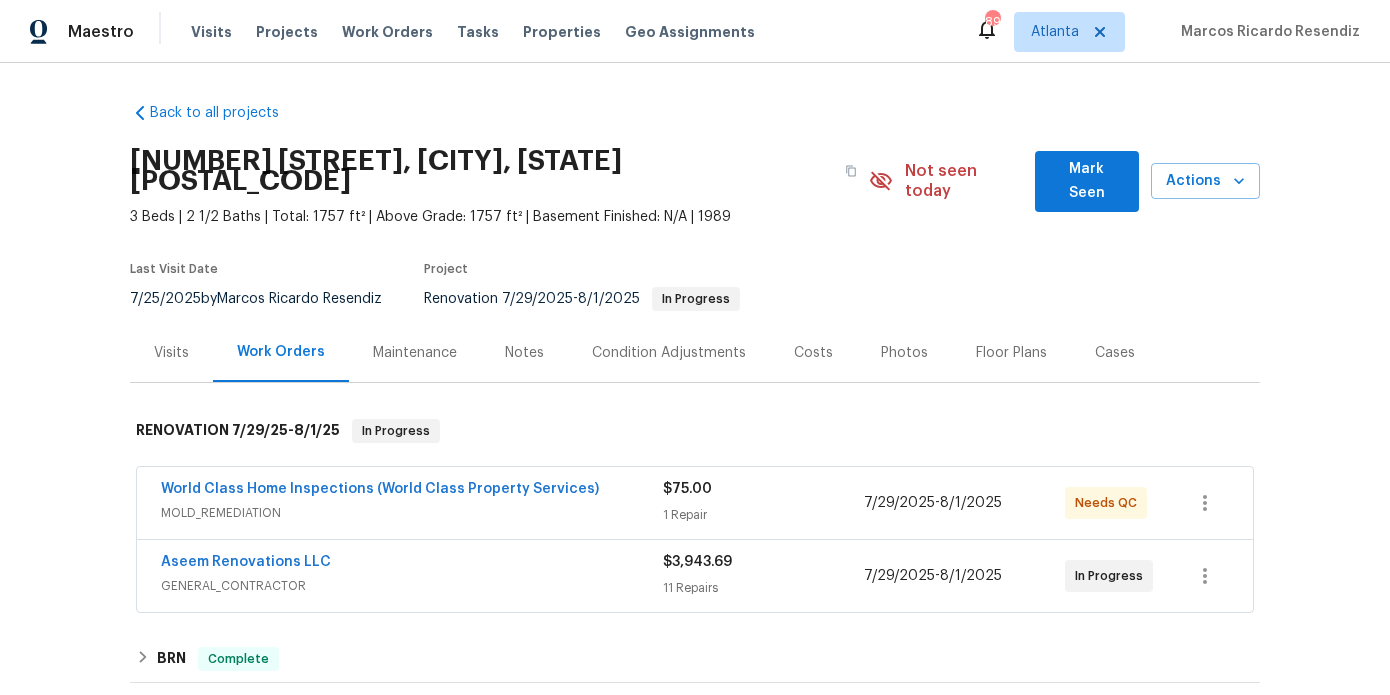 scroll, scrollTop: 0, scrollLeft: 0, axis: both 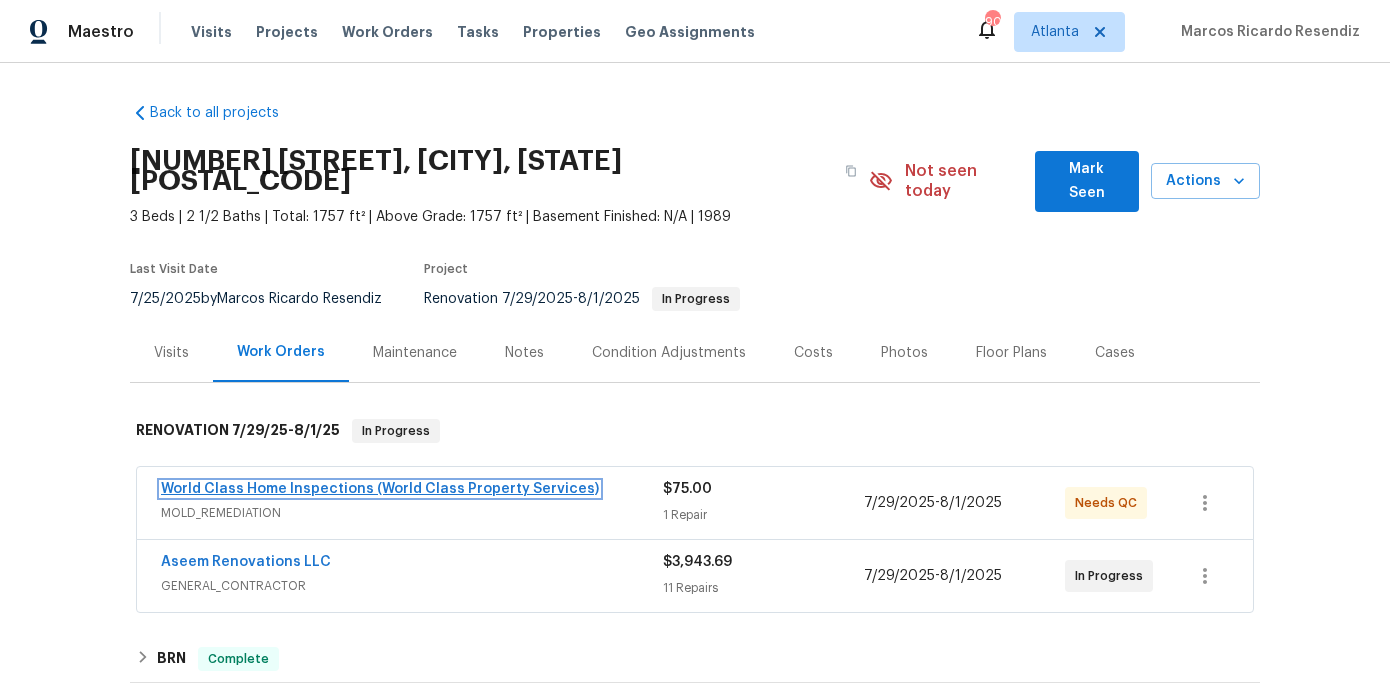 click on "World Class Home Inspections  (World Class Property Services)" at bounding box center [380, 489] 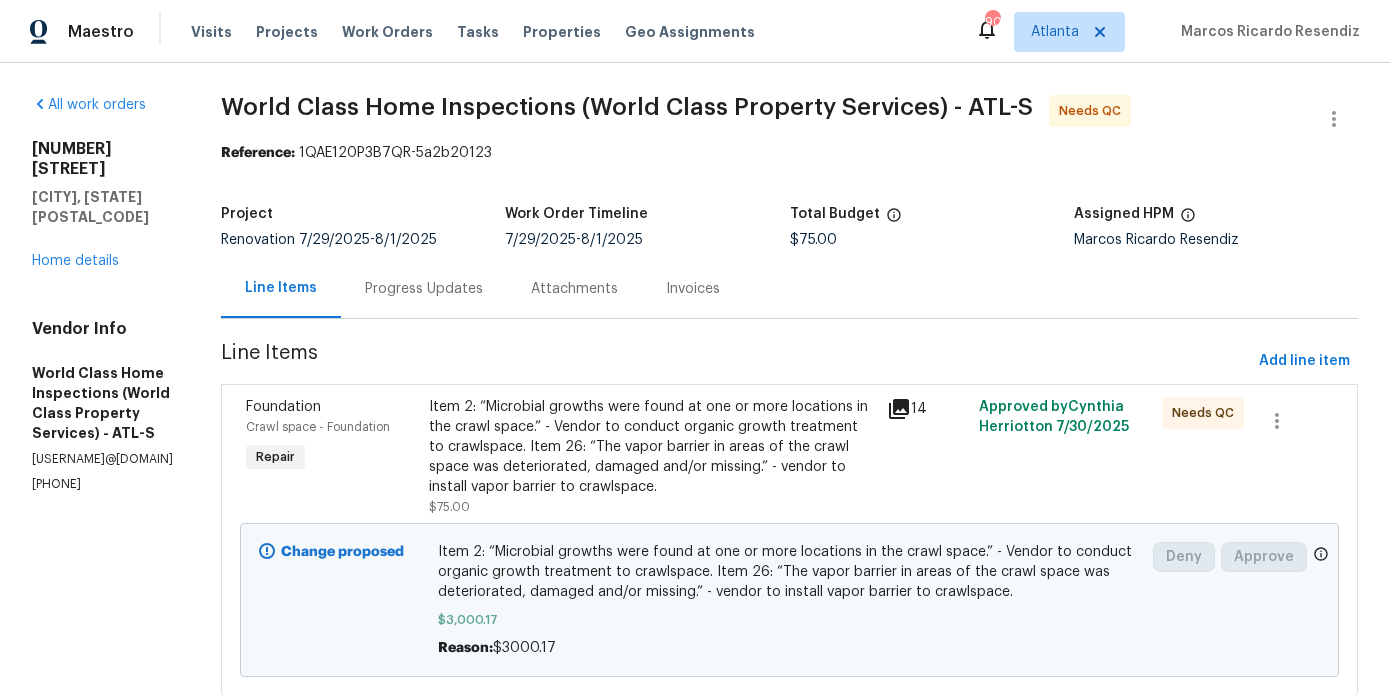 scroll, scrollTop: 58, scrollLeft: 0, axis: vertical 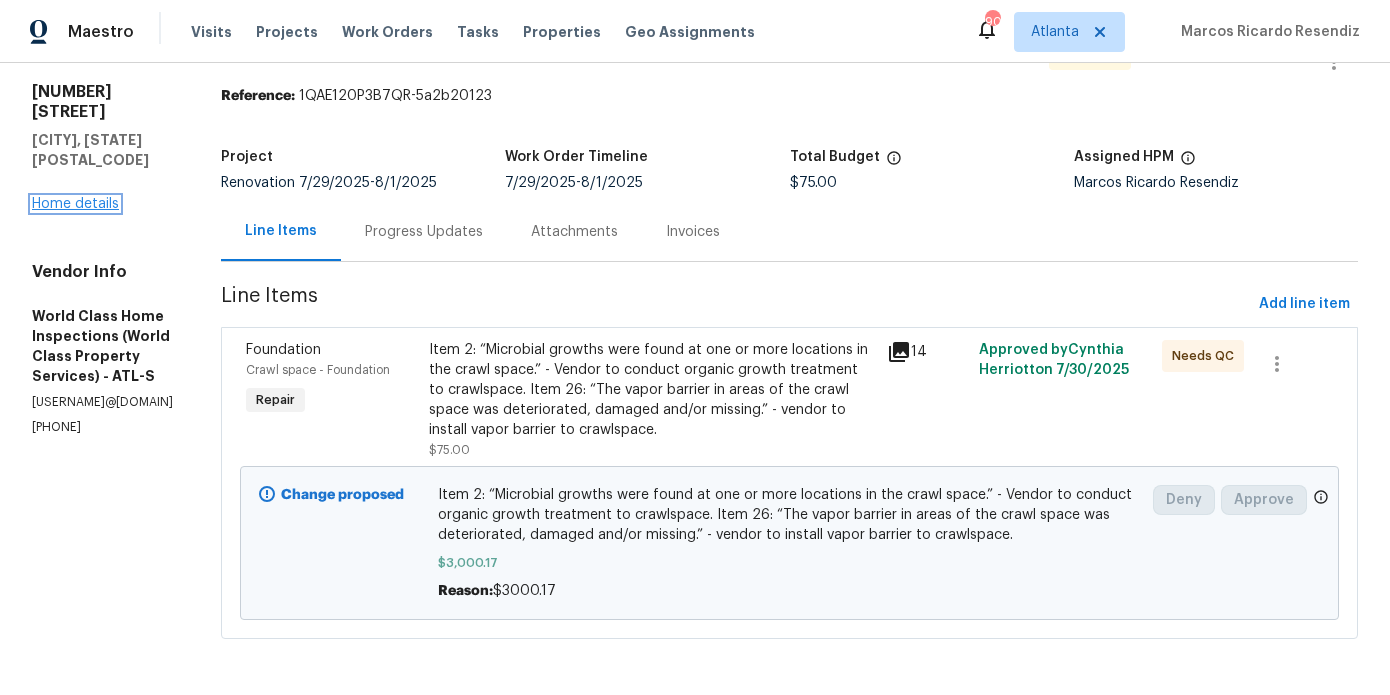 click on "Home details" at bounding box center (75, 204) 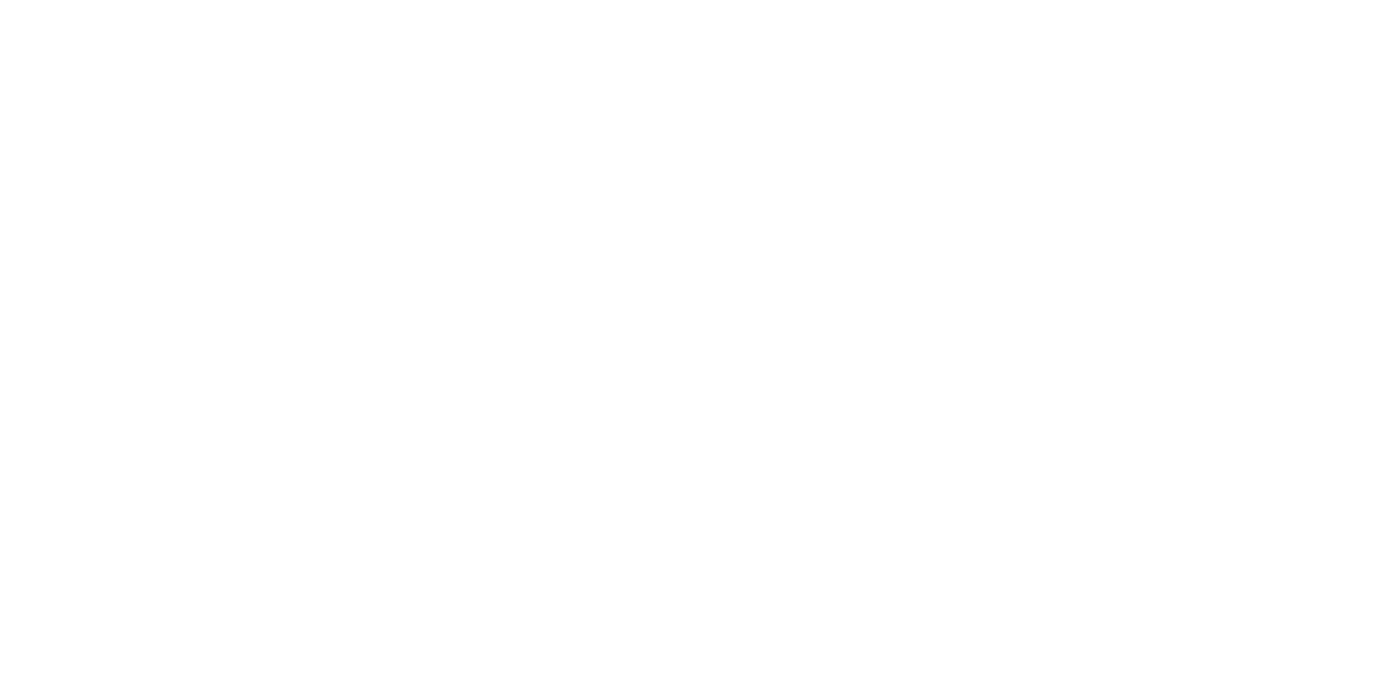 scroll, scrollTop: 0, scrollLeft: 0, axis: both 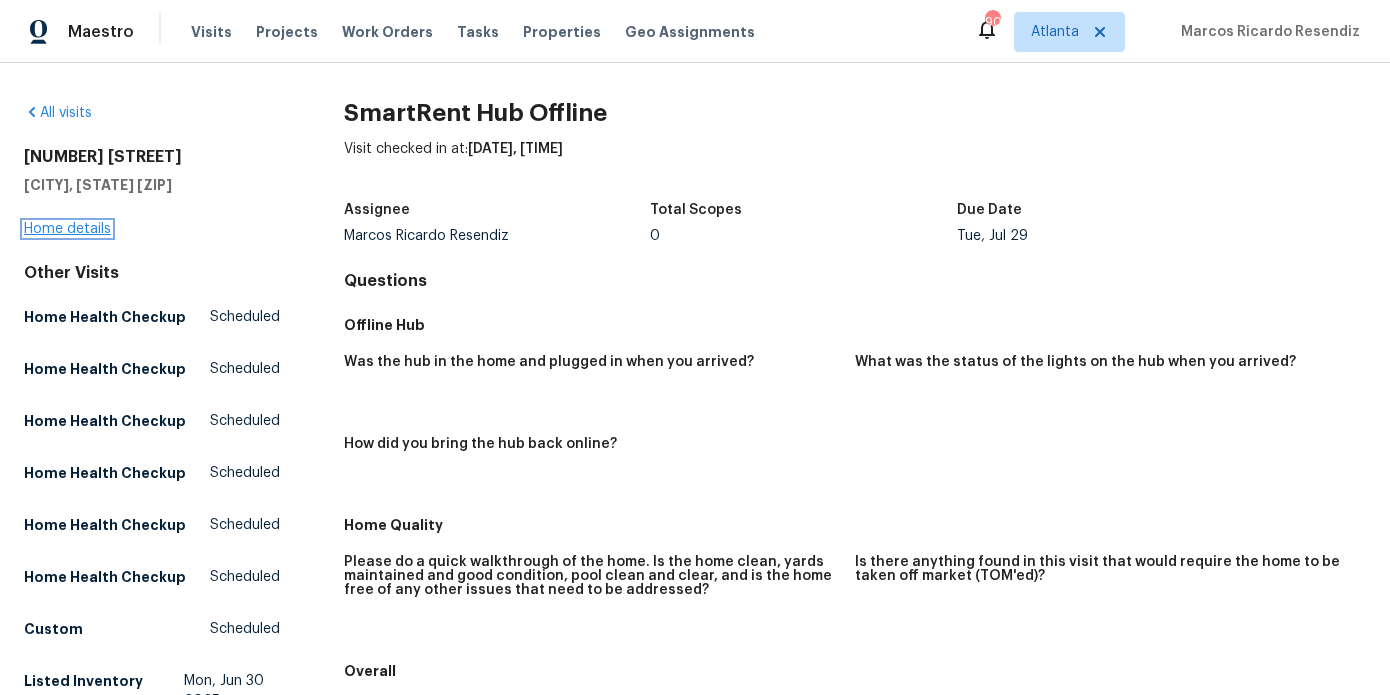 click on "Home details" at bounding box center (67, 229) 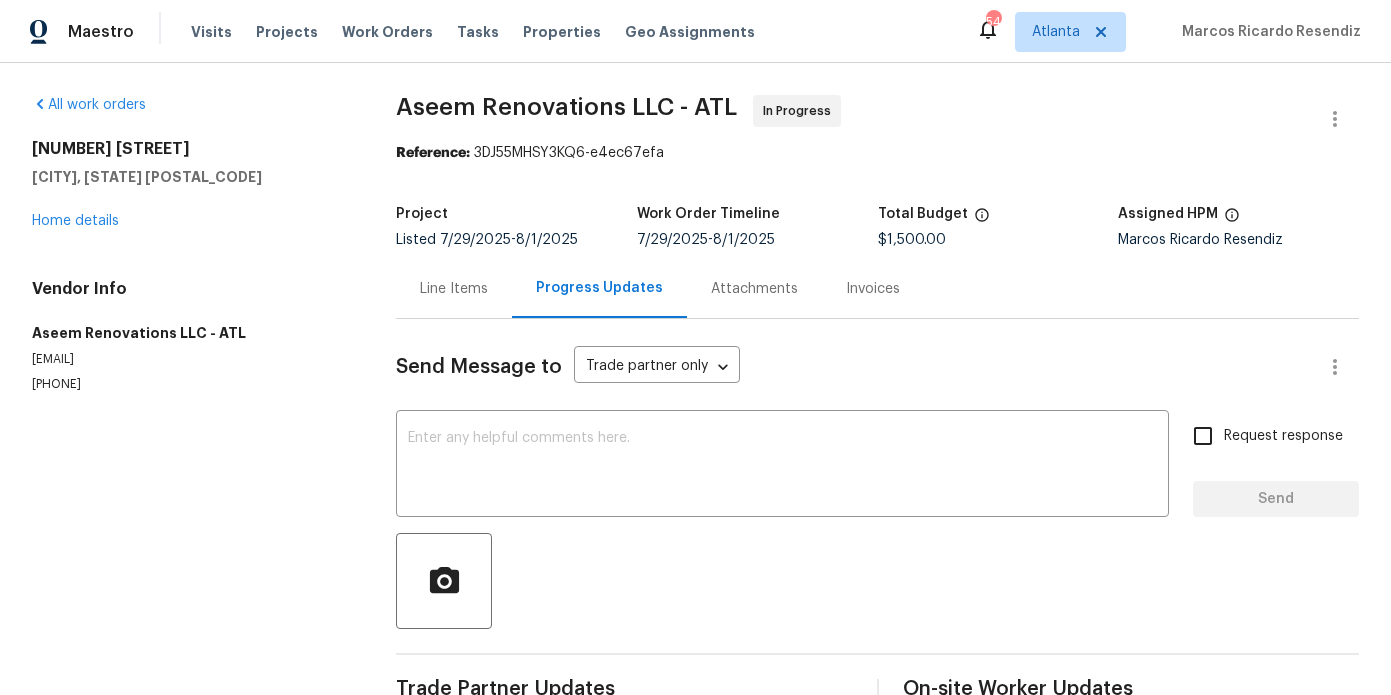 scroll, scrollTop: 0, scrollLeft: 0, axis: both 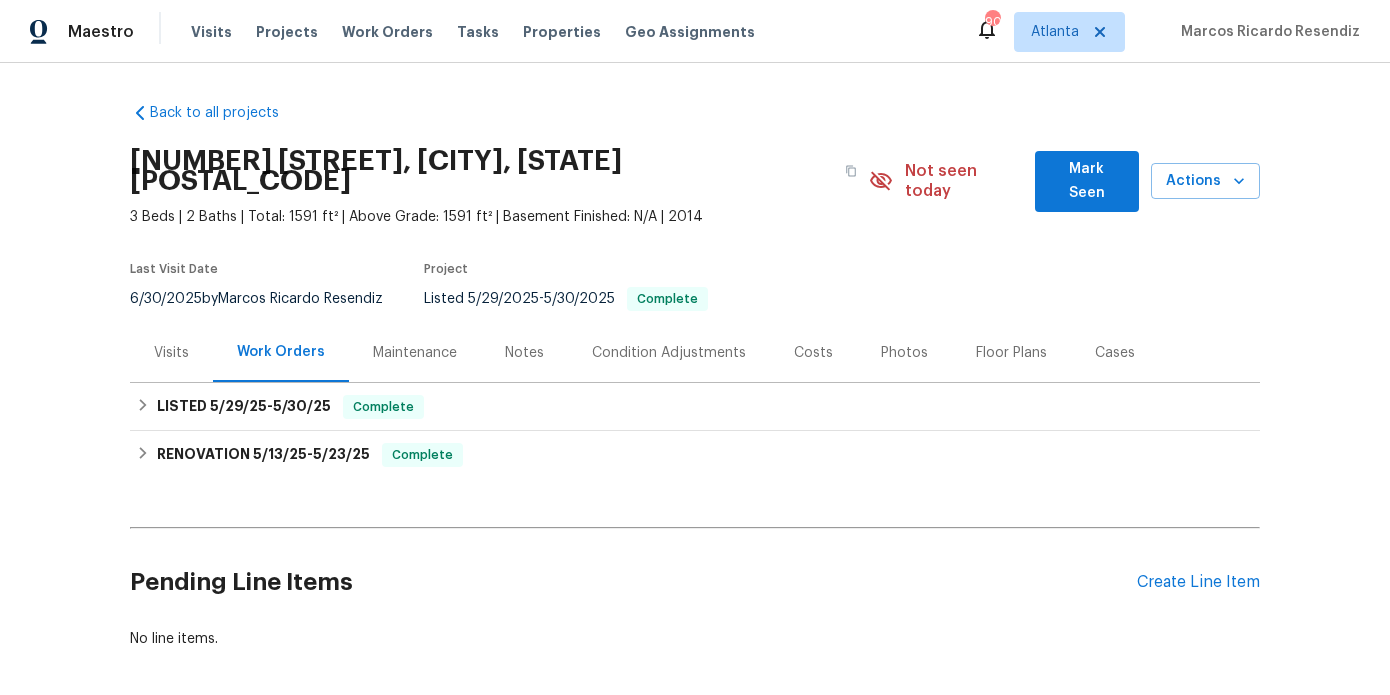 click on "Notes" at bounding box center [524, 353] 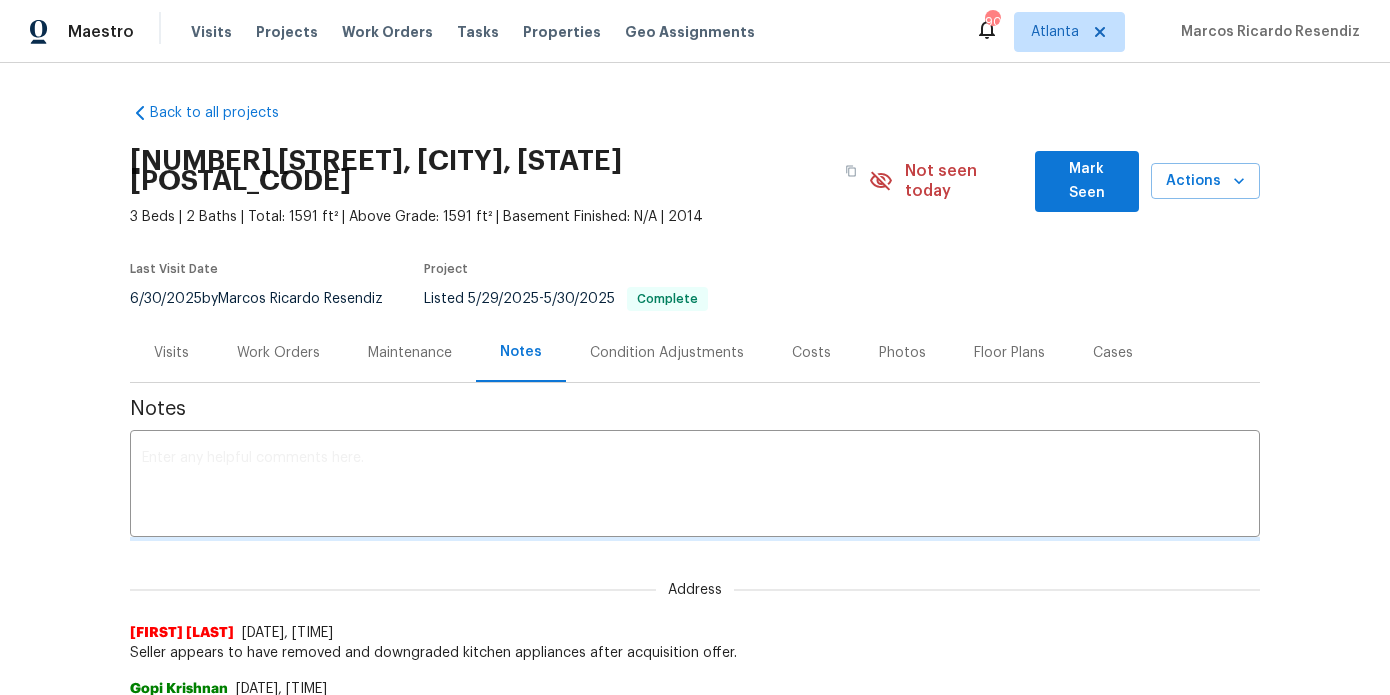 click at bounding box center [695, 486] 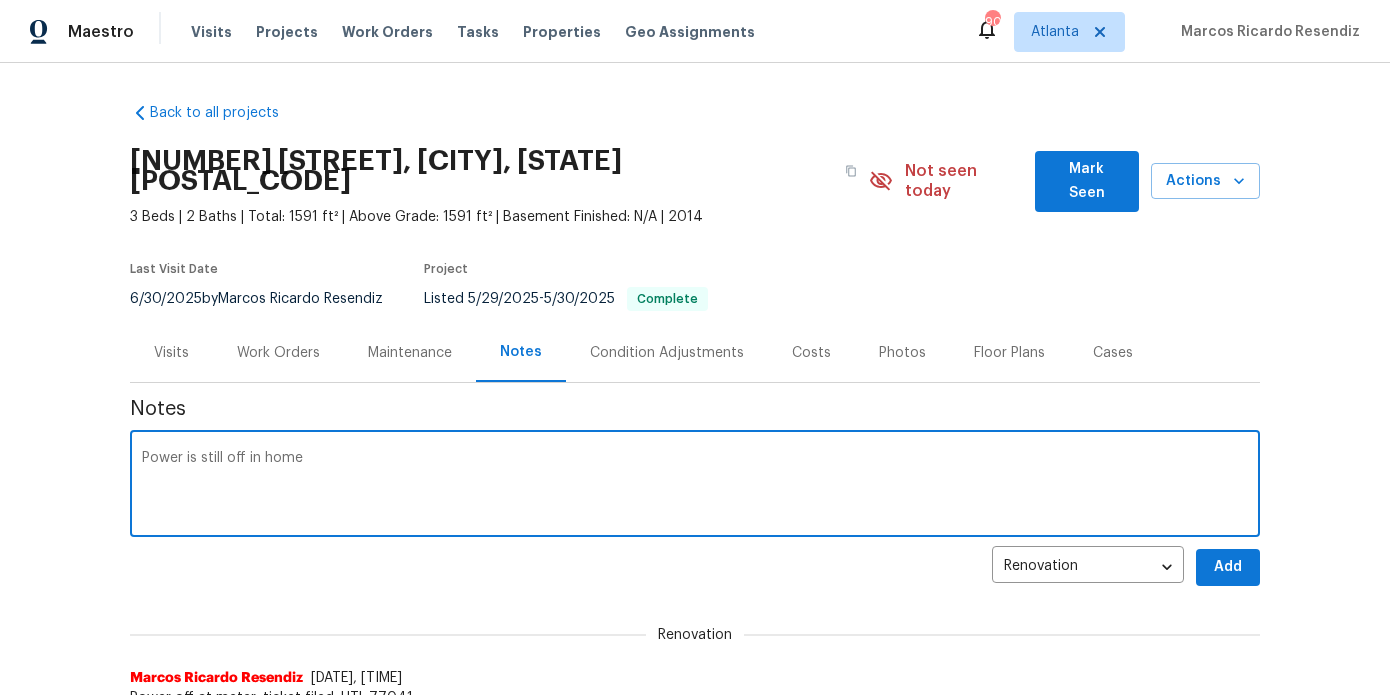 type on "Power is still off in home" 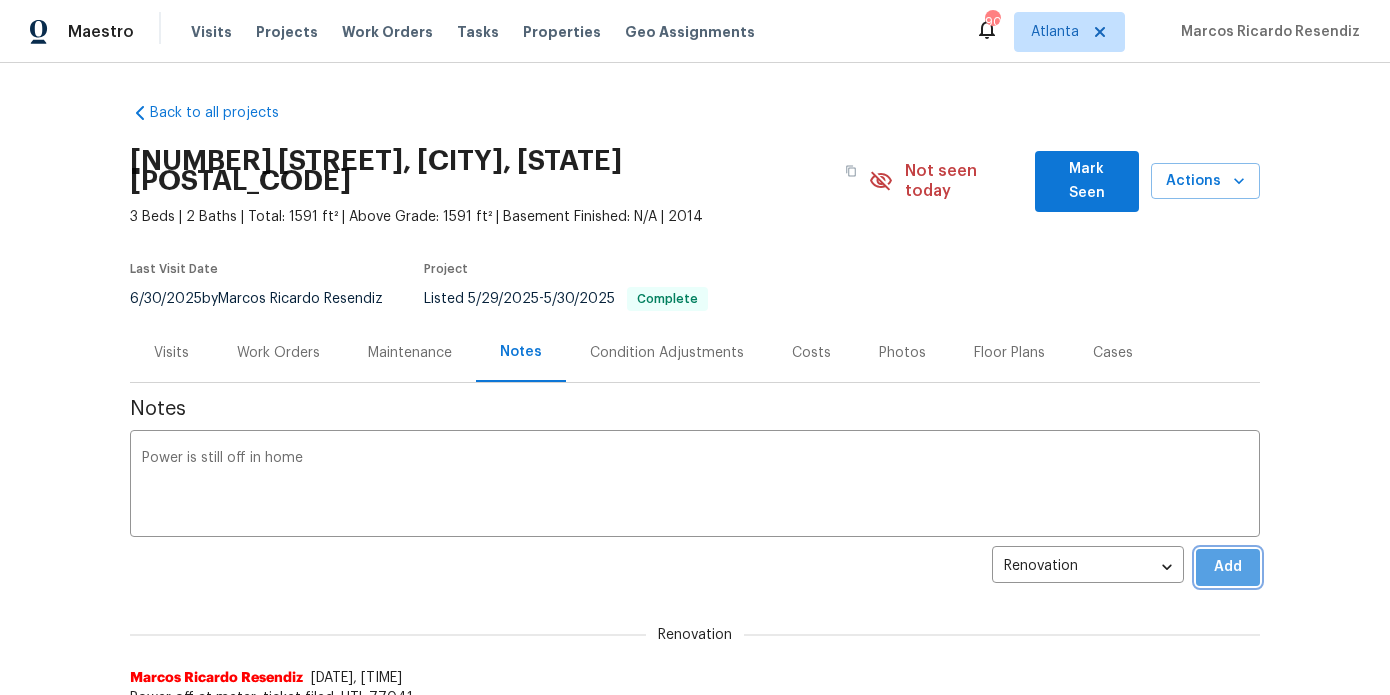 click on "Add" at bounding box center (1228, 567) 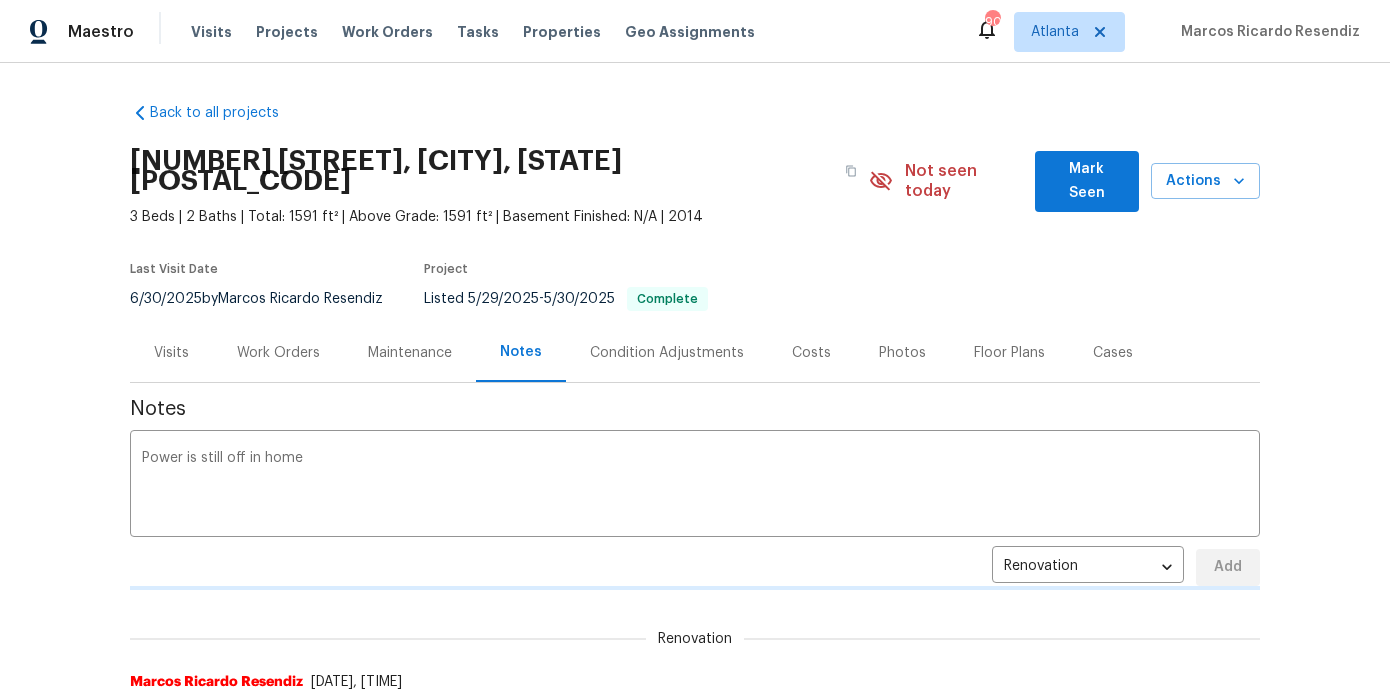 type 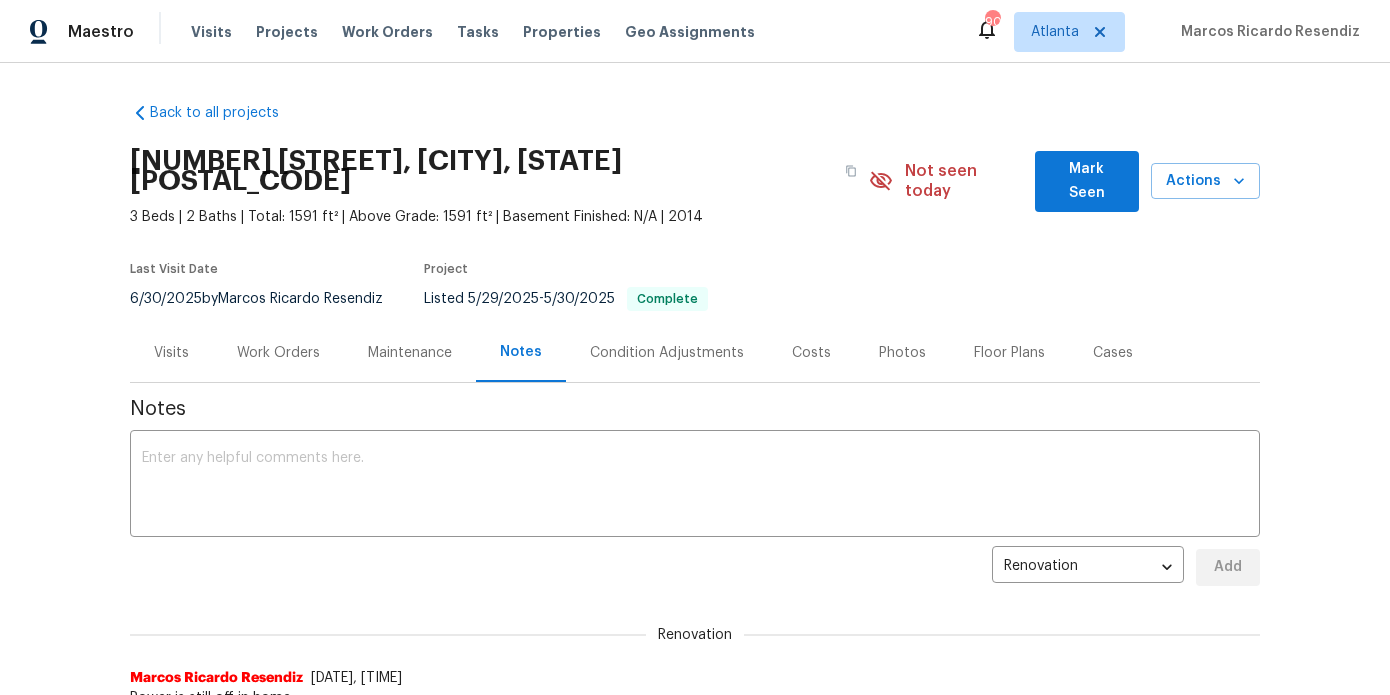 click on "Work Orders" at bounding box center (278, 352) 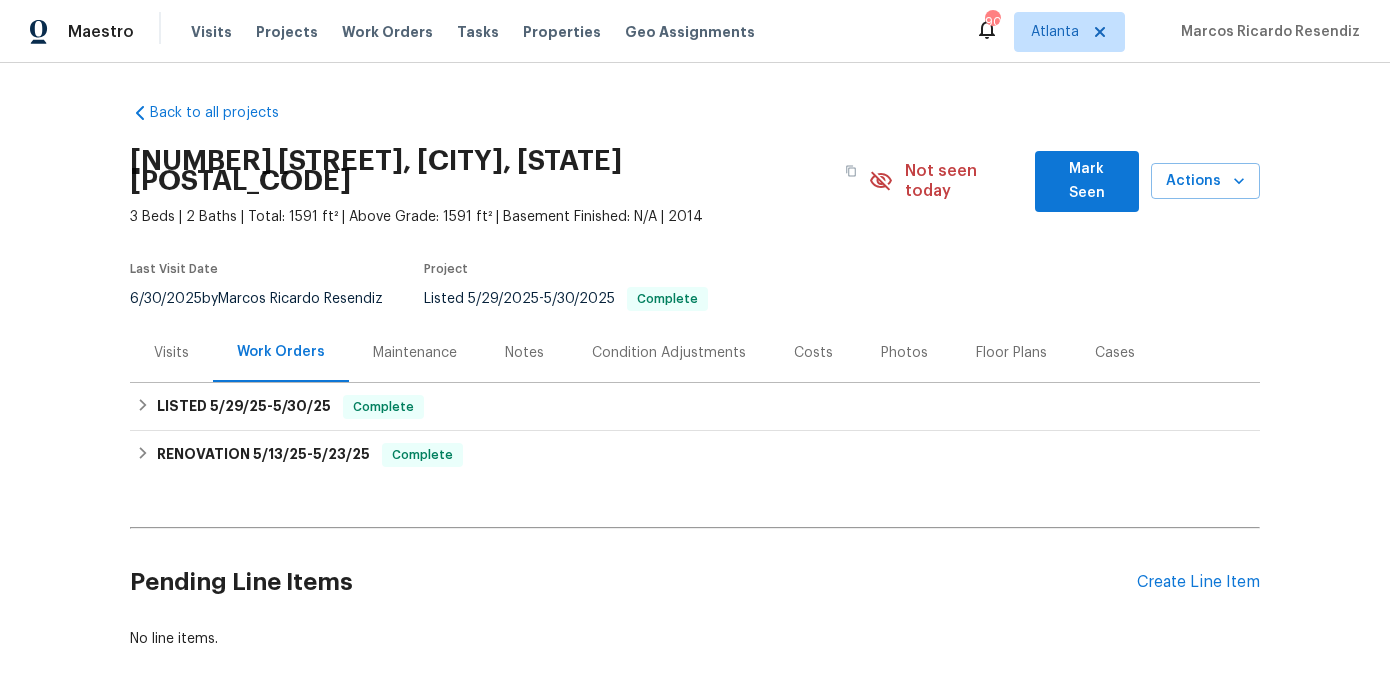 scroll, scrollTop: 70, scrollLeft: 0, axis: vertical 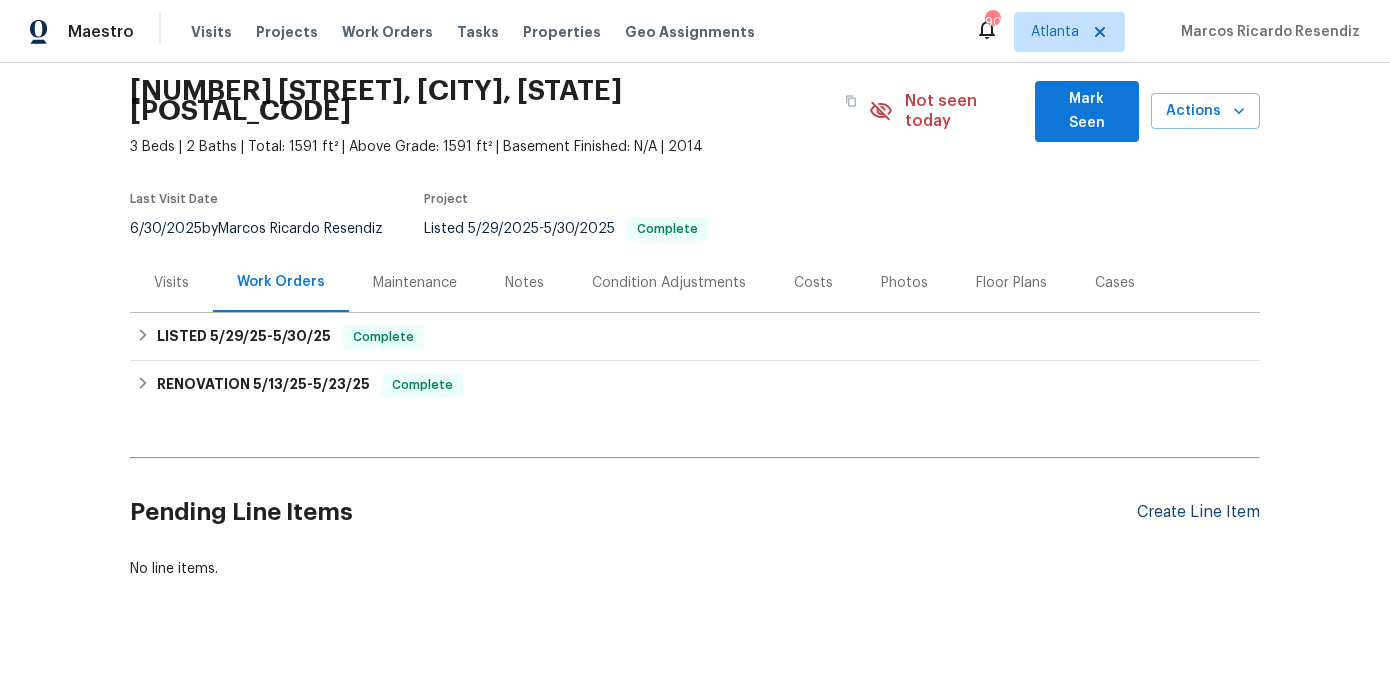 click on "Create Line Item" at bounding box center (1198, 512) 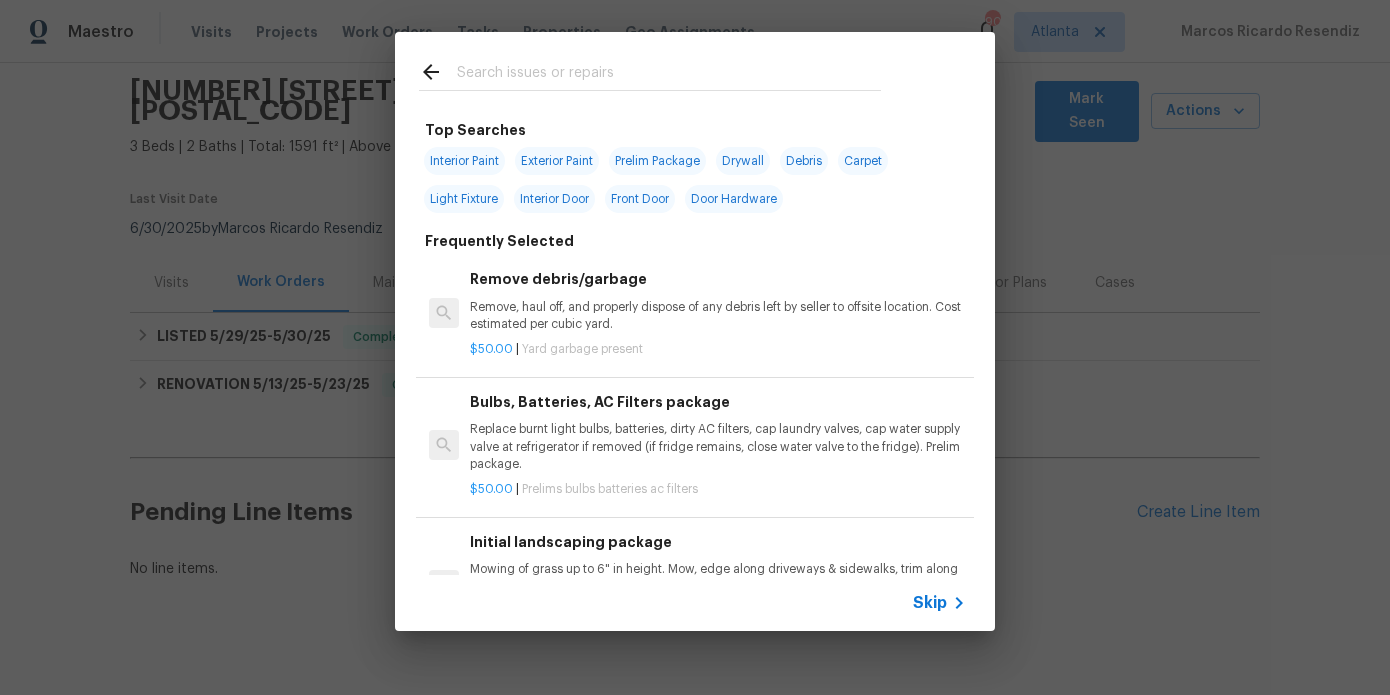 click at bounding box center (669, 75) 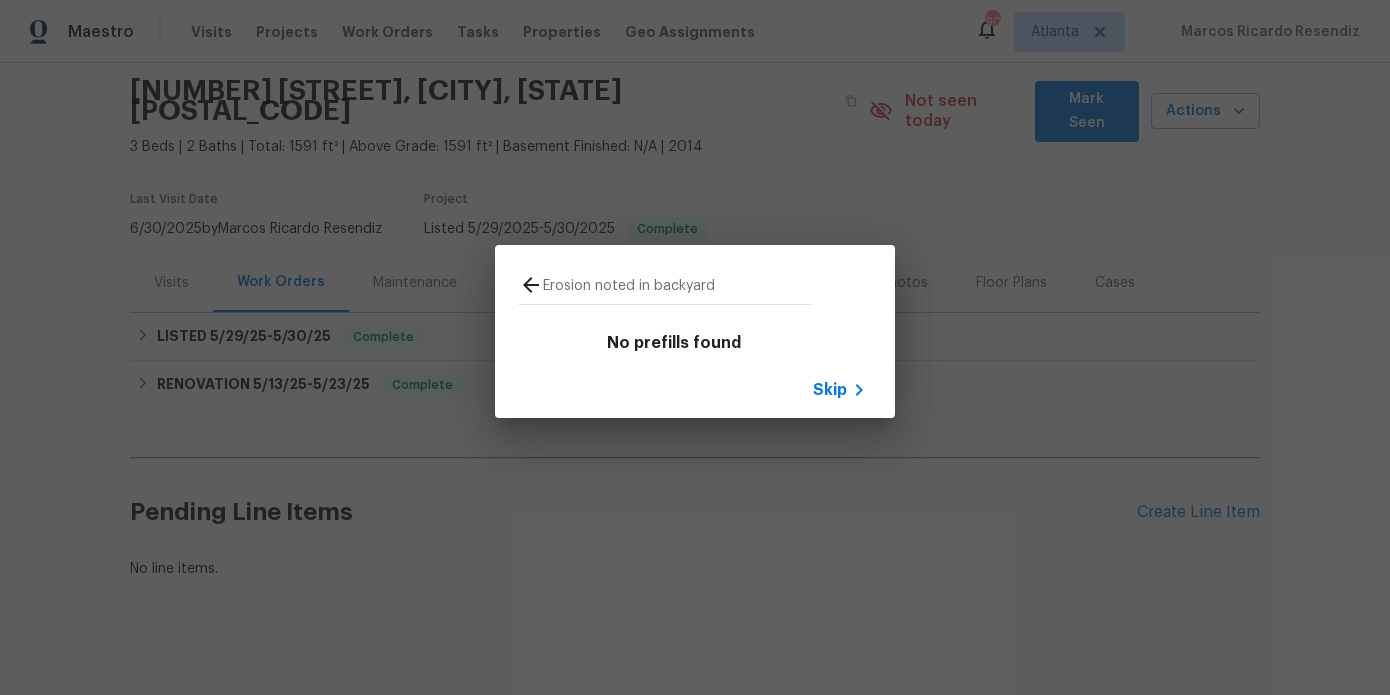 type on "Erosion noted in backyard" 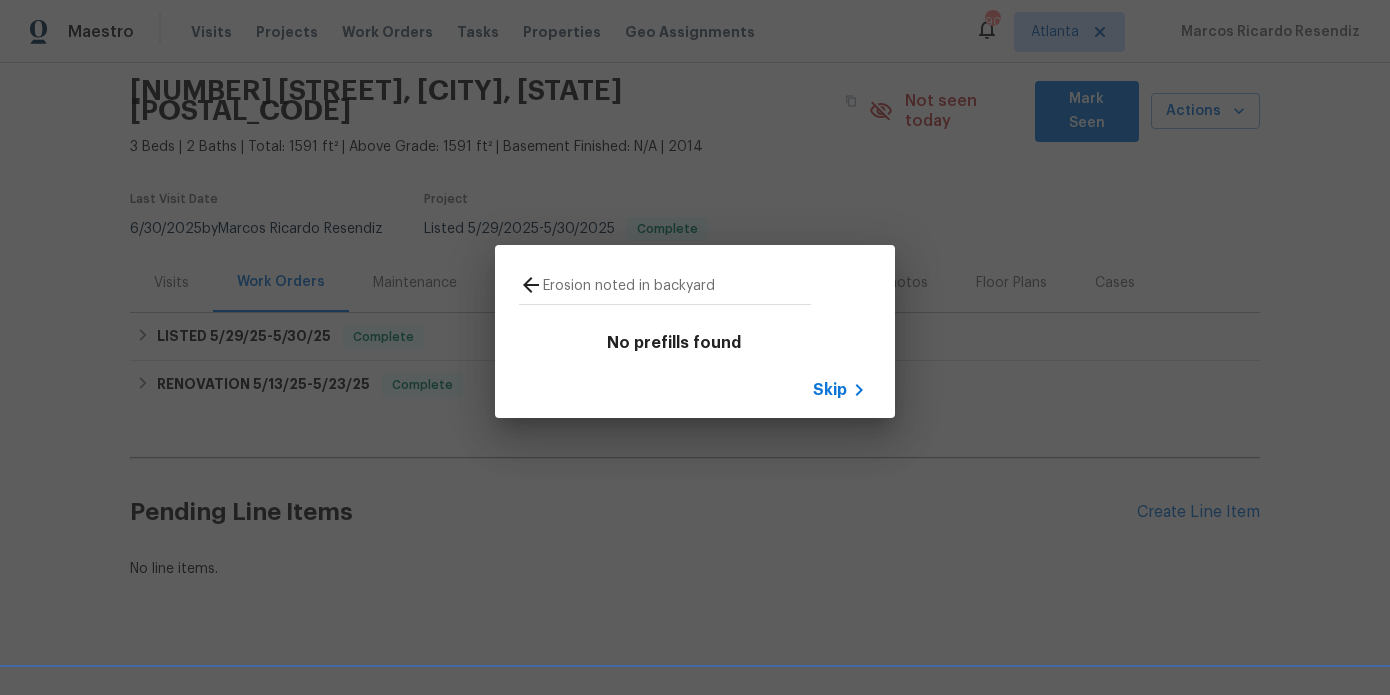 click 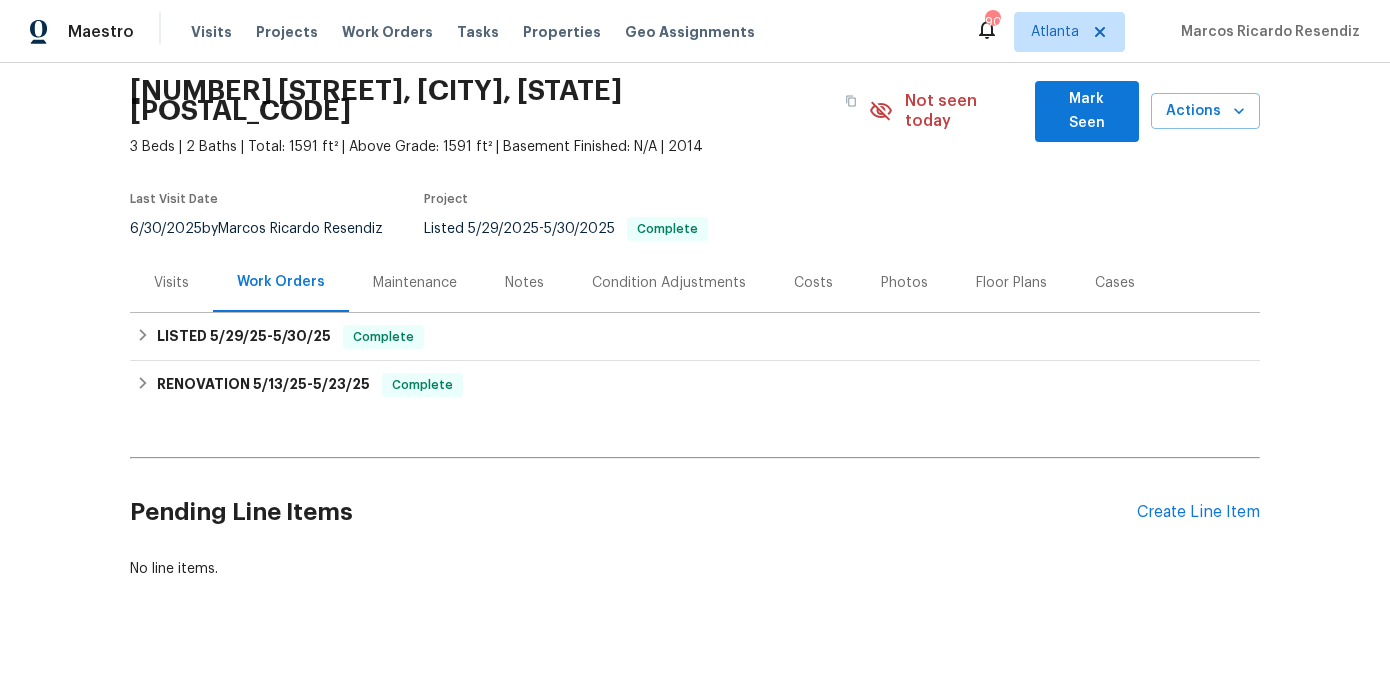 click on "Notes" at bounding box center (524, 282) 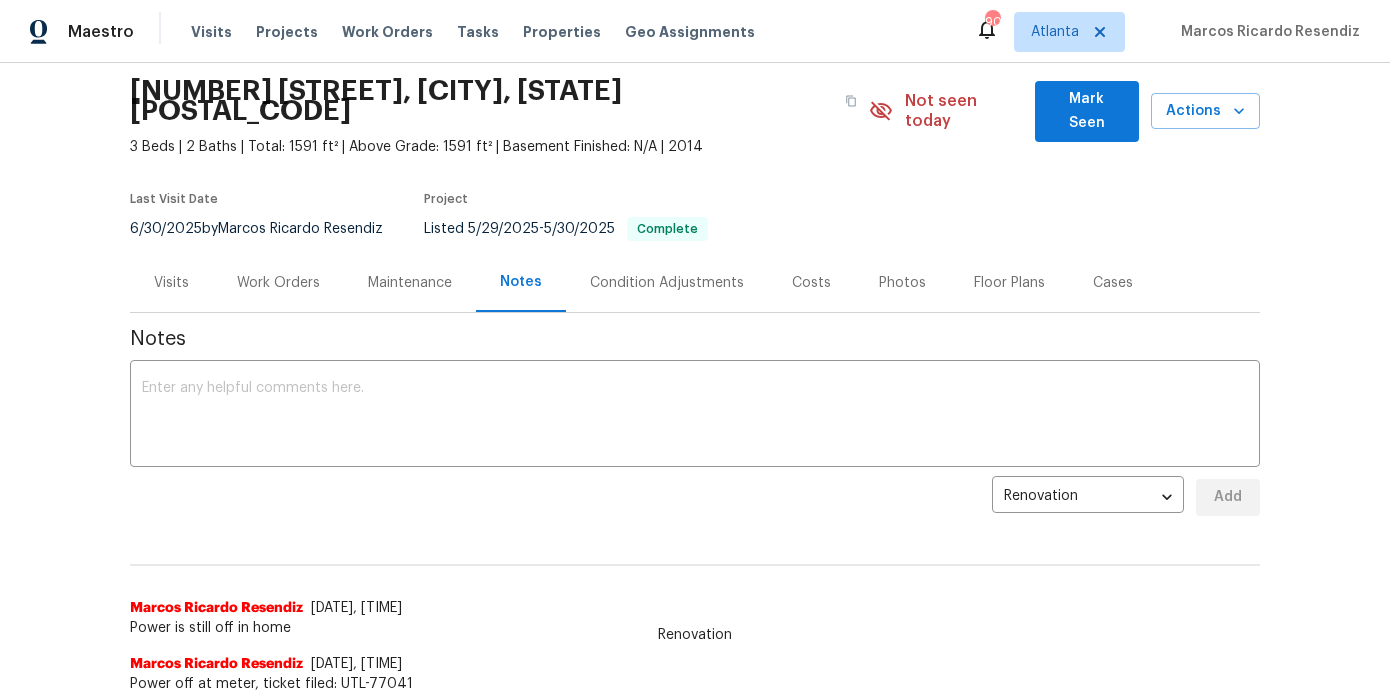click on "Work Orders" at bounding box center [278, 282] 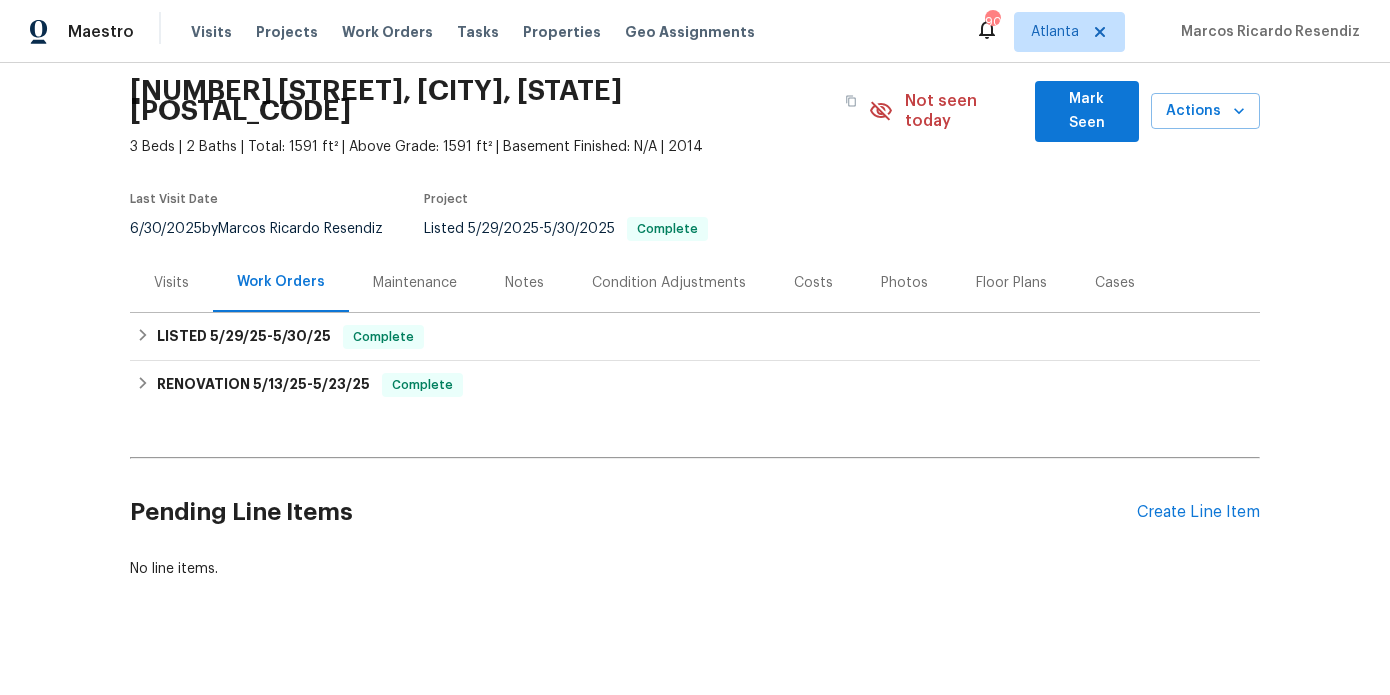 click on "Pending Line Items Create Line Item" at bounding box center (695, 512) 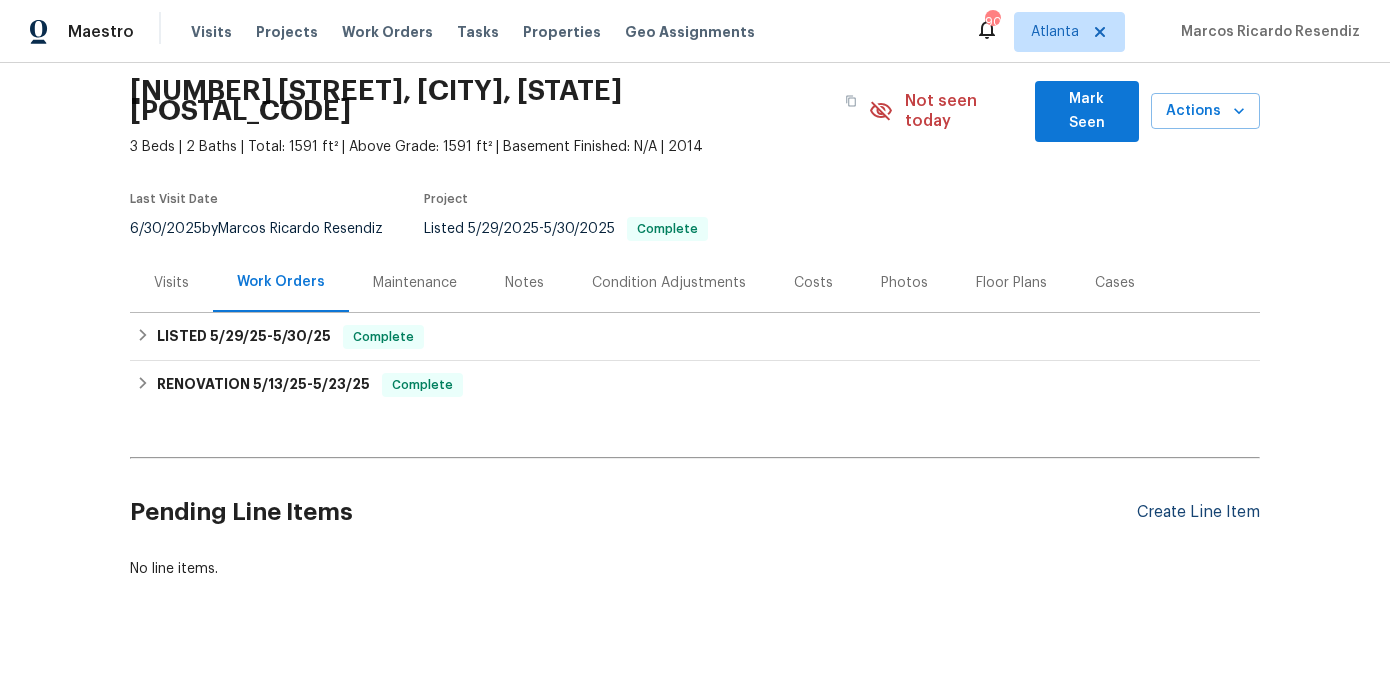 click on "Create Line Item" at bounding box center (1198, 512) 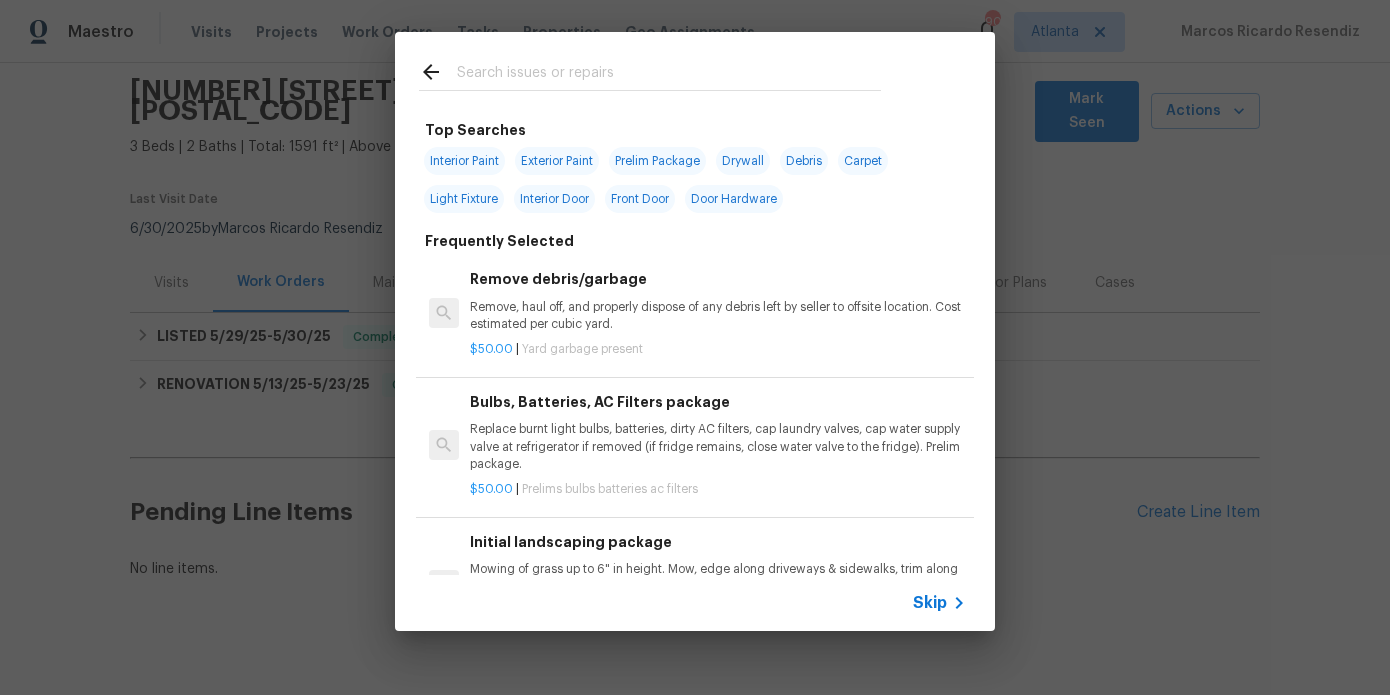 click at bounding box center (650, 90) 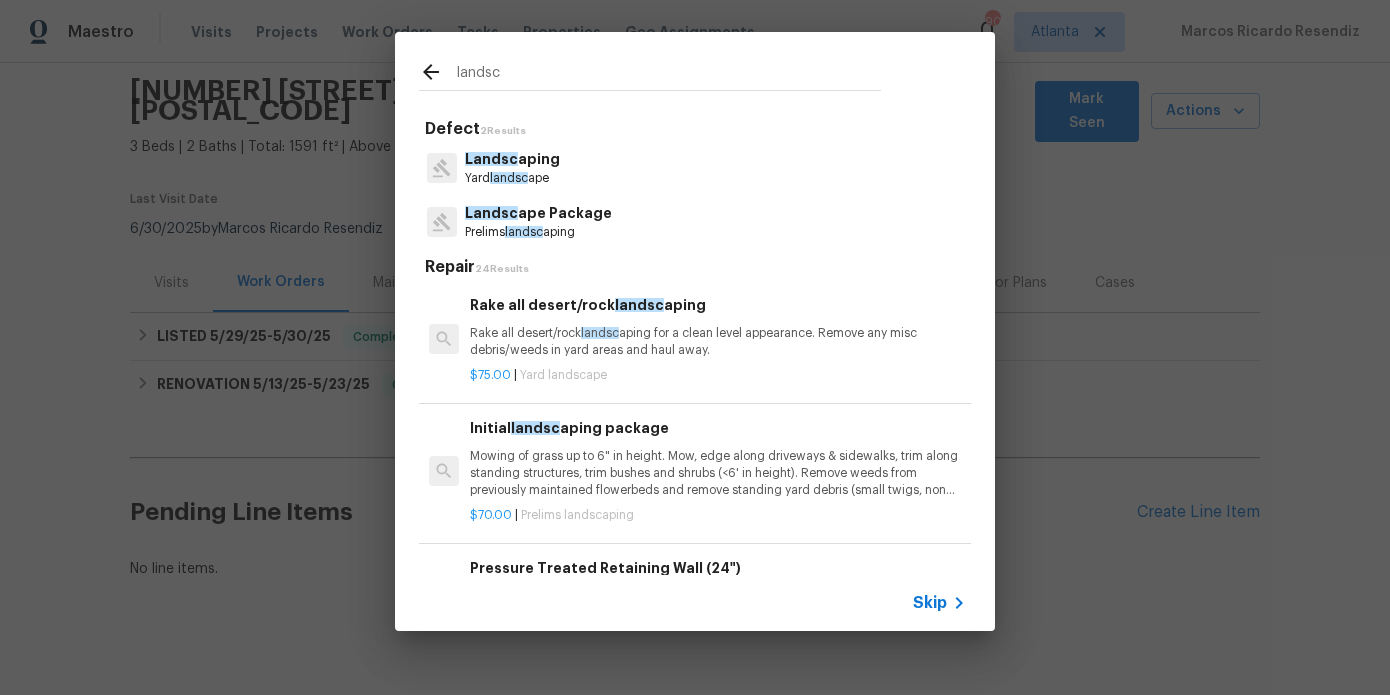 type on "landsc" 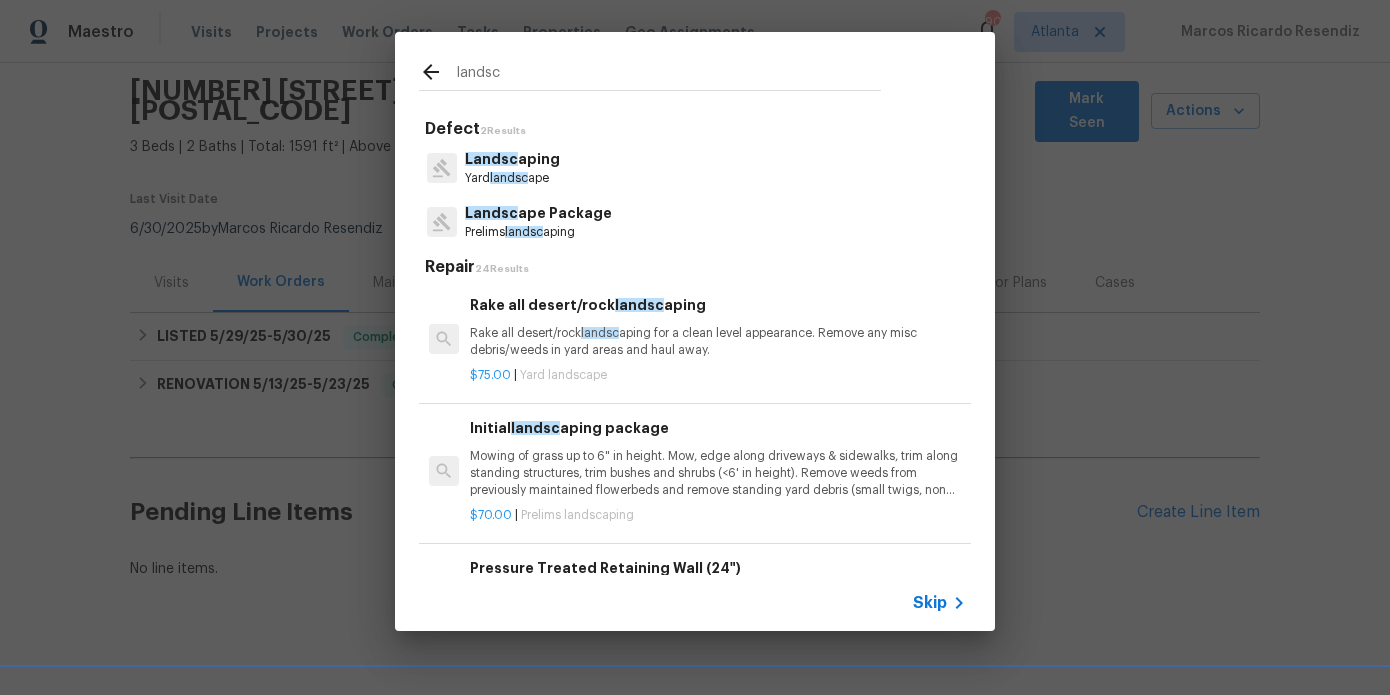 click on "Yard  landsc ape" at bounding box center [512, 178] 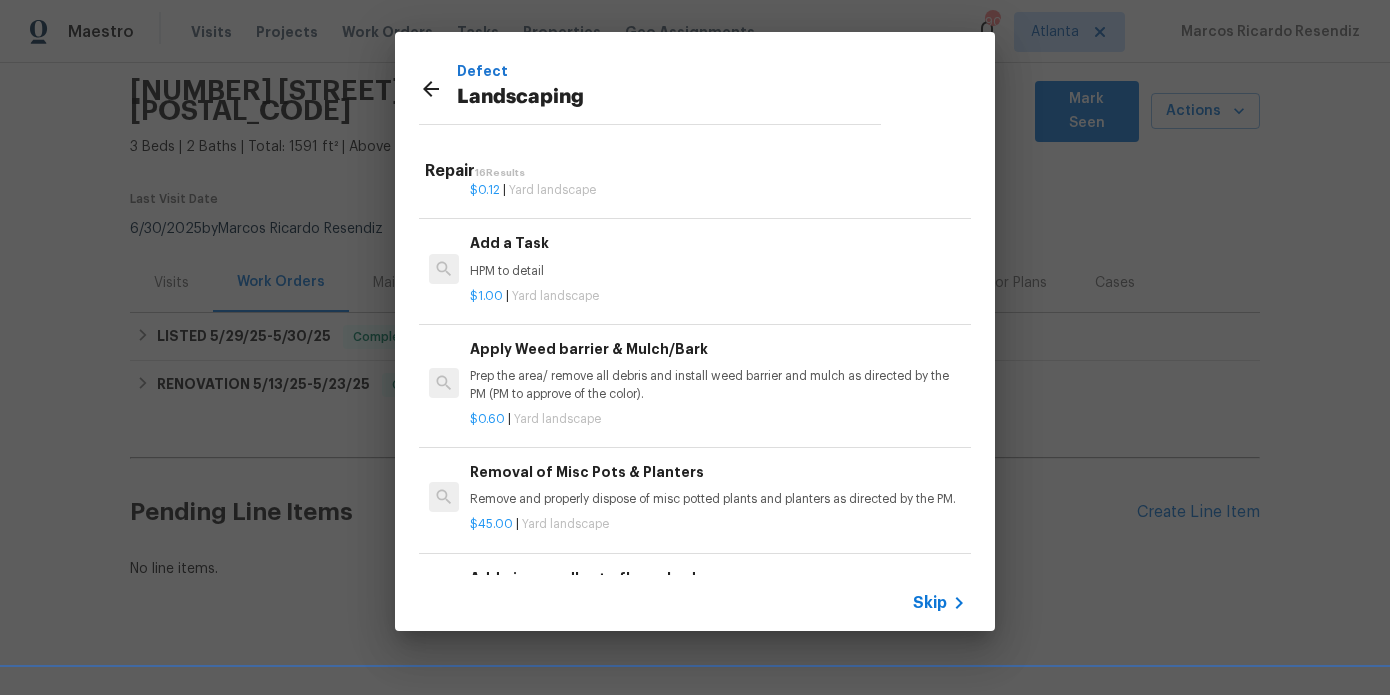 scroll, scrollTop: 1214, scrollLeft: 0, axis: vertical 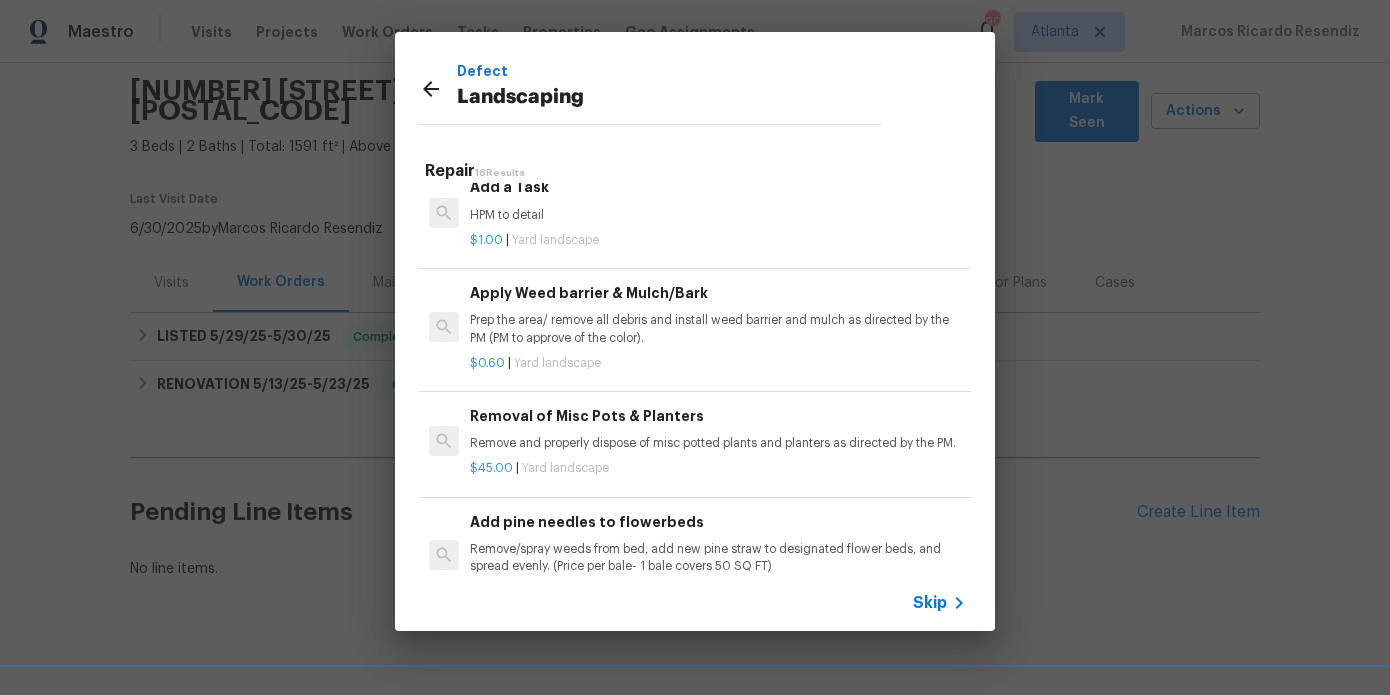 click on "HPM to detail" at bounding box center [718, 215] 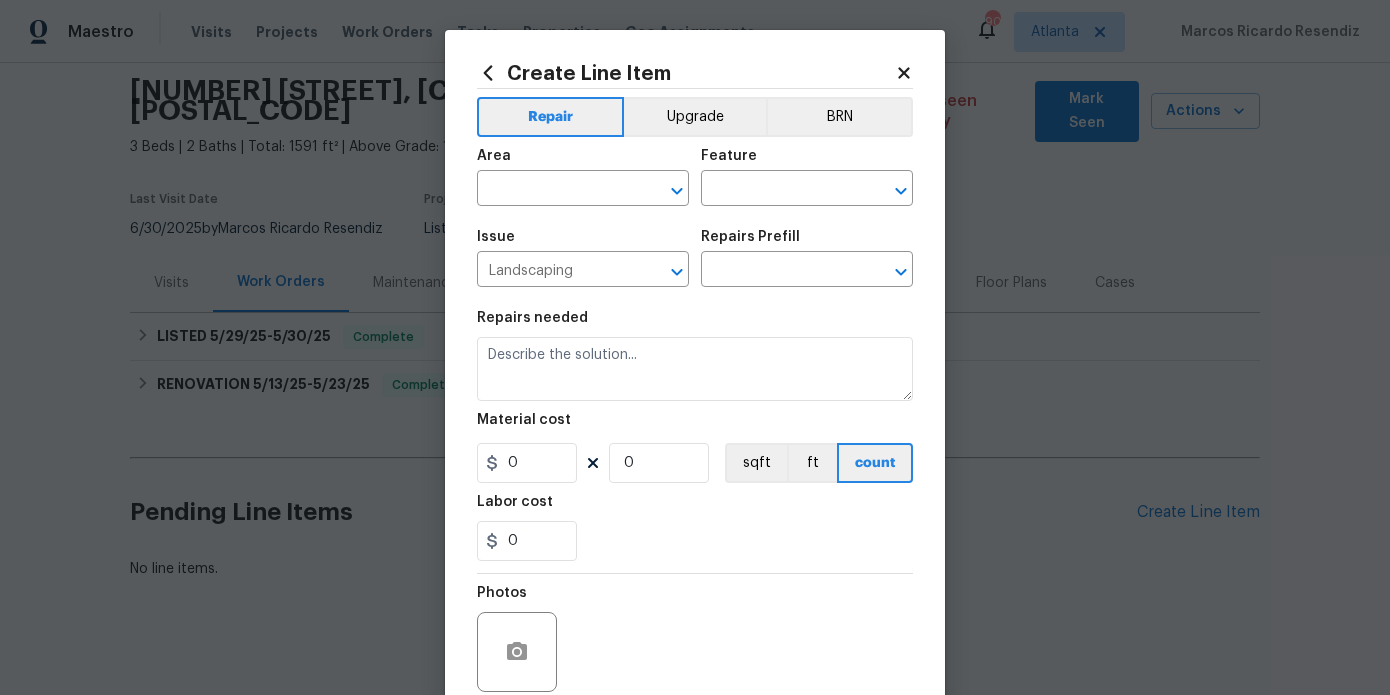 type on "HPM to detail" 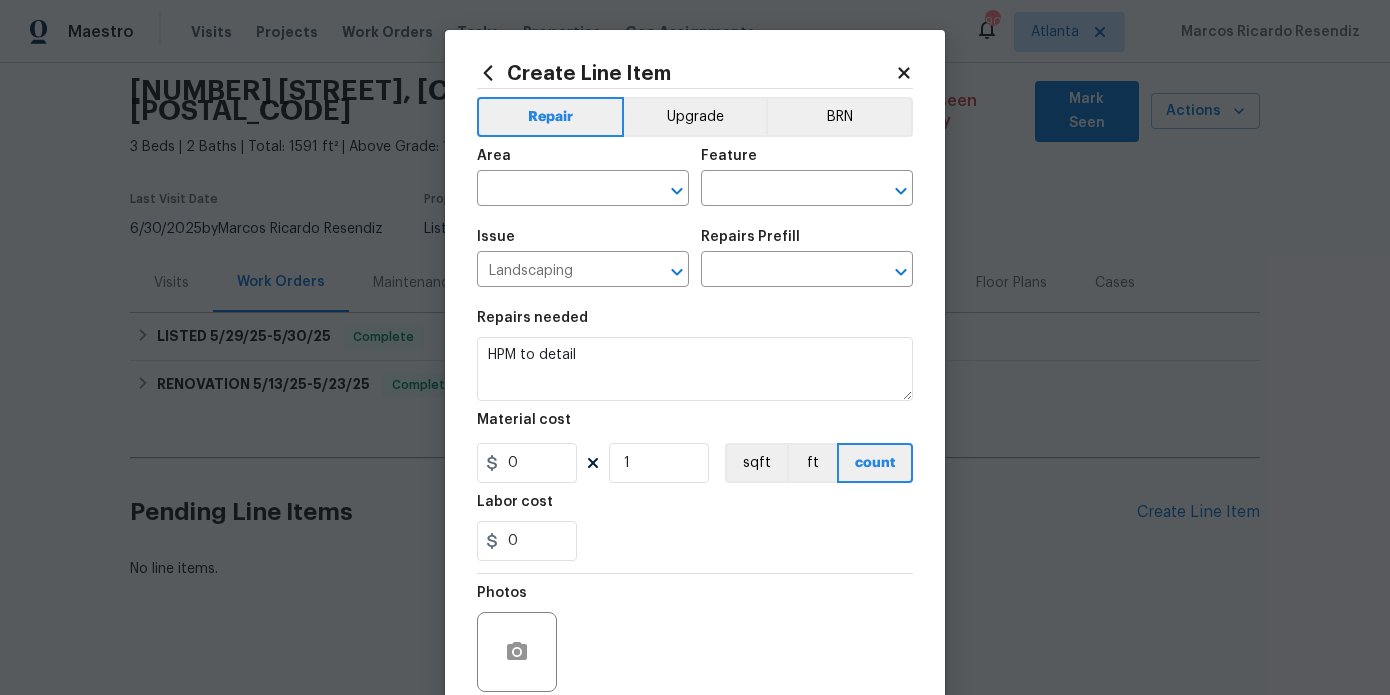 type on "Add a Task $1.00" 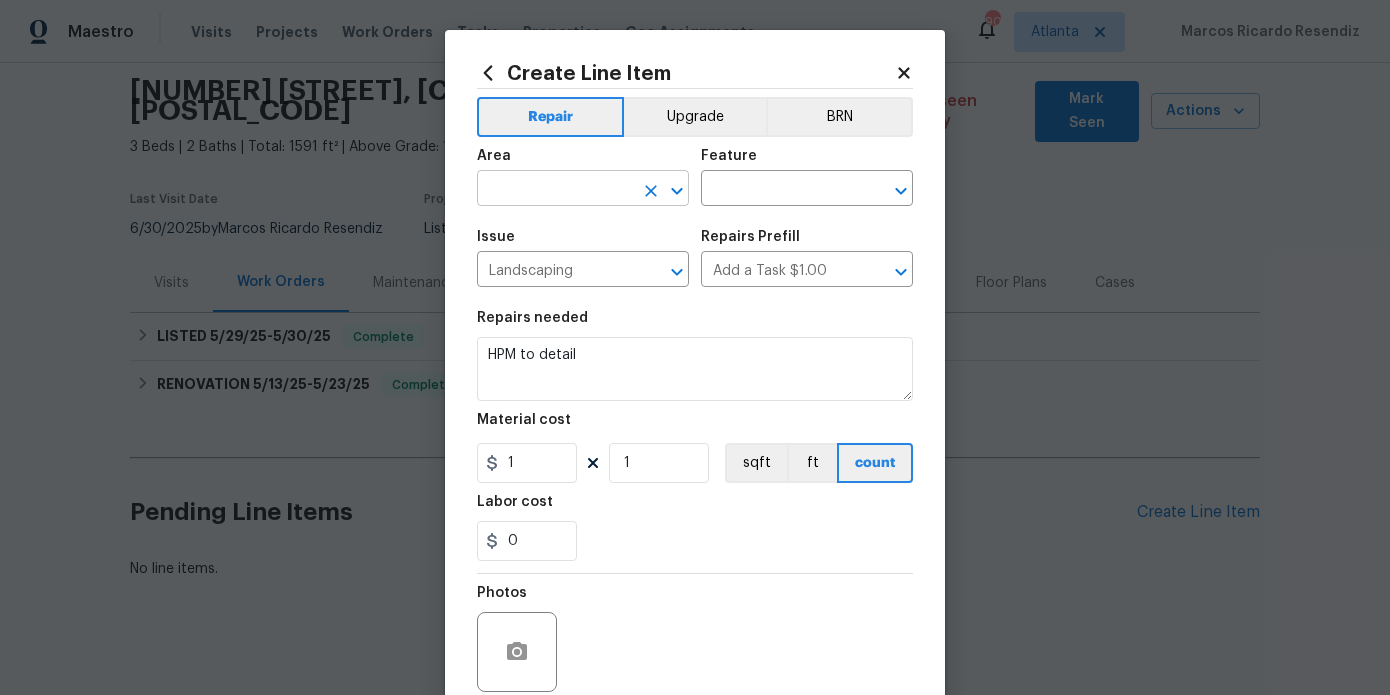 click at bounding box center (555, 190) 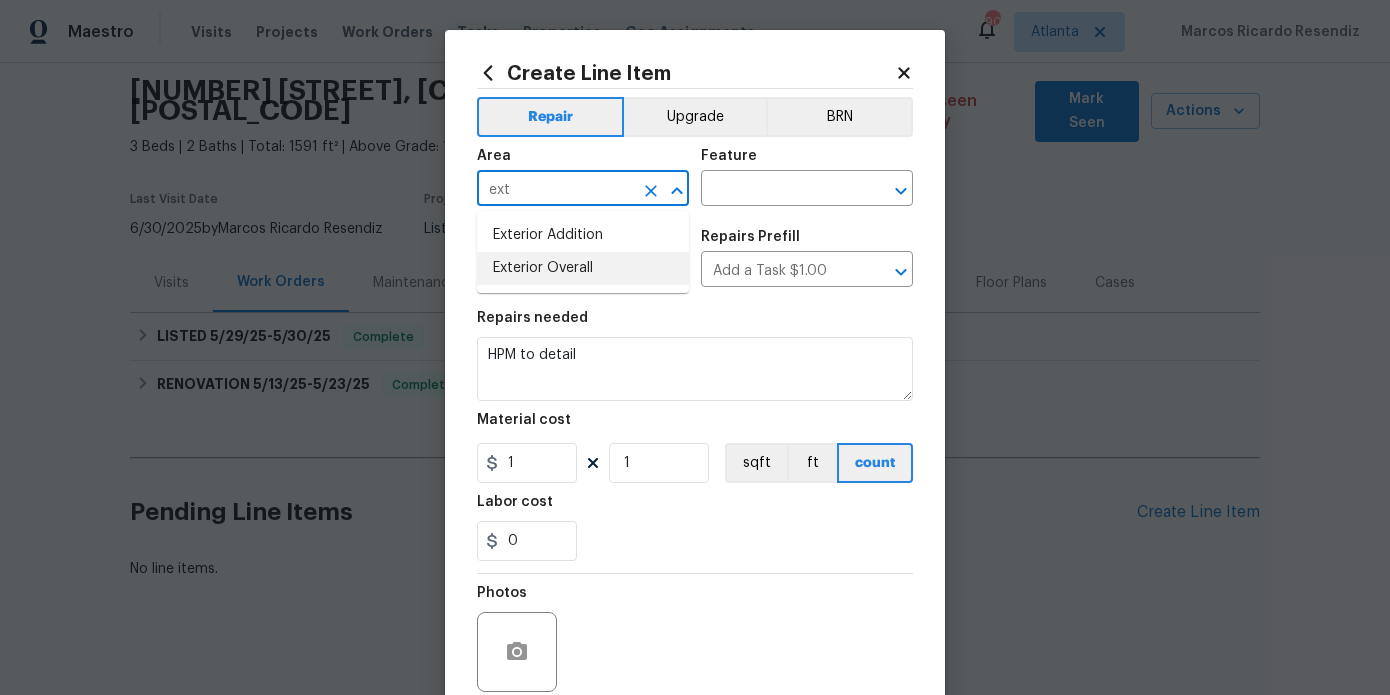 click on "Exterior Overall" at bounding box center (583, 268) 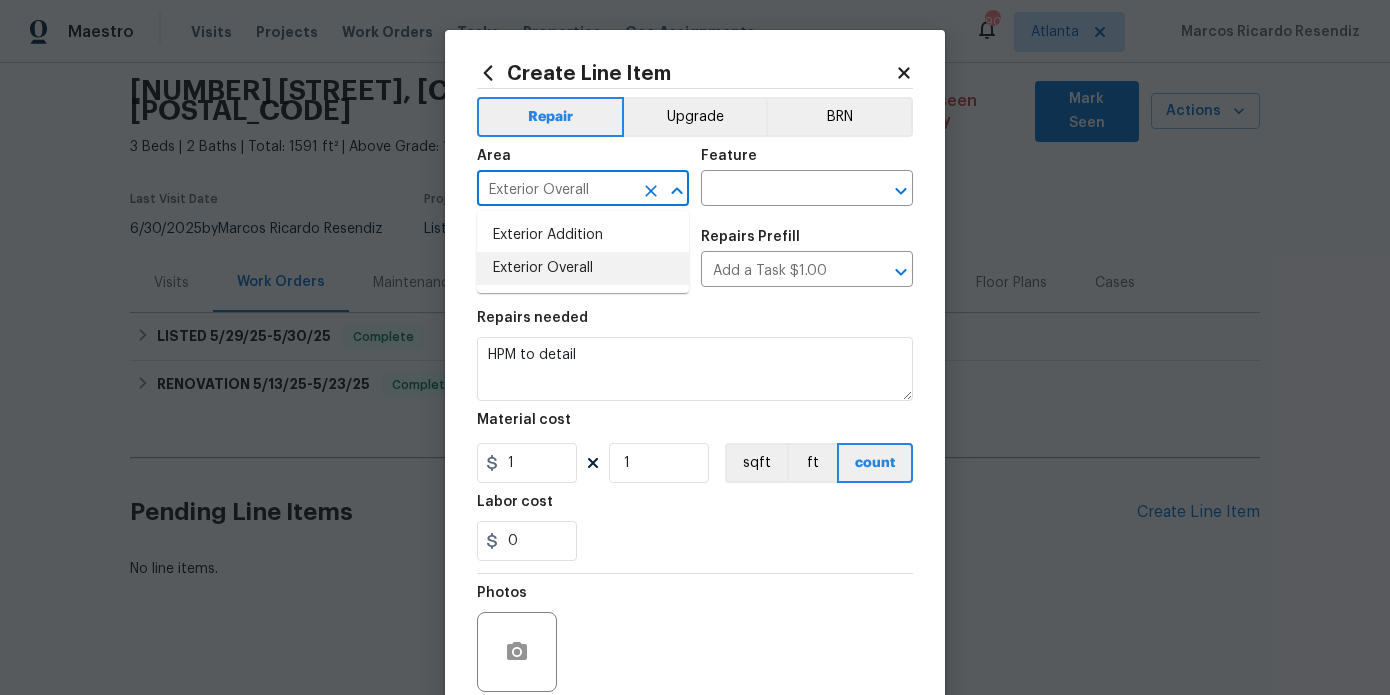 type on "Exterior Overall" 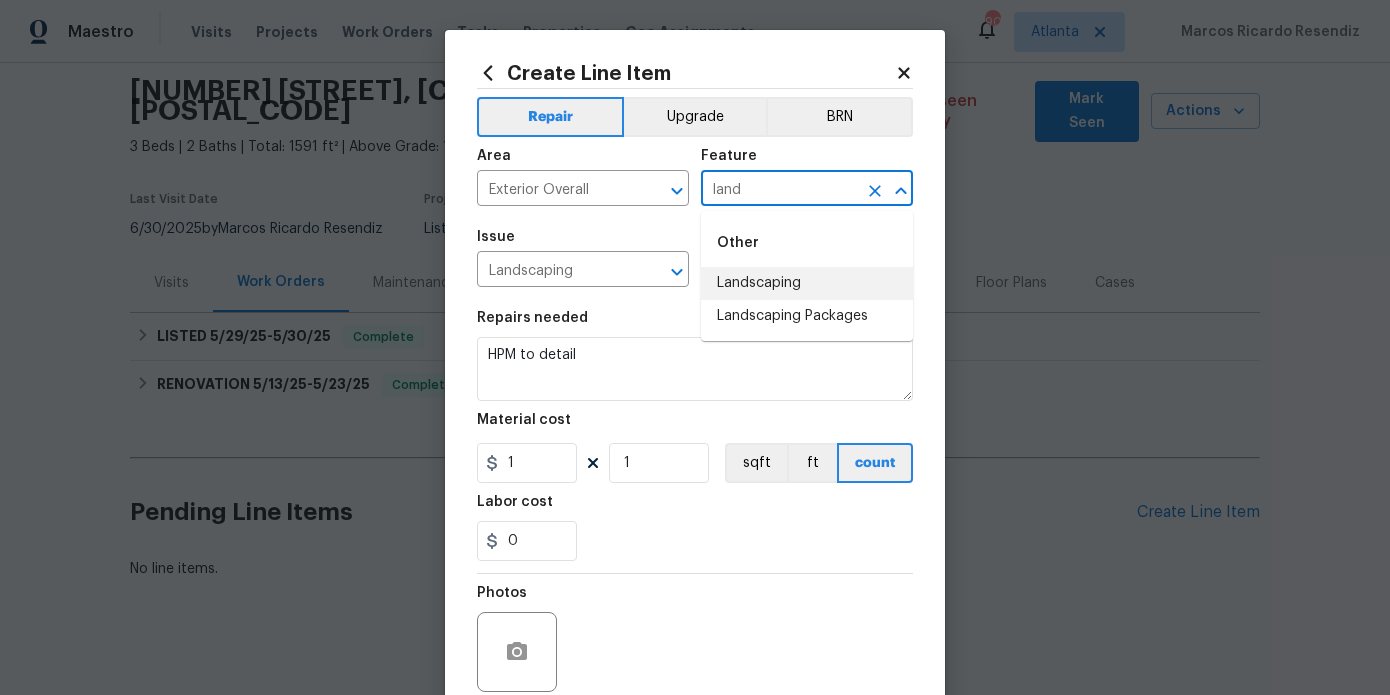 click on "Landscaping" at bounding box center (807, 283) 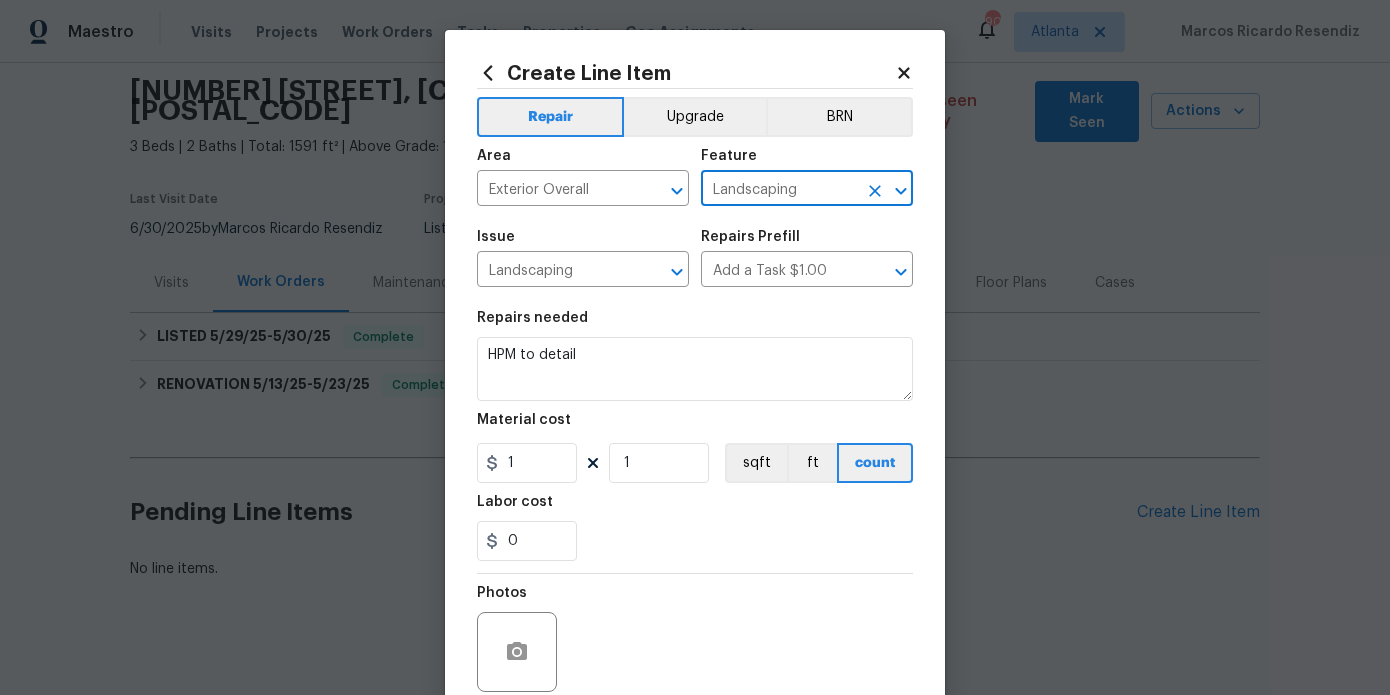 type on "Landscaping" 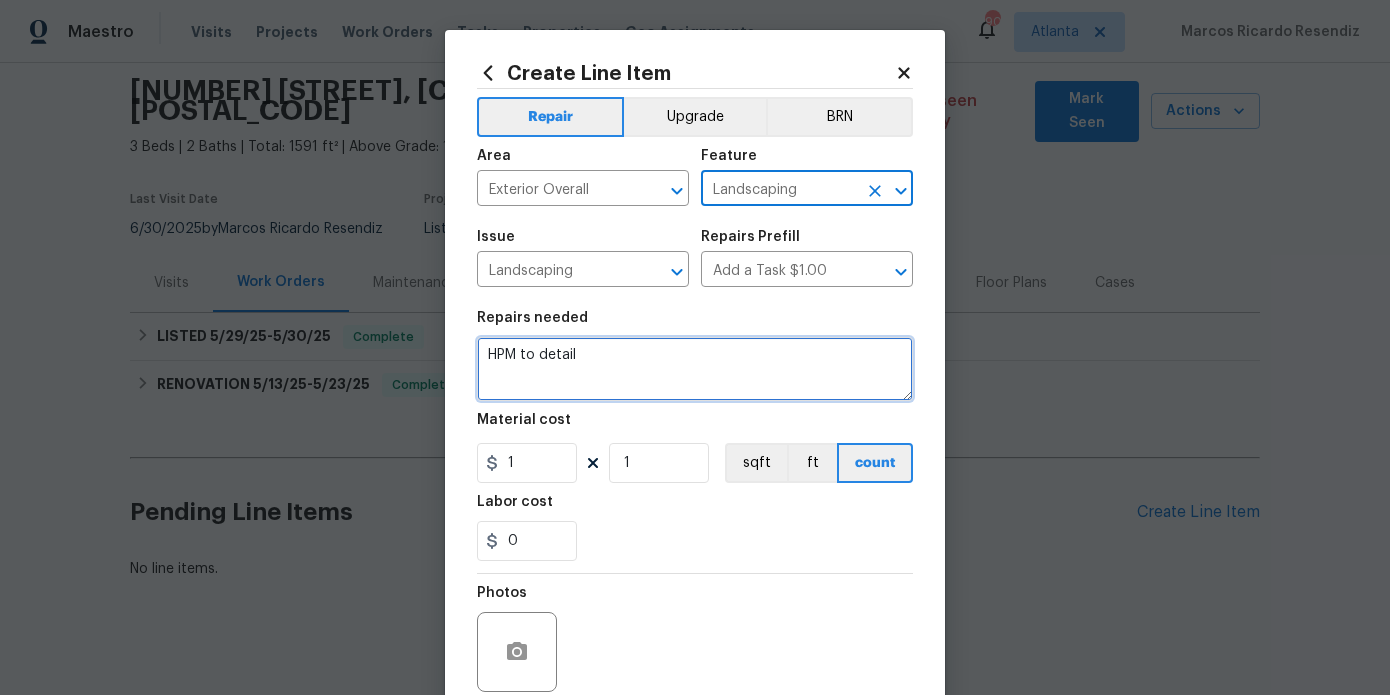 click on "HPM to detail" at bounding box center [695, 369] 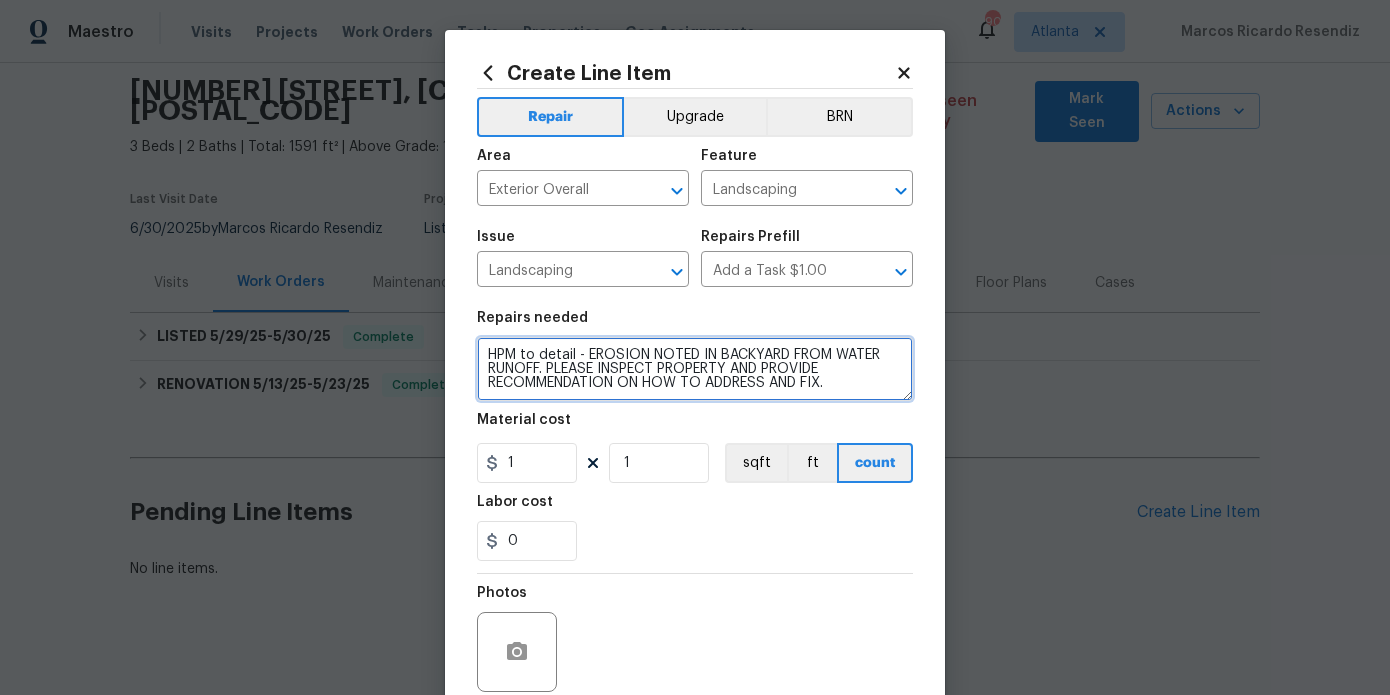 click on "HPM to detail - EROSION NOTED IN BACKYARD FROM WATER RUNOFF. PLEASE INSPECT PROPERTY AND PROVIDE RECOMMENDATION ON HOW TO ADDRESS AND FIX." at bounding box center [695, 369] 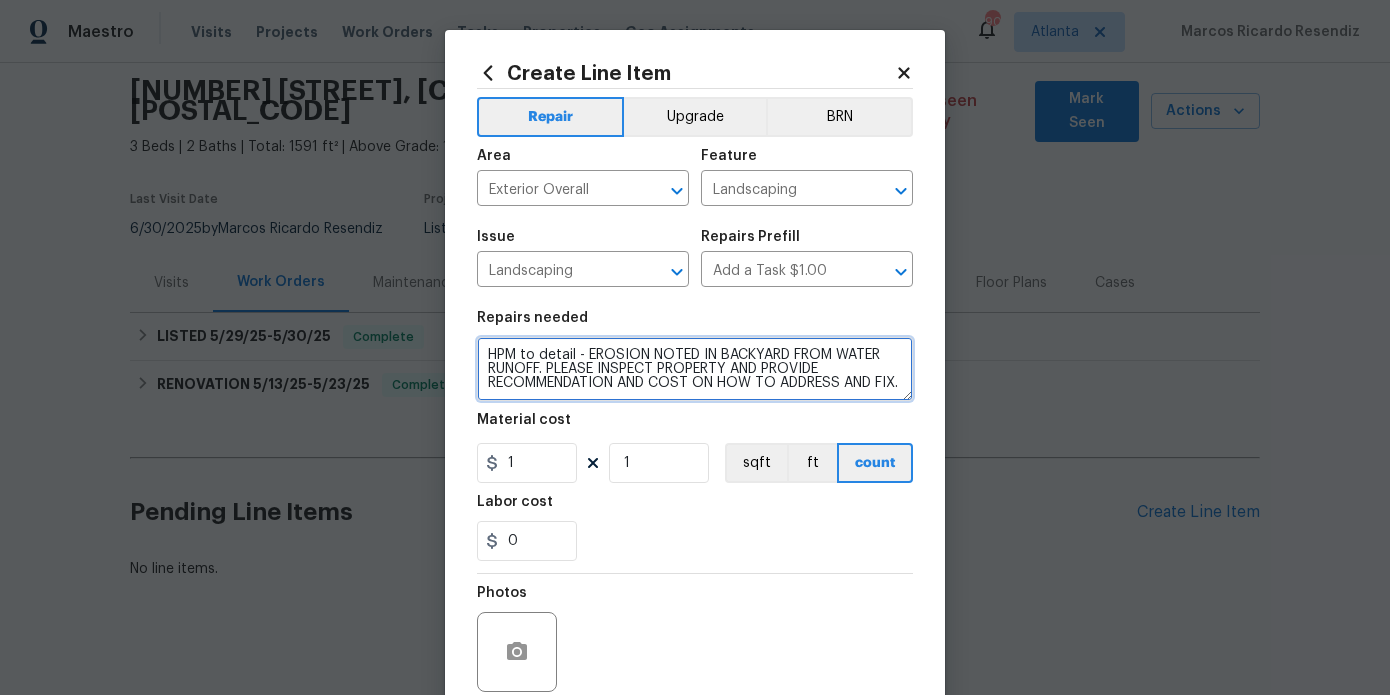 type on "HPM to detail - EROSION NOTED IN BACKYARD FROM WATER RUNOFF. PLEASE INSPECT PROPERTY AND PROVIDE RECOMMENDATION AND COST ON HOW TO ADDRESS AND FIX." 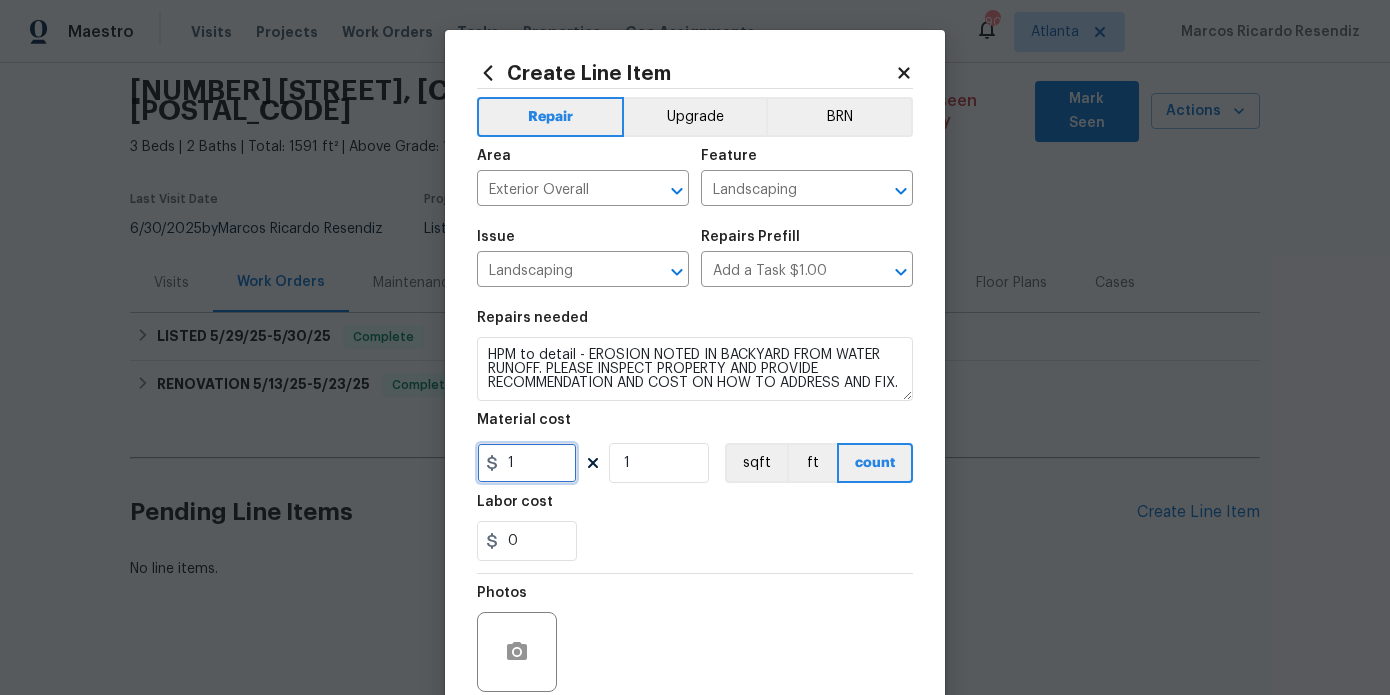 click on "1" at bounding box center [527, 463] 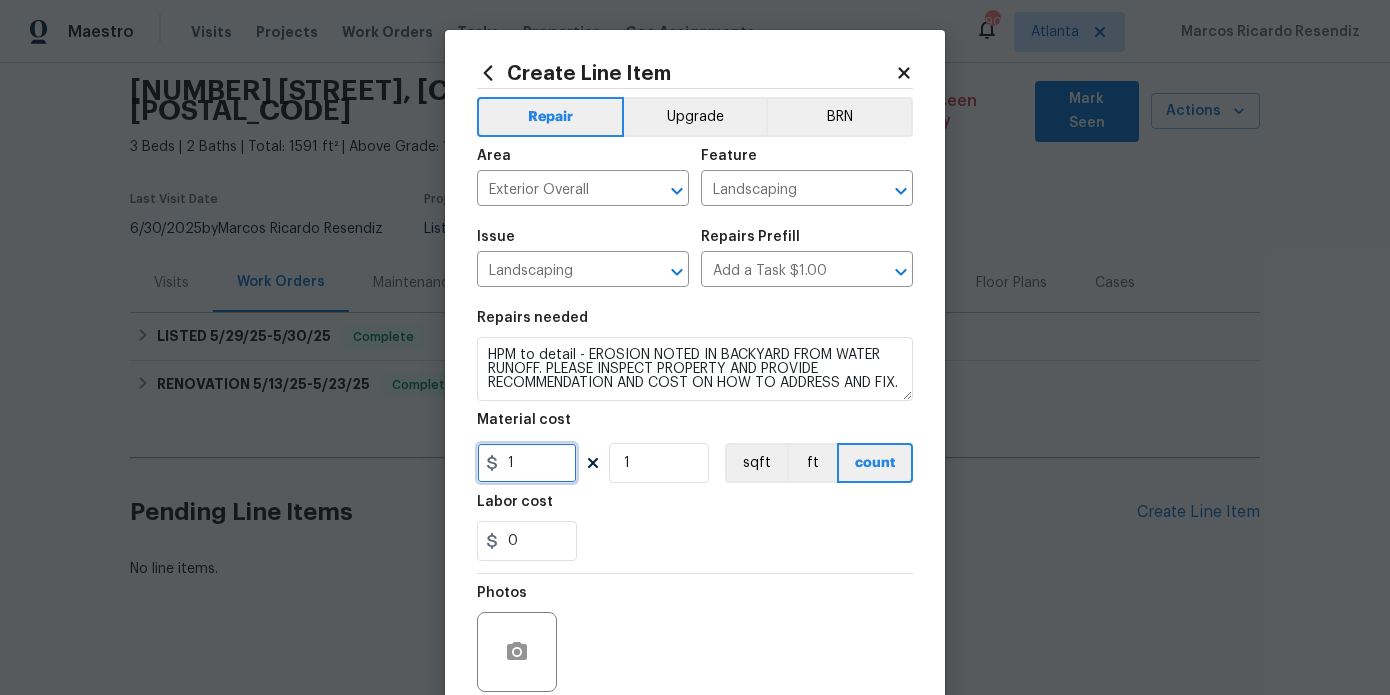 click on "1" at bounding box center (527, 463) 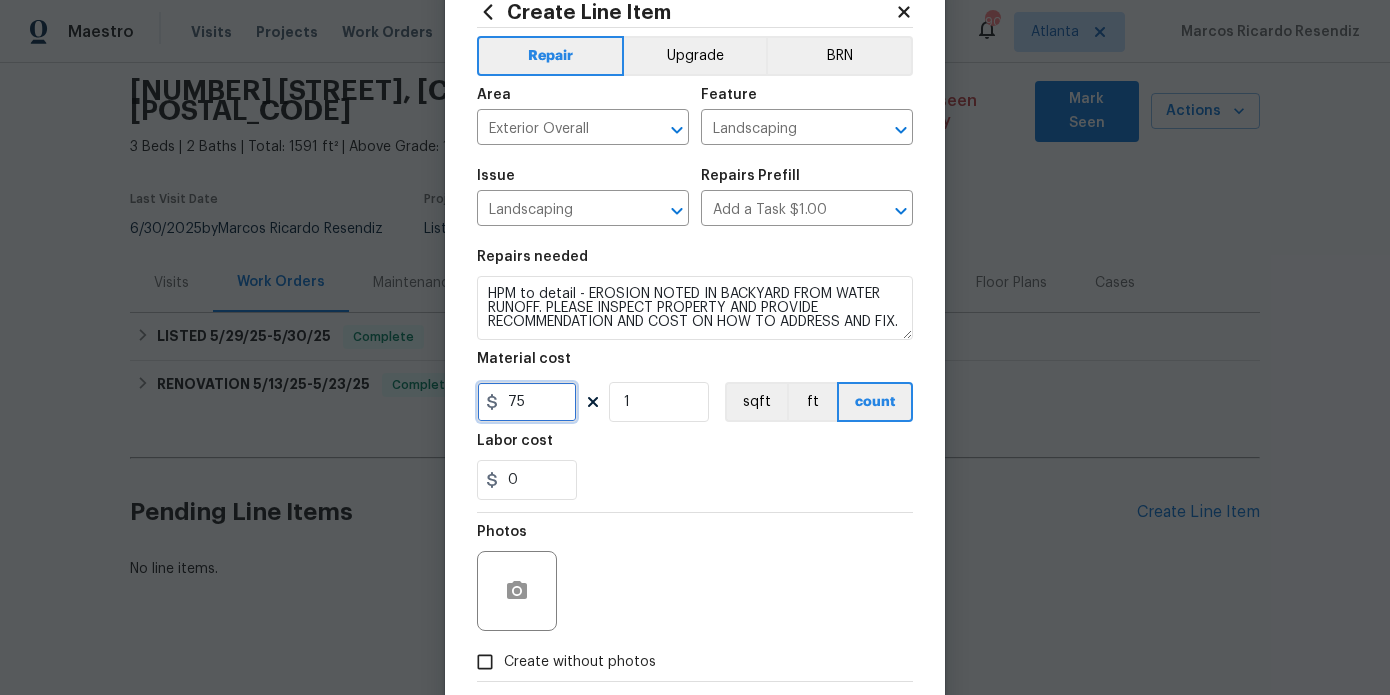 scroll, scrollTop: 167, scrollLeft: 0, axis: vertical 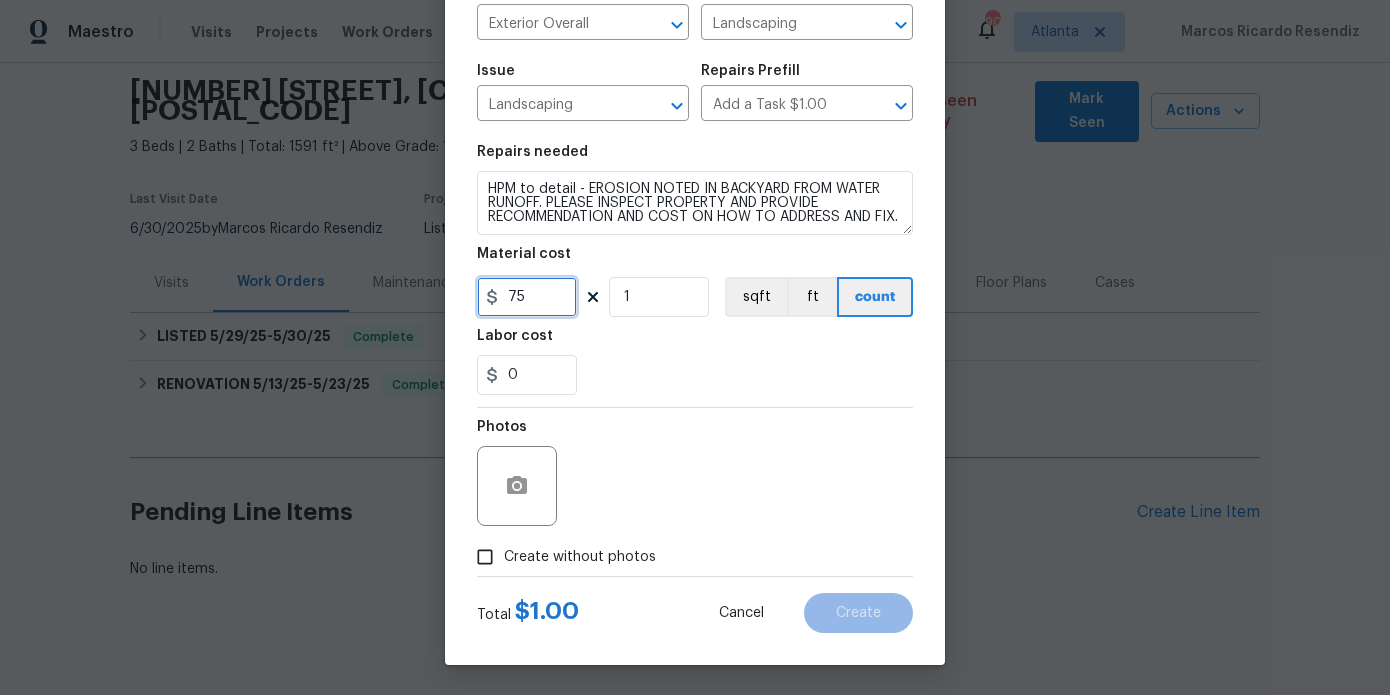 type on "75" 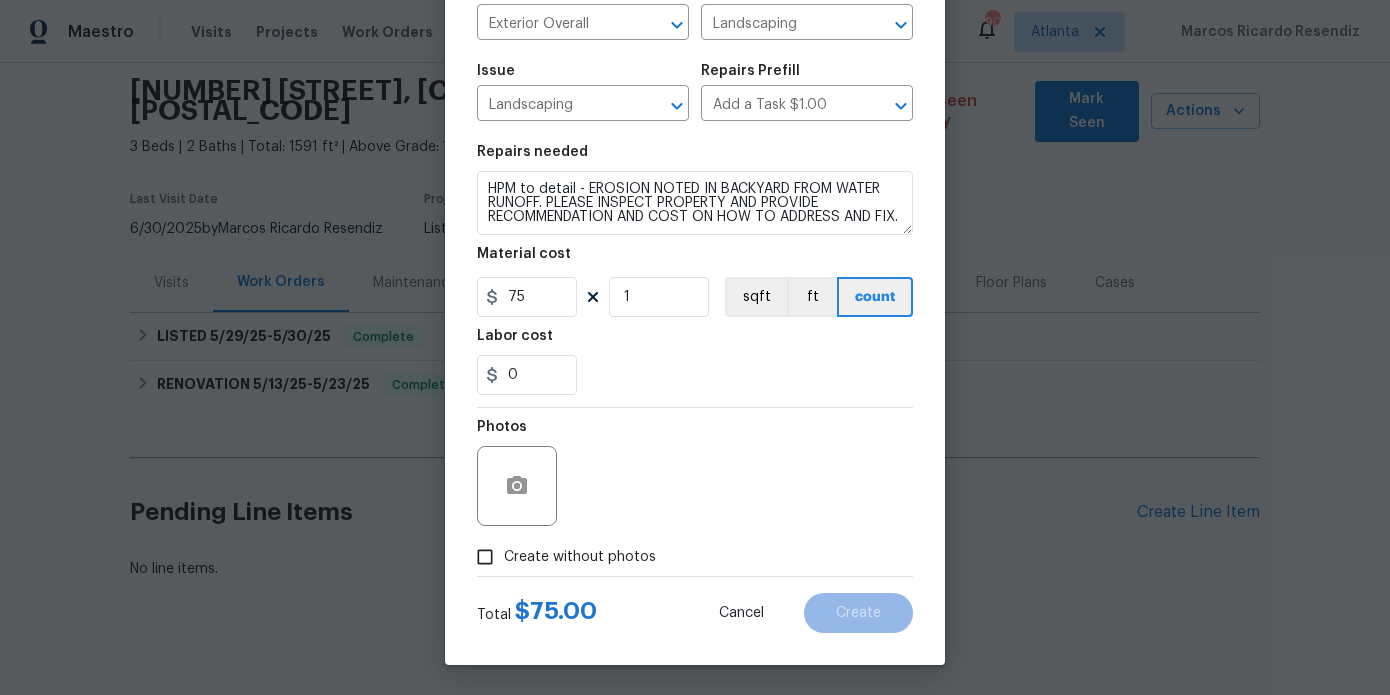 click on "Create without photos" at bounding box center (580, 557) 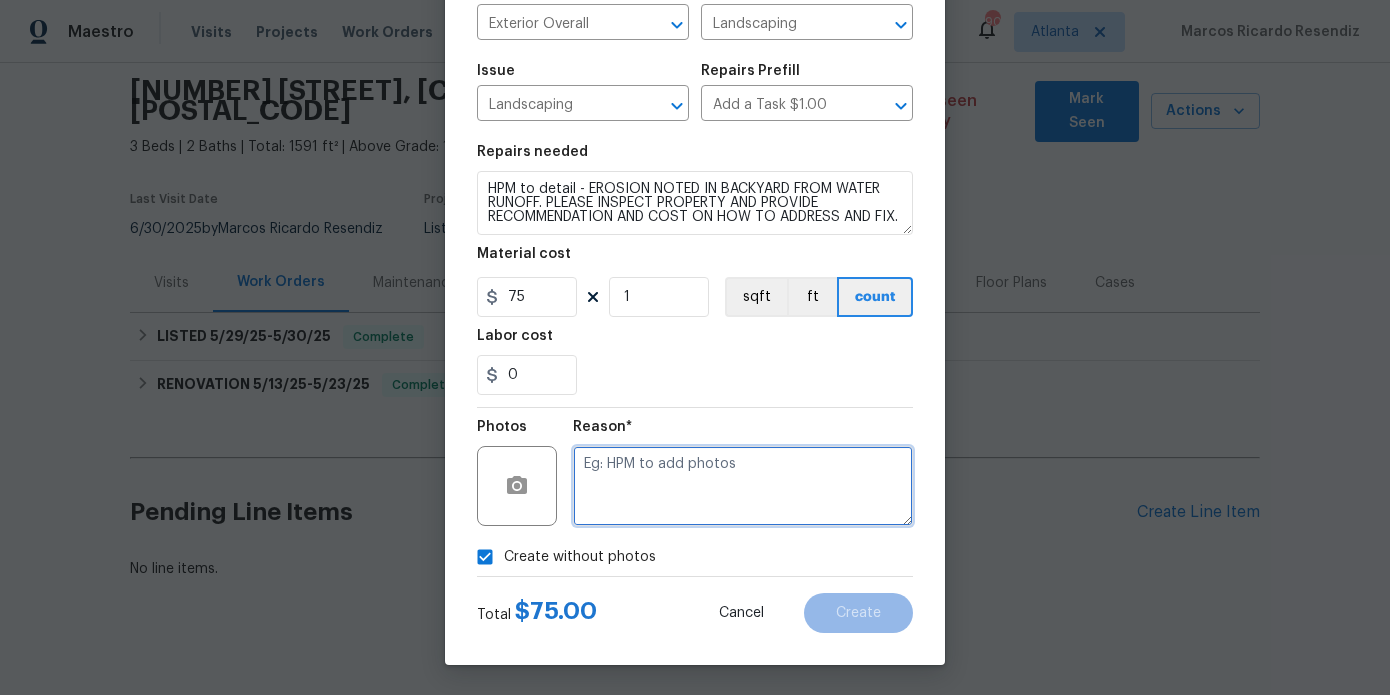 click at bounding box center (743, 486) 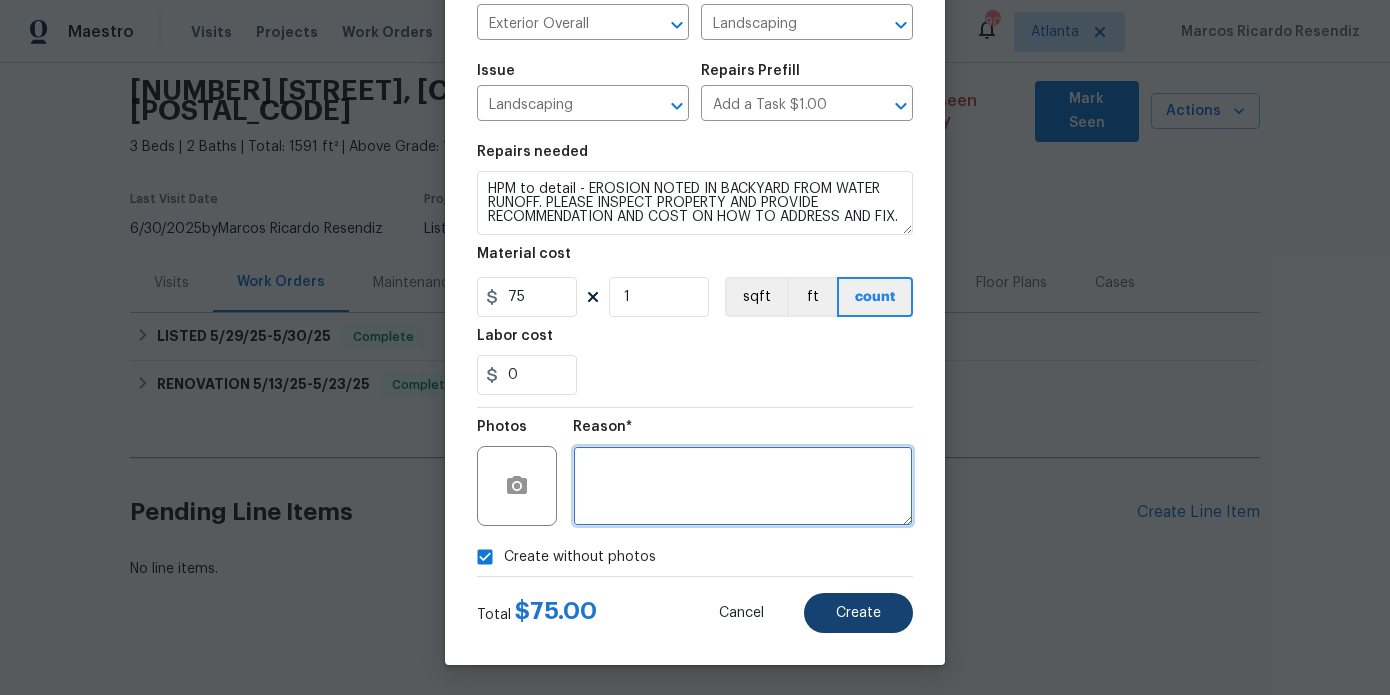 type 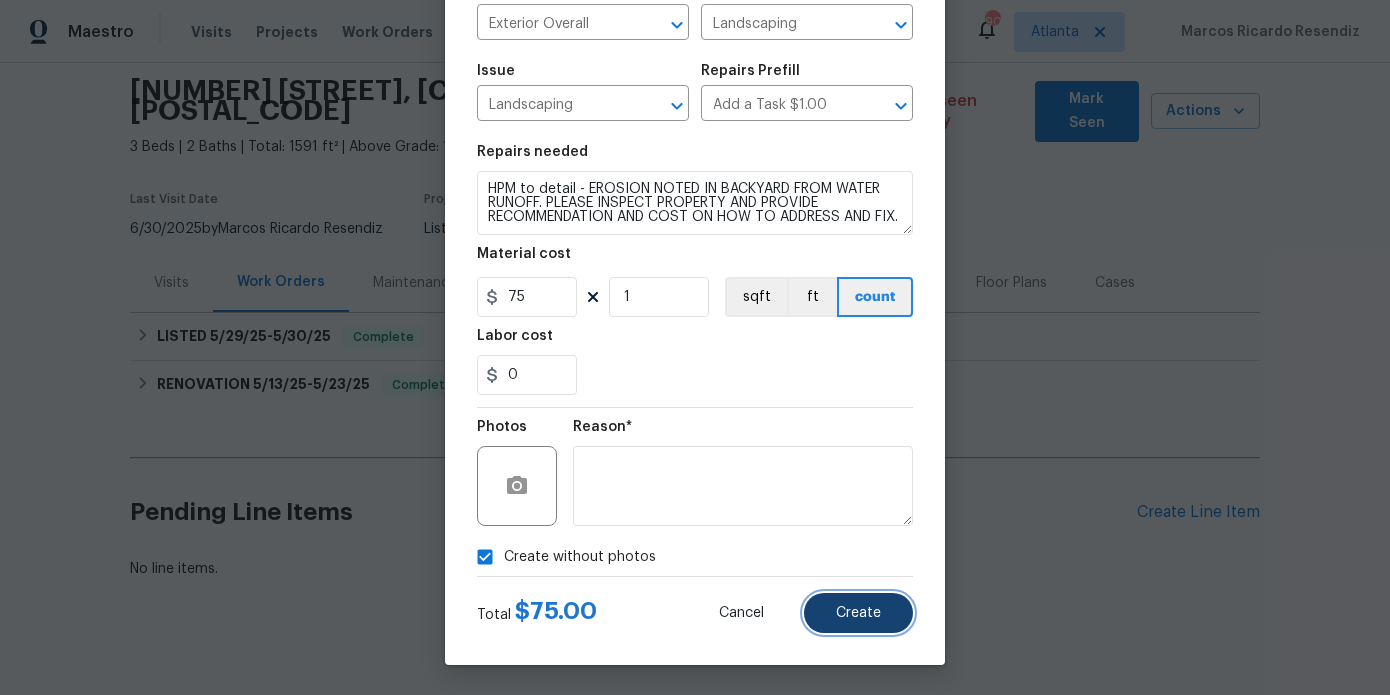 click on "Create" at bounding box center [858, 613] 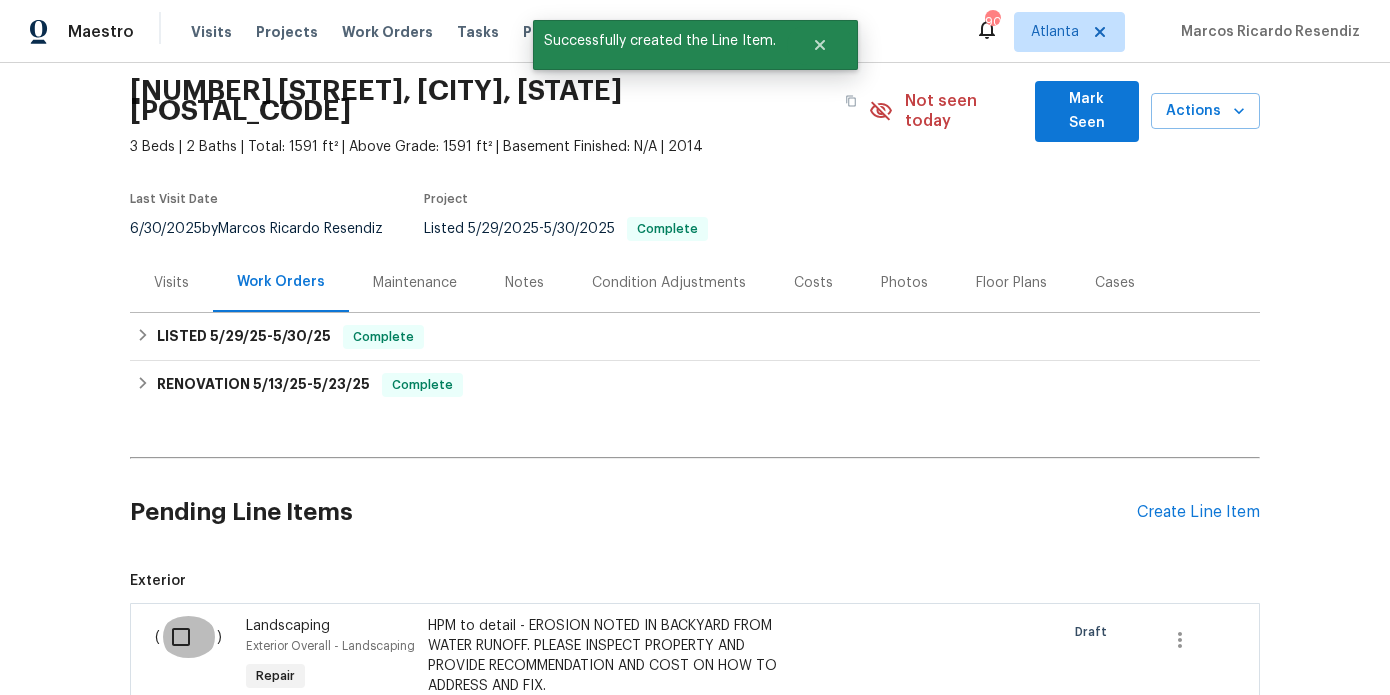 click at bounding box center (188, 637) 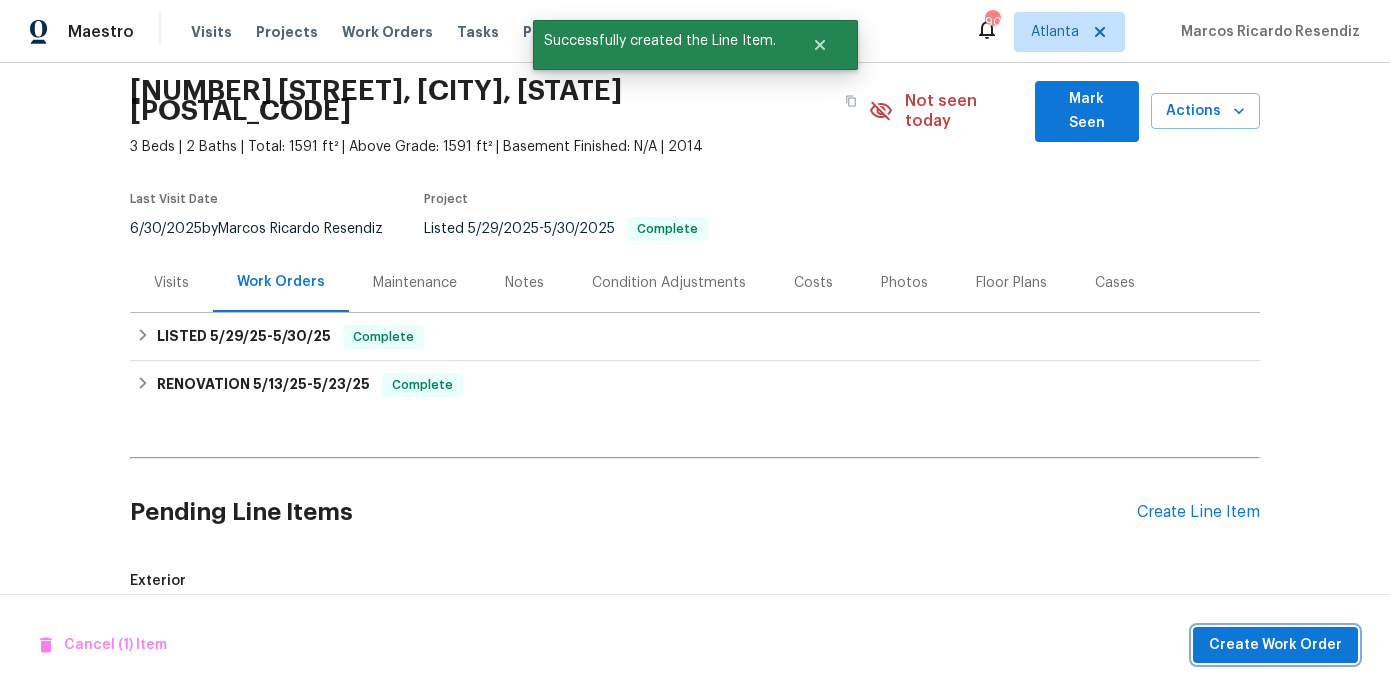 click on "Create Work Order" at bounding box center (1275, 645) 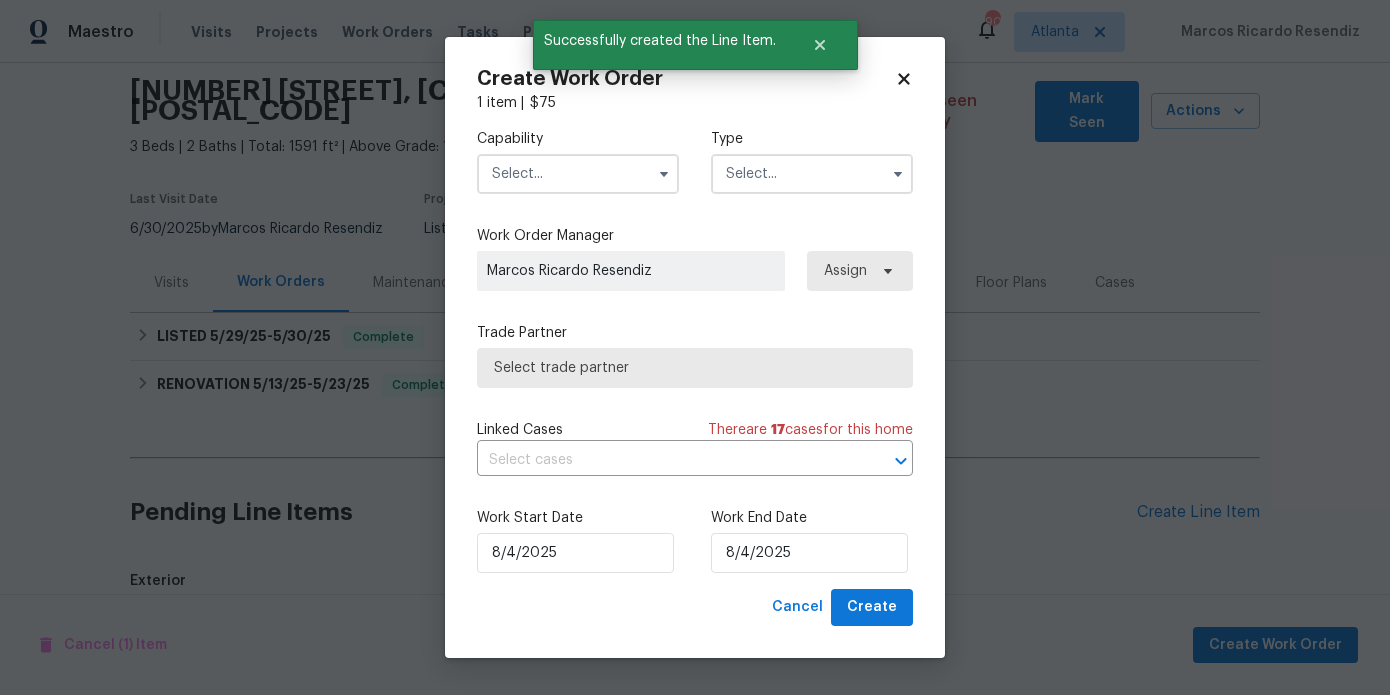 click at bounding box center [578, 174] 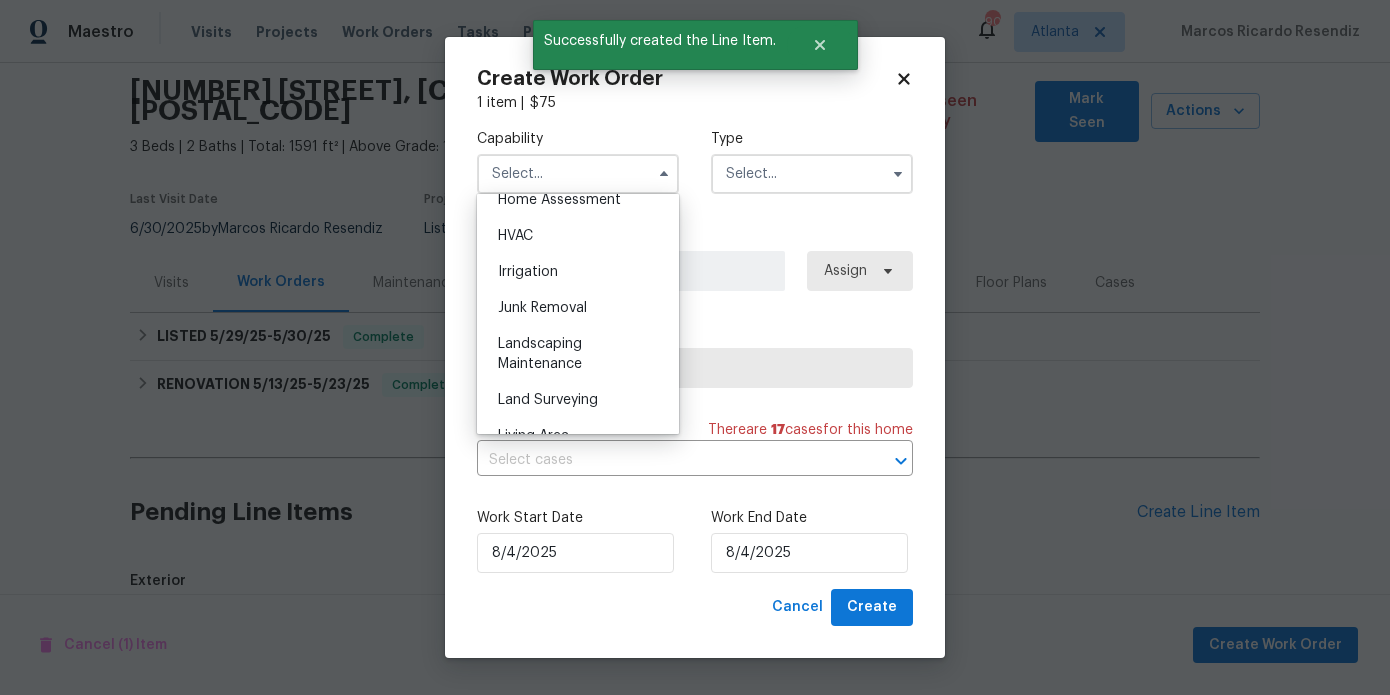 scroll, scrollTop: 1246, scrollLeft: 0, axis: vertical 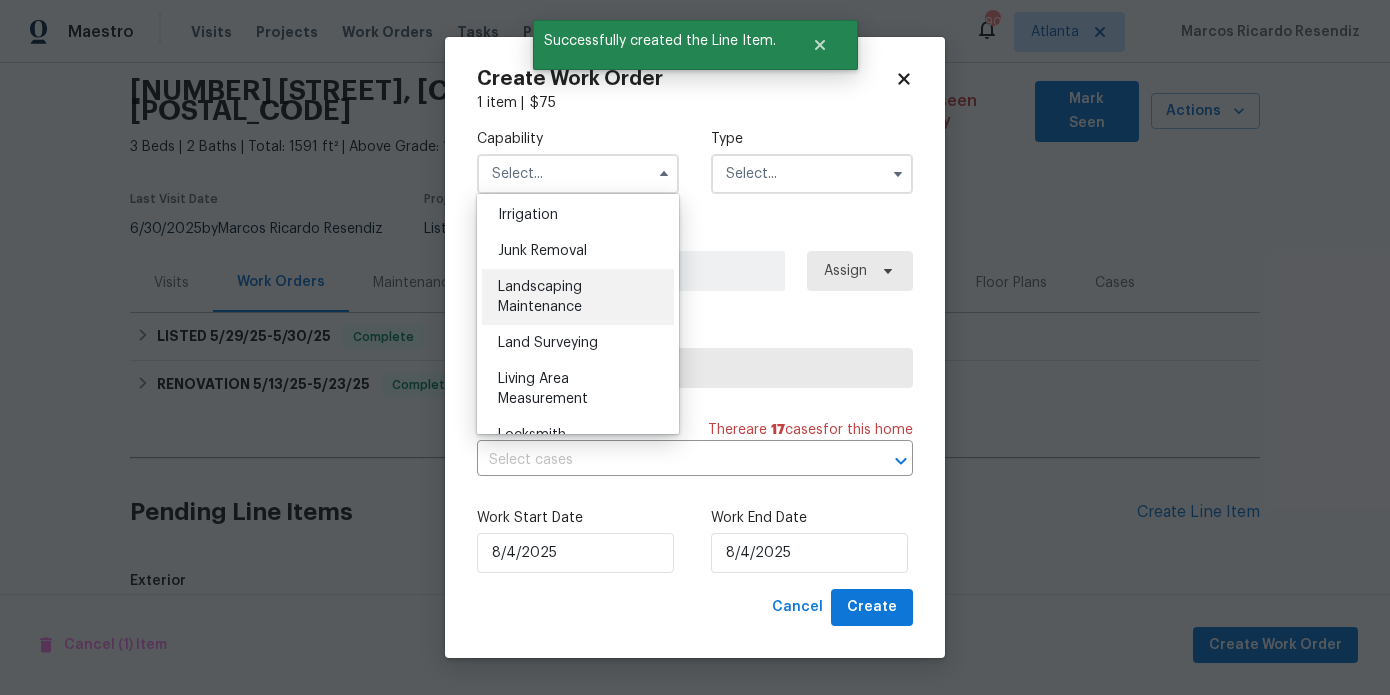 click on "Landscaping Maintenance" at bounding box center (540, 297) 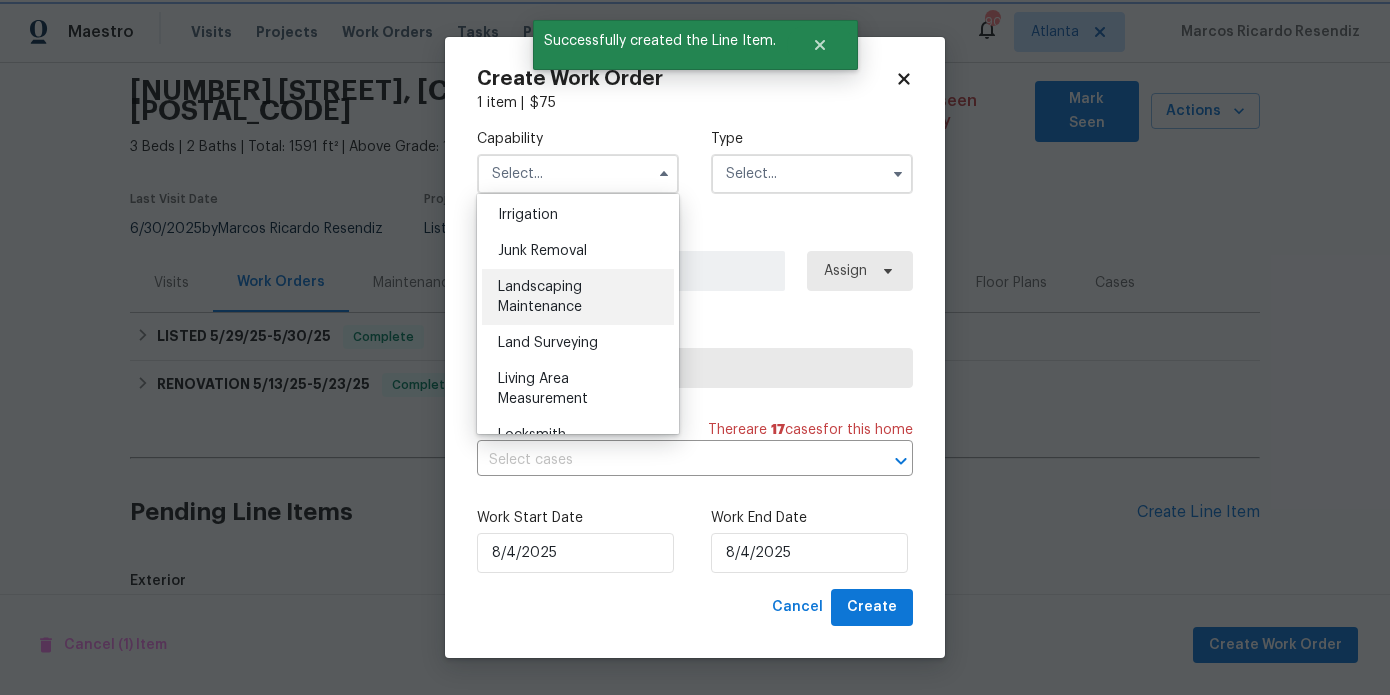 type on "Landscaping Maintenance" 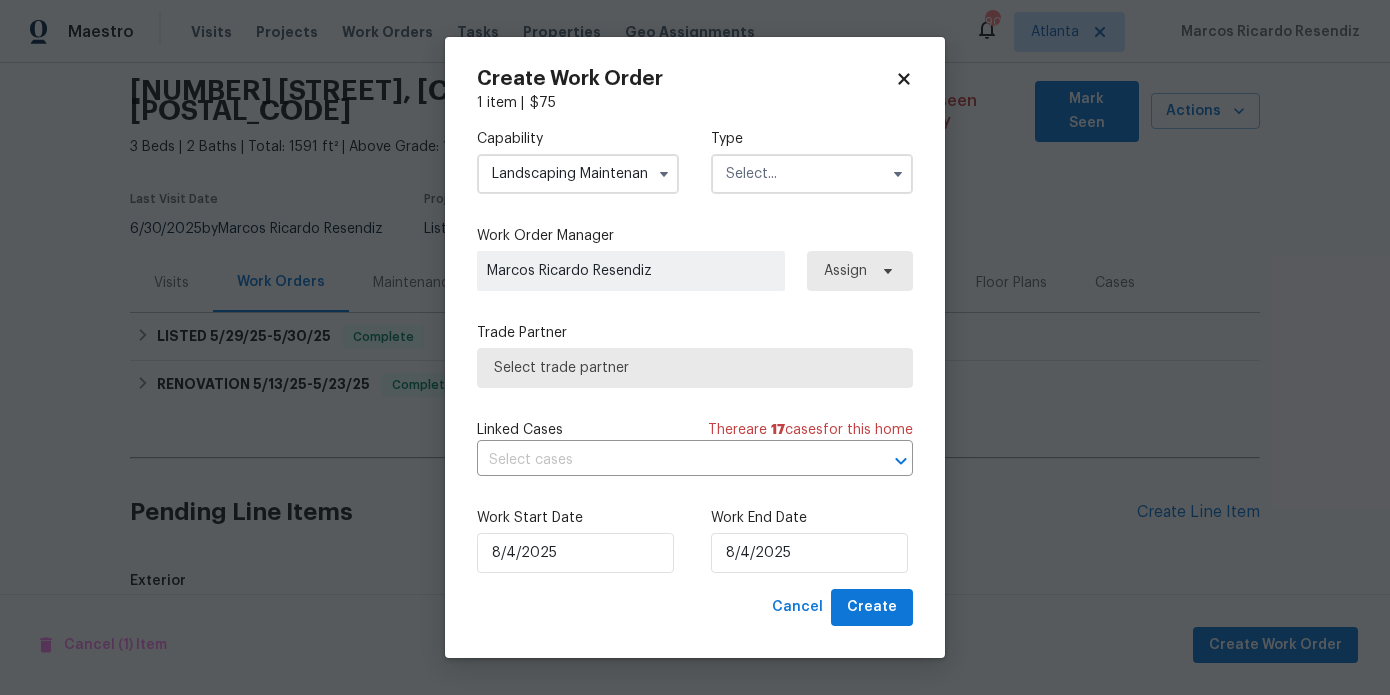 click at bounding box center (812, 174) 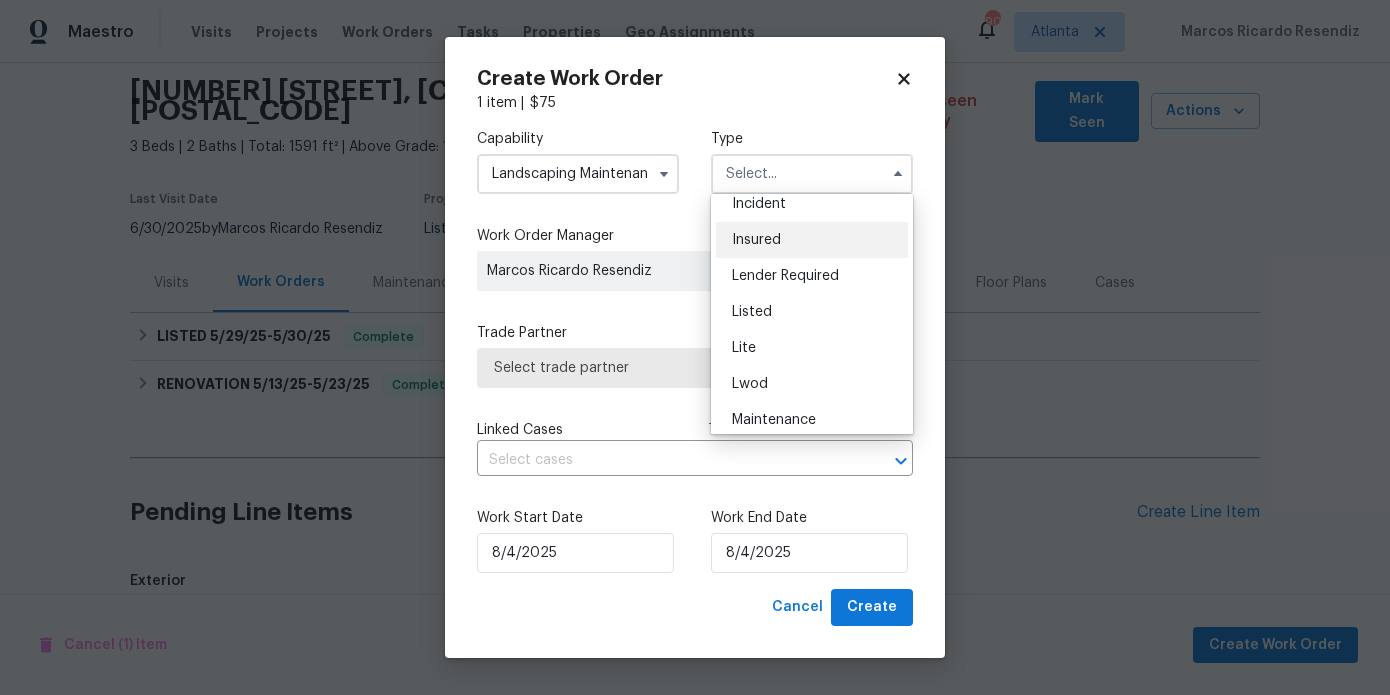 scroll, scrollTop: 216, scrollLeft: 0, axis: vertical 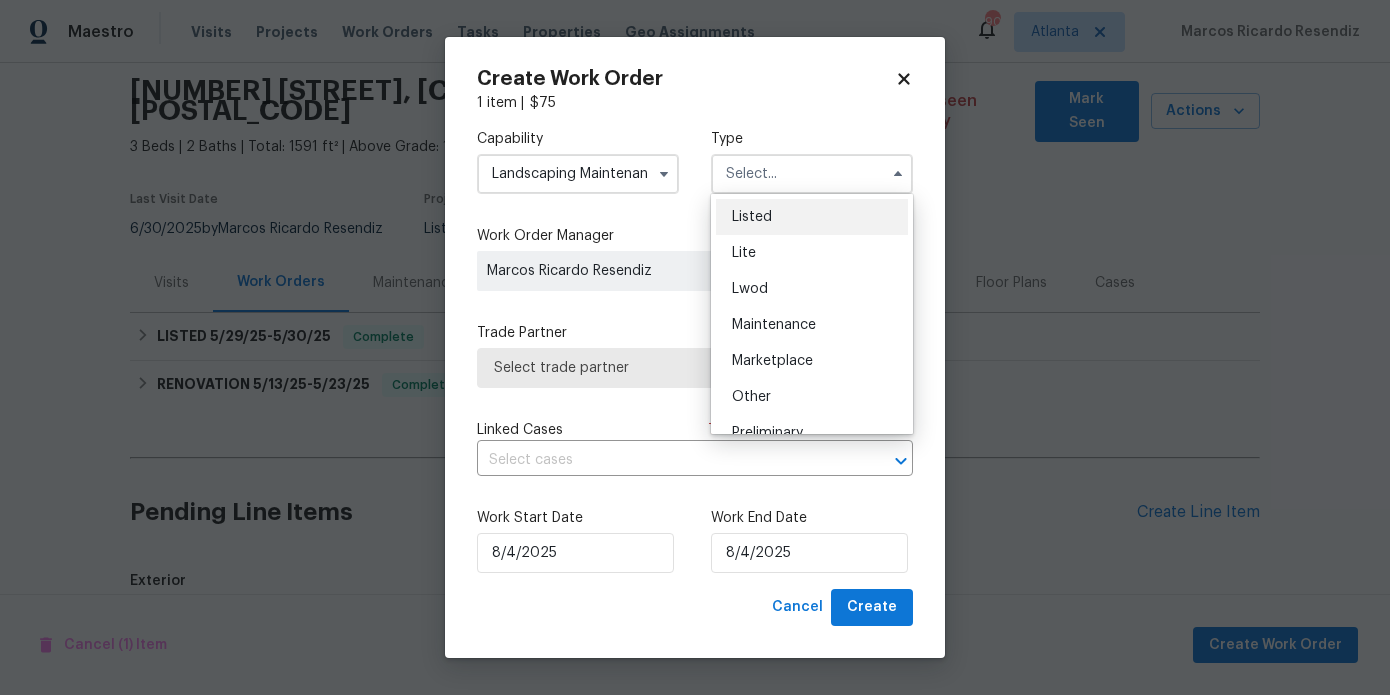 click on "Listed" at bounding box center (812, 217) 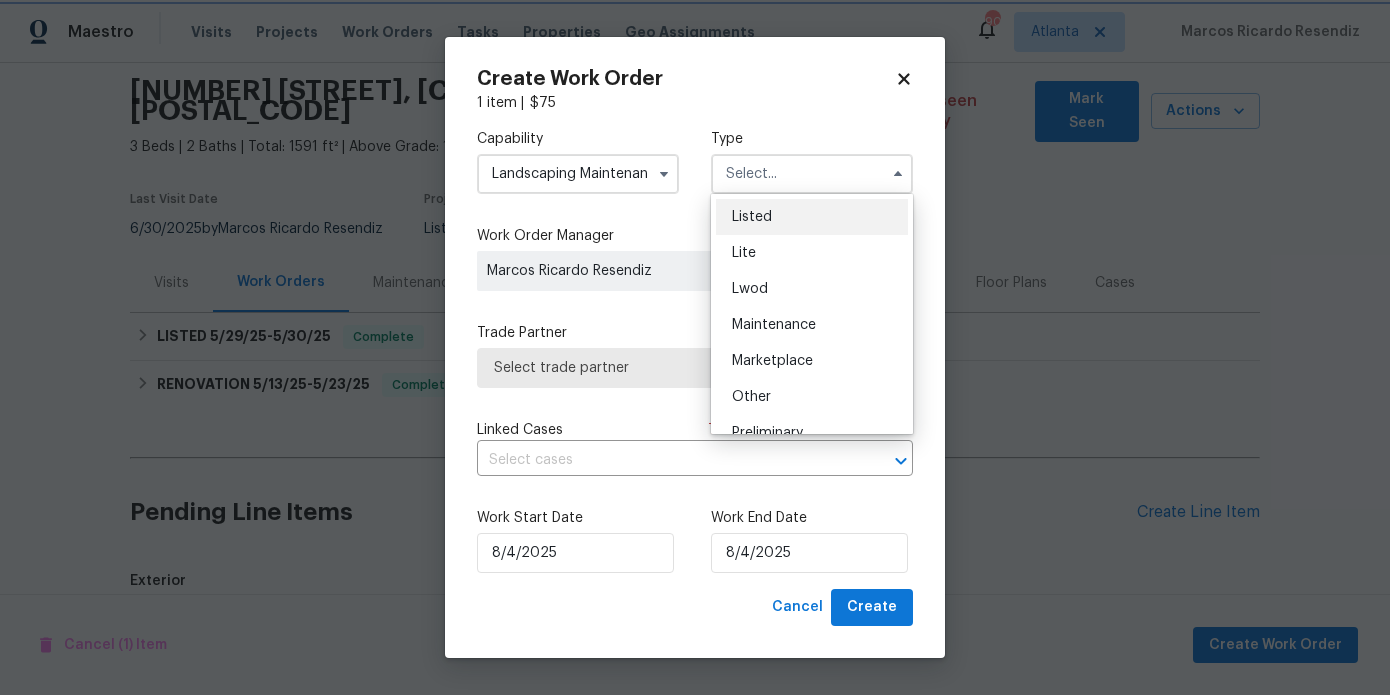 type on "Listed" 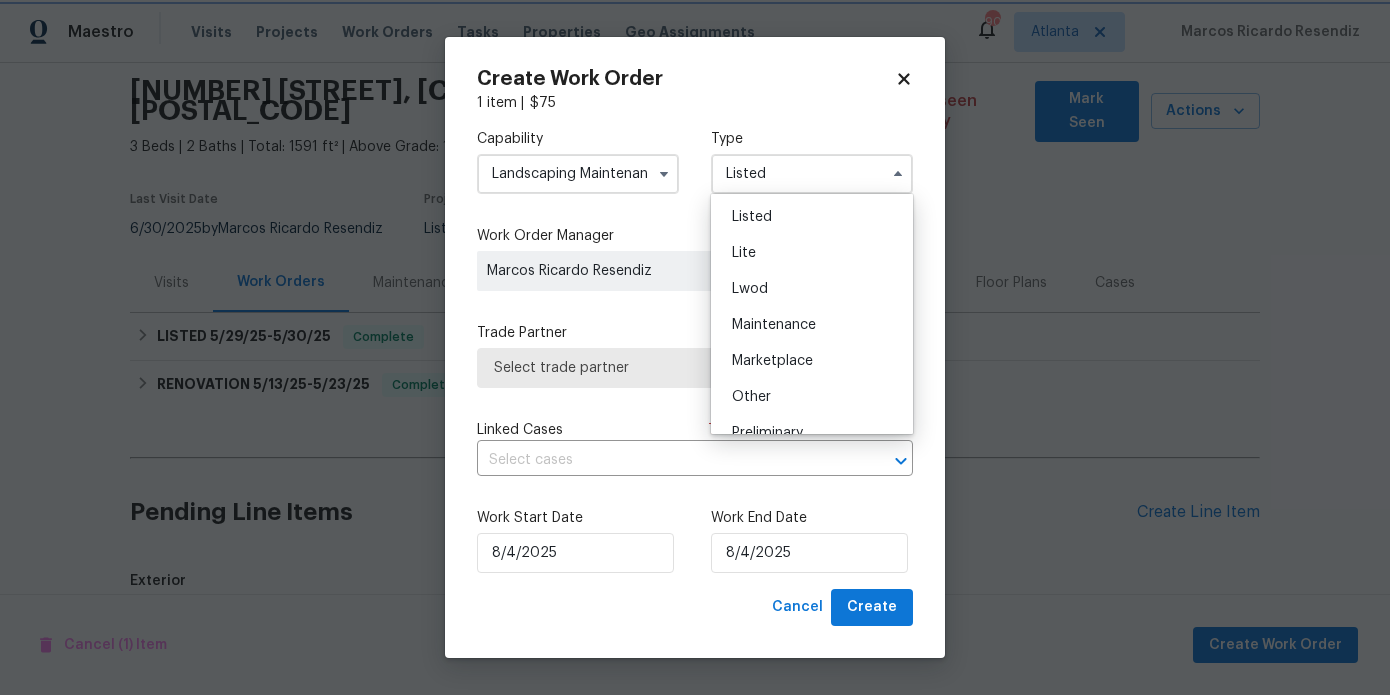 scroll, scrollTop: 0, scrollLeft: 0, axis: both 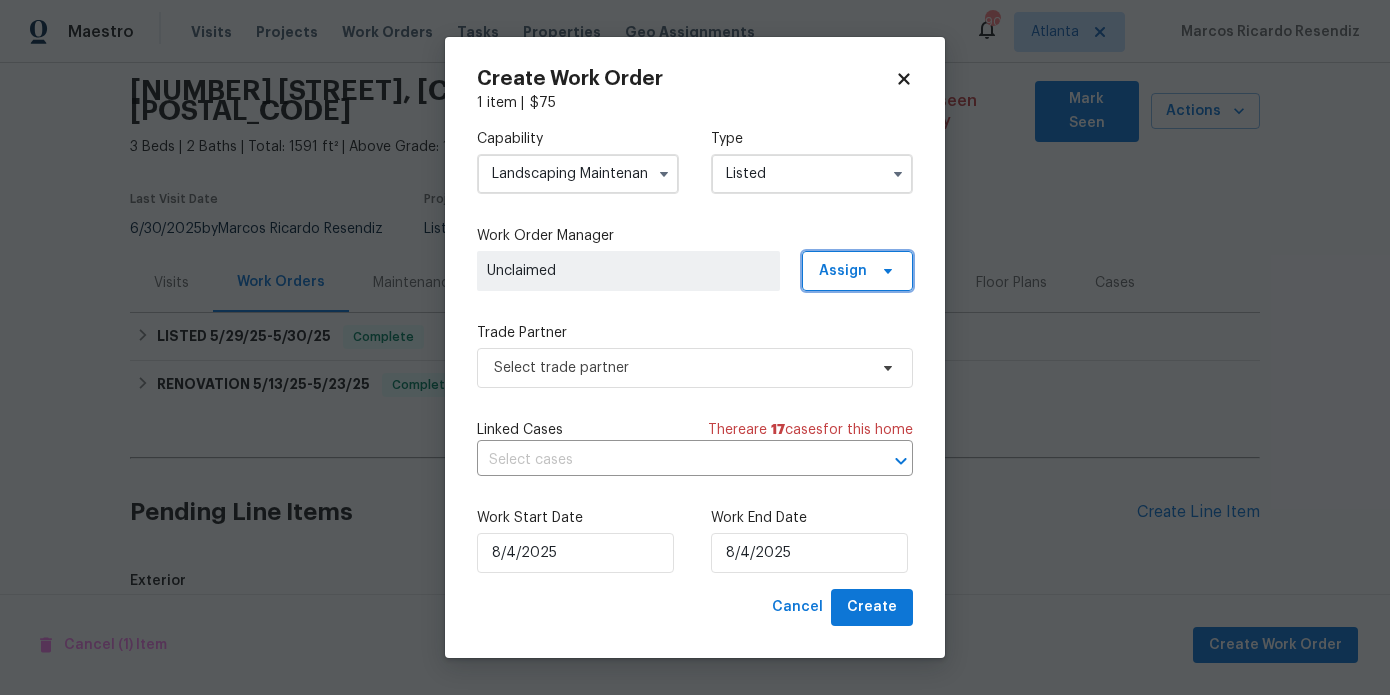 click on "Assign" at bounding box center (843, 271) 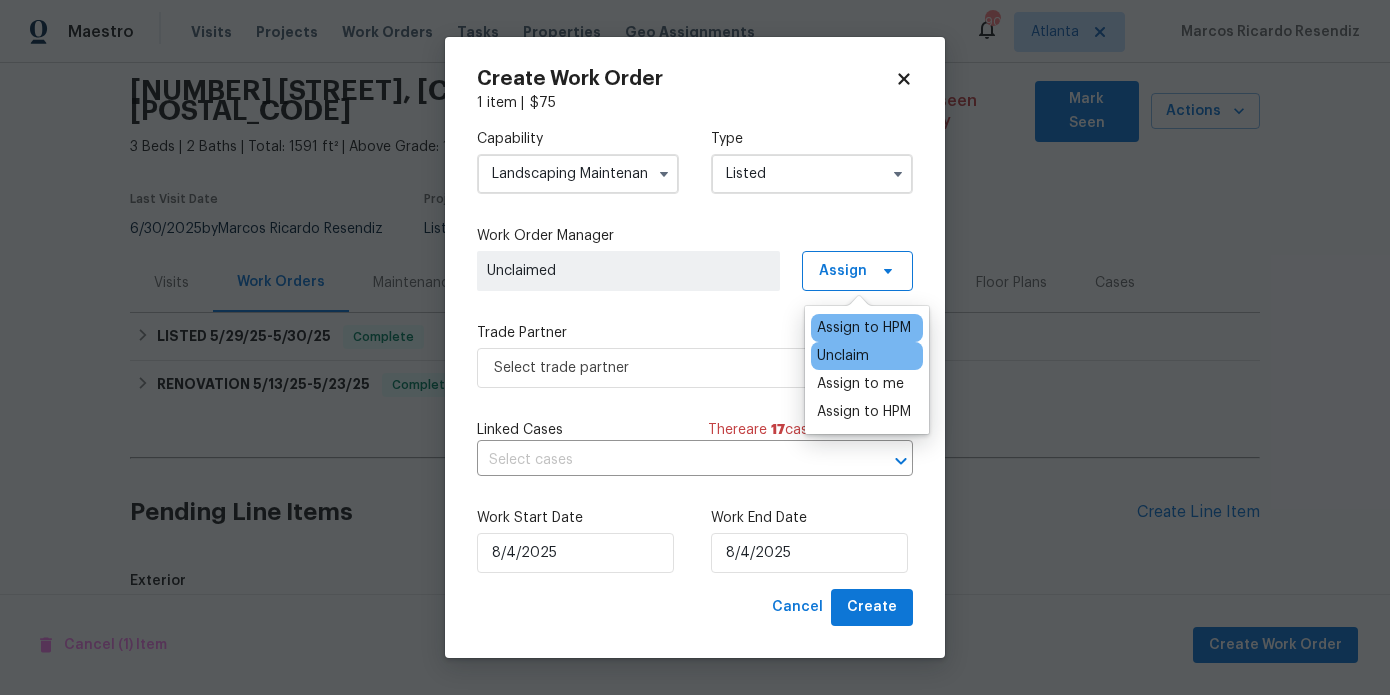 click on "Assign to HPM" at bounding box center [864, 328] 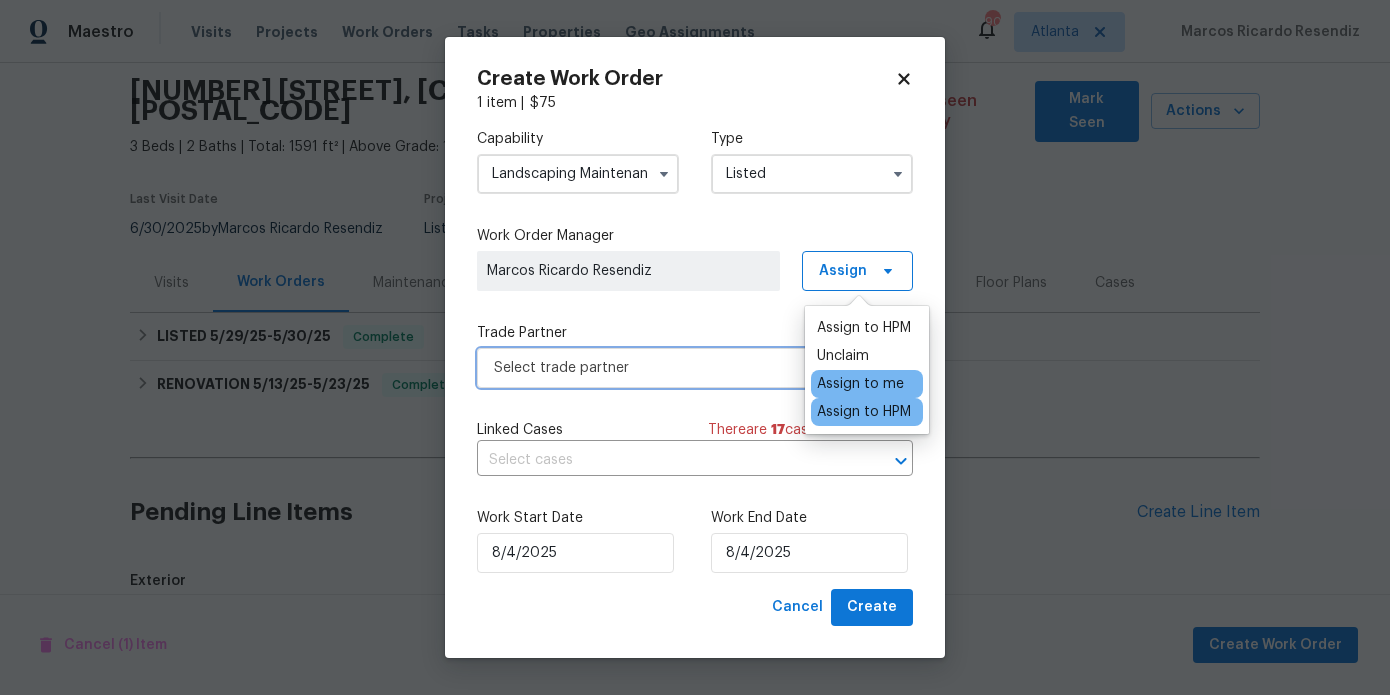 click on "Select trade partner" at bounding box center (680, 368) 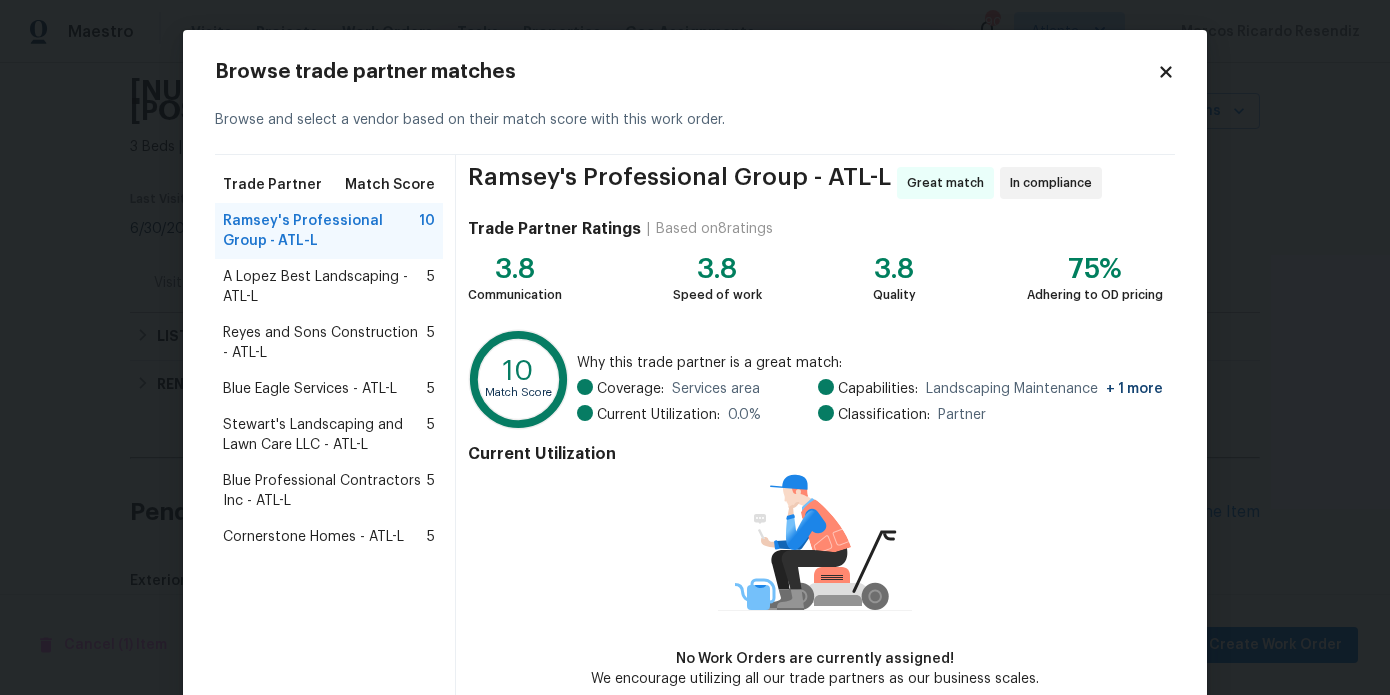 scroll, scrollTop: 103, scrollLeft: 0, axis: vertical 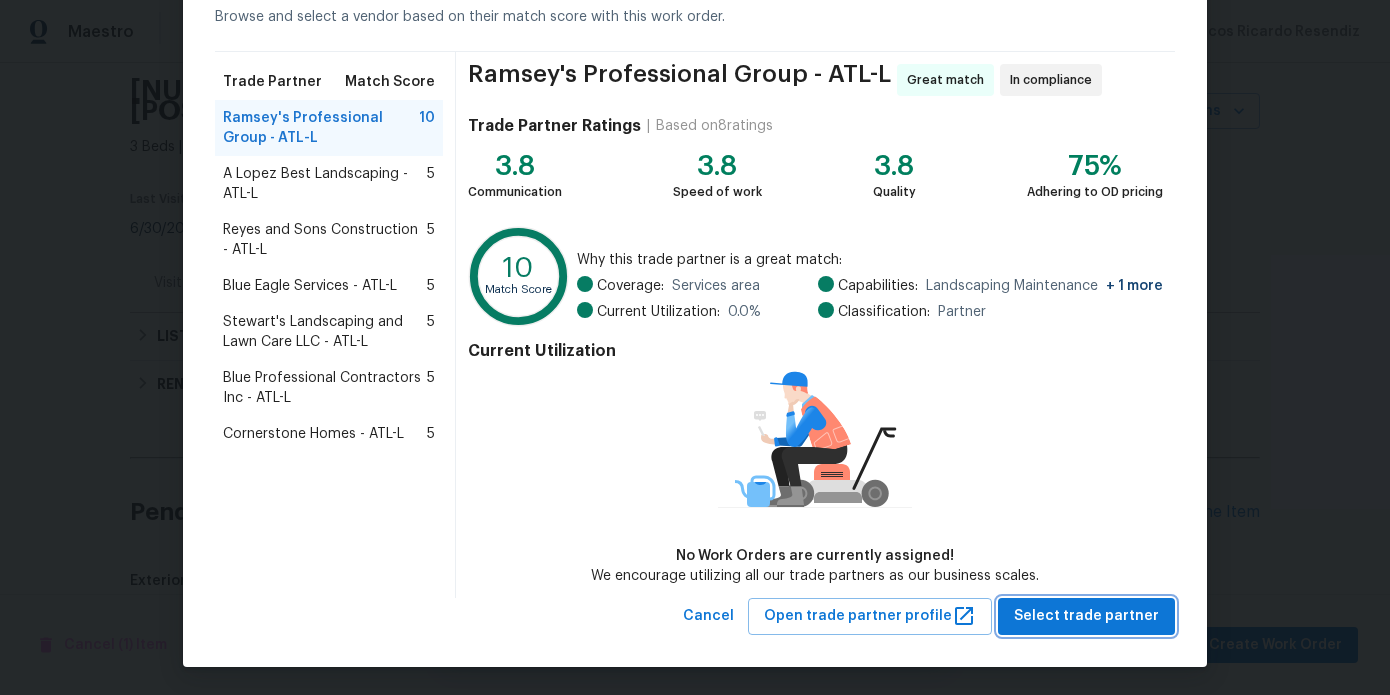 click on "Select trade partner" at bounding box center [1086, 616] 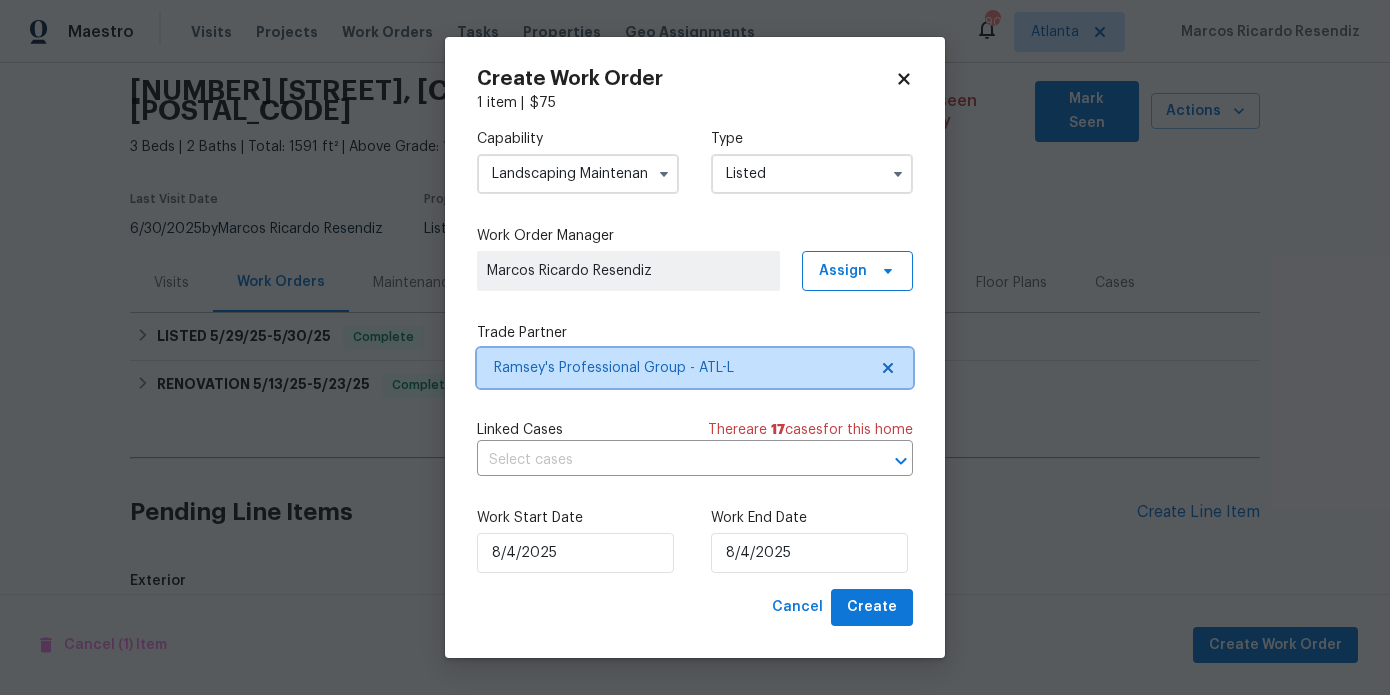 scroll, scrollTop: 0, scrollLeft: 0, axis: both 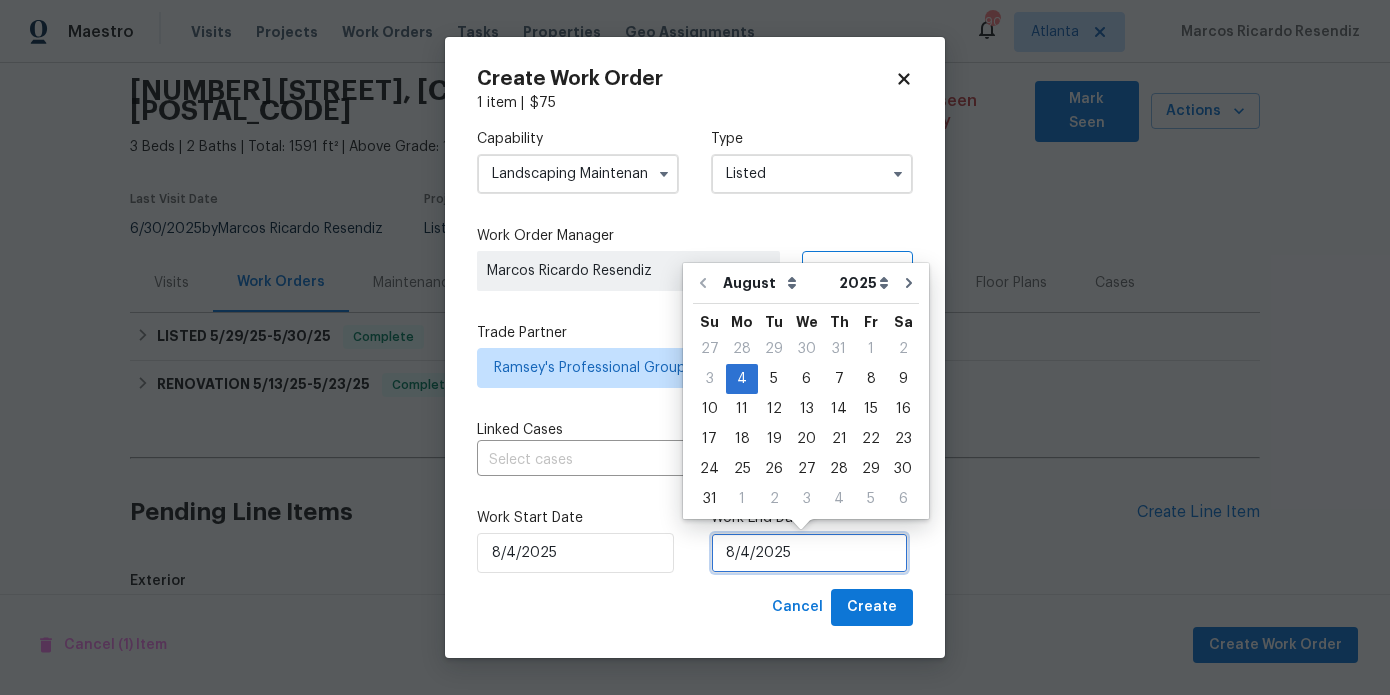 click on "8/4/2025" at bounding box center [809, 553] 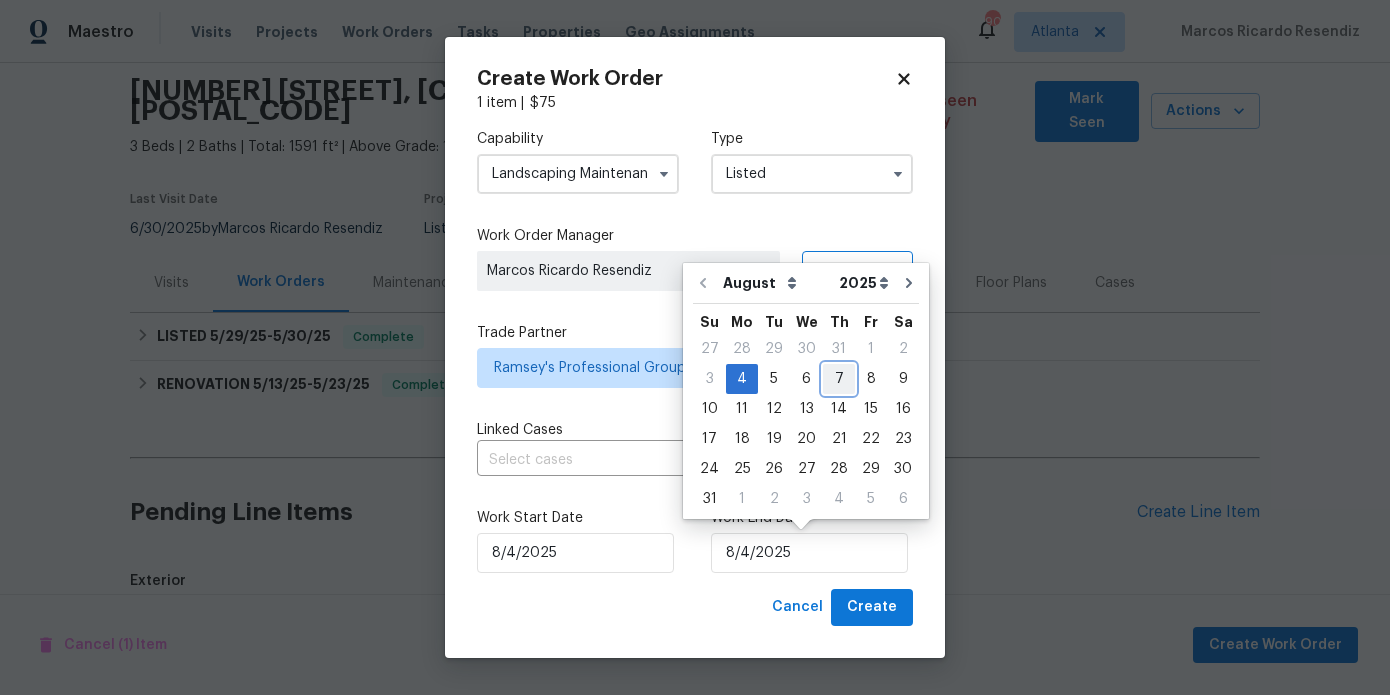 click on "7" at bounding box center (839, 379) 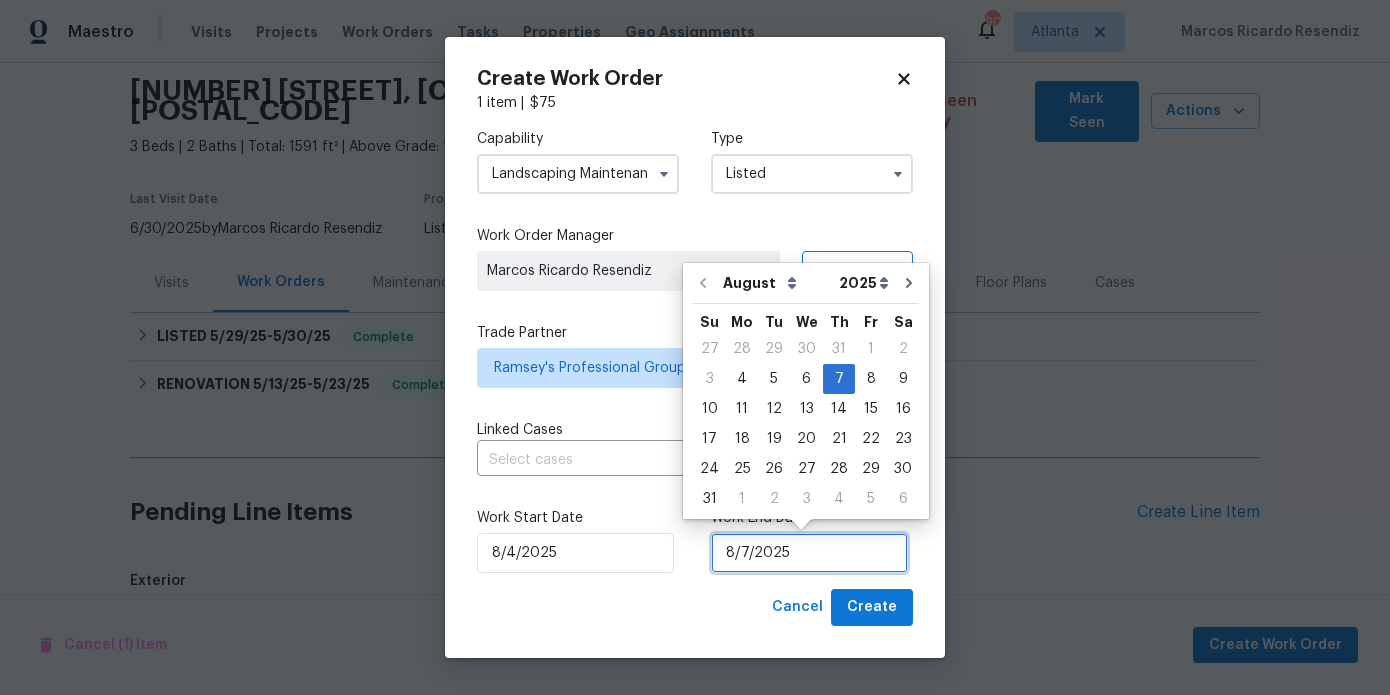 click on "8/7/2025" at bounding box center [809, 553] 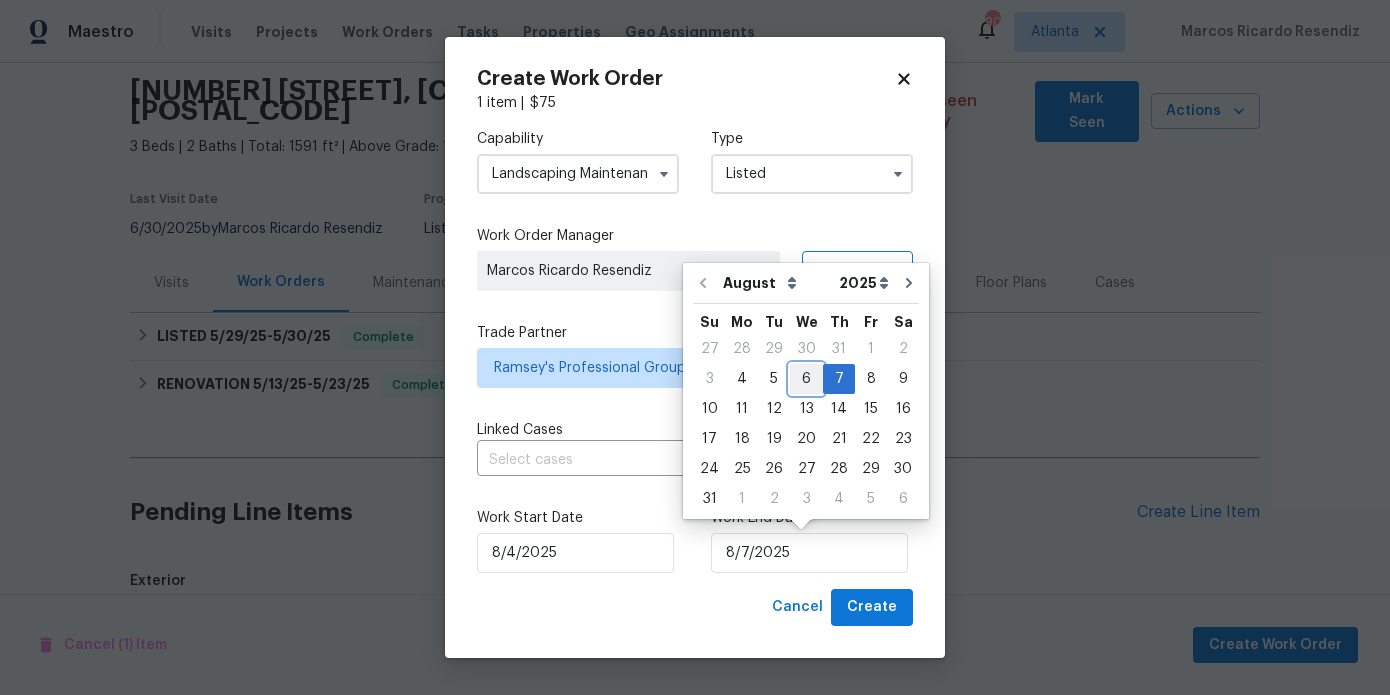 click on "6" at bounding box center (806, 379) 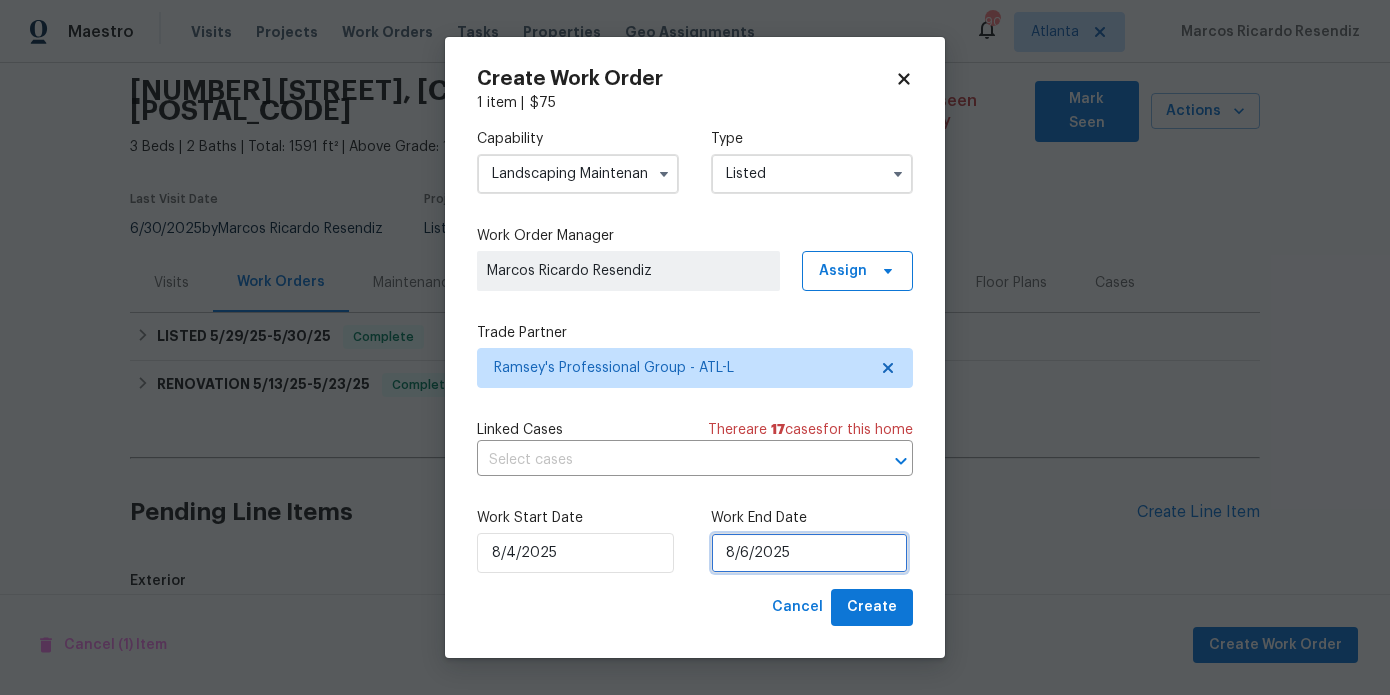 click on "8/6/2025" at bounding box center [809, 553] 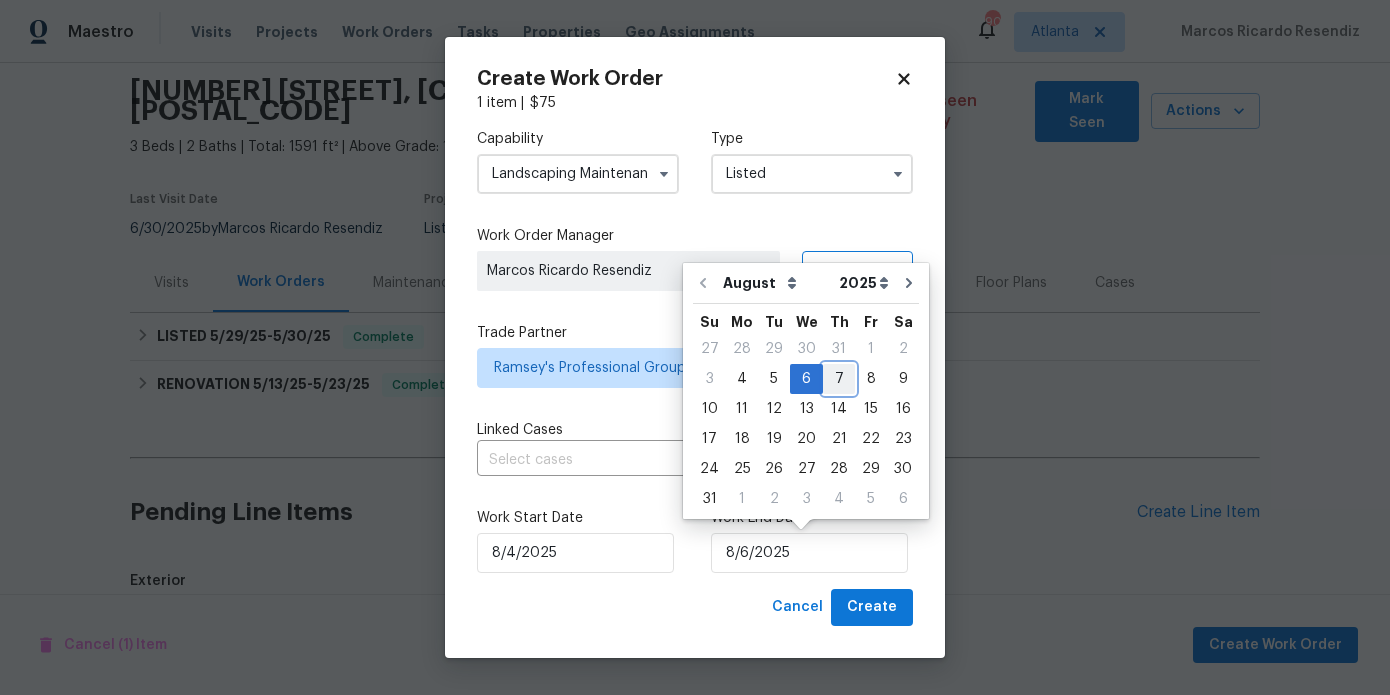 click on "7" at bounding box center [839, 379] 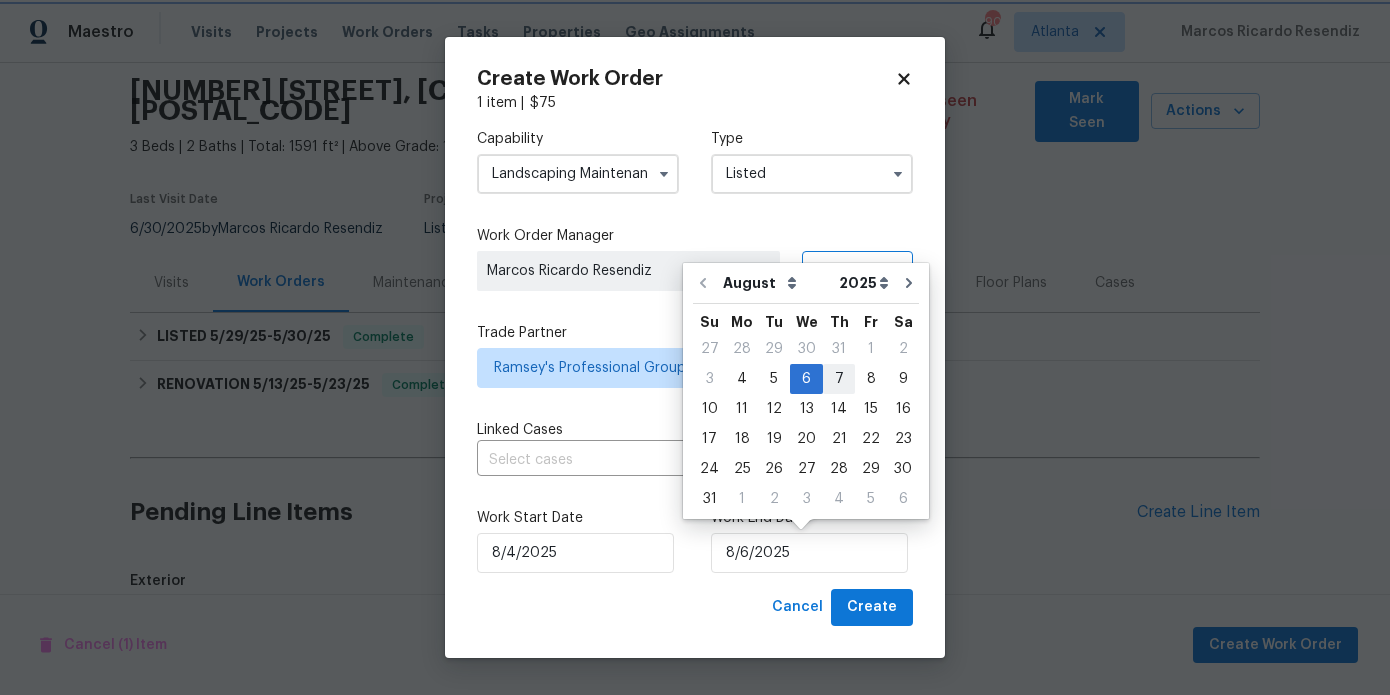 type on "8/7/2025" 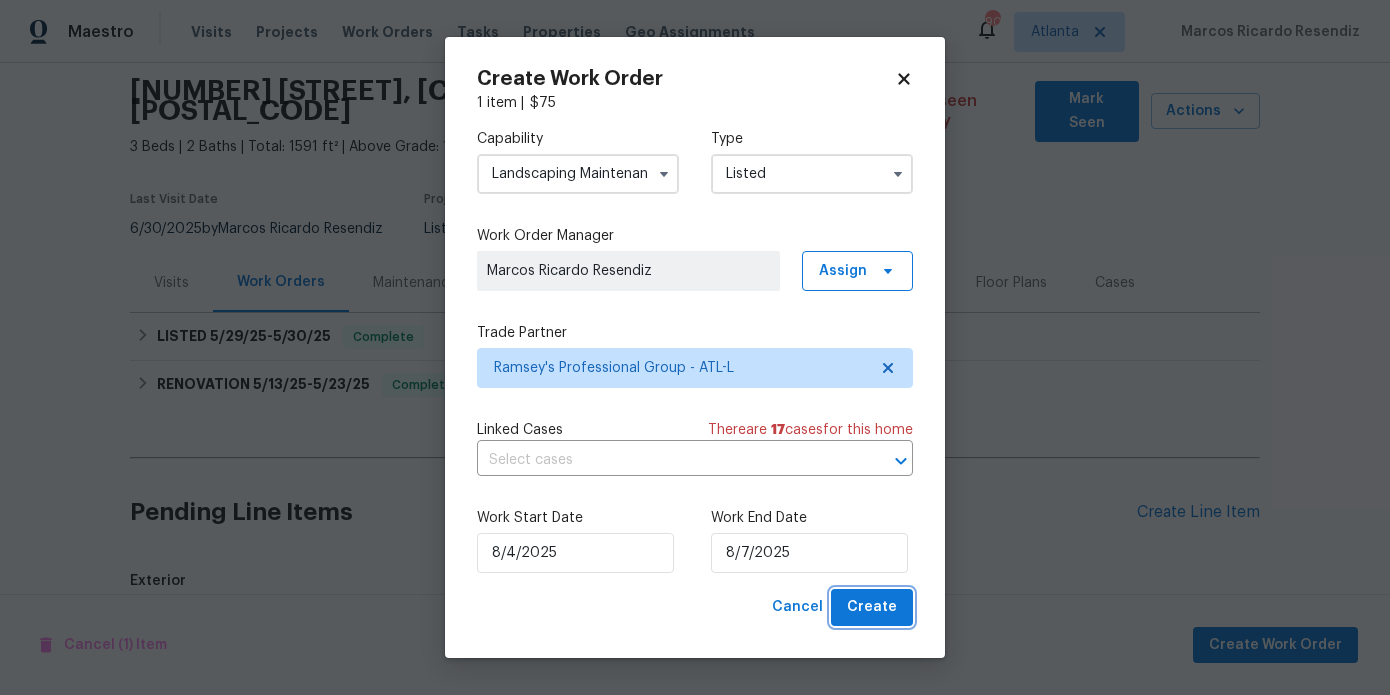 click on "Create" at bounding box center (872, 607) 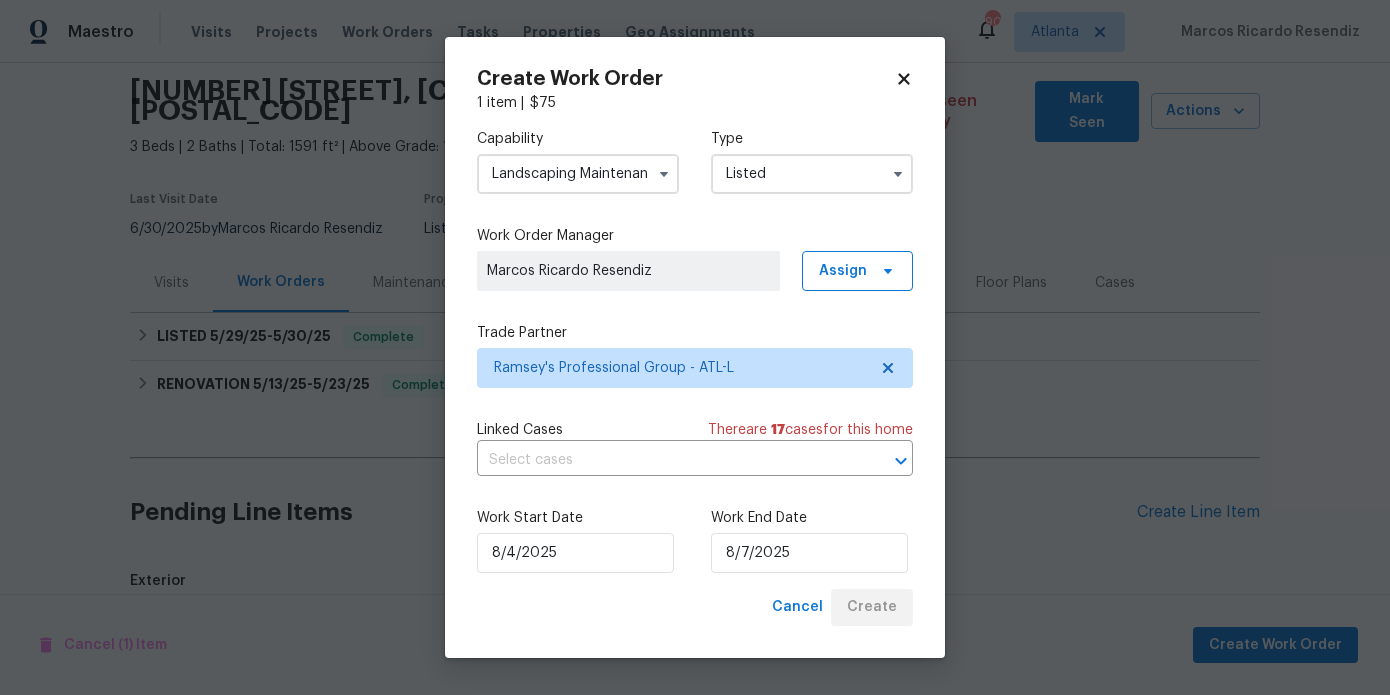 checkbox on "false" 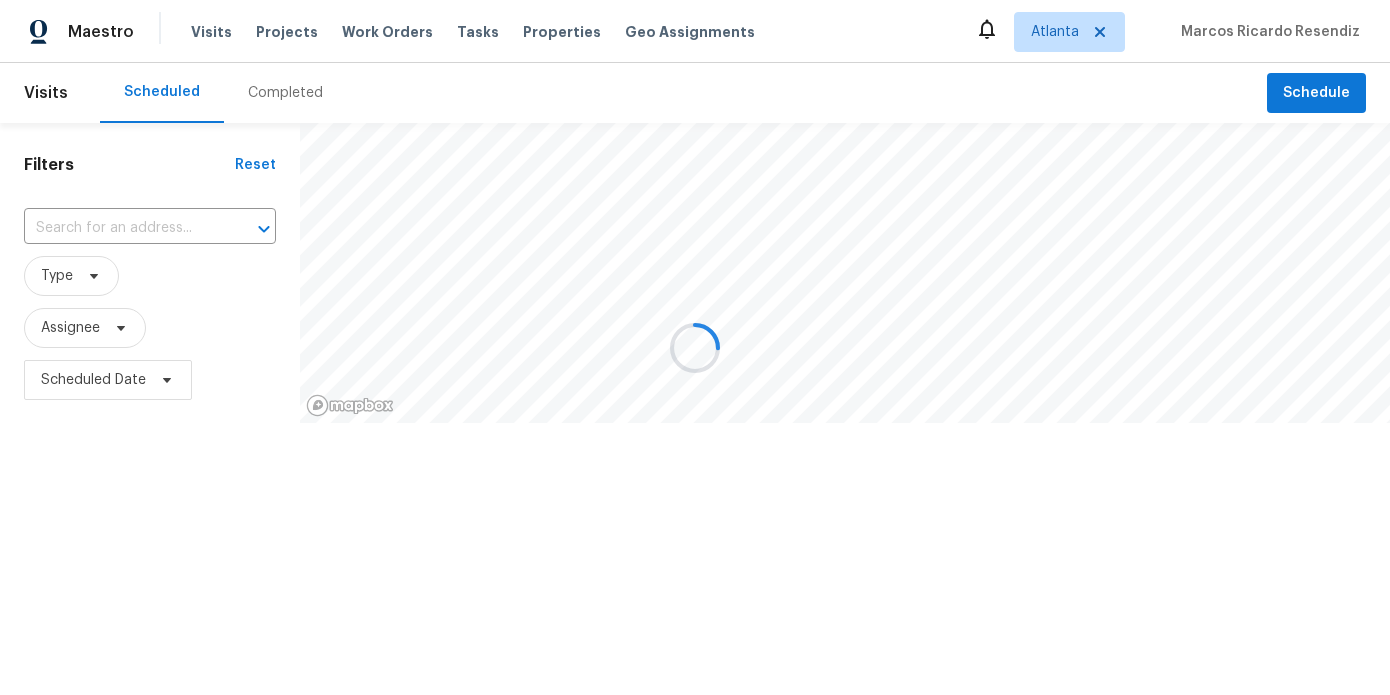scroll, scrollTop: 0, scrollLeft: 0, axis: both 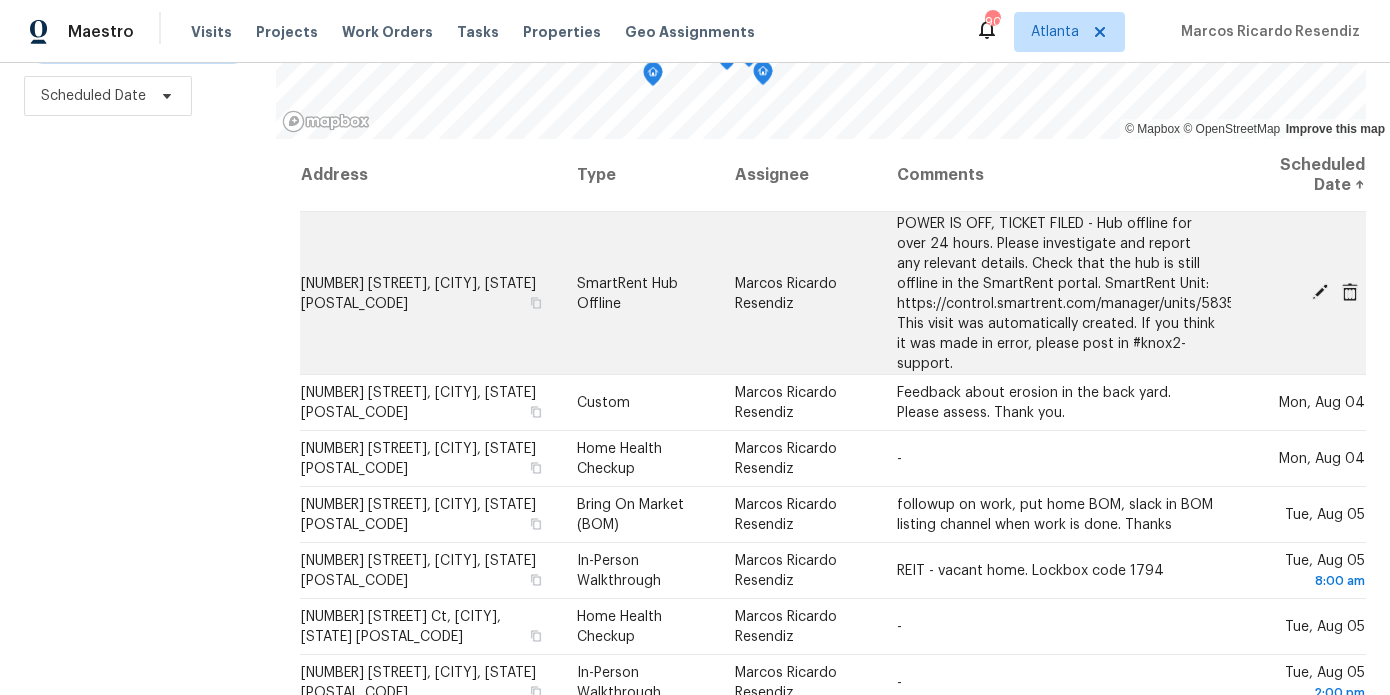 click 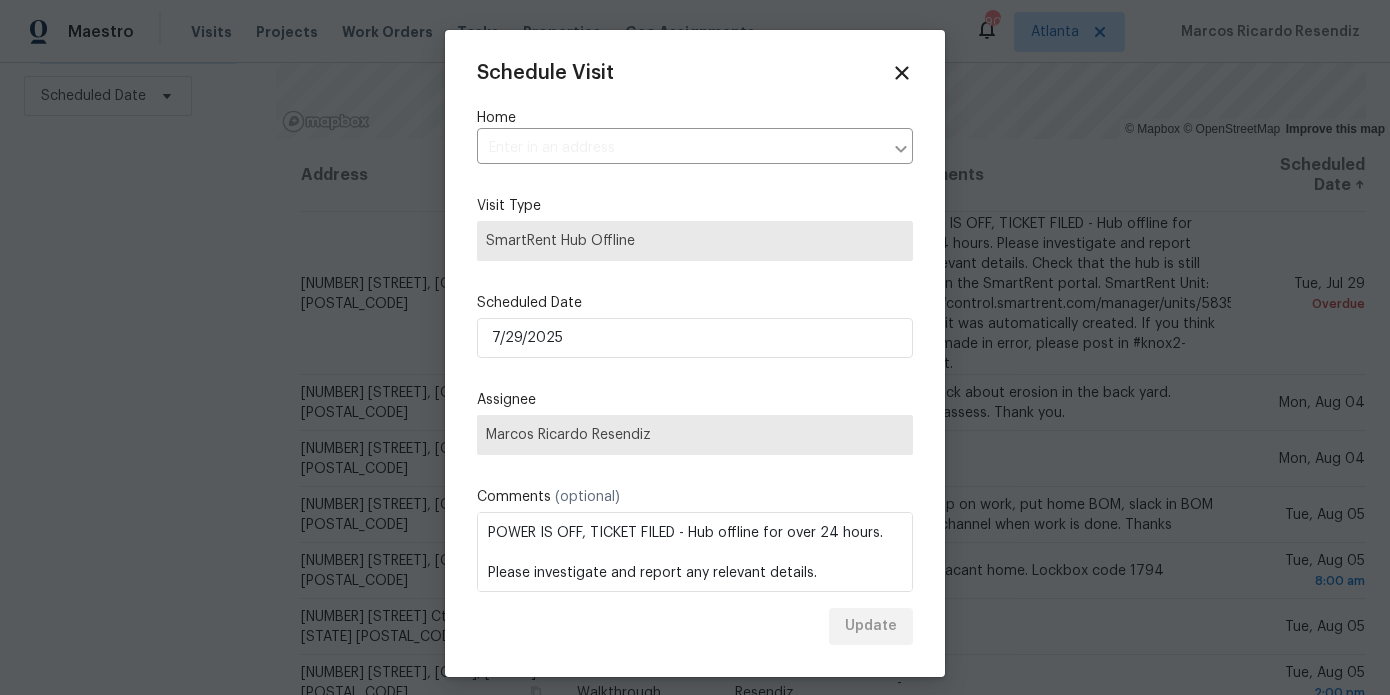 type on "[NUMBER] [STREET], [CITY], [STATE] [POSTAL_CODE]" 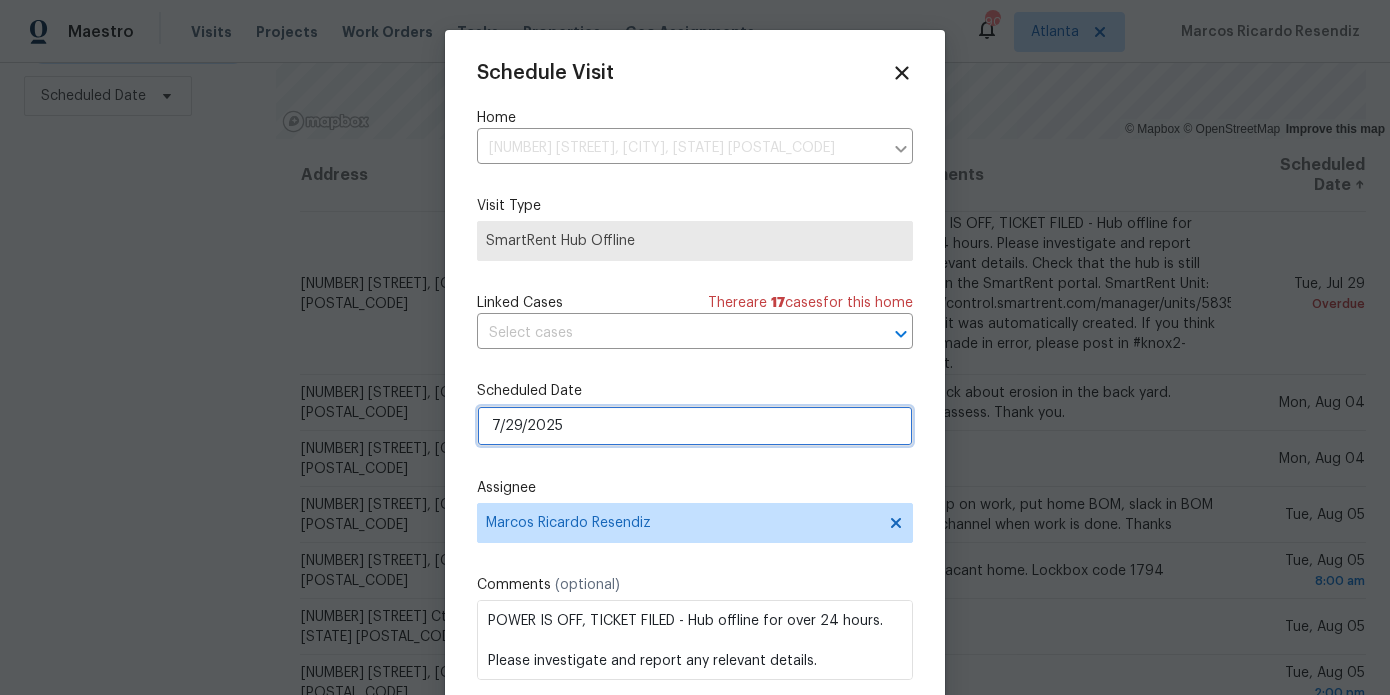 click on "7/29/2025" at bounding box center [695, 426] 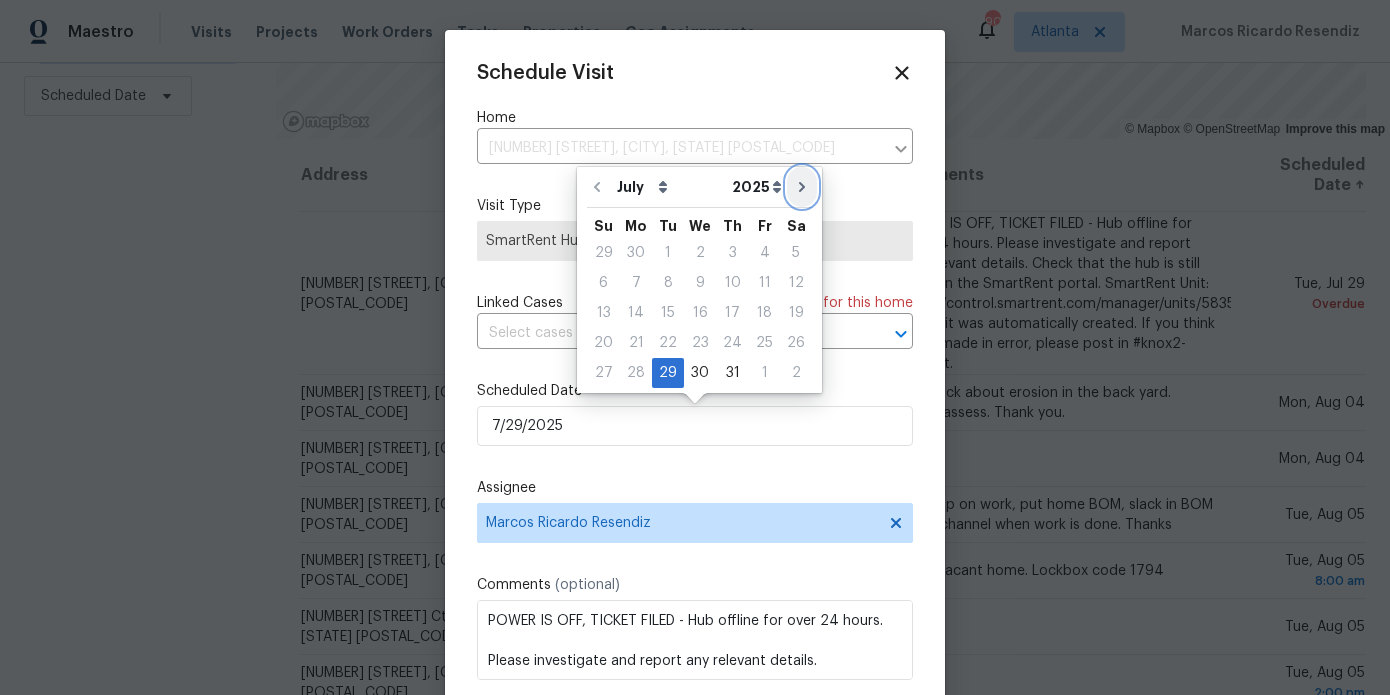 click 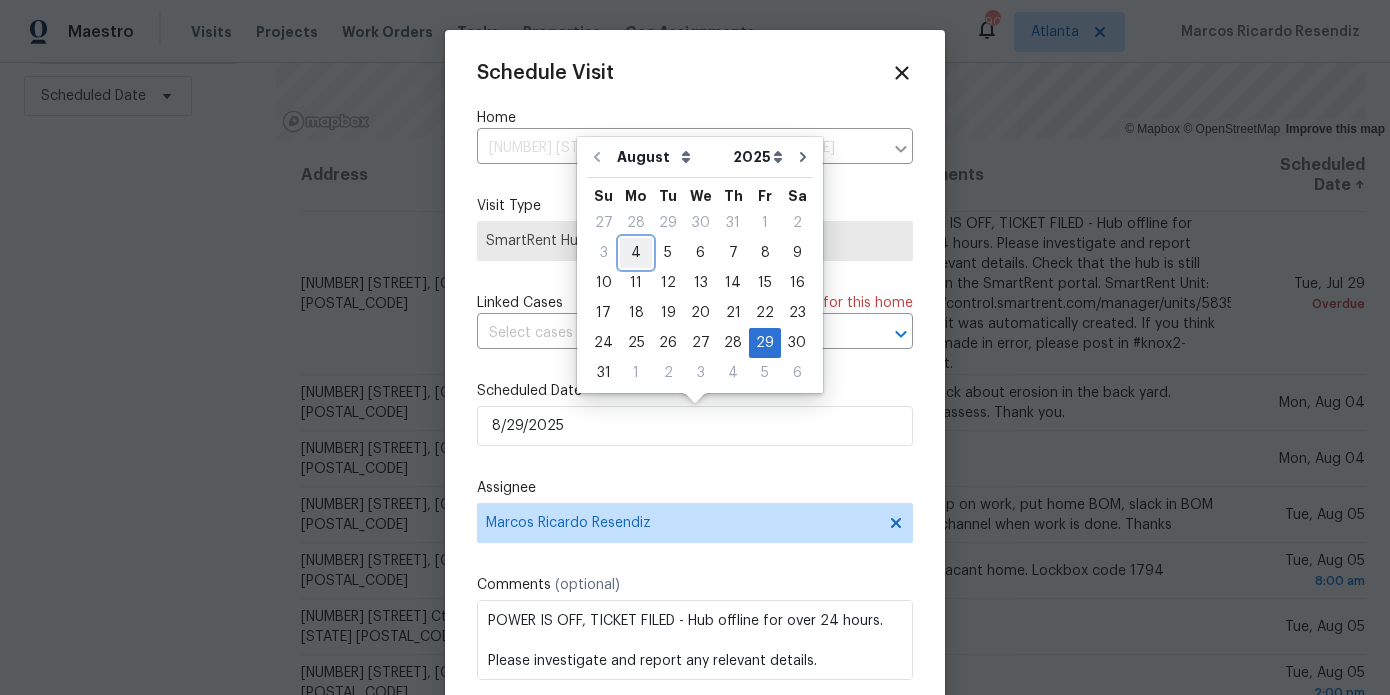 click on "4" at bounding box center [636, 253] 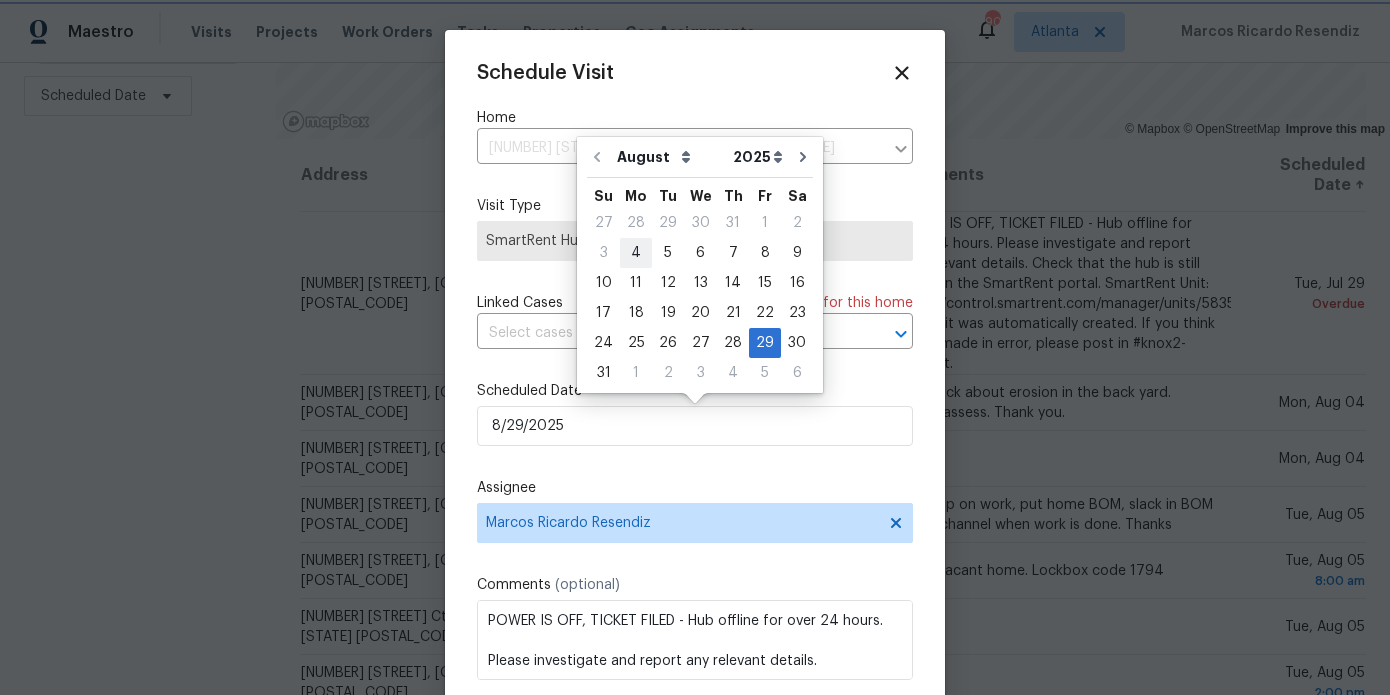 type on "8/4/2025" 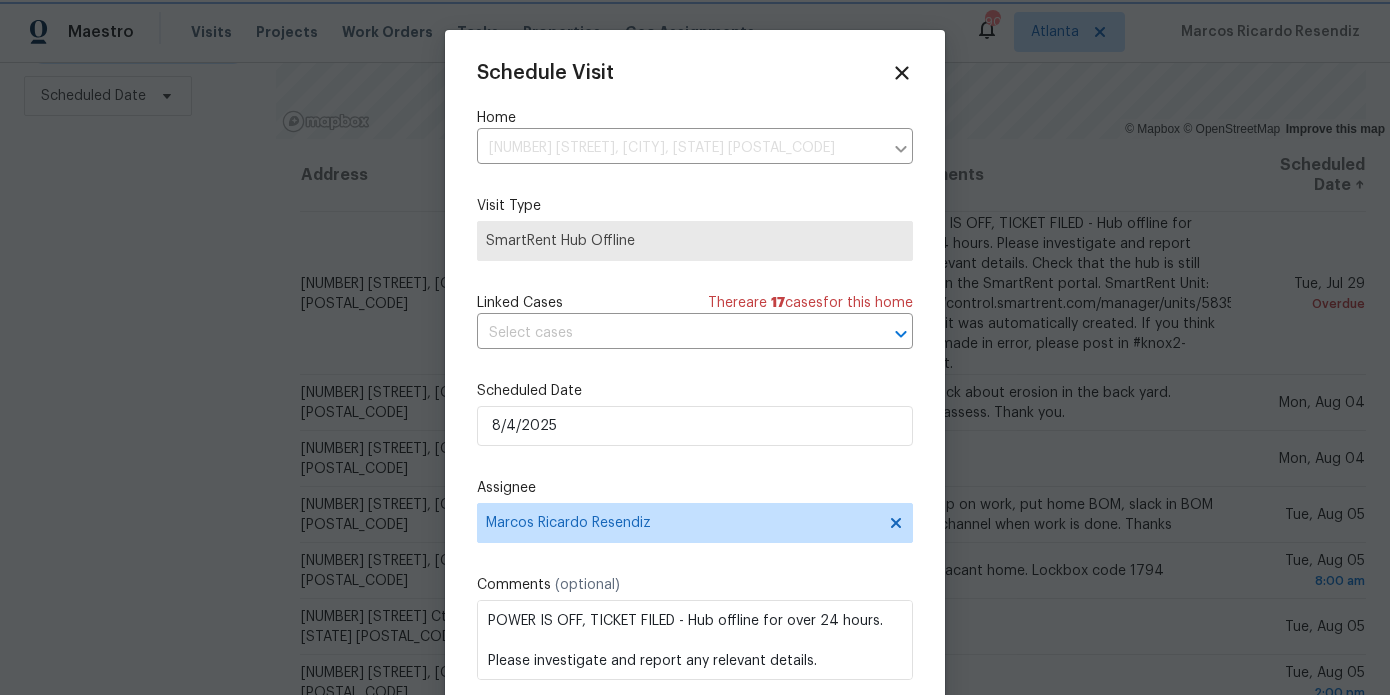 scroll, scrollTop: 36, scrollLeft: 0, axis: vertical 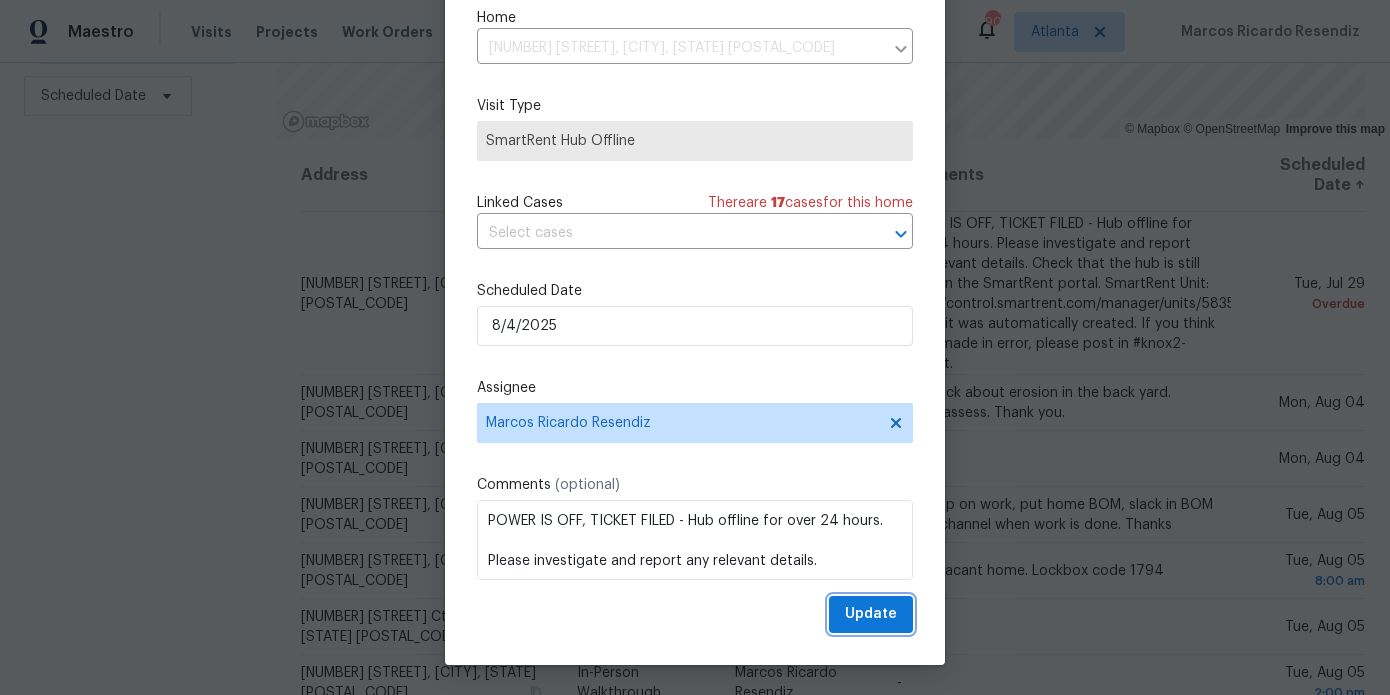 click on "Update" at bounding box center (871, 614) 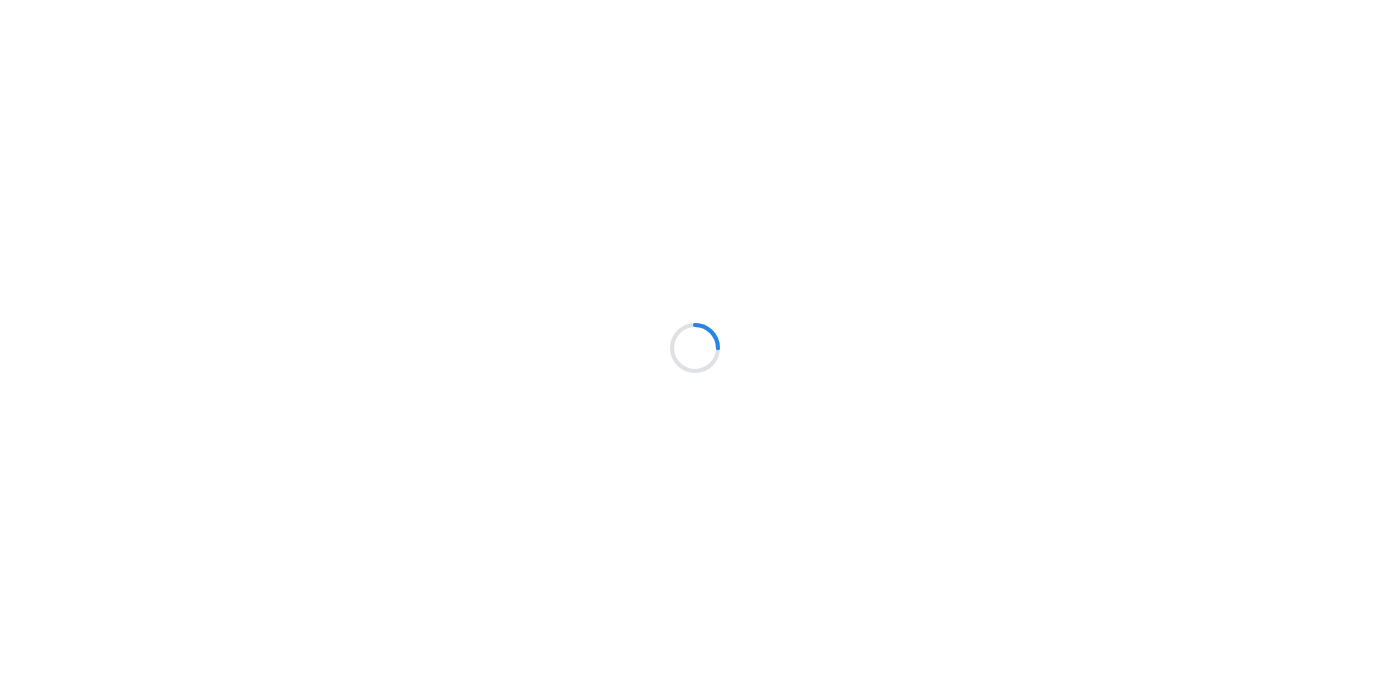 scroll, scrollTop: 0, scrollLeft: 0, axis: both 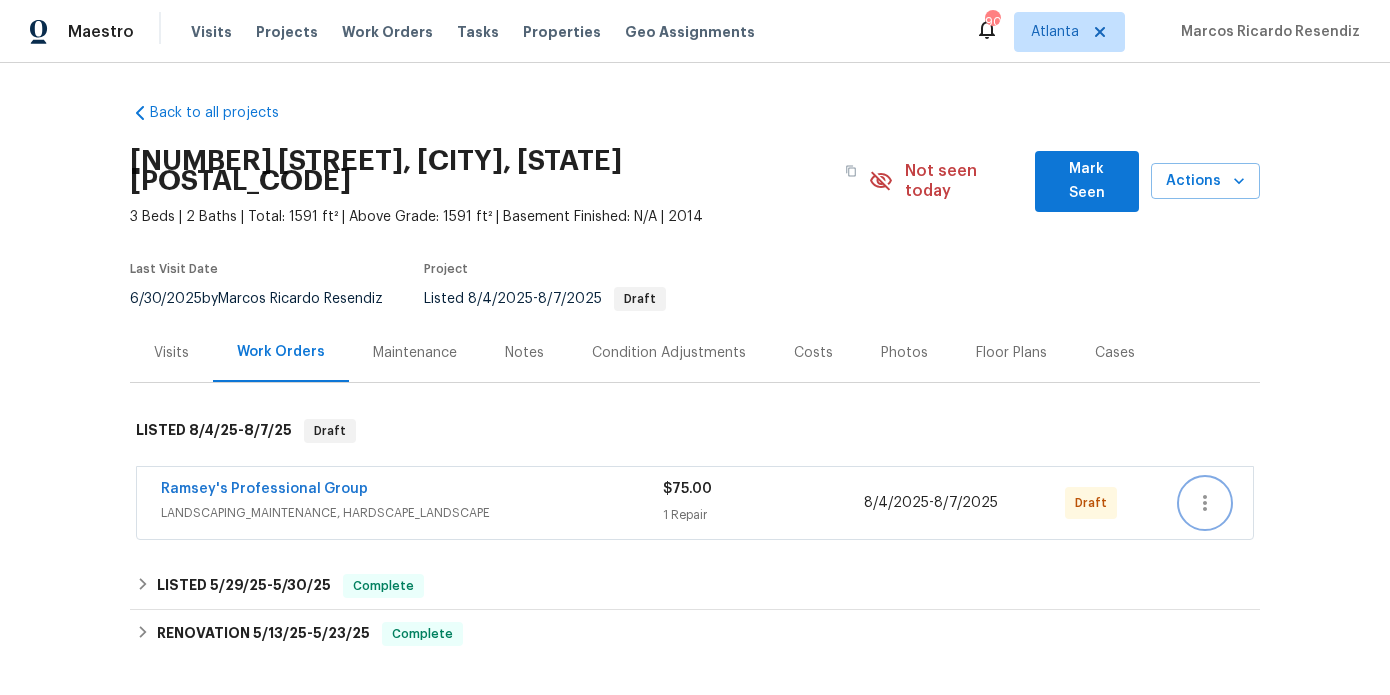 click 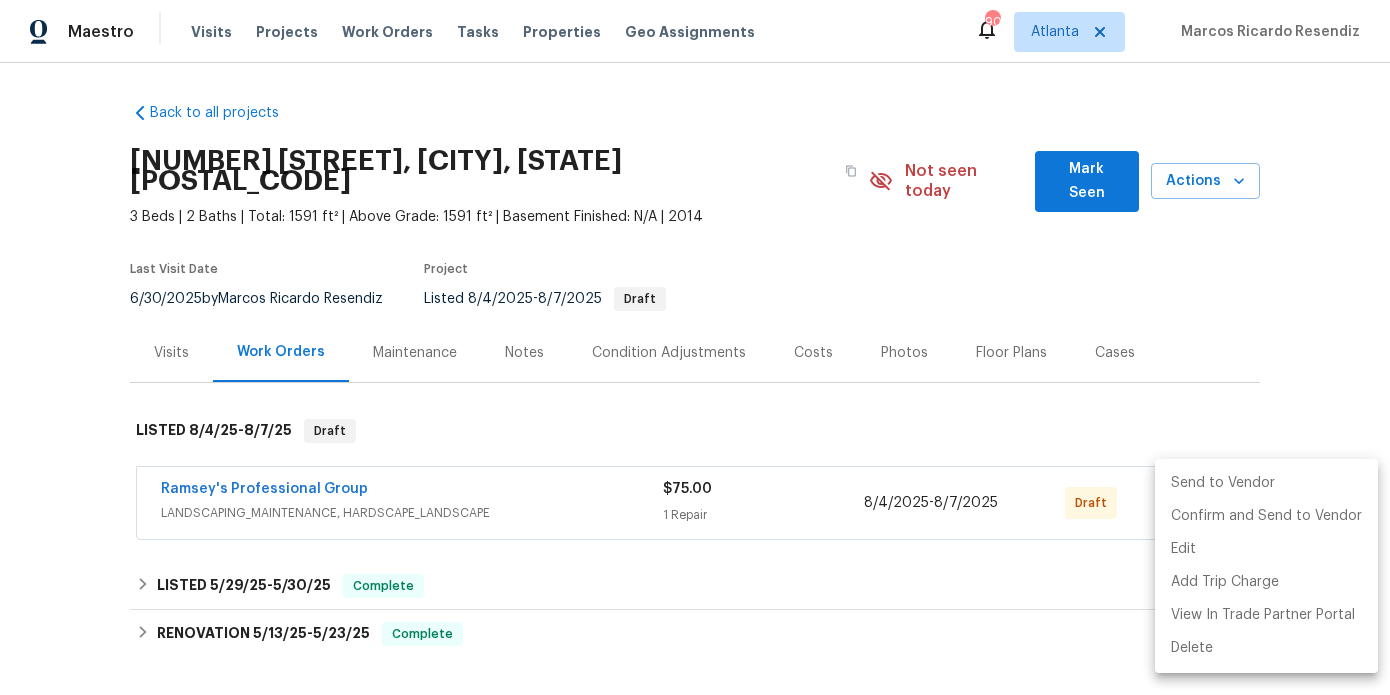 click on "Send to Vendor" at bounding box center [1266, 483] 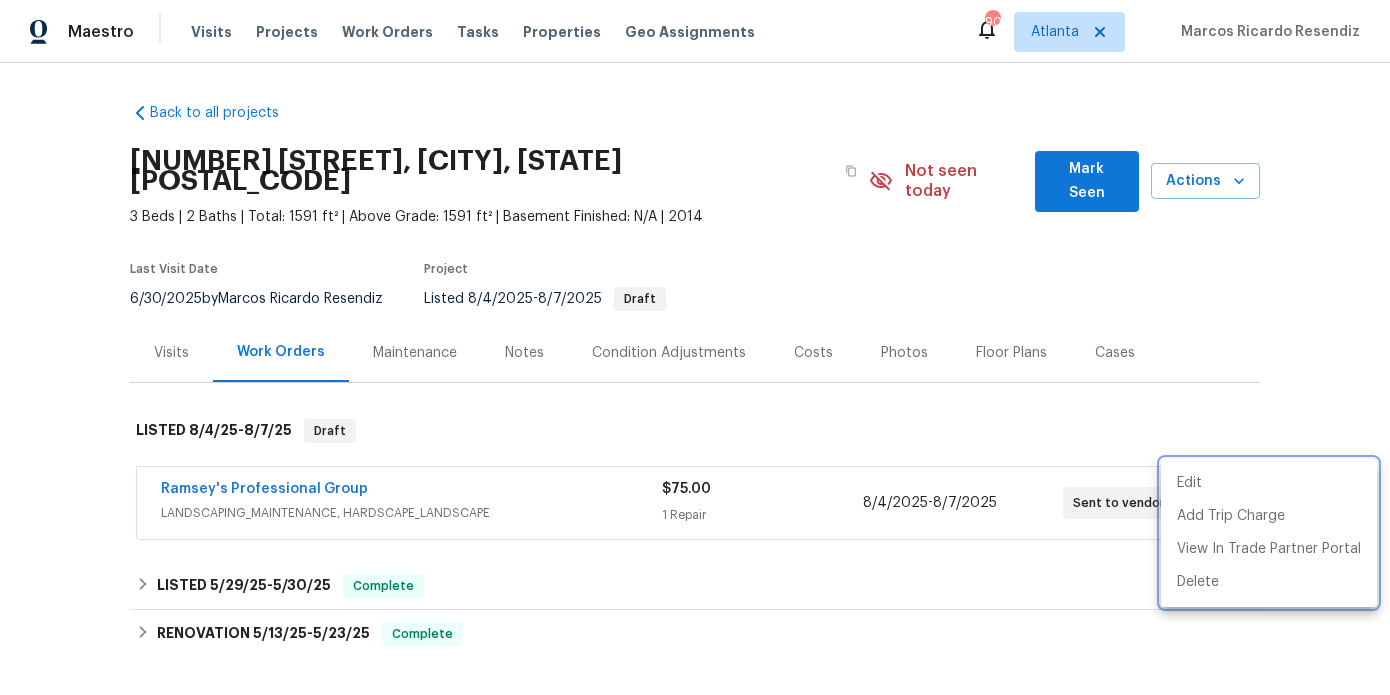 click at bounding box center [695, 347] 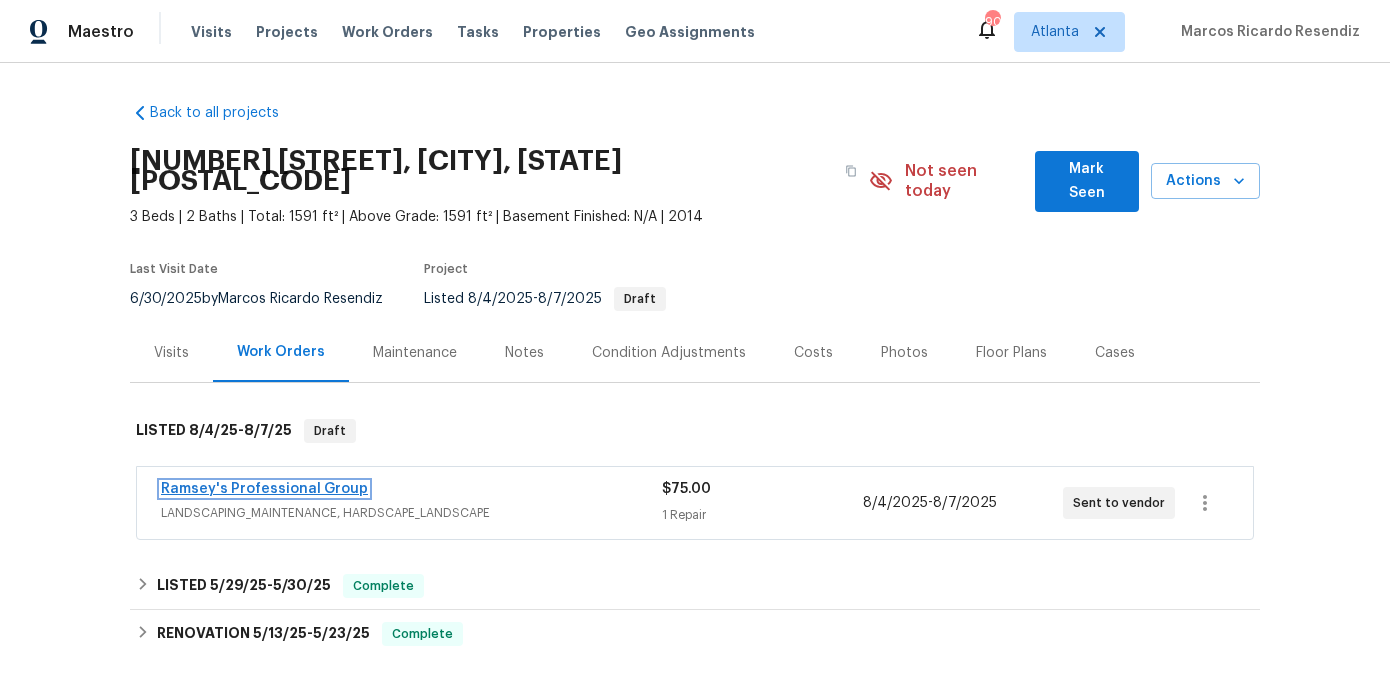 click on "Ramsey's Professional Group" at bounding box center [264, 489] 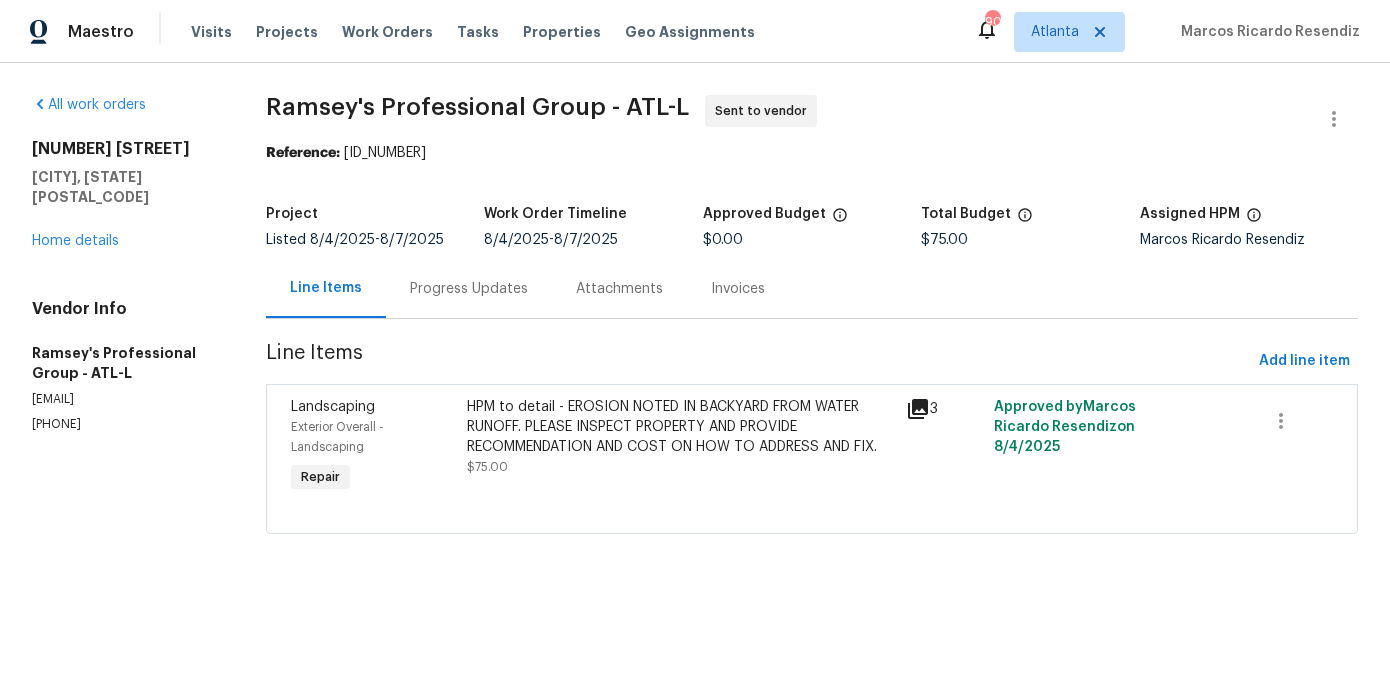 click on "Progress Updates" at bounding box center (469, 289) 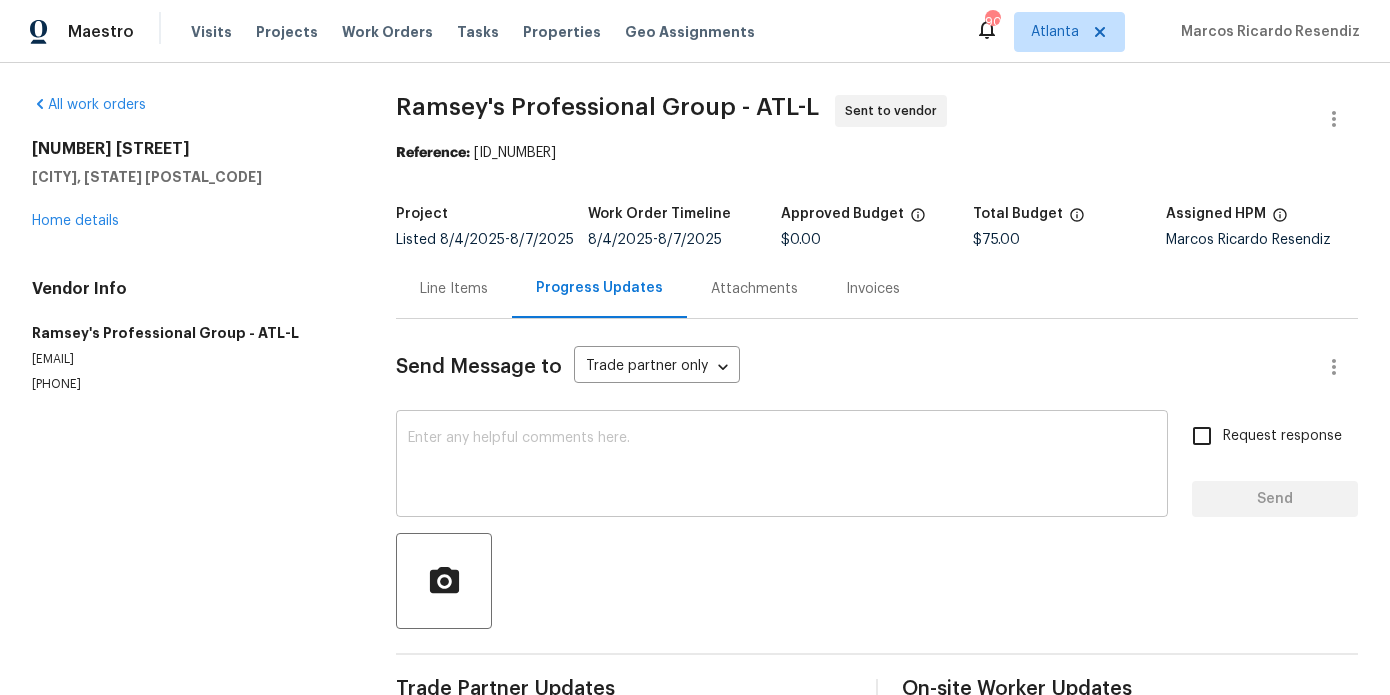 click at bounding box center (782, 466) 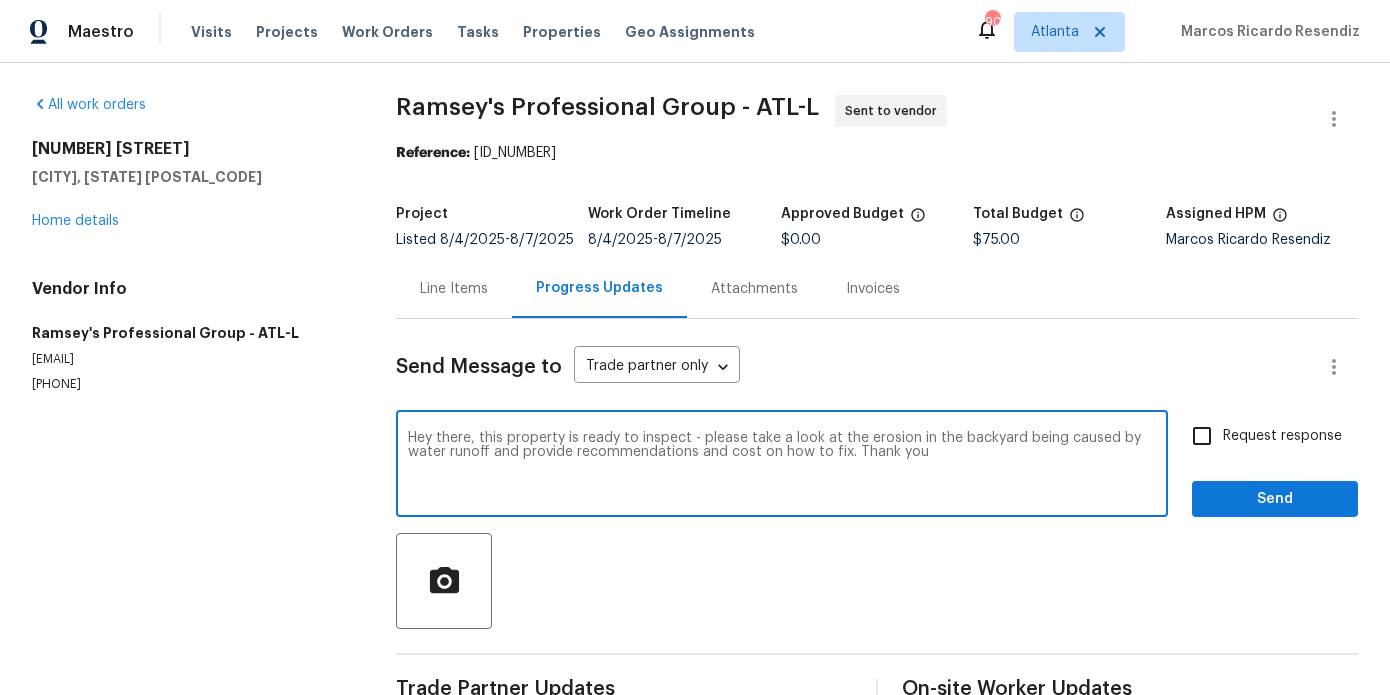 type on "Hey there, this property is ready to inspect - please take a look at the erosion in the backyard being caused by water runoff and provide recommendations and cost on how to fix. Thank you" 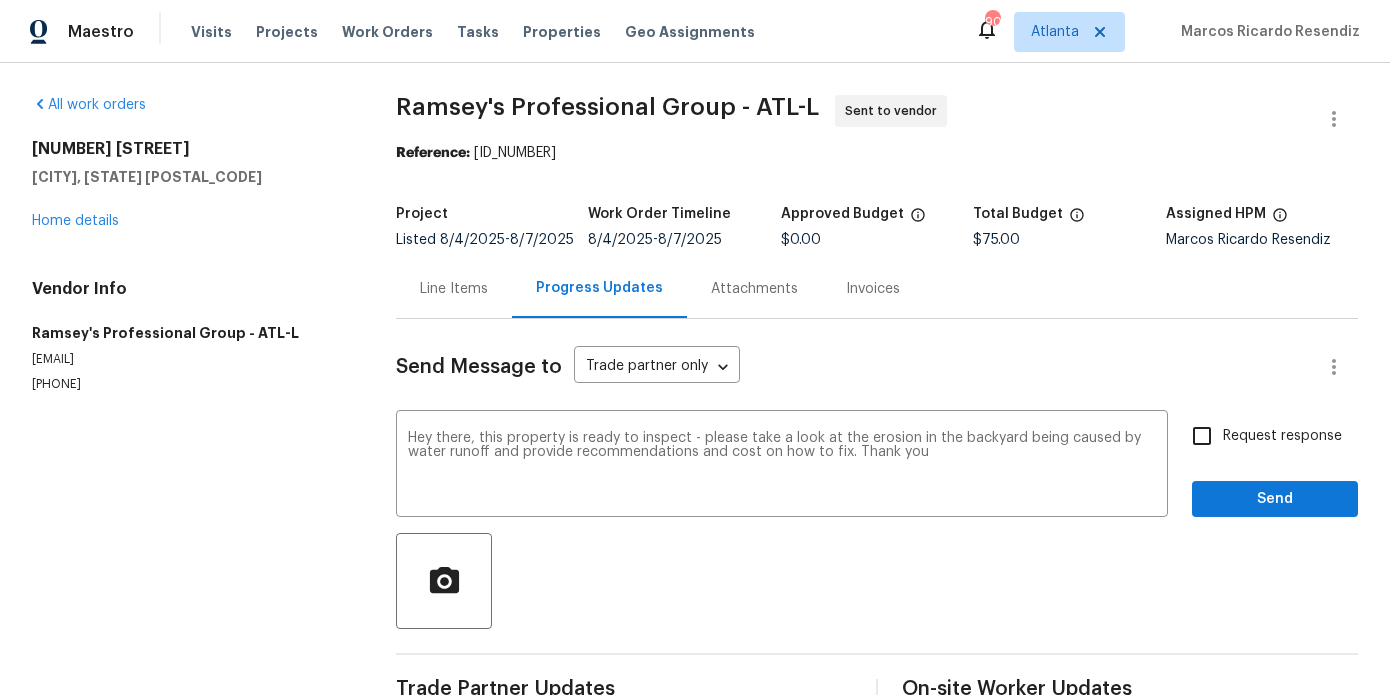 click on "Request response" at bounding box center [1282, 436] 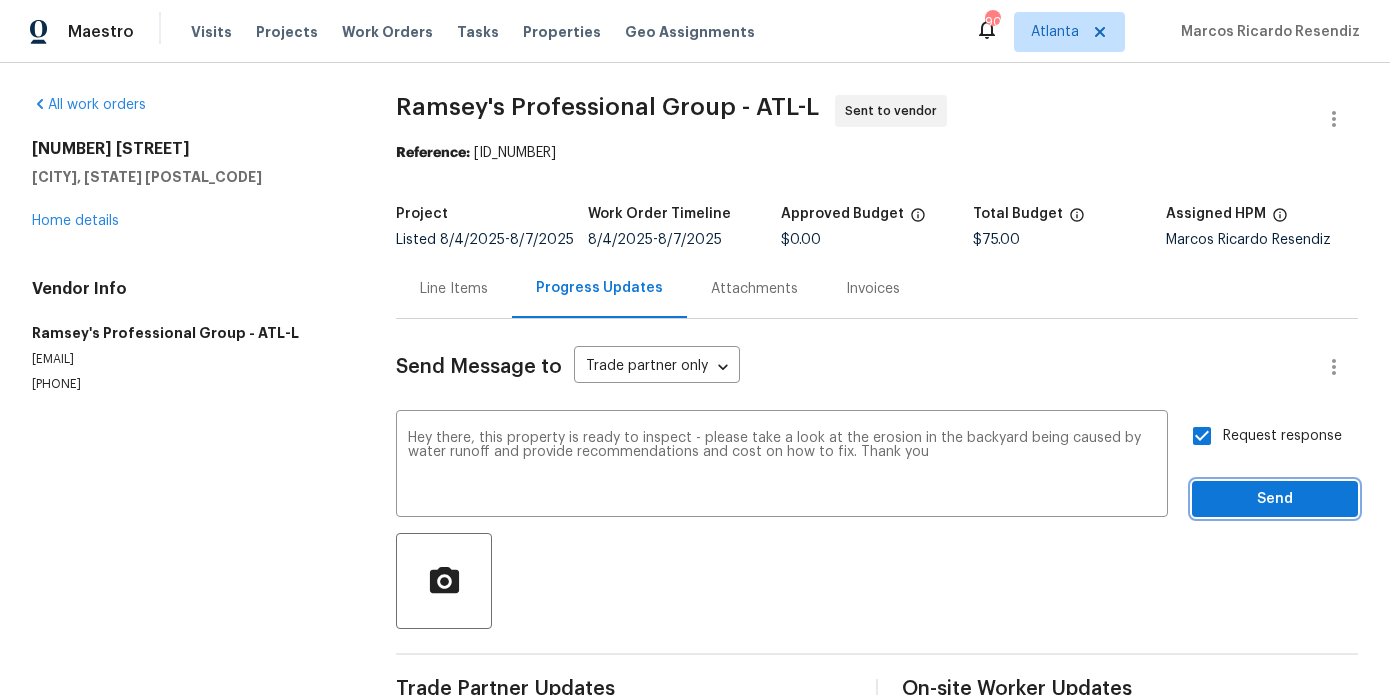 click on "Send" at bounding box center [1275, 499] 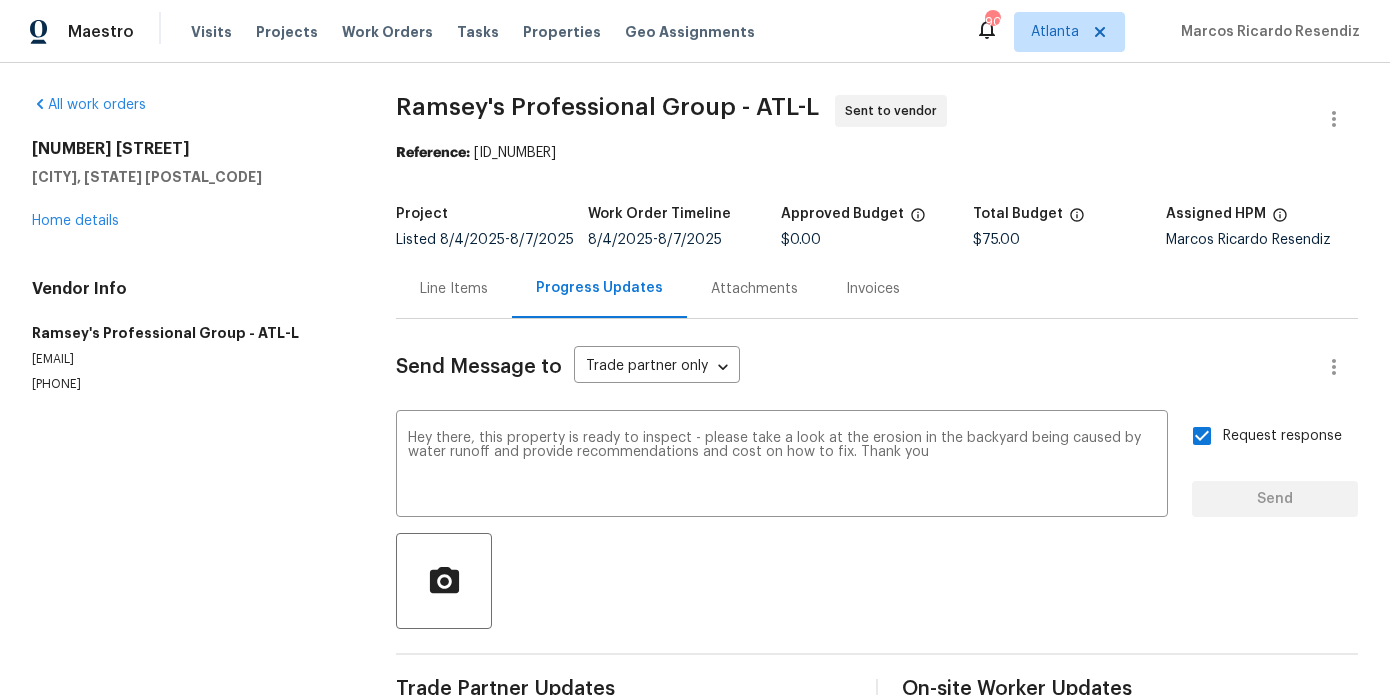type 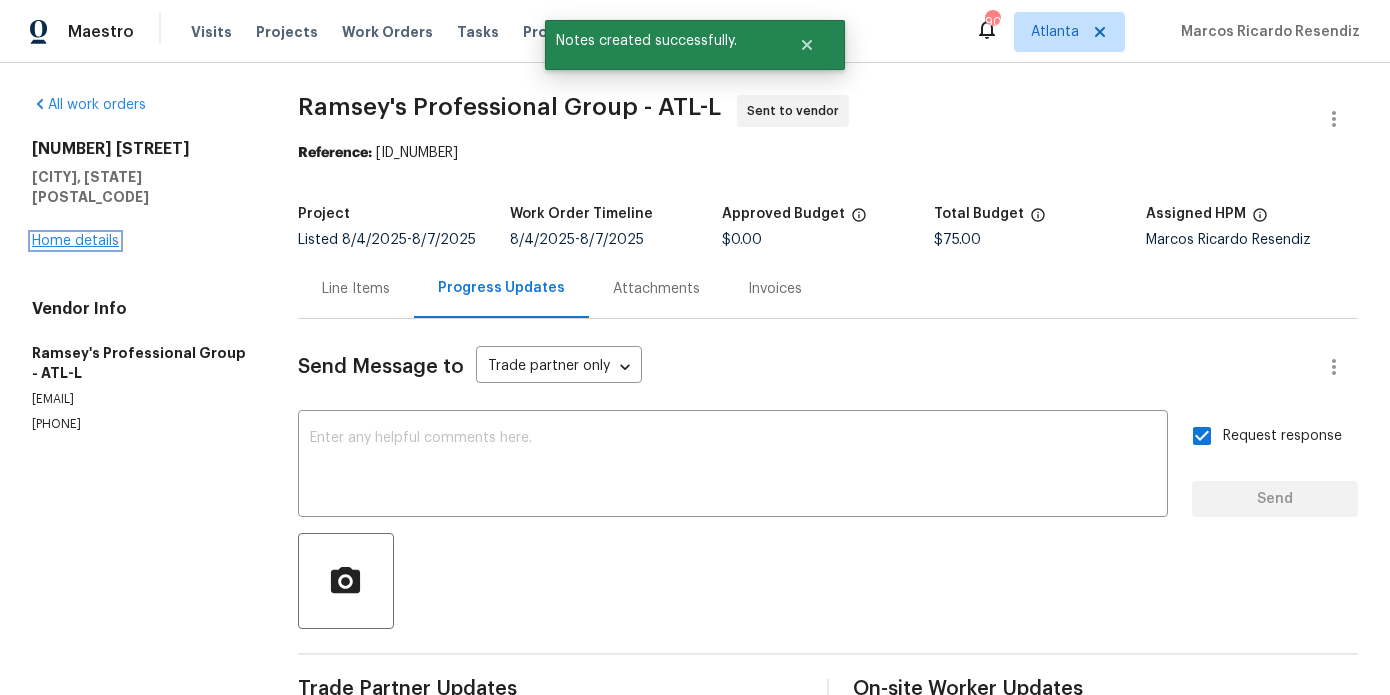 click on "Home details" at bounding box center [75, 241] 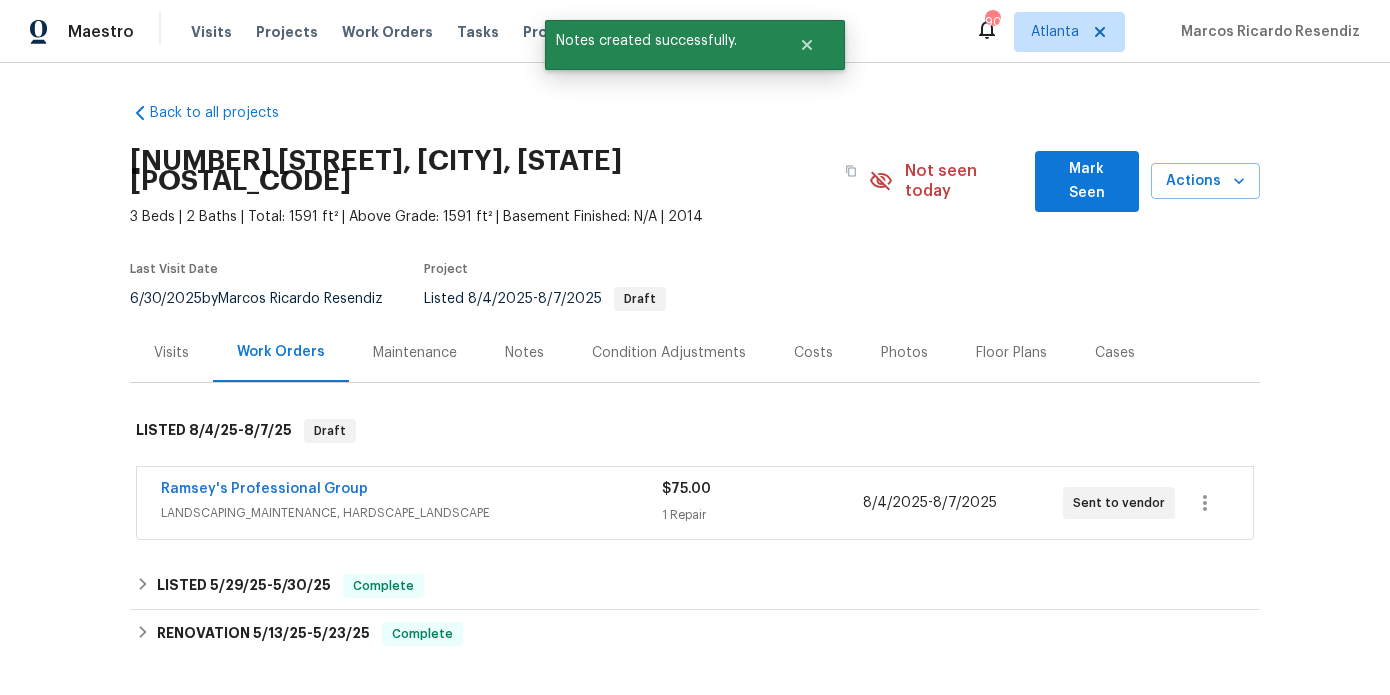 click on "Notes" at bounding box center (524, 353) 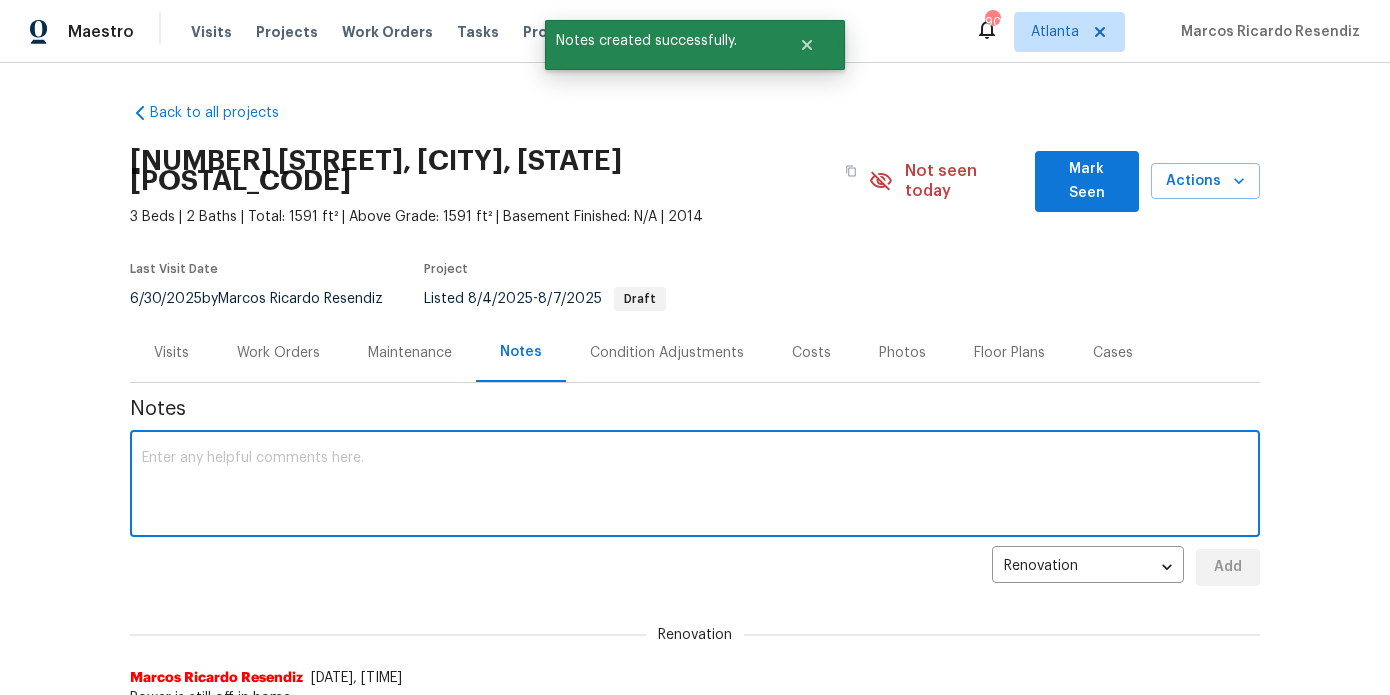 click at bounding box center (695, 486) 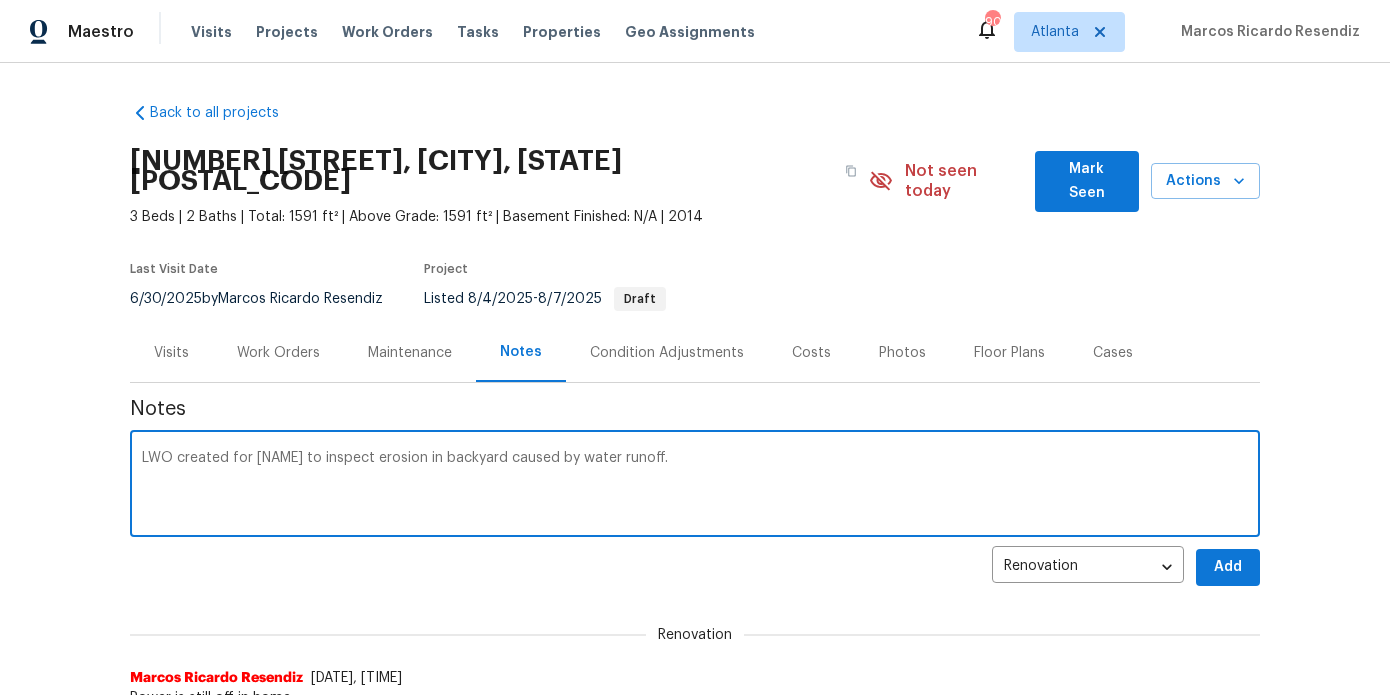 type on "LWO created for [NAME] to inspect erosion in backyard caused by water runoff." 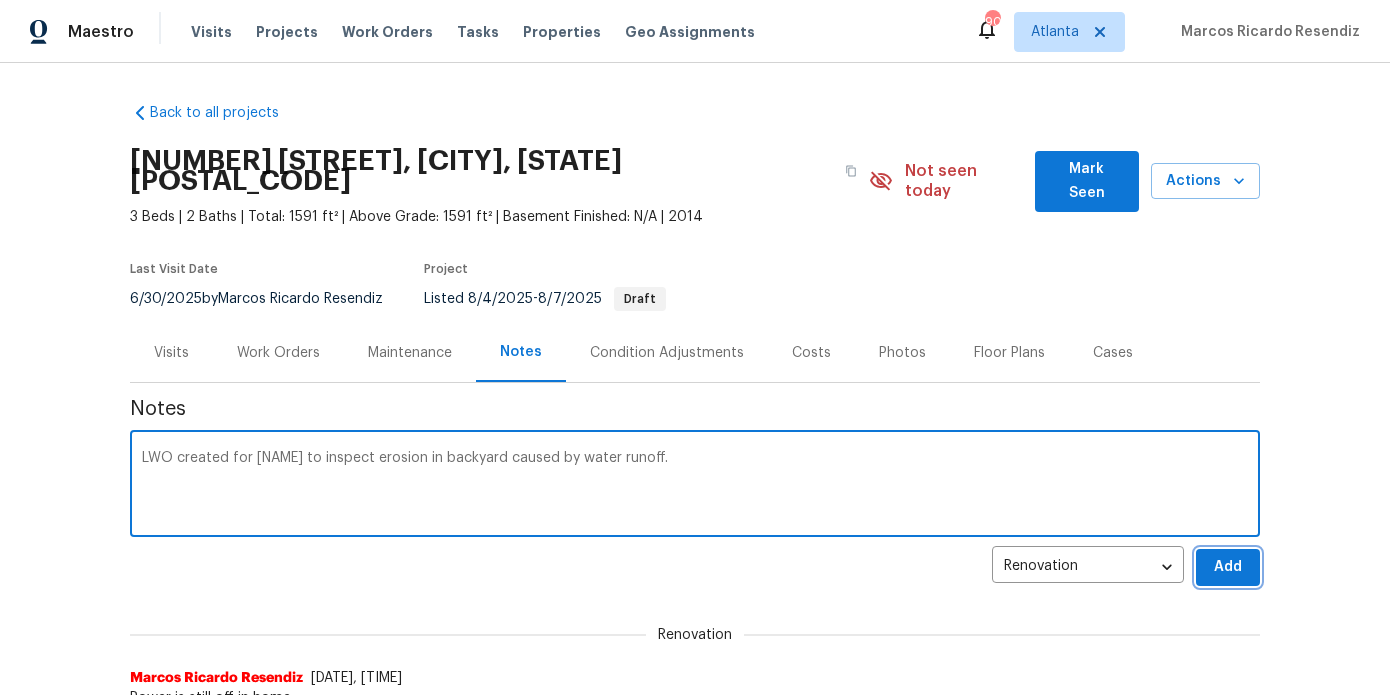 click on "Add" at bounding box center [1228, 567] 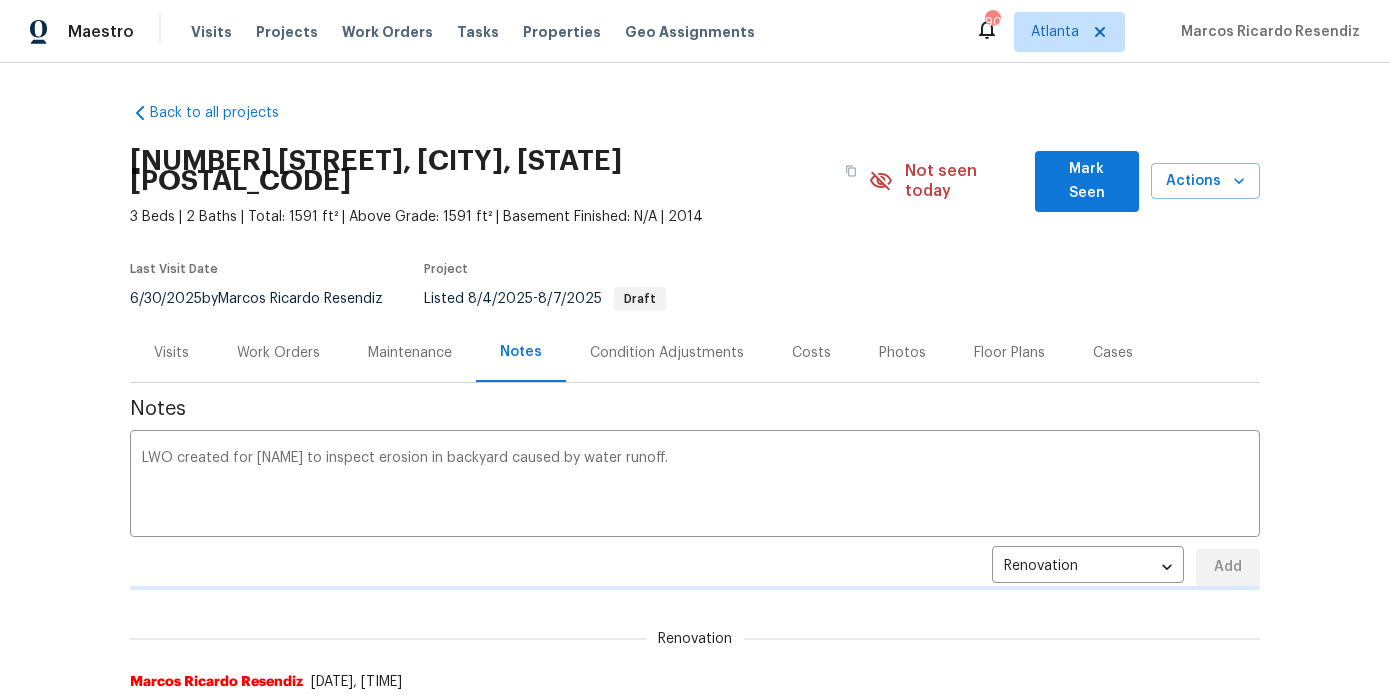 type 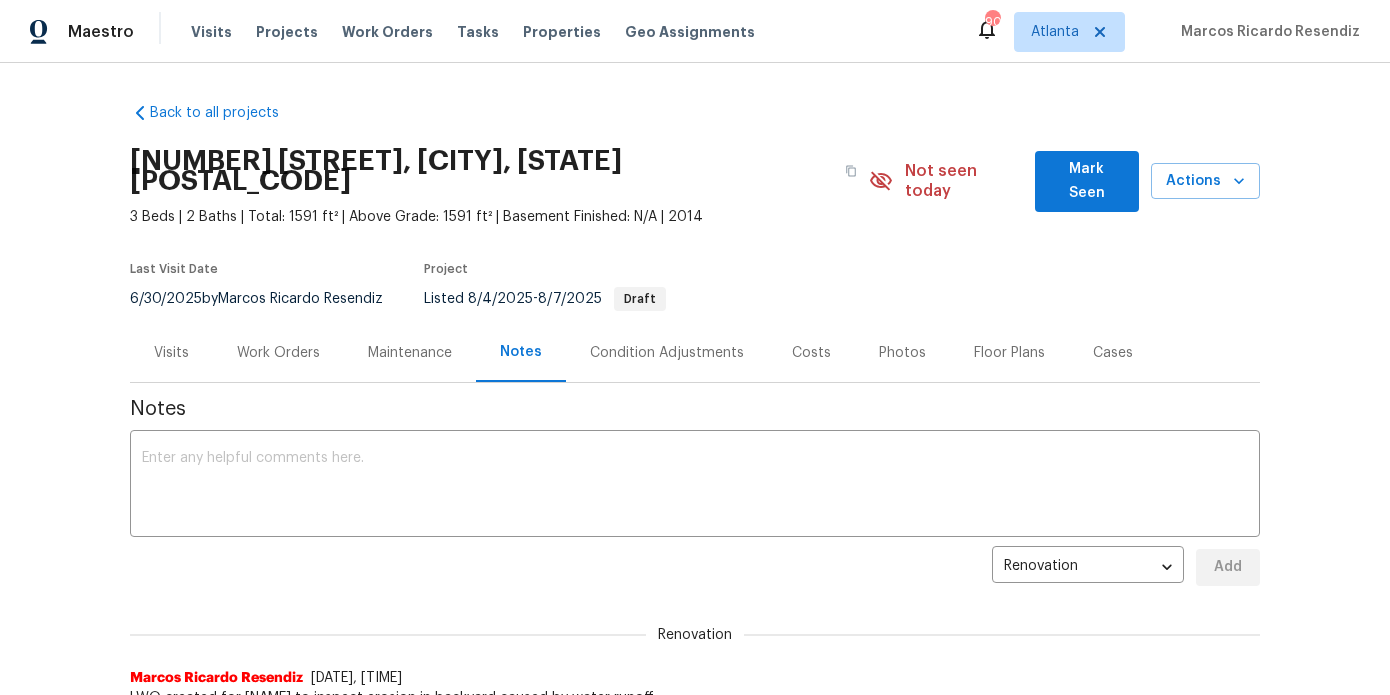 drag, startPoint x: 293, startPoint y: 326, endPoint x: 582, endPoint y: 256, distance: 297.3567 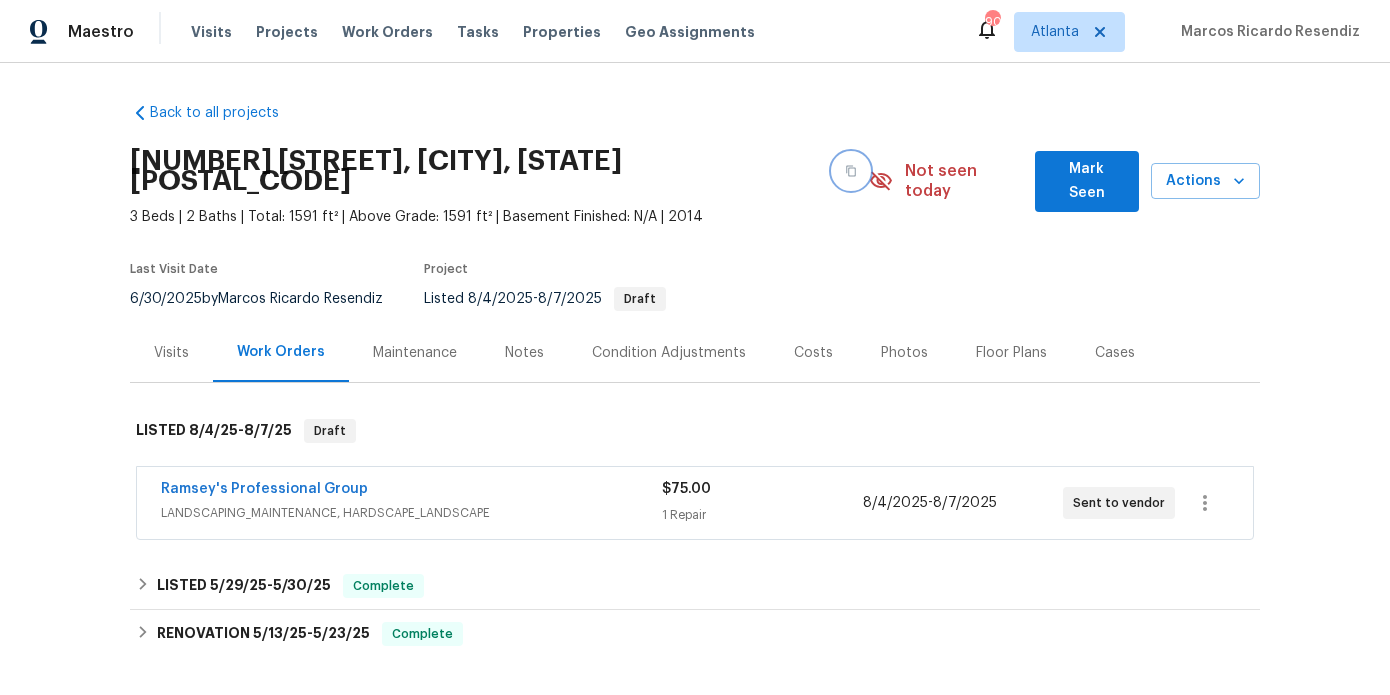 click 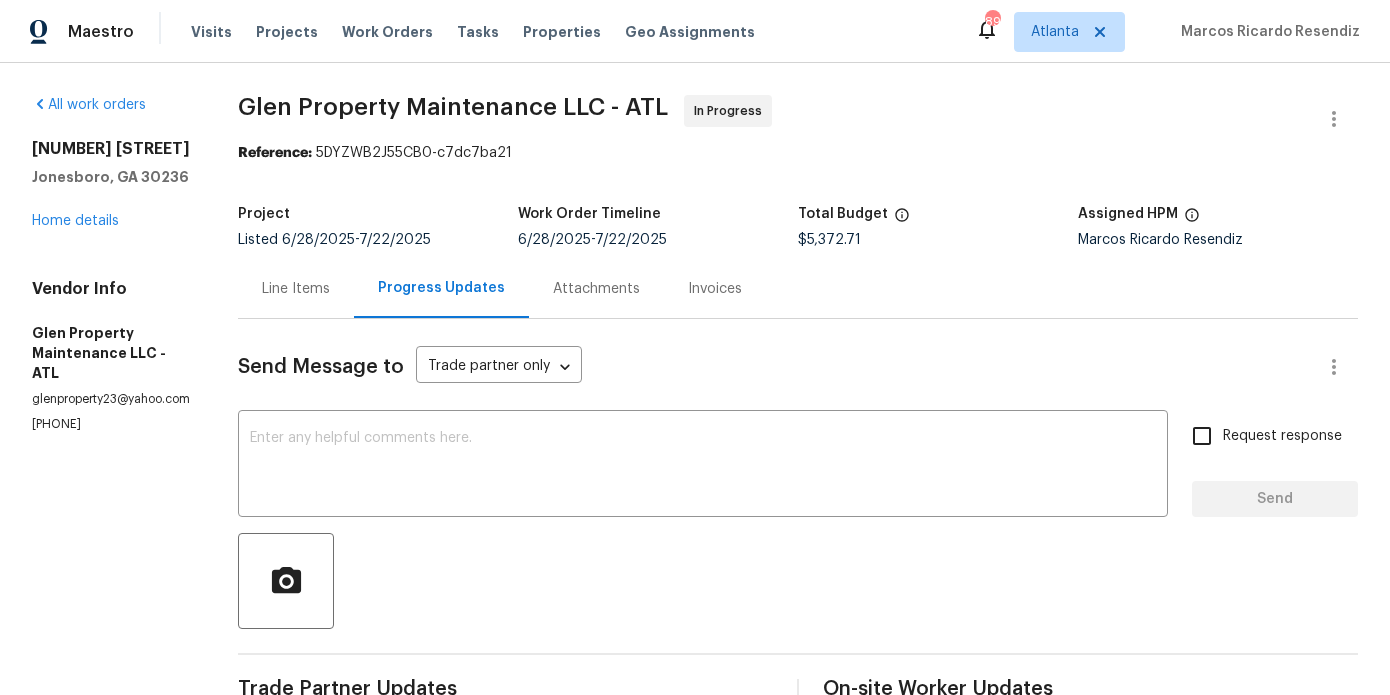 scroll, scrollTop: 0, scrollLeft: 0, axis: both 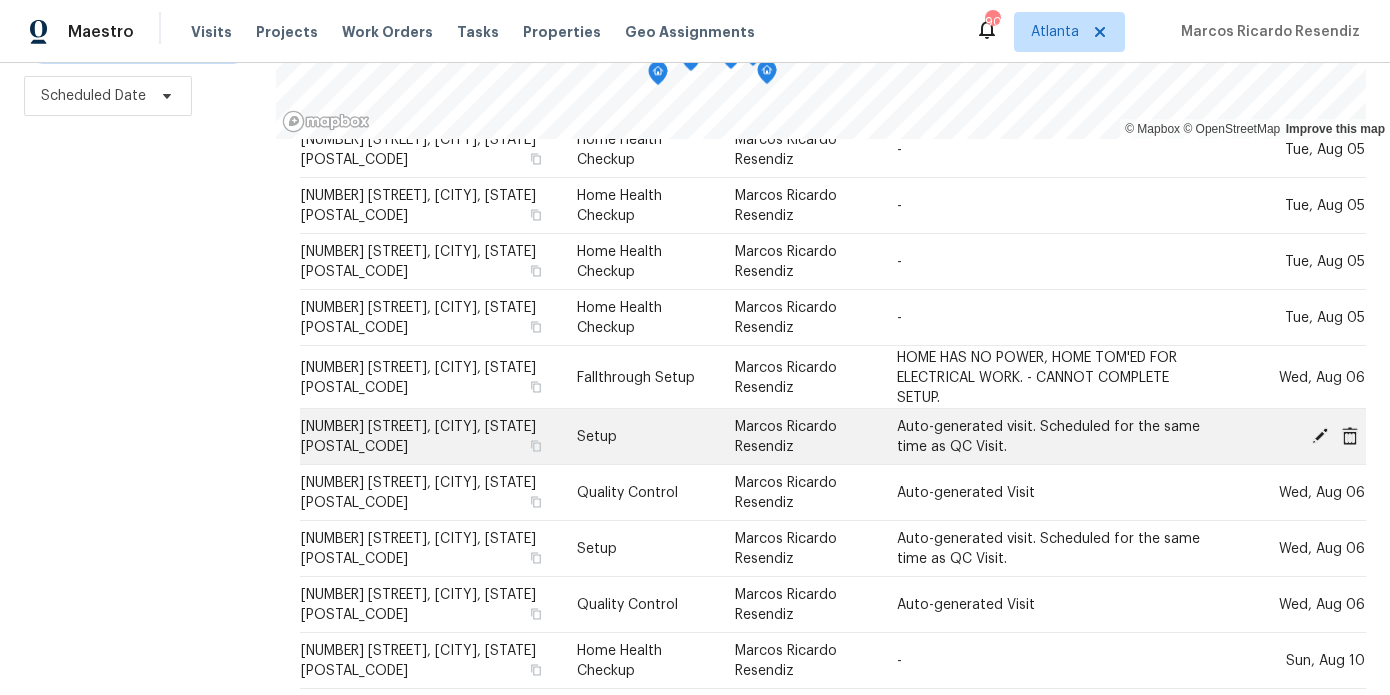click 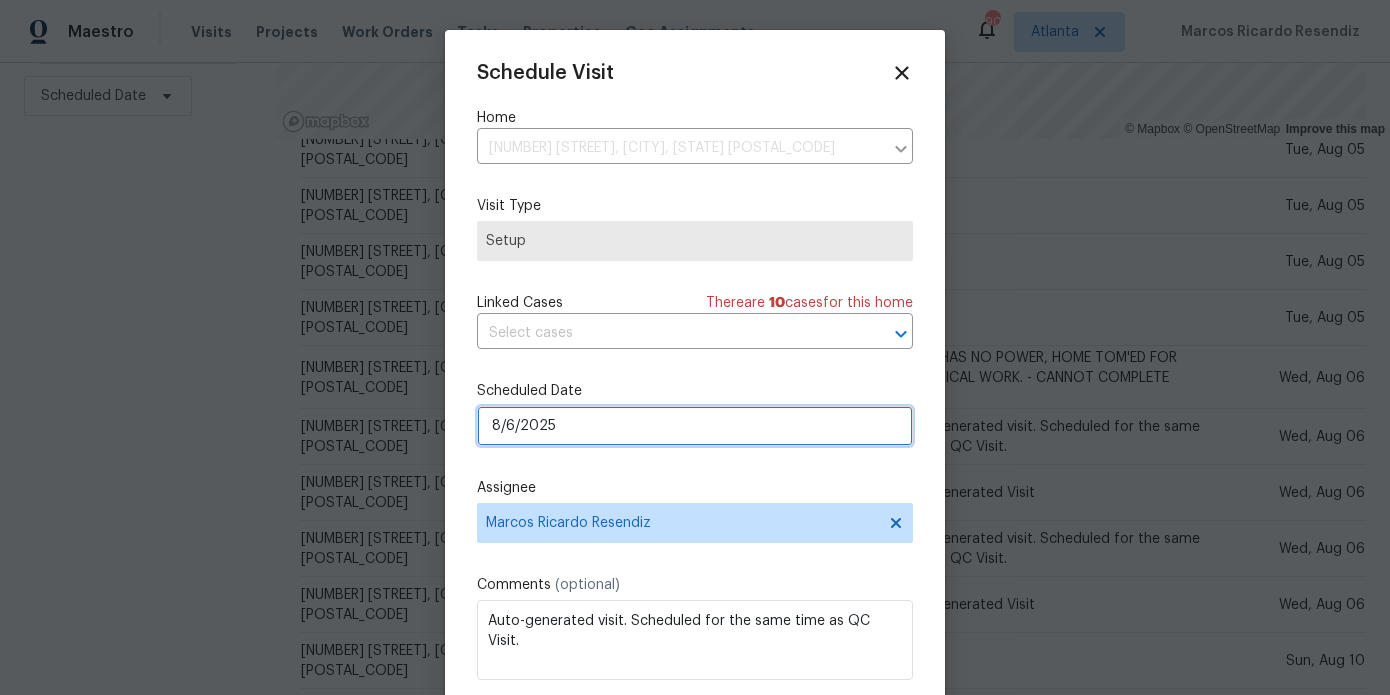 click on "8/6/2025" at bounding box center (695, 426) 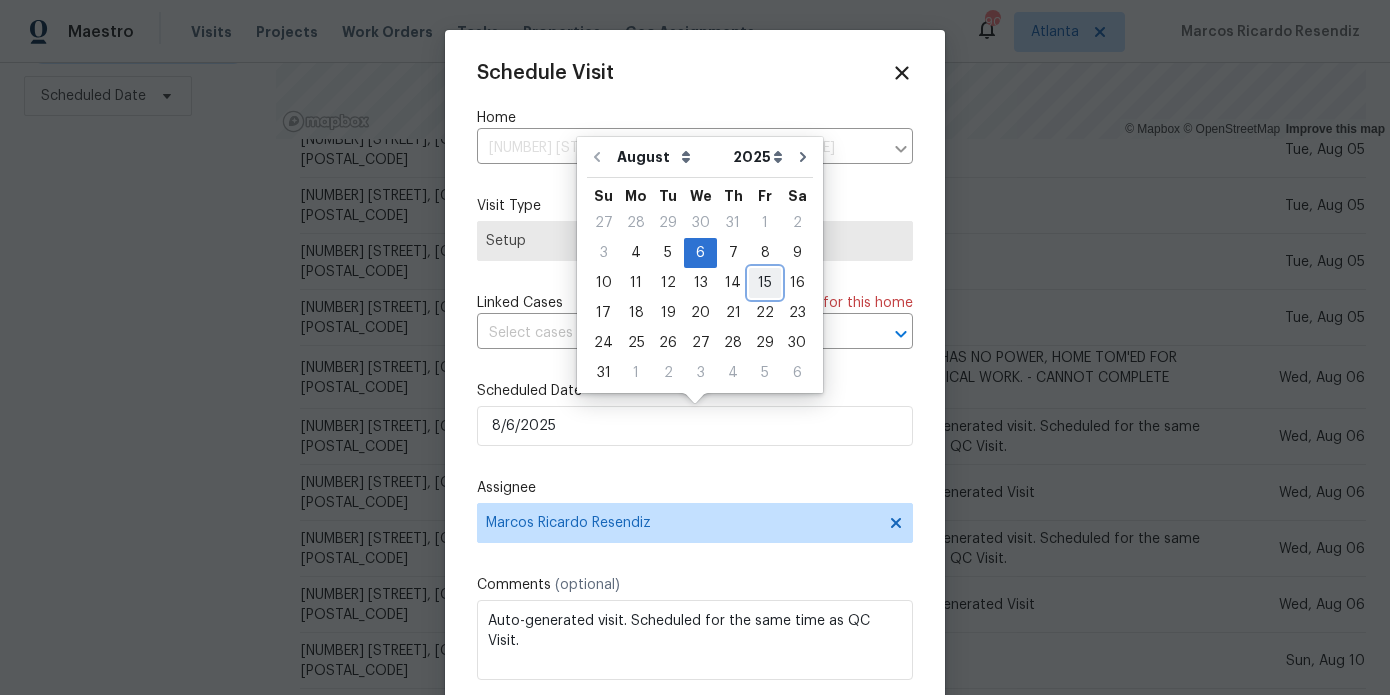click on "15" at bounding box center [765, 283] 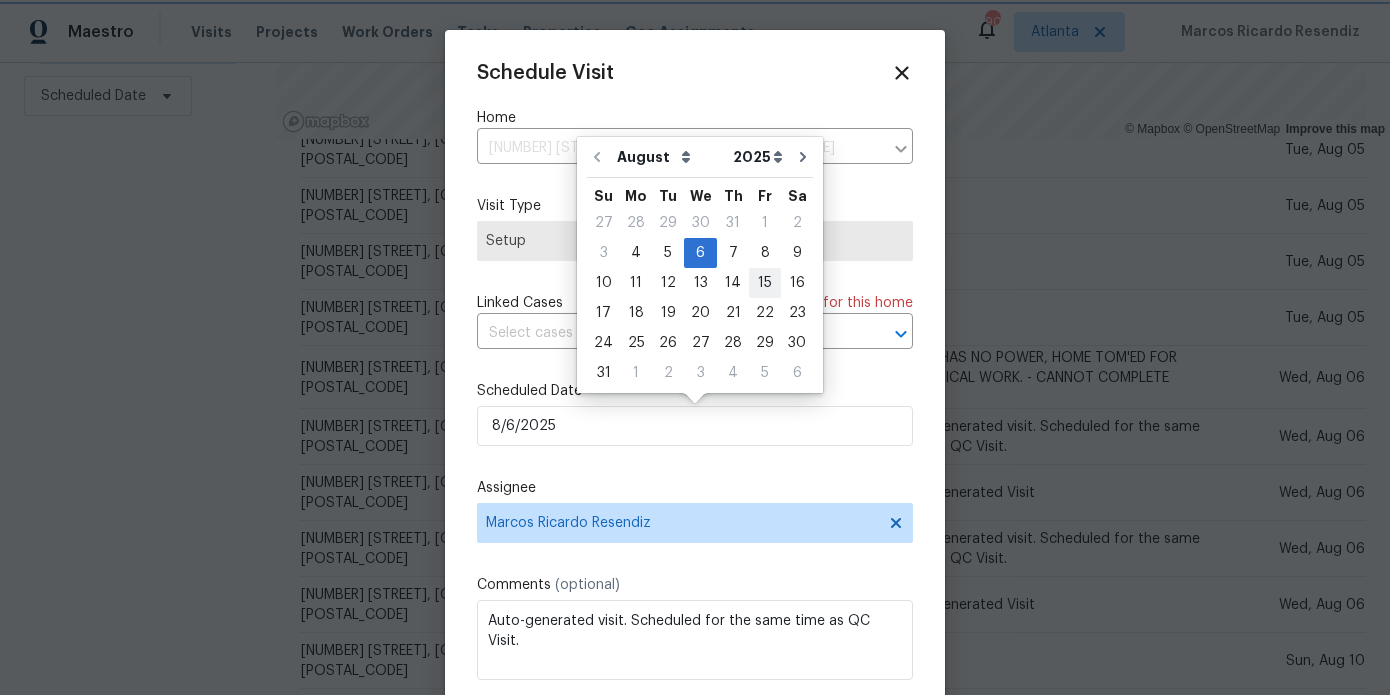type on "8/15/2025" 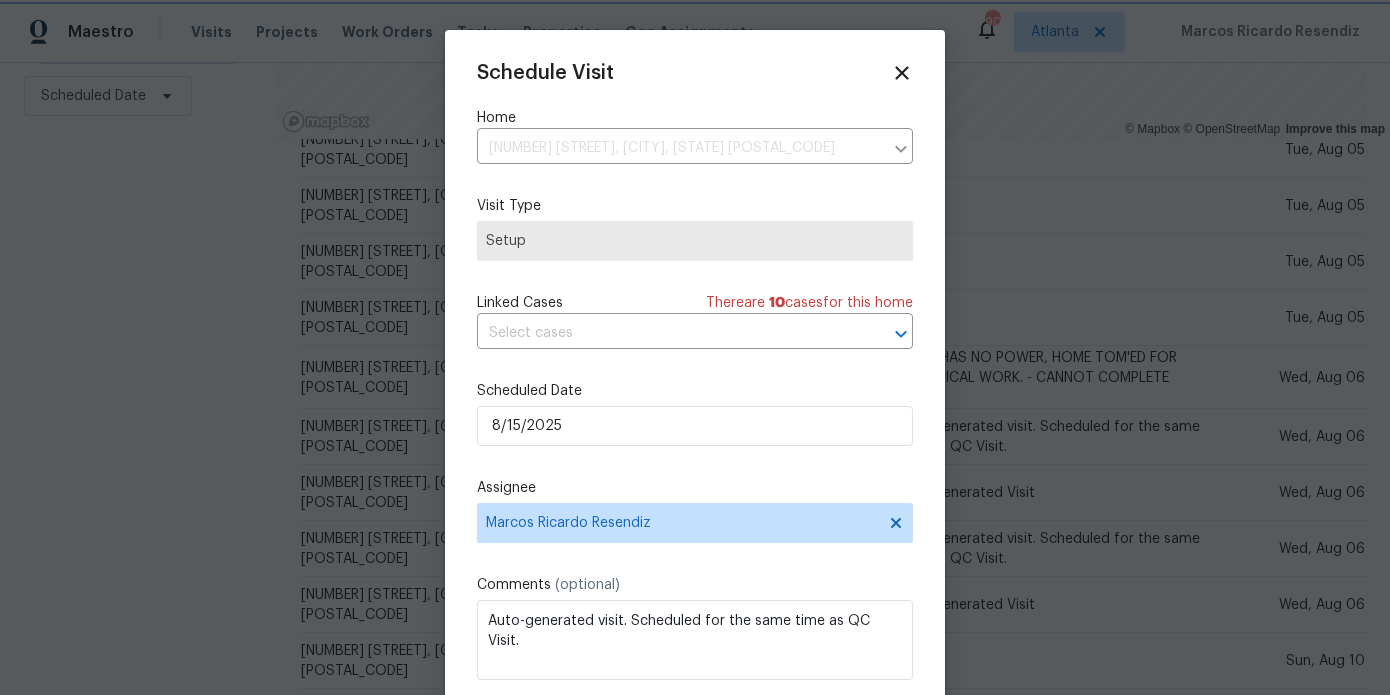 scroll, scrollTop: 36, scrollLeft: 0, axis: vertical 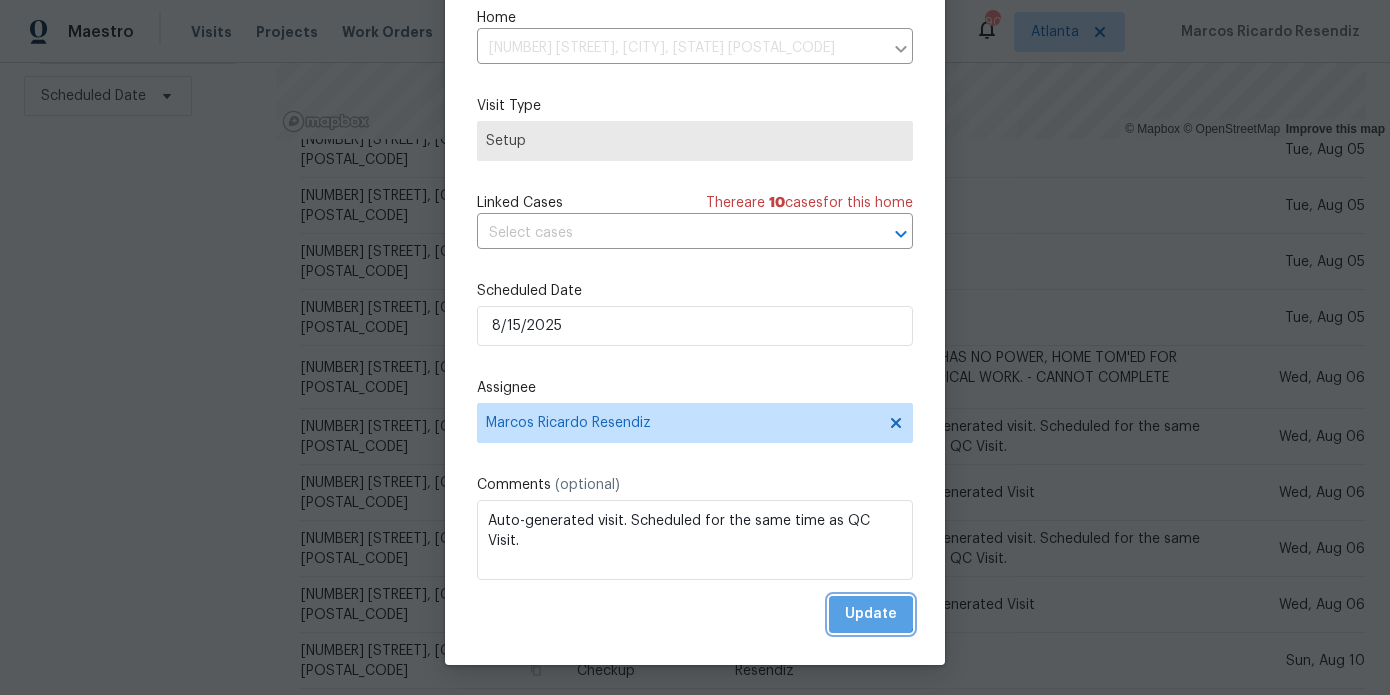 click on "Update" at bounding box center (871, 614) 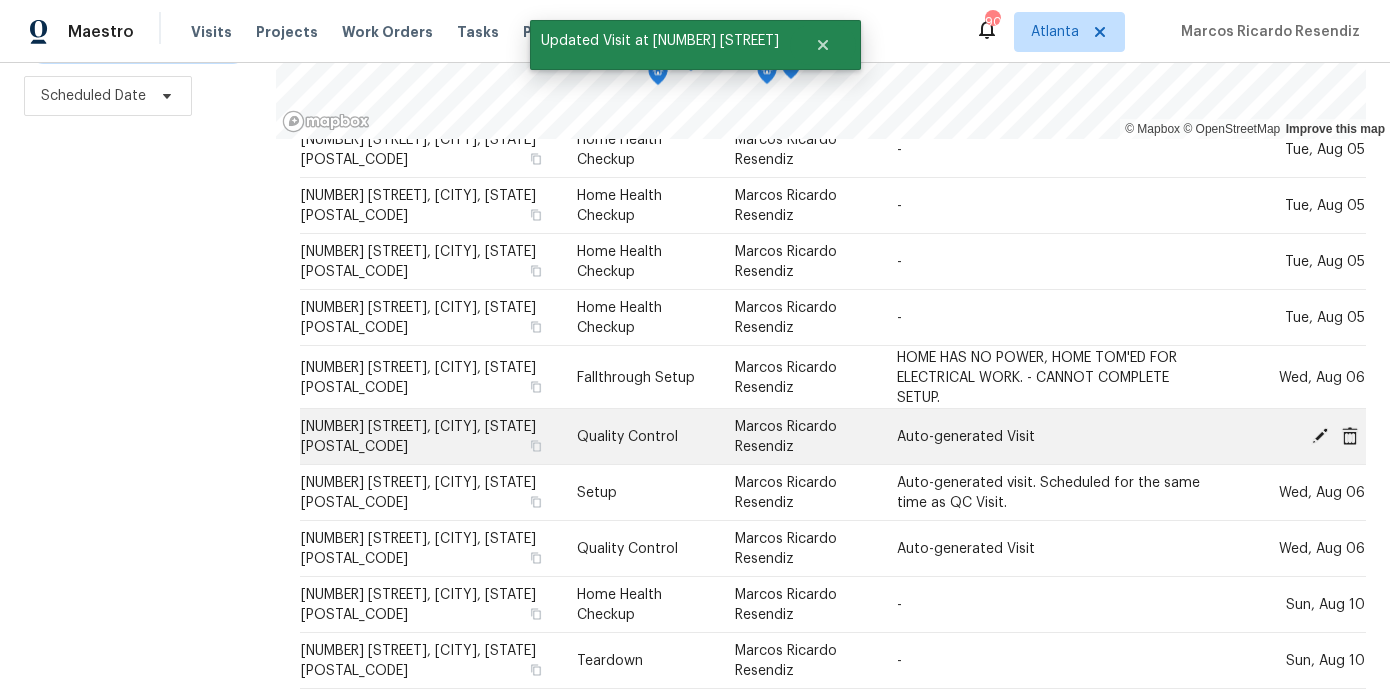 click 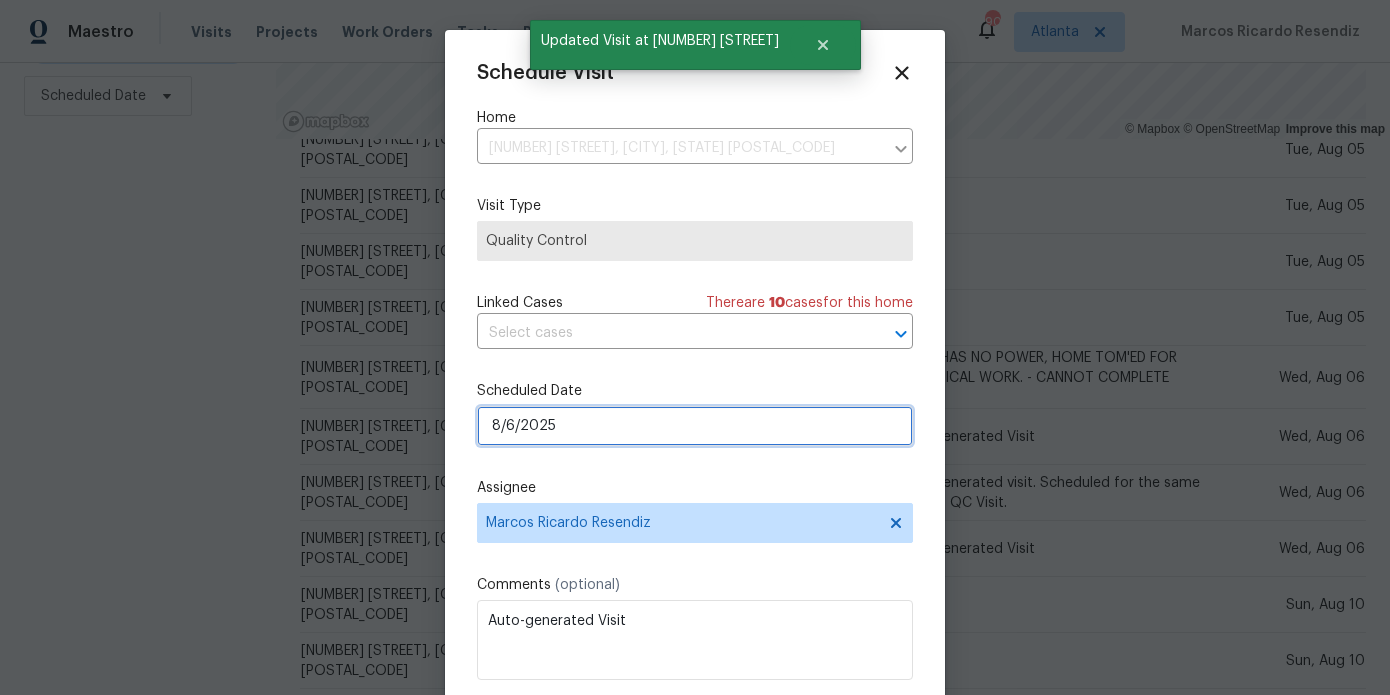 click on "8/6/2025" at bounding box center [695, 426] 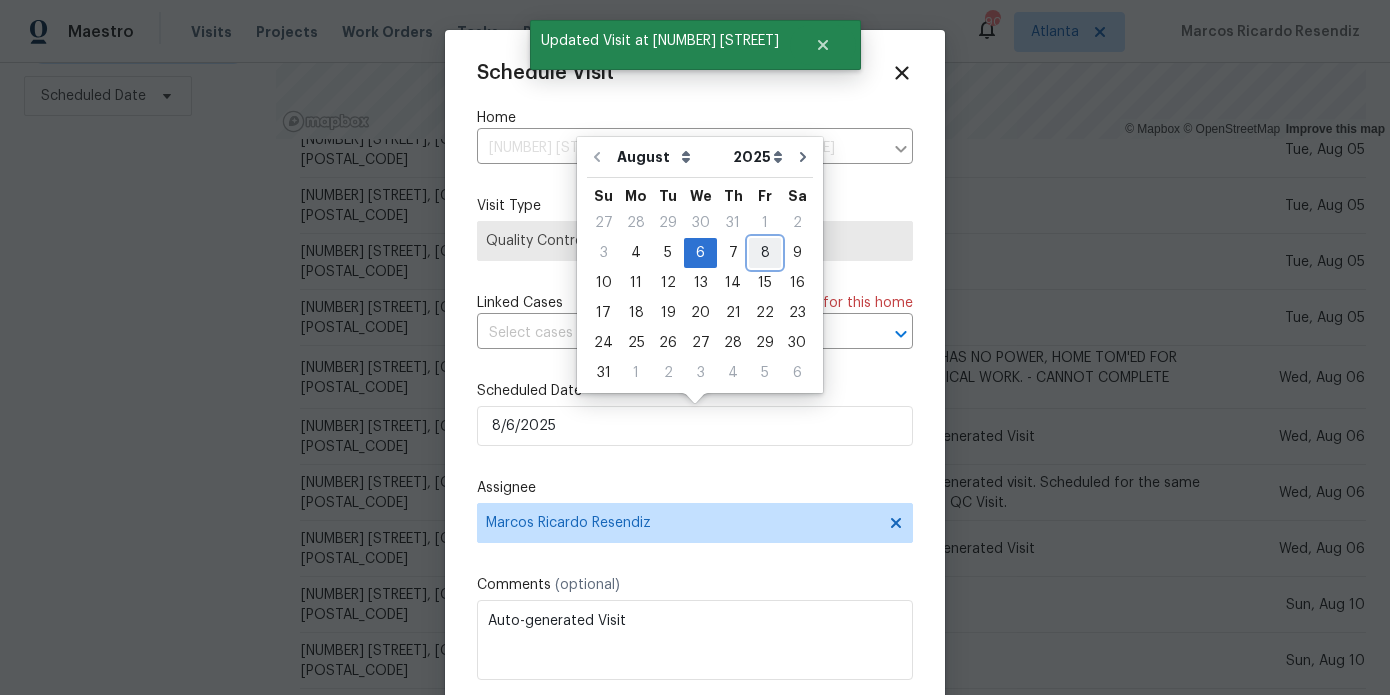 click on "8" at bounding box center (765, 253) 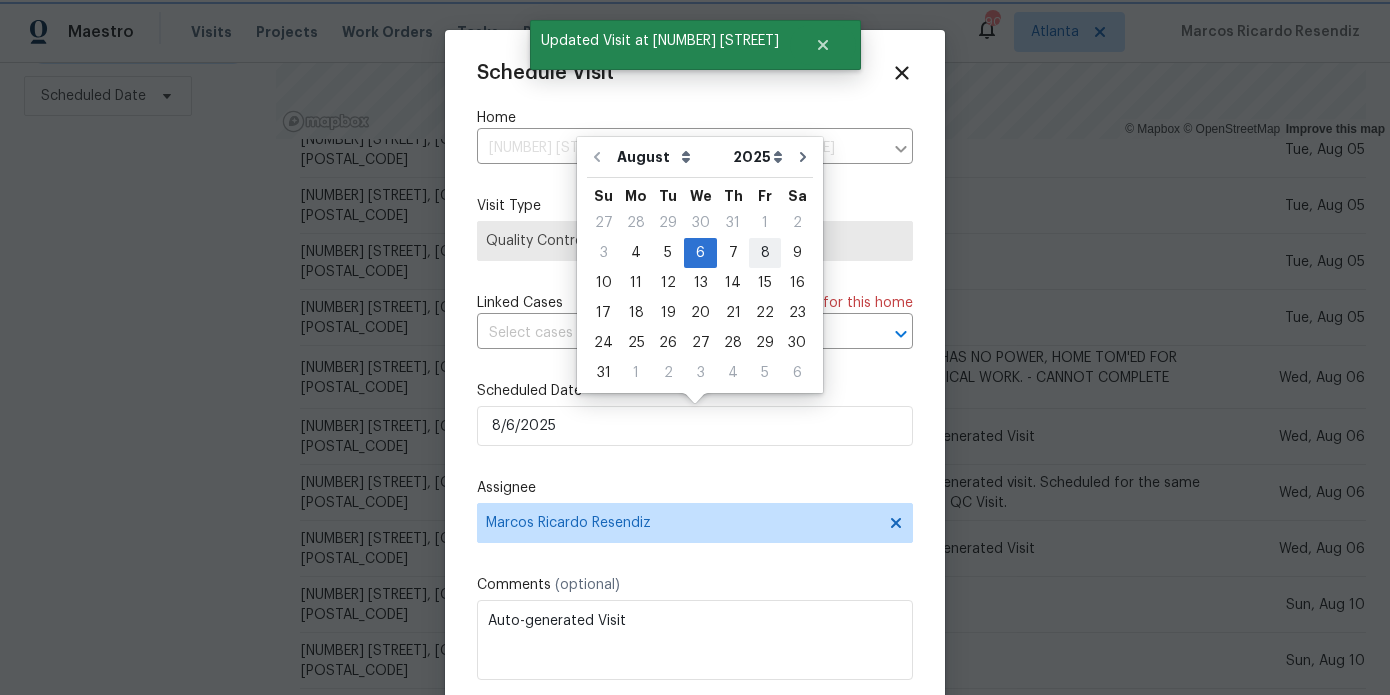 type on "8/8/2025" 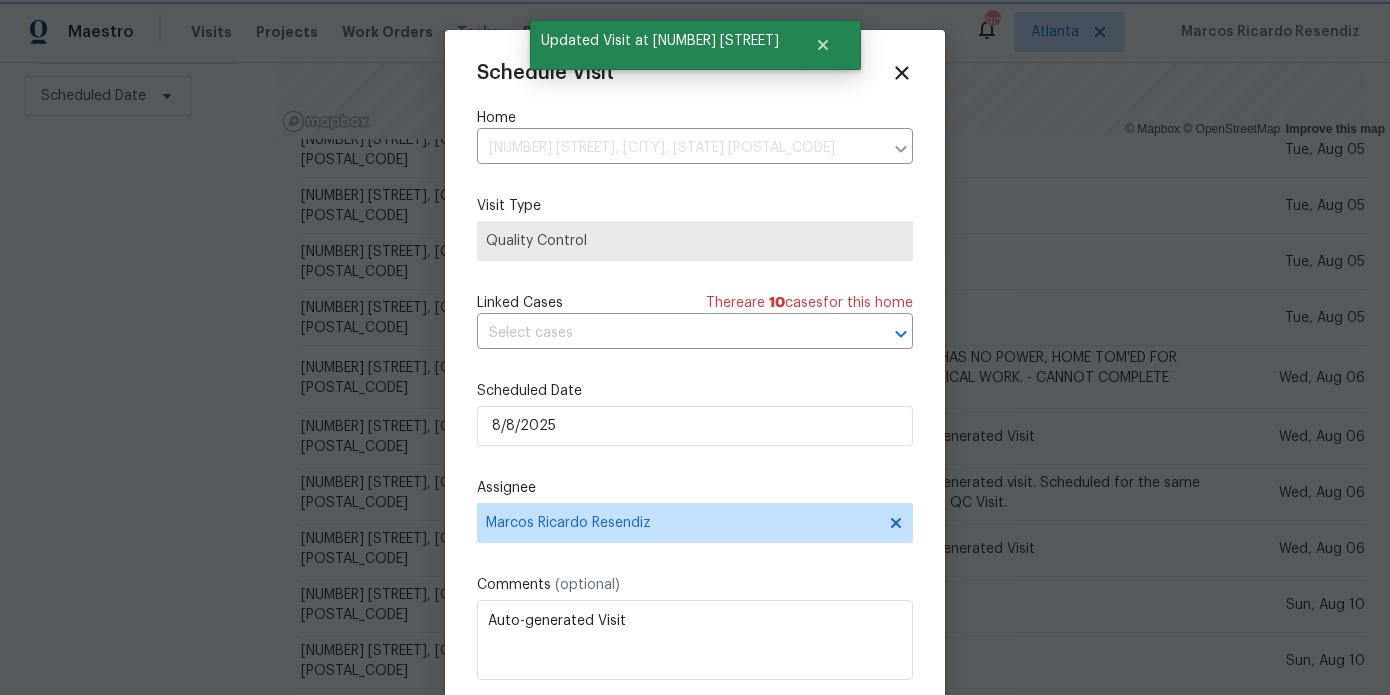 scroll, scrollTop: 36, scrollLeft: 0, axis: vertical 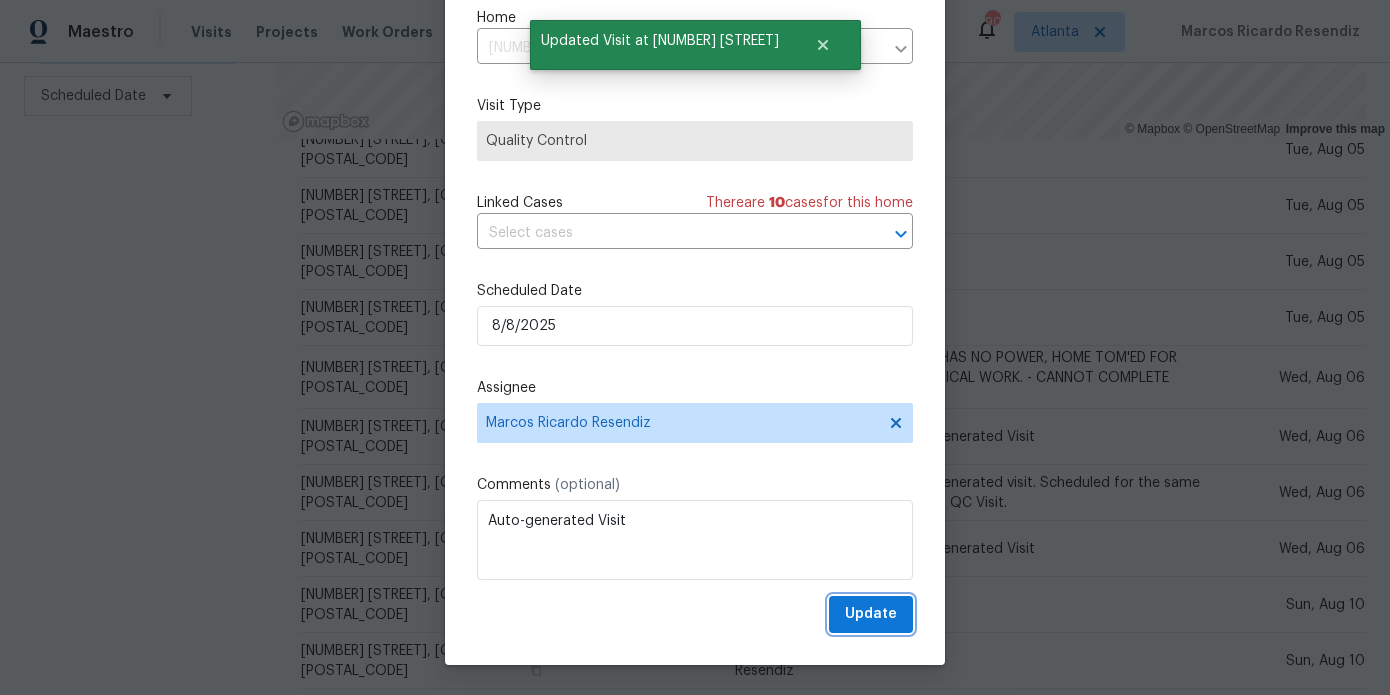 click on "Update" at bounding box center (871, 614) 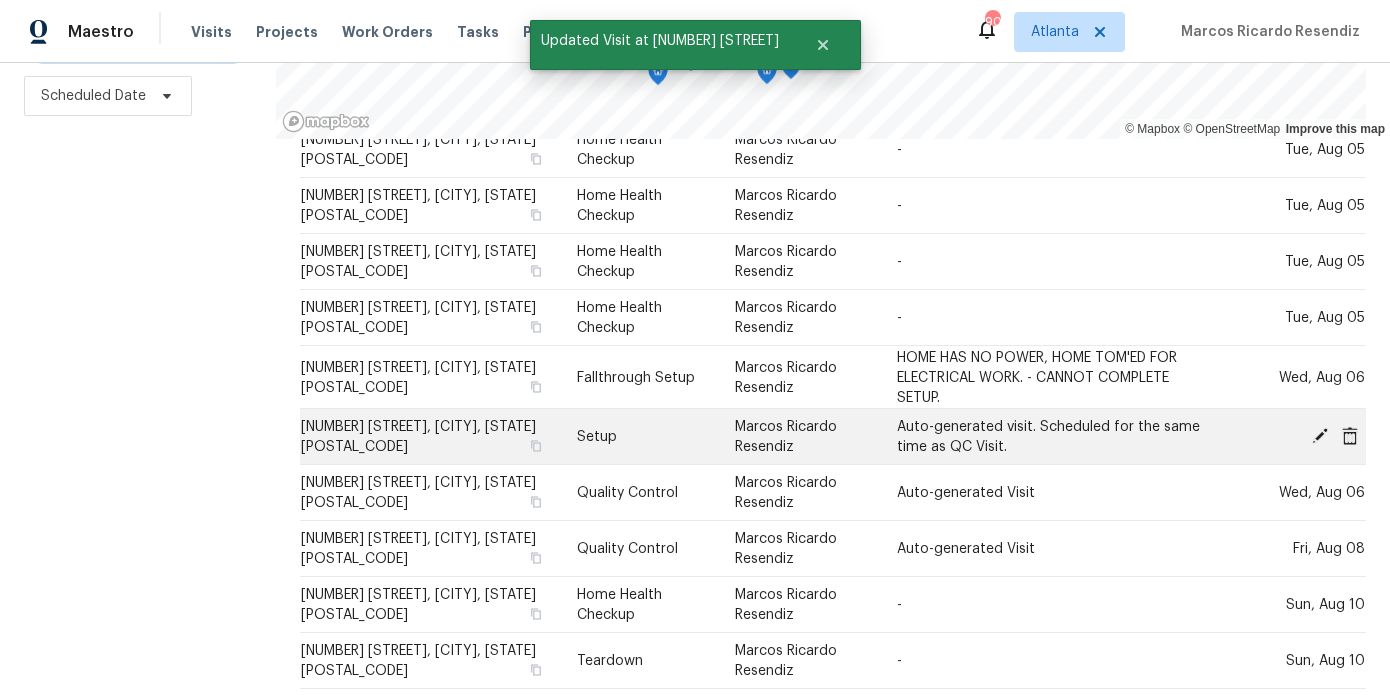 click 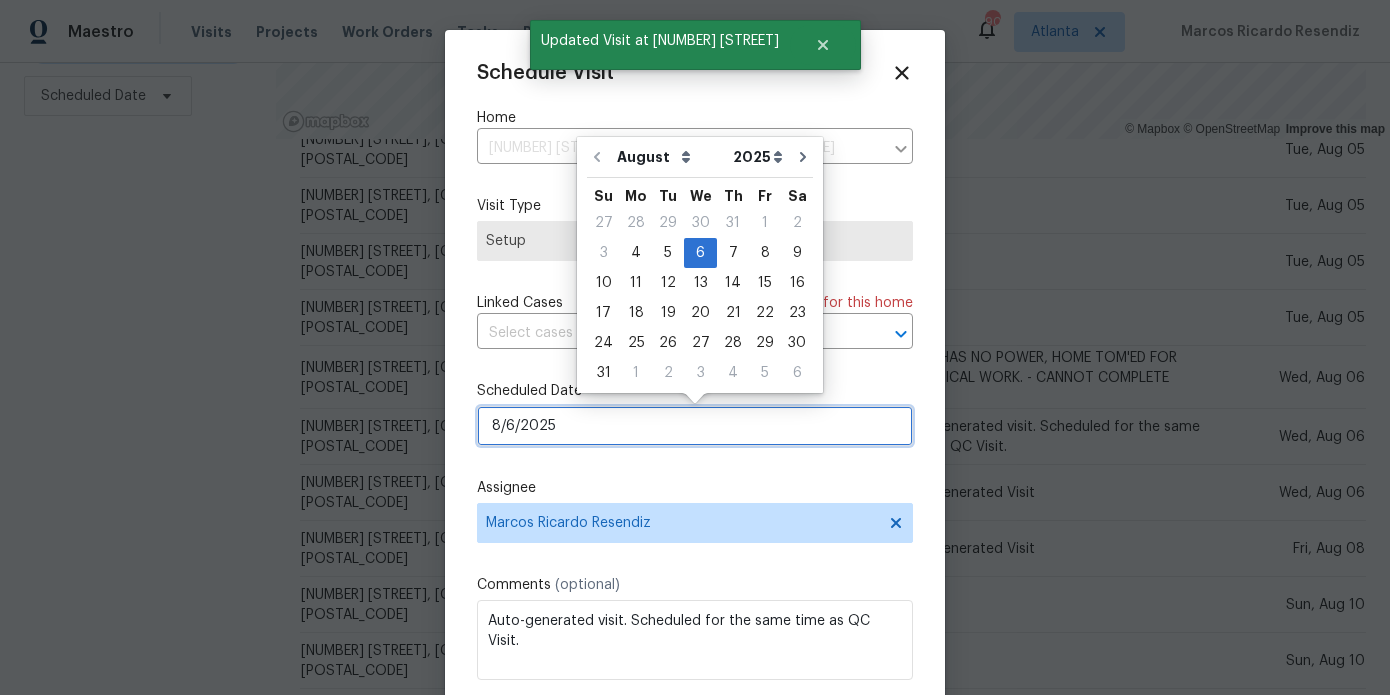 click on "8/6/2025" at bounding box center (695, 426) 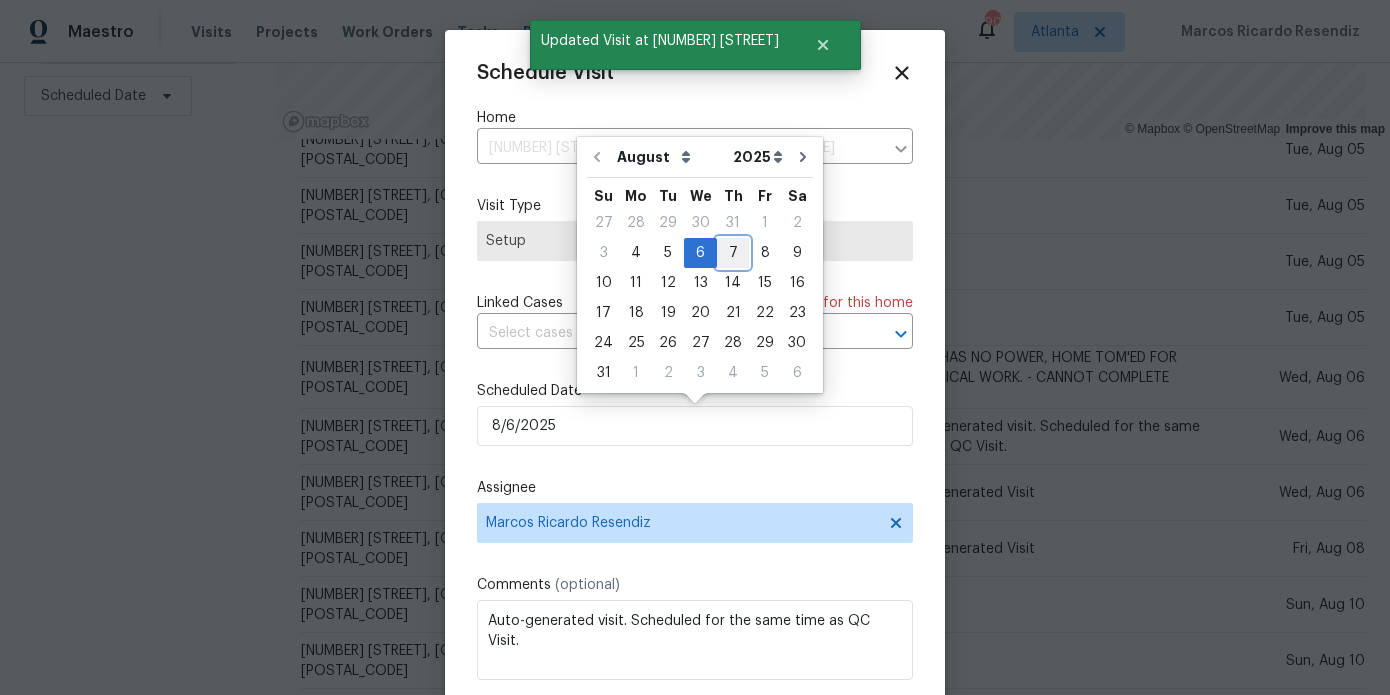 click on "7" at bounding box center (733, 253) 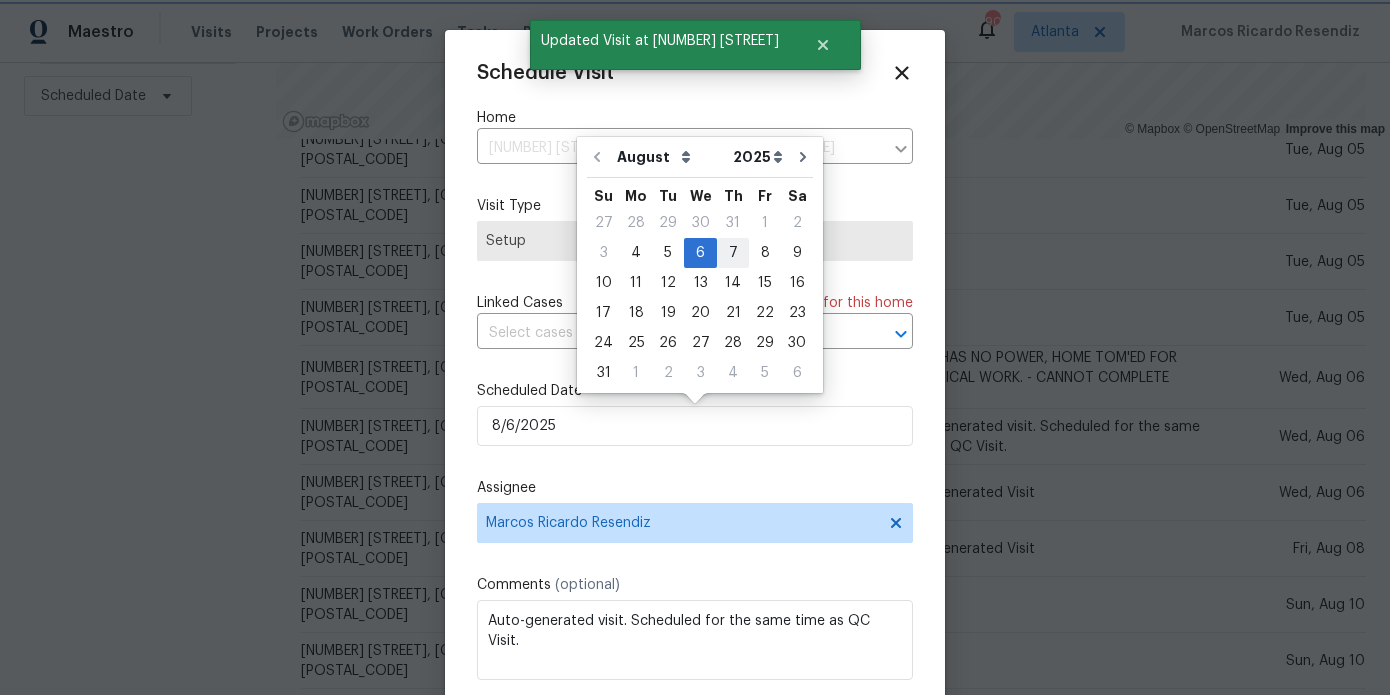 type on "8/7/2025" 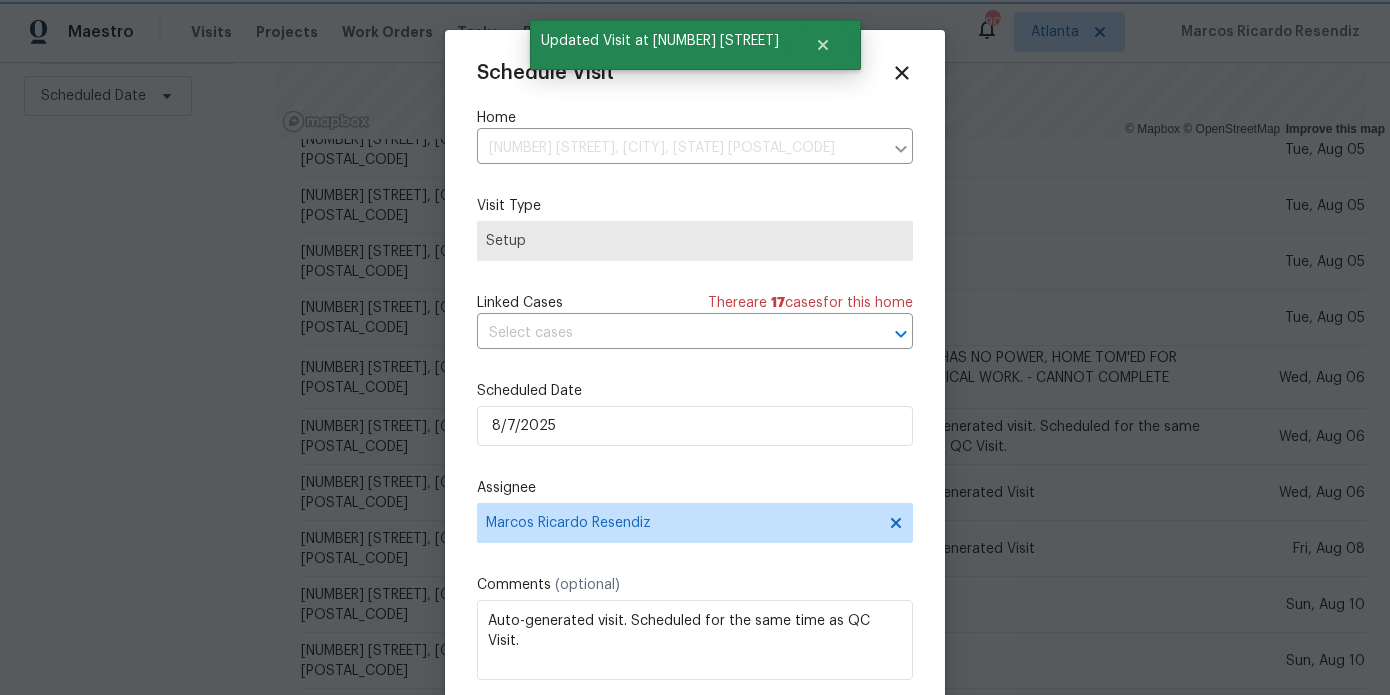 scroll, scrollTop: 36, scrollLeft: 0, axis: vertical 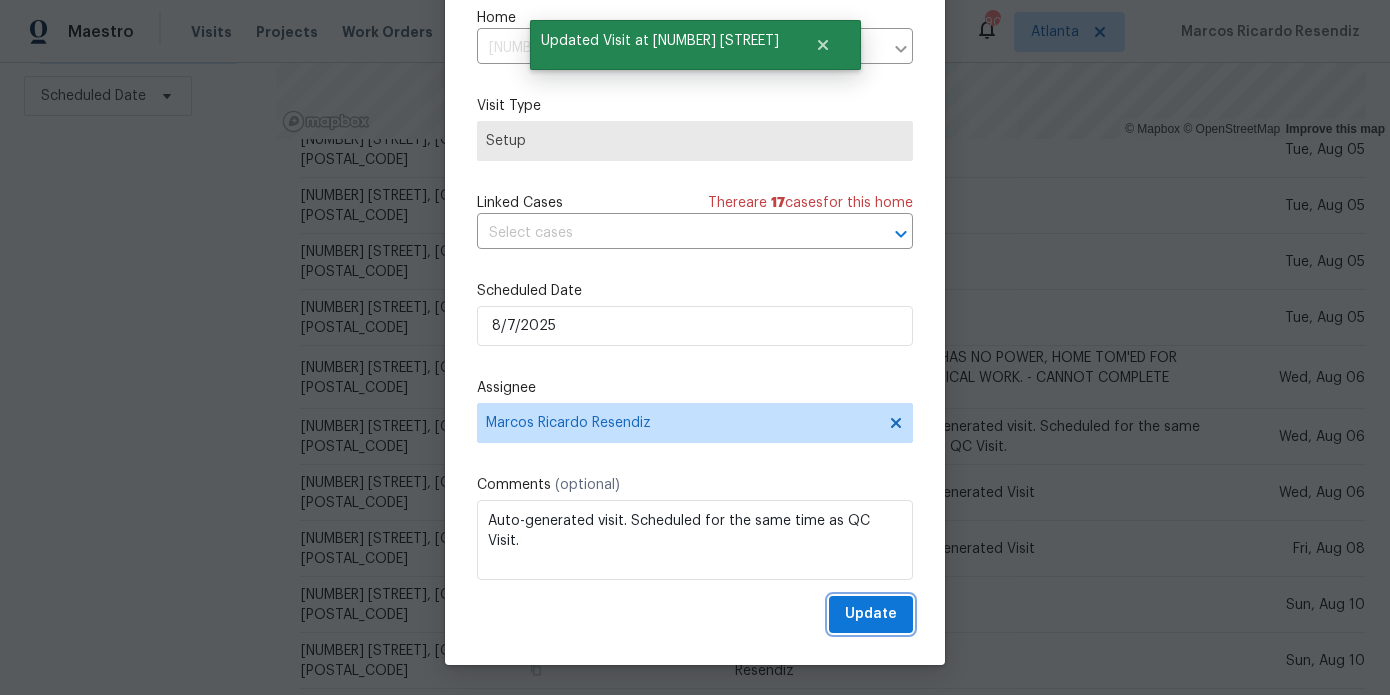 click on "Update" at bounding box center [871, 614] 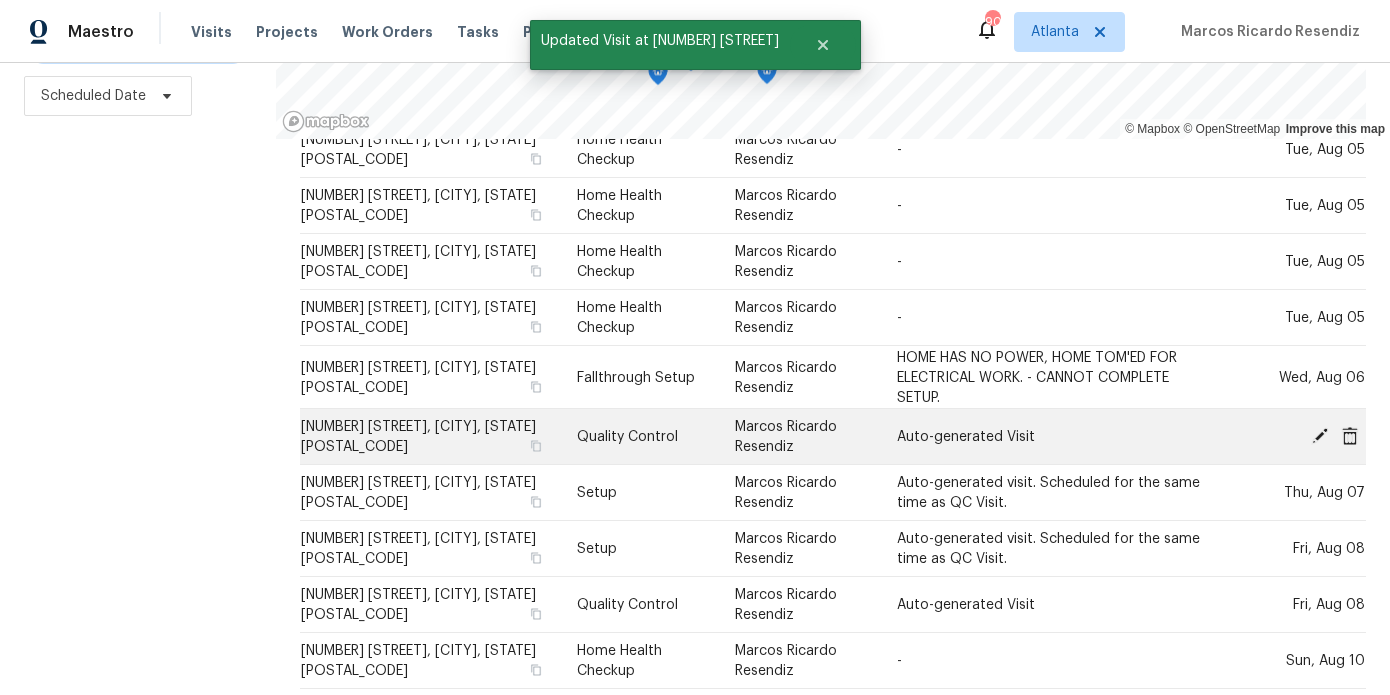 click 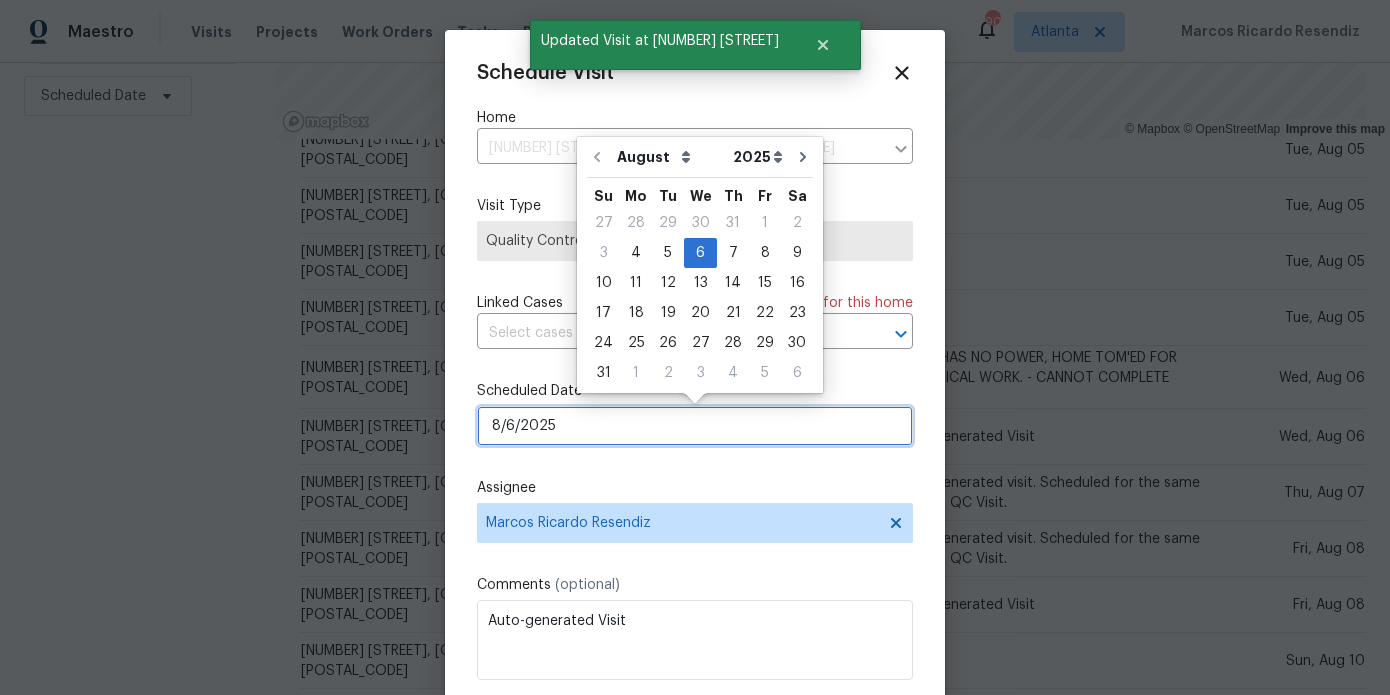 click on "8/6/2025" at bounding box center [695, 426] 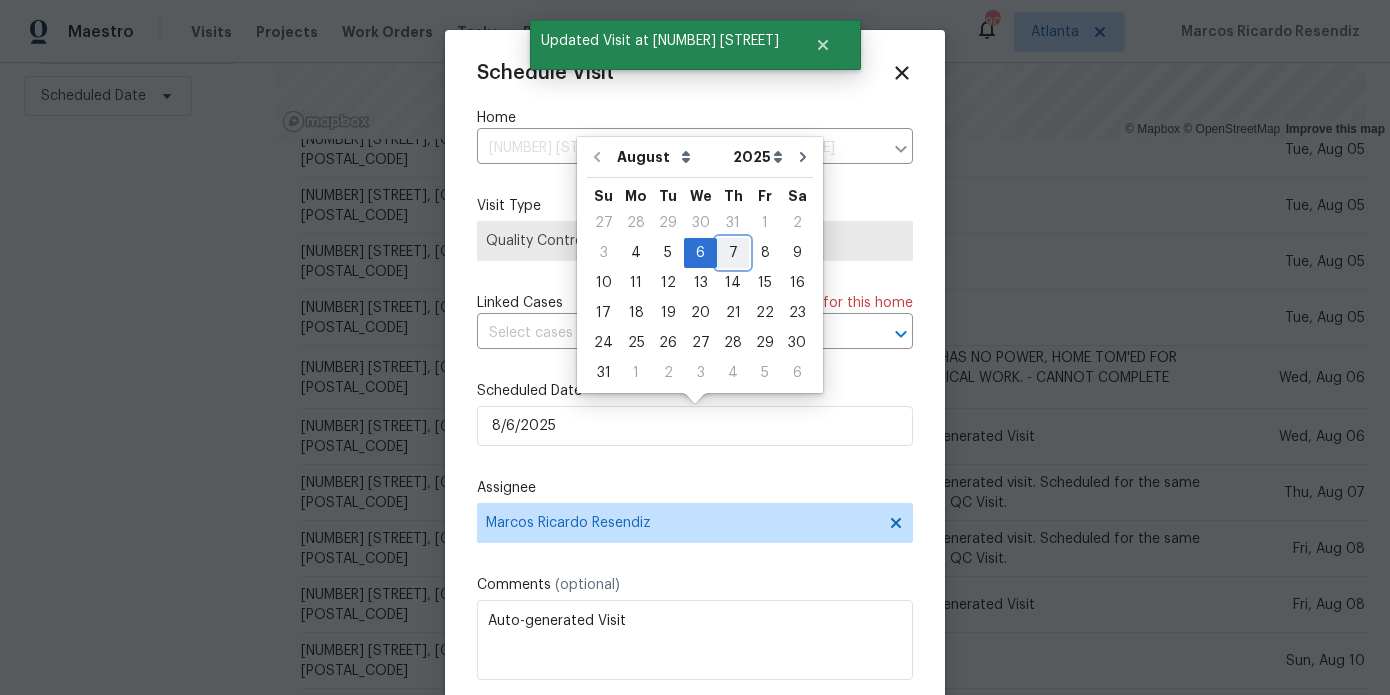click on "7" at bounding box center (733, 253) 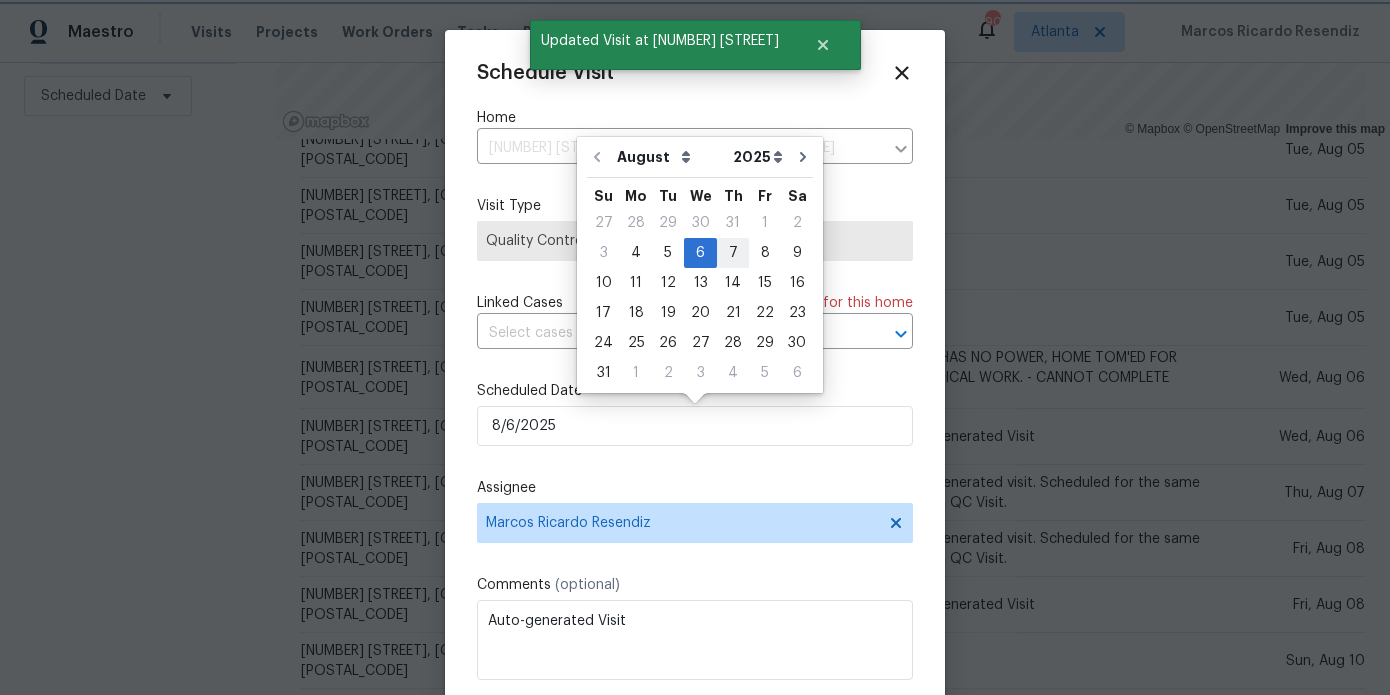 type on "8/7/2025" 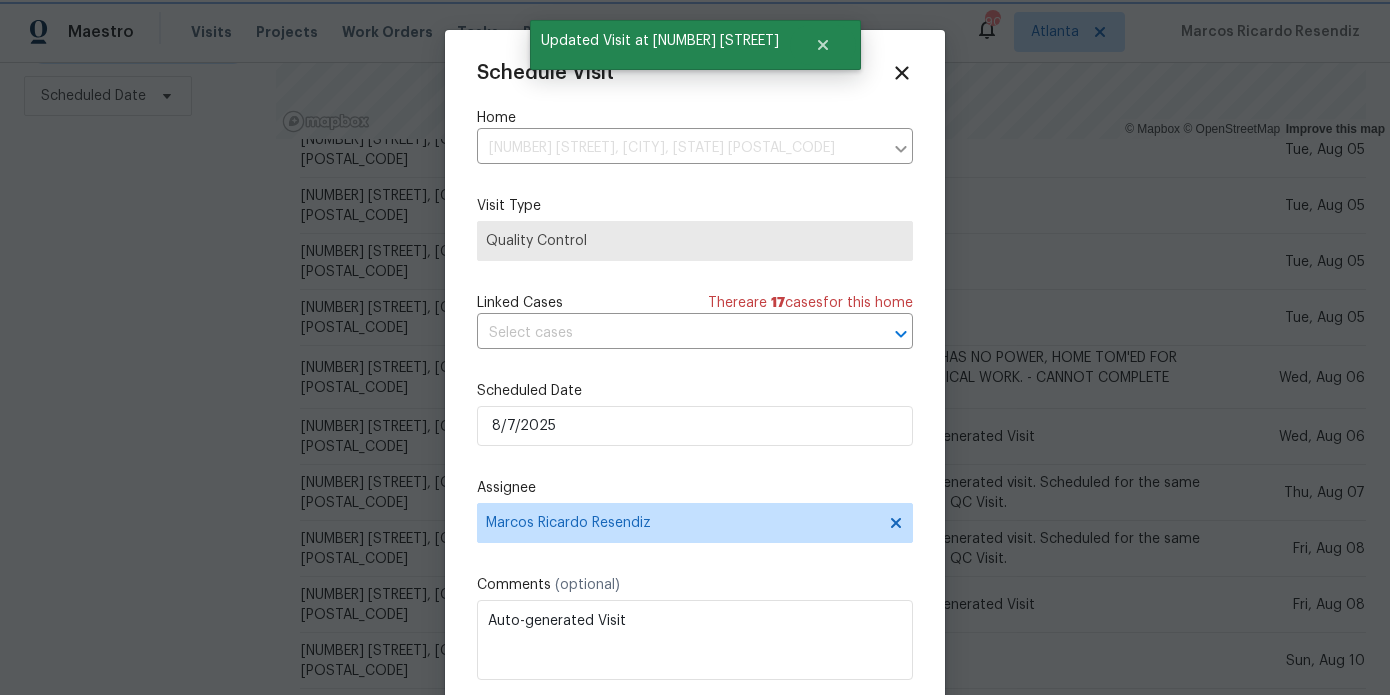 scroll, scrollTop: 36, scrollLeft: 0, axis: vertical 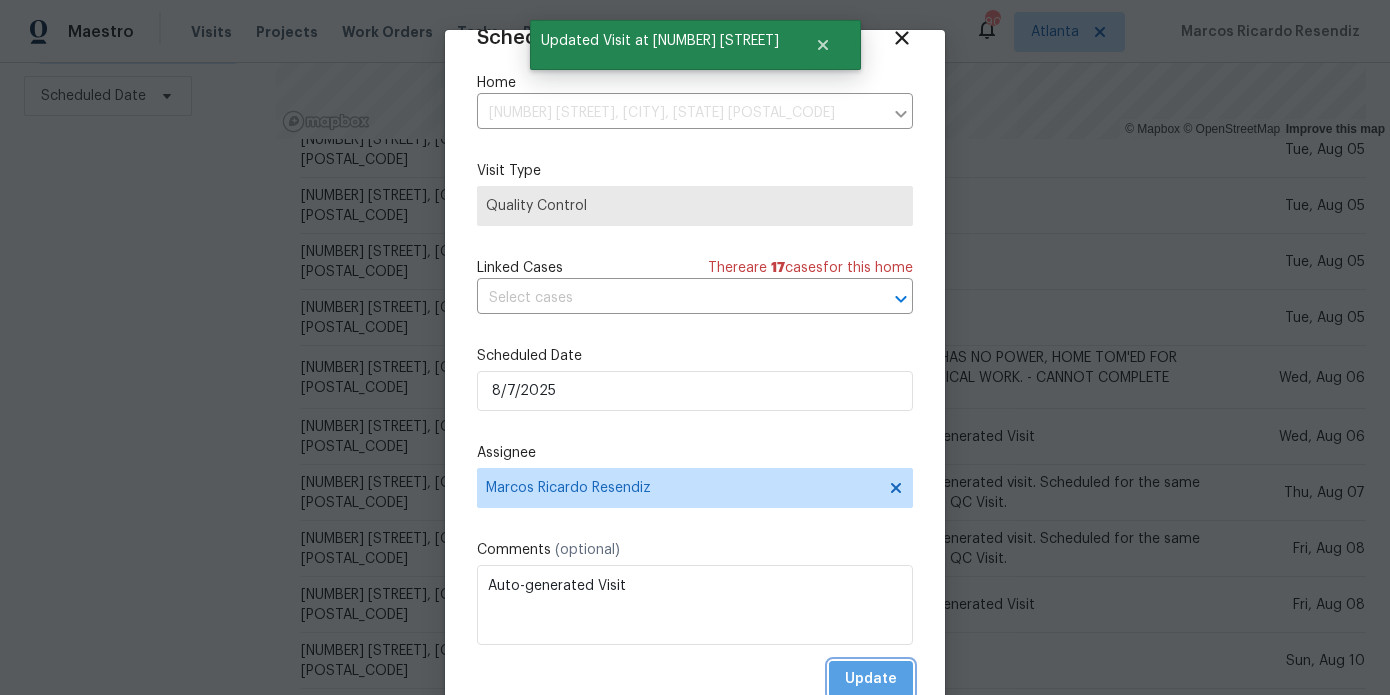 click on "Update" at bounding box center (871, 679) 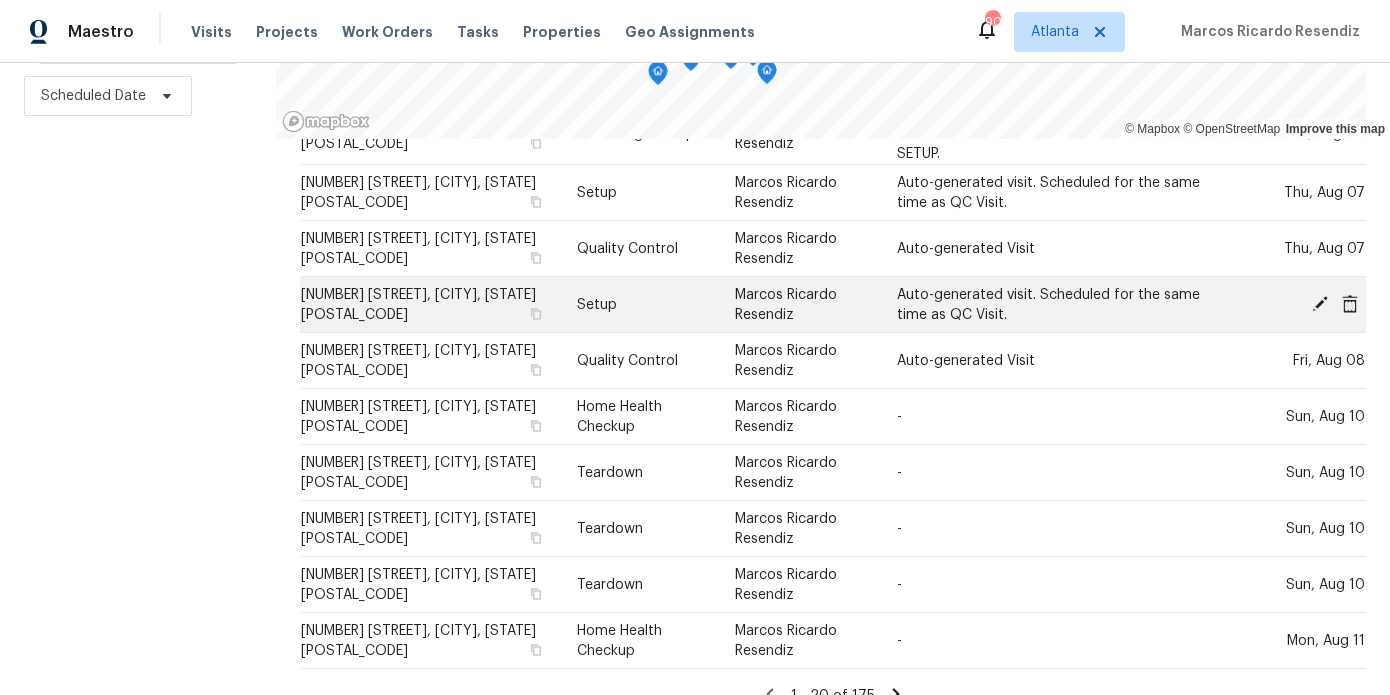 scroll, scrollTop: 773, scrollLeft: 0, axis: vertical 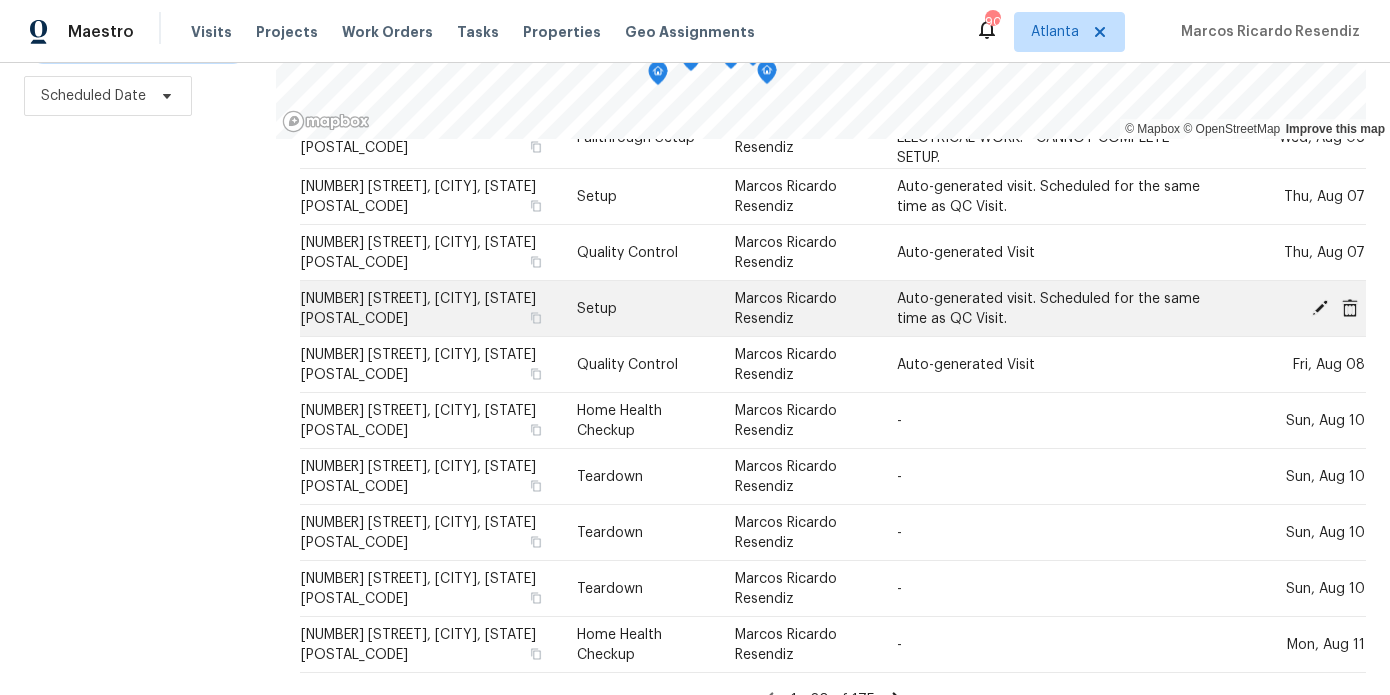 click 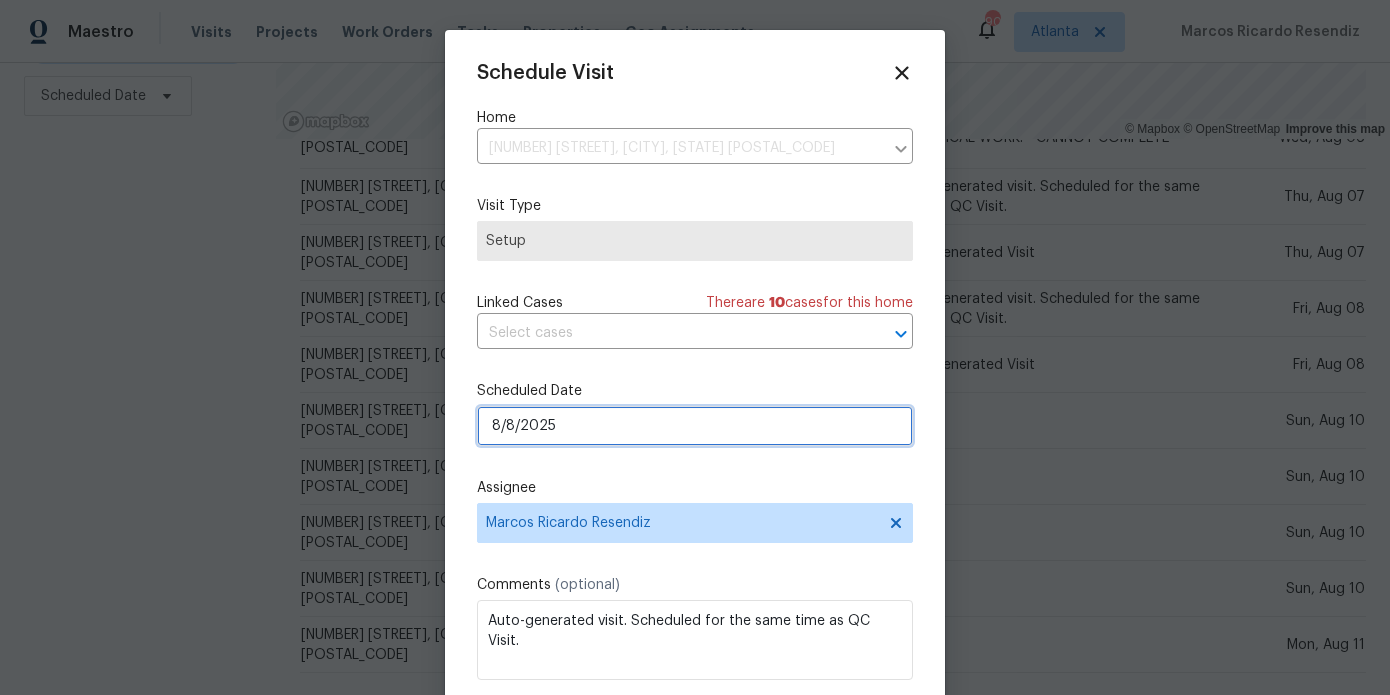 click on "8/8/2025" at bounding box center (695, 426) 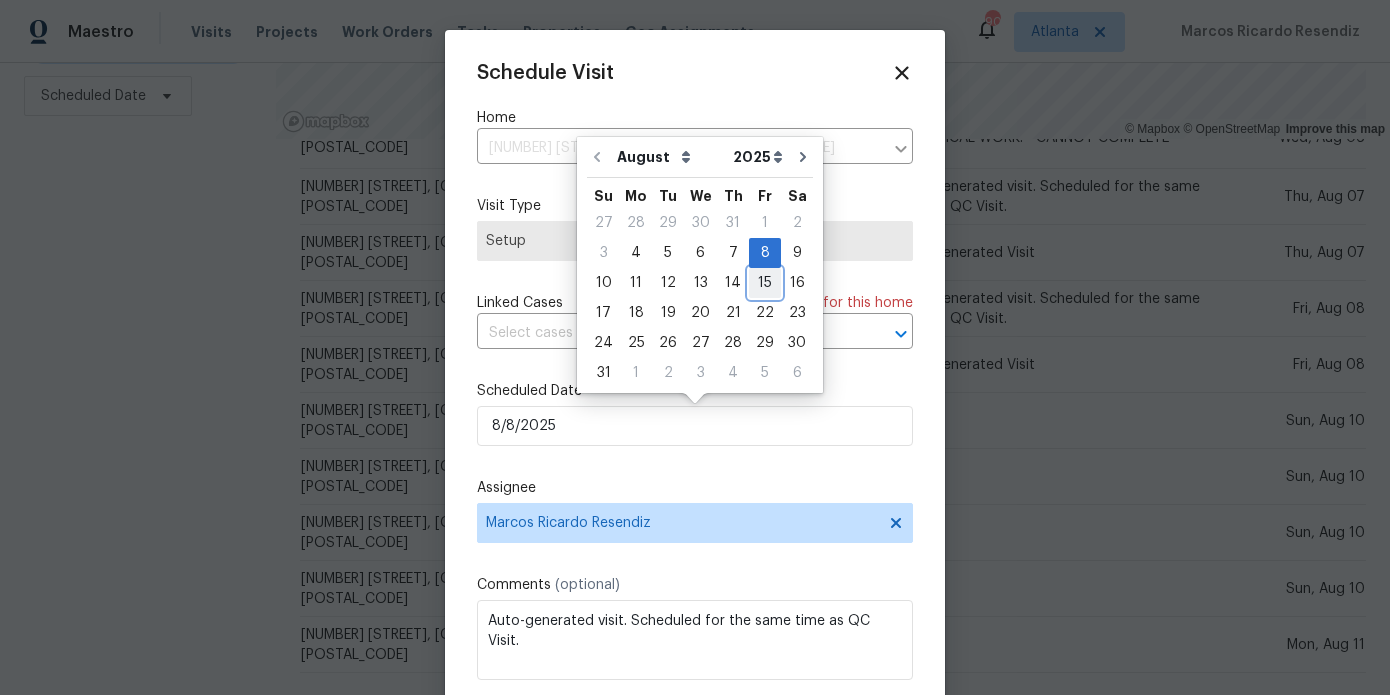 click on "15" at bounding box center [765, 283] 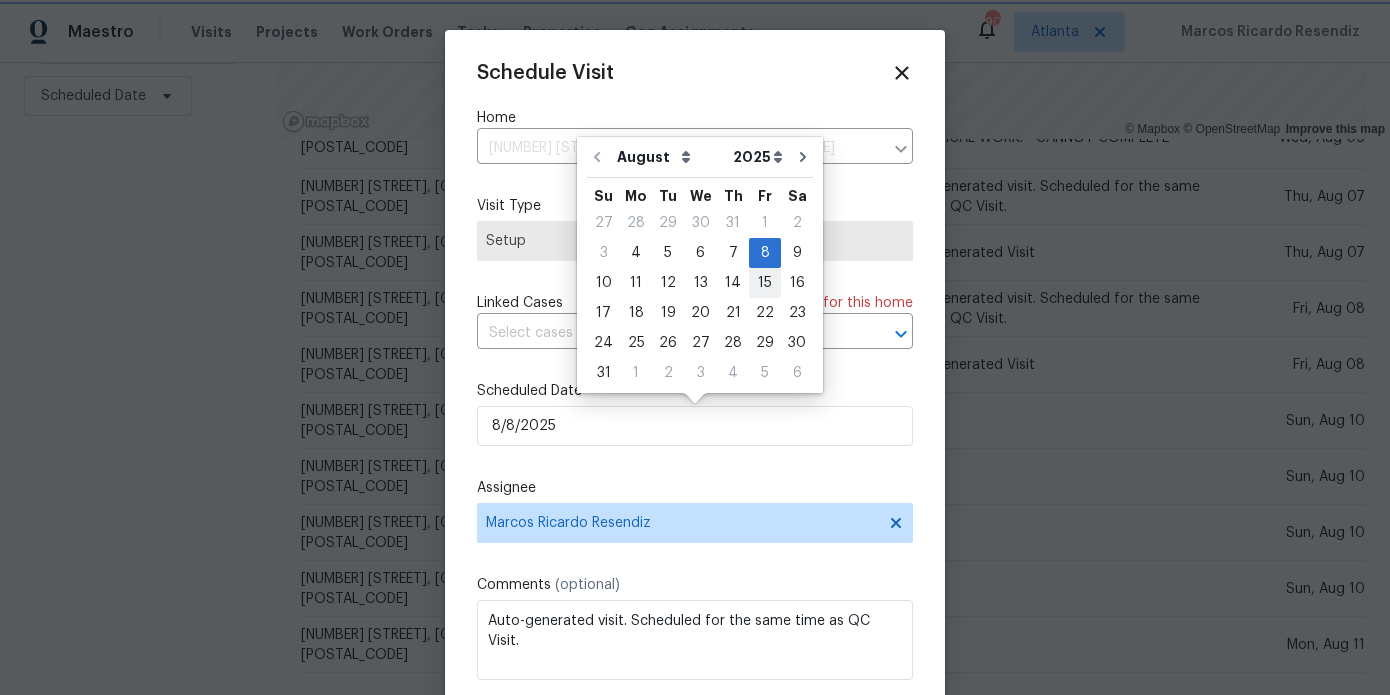 type on "8/15/2025" 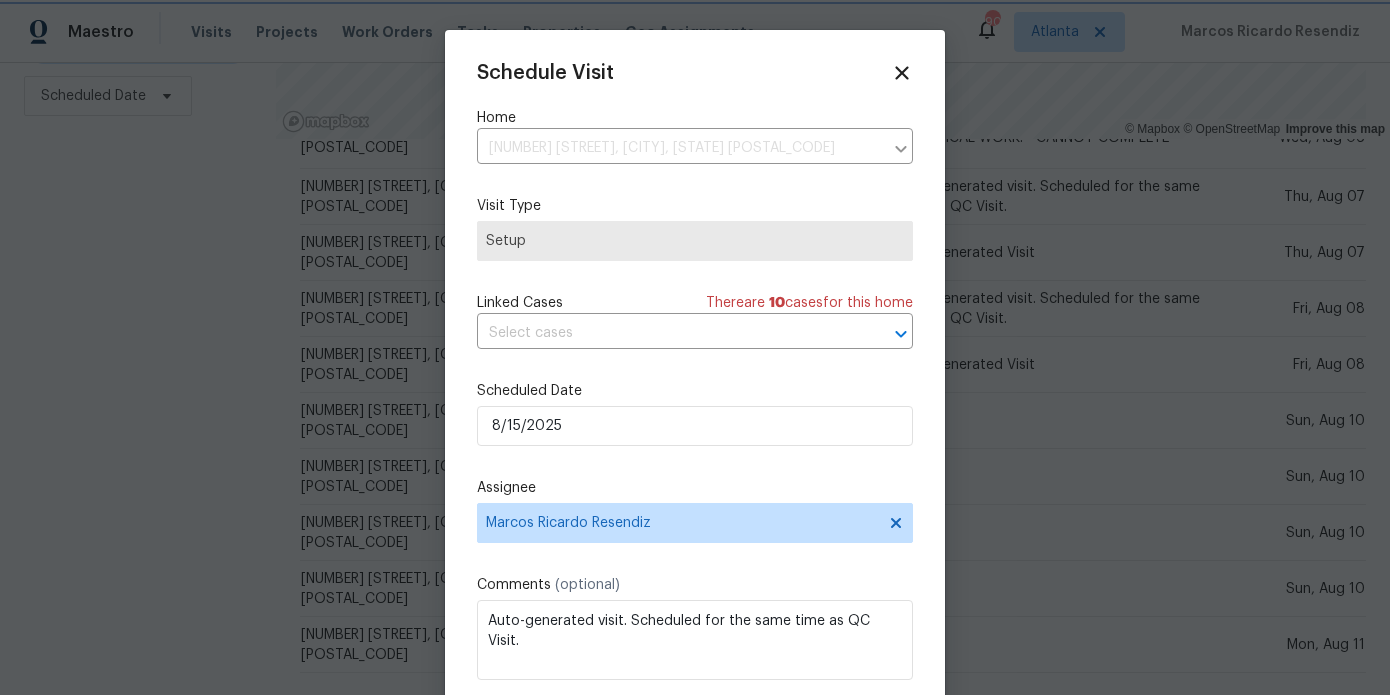 scroll, scrollTop: 36, scrollLeft: 0, axis: vertical 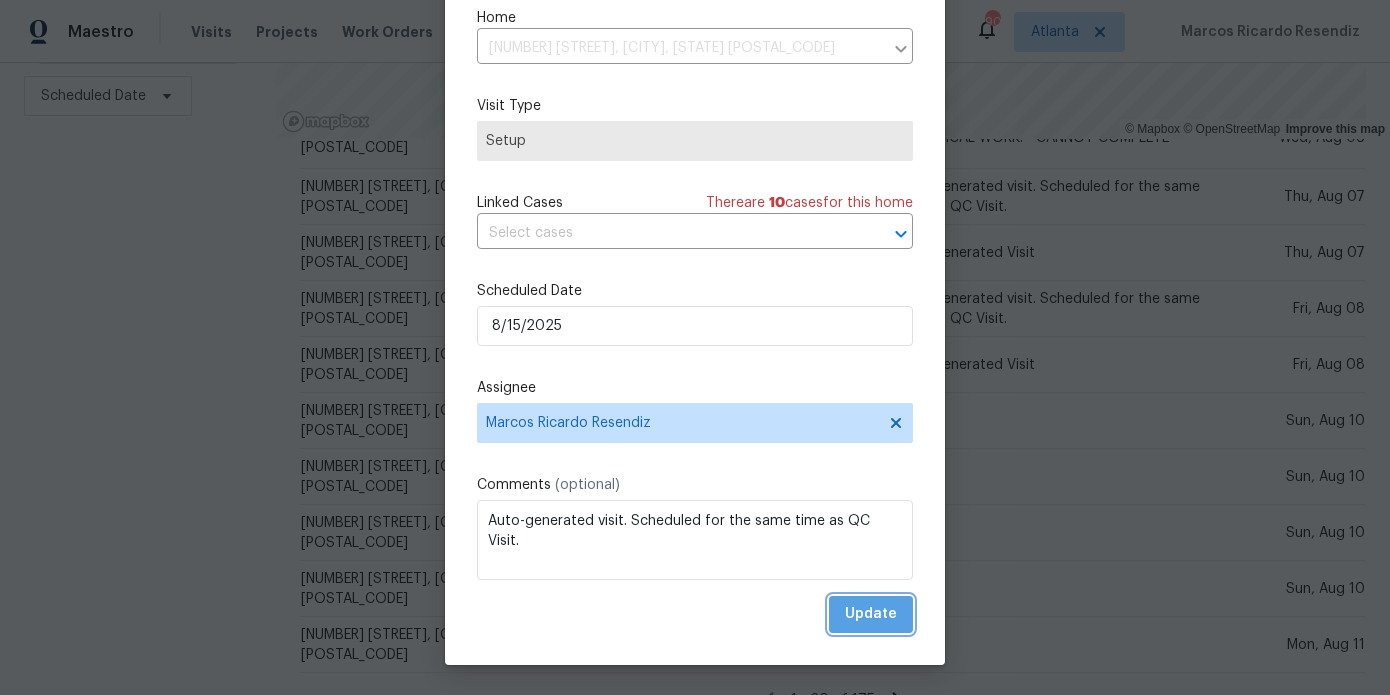 click on "Update" at bounding box center (871, 614) 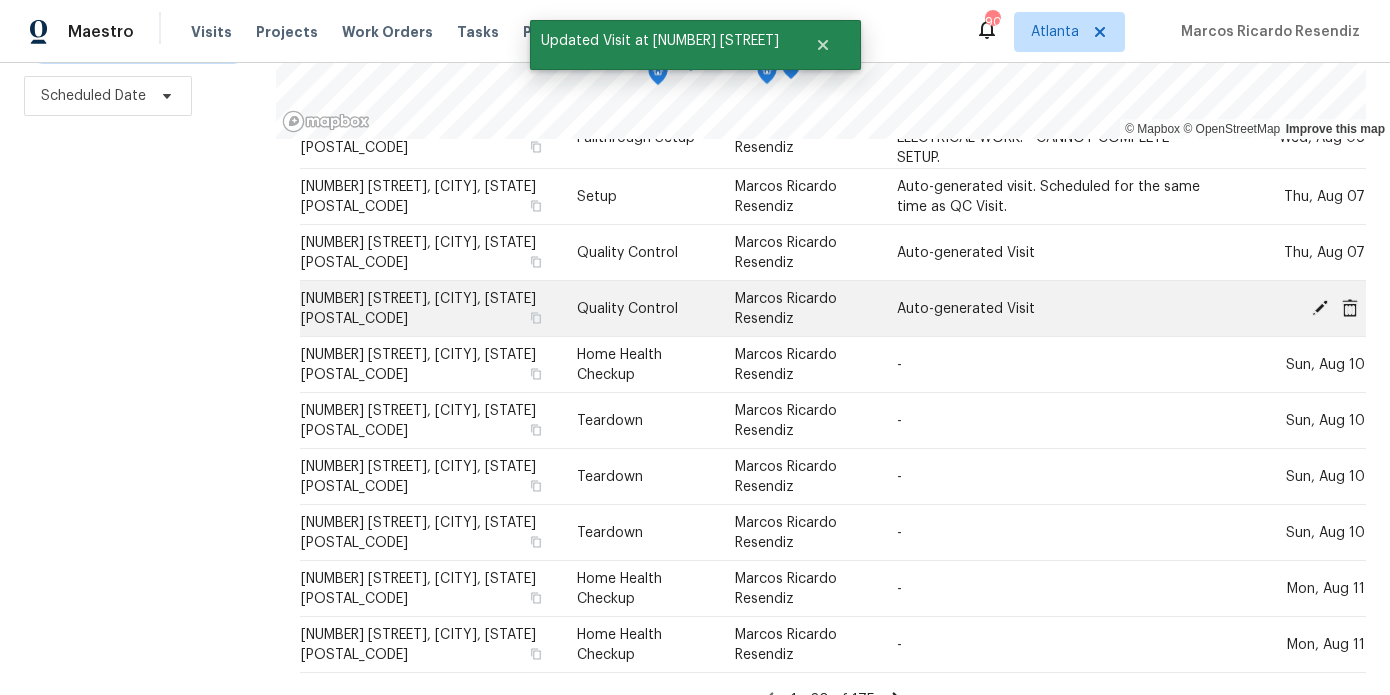click 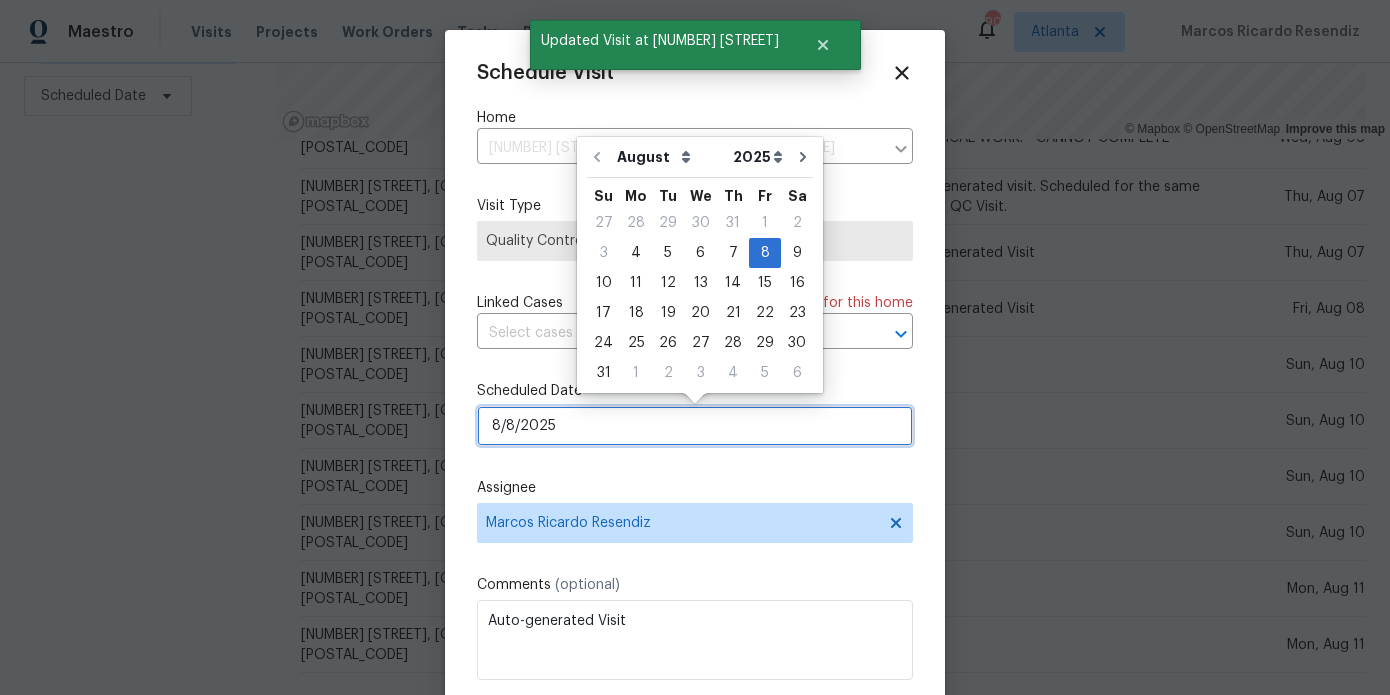 click on "8/8/2025" at bounding box center [695, 426] 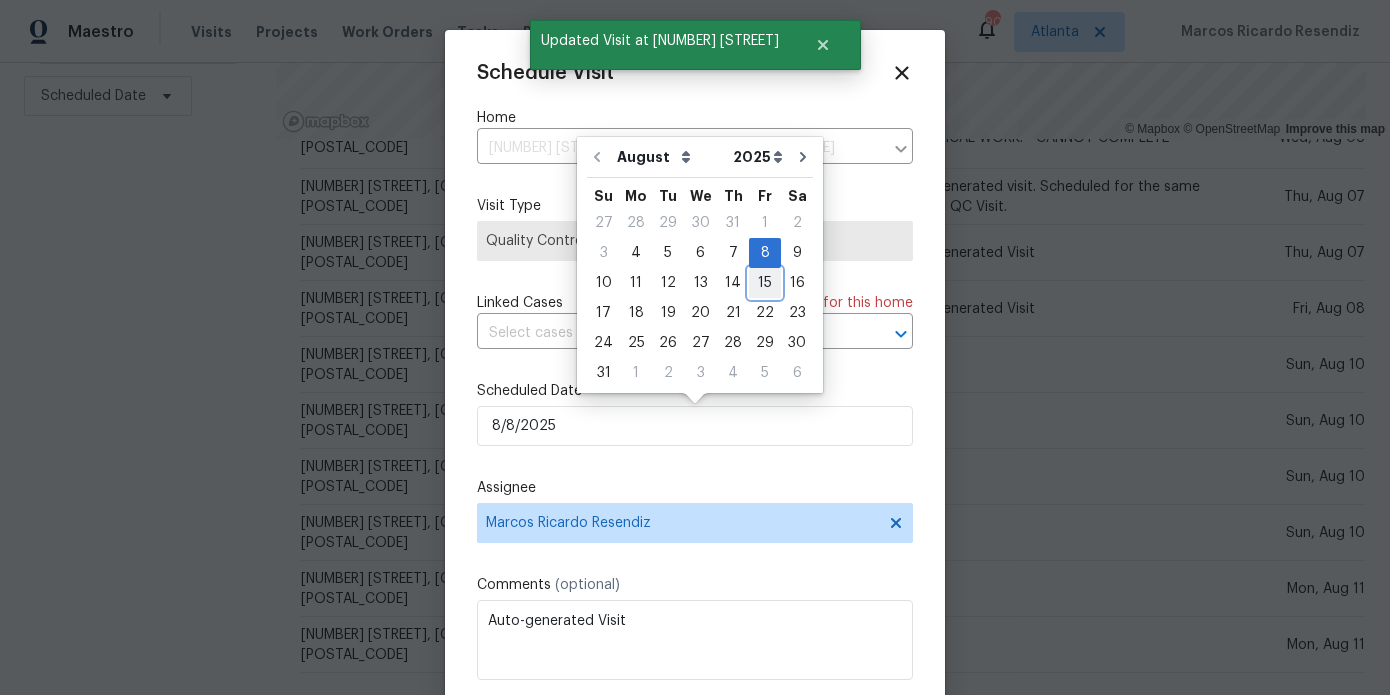click on "15" at bounding box center [765, 283] 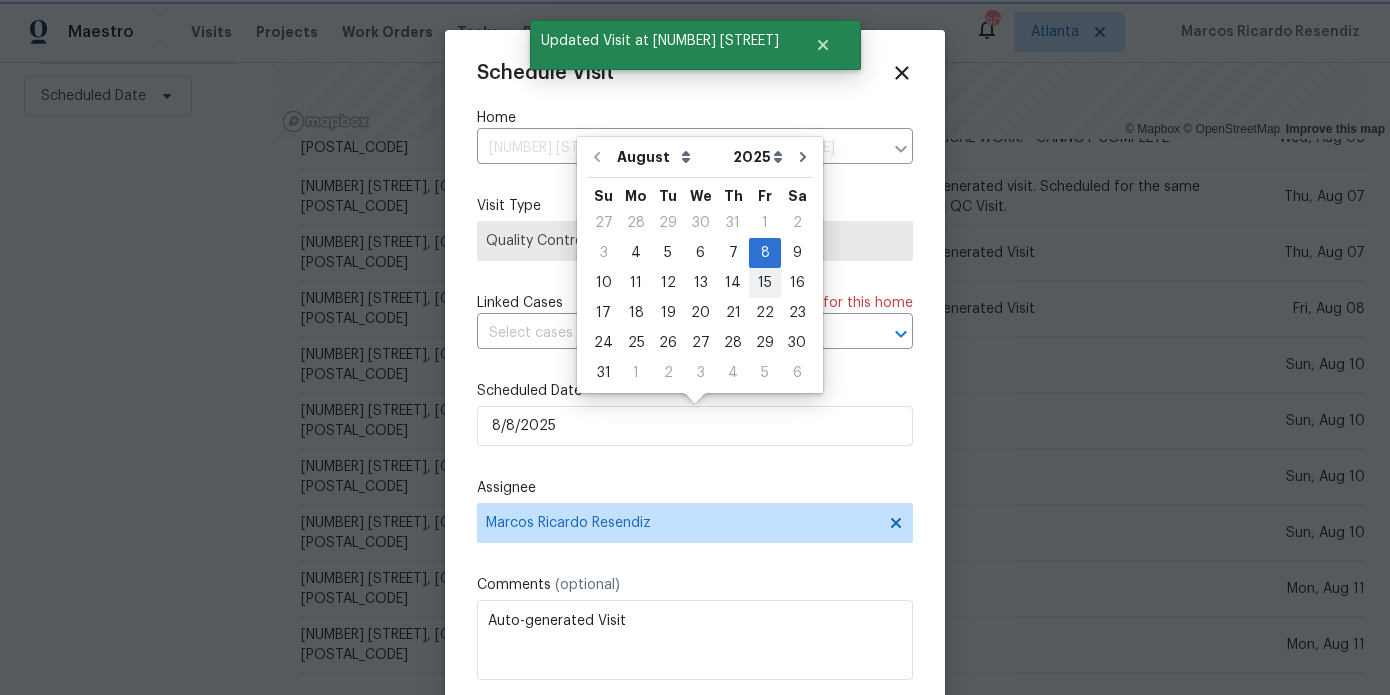 type on "8/15/2025" 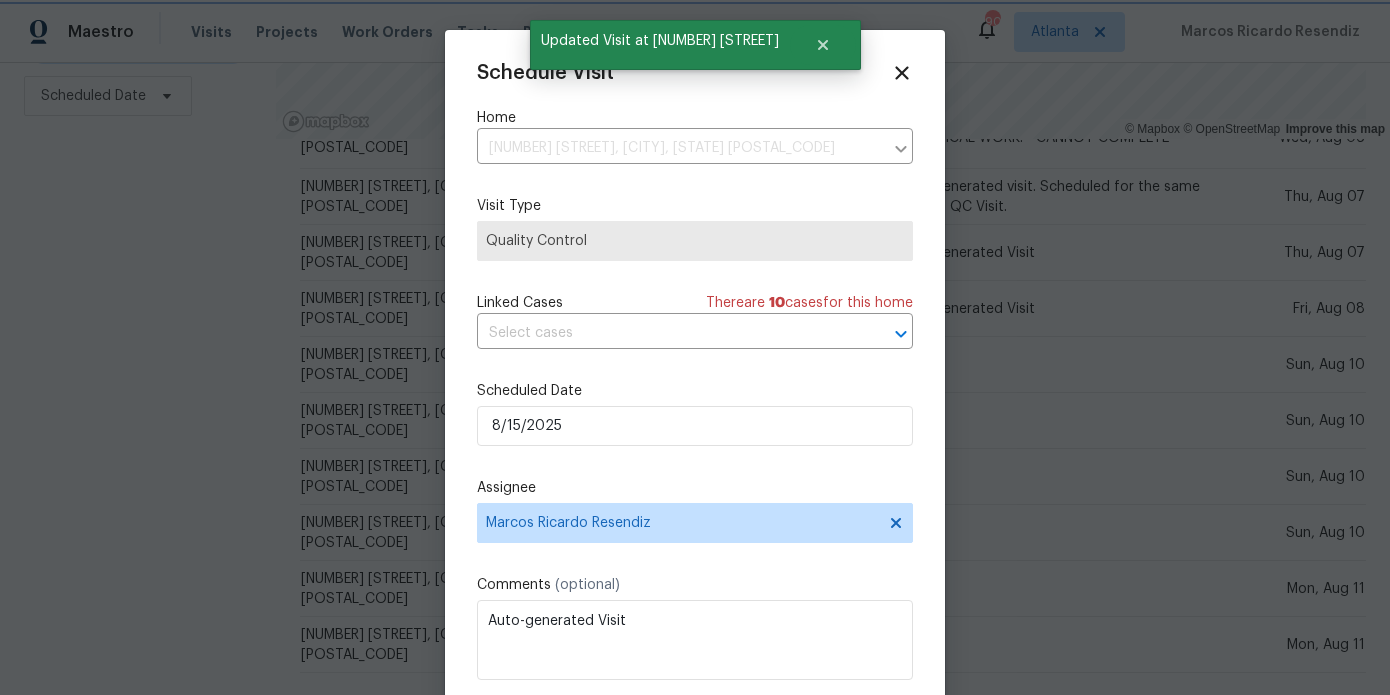 scroll, scrollTop: 36, scrollLeft: 0, axis: vertical 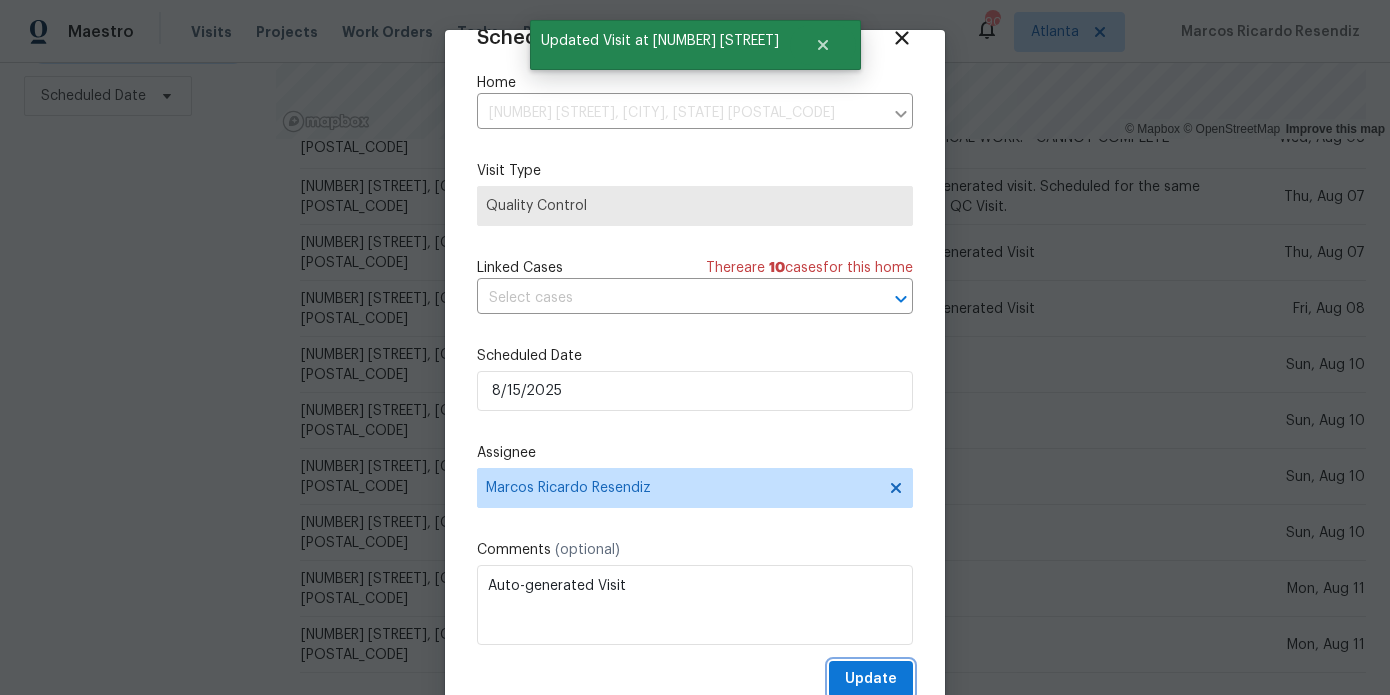 click on "Update" at bounding box center (871, 679) 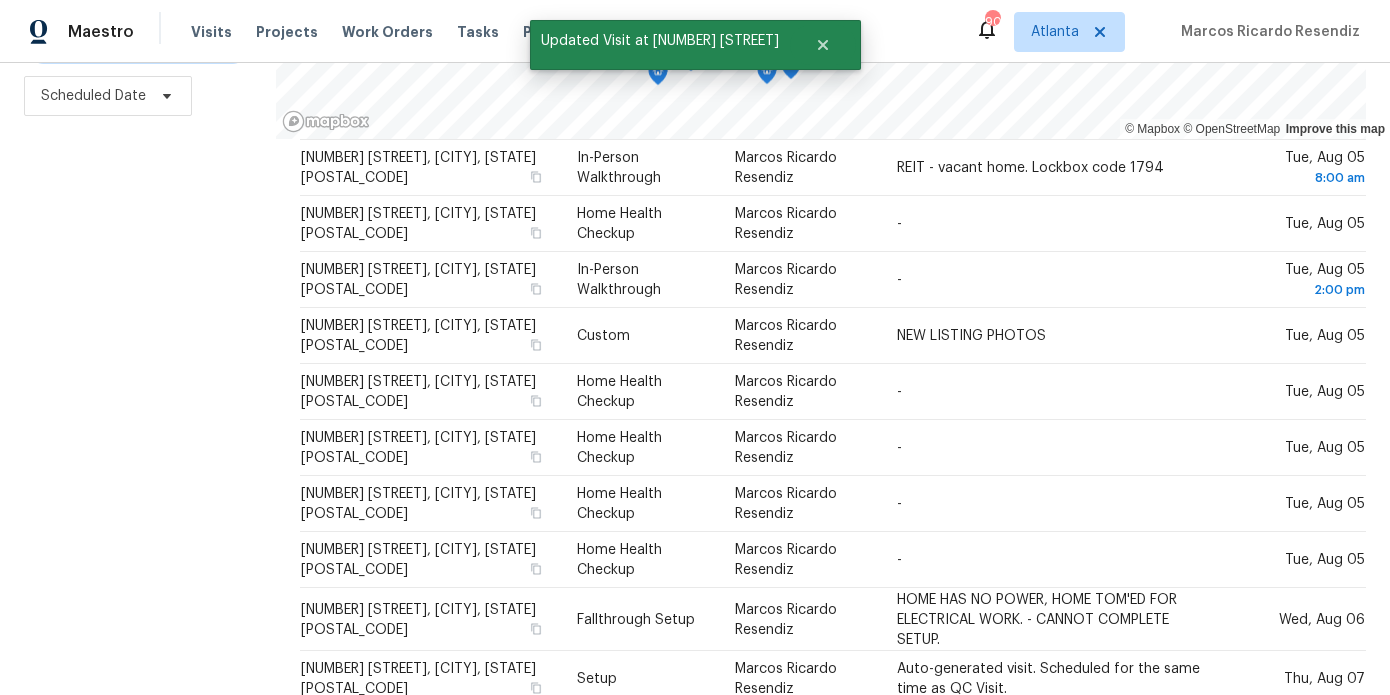 scroll, scrollTop: 269, scrollLeft: 0, axis: vertical 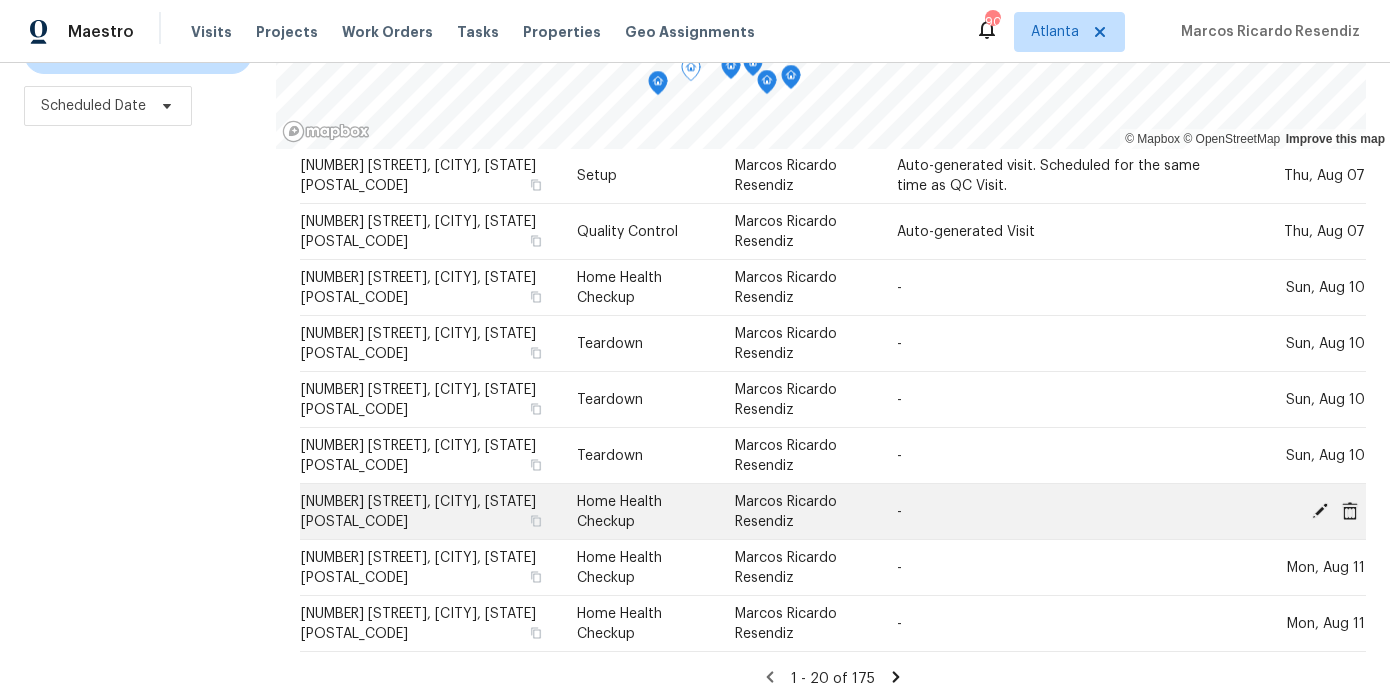 click 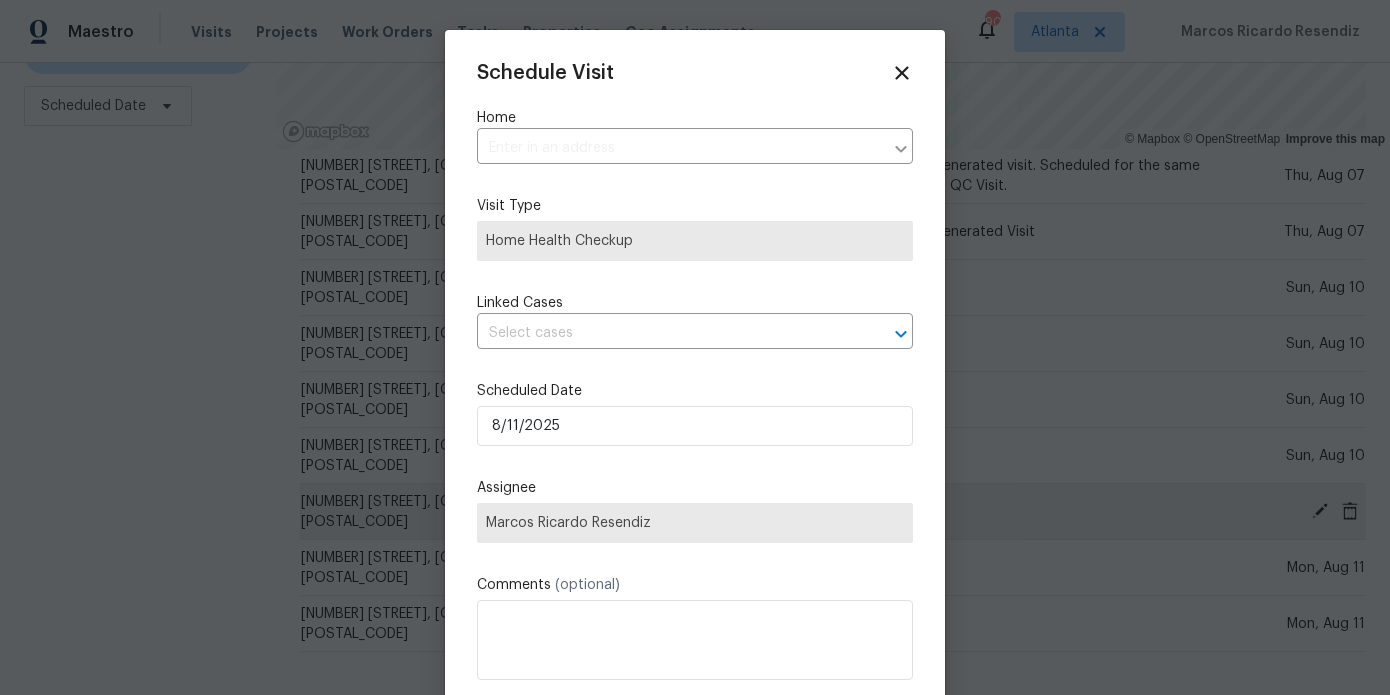 type on "[NUMBER] [STREET] [CITY], [STATE] [POSTAL_CODE]" 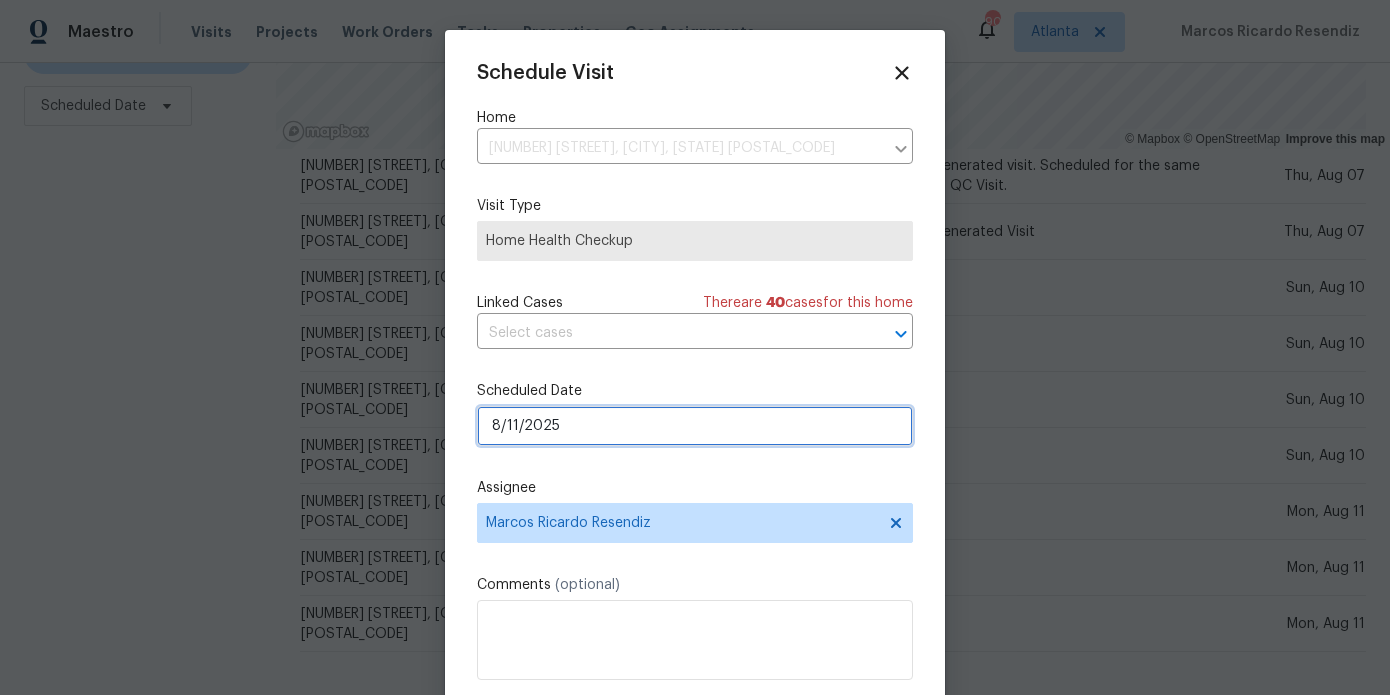 click on "8/11/2025" at bounding box center [695, 426] 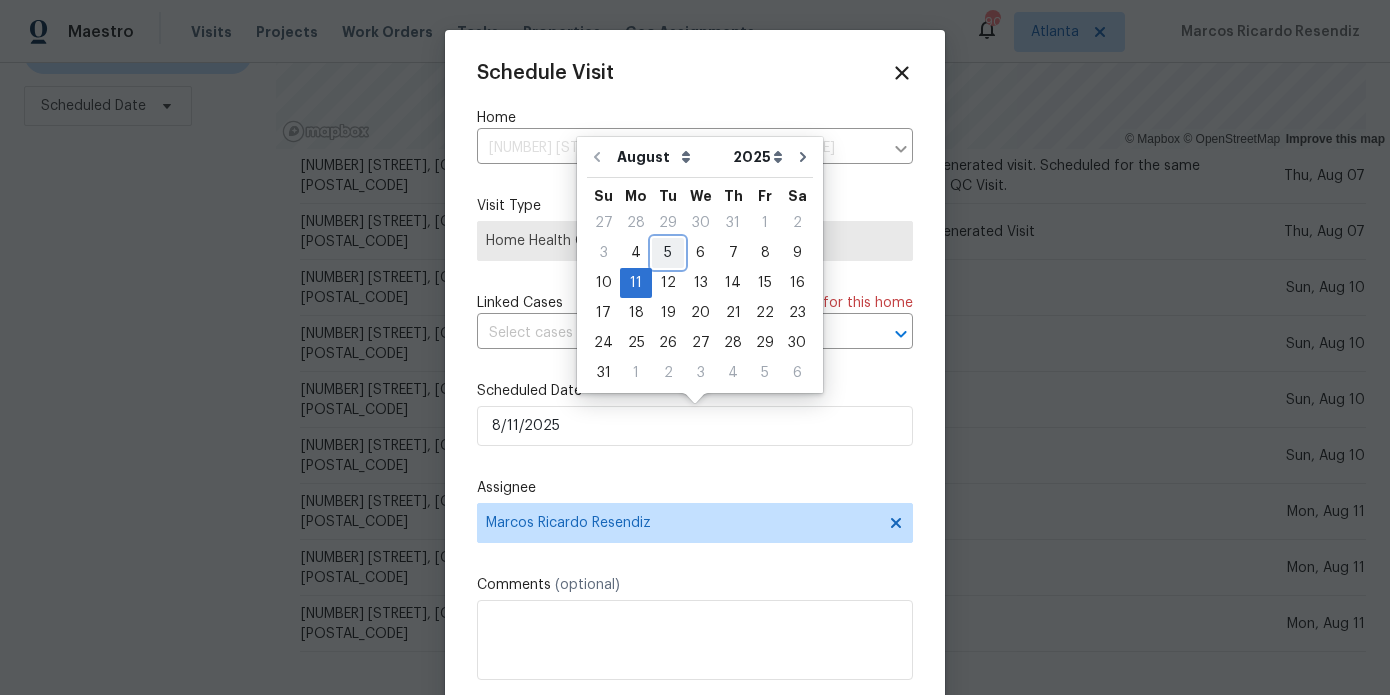 click on "5" at bounding box center [668, 253] 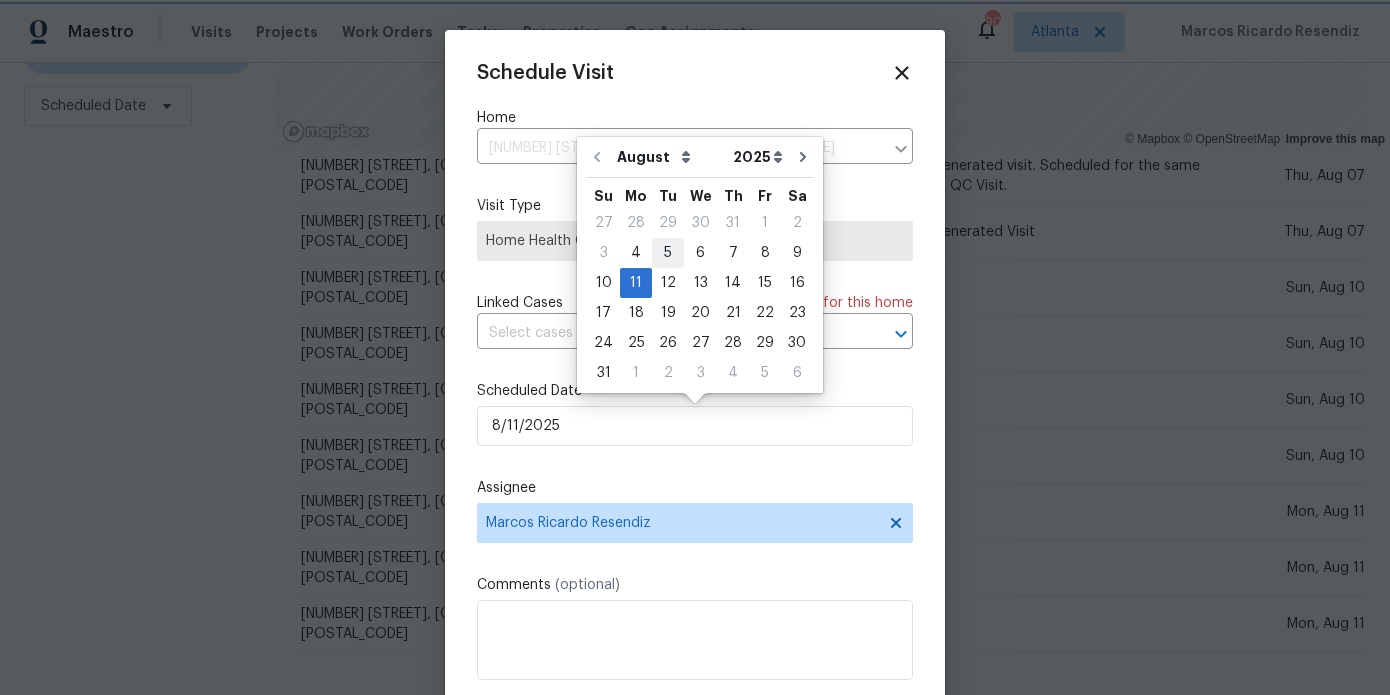 type on "8/5/2025" 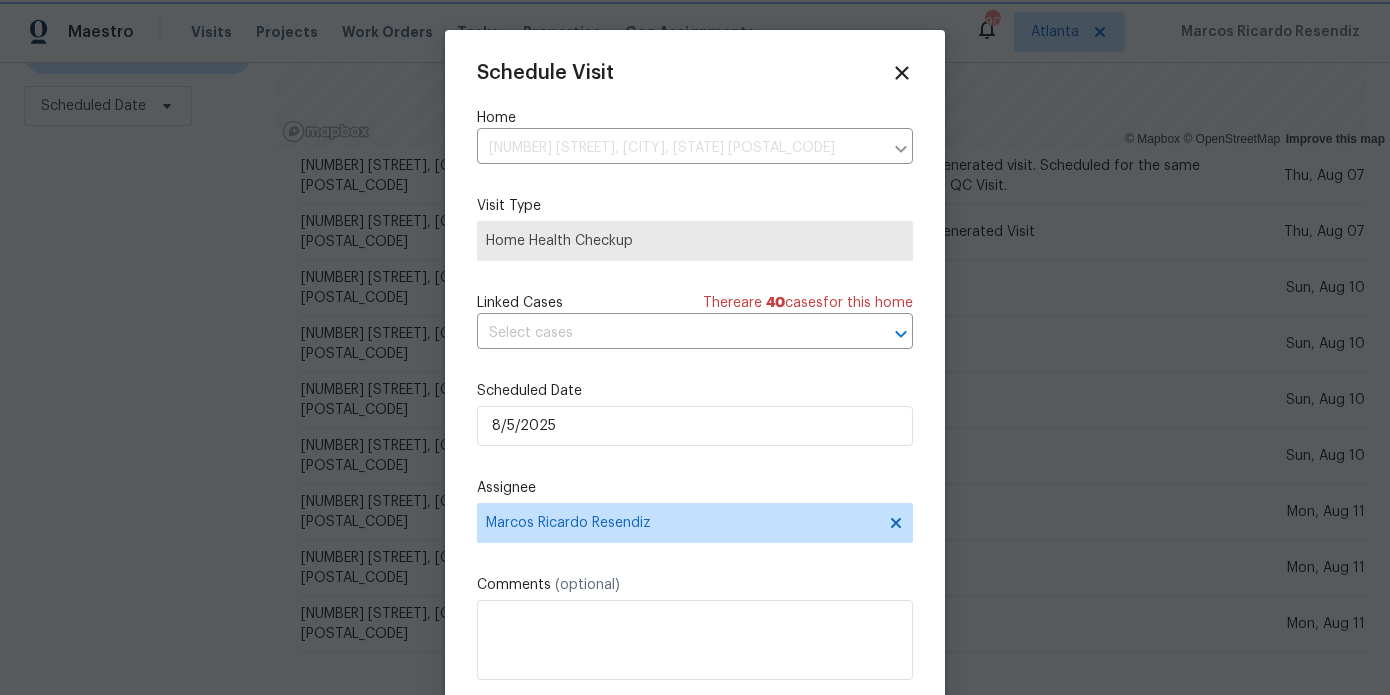 scroll, scrollTop: 36, scrollLeft: 0, axis: vertical 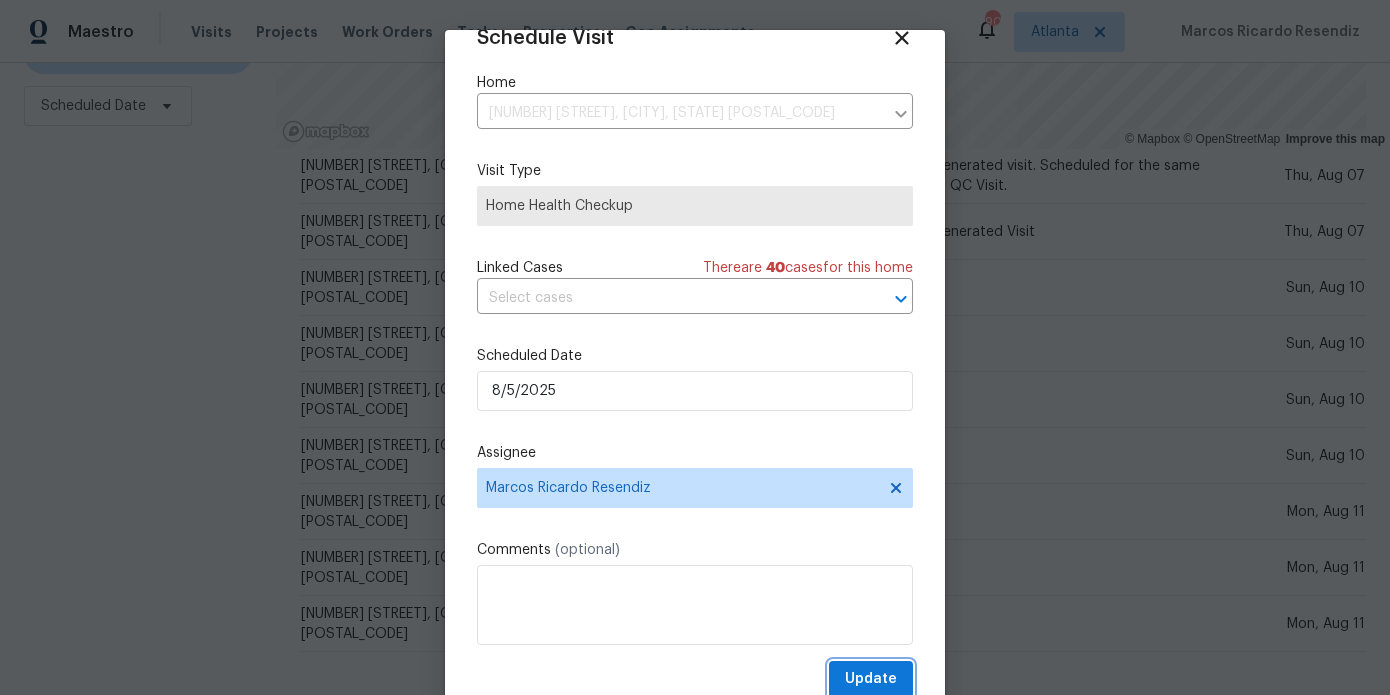 click on "Update" at bounding box center (871, 679) 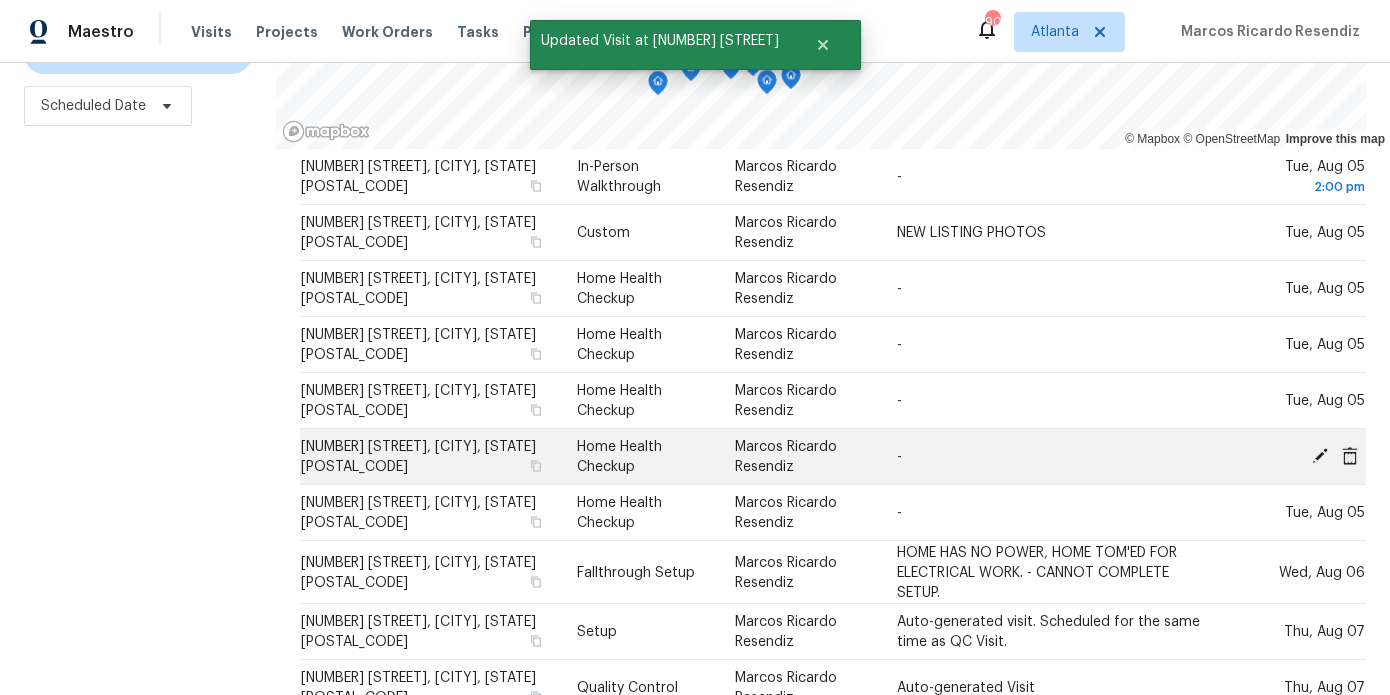 scroll, scrollTop: 804, scrollLeft: 0, axis: vertical 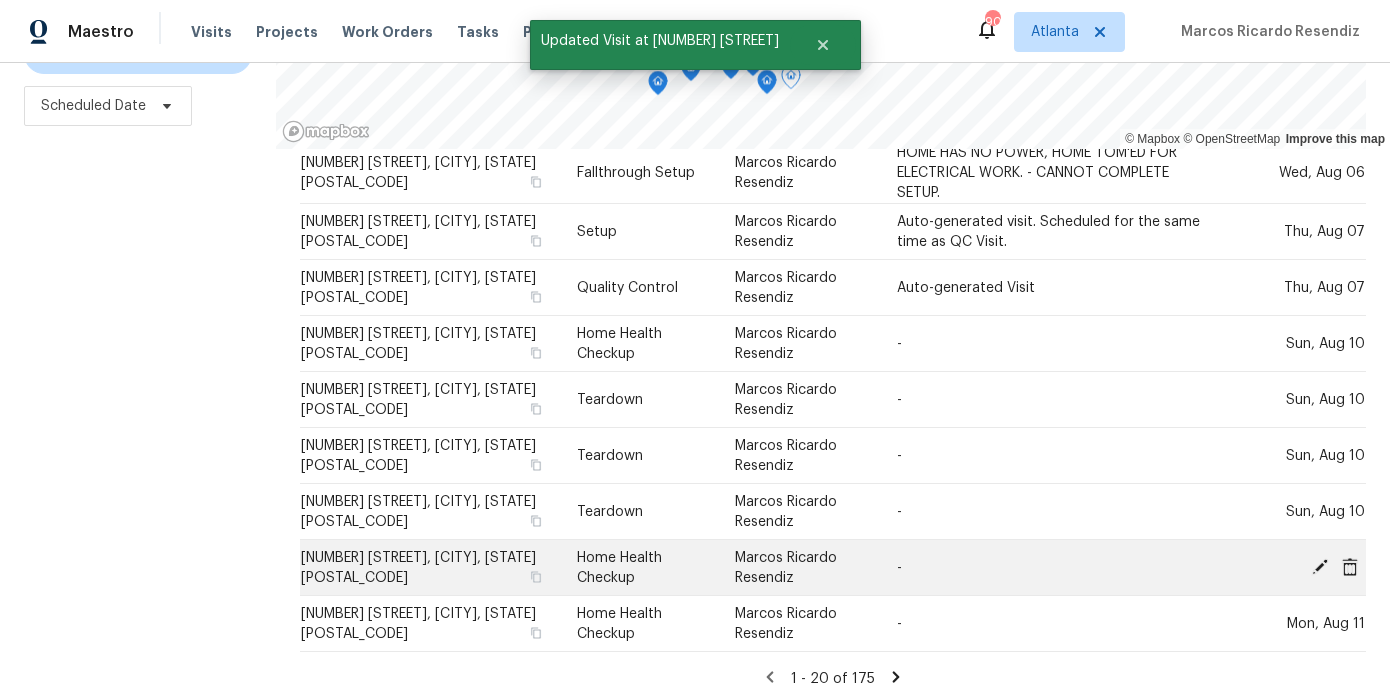 click 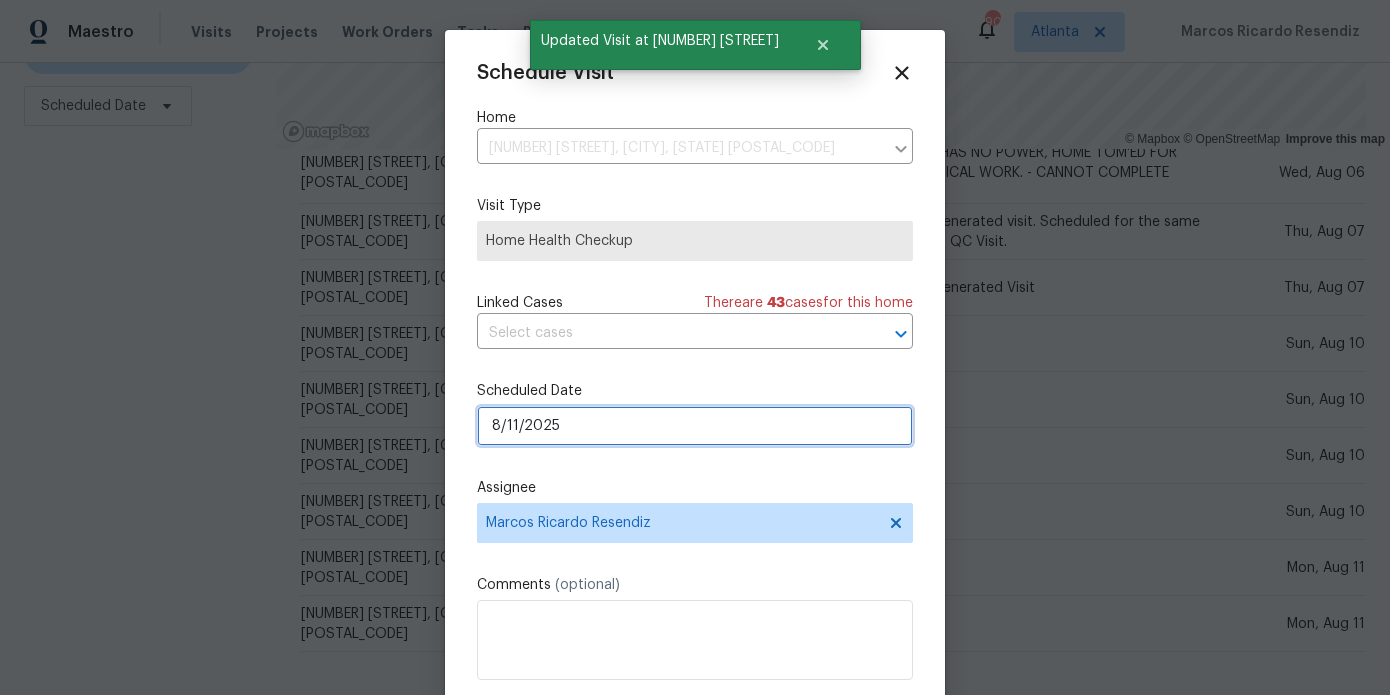 click on "8/11/2025" at bounding box center (695, 426) 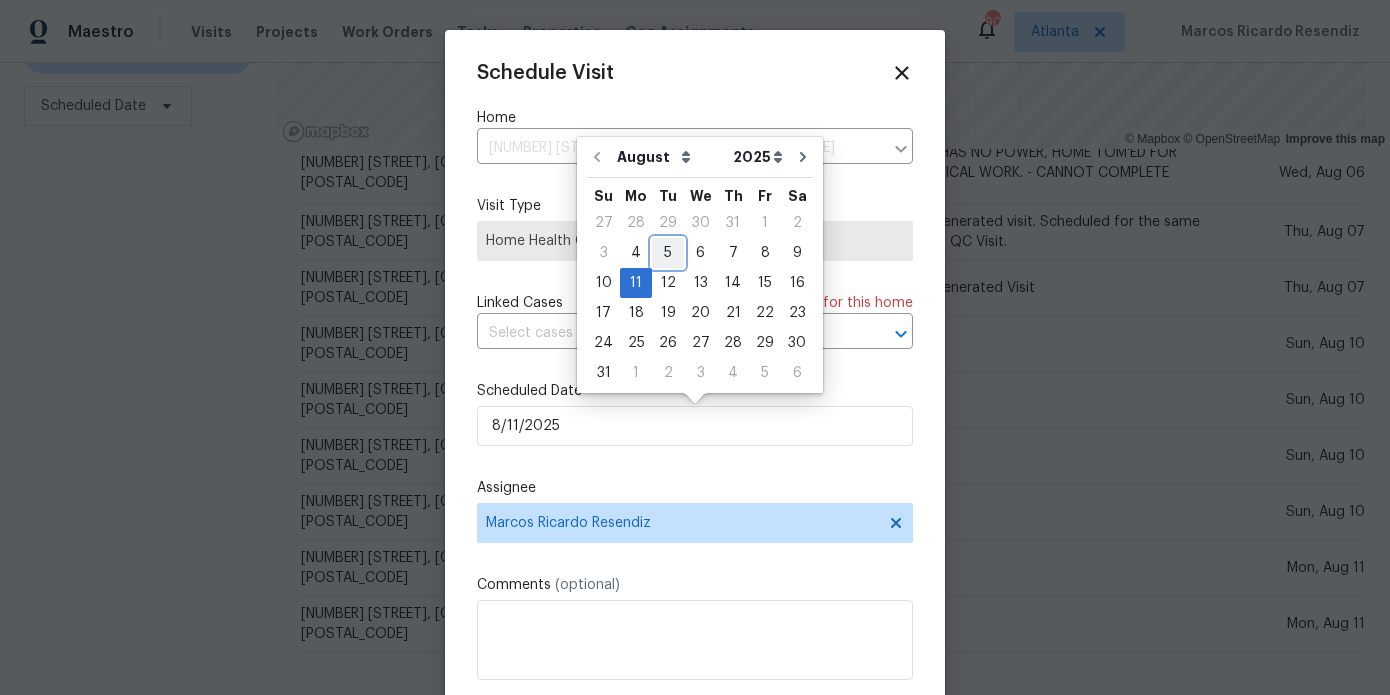 click on "5" at bounding box center (668, 253) 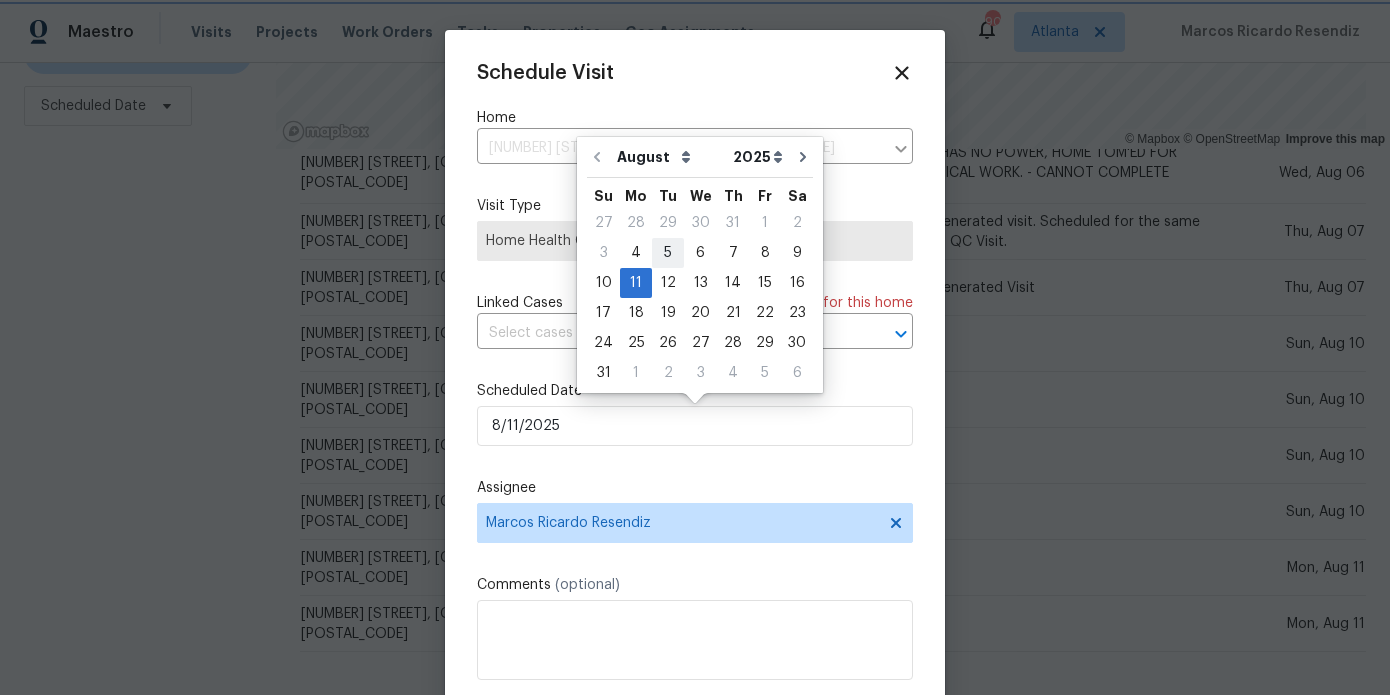 type on "8/5/2025" 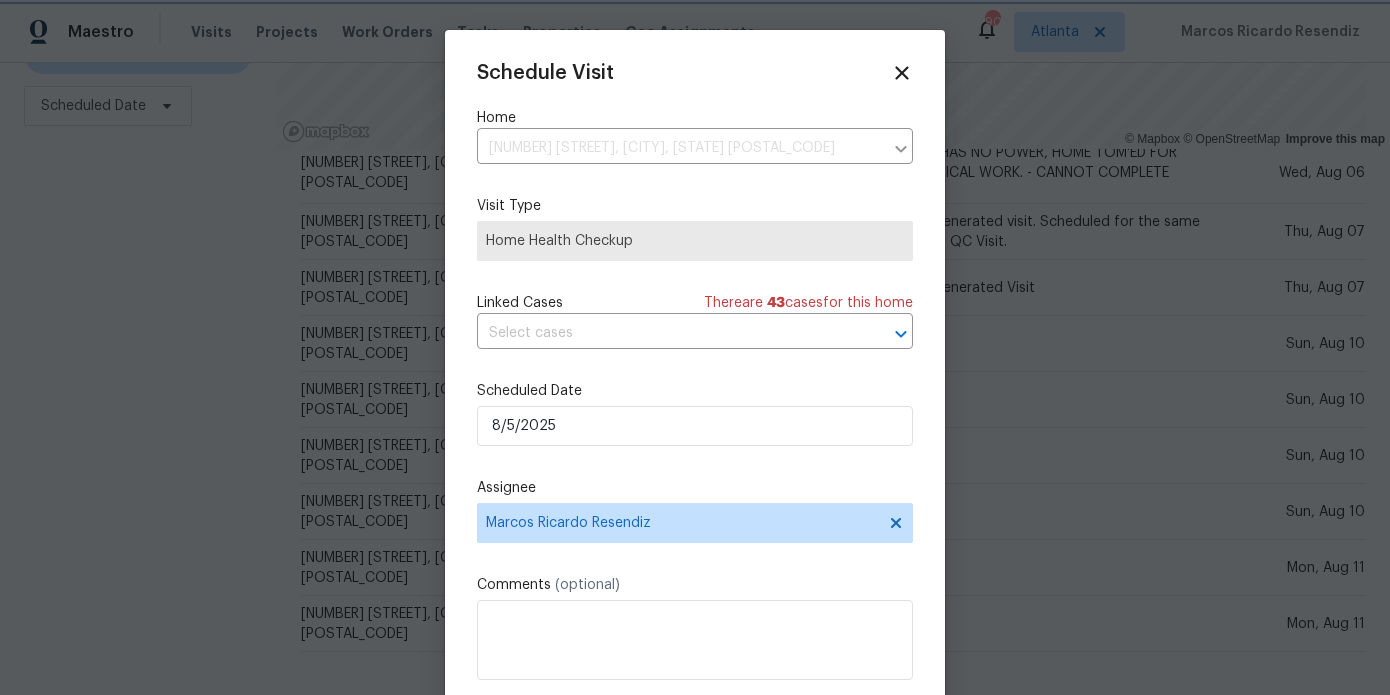 scroll, scrollTop: 36, scrollLeft: 0, axis: vertical 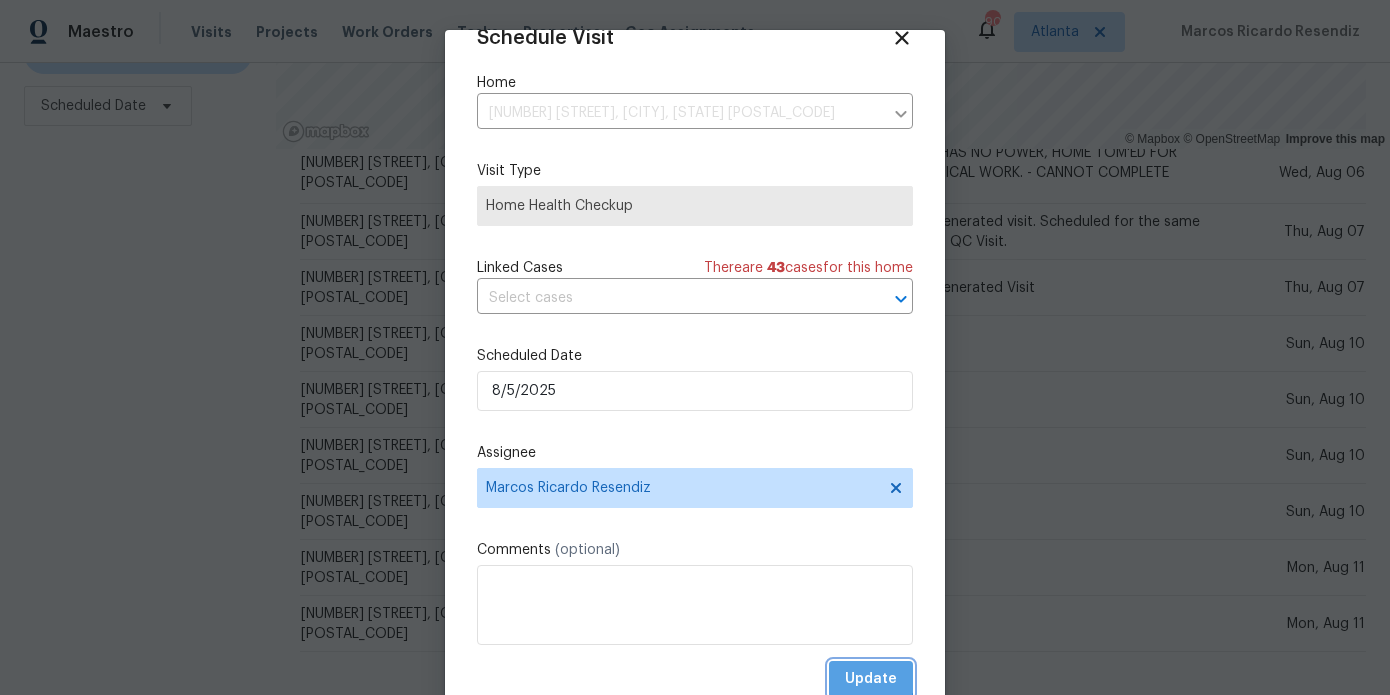 click on "Update" at bounding box center [871, 679] 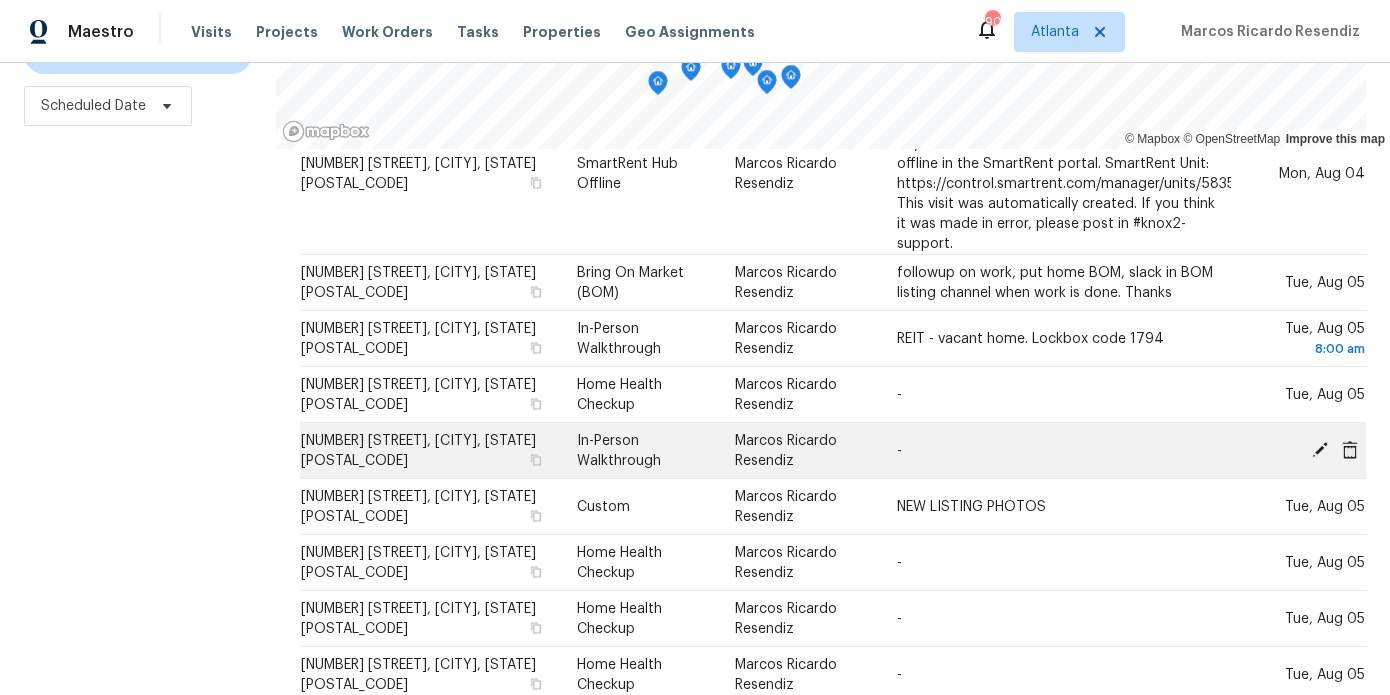 scroll, scrollTop: 200, scrollLeft: 0, axis: vertical 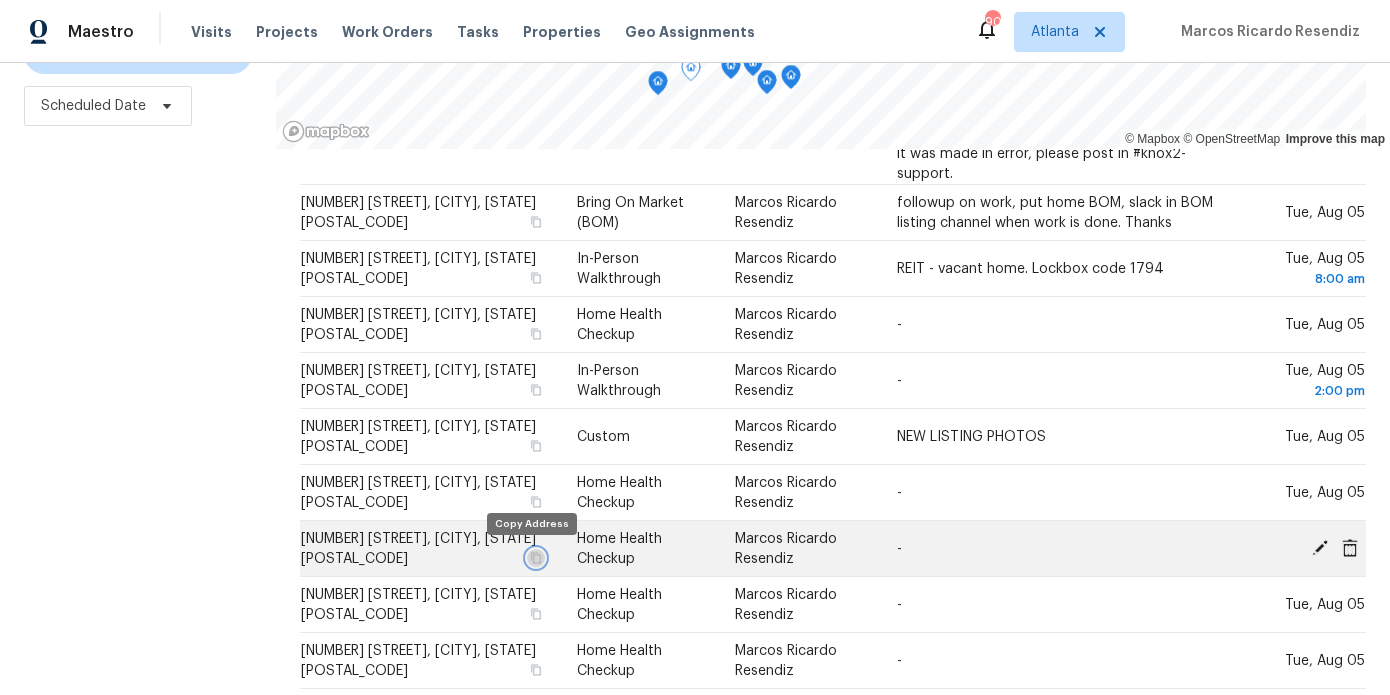 click 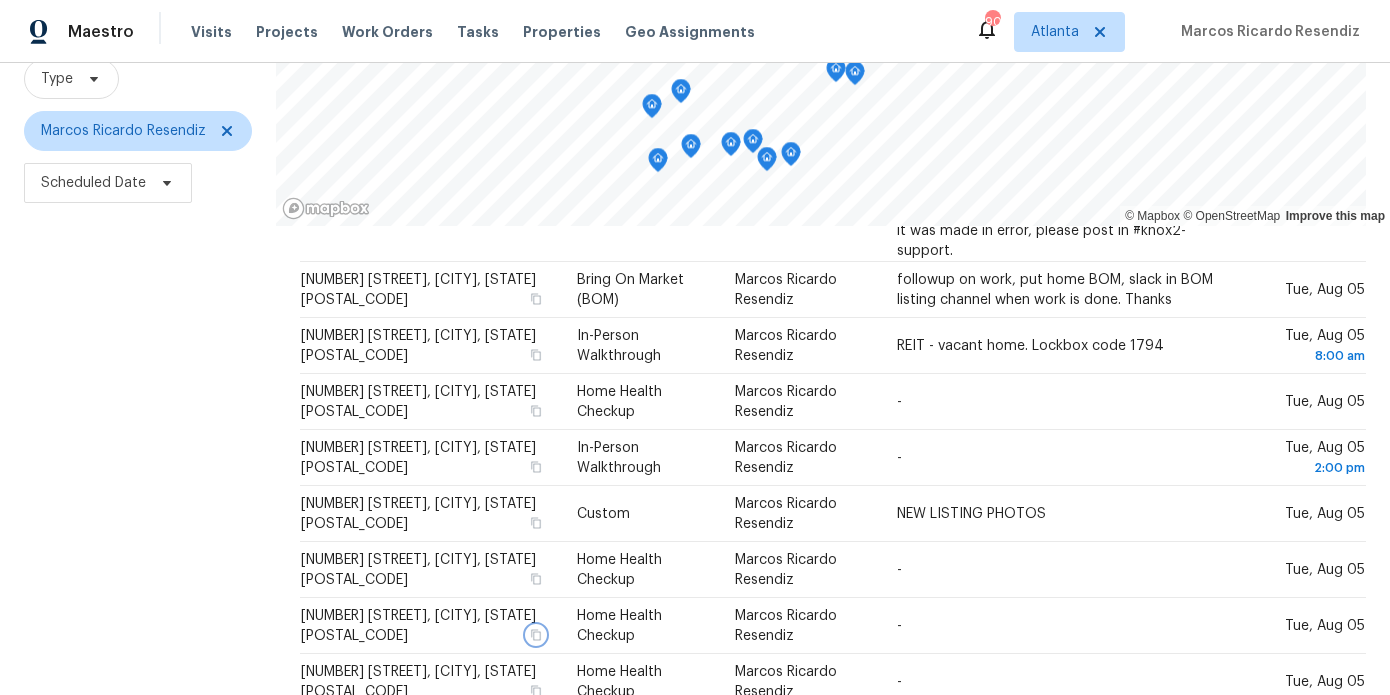 scroll, scrollTop: 194, scrollLeft: 0, axis: vertical 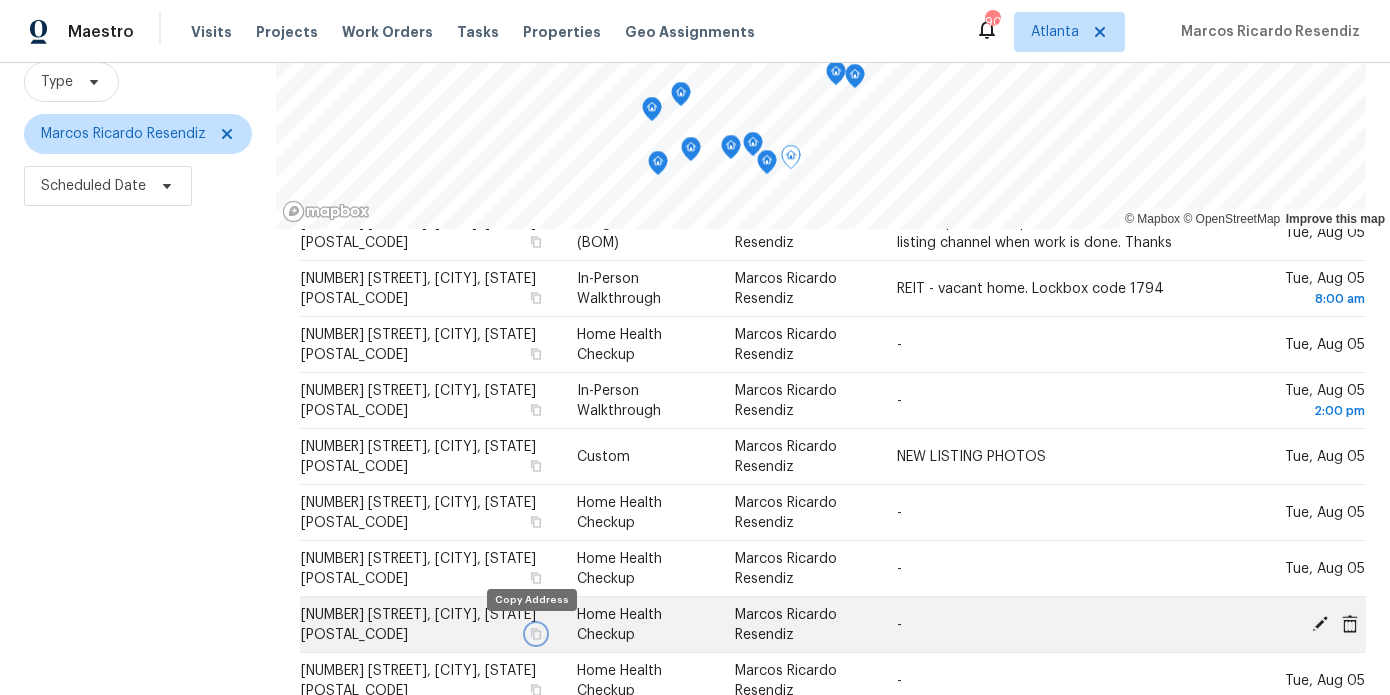 click 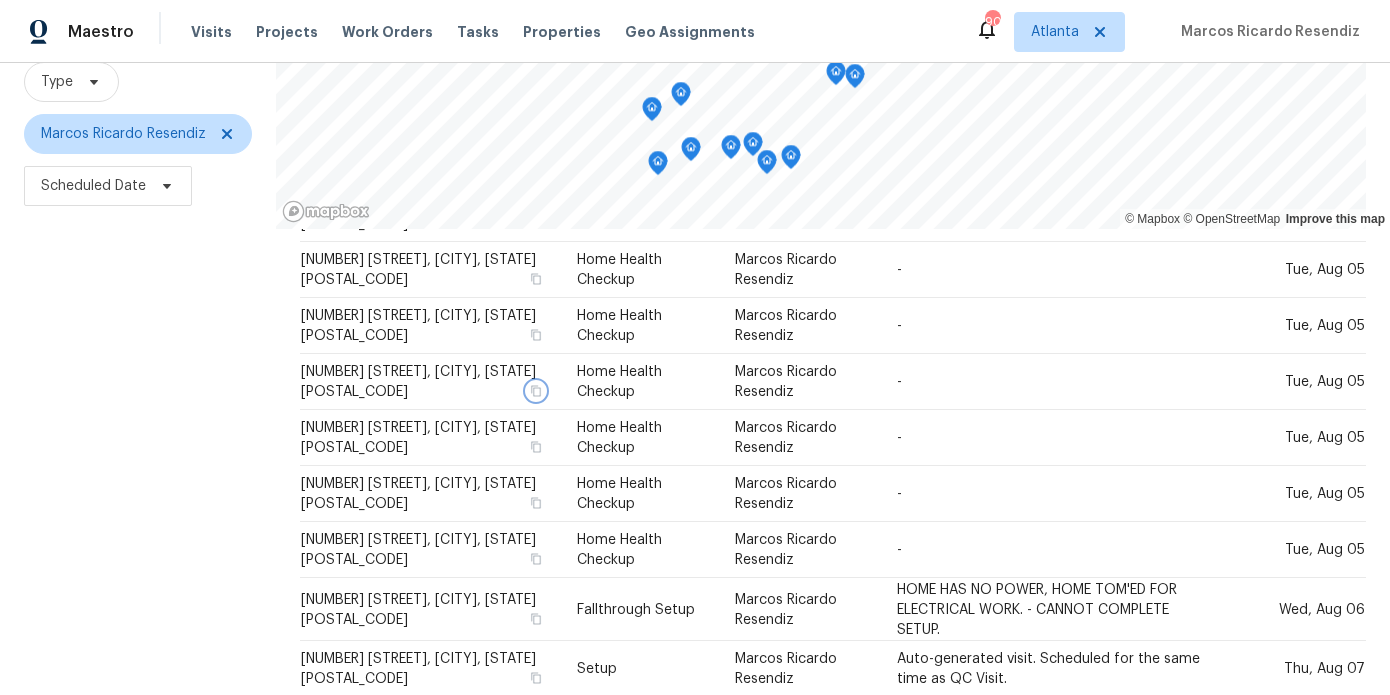 scroll, scrollTop: 804, scrollLeft: 0, axis: vertical 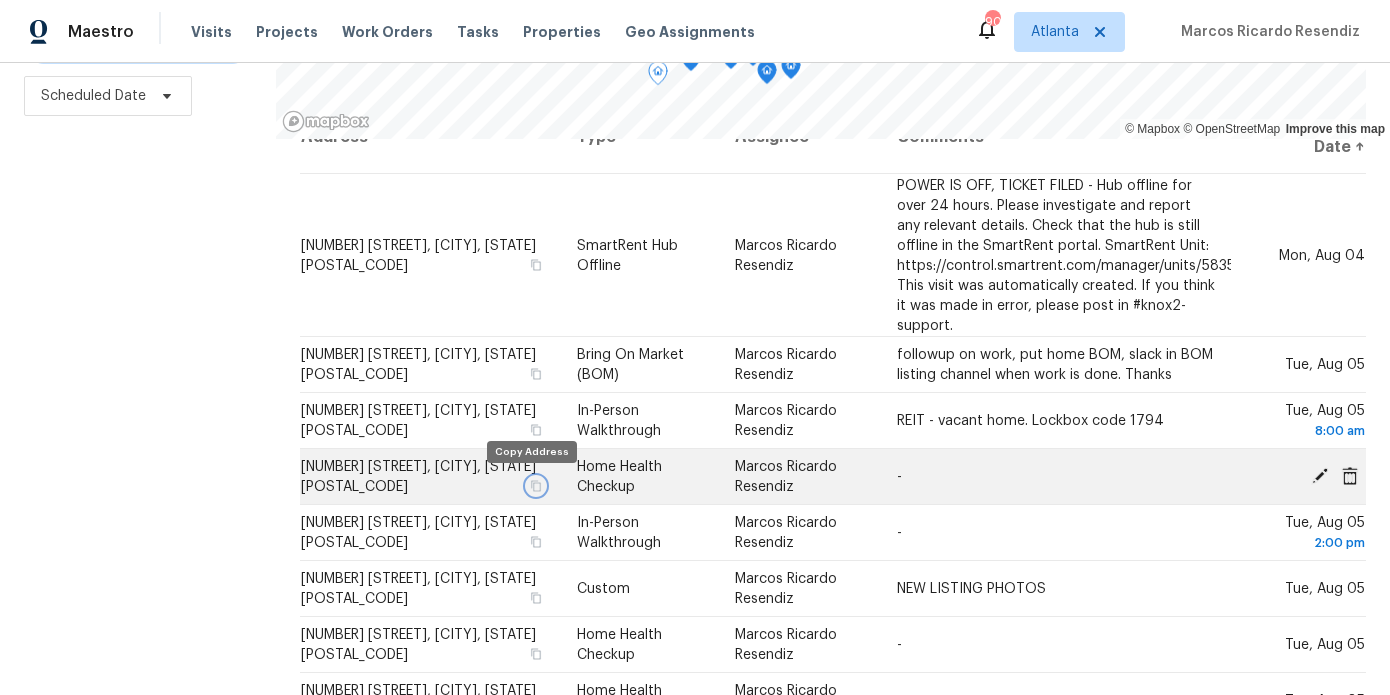 click 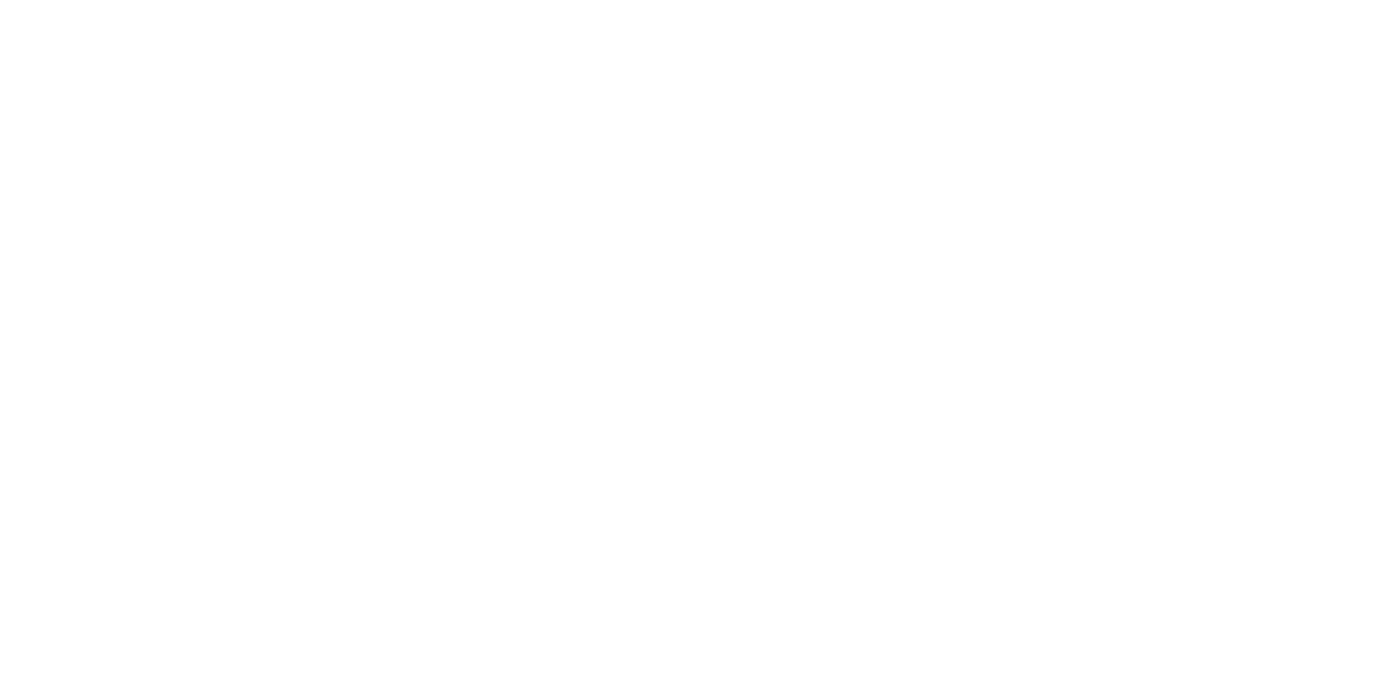 scroll, scrollTop: 0, scrollLeft: 0, axis: both 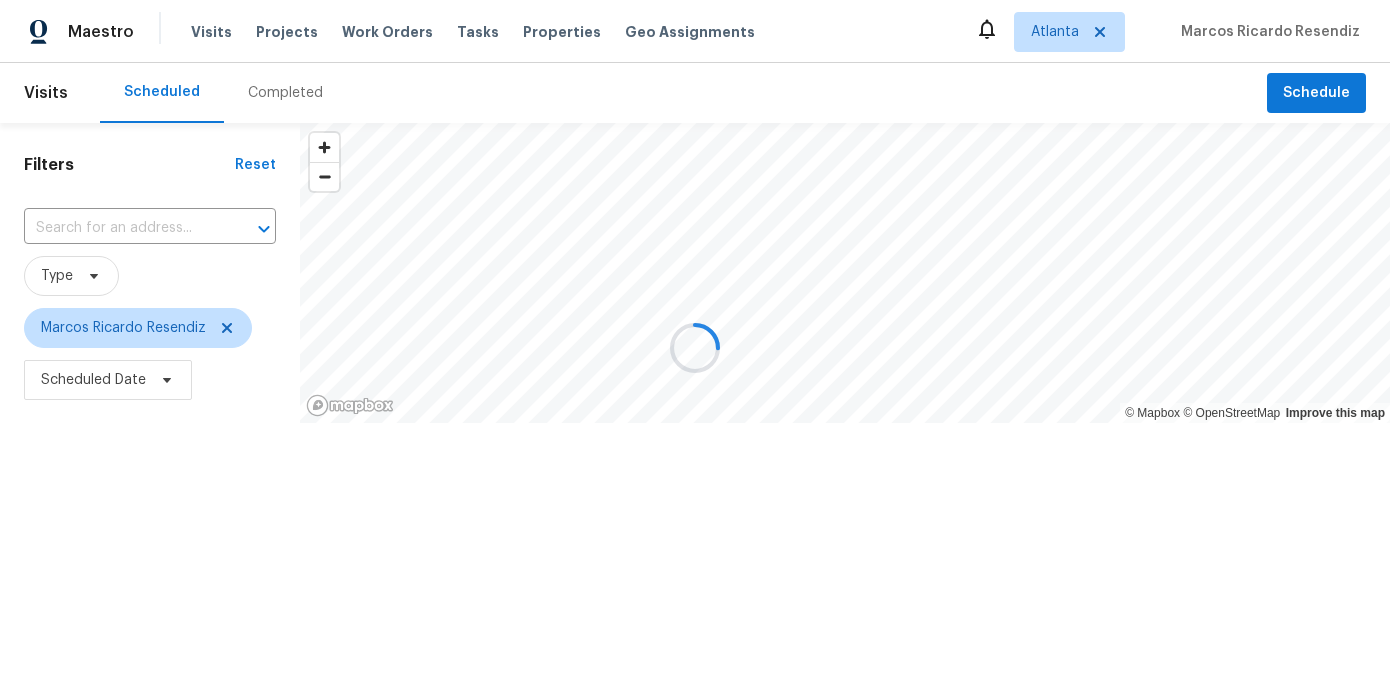 click at bounding box center (695, 347) 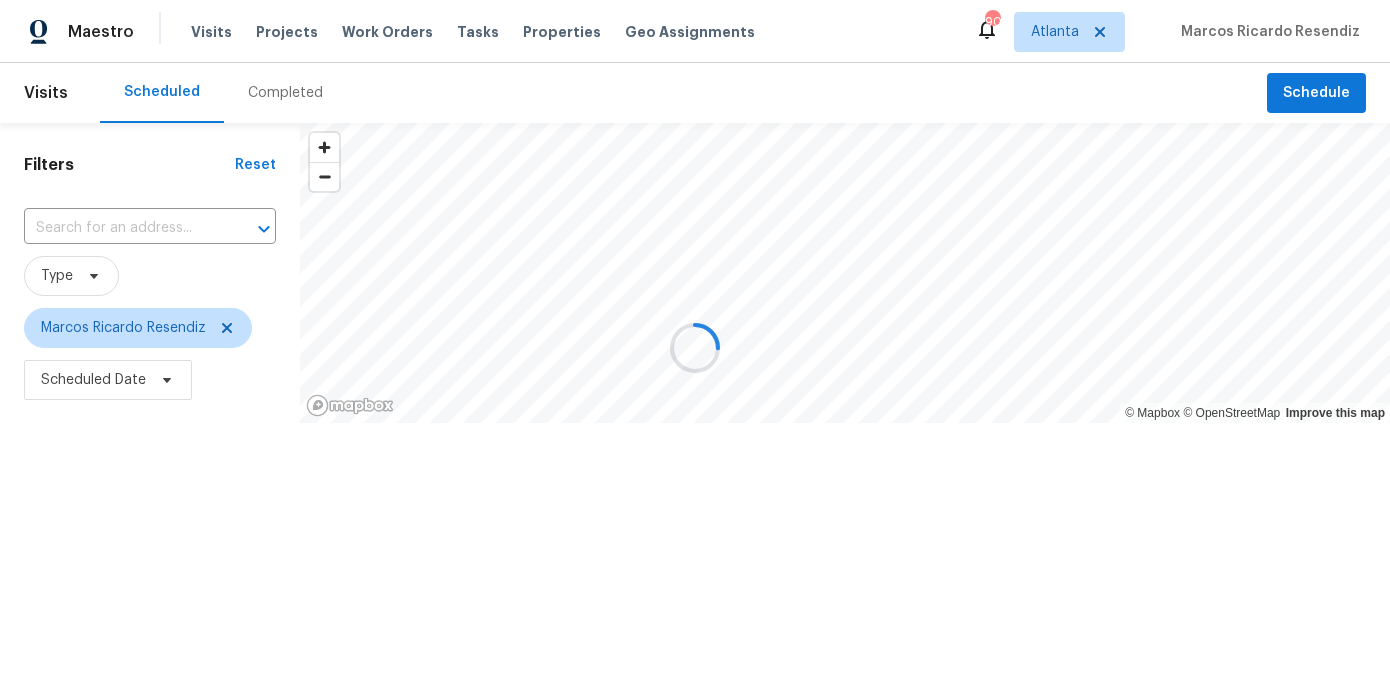 scroll, scrollTop: 0, scrollLeft: 0, axis: both 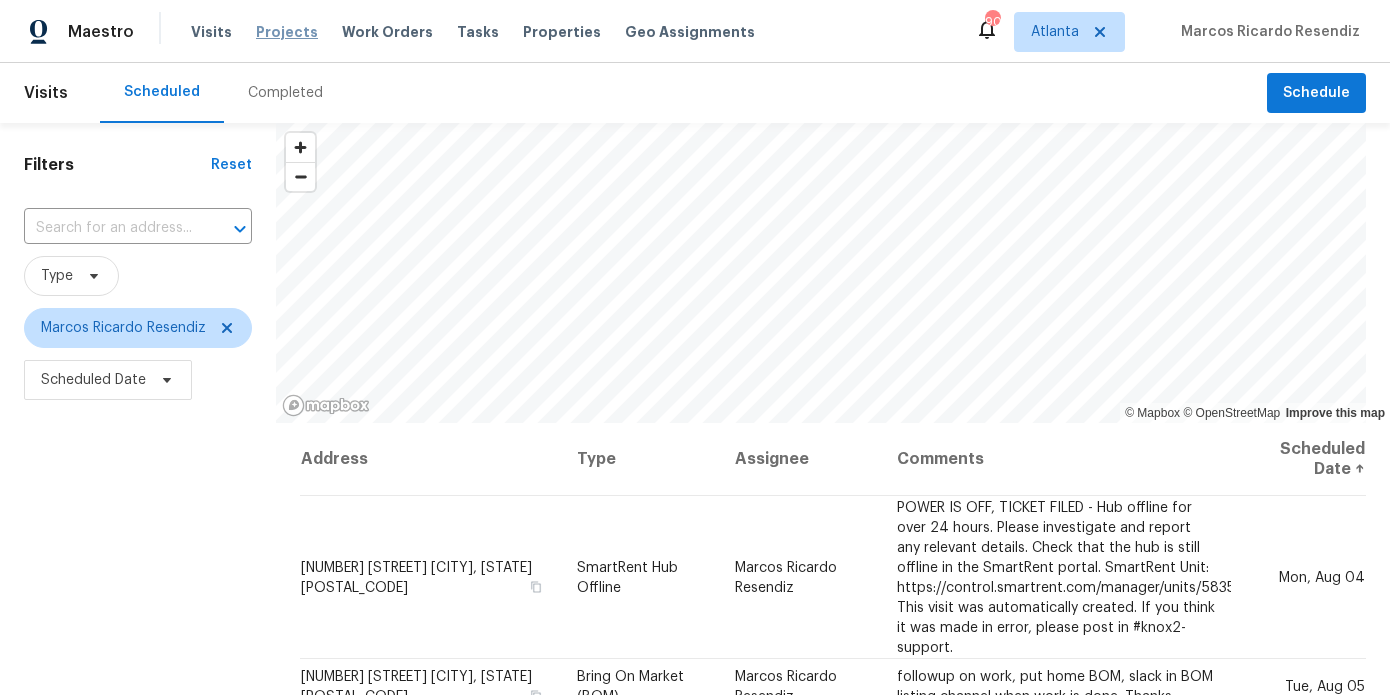 click on "Projects" at bounding box center (287, 32) 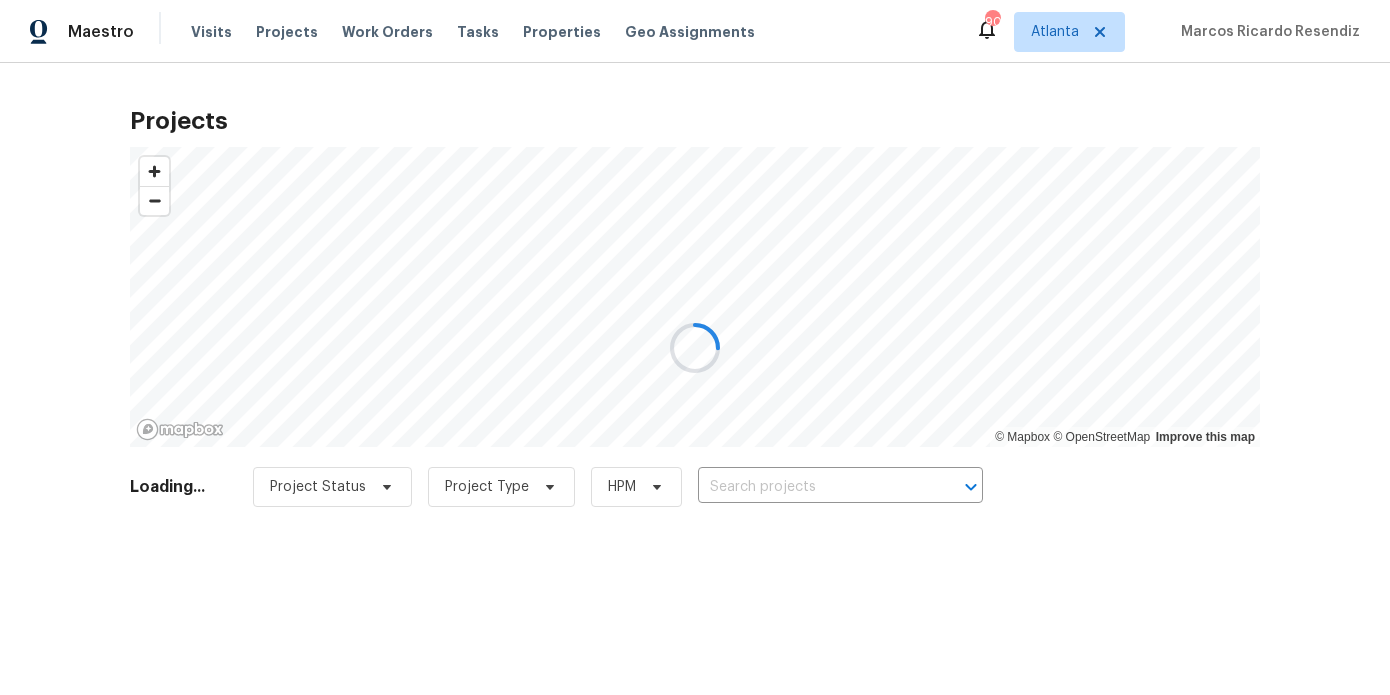 click at bounding box center [695, 347] 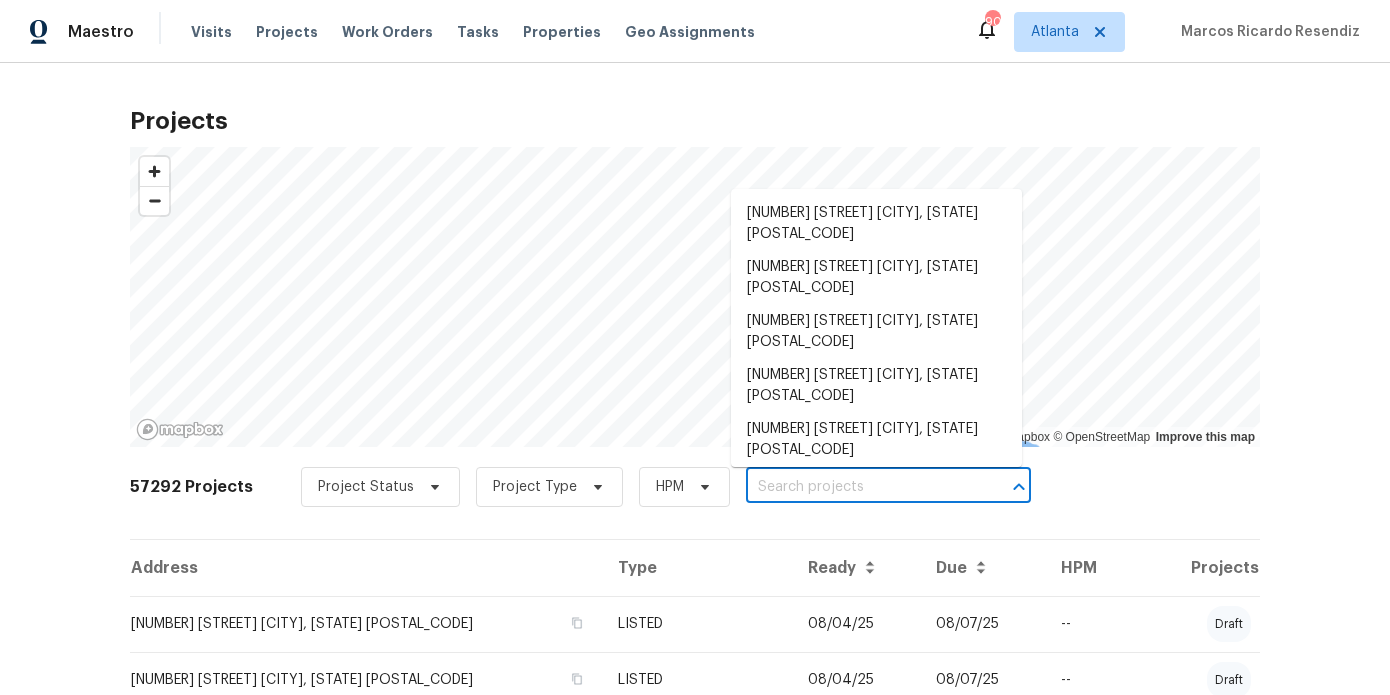 click at bounding box center [860, 487] 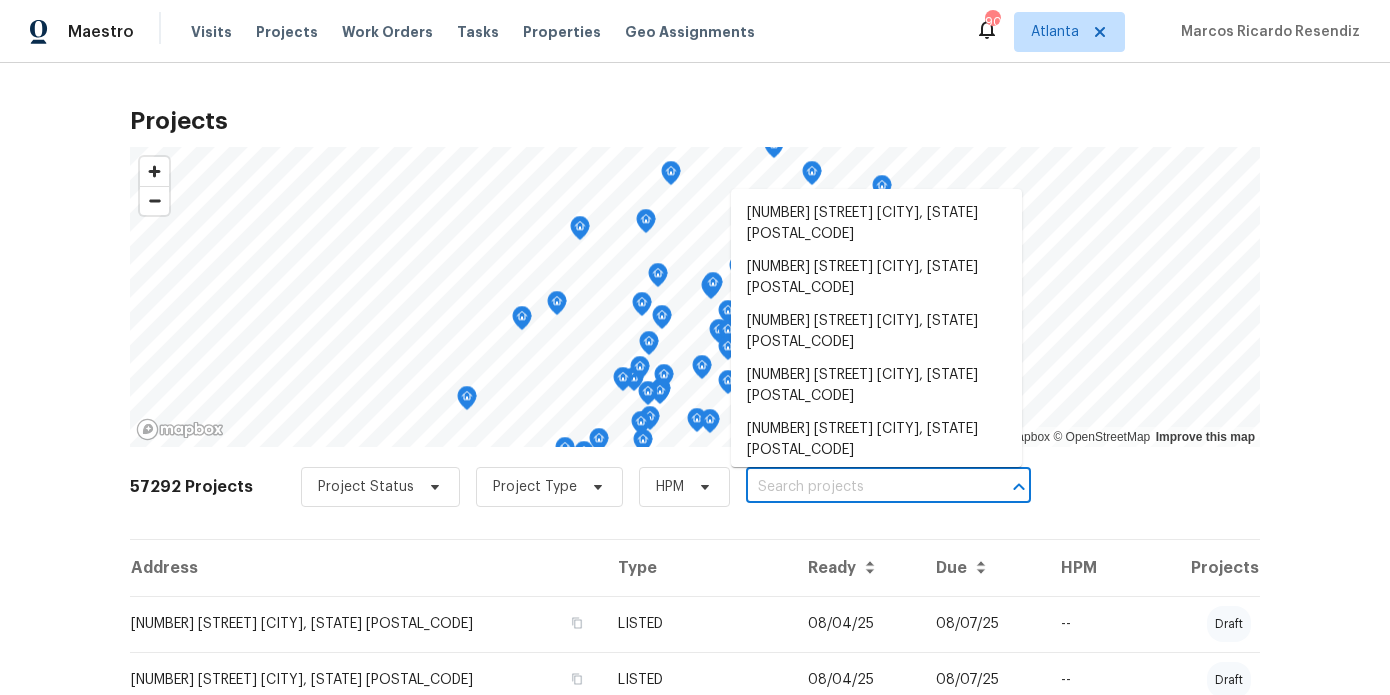 paste on "[NUMBER] [STREET] [CITY], [STATE] [POSTAL_CODE]" 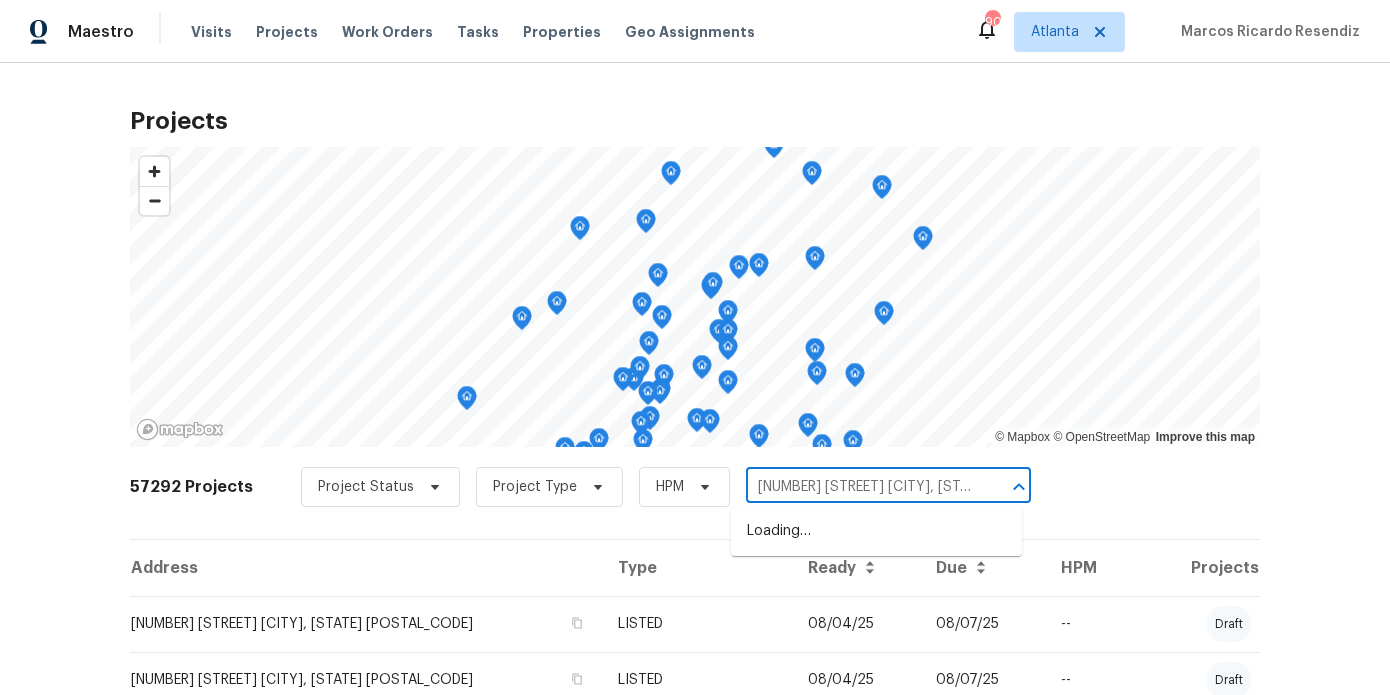 scroll, scrollTop: 0, scrollLeft: 57, axis: horizontal 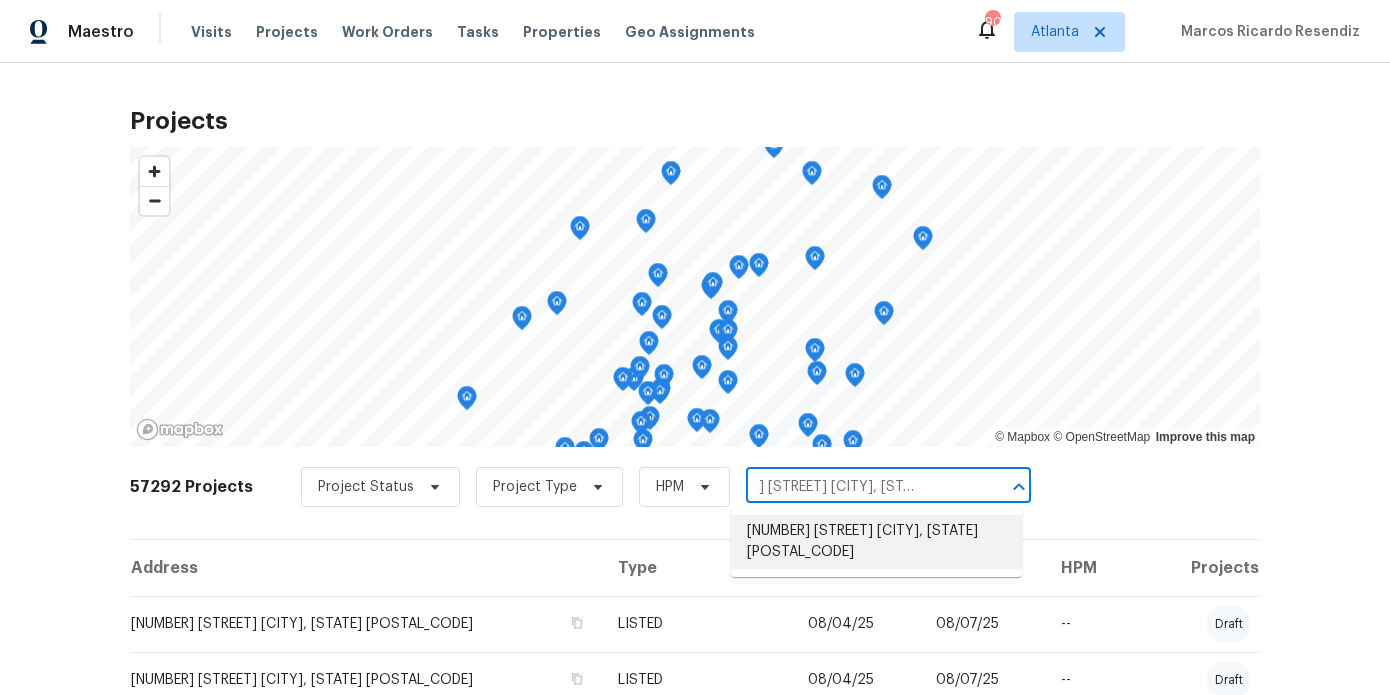 click on "[NUMBER] [STREET] [CITY], [STATE] [POSTAL_CODE]" at bounding box center (876, 542) 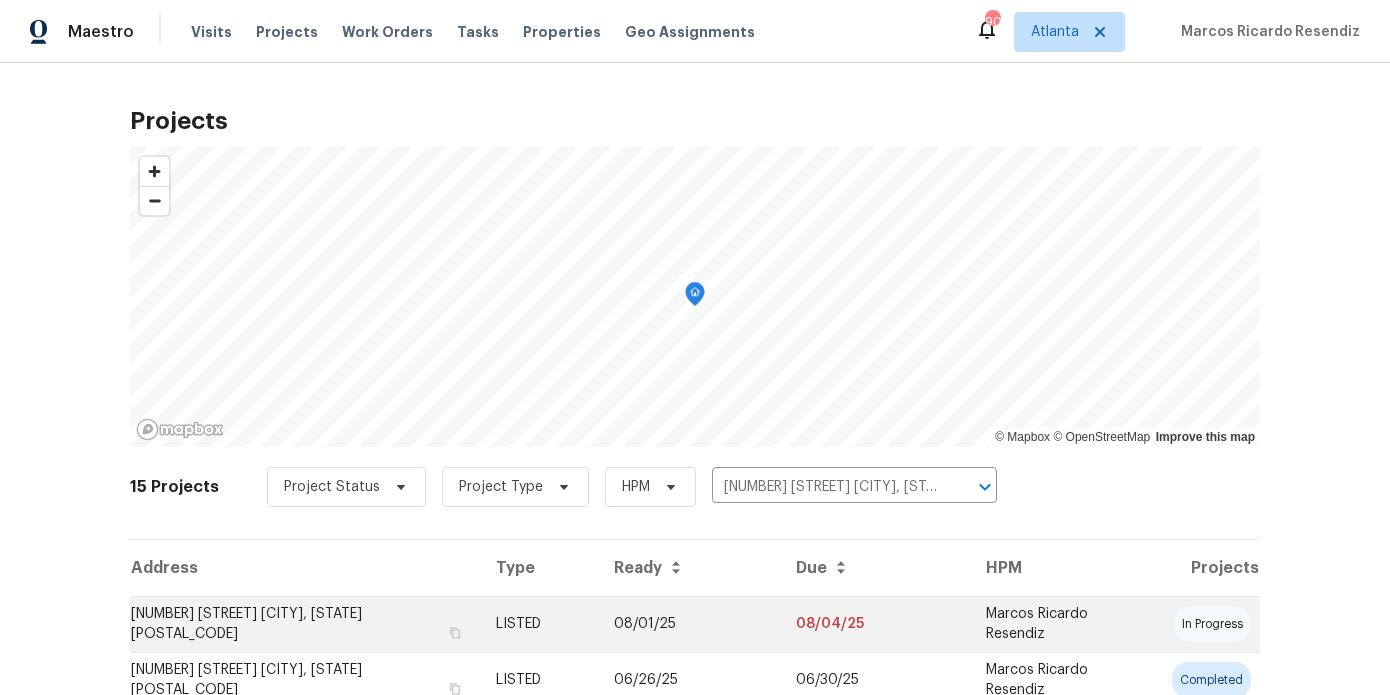 click on "[NUMBER] [STREET] [CITY], [STATE] [POSTAL_CODE]" at bounding box center (305, 624) 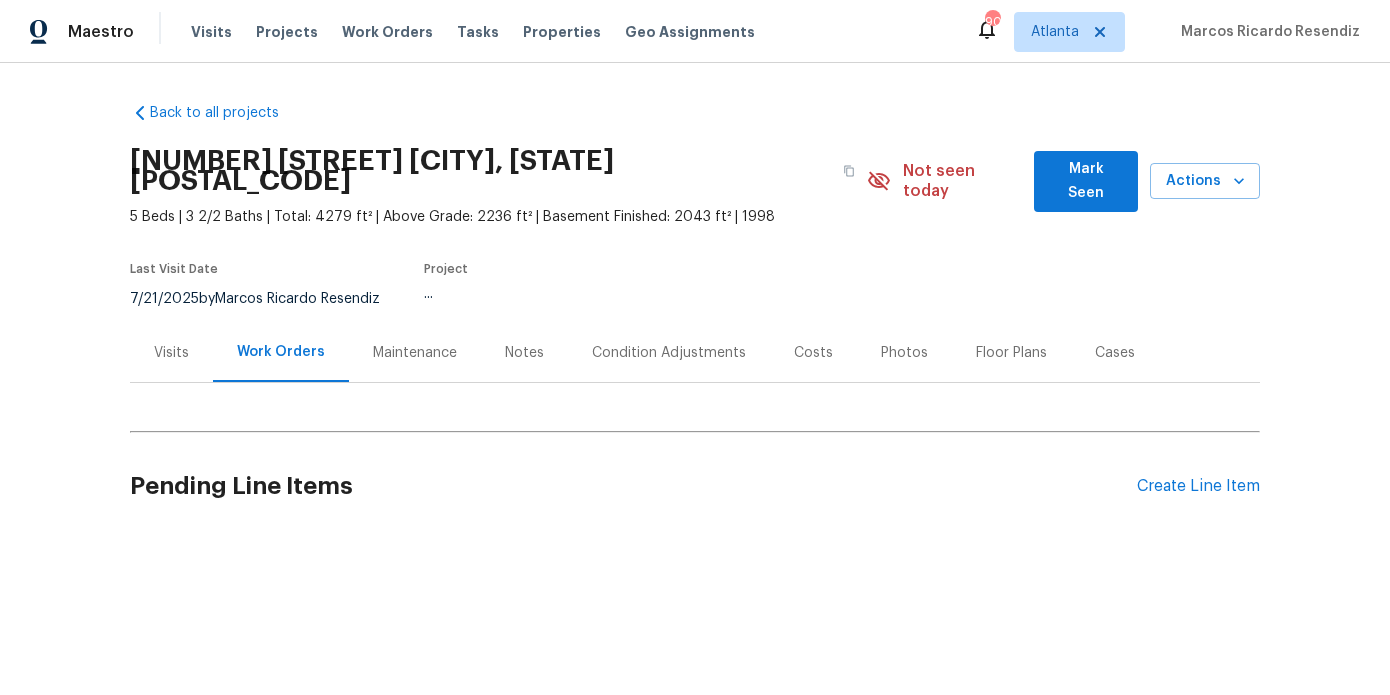 click on "Visits" at bounding box center (171, 352) 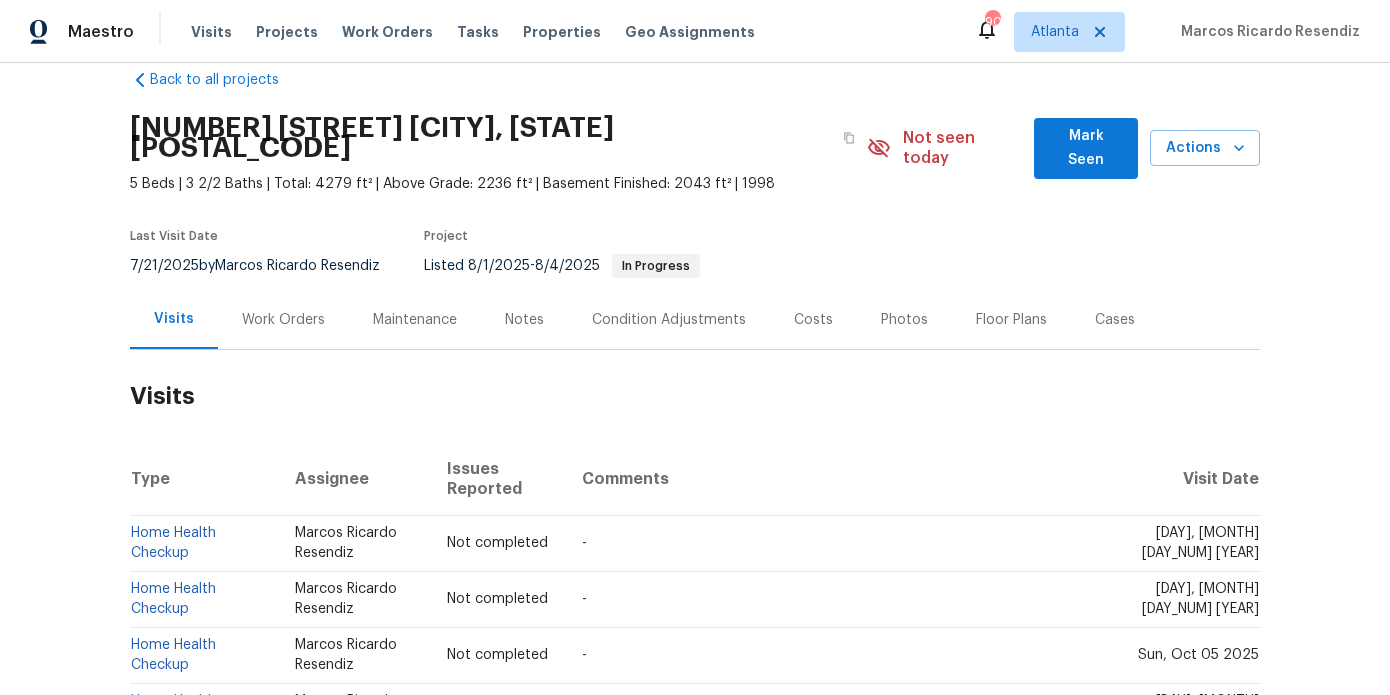 scroll, scrollTop: 0, scrollLeft: 0, axis: both 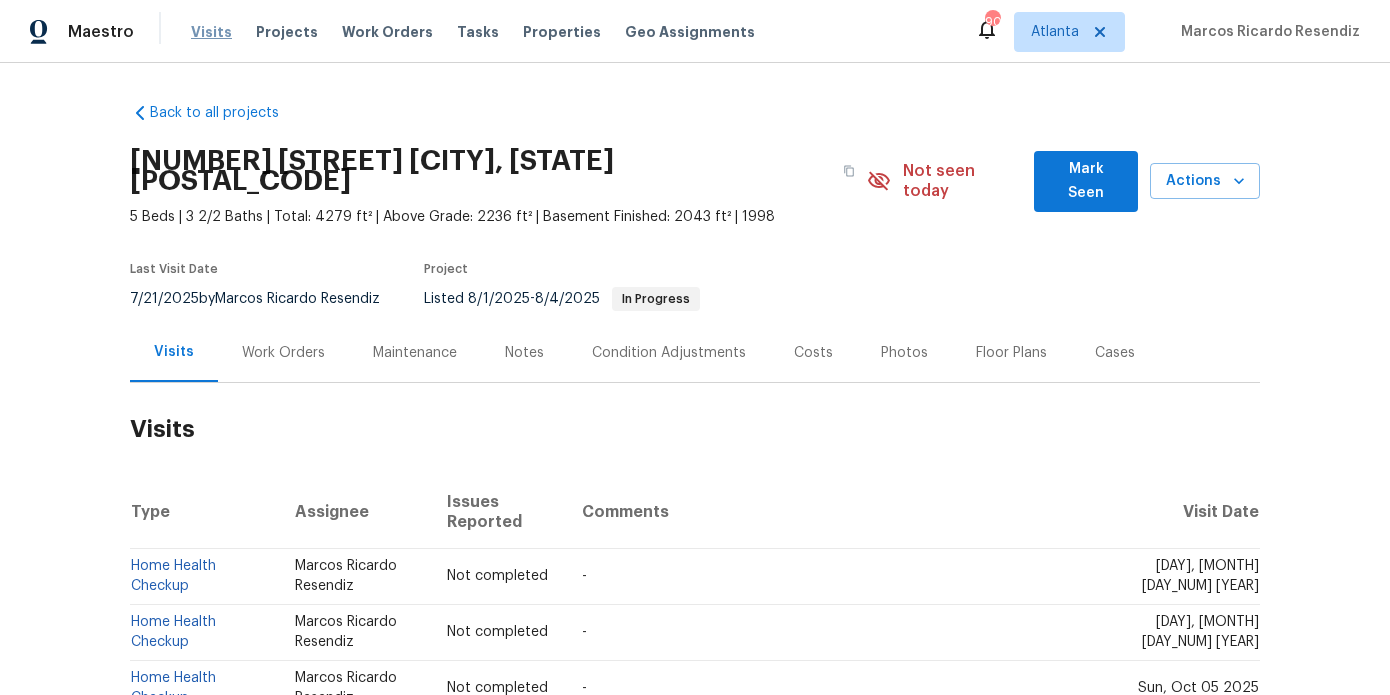 click on "Visits" at bounding box center [211, 32] 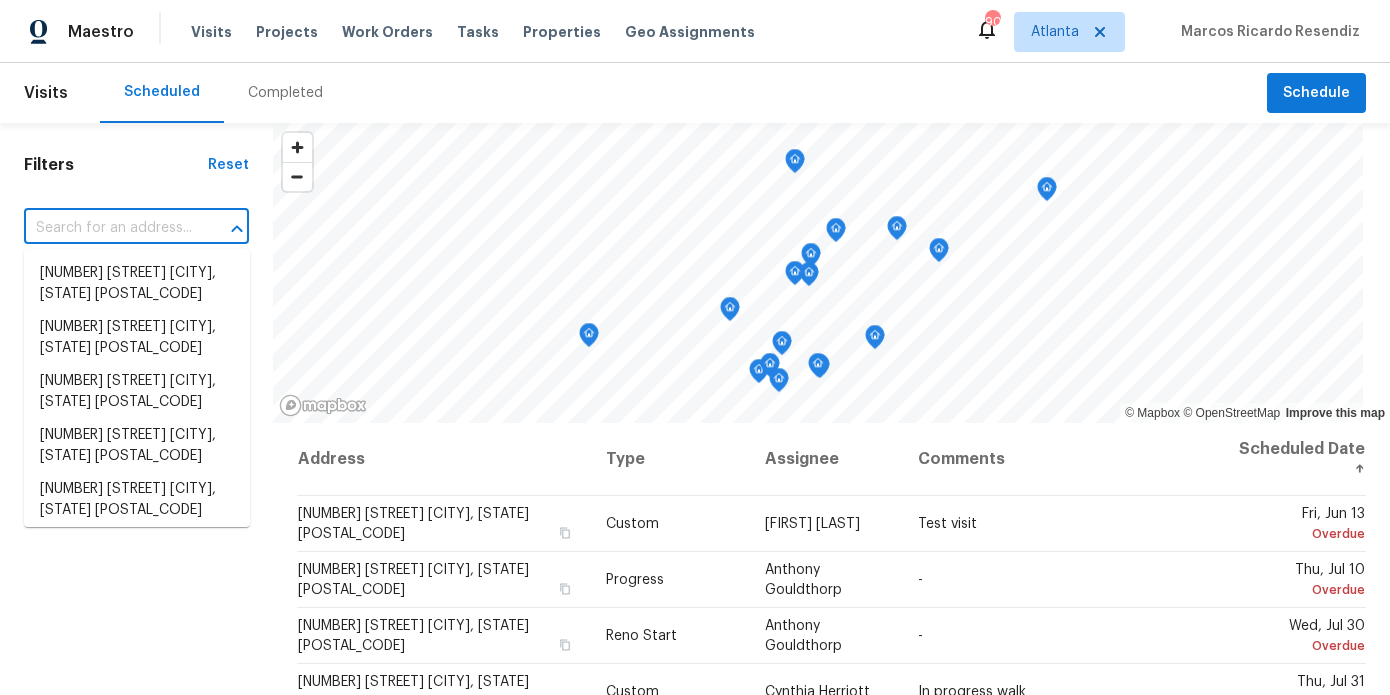 click at bounding box center [108, 228] 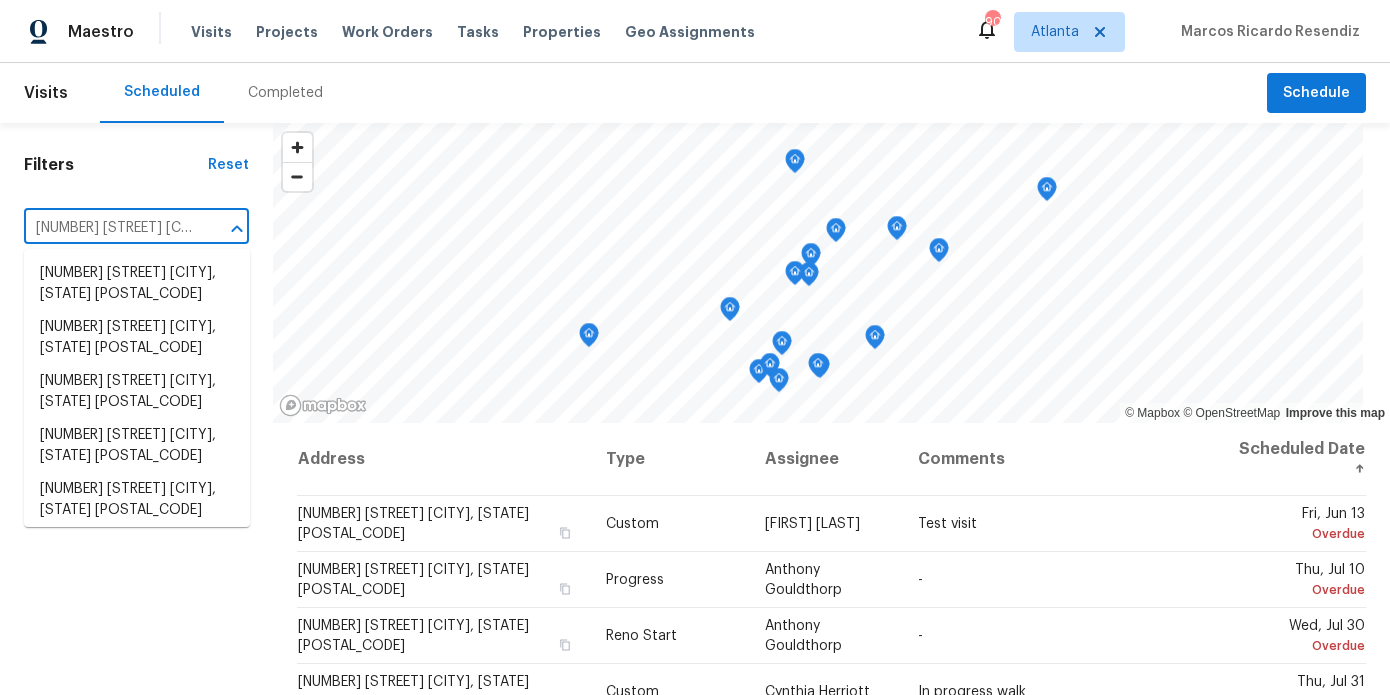 scroll, scrollTop: 0, scrollLeft: 121, axis: horizontal 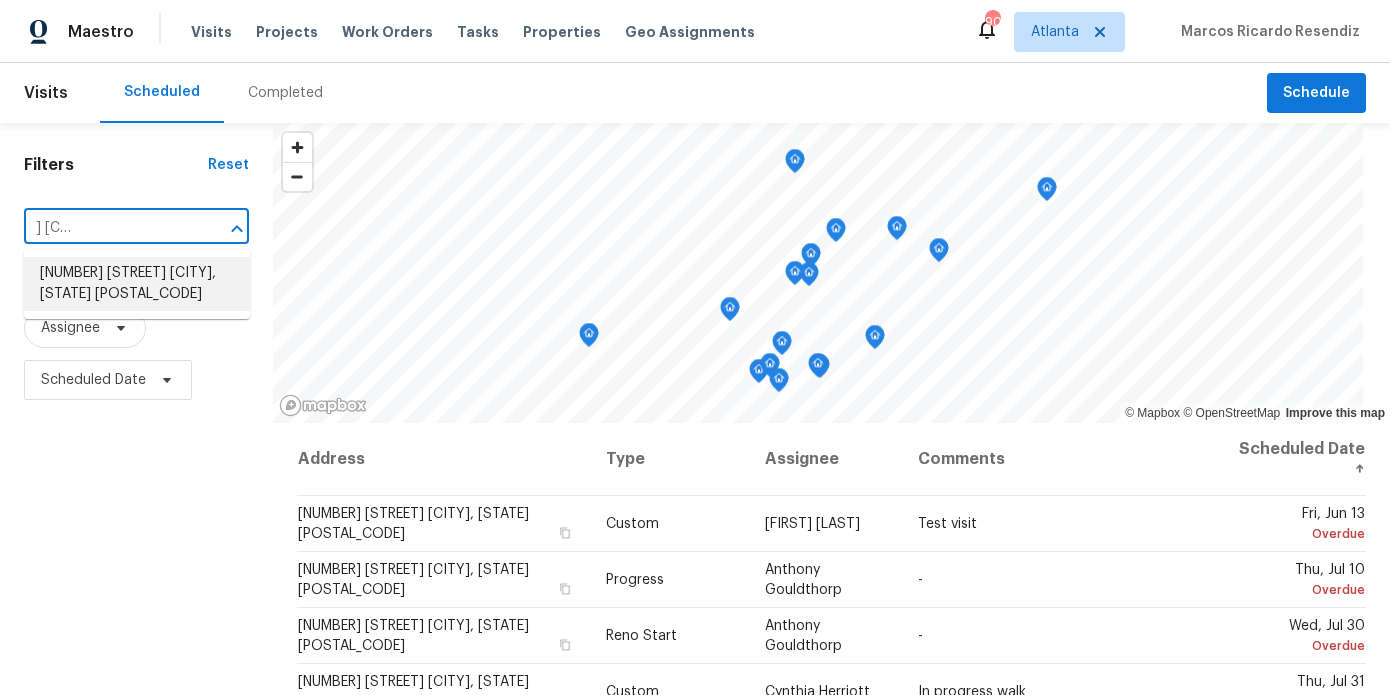 click on "[NUMBER] [STREET] [CITY], [STATE] [POSTAL_CODE]" at bounding box center (137, 284) 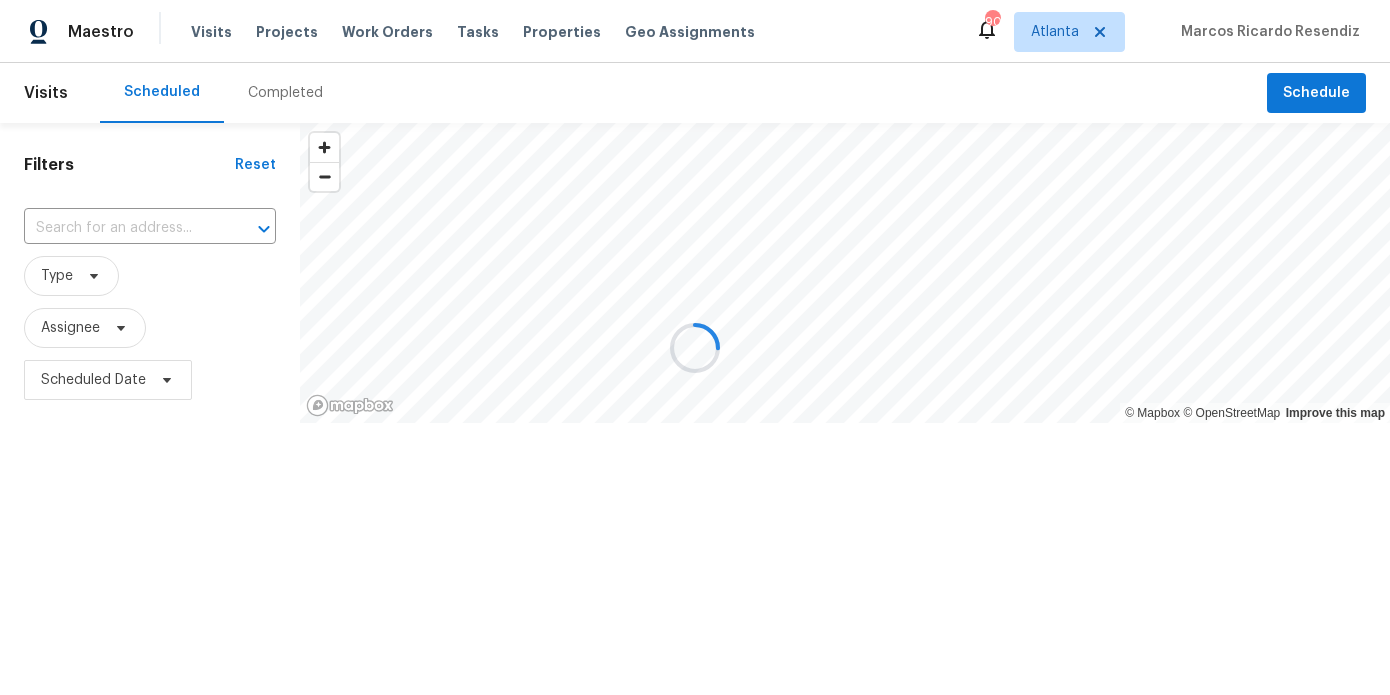 type on "[NUMBER] [STREET] [CITY], [STATE] [POSTAL_CODE]" 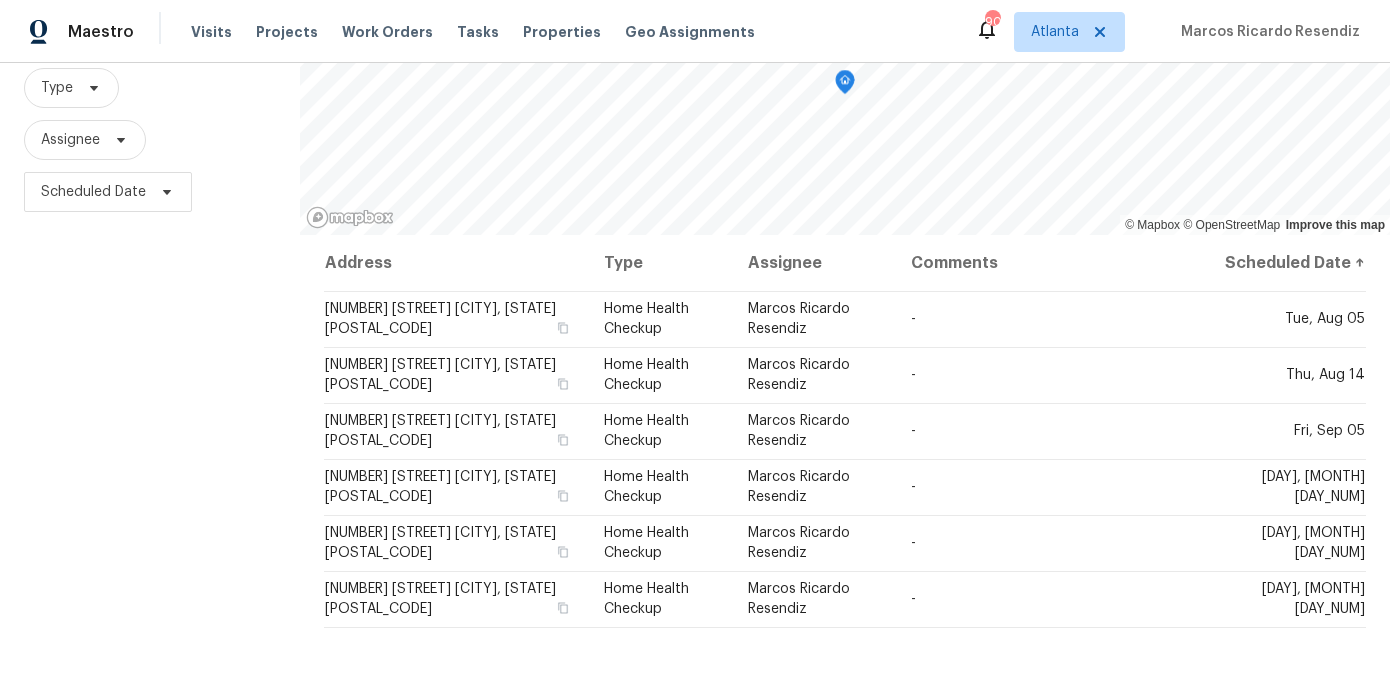 scroll, scrollTop: 245, scrollLeft: 0, axis: vertical 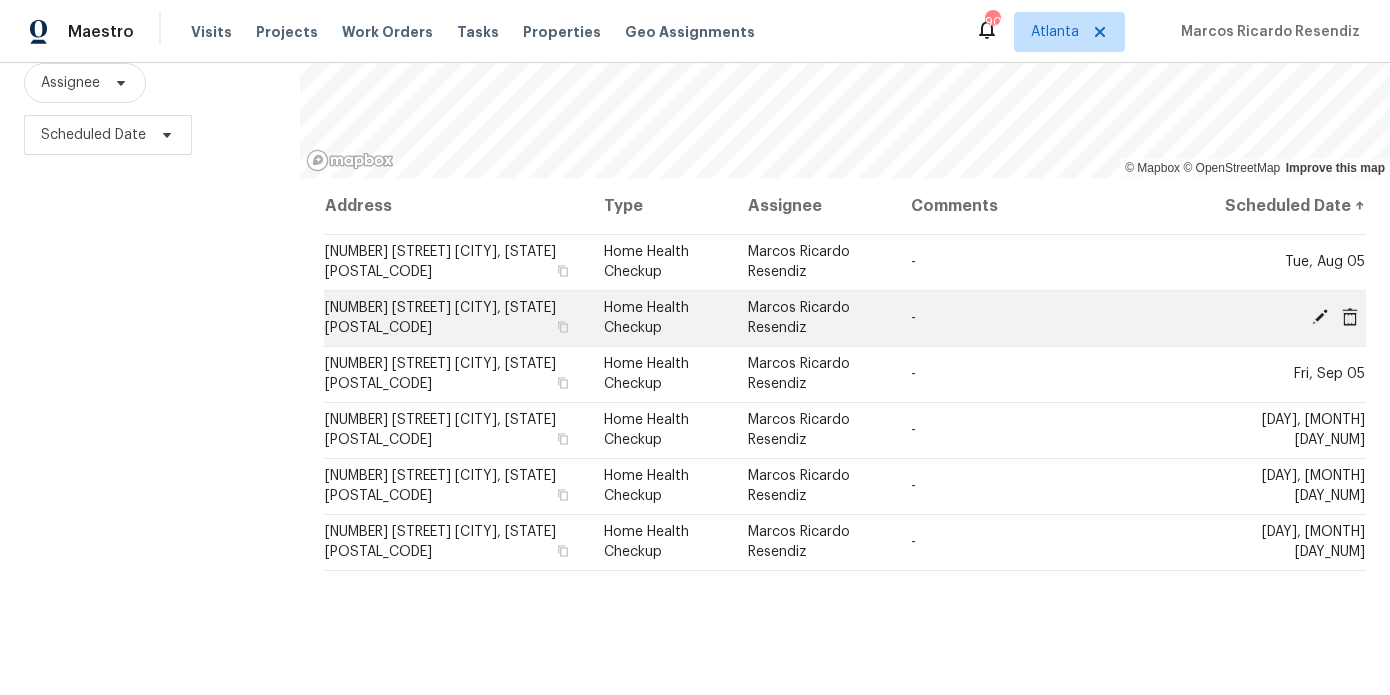 click 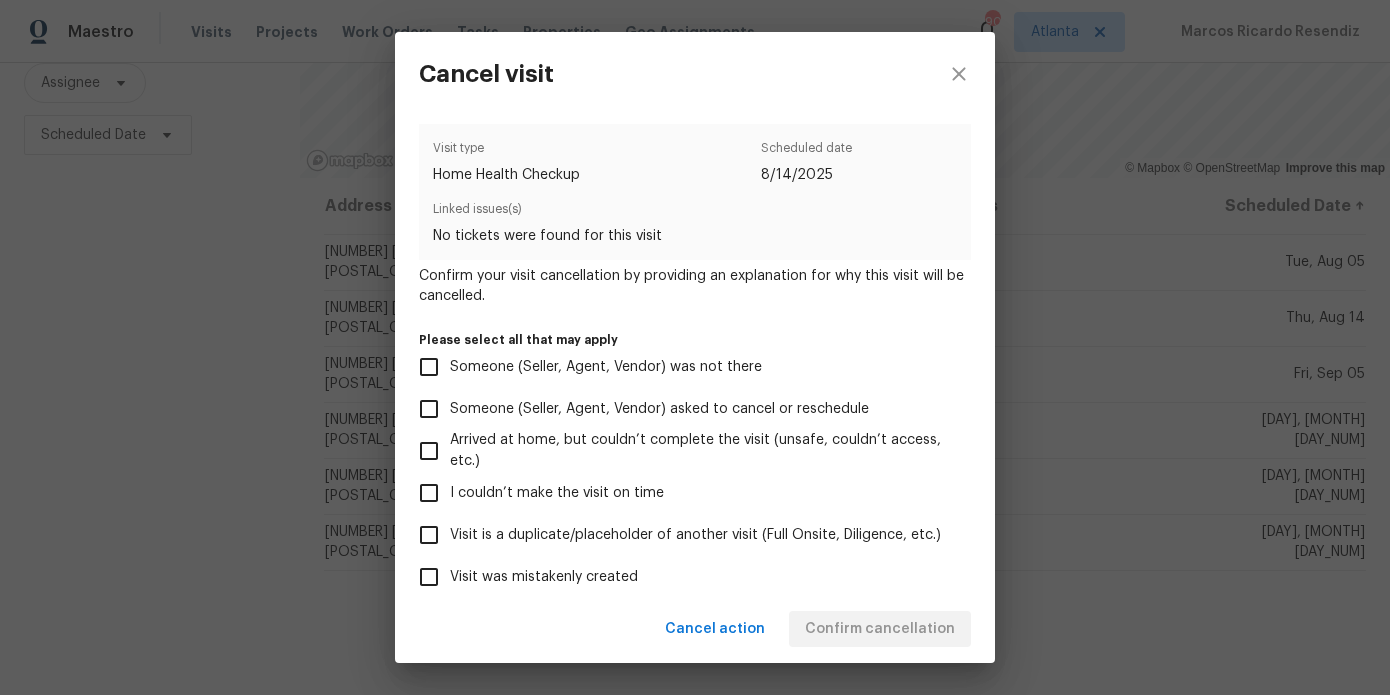 click on "Visit was mistakenly created" at bounding box center (544, 577) 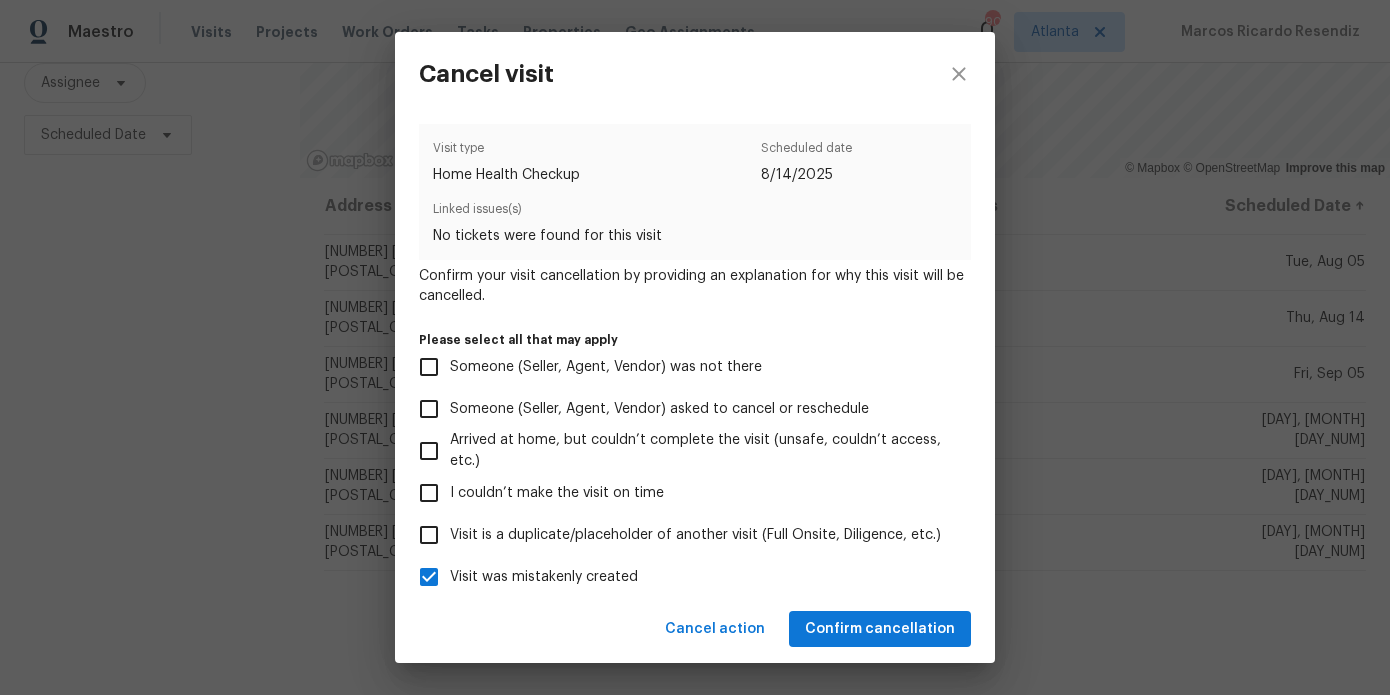 scroll, scrollTop: 4, scrollLeft: 0, axis: vertical 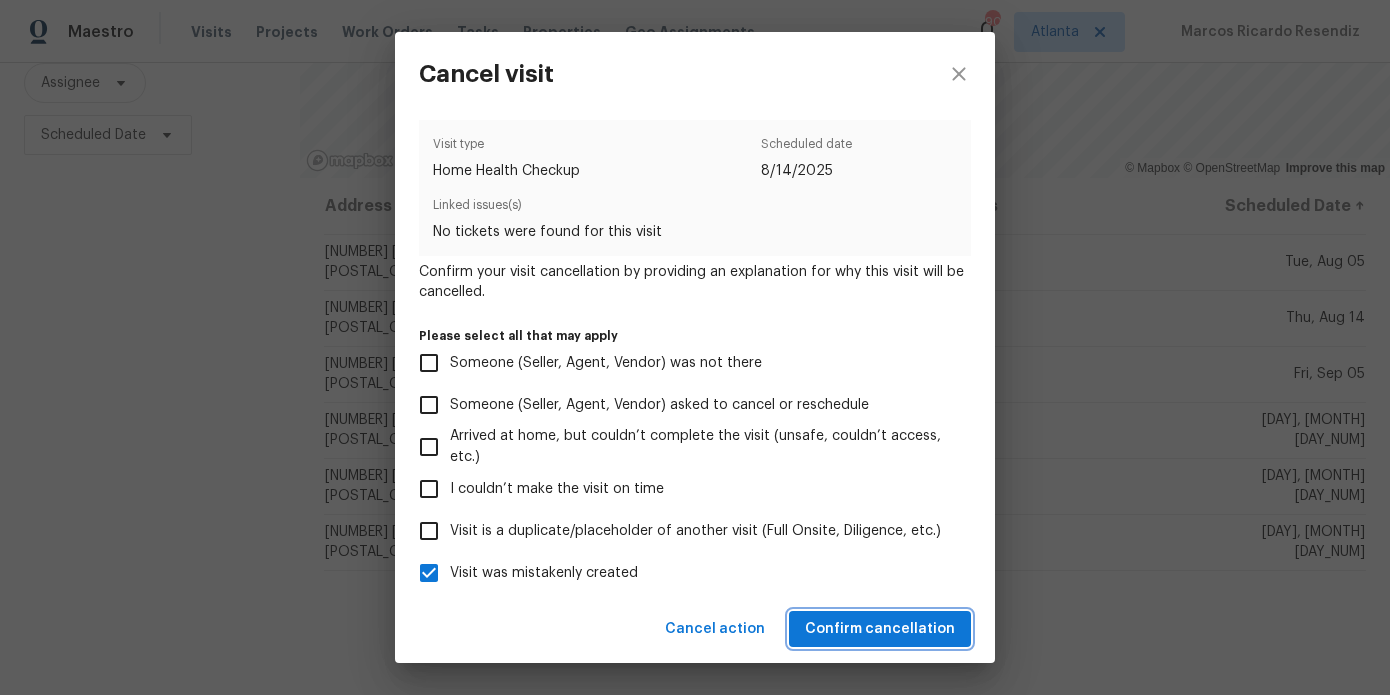 click on "Confirm cancellation" at bounding box center (880, 629) 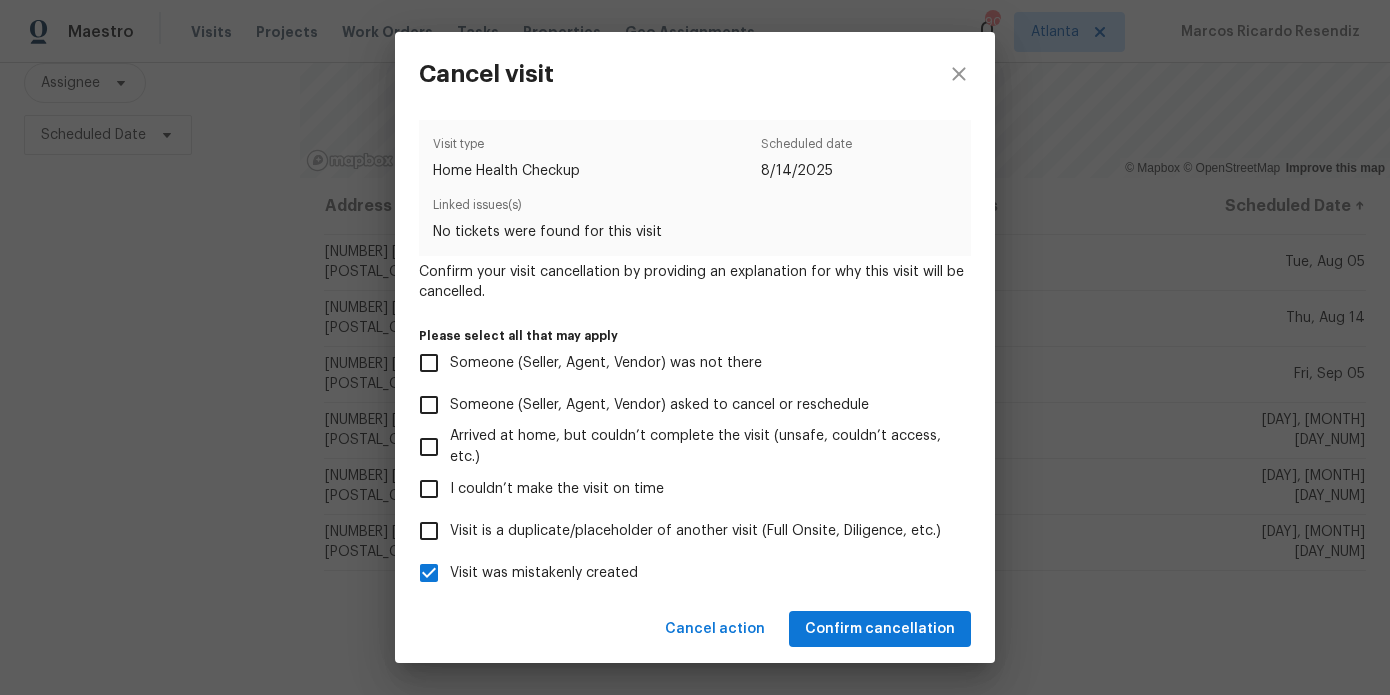 scroll, scrollTop: 0, scrollLeft: 0, axis: both 